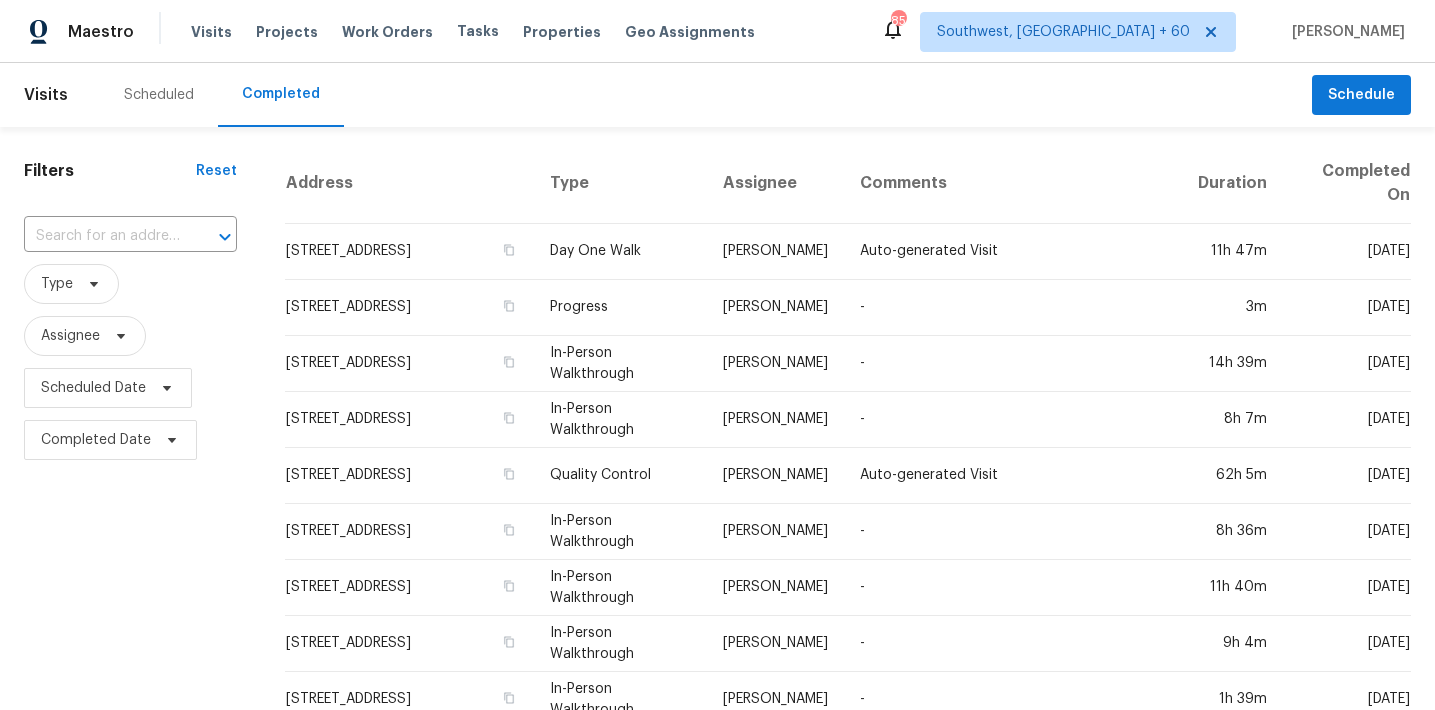 scroll, scrollTop: 0, scrollLeft: 0, axis: both 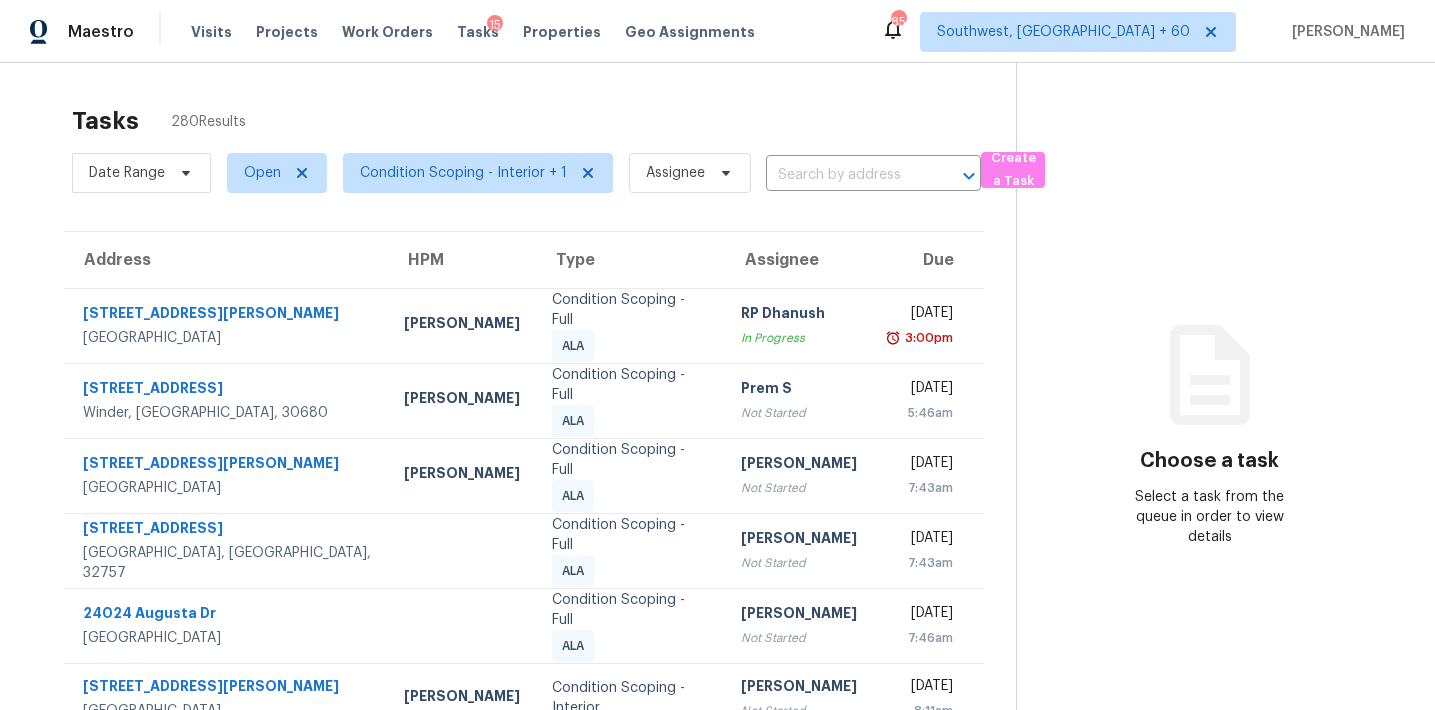 click on "Date Range Open Condition Scoping - Interior + 1 Assignee ​" at bounding box center (526, 173) 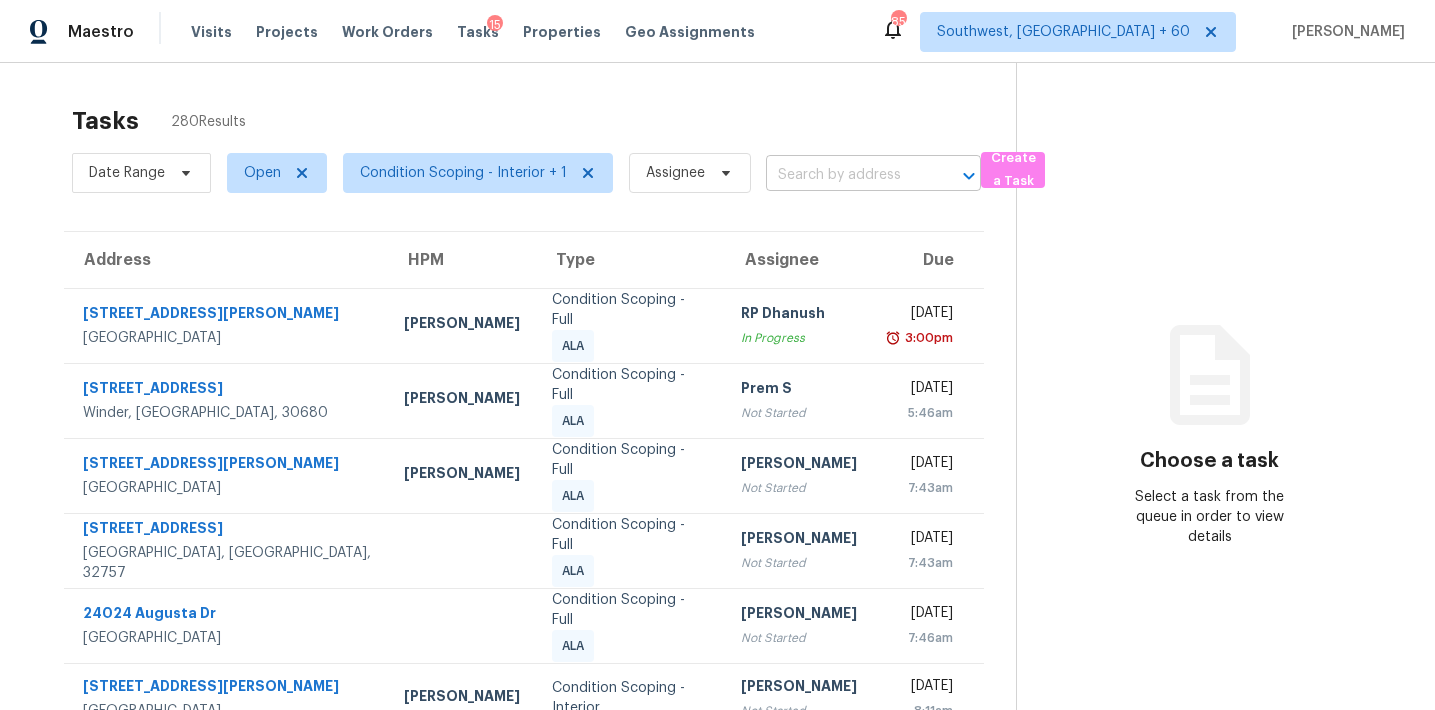 click at bounding box center [845, 175] 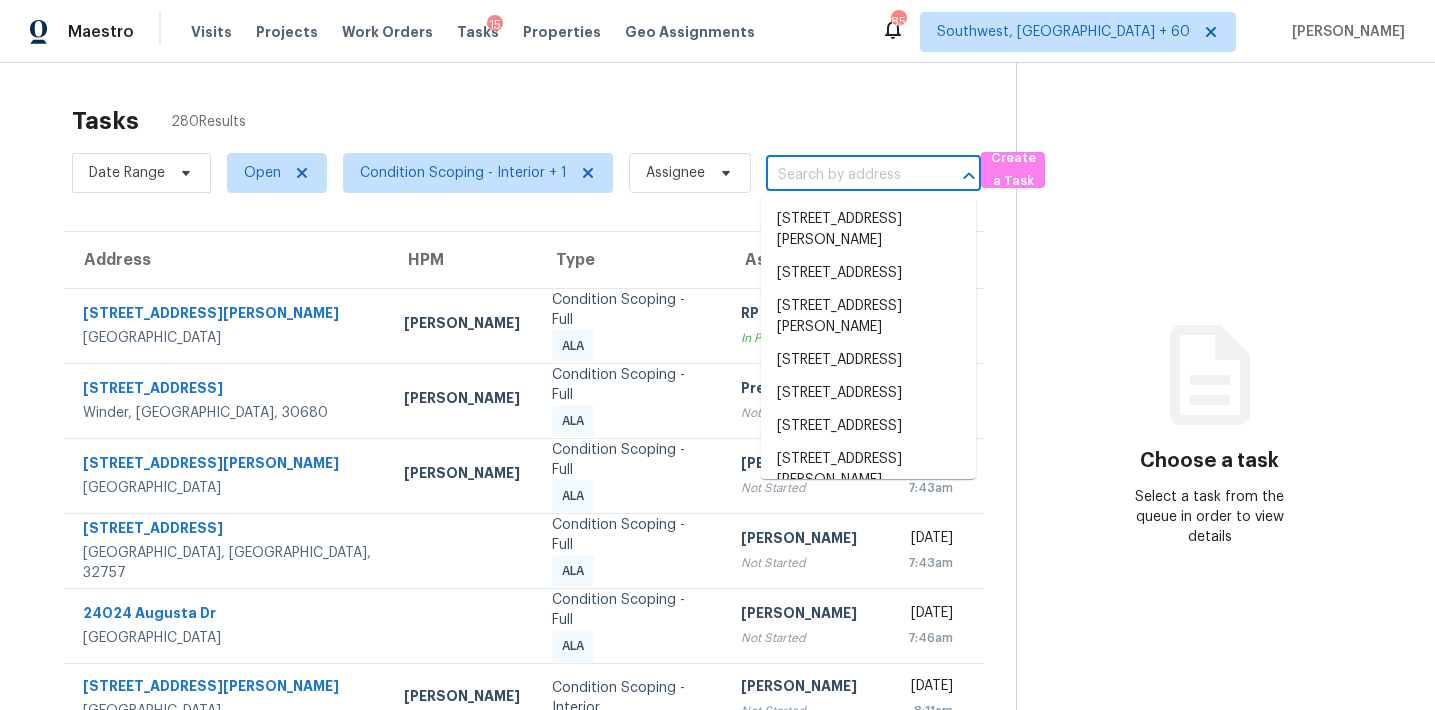 paste on "265 Spring St, Winder, GA, 30680" 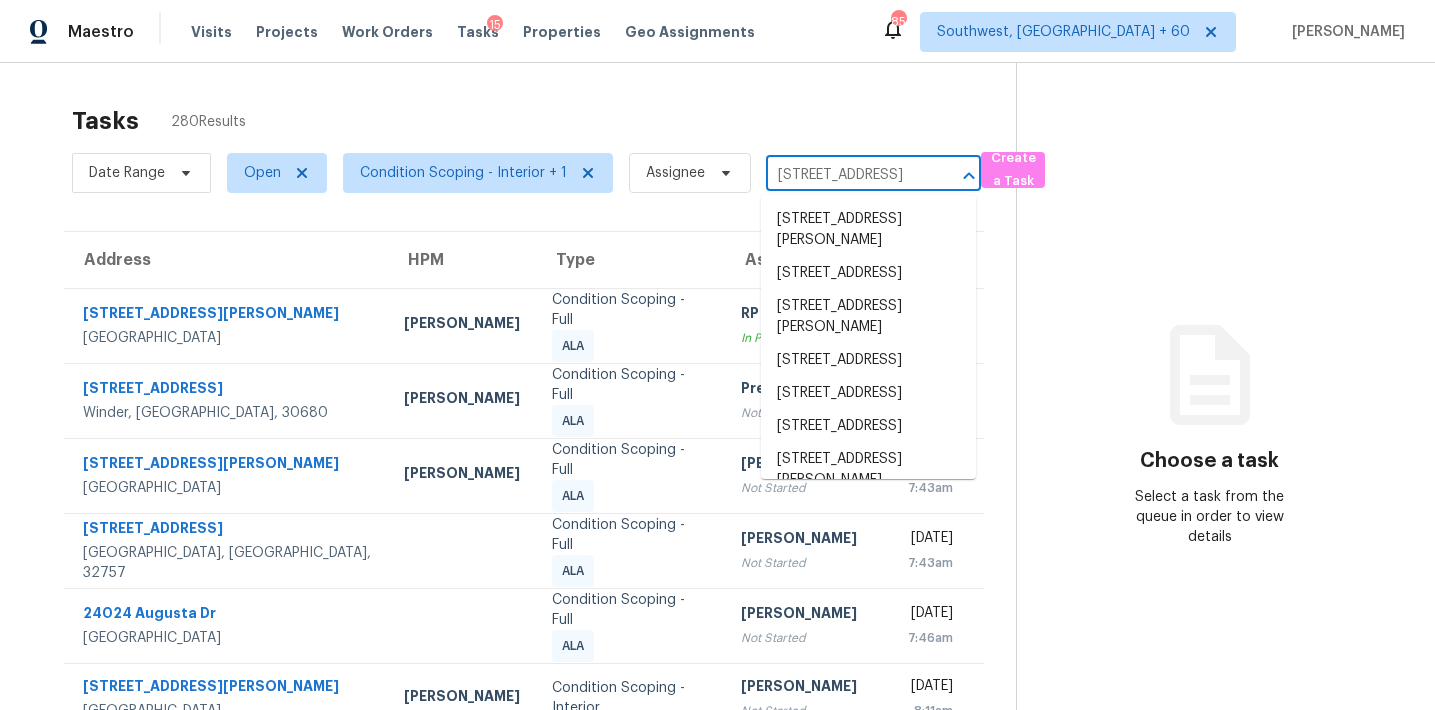 scroll, scrollTop: 0, scrollLeft: 75, axis: horizontal 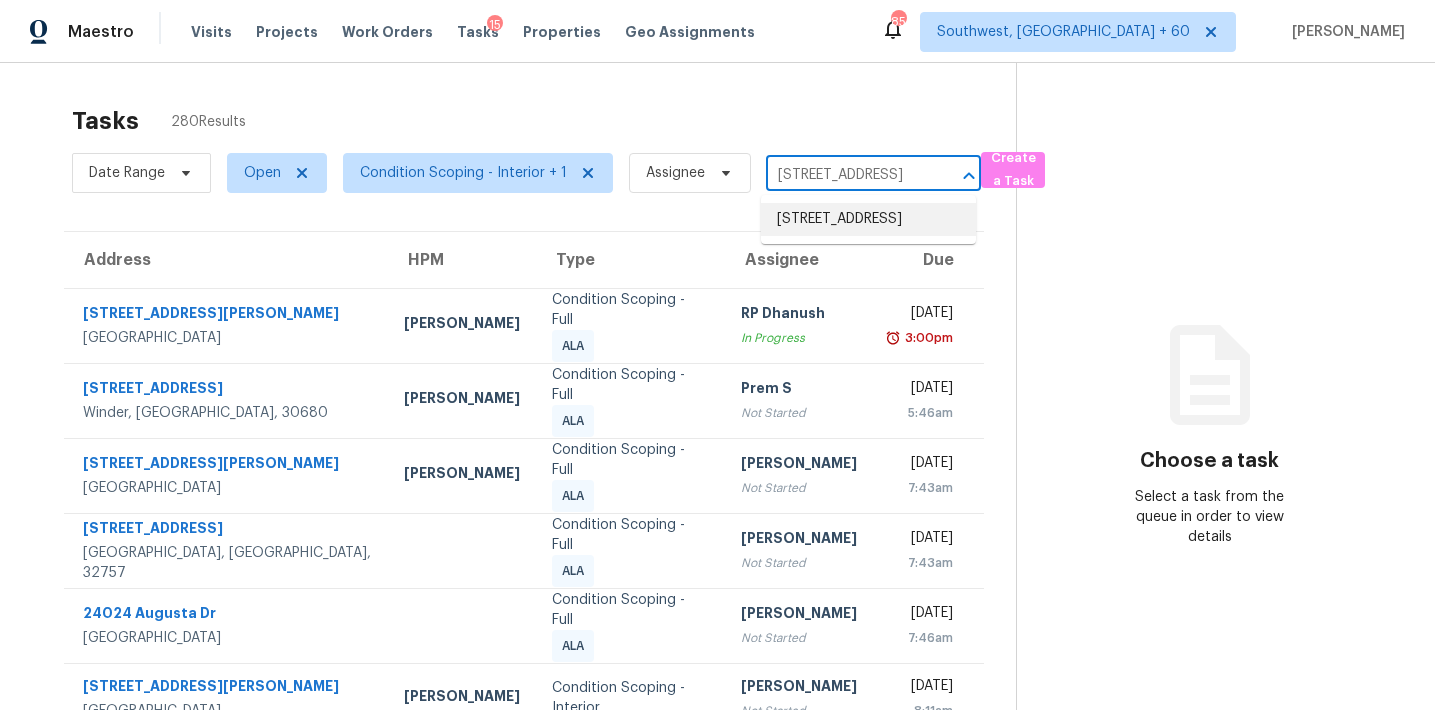 click on "265 Spring St, Winder, GA 30680" at bounding box center (868, 219) 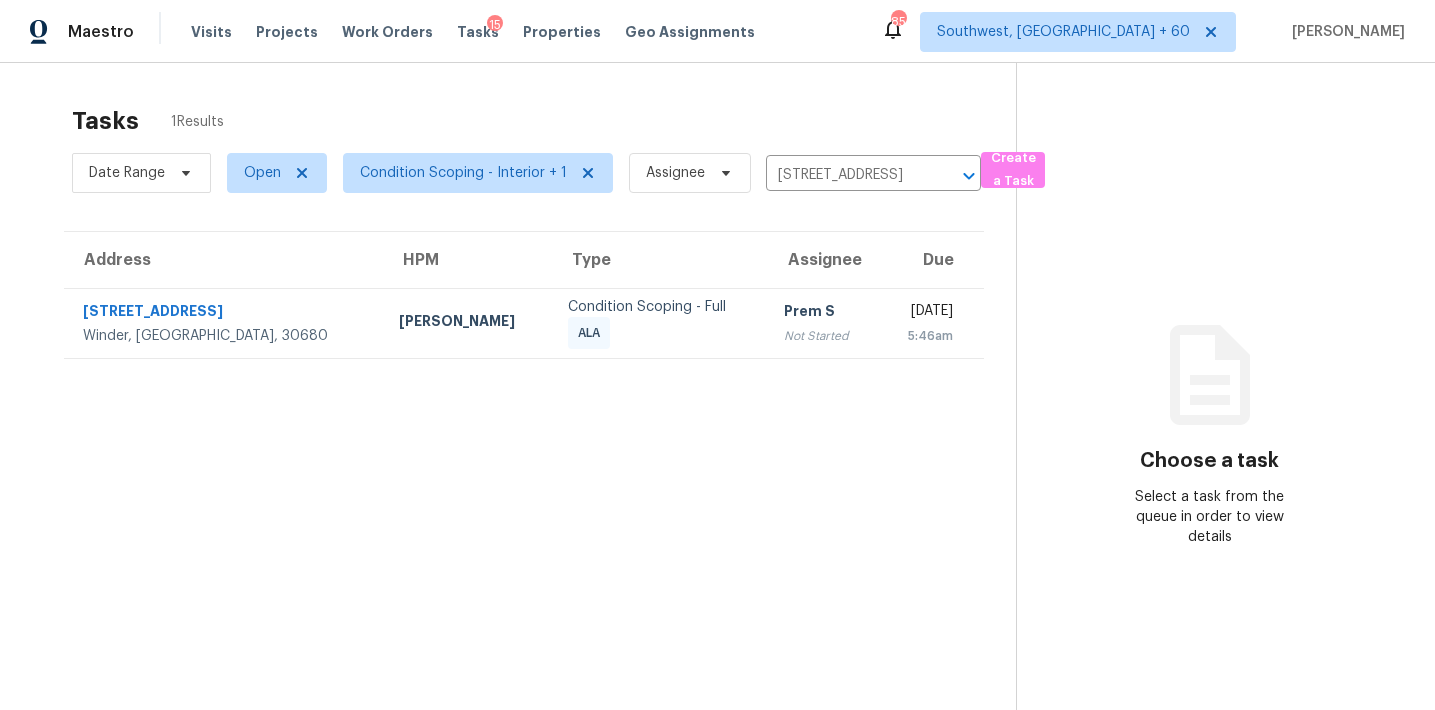 click on "Prem S Not Started" at bounding box center [823, 323] 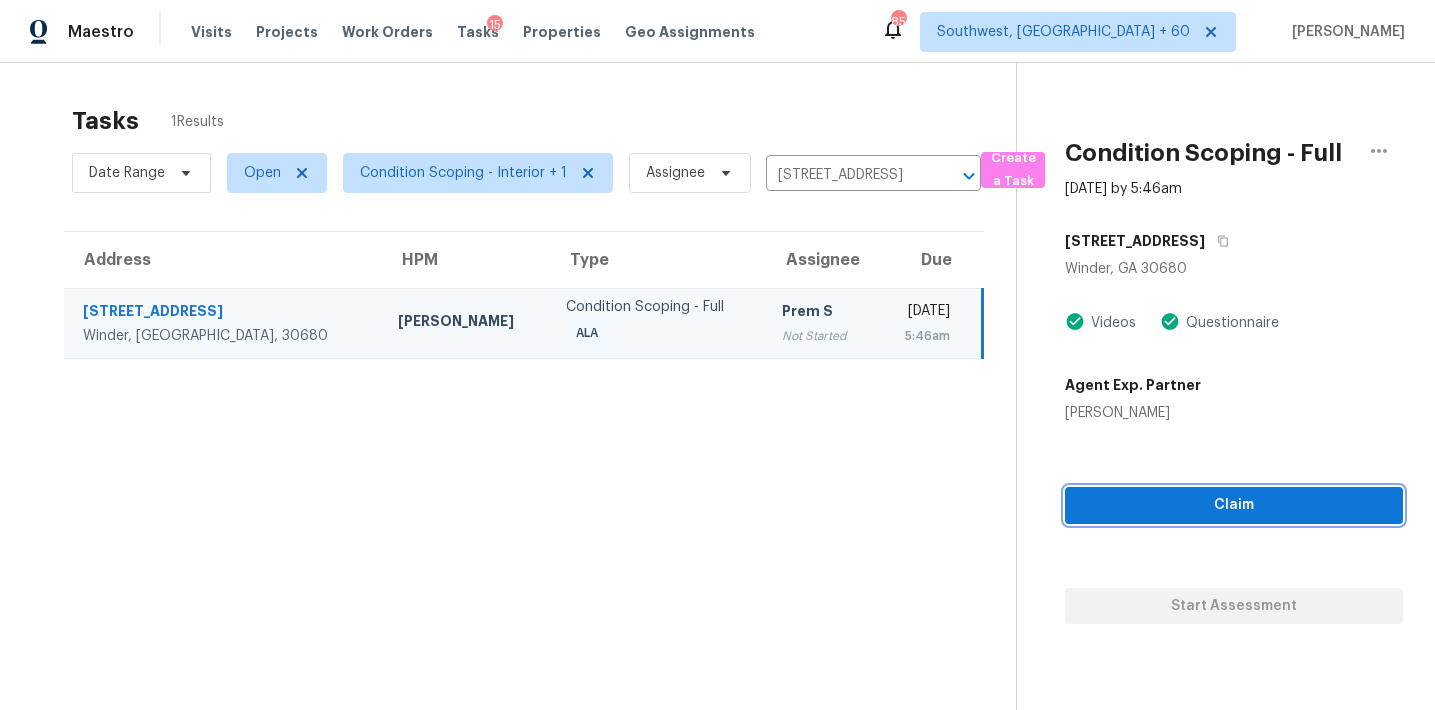 click on "Claim" at bounding box center (1234, 505) 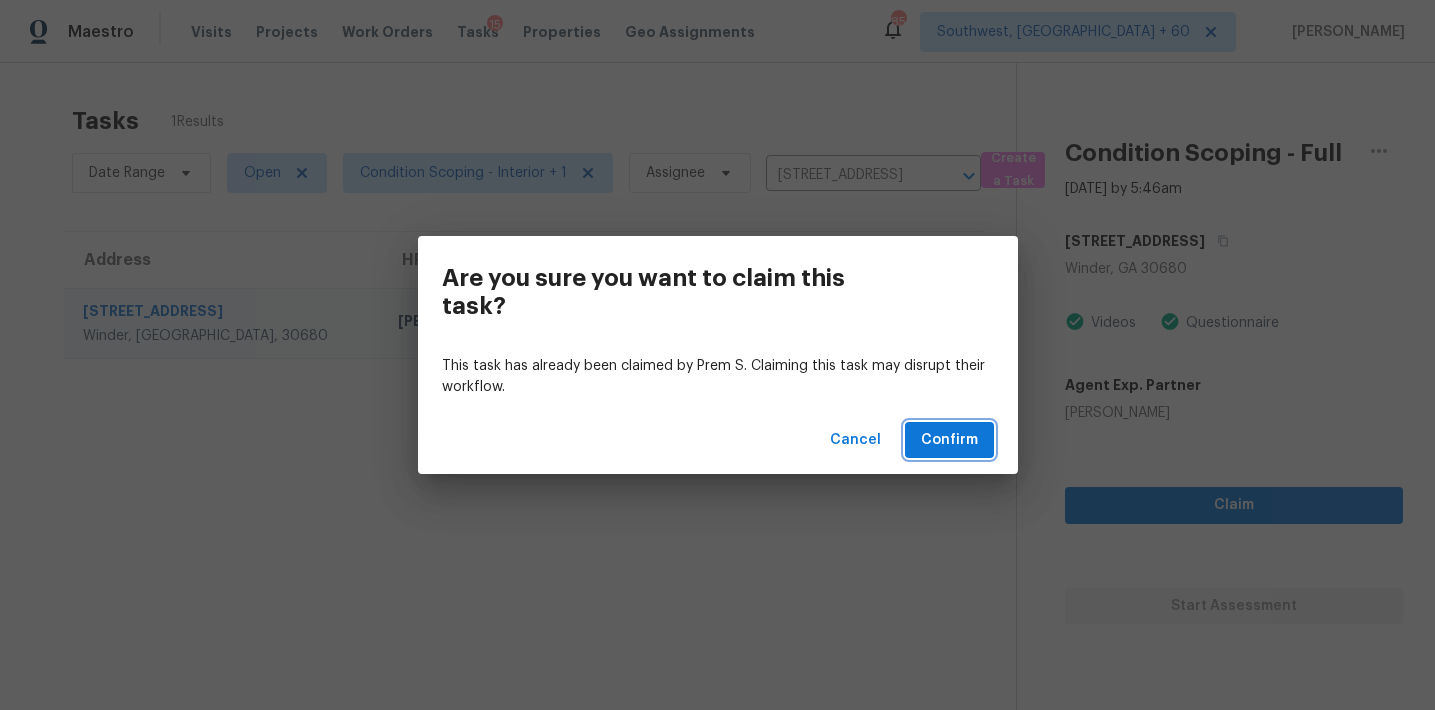 click on "Confirm" at bounding box center [949, 440] 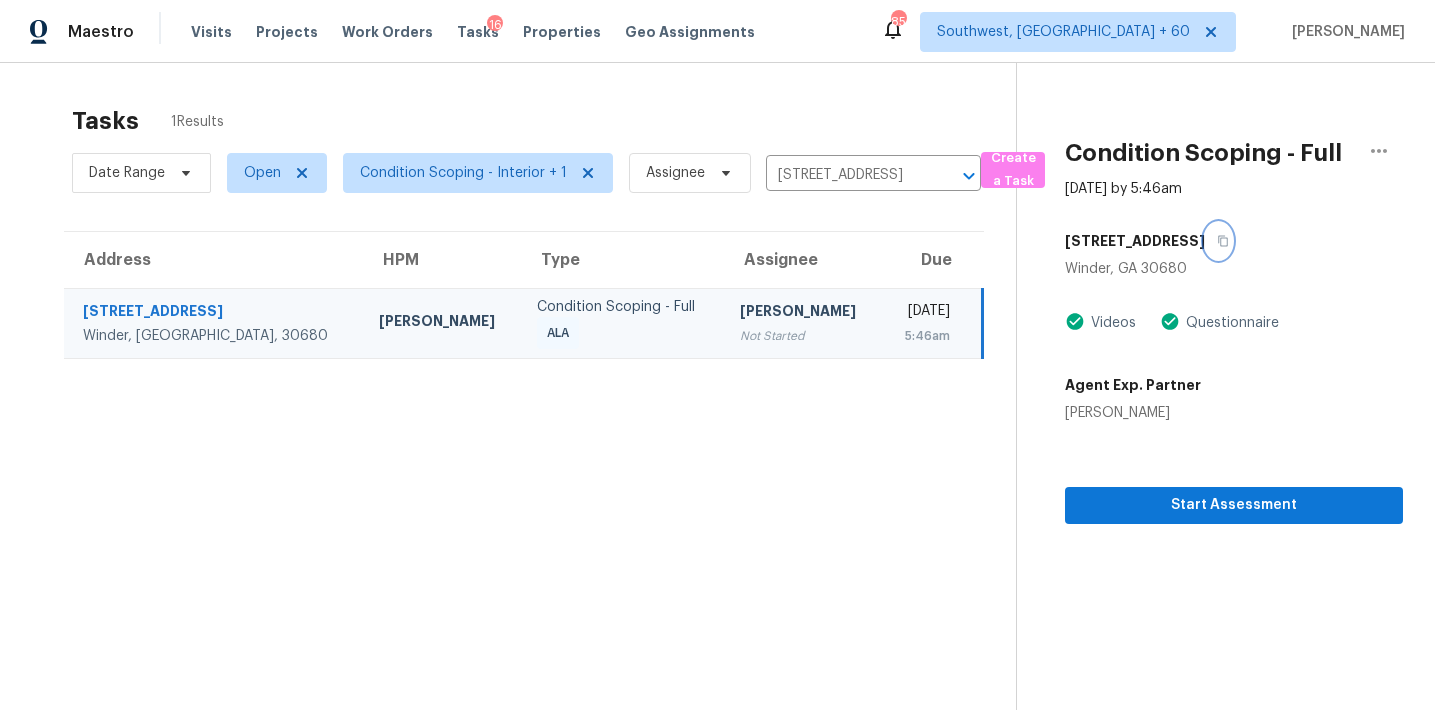click 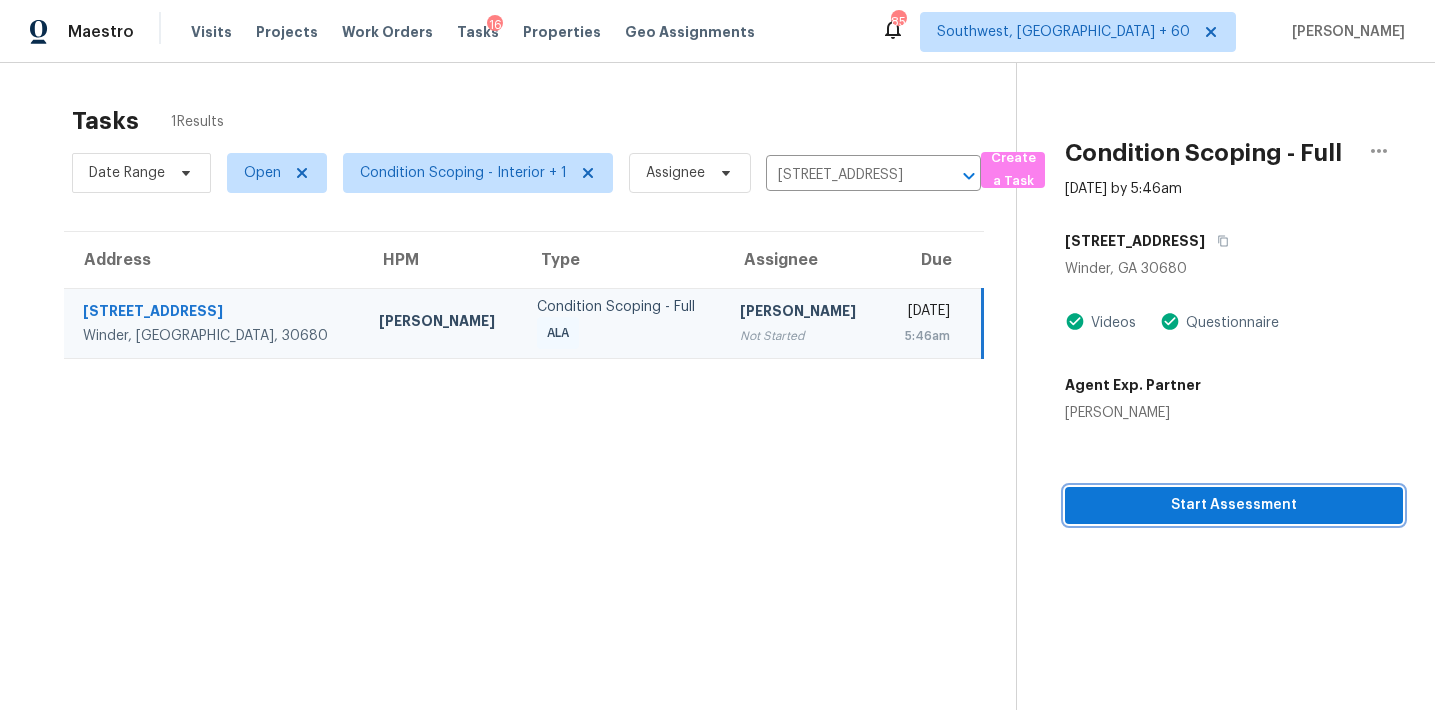 click on "Start Assessment" at bounding box center (1234, 505) 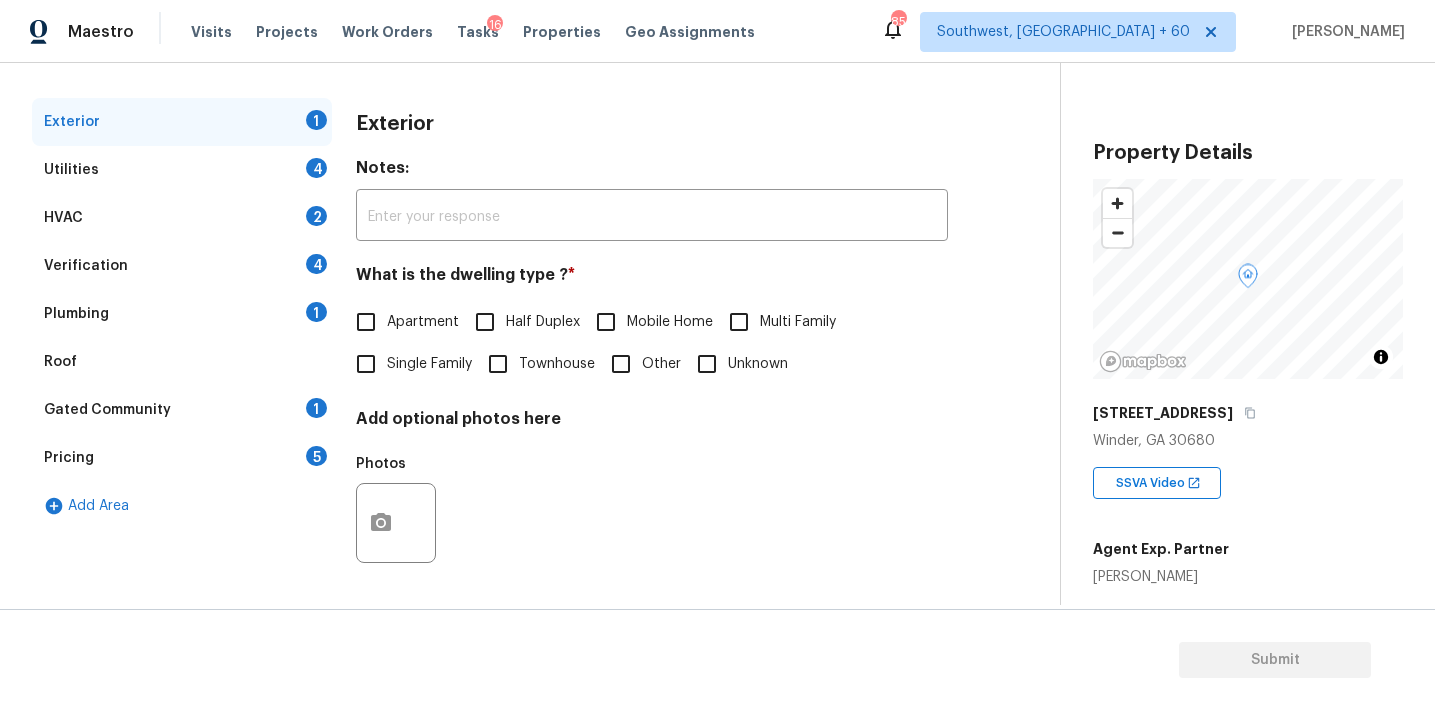 click on "5" at bounding box center (316, 456) 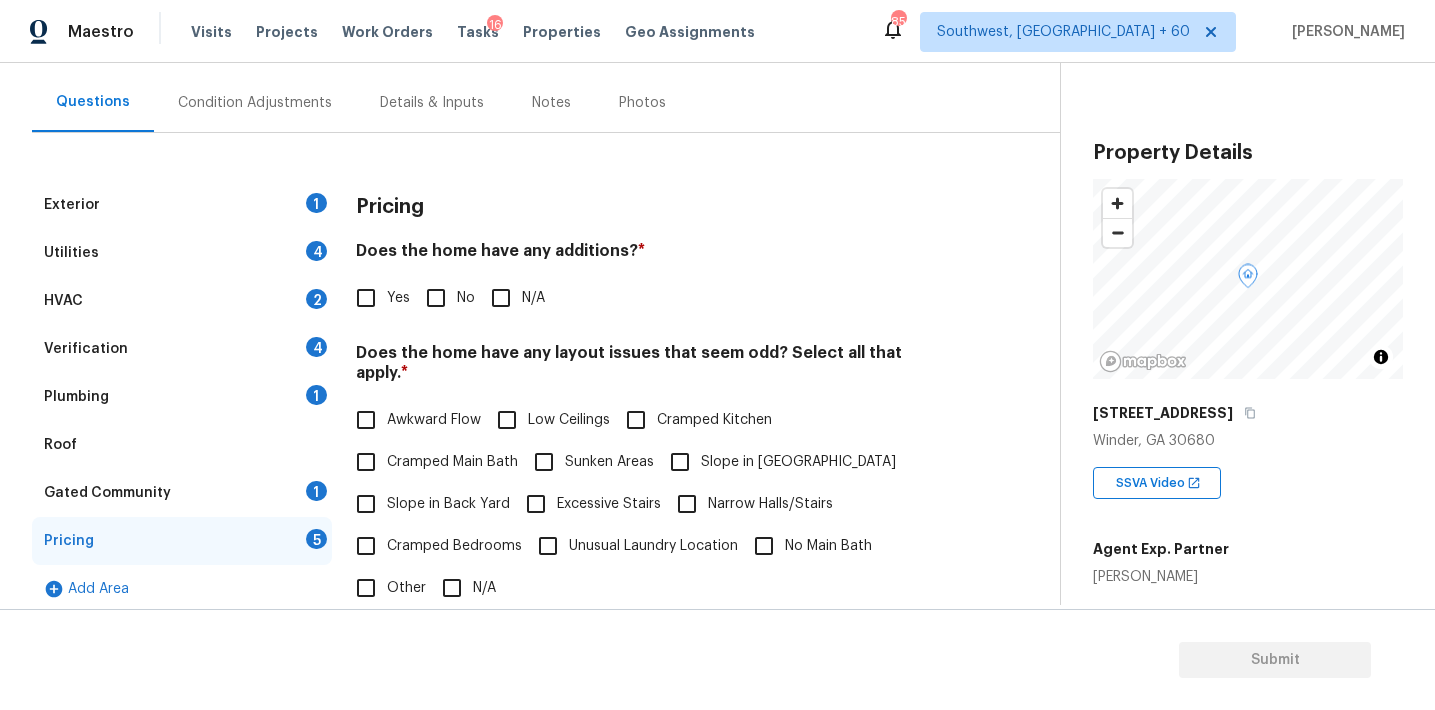 scroll, scrollTop: 172, scrollLeft: 0, axis: vertical 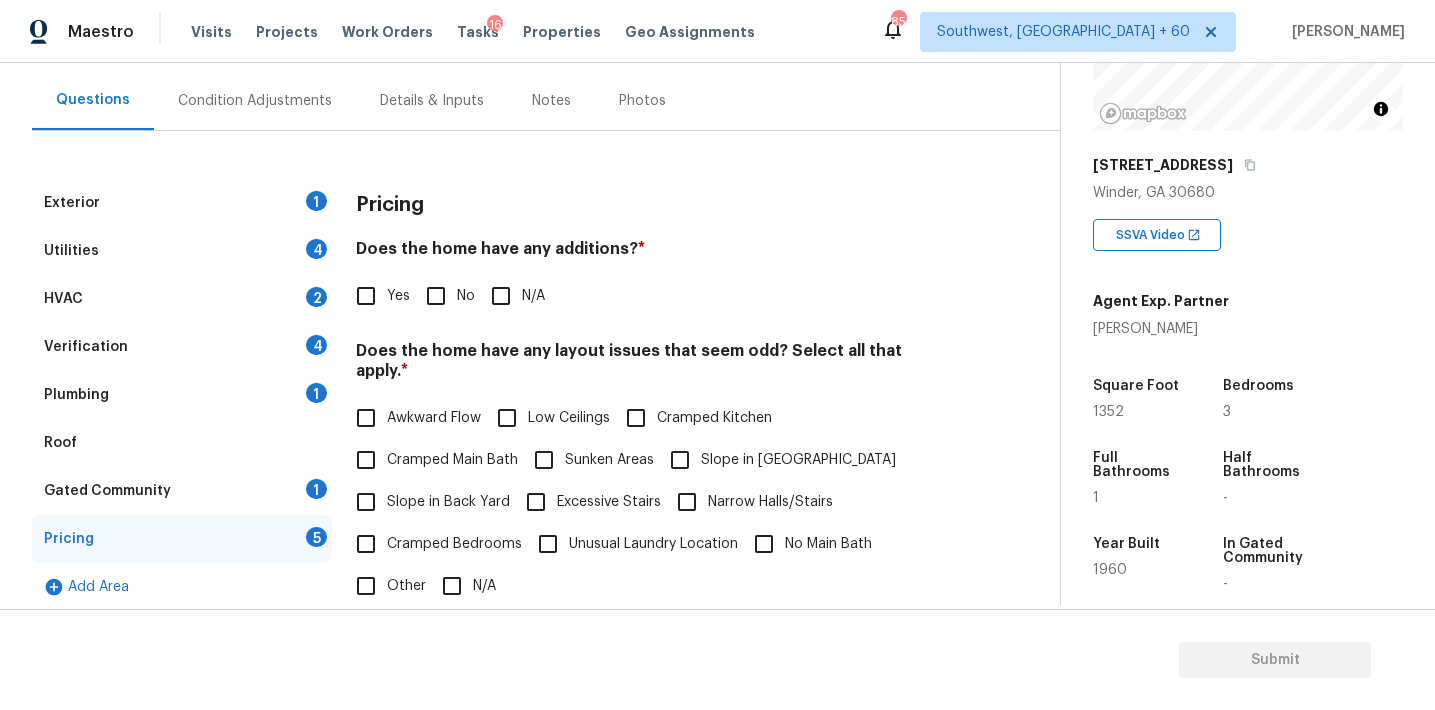 click on "Condition Adjustments" at bounding box center (255, 100) 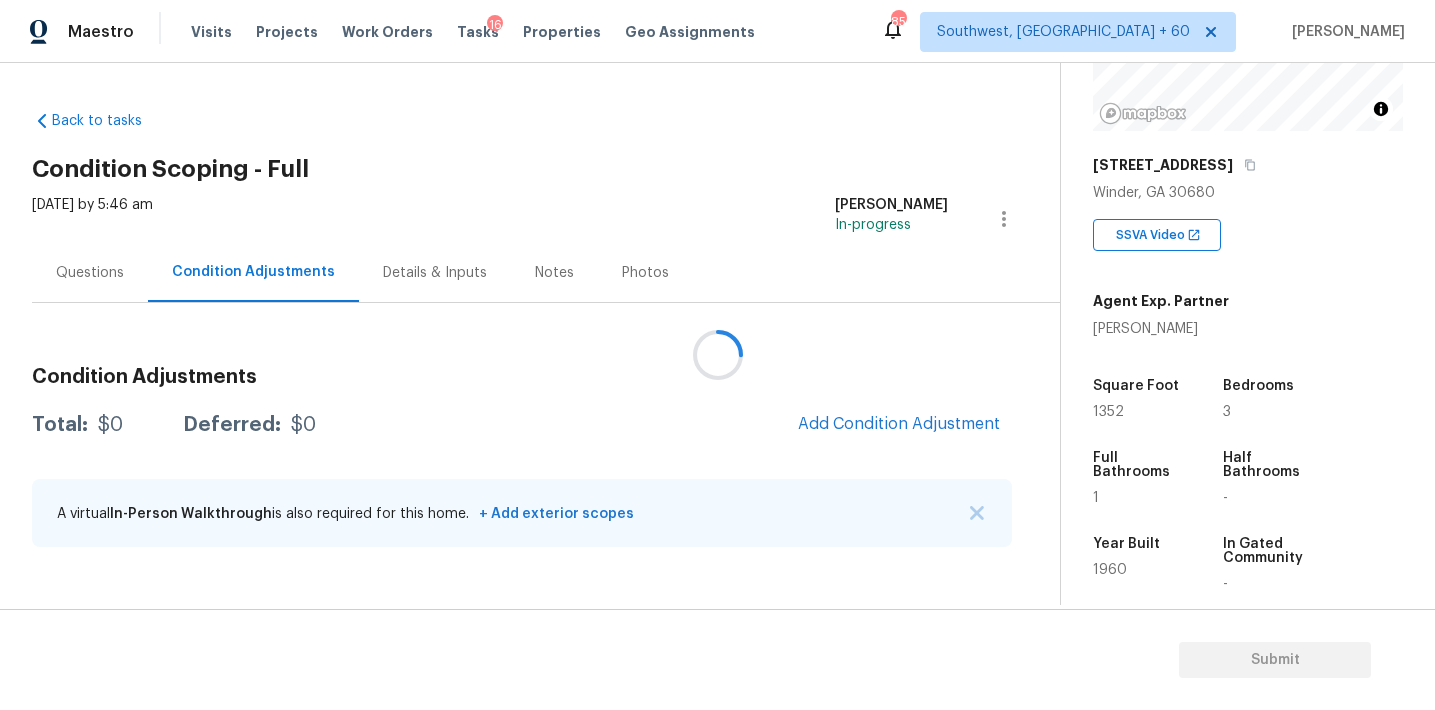 scroll, scrollTop: 0, scrollLeft: 0, axis: both 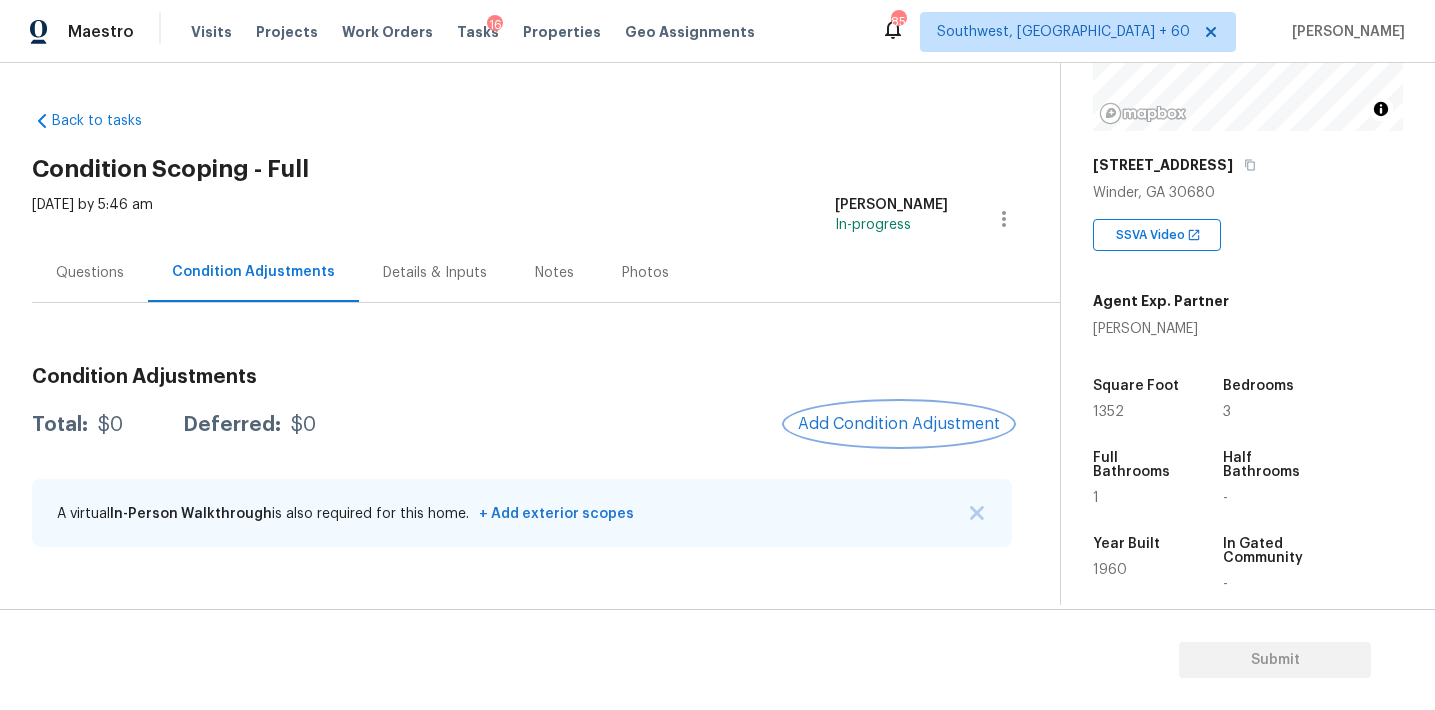 click on "Add Condition Adjustment" at bounding box center (899, 424) 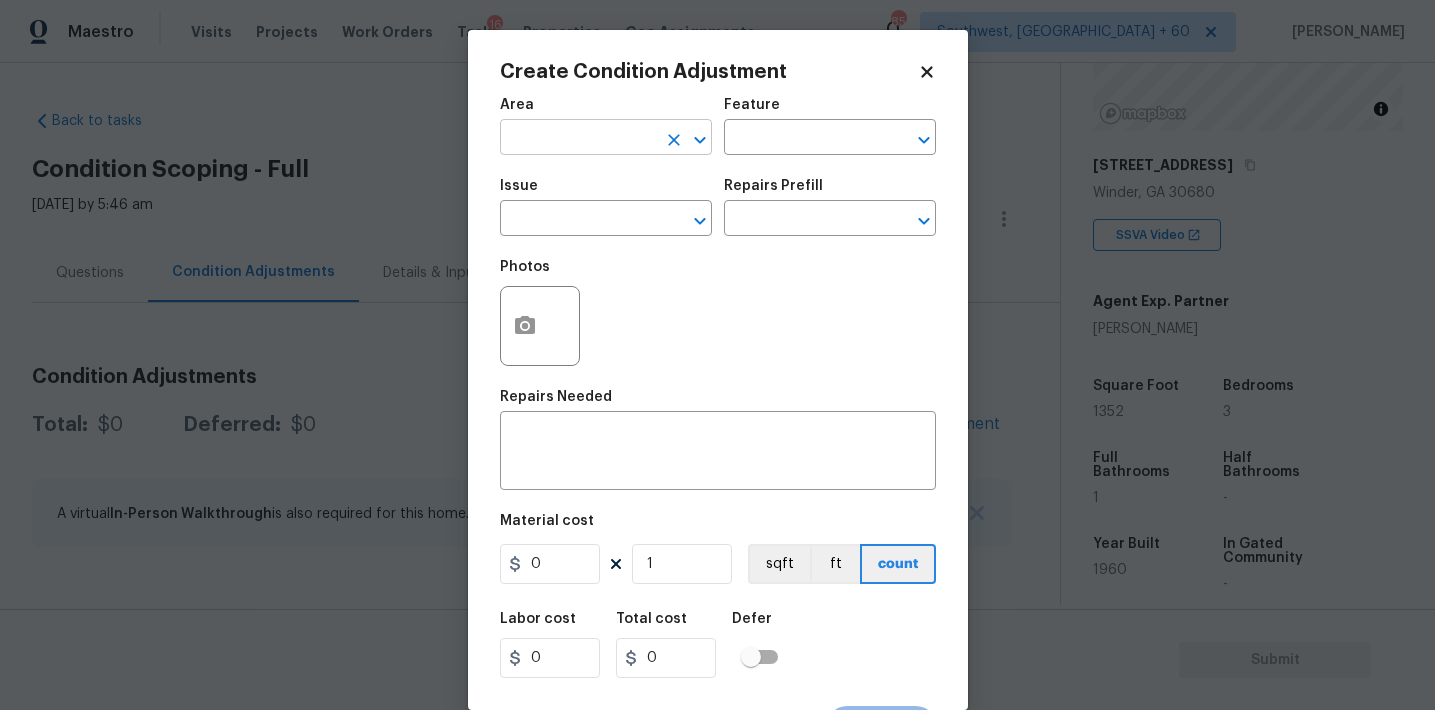 click at bounding box center [578, 139] 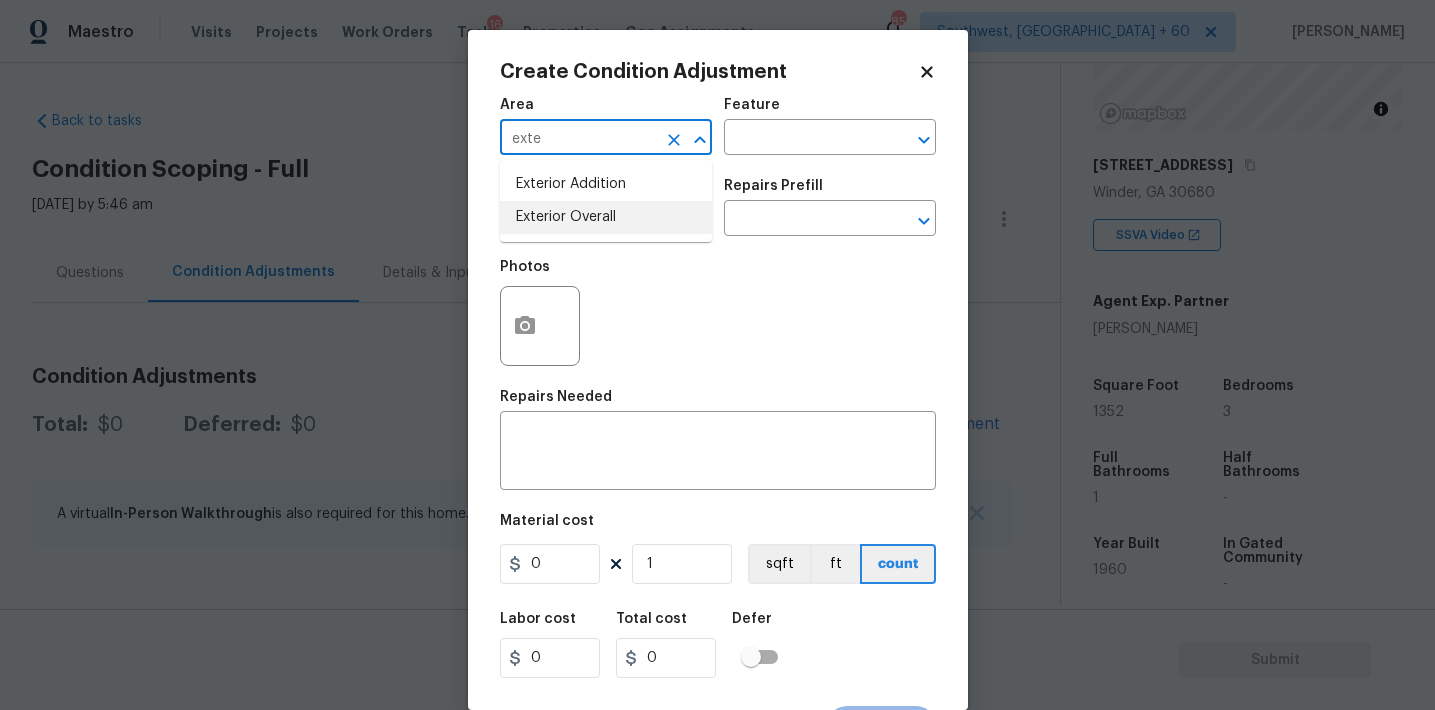 click on "Exterior Overall" at bounding box center (606, 217) 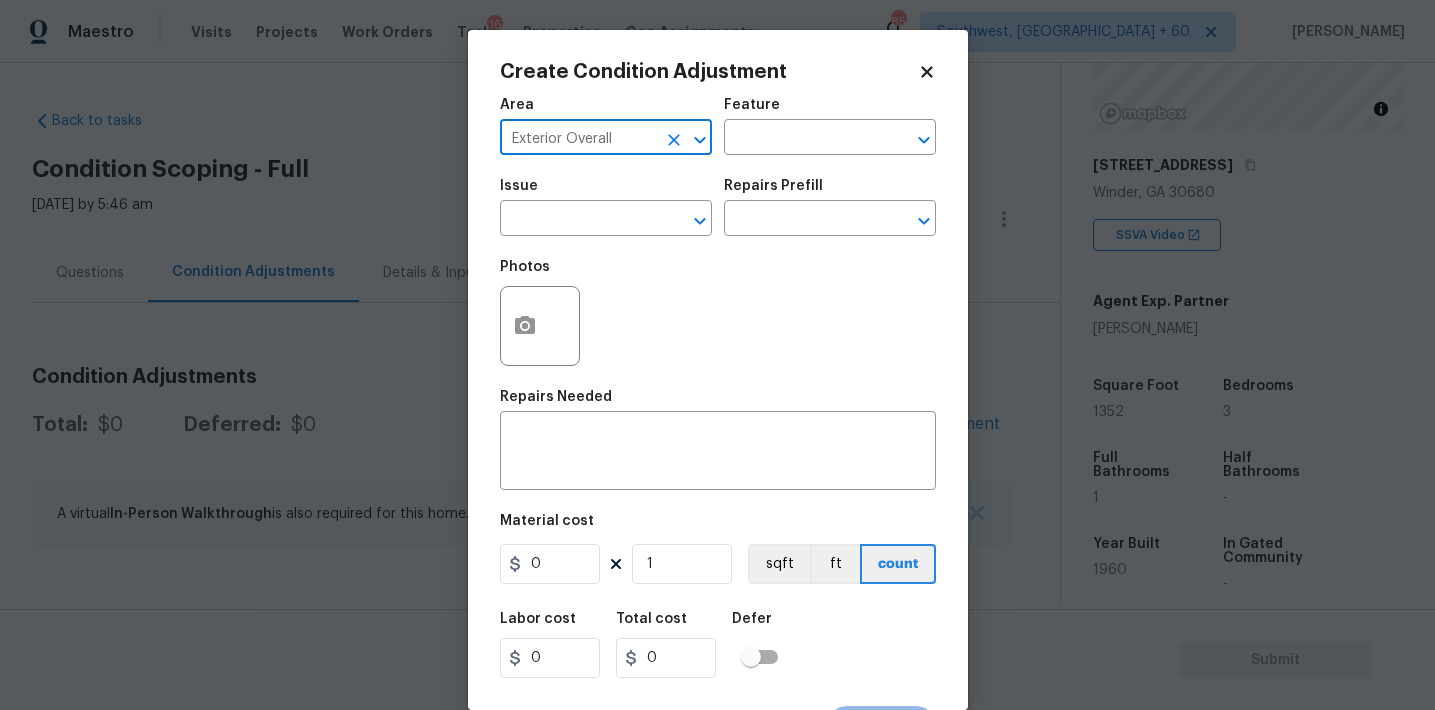 type on "Exterior Overall" 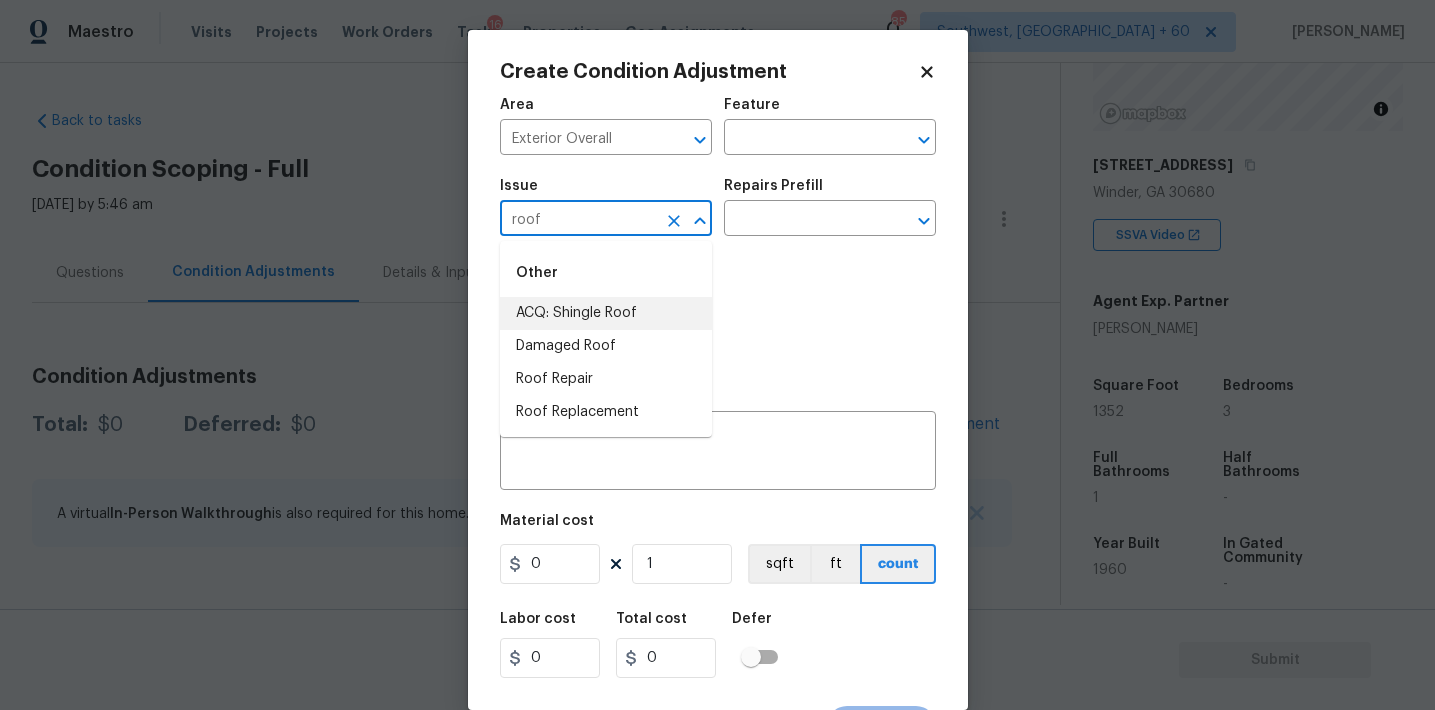 click on "ACQ: Shingle Roof" at bounding box center (606, 313) 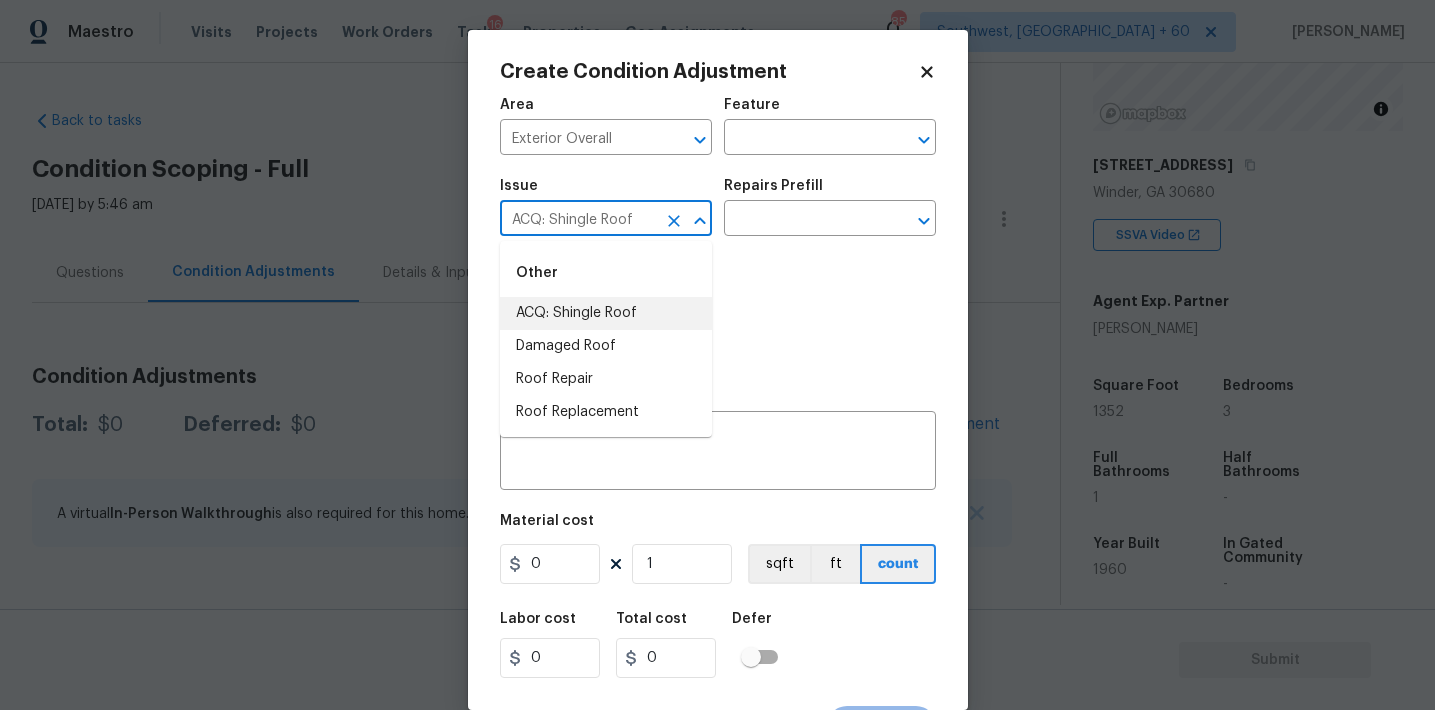 type on "ACQ: Shingle Roof" 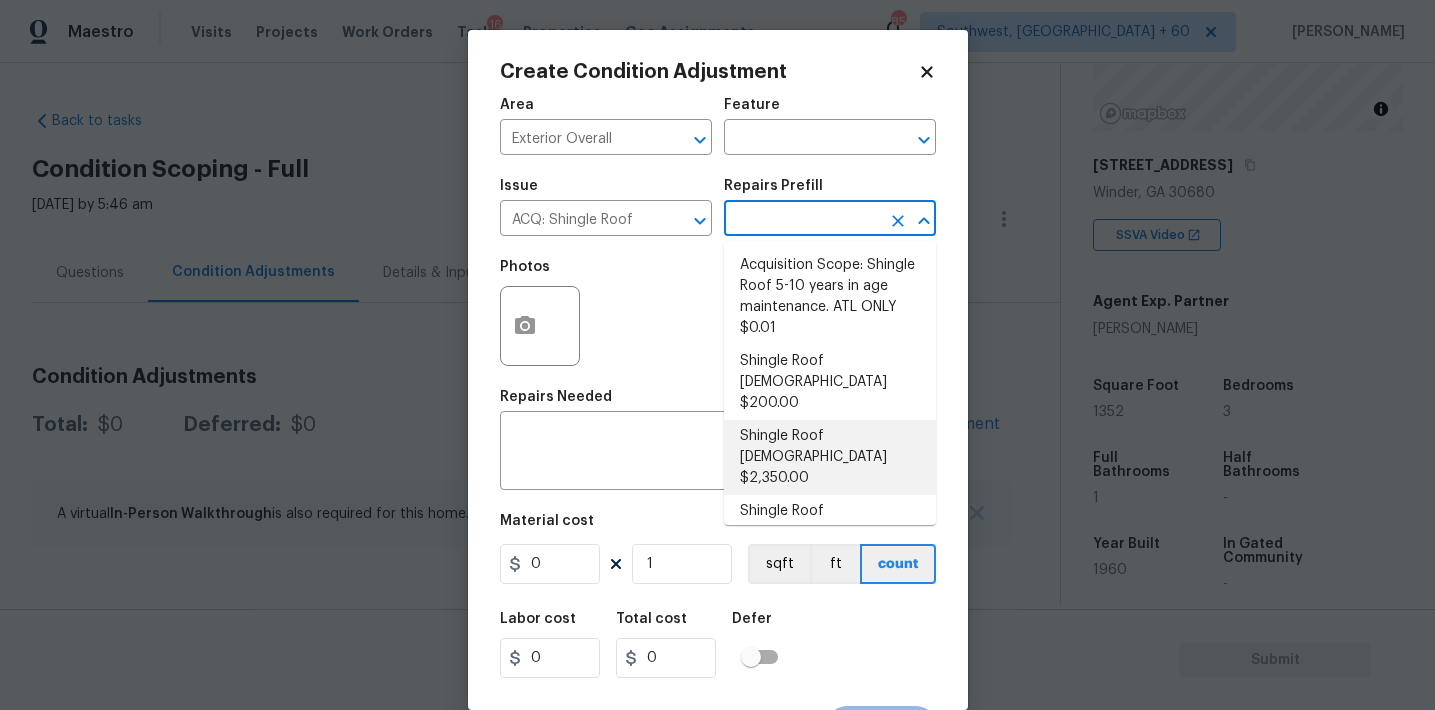 click on "Shingle Roof 11-15 Years Old $2,350.00" at bounding box center (830, 457) 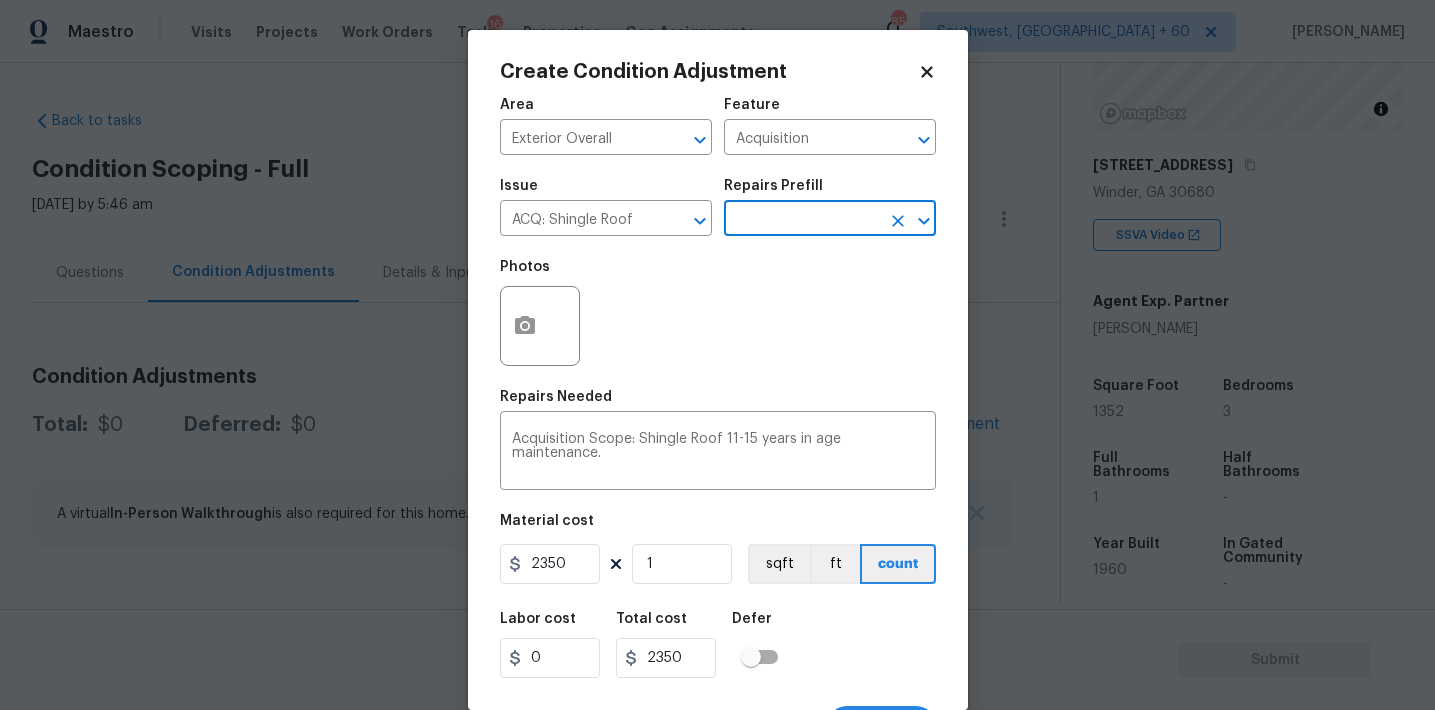 scroll, scrollTop: 37, scrollLeft: 0, axis: vertical 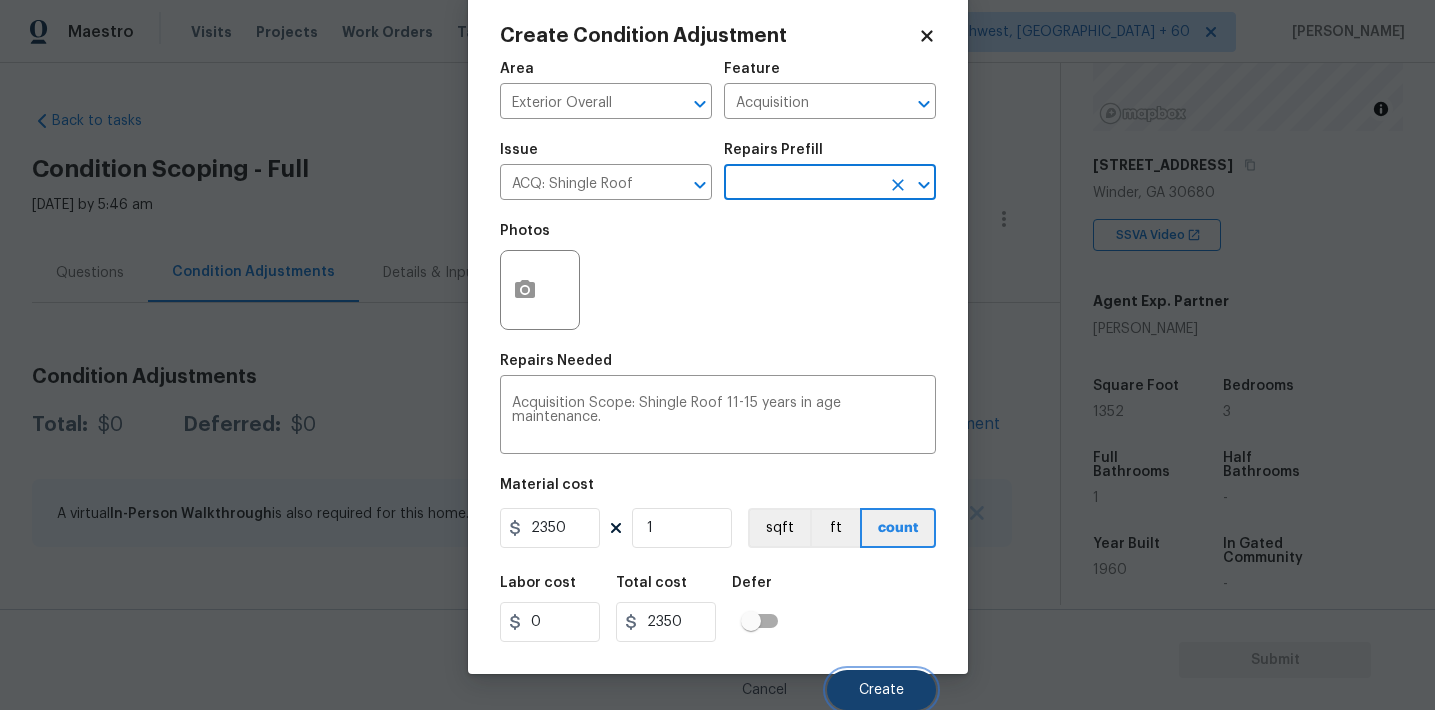 click on "Create" at bounding box center [881, 690] 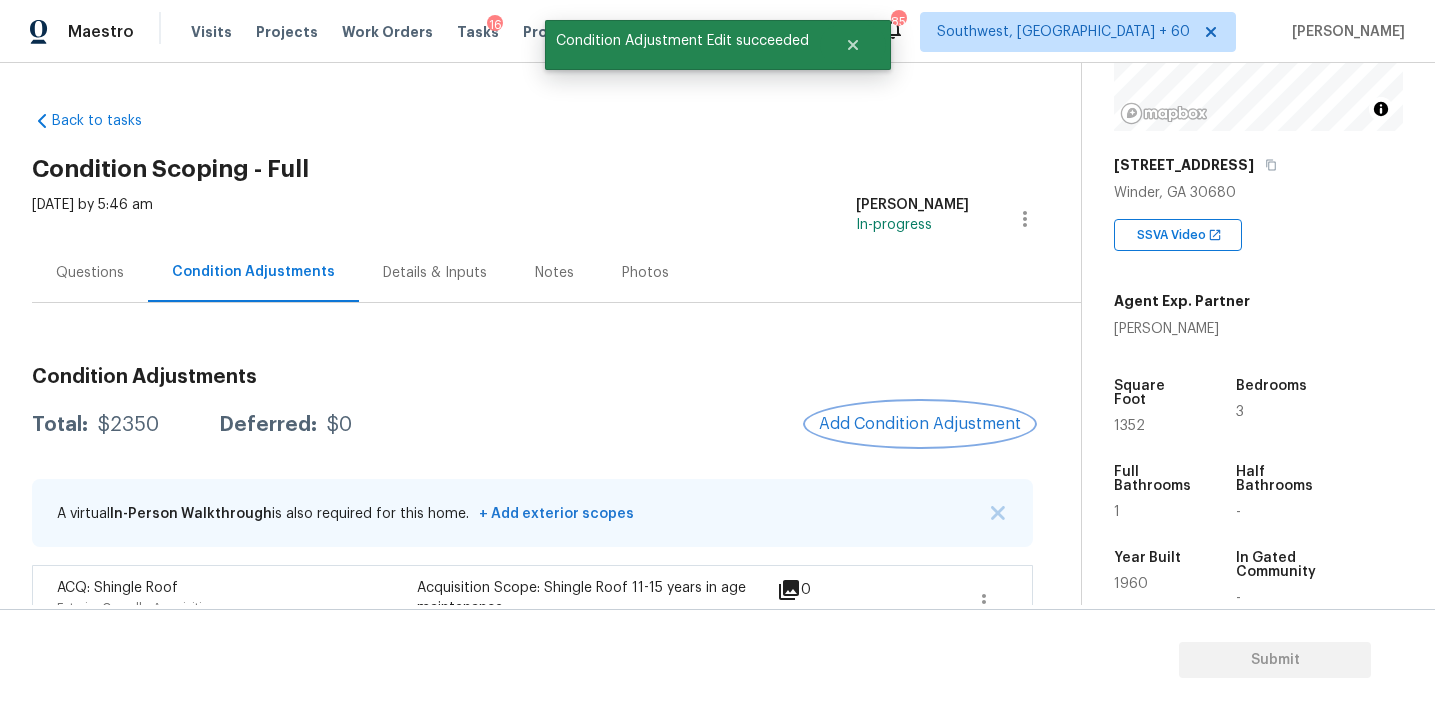 scroll, scrollTop: 0, scrollLeft: 0, axis: both 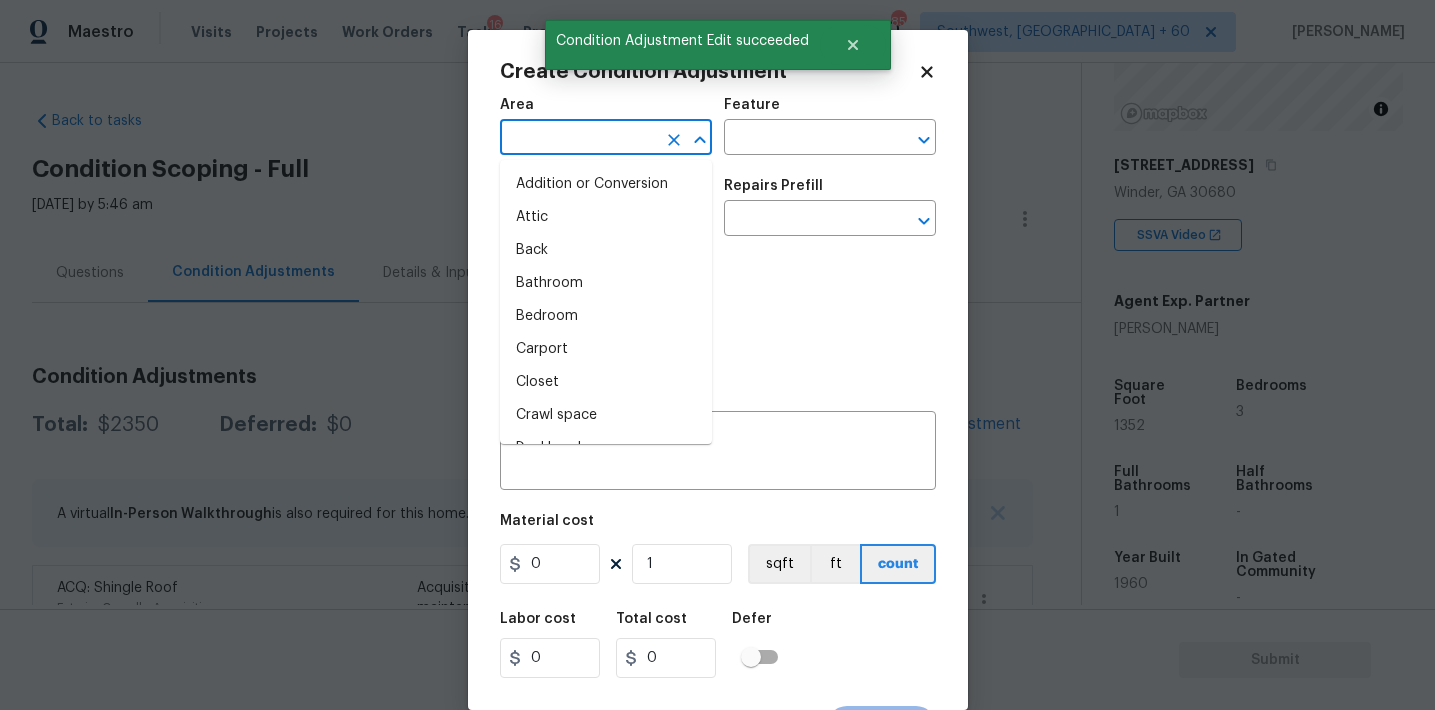 click at bounding box center [578, 139] 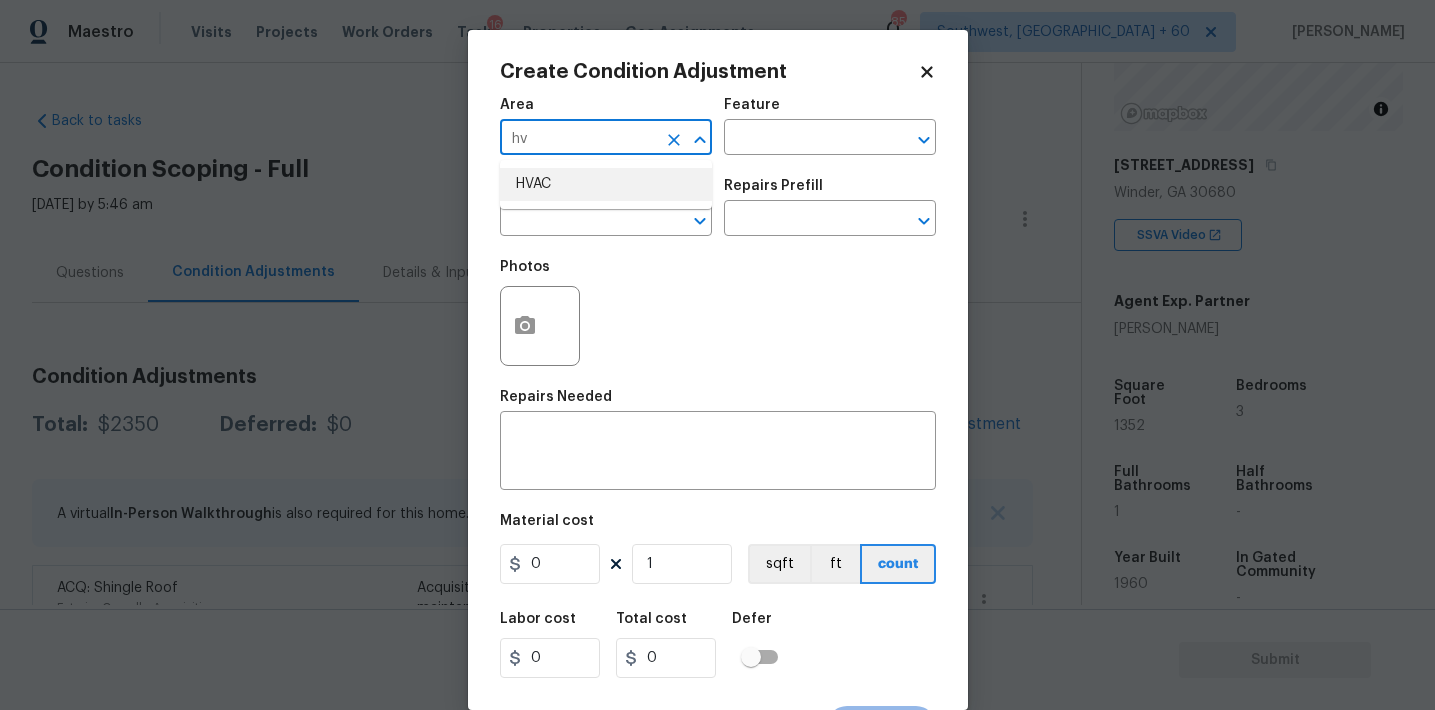 click on "HVAC" at bounding box center (606, 184) 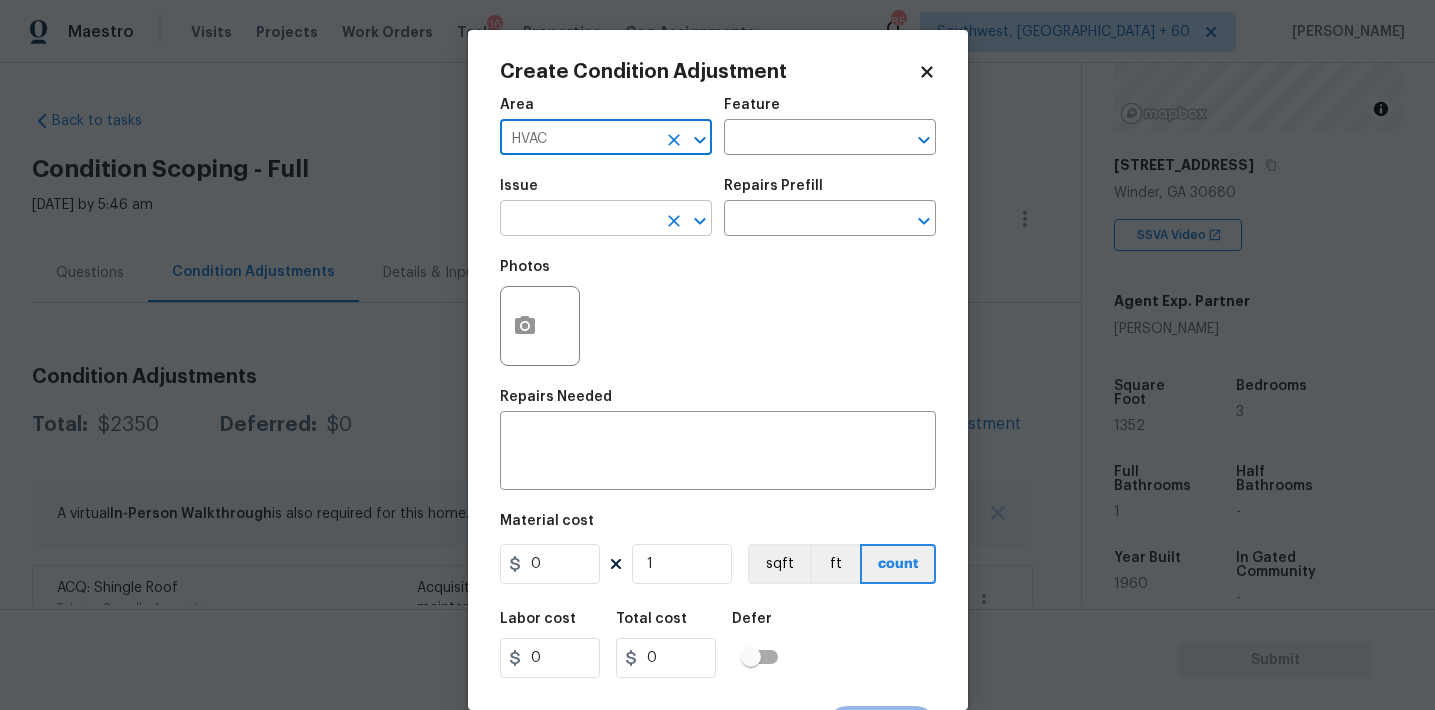 type on "HVAC" 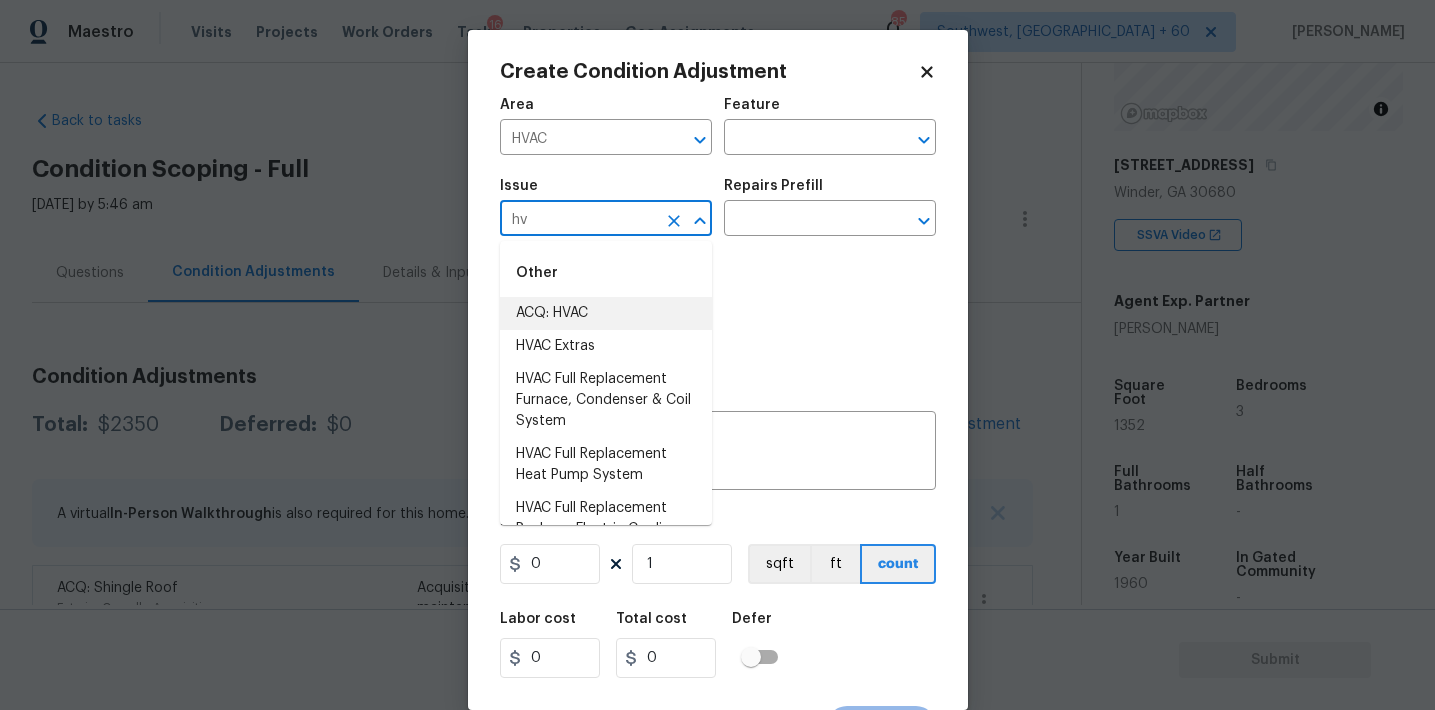 click on "ACQ: HVAC" at bounding box center (606, 313) 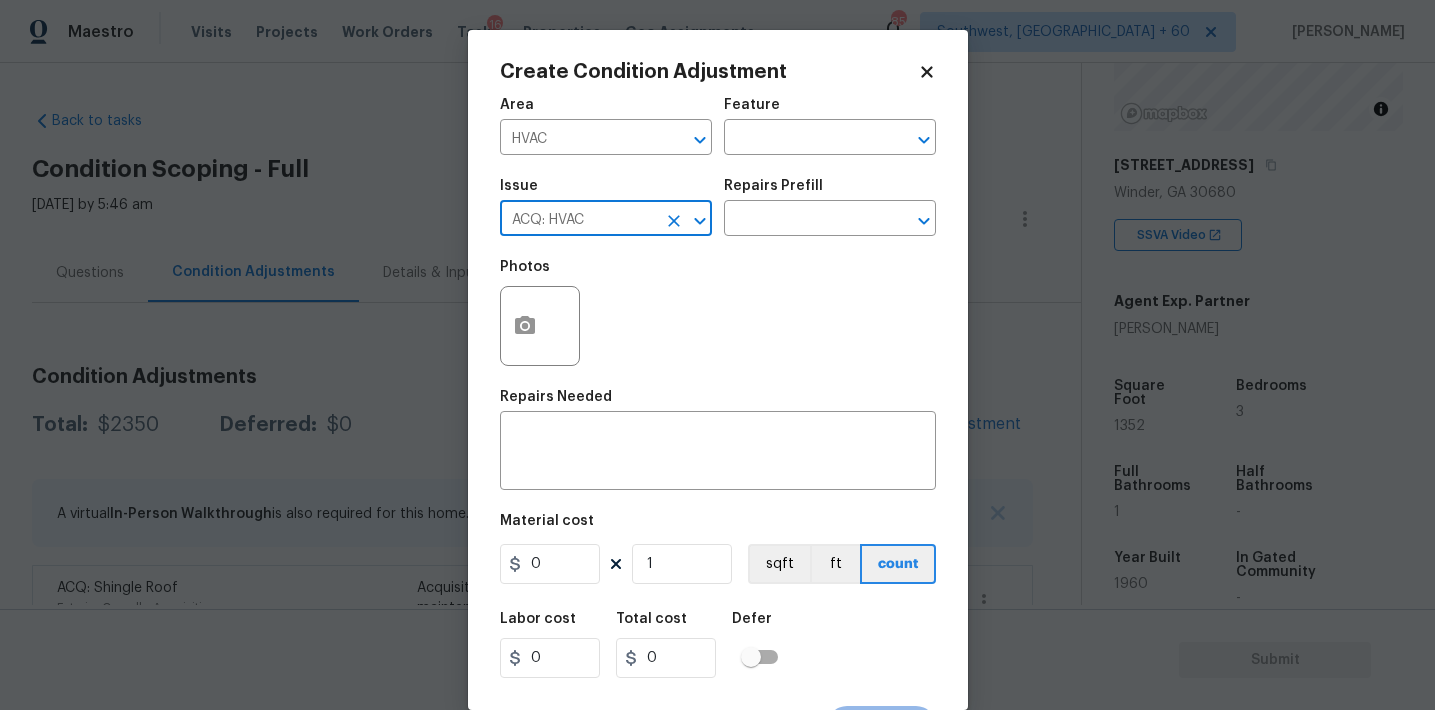 type on "ACQ: HVAC" 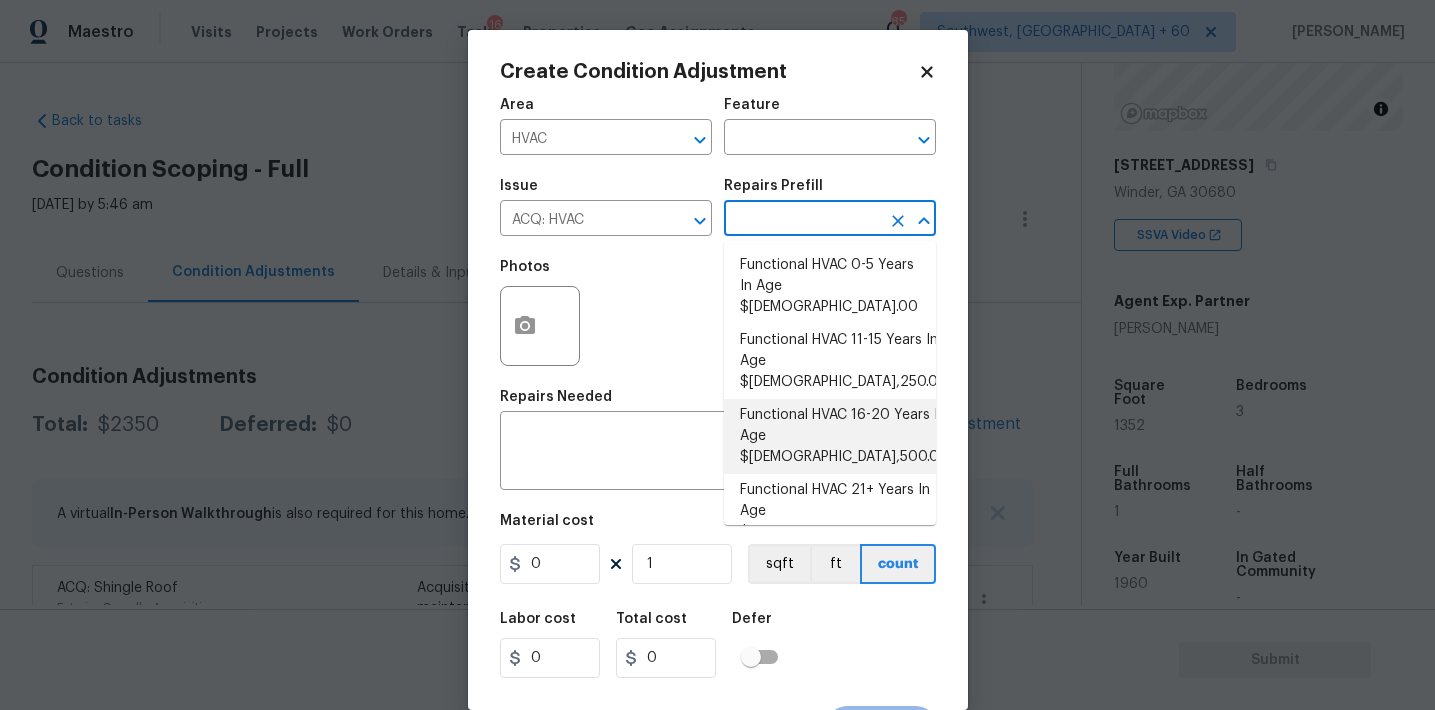 click on "Functional HVAC 16-20 Years In Age $6,500.00" at bounding box center [830, 436] 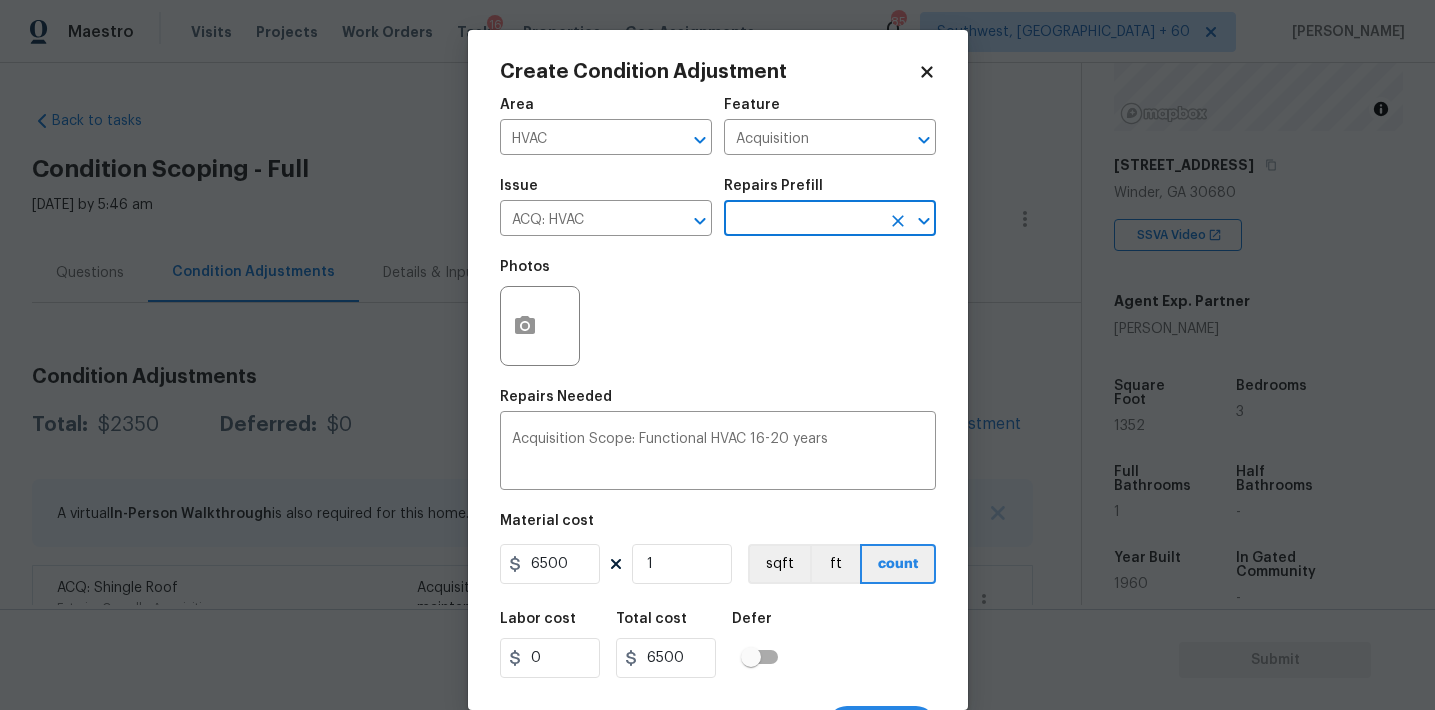 scroll, scrollTop: 37, scrollLeft: 0, axis: vertical 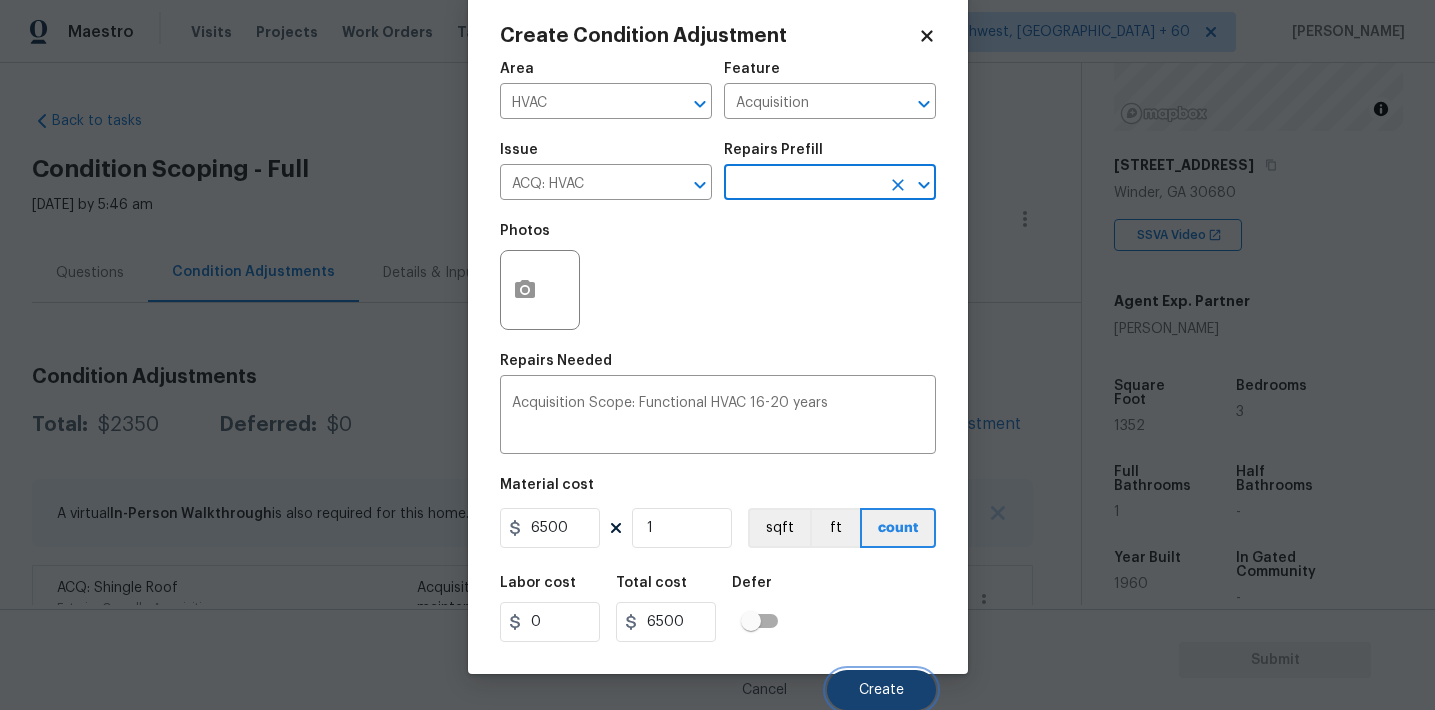click on "Create" at bounding box center [881, 690] 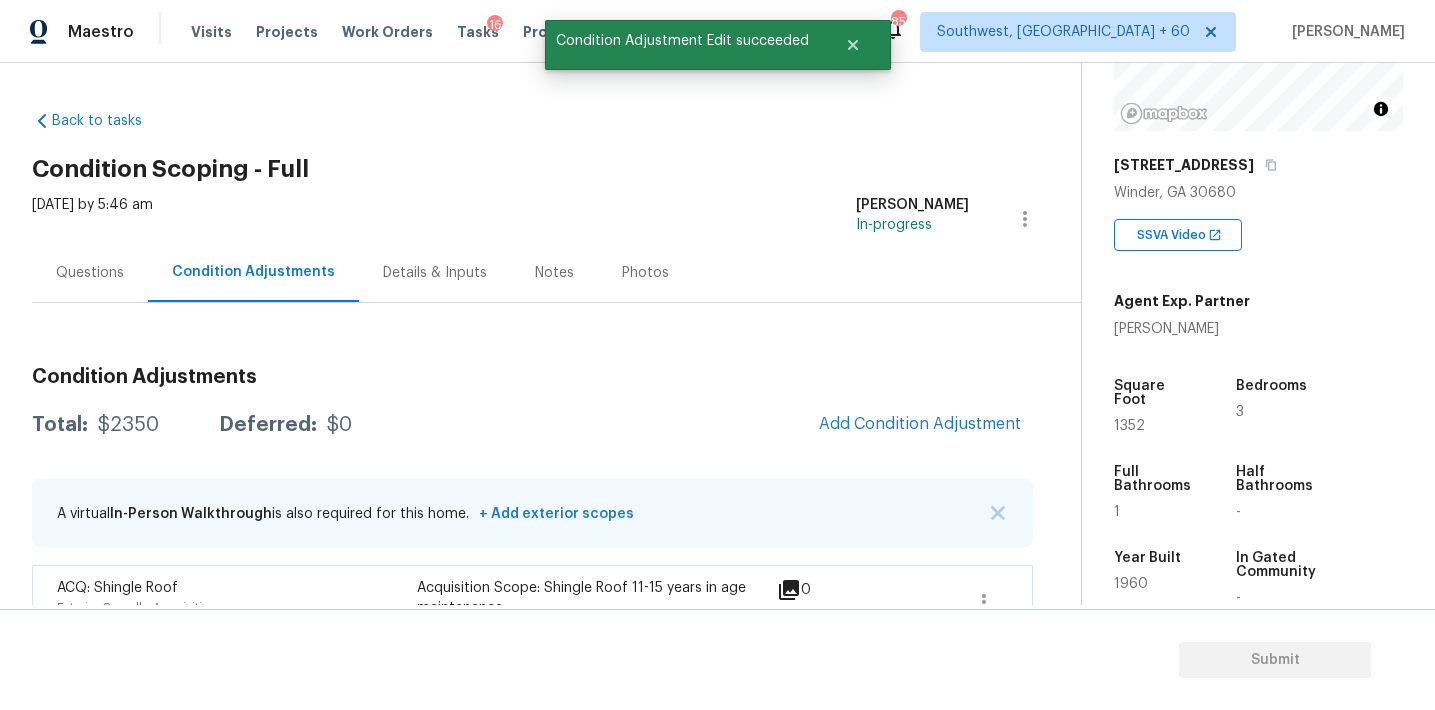 scroll, scrollTop: 30, scrollLeft: 0, axis: vertical 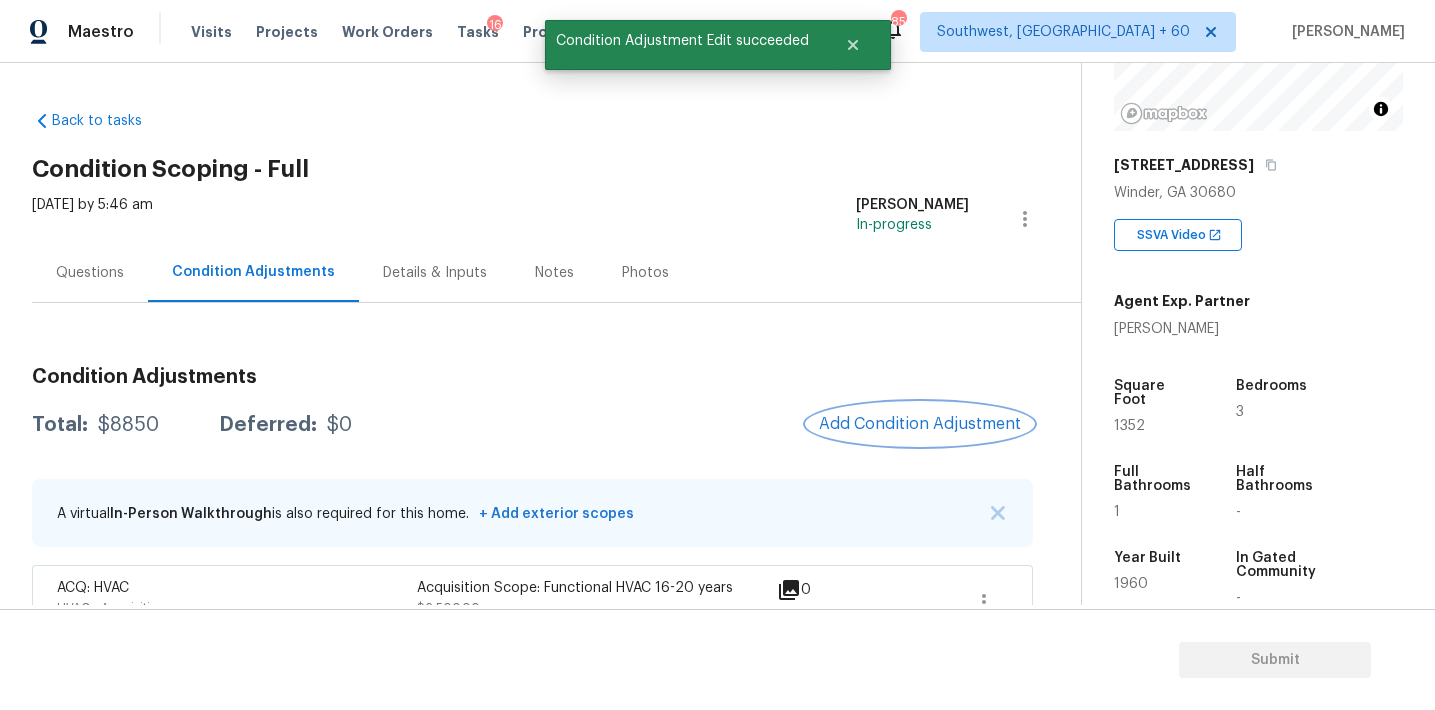 click on "Add Condition Adjustment" at bounding box center [920, 424] 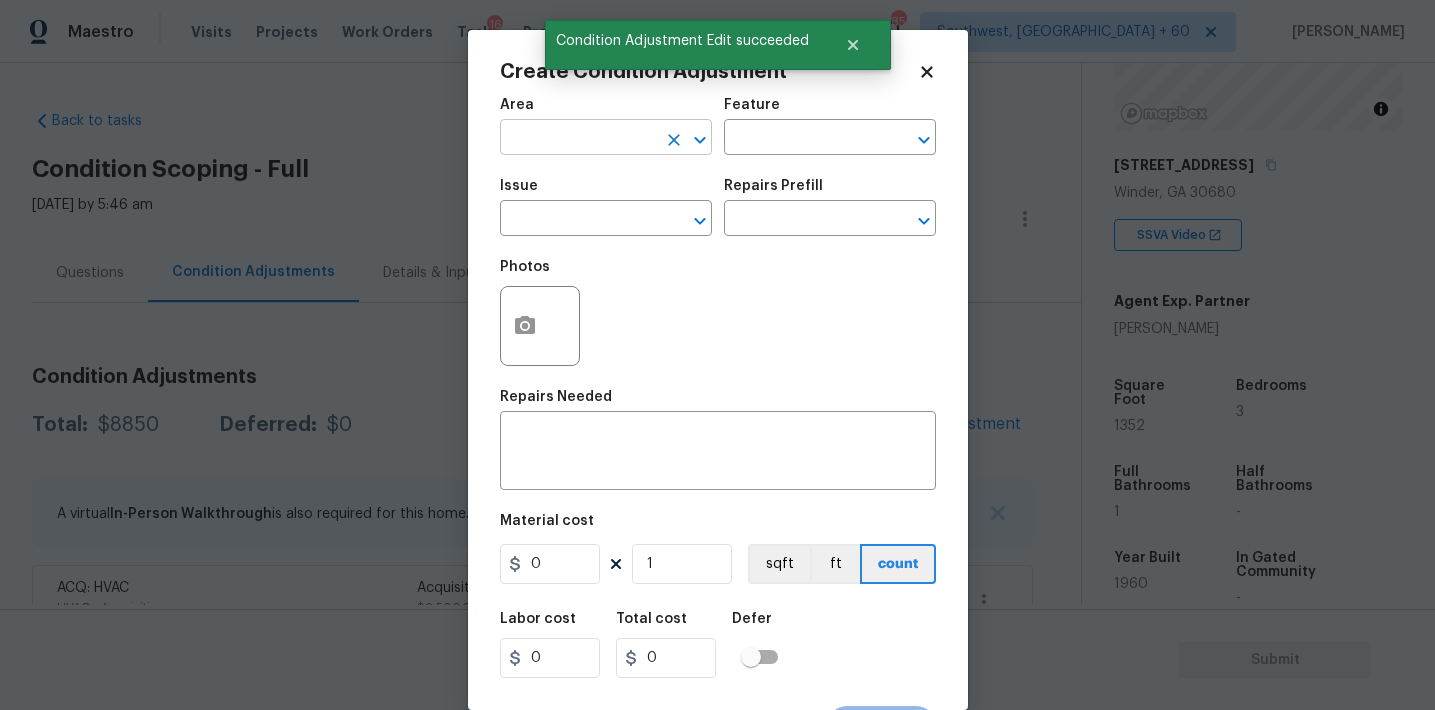 click at bounding box center (578, 139) 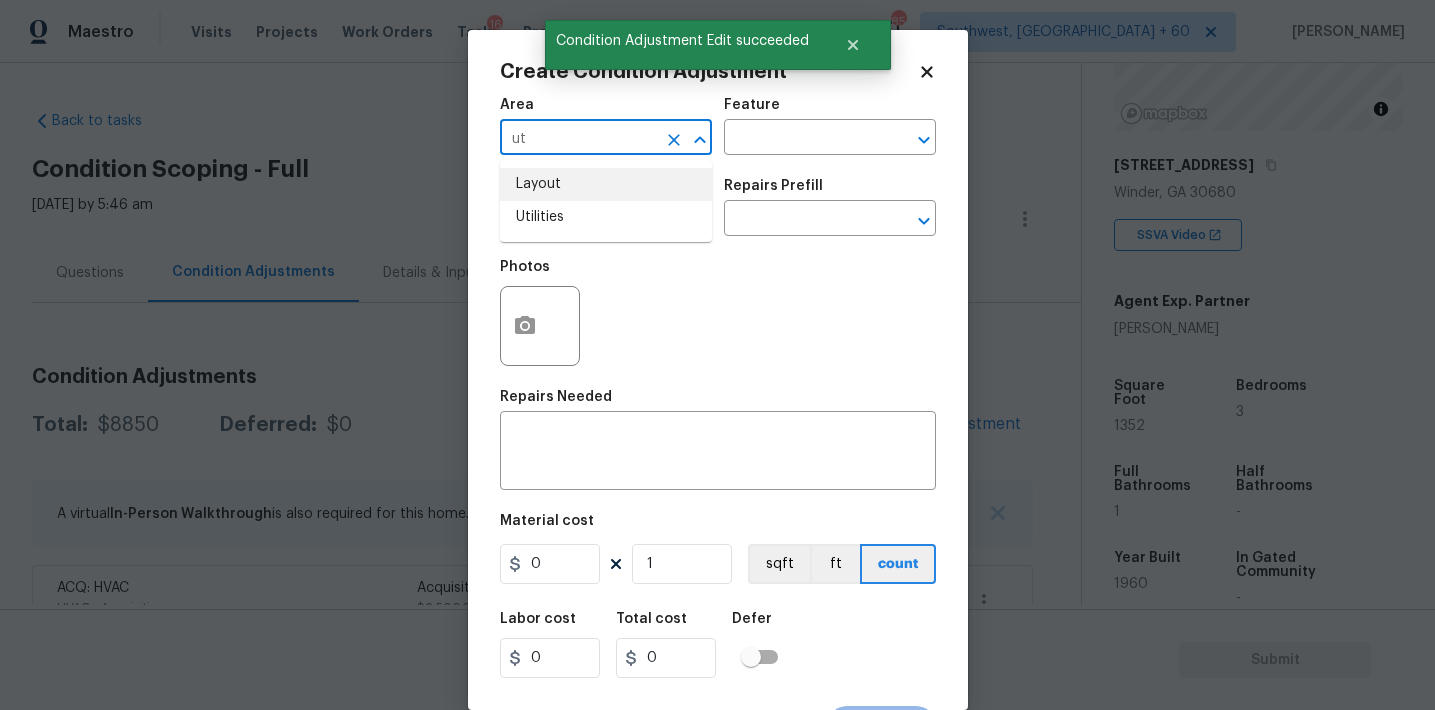 click on "Layout" at bounding box center [606, 184] 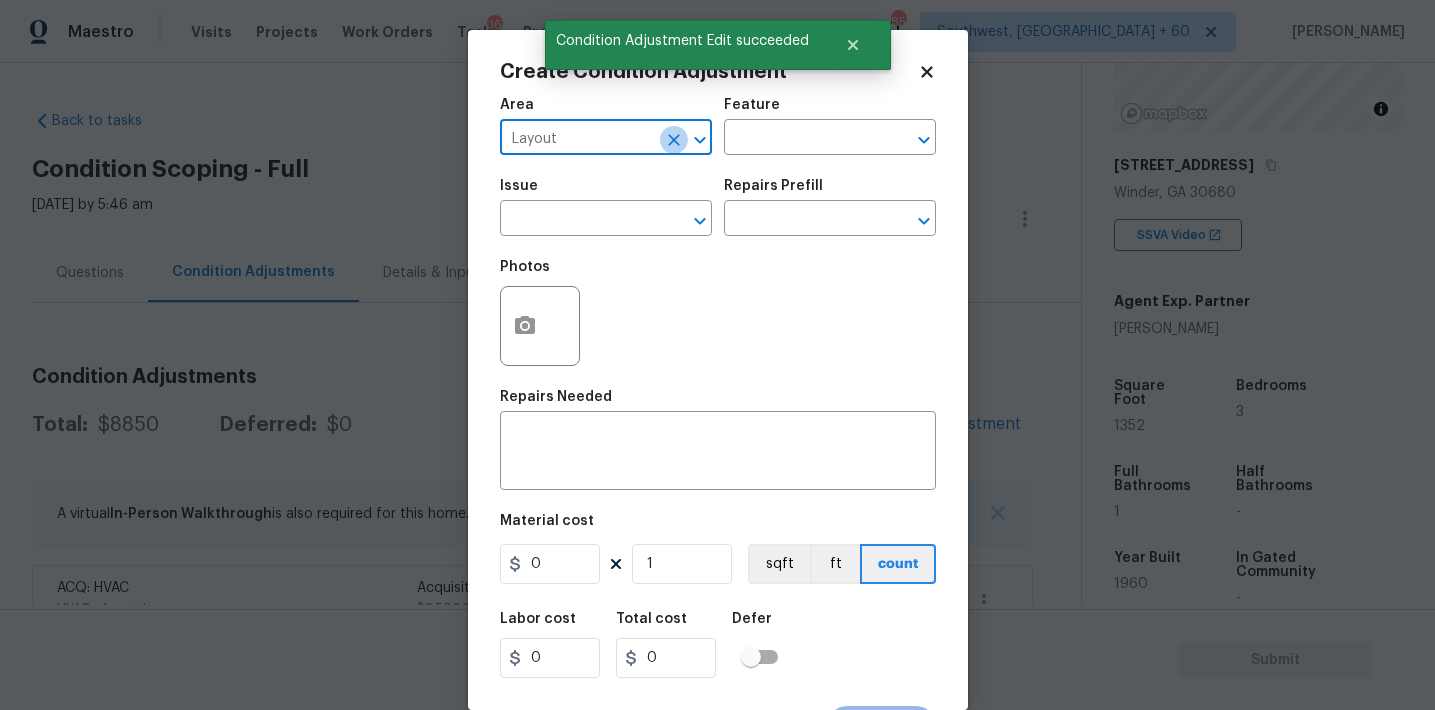 click at bounding box center [674, 140] 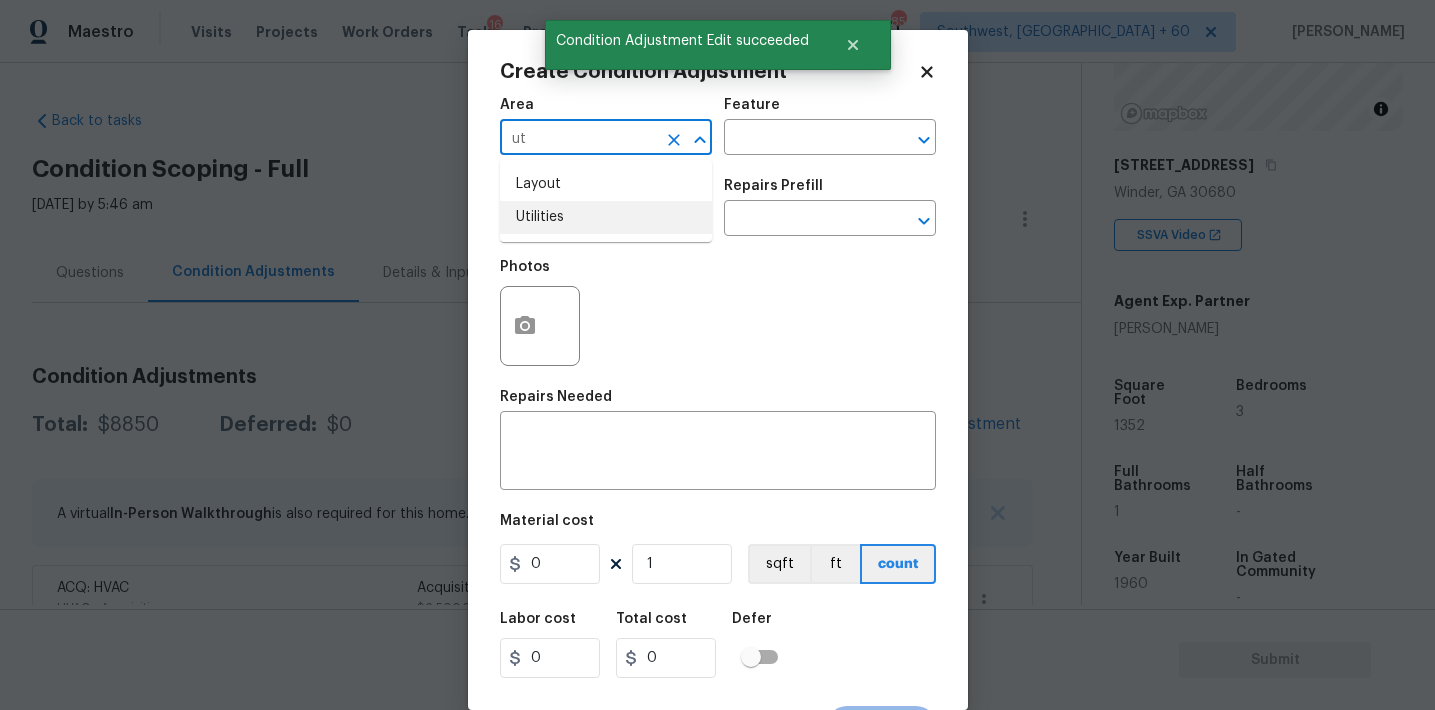click on "Utilities" at bounding box center [606, 217] 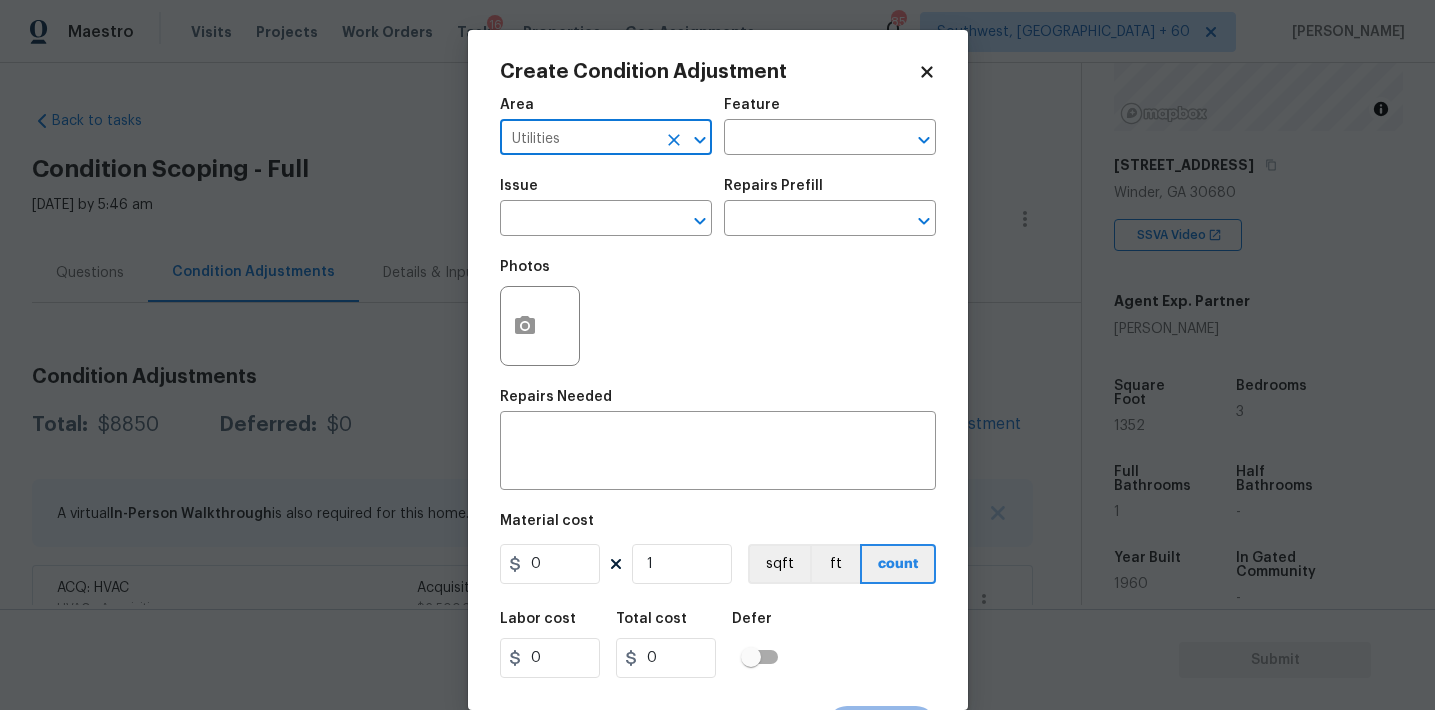 type on "Utilities" 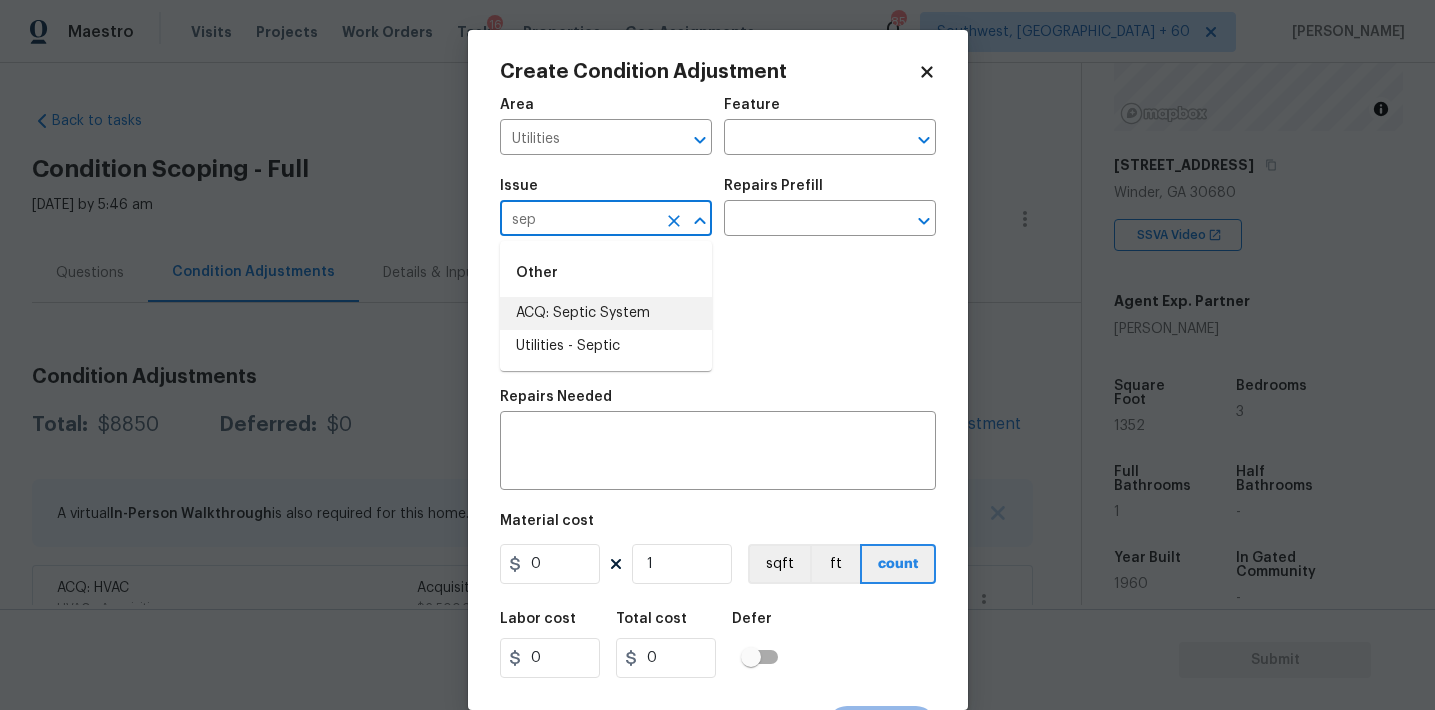 click on "ACQ: Septic System" at bounding box center [606, 313] 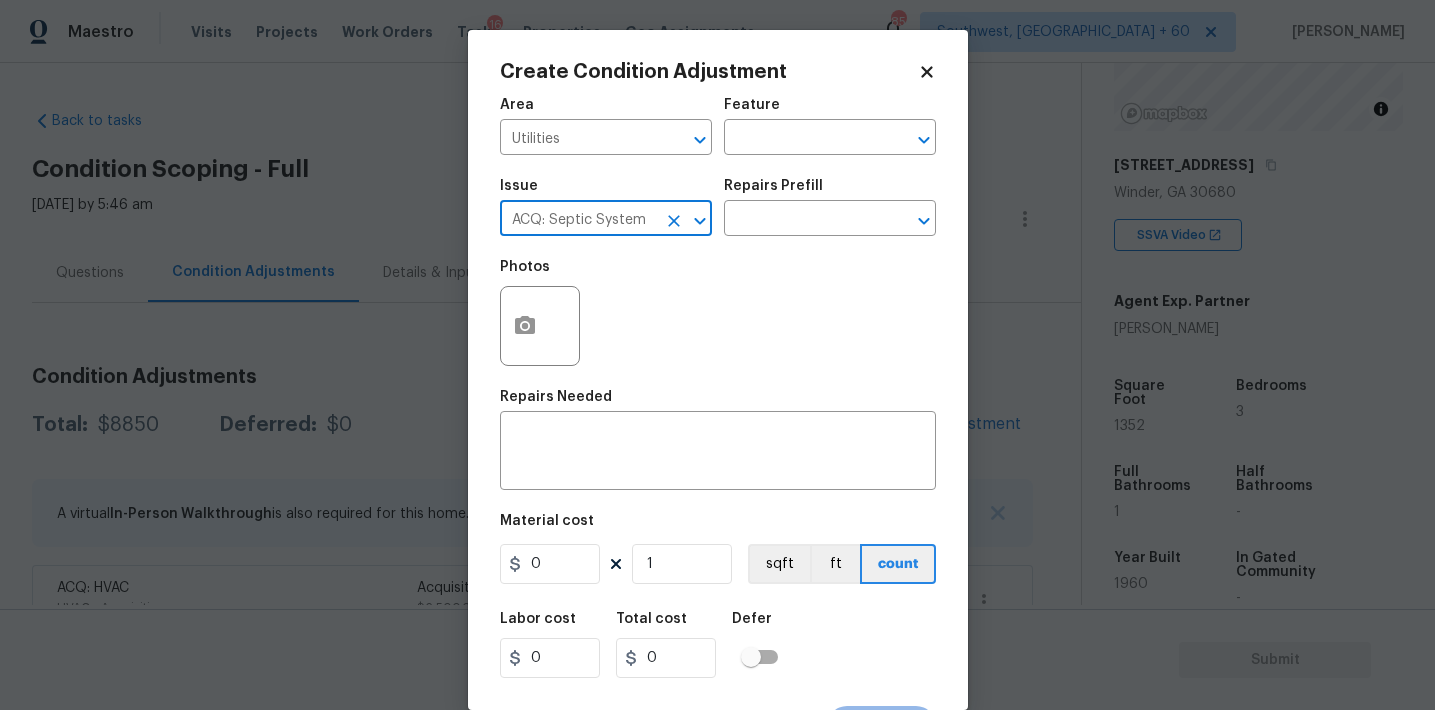 type on "ACQ: Septic System" 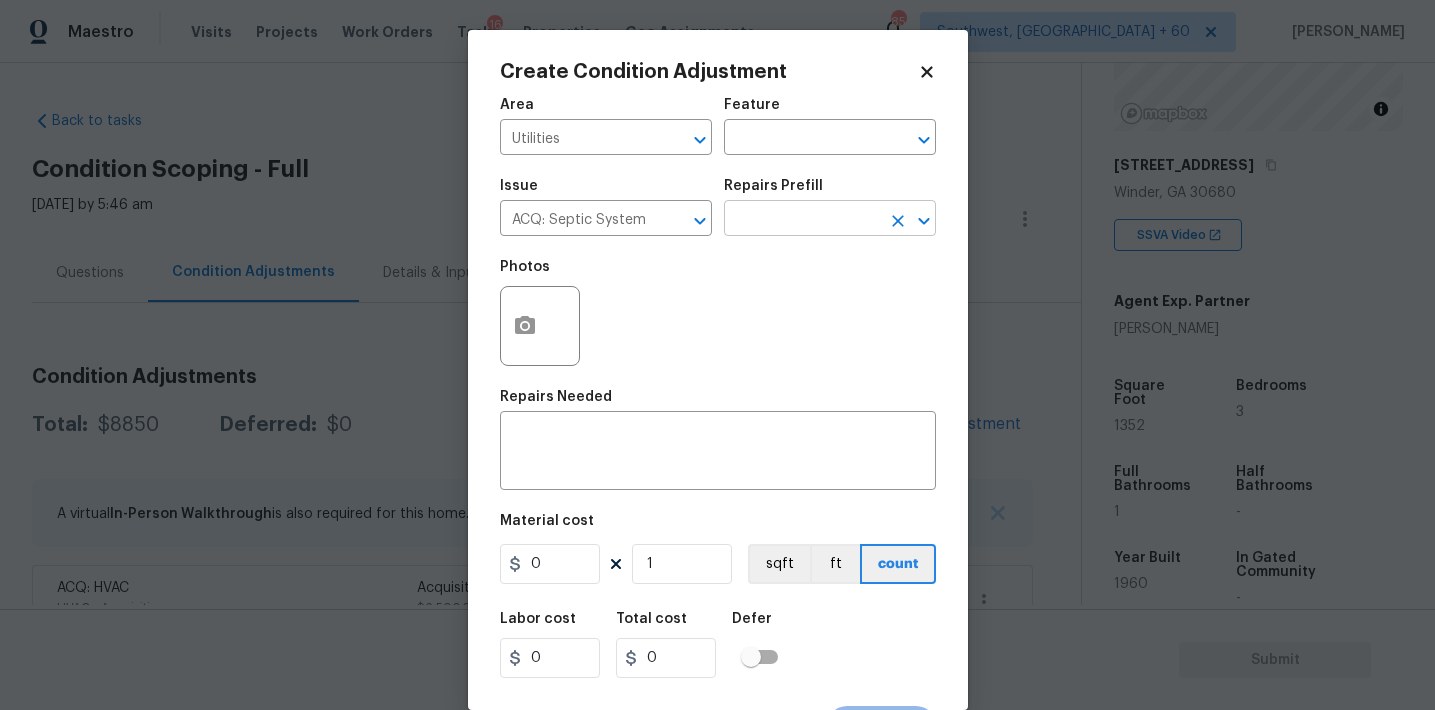 click at bounding box center (802, 220) 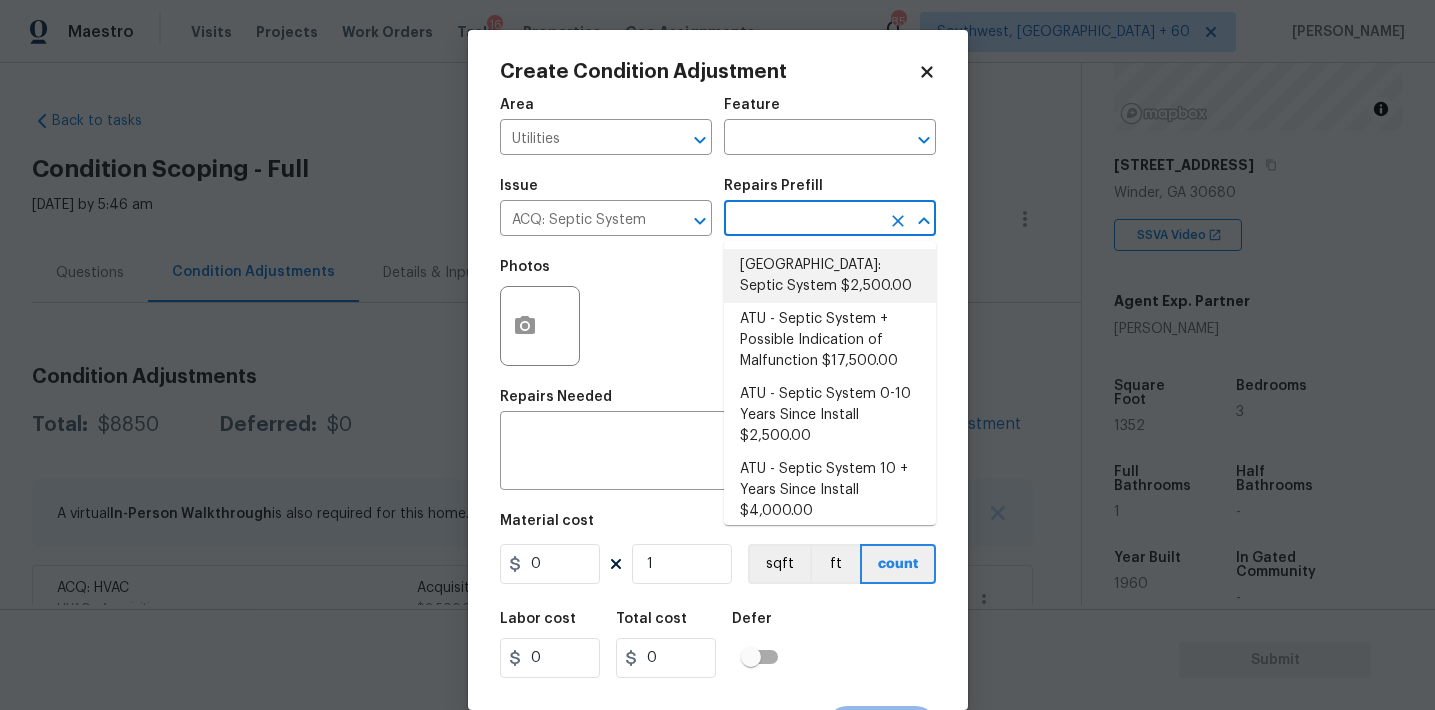 click on "Atlanta: Septic System $2,500.00" at bounding box center (830, 276) 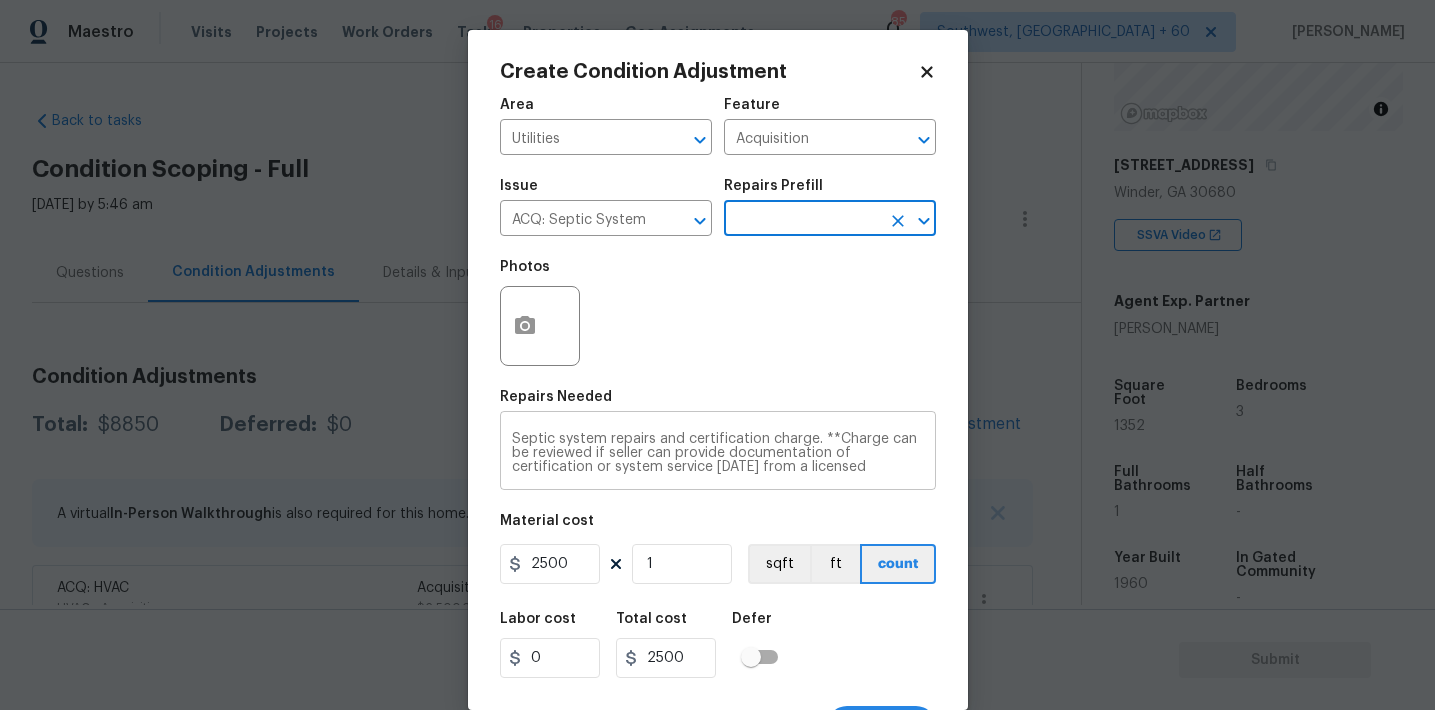 scroll, scrollTop: 14, scrollLeft: 0, axis: vertical 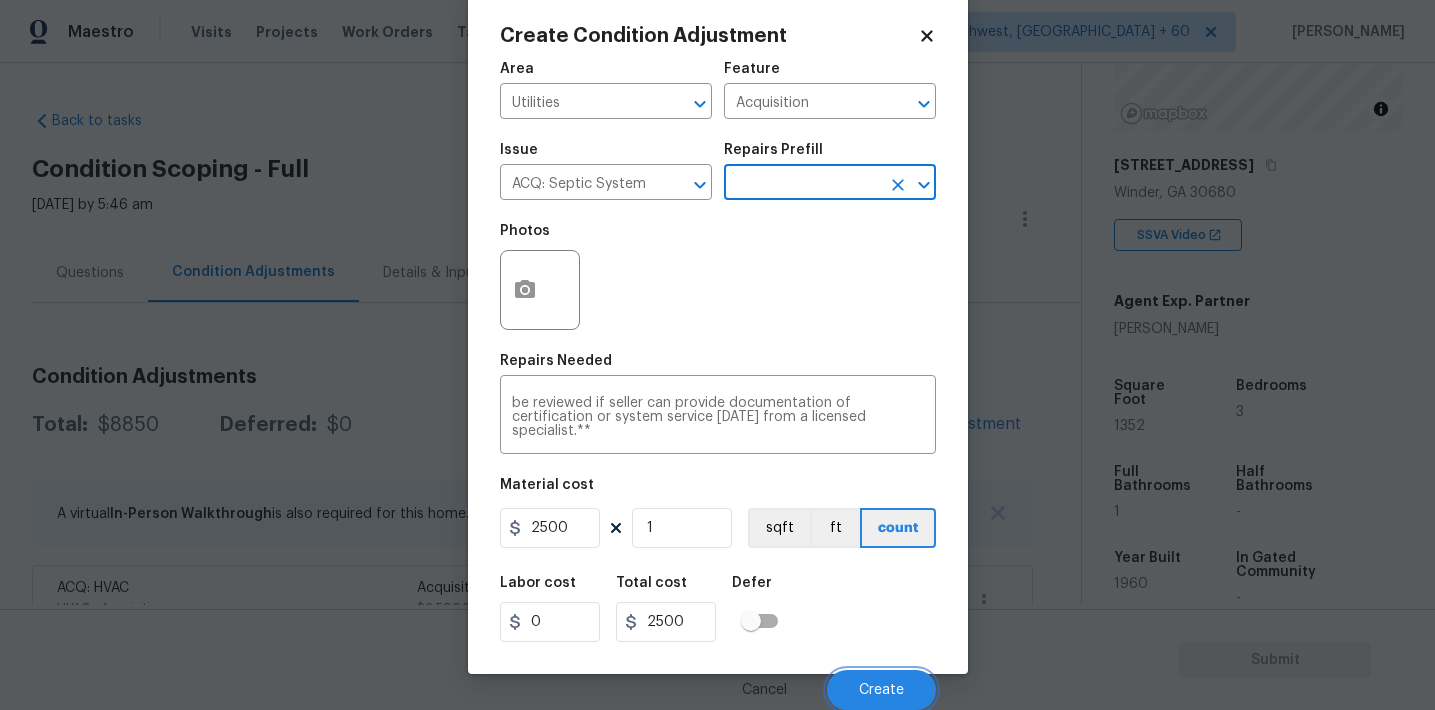 click on "Create" at bounding box center (881, 690) 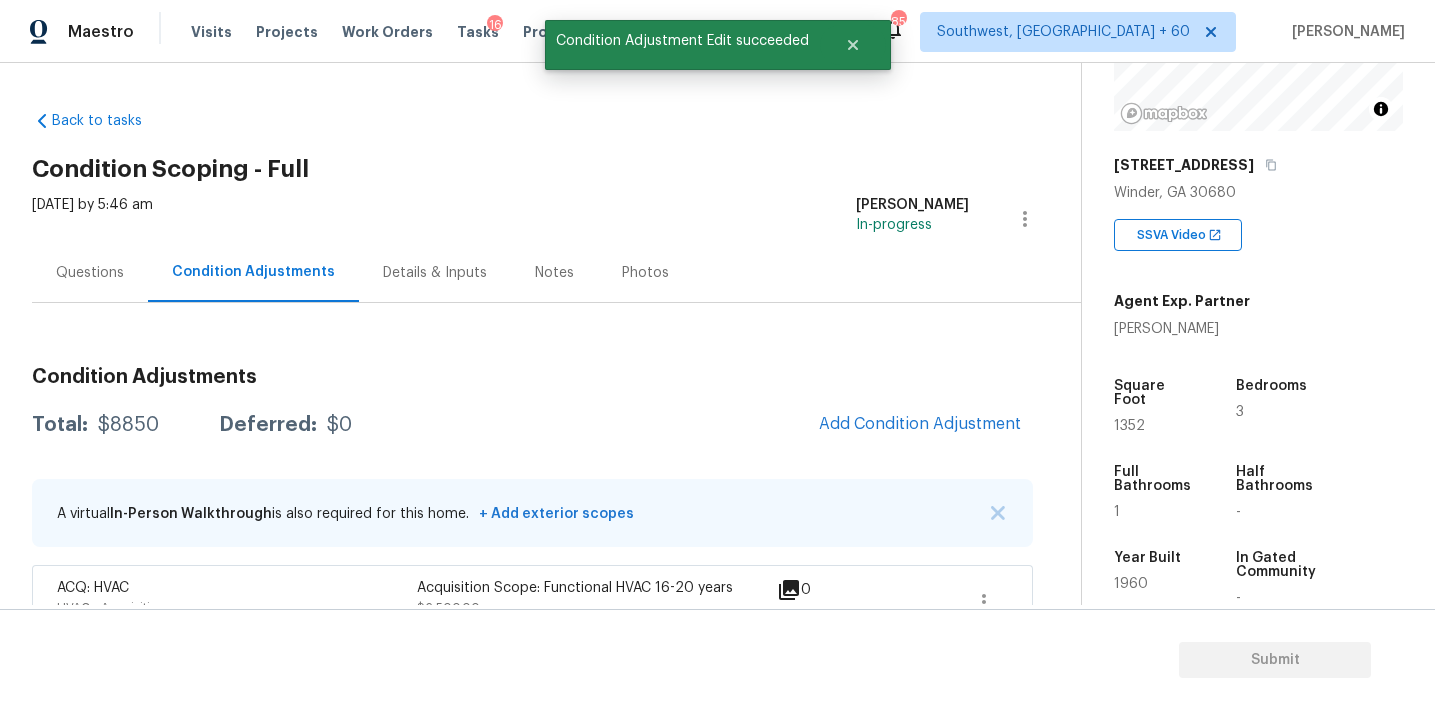 scroll, scrollTop: 30, scrollLeft: 0, axis: vertical 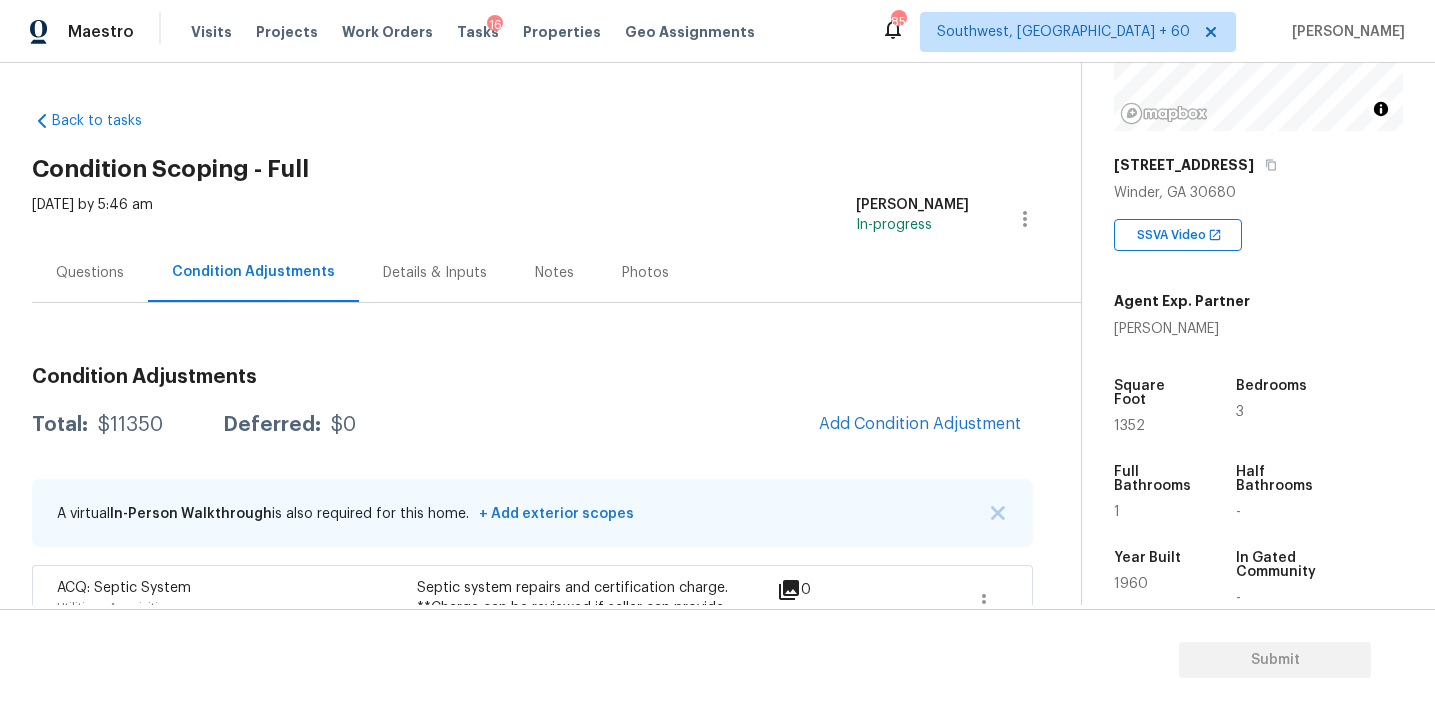 click on "Questions" at bounding box center (90, 272) 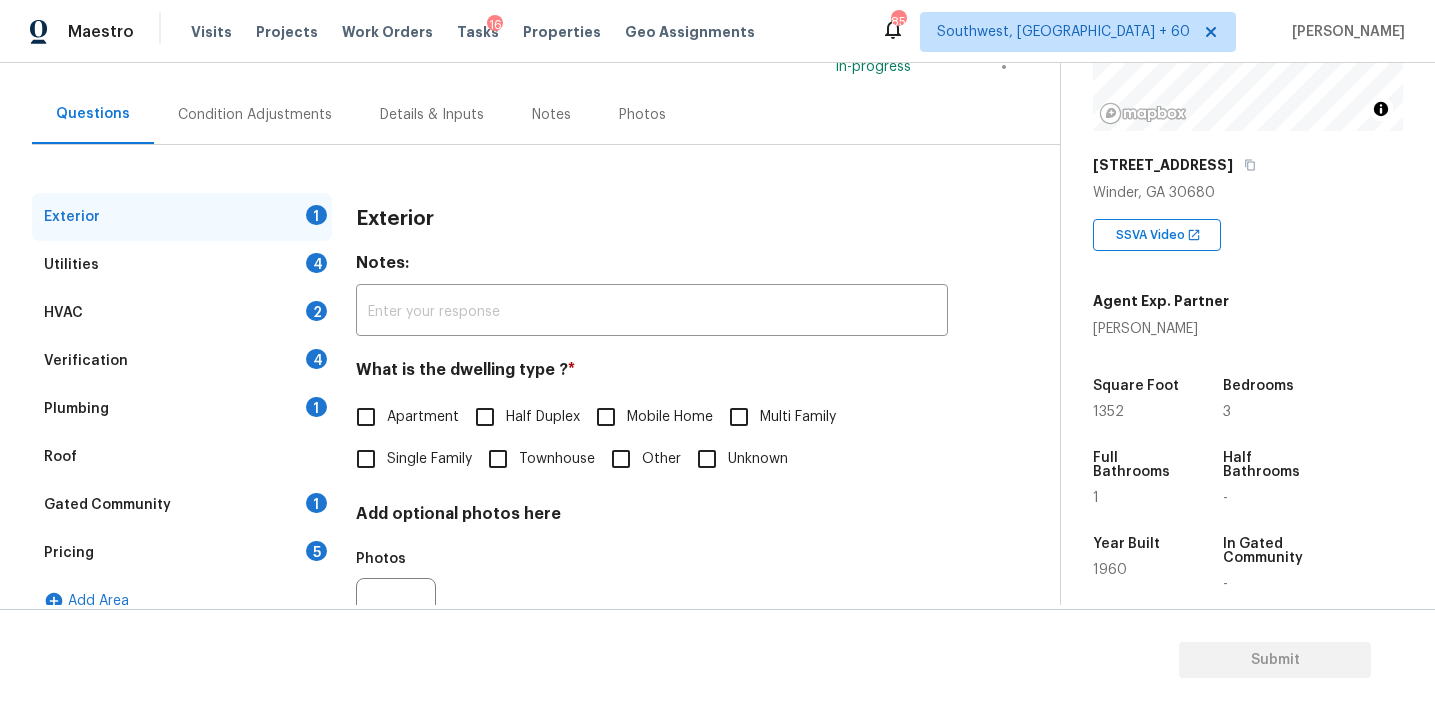 scroll, scrollTop: 253, scrollLeft: 0, axis: vertical 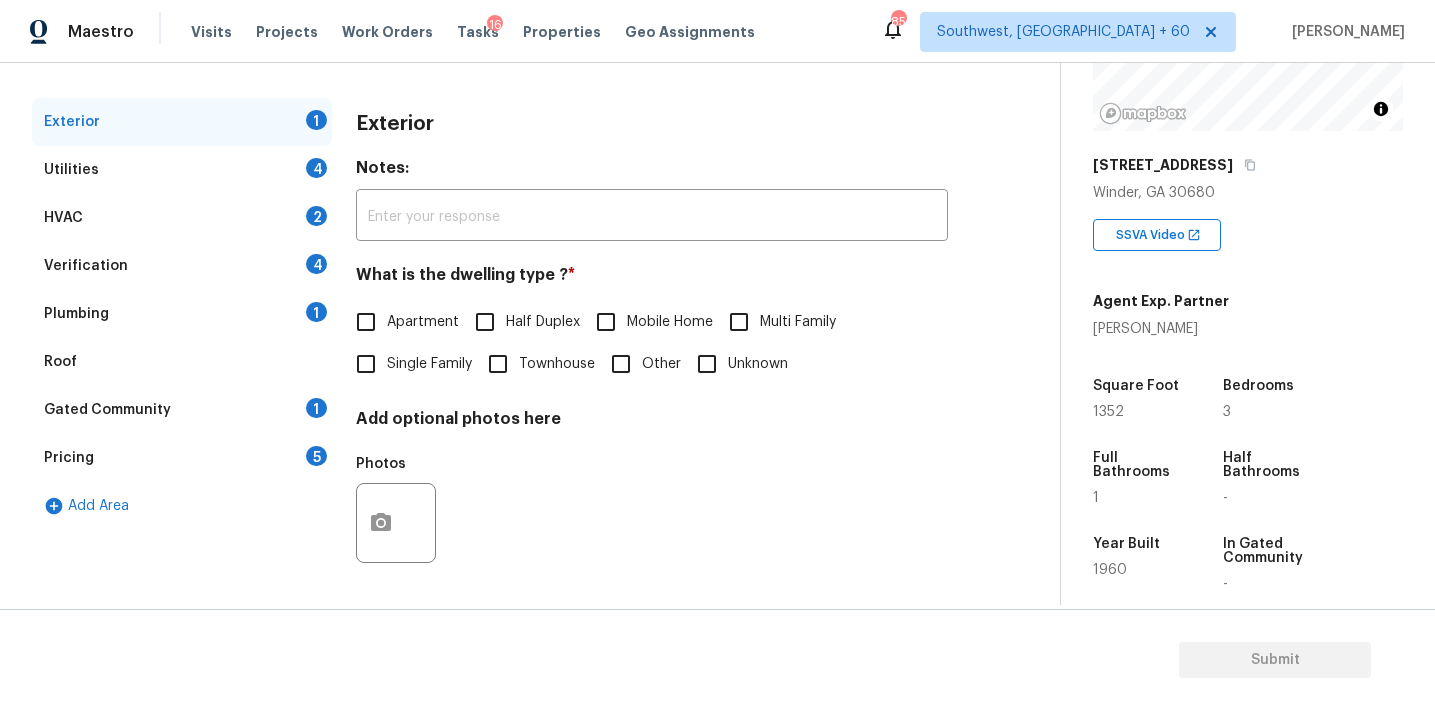 click on "Pricing 5" at bounding box center (182, 458) 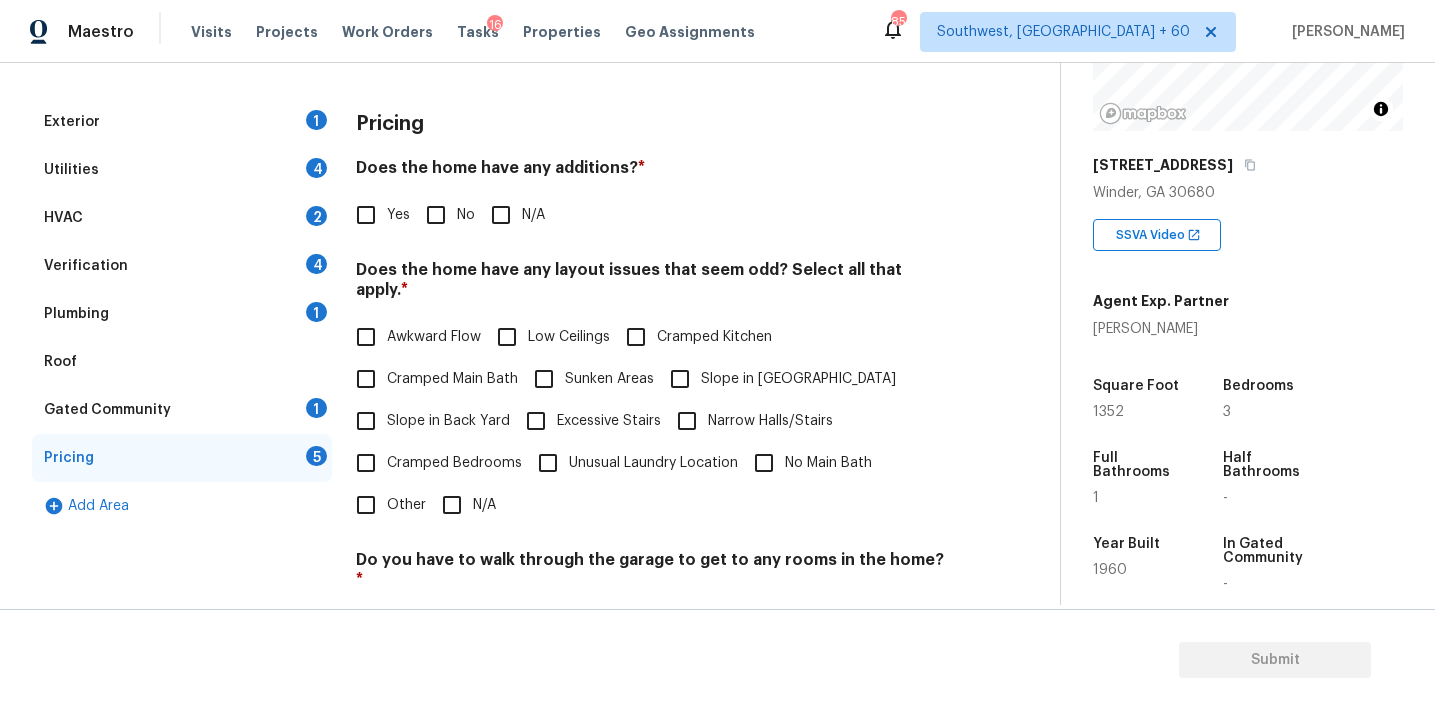 click on "Other" at bounding box center (366, 505) 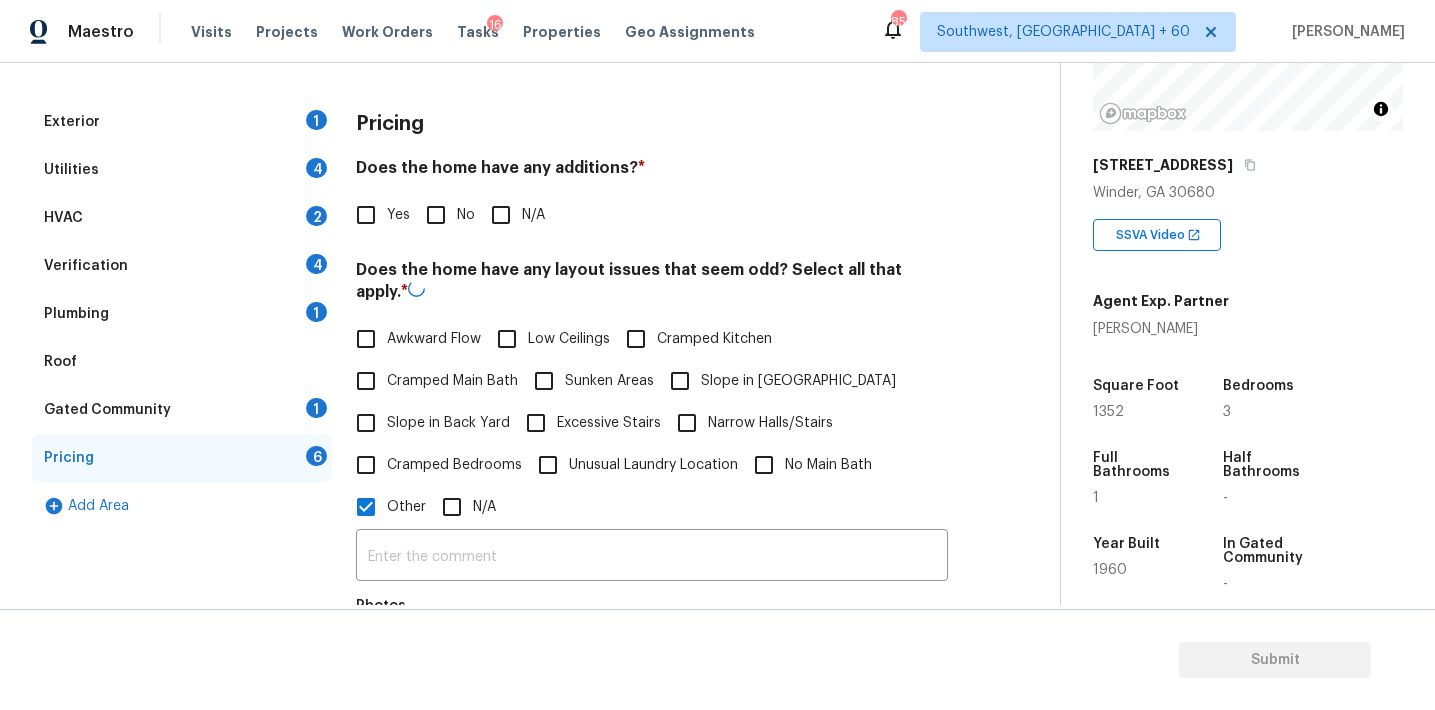 click on "​ Photos" at bounding box center [652, 622] 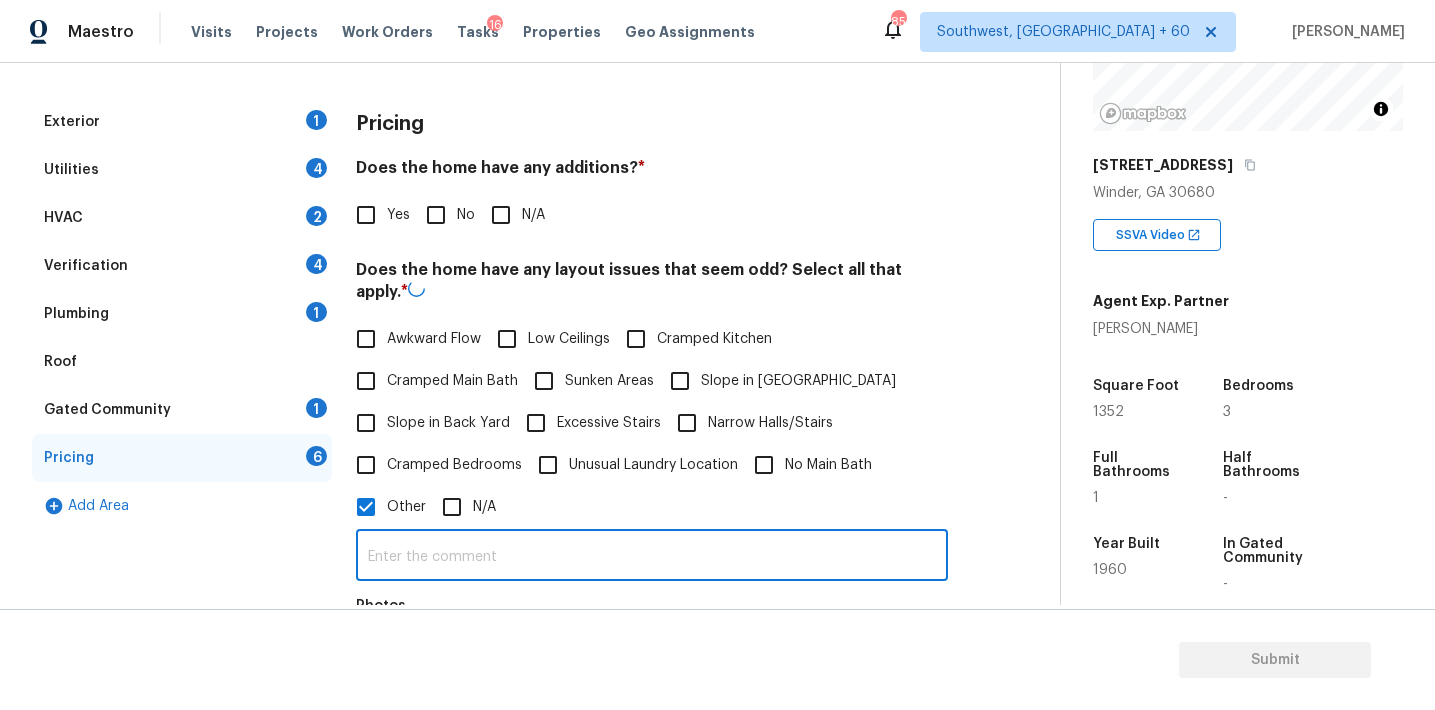 click at bounding box center [652, 557] 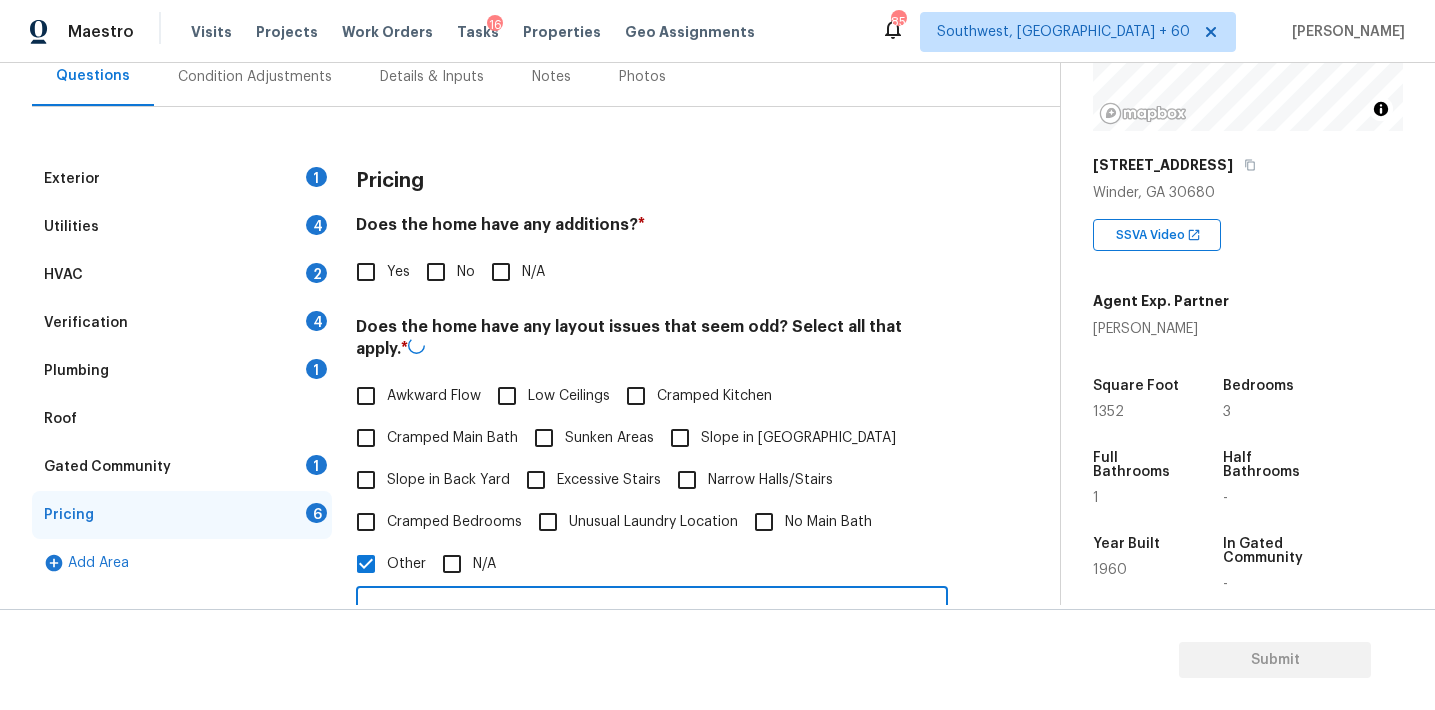 scroll, scrollTop: 195, scrollLeft: 0, axis: vertical 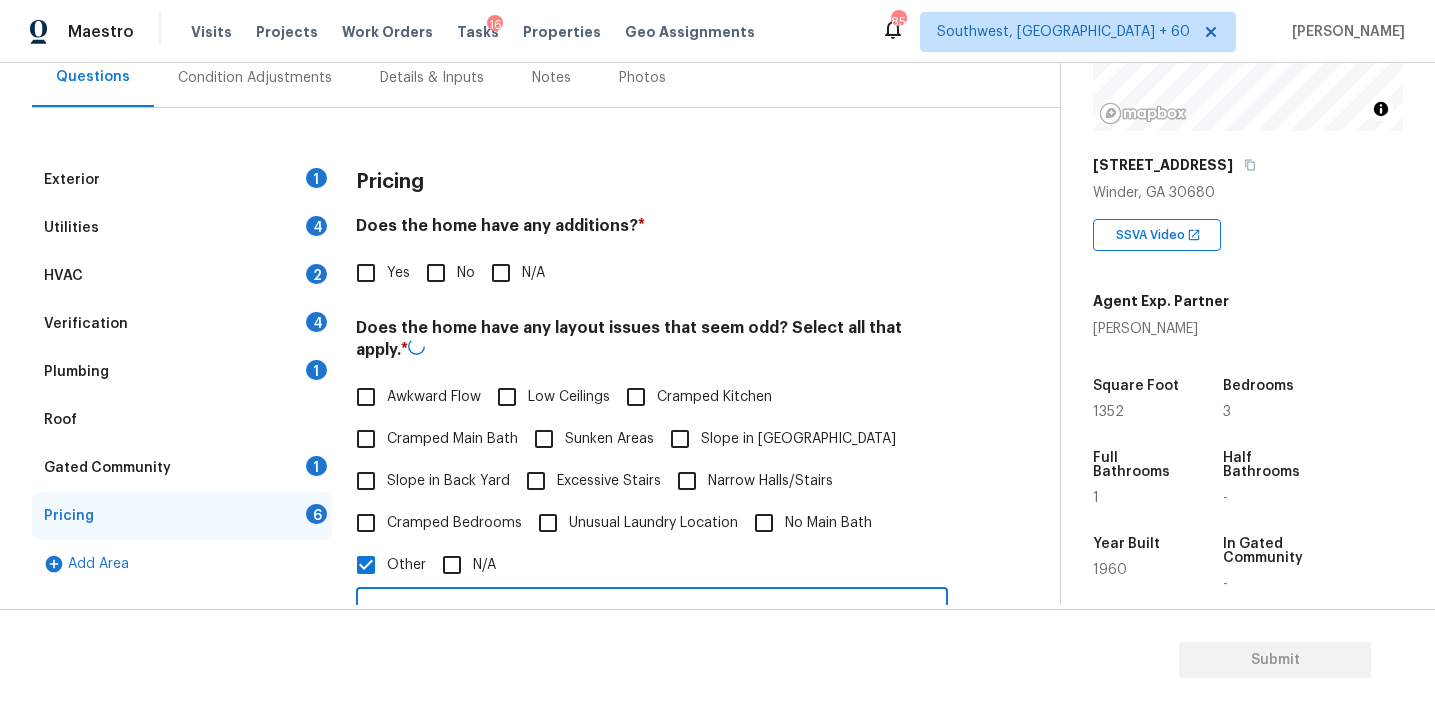 type on "Converted house from 3/1 to a 2 bed/2 bath." 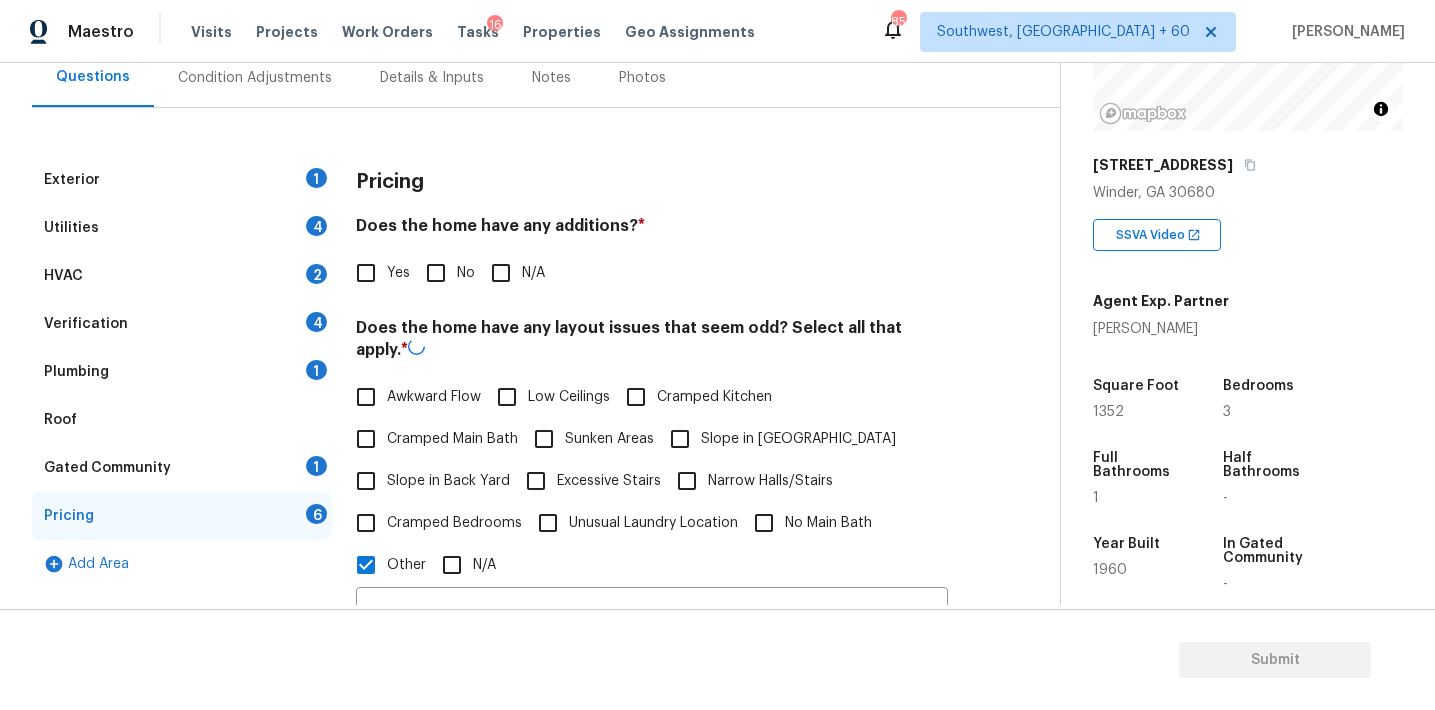 click on "Does the home have any layout issues that seem odd? Select all that apply.  *" at bounding box center (652, 343) 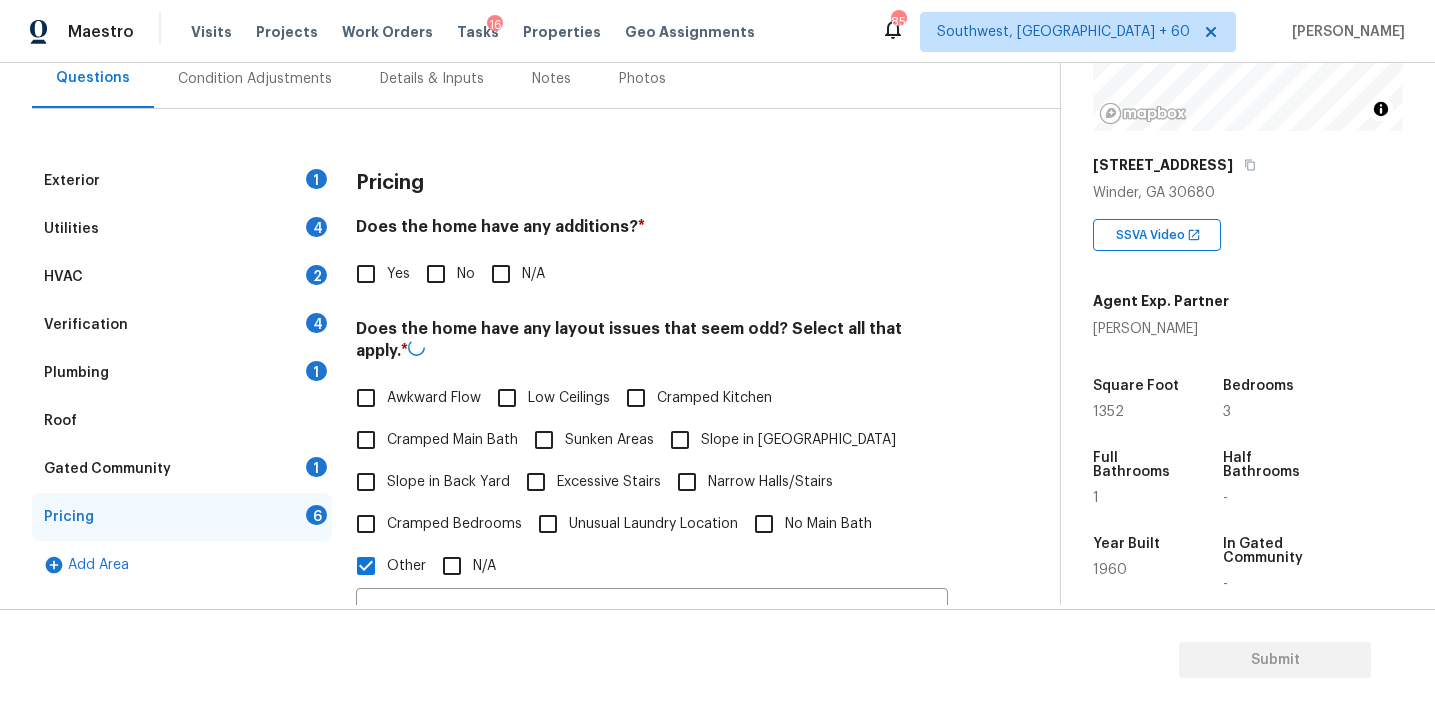 scroll, scrollTop: 200, scrollLeft: 0, axis: vertical 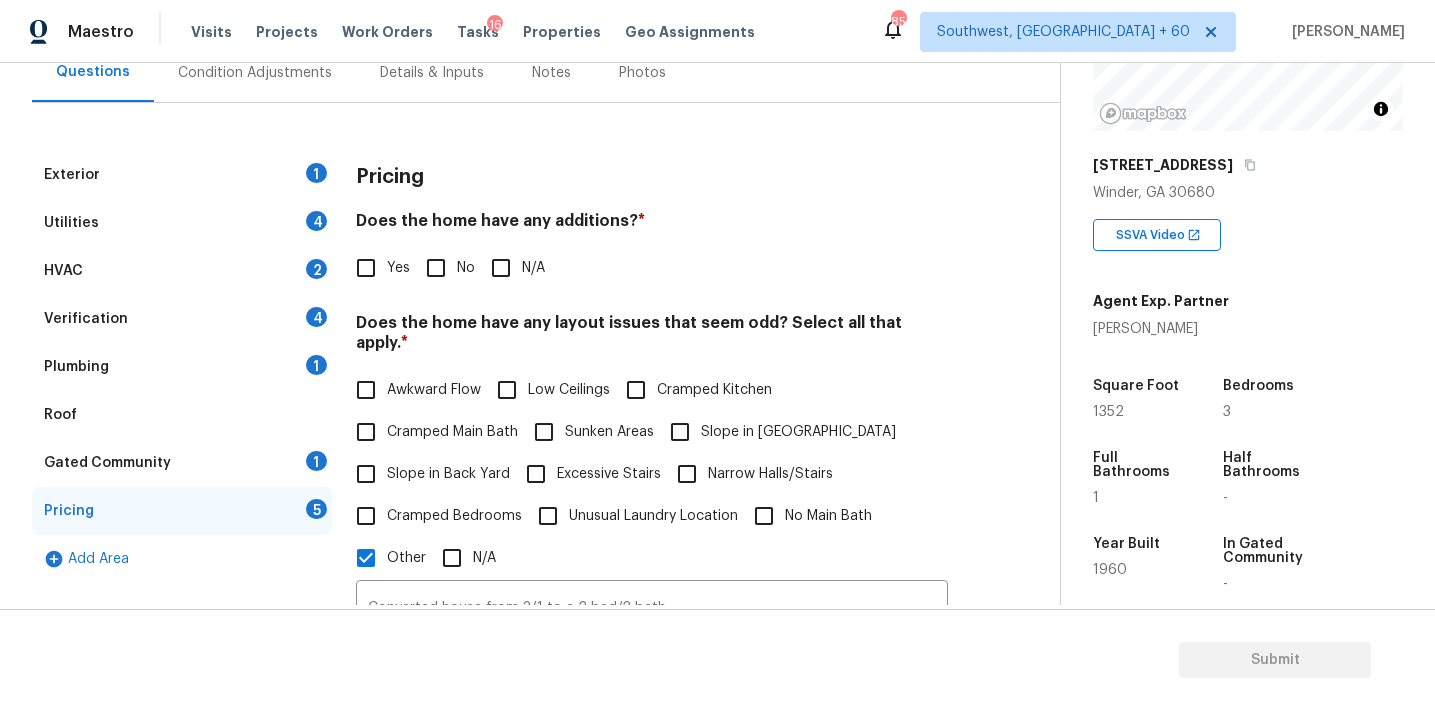 click on "Pricing Does the home have any additions?  * Yes No N/A Does the home have any layout issues that seem odd? Select all that apply.  * Awkward Flow Low Ceilings Cramped Kitchen Cramped Main Bath Sunken Areas Slope in Front Yard Slope in Back Yard Excessive Stairs Narrow Halls/Stairs Cramped Bedrooms Unusual Laundry Location No Main Bath Other N/A Converted house from 3/1 to a 2 bed/2 bath. ​ Photos Do you have to walk through the garage to get to any rooms in the home?  * Yes No Does the kitchen seem cramped?  * Yes No Does the home appear to be very outdated?  * Yes No" at bounding box center (652, 634) 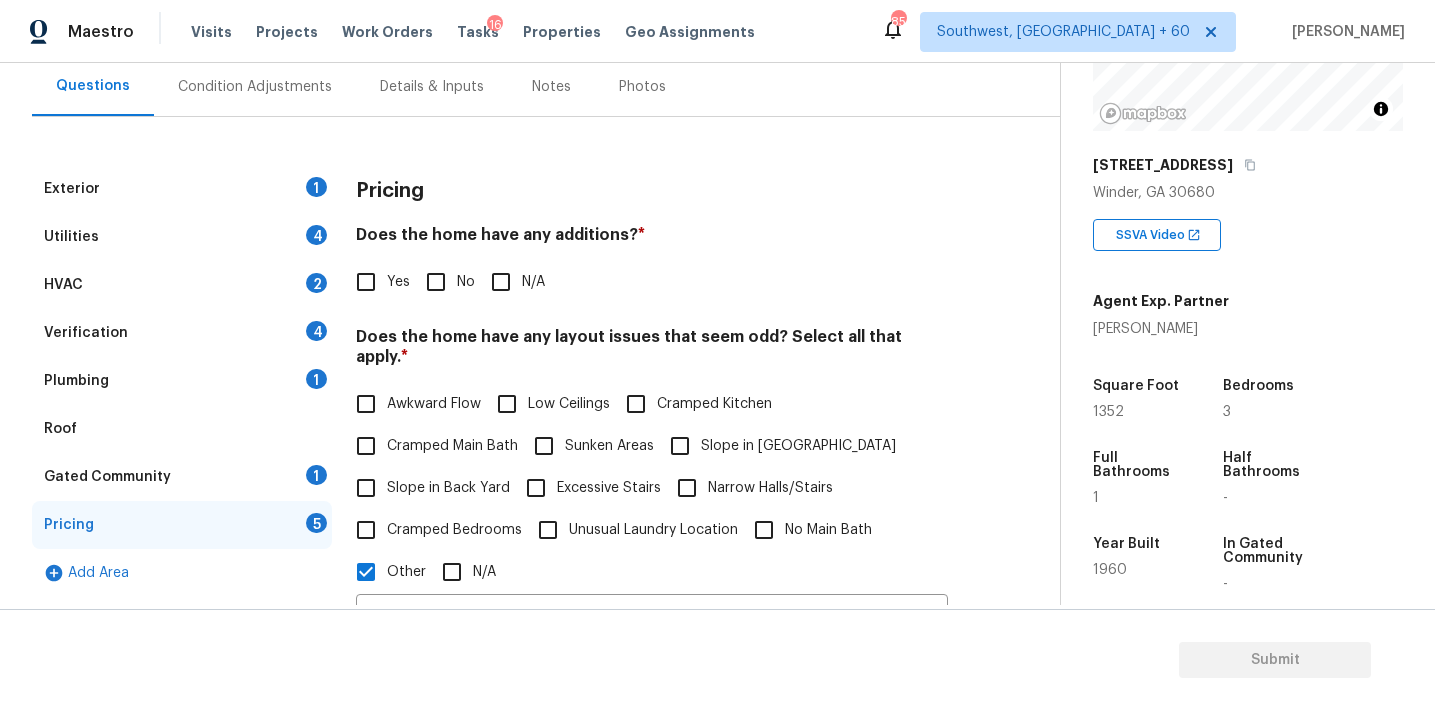 click on "Yes No N/A" at bounding box center [652, 282] 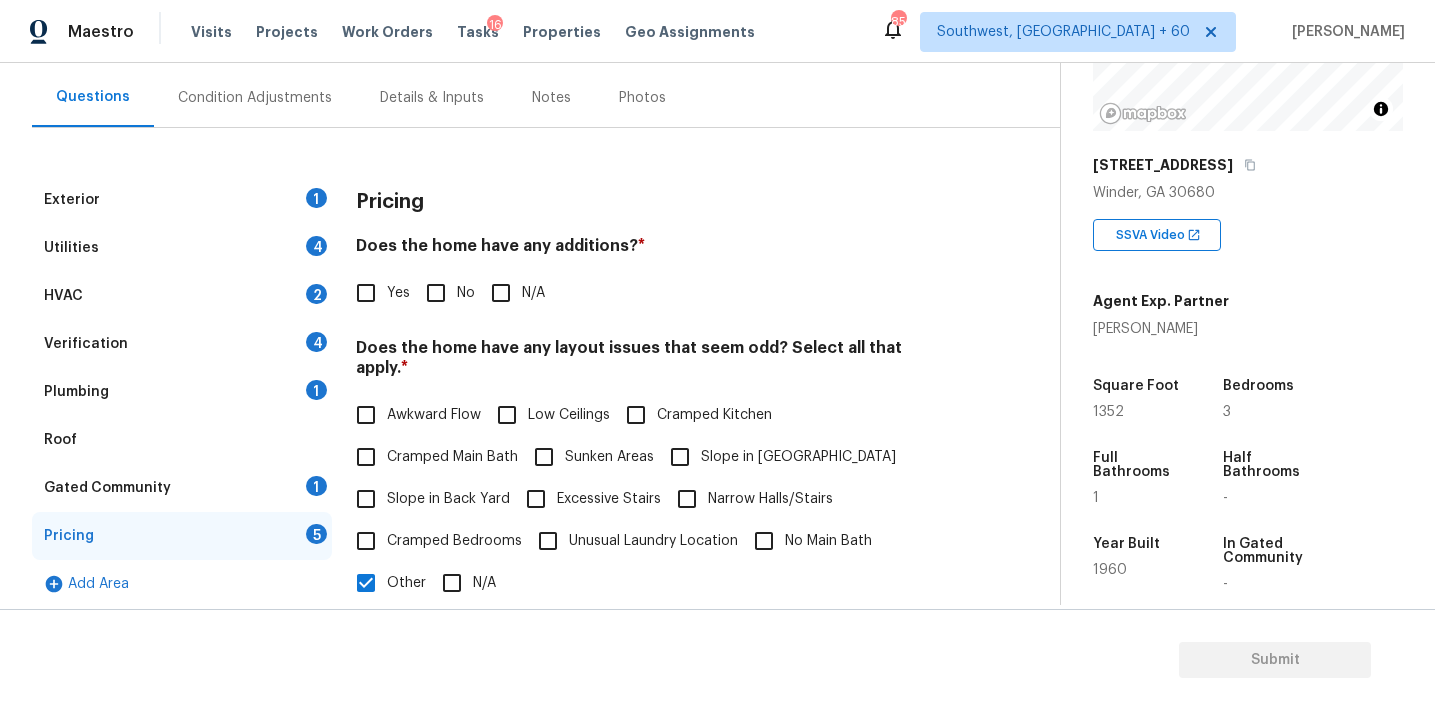 scroll, scrollTop: 182, scrollLeft: 0, axis: vertical 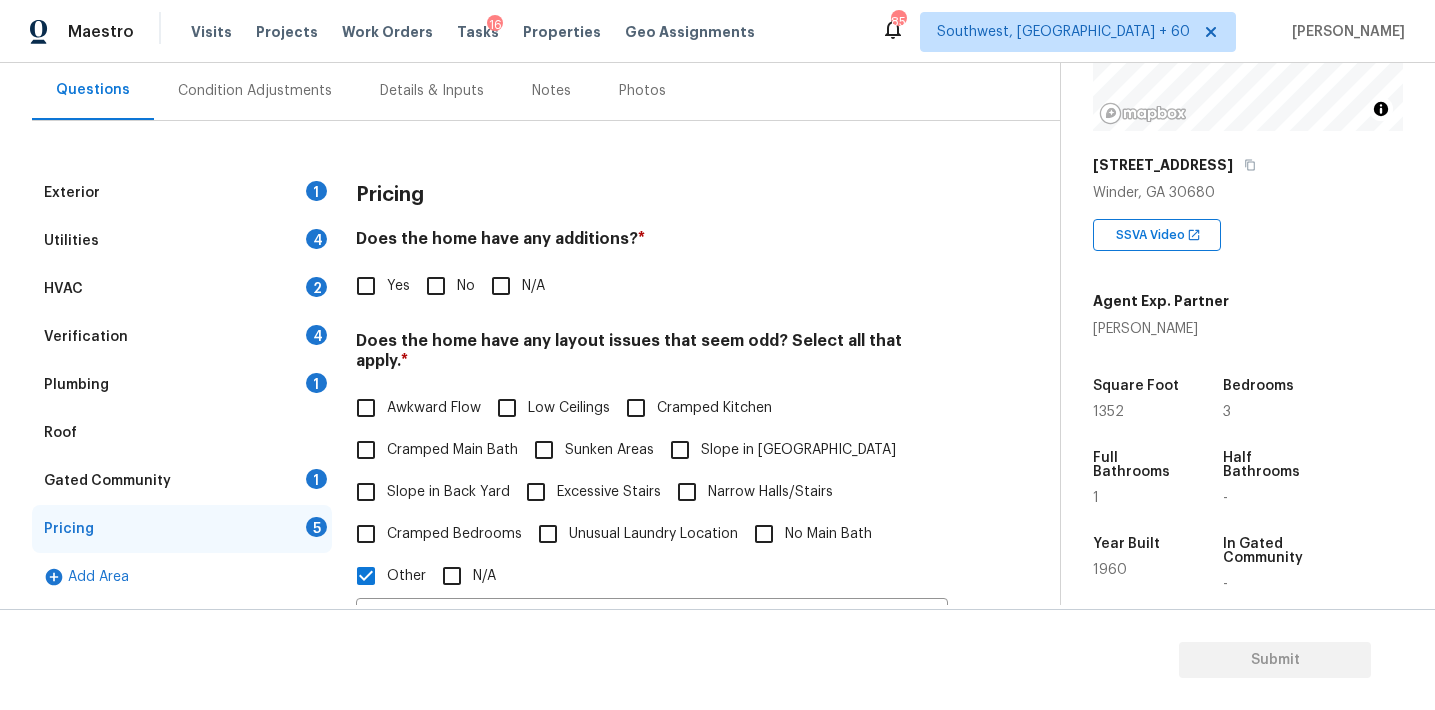 click on "Condition Adjustments" at bounding box center [255, 91] 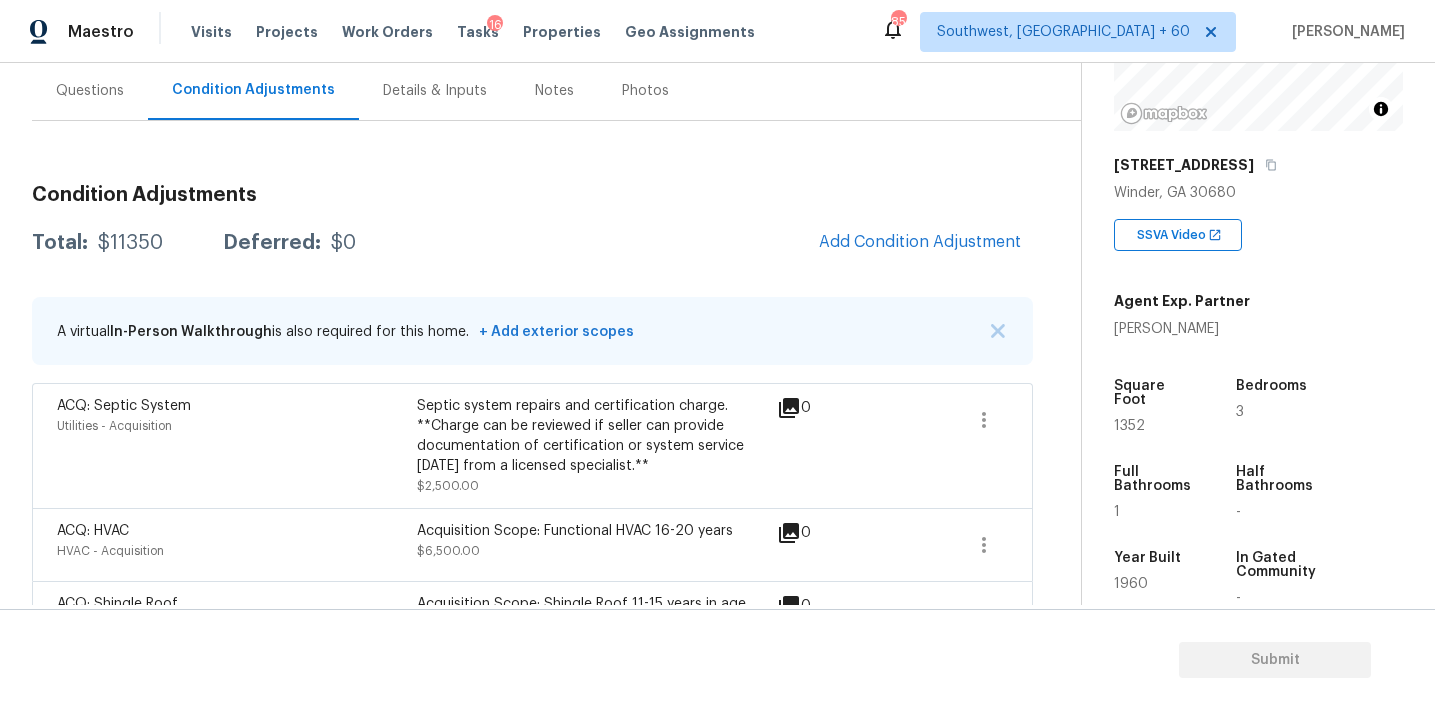 scroll, scrollTop: 183, scrollLeft: 0, axis: vertical 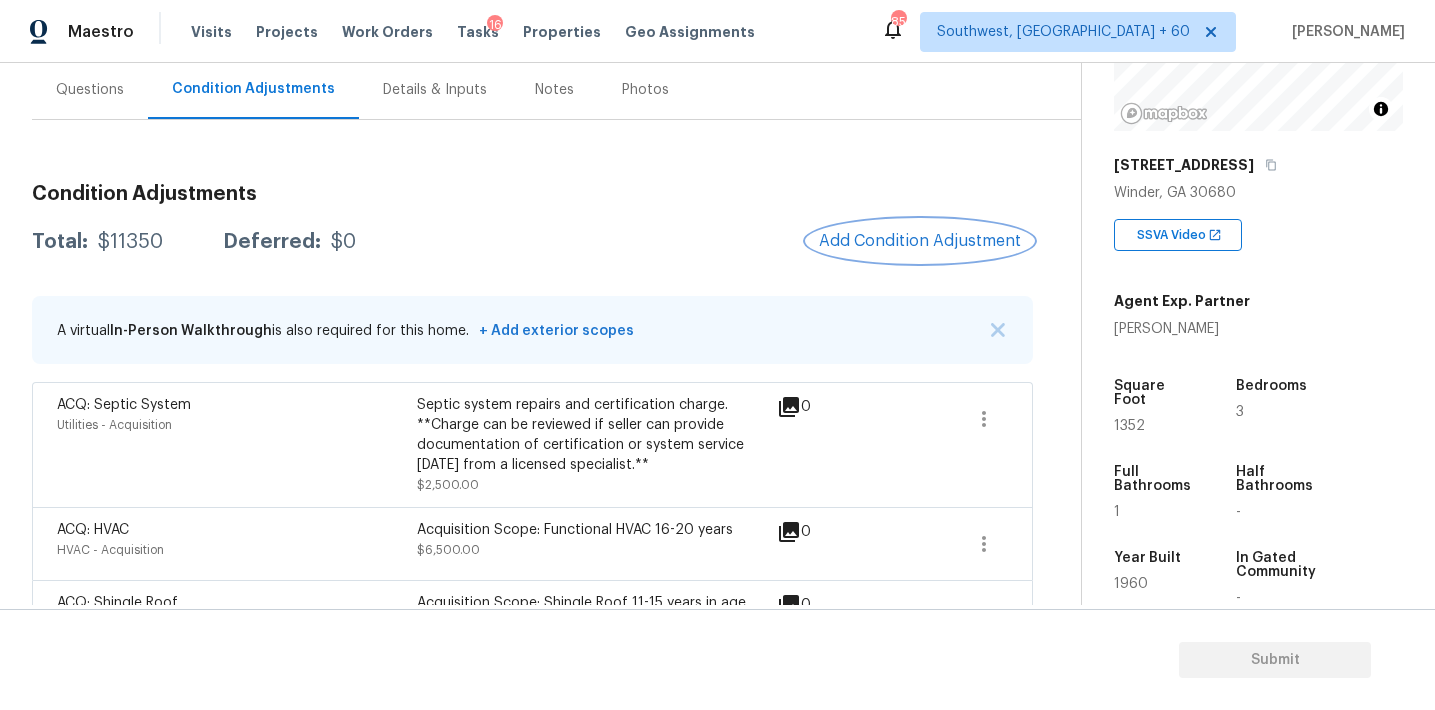 click on "Add Condition Adjustment" at bounding box center (920, 241) 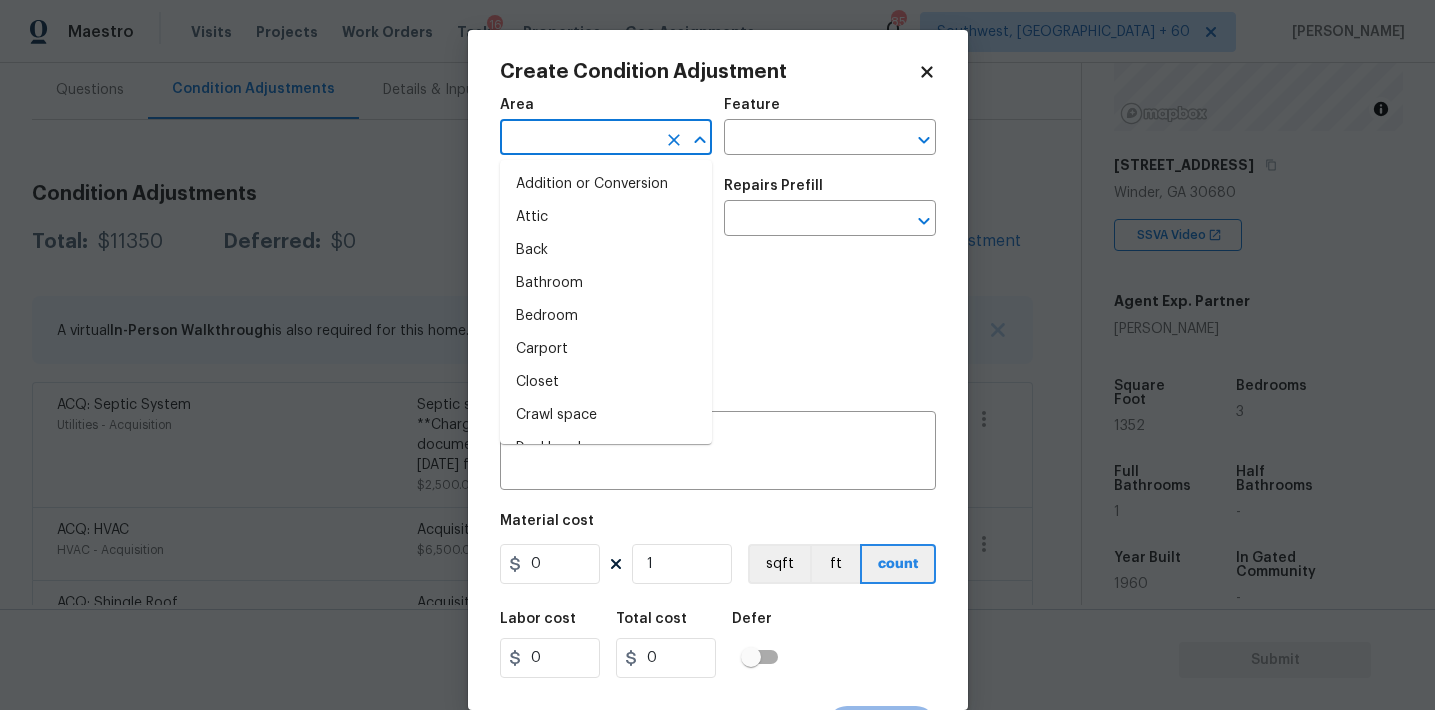 click at bounding box center (578, 139) 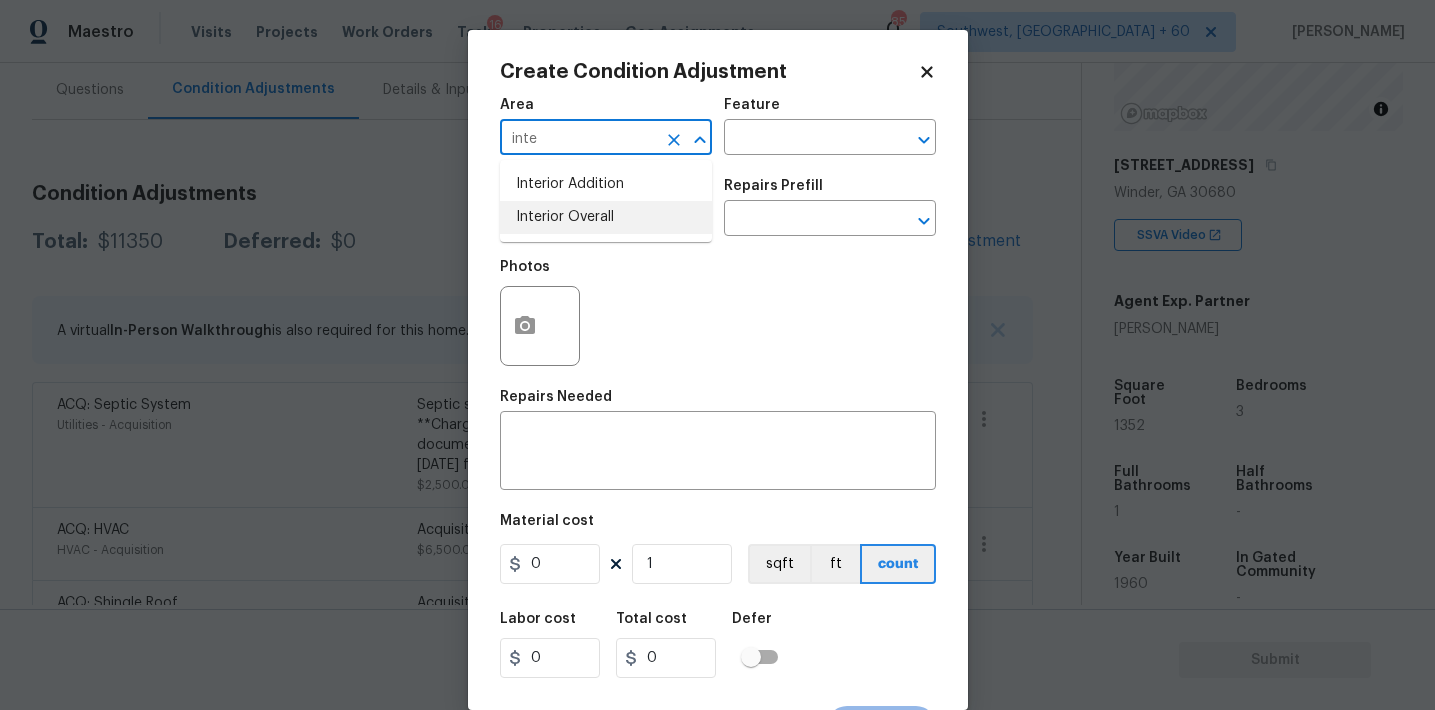 click on "Interior Overall" at bounding box center [606, 217] 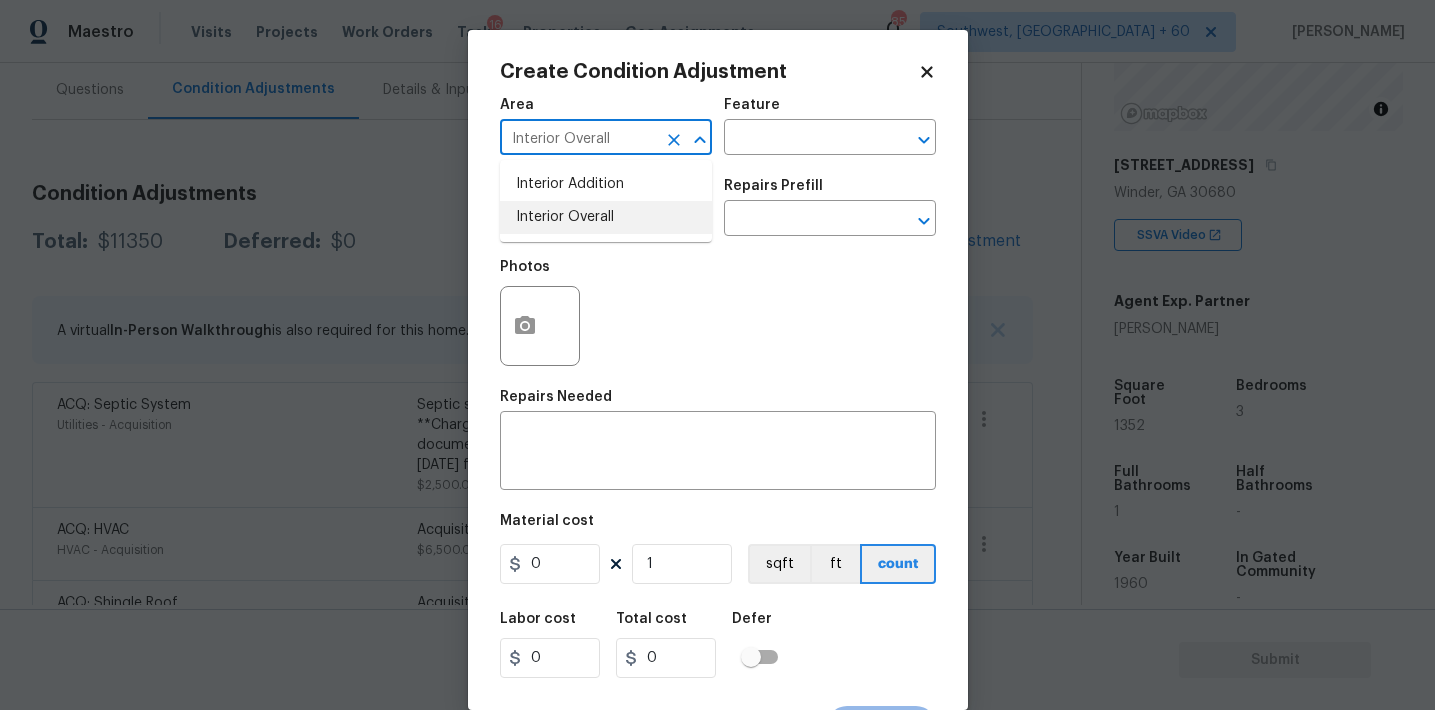 type on "Interior Overall" 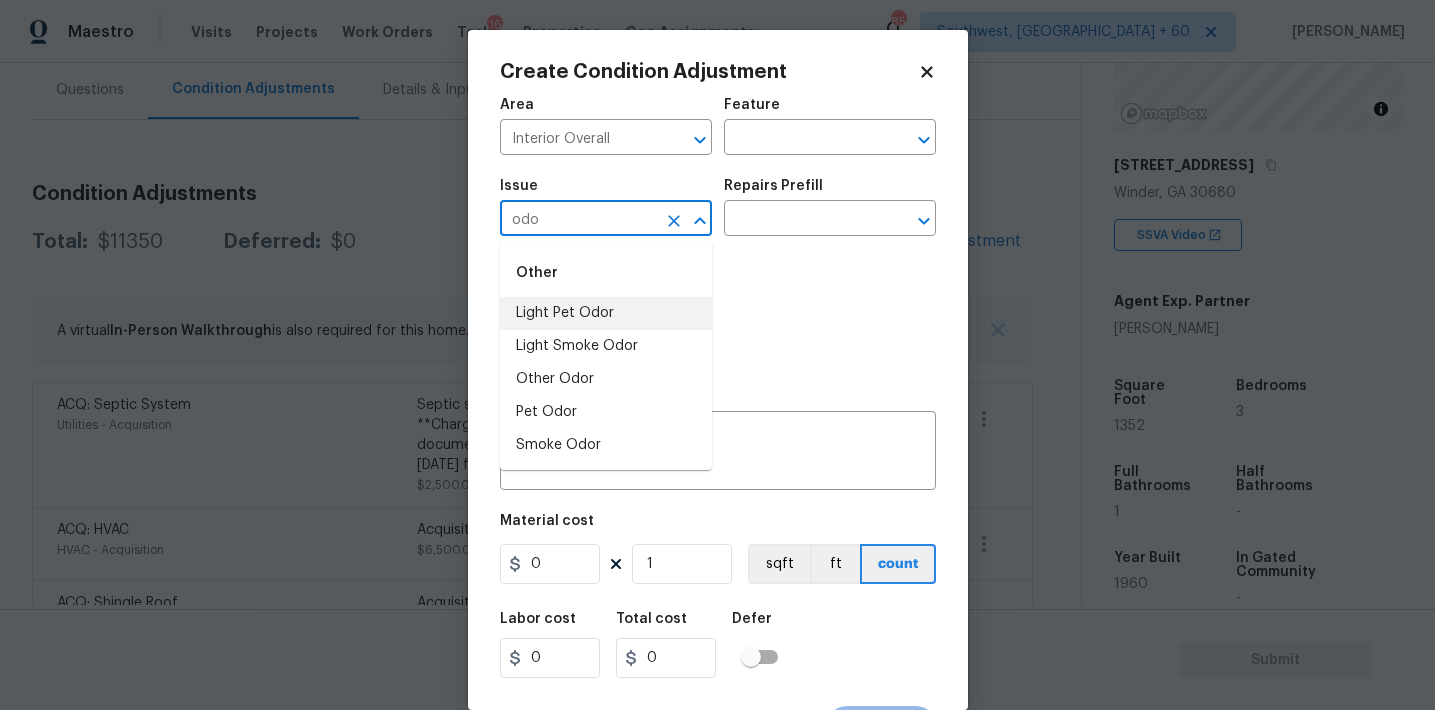 click on "Light Pet Odor" at bounding box center [606, 313] 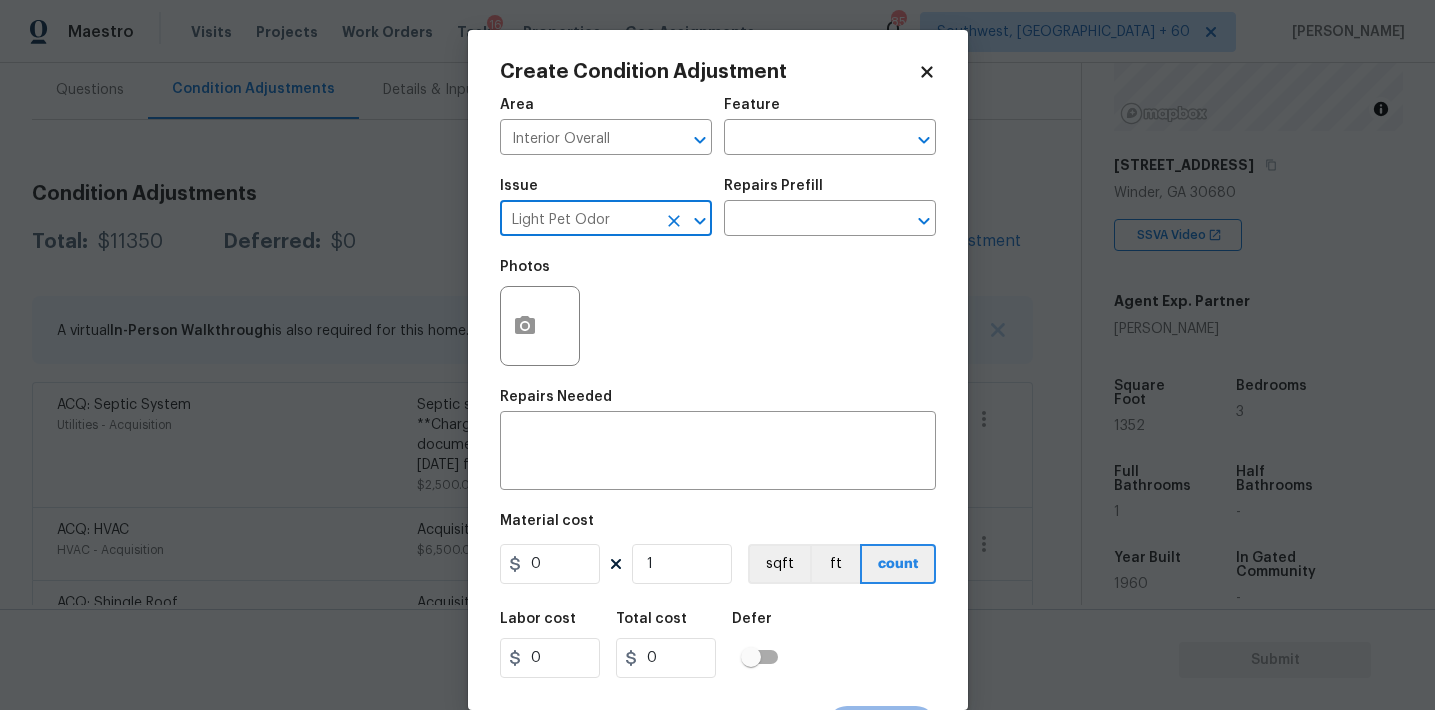 type on "Light Pet Odor" 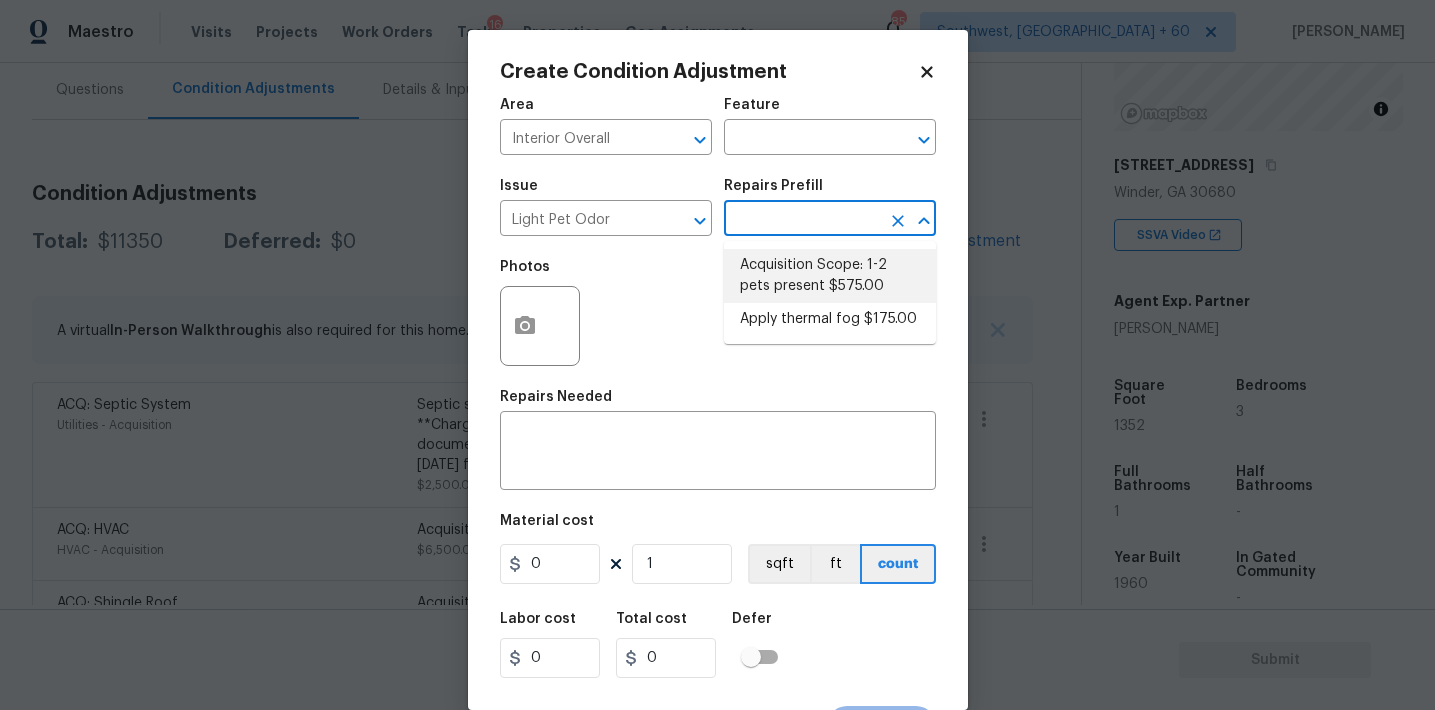 click on "Acquisition Scope: 1-2 pets present $575.00" at bounding box center (830, 276) 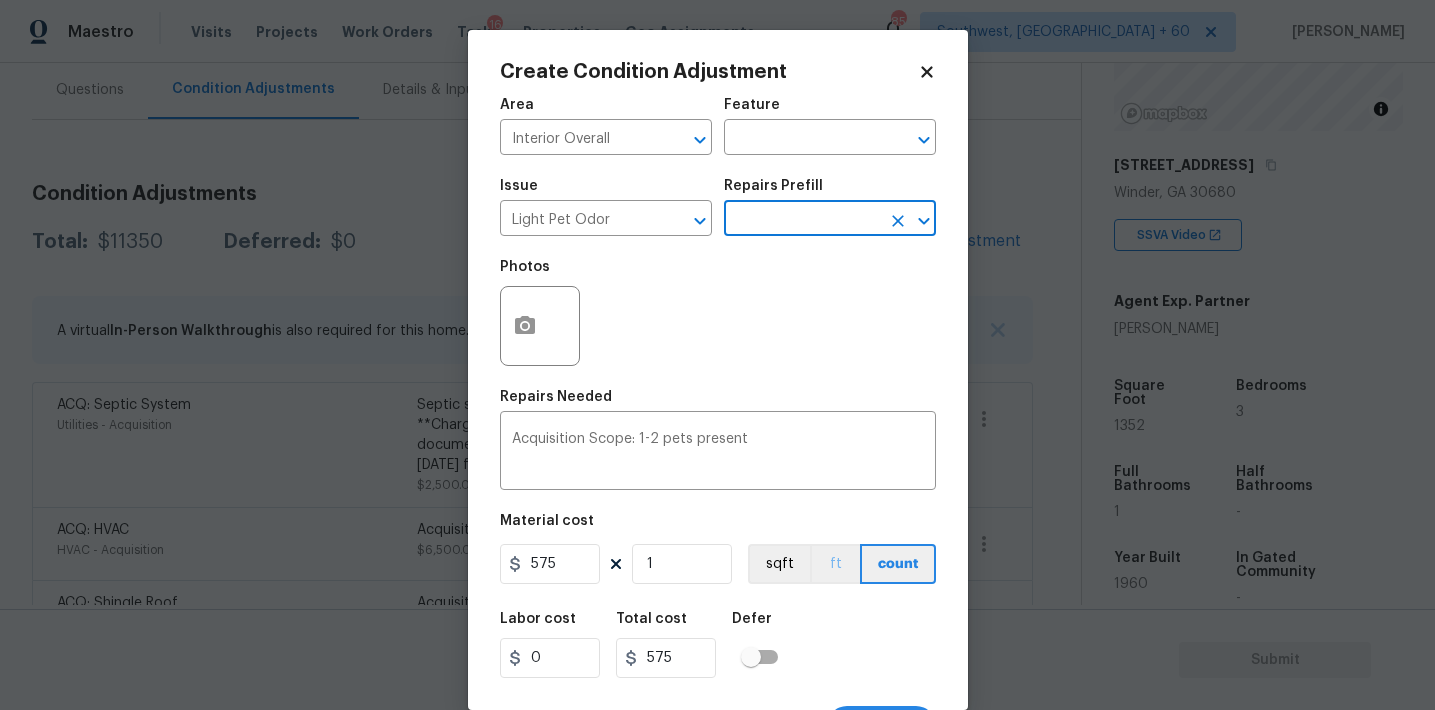 scroll, scrollTop: 37, scrollLeft: 0, axis: vertical 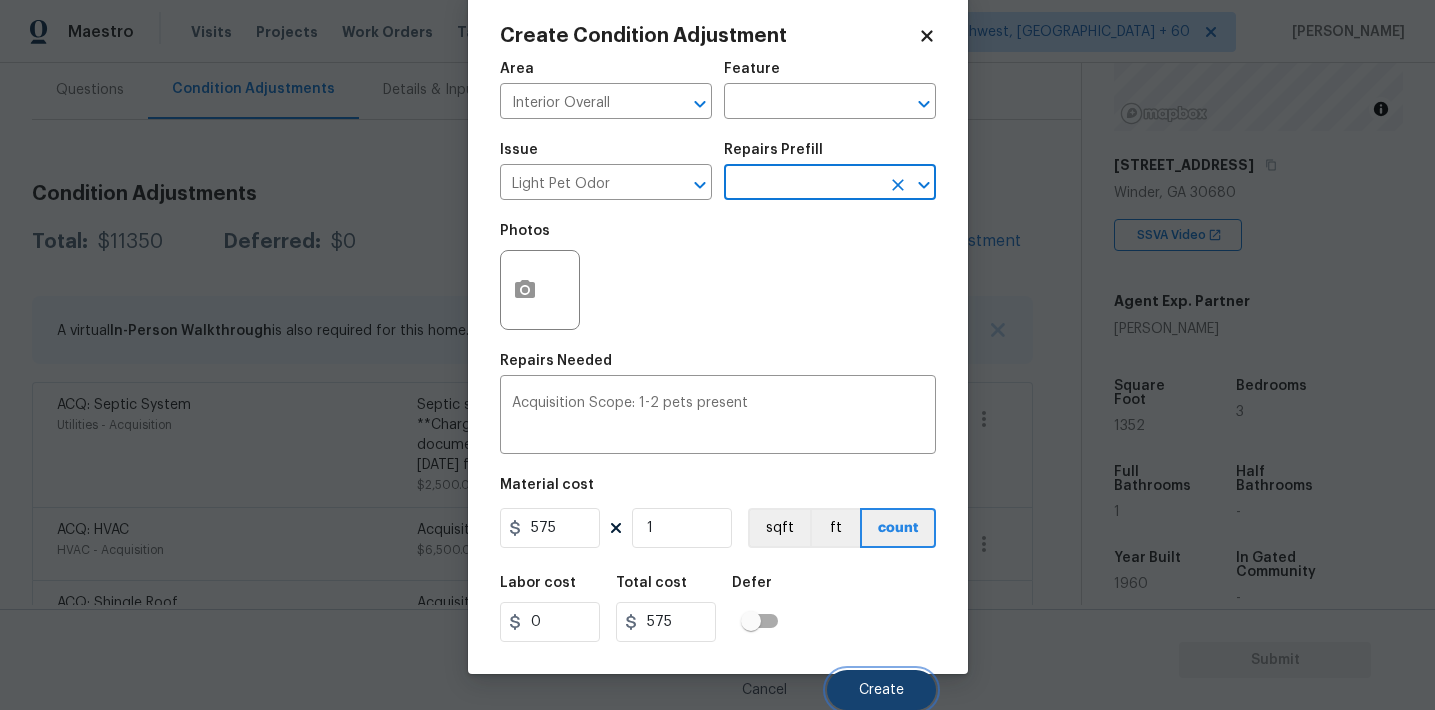 click on "Create" at bounding box center [881, 690] 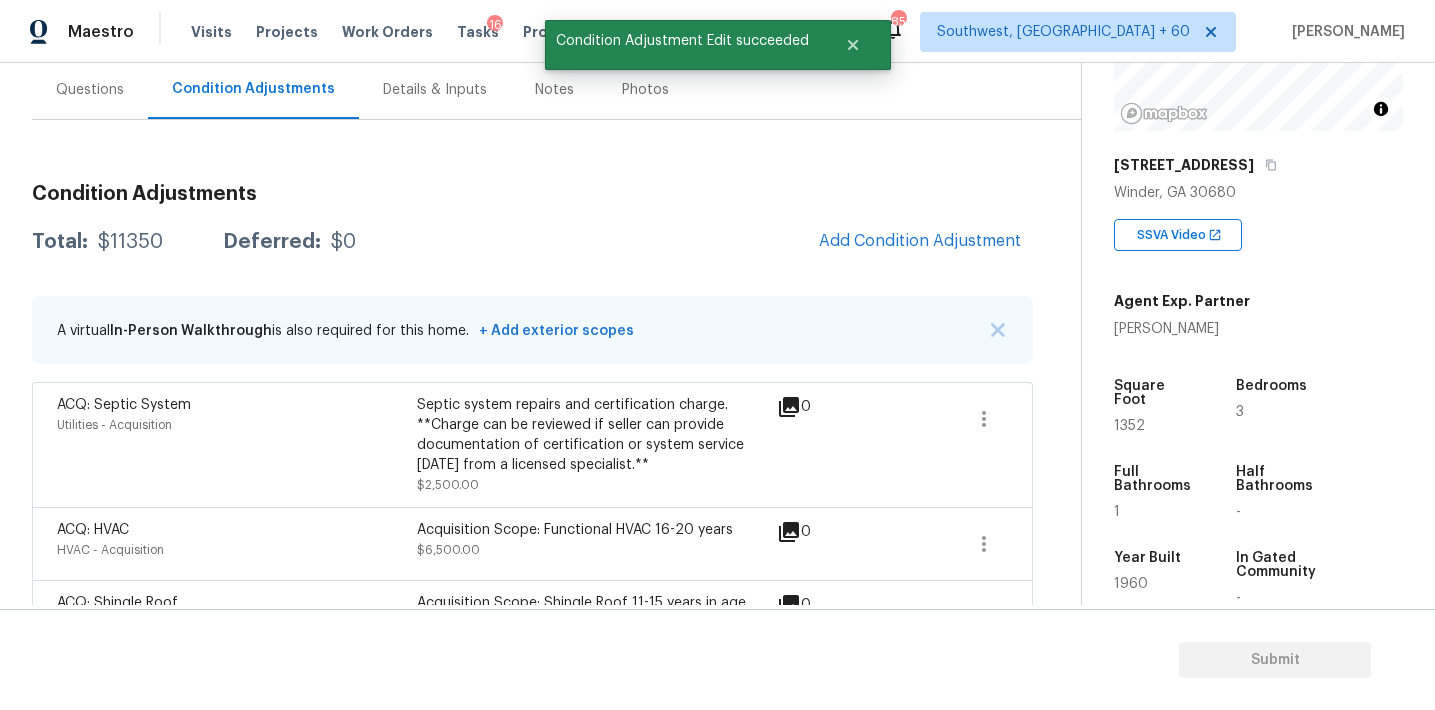 scroll, scrollTop: 0, scrollLeft: 0, axis: both 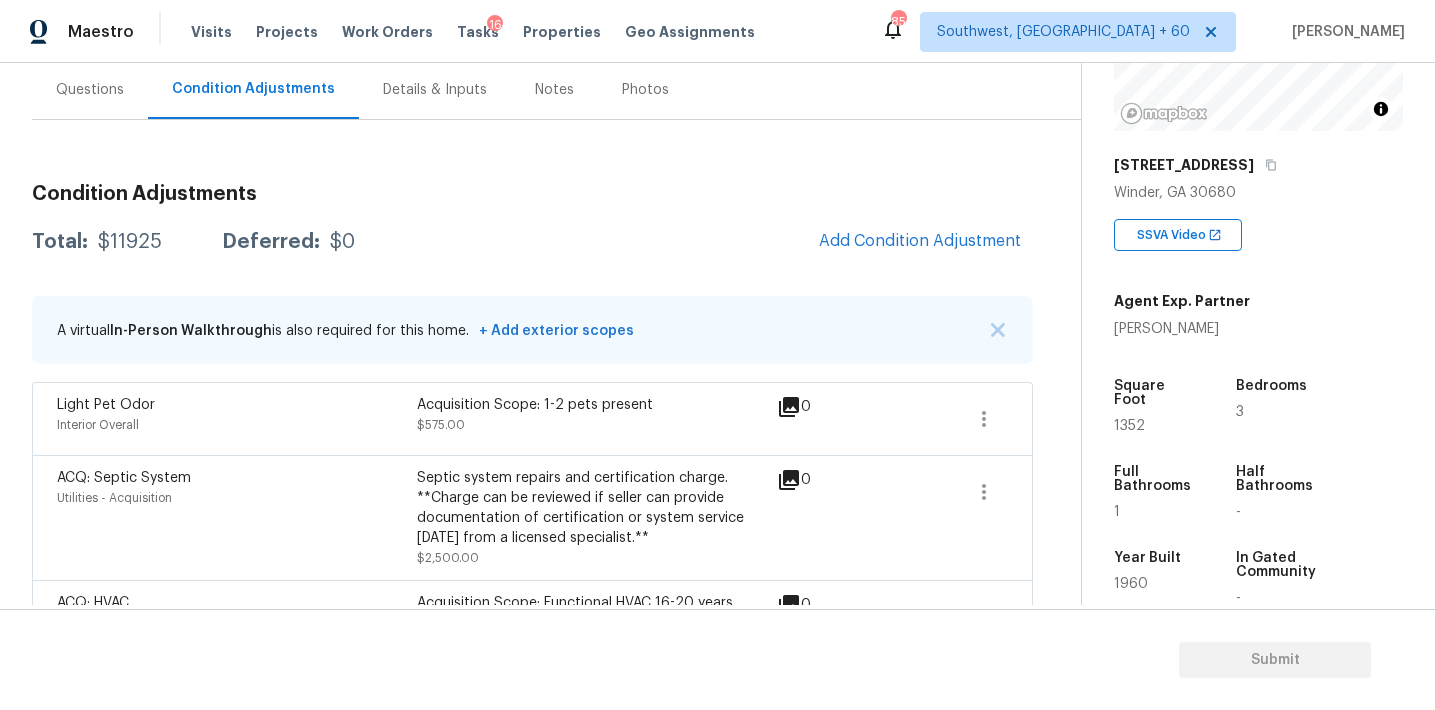 click on "Total:  $11925 Deferred:  $0 Add Condition Adjustment" at bounding box center (532, 242) 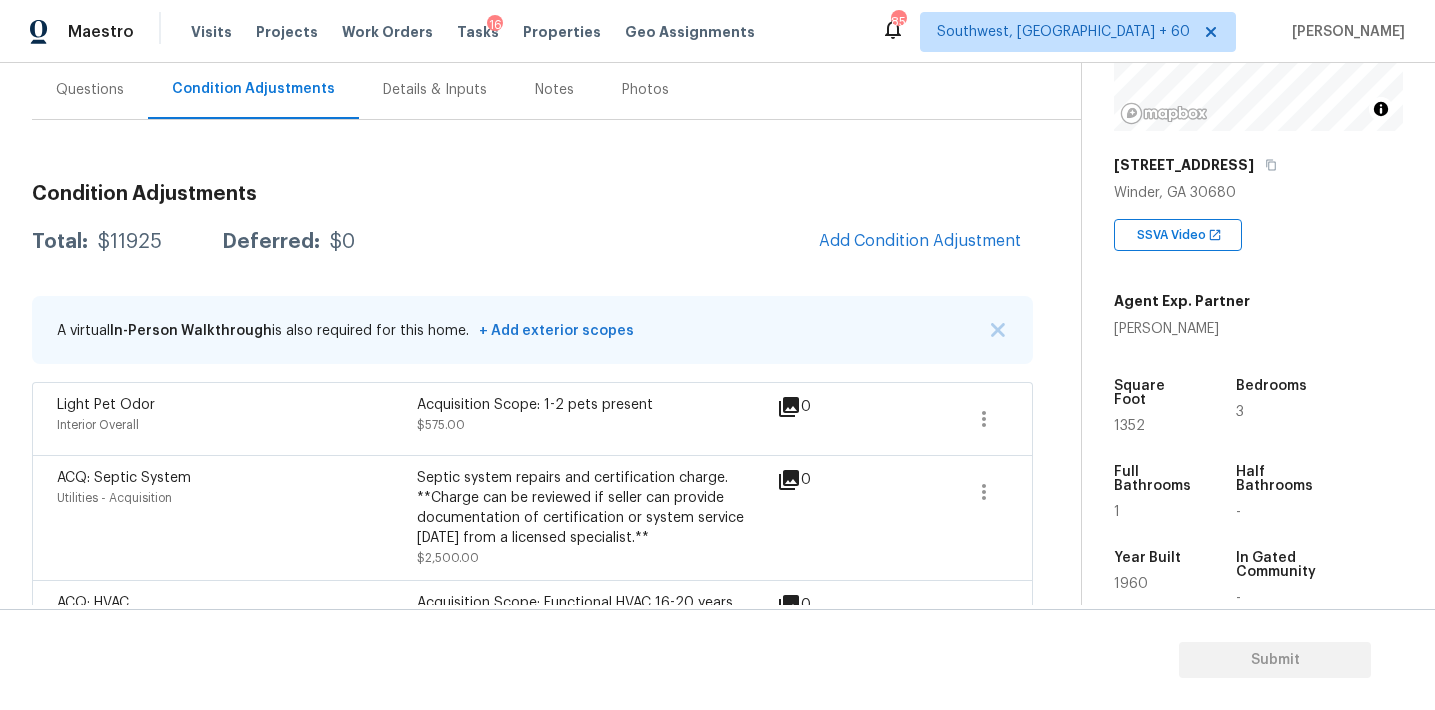 click on "Questions" at bounding box center [90, 89] 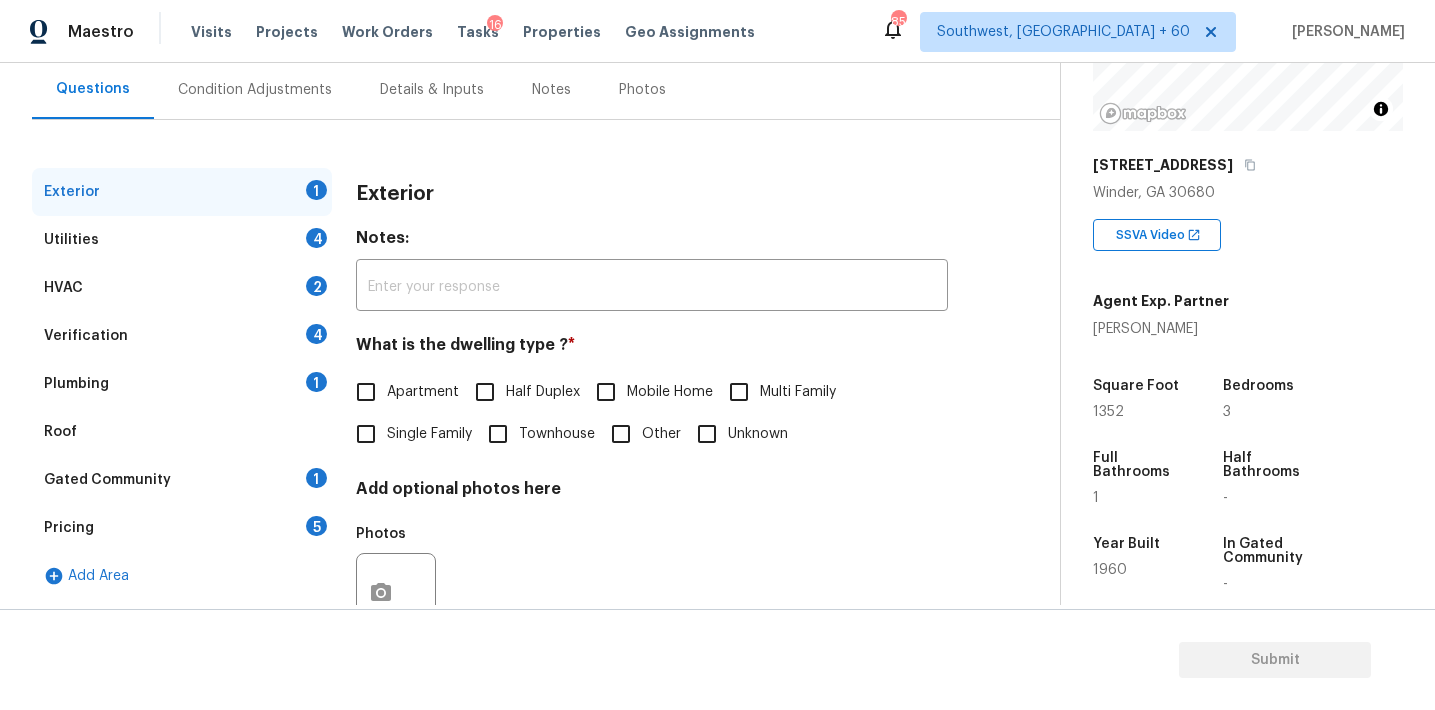 scroll, scrollTop: 182, scrollLeft: 0, axis: vertical 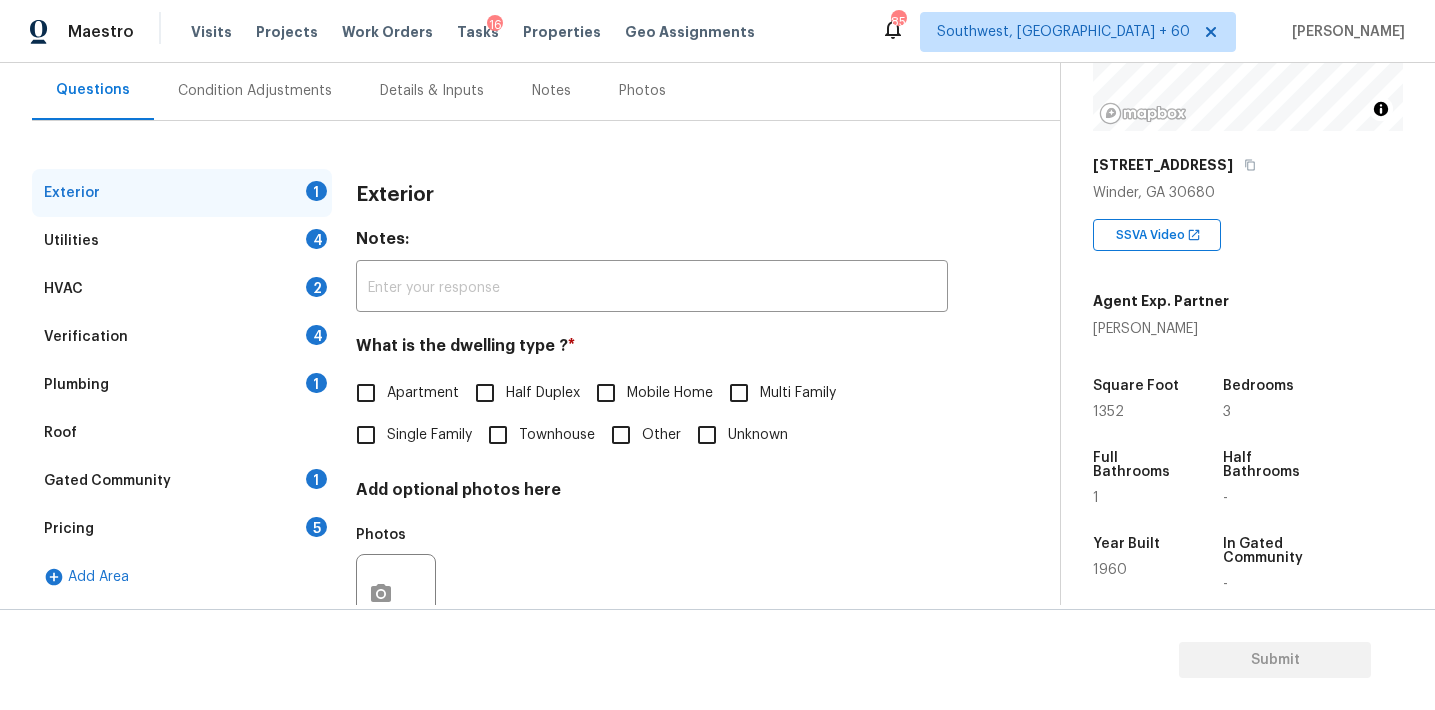click on "Pricing 5" at bounding box center [182, 529] 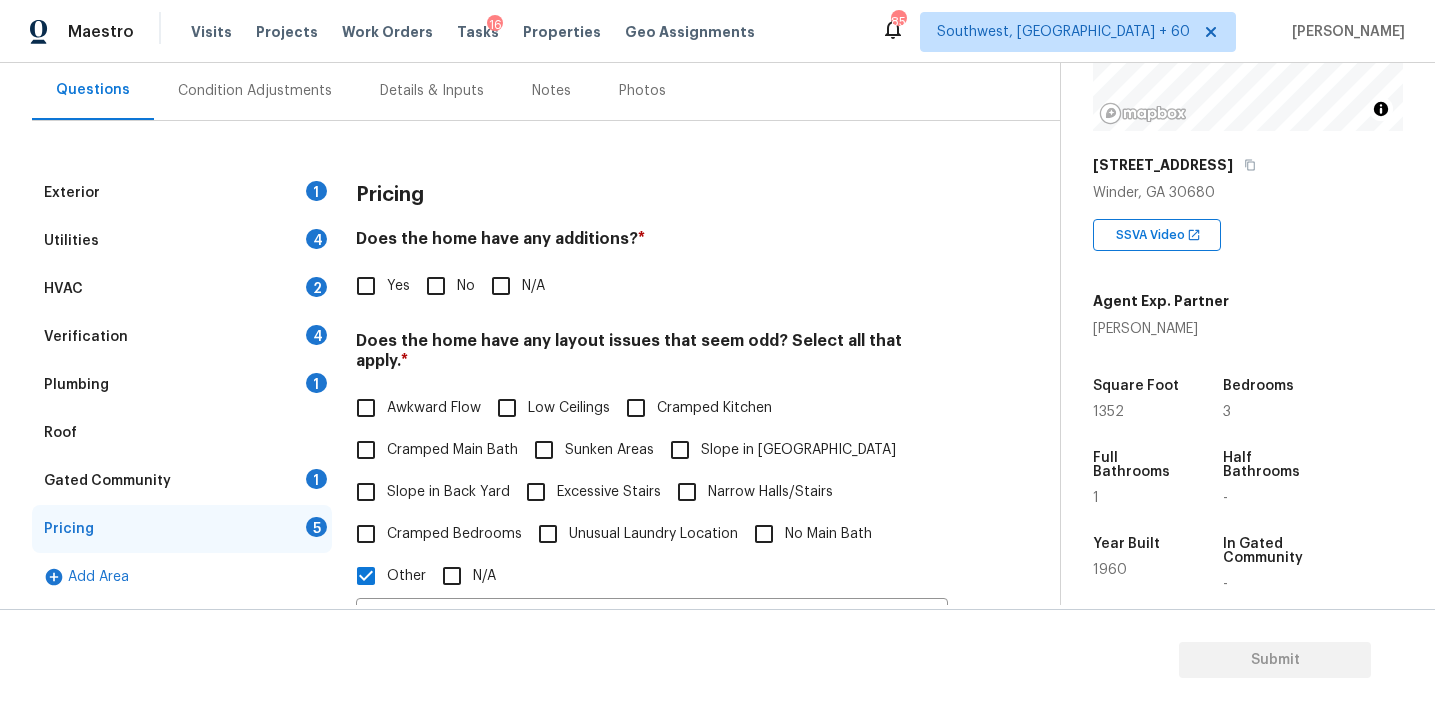 click on "No" at bounding box center [436, 286] 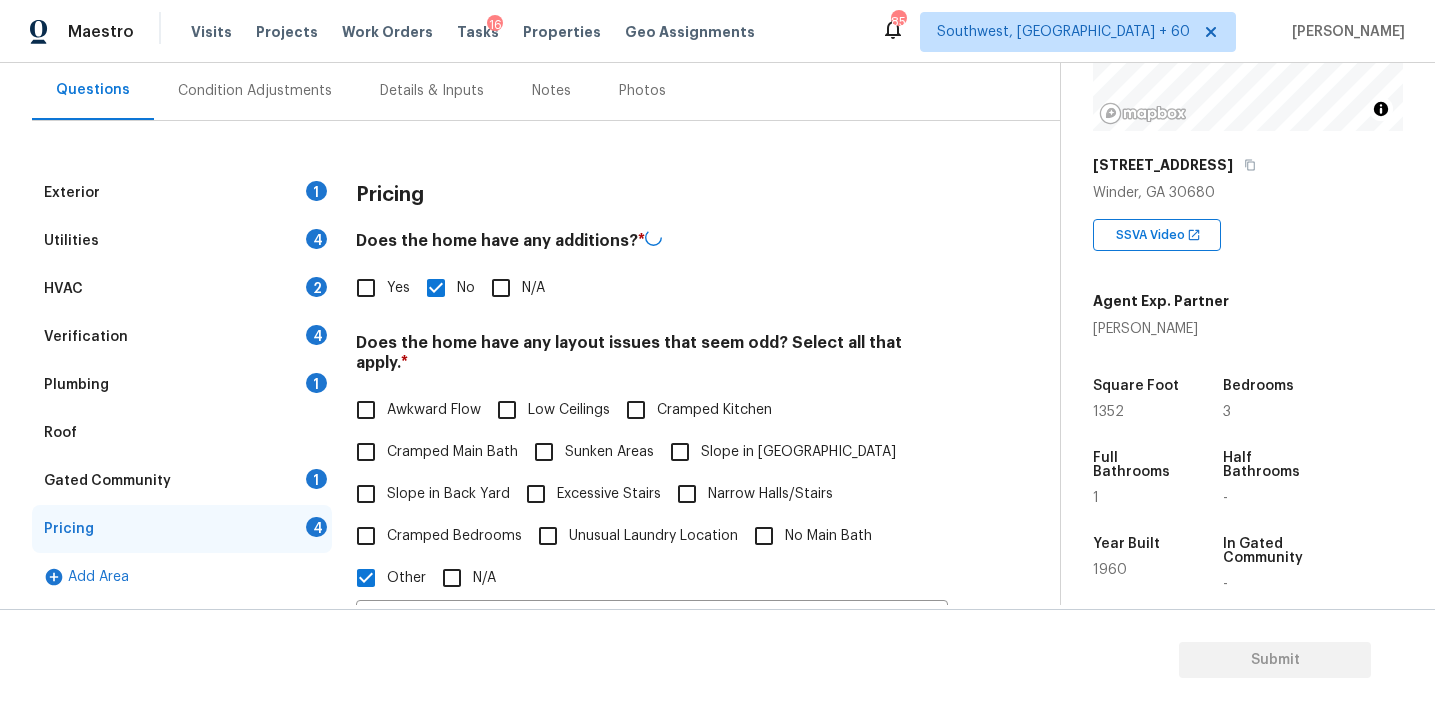 click on "Awkward Flow" at bounding box center (413, 410) 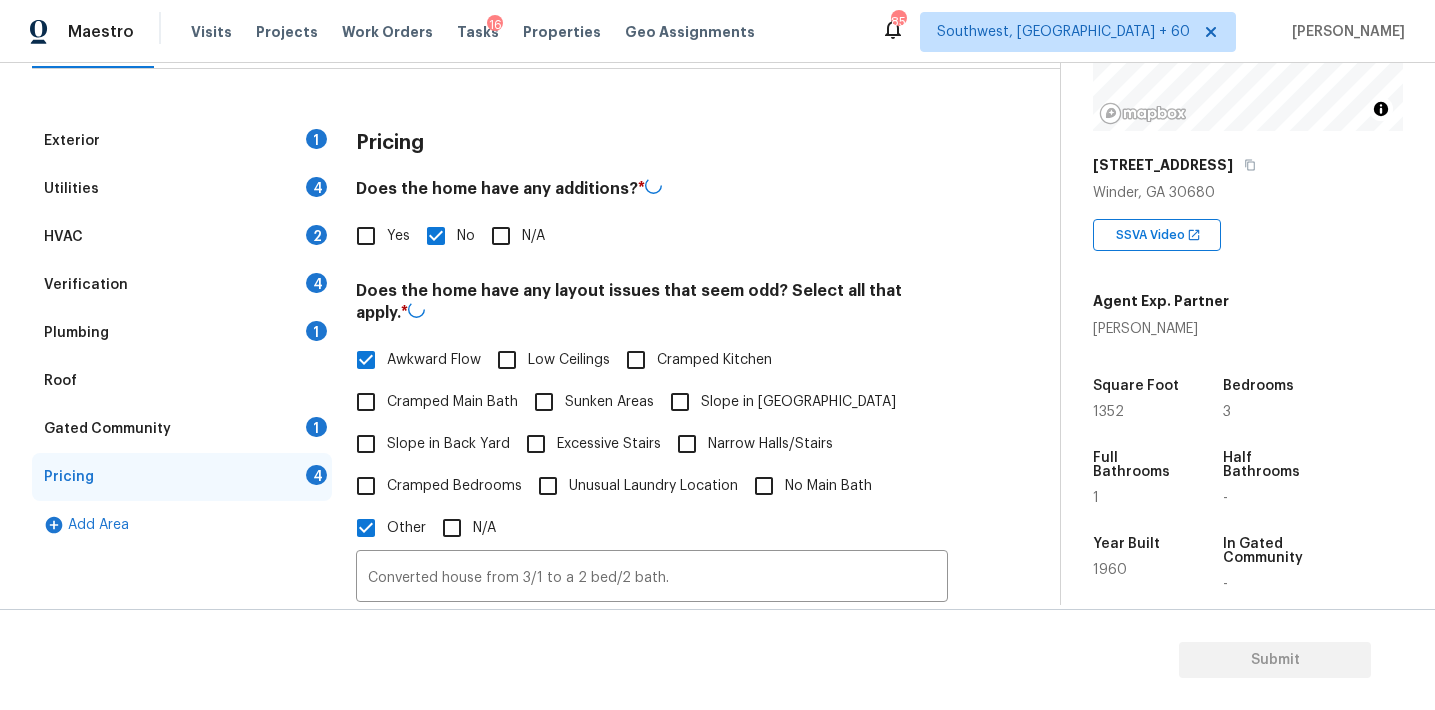click on "Low Ceilings" at bounding box center [548, 360] 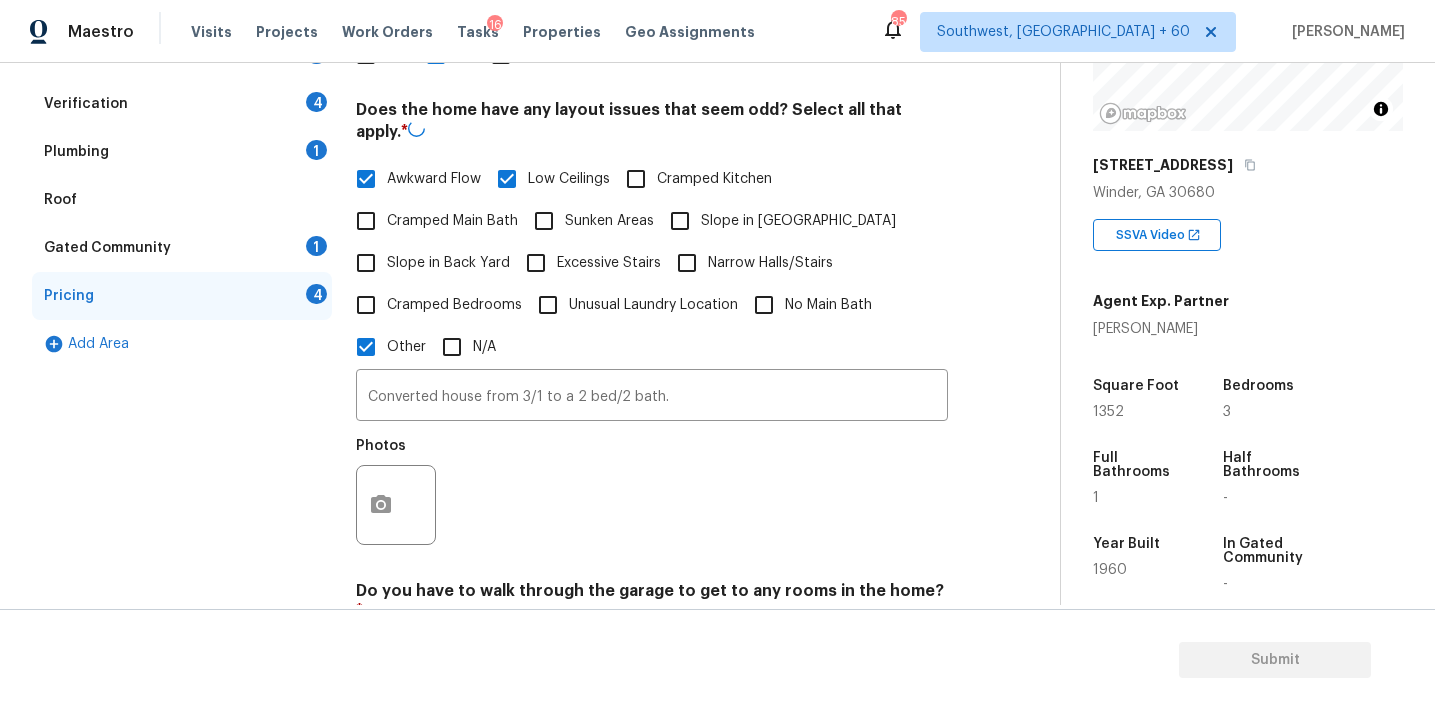 scroll, scrollTop: 429, scrollLeft: 0, axis: vertical 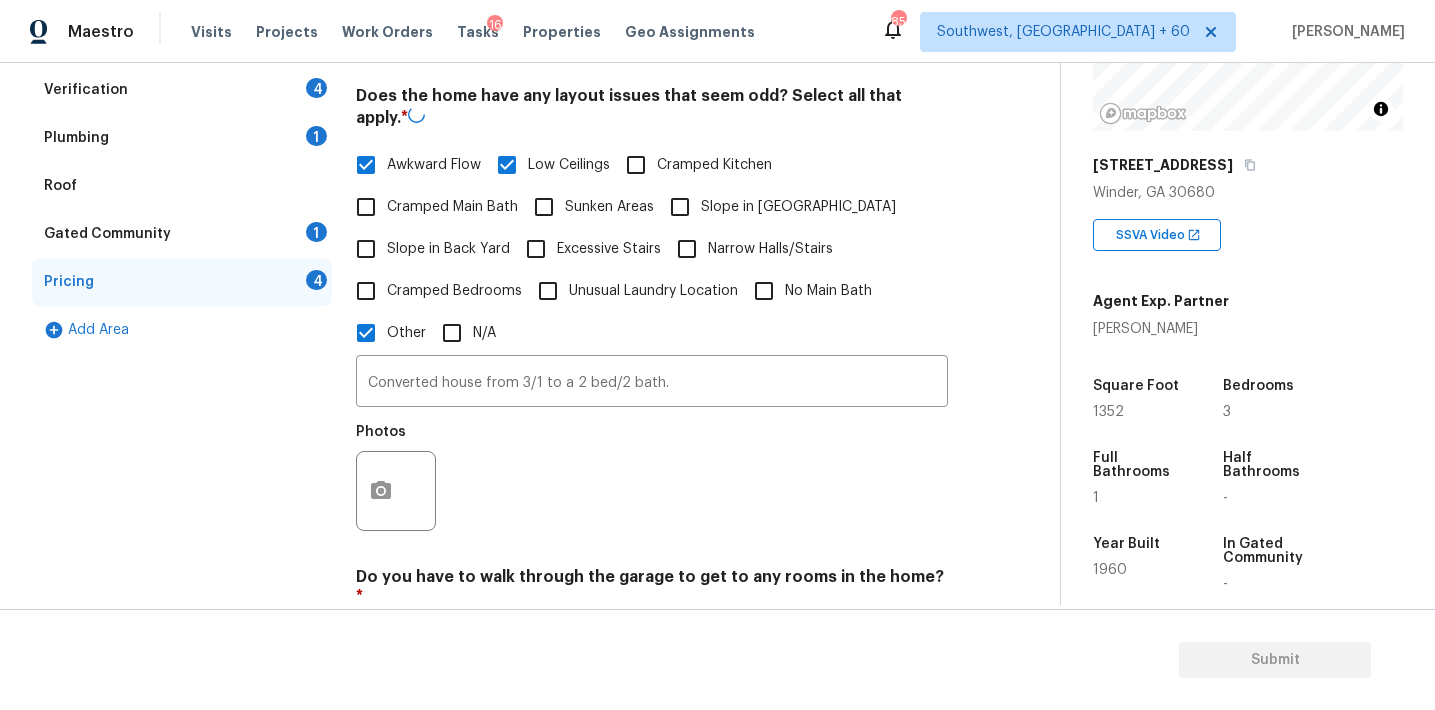 click on "Slope in [GEOGRAPHIC_DATA]" at bounding box center [798, 207] 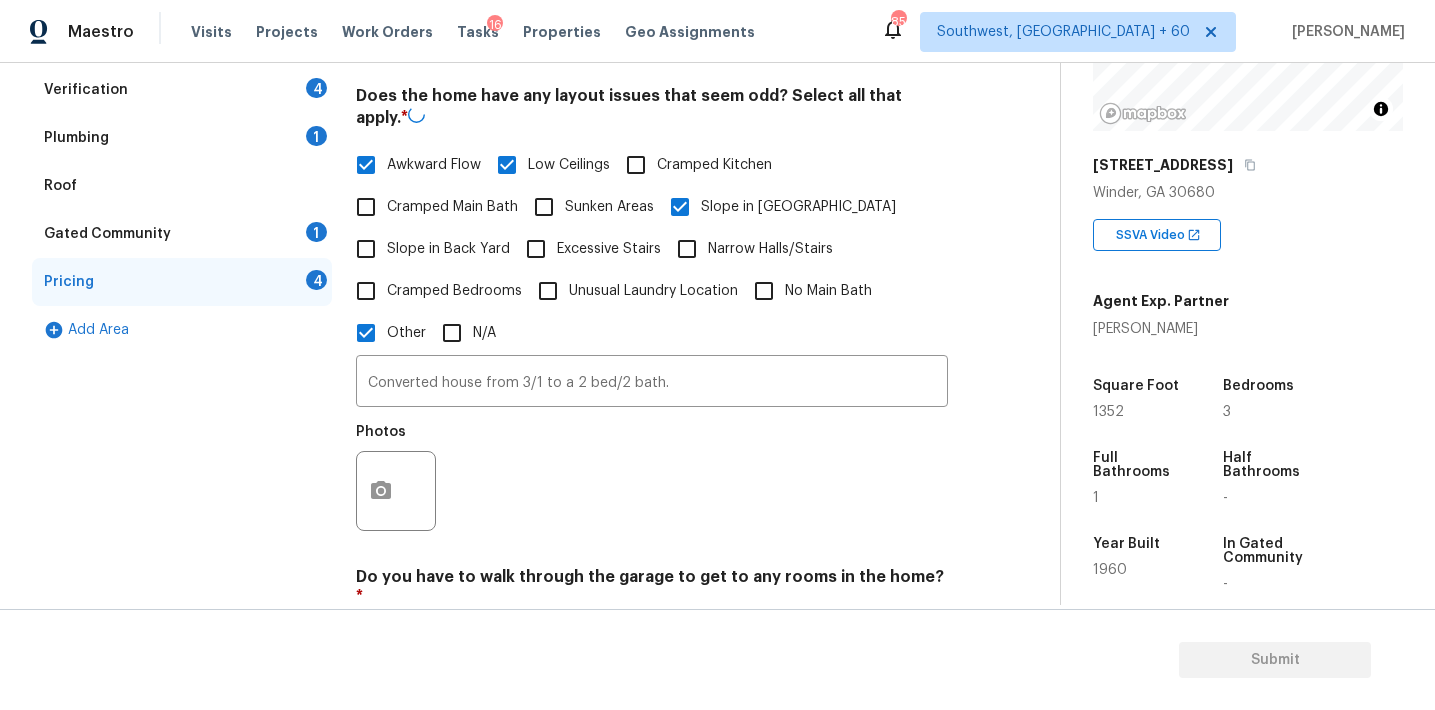 scroll, scrollTop: 482, scrollLeft: 0, axis: vertical 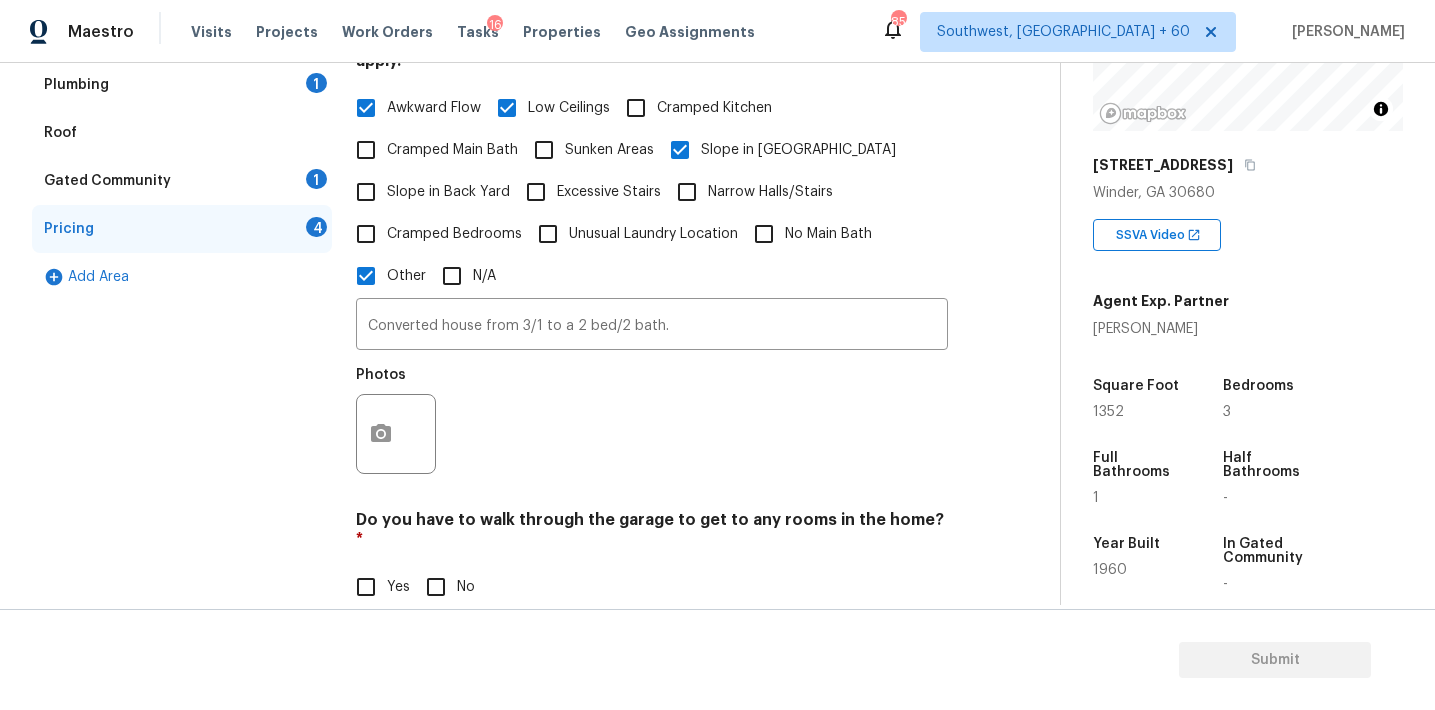 click on "N/A" at bounding box center (484, 276) 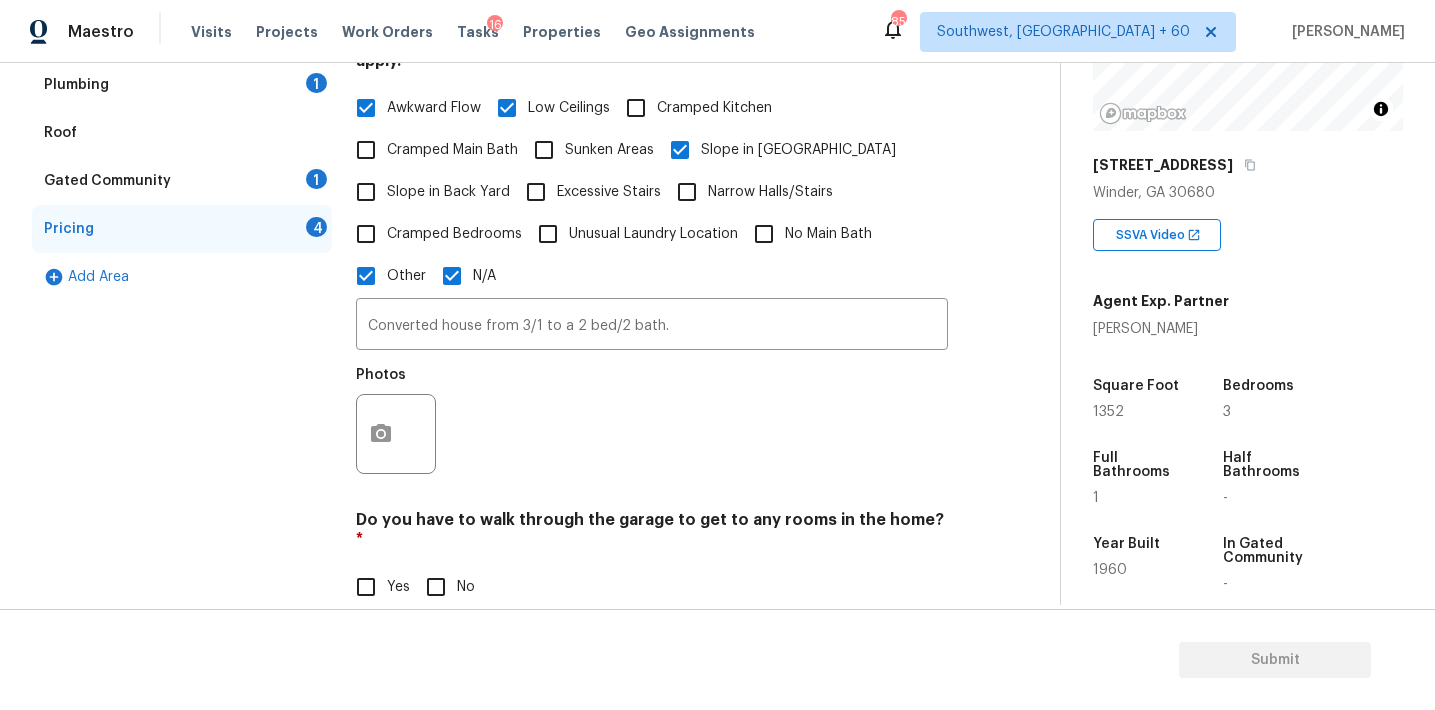 click on "Cramped Bedrooms" at bounding box center [454, 234] 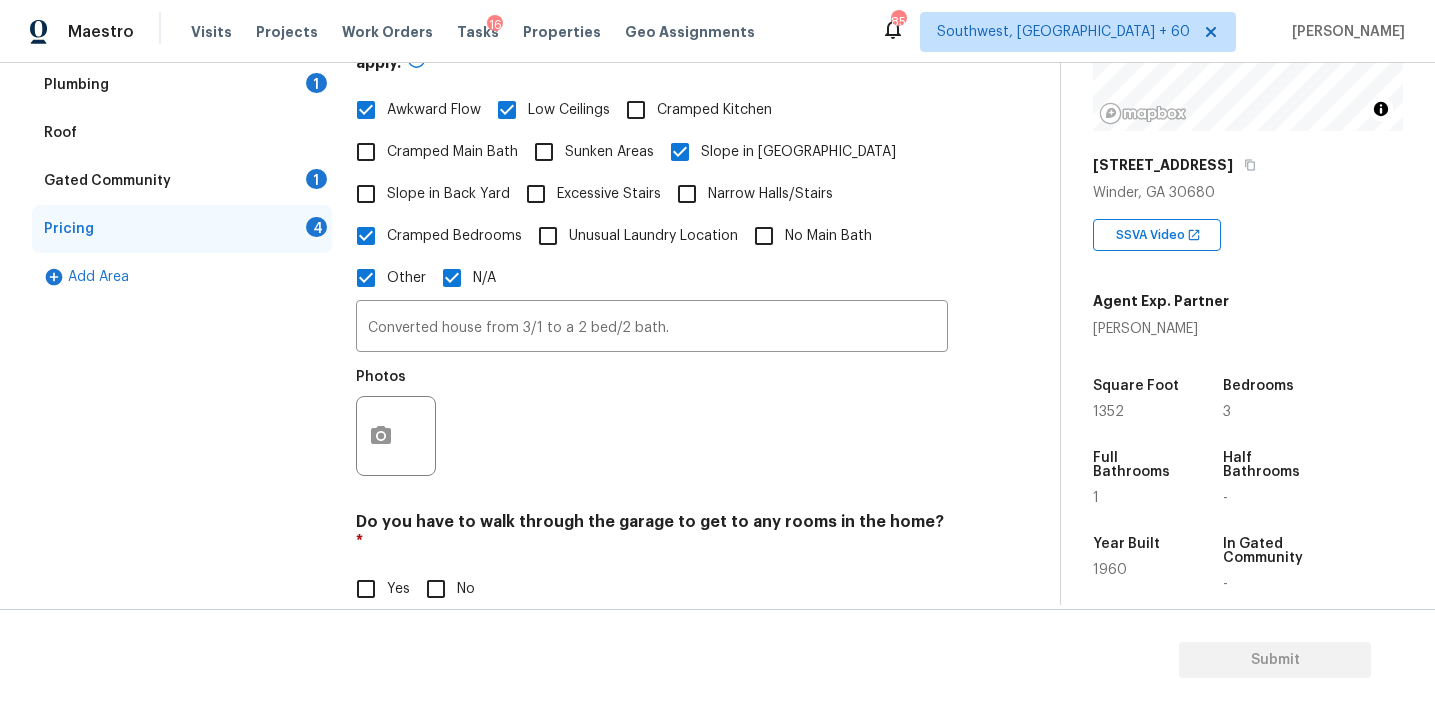click on "Cramped Main Bath" at bounding box center [452, 152] 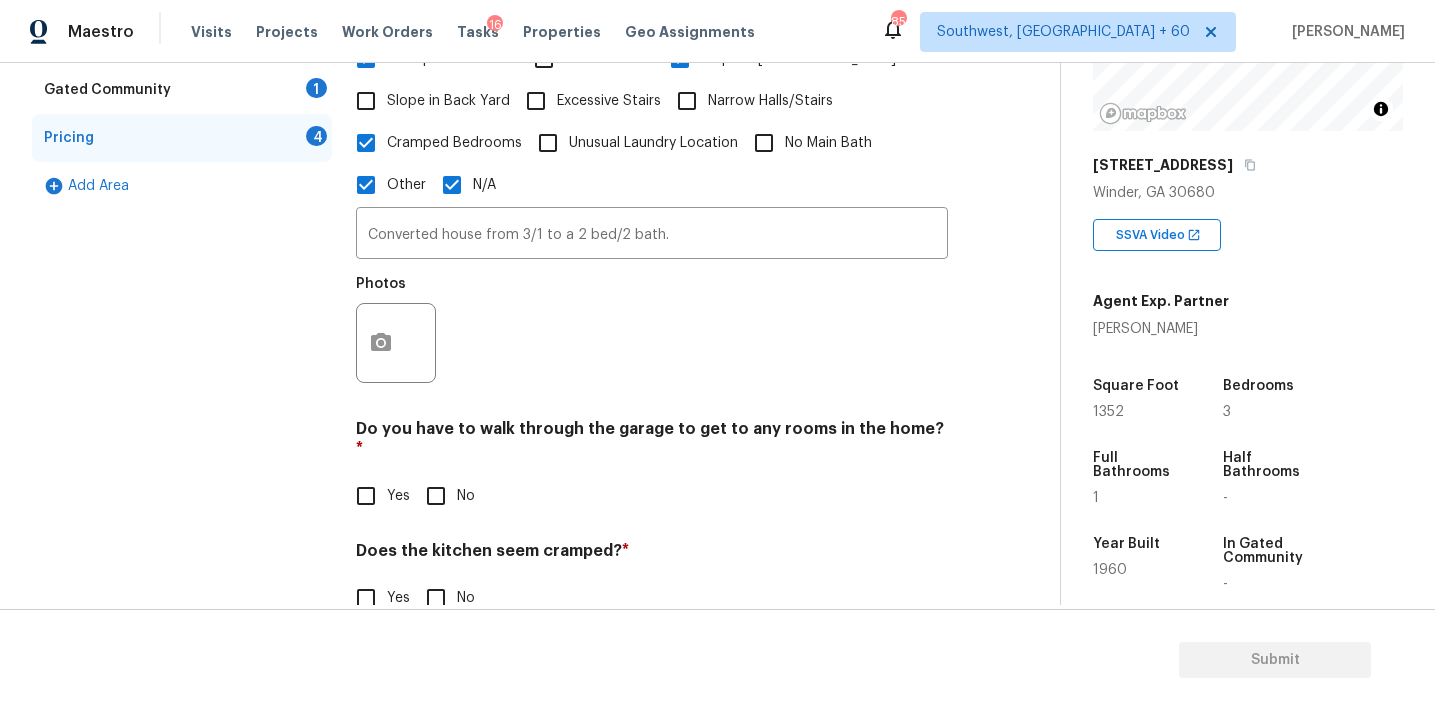 scroll, scrollTop: 679, scrollLeft: 0, axis: vertical 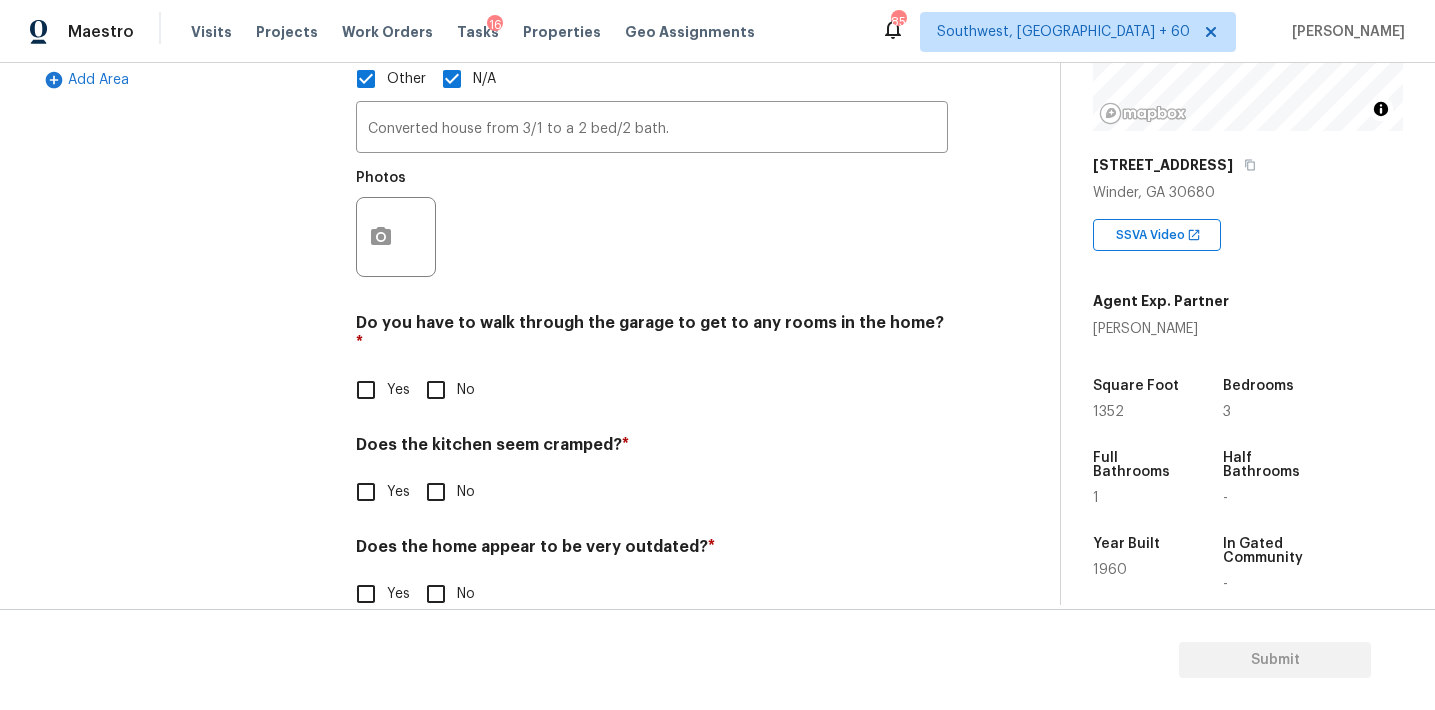 click on "No" at bounding box center (436, 390) 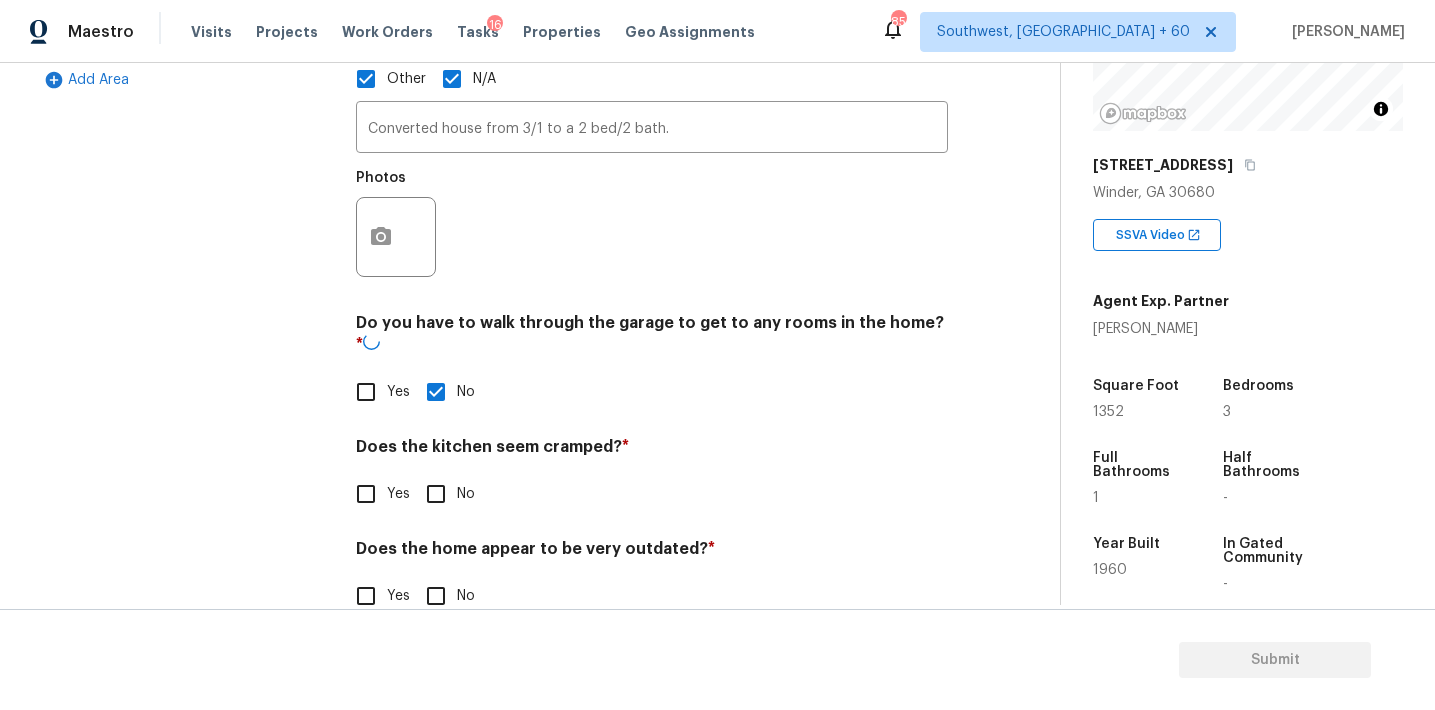 click on "Pricing Does the home have any additions?  * Yes No N/A Does the home have any layout issues that seem odd? Select all that apply.  * Awkward Flow Low Ceilings Cramped Kitchen Cramped Main Bath Sunken Areas Slope in Front Yard Slope in Back Yard Excessive Stairs Narrow Halls/Stairs Cramped Bedrooms Unusual Laundry Location No Main Bath Other N/A Converted house from 3/1 to a 2 bed/2 bath. ​ Photos Do you have to walk through the garage to get to any rooms in the home?  * Yes No Does the kitchen seem cramped?  * Yes No Does the home appear to be very outdated?  * Yes No" at bounding box center [652, 156] 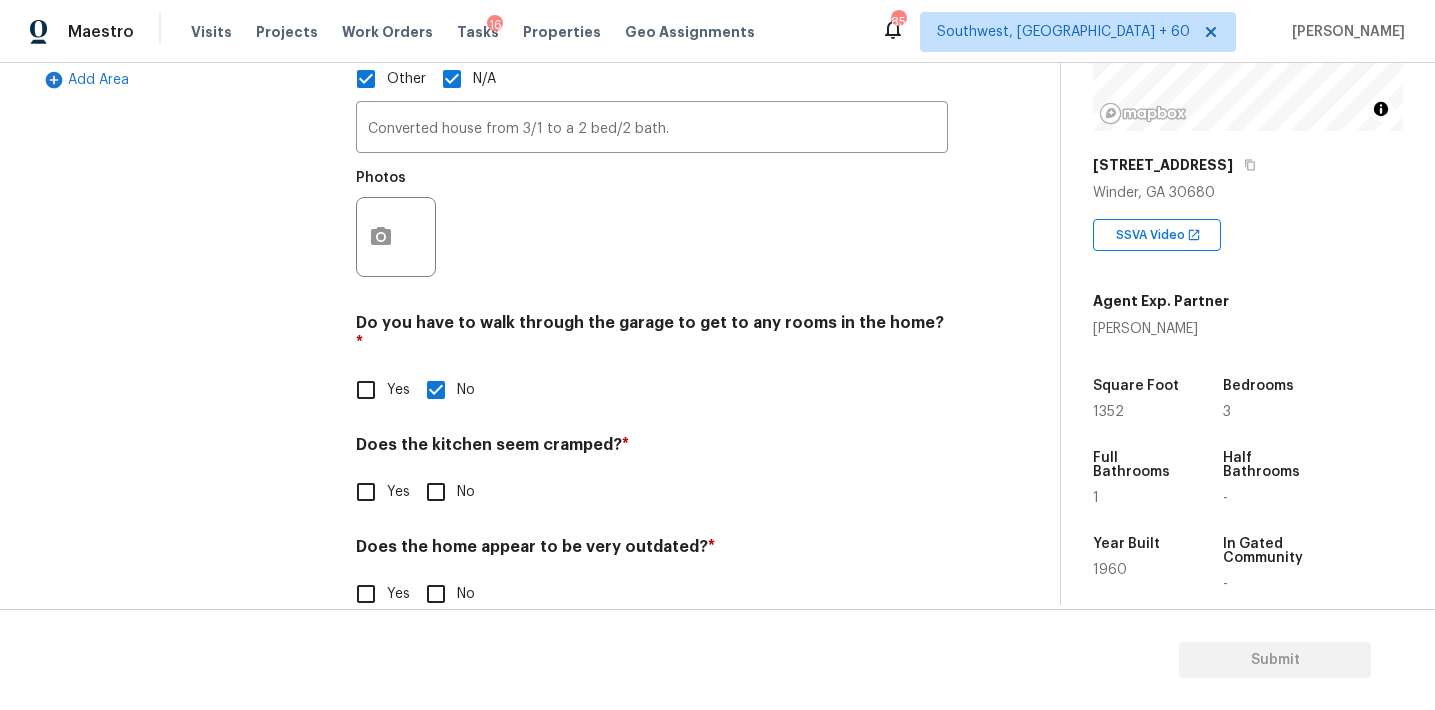 click on "No" at bounding box center [436, 594] 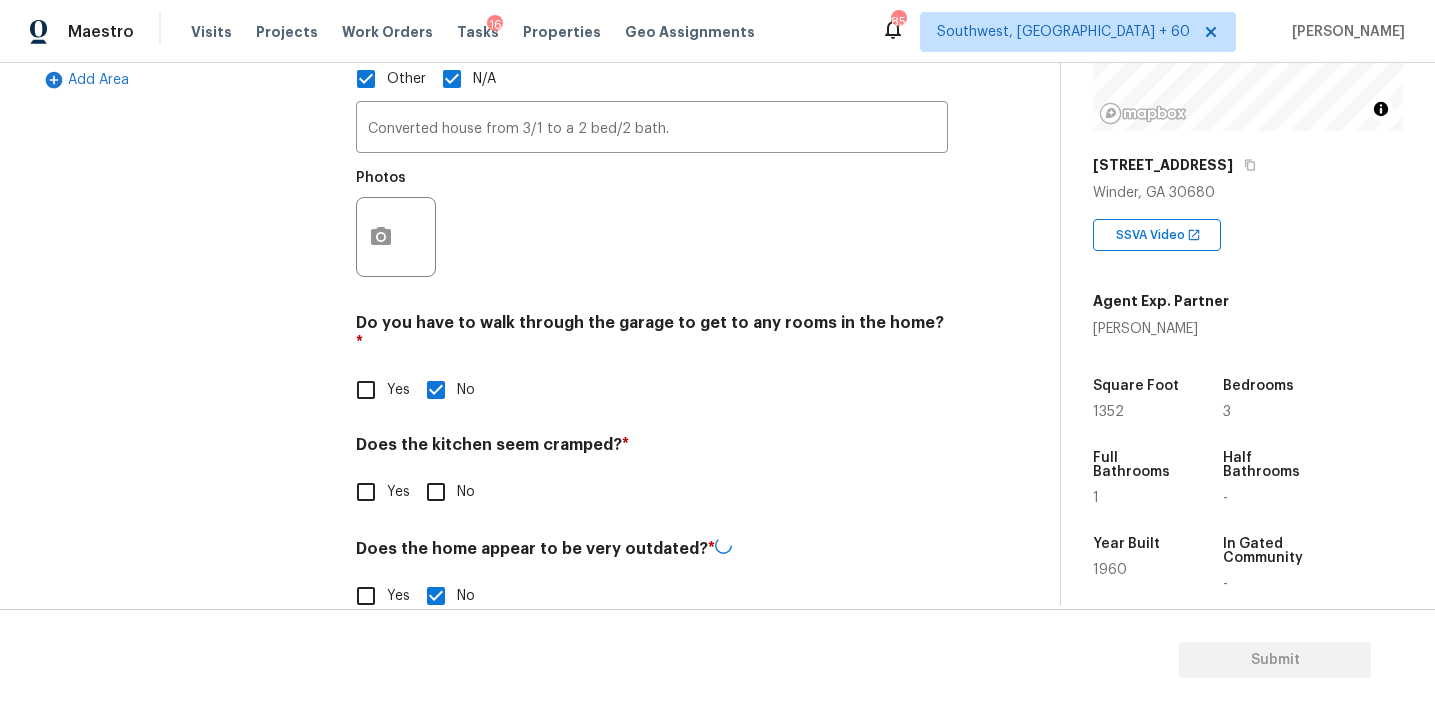 click on "No" at bounding box center [436, 492] 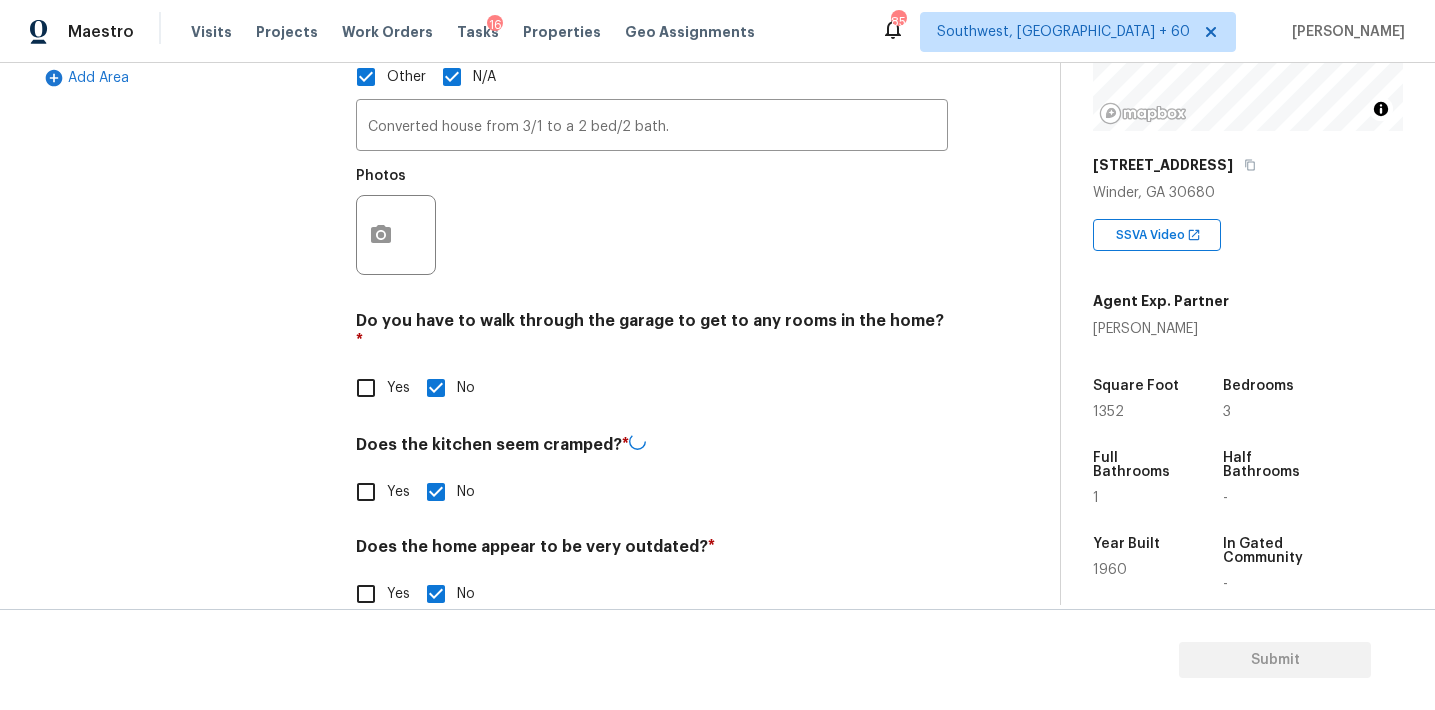 scroll, scrollTop: 679, scrollLeft: 0, axis: vertical 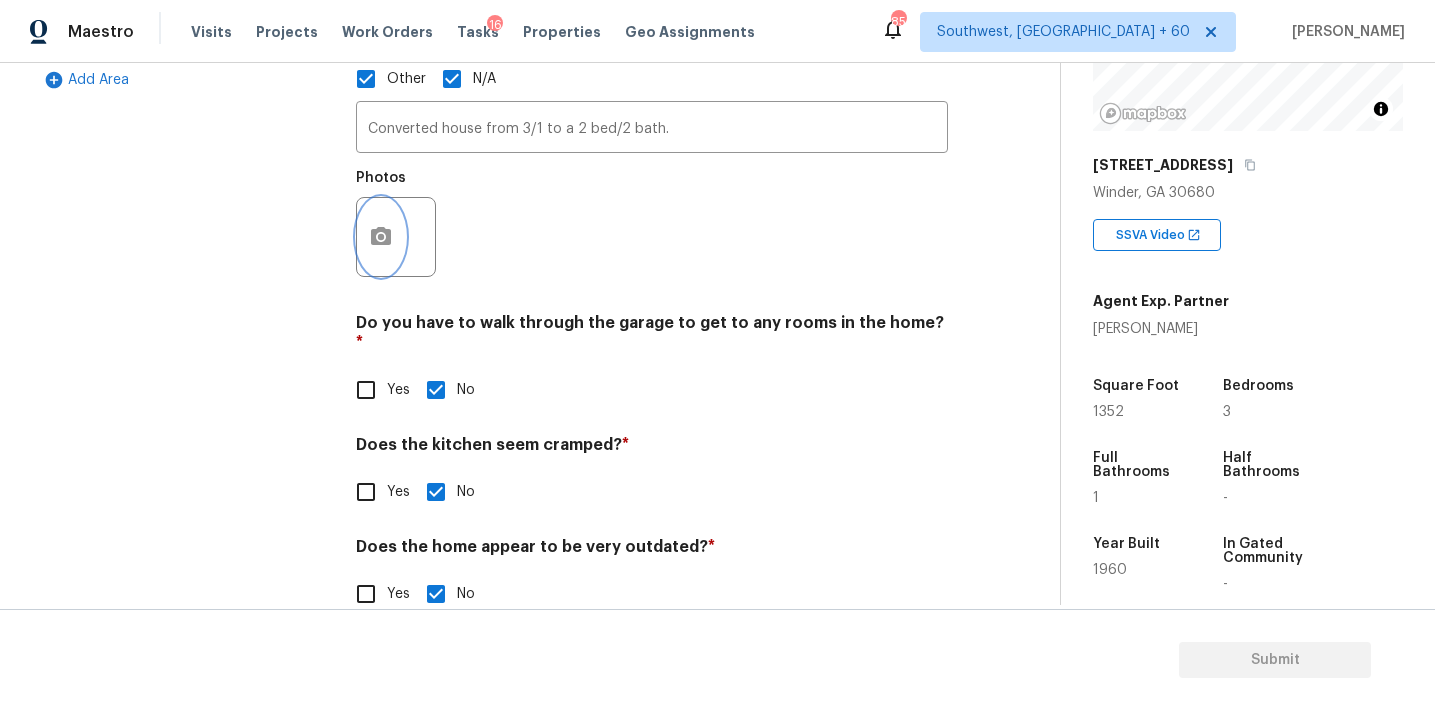 click 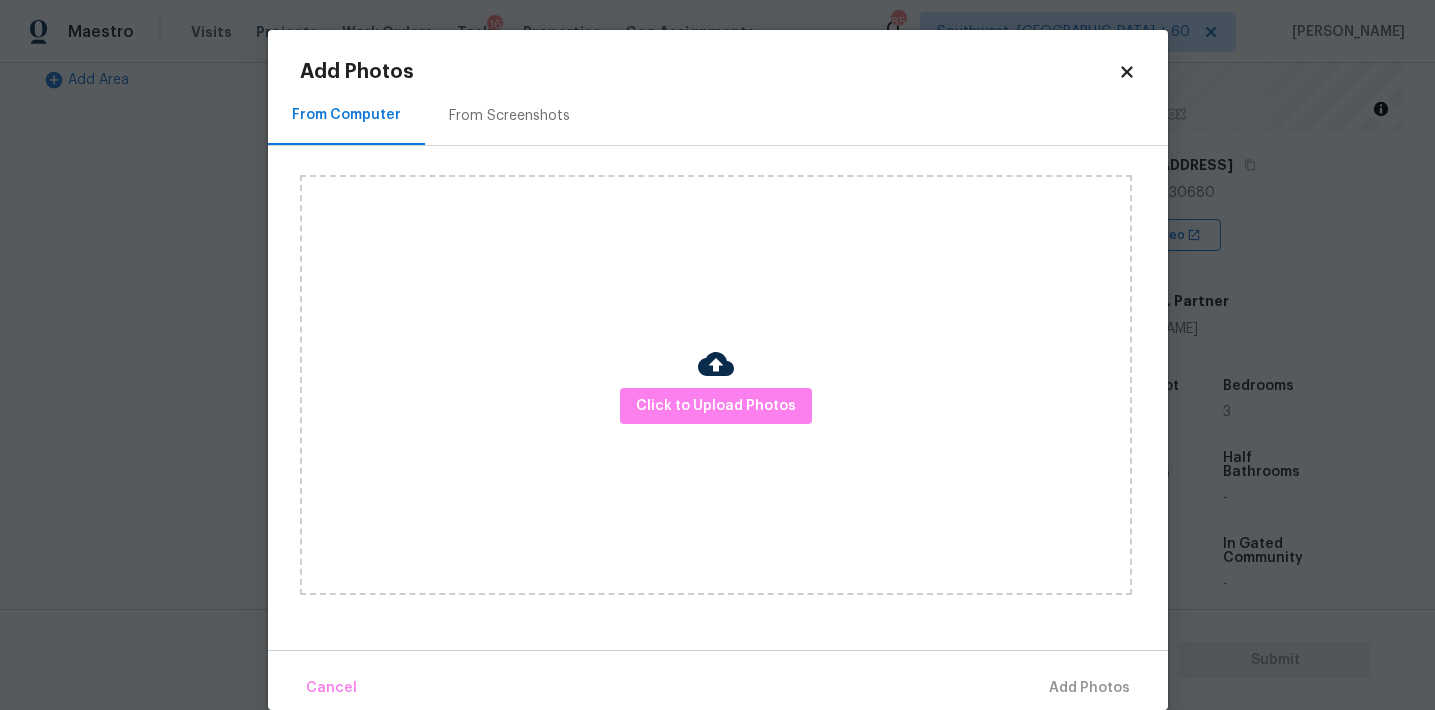 click on "From Screenshots" at bounding box center [509, 116] 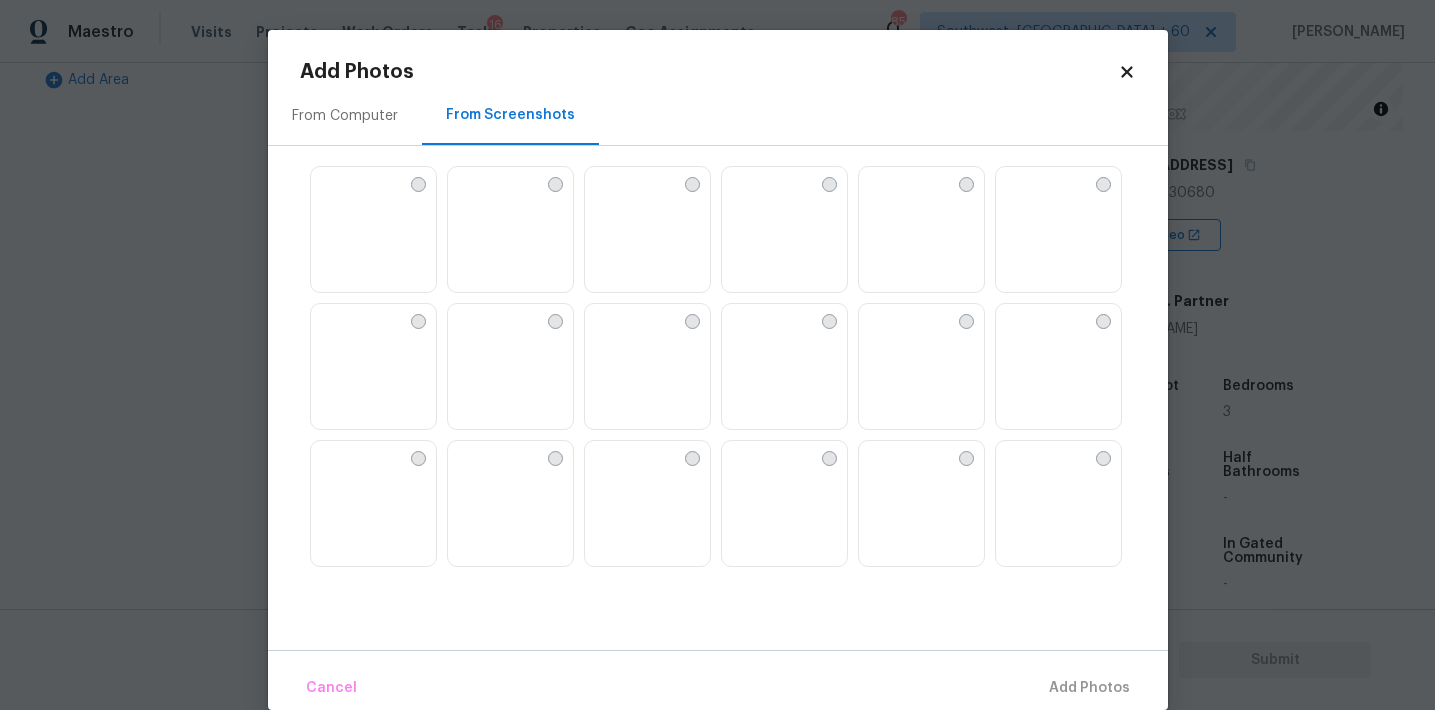 click at bounding box center (510, 504) 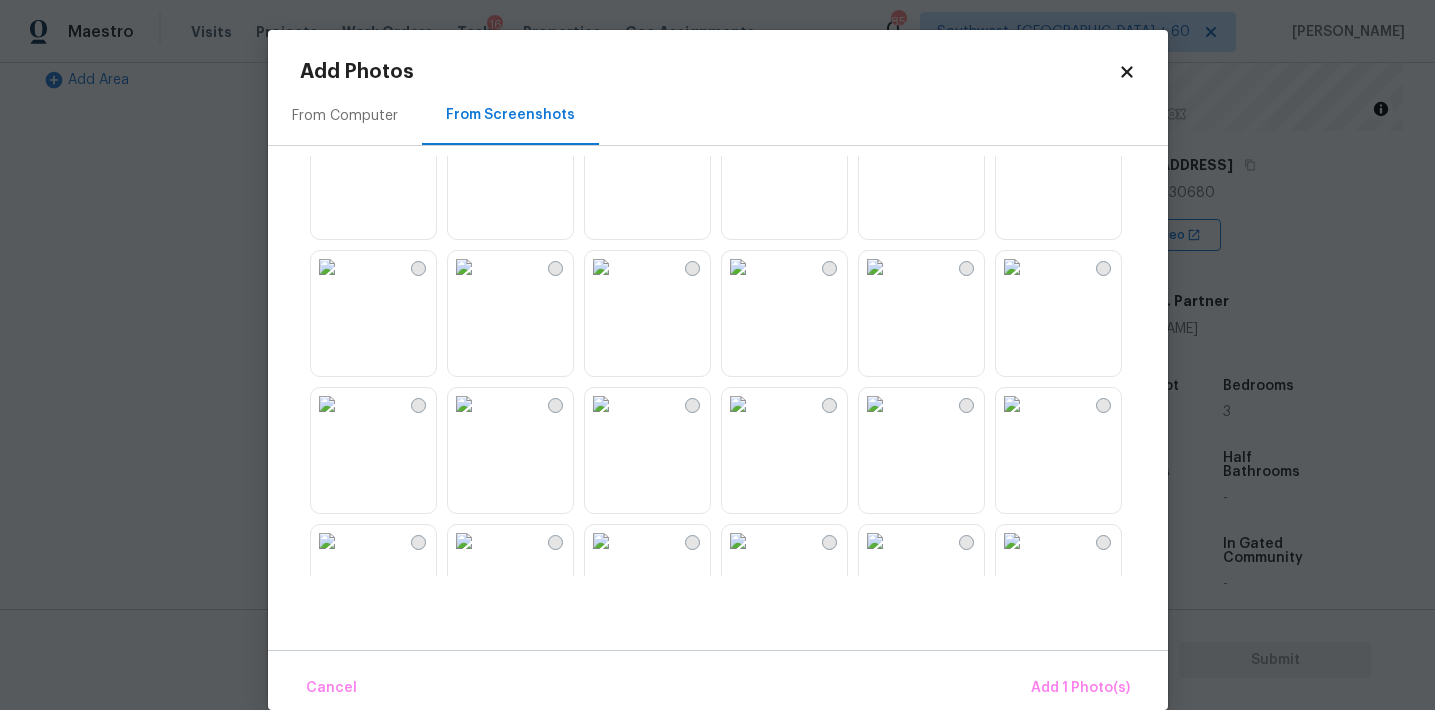 scroll, scrollTop: 1570, scrollLeft: 0, axis: vertical 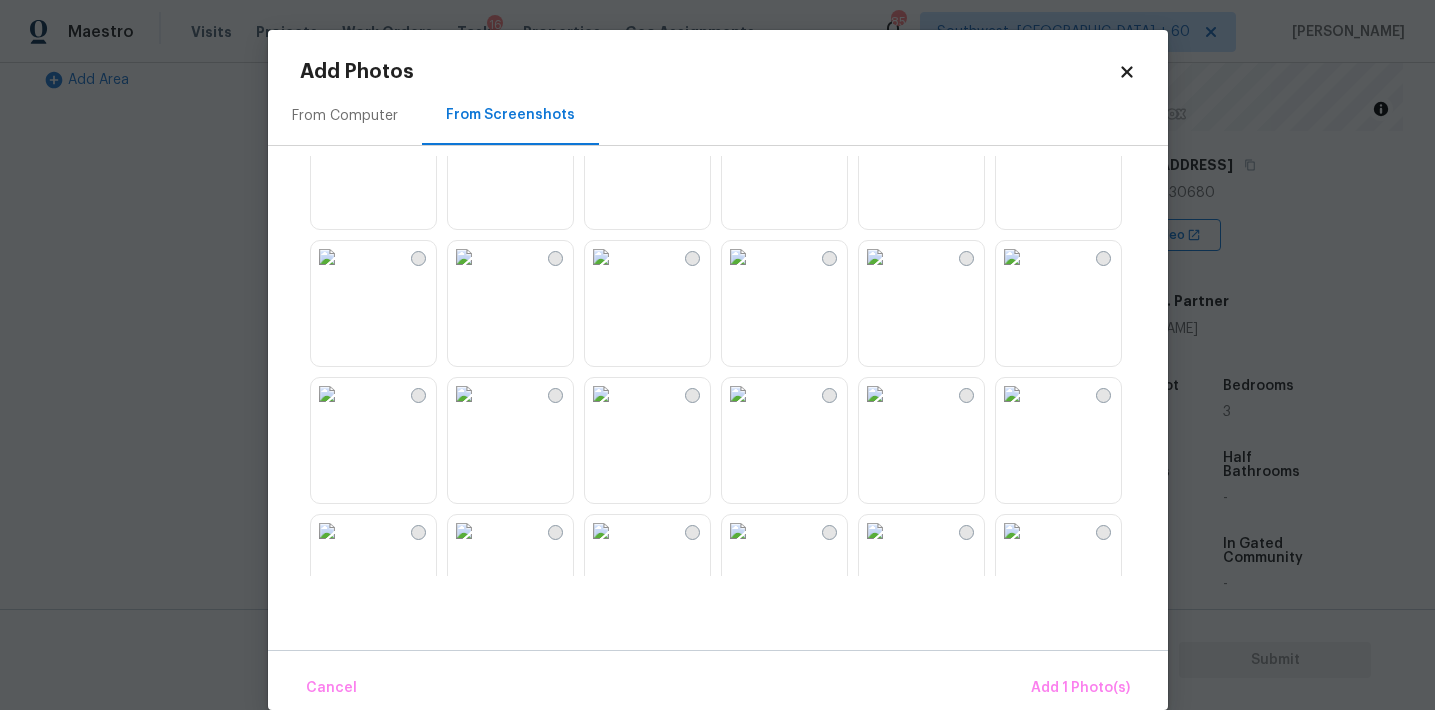 click at bounding box center [464, 394] 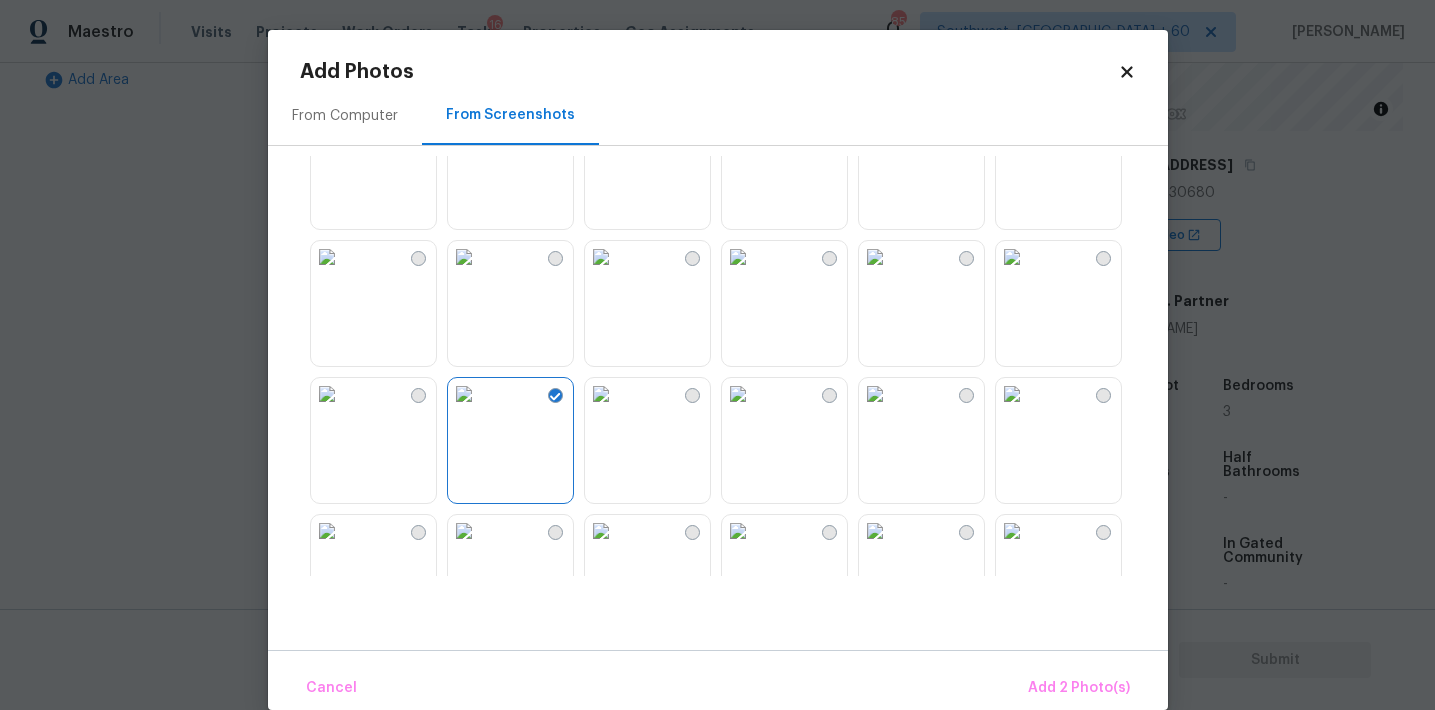click on "Cancel Add 2 Photo(s)" at bounding box center [718, 680] 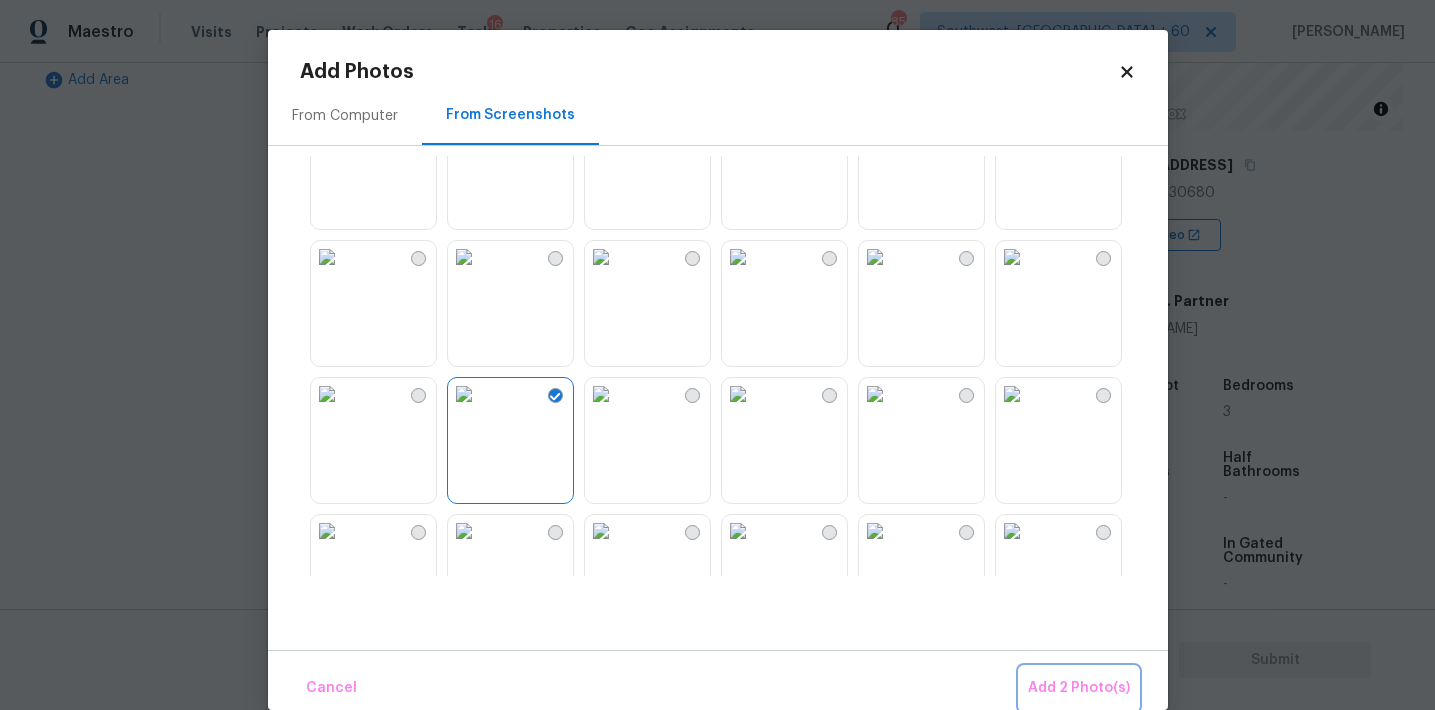 click on "Add 2 Photo(s)" at bounding box center (1079, 688) 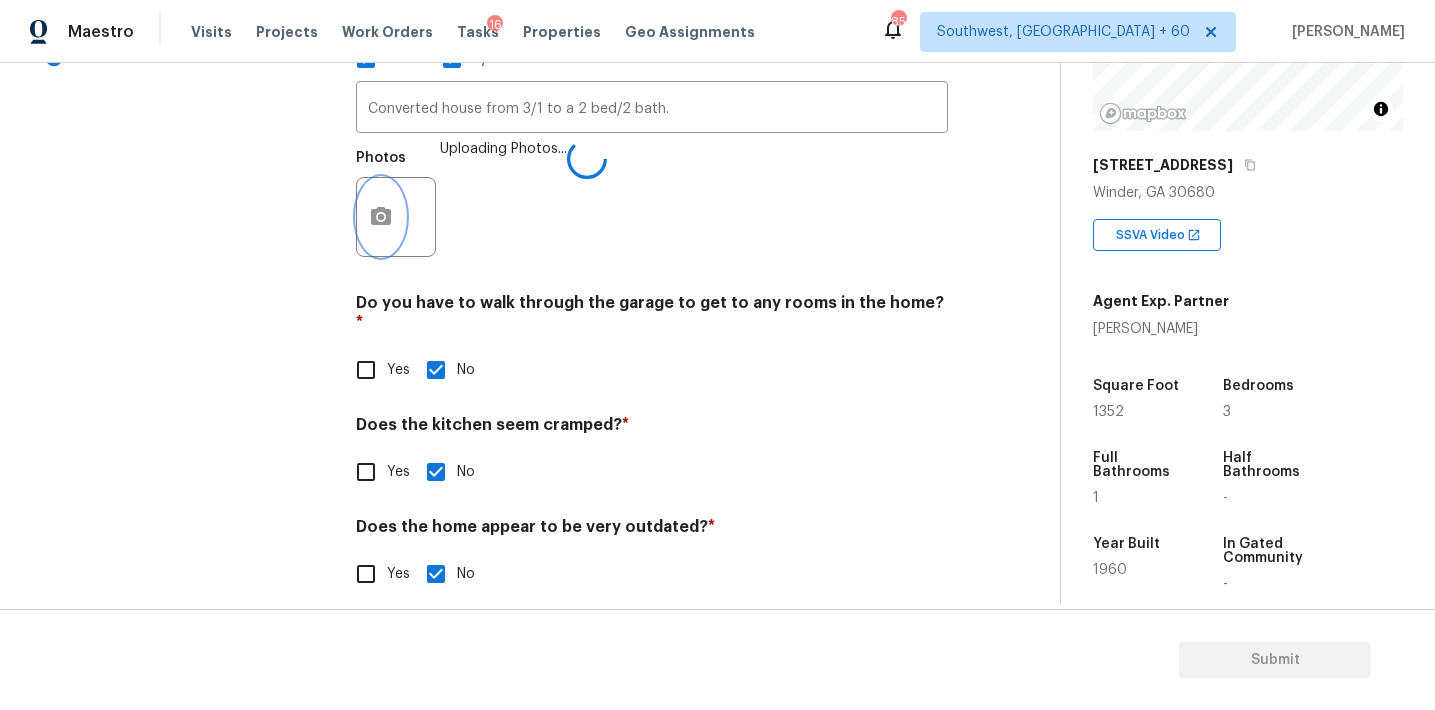scroll, scrollTop: 679, scrollLeft: 0, axis: vertical 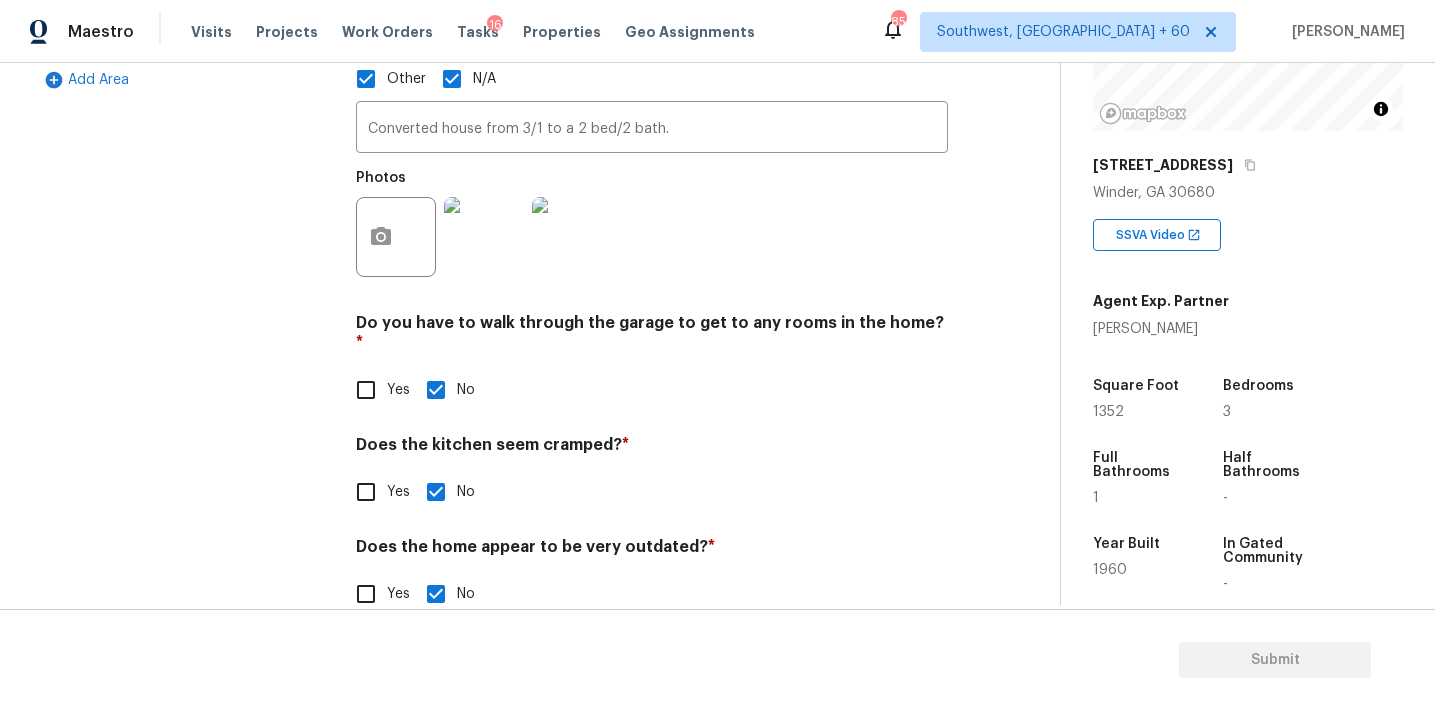 click on "Pricing Does the home have any additions?  * Yes No N/A Does the home have any layout issues that seem odd? Select all that apply.  * Awkward Flow Low Ceilings Cramped Kitchen Cramped Main Bath Sunken Areas Slope in Front Yard Slope in Back Yard Excessive Stairs Narrow Halls/Stairs Cramped Bedrooms Unusual Laundry Location No Main Bath Other N/A Converted house from 3/1 to a 2 bed/2 bath. ​ Photos Do you have to walk through the garage to get to any rooms in the home?  * Yes No Does the kitchen seem cramped?  * Yes No Does the home appear to be very outdated?  * Yes No" at bounding box center (652, 155) 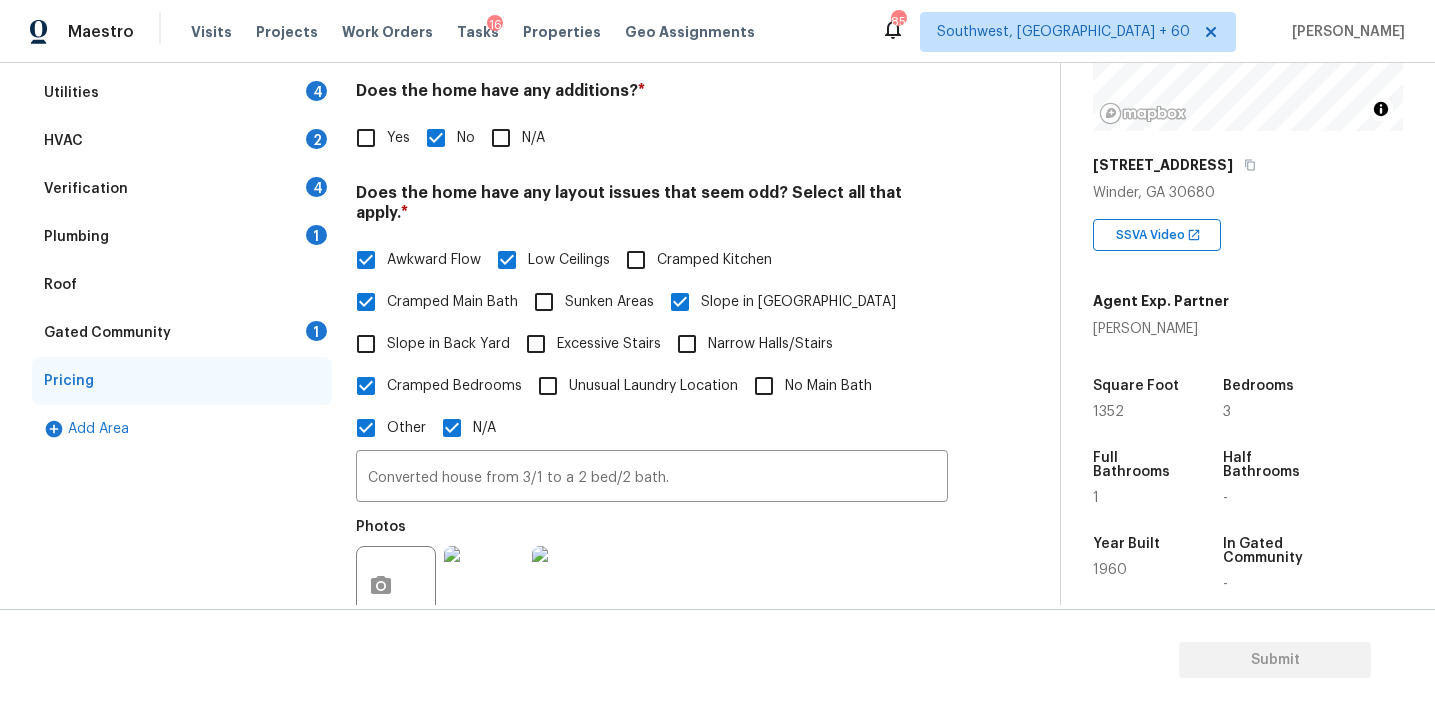 click on "Gated Community 1" at bounding box center [182, 333] 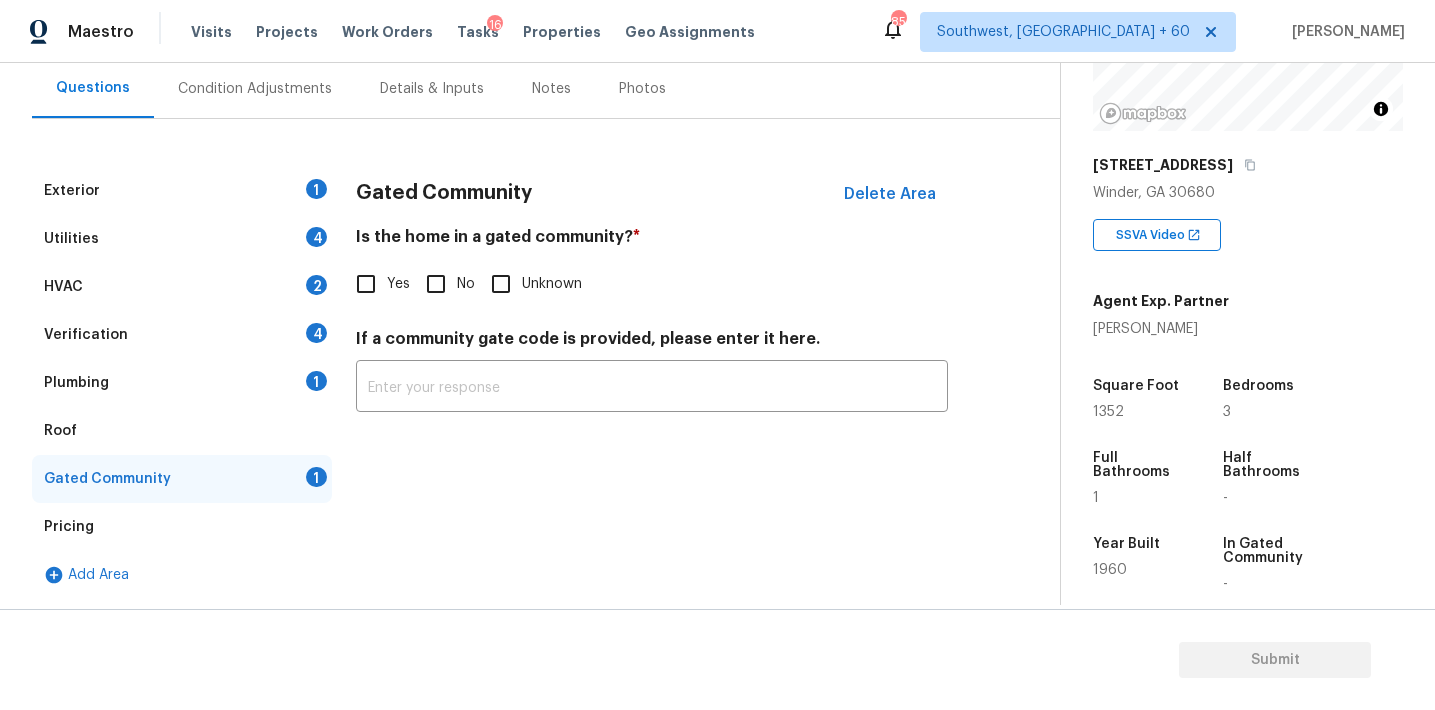 scroll, scrollTop: 184, scrollLeft: 0, axis: vertical 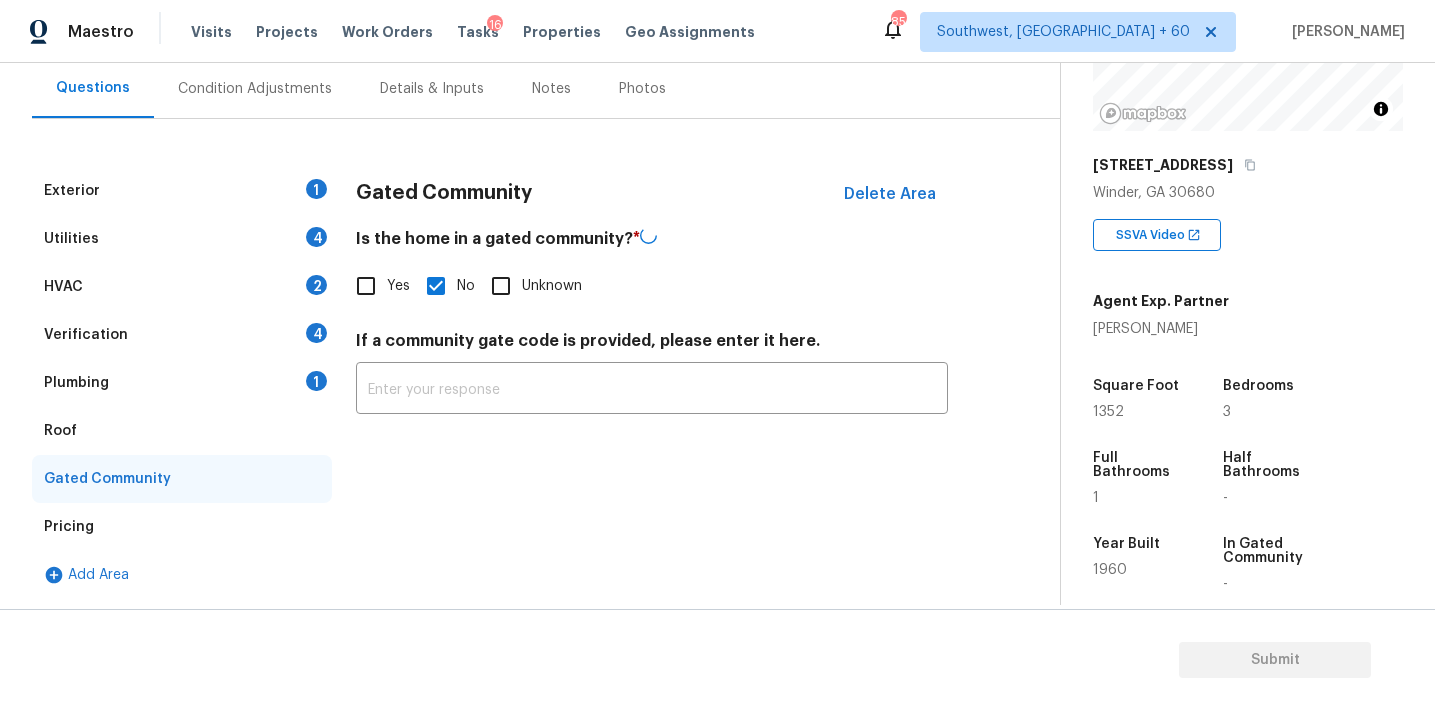 click on "Roof" at bounding box center [182, 431] 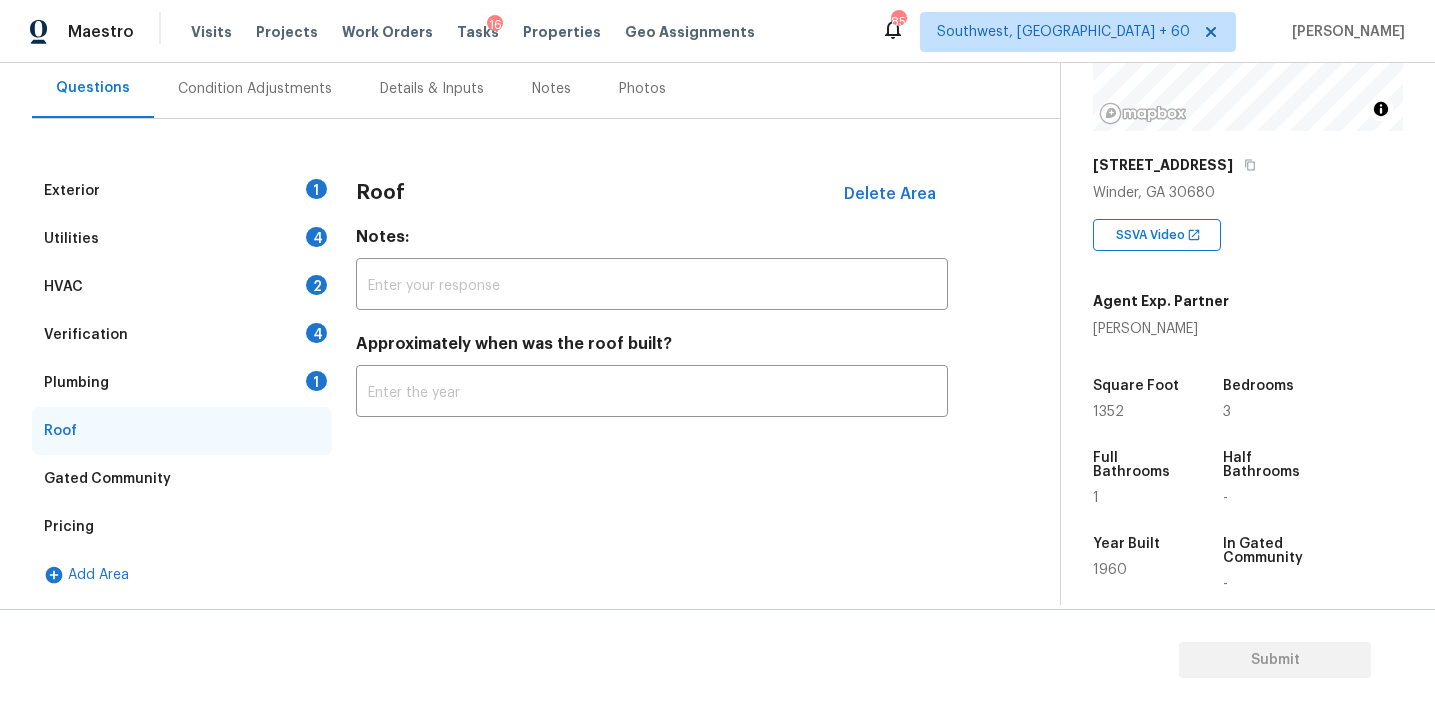 click on "Plumbing 1" at bounding box center [182, 383] 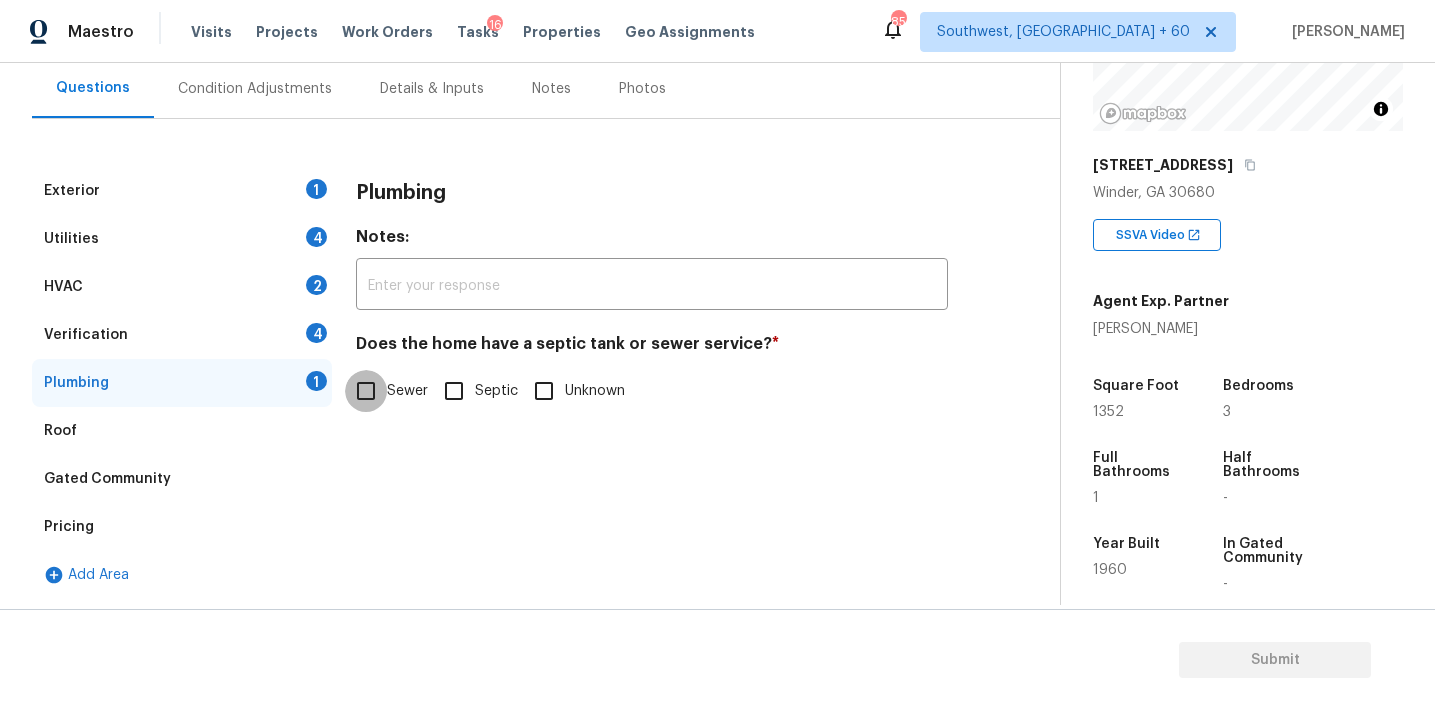 click on "Sewer" at bounding box center (366, 391) 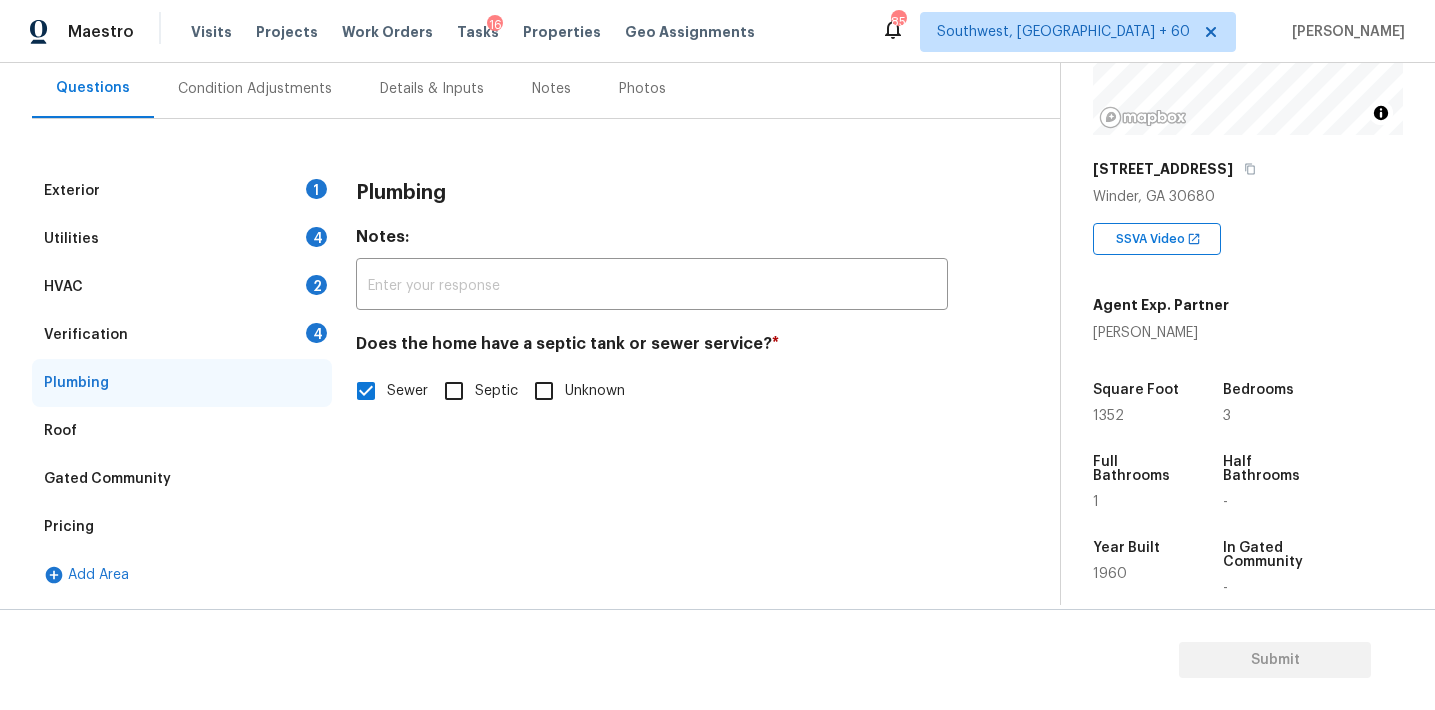 scroll, scrollTop: 240, scrollLeft: 0, axis: vertical 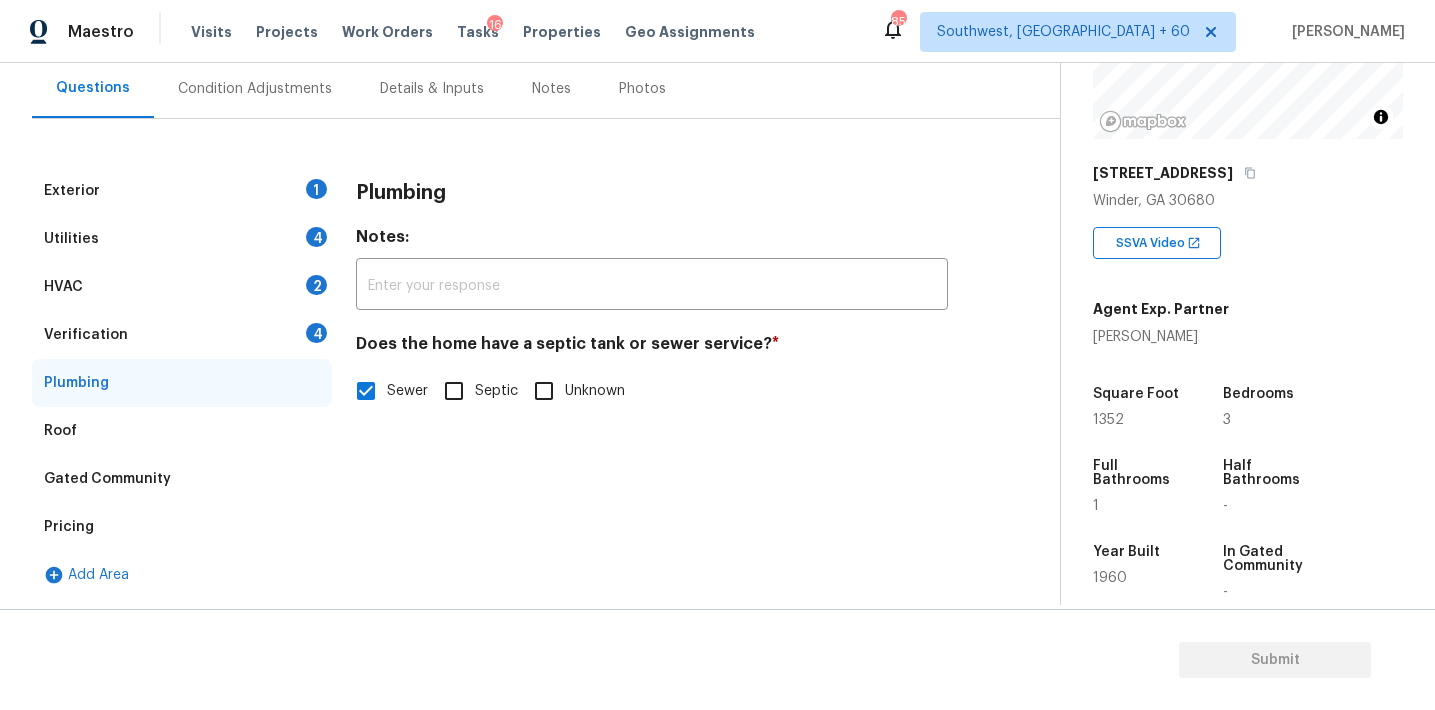 click on "Sewer" at bounding box center [386, 391] 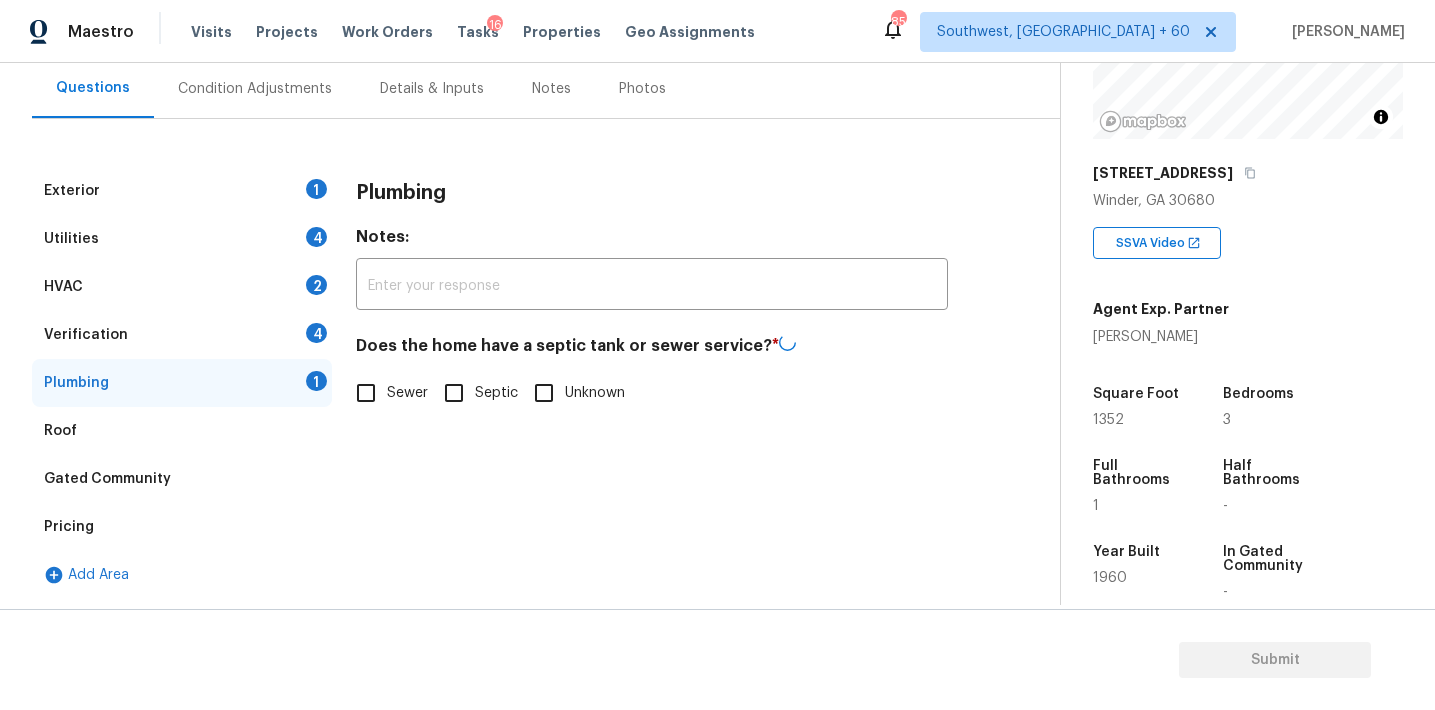click on "Septic" at bounding box center (454, 393) 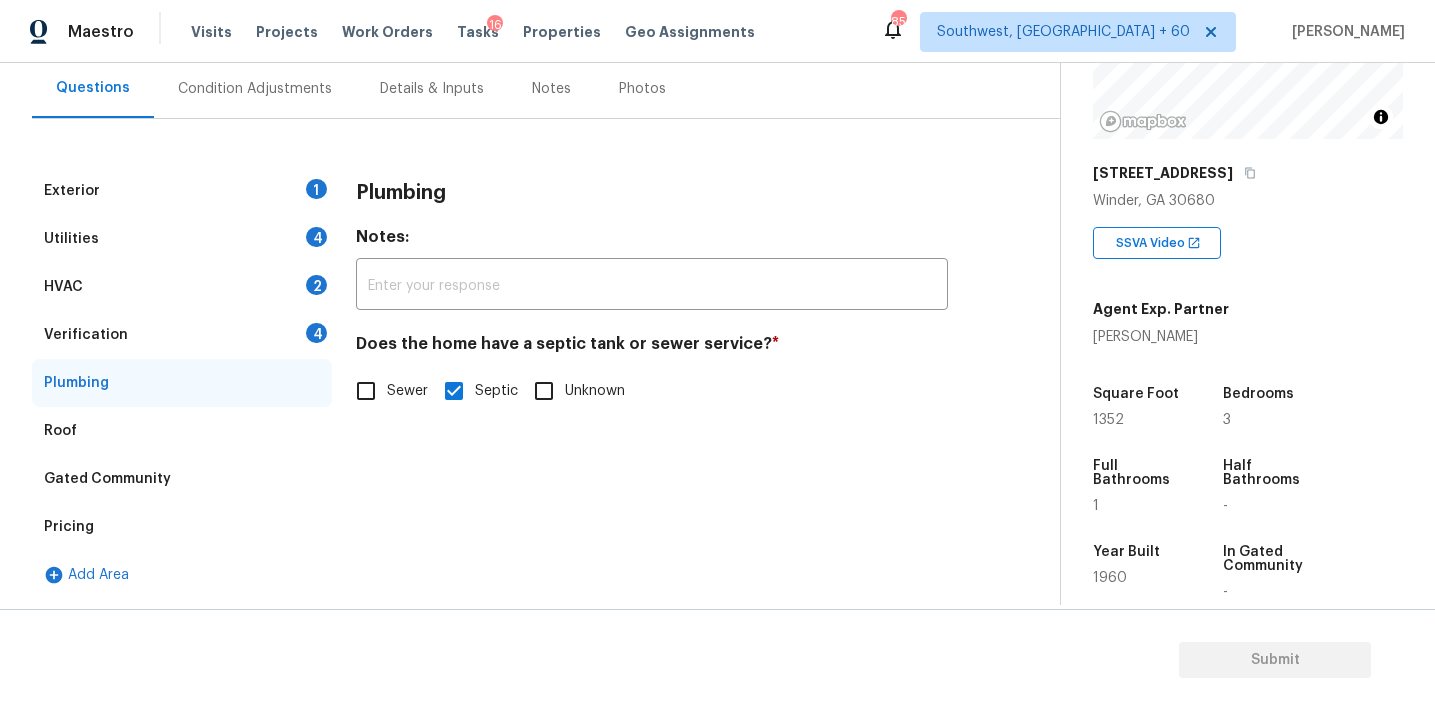 click on "Verification 4" at bounding box center (182, 335) 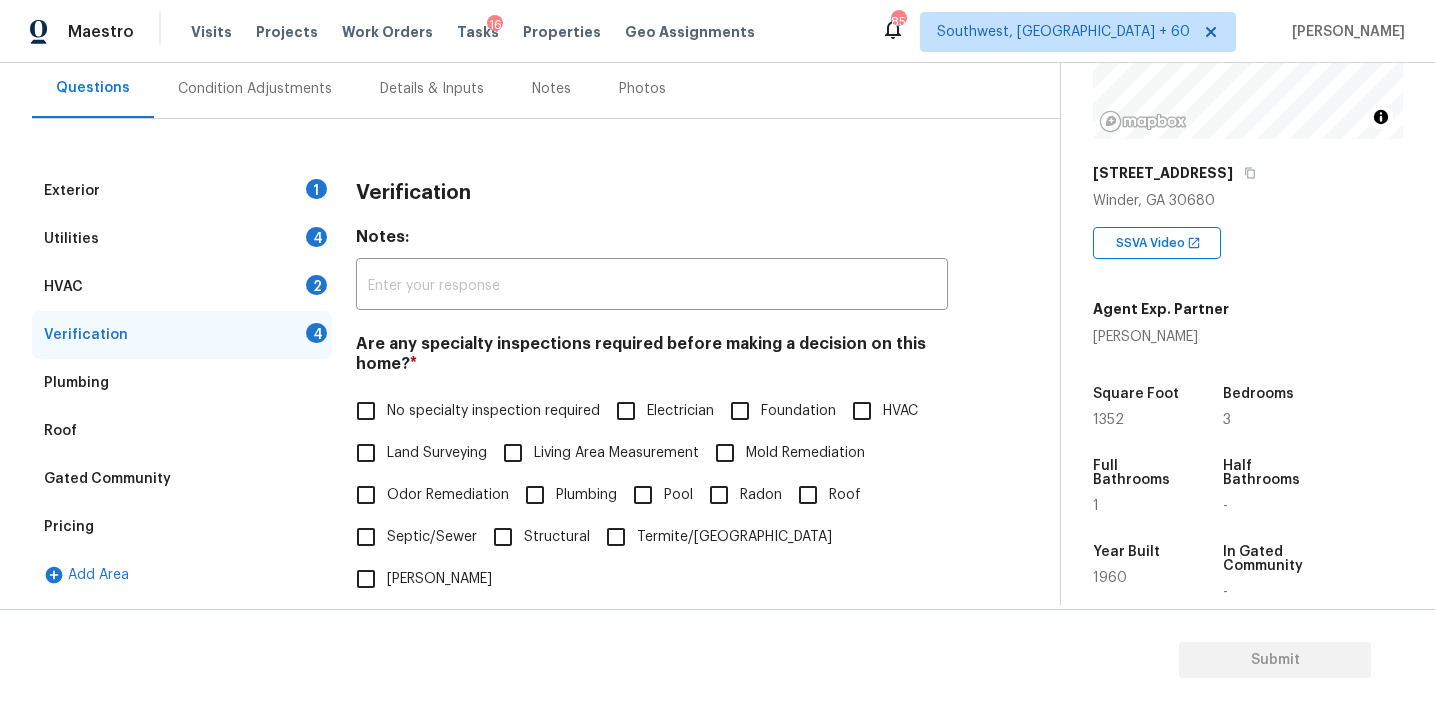 scroll, scrollTop: 481, scrollLeft: 0, axis: vertical 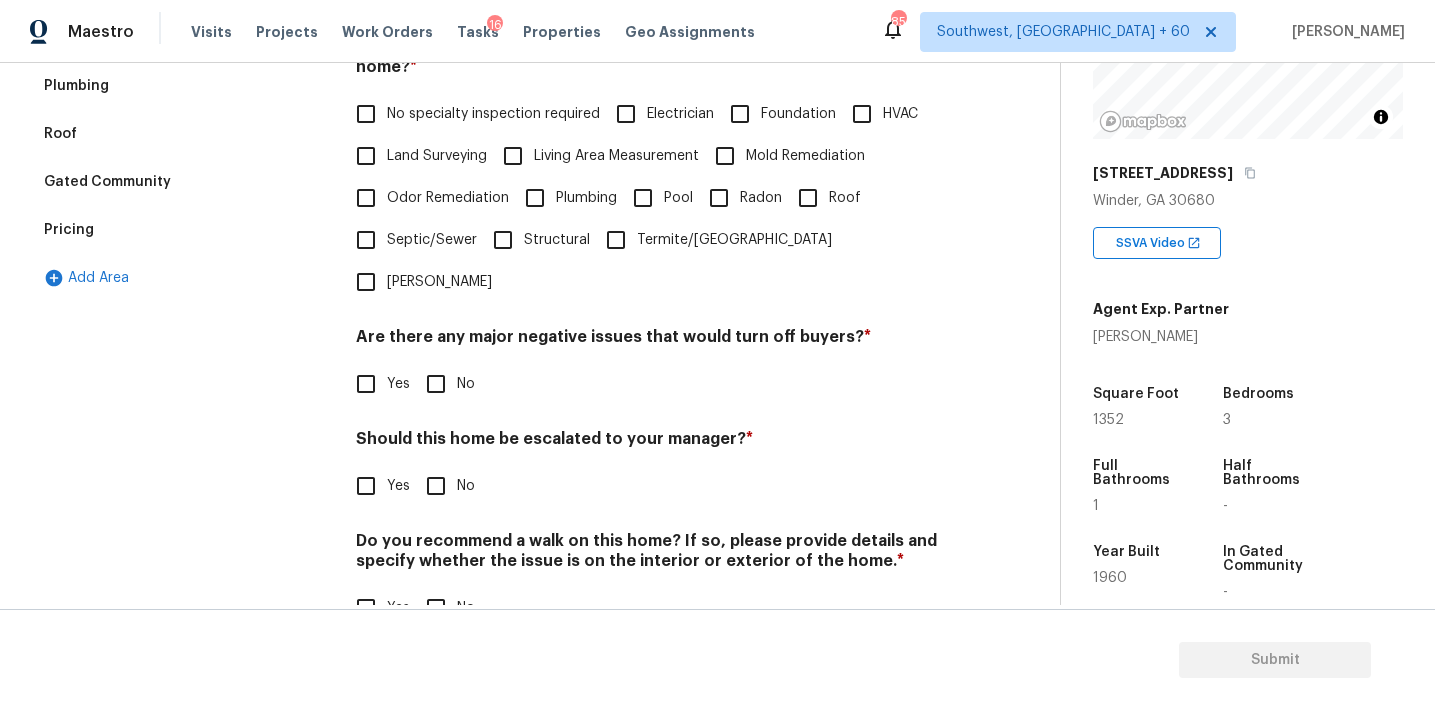 click on "No" at bounding box center [436, 384] 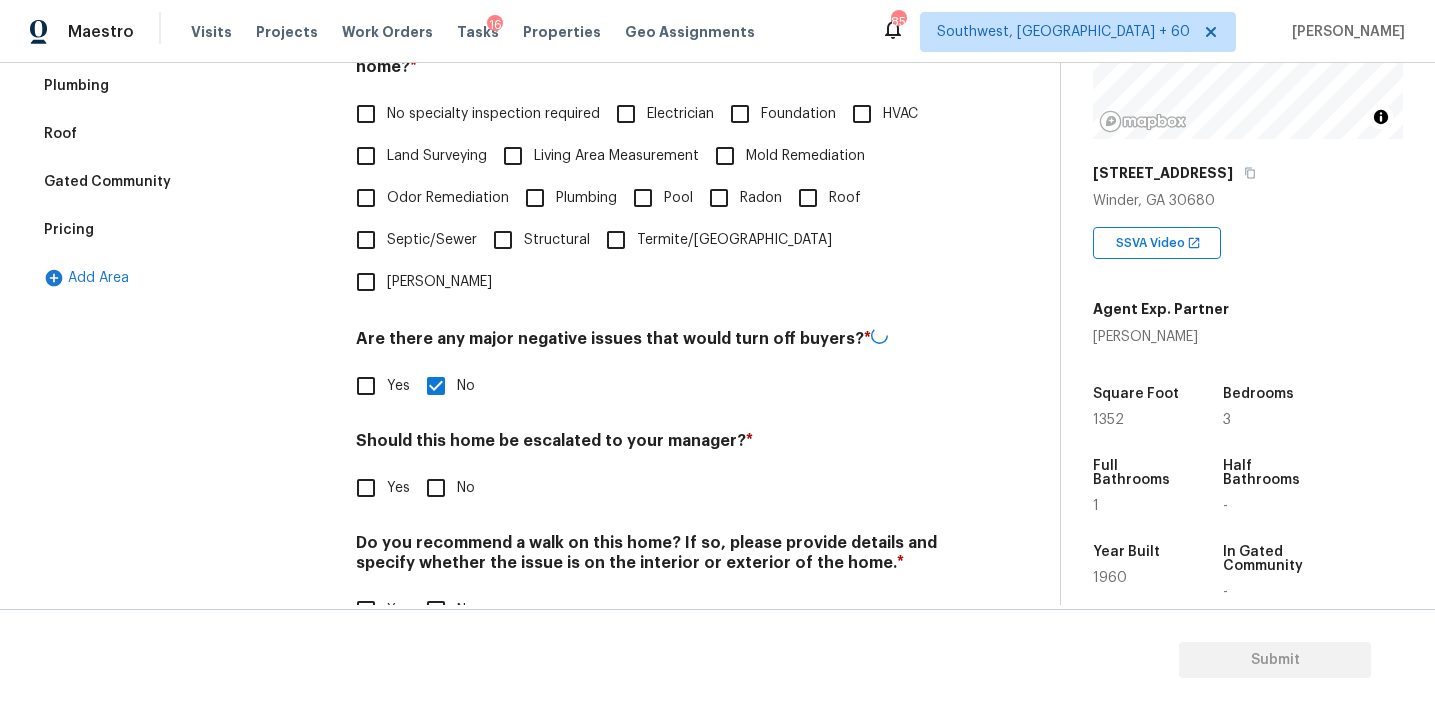 click on "No" at bounding box center [436, 610] 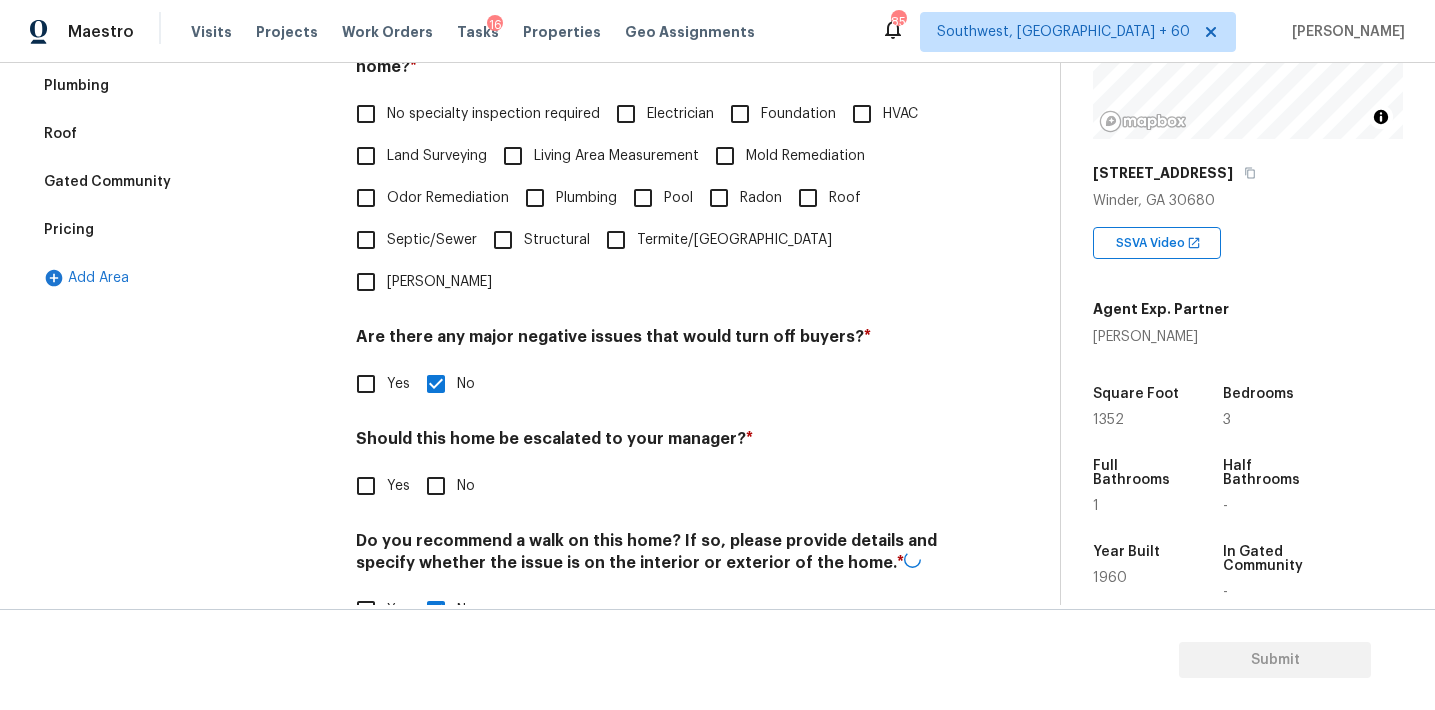 click on "Verification Notes: ​ Are any specialty inspections required before making a decision on this home?  * No specialty inspection required Electrician Foundation HVAC Land Surveying Living Area Measurement Mold Remediation Odor Remediation Plumbing Pool Radon Roof Septic/Sewer Structural Termite/Pest Wells Are there any major negative issues that would turn off buyers?  * Yes No Should this home be escalated to your manager?  * Yes No Do you recommend a walk on this home? If so, please provide details and specify whether the issue is on the interior or exterior of the home.  * Yes No" at bounding box center (652, 262) 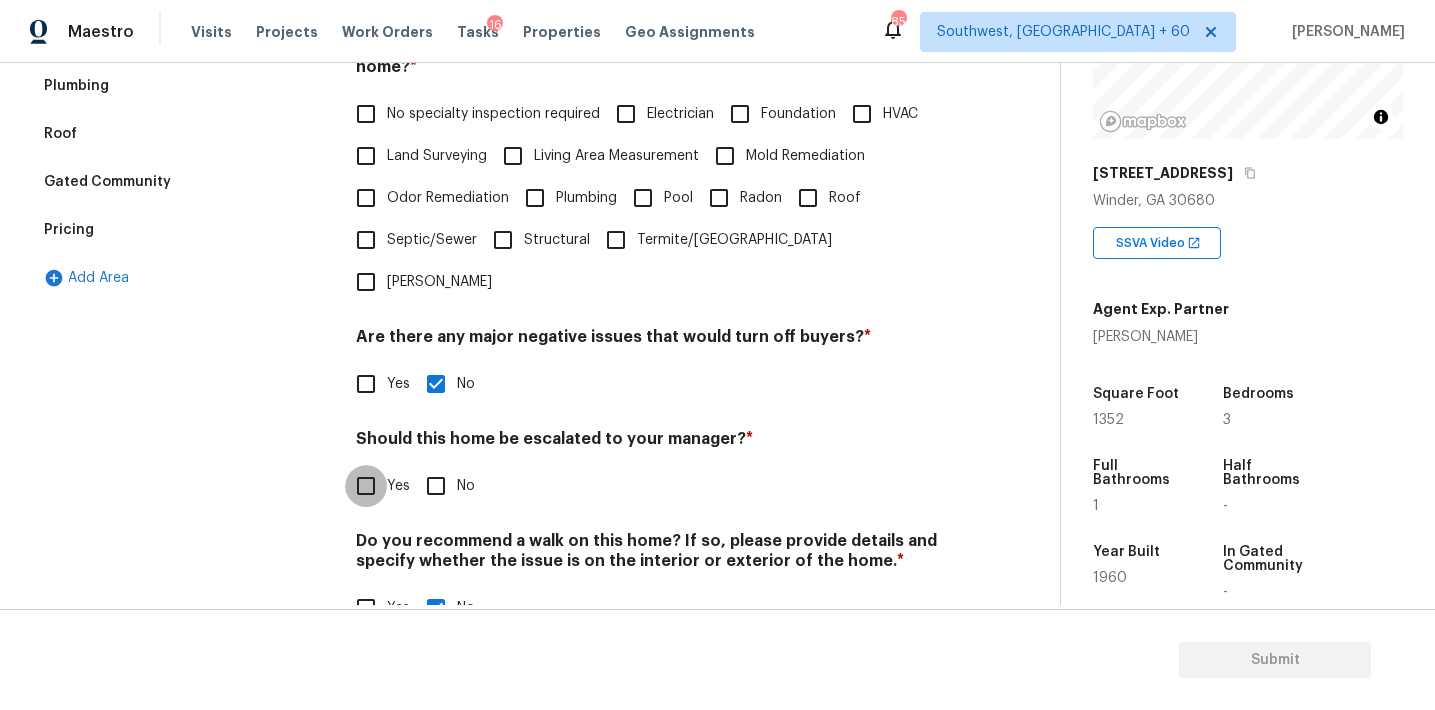 click on "Yes" at bounding box center [366, 486] 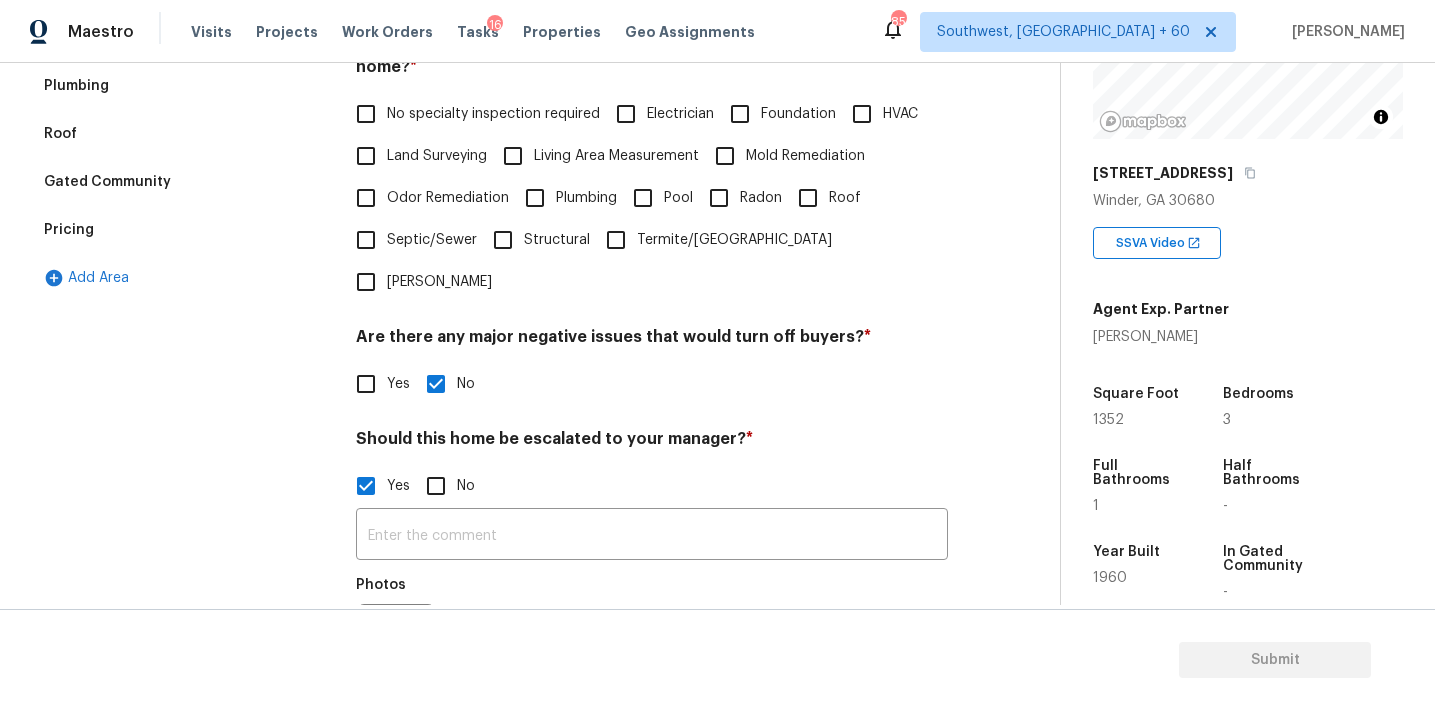 scroll, scrollTop: 423, scrollLeft: 0, axis: vertical 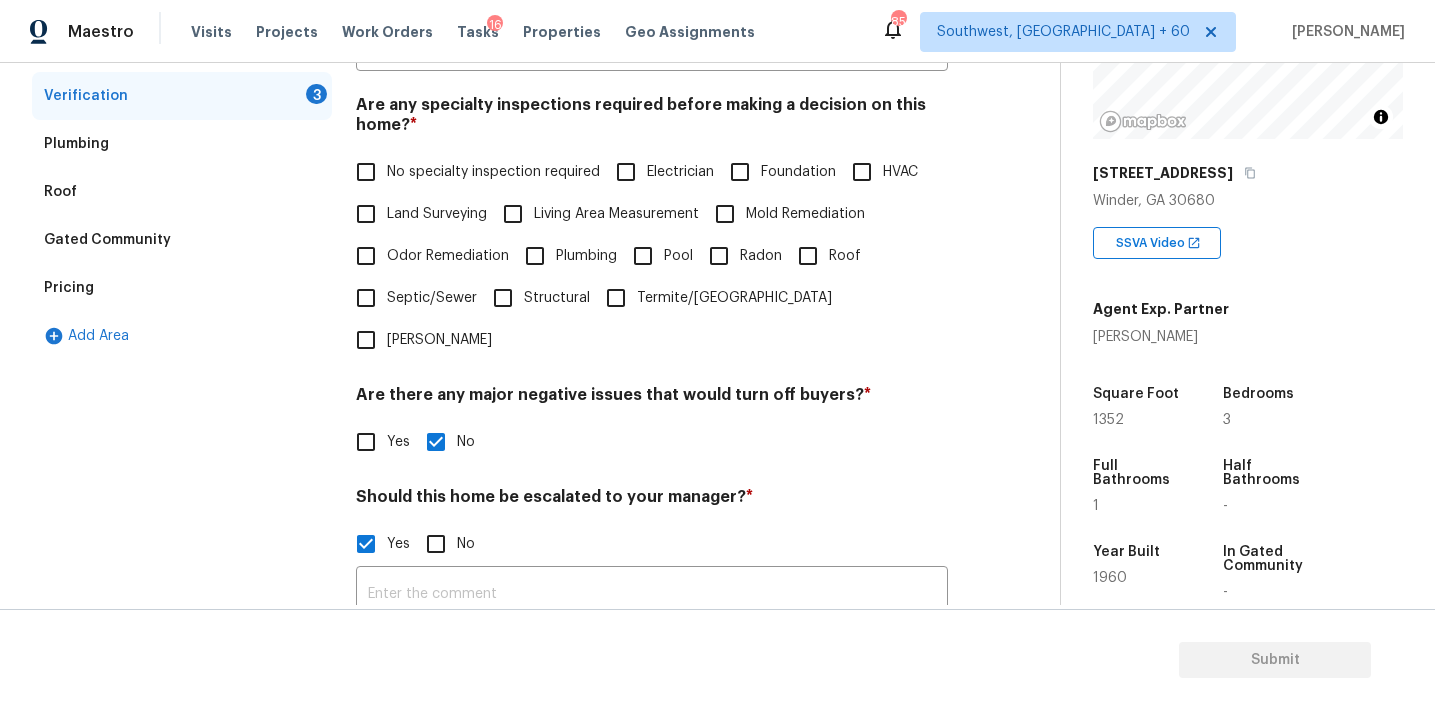click on "HVAC" at bounding box center (900, 172) 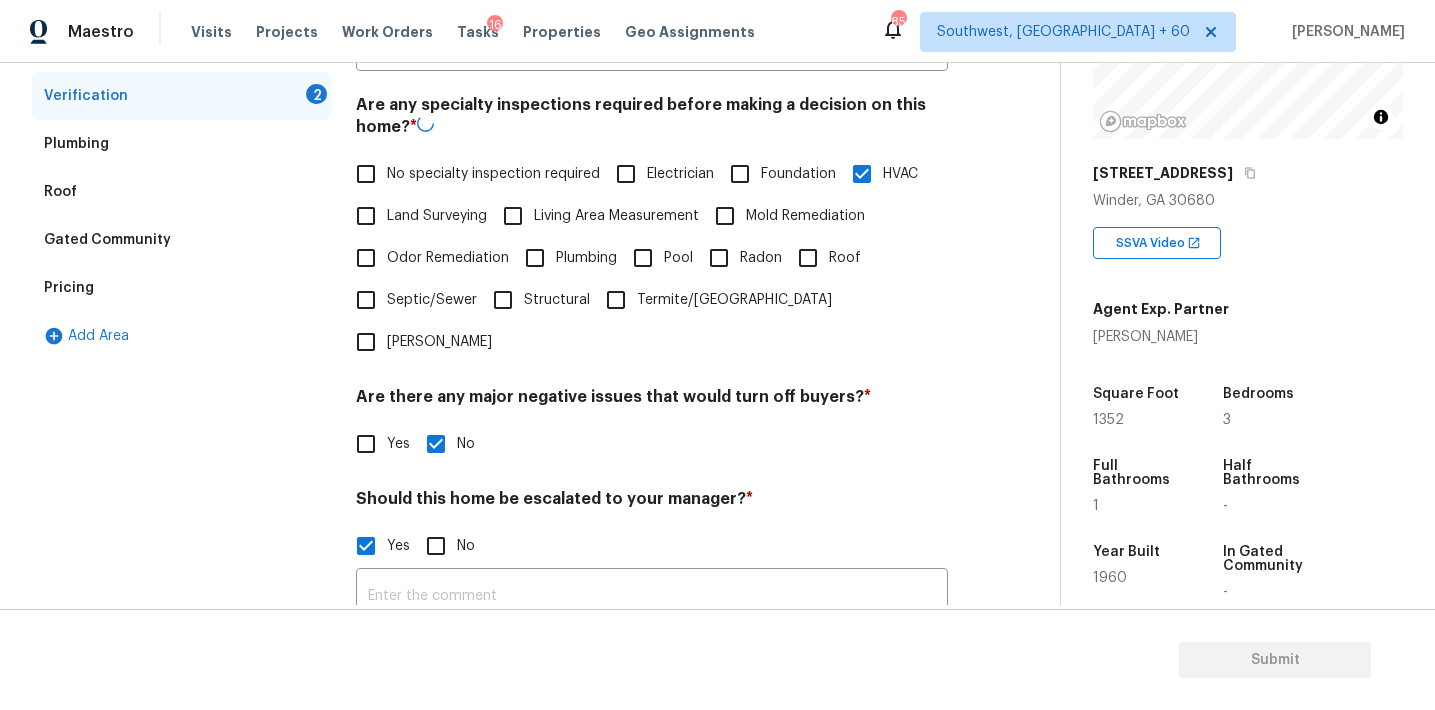 click on "HVAC" at bounding box center [900, 174] 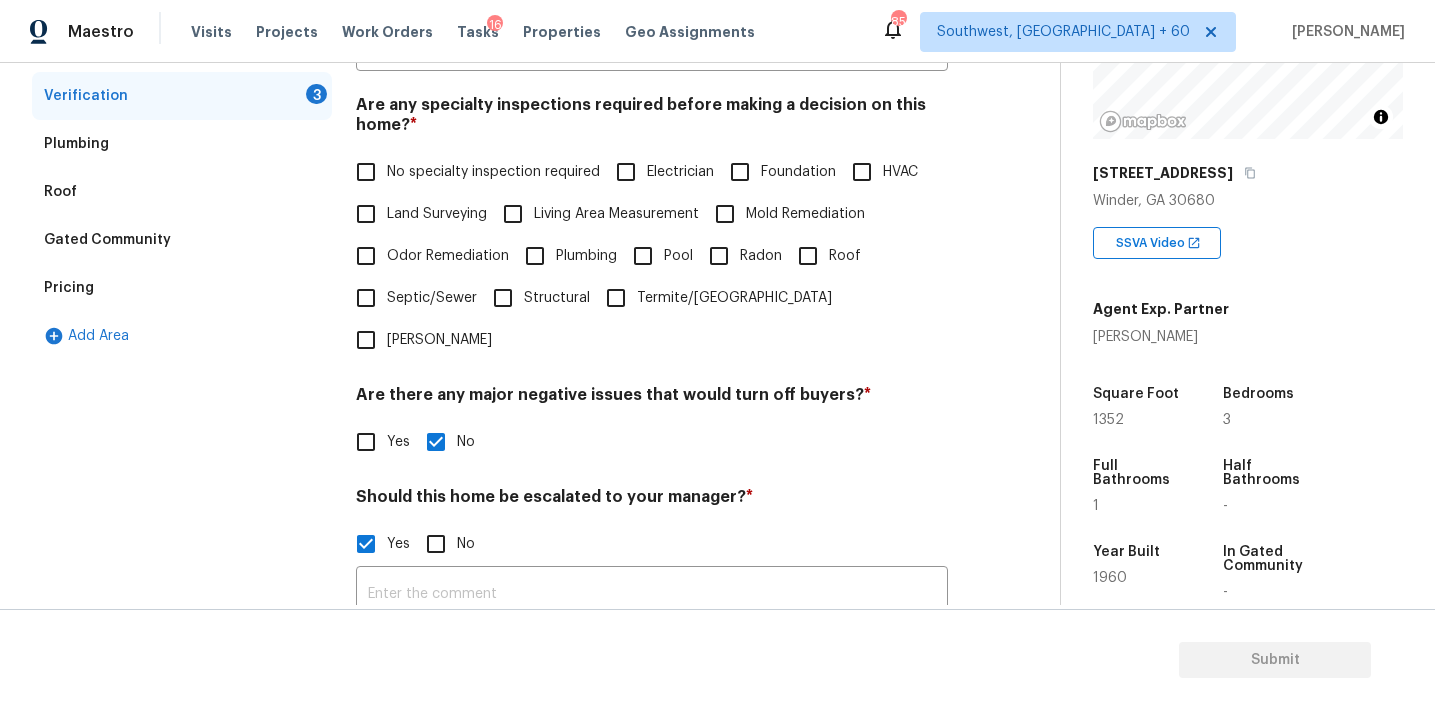 click on "No specialty inspection required" at bounding box center [493, 172] 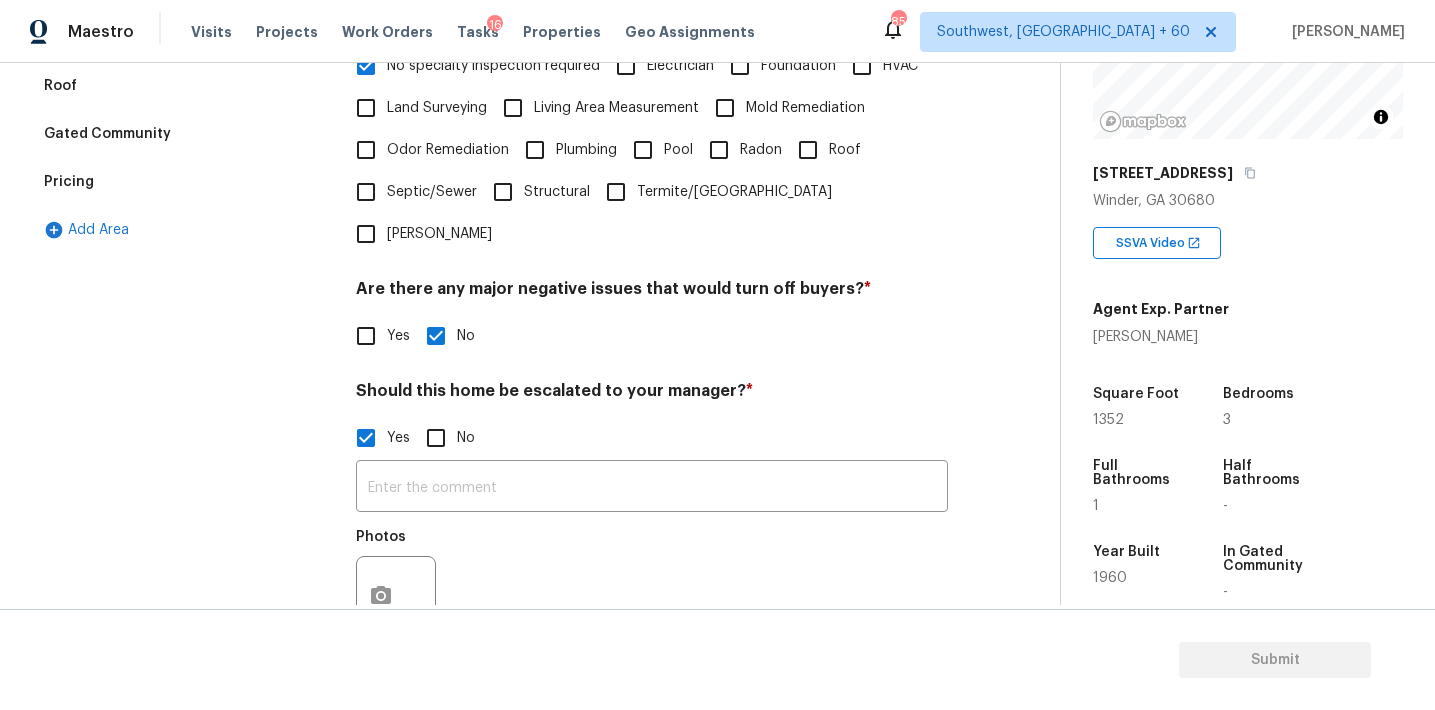 scroll, scrollTop: 683, scrollLeft: 0, axis: vertical 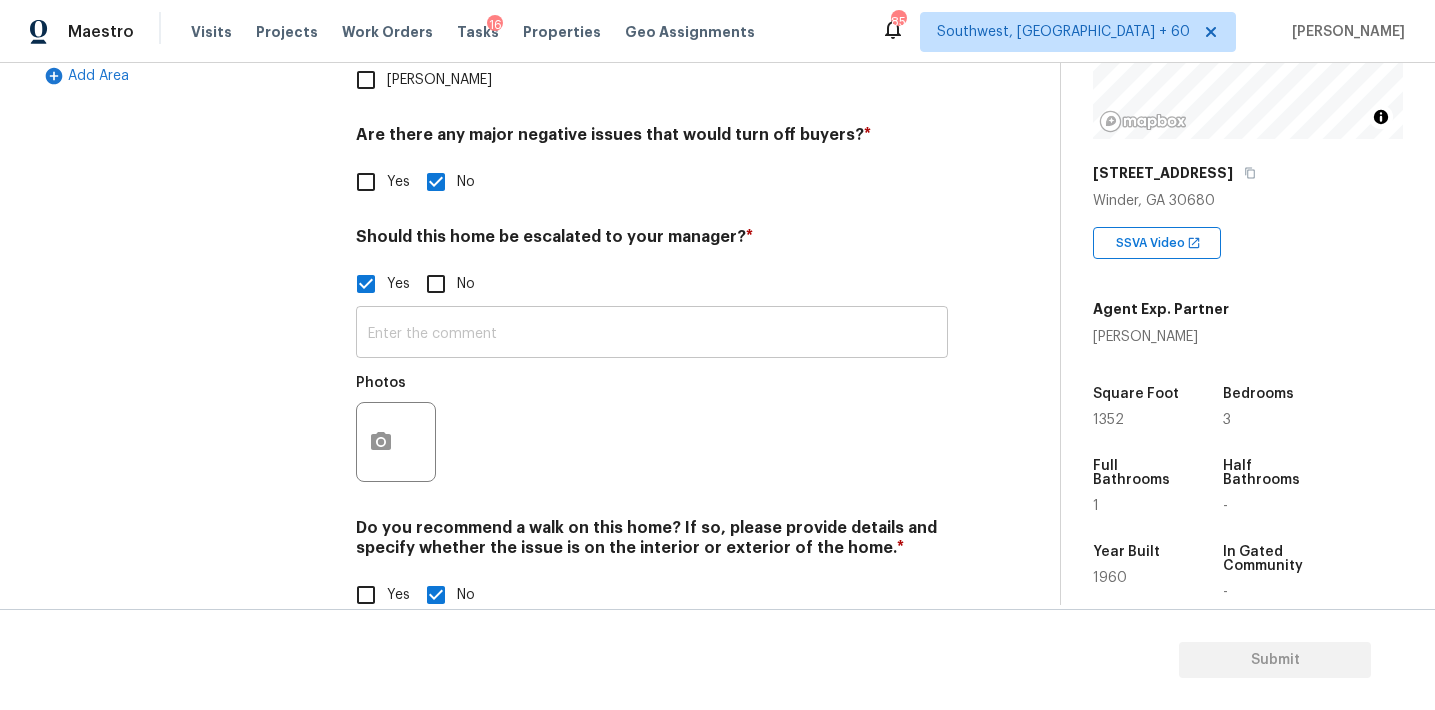click at bounding box center [652, 334] 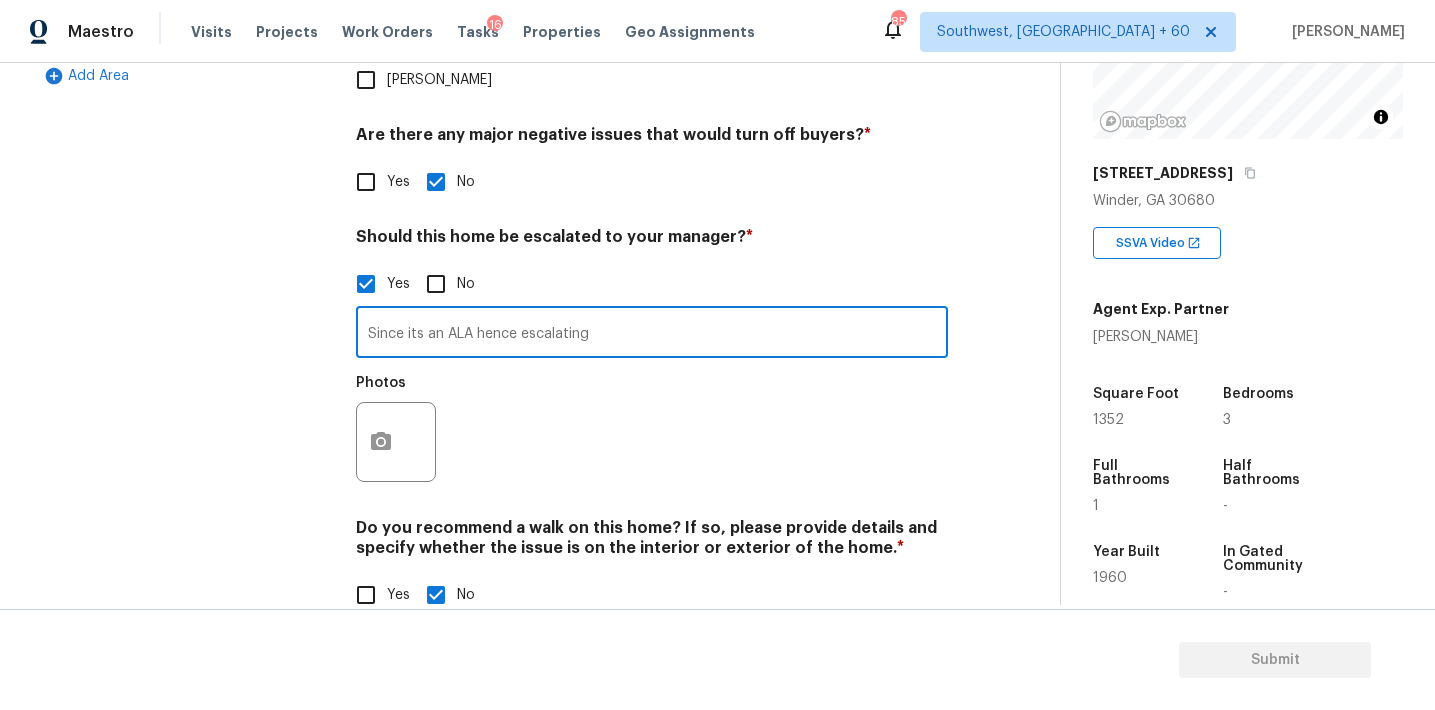 type on "Since its an ALA hence escalating" 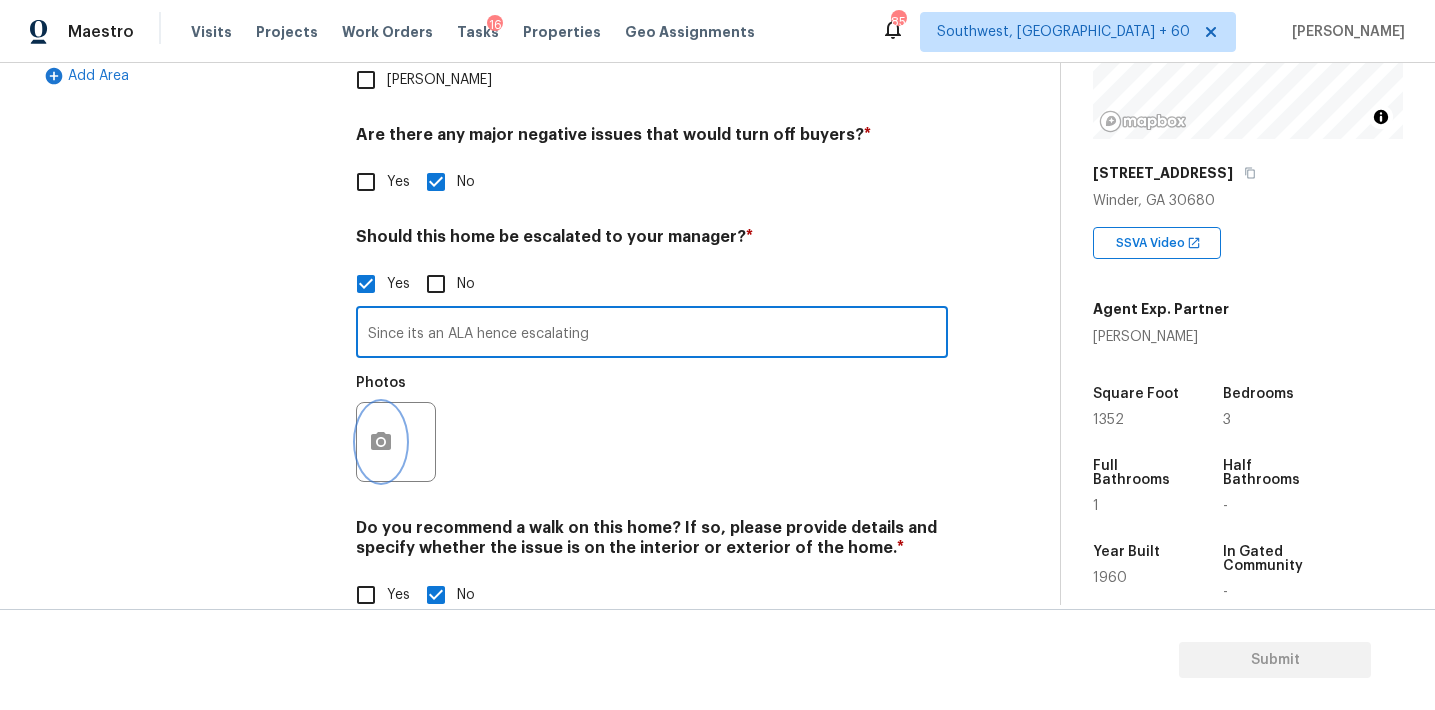 click 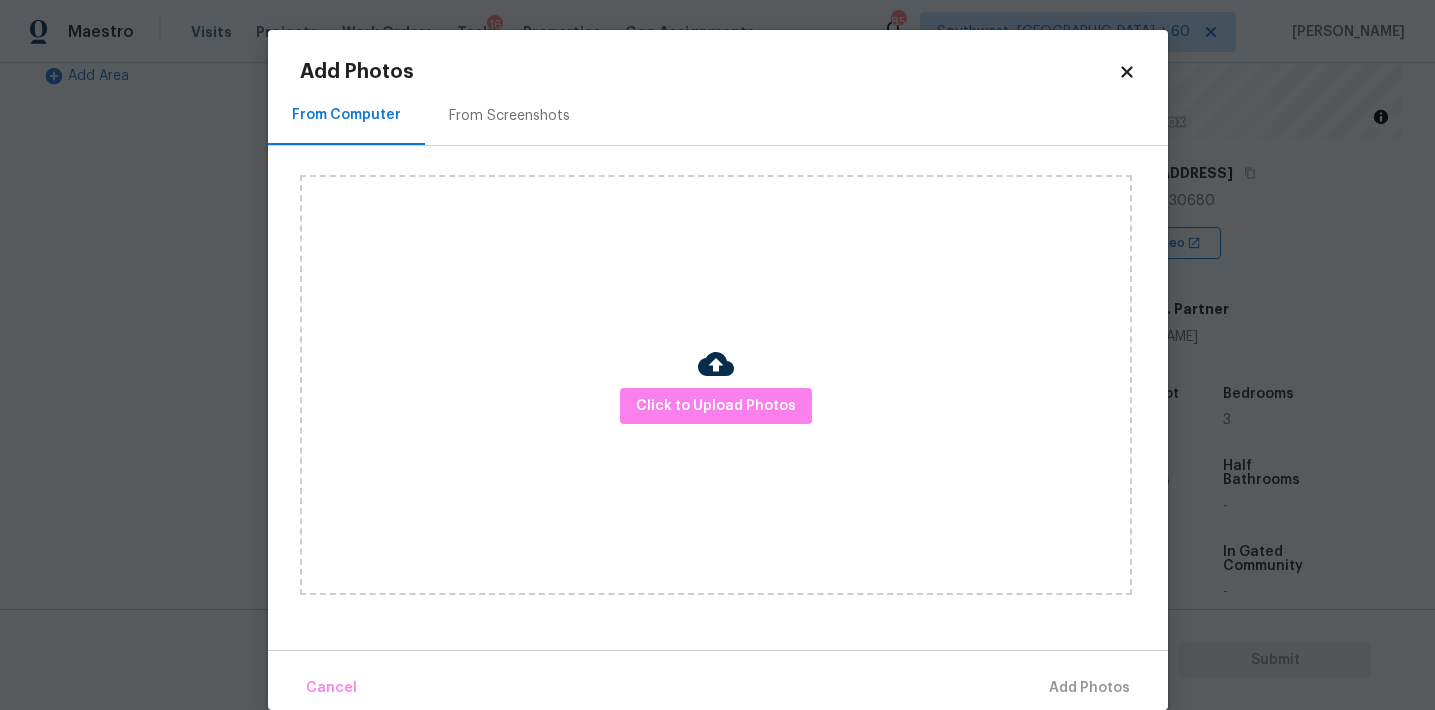 click on "From Screenshots" at bounding box center [509, 115] 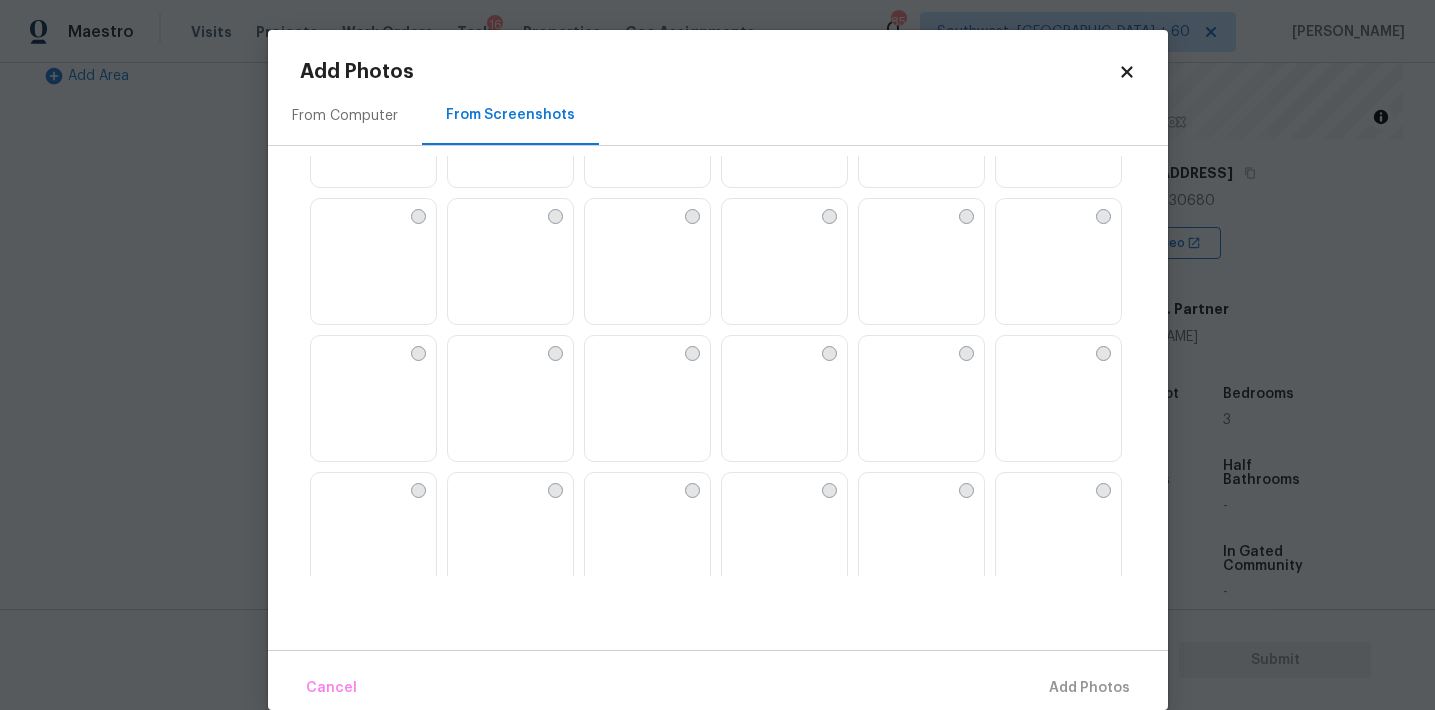 scroll, scrollTop: 649, scrollLeft: 0, axis: vertical 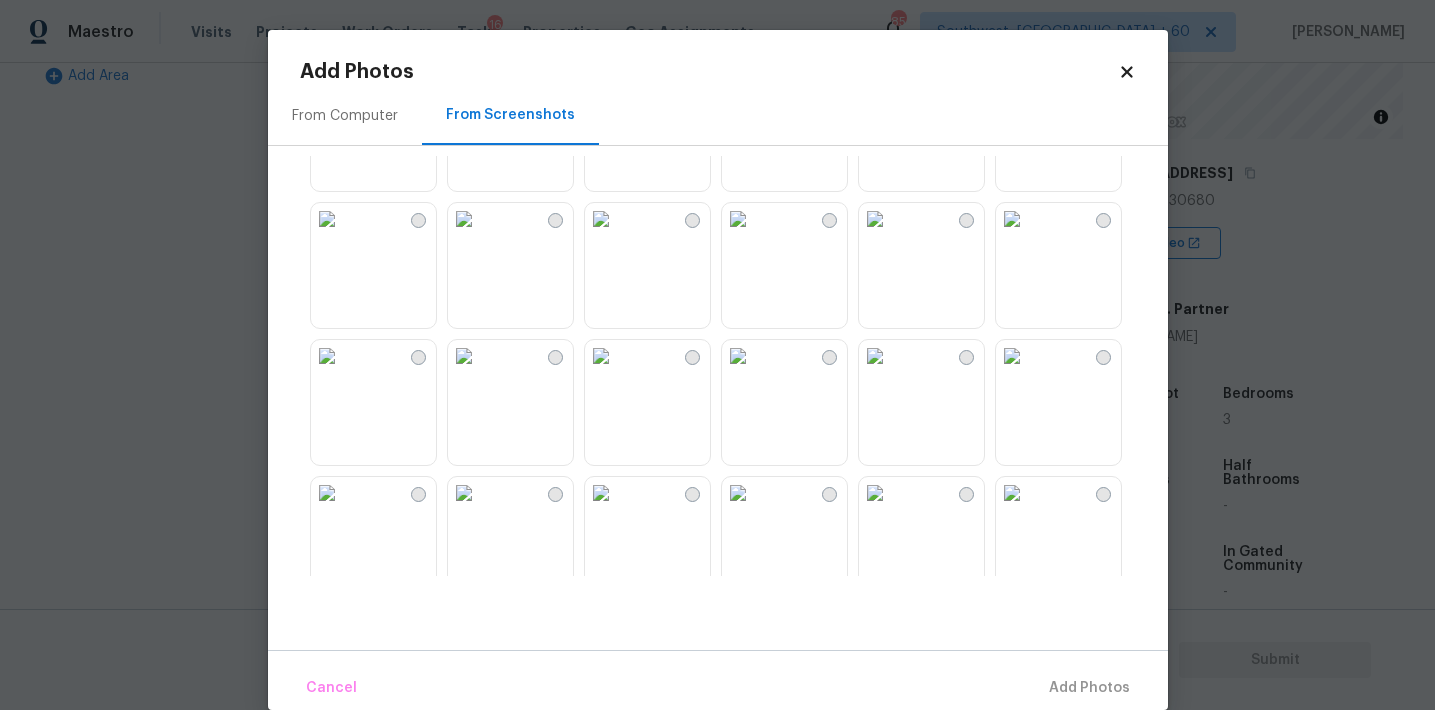 click at bounding box center (601, 219) 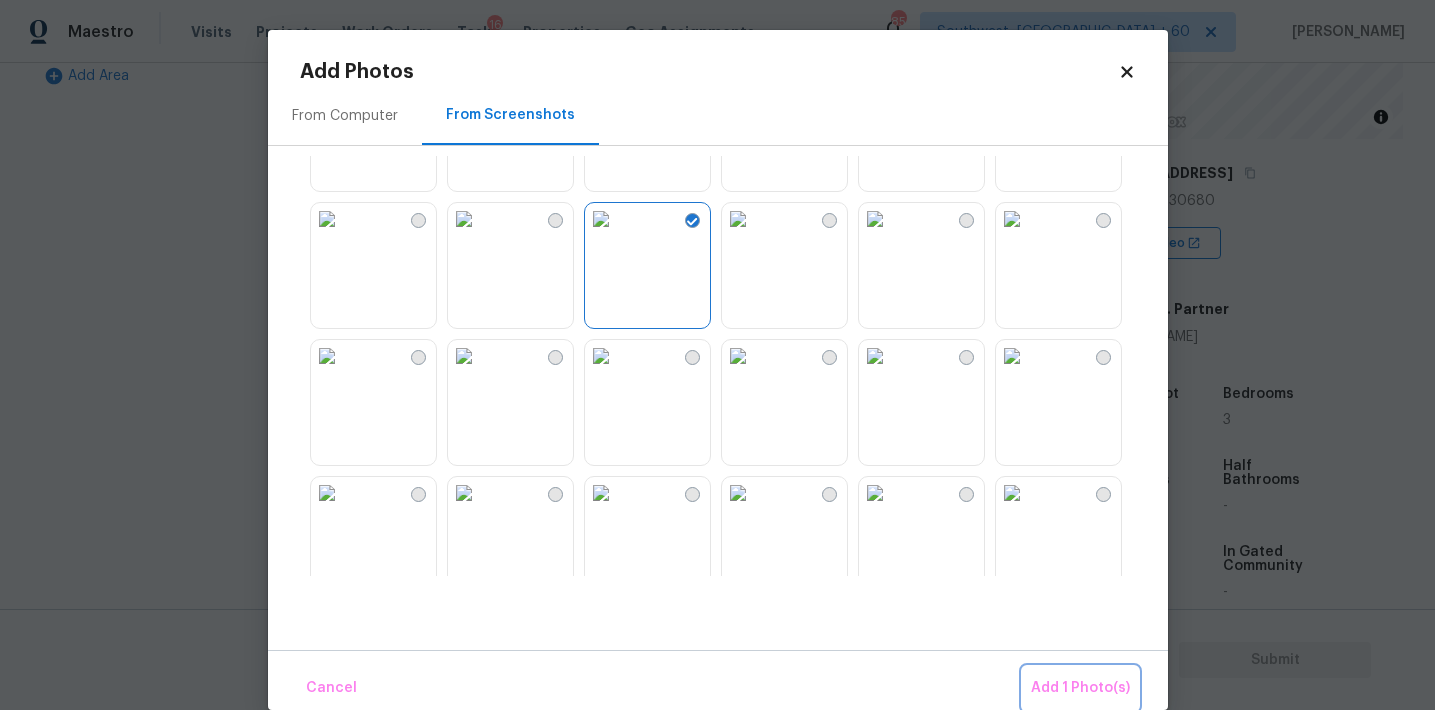 click on "Add 1 Photo(s)" at bounding box center (1080, 688) 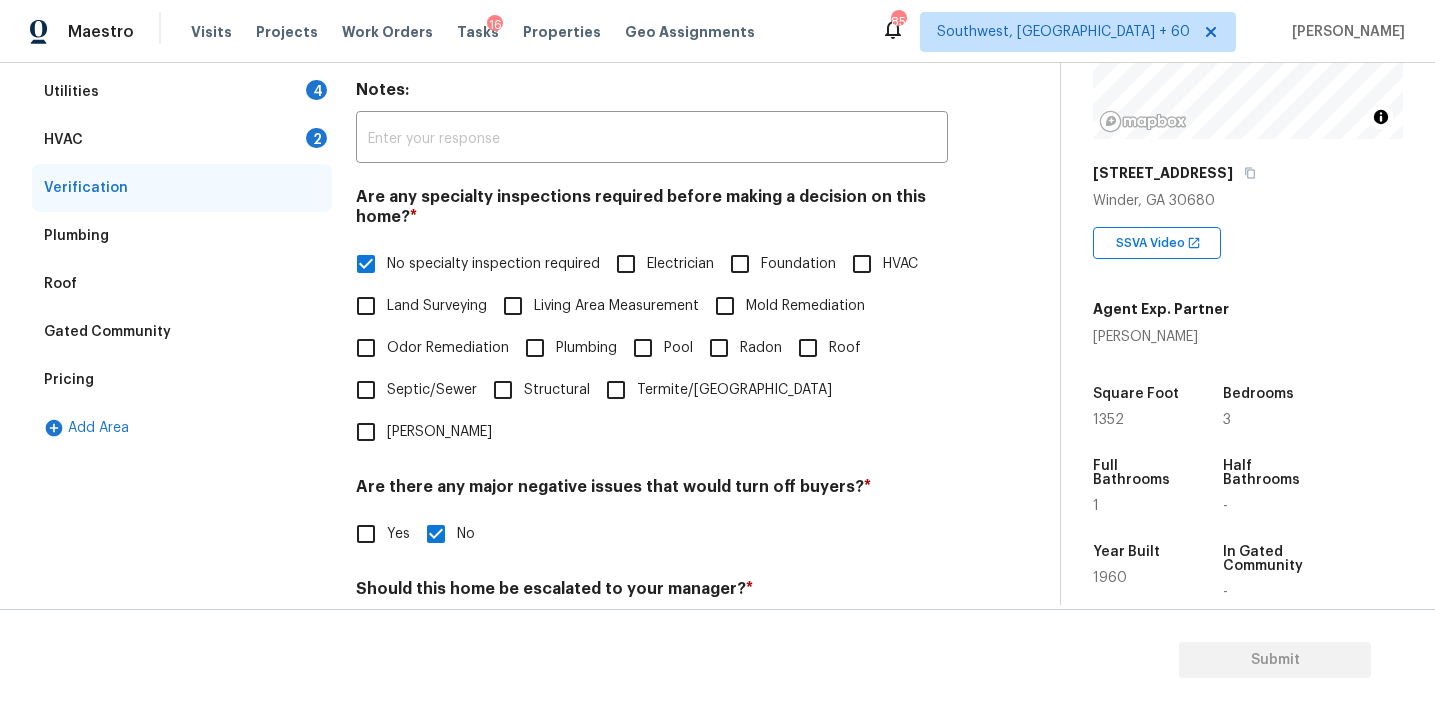 click on "HVAC 2" at bounding box center (182, 140) 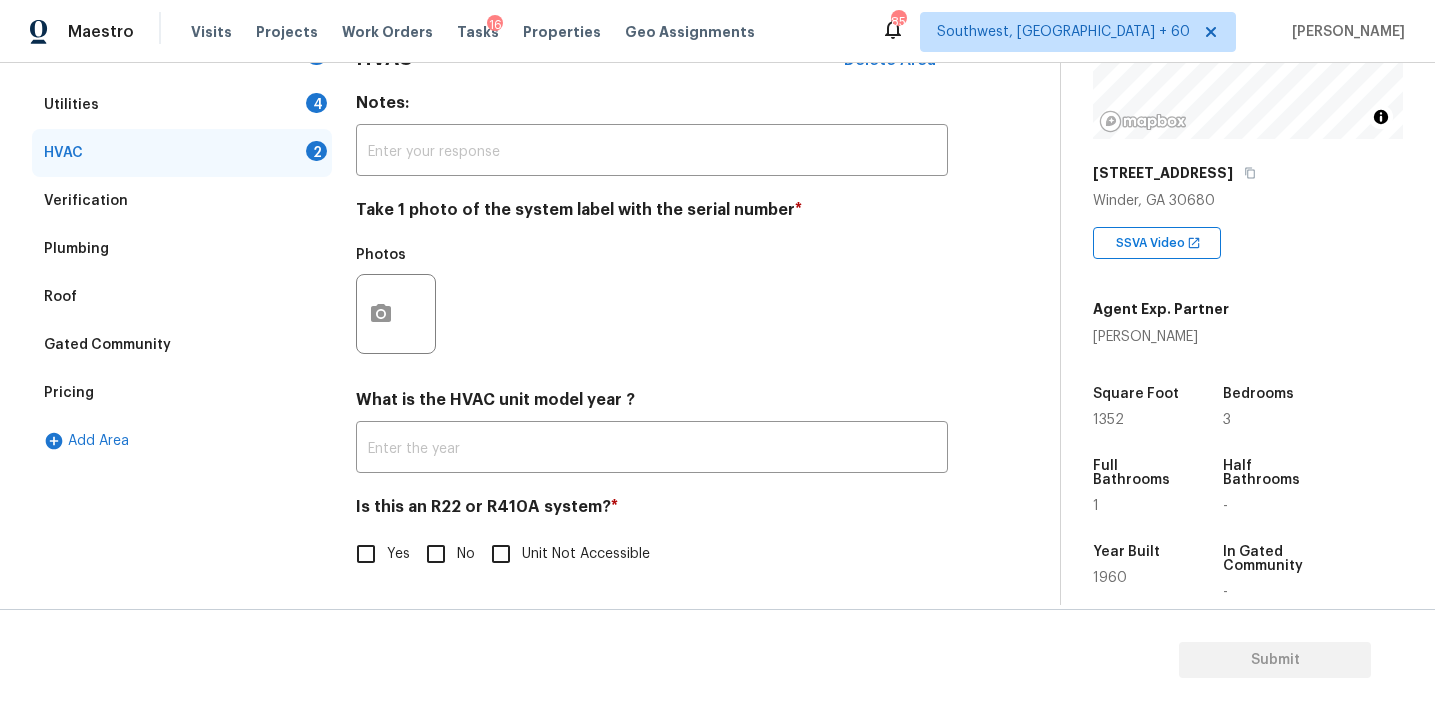 scroll, scrollTop: 319, scrollLeft: 0, axis: vertical 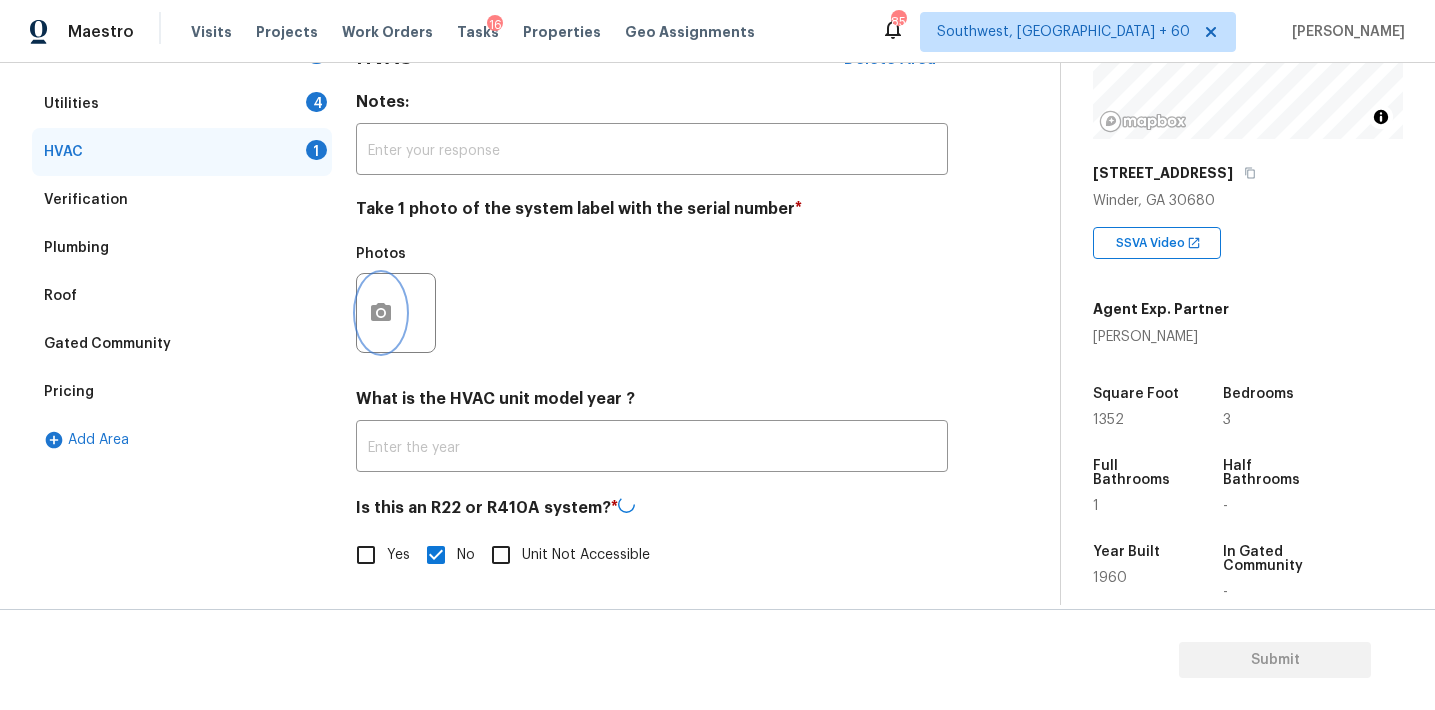 click at bounding box center [381, 313] 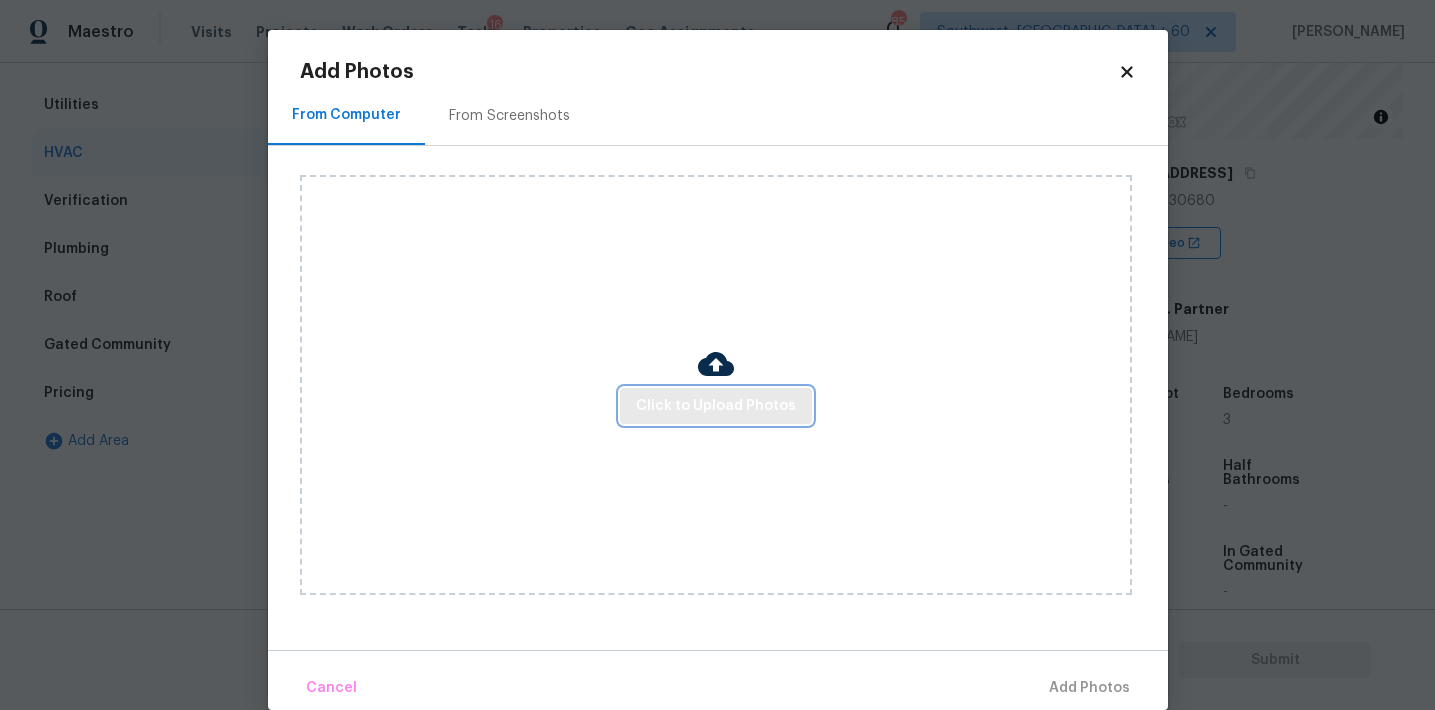 click on "Click to Upload Photos" at bounding box center [716, 406] 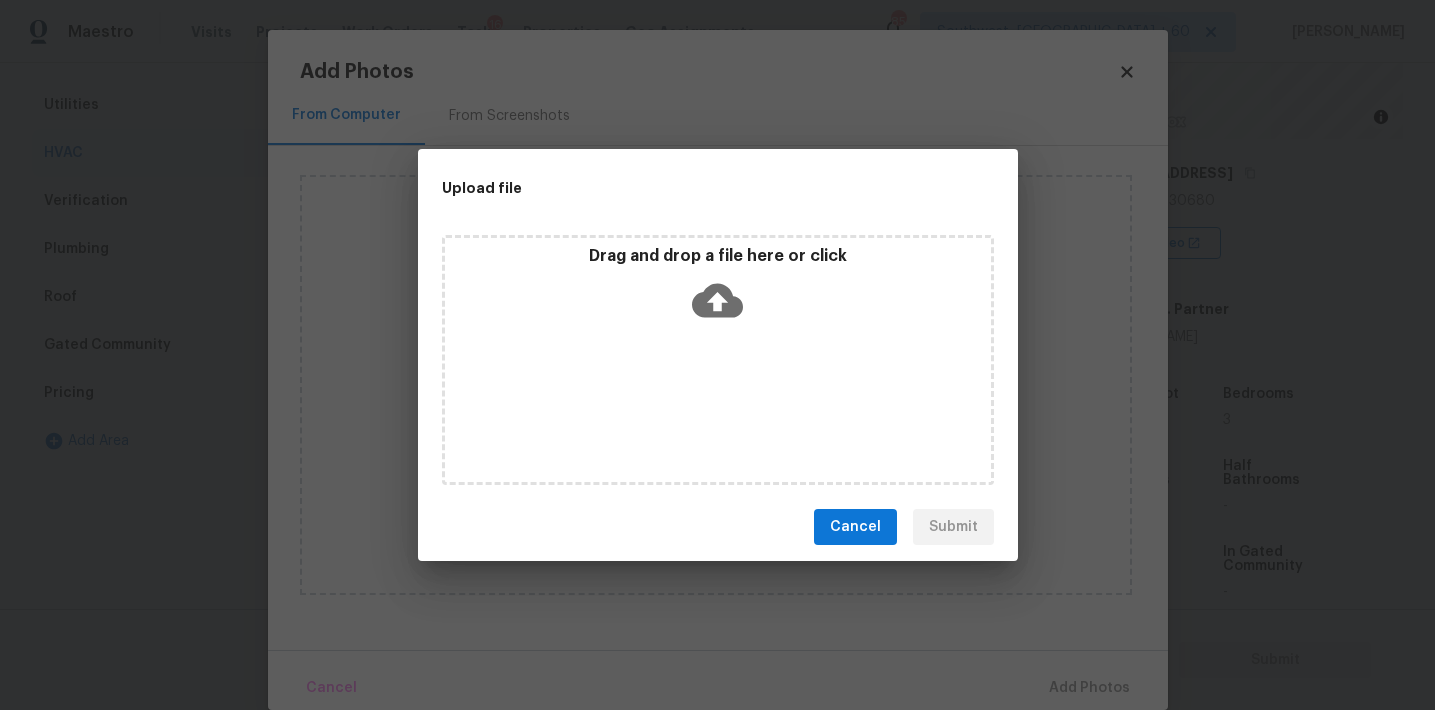 click on "Drag and drop a file here or click" at bounding box center [718, 289] 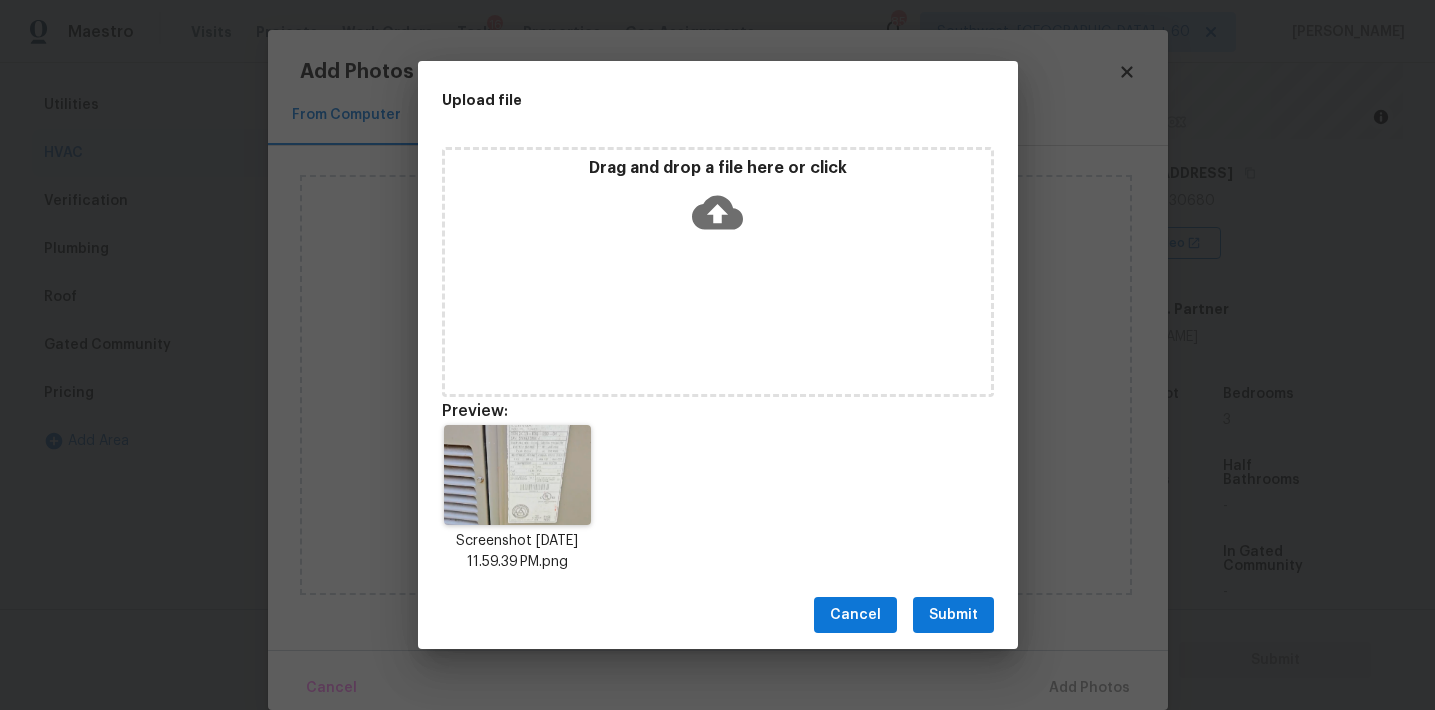 click on "Submit" at bounding box center (953, 615) 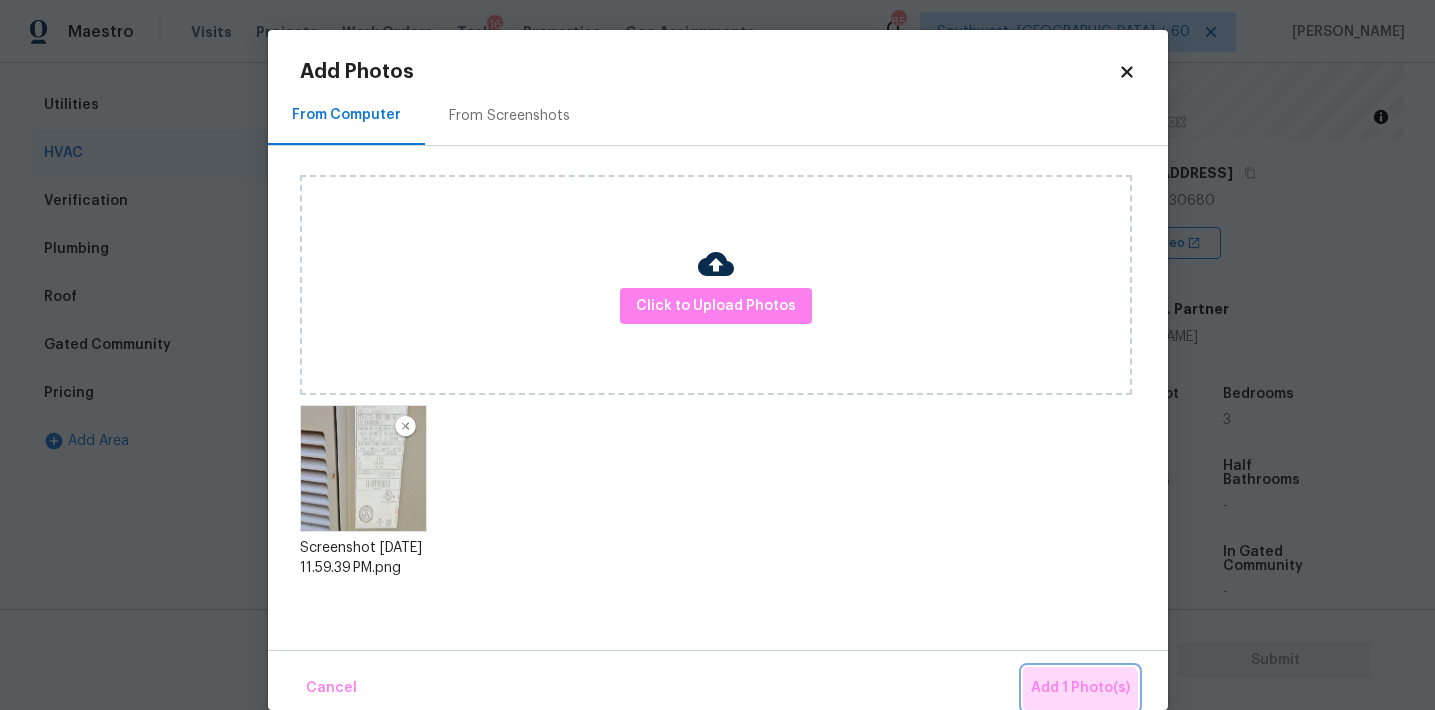 click on "Add 1 Photo(s)" at bounding box center (1080, 688) 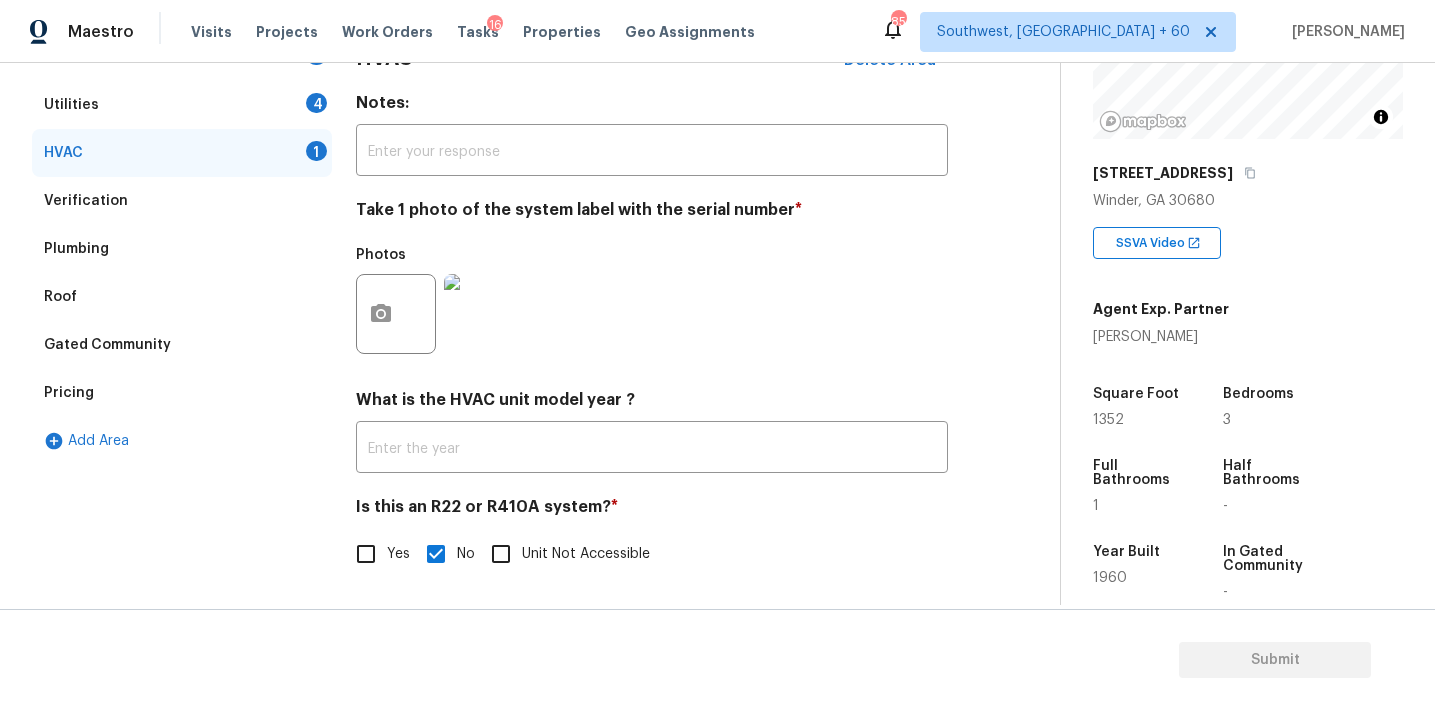 click on "What is the HVAC unit model year ?" at bounding box center (652, 404) 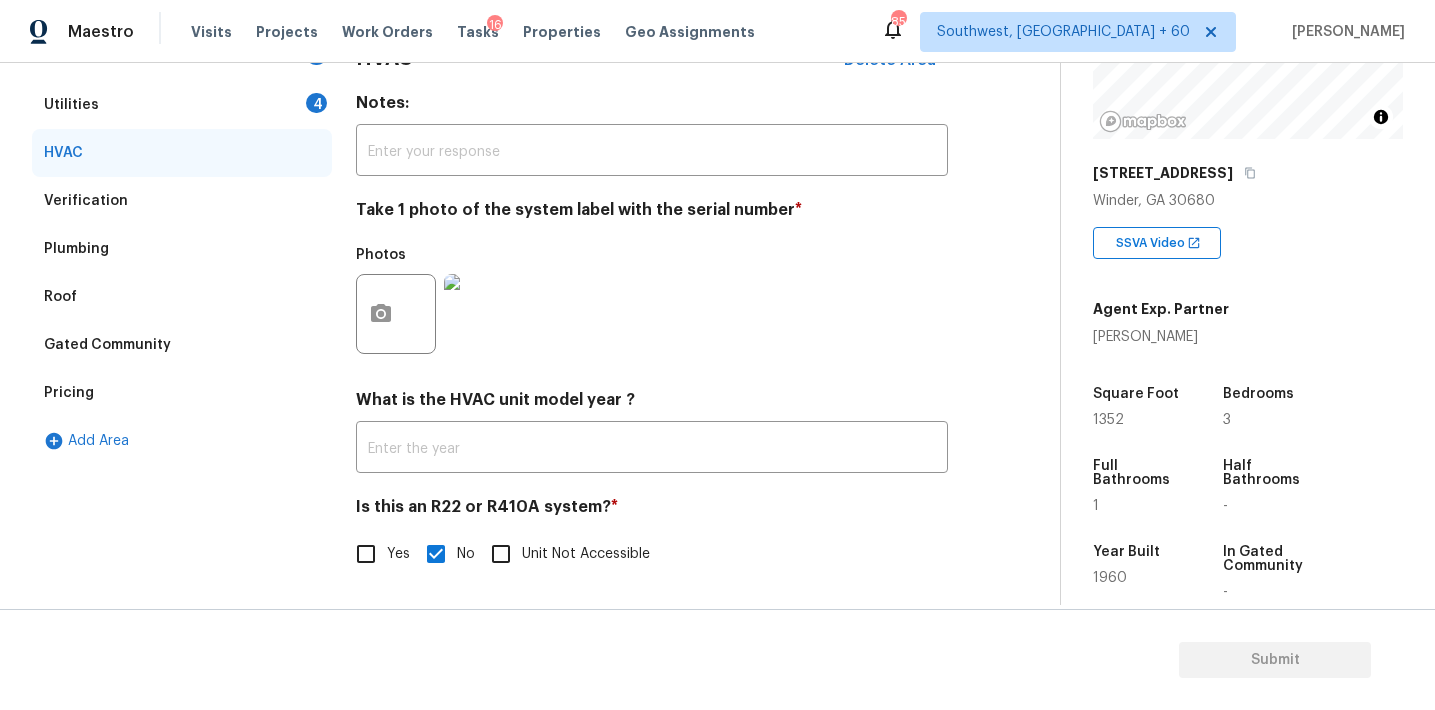 click on "Utilities 4" at bounding box center (182, 105) 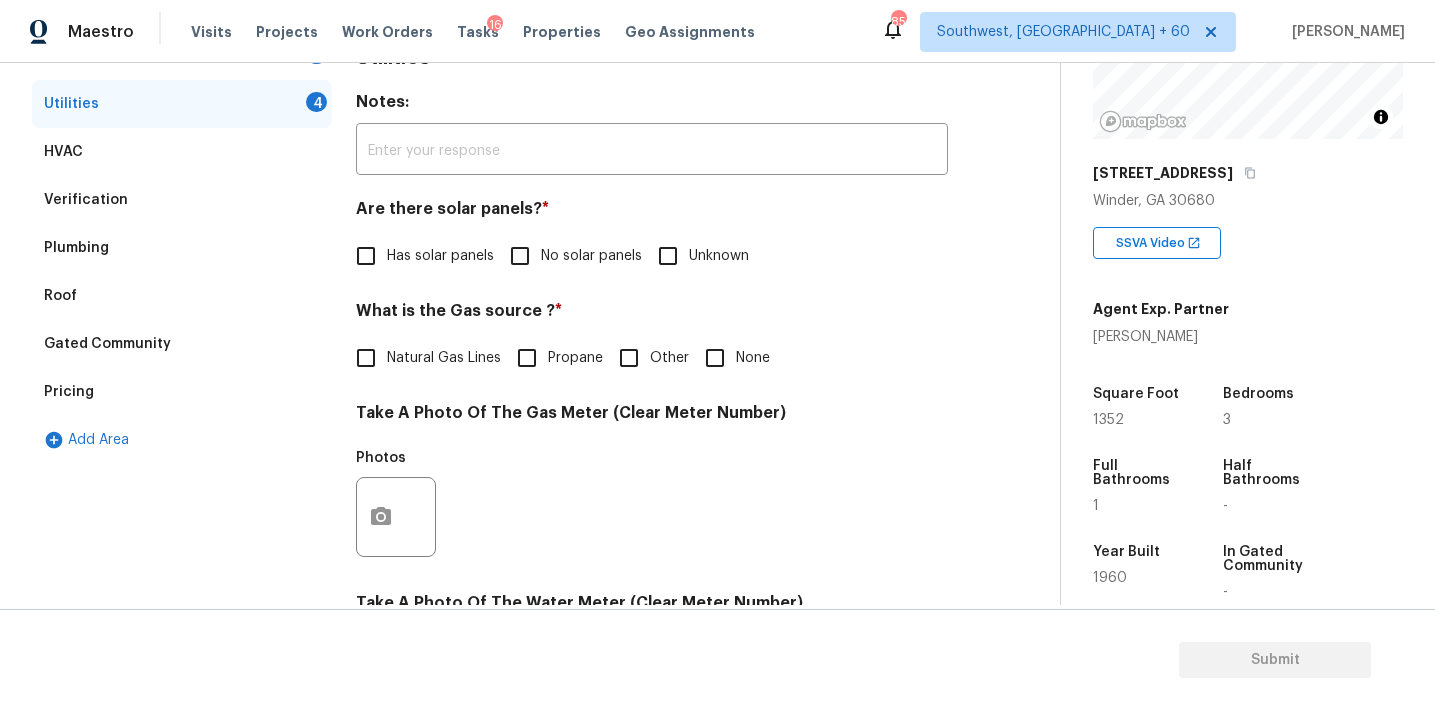 click on "No solar panels" at bounding box center [520, 256] 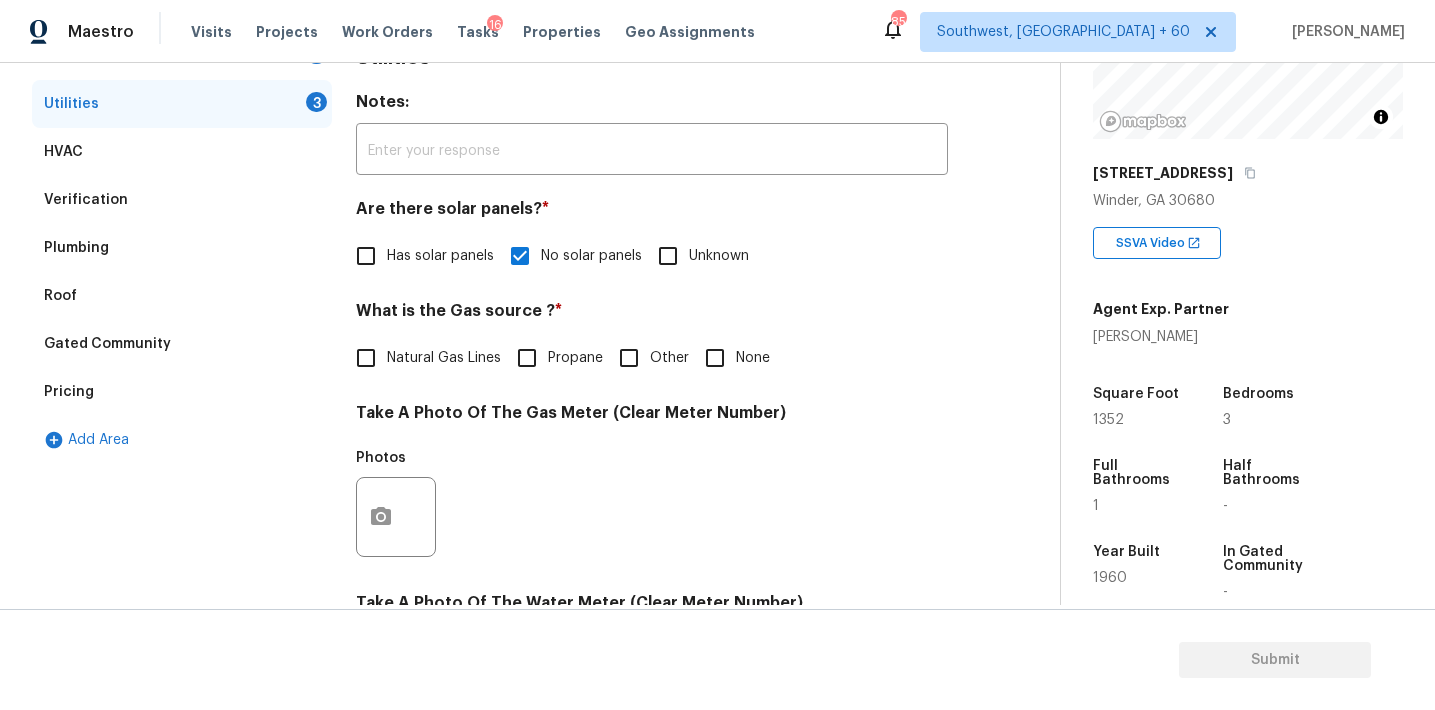 click on "Natural Gas Lines" at bounding box center [444, 358] 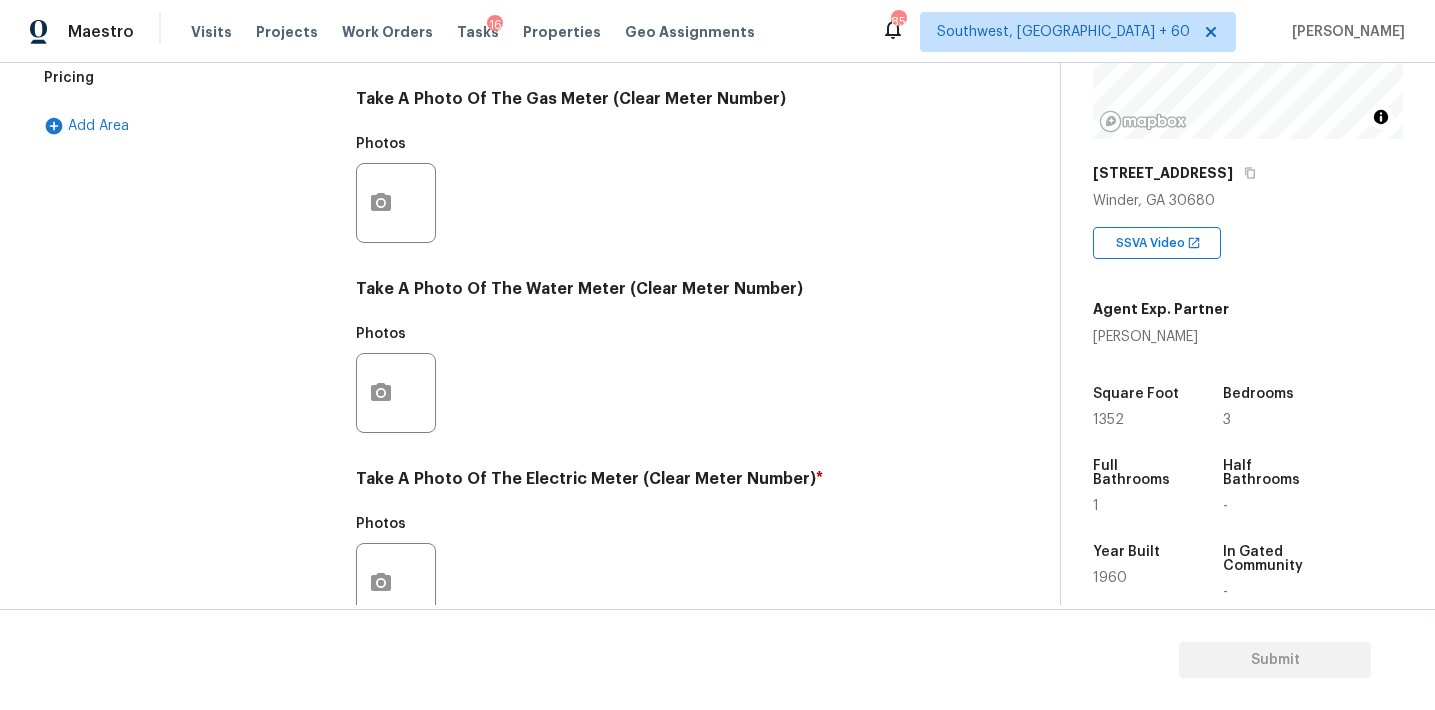 scroll, scrollTop: 795, scrollLeft: 0, axis: vertical 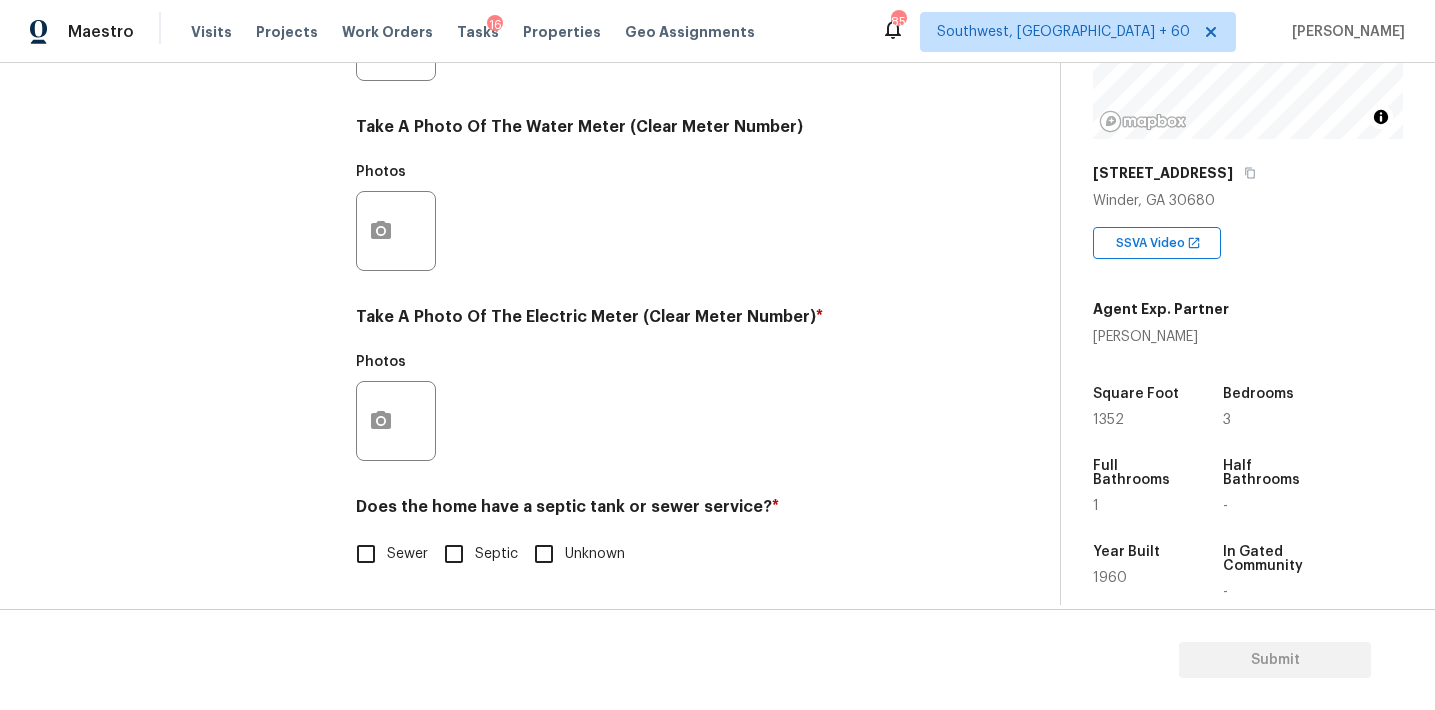 click on "Sewer" at bounding box center [366, 554] 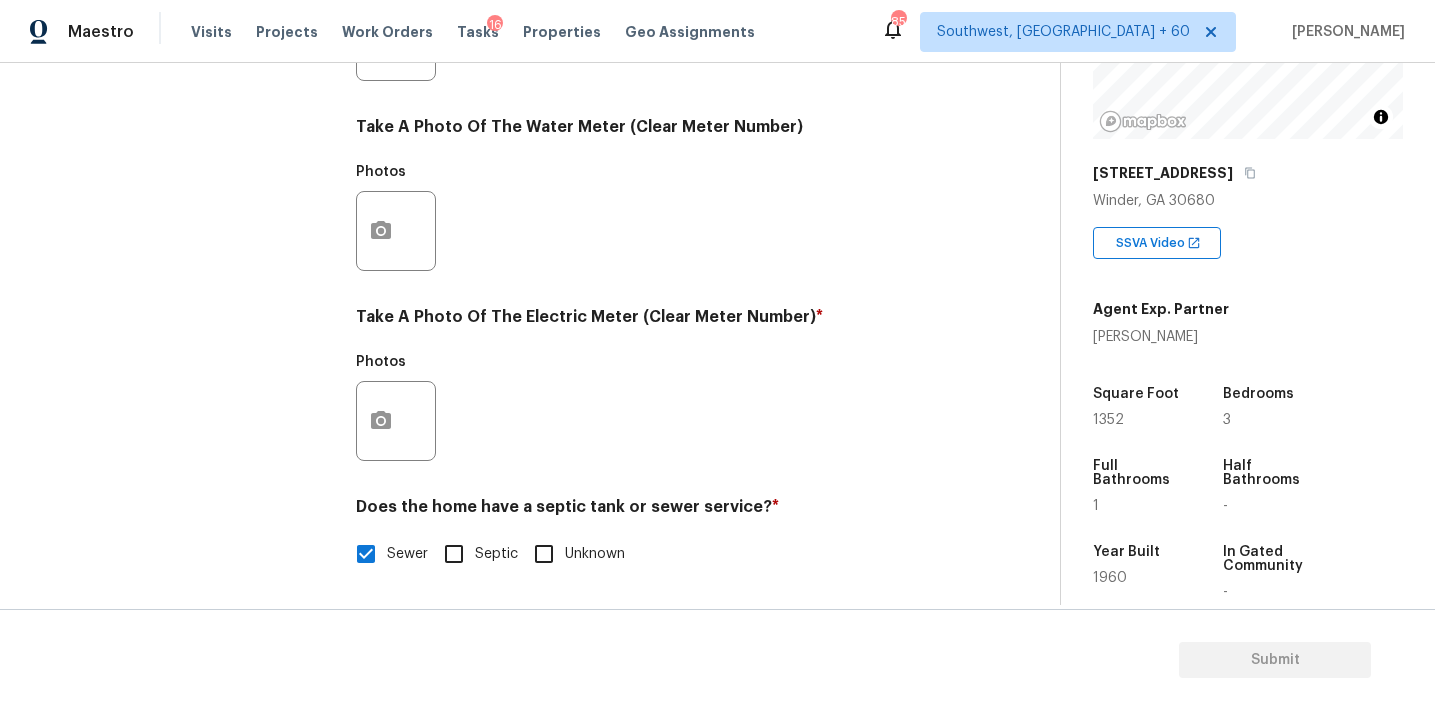 click on "Septic" at bounding box center (454, 554) 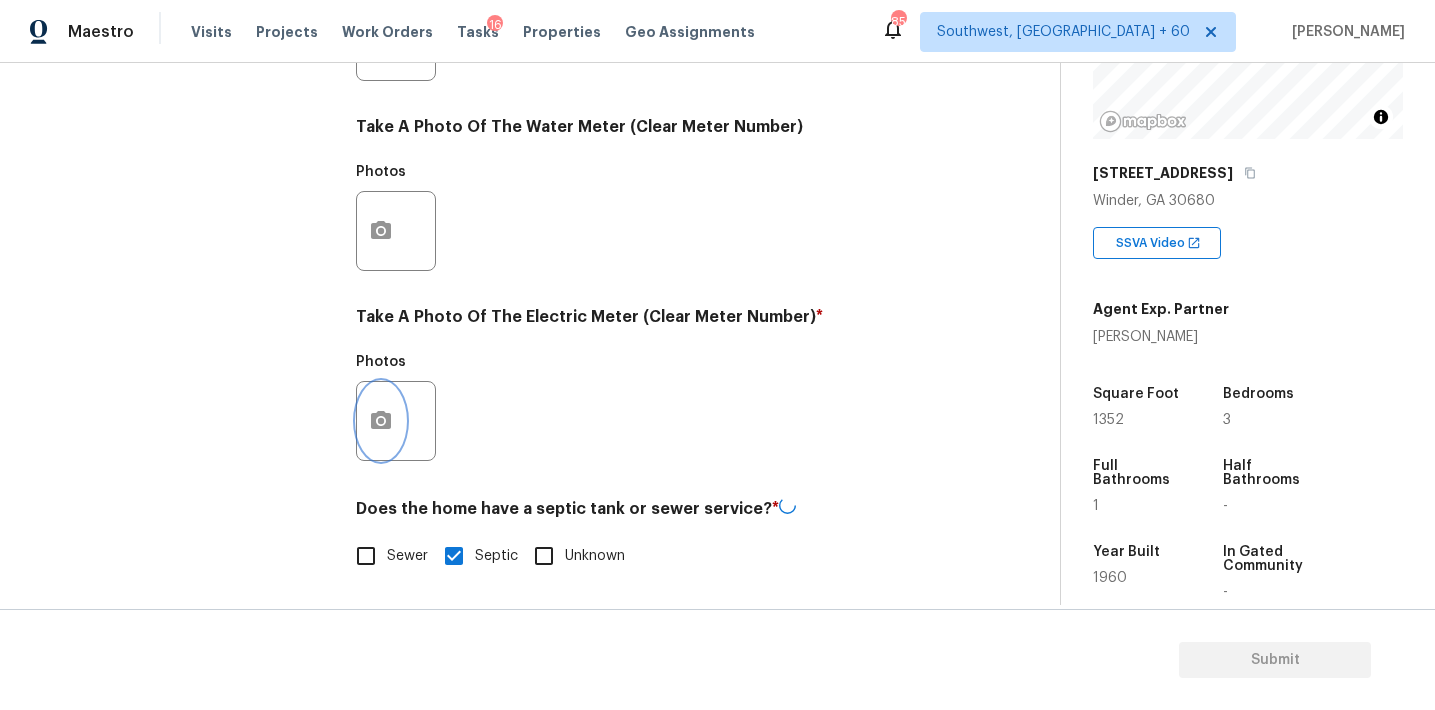 click at bounding box center (381, 421) 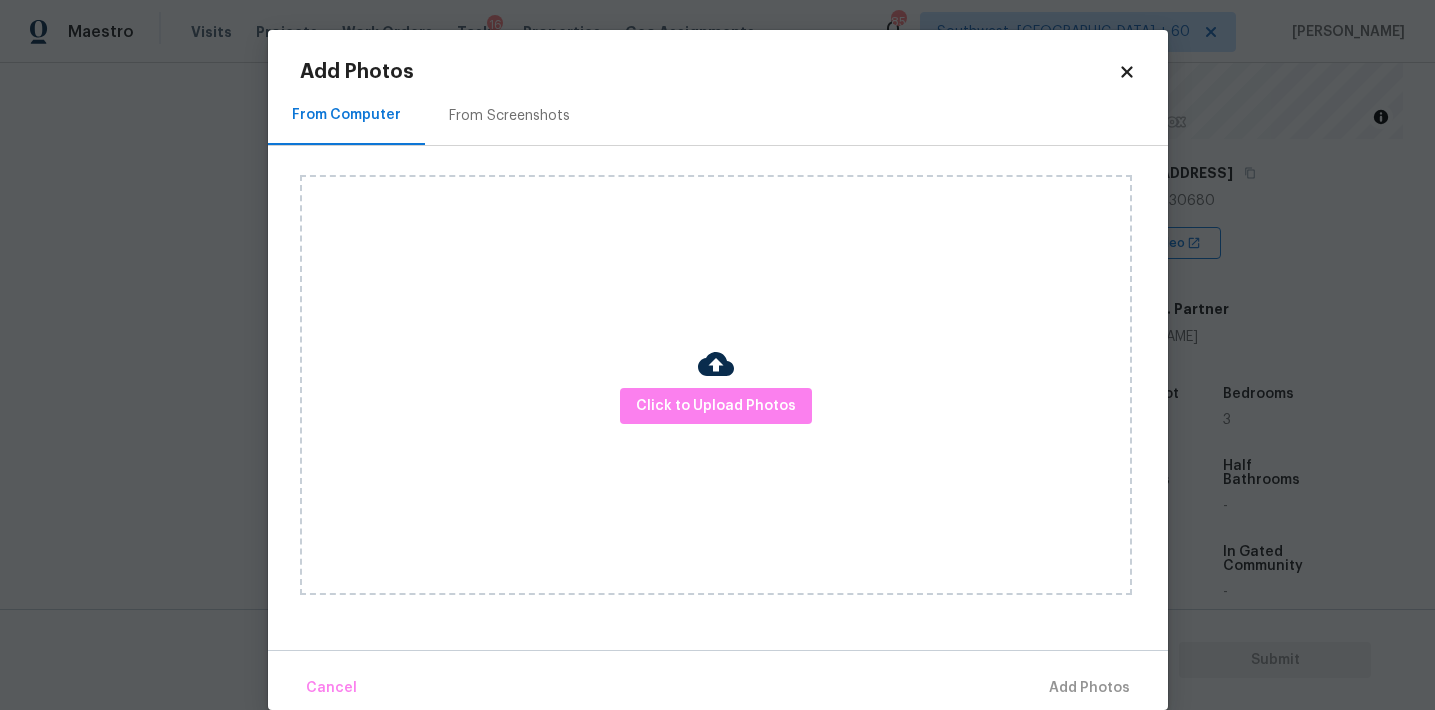click on "Click to Upload Photos" at bounding box center (716, 385) 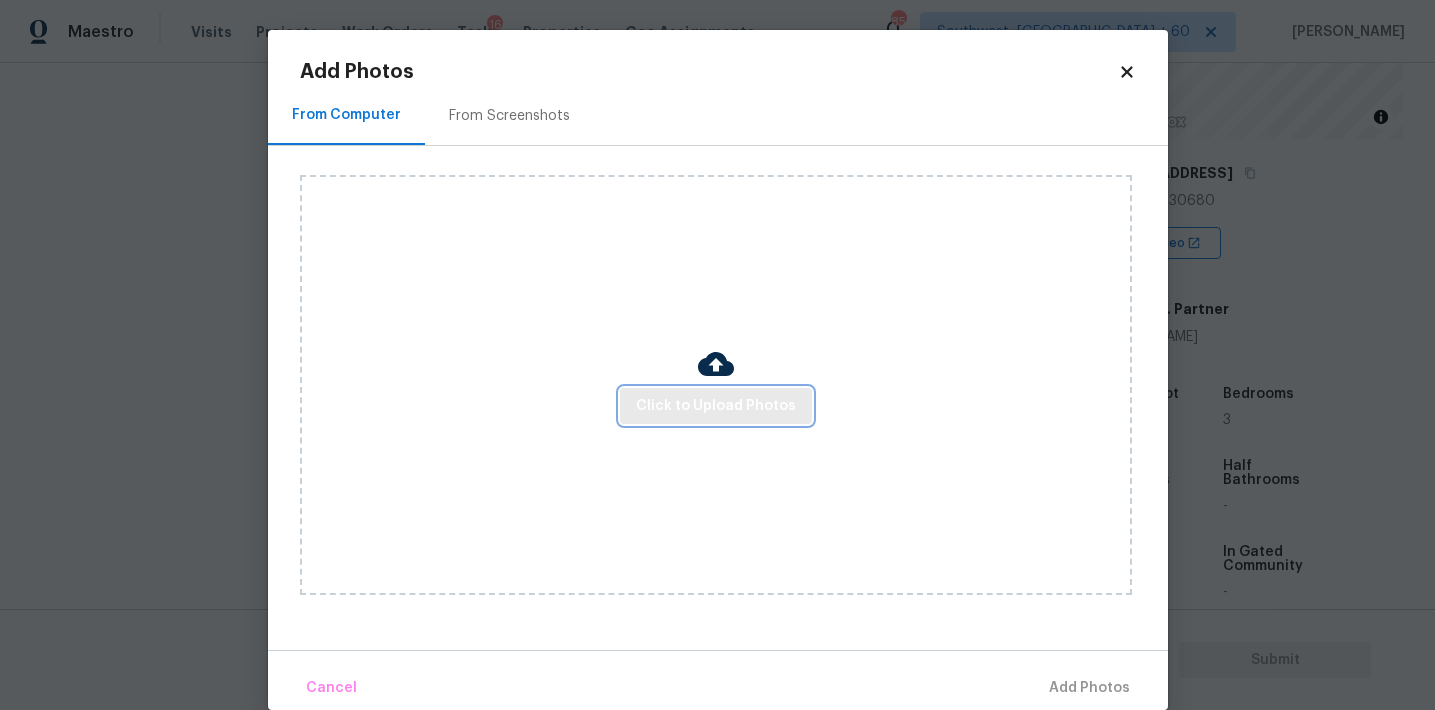 click on "Click to Upload Photos" at bounding box center (716, 406) 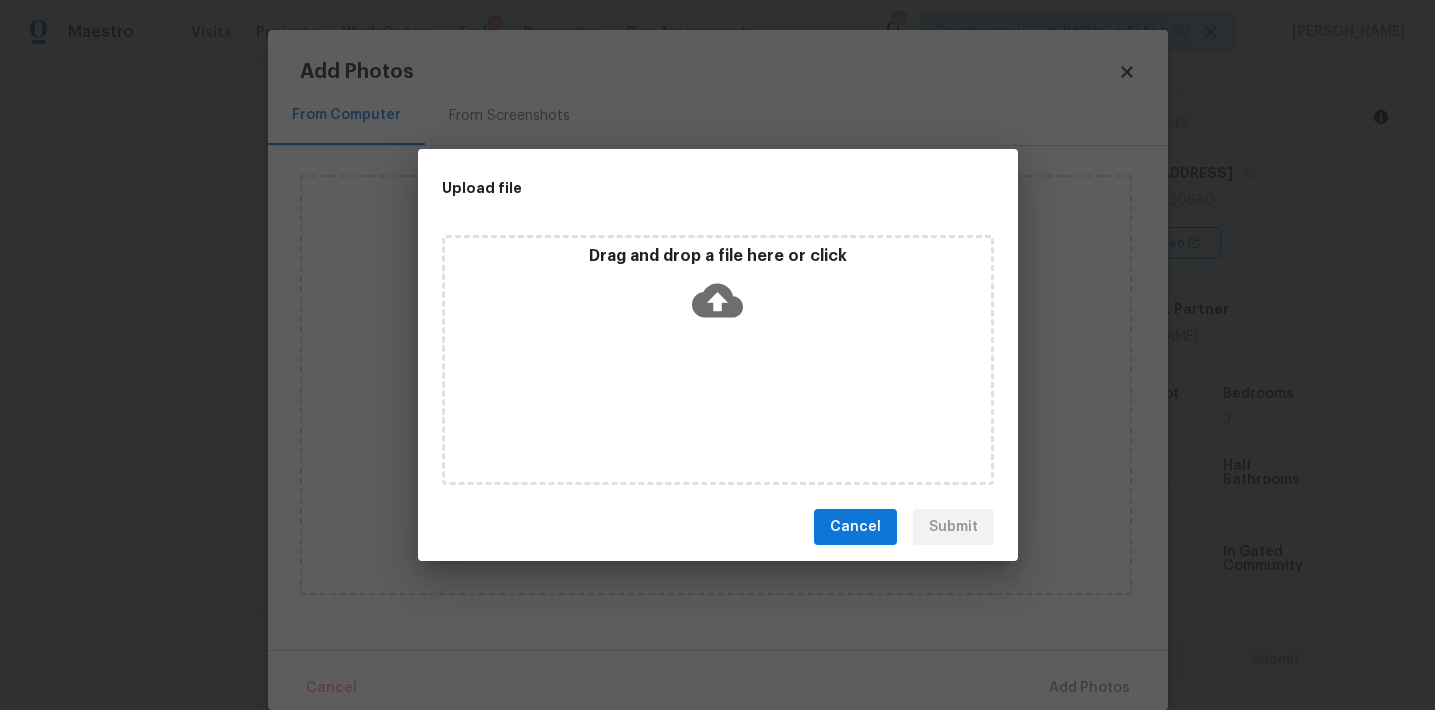 click on "Drag and drop a file here or click" at bounding box center (718, 256) 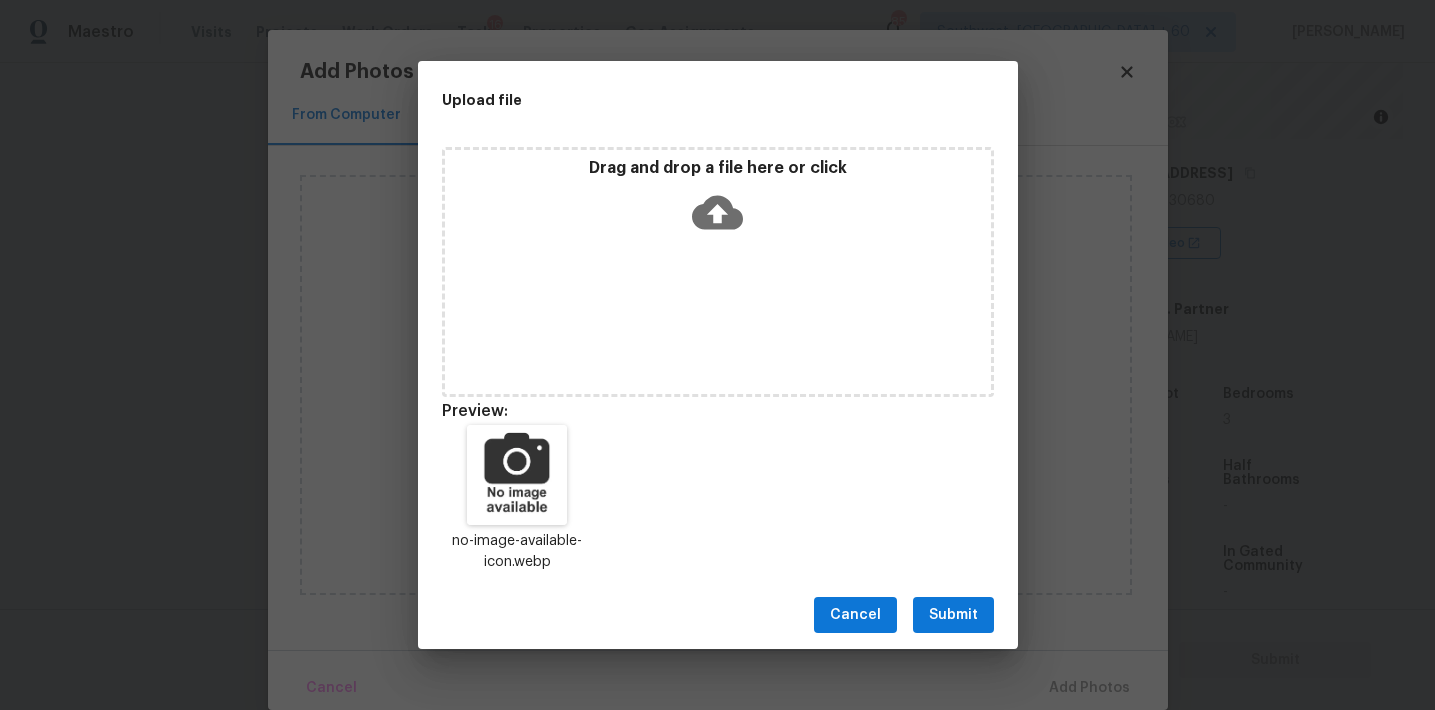 click on "Submit" at bounding box center [953, 615] 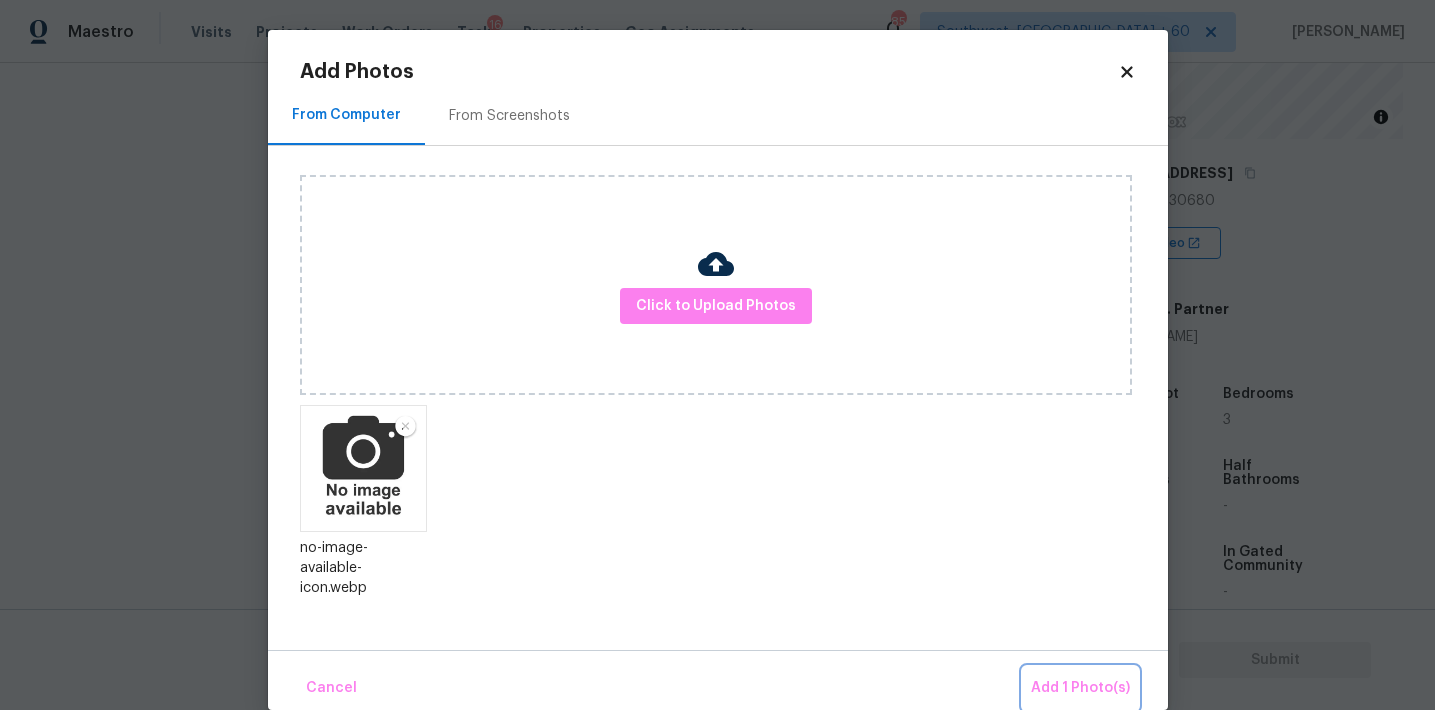 click on "Add 1 Photo(s)" at bounding box center [1080, 688] 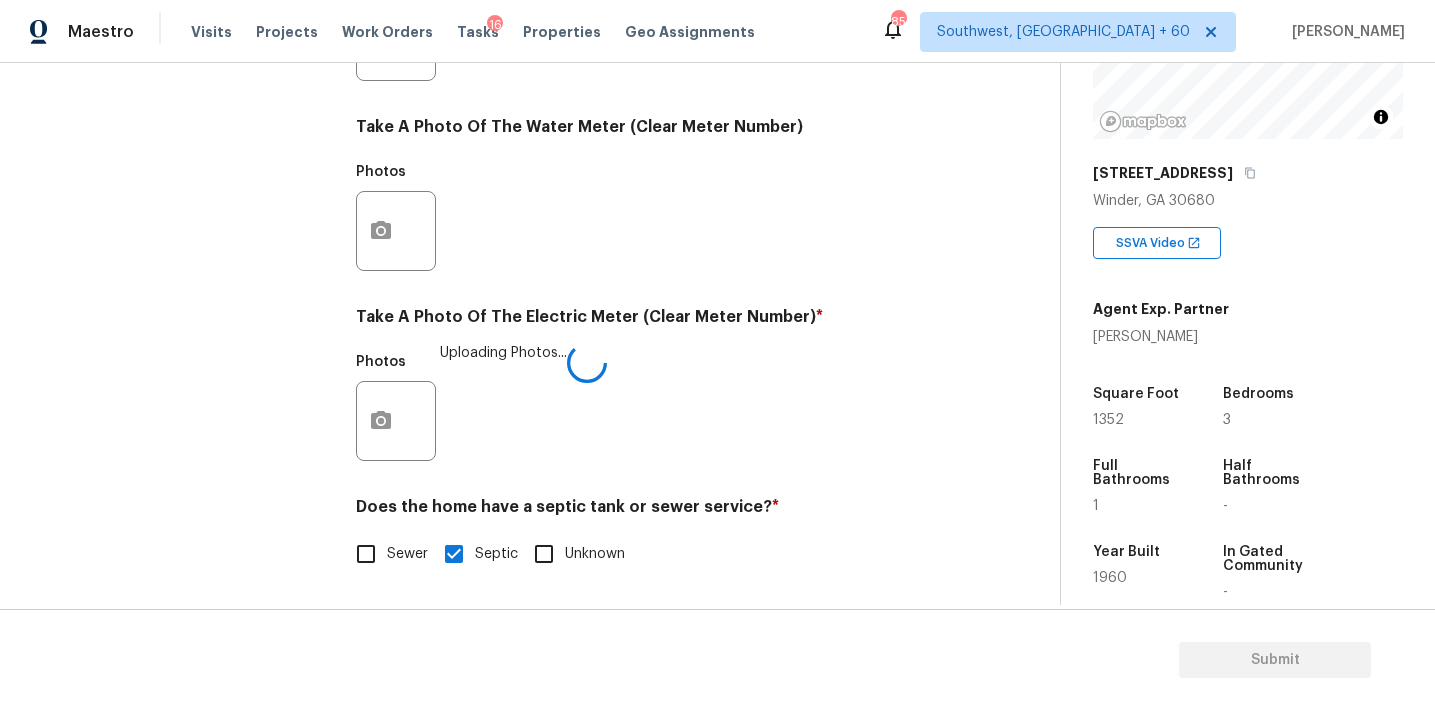 click on "Photos" at bounding box center [652, 218] 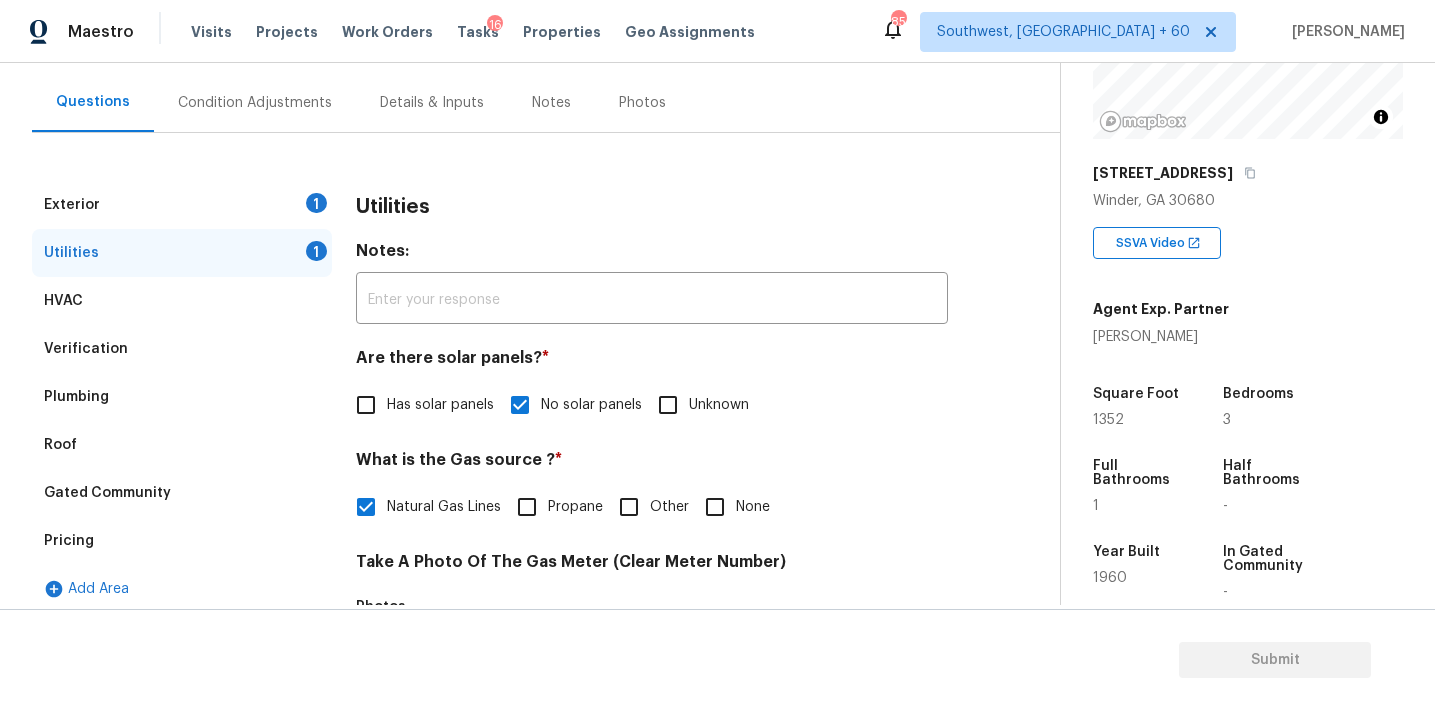 scroll, scrollTop: 173, scrollLeft: 0, axis: vertical 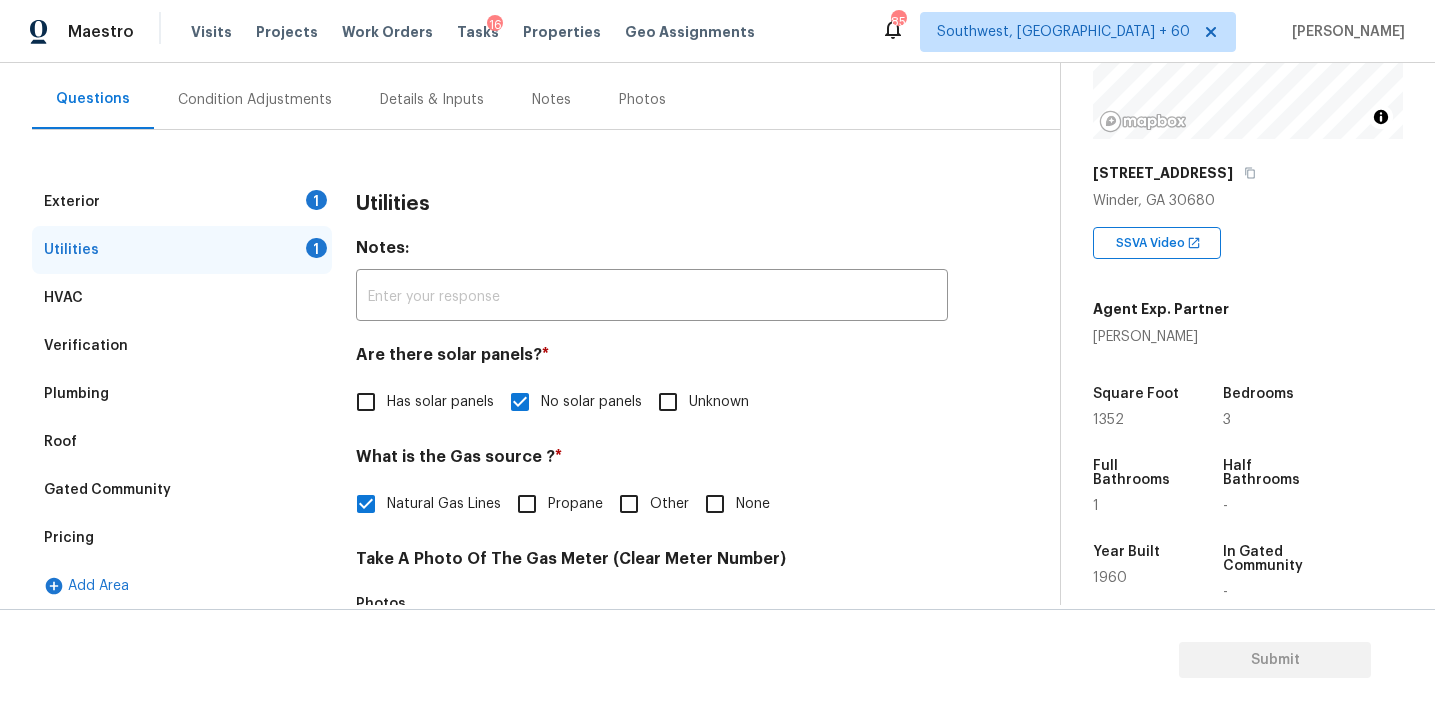 click on "Utilities" at bounding box center (393, 204) 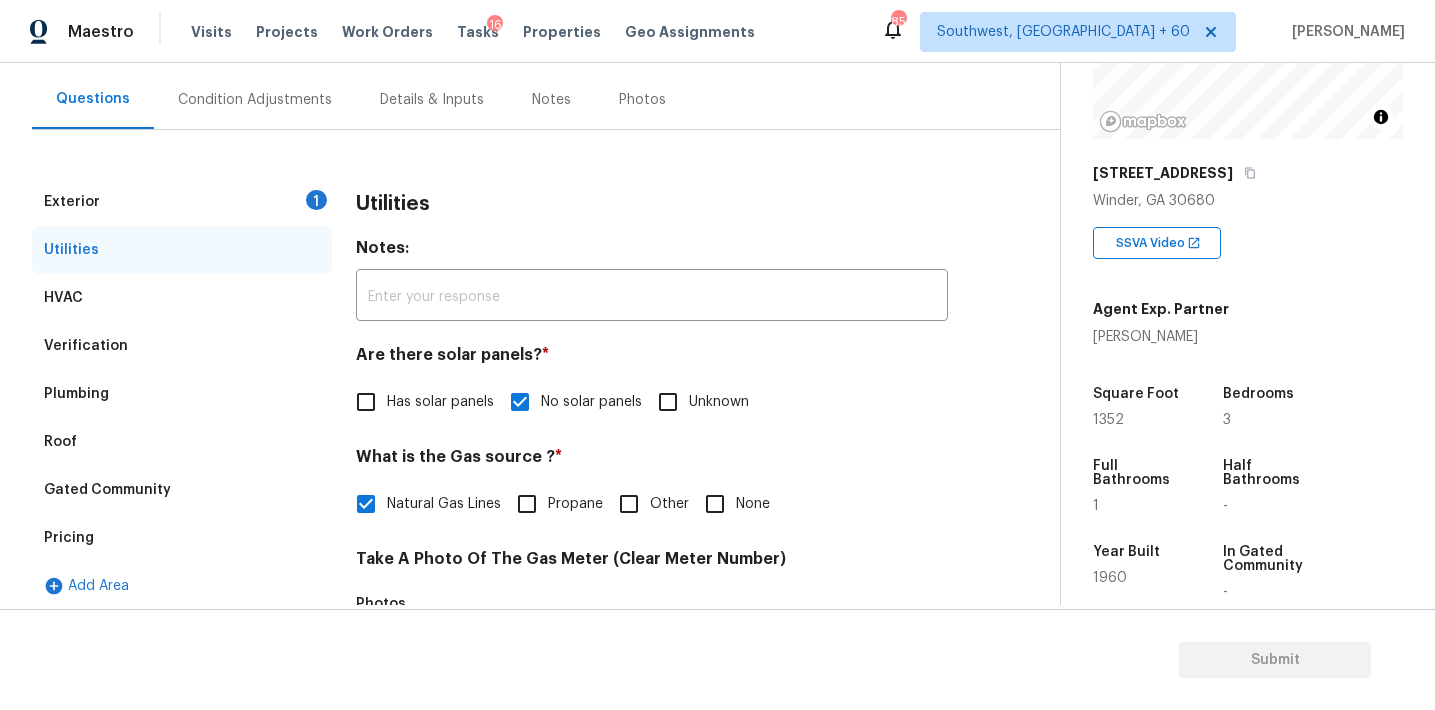 click on "1" at bounding box center [316, 200] 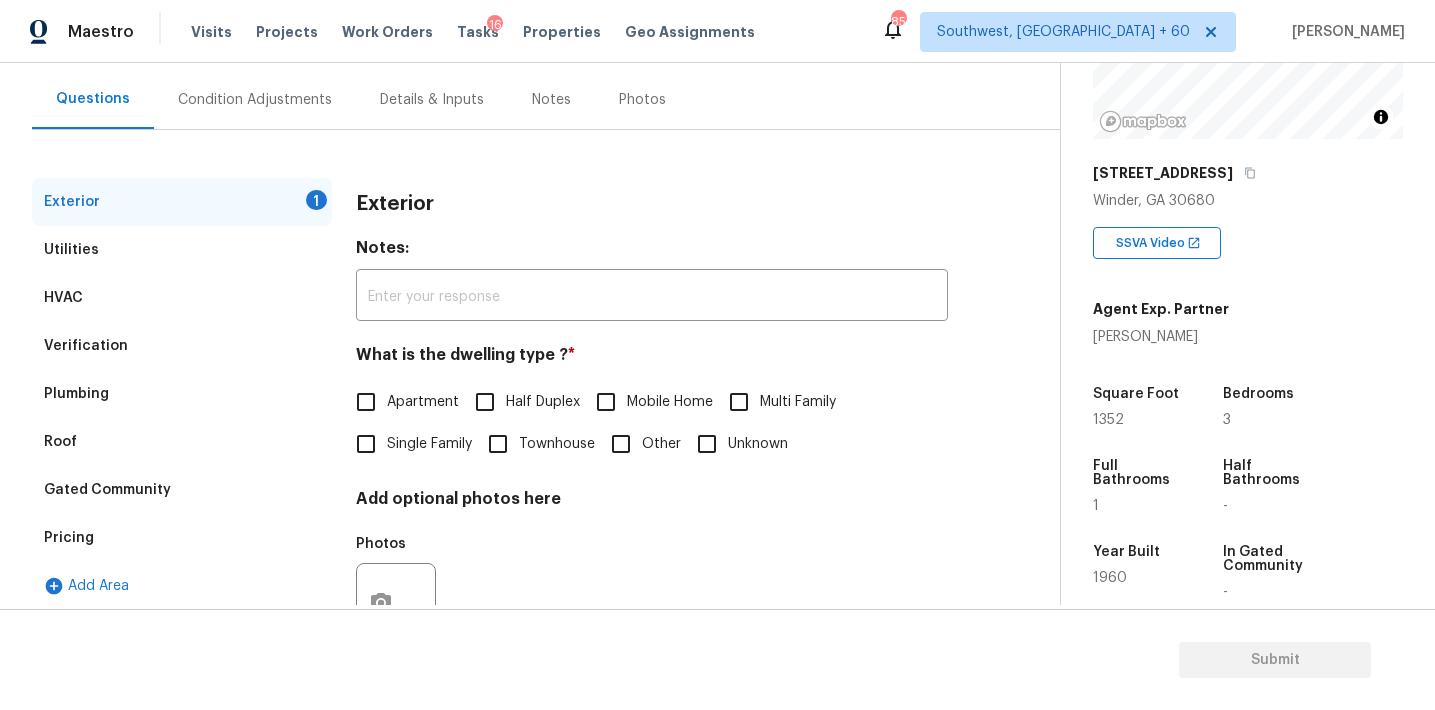click on "Exterior Notes: ​ What is the dwelling type ?  * Apartment Half Duplex Mobile Home Multi Family Single Family Townhouse Other Unknown Add optional photos here Photos" at bounding box center [652, 428] 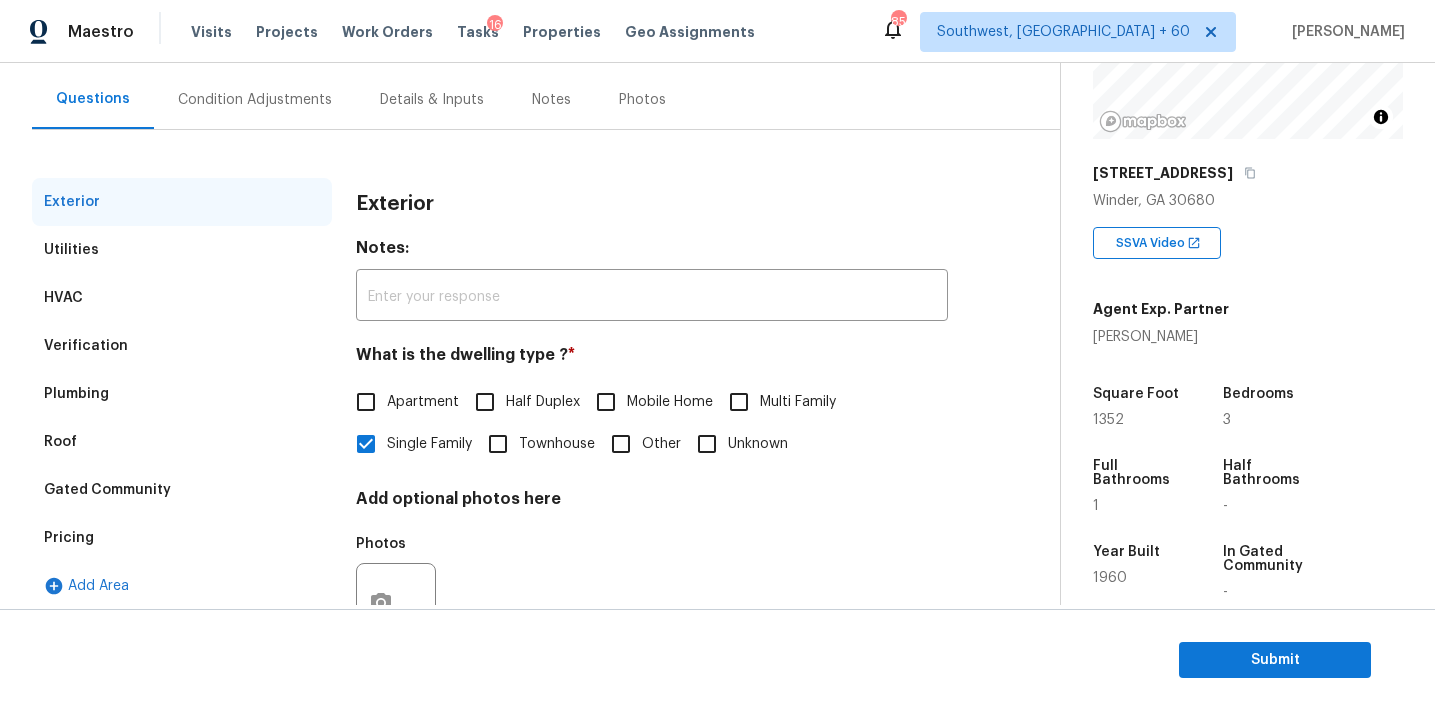 click on "Condition Adjustments" at bounding box center (255, 100) 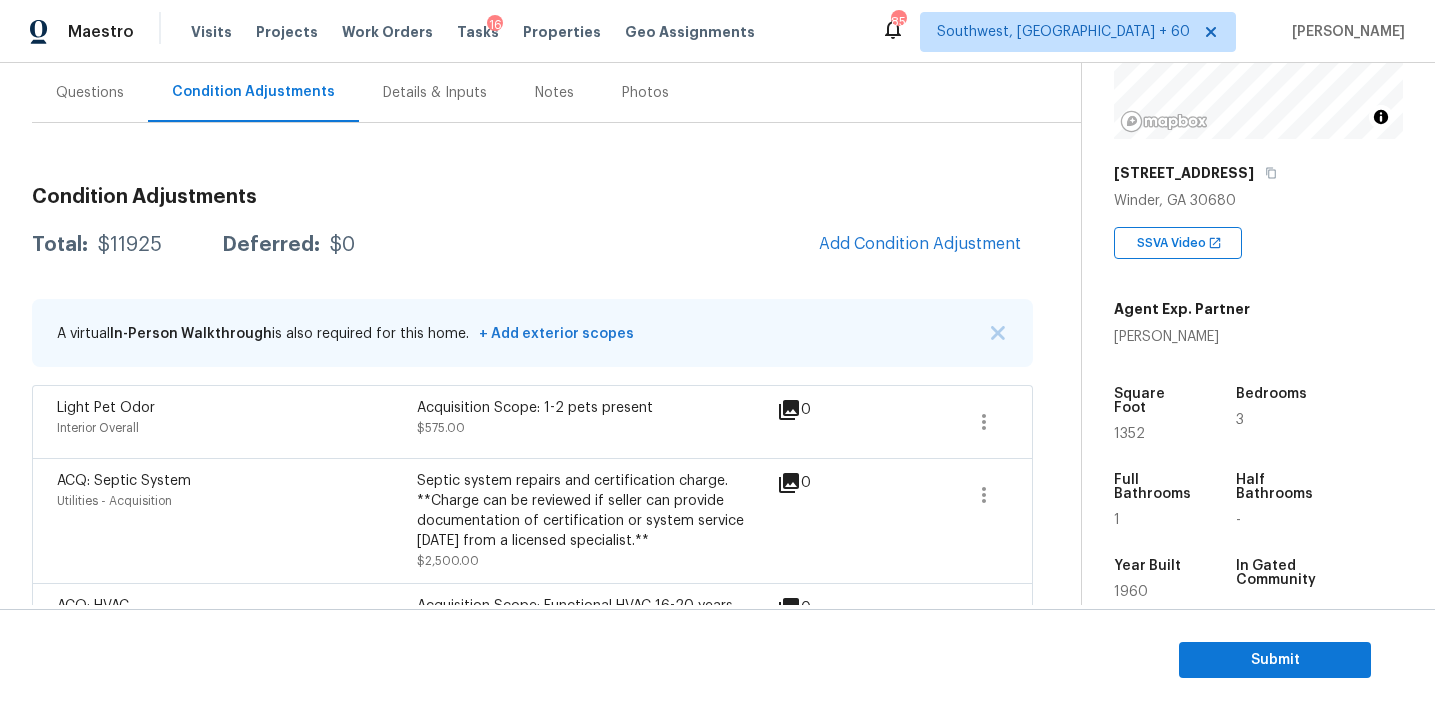 scroll, scrollTop: 188, scrollLeft: 0, axis: vertical 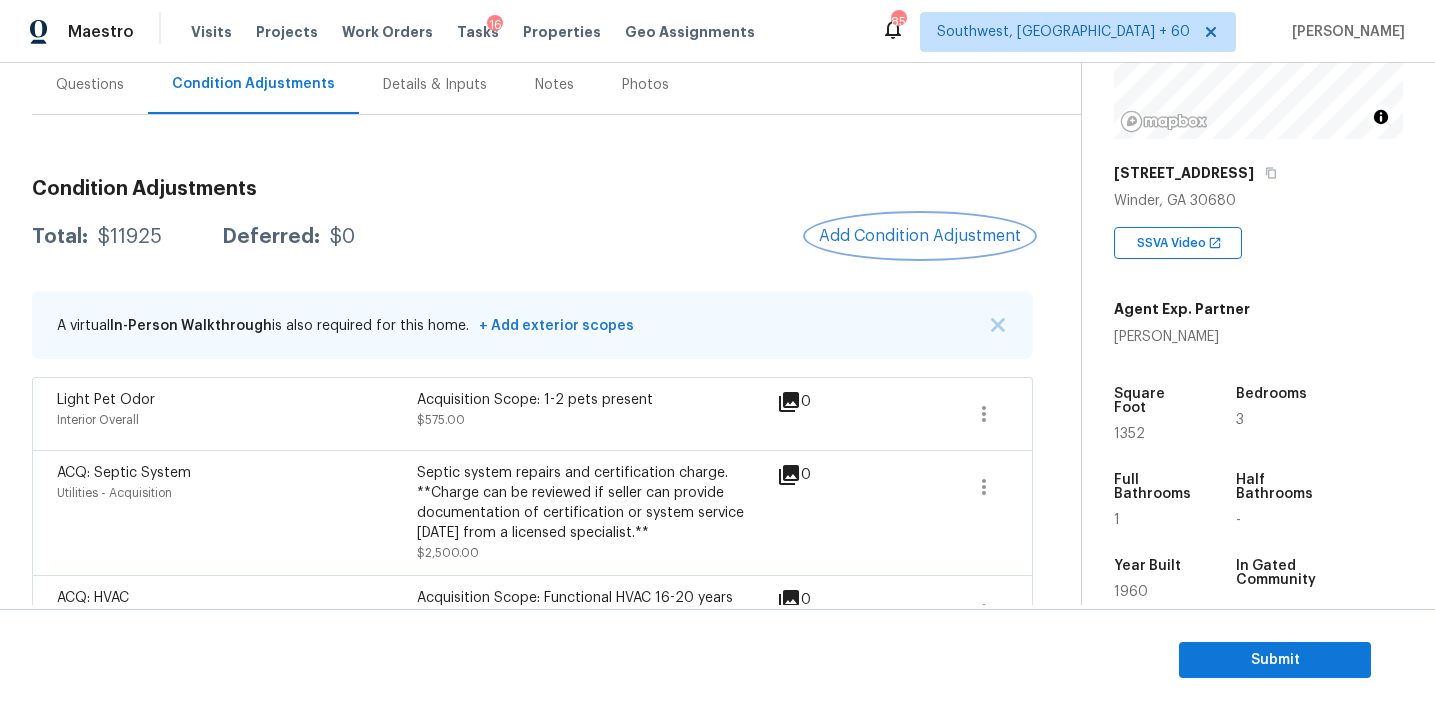 click on "Add Condition Adjustment" at bounding box center (920, 236) 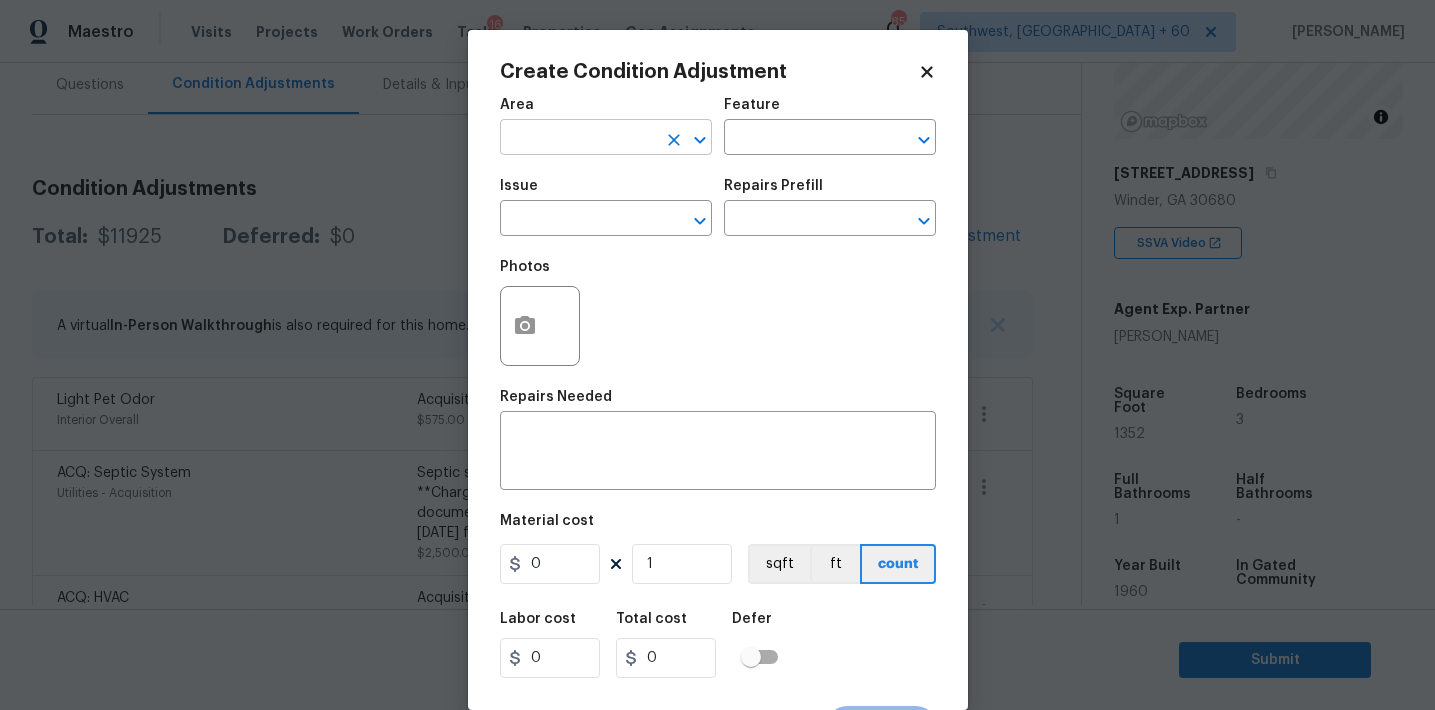 click at bounding box center [578, 139] 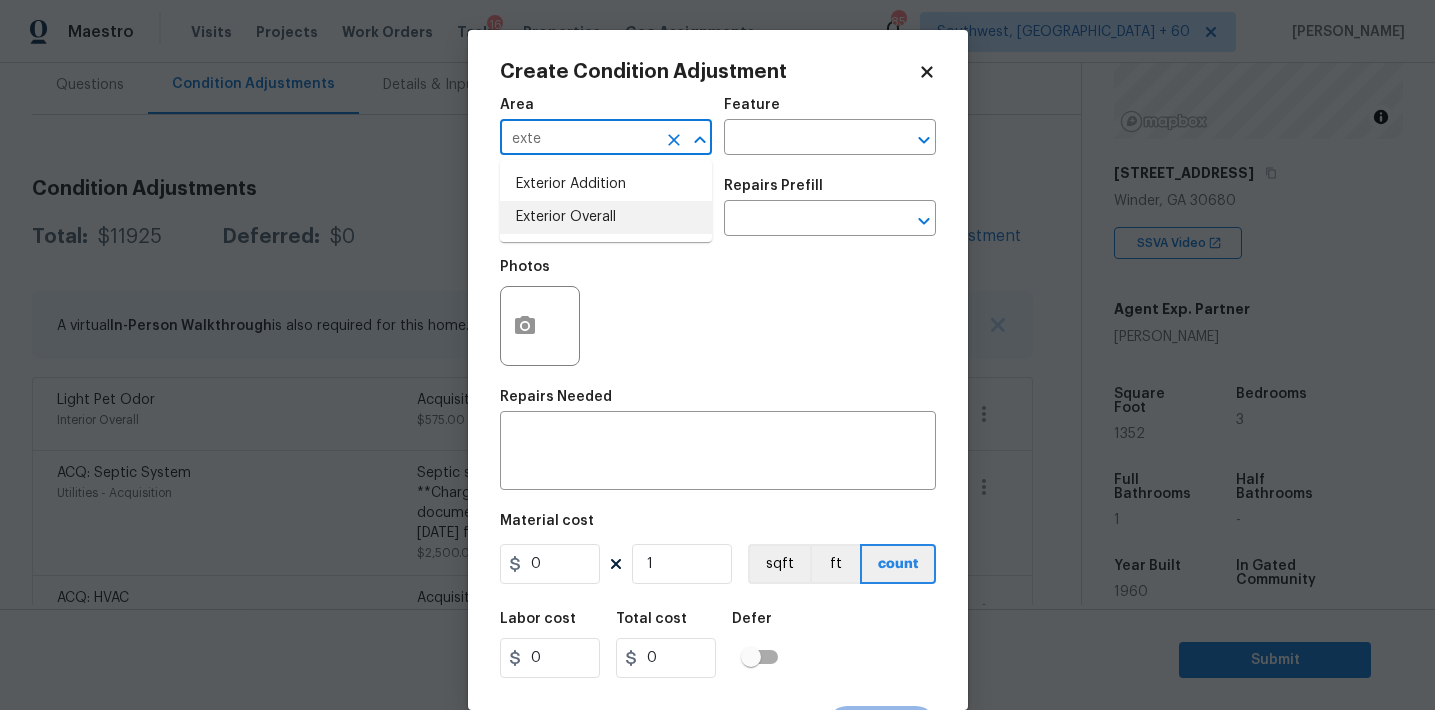 click on "Exterior Overall" at bounding box center [606, 217] 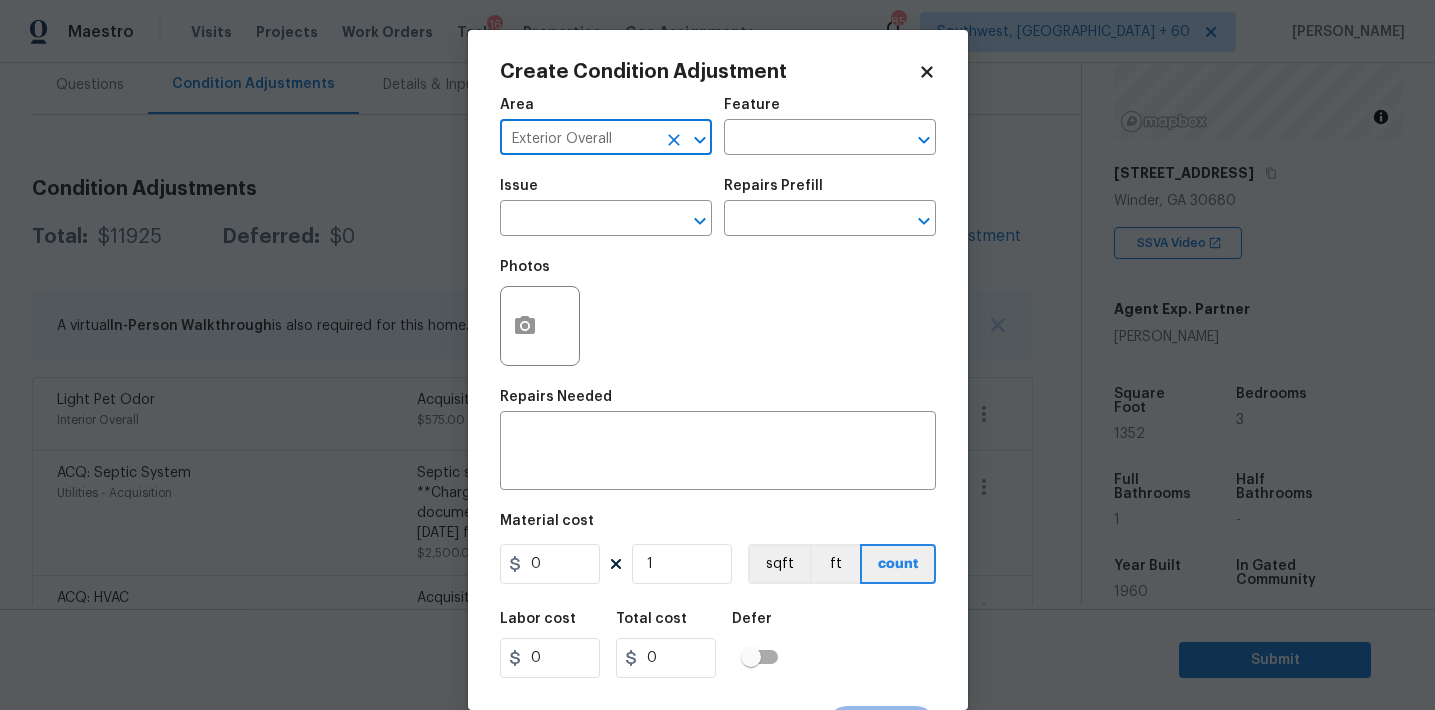 type on "Exterior Overall" 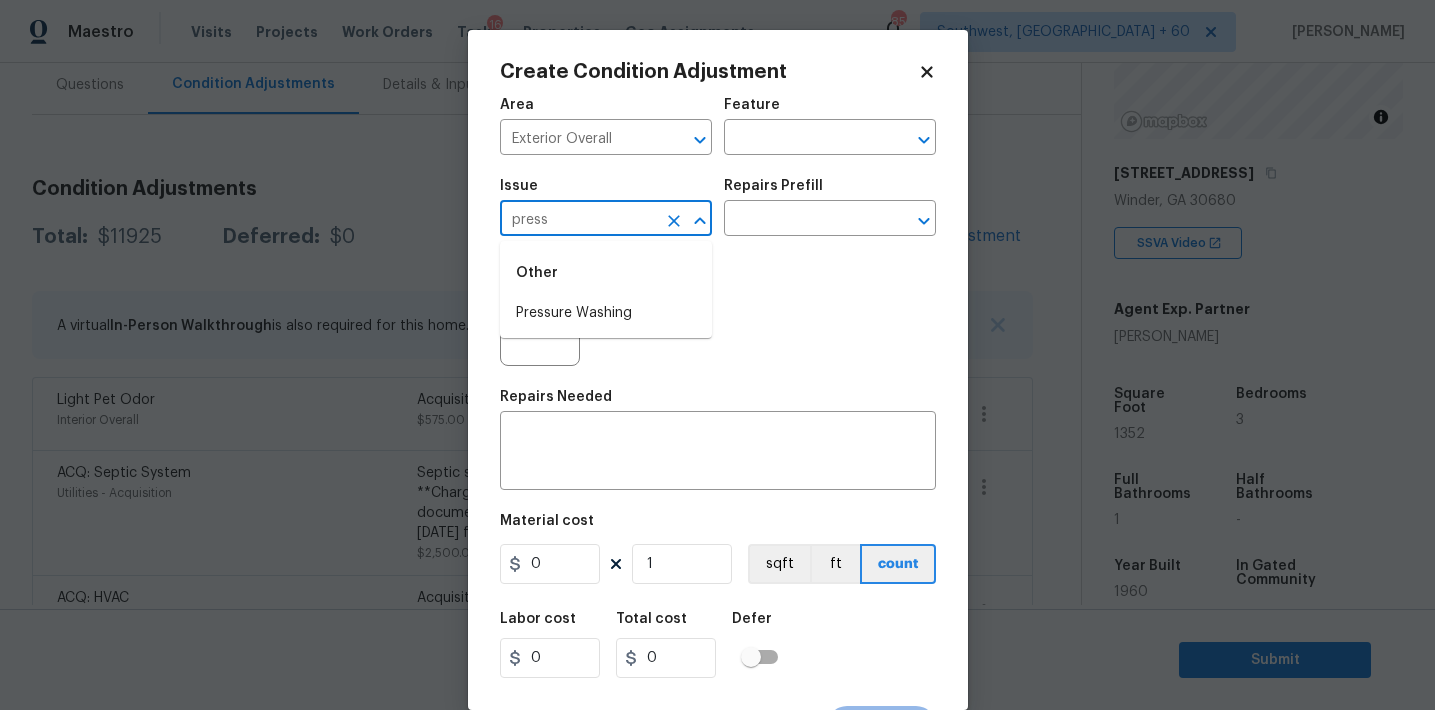 click on "Pressure Washing" at bounding box center (606, 313) 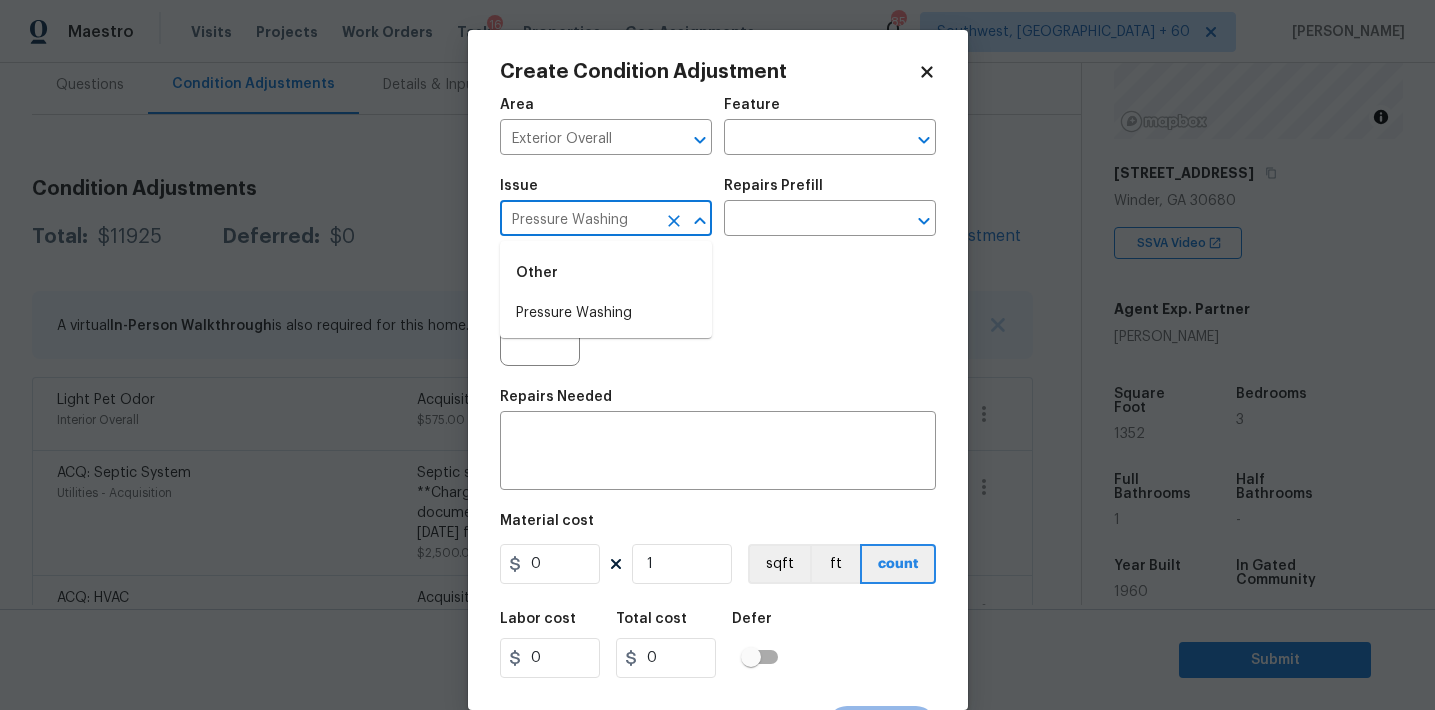 type on "Pressure Washing" 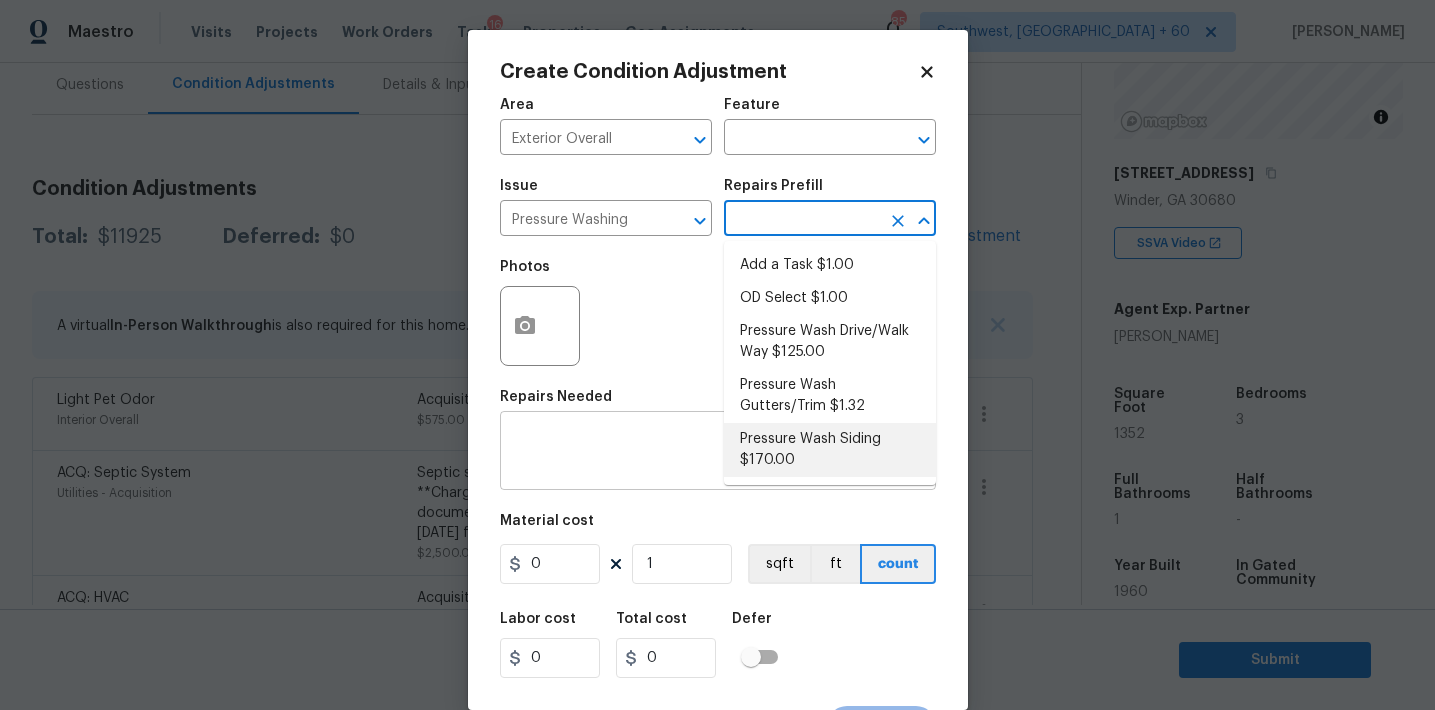 click on "Pressure Wash Siding $170.00" at bounding box center [830, 450] 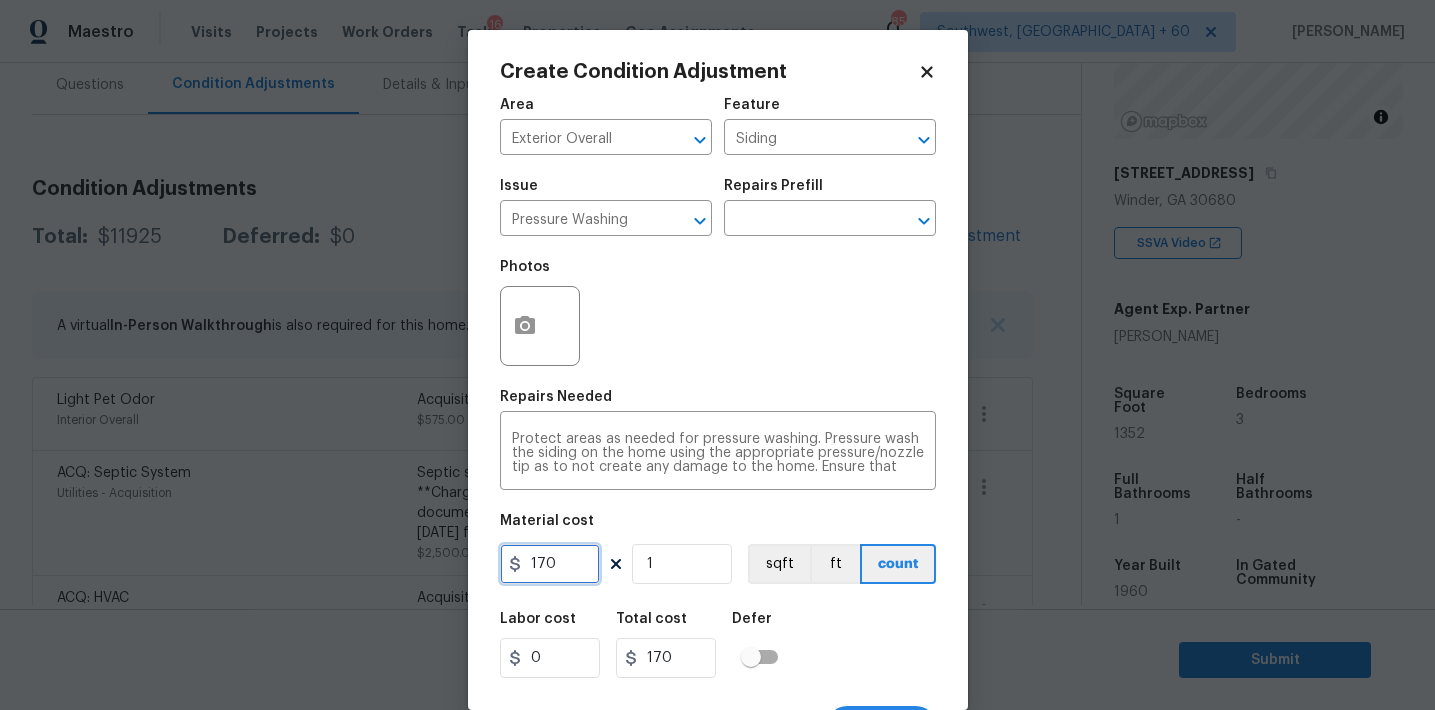 click on "170" at bounding box center [550, 564] 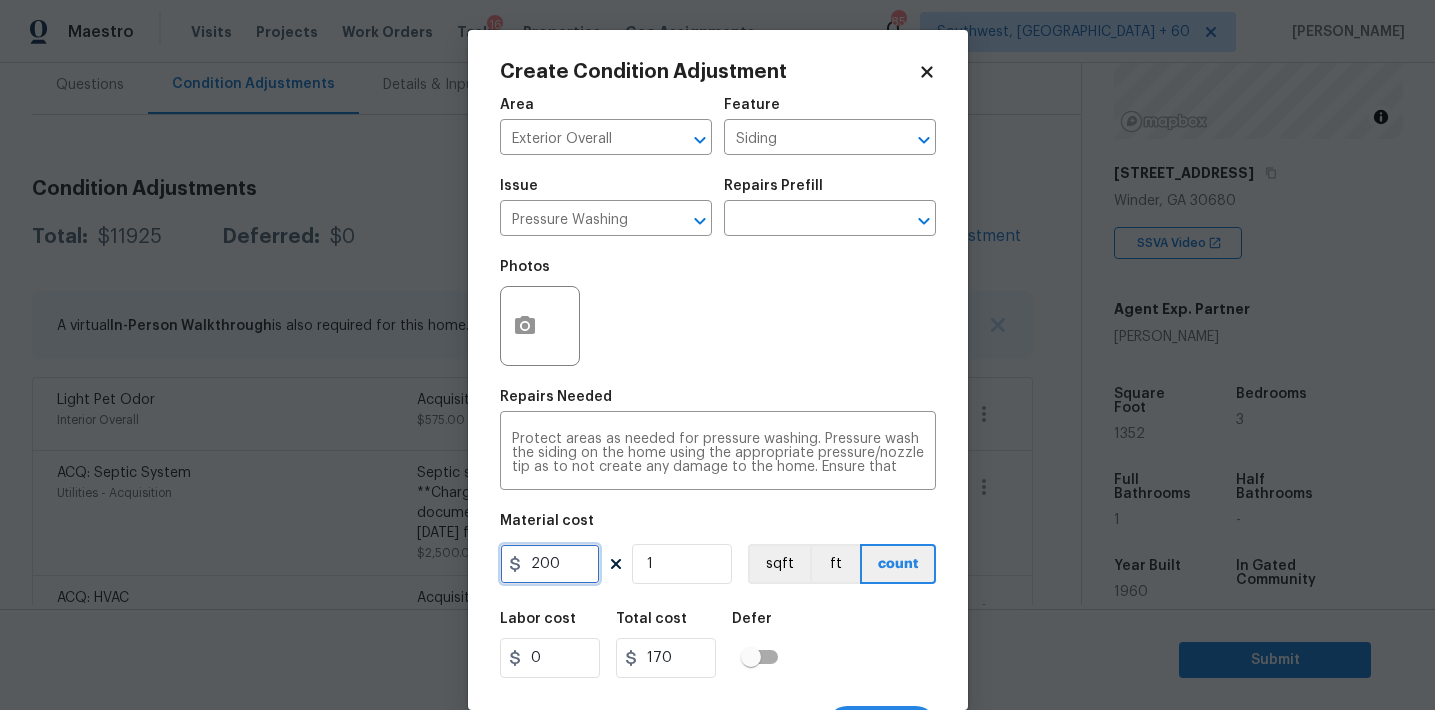 type on "200" 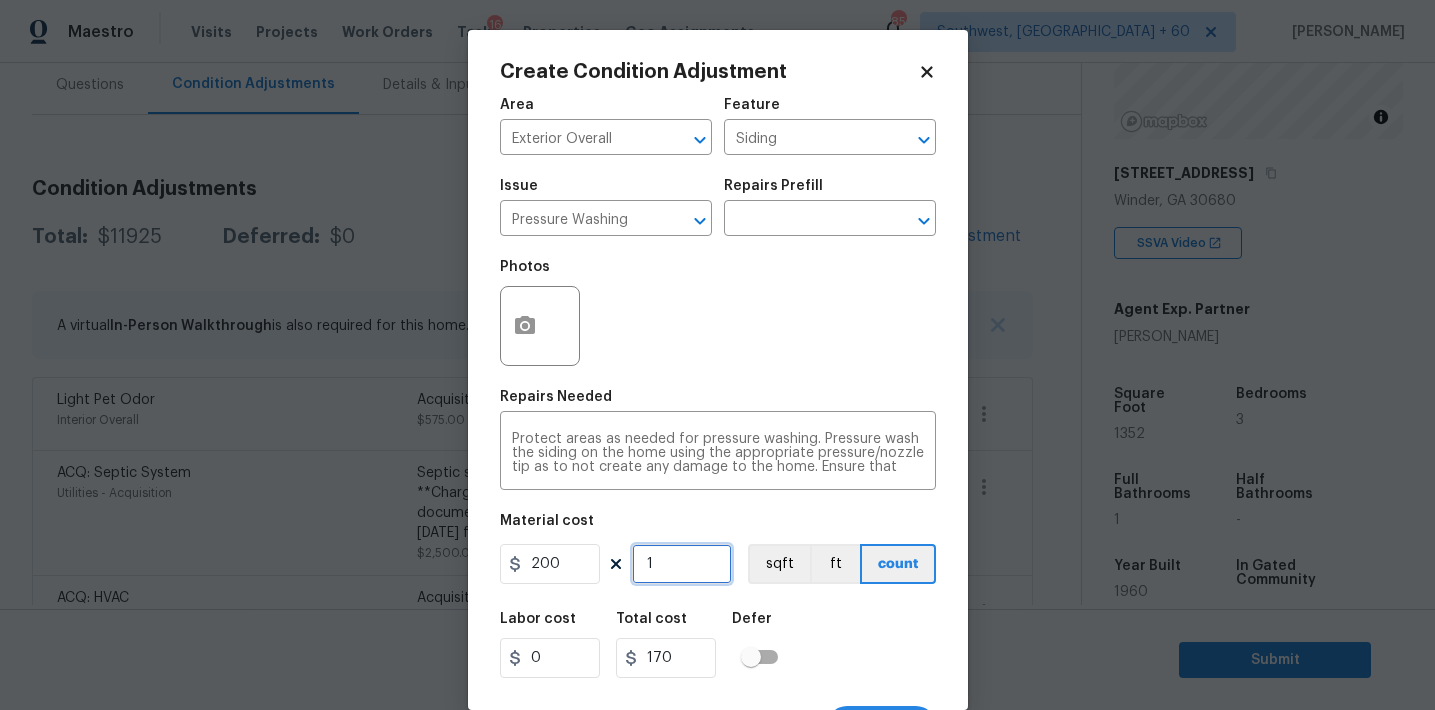 type on "200" 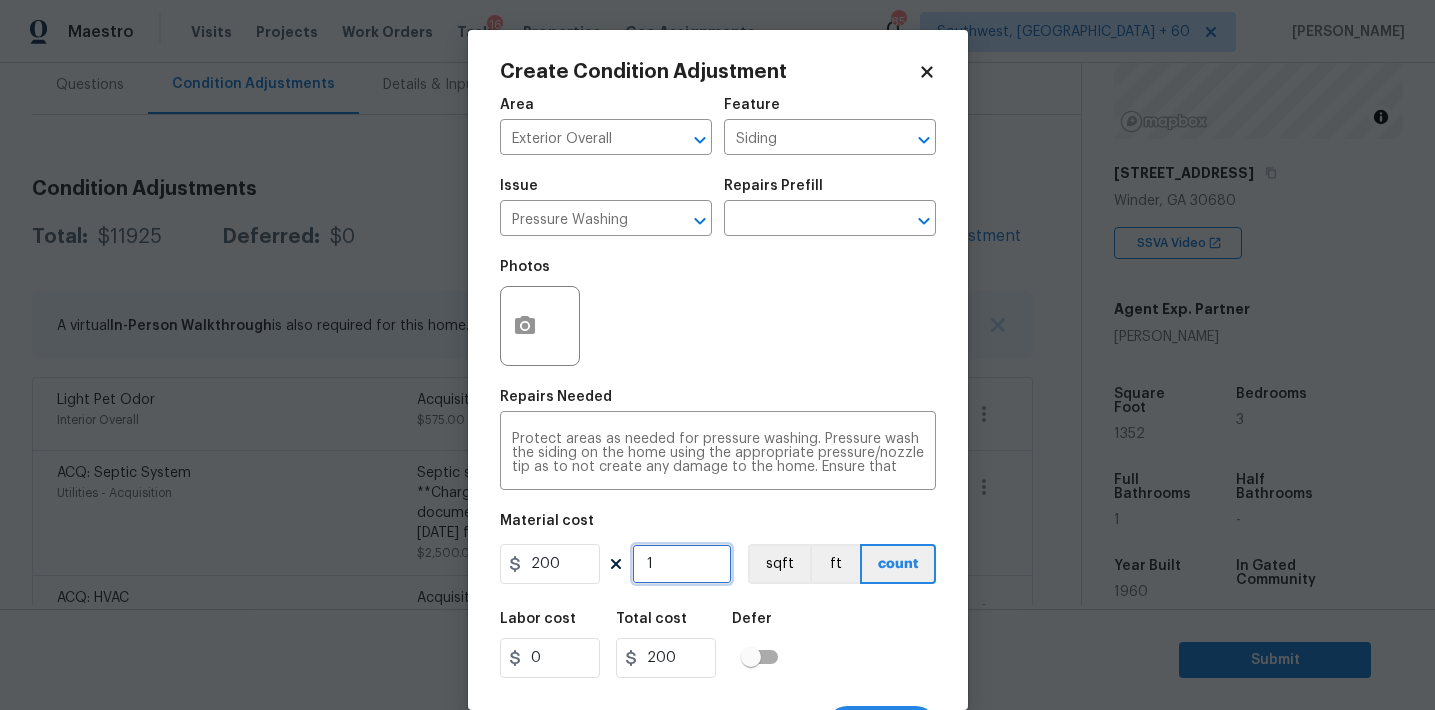 scroll, scrollTop: 37, scrollLeft: 0, axis: vertical 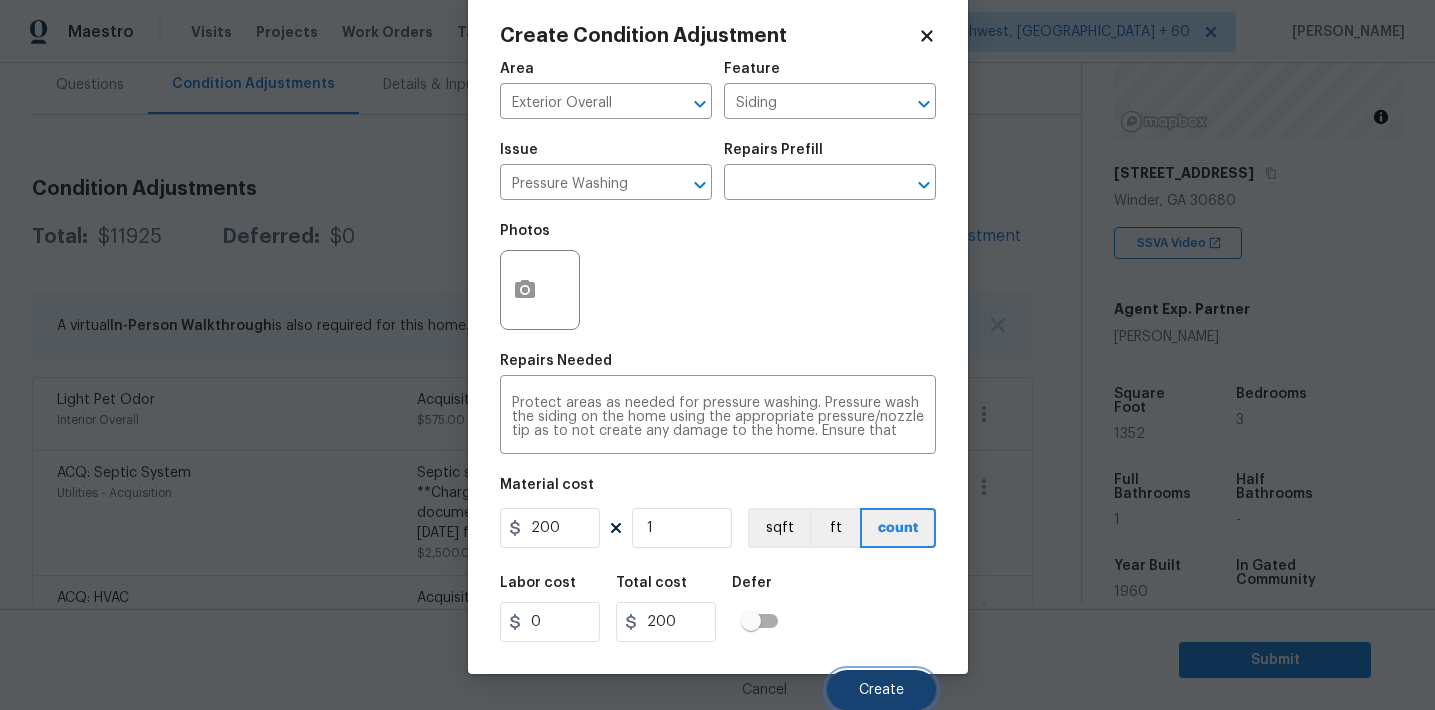 click on "Create" at bounding box center (881, 690) 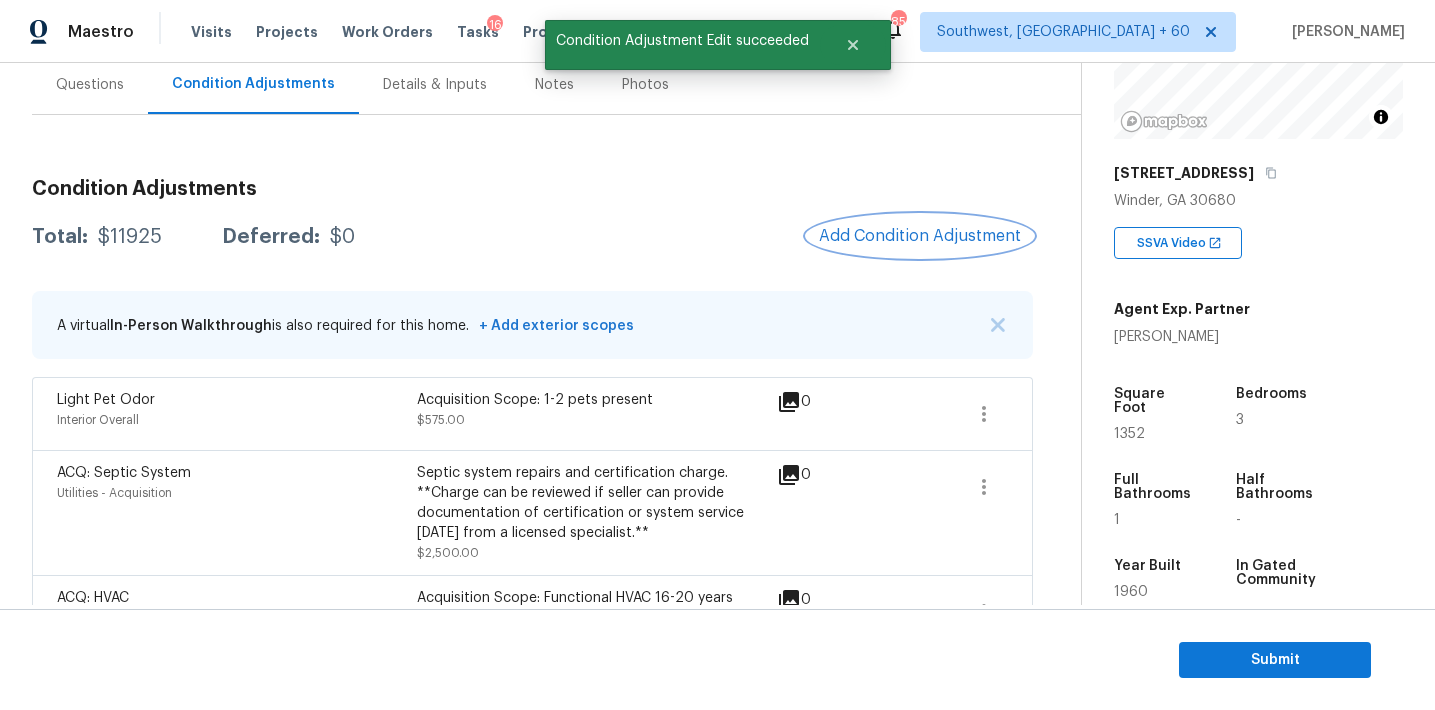 scroll, scrollTop: 0, scrollLeft: 0, axis: both 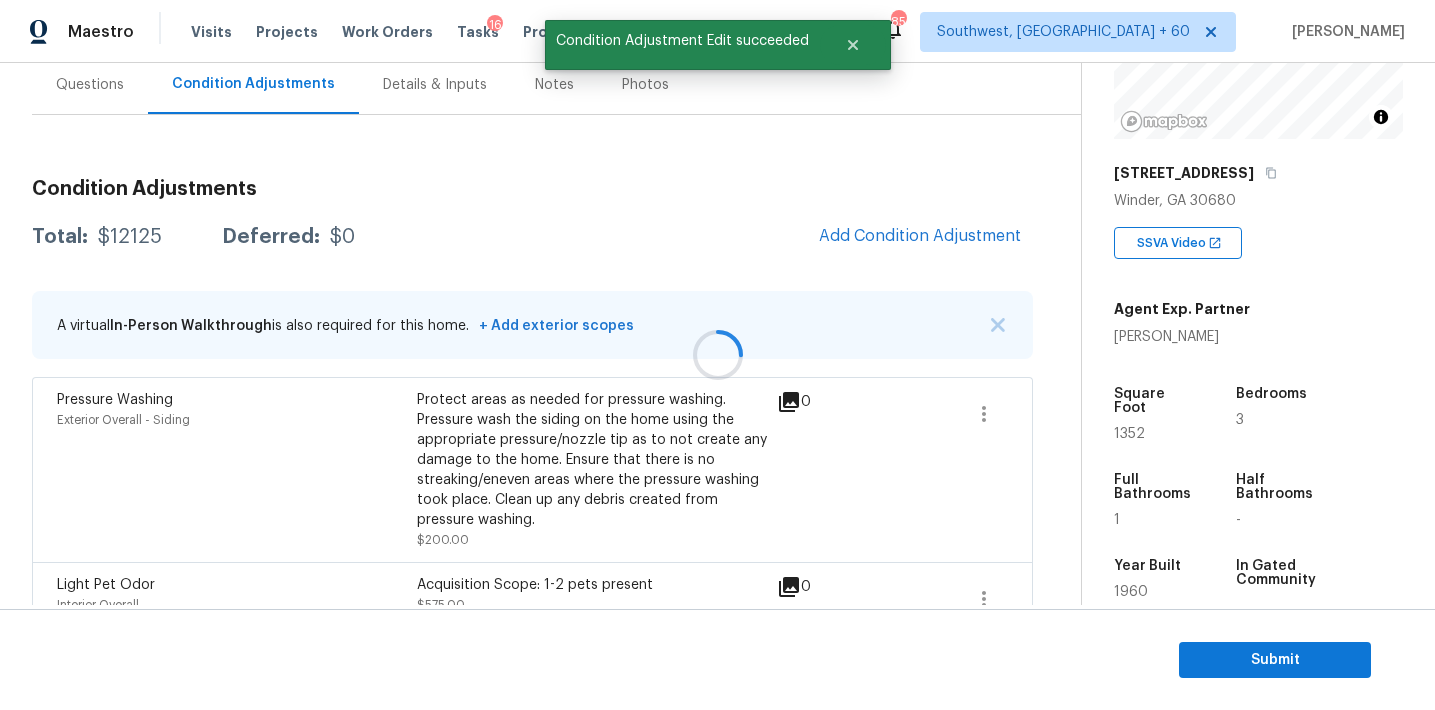 click at bounding box center [717, 355] 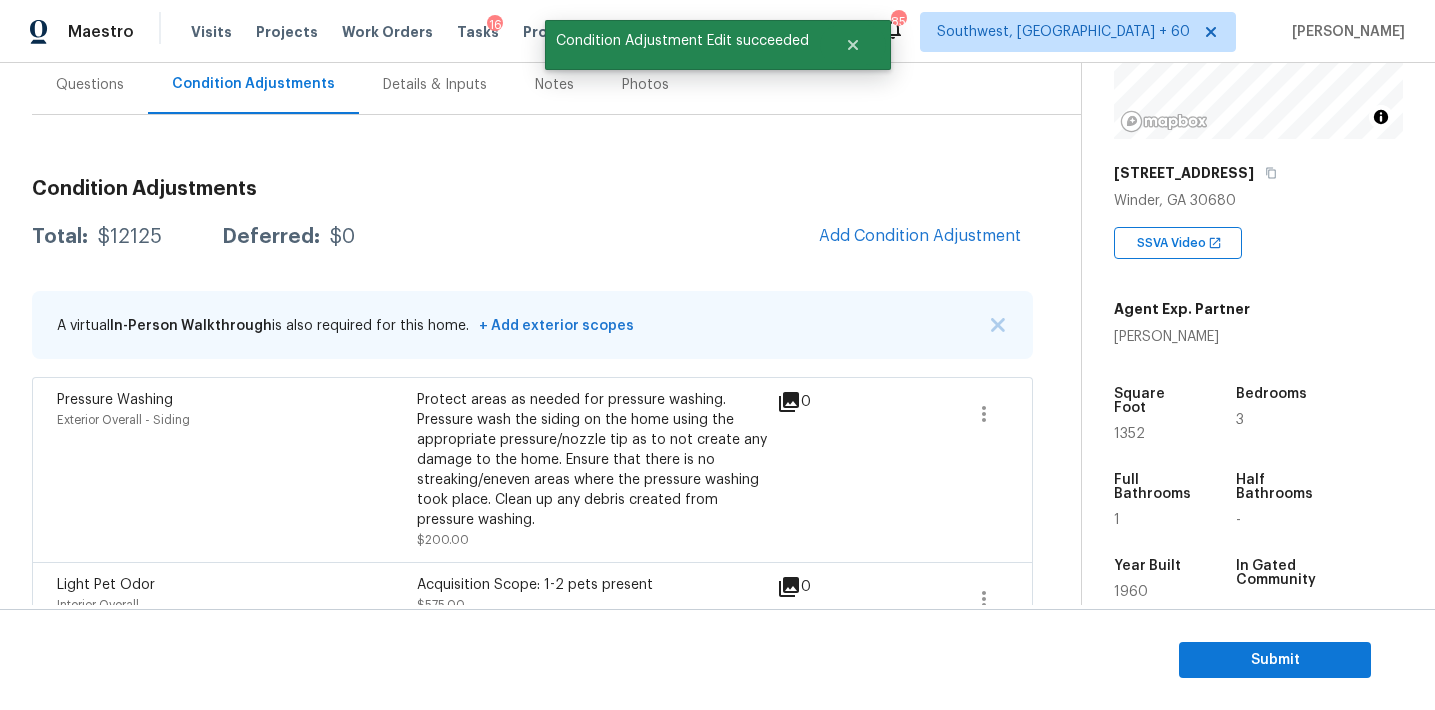 click on "Questions" at bounding box center [90, 85] 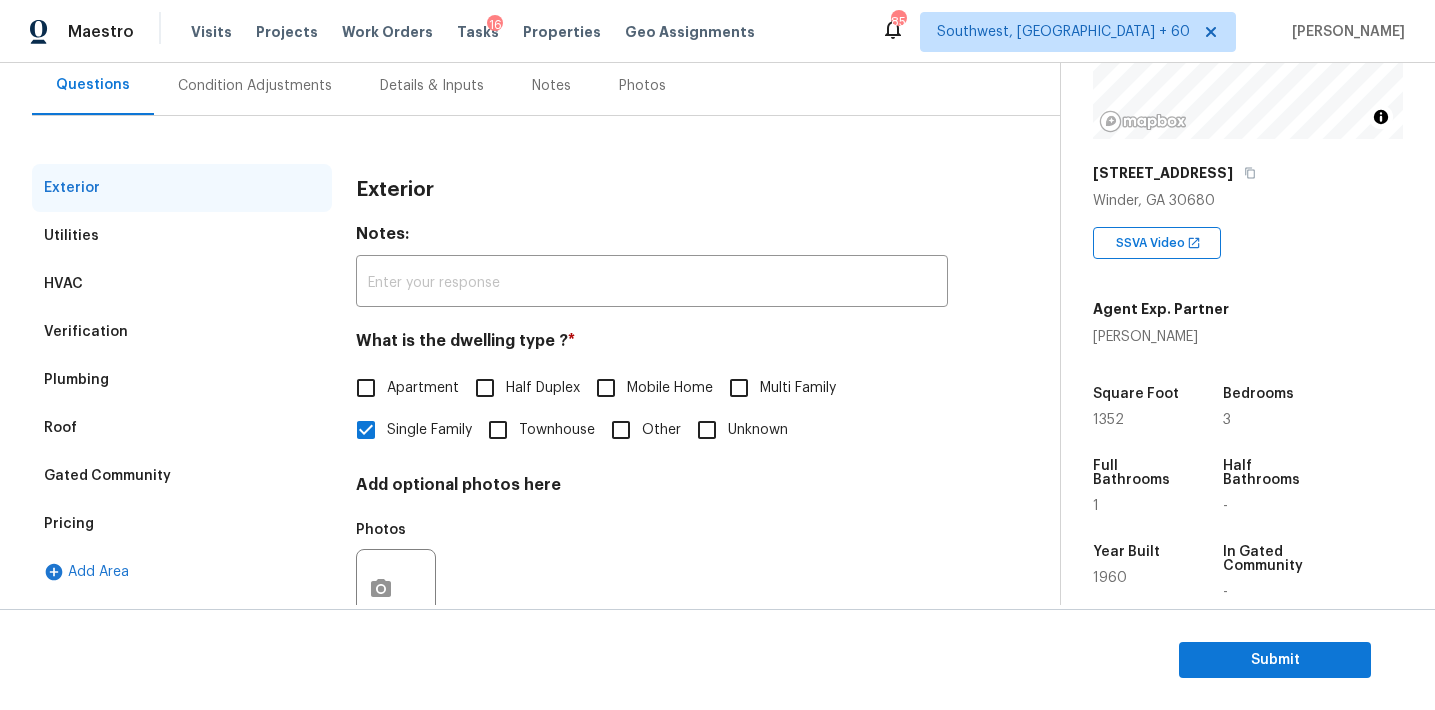 click on "Pricing" at bounding box center (182, 524) 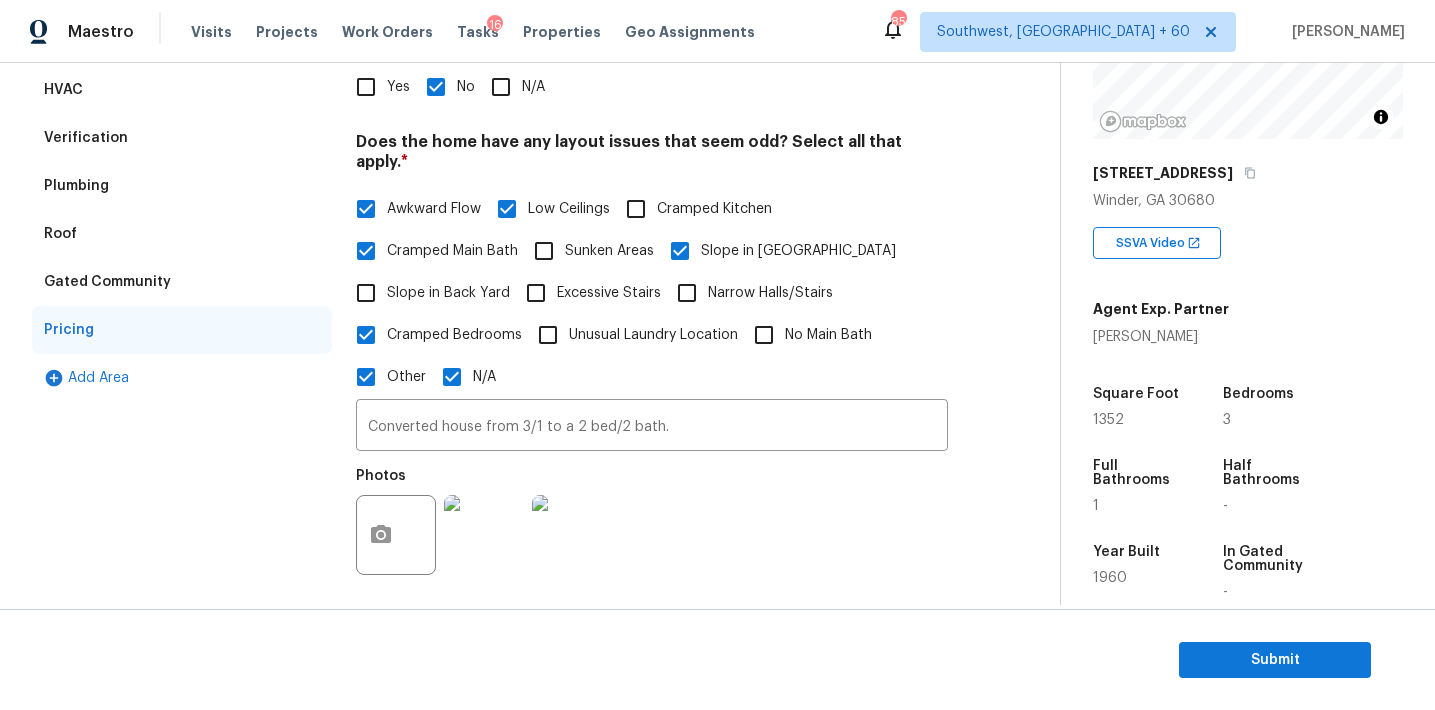 scroll, scrollTop: 528, scrollLeft: 0, axis: vertical 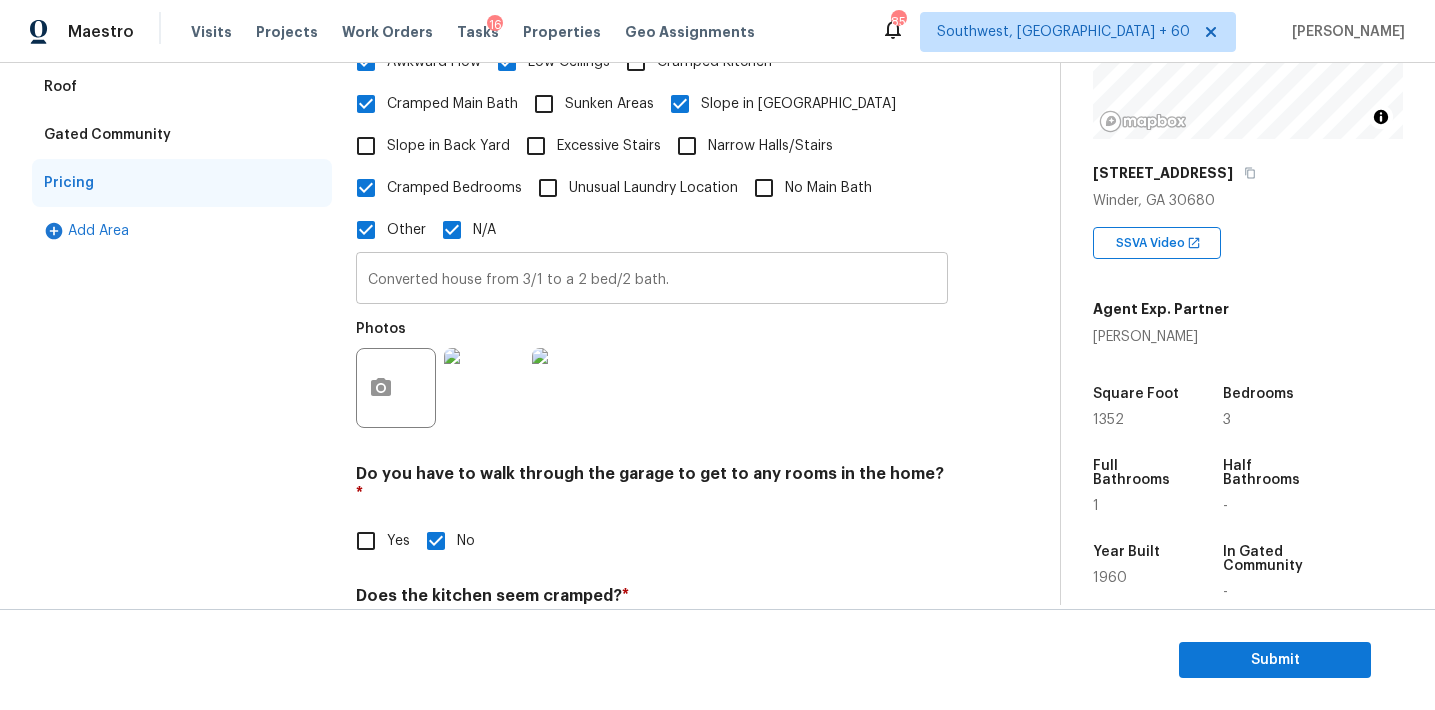 click on "Converted house from 3/1 to a 2 bed/2 bath." at bounding box center [652, 280] 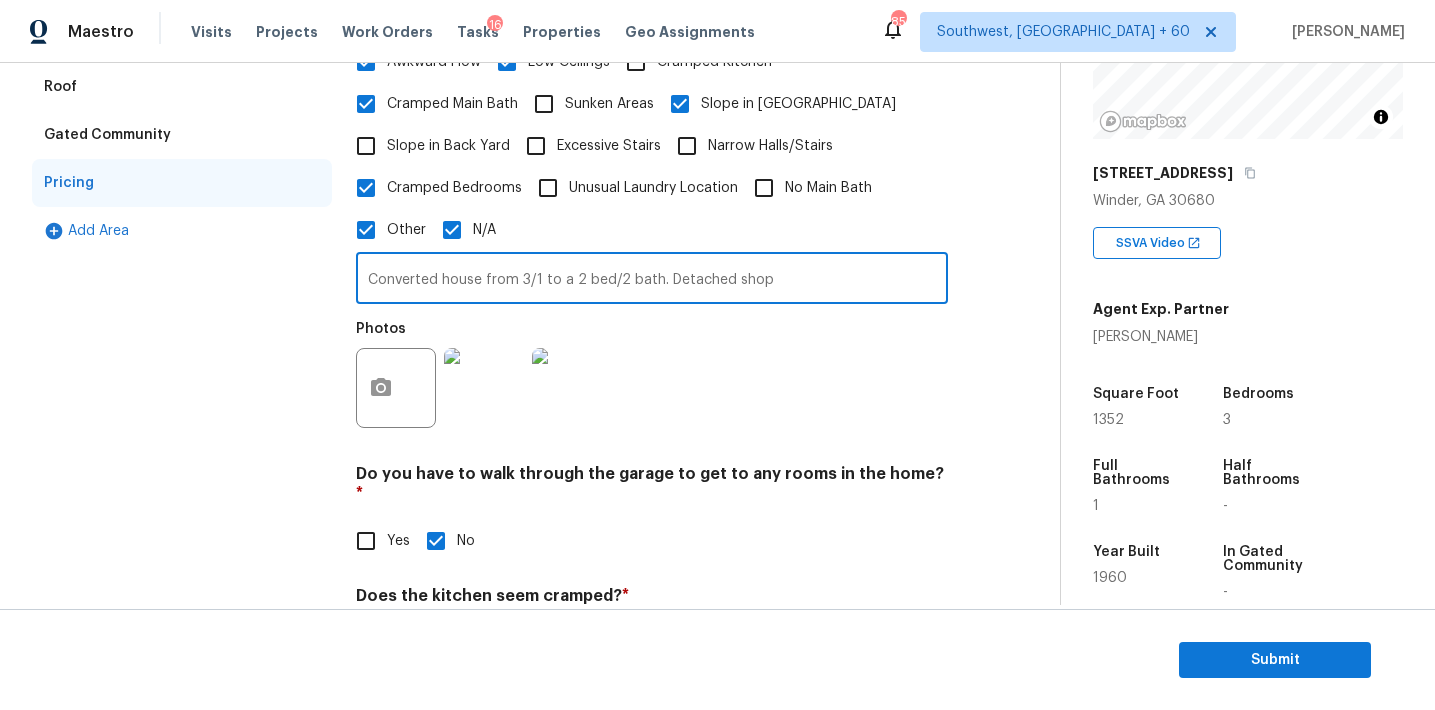 type on "Converted house from 3/1 to a 2 bed/2 bath. Detached shop" 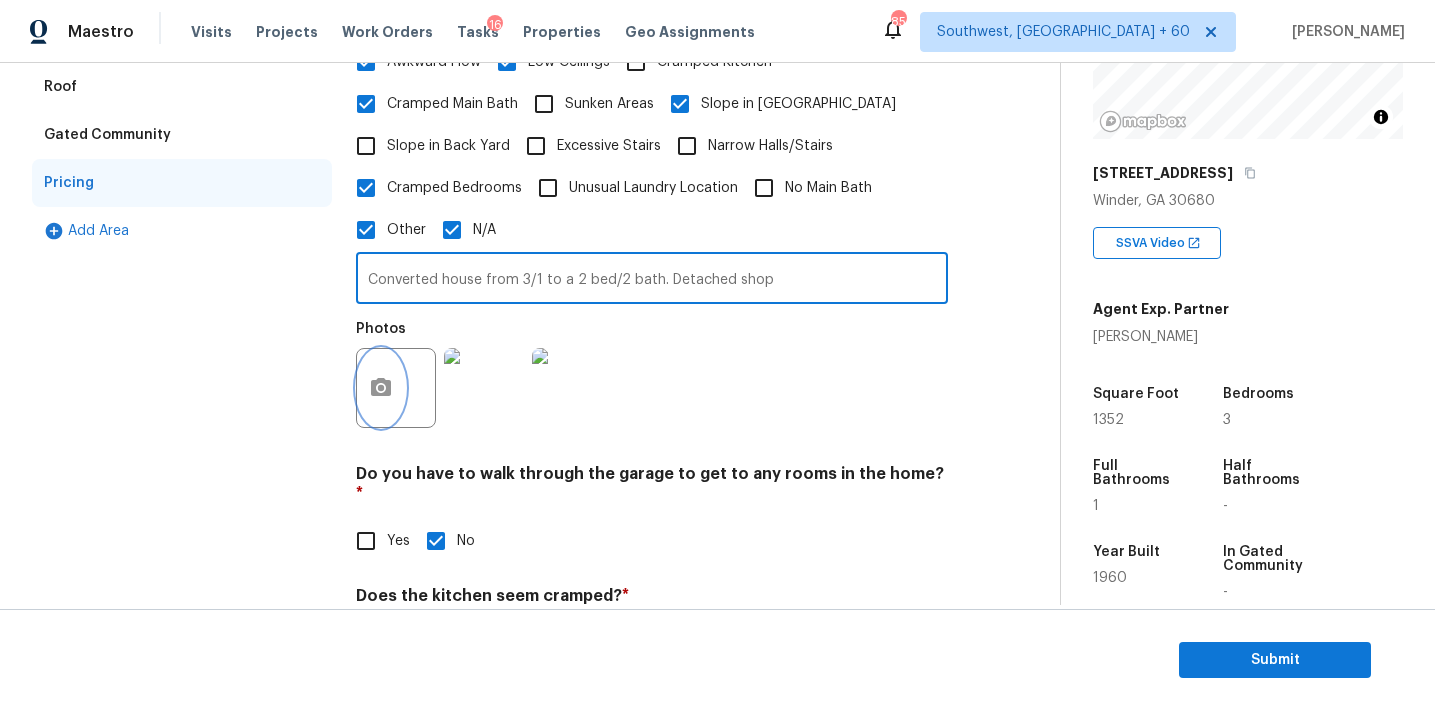 click at bounding box center (381, 388) 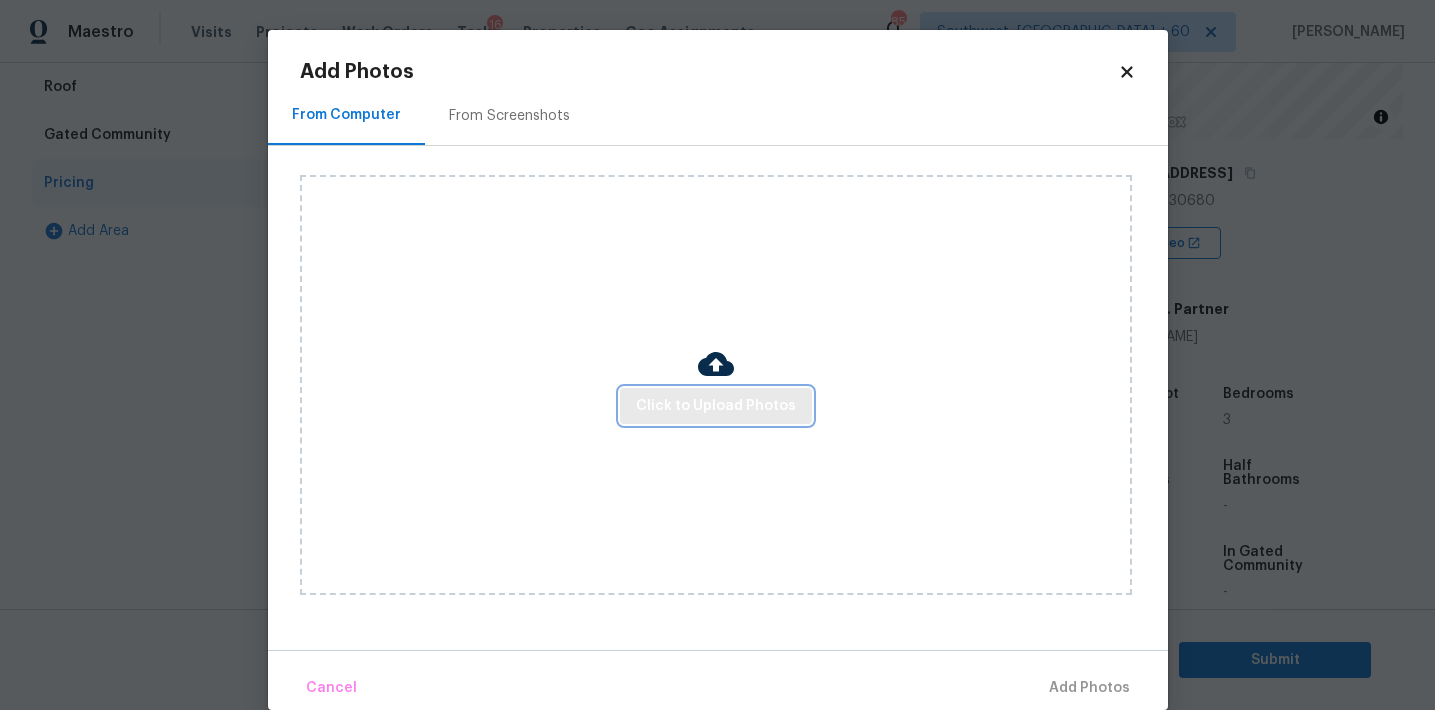 click on "Click to Upload Photos" at bounding box center [716, 406] 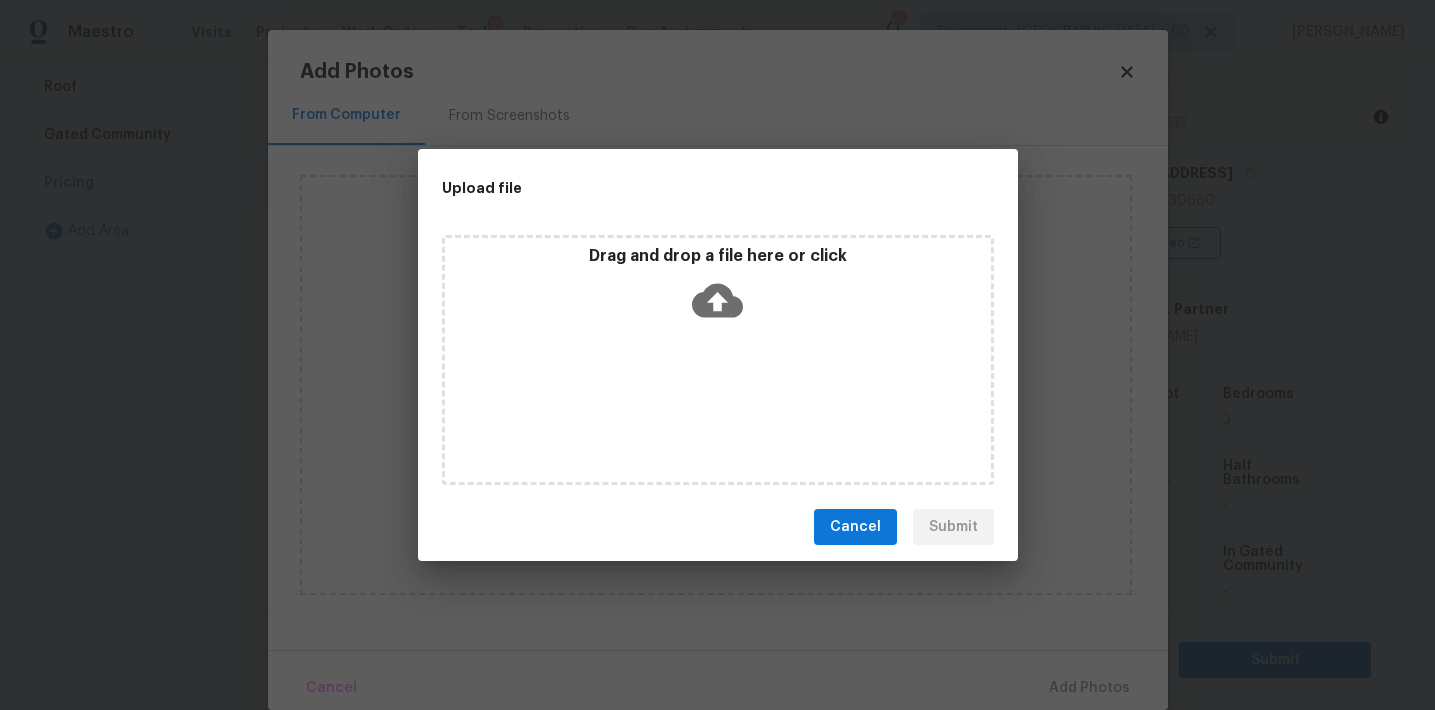 click on "Drag and drop a file here or click" at bounding box center [718, 256] 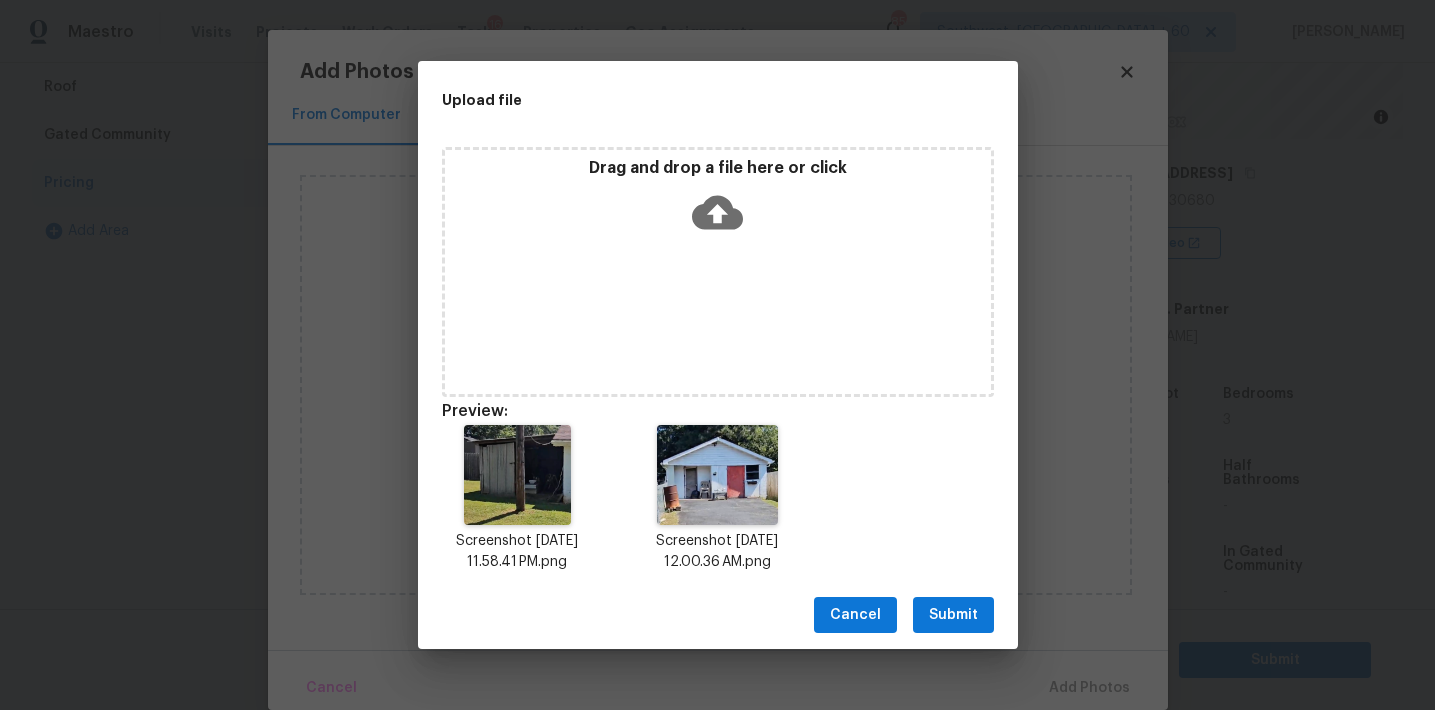 click on "Submit" at bounding box center [953, 615] 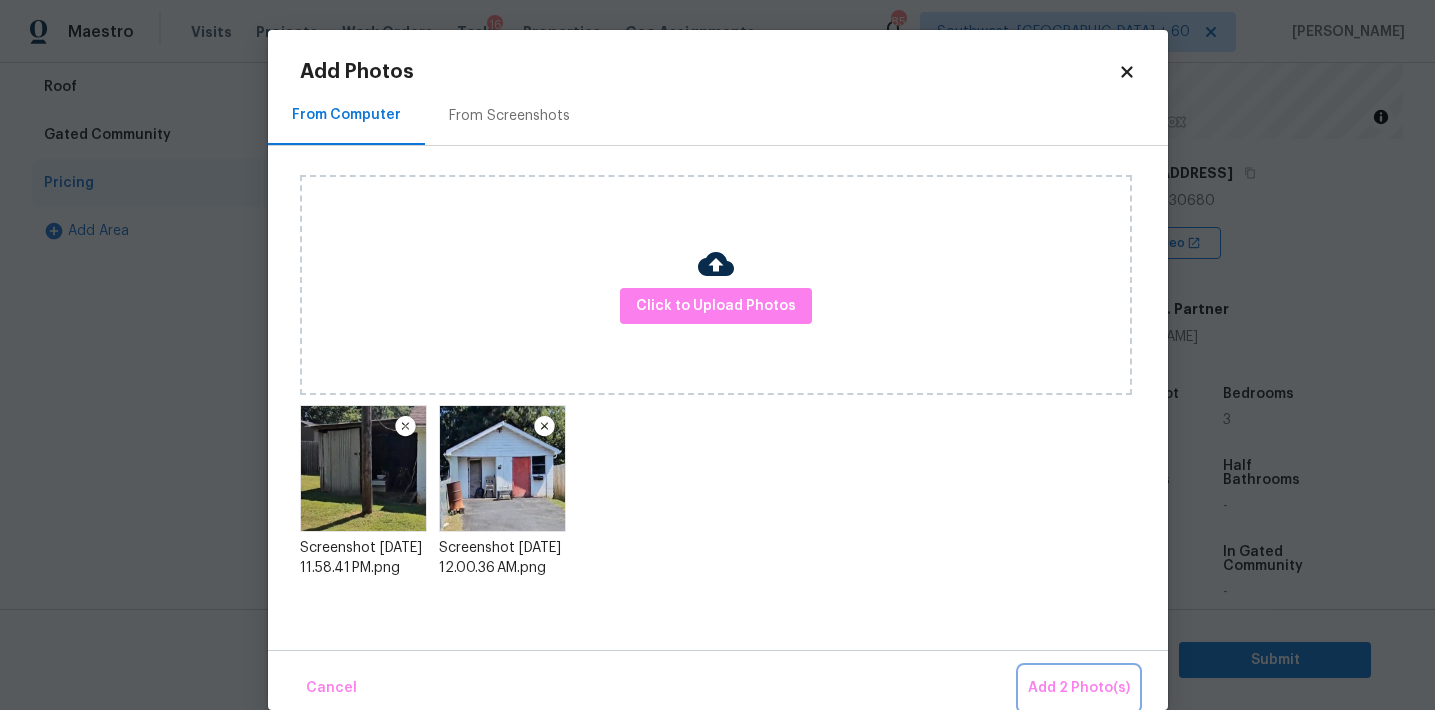 click on "Add 2 Photo(s)" at bounding box center [1079, 688] 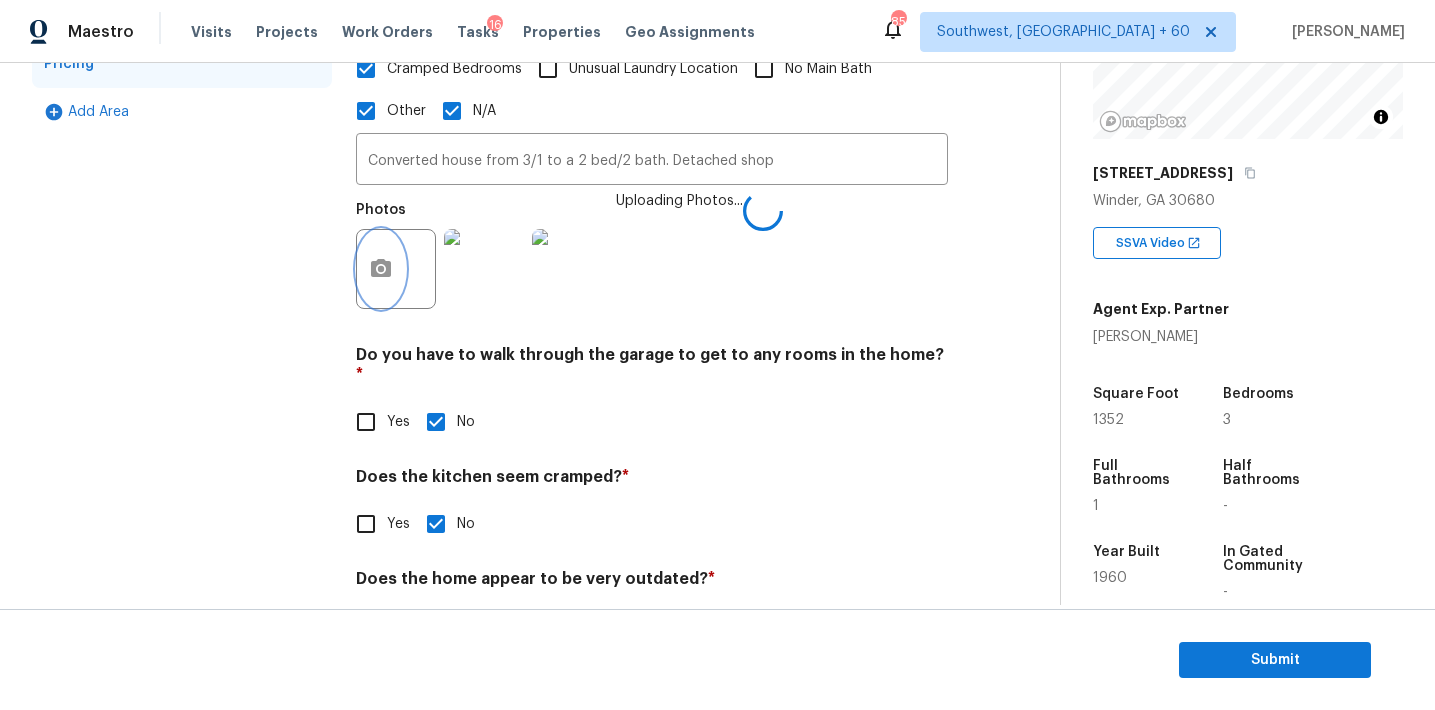 scroll, scrollTop: 679, scrollLeft: 0, axis: vertical 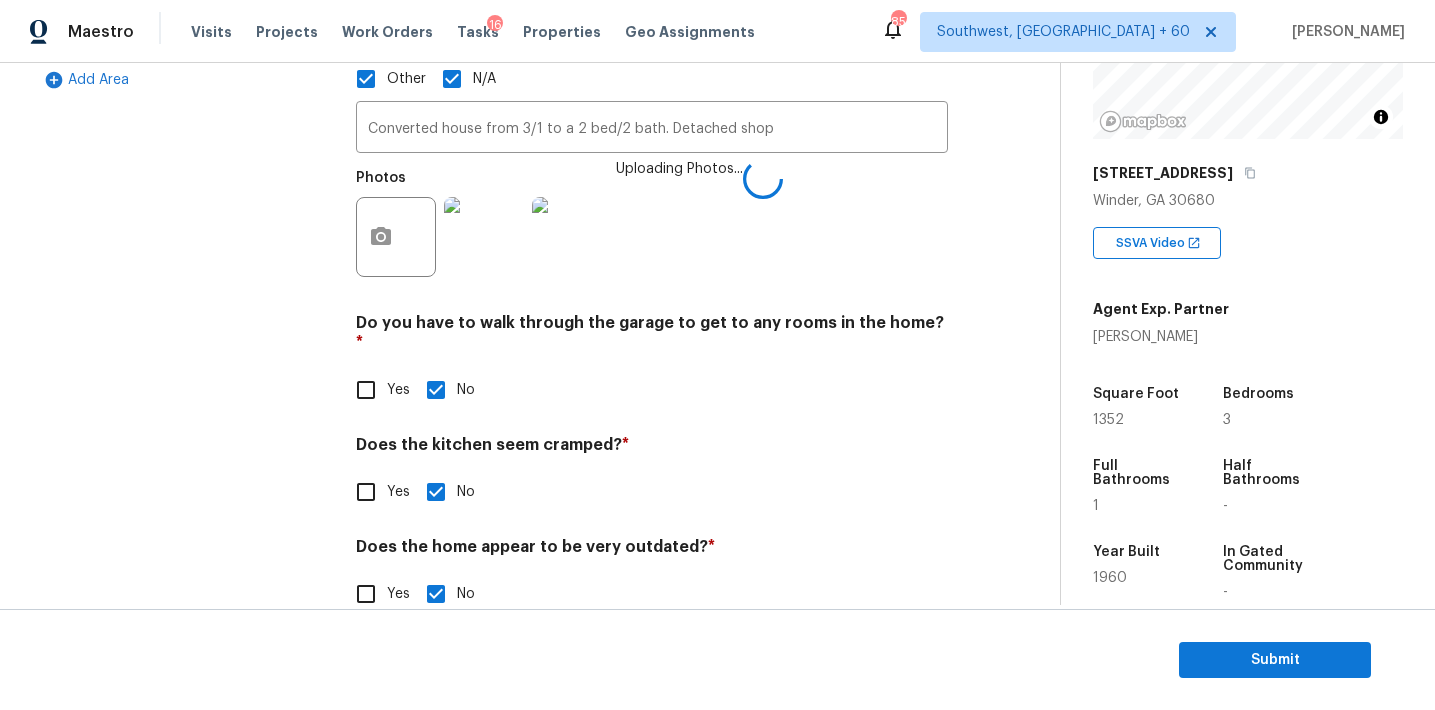 click on "Does the kitchen seem cramped?  *" at bounding box center (652, 449) 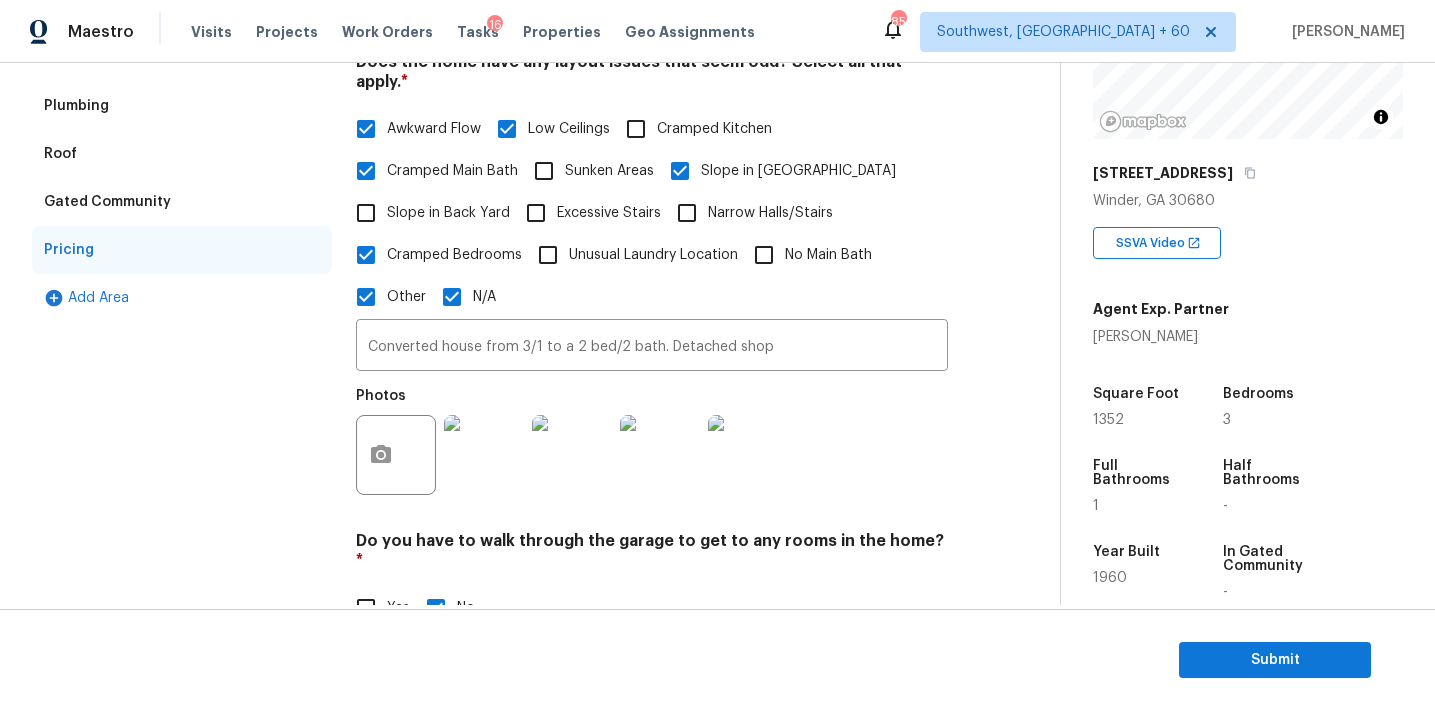 scroll, scrollTop: 458, scrollLeft: 0, axis: vertical 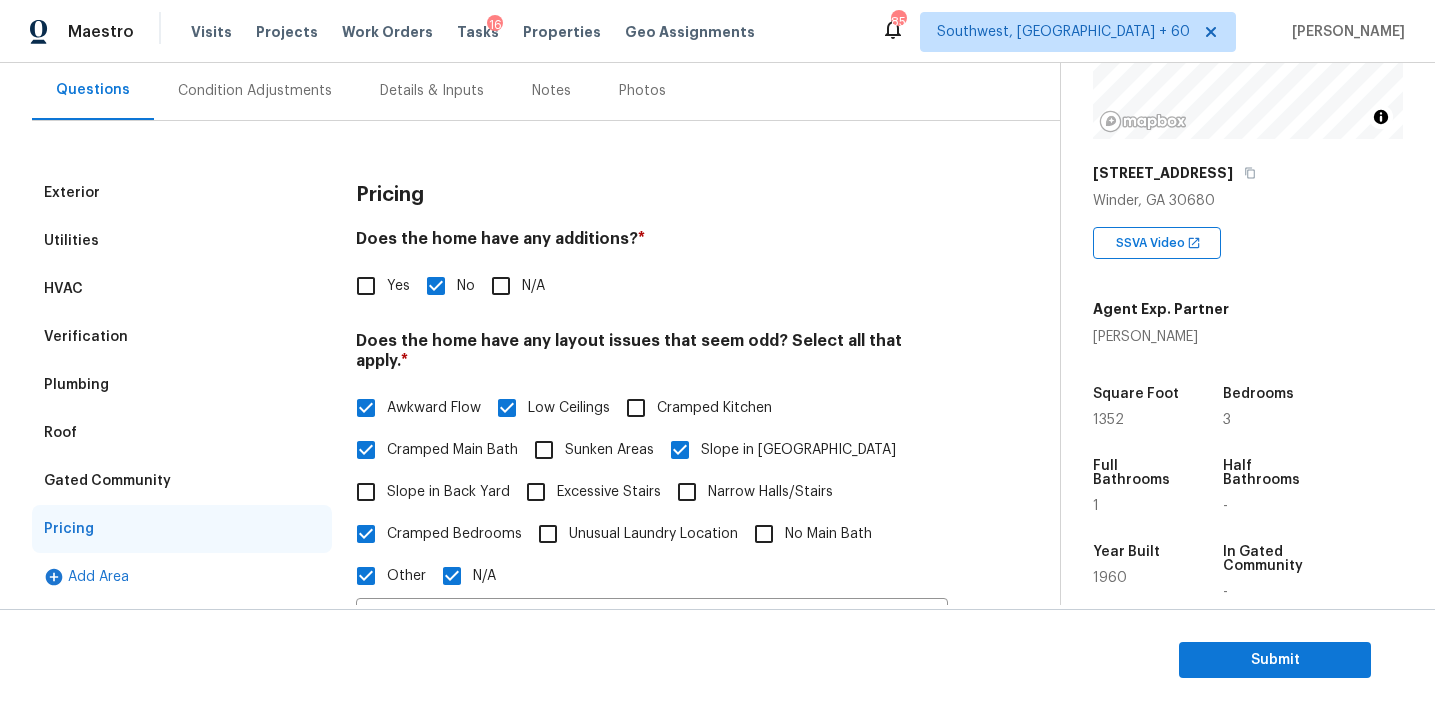 click on "Condition Adjustments" at bounding box center [255, 90] 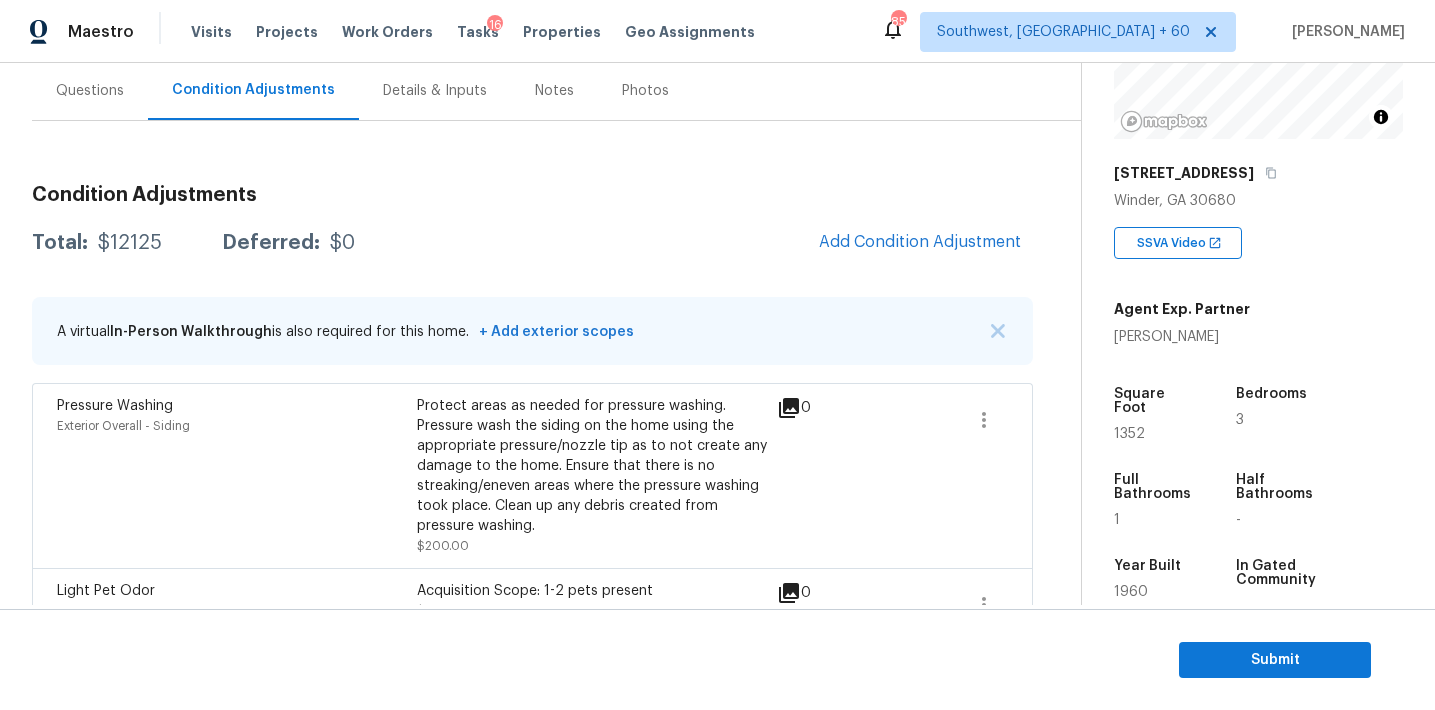 scroll, scrollTop: 183, scrollLeft: 0, axis: vertical 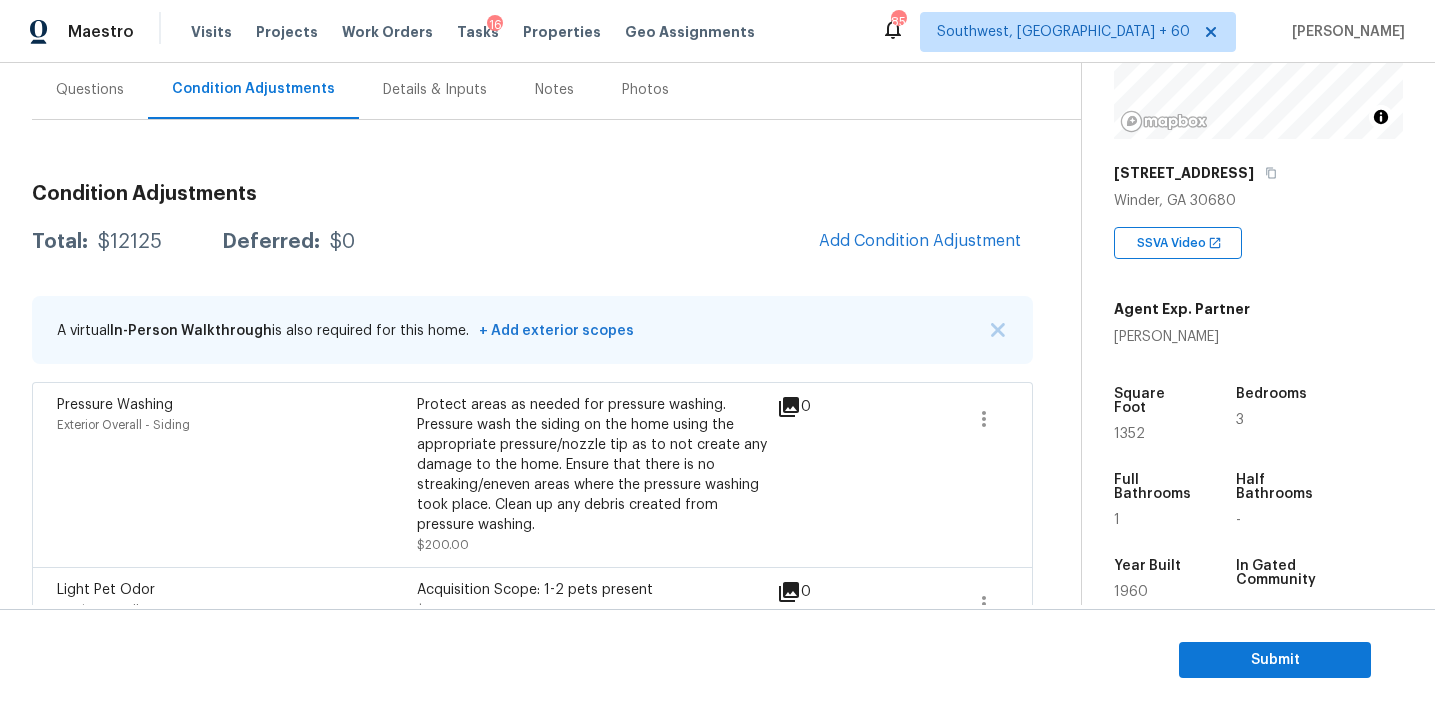 click on "Total:  $12125 Deferred:  $0 Add Condition Adjustment" at bounding box center [532, 242] 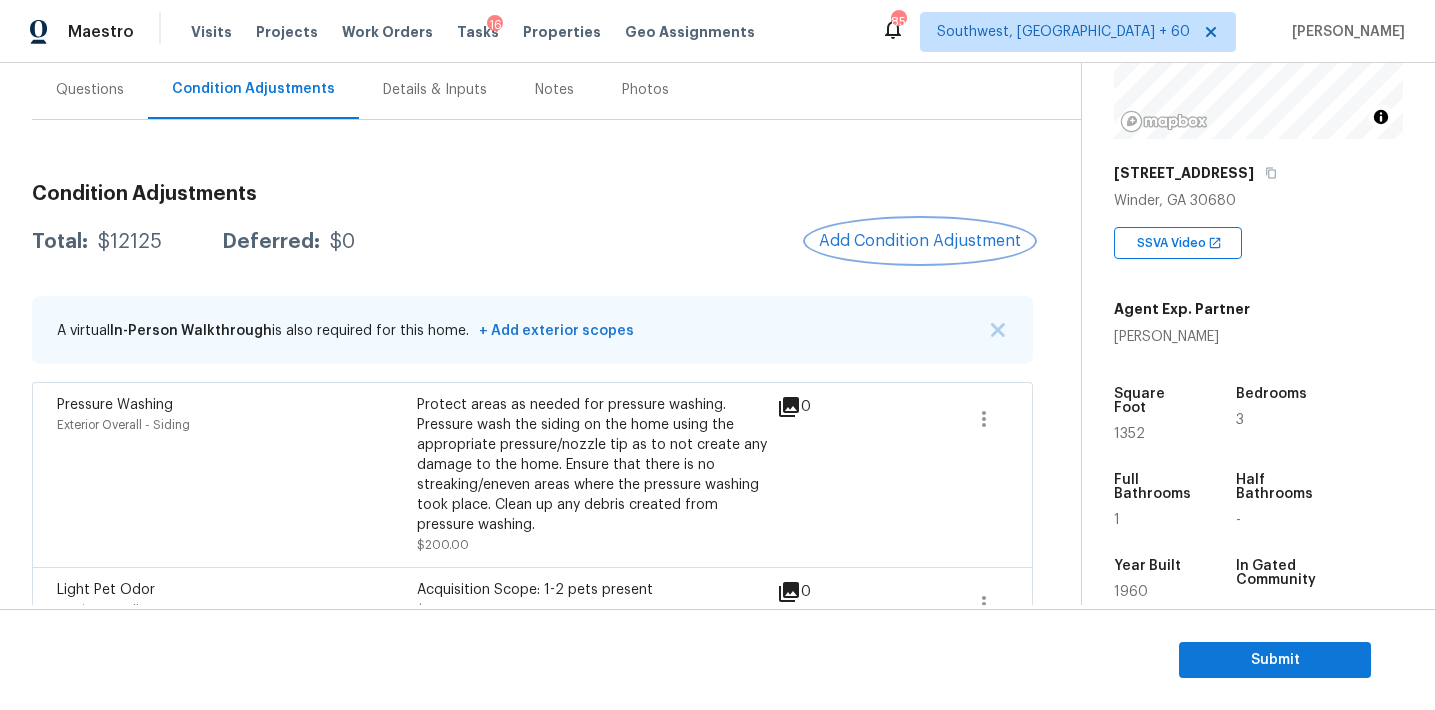 click on "Add Condition Adjustment" at bounding box center (920, 241) 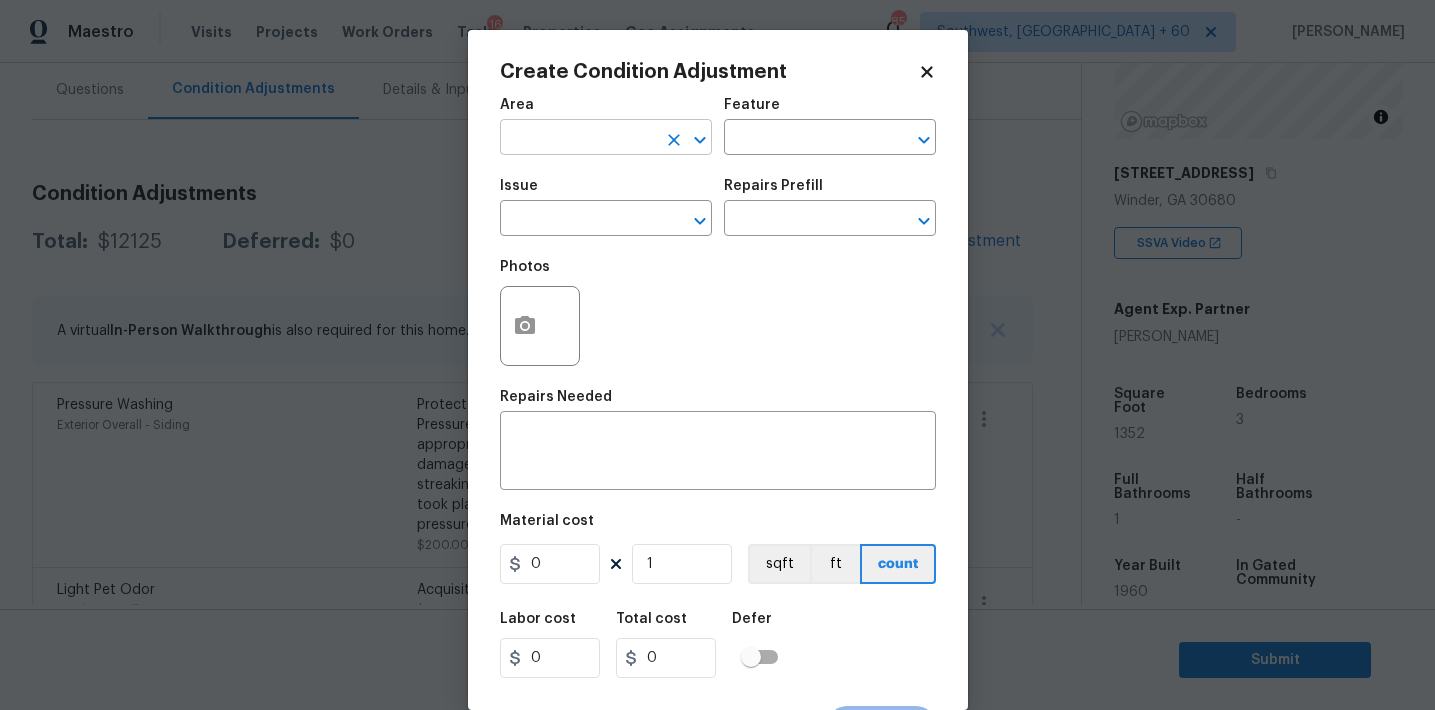 click at bounding box center (578, 139) 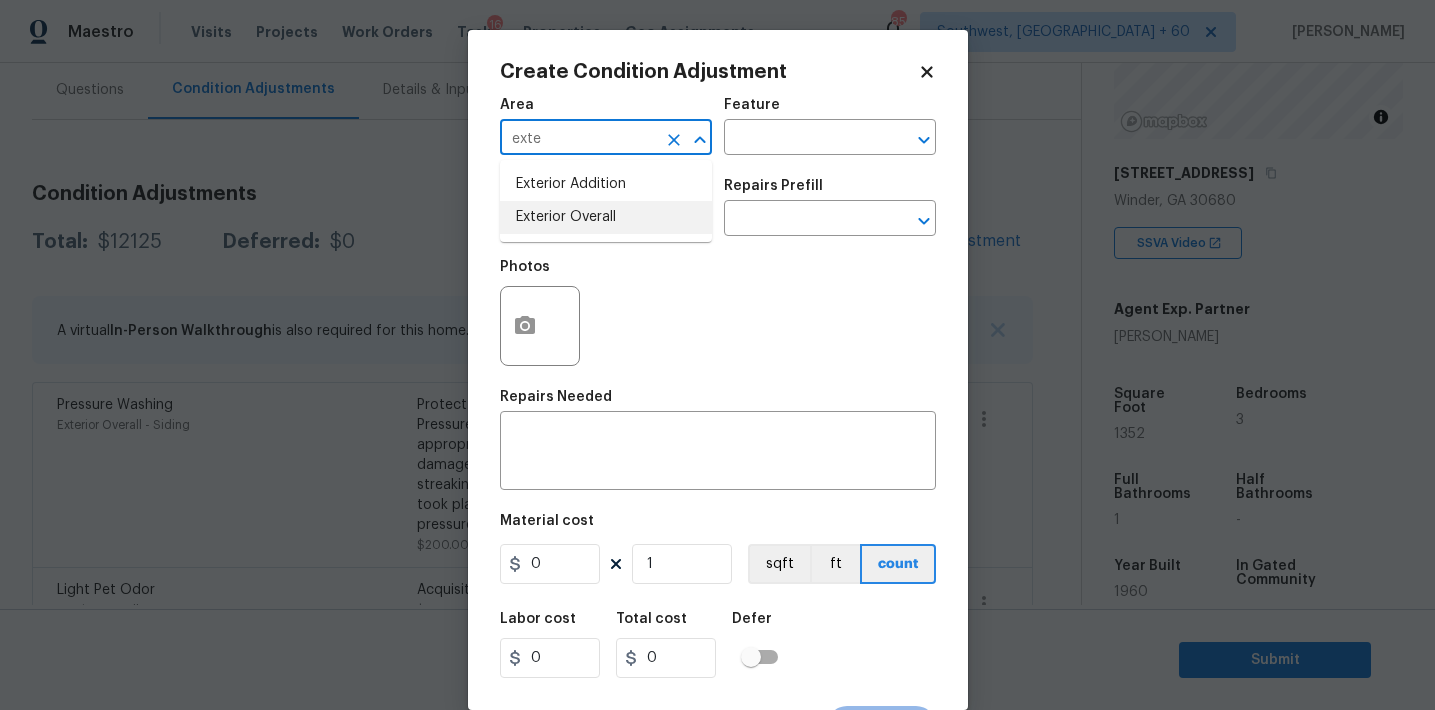 click on "Exterior Overall" at bounding box center (606, 217) 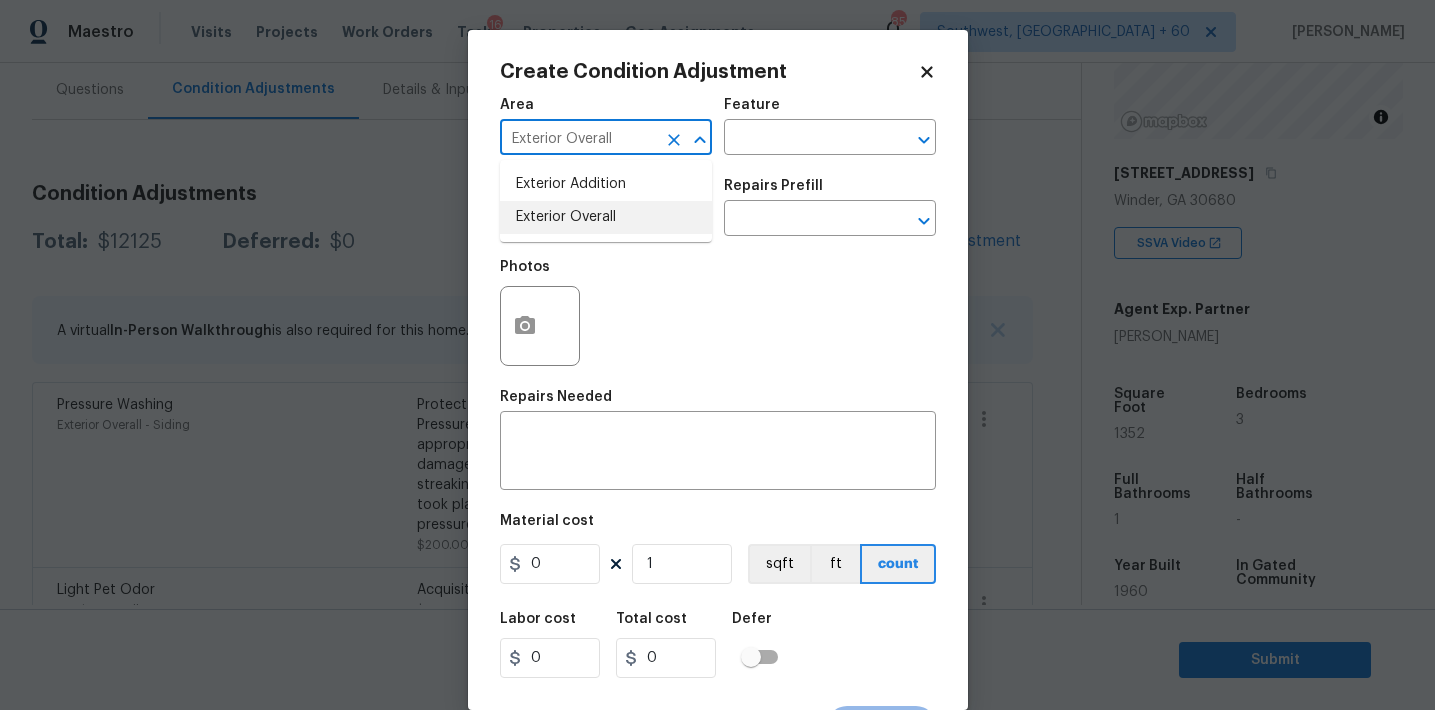 type on "Exterior Overall" 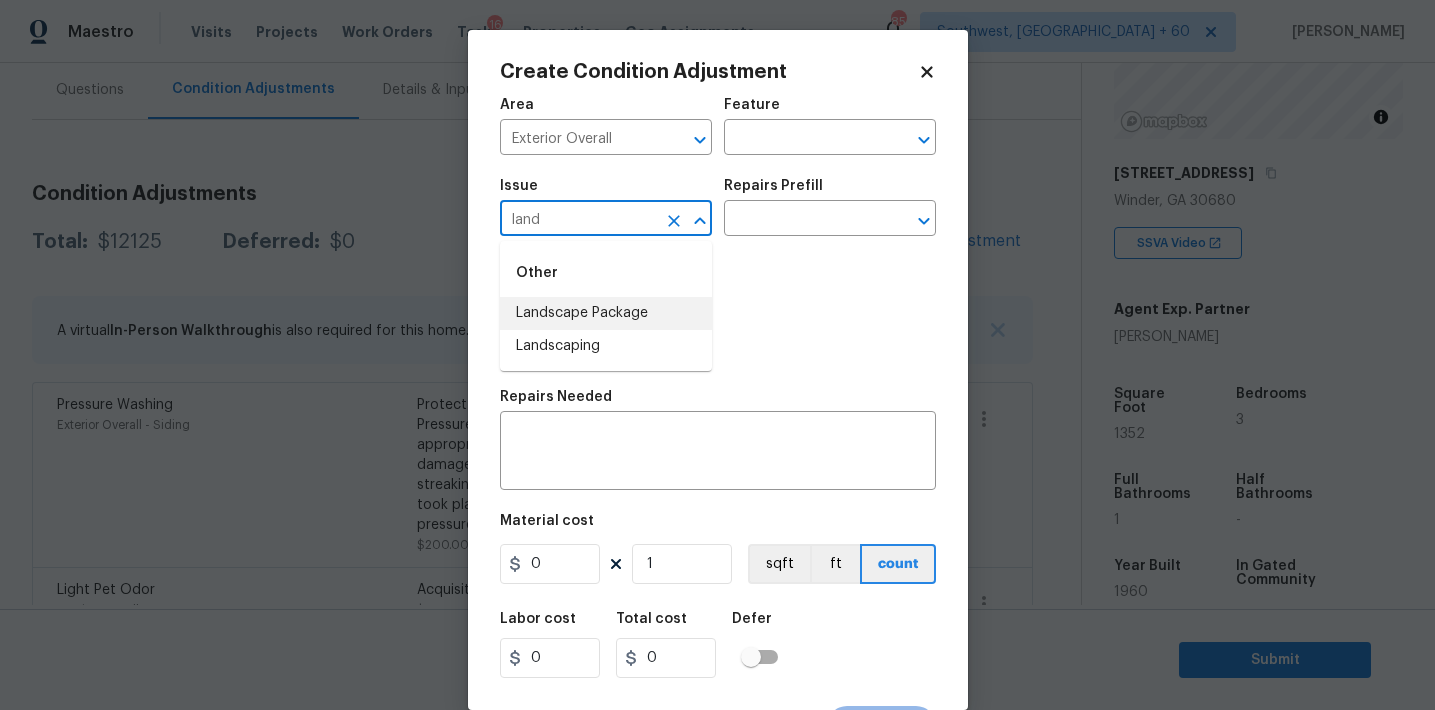 click on "Landscape Package" at bounding box center [606, 313] 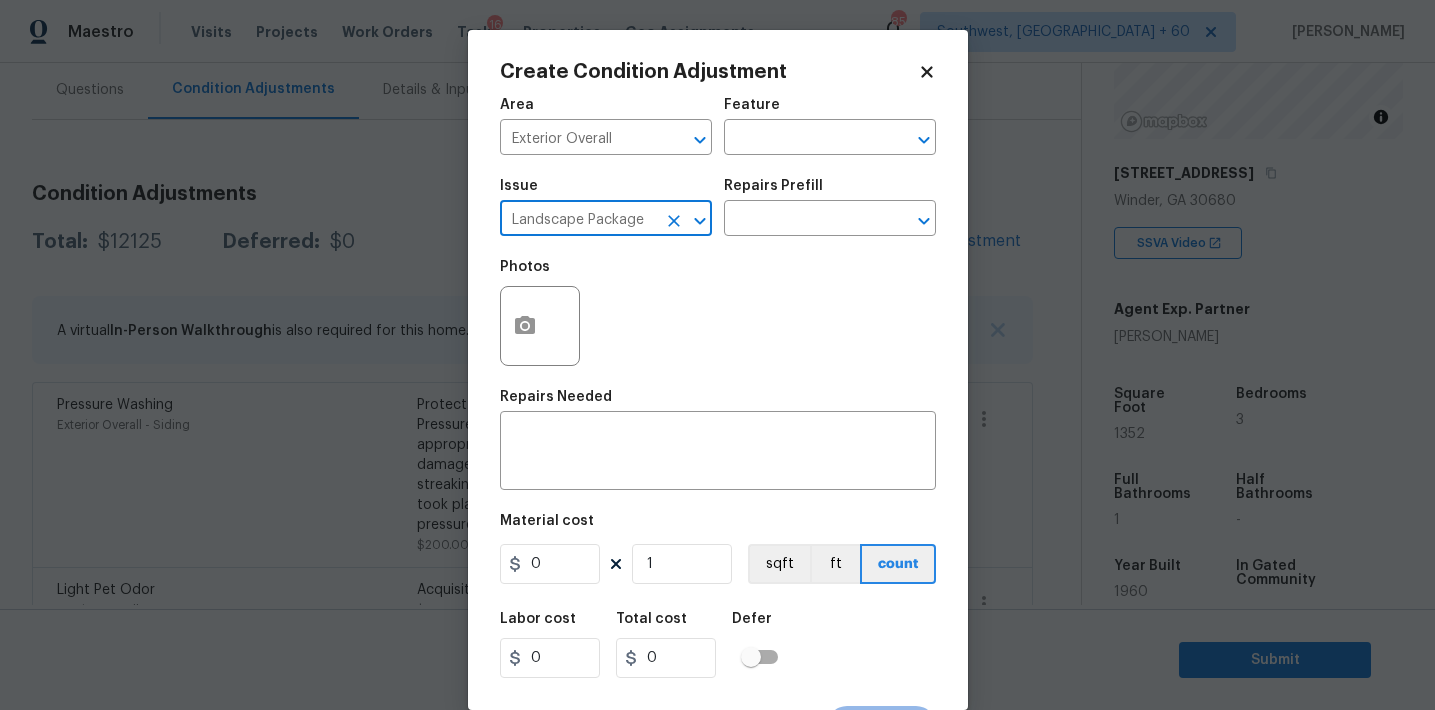 type on "Landscape Package" 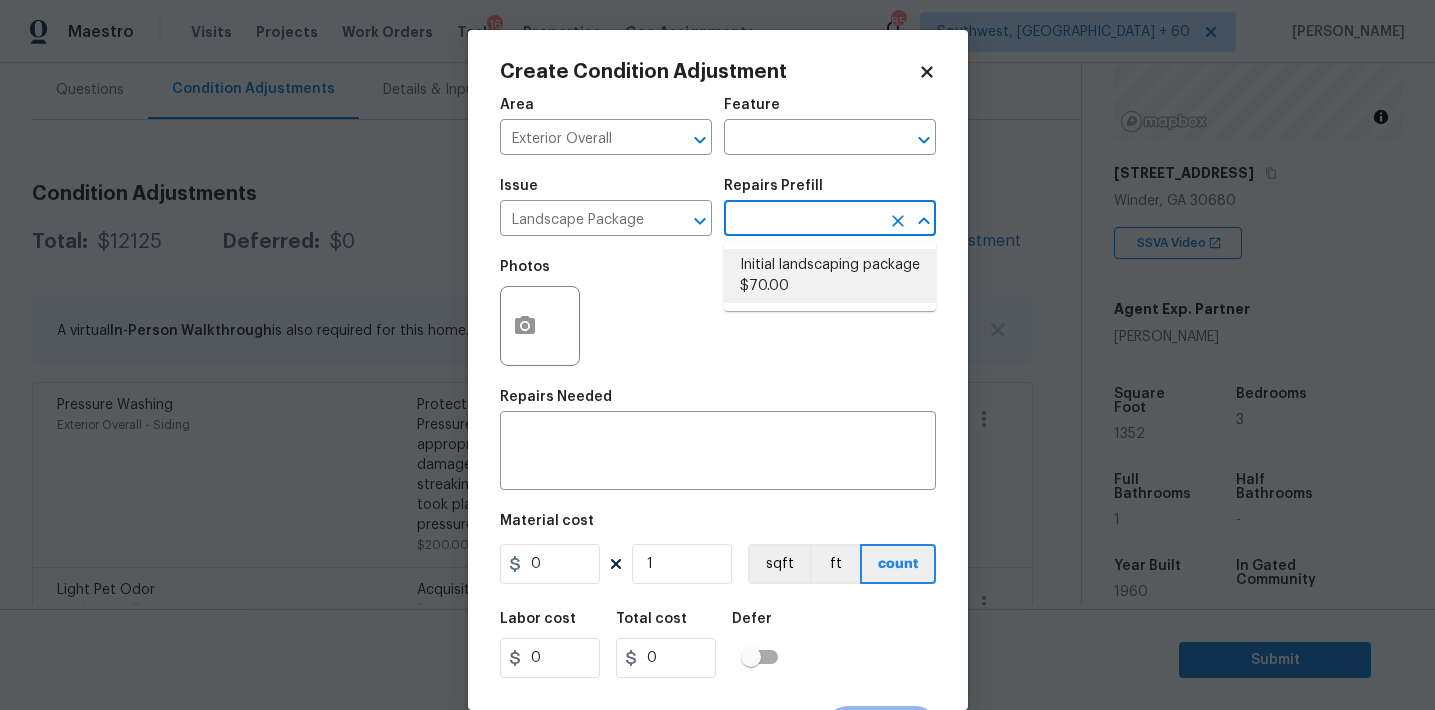 click on "Initial landscaping package $70.00" at bounding box center [830, 276] 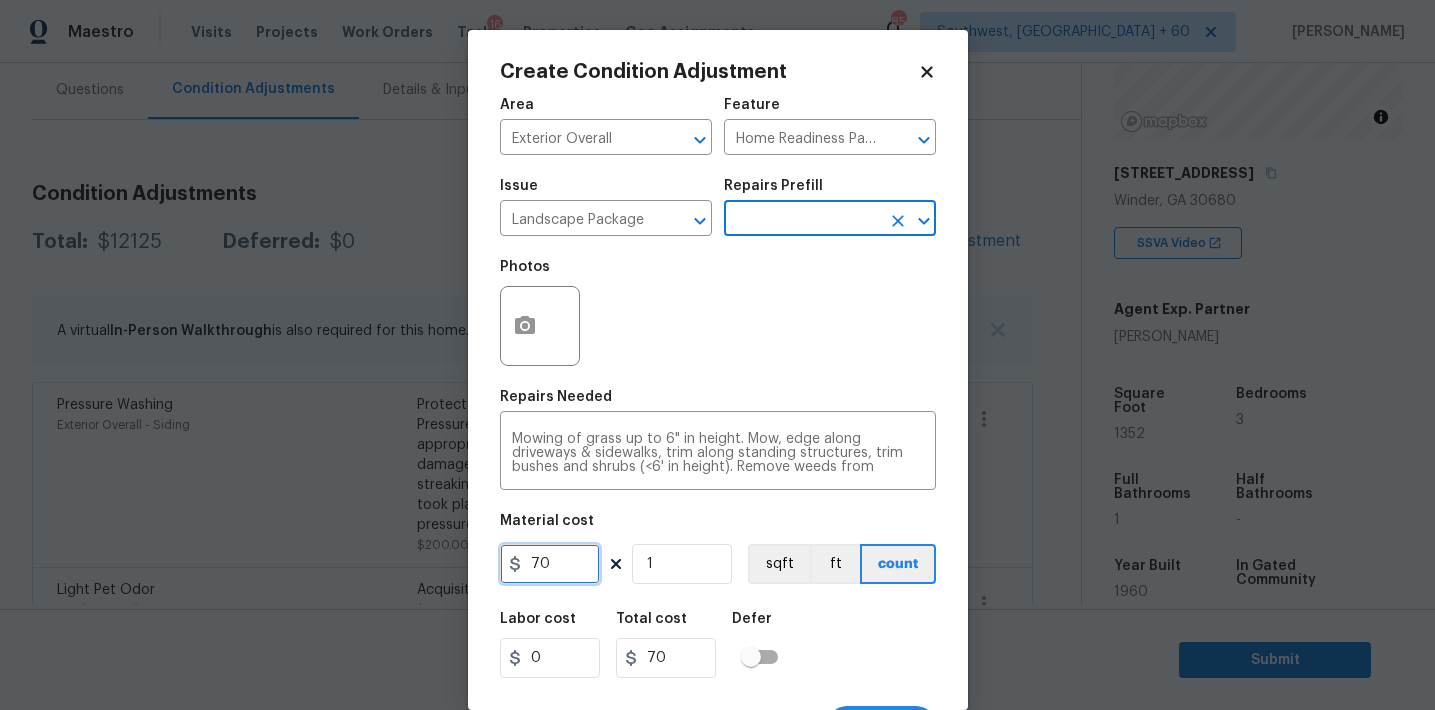 click on "70" at bounding box center (550, 564) 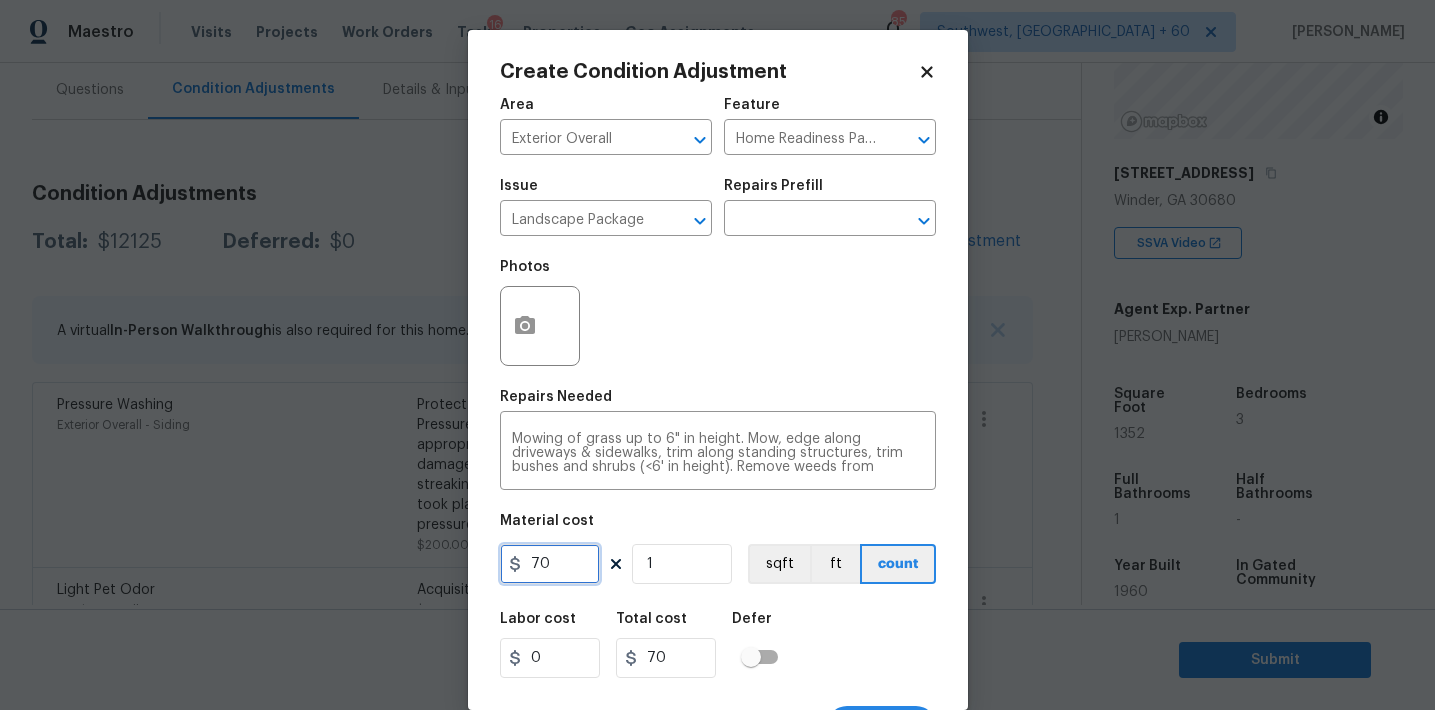 click on "70" at bounding box center [550, 564] 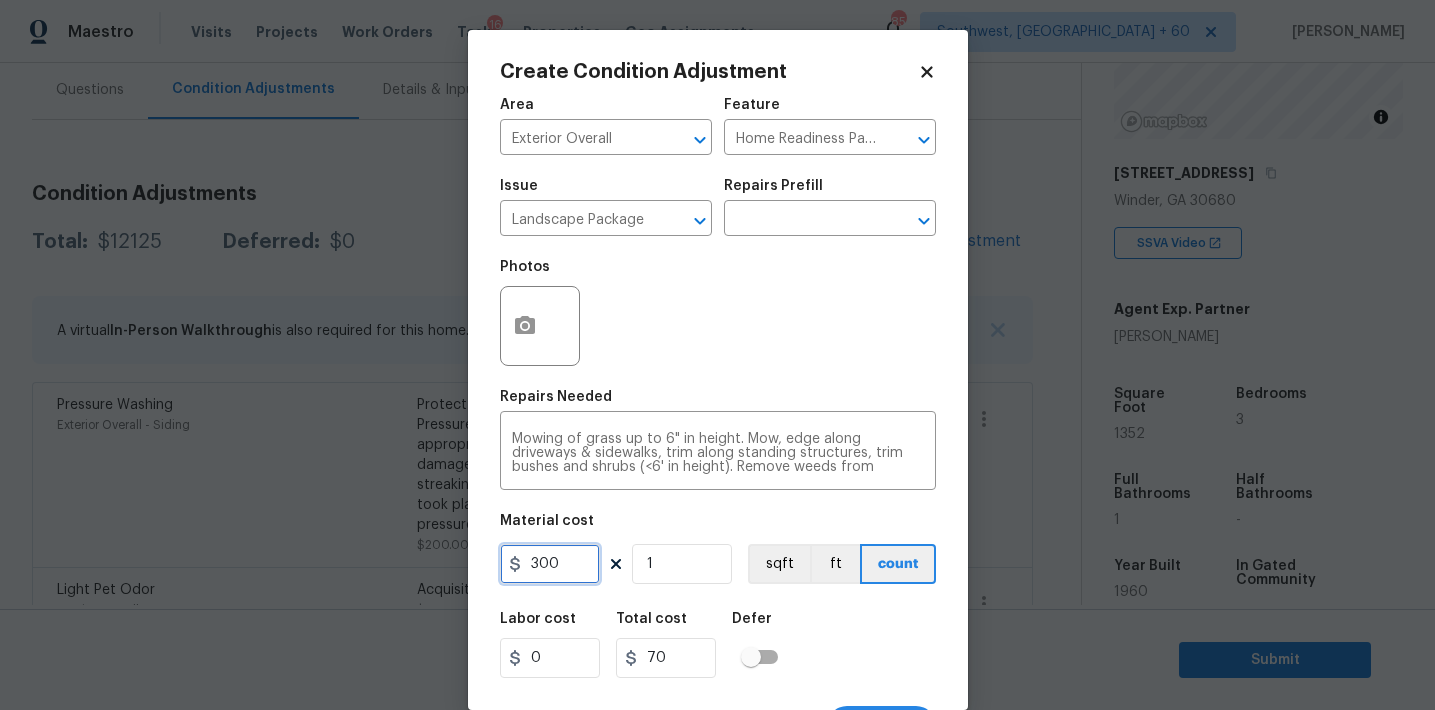 type on "300" 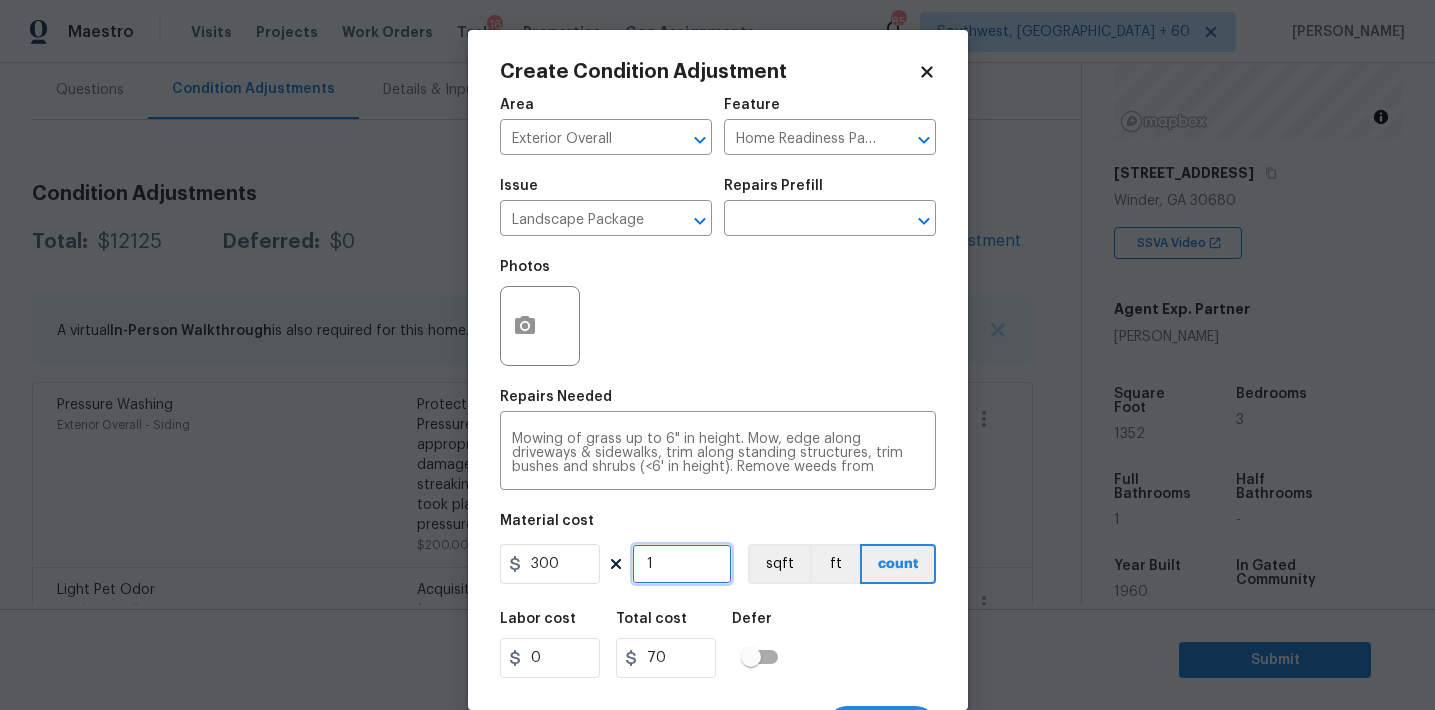 type on "300" 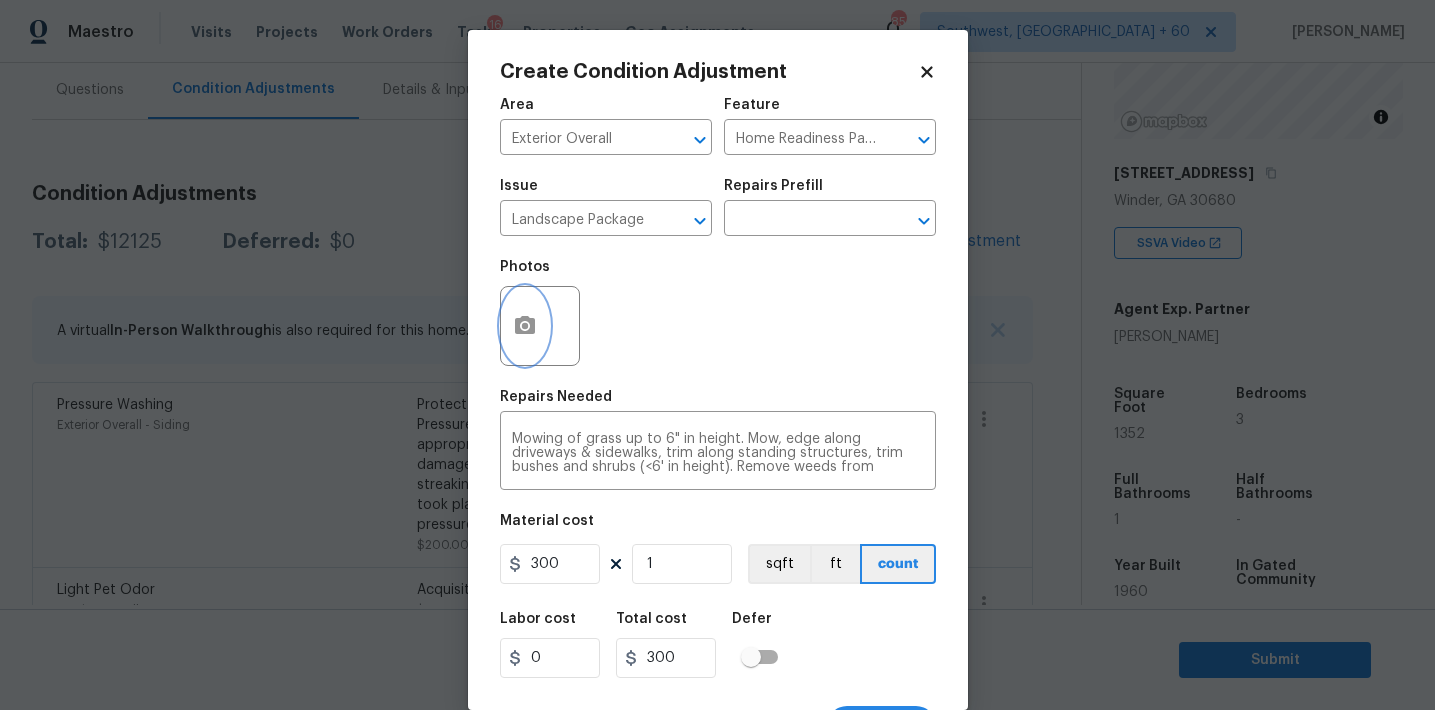 click 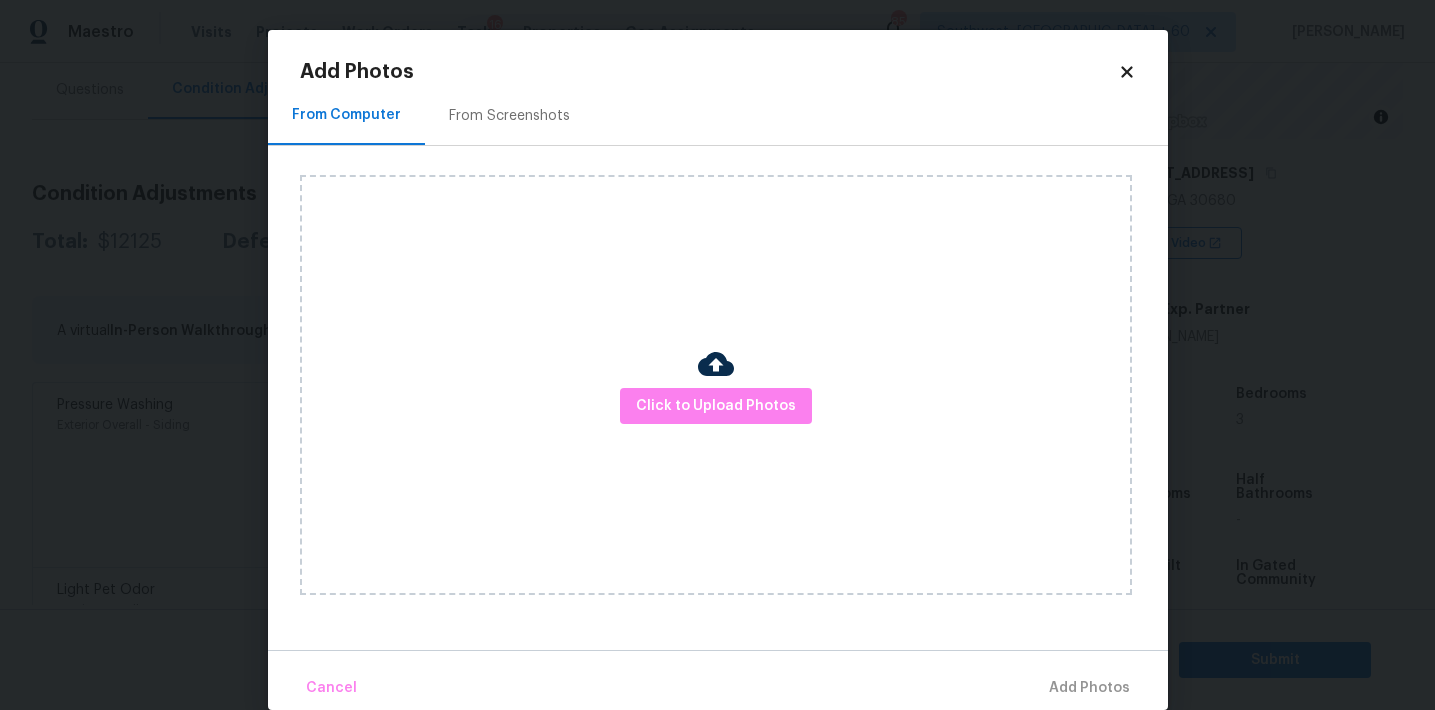 click on "From Screenshots" at bounding box center (509, 115) 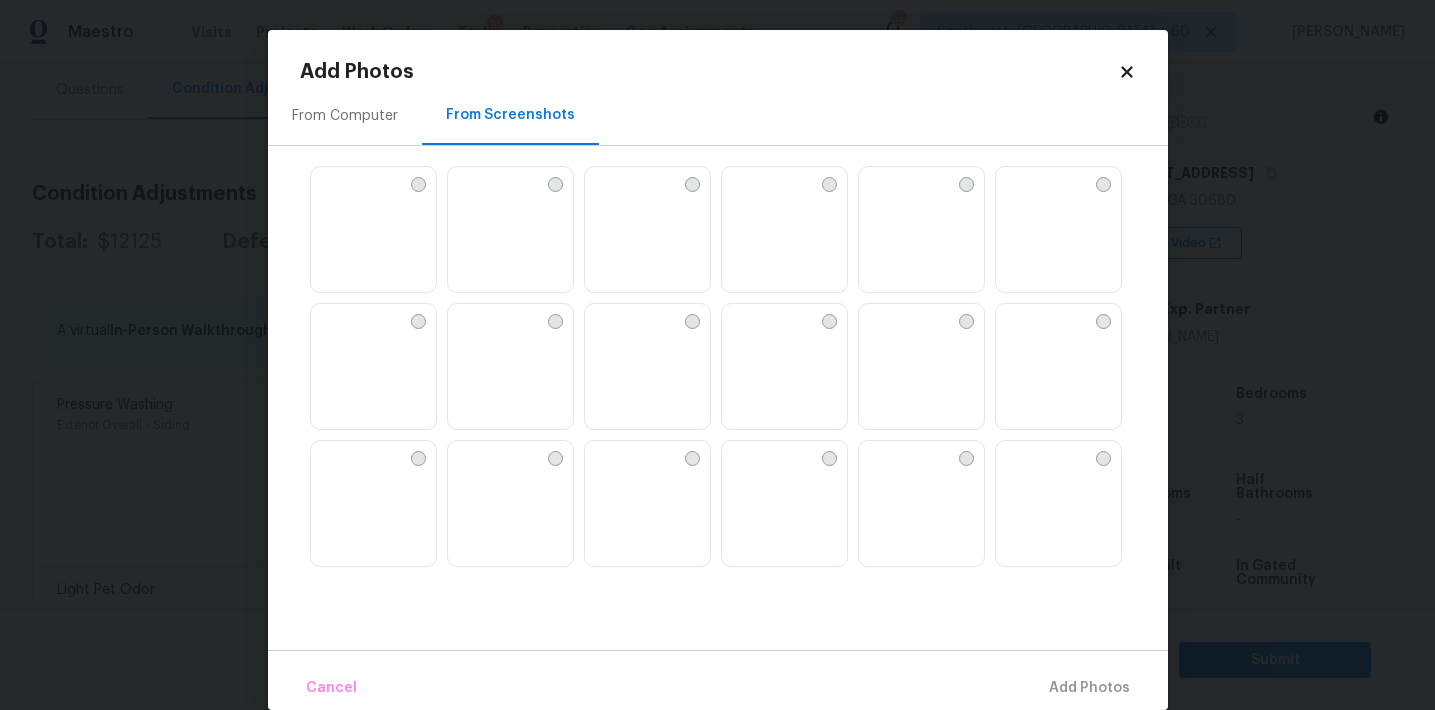 click at bounding box center (464, 183) 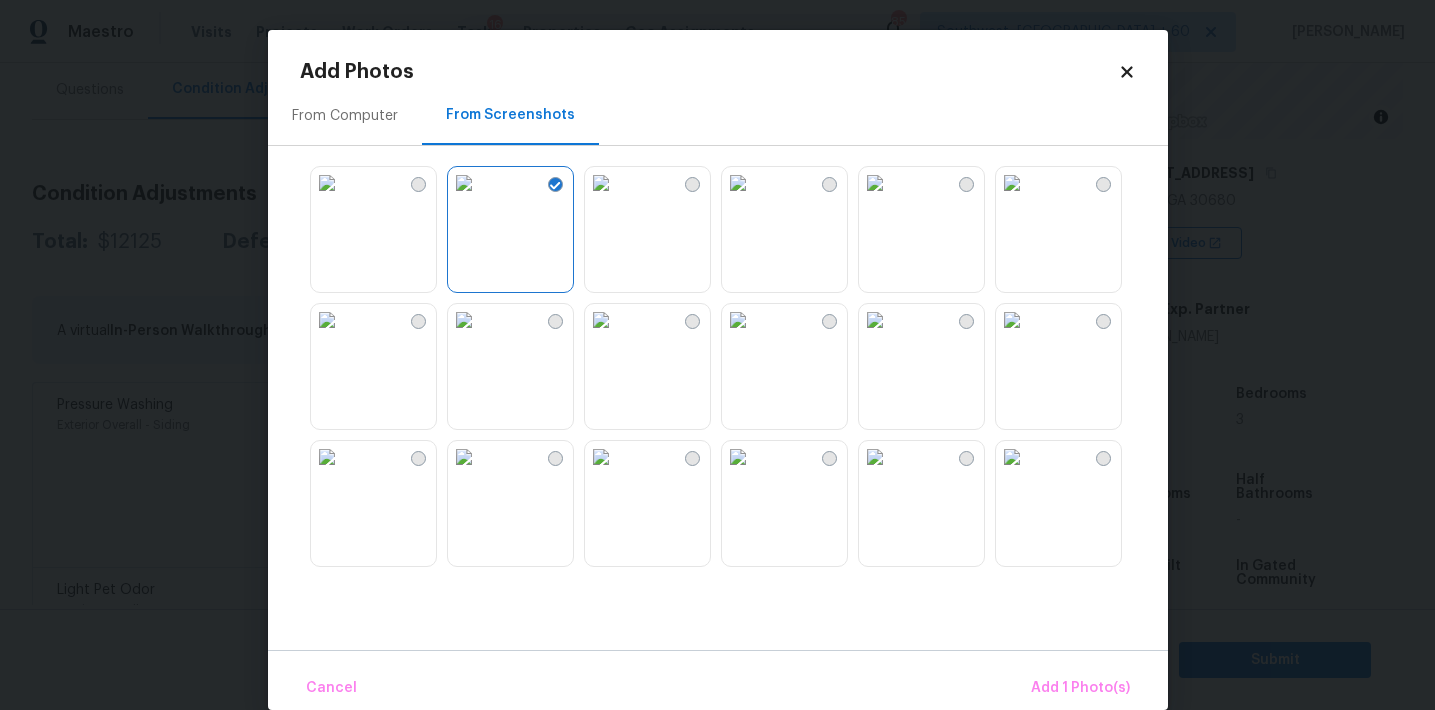 click at bounding box center (601, 183) 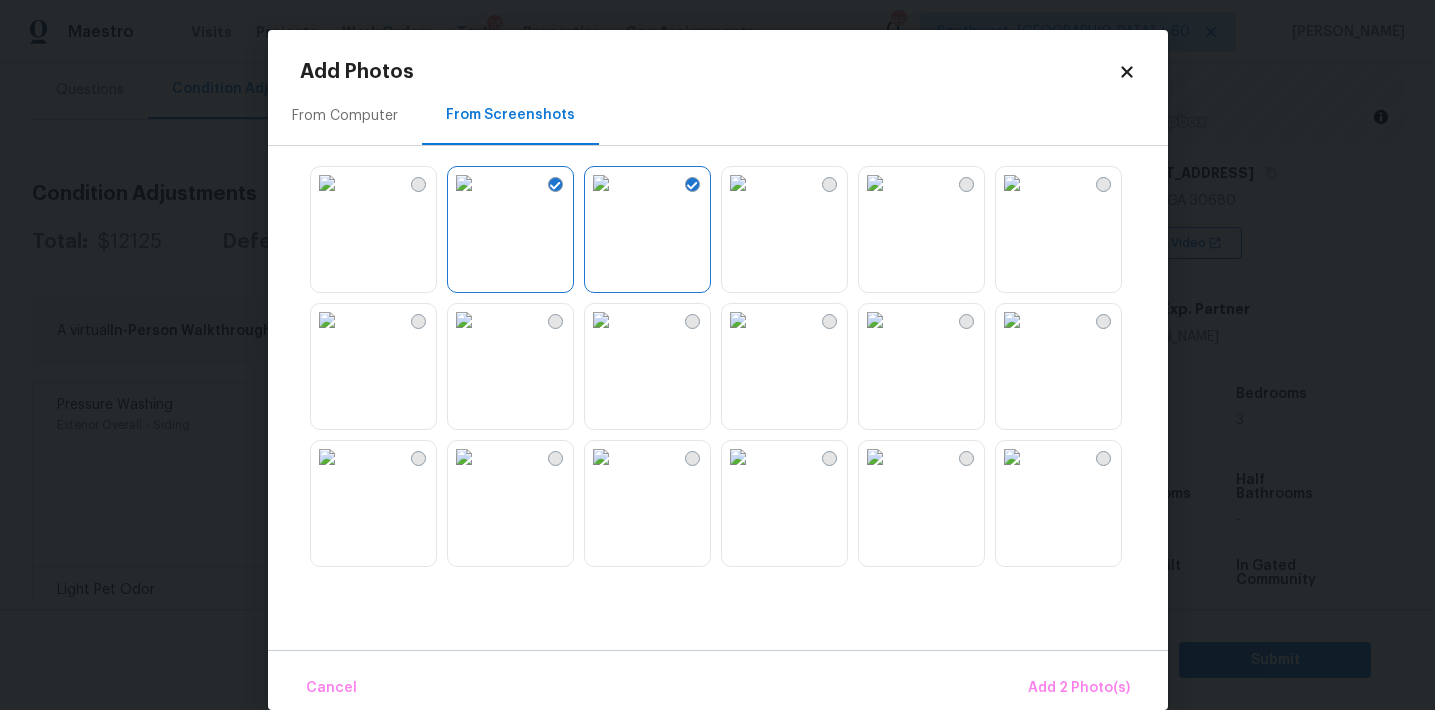click at bounding box center (875, 183) 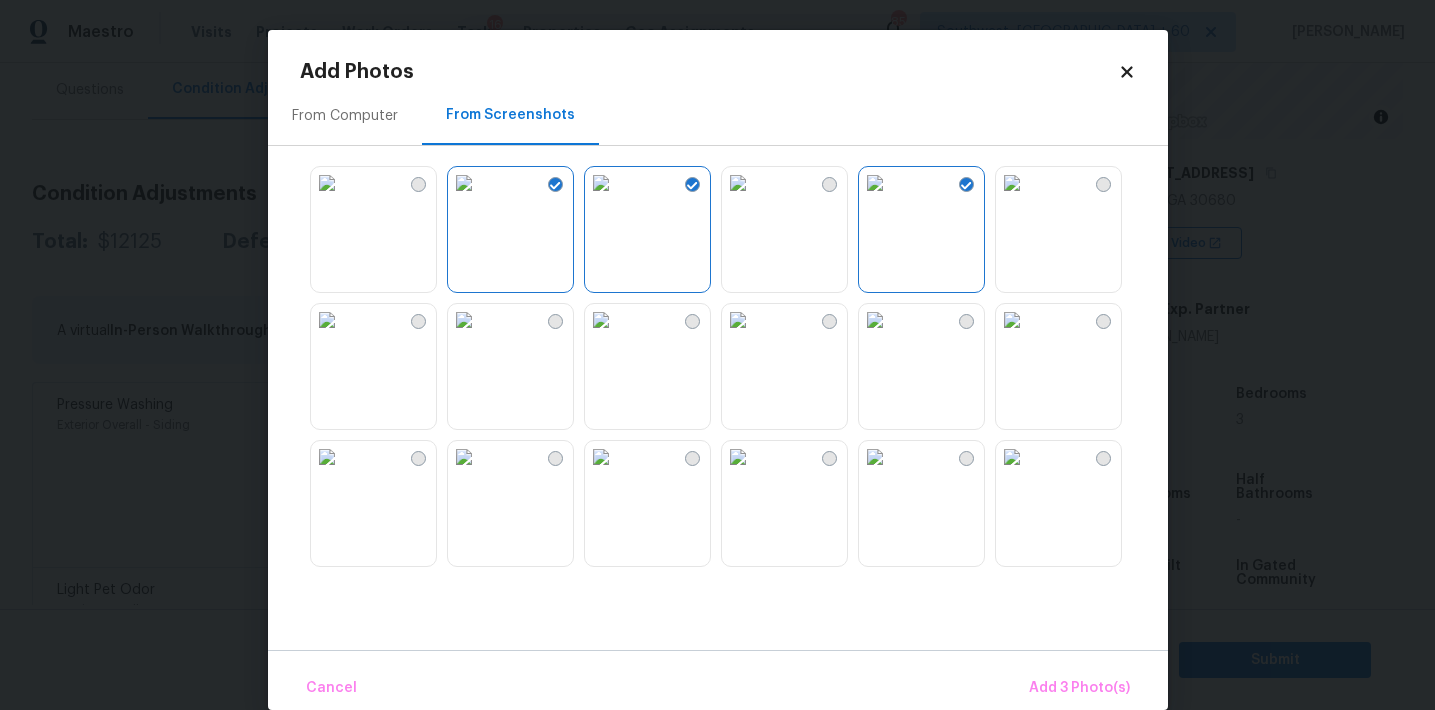 click at bounding box center [875, 457] 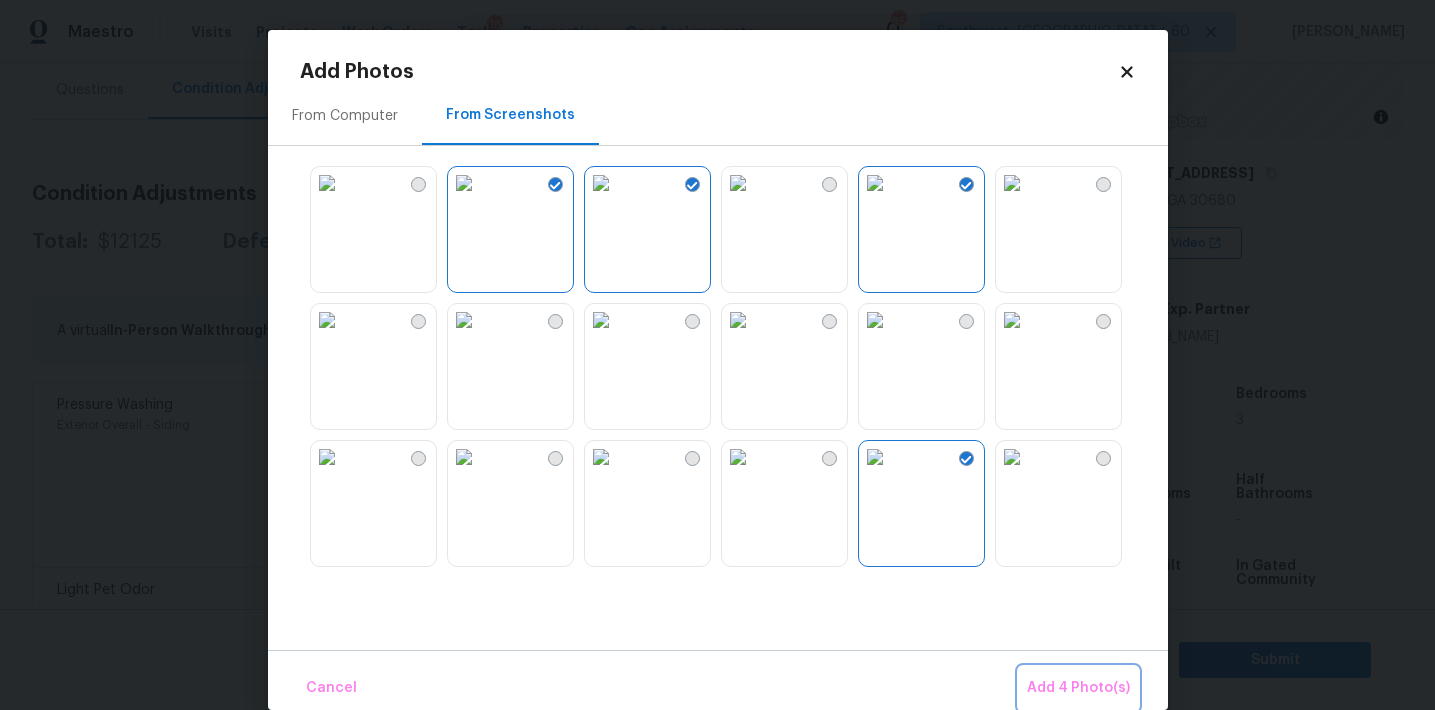 click on "Add 4 Photo(s)" at bounding box center (1078, 688) 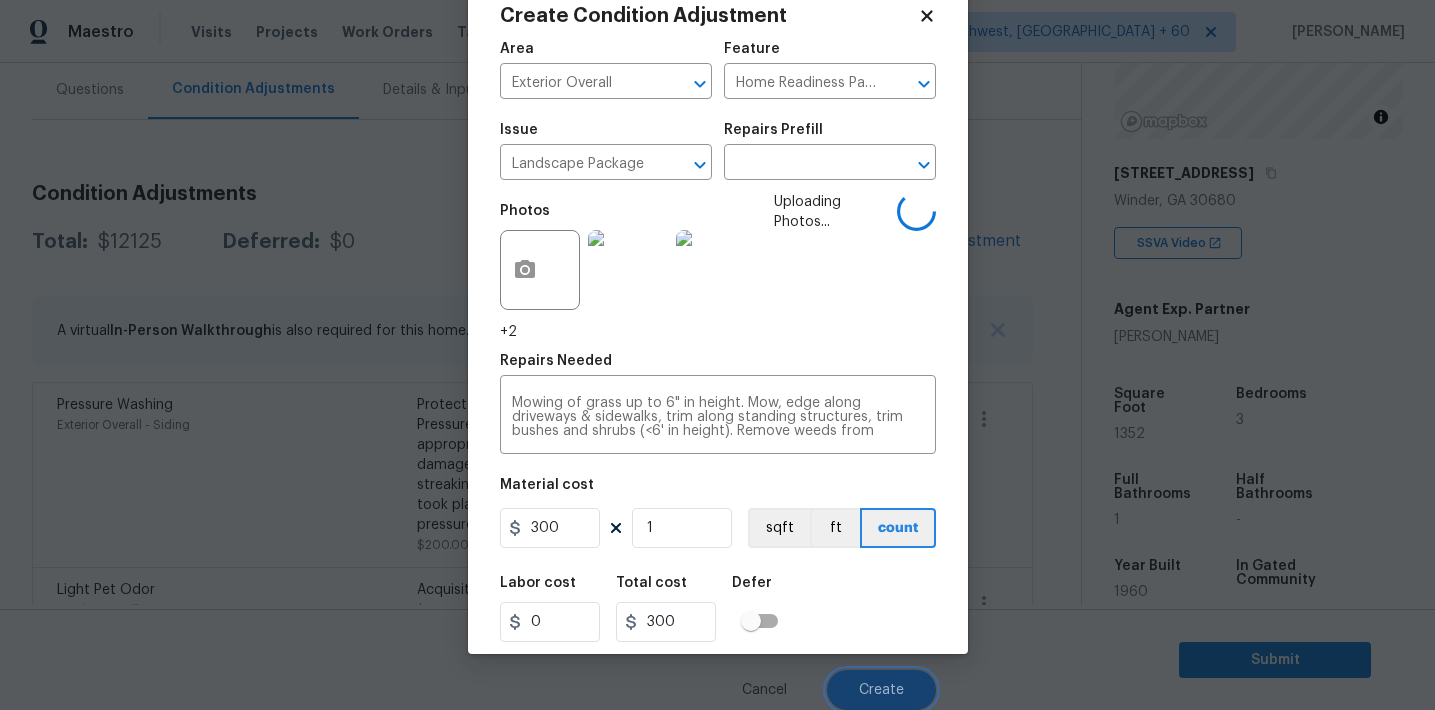 scroll, scrollTop: 37, scrollLeft: 0, axis: vertical 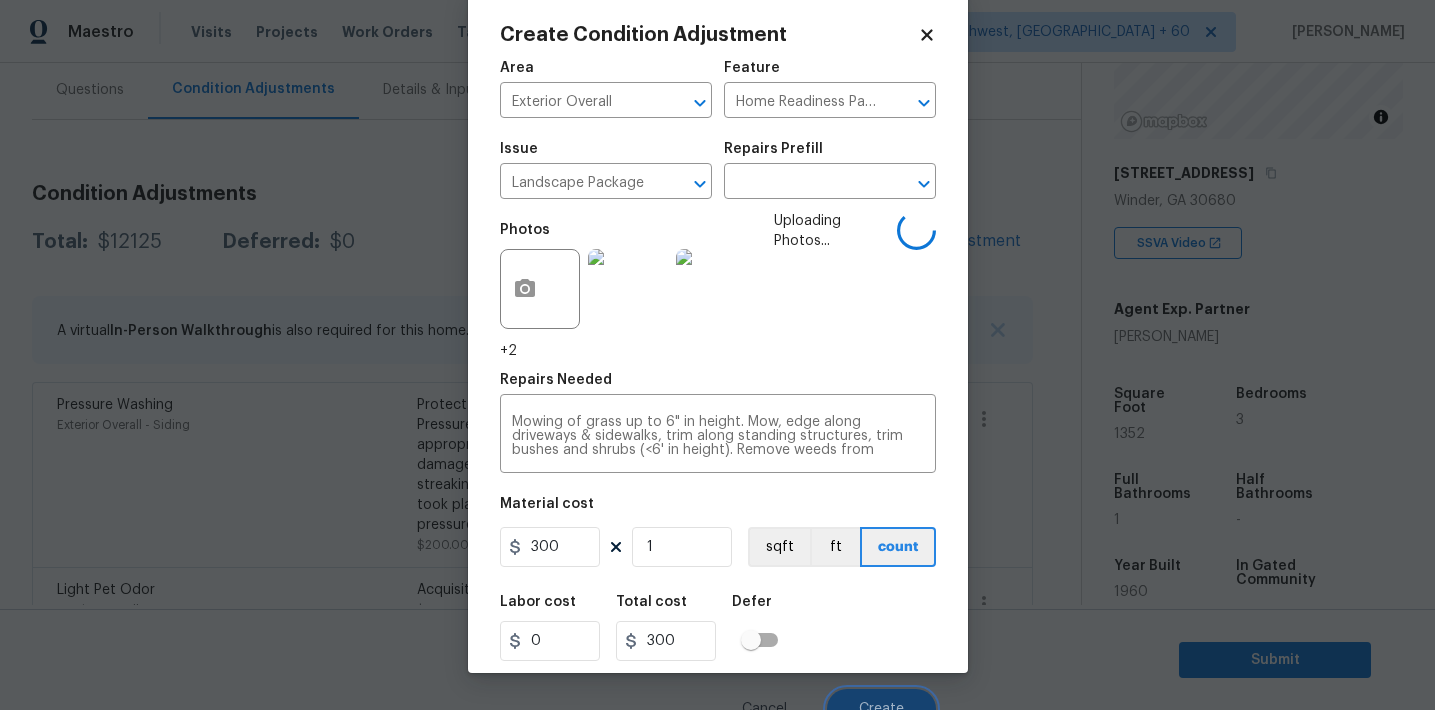 click on "Create" at bounding box center (881, 709) 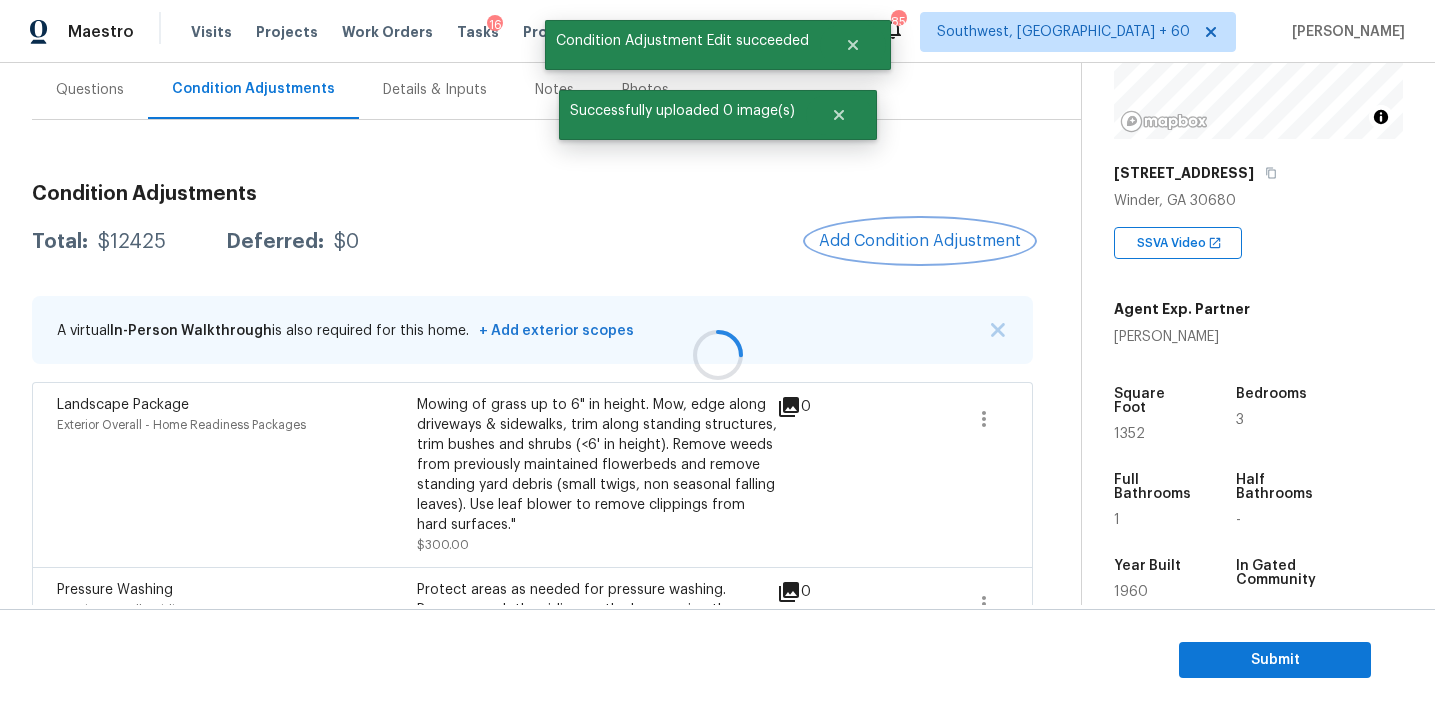 scroll, scrollTop: 0, scrollLeft: 0, axis: both 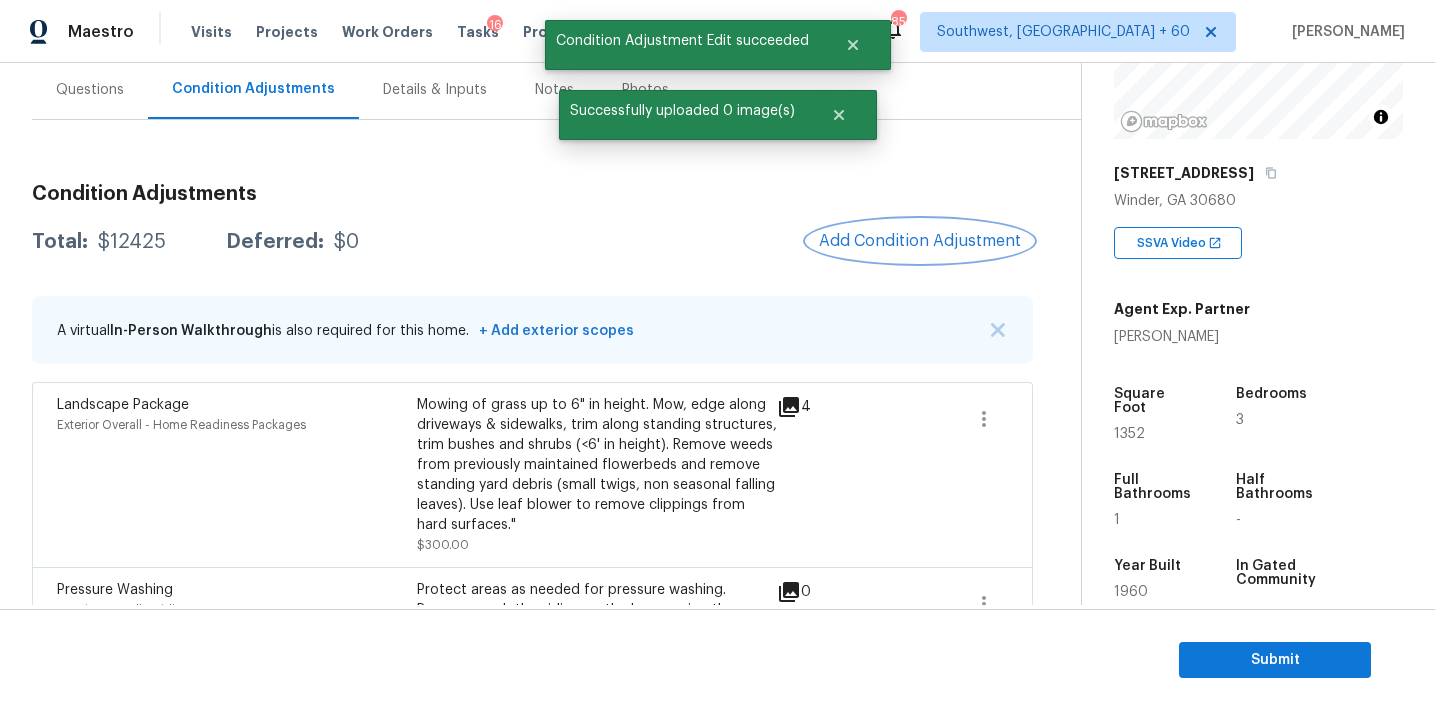 click on "Add Condition Adjustment" at bounding box center (920, 241) 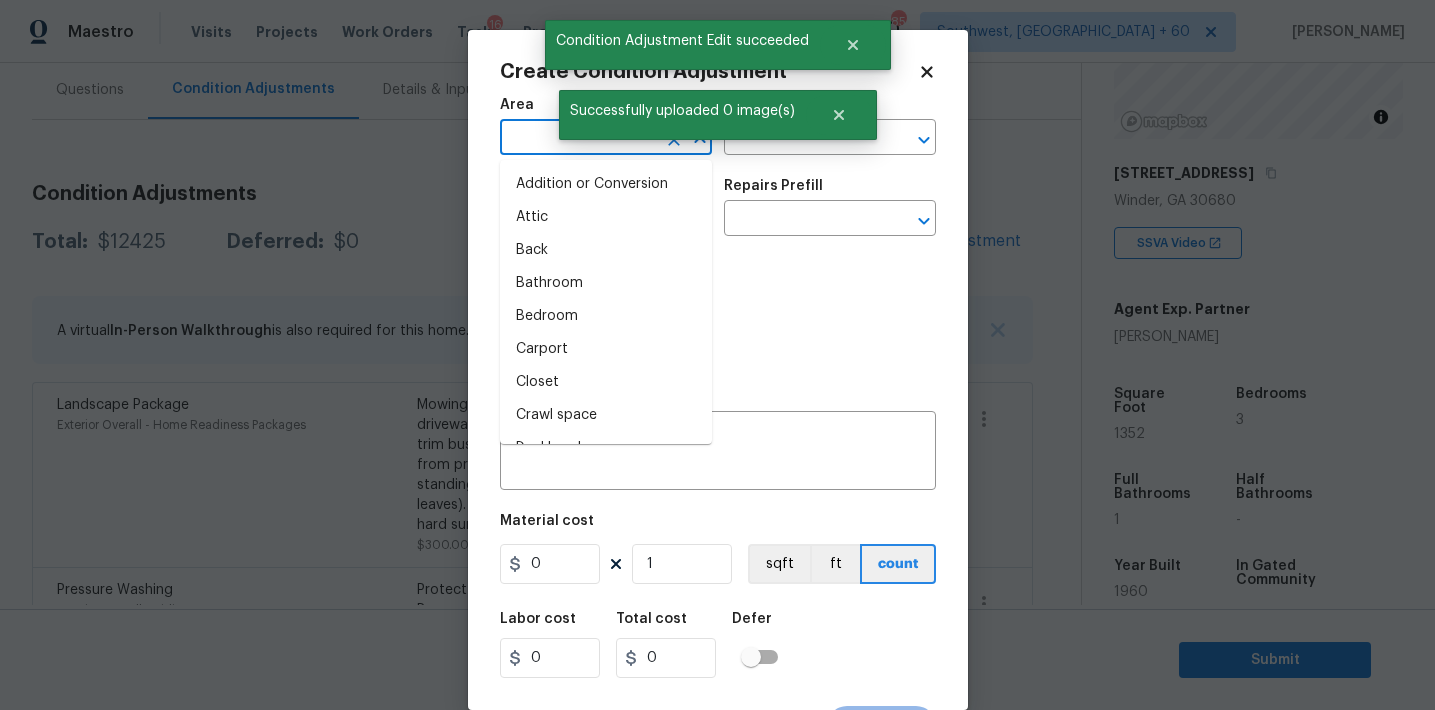 click at bounding box center [578, 139] 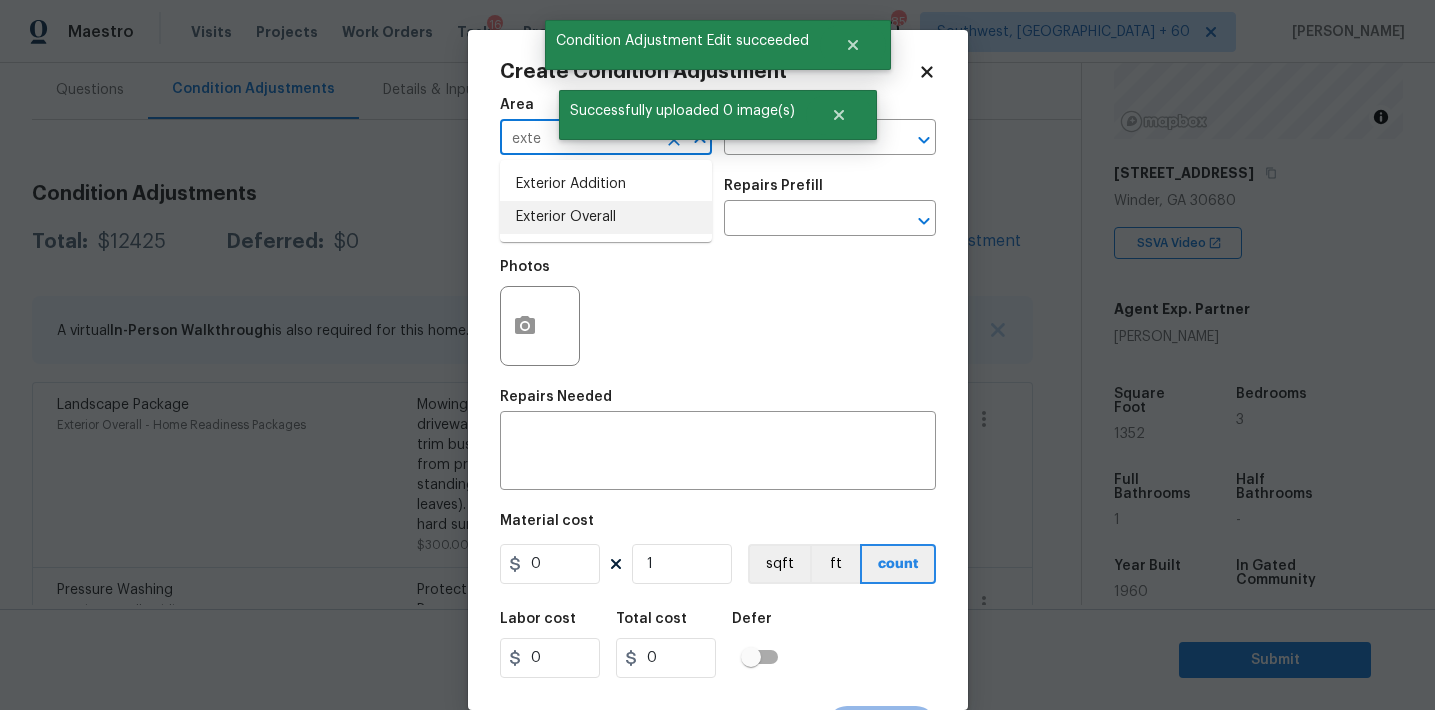 click on "Exterior Overall" at bounding box center [606, 217] 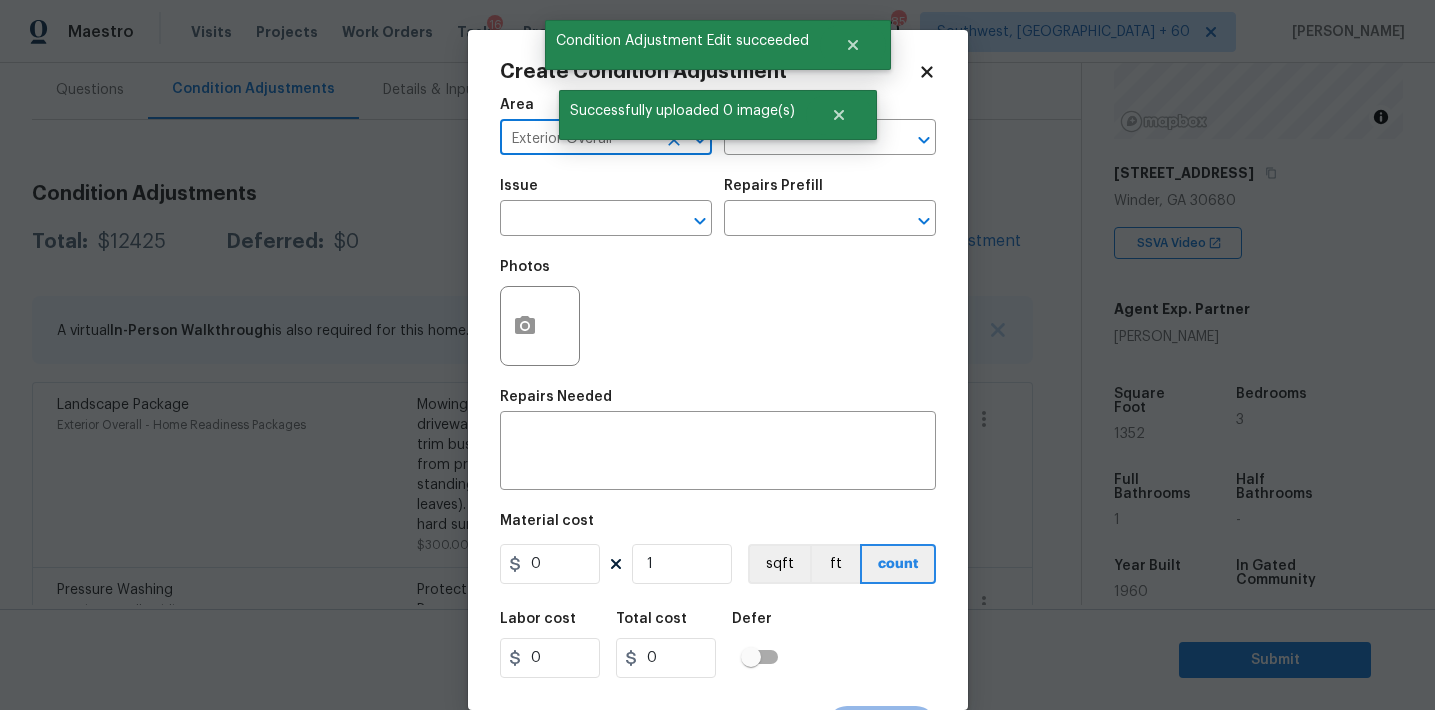 type on "Exterior Overall" 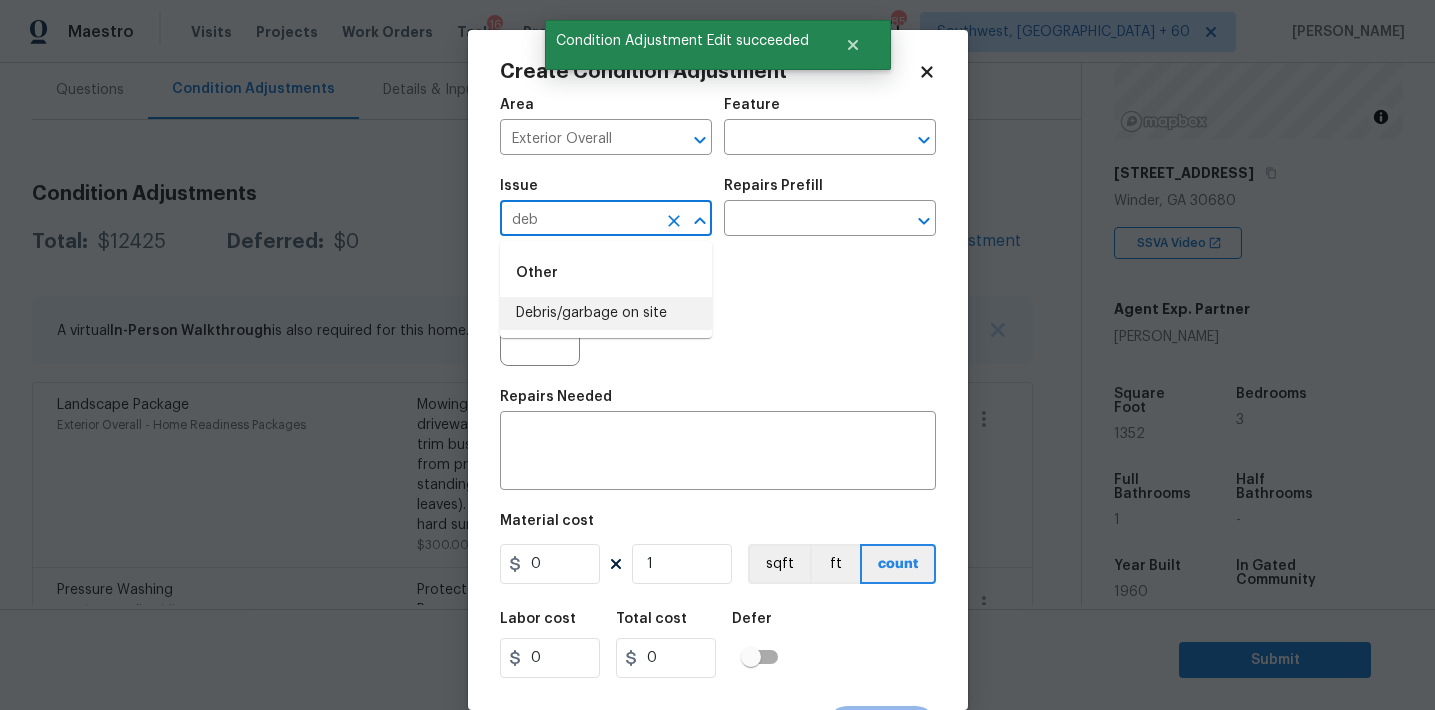 click on "Debris/garbage on site" at bounding box center (606, 313) 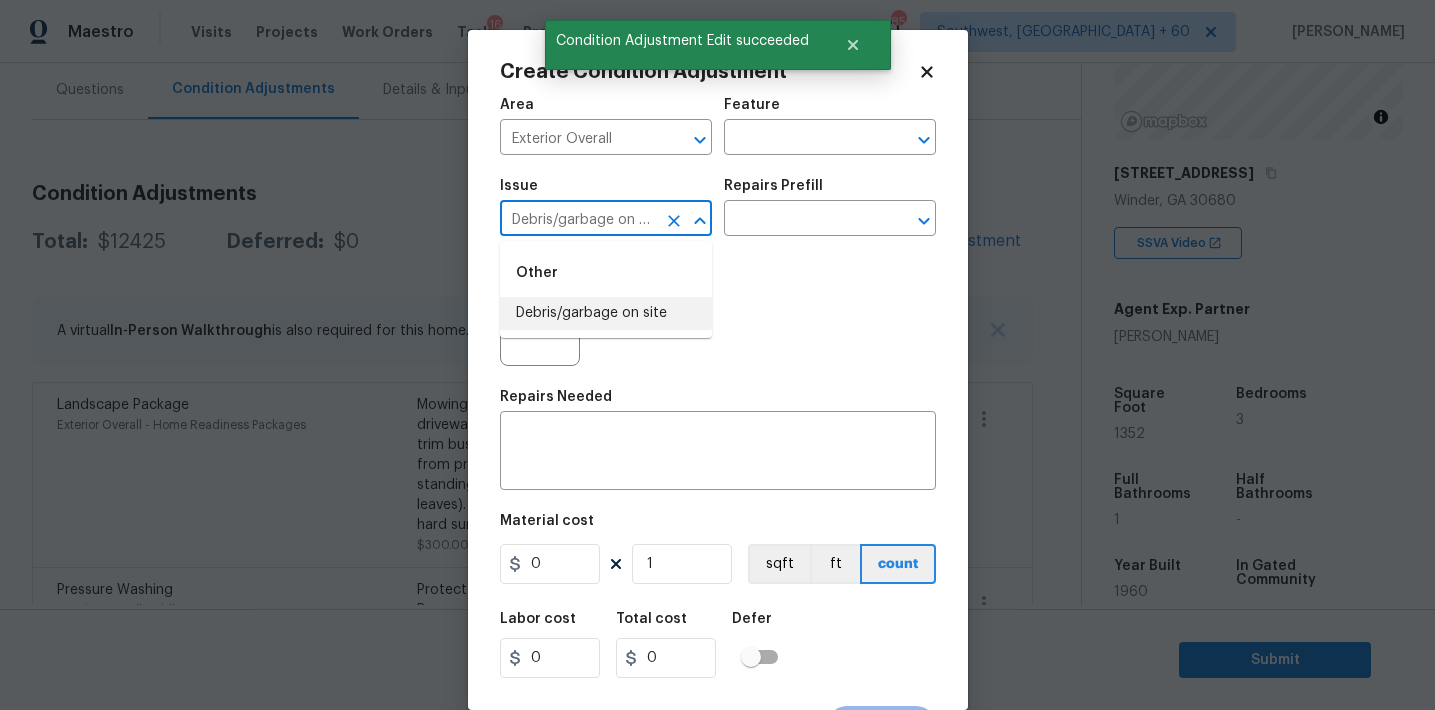 type on "Debris/garbage on site" 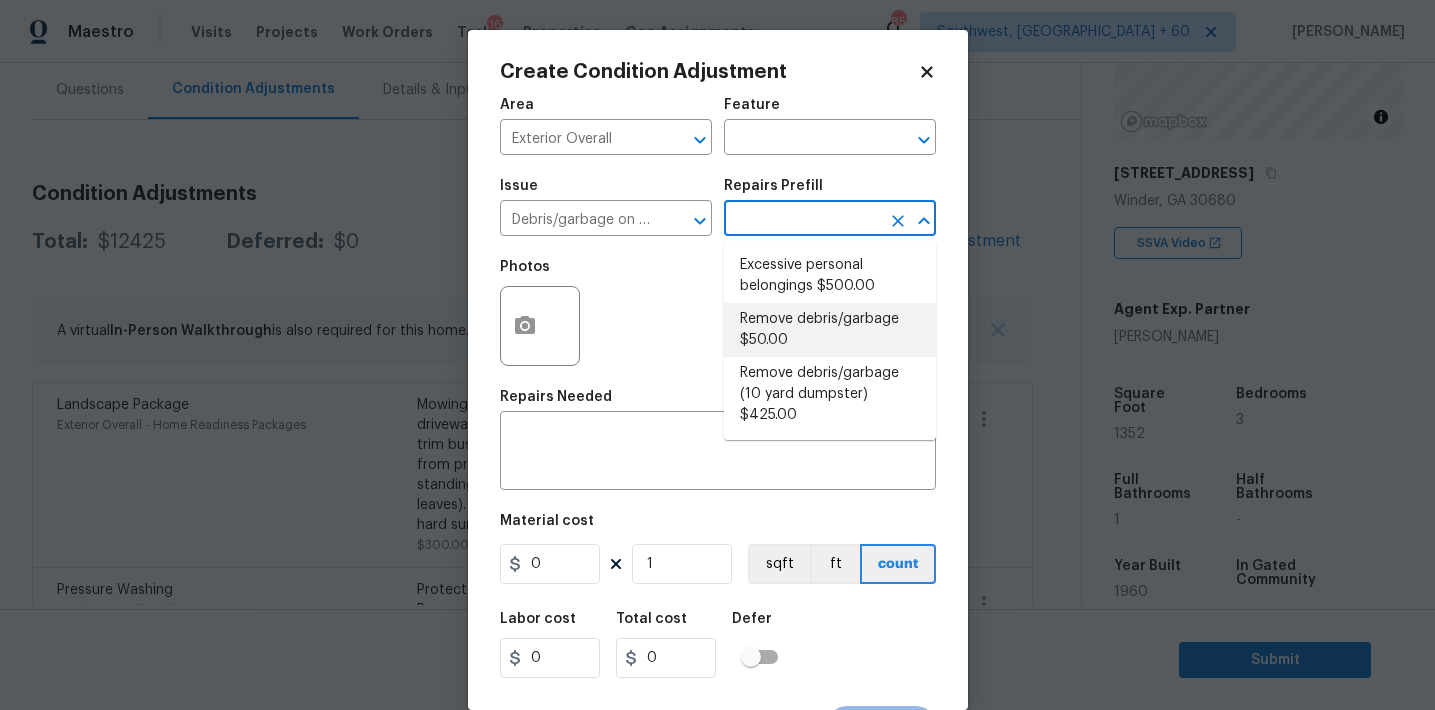 click on "Remove debris/garbage $50.00" at bounding box center (830, 330) 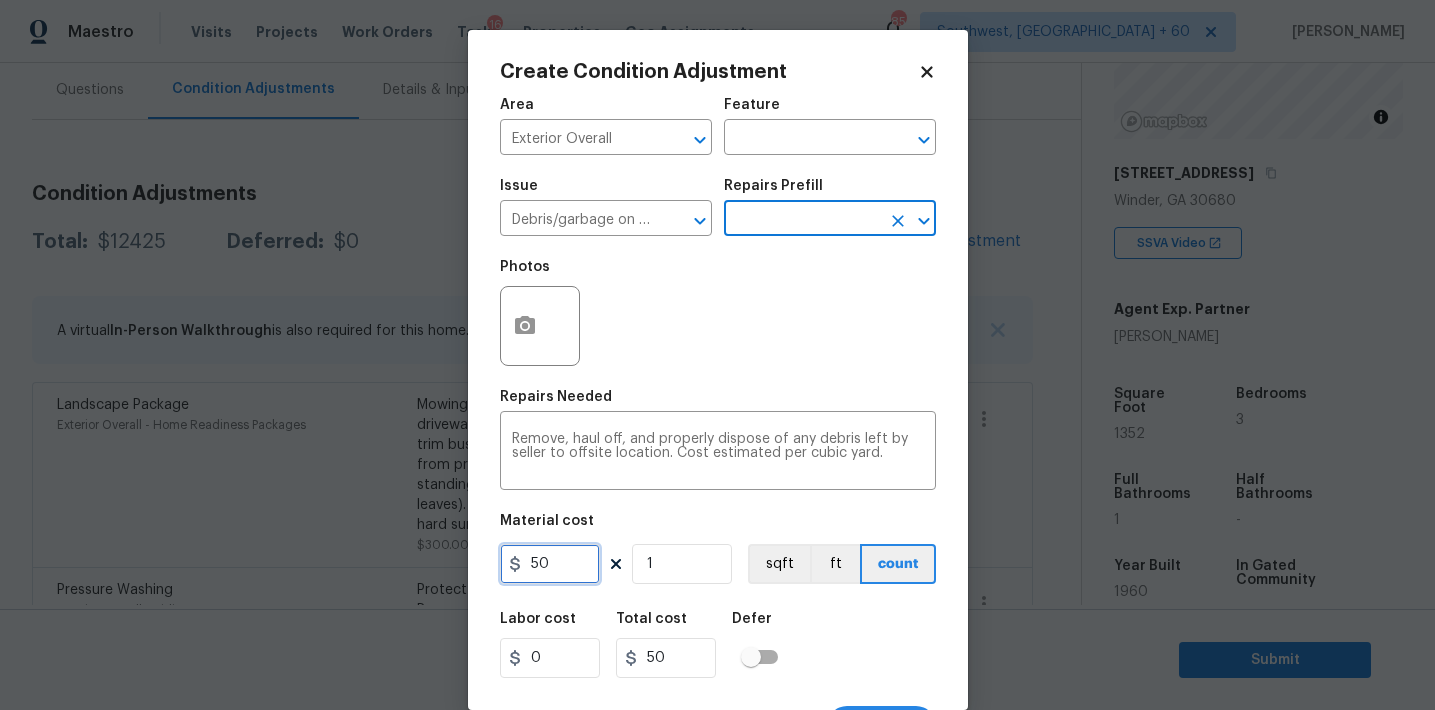 click on "50" at bounding box center [550, 564] 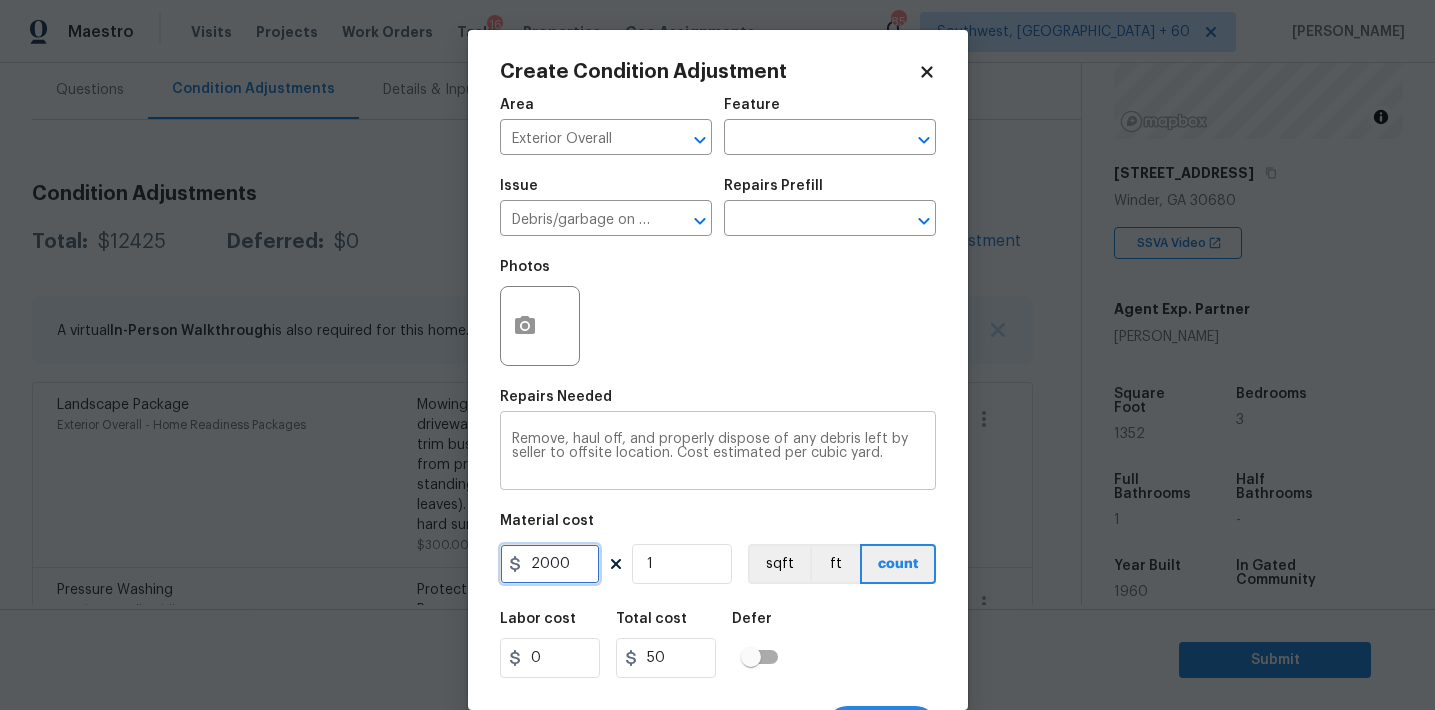 type on "2000" 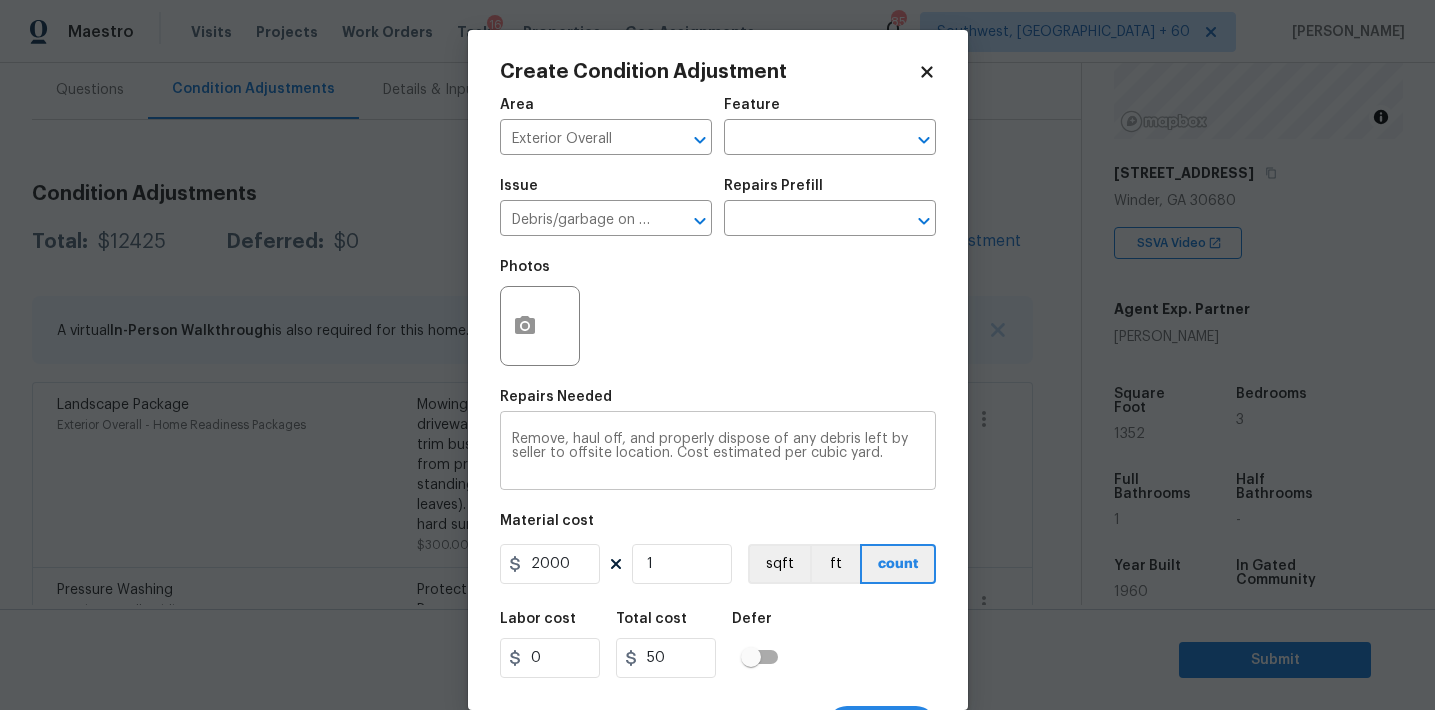 type on "2000" 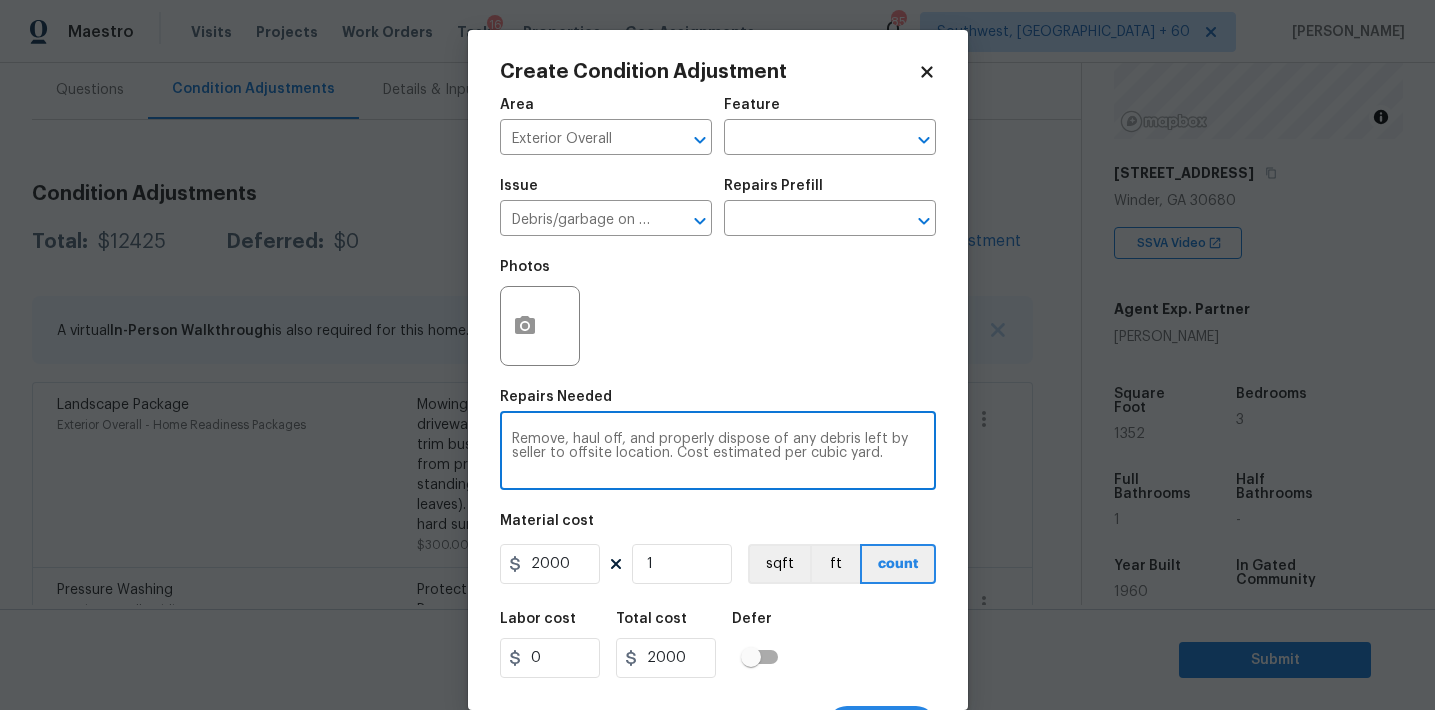 click on "Remove, haul off, and properly dispose of any debris left by seller to offsite location. Cost estimated per cubic yard." at bounding box center (718, 453) 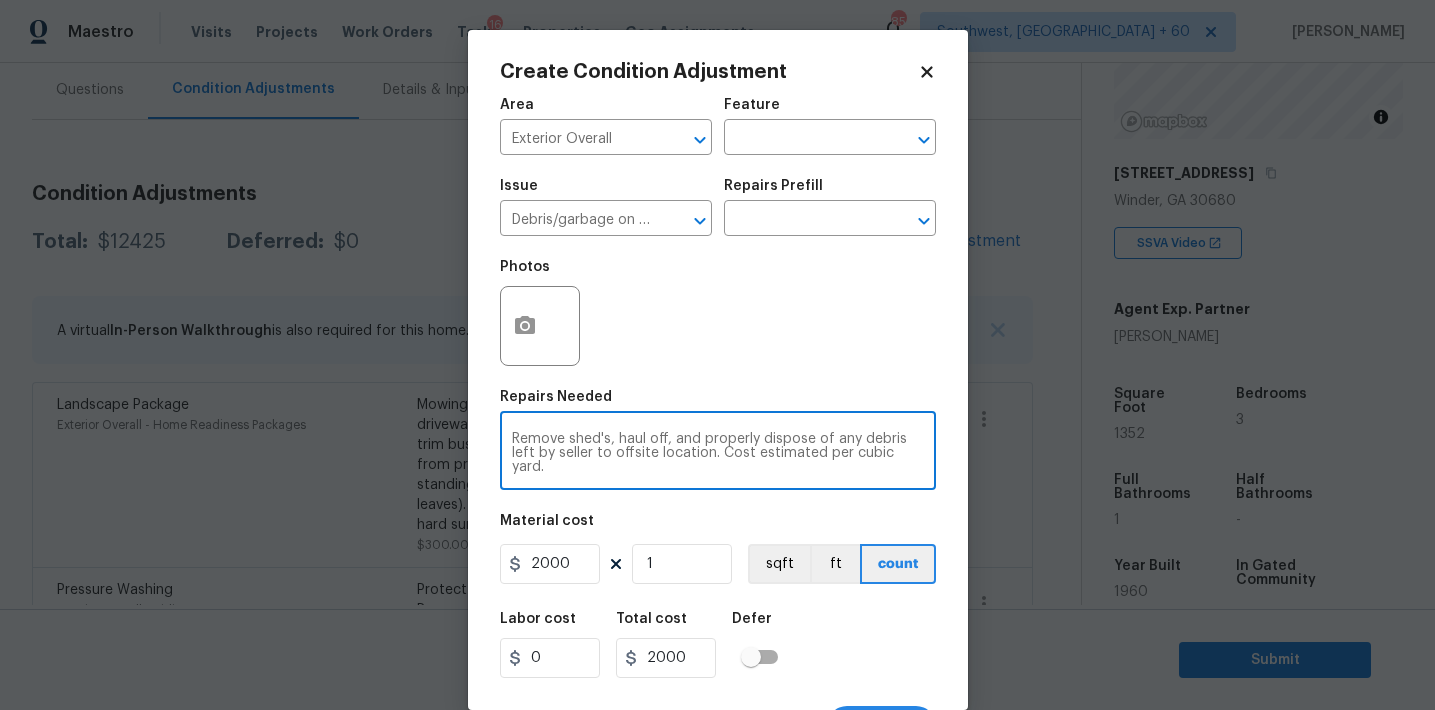 type on "Remove shed's, haul off, and properly dispose of any debris left by seller to offsite location. Cost estimated per cubic yard." 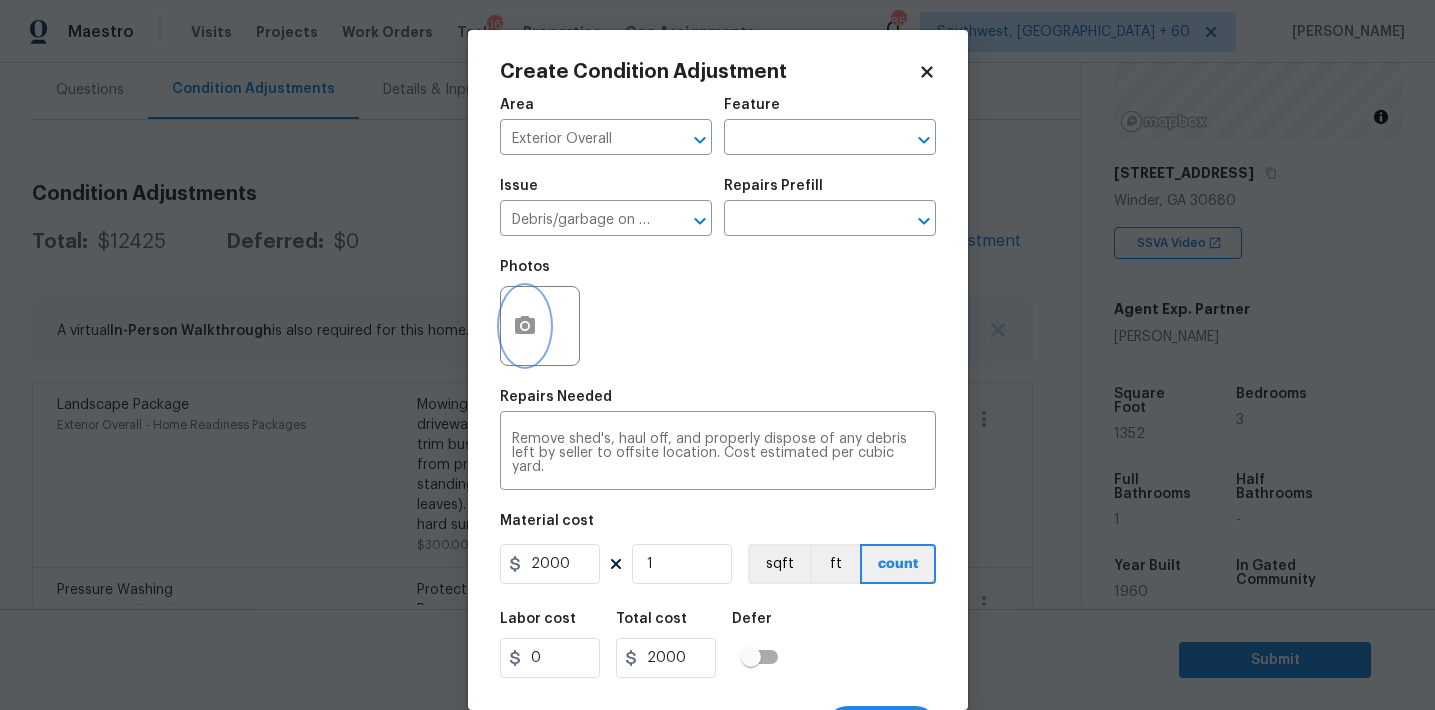 click 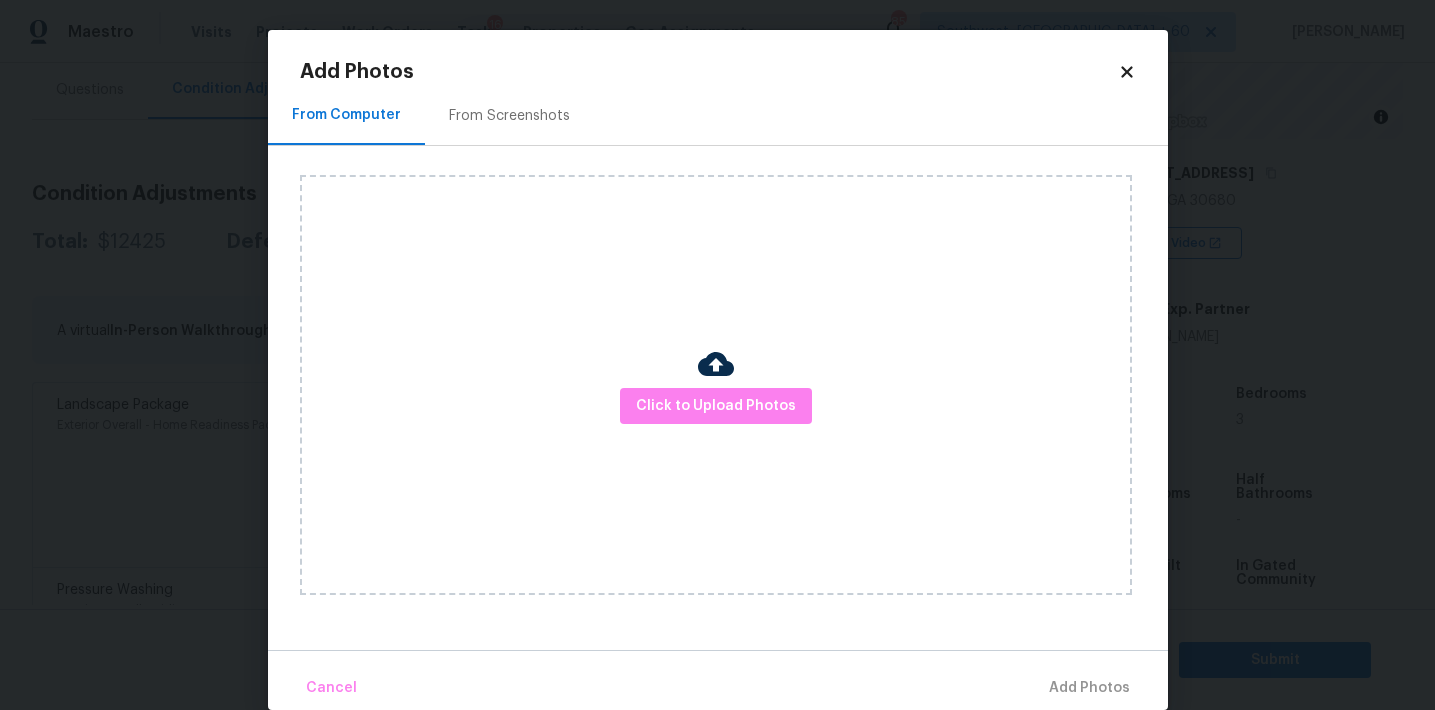 click on "From Screenshots" at bounding box center (509, 115) 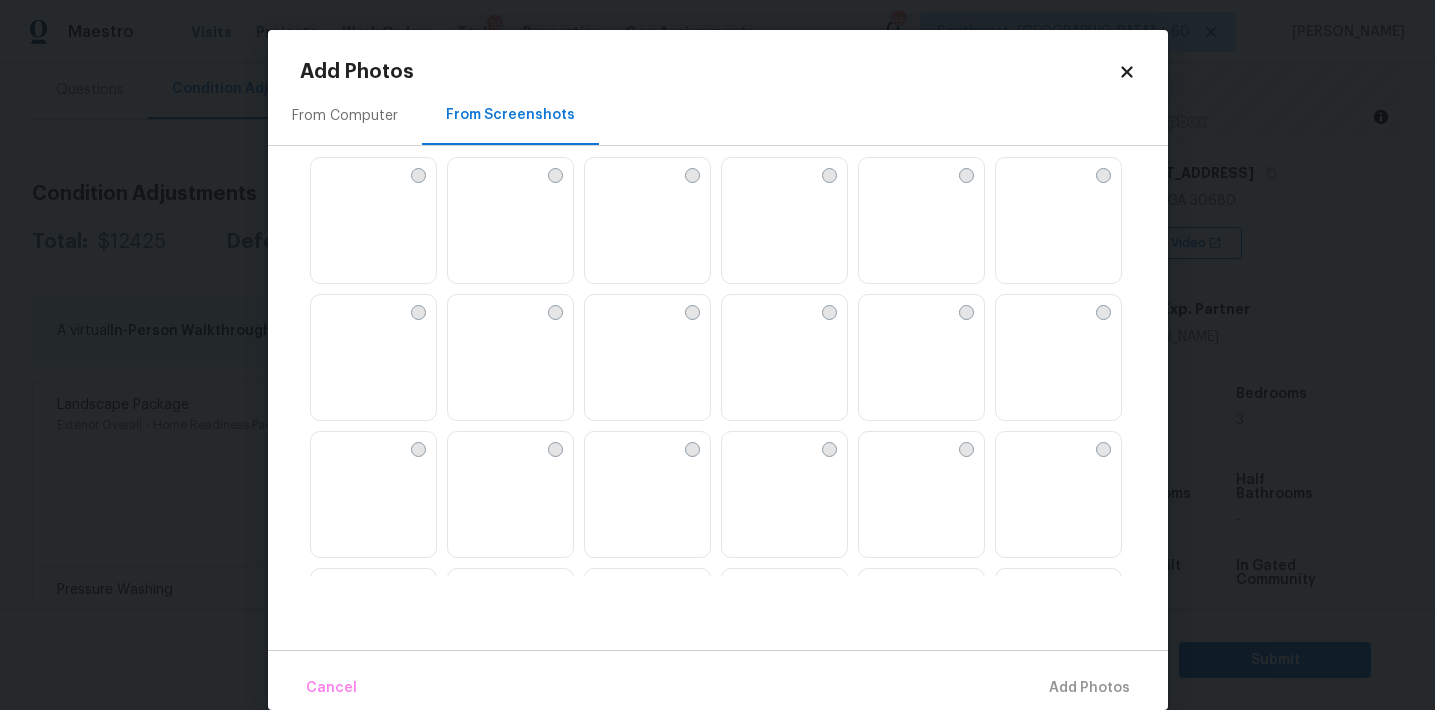 scroll, scrollTop: 1207, scrollLeft: 0, axis: vertical 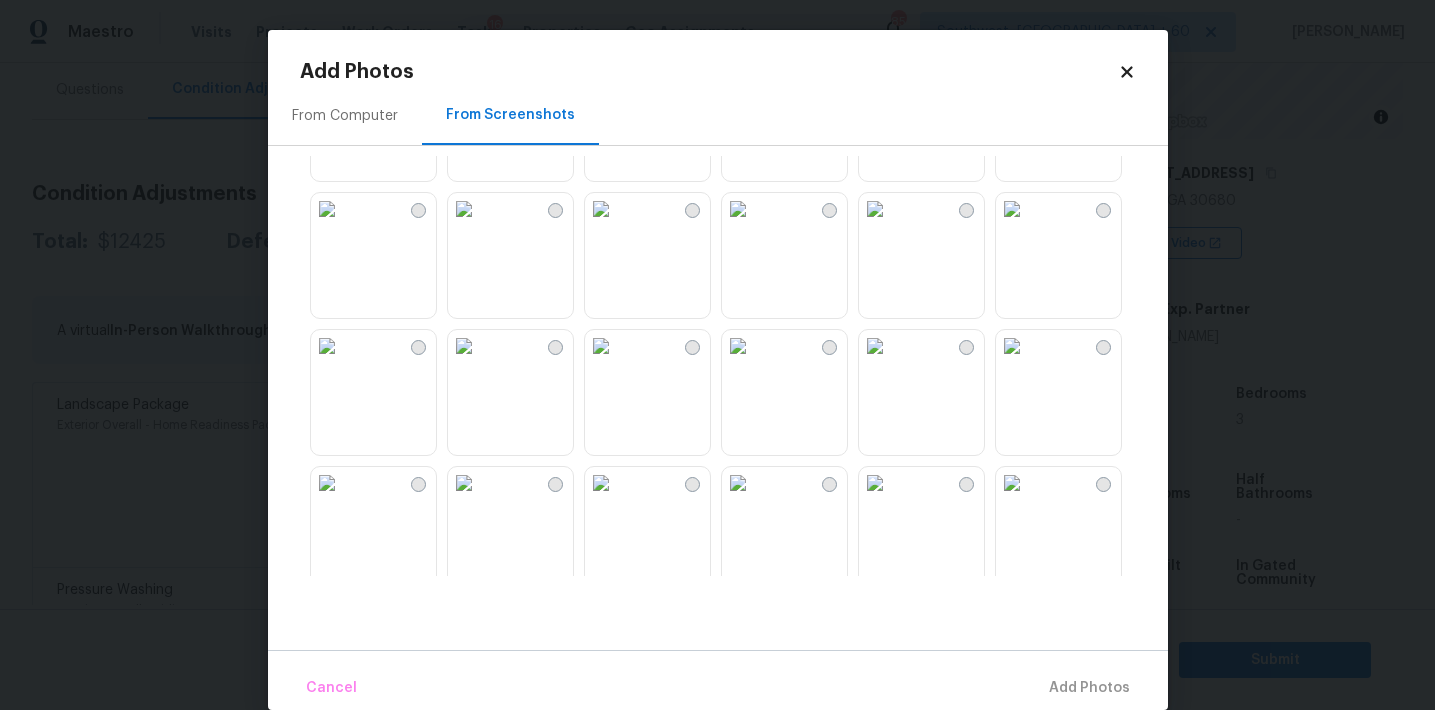 click at bounding box center (1012, 483) 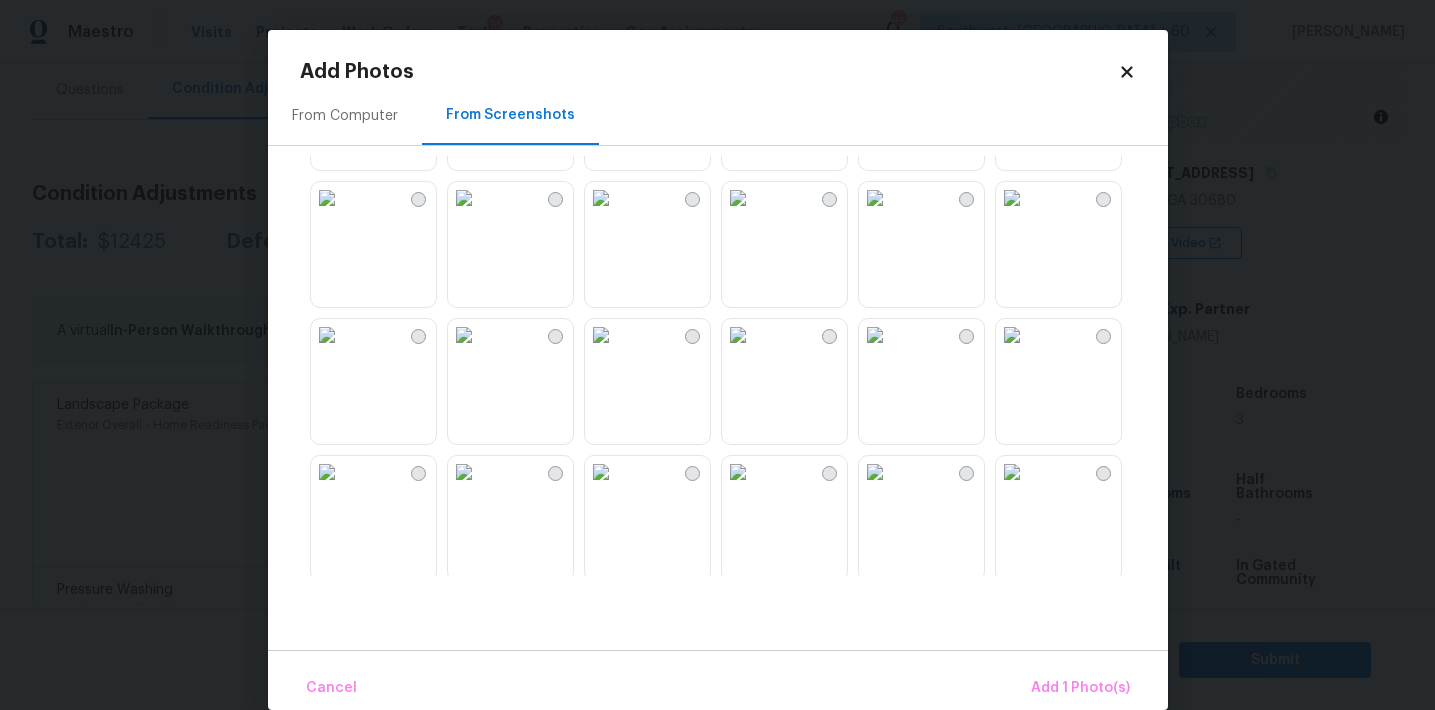 scroll, scrollTop: 1010, scrollLeft: 0, axis: vertical 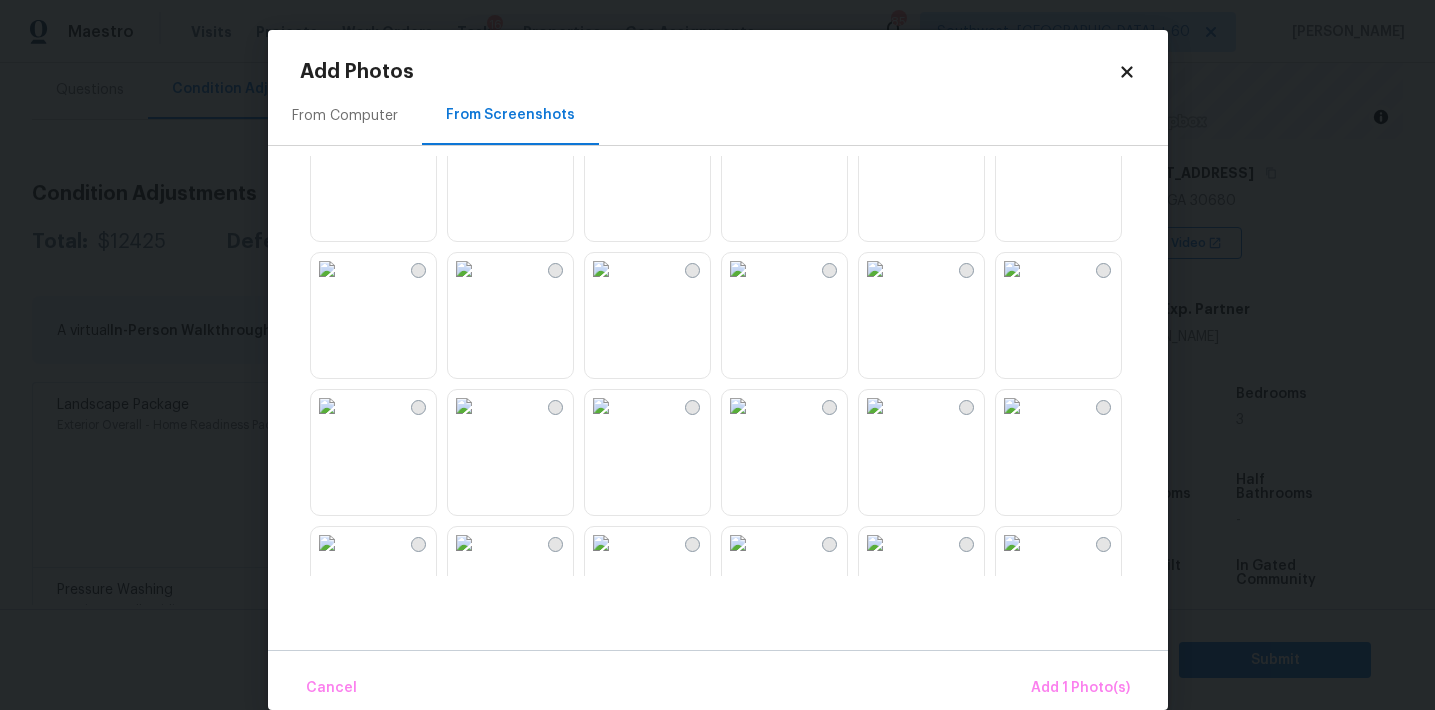 click at bounding box center [464, 406] 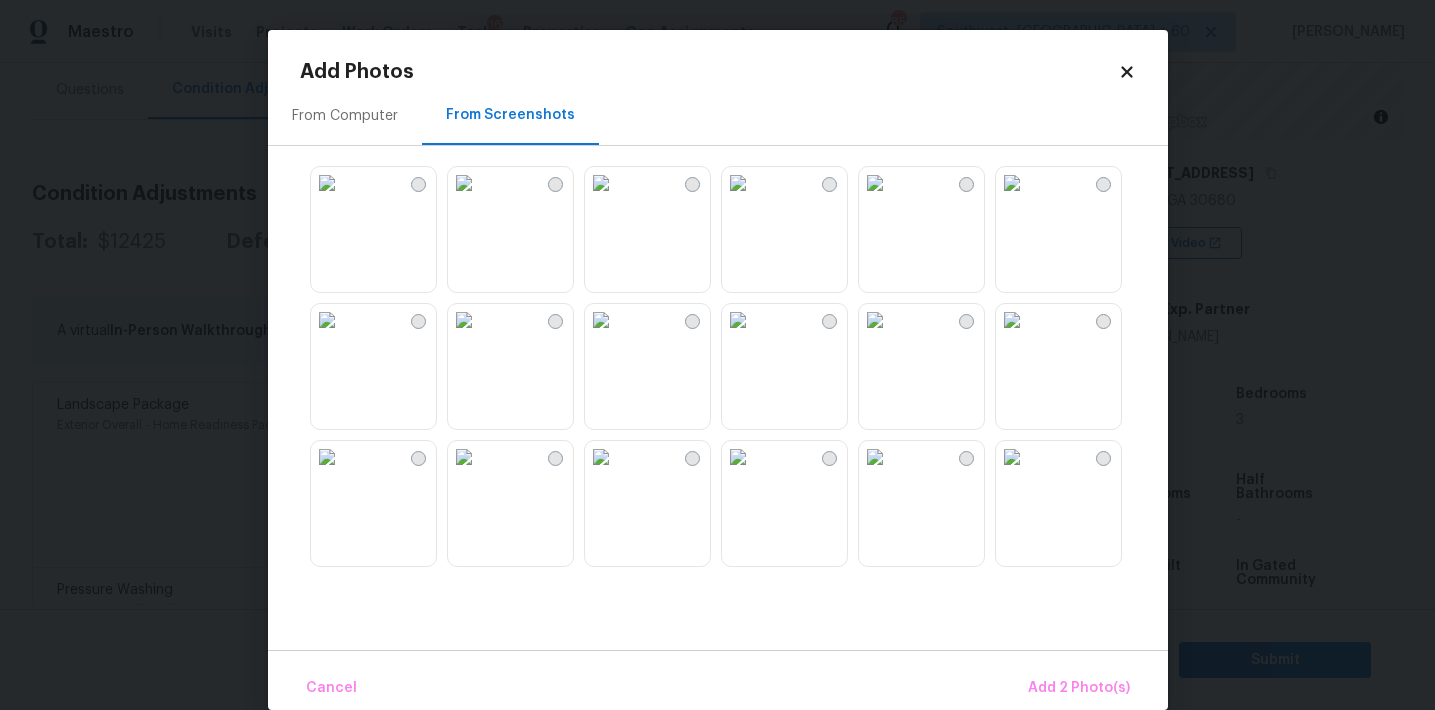 scroll, scrollTop: 171, scrollLeft: 0, axis: vertical 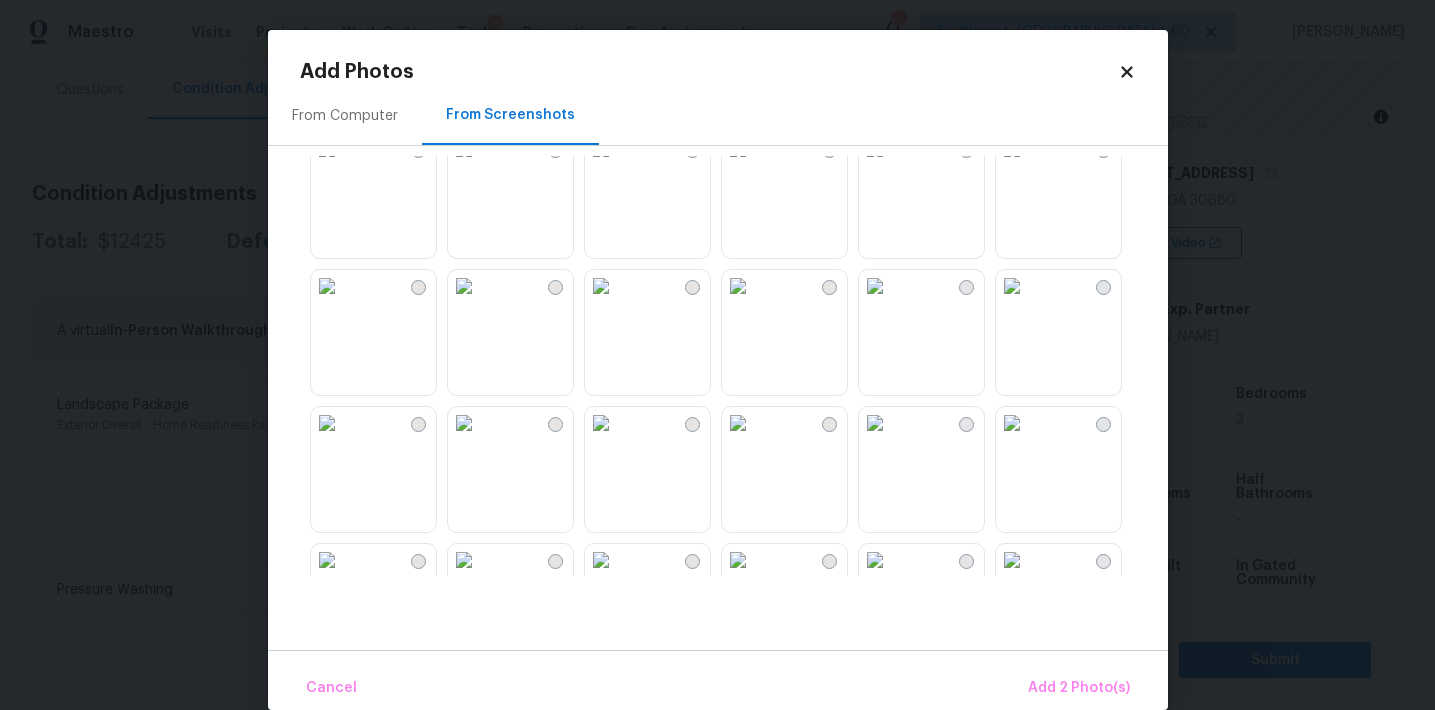 click at bounding box center (464, 423) 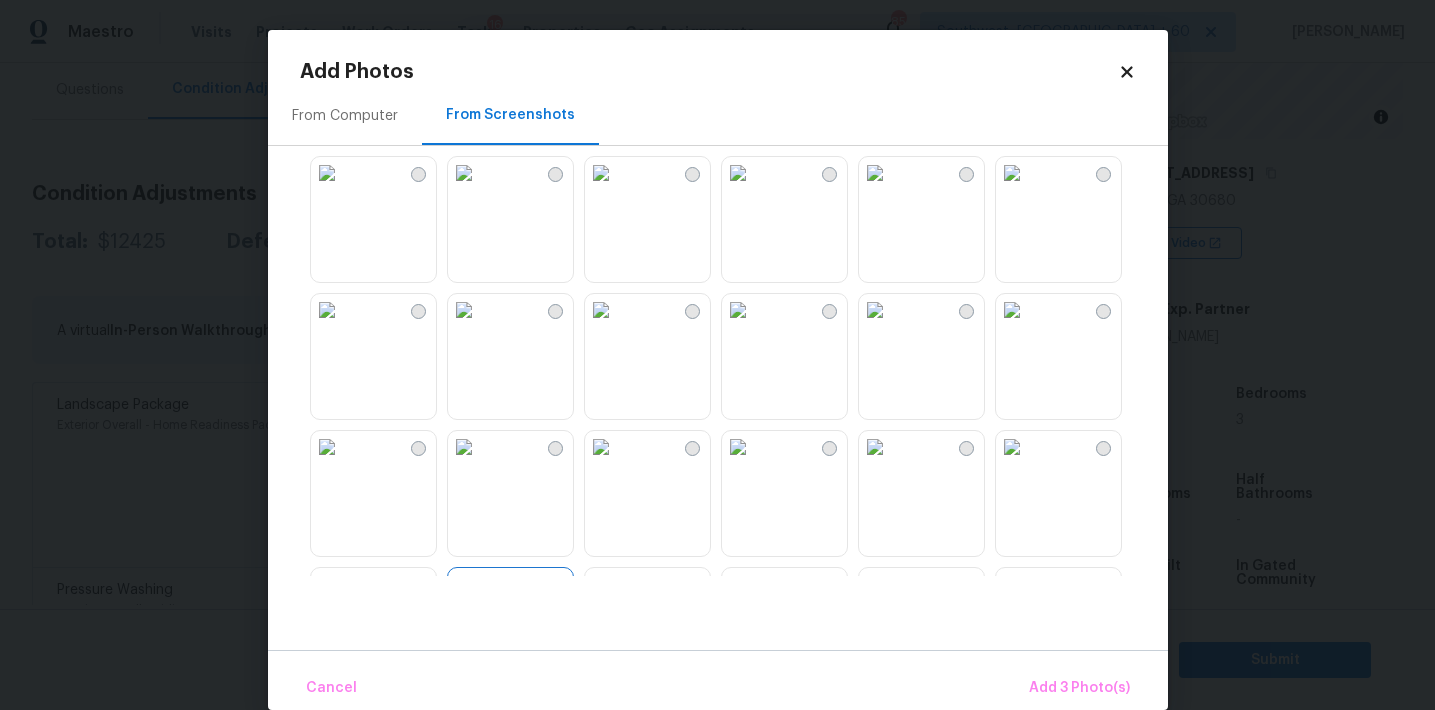 scroll, scrollTop: 0, scrollLeft: 0, axis: both 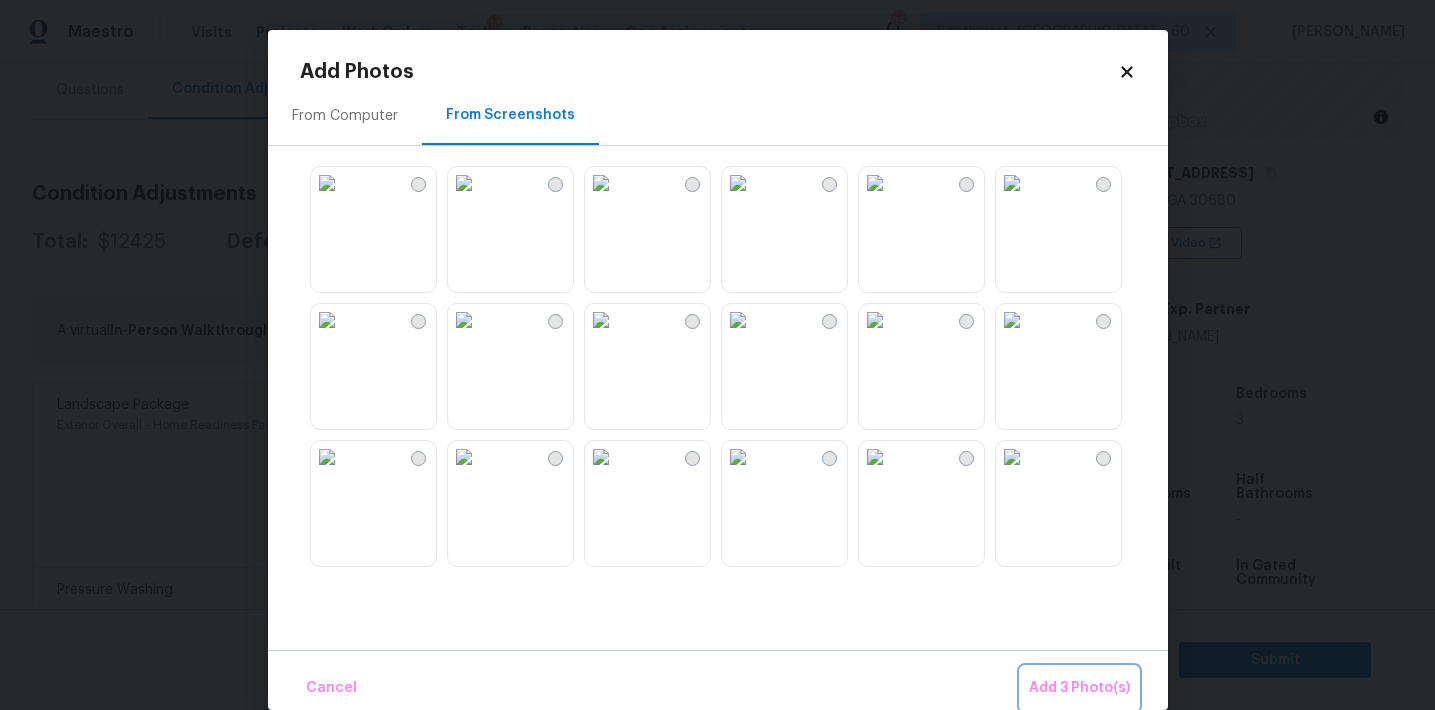 click on "Add 3 Photo(s)" at bounding box center (1079, 688) 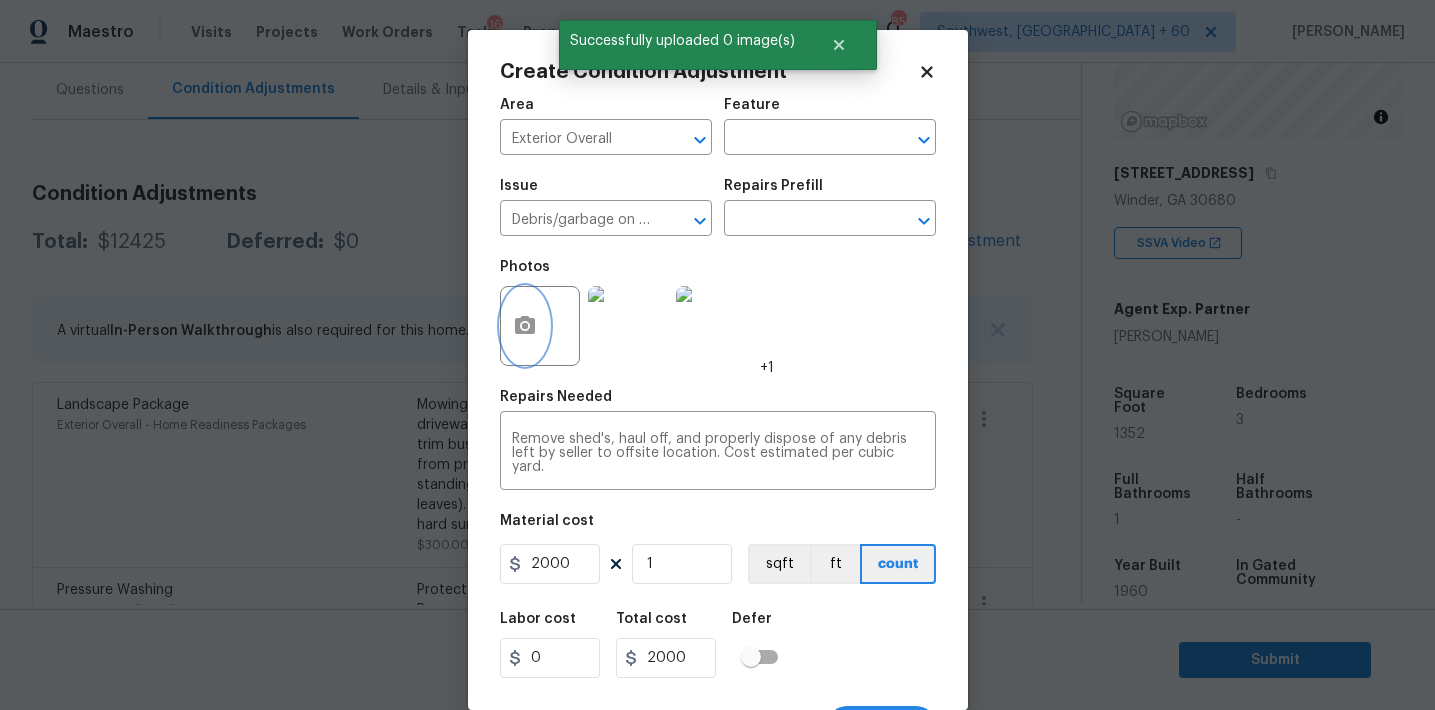 scroll, scrollTop: 37, scrollLeft: 0, axis: vertical 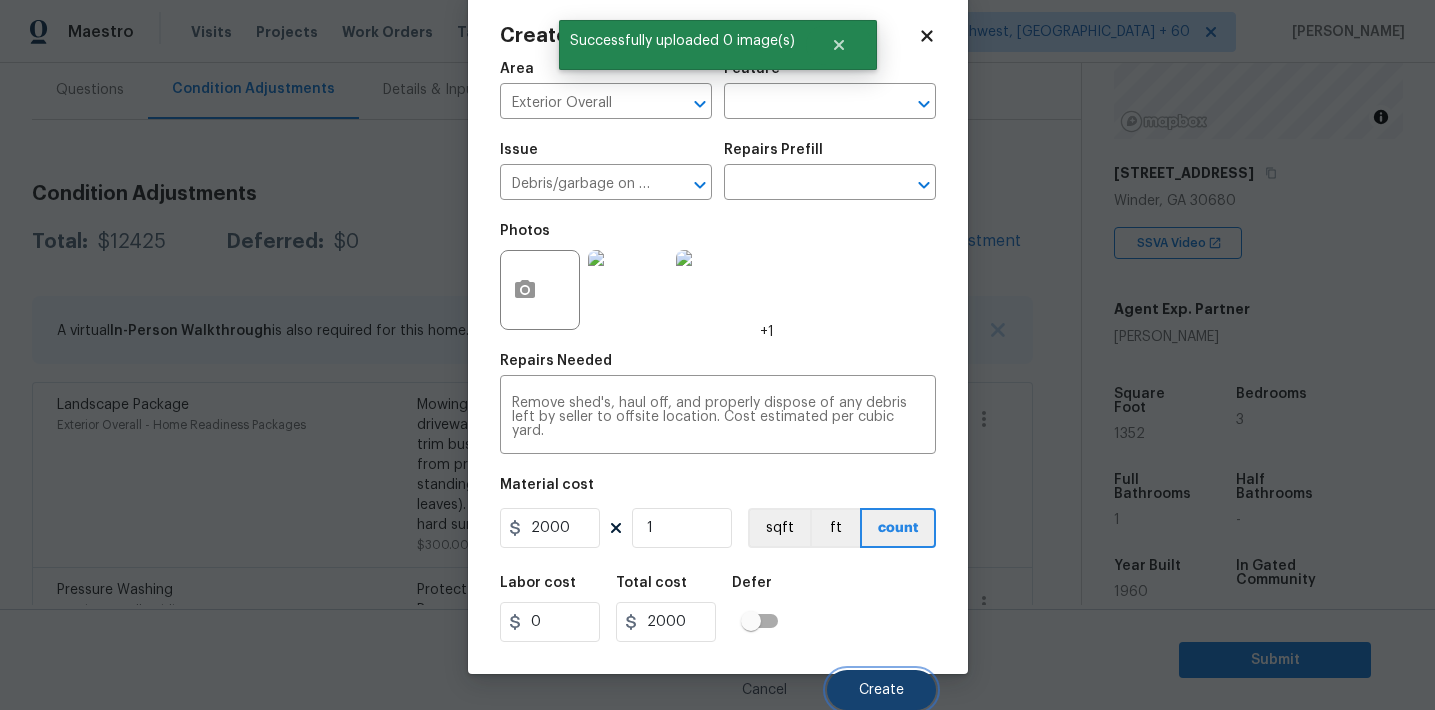click on "Create" at bounding box center (881, 690) 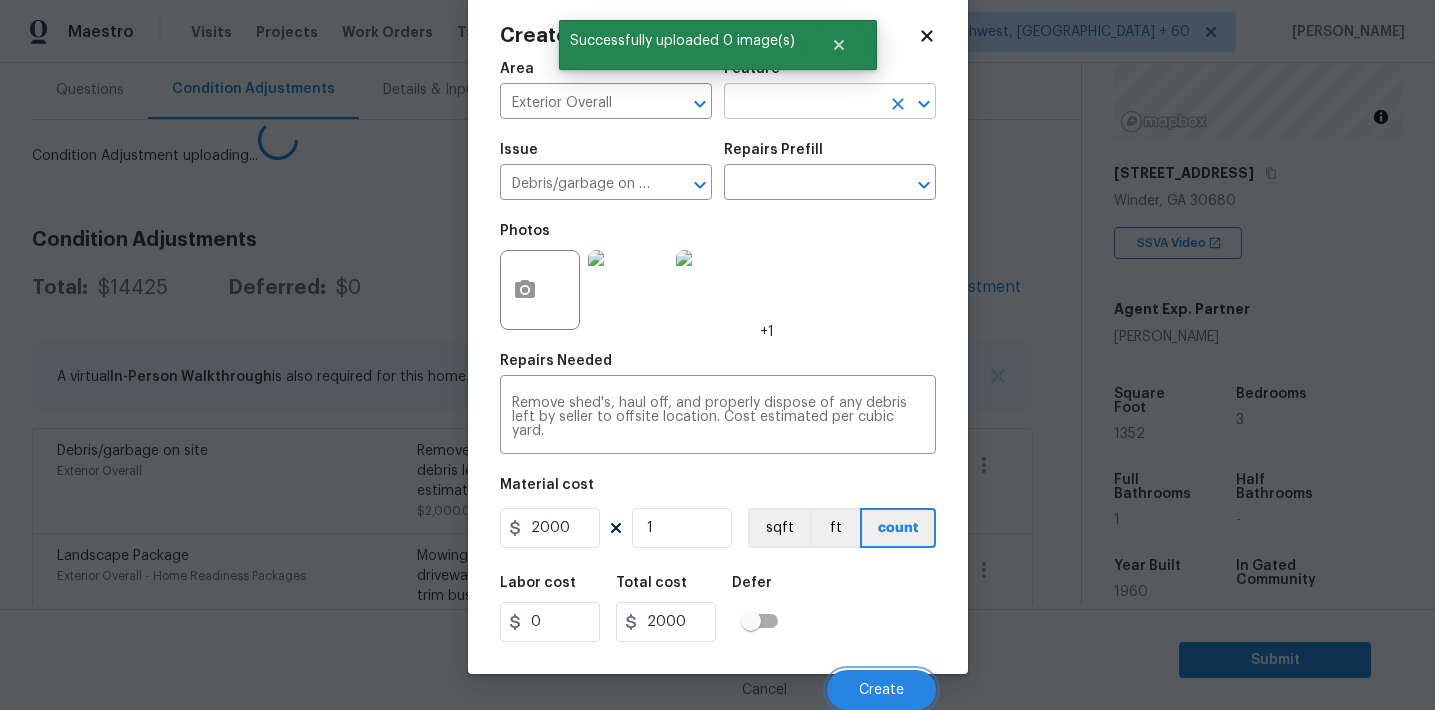 scroll, scrollTop: 30, scrollLeft: 0, axis: vertical 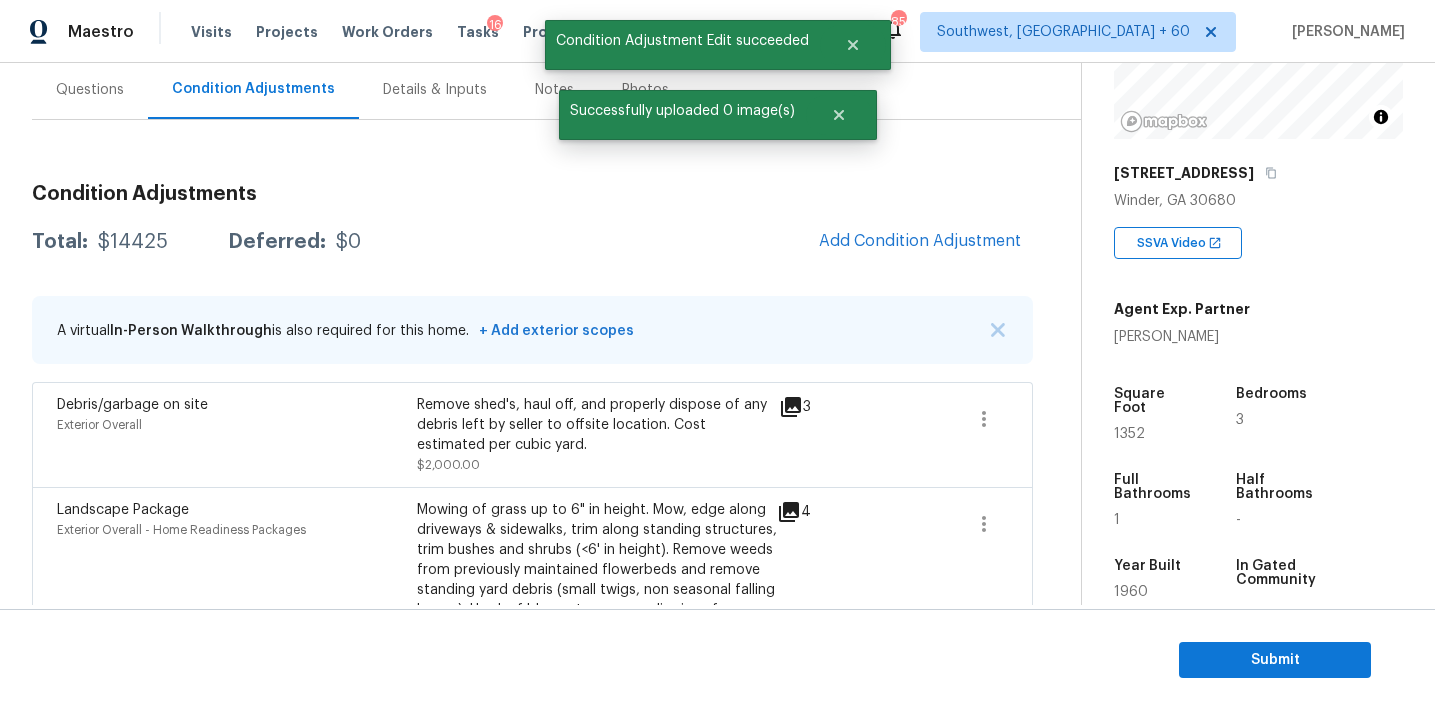 click on "Total:  $14425 Deferred:  $0 Add Condition Adjustment" at bounding box center (532, 242) 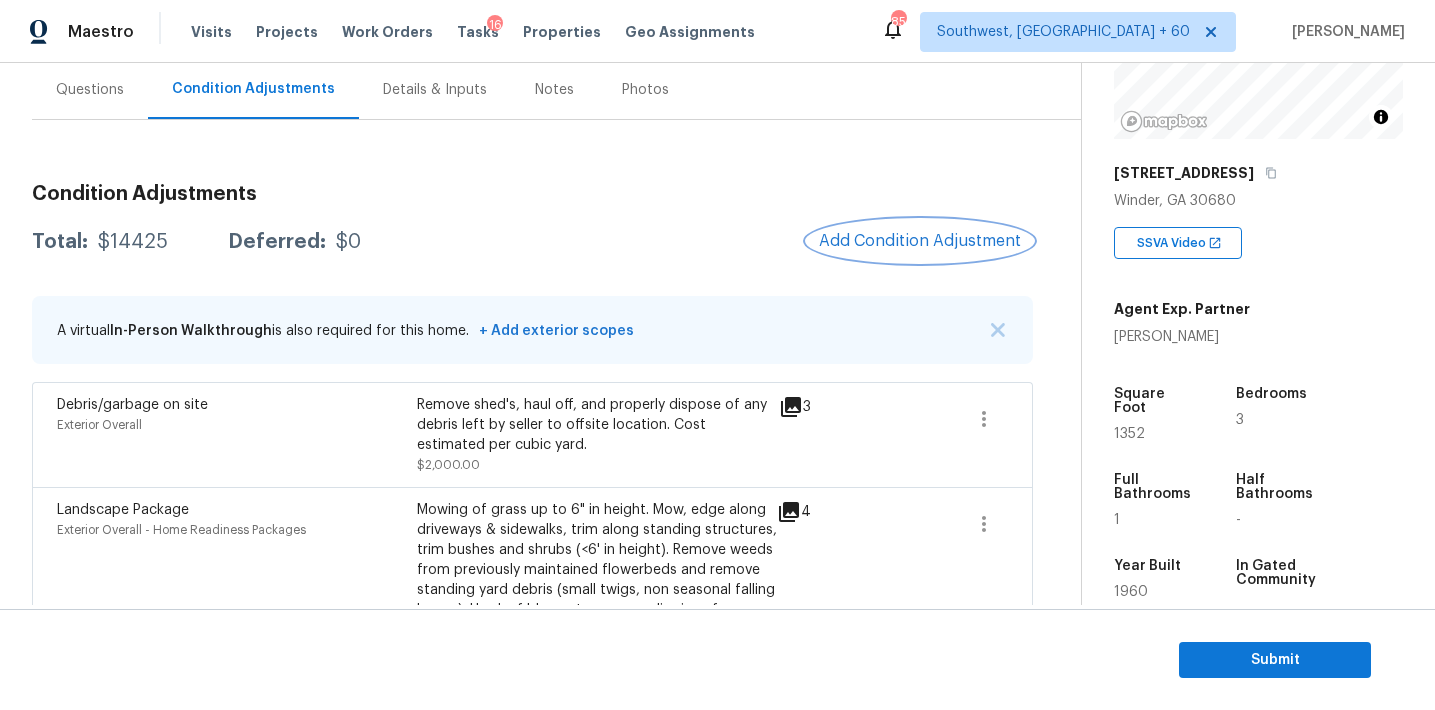click on "Add Condition Adjustment" at bounding box center (920, 241) 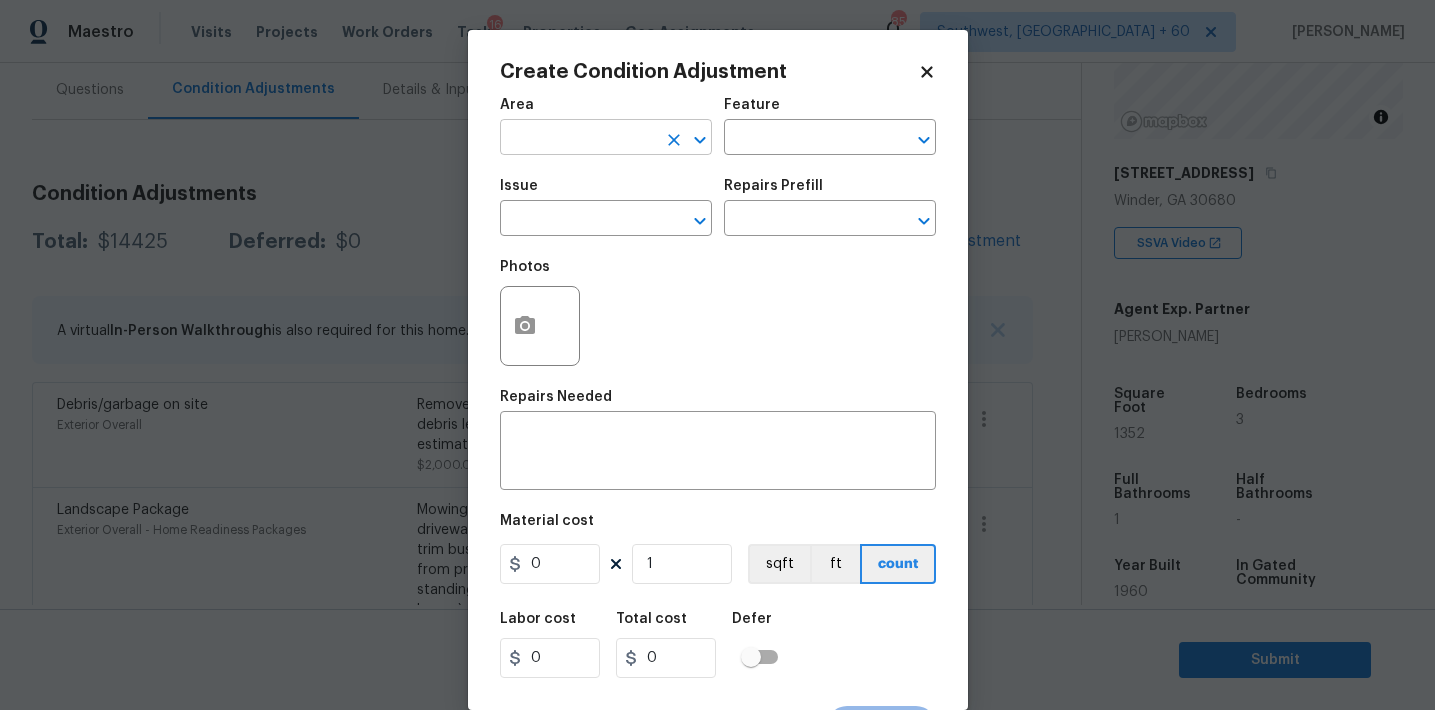 click at bounding box center [578, 139] 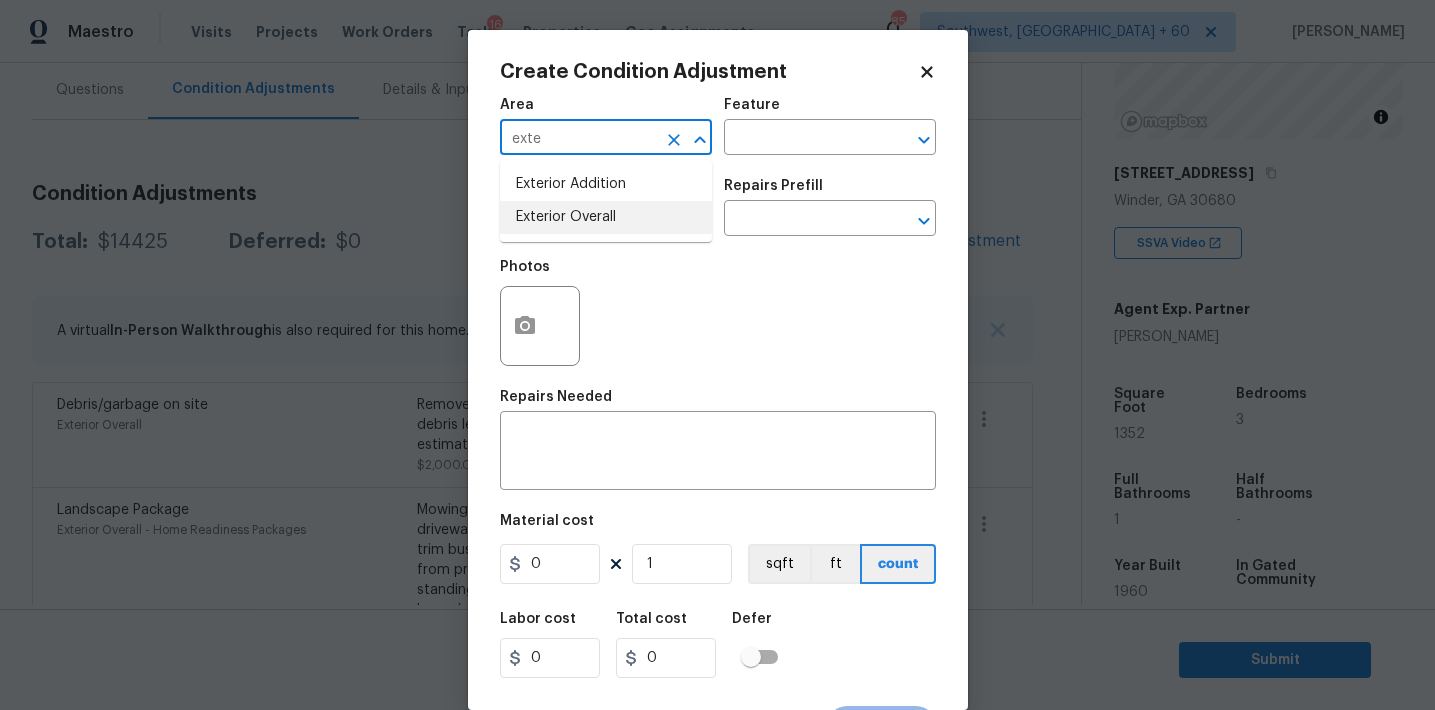click on "Exterior Overall" at bounding box center (606, 217) 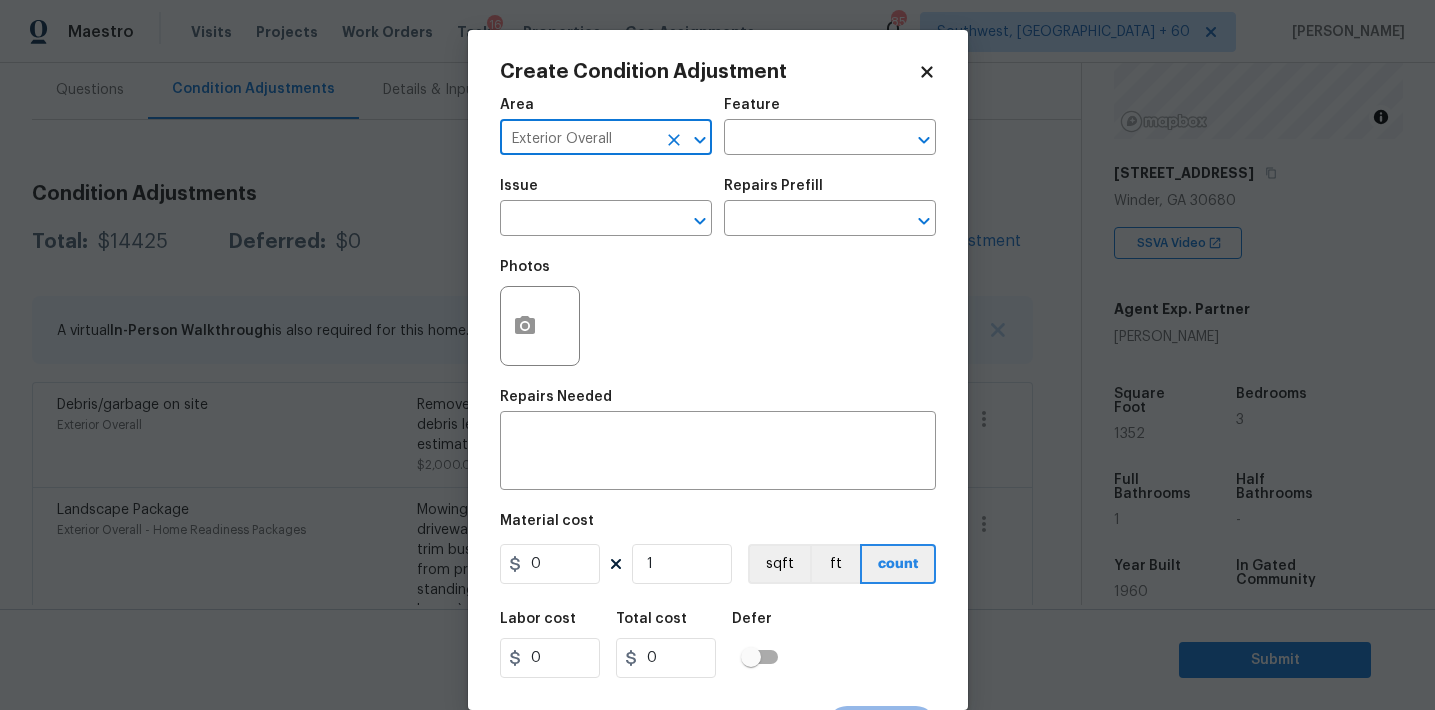 type on "Exterior Overall" 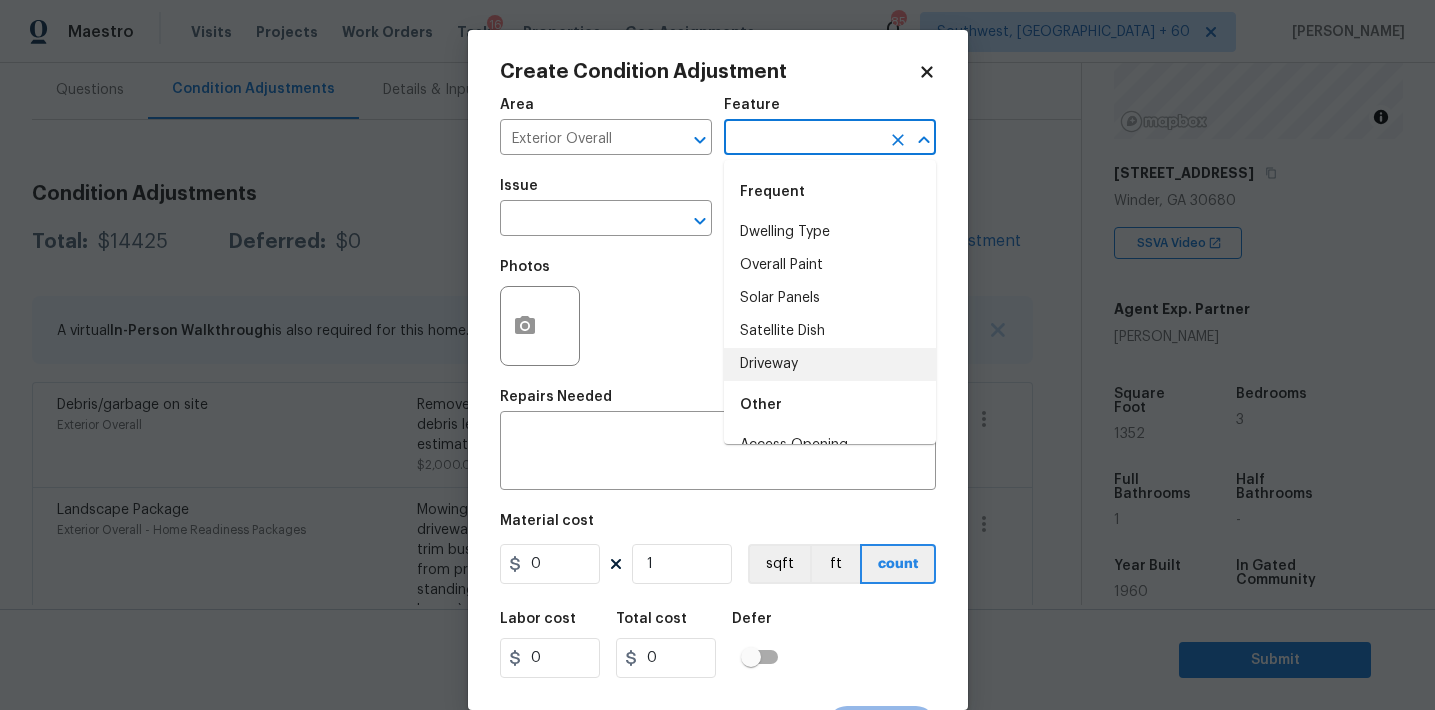 click on "Driveway" at bounding box center [830, 364] 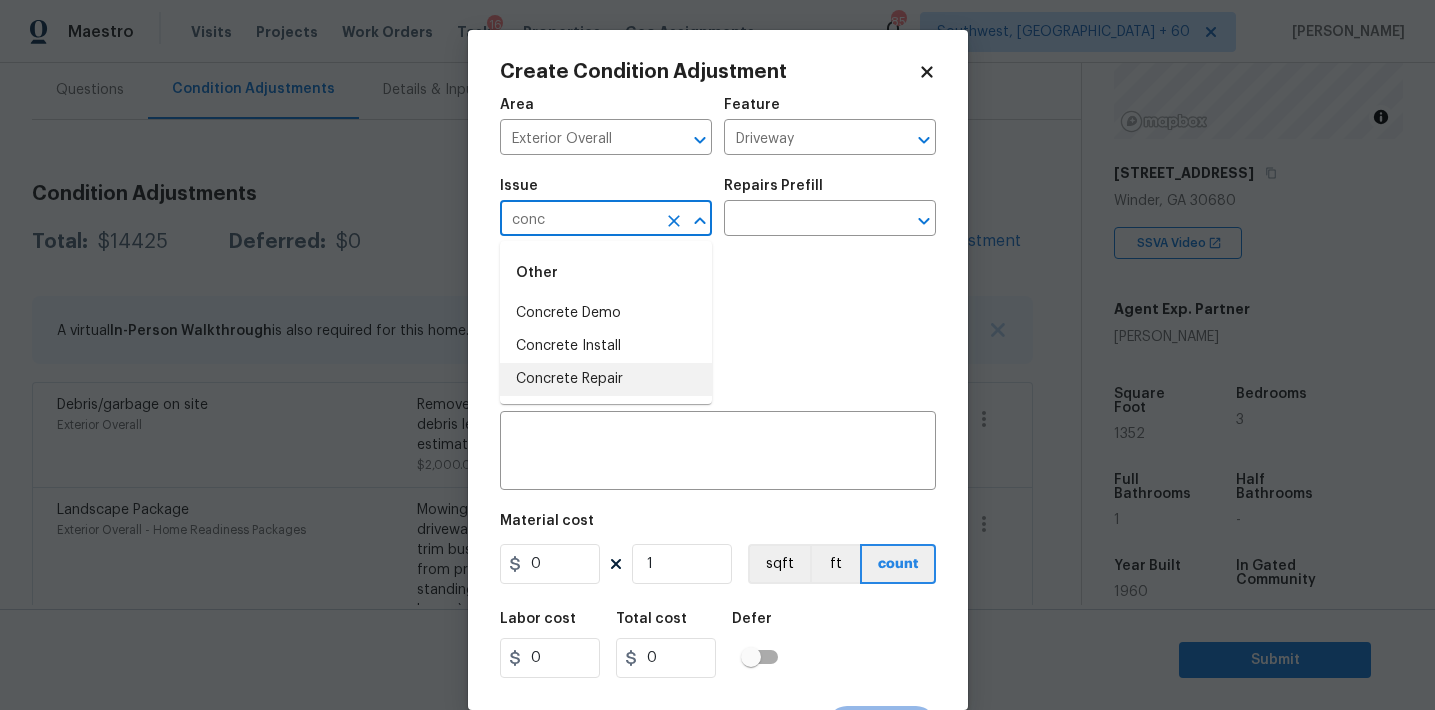 click on "Concrete Repair" at bounding box center (606, 379) 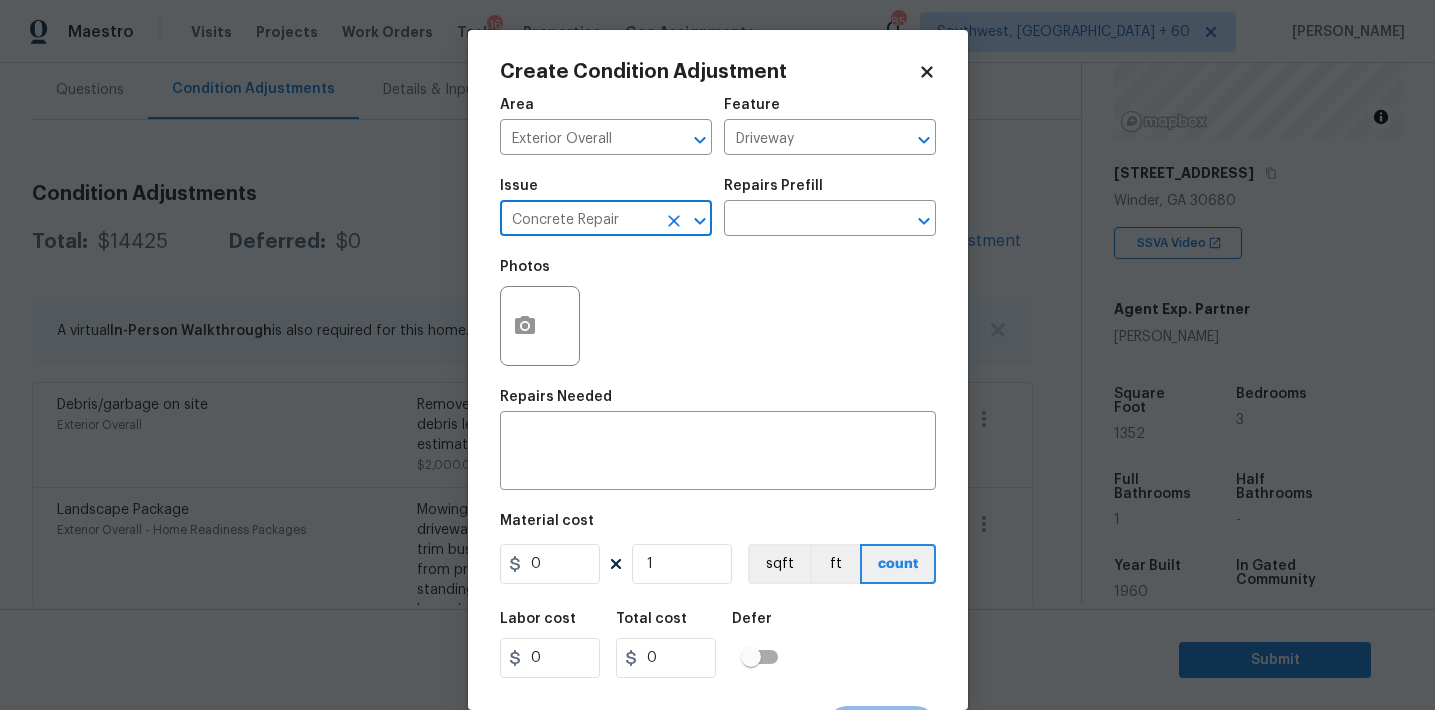 type on "Concrete Repair" 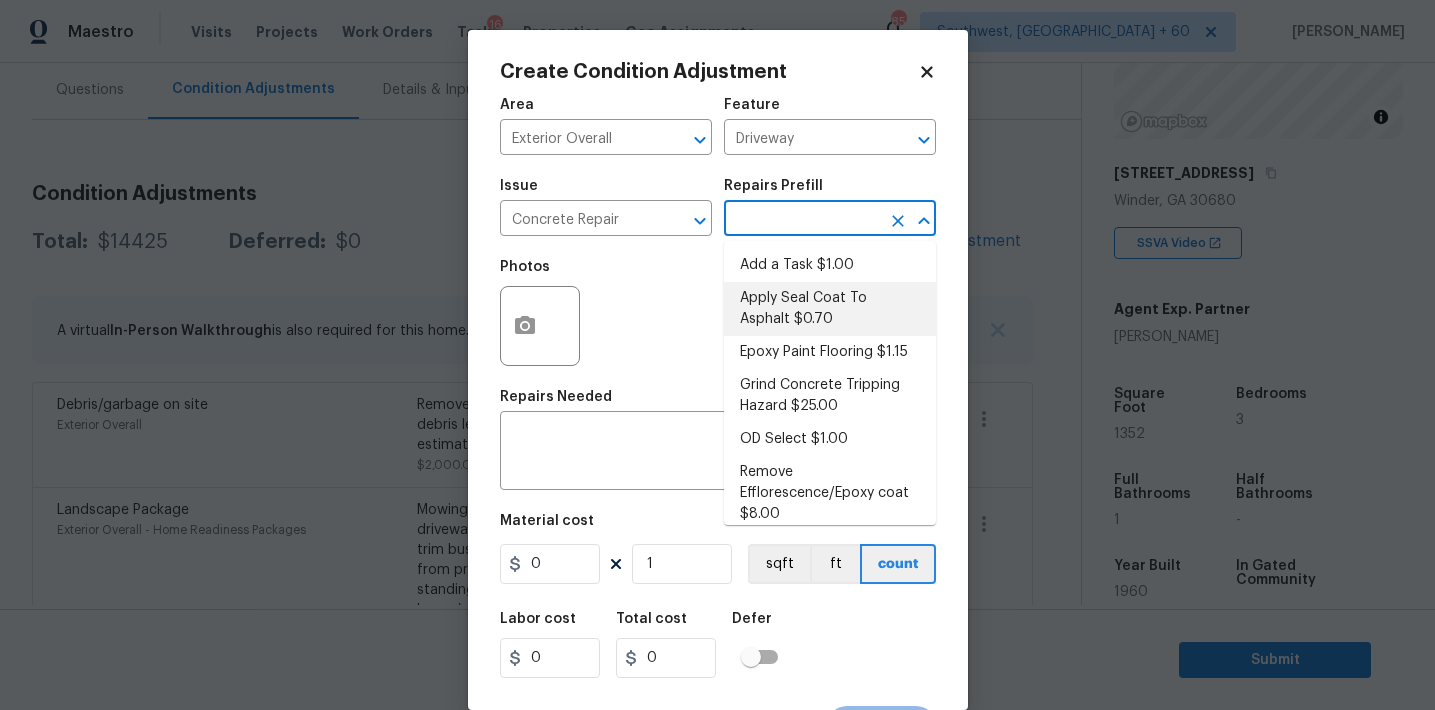 click on "Apply Seal Coat To Asphalt $0.70" at bounding box center [830, 309] 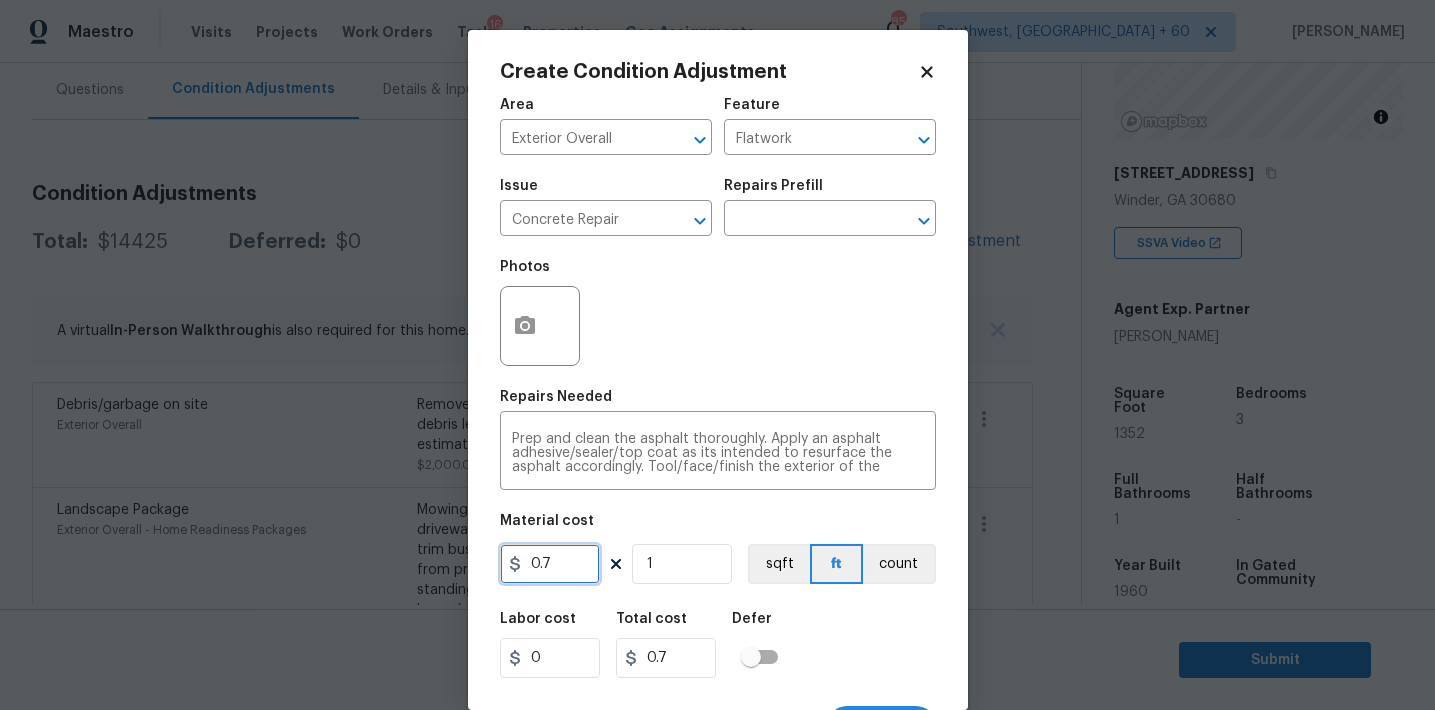 click on "0.7" at bounding box center [550, 564] 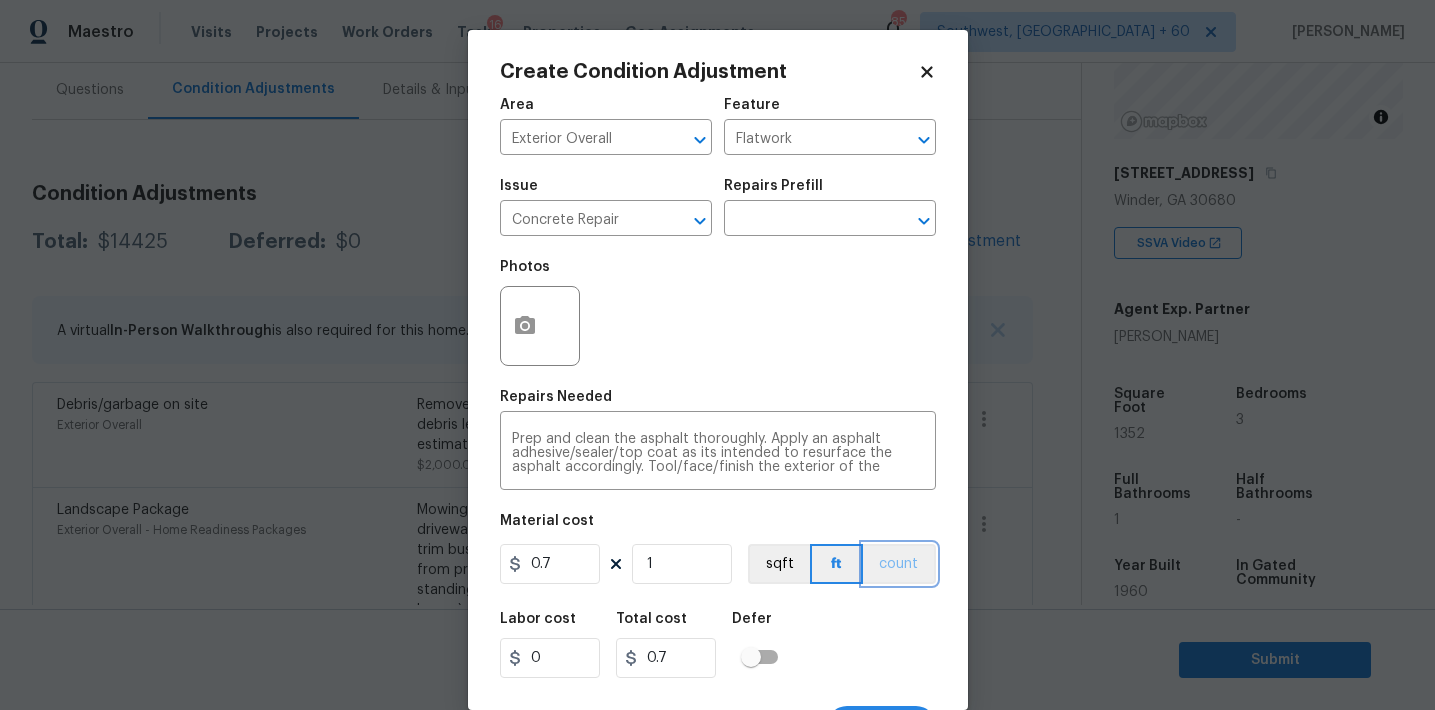 click on "count" at bounding box center (899, 564) 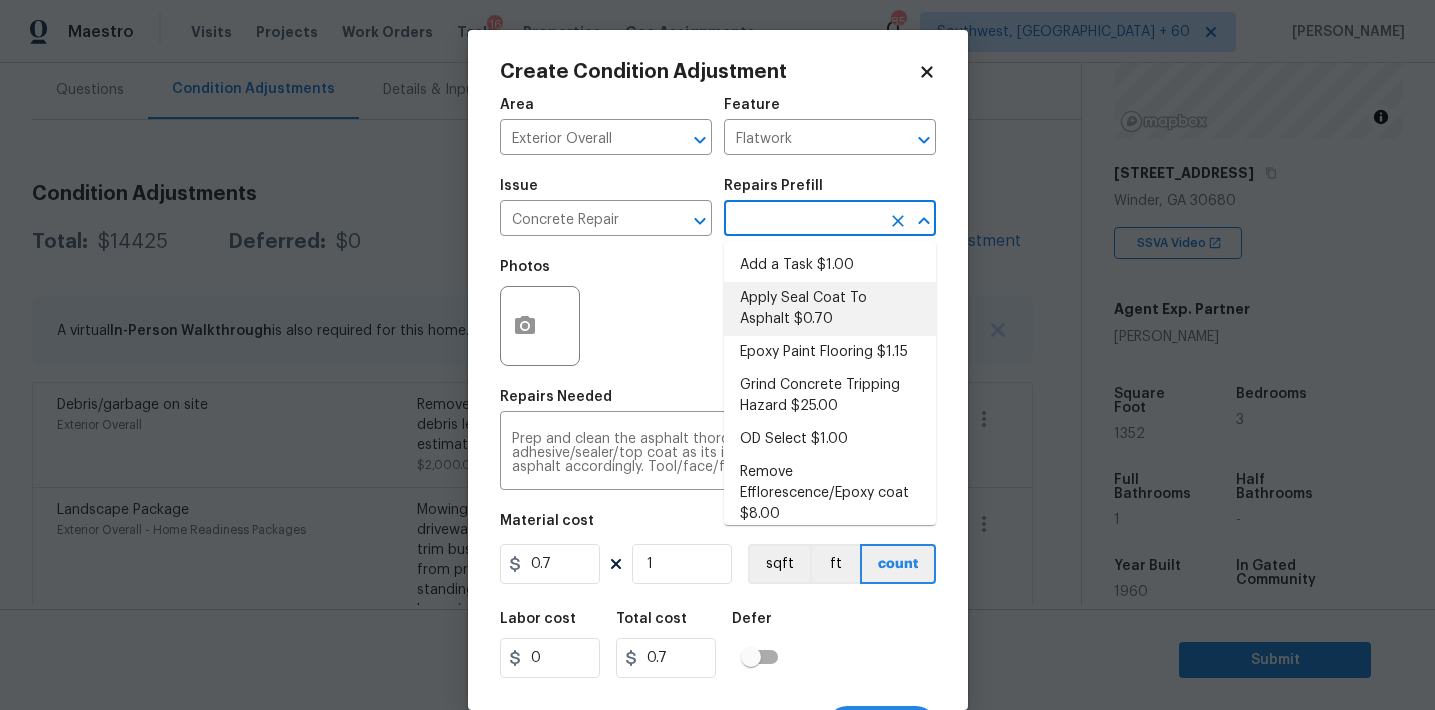 click at bounding box center (802, 220) 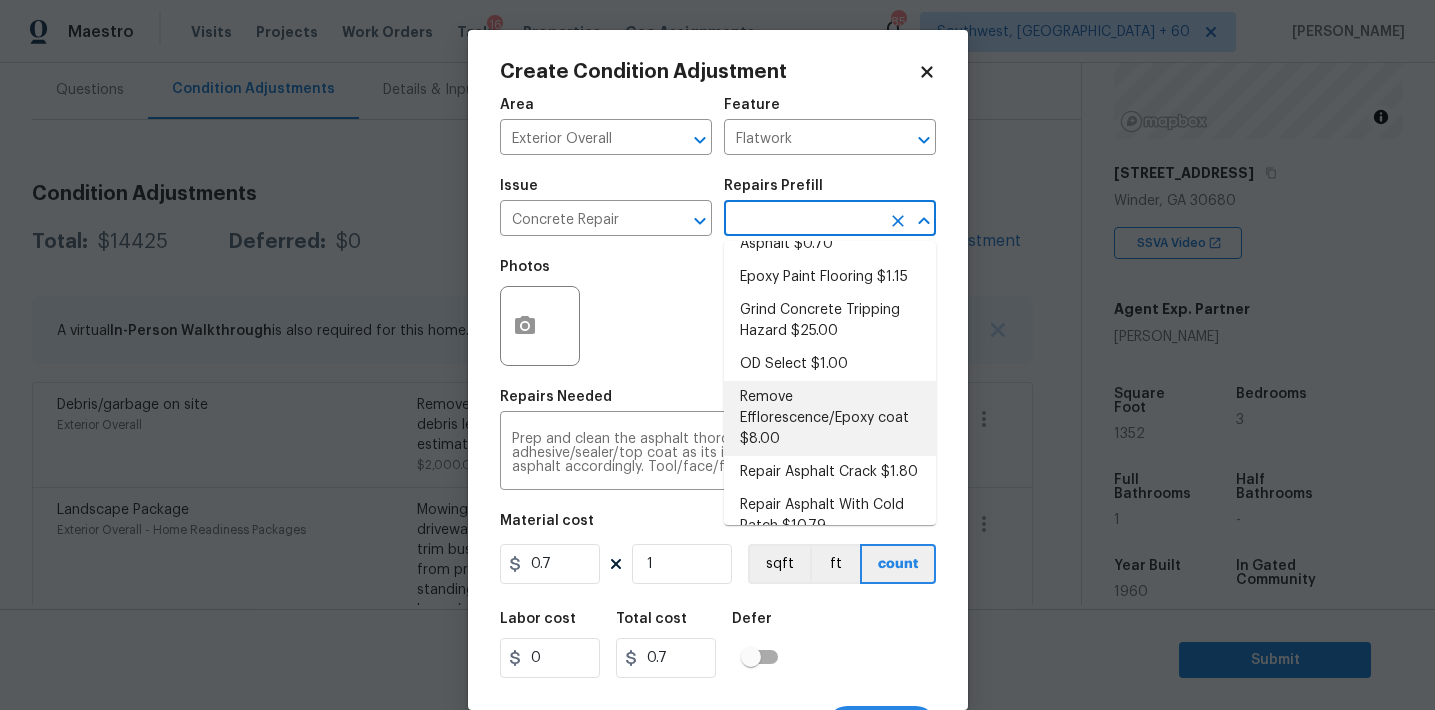 scroll, scrollTop: 155, scrollLeft: 0, axis: vertical 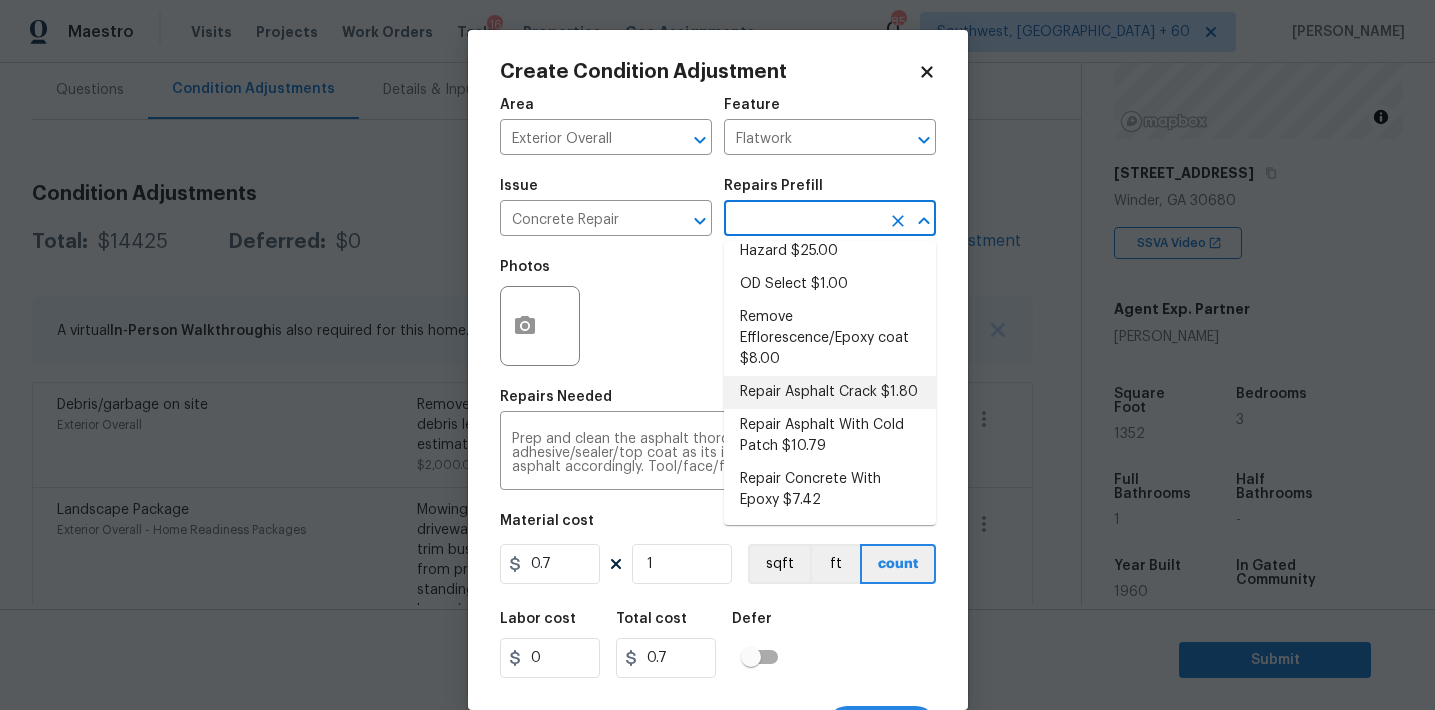 click on "Repair Asphalt Crack $1.80" at bounding box center [830, 392] 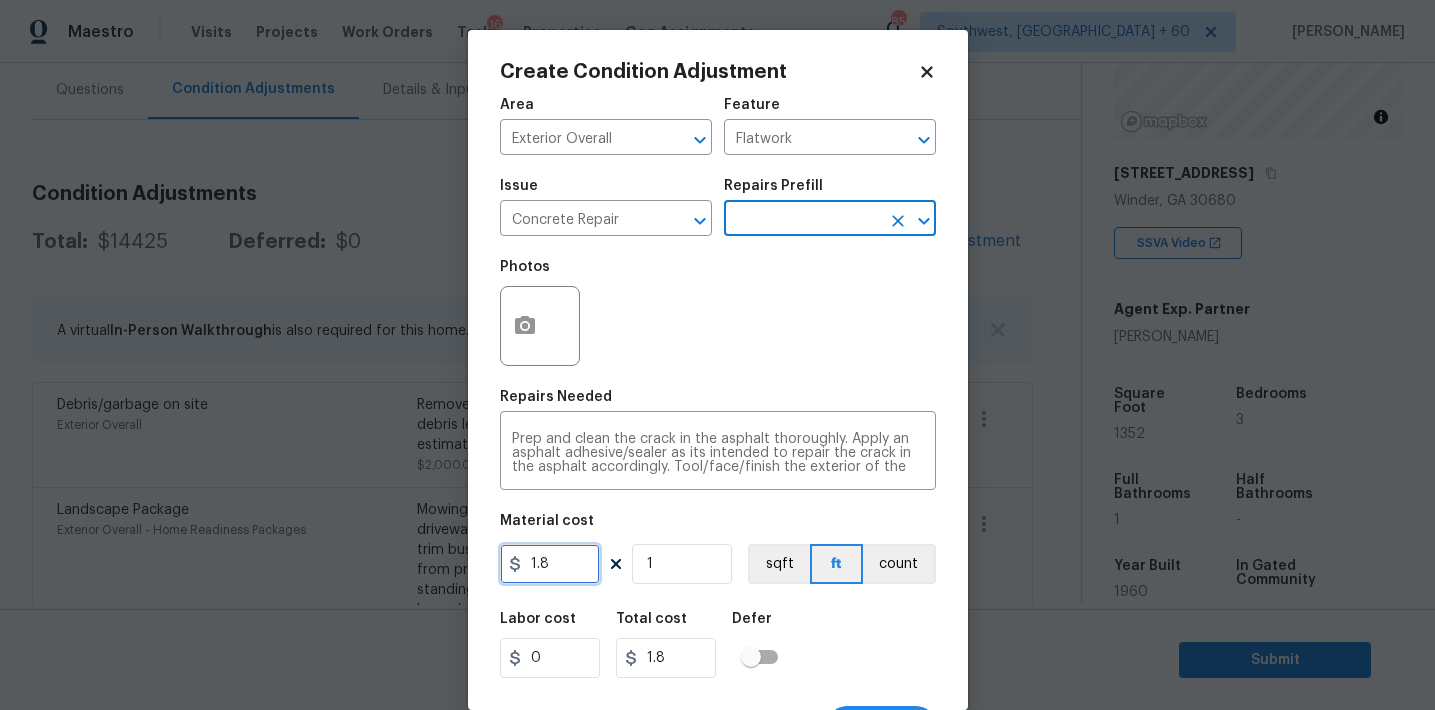 click on "1.8" at bounding box center [550, 564] 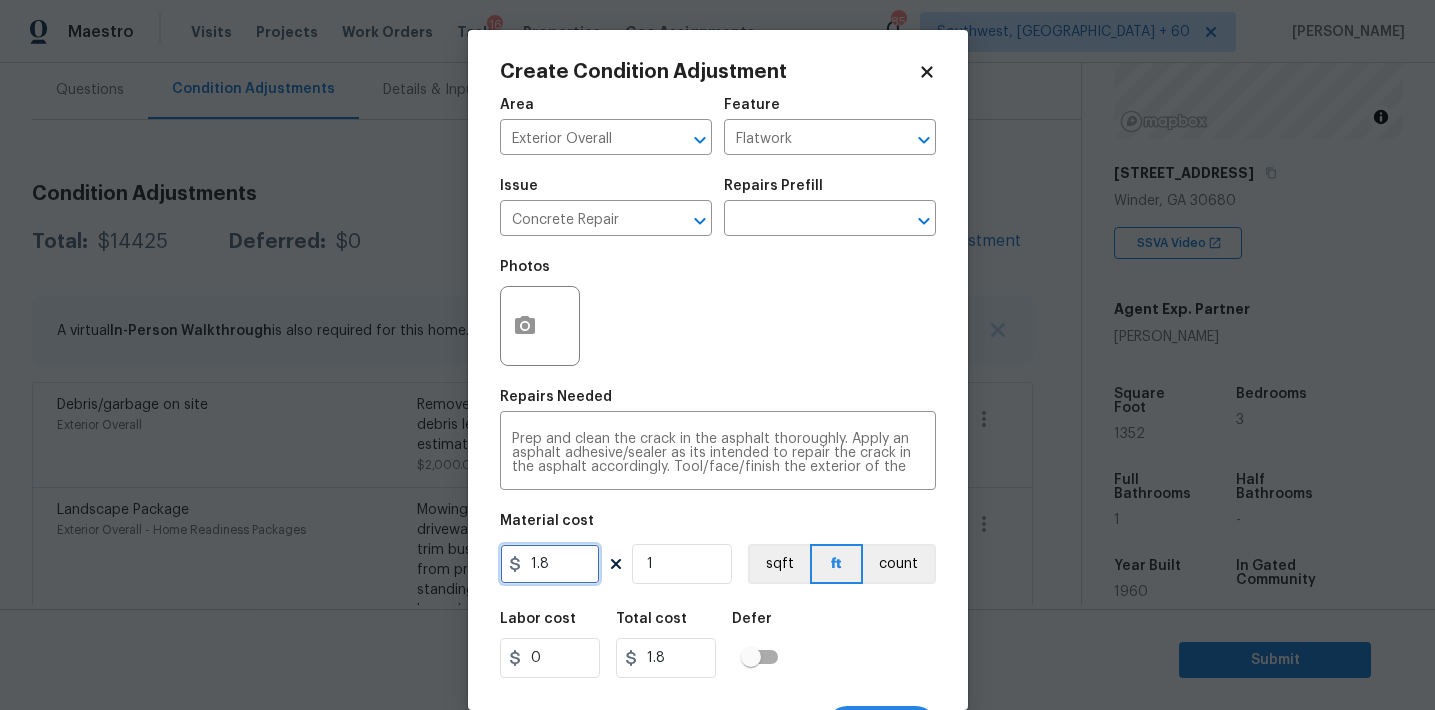 click on "1.8" at bounding box center [550, 564] 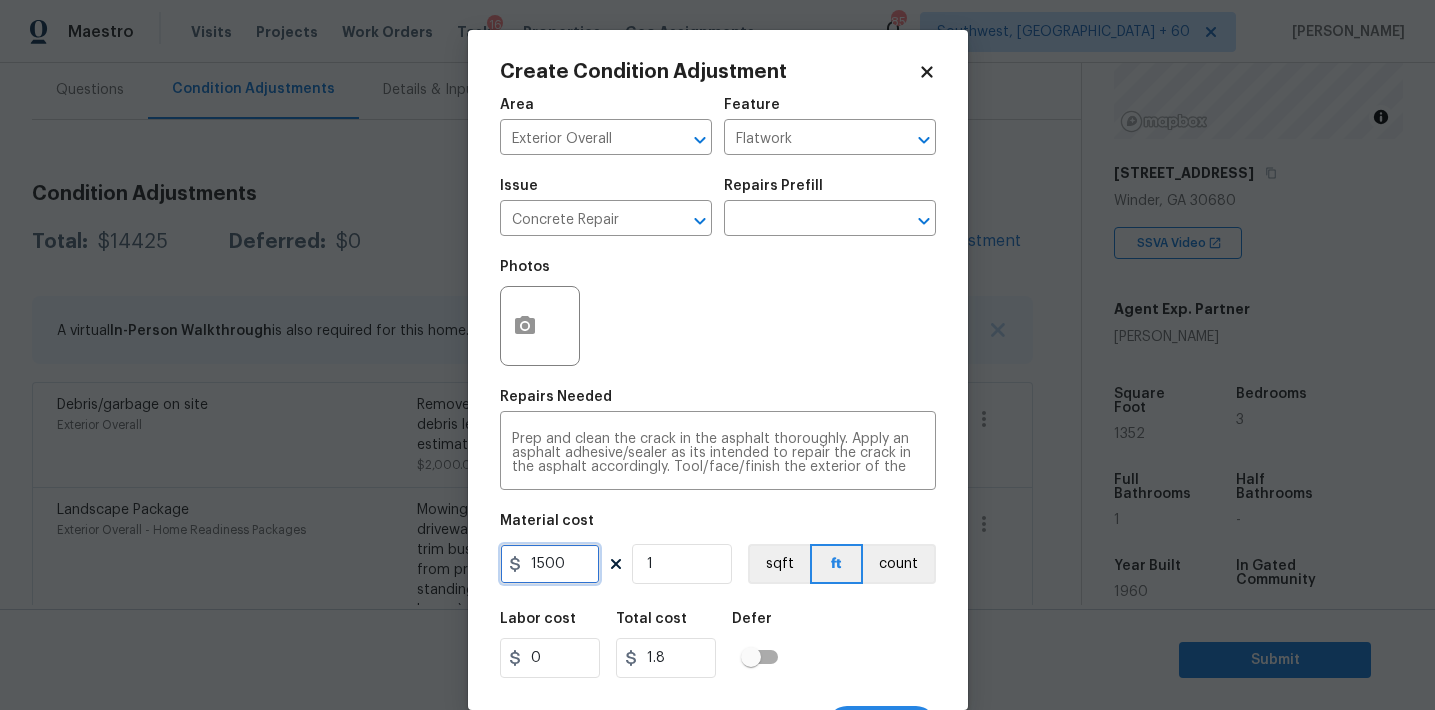 type on "1500" 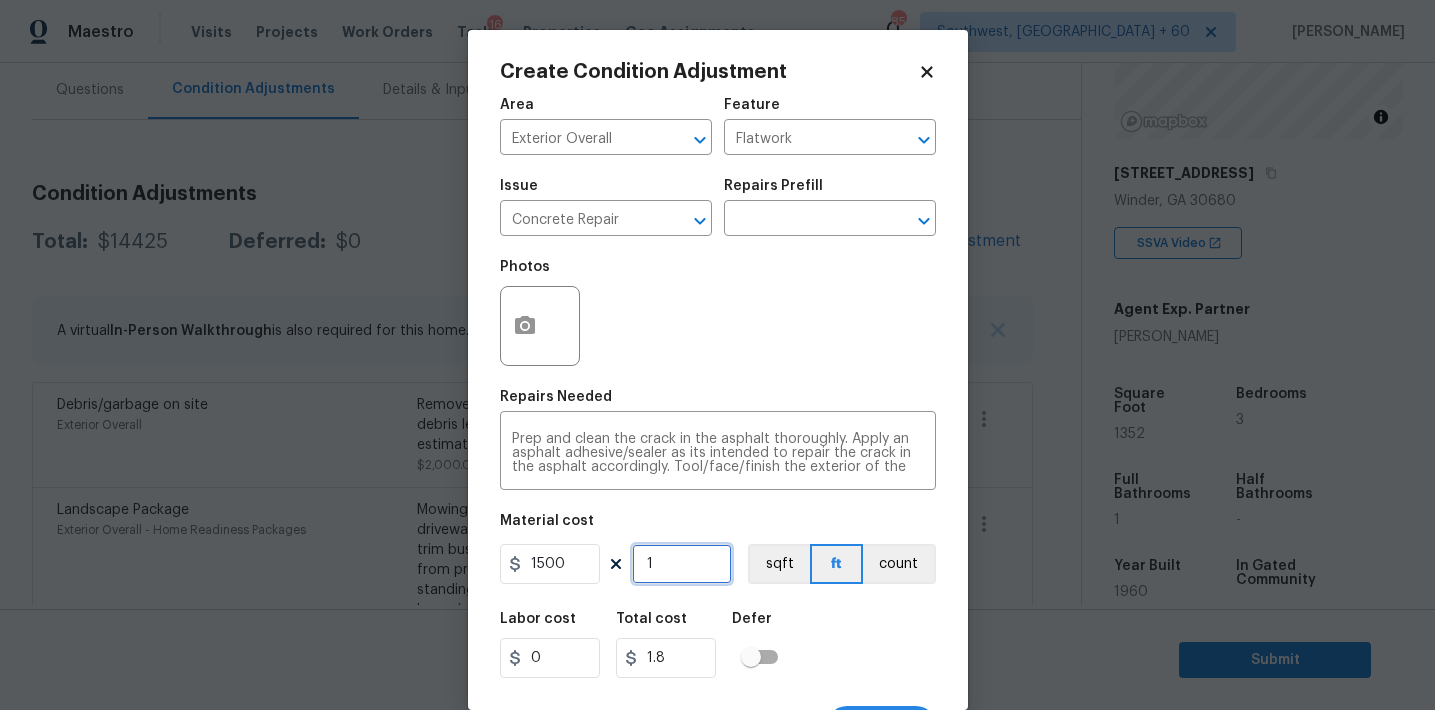 type on "1500" 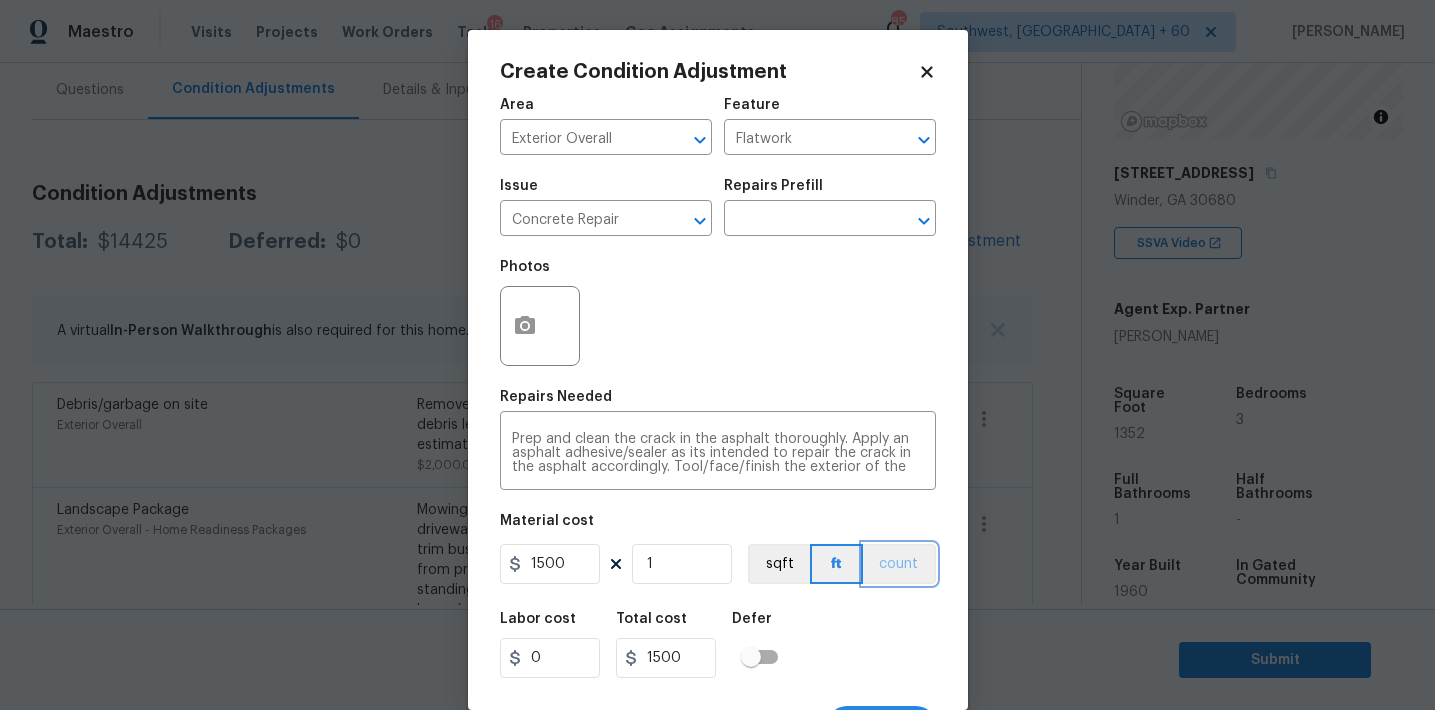 click on "count" at bounding box center (899, 564) 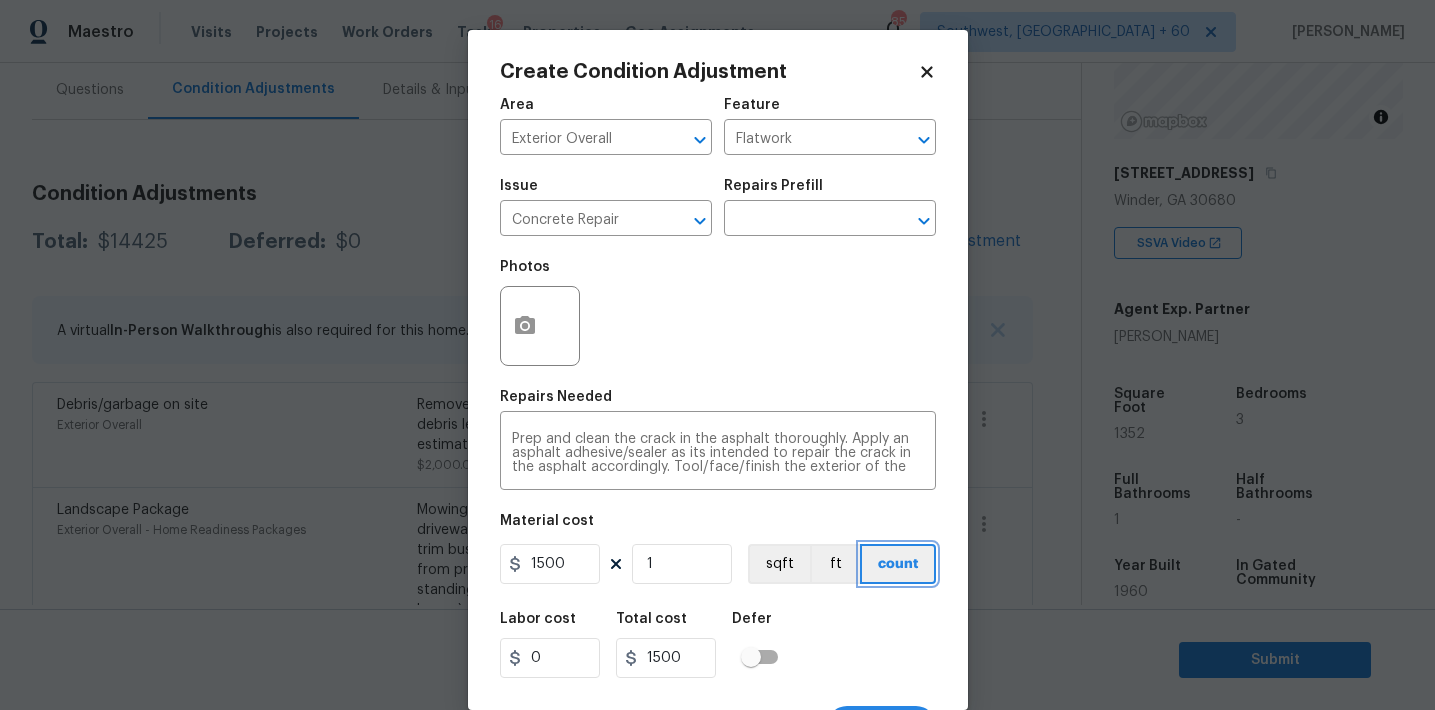 scroll, scrollTop: 37, scrollLeft: 0, axis: vertical 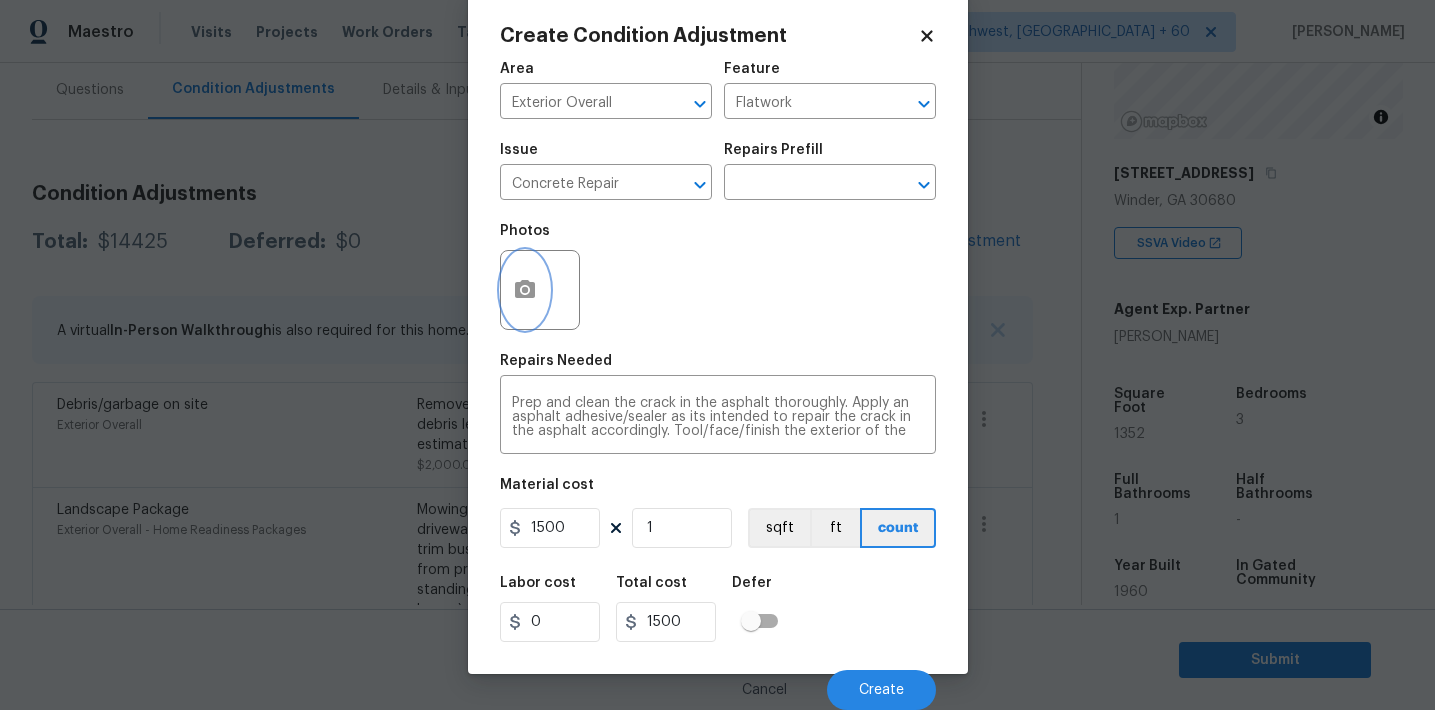 click at bounding box center (525, 290) 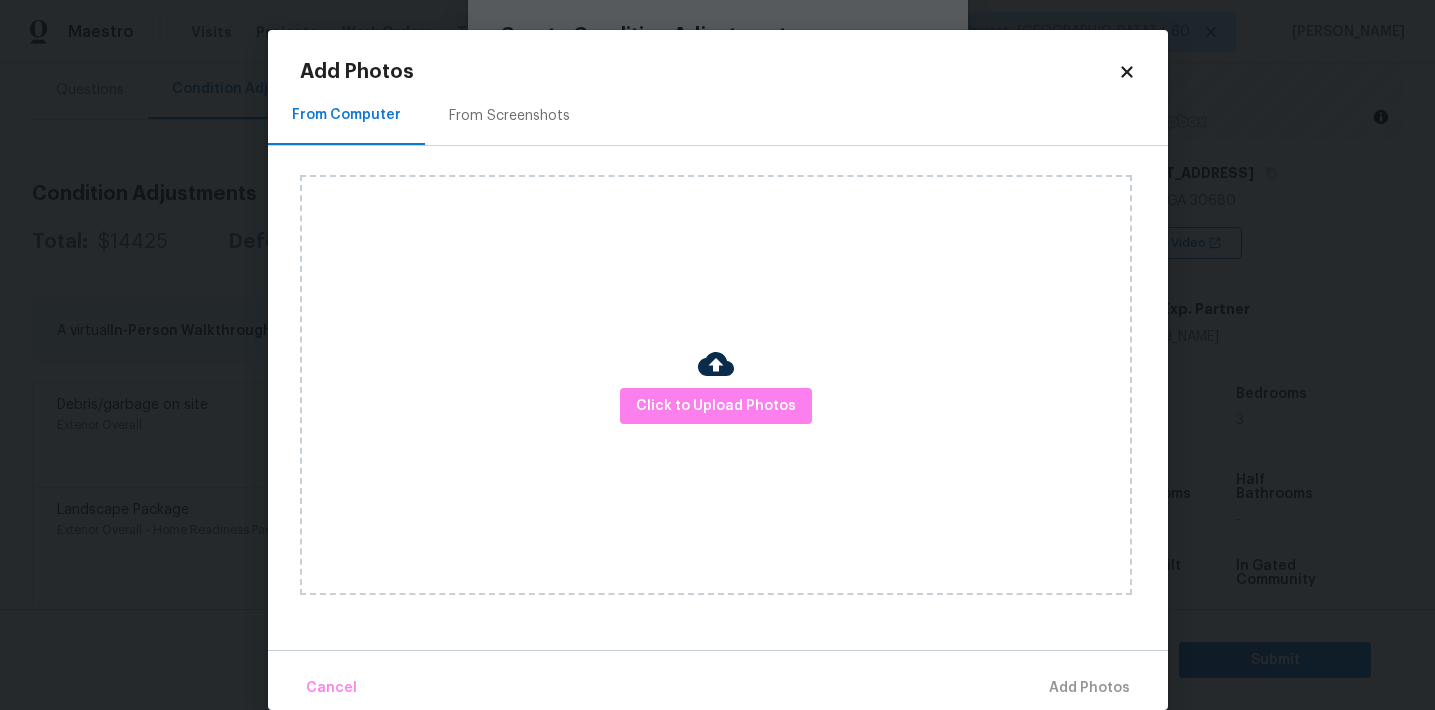 click on "Add Photos From Computer From Screenshots Click to Upload Photos Cancel Add Photos" at bounding box center (718, 370) 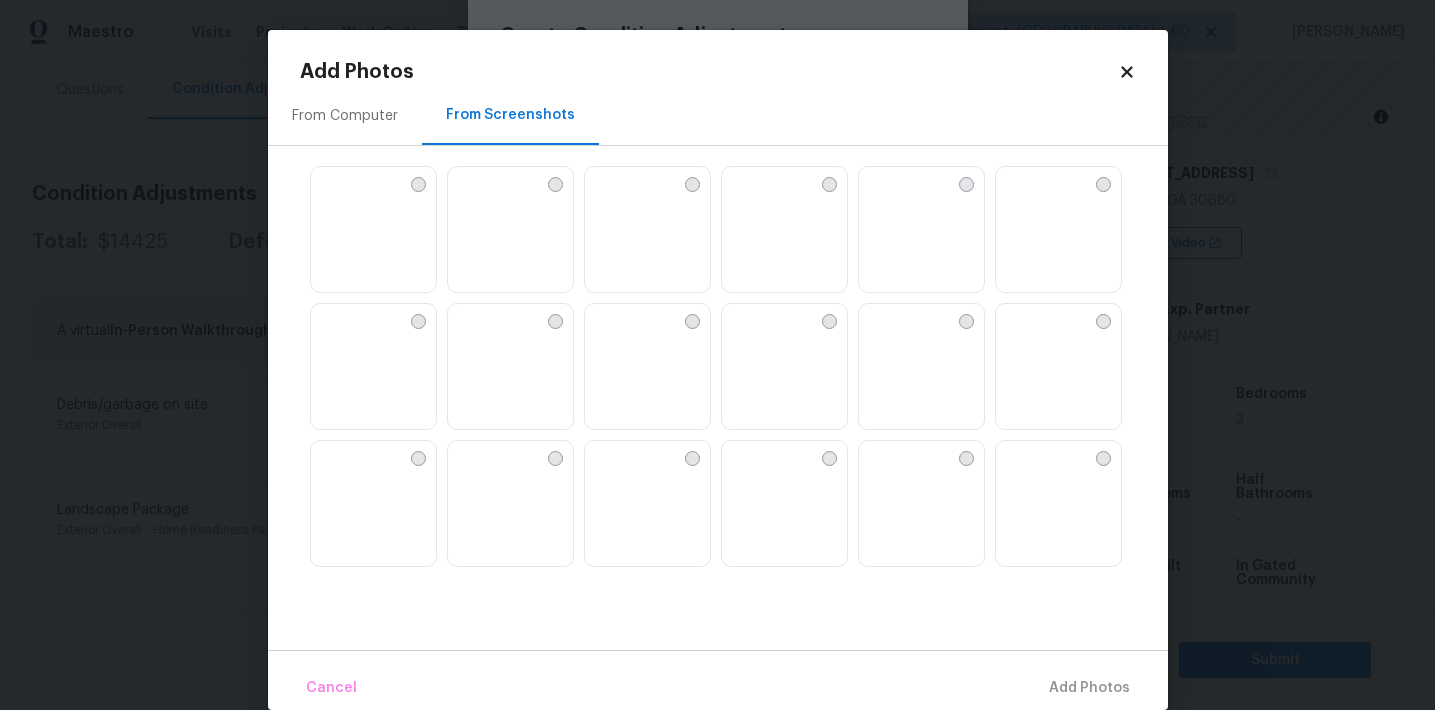 click at bounding box center [601, 183] 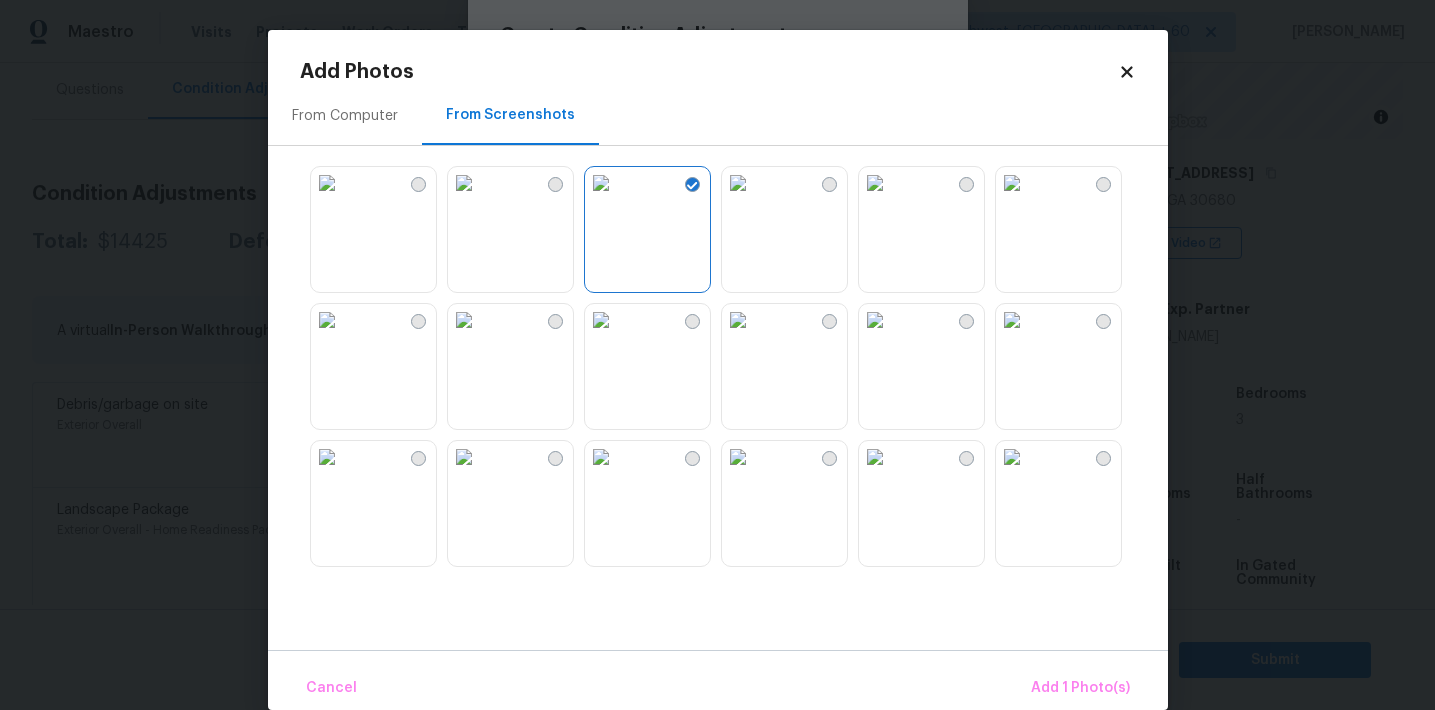 click at bounding box center [875, 183] 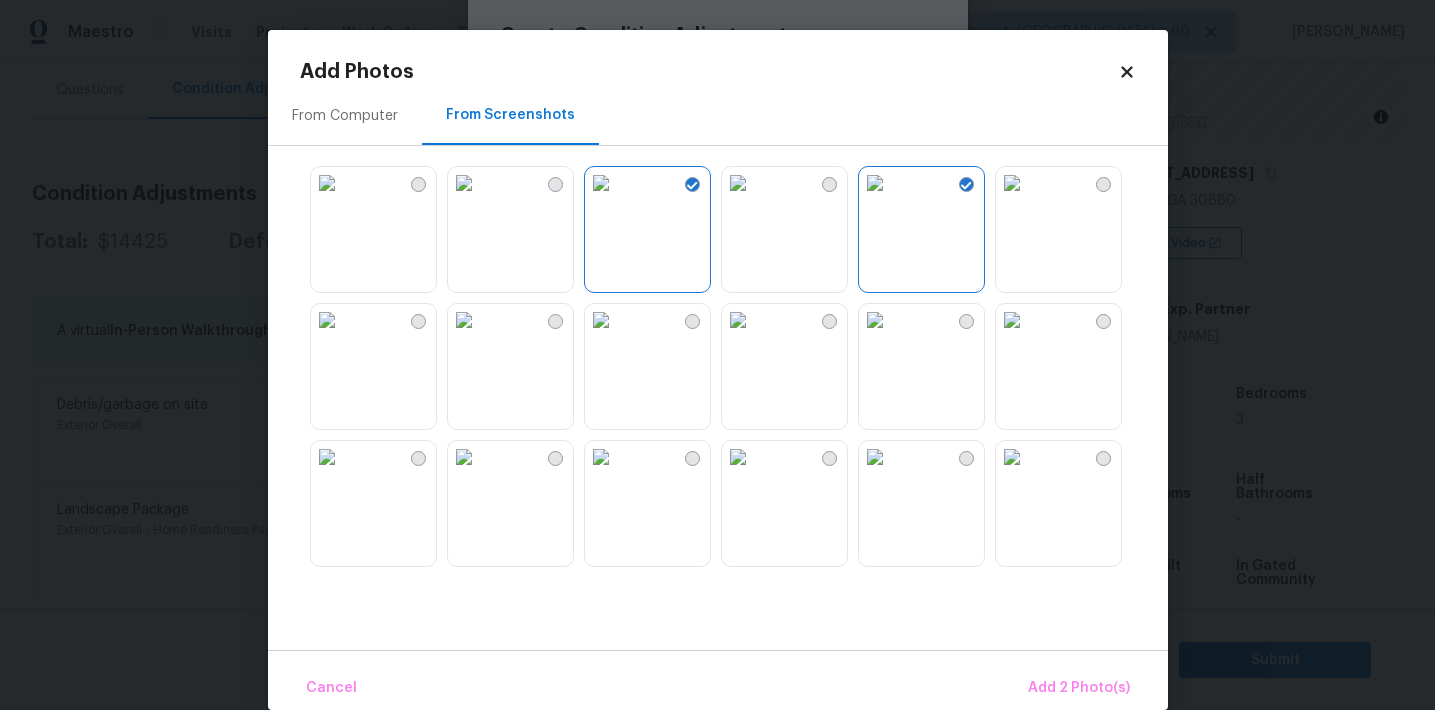 click at bounding box center (601, 457) 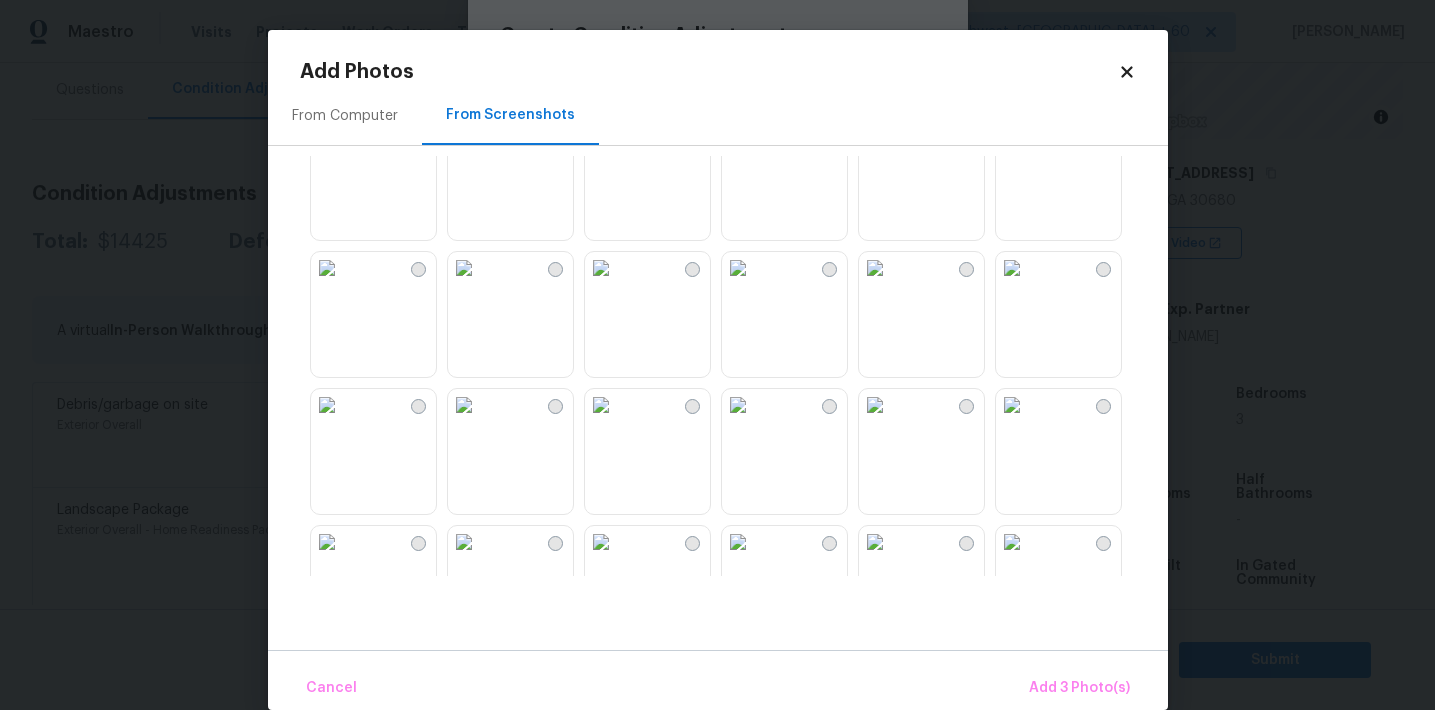 scroll, scrollTop: 491, scrollLeft: 0, axis: vertical 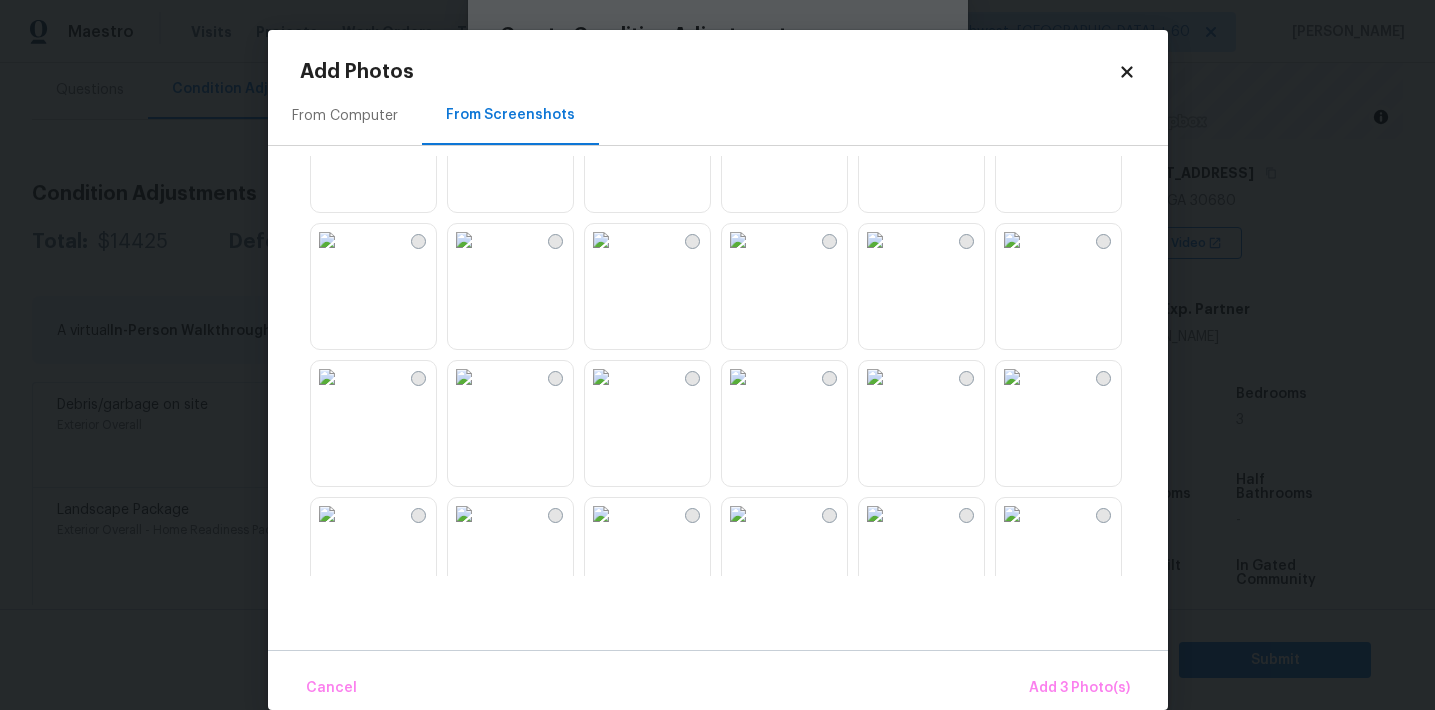 click at bounding box center (601, 377) 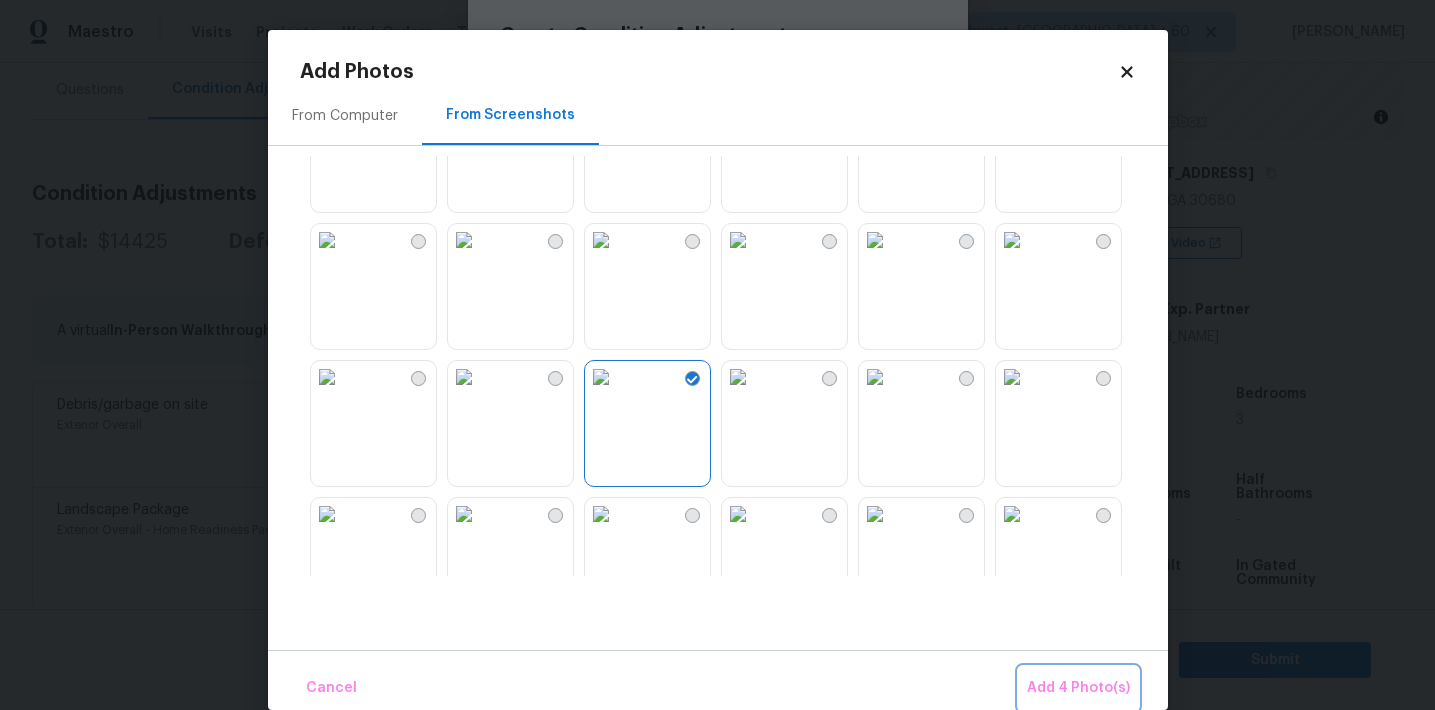 click on "Add 4 Photo(s)" at bounding box center [1078, 688] 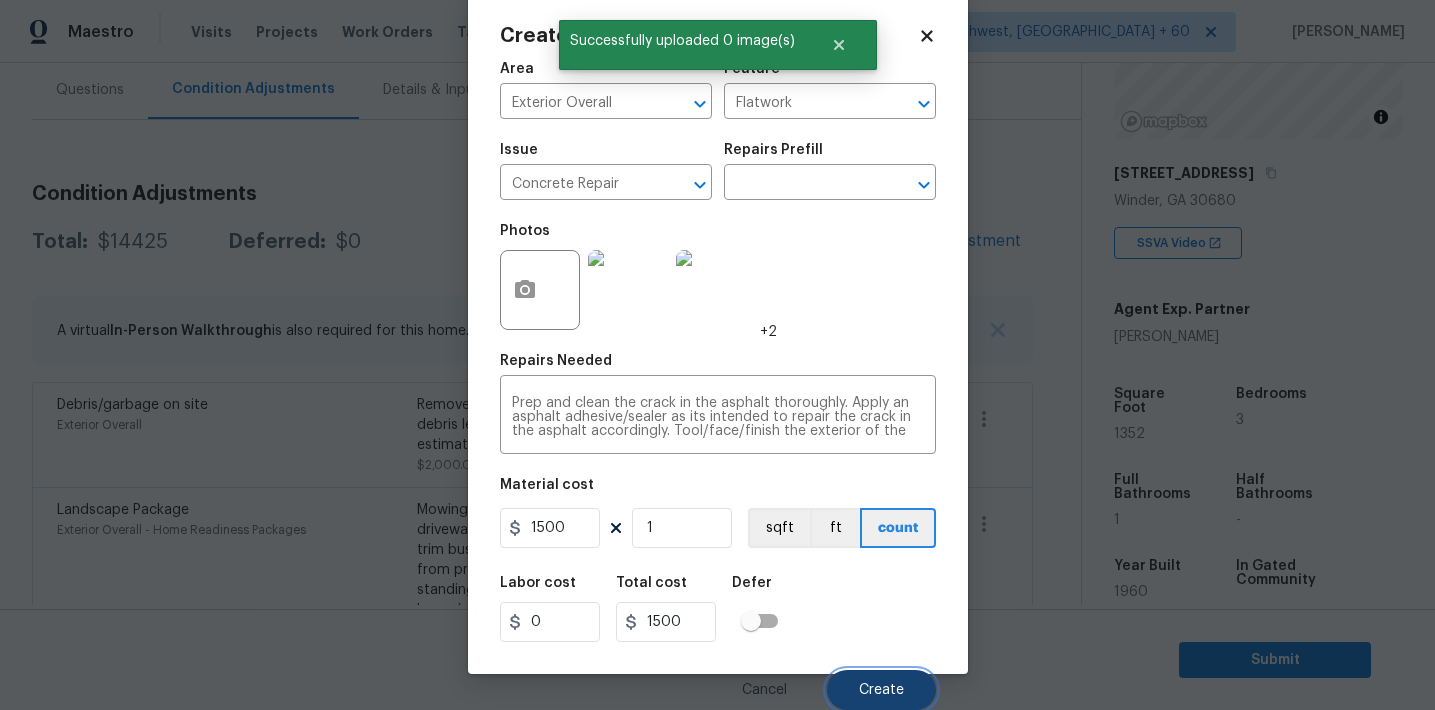 click on "Create" at bounding box center (881, 690) 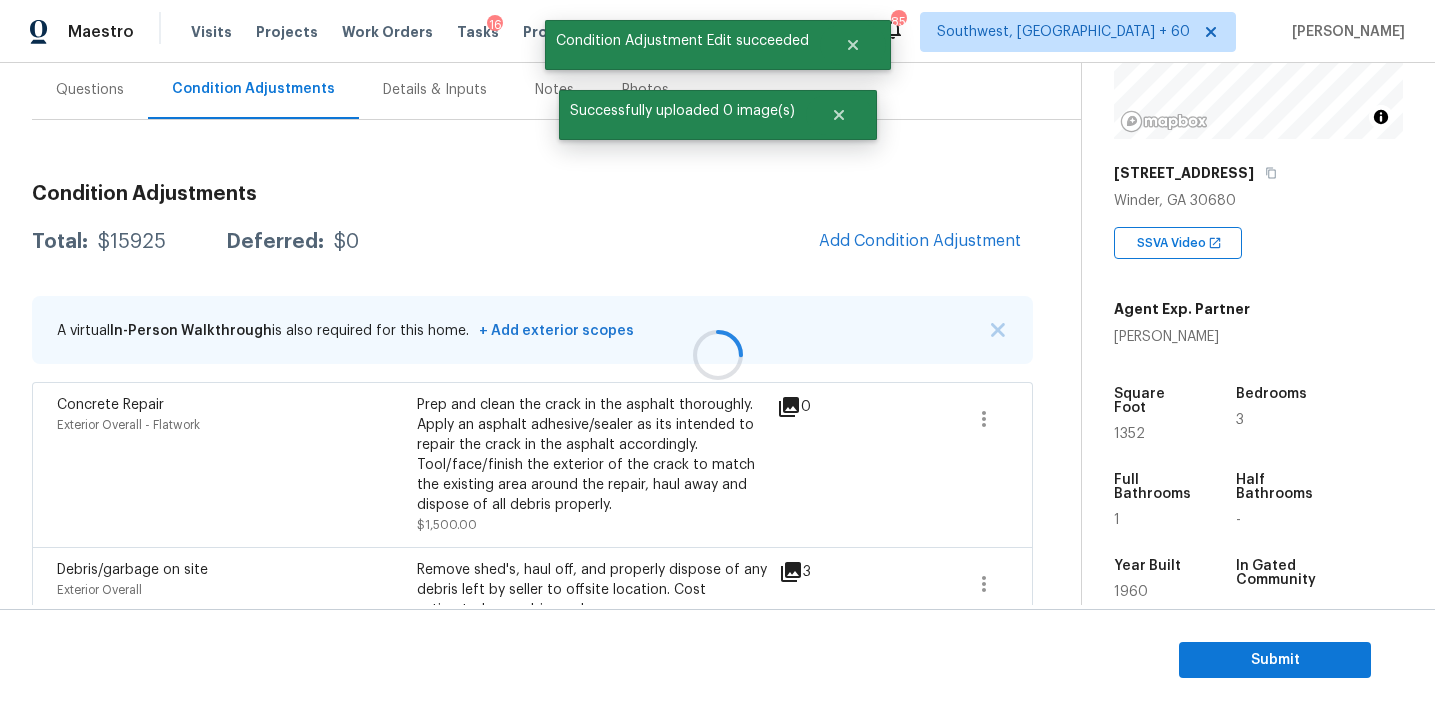 scroll, scrollTop: 30, scrollLeft: 0, axis: vertical 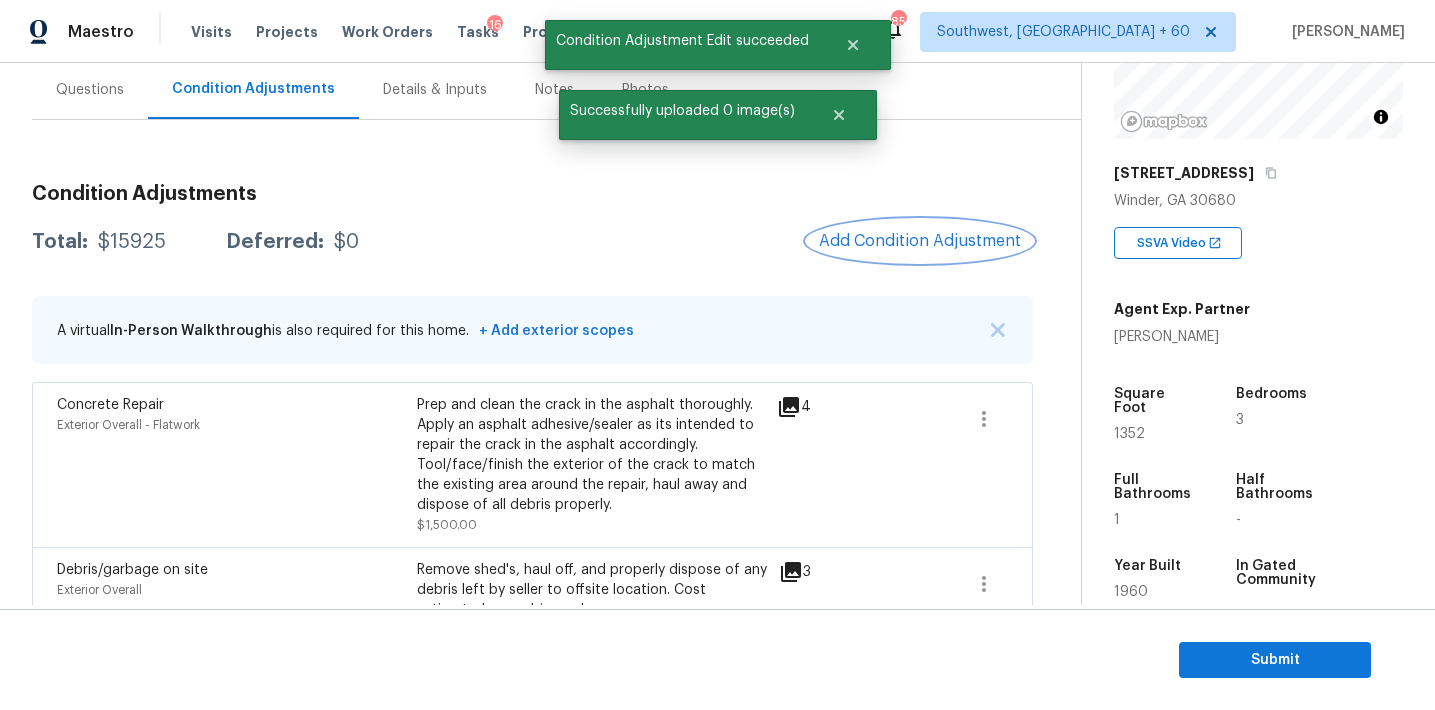 click on "Add Condition Adjustment" at bounding box center [920, 241] 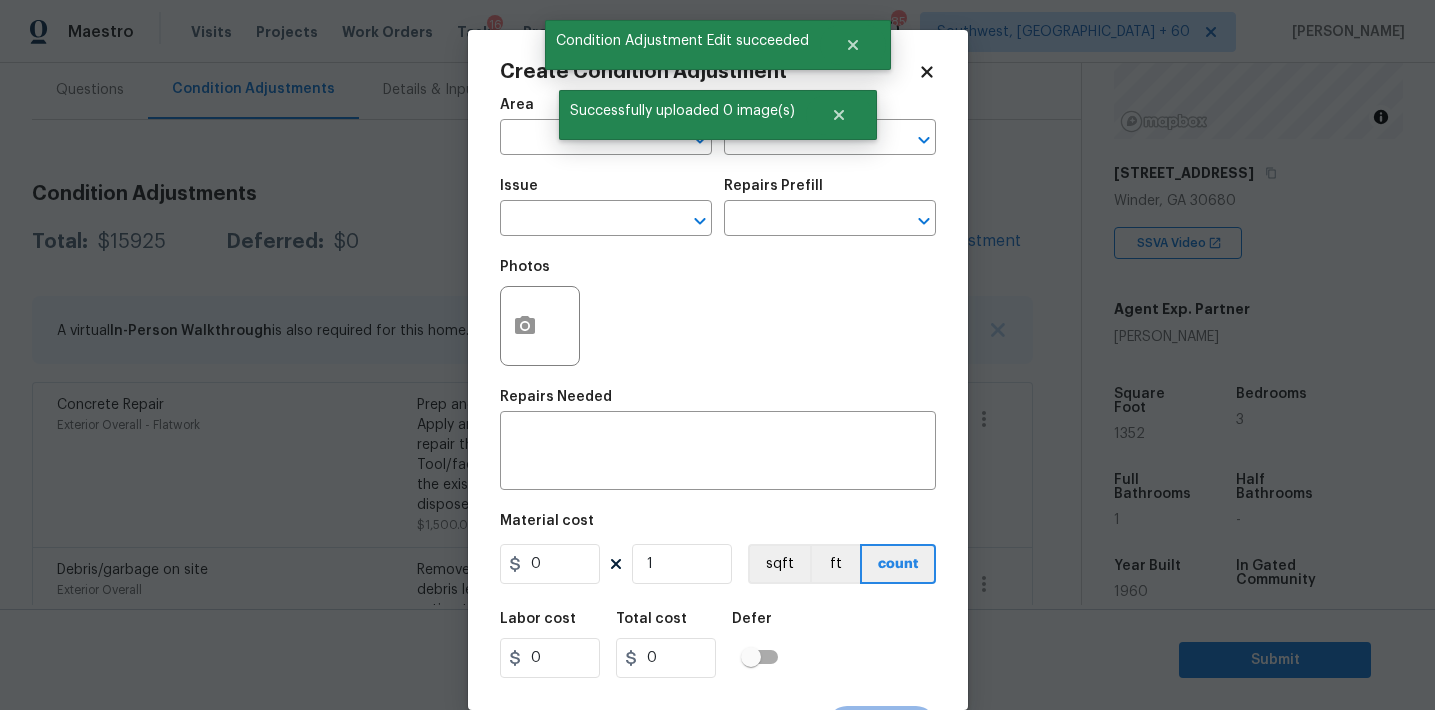 click on "Create Condition Adjustment Area ​ Feature ​ Issue ​ Repairs Prefill ​ Photos Repairs Needed x ​ Material cost 0 1 sqft ft count Labor cost 0 Total cost 0 Defer Cancel Create" at bounding box center (718, 370) 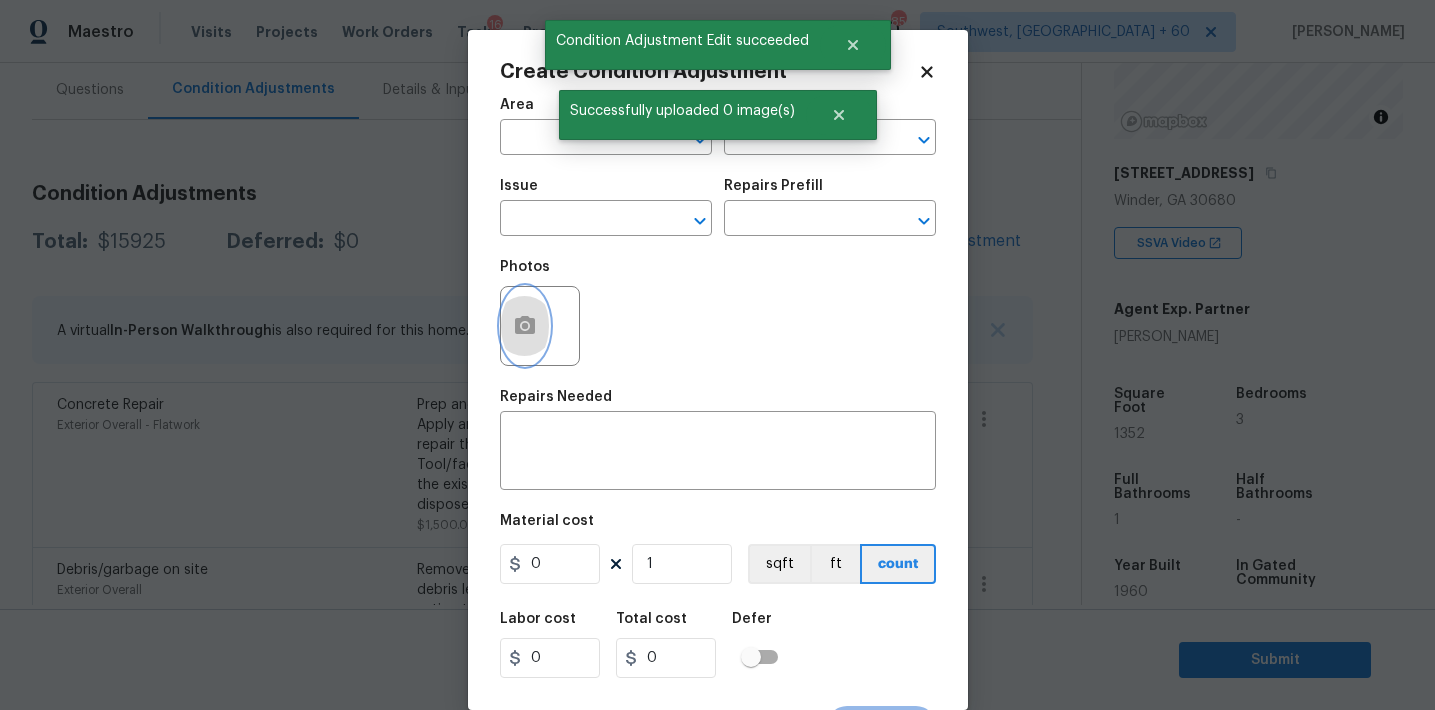 click at bounding box center (525, 326) 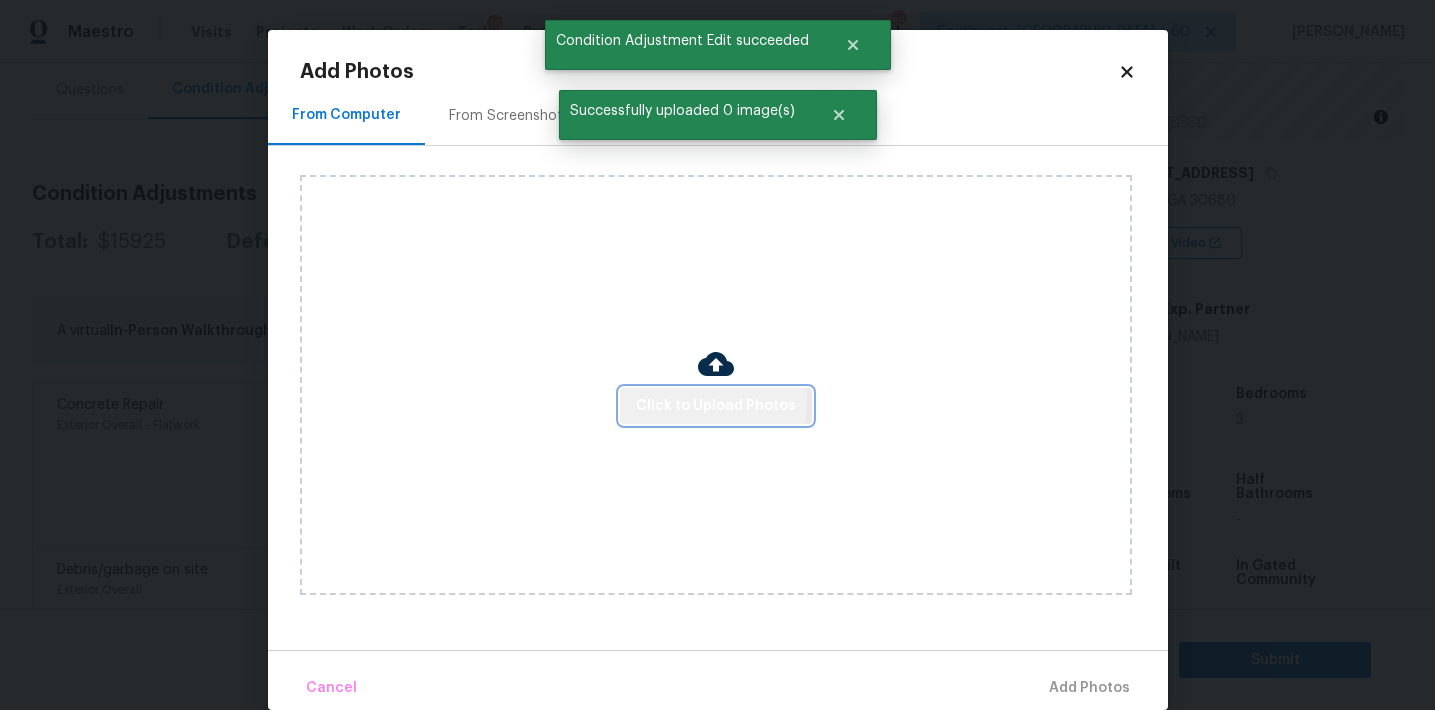 click on "Click to Upload Photos" at bounding box center [716, 406] 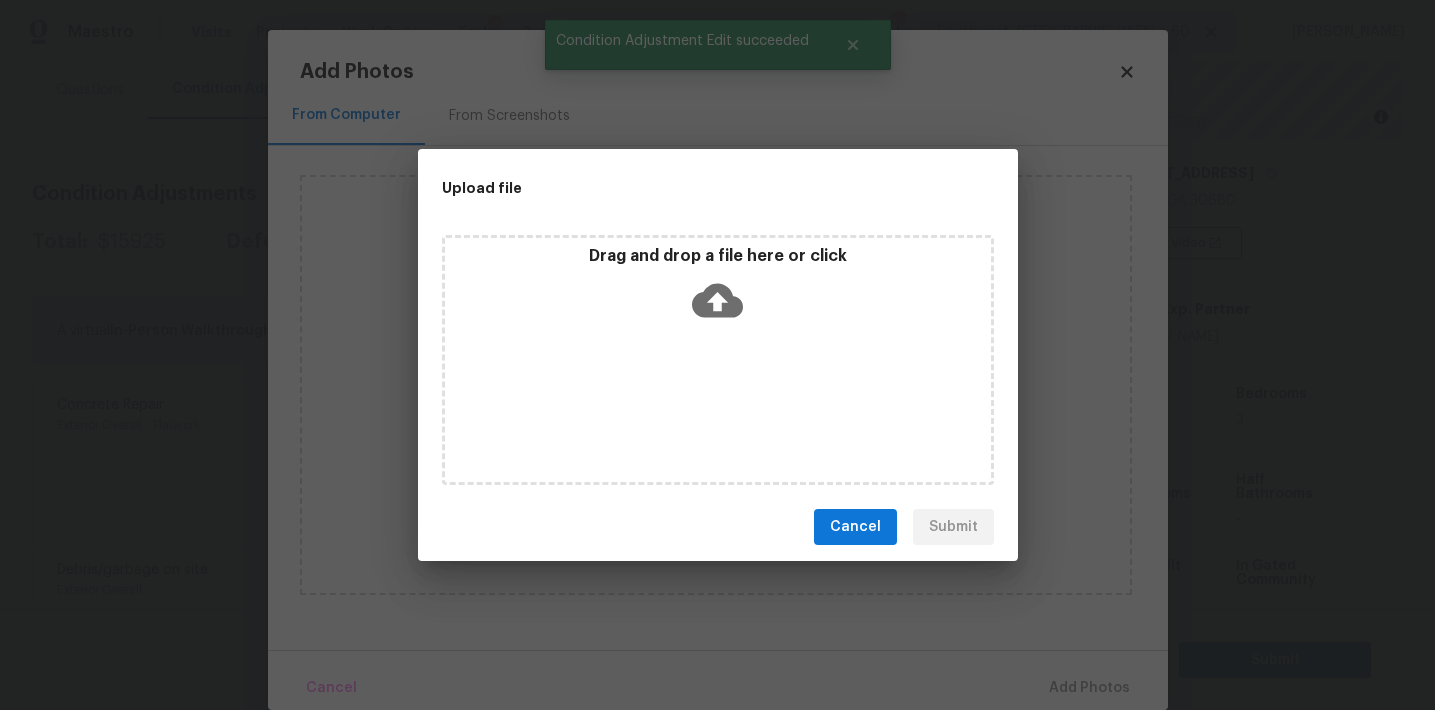 click on "Drag and drop a file here or click" at bounding box center [718, 256] 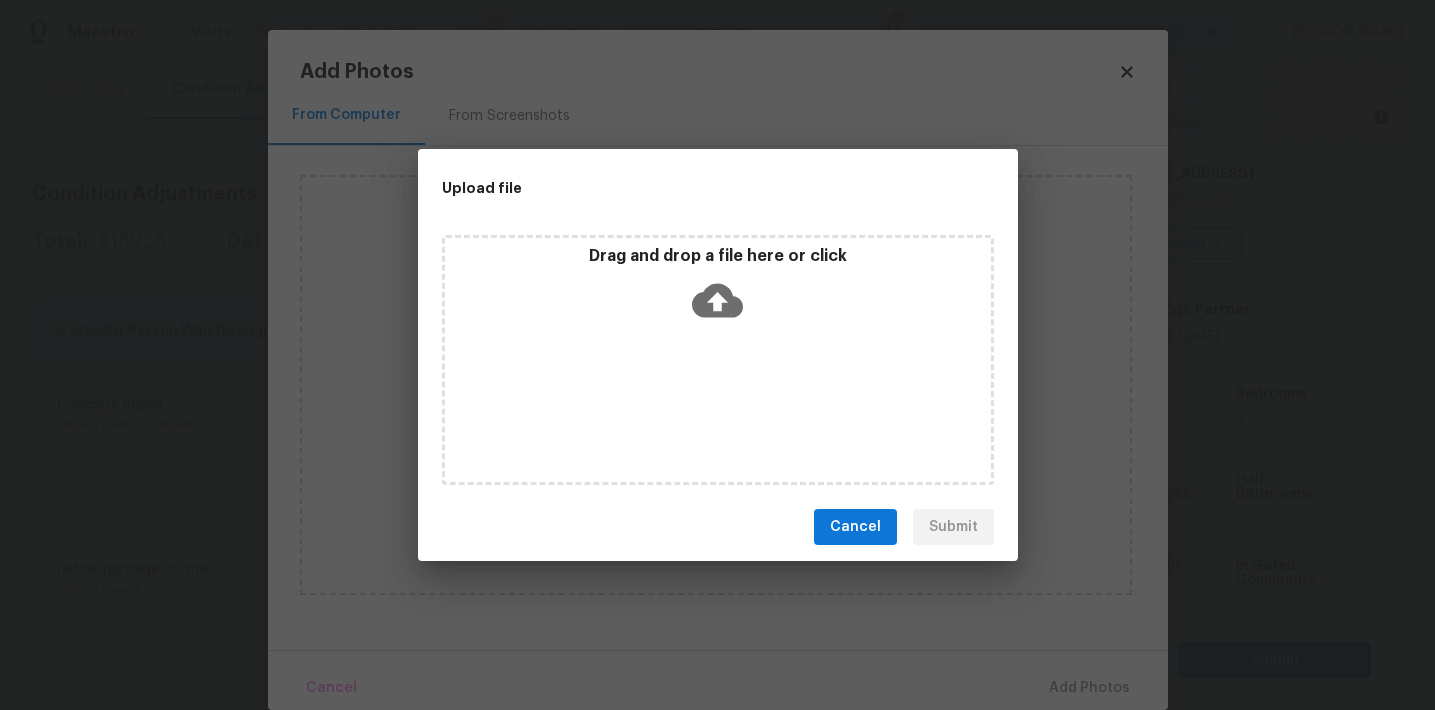 click on "Cancel" at bounding box center [855, 527] 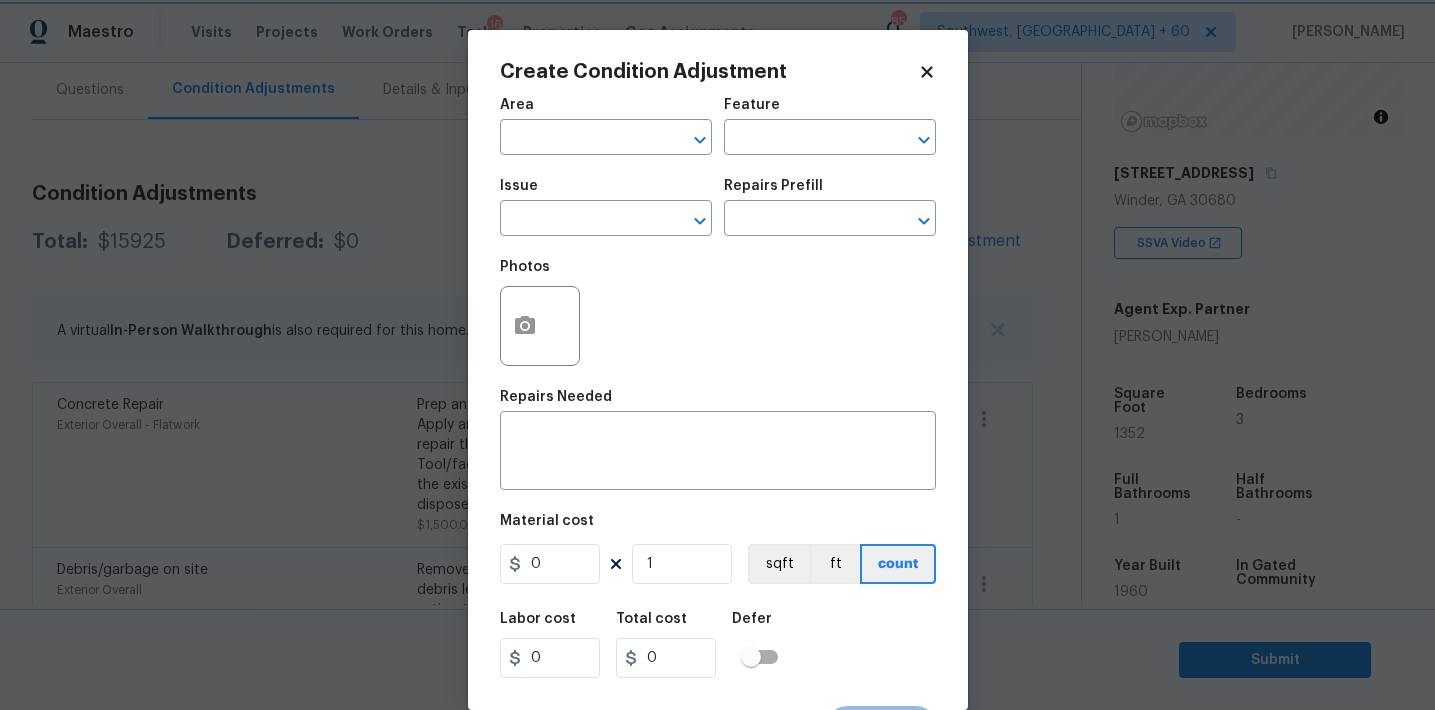 click on "Maestro Visits Projects Work Orders Tasks 16 Properties Geo Assignments 856 Southwest, FL + 60 Afran Peeran Back to tasks Condition Scoping - Full Fri, Jul 11 2025 by 5:46 am   Afran Peeran In-progress Questions Condition Adjustments Details & Inputs Notes Photos Condition Adjustments Total:  $15925 Deferred:  $0 Add Condition Adjustment A virtual  In-Person Walkthrough  is also required for this home.   + Add exterior scopes Concrete Repair Exterior Overall - Flatwork Prep and clean the crack in the asphalt thoroughly. Apply an asphalt adhesive/sealer as its intended to repair the crack in the asphalt accordingly. Tool/face/finish the exterior of the crack to match the existing area around the repair, haul away and dispose of all debris properly. $1,500.00   4 Debris/garbage on site Exterior Overall Remove shed's, haul off, and properly dispose of any debris left by seller to offsite location. Cost estimated per cubic yard. $2,000.00   3 Landscape Package Exterior Overall - Home Readiness Packages $300.00" at bounding box center [717, 355] 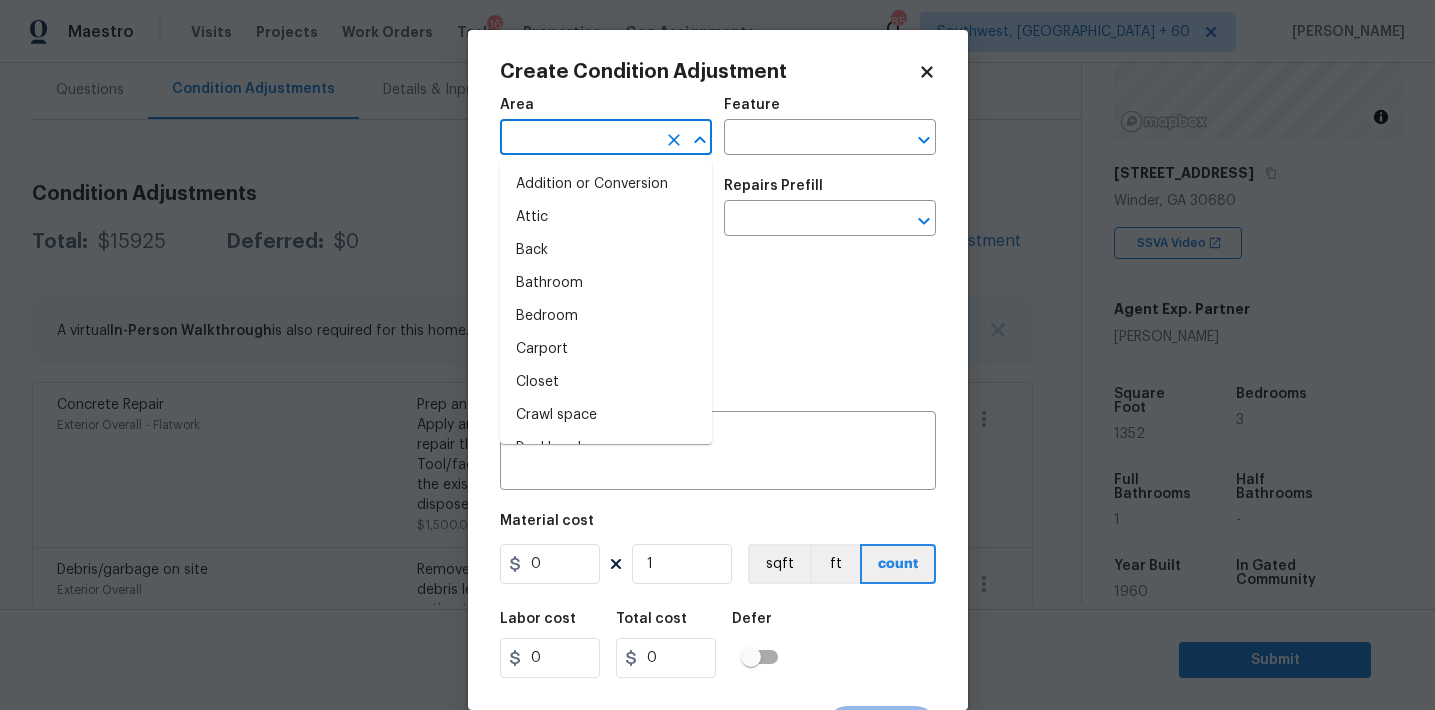 click at bounding box center (578, 139) 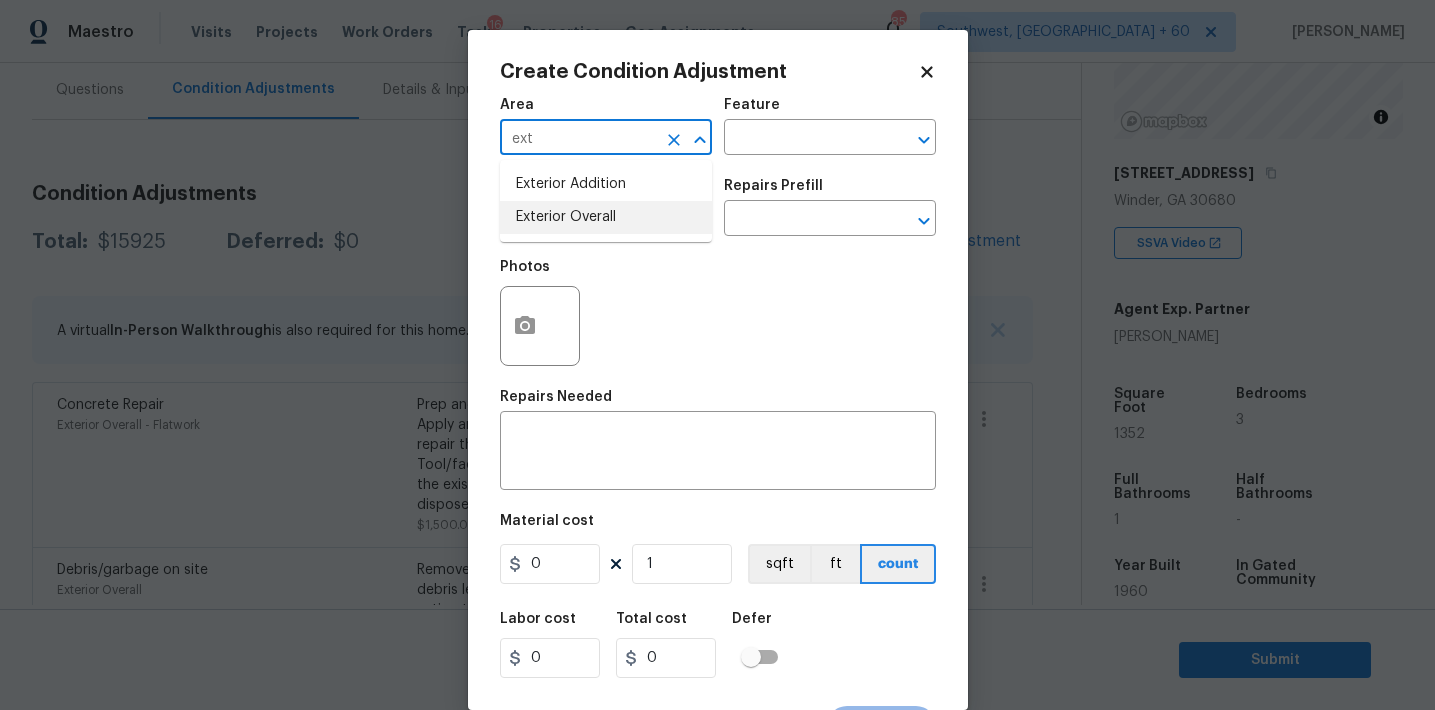 click on "Exterior Overall" at bounding box center (606, 217) 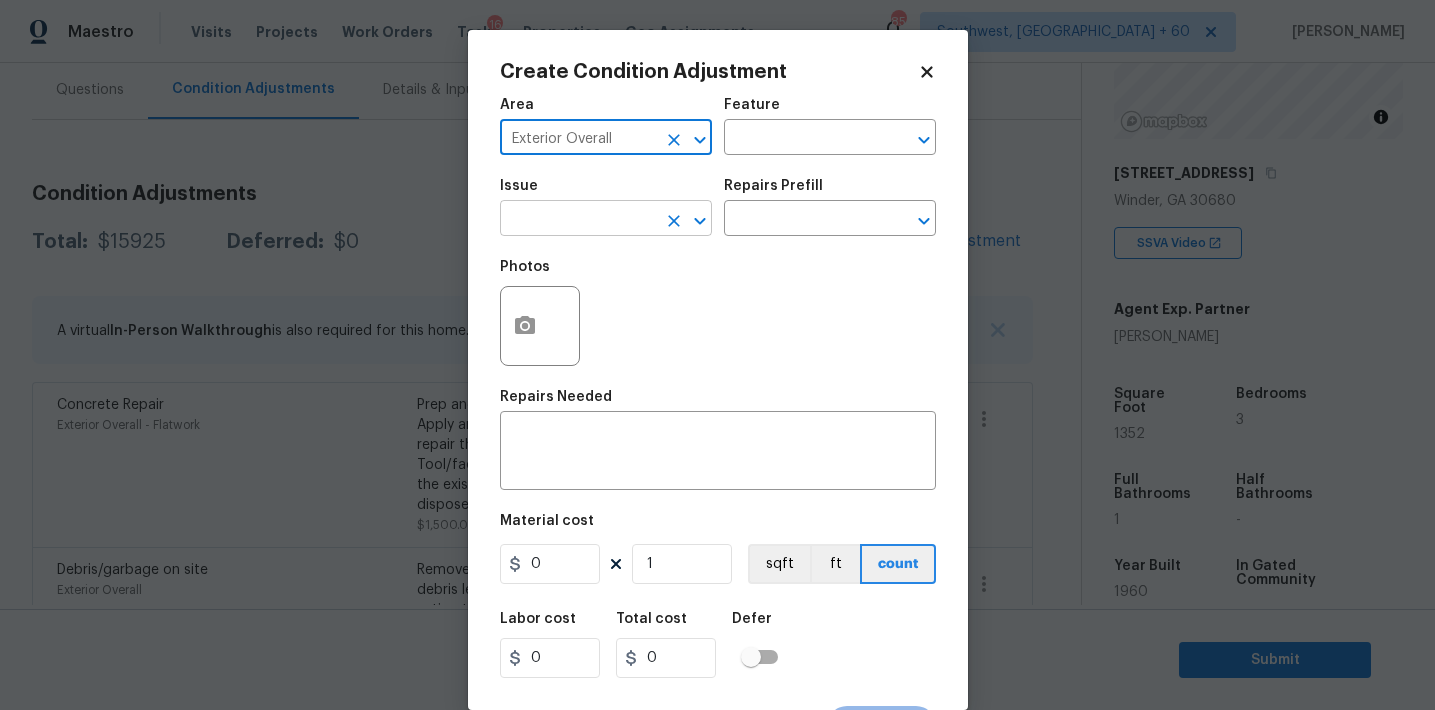 type on "Exterior Overall" 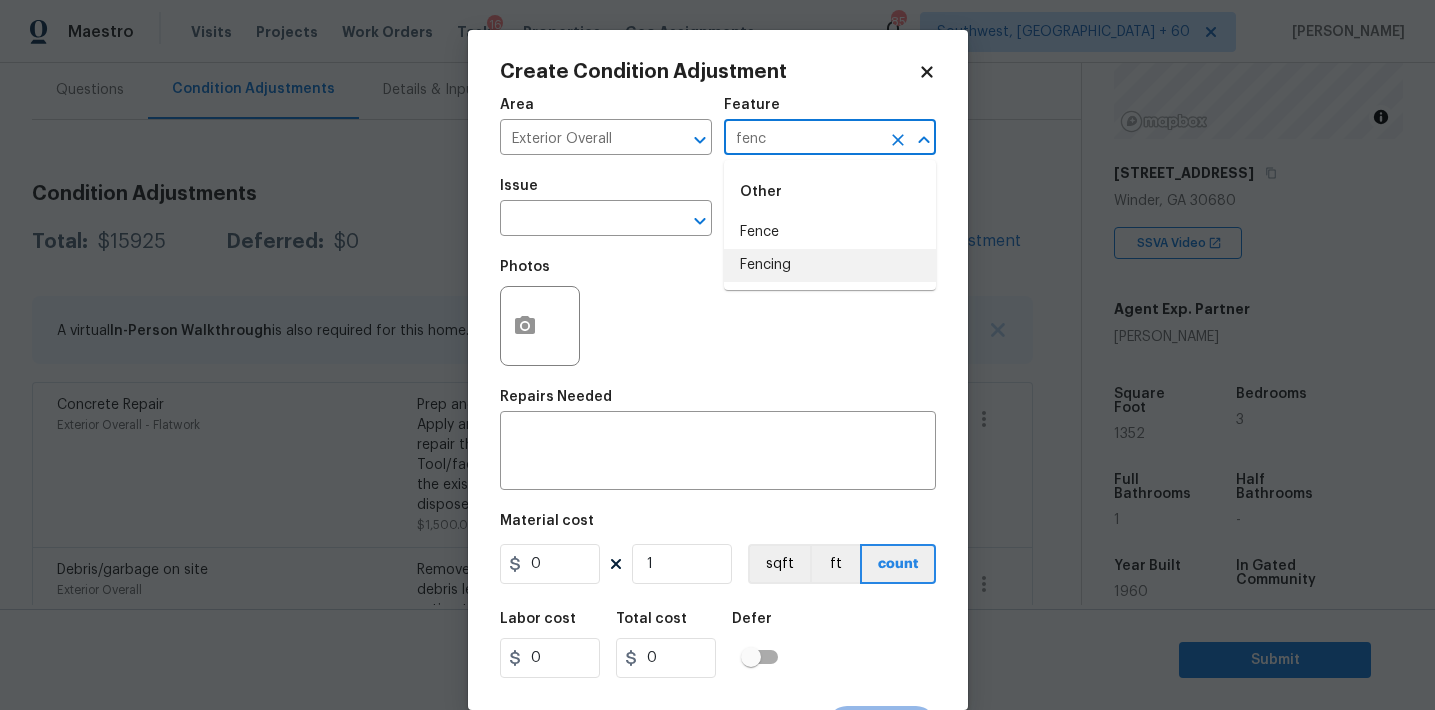 click on "Fencing" at bounding box center (830, 265) 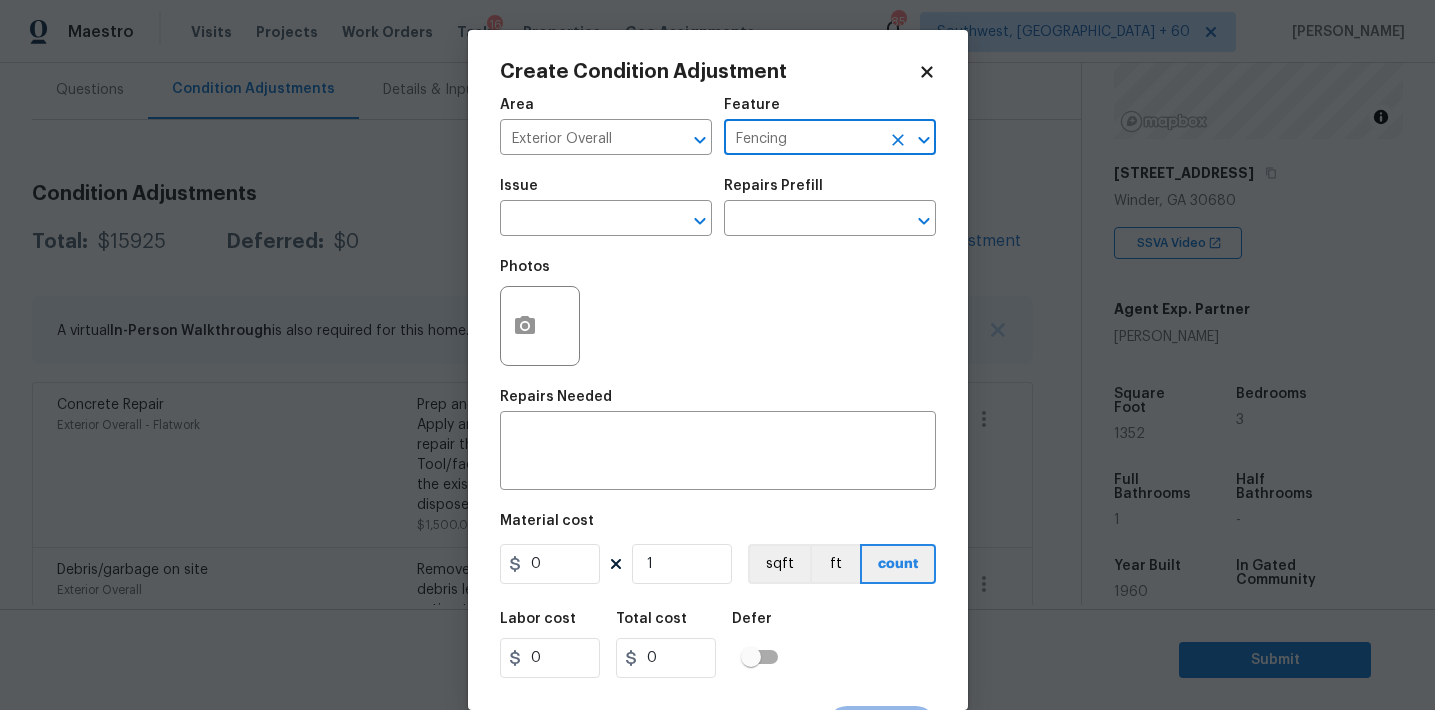 type on "Fencing" 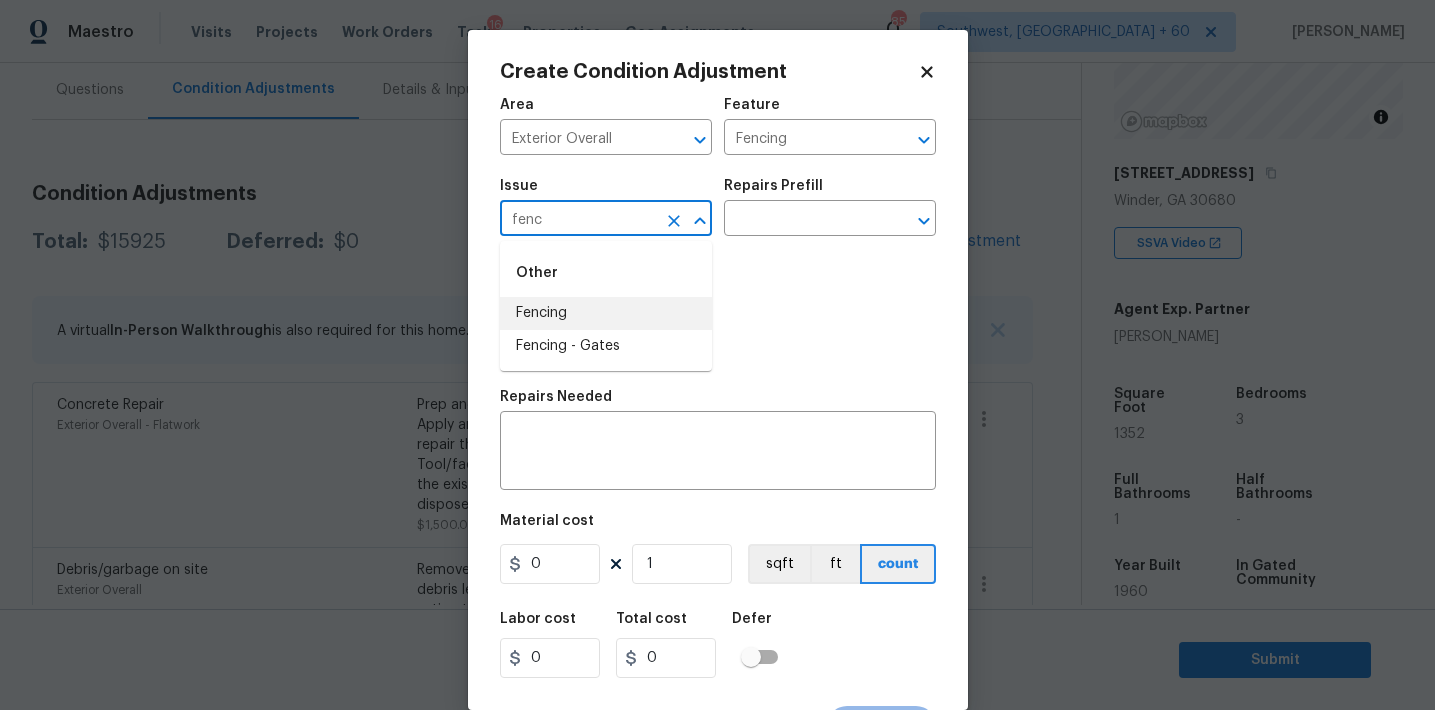 click on "Fencing" at bounding box center [606, 313] 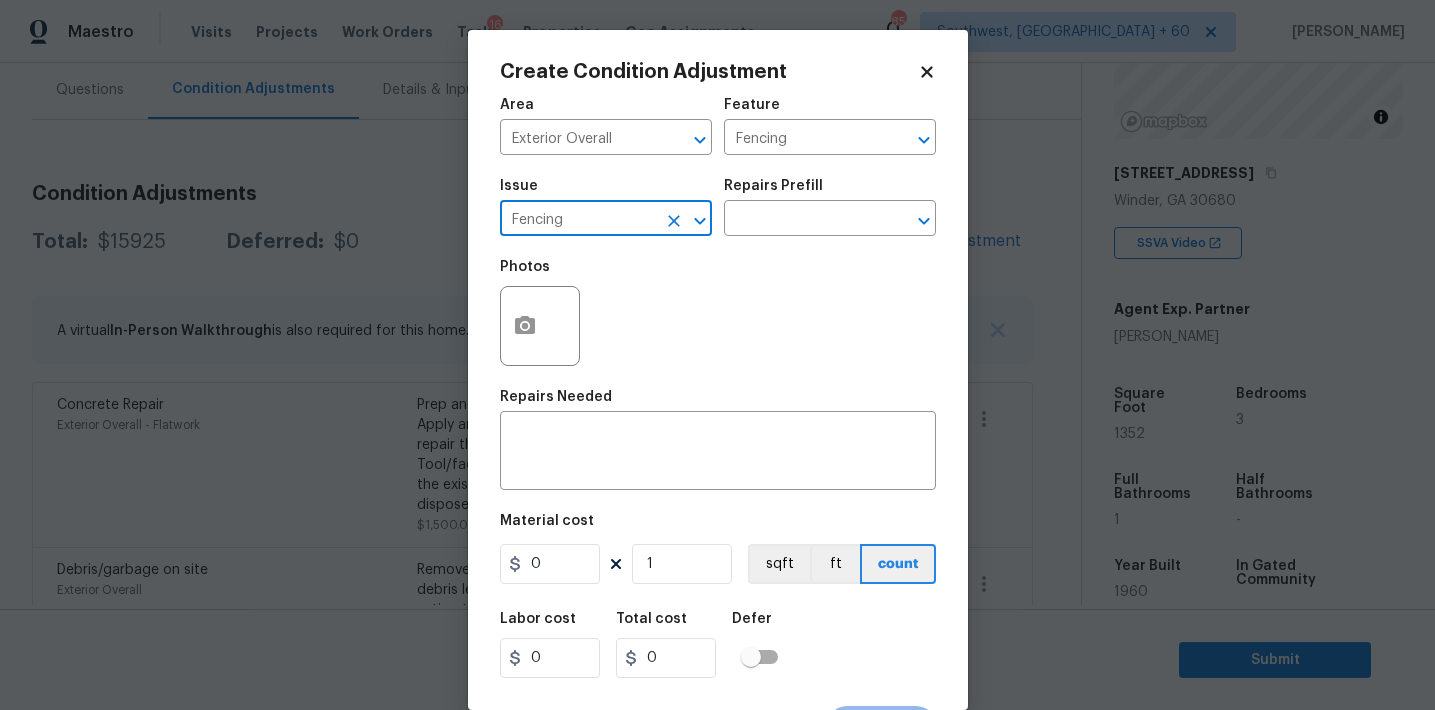 click on "Fencing" at bounding box center (578, 220) 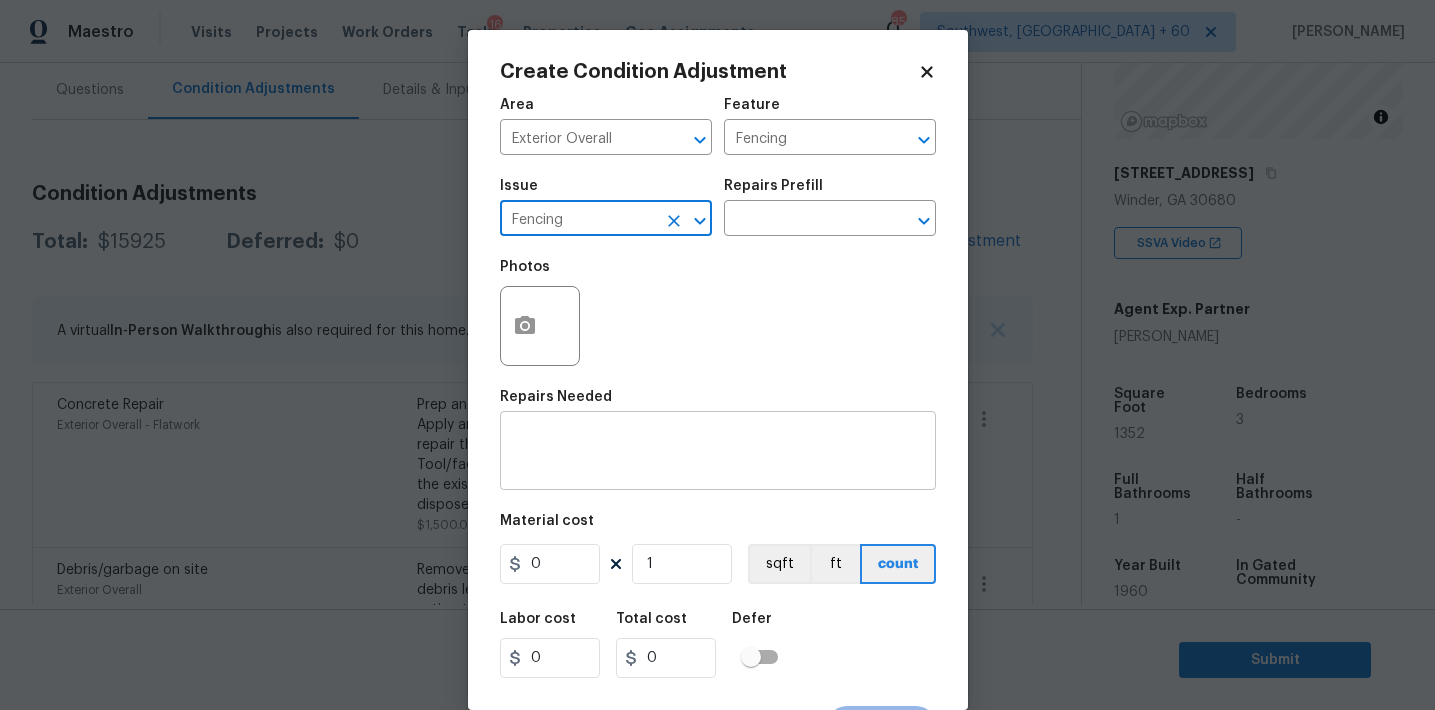 type on "Fencing" 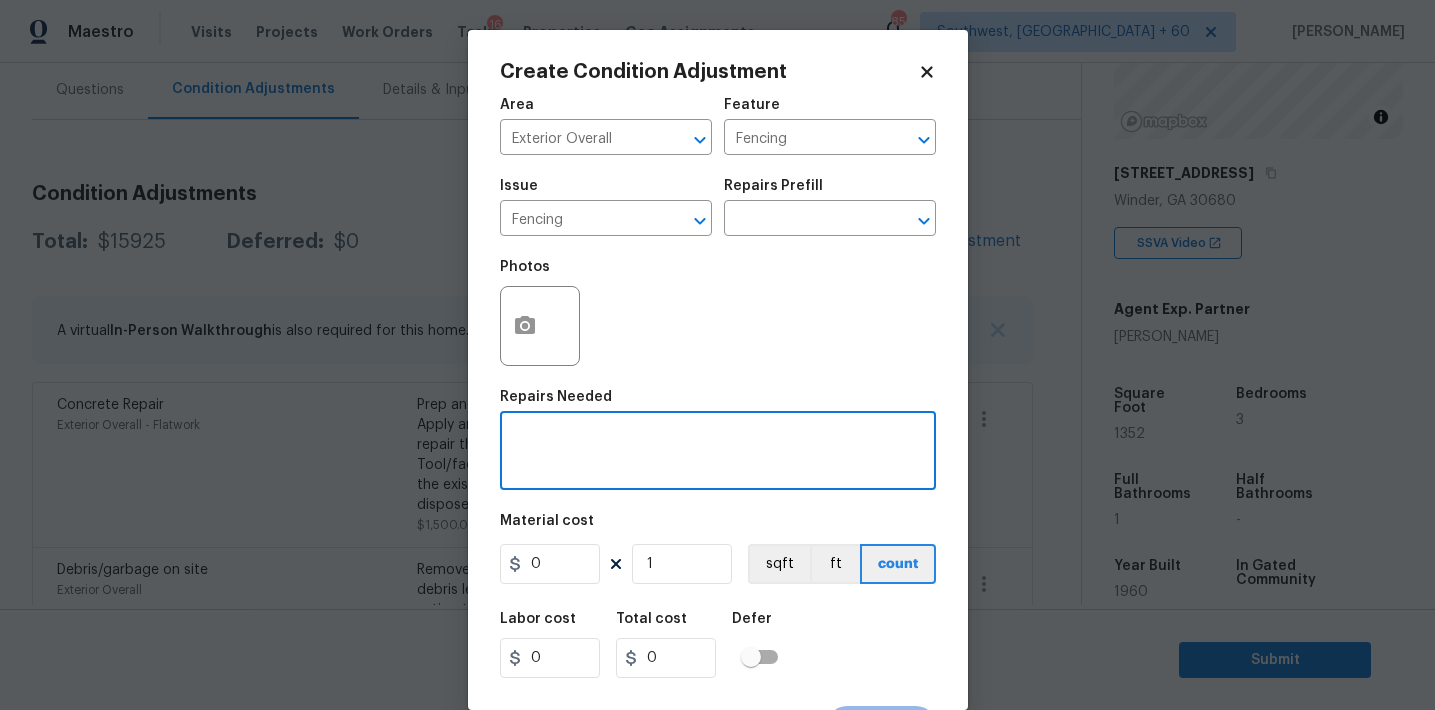 paste on "Fencing" 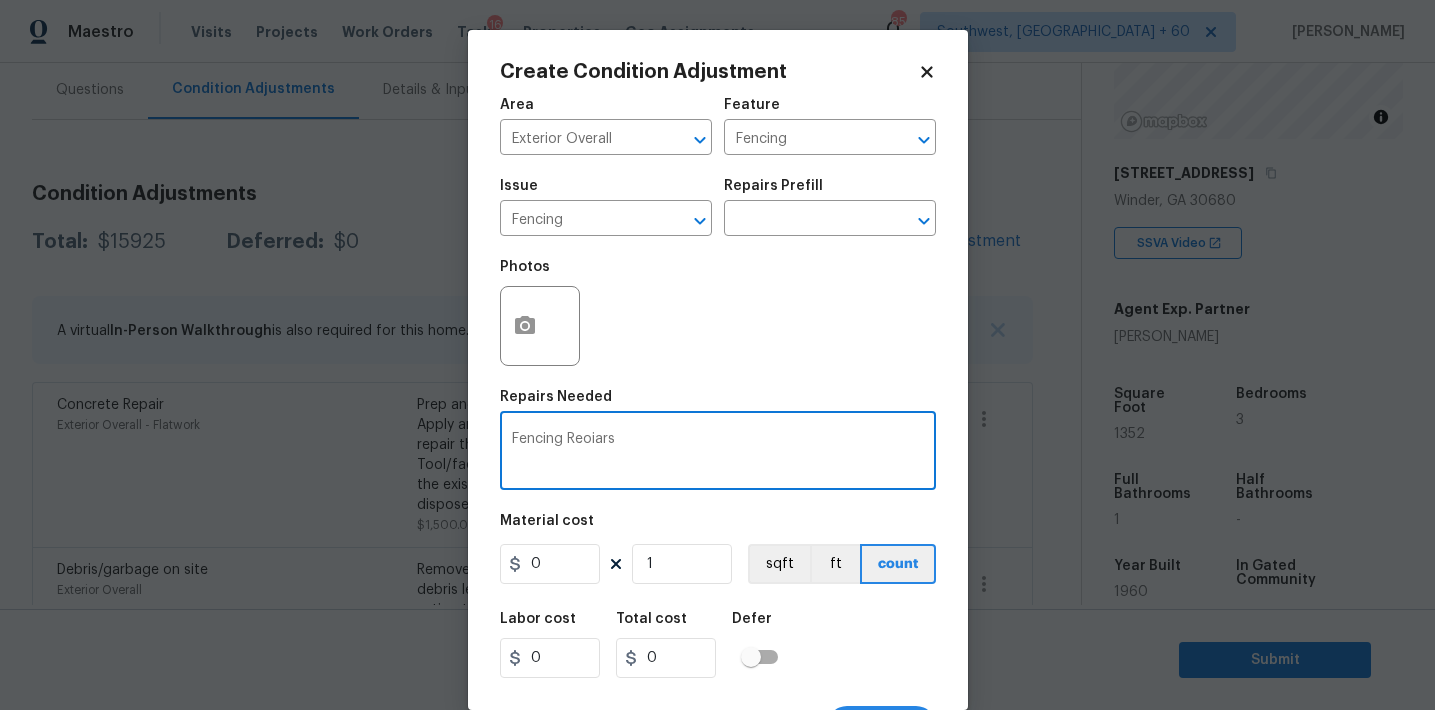 type on "Fencing Reoiars" 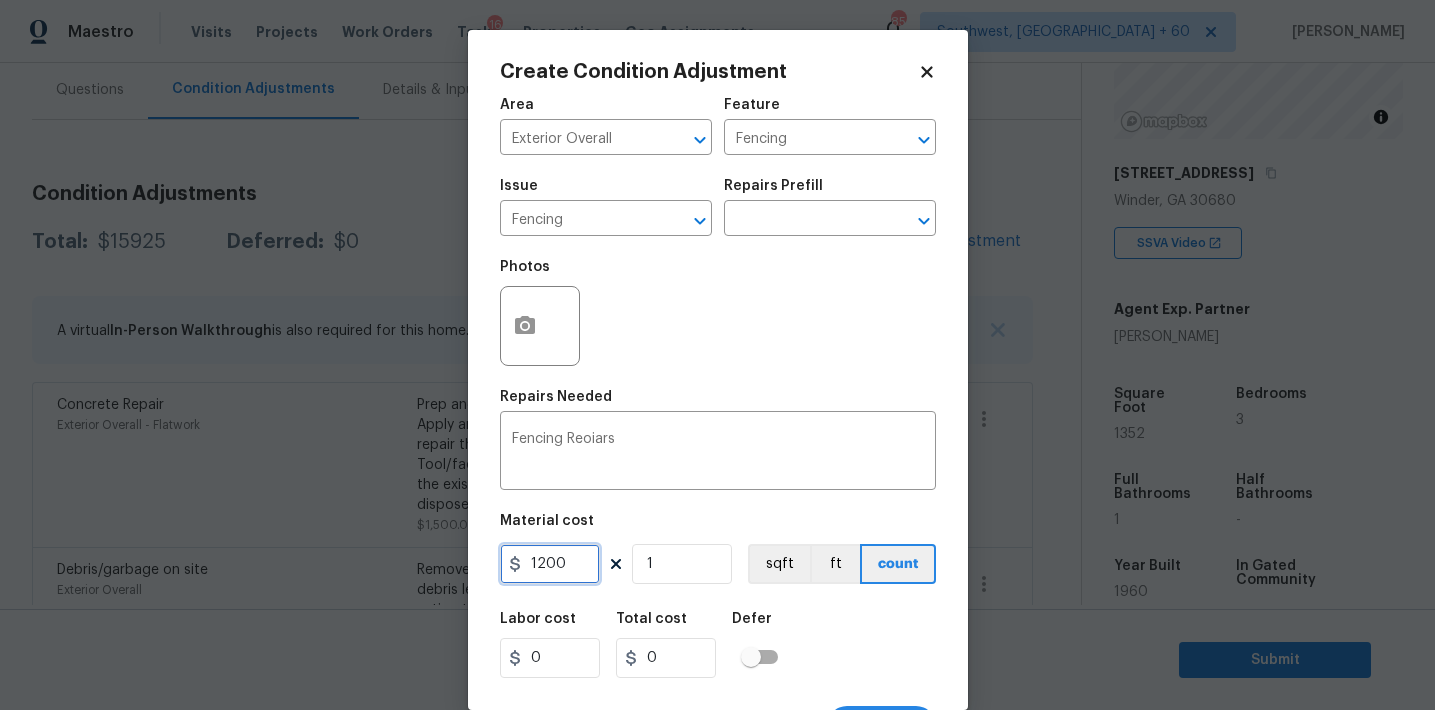 click on "1200" at bounding box center [550, 564] 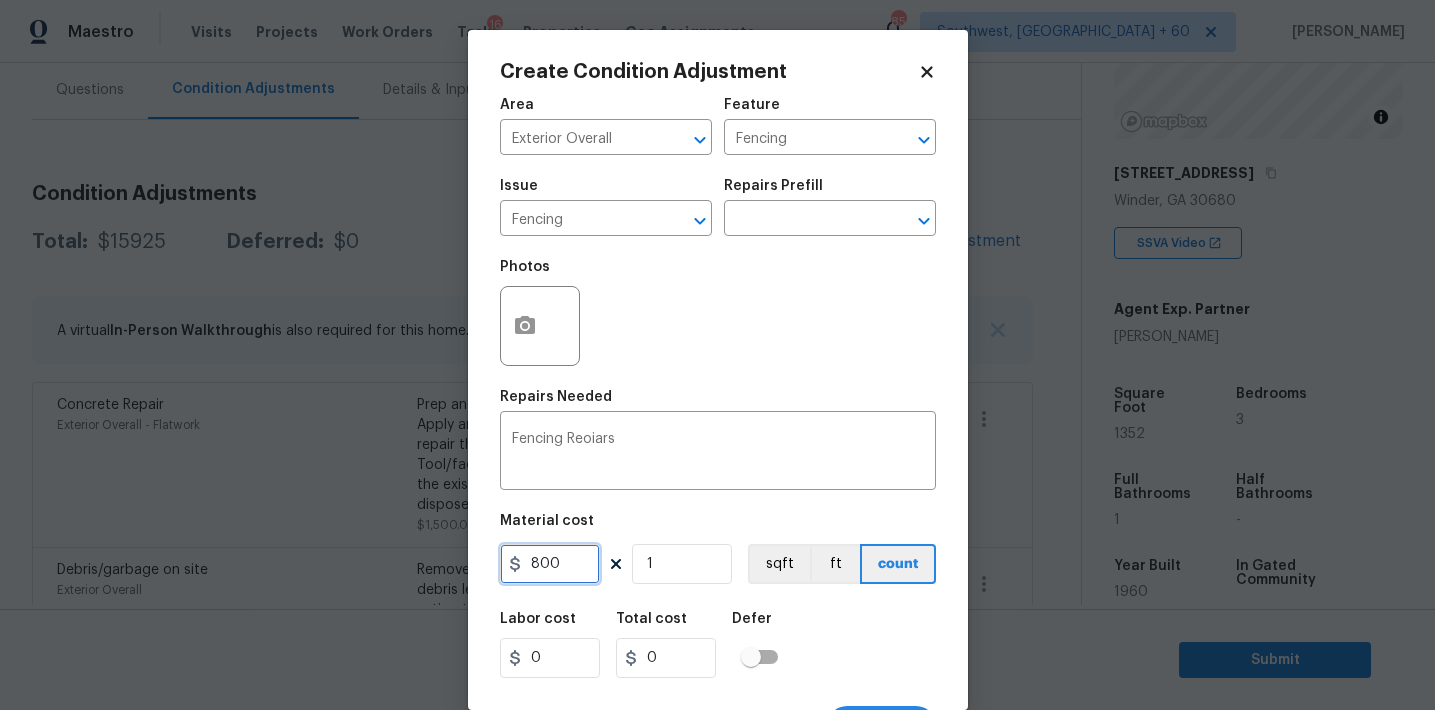 type on "800" 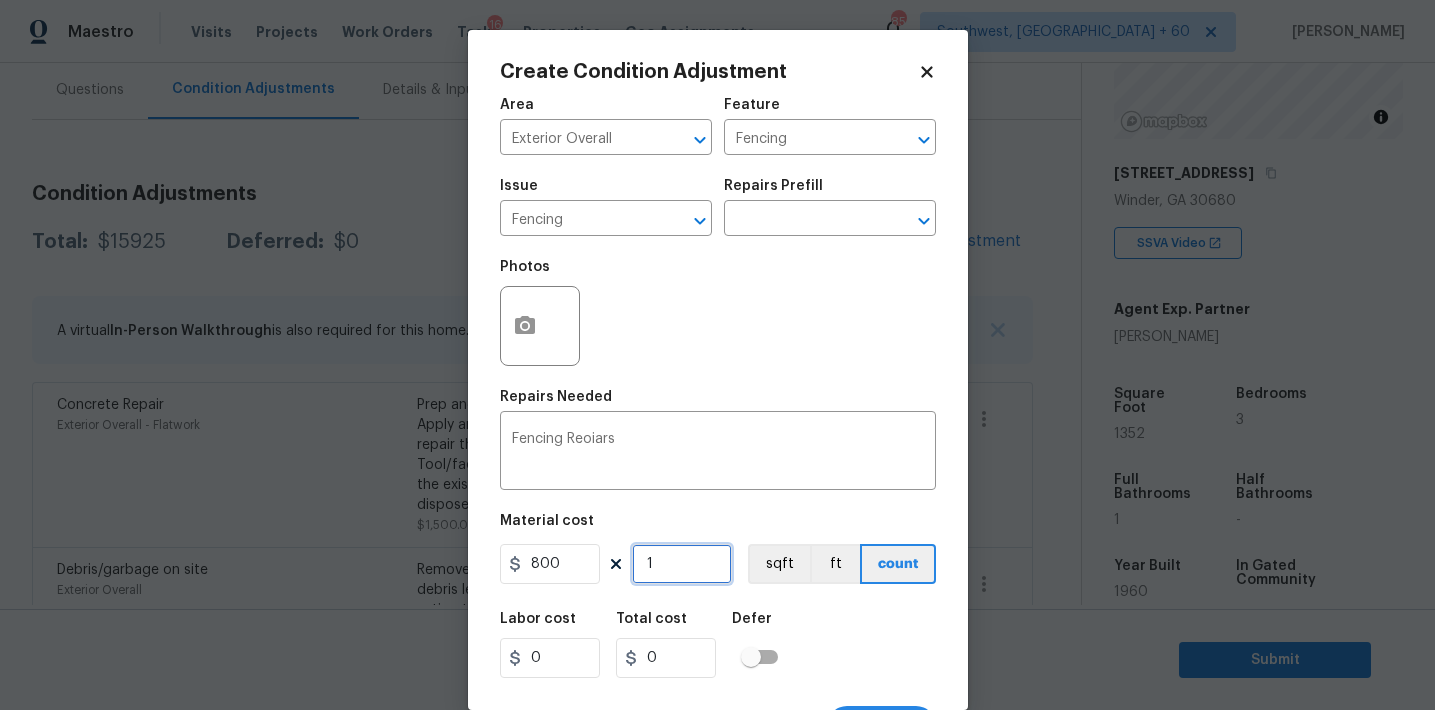 type on "800" 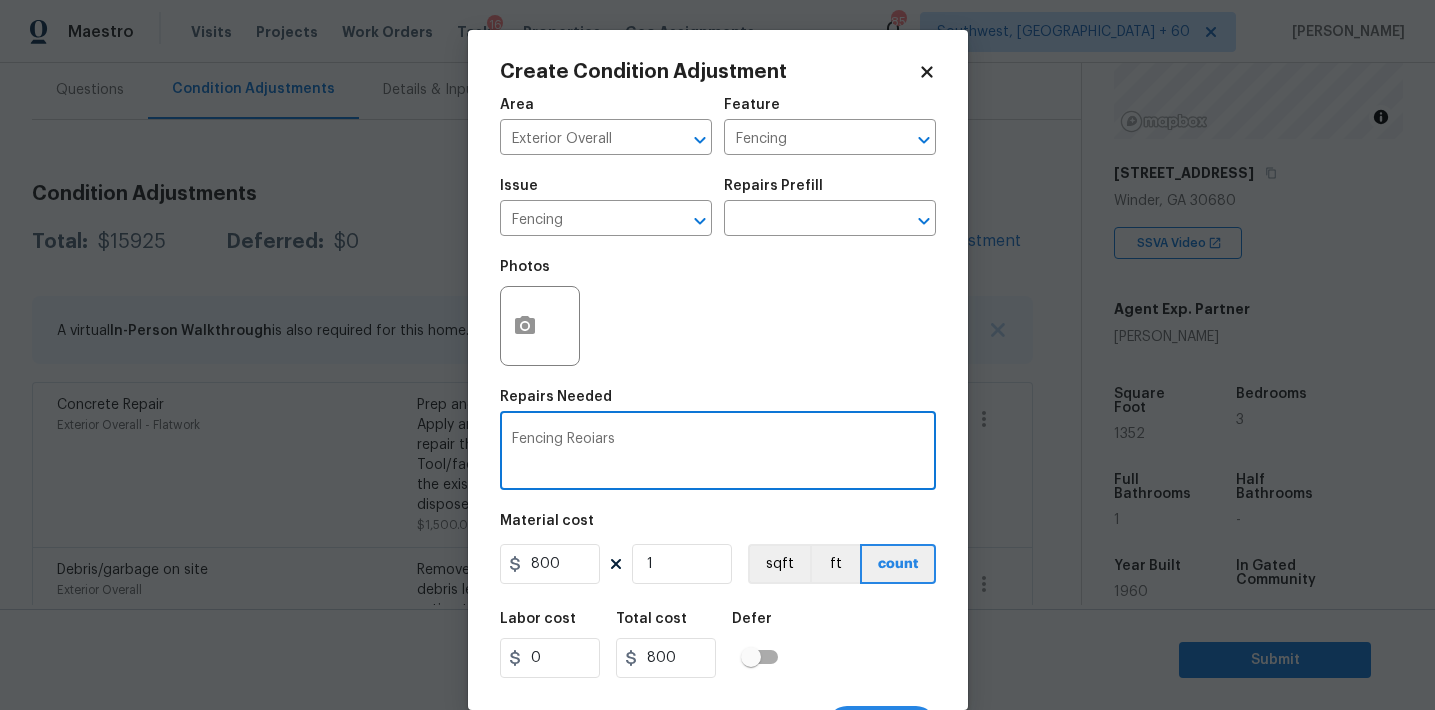 click on "Fencing Reoiars" at bounding box center (718, 453) 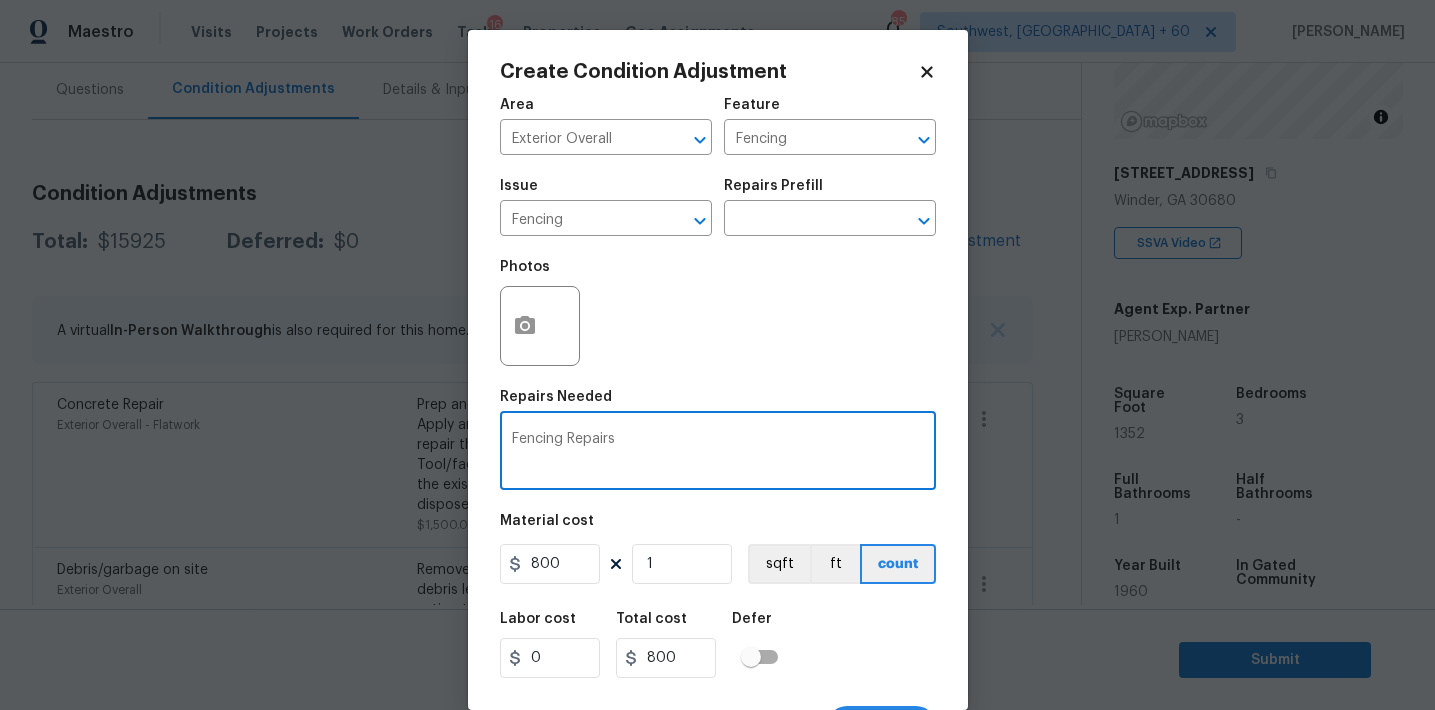 type on "Fencing Repairs" 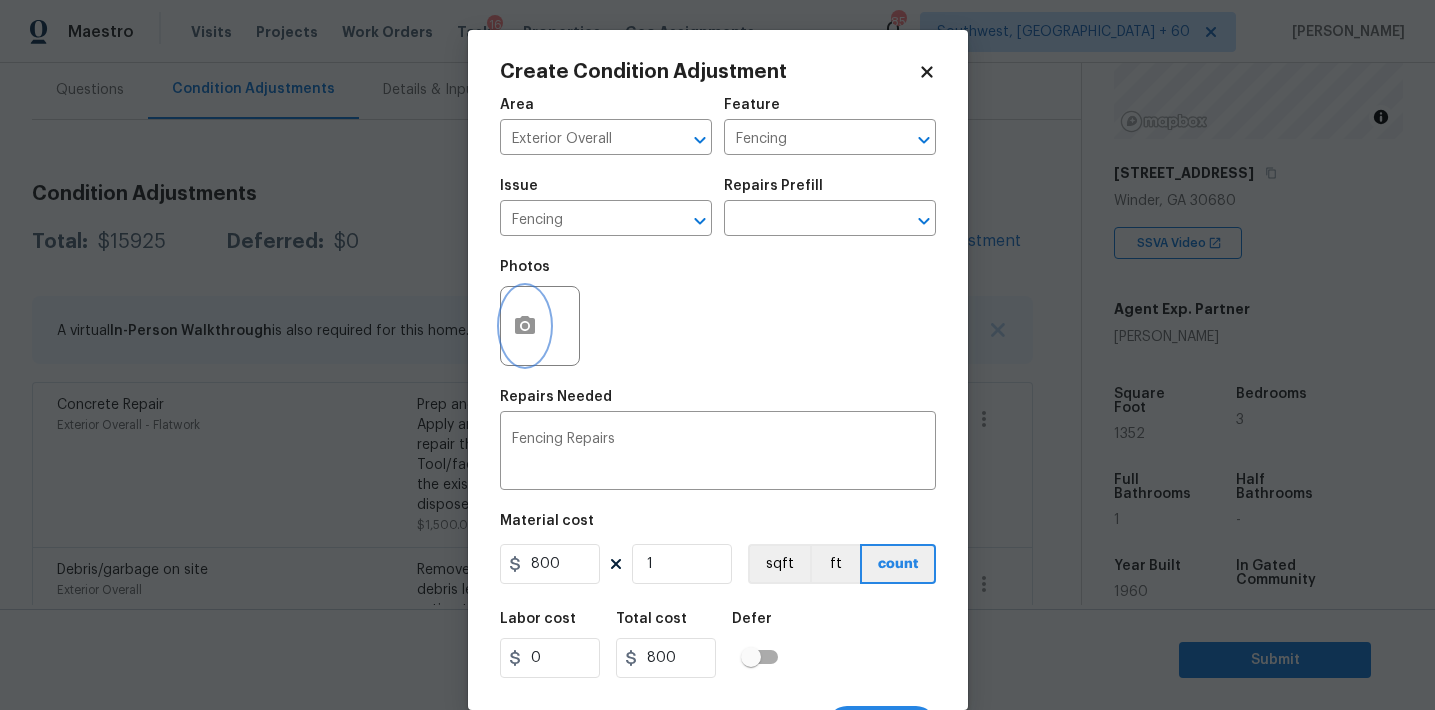click 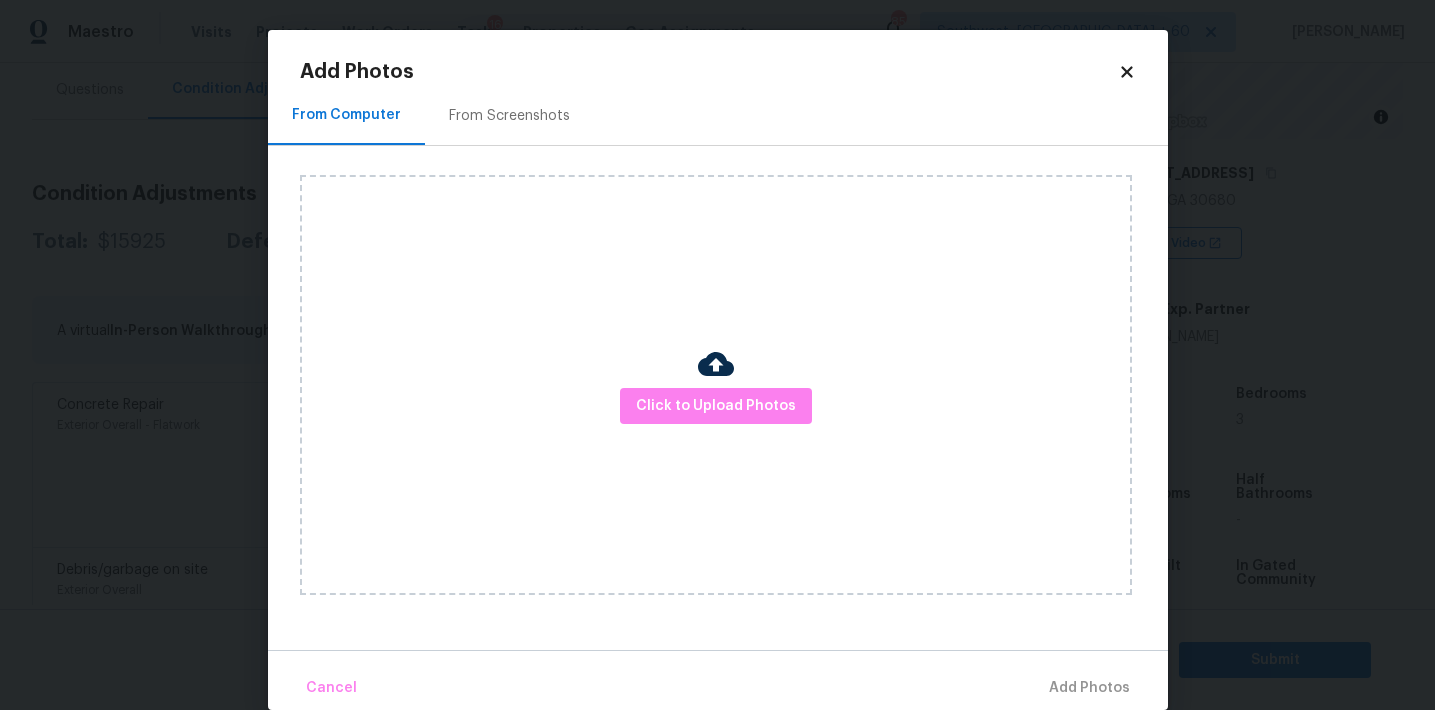 click on "From Screenshots" at bounding box center [509, 115] 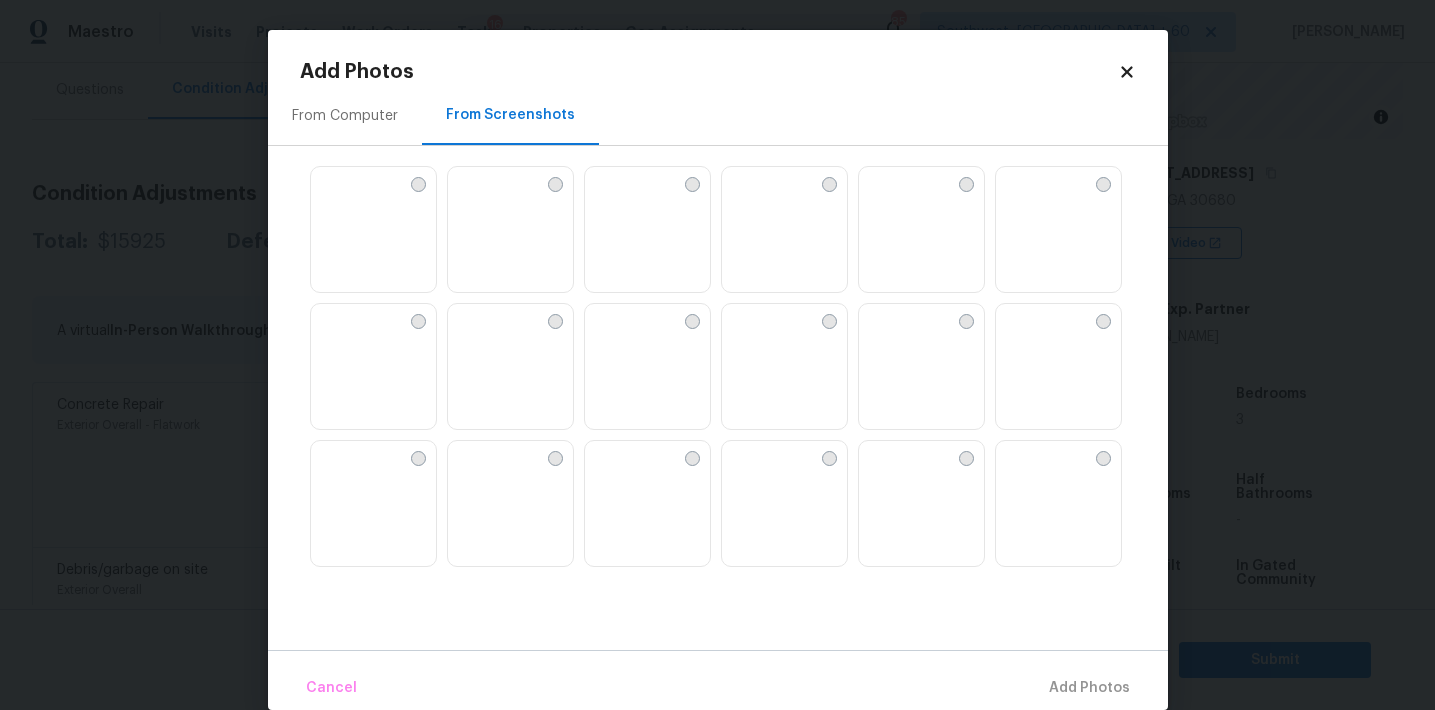 click at bounding box center [647, 367] 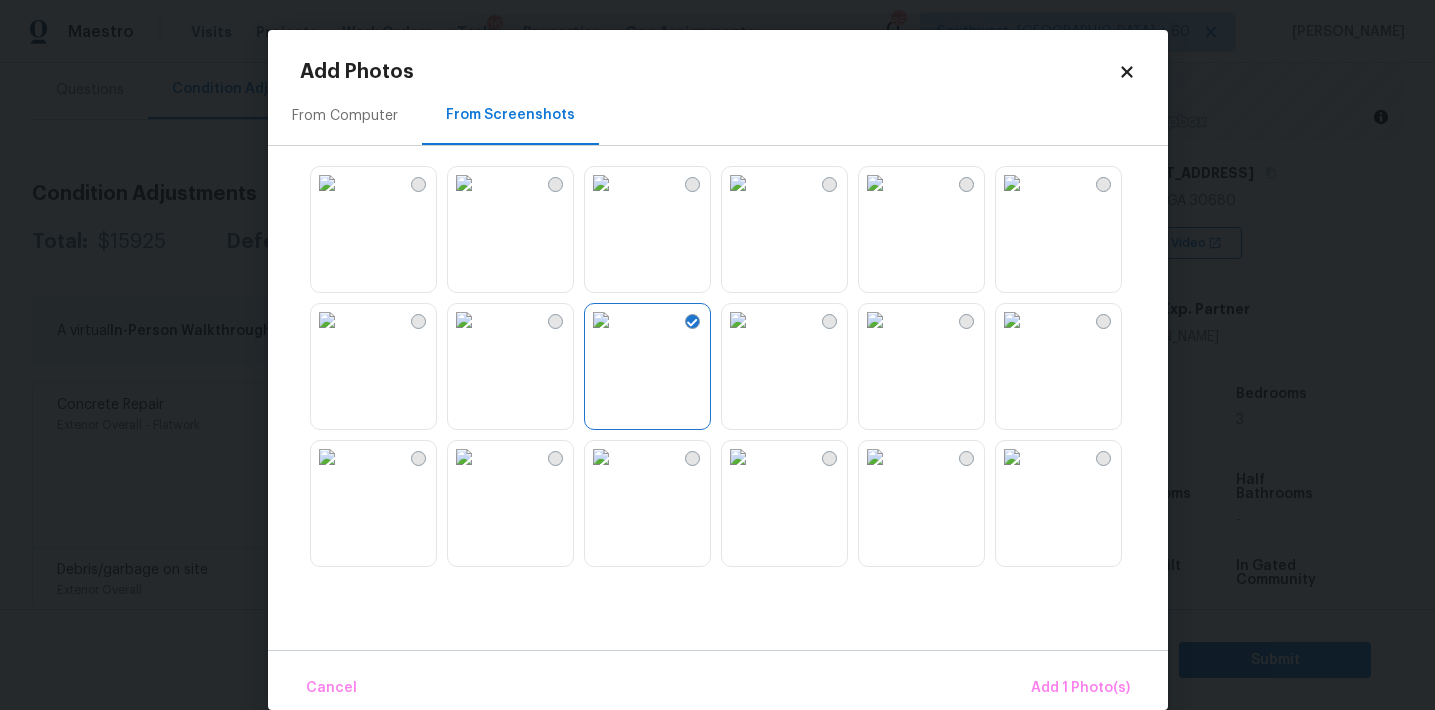 click at bounding box center (601, 320) 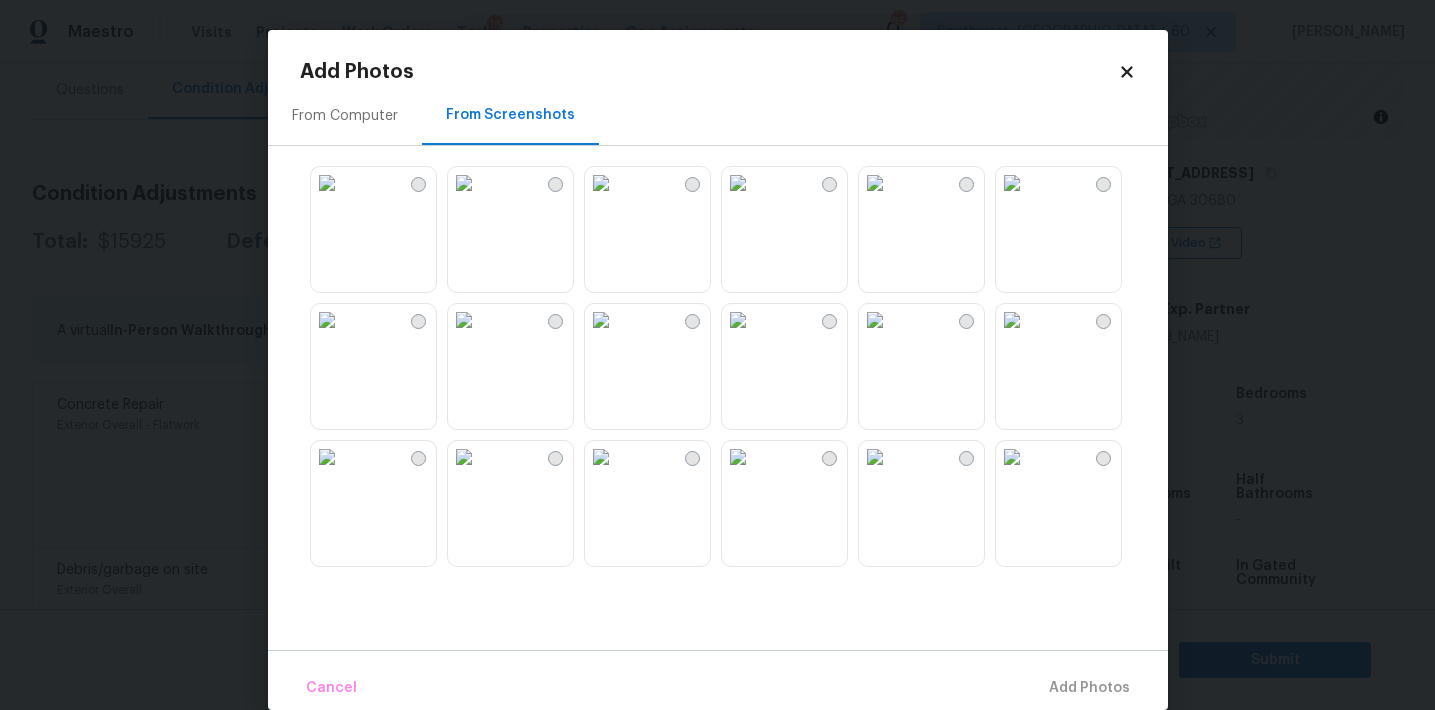 click at bounding box center [601, 320] 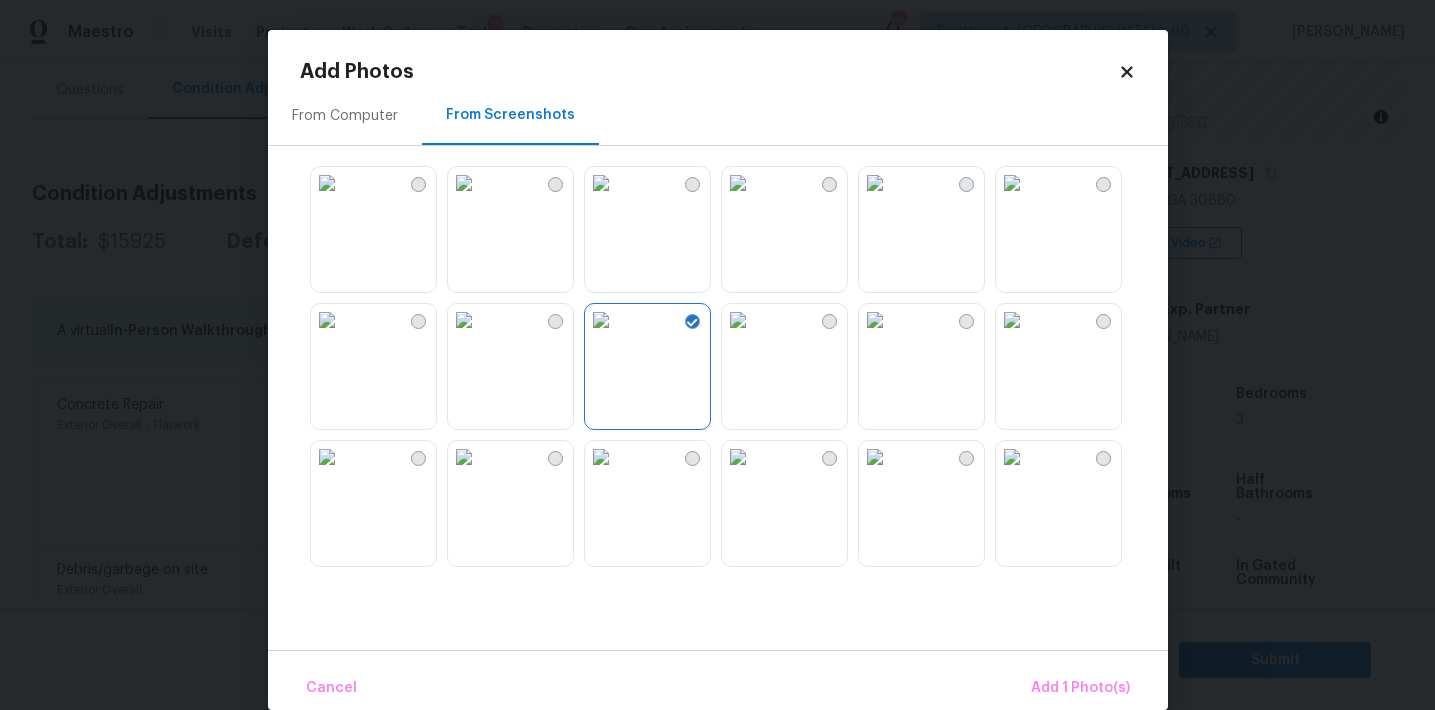 click at bounding box center (601, 457) 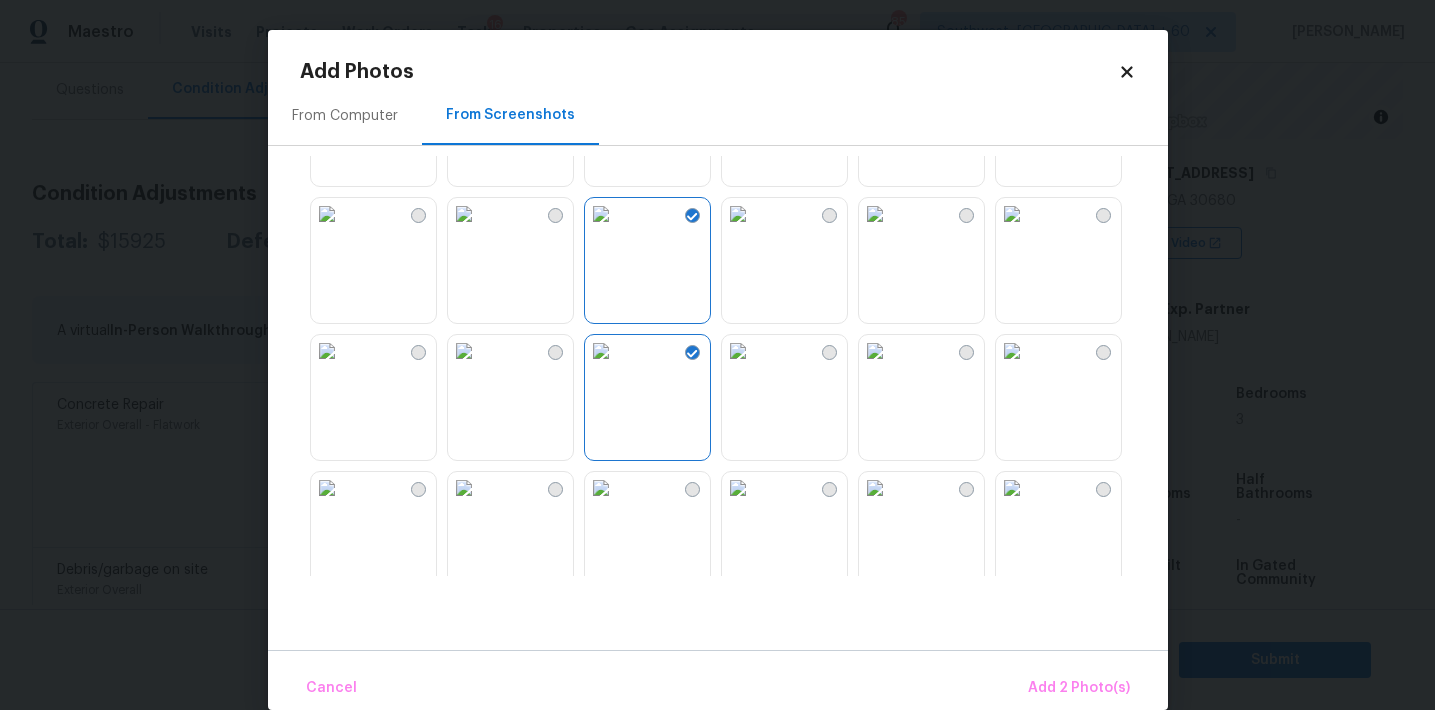 scroll, scrollTop: 247, scrollLeft: 0, axis: vertical 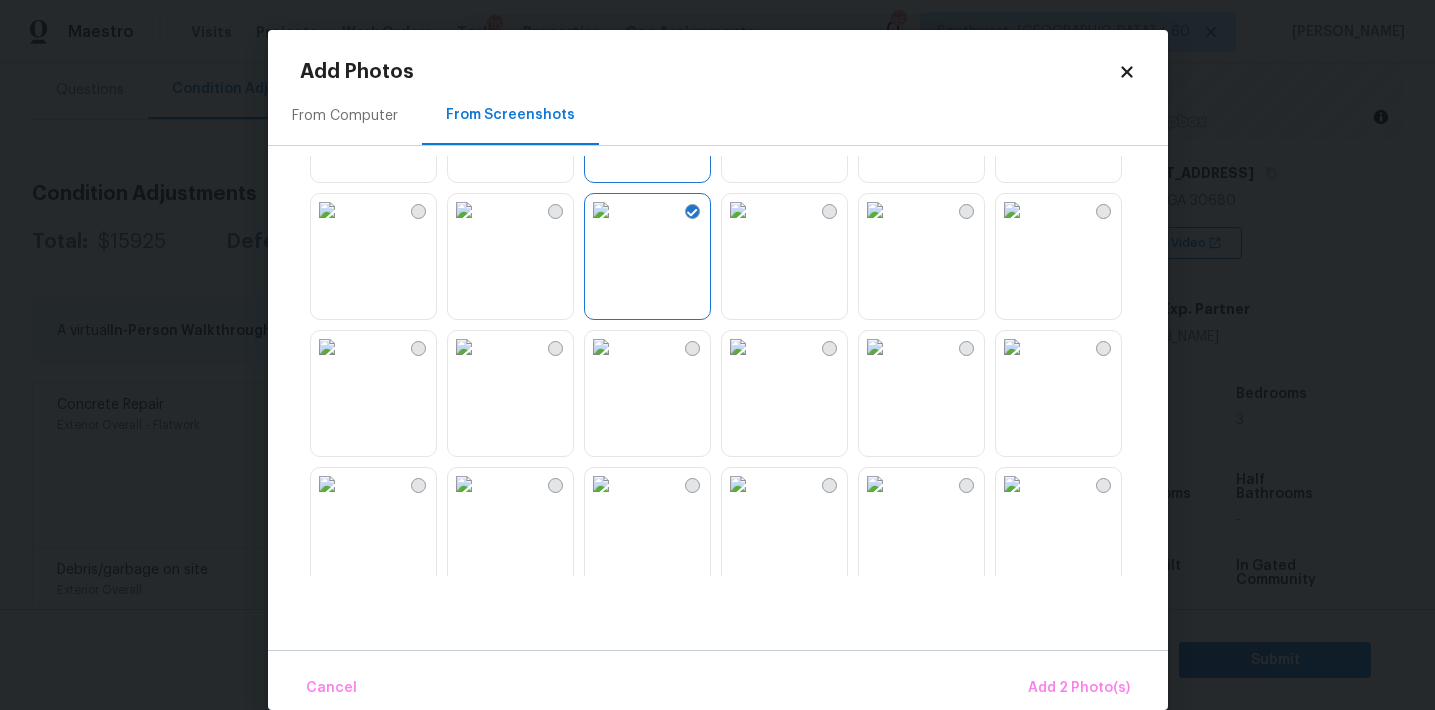 click at bounding box center (464, 347) 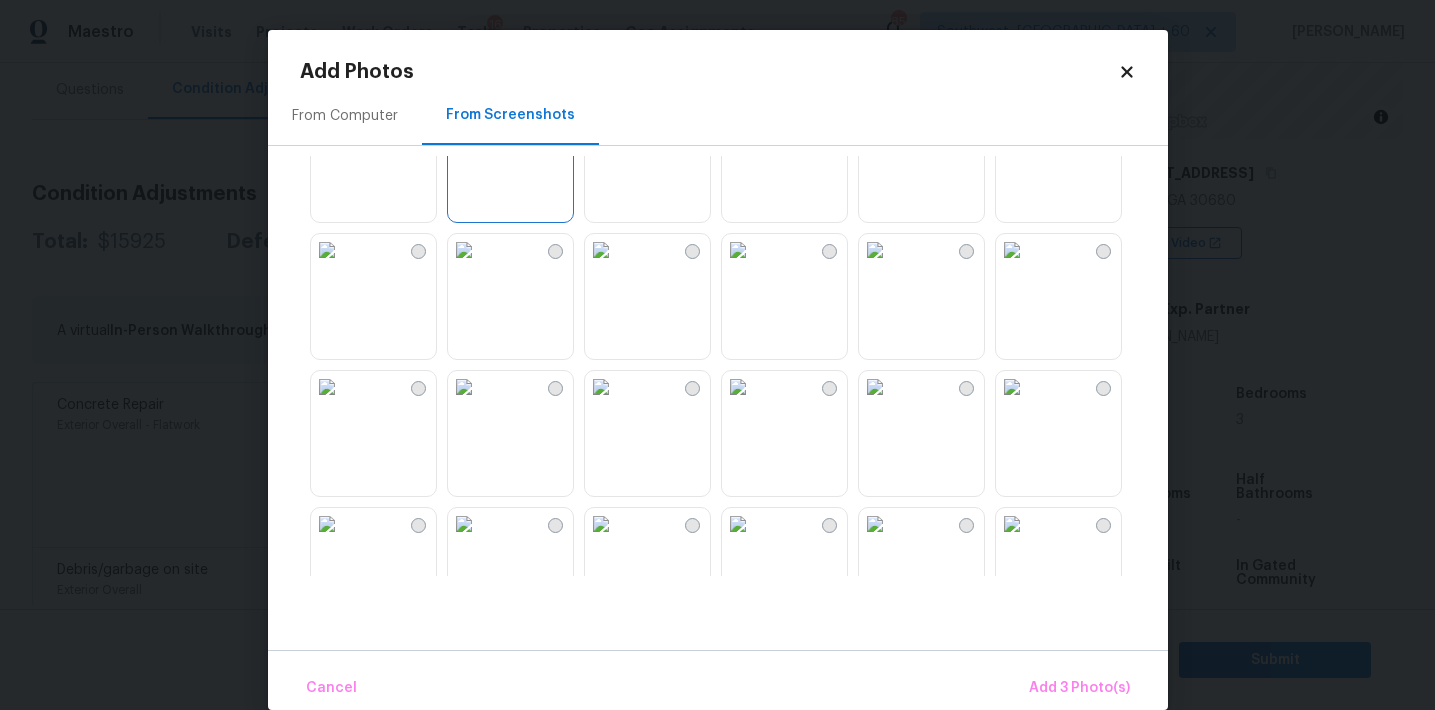 scroll, scrollTop: 598, scrollLeft: 0, axis: vertical 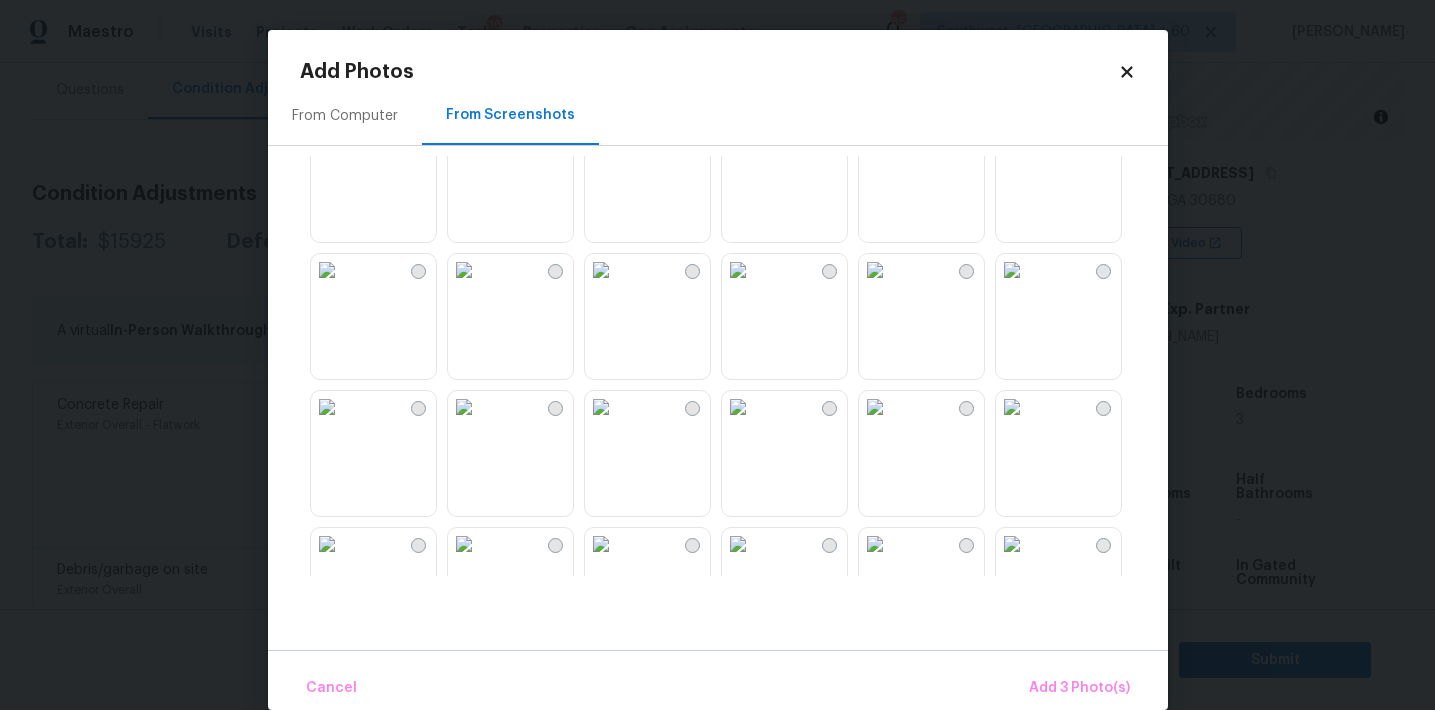click at bounding box center (327, 270) 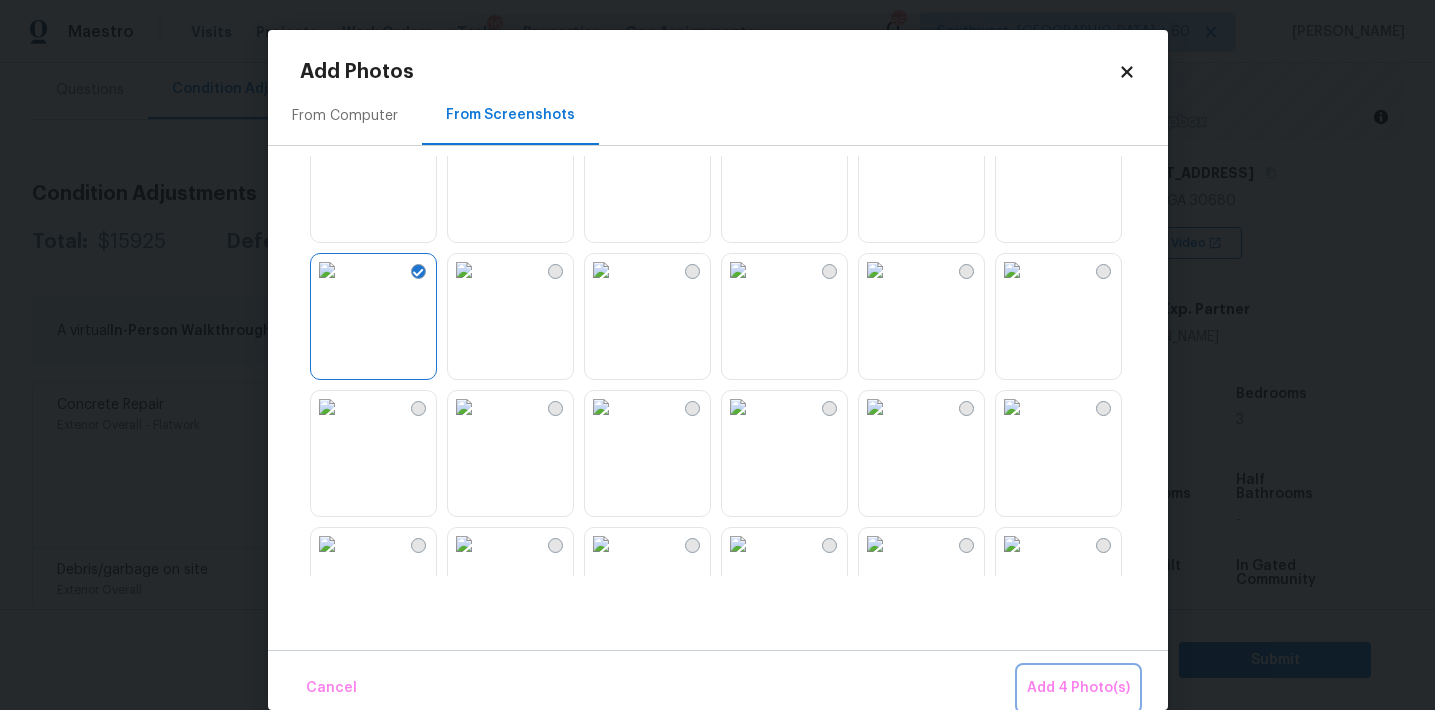 click on "Add 4 Photo(s)" at bounding box center [1078, 688] 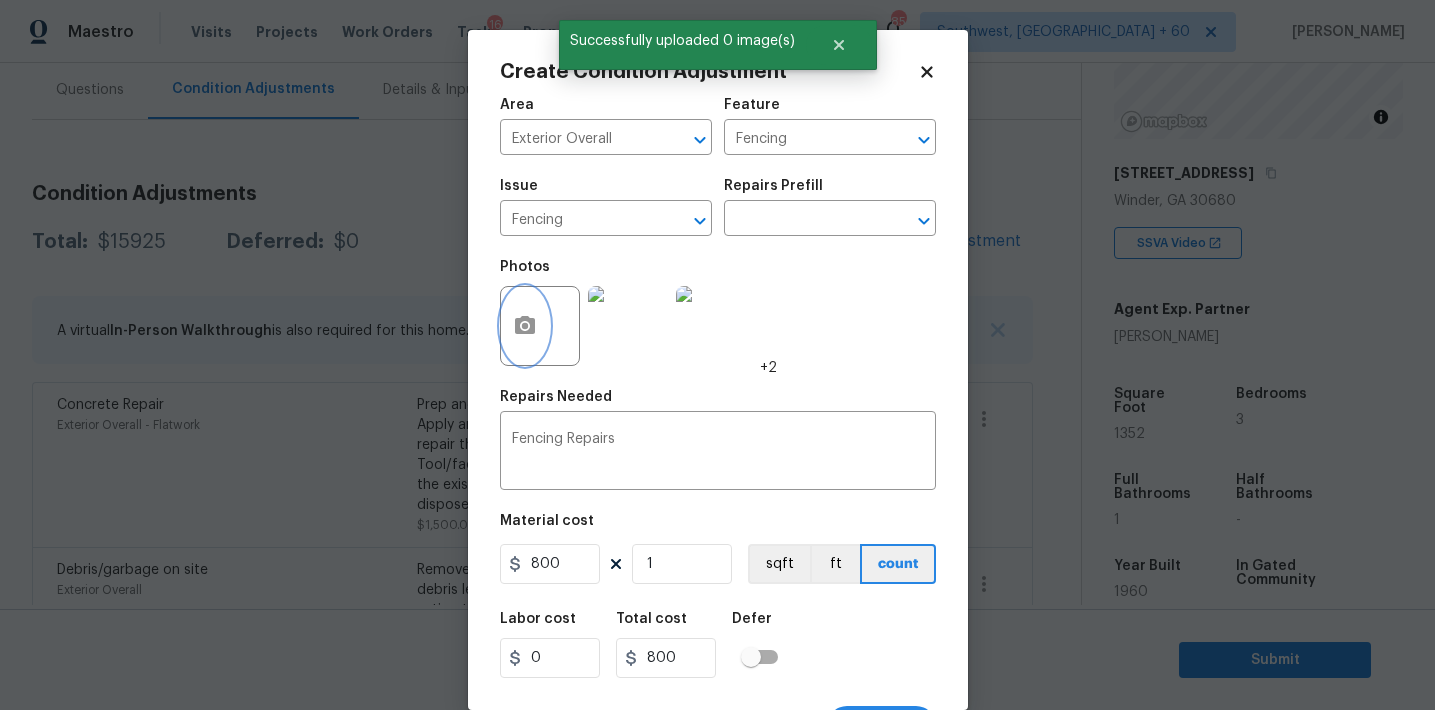 scroll, scrollTop: 37, scrollLeft: 0, axis: vertical 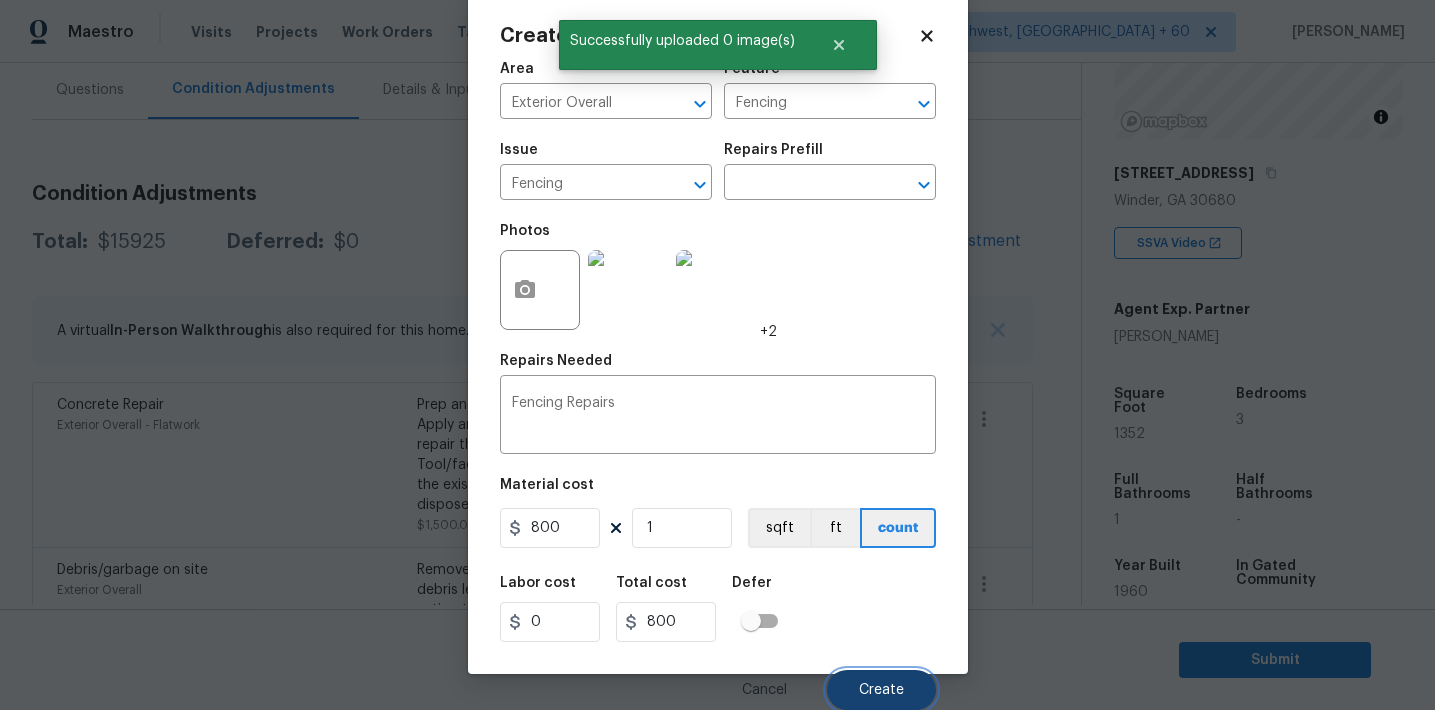 click on "Create" at bounding box center (881, 690) 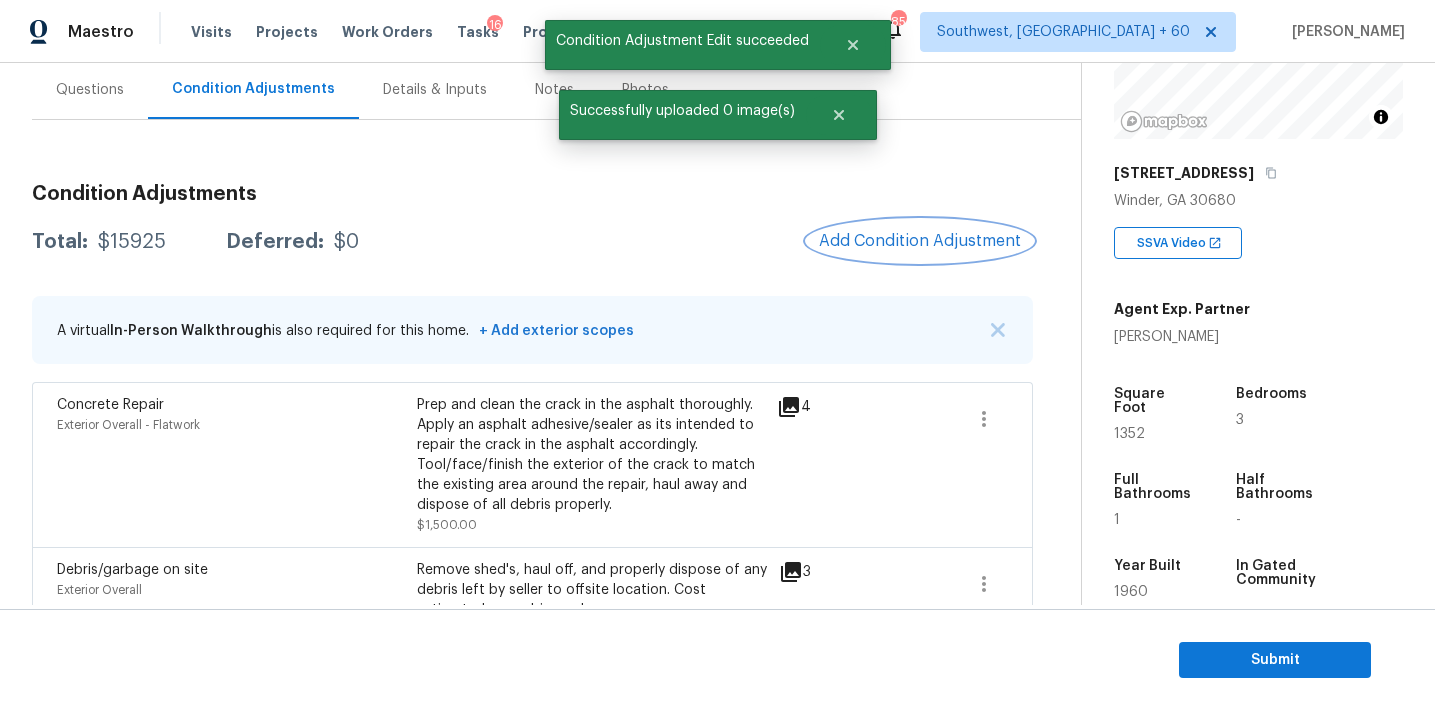 scroll, scrollTop: 0, scrollLeft: 0, axis: both 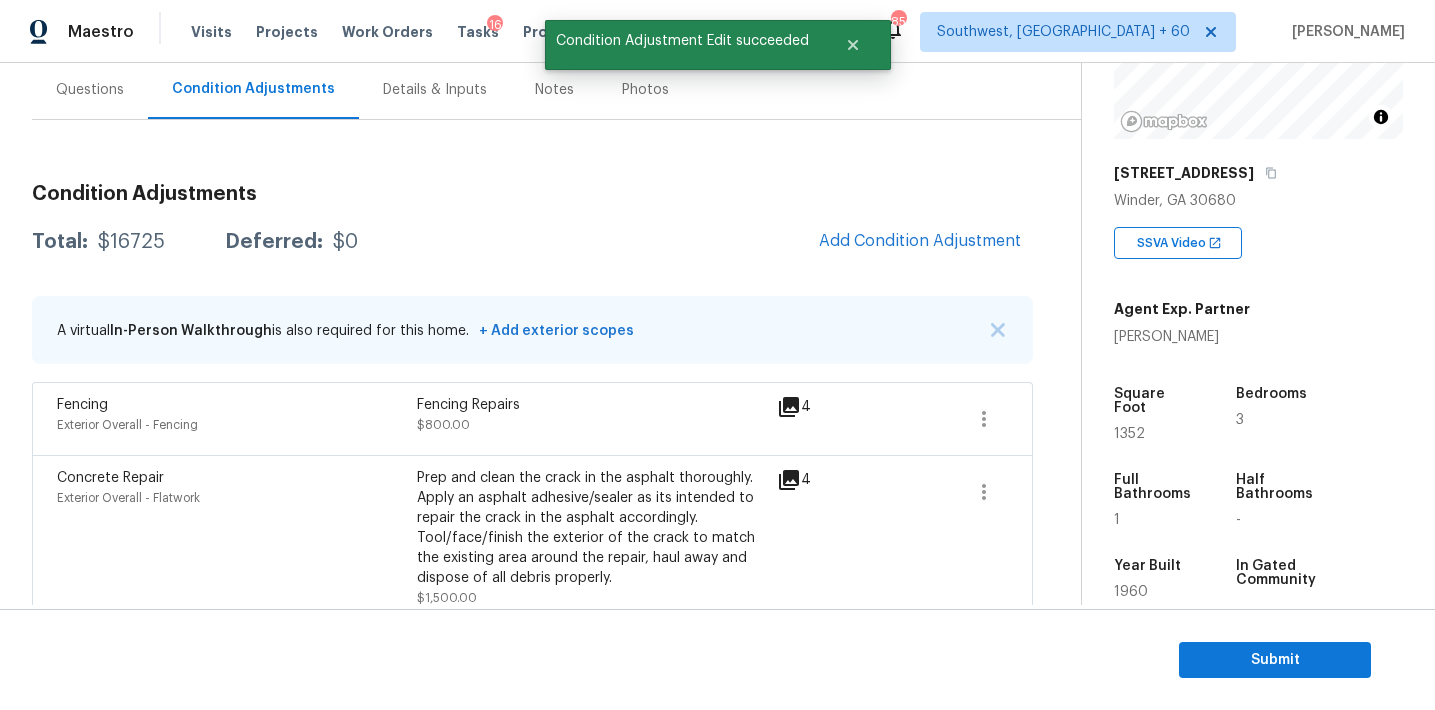 click on "Total:  $16725 Deferred:  $0 Add Condition Adjustment" at bounding box center (532, 242) 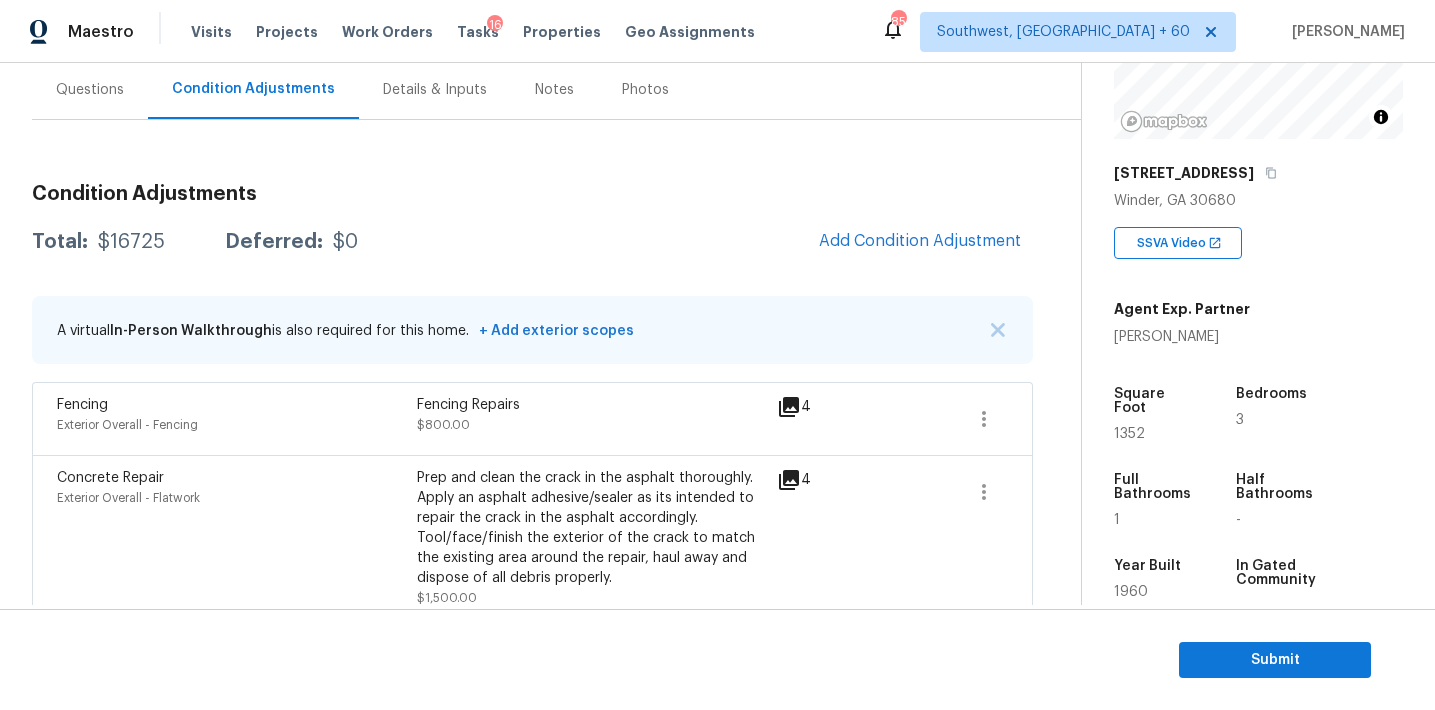click on "Maestro Visits Projects Work Orders Tasks 16 Properties Geo Assignments 856 Southwest, FL + 60 Afran Peeran" at bounding box center [717, 31] 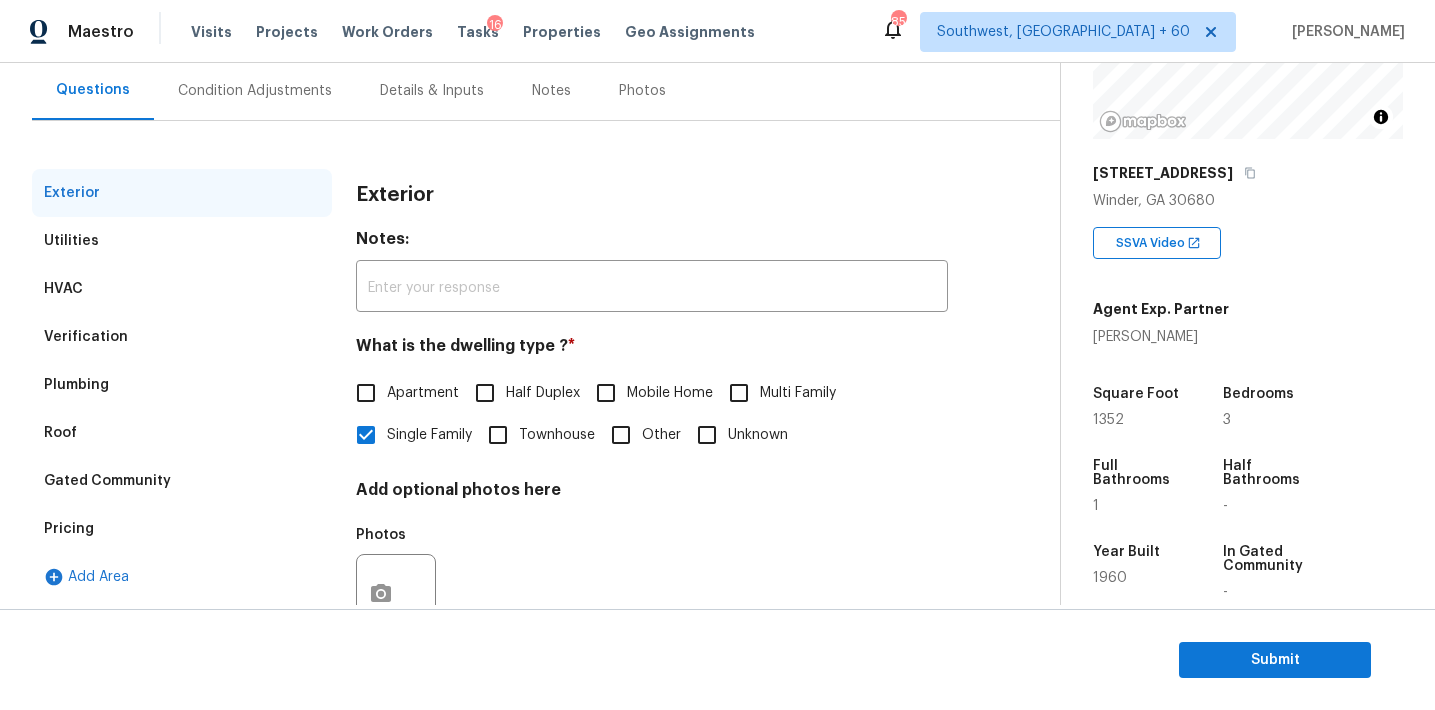 click on "Pricing" at bounding box center (182, 529) 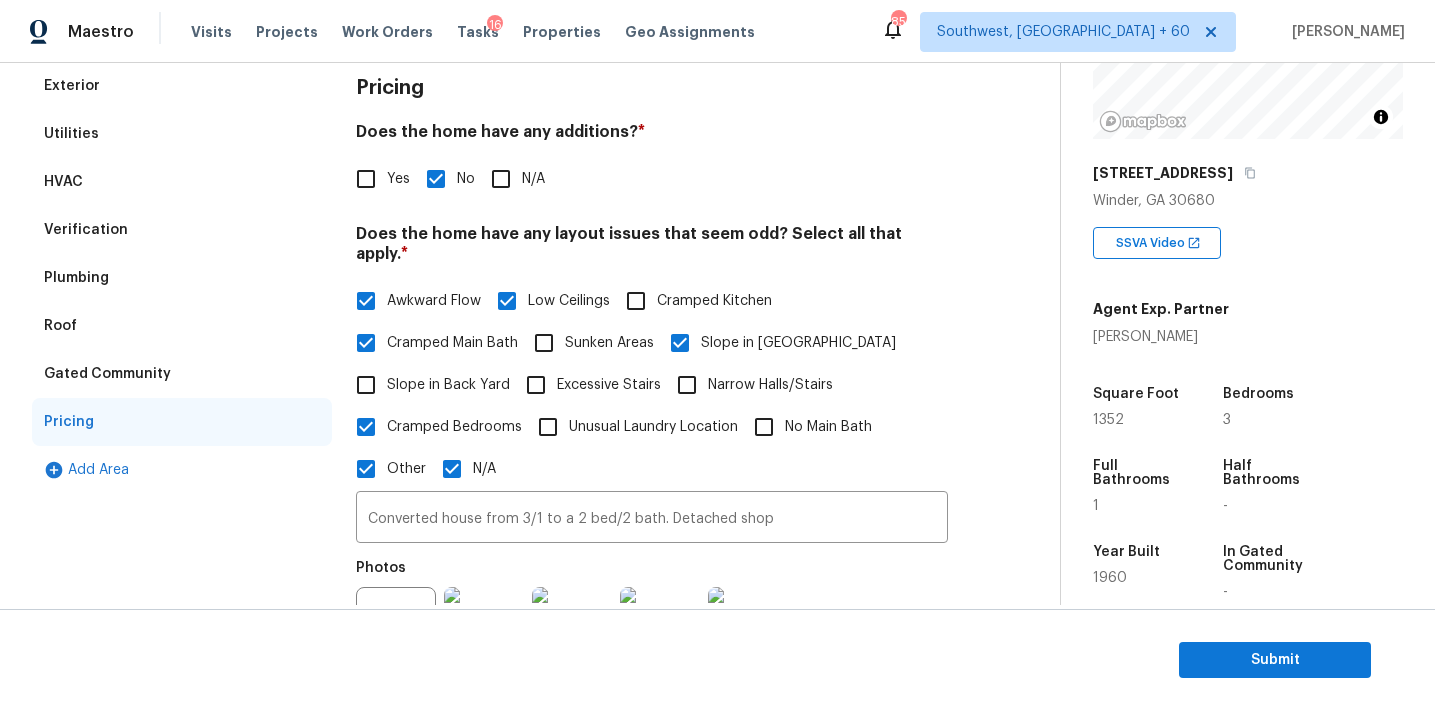 scroll, scrollTop: 396, scrollLeft: 0, axis: vertical 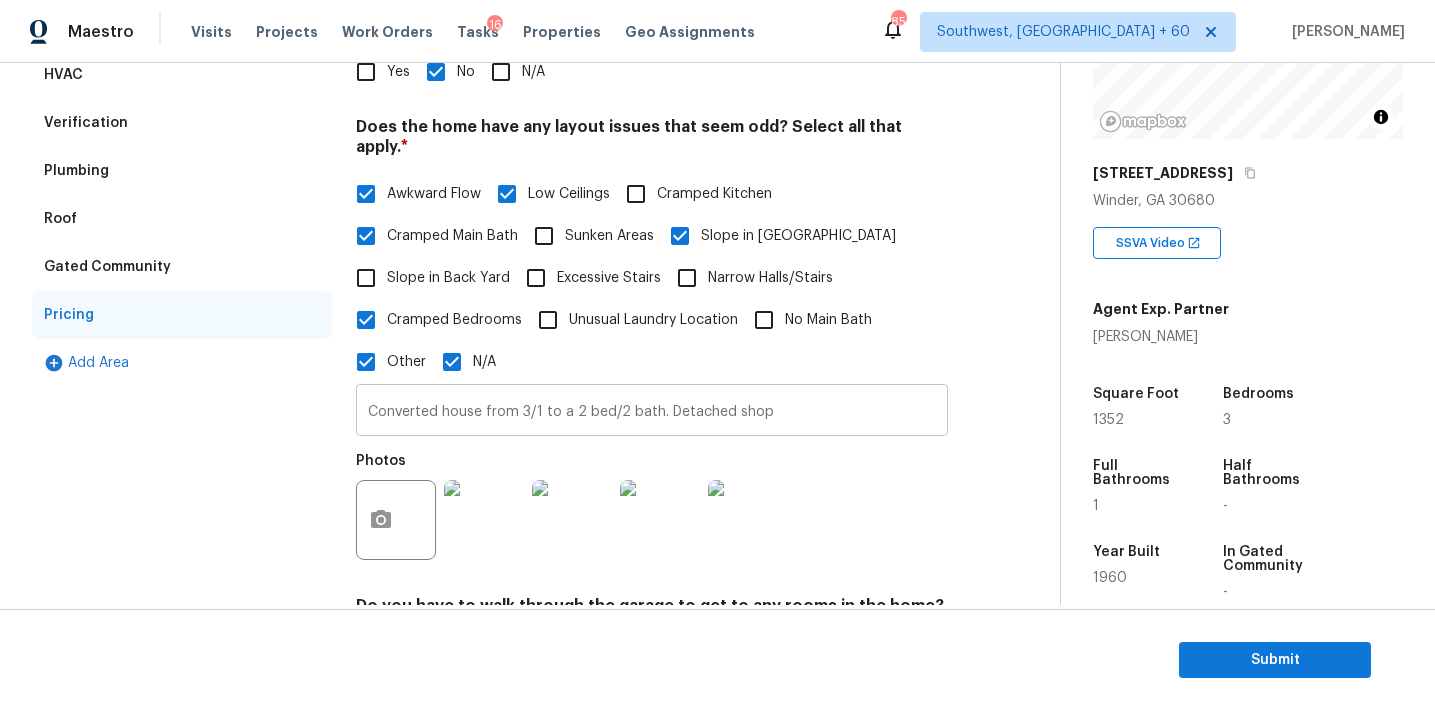 click on "Converted house from 3/1 to a 2 bed/2 bath. Detached shop" at bounding box center [652, 412] 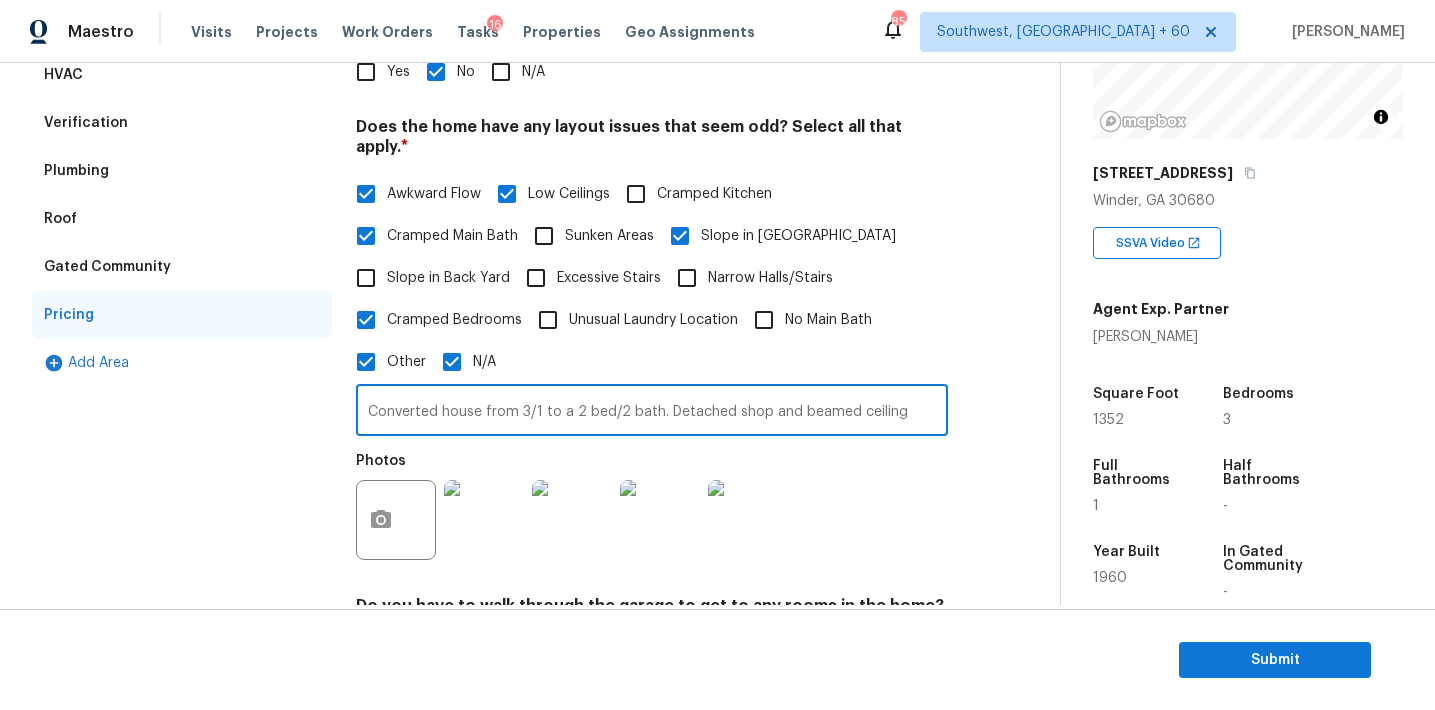 type on "Converted house from 3/1 to a 2 bed/2 bath. Detached shop and beamed ceiling" 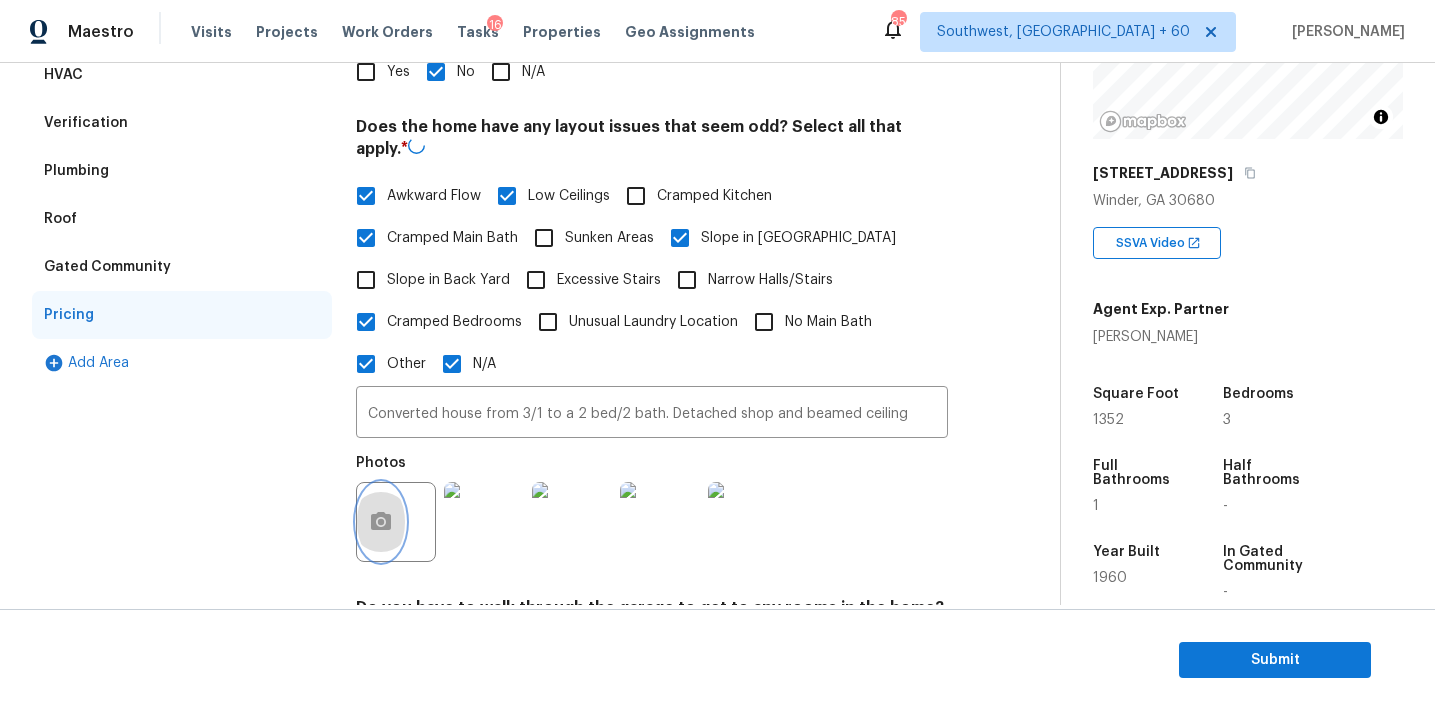 click 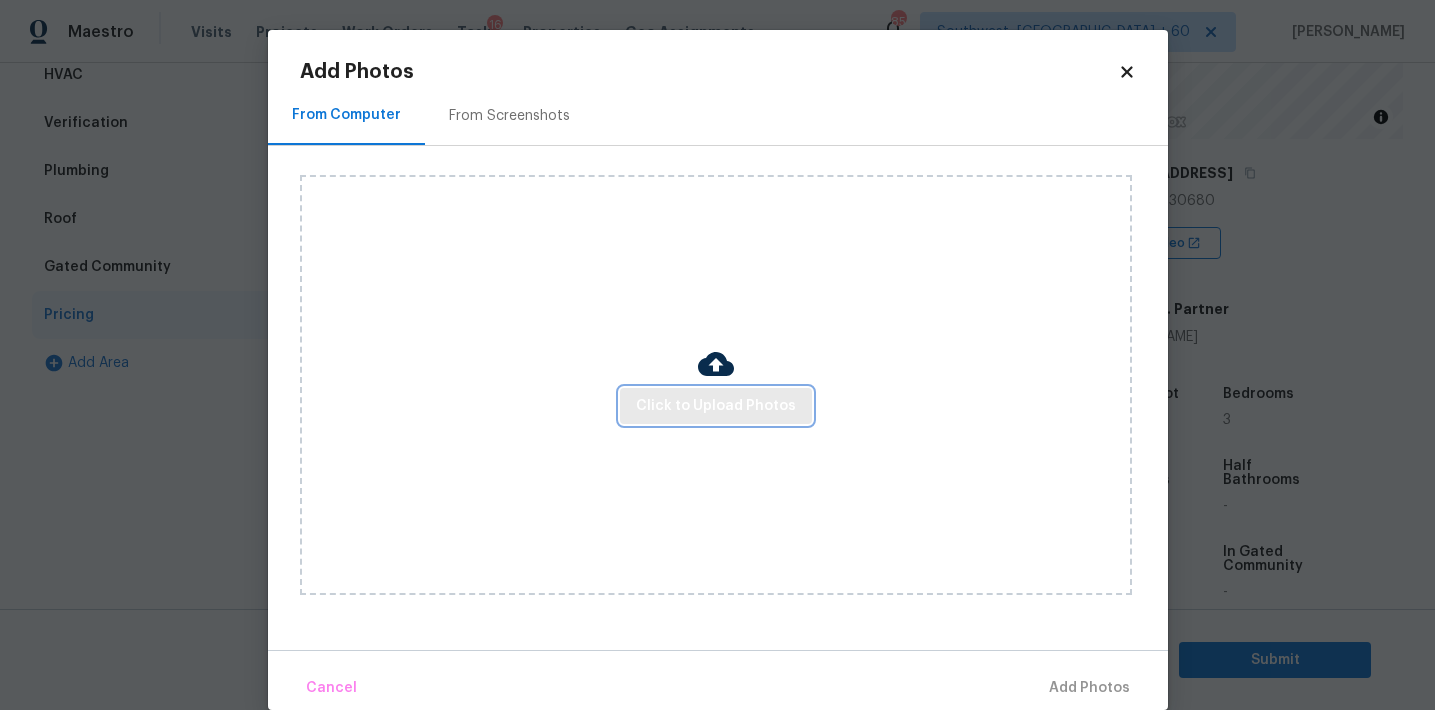 click on "Click to Upload Photos" at bounding box center [716, 406] 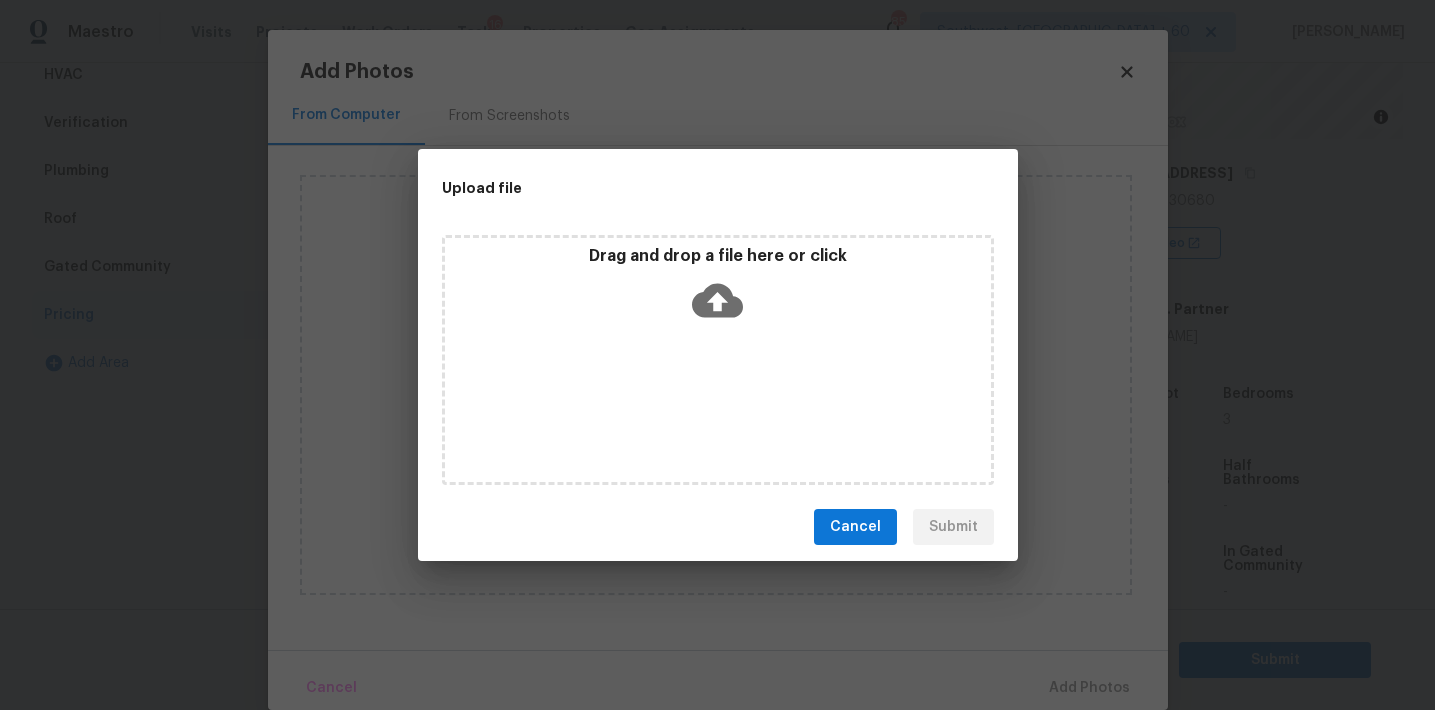 click on "Drag and drop a file here or click" at bounding box center (718, 256) 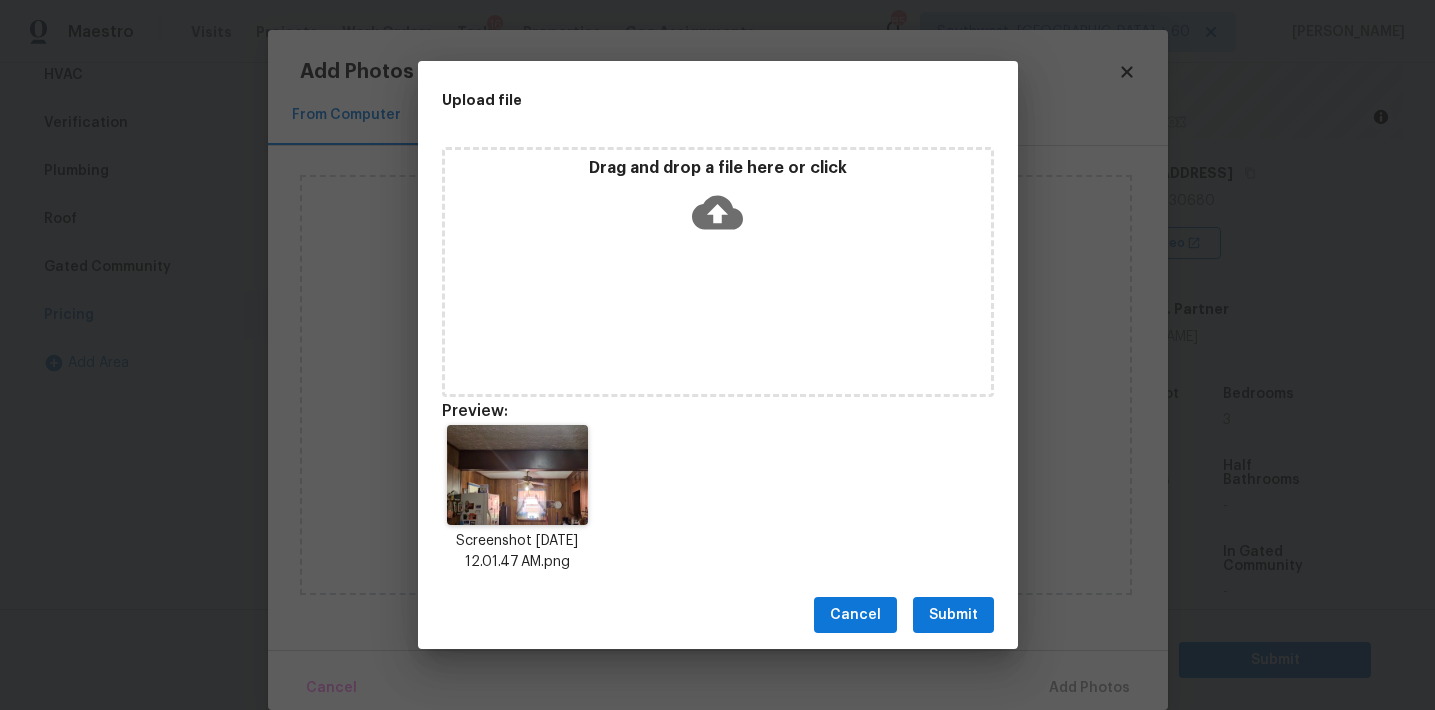 click on "Submit" at bounding box center (953, 615) 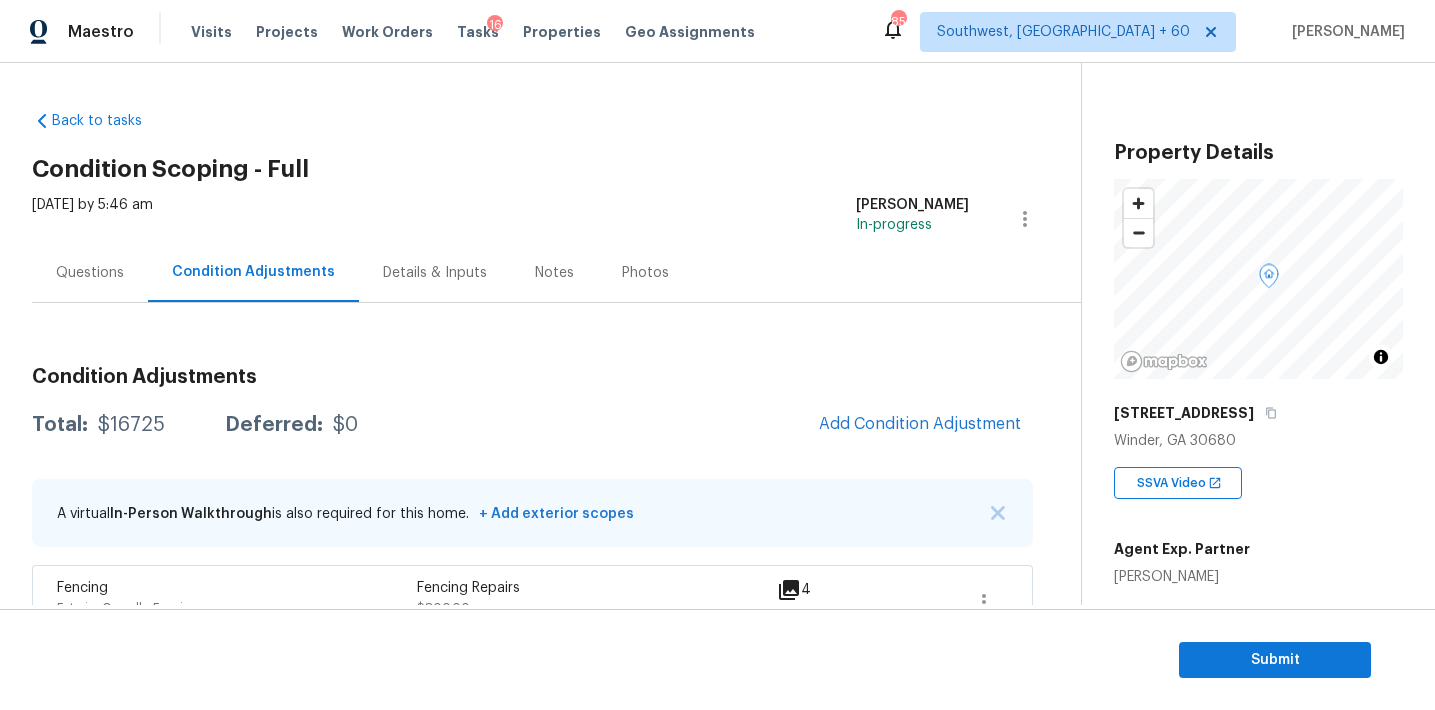 scroll, scrollTop: 0, scrollLeft: 0, axis: both 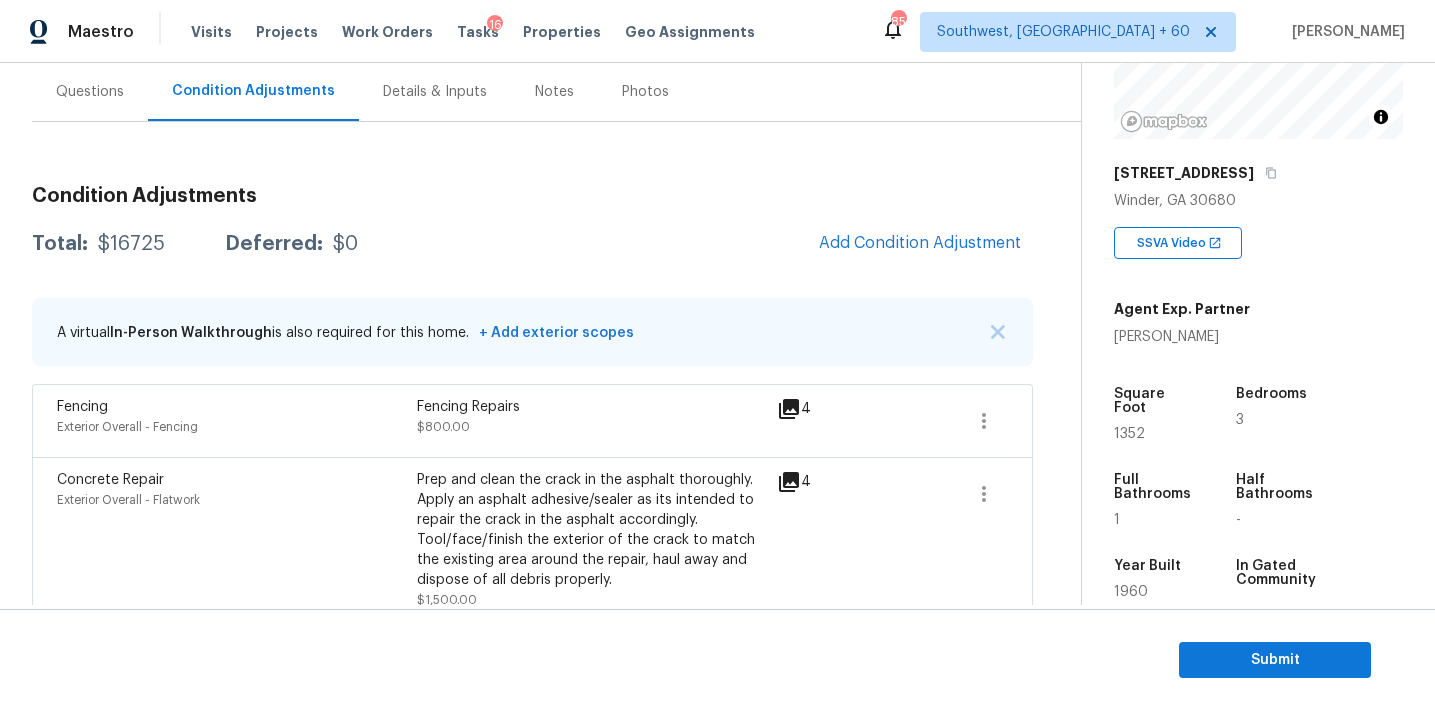 click on "Condition Adjustments Total:  $16725 Deferred:  $0 Add Condition Adjustment A virtual  In-Person Walkthrough  is also required for this home.   + Add exterior scopes Fencing Exterior Overall - Fencing Fencing Repairs $800.00   4 Concrete Repair Exterior Overall - Flatwork Prep and clean the crack in the asphalt thoroughly. Apply an asphalt adhesive/sealer as its intended to repair the crack in the asphalt accordingly. Tool/face/finish the exterior of the crack to match the existing area around the repair, haul away and dispose of all debris properly. $1,500.00   4 Debris/garbage on site Exterior Overall Remove shed's, haul off, and properly dispose of any debris left by seller to offsite location. Cost estimated per cubic yard. $2,000.00   3 Landscape Package Exterior Overall - Home Readiness Packages $300.00   4 Pressure Washing Exterior Overall - Siding $200.00   0 Light Pet Odor Interior Overall Acquisition Scope: 1-2 pets present $575.00   0 ACQ: Septic System Utilities - Acquisition $2,500.00   0   0   0" at bounding box center (532, 812) 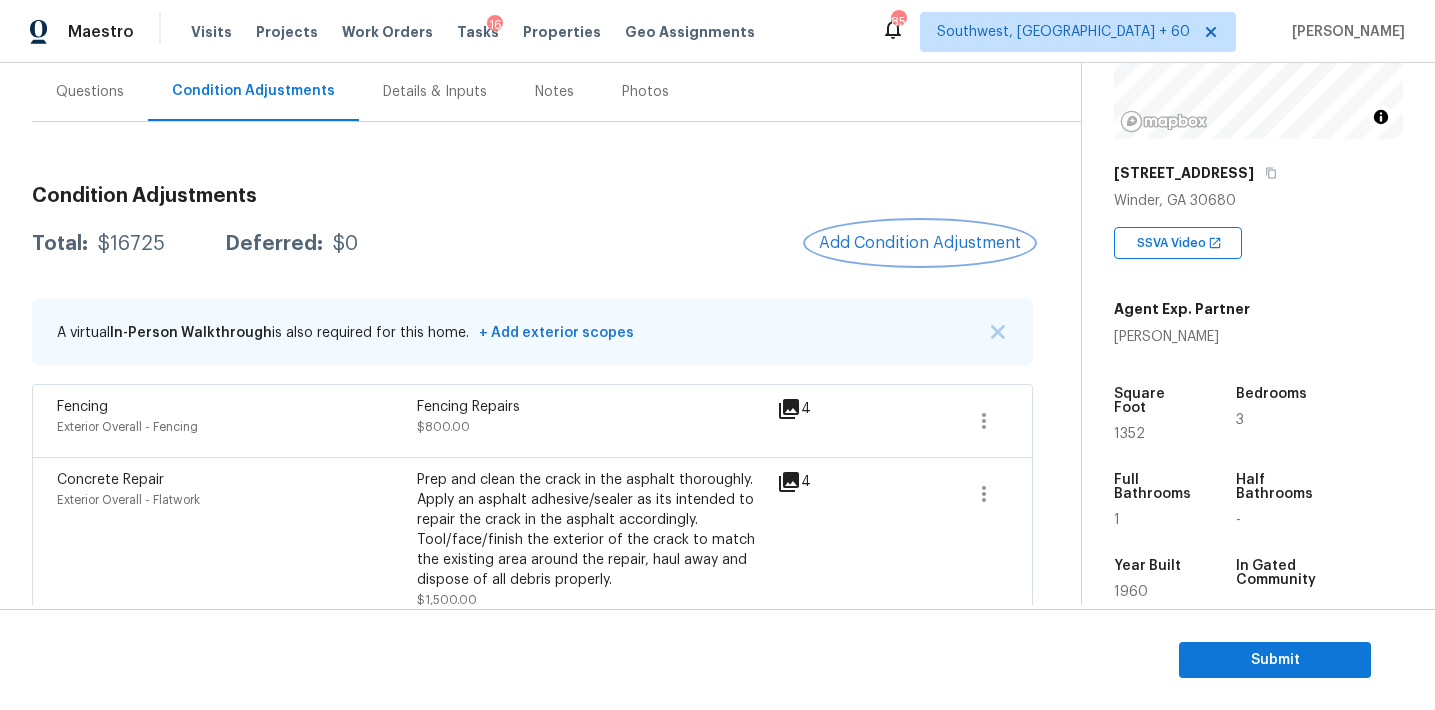 click on "Add Condition Adjustment" at bounding box center [920, 243] 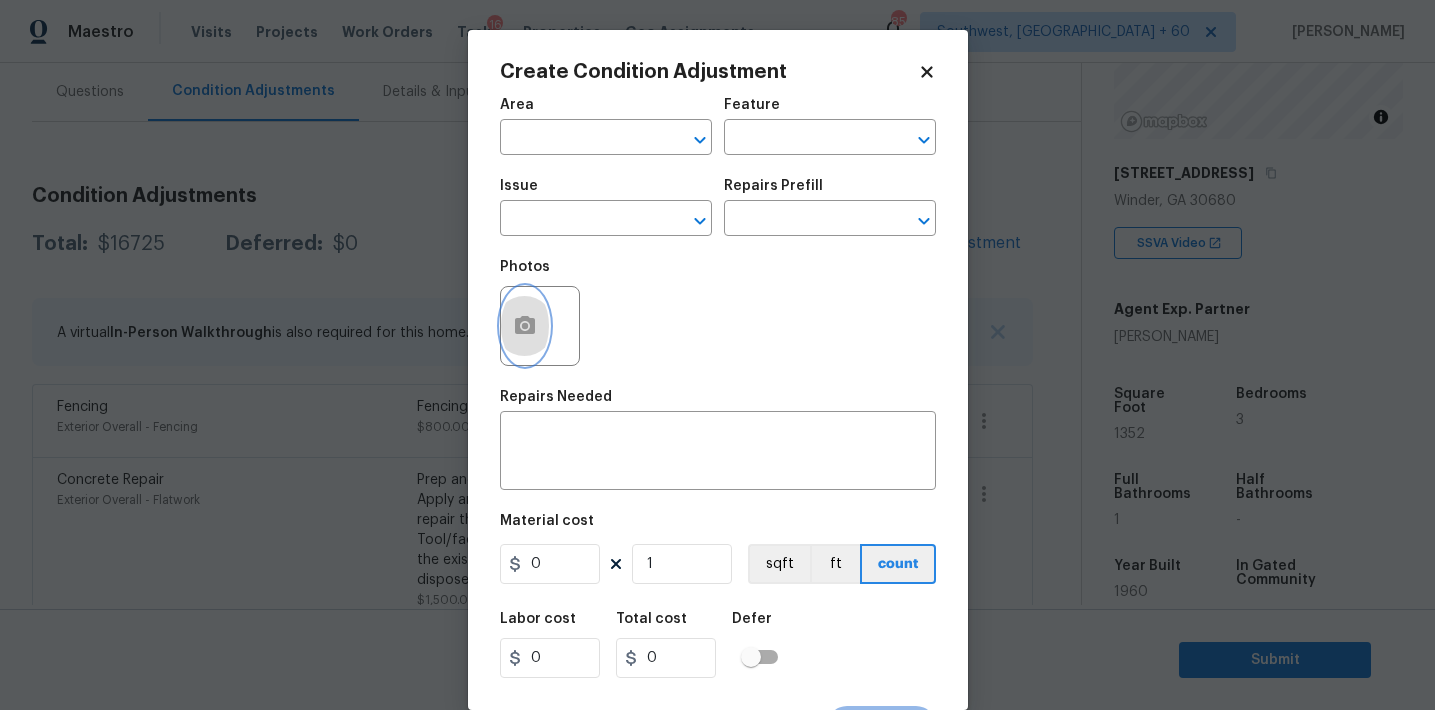 click at bounding box center [525, 326] 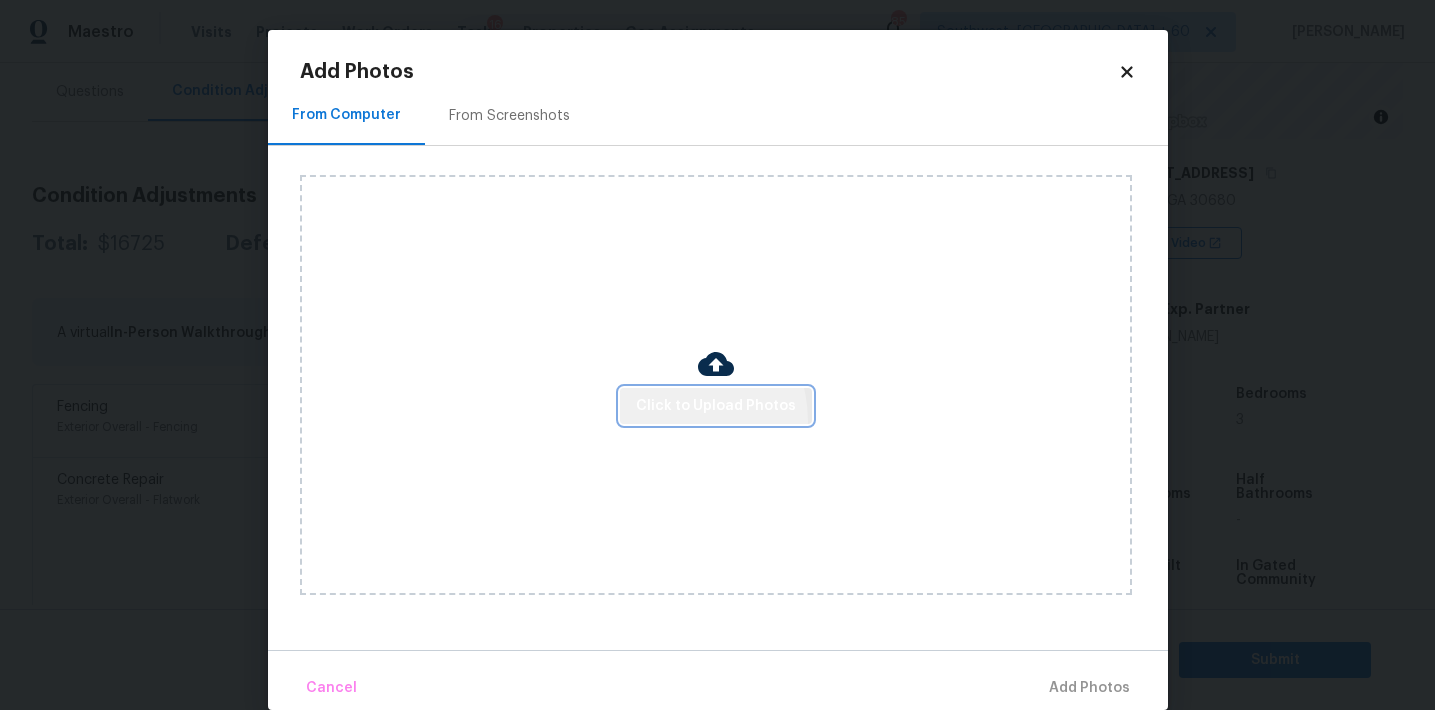 click on "Click to Upload Photos" at bounding box center [716, 406] 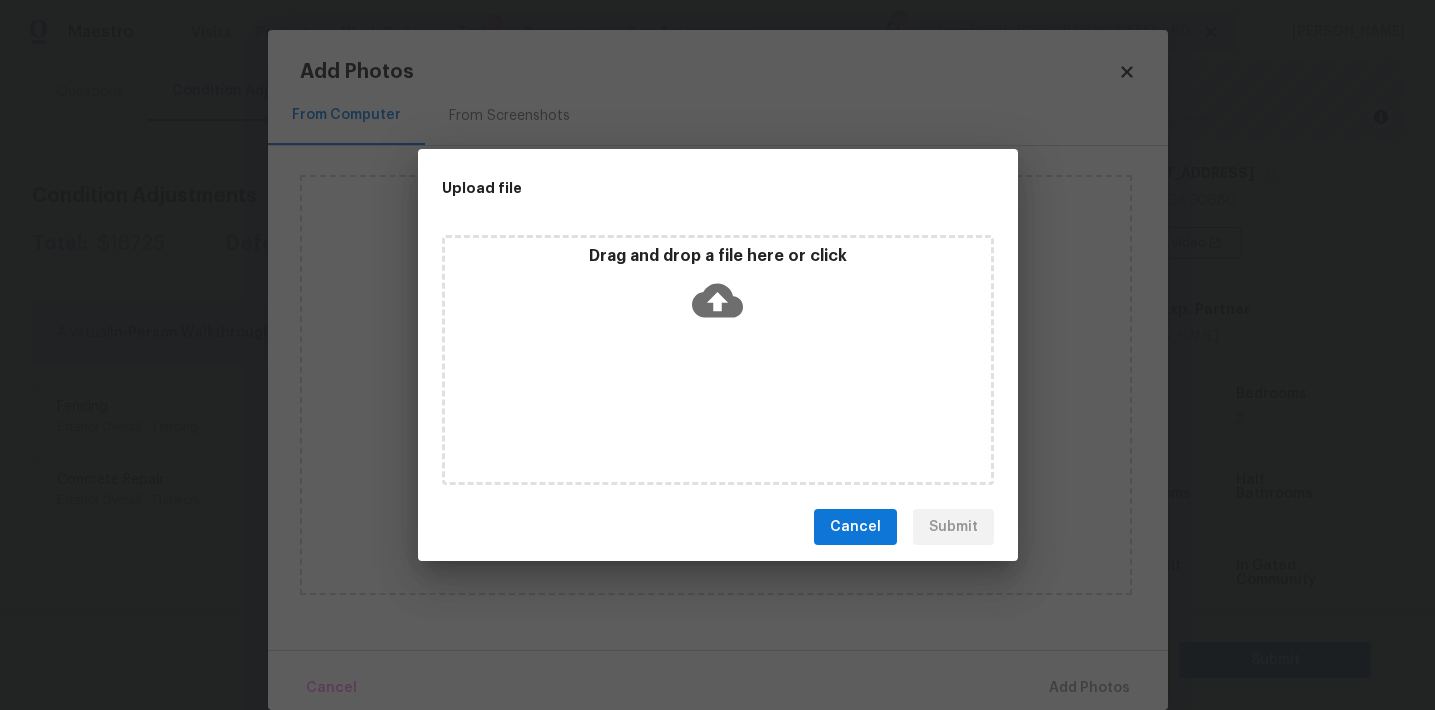 click on "Drag and drop a file here or click" at bounding box center (718, 256) 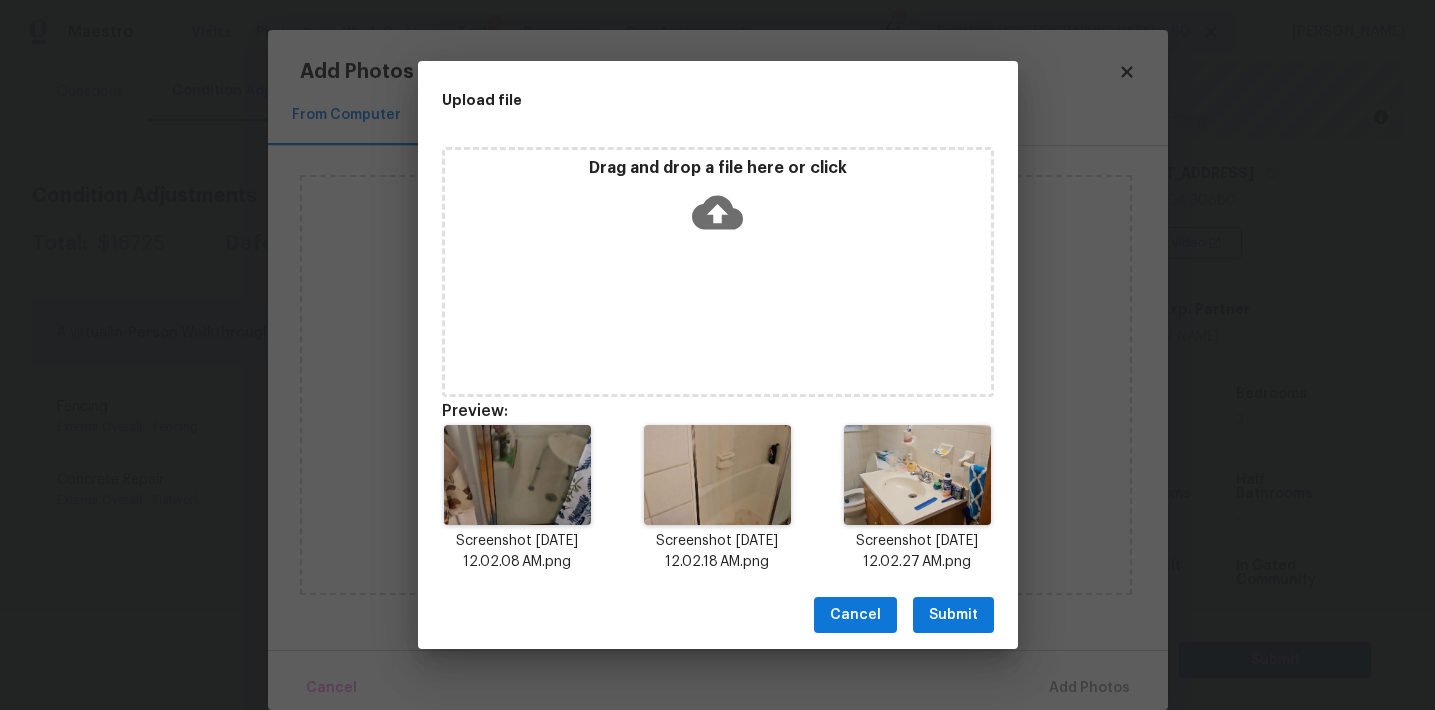 click on "Submit" at bounding box center (953, 615) 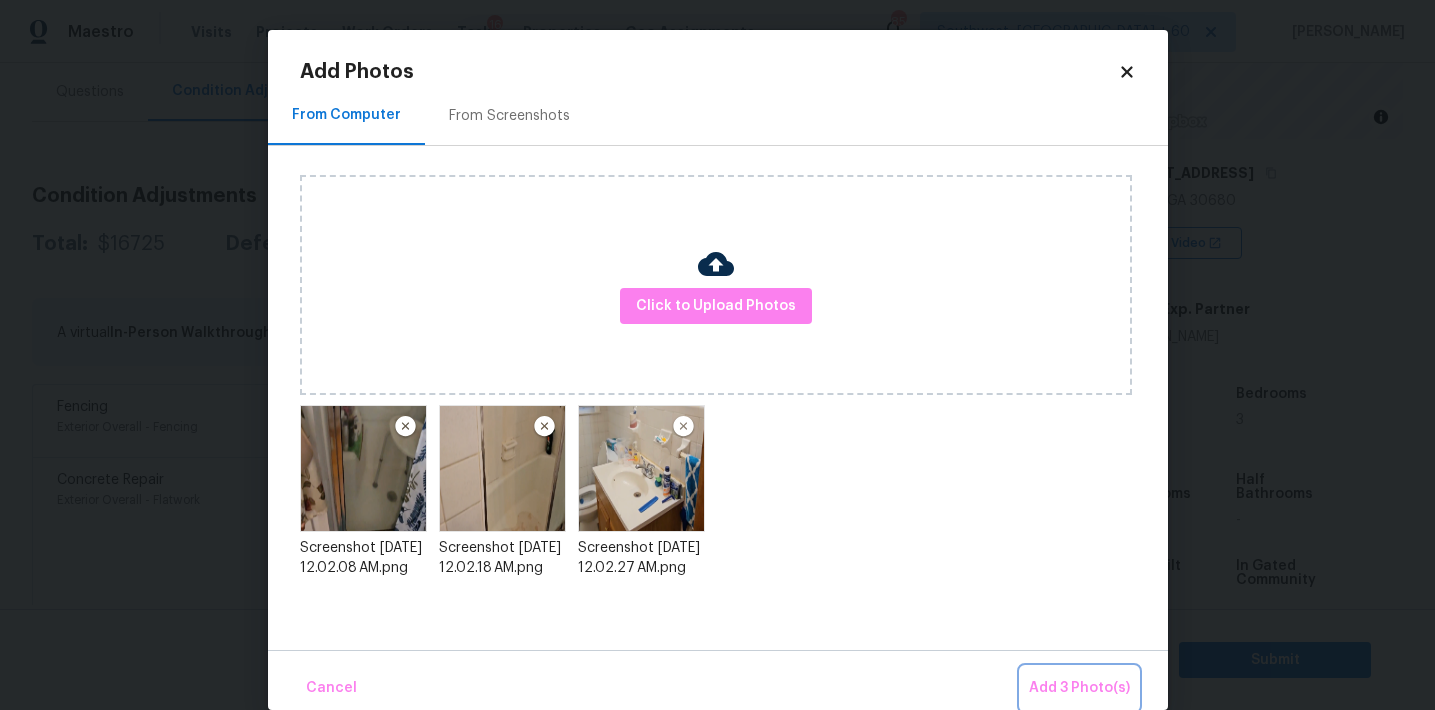 click on "Add 3 Photo(s)" at bounding box center [1079, 688] 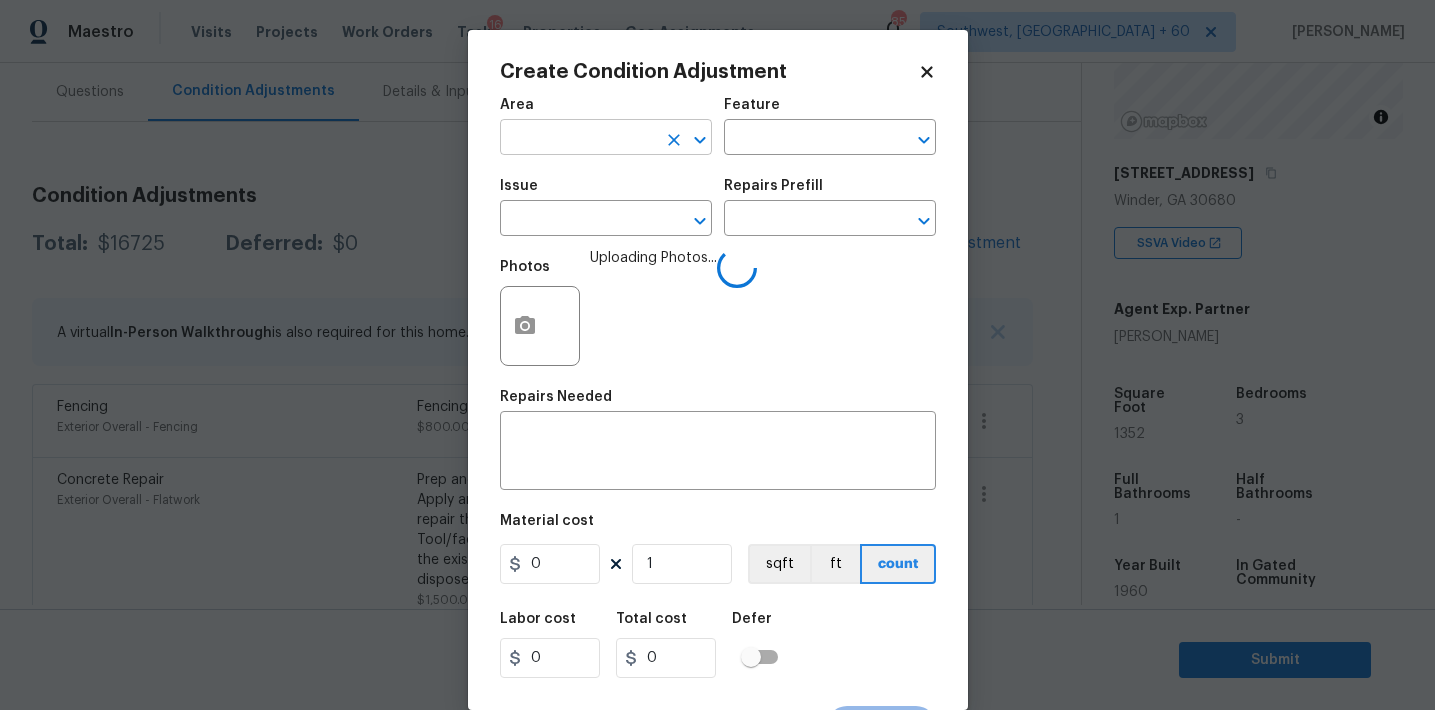 click at bounding box center [578, 139] 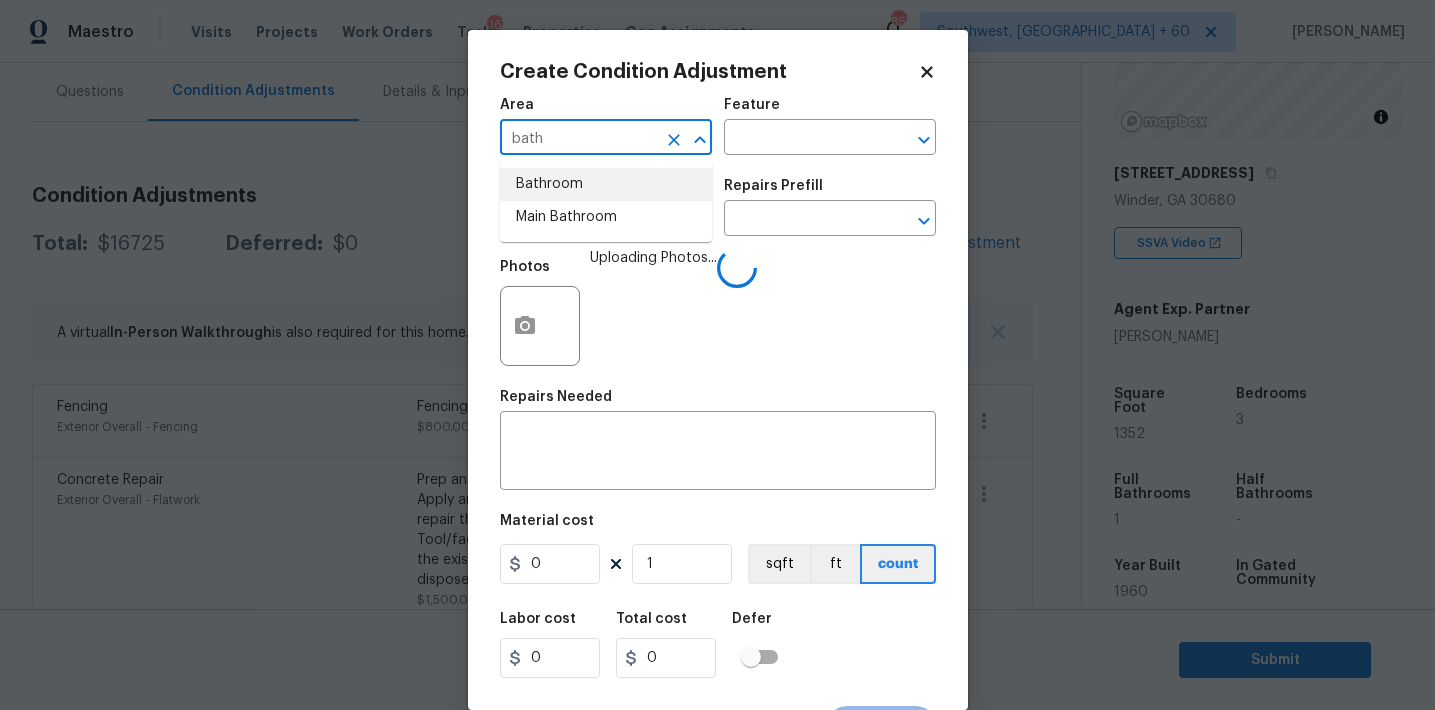 click on "Bathroom" at bounding box center (606, 184) 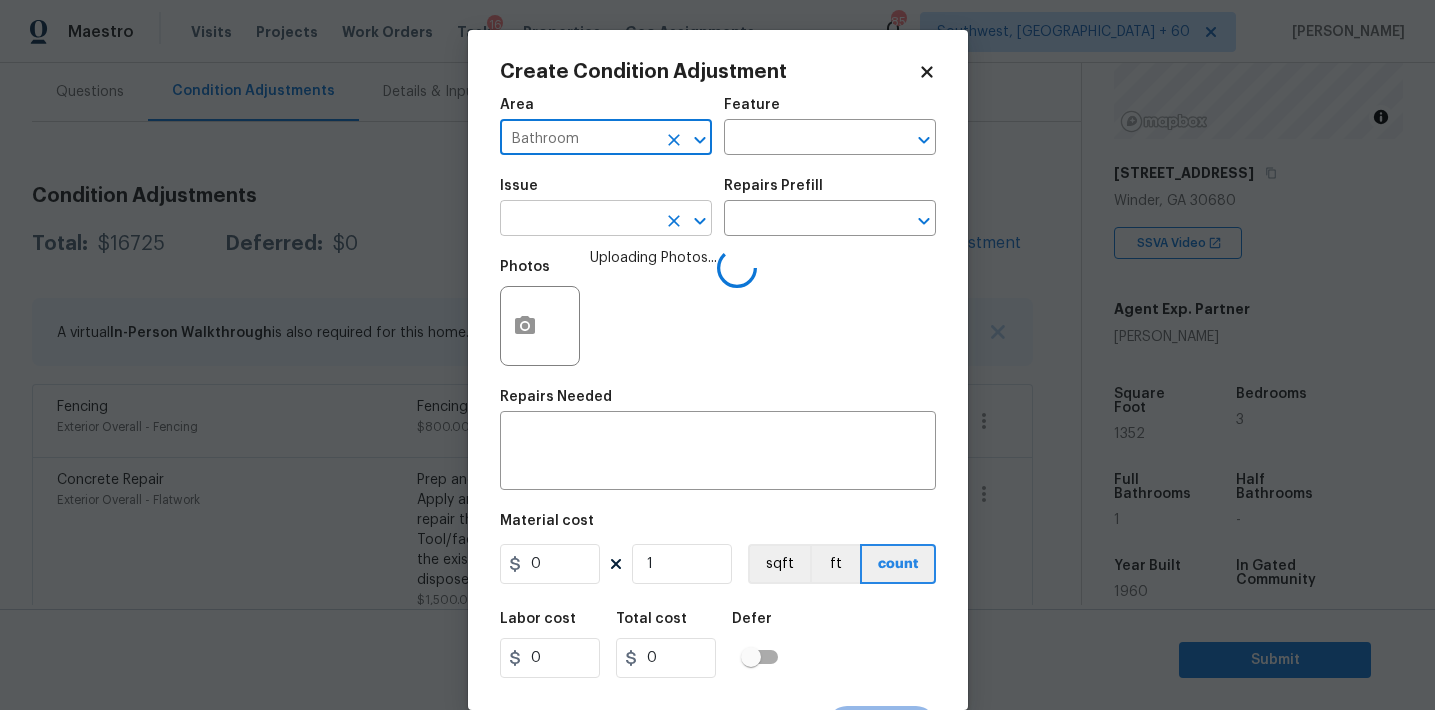 type on "Bathroom" 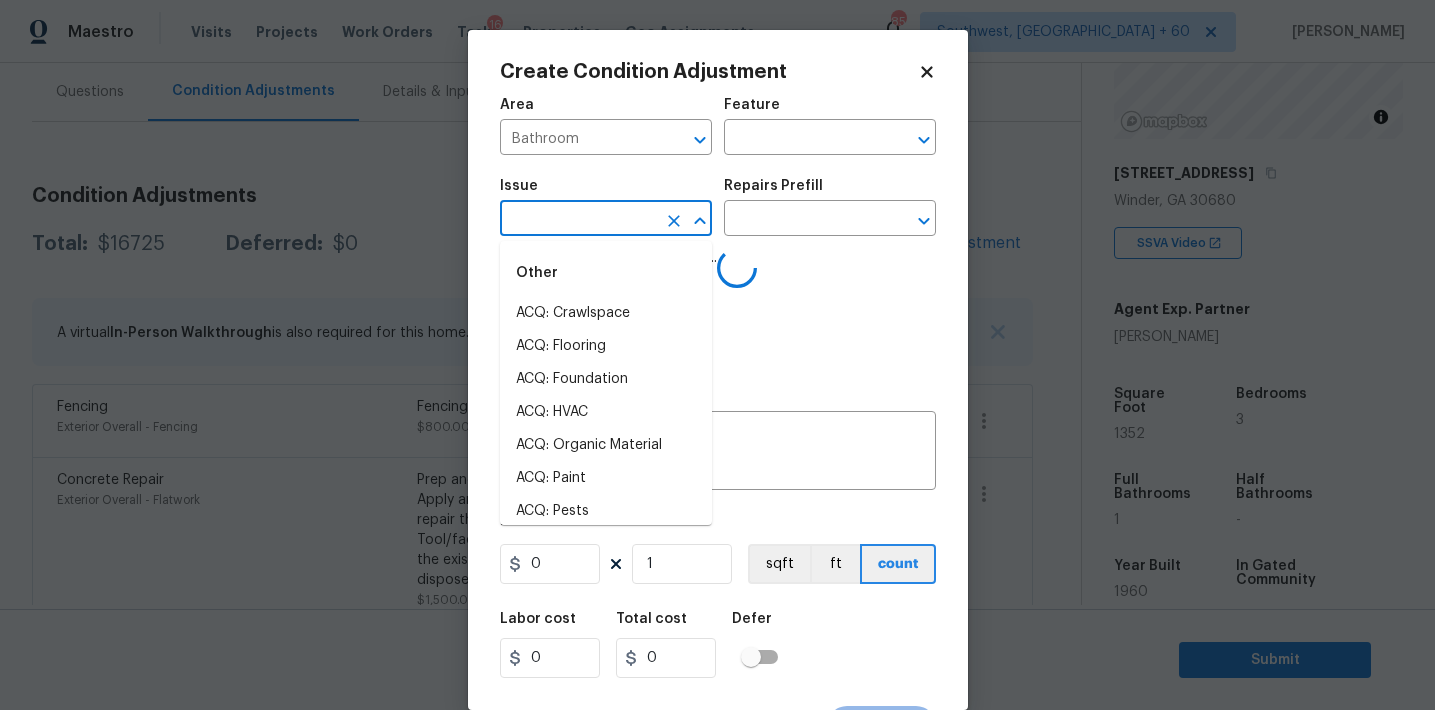 click at bounding box center (578, 220) 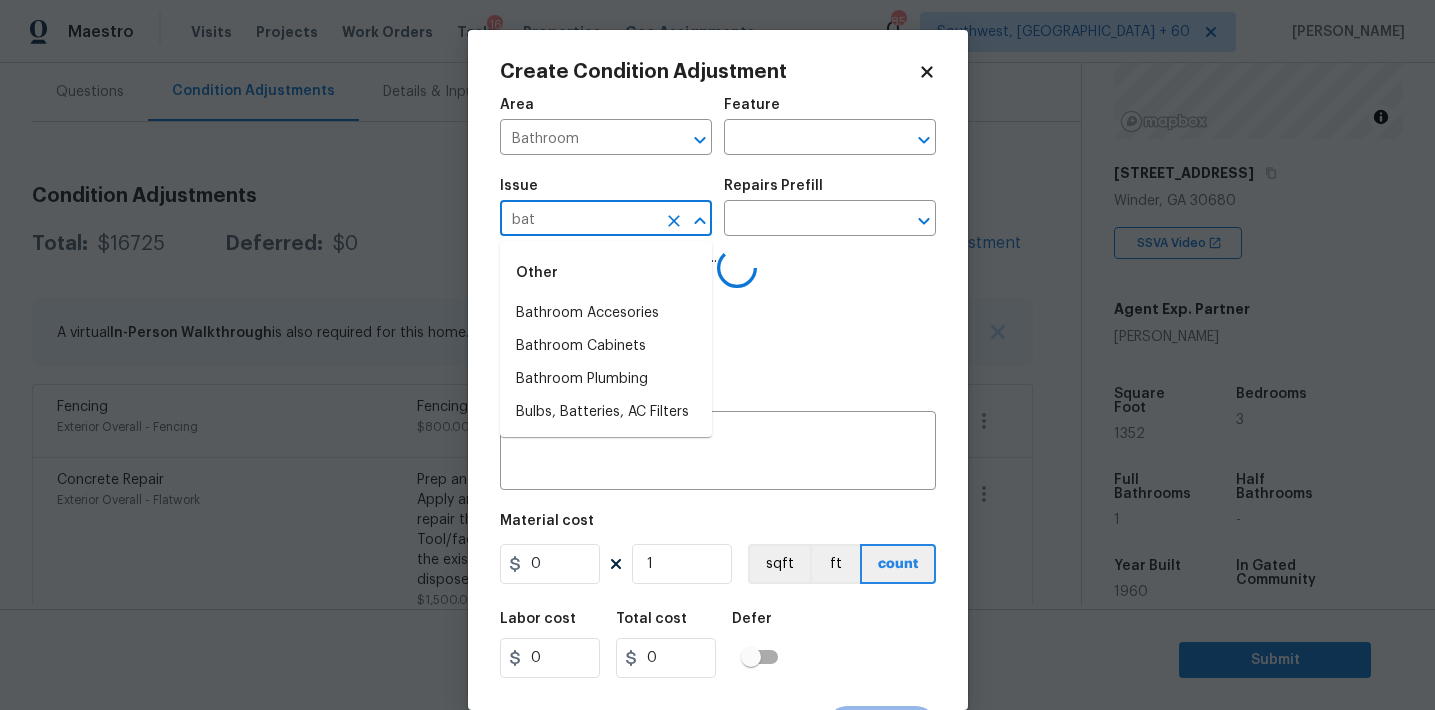 type on "bath" 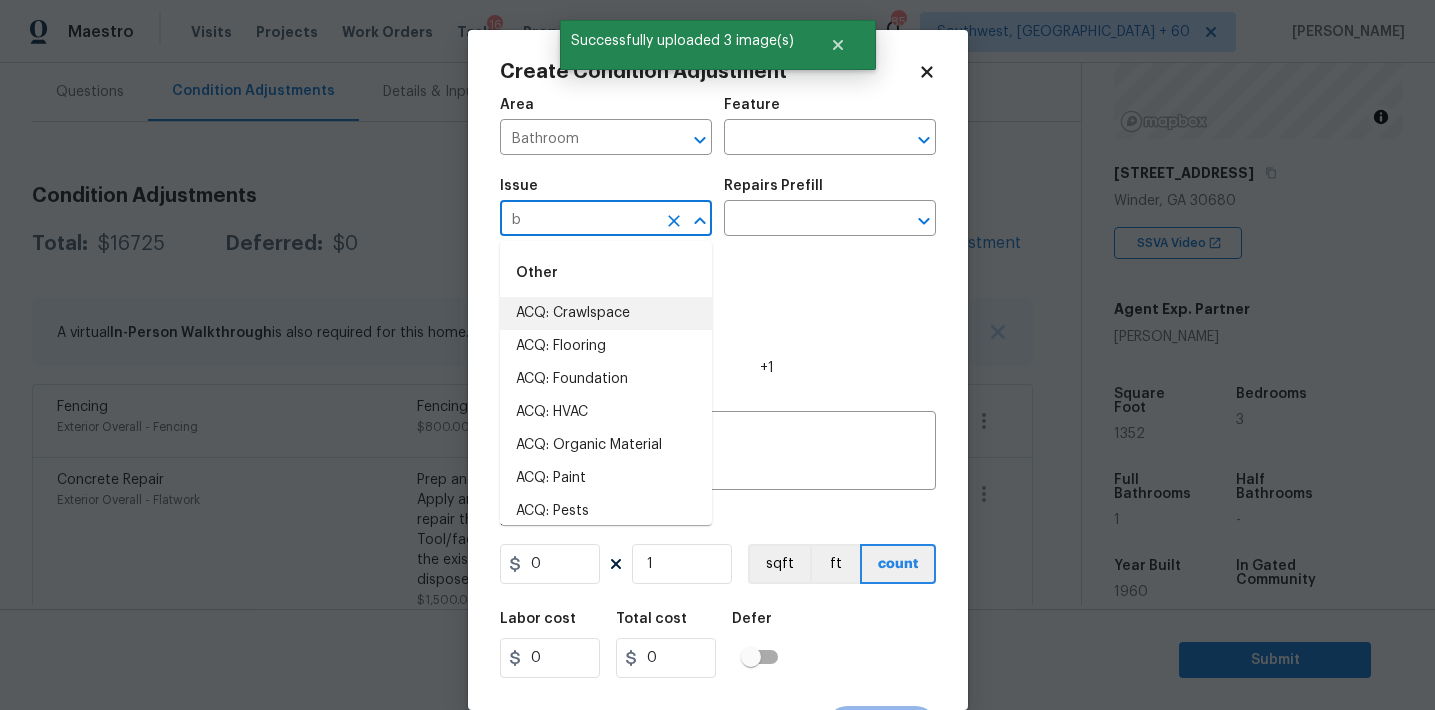 type on "ba" 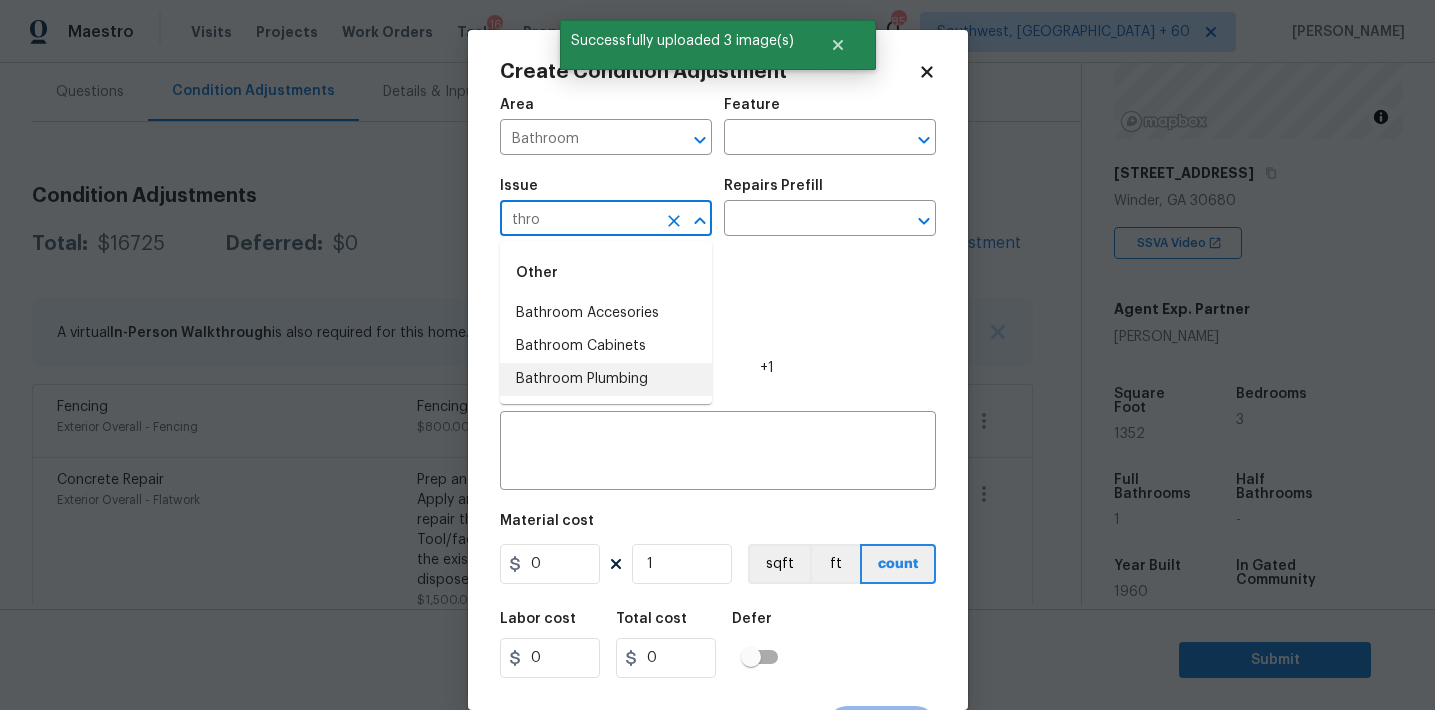 click on "Bathroom Plumbing" at bounding box center [606, 379] 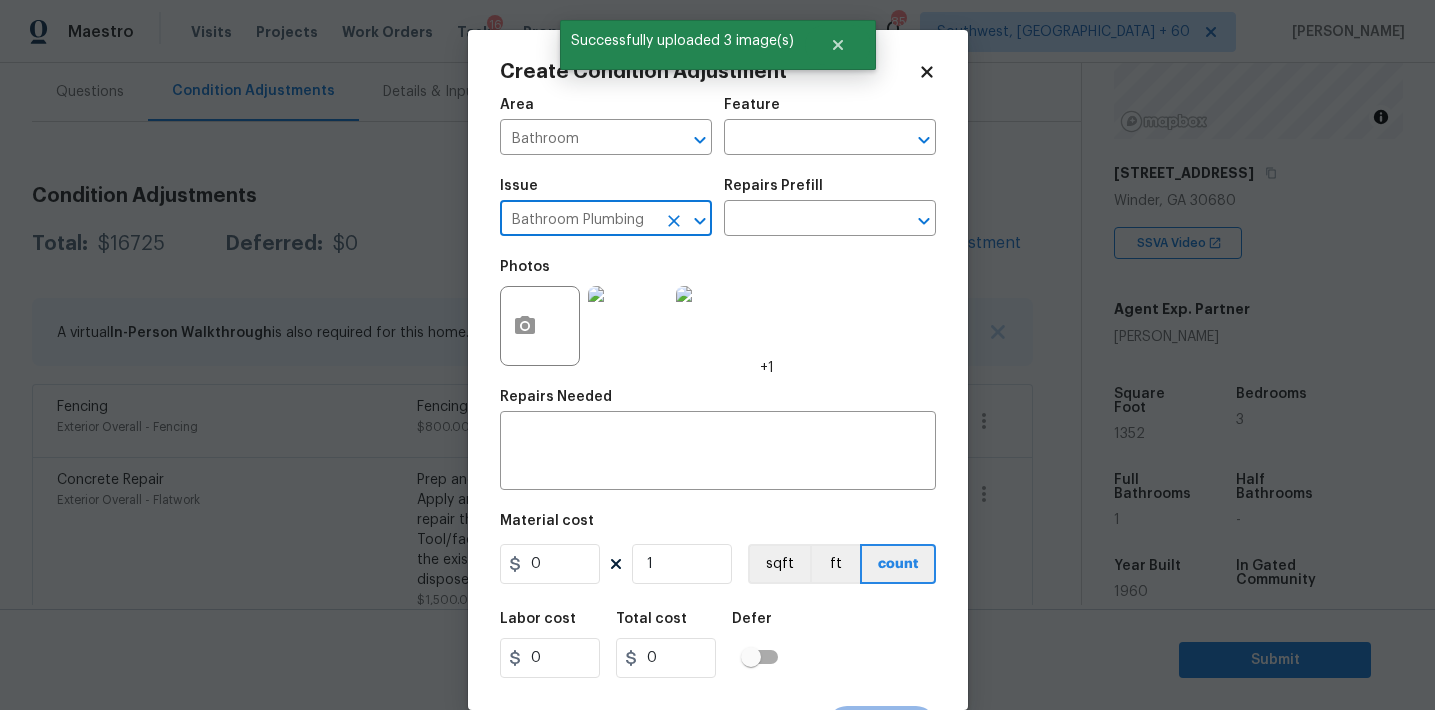 type on "Bathroom Plumbing" 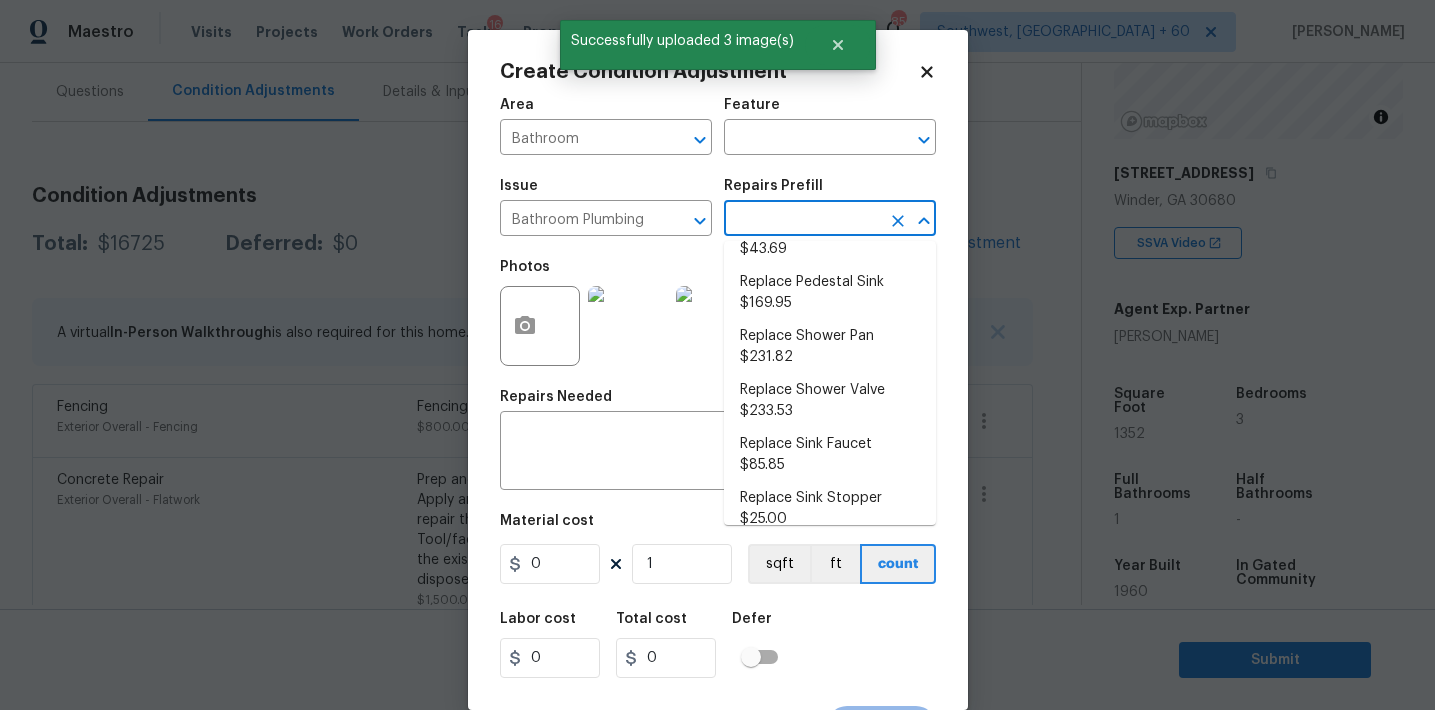 scroll, scrollTop: 1097, scrollLeft: 0, axis: vertical 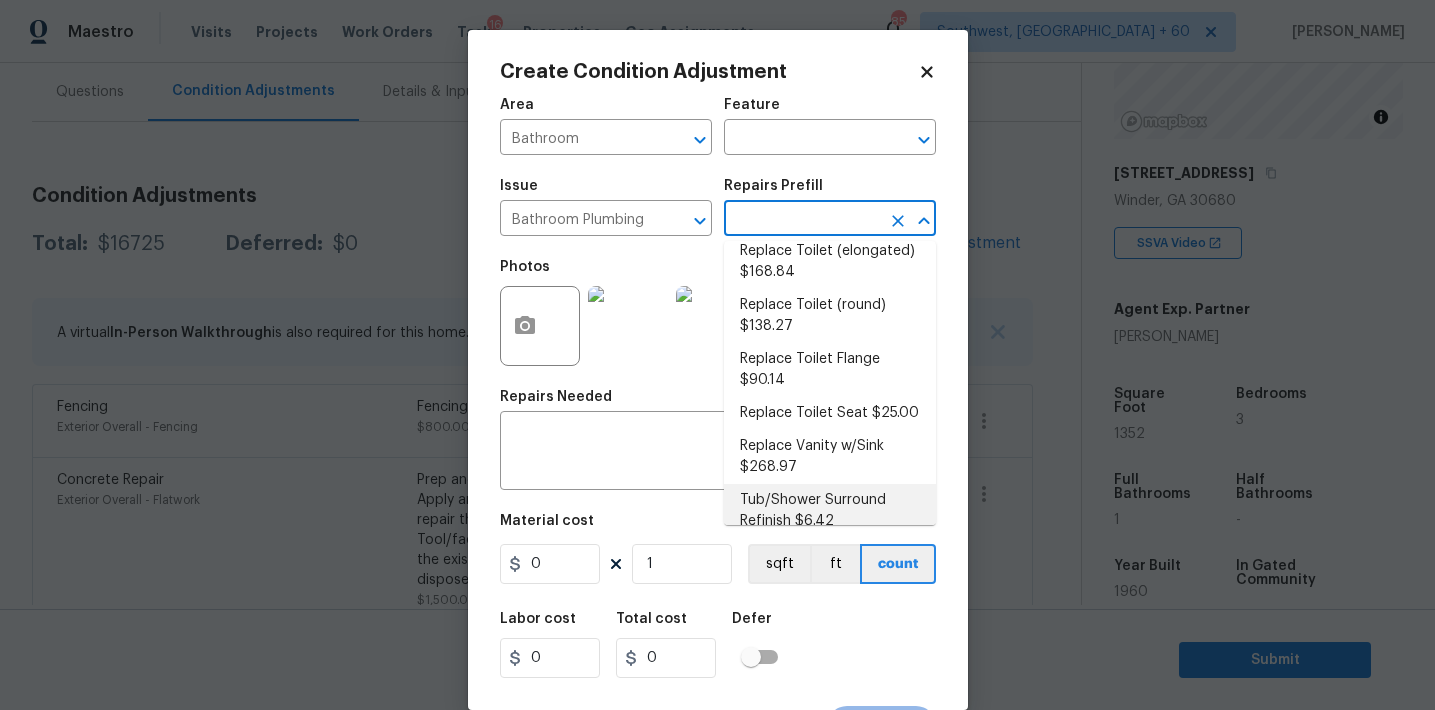 click on "Tub/Shower Surround Refinish $6.42" at bounding box center [830, 511] 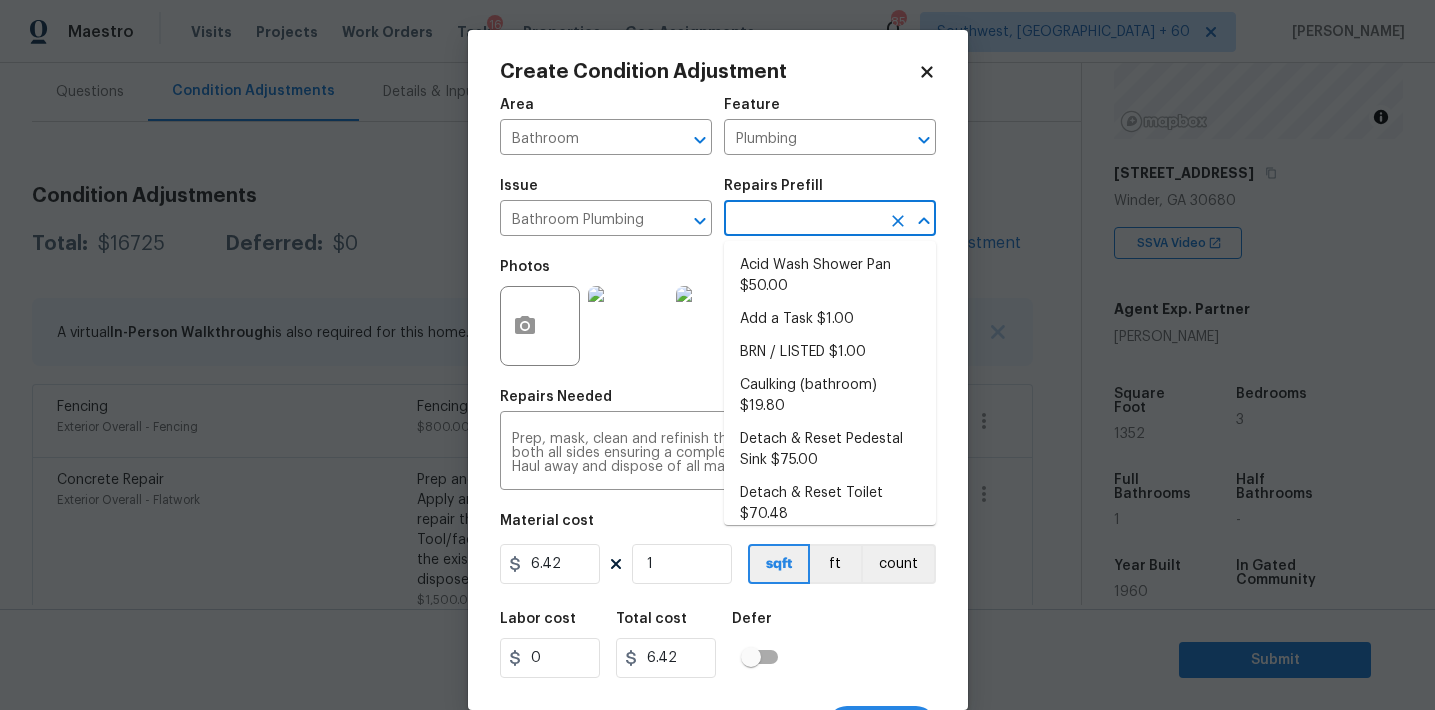 scroll, scrollTop: 1089, scrollLeft: 0, axis: vertical 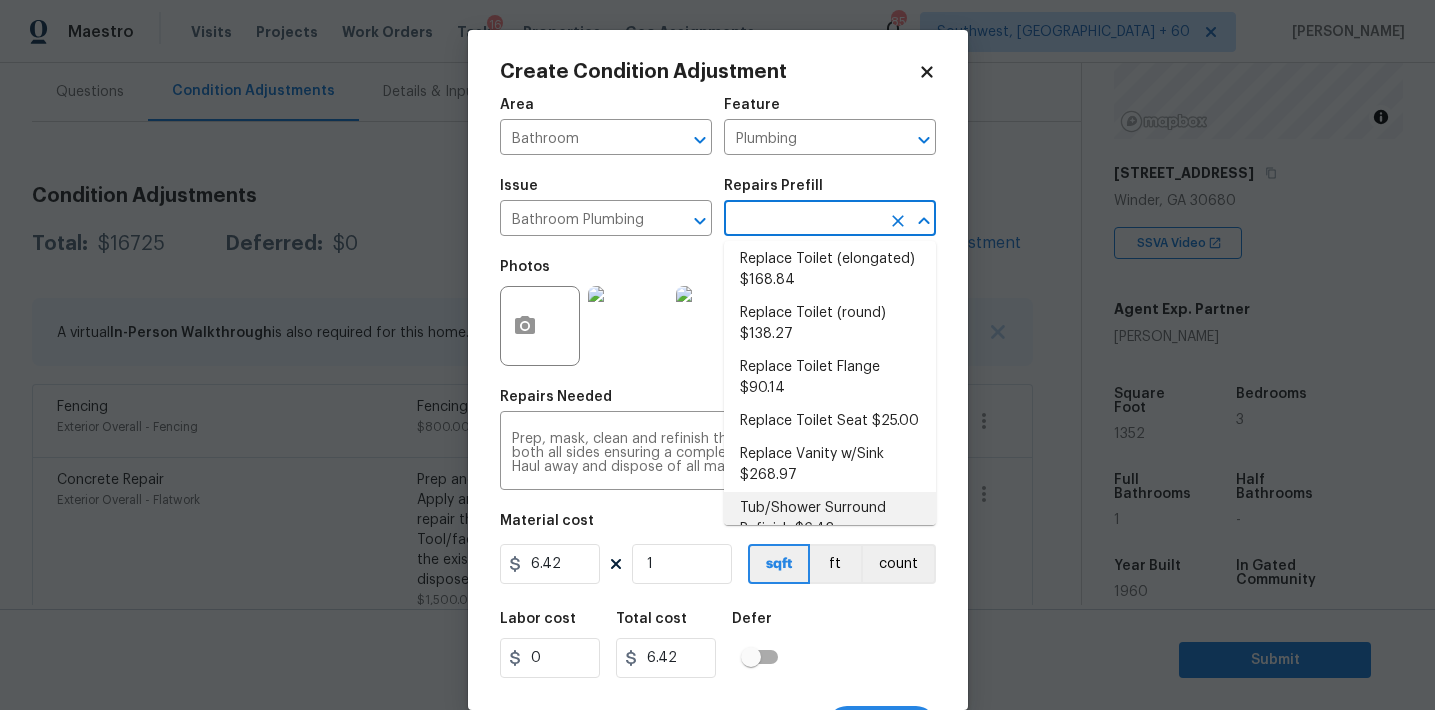 click on "Tub/Shower Surround Refinish $6.42" at bounding box center [830, 519] 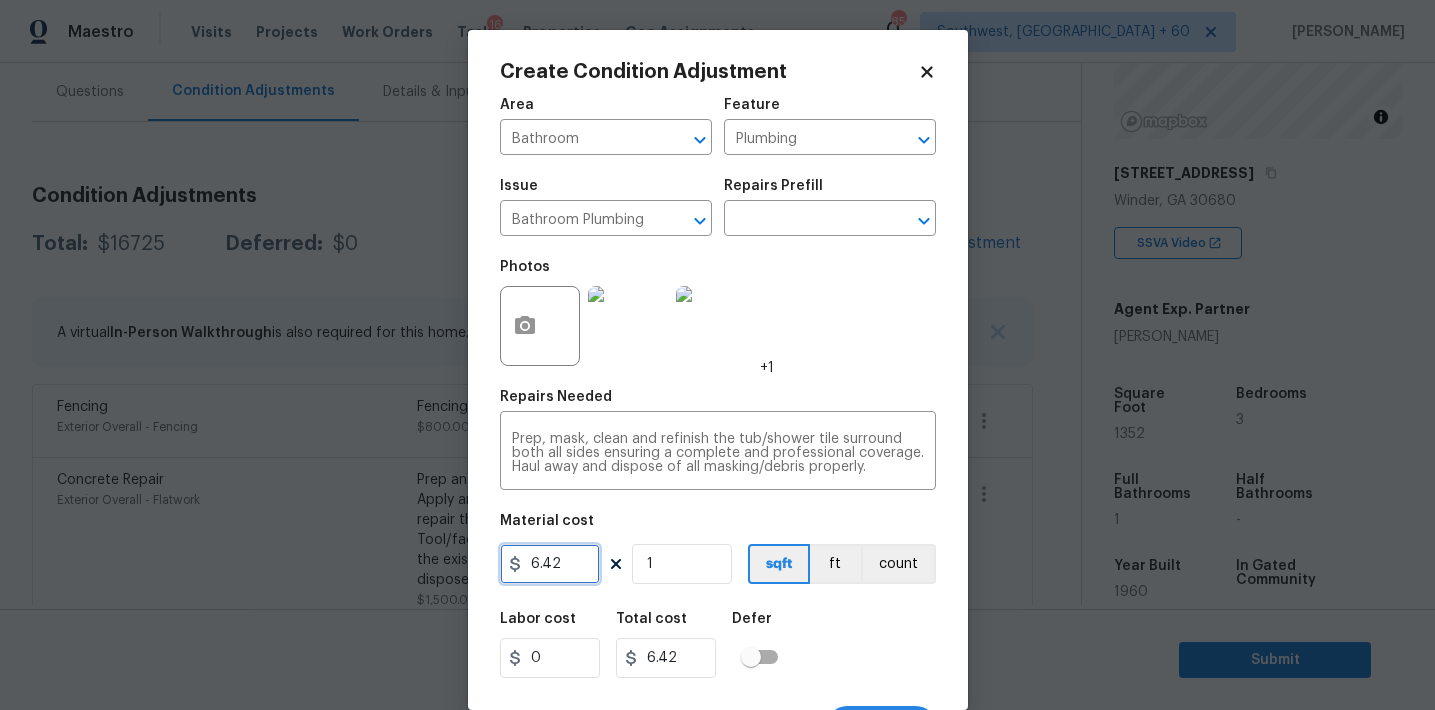 click on "6.42" at bounding box center (550, 564) 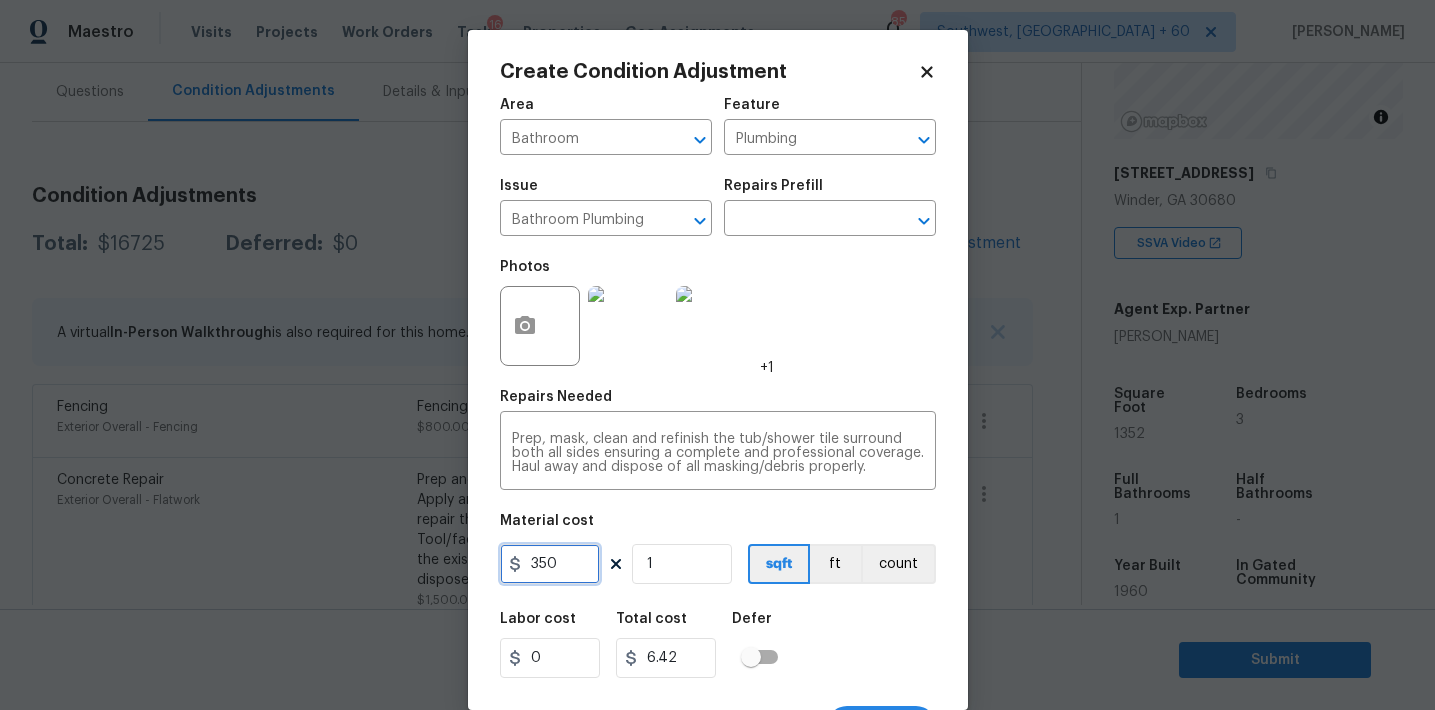type on "350" 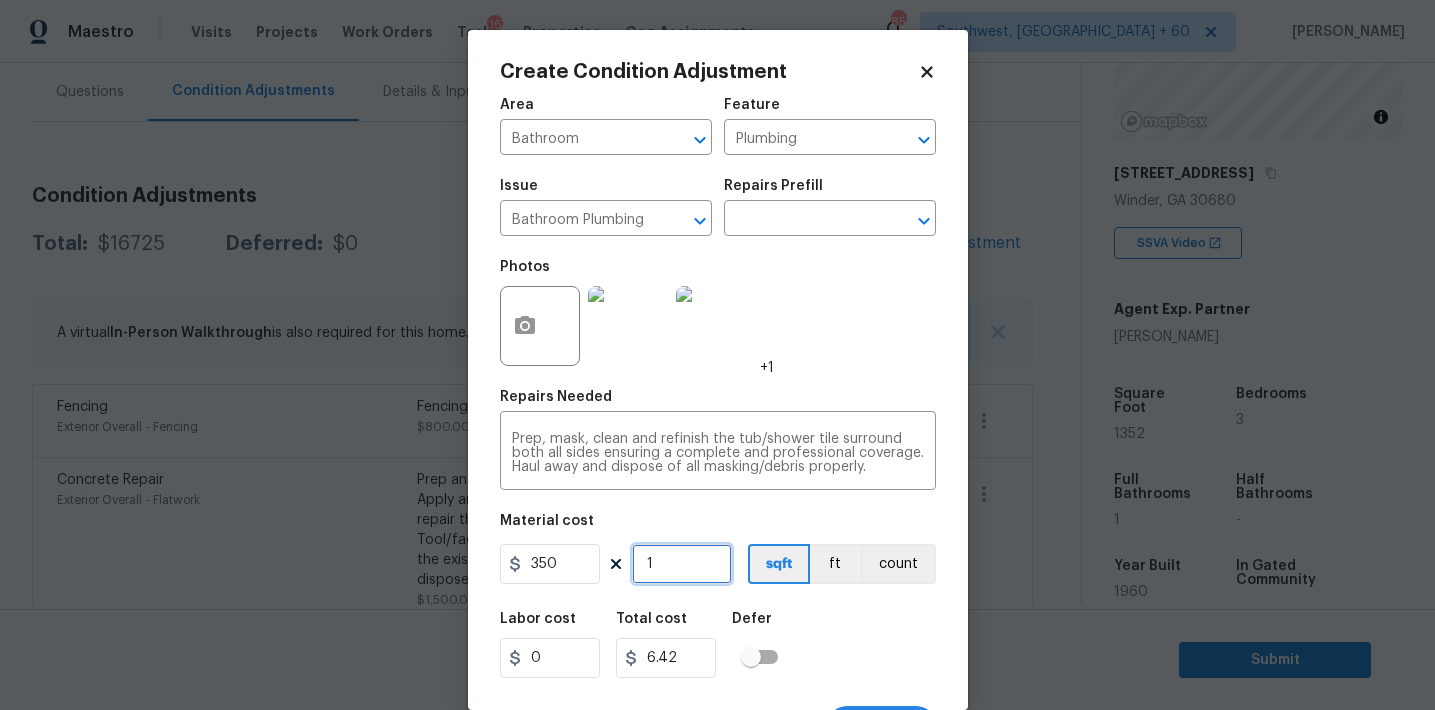 type on "350" 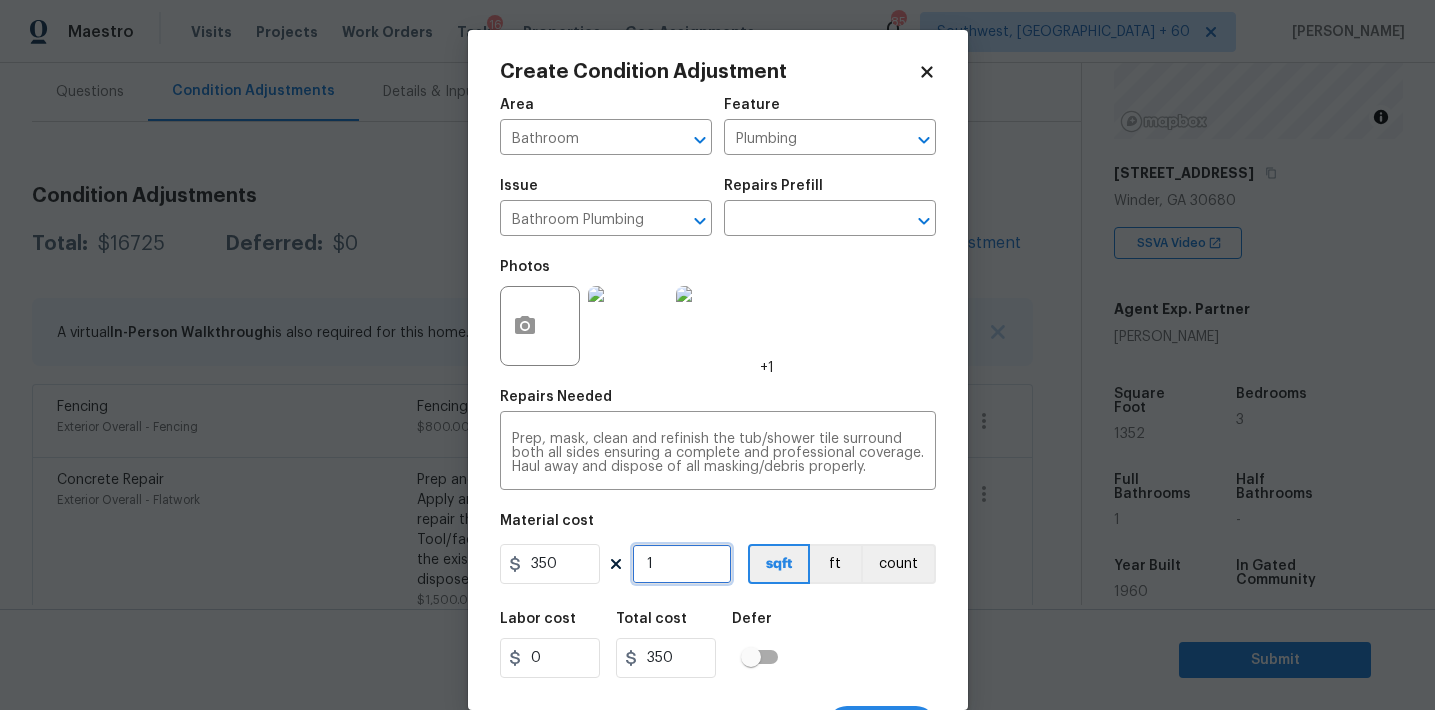 type on "2" 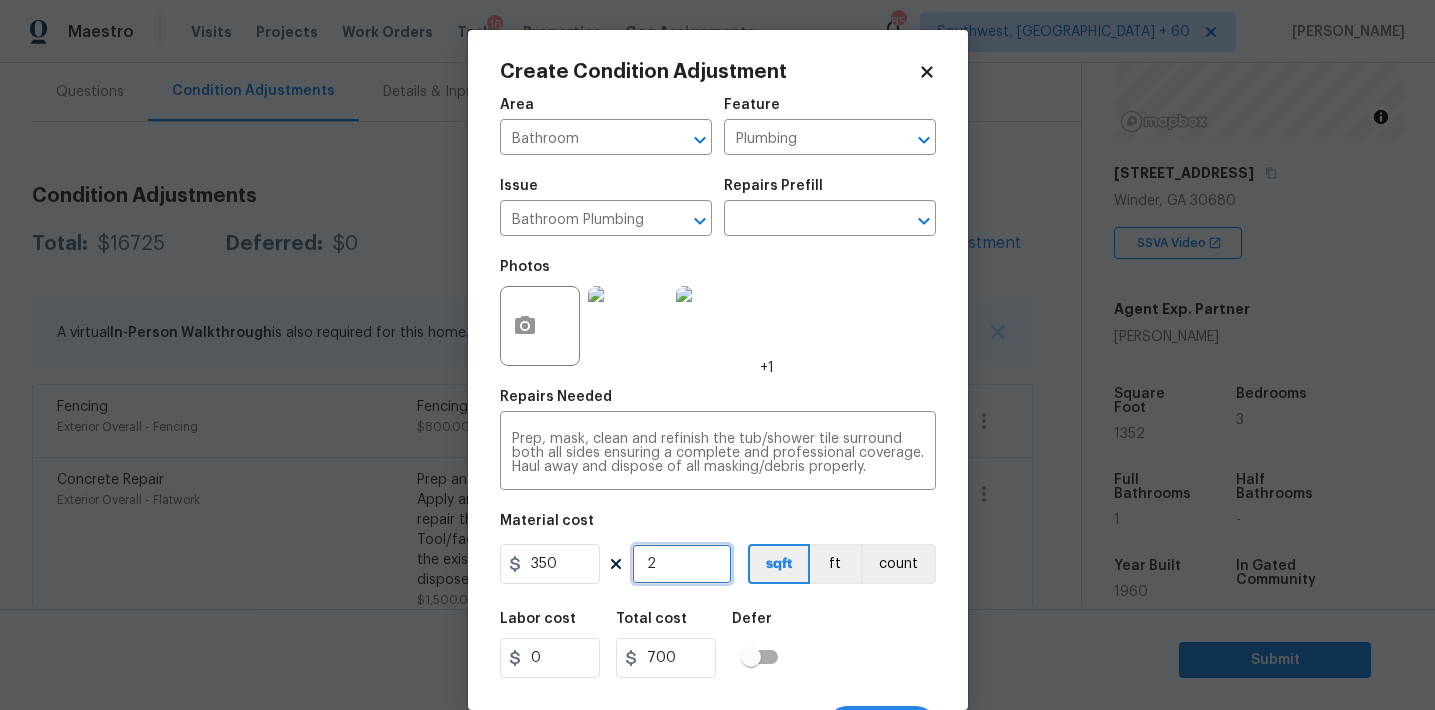 type on "2" 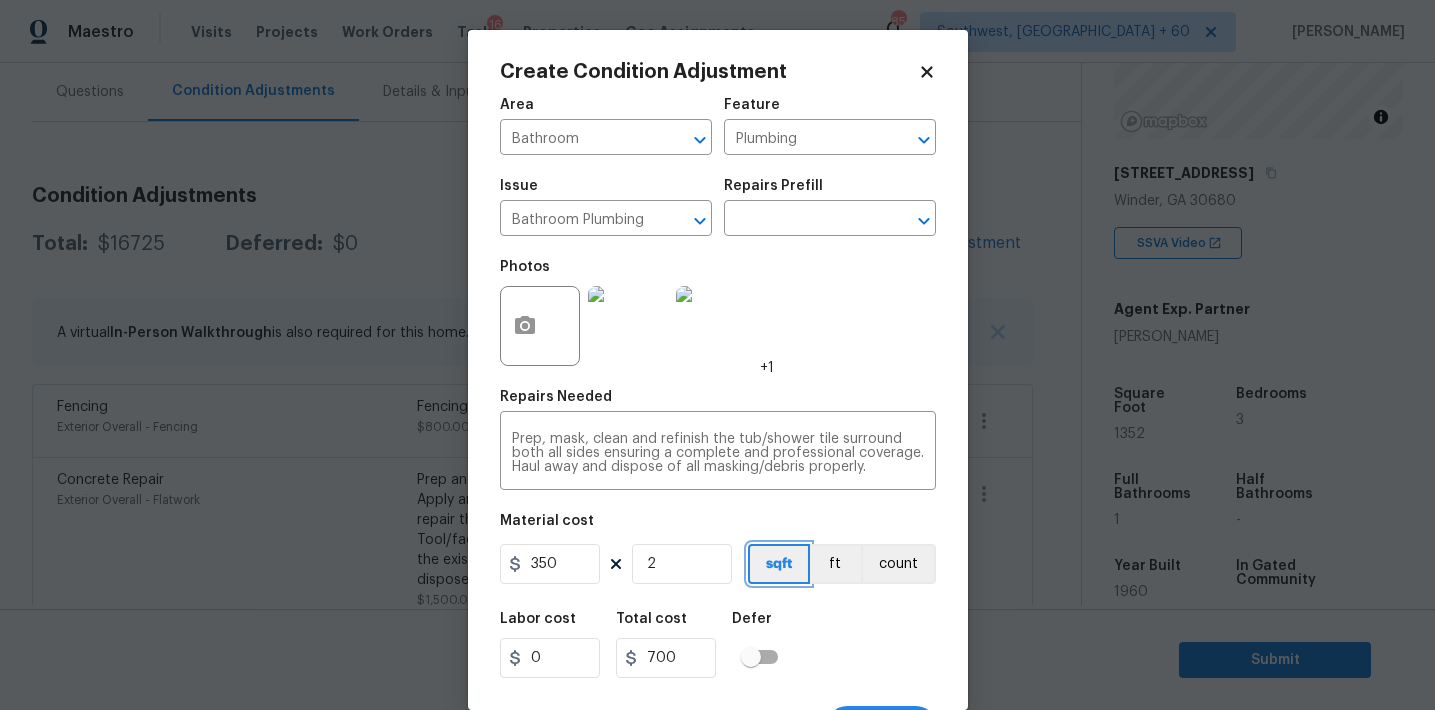 type 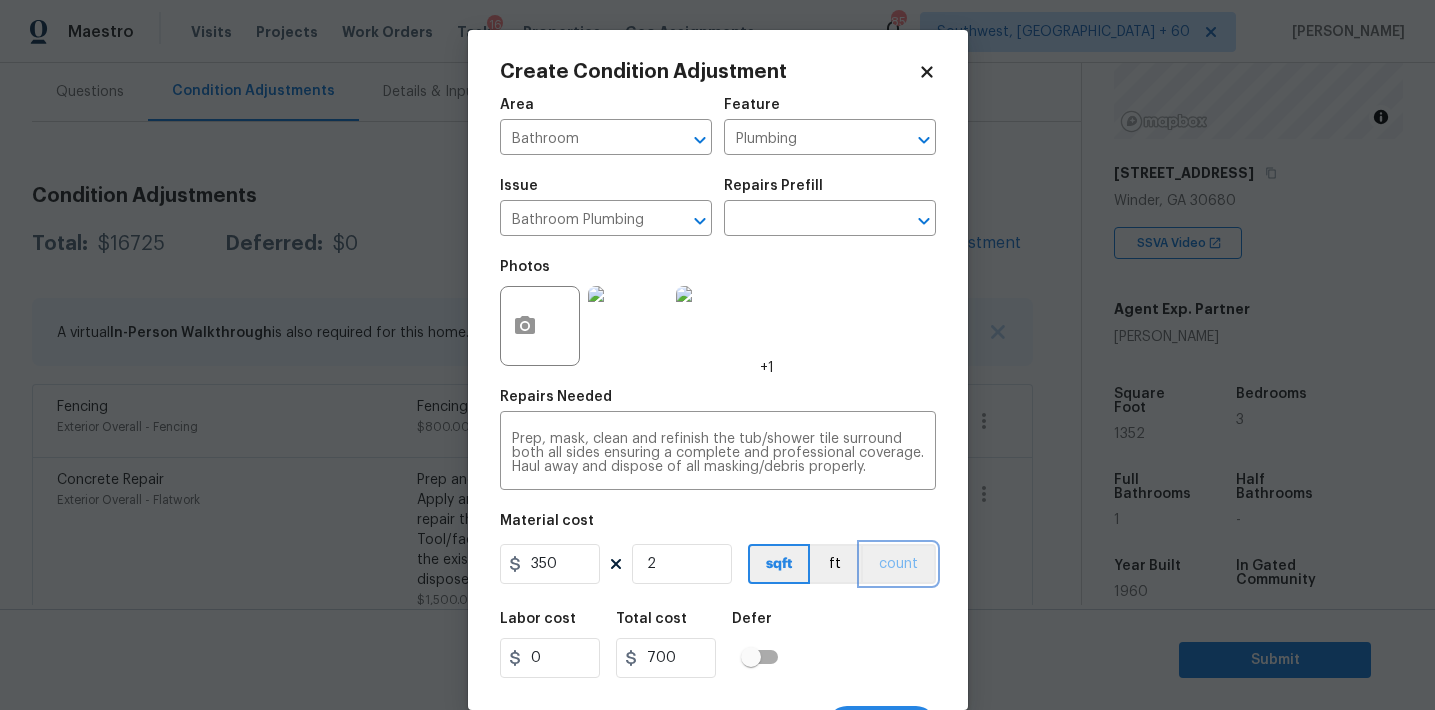 click on "count" at bounding box center (898, 564) 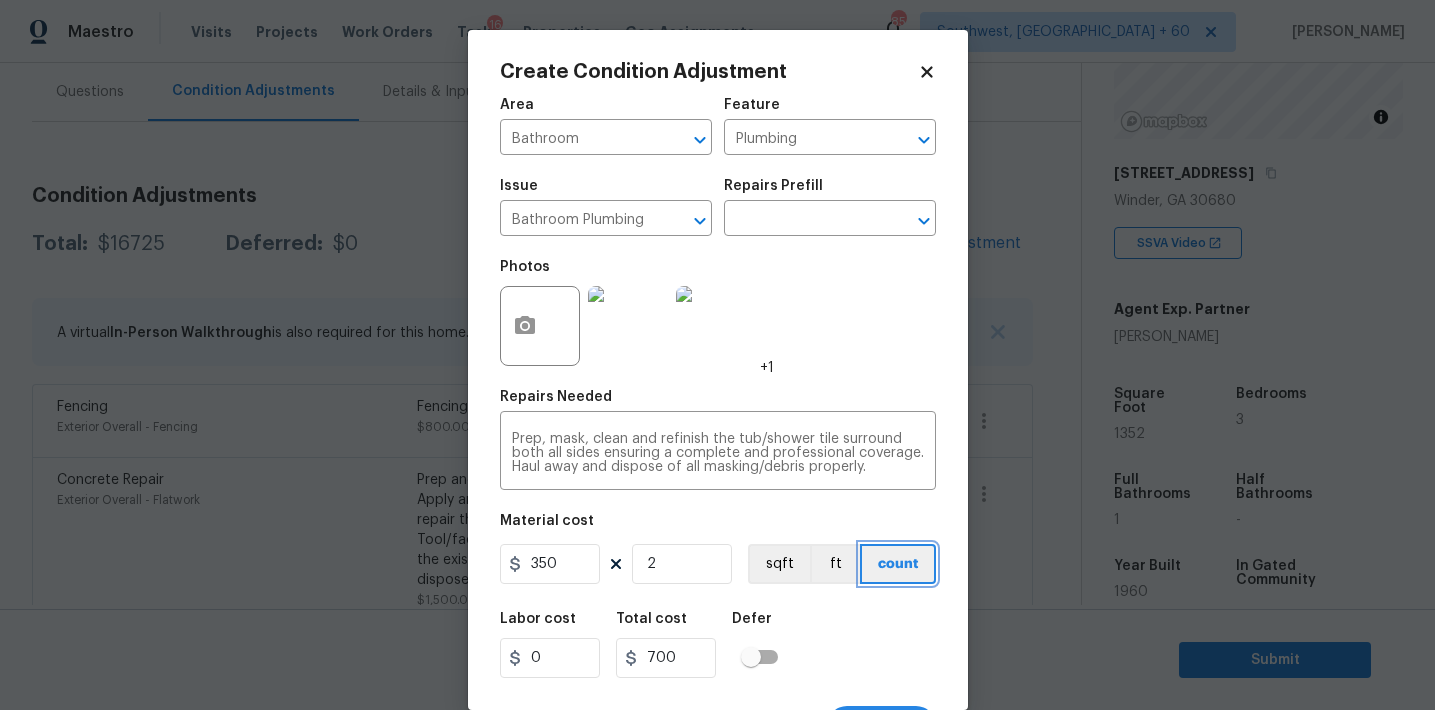 scroll, scrollTop: 37, scrollLeft: 0, axis: vertical 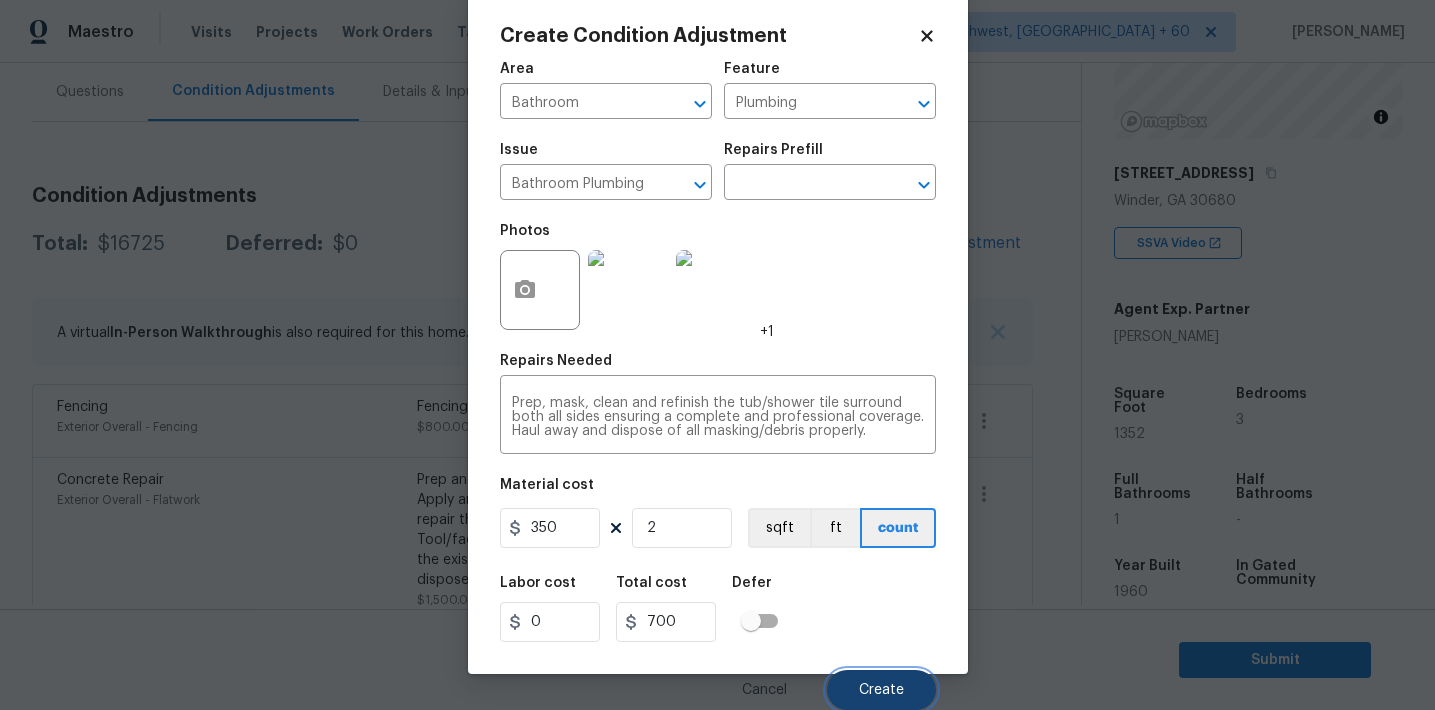 click on "Create" at bounding box center (881, 690) 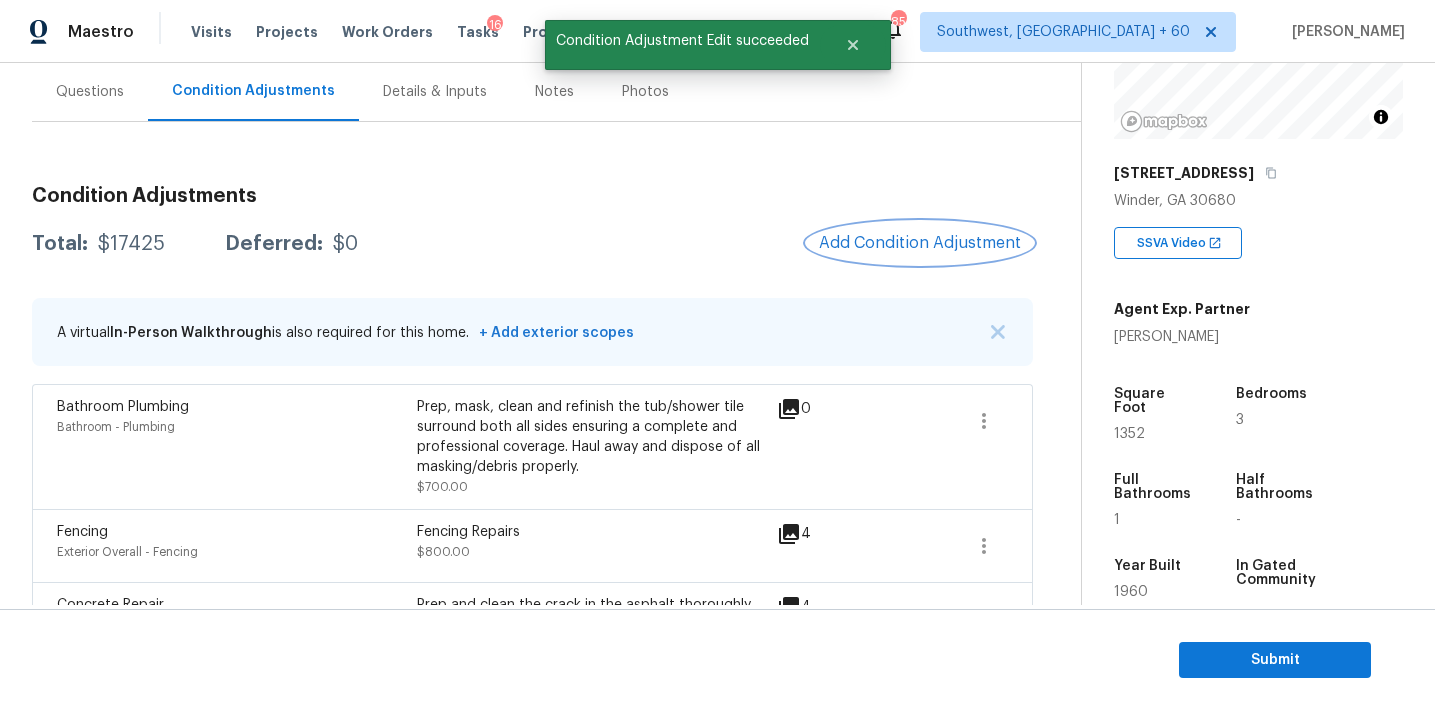 scroll, scrollTop: 0, scrollLeft: 0, axis: both 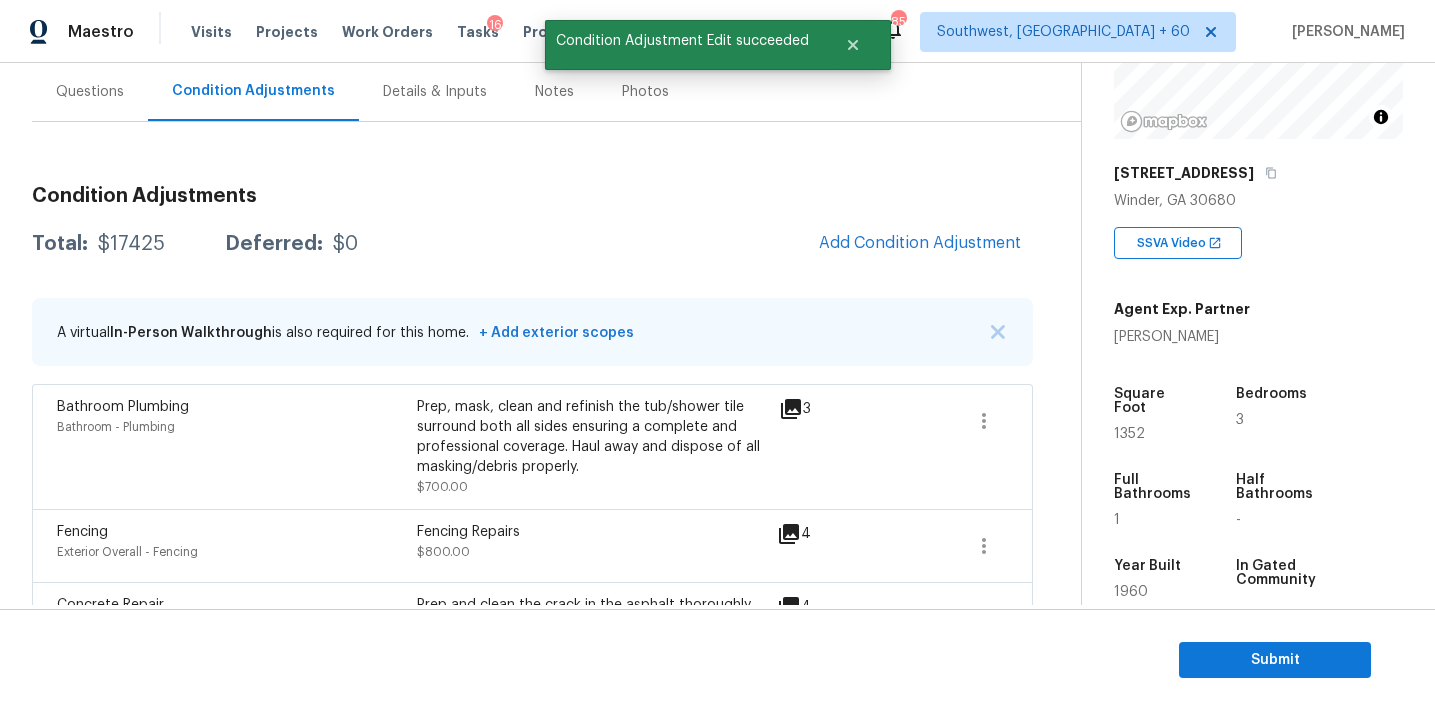 click on "Condition Adjustments Total:  $17425 Deferred:  $0 Add Condition Adjustment A virtual  In-Person Walkthrough  is also required for this home.   + Add exterior scopes Bathroom Plumbing Bathroom - Plumbing Prep, mask, clean and refinish the tub/shower tile surround both all sides ensuring a complete and professional coverage. Haul away and dispose of all masking/debris properly. $700.00   3 Fencing Exterior Overall - Fencing Fencing Repairs $800.00   4 Concrete Repair Exterior Overall - Flatwork Prep and clean the crack in the asphalt thoroughly. Apply an asphalt adhesive/sealer as its intended to repair the crack in the asphalt accordingly. Tool/face/finish the exterior of the crack to match the existing area around the repair, haul away and dispose of all debris properly. $1,500.00   4 Debris/garbage on site Exterior Overall Remove shed's, haul off, and properly dispose of any debris left by seller to offsite location. Cost estimated per cubic yard. $2,000.00   3 Landscape Package $300.00   4 Pressure Washing" at bounding box center [532, 874] 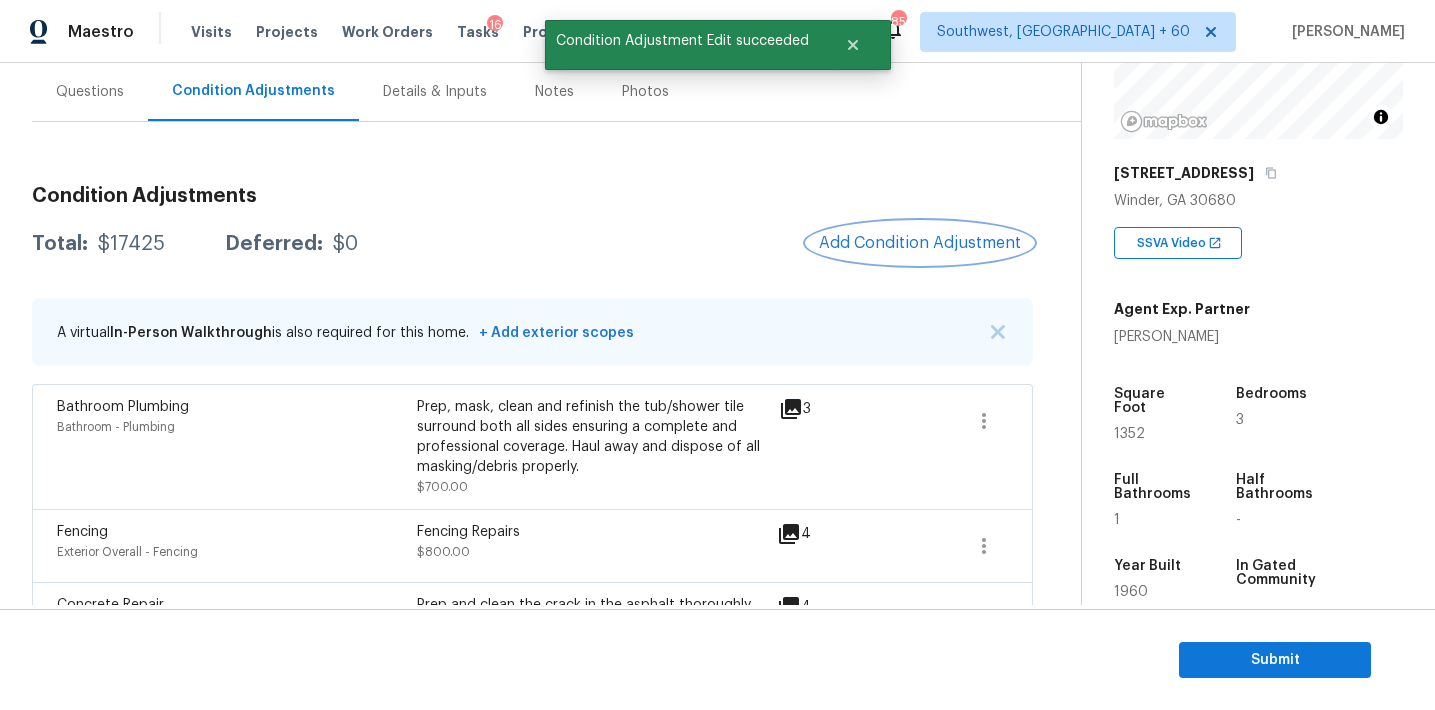 click on "Add Condition Adjustment" at bounding box center [920, 243] 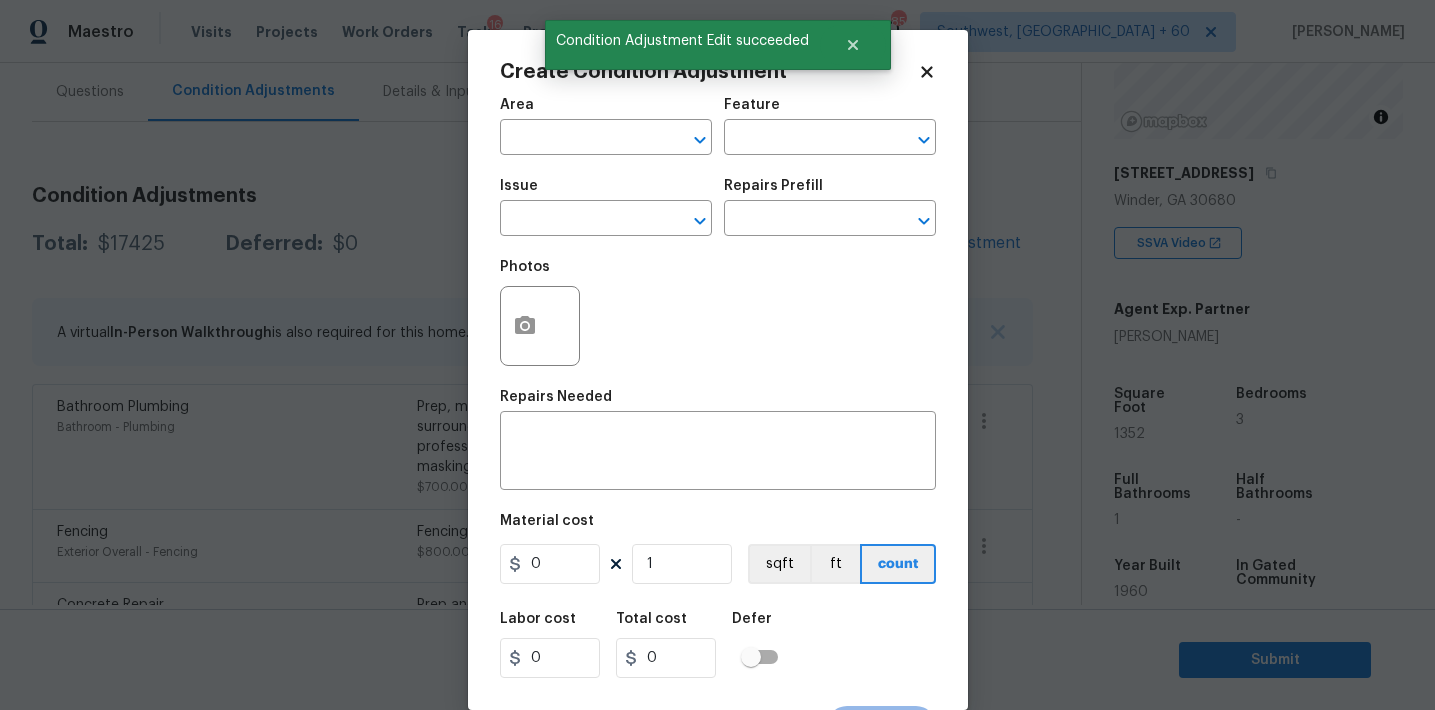 click at bounding box center [540, 326] 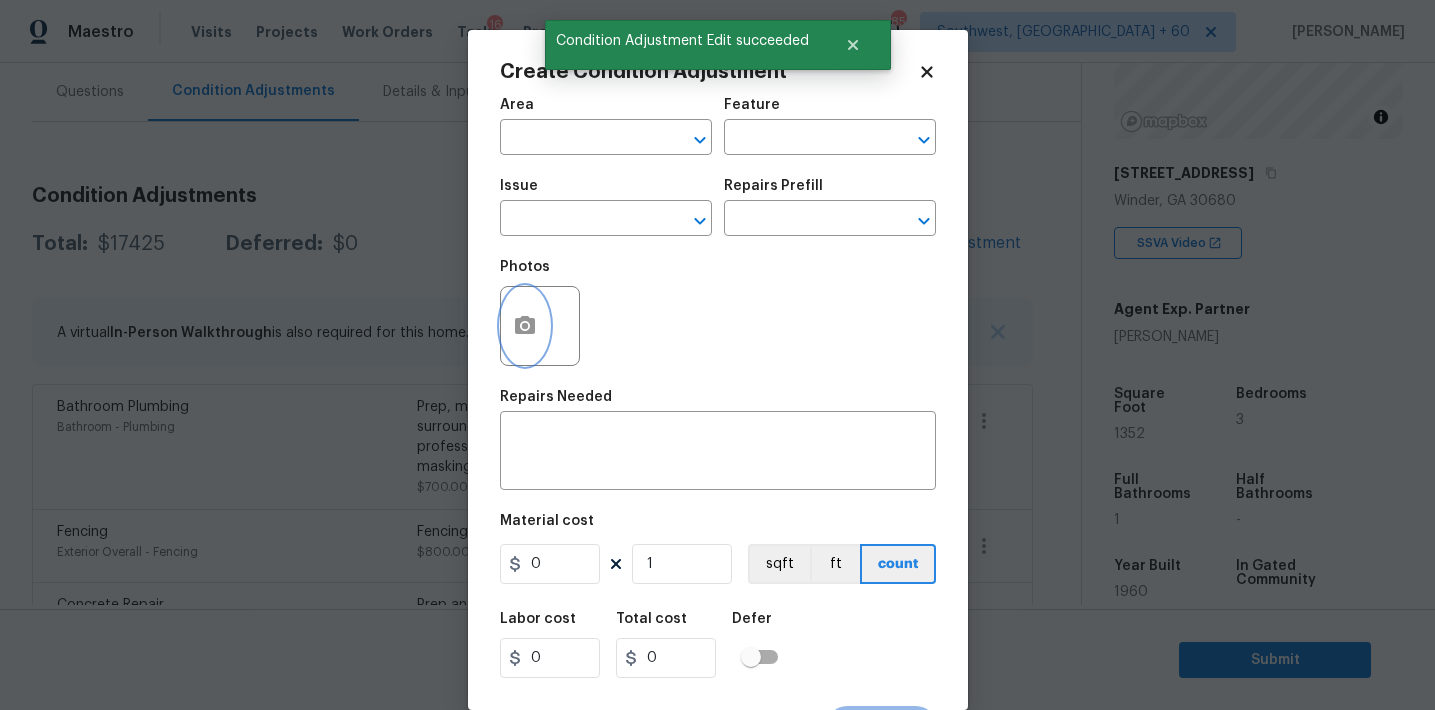click at bounding box center [525, 326] 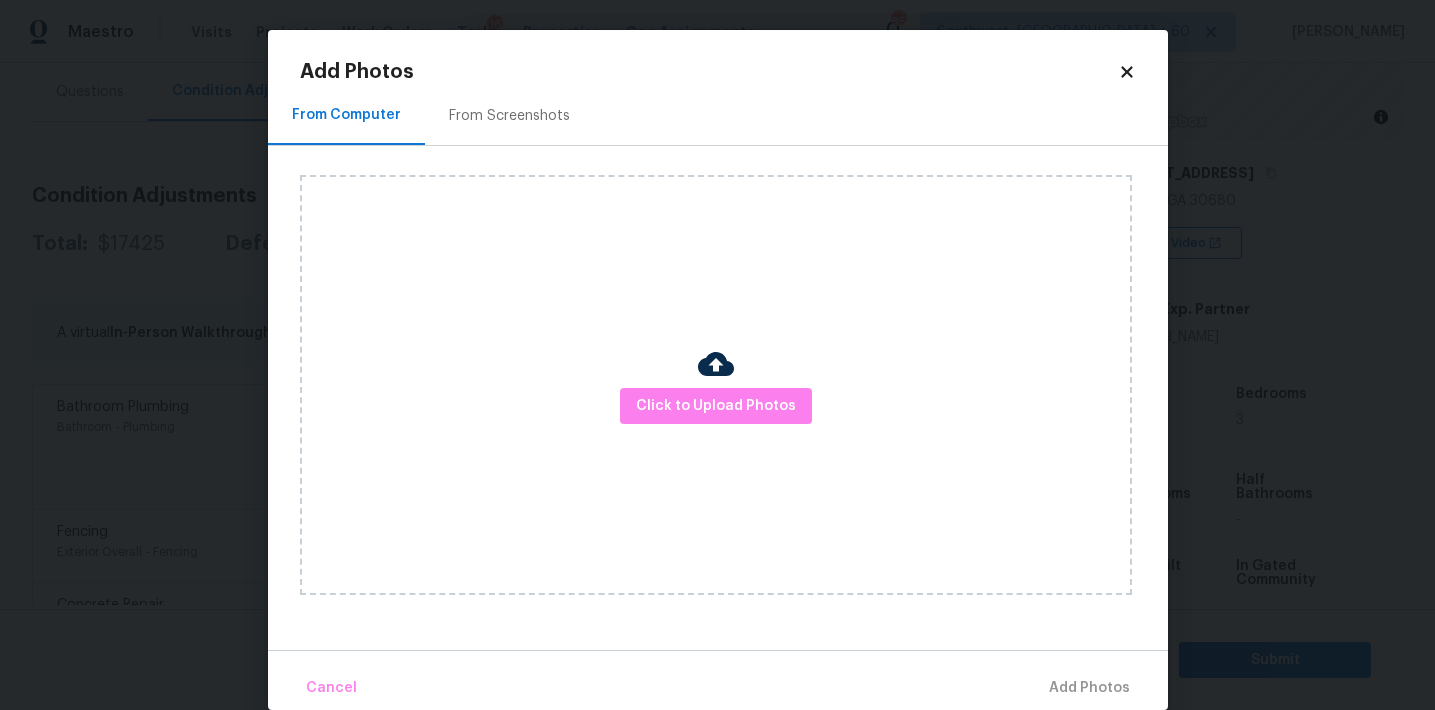 click on "Click to Upload Photos" at bounding box center [716, 385] 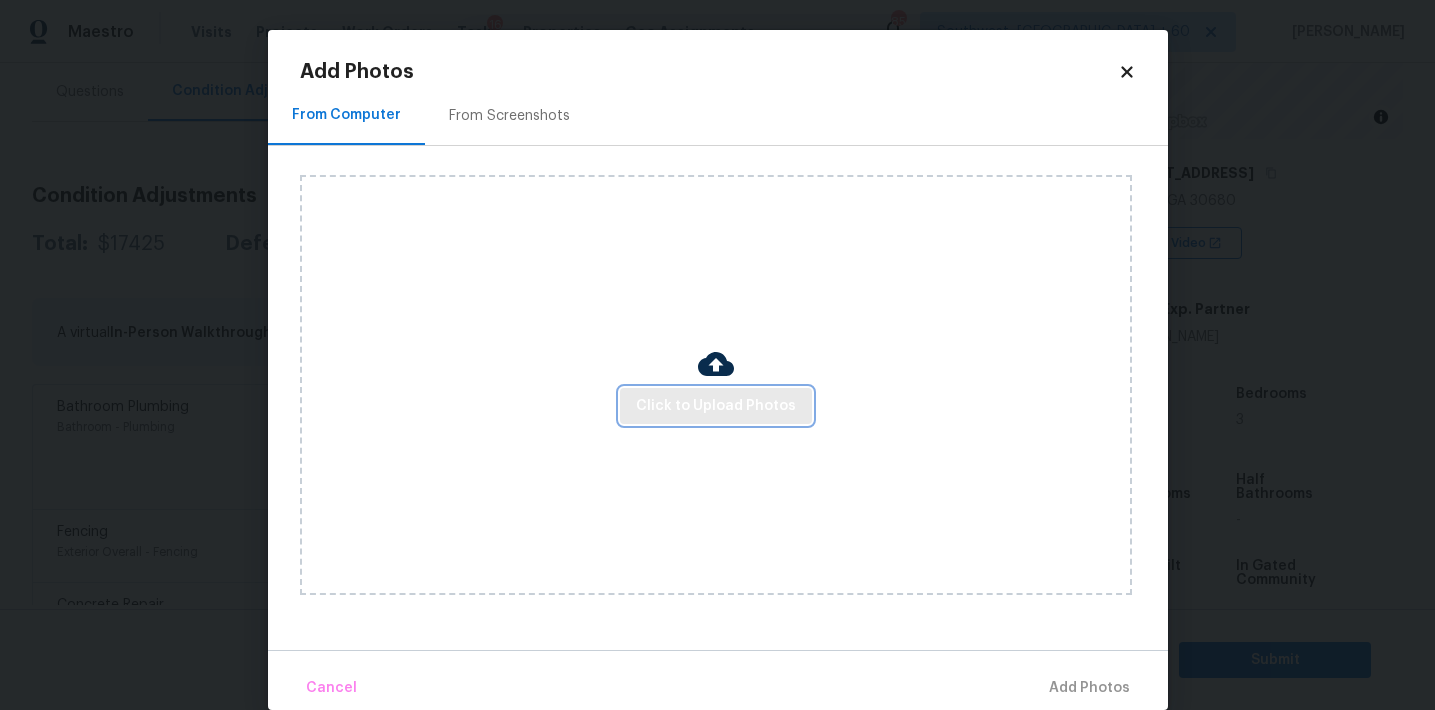 click on "Click to Upload Photos" at bounding box center (716, 406) 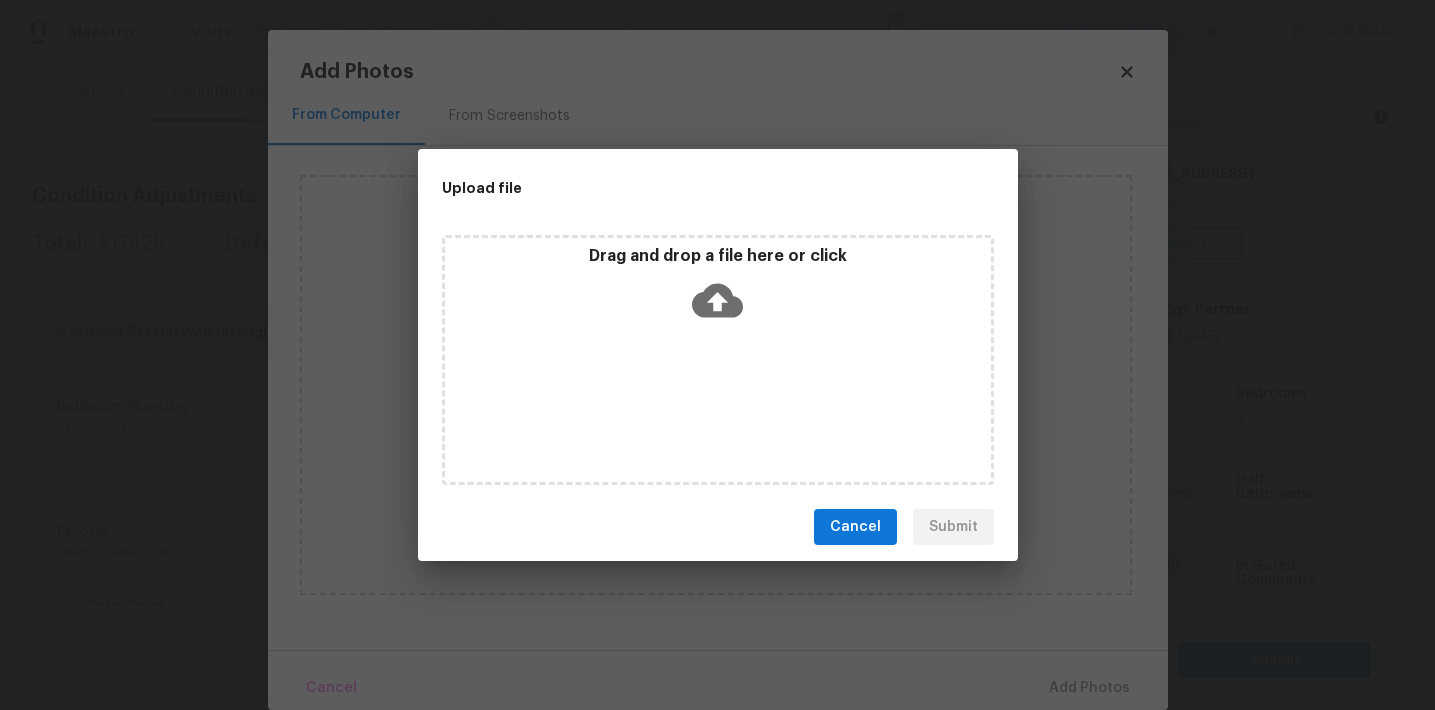 click on "Drag and drop a file here or click" at bounding box center (718, 256) 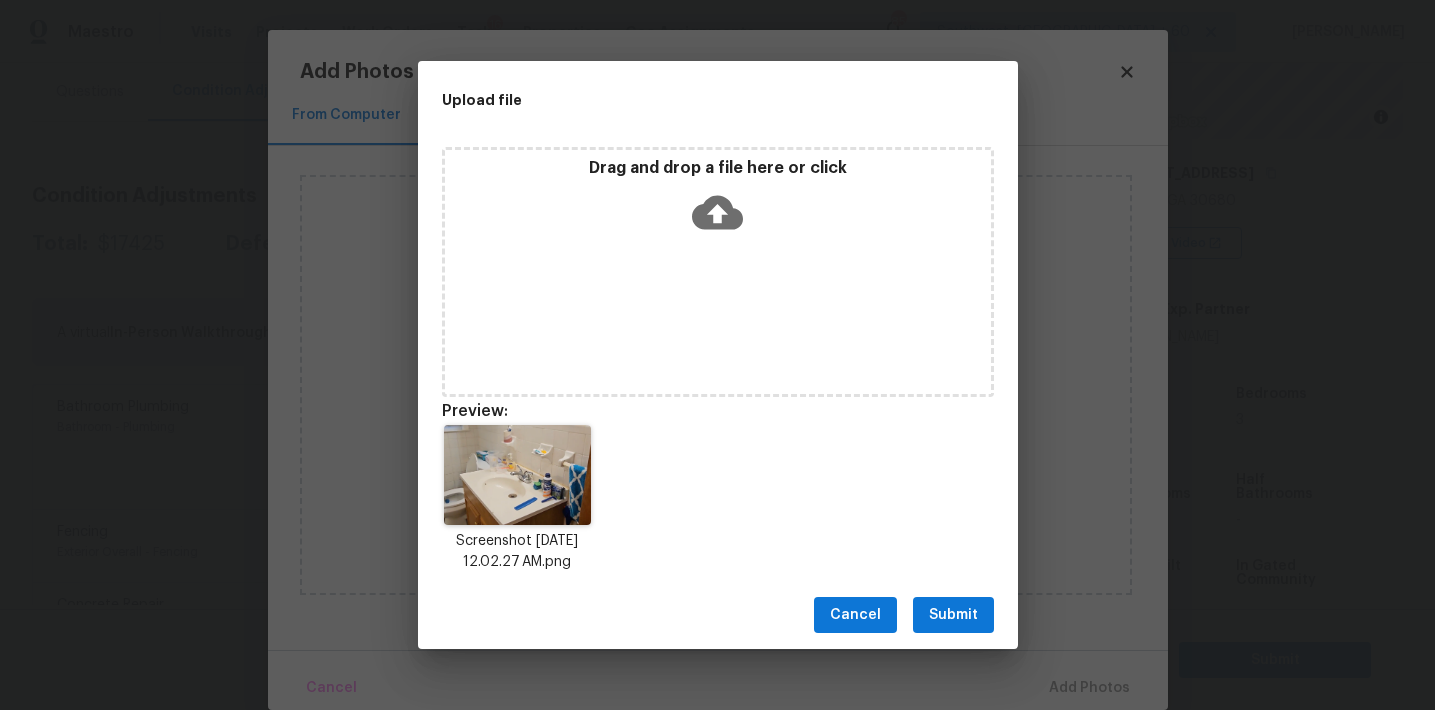 click on "Submit" at bounding box center [953, 615] 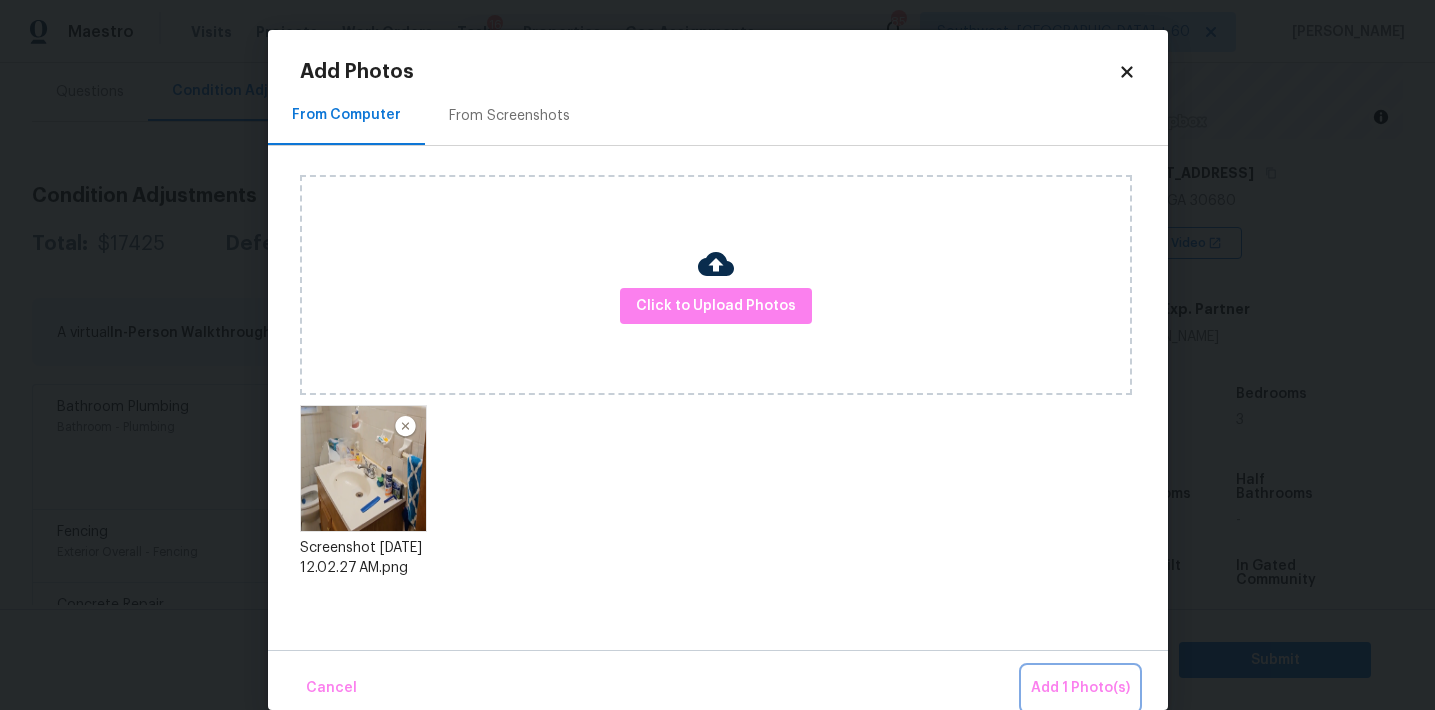 click on "Add 1 Photo(s)" at bounding box center [1080, 688] 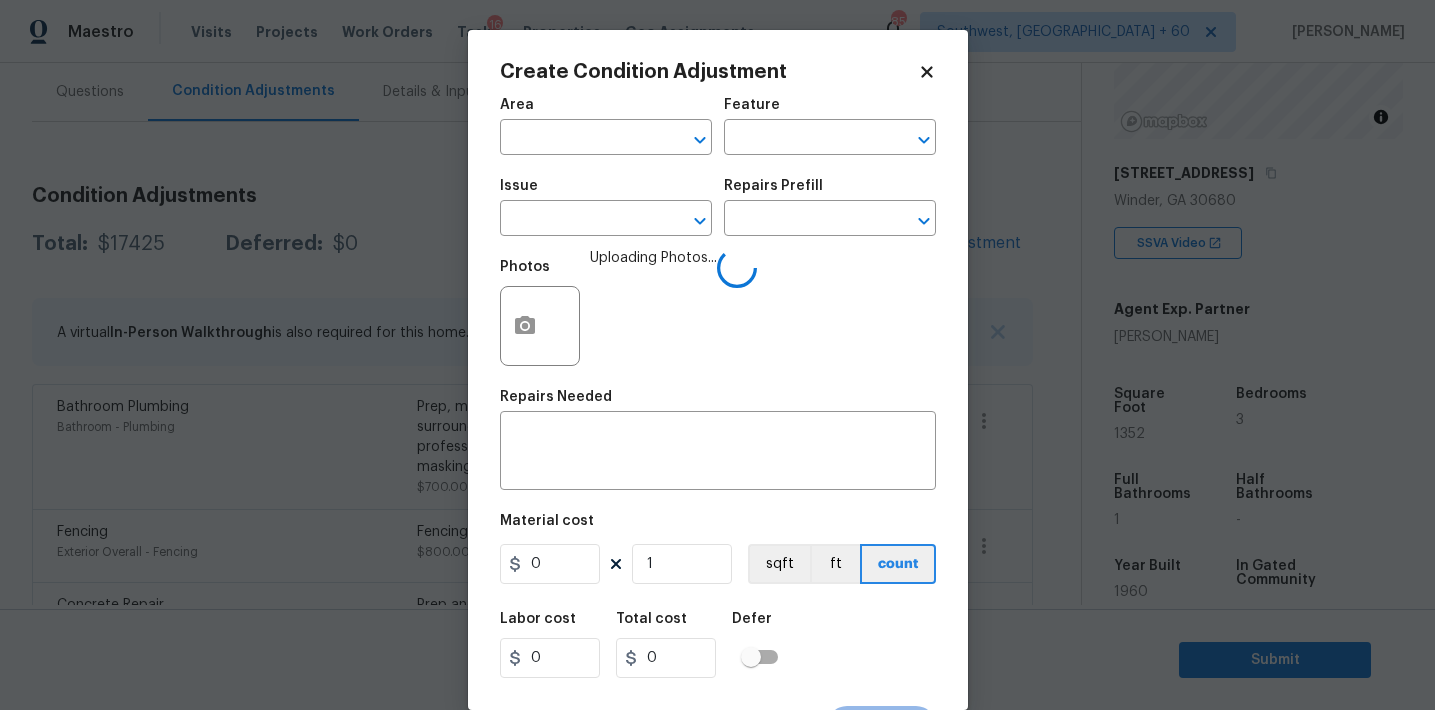 click on "Area" at bounding box center [606, 111] 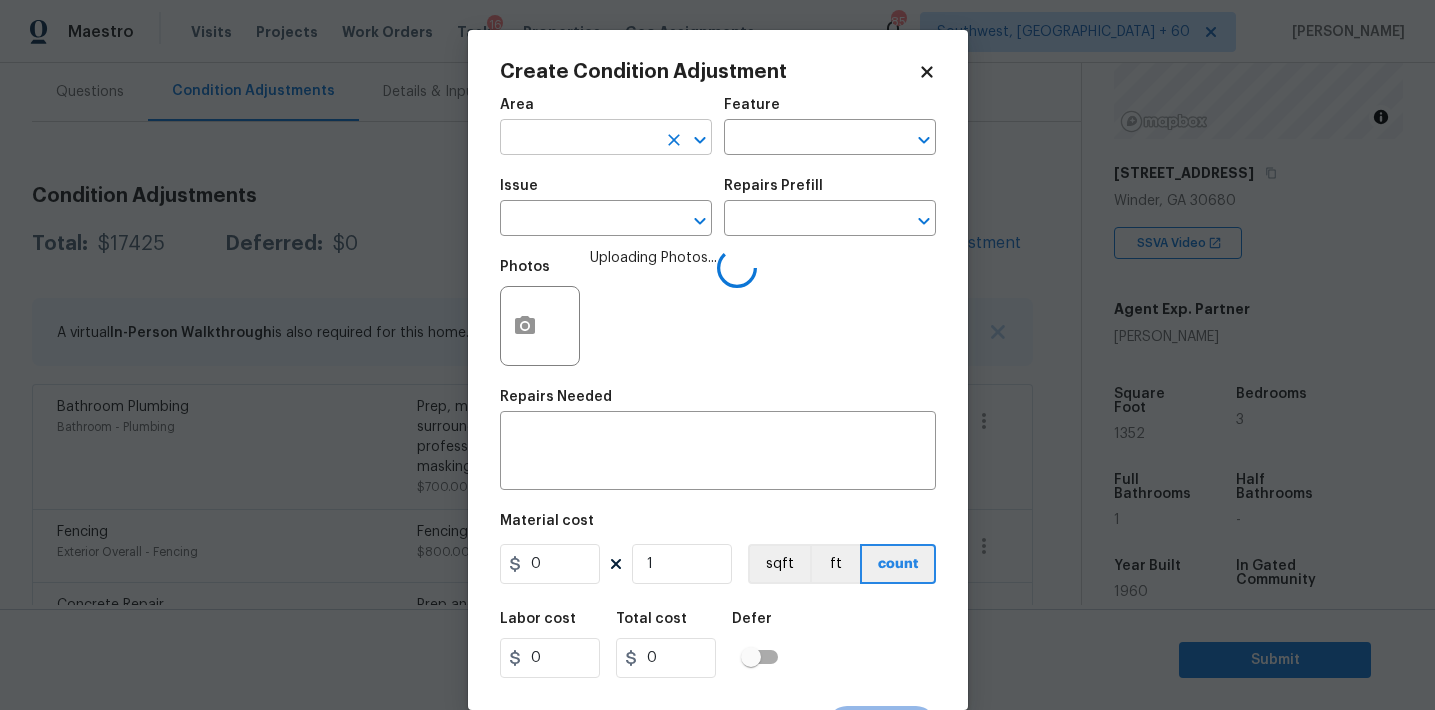 click at bounding box center [578, 139] 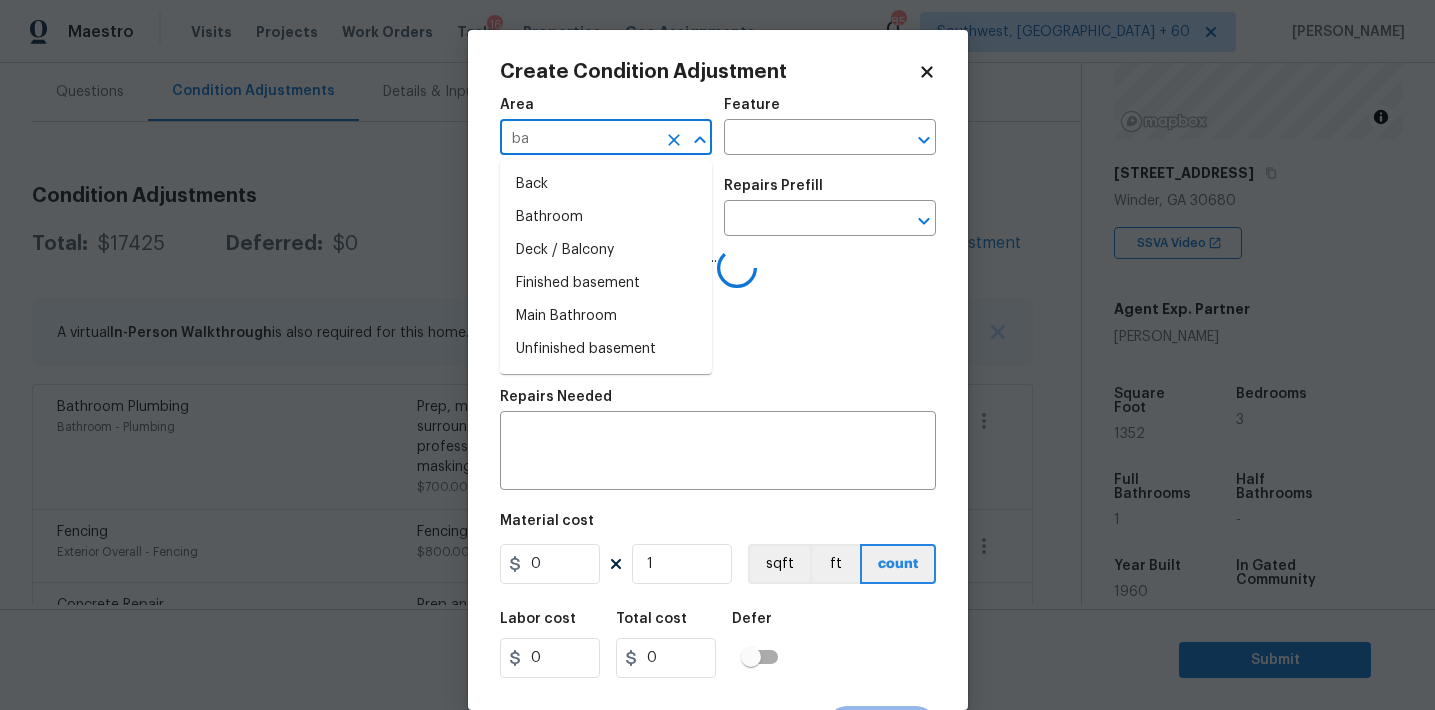 type on "bat" 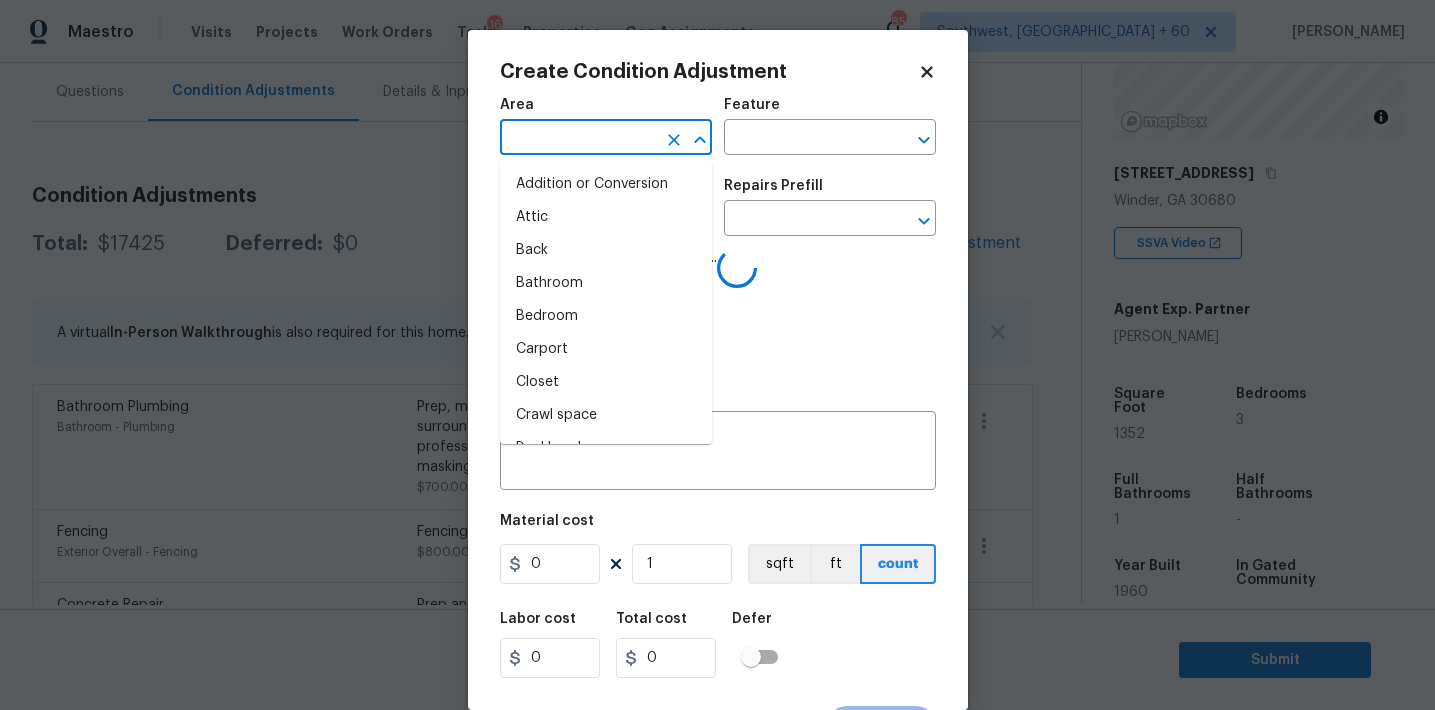 click on "Addition or Conversion" at bounding box center [606, 184] 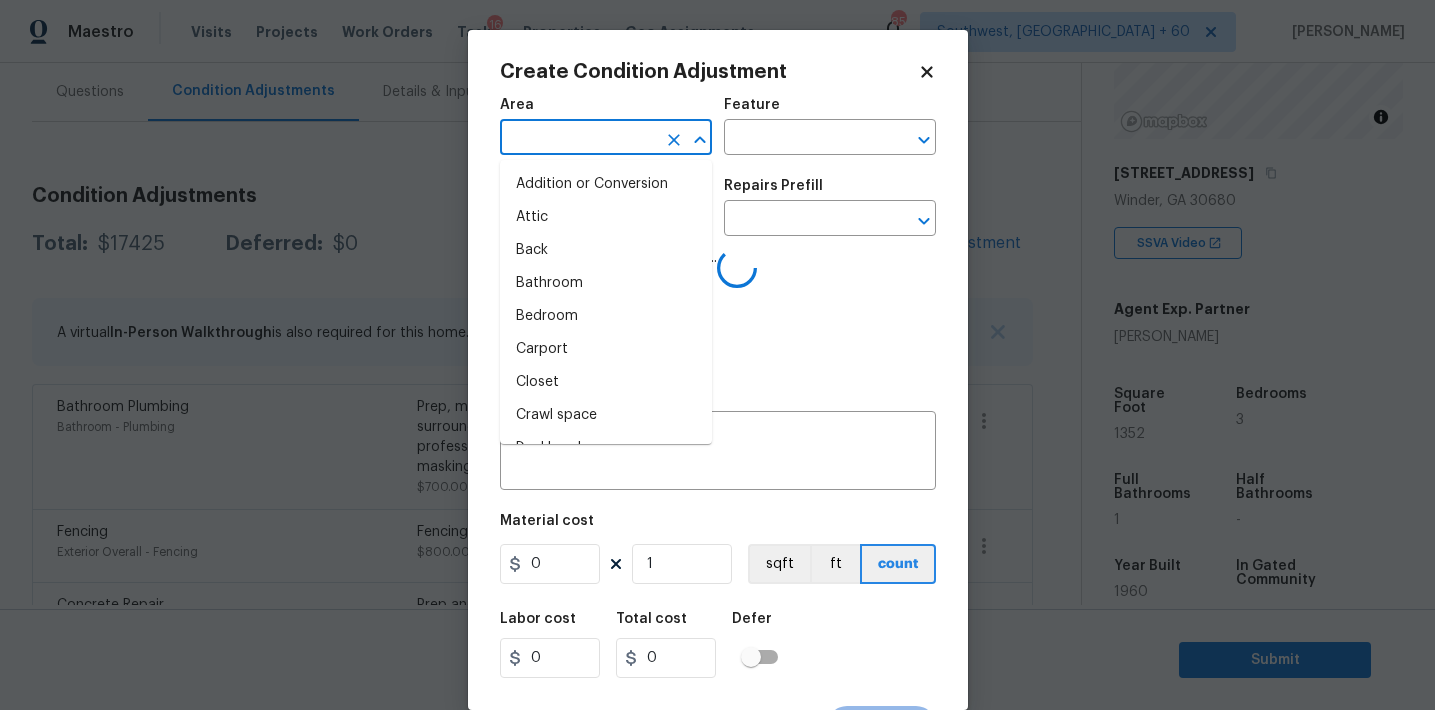 type on "Addition or Conversion" 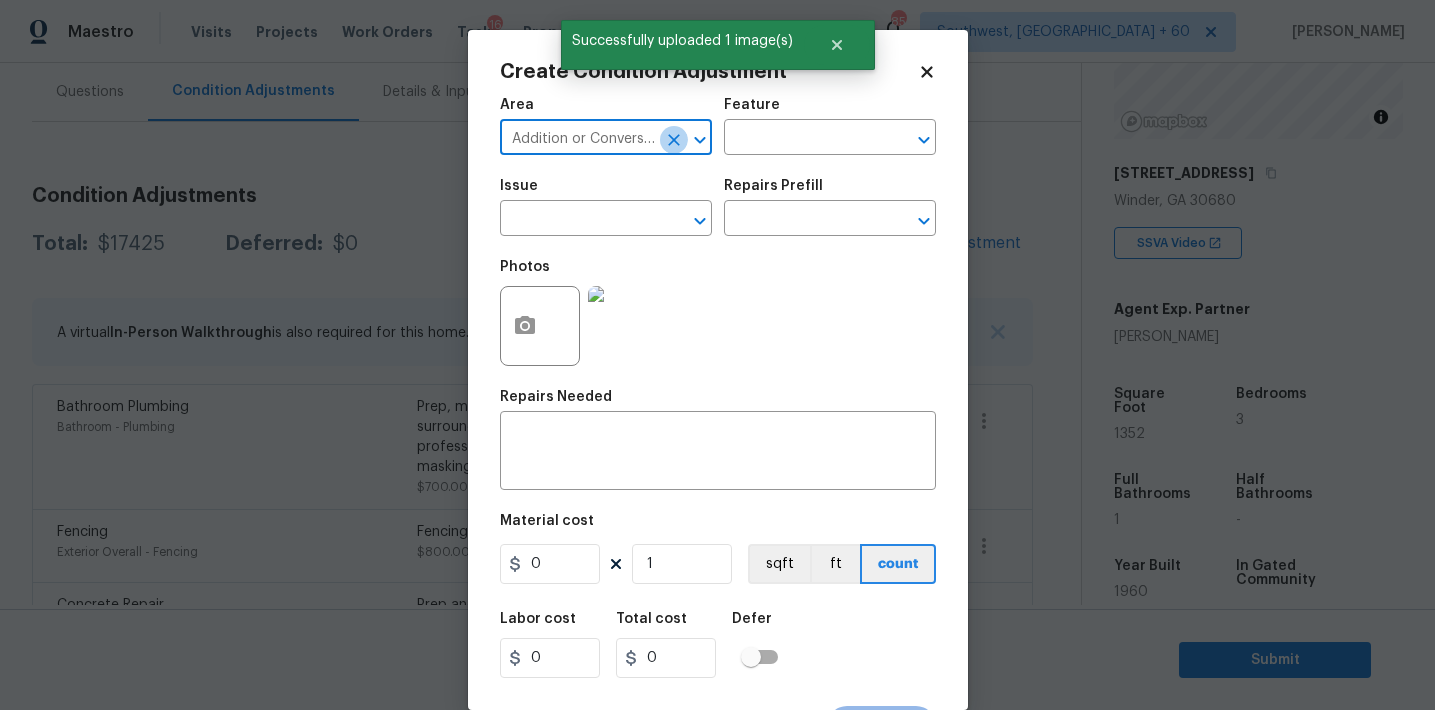 click 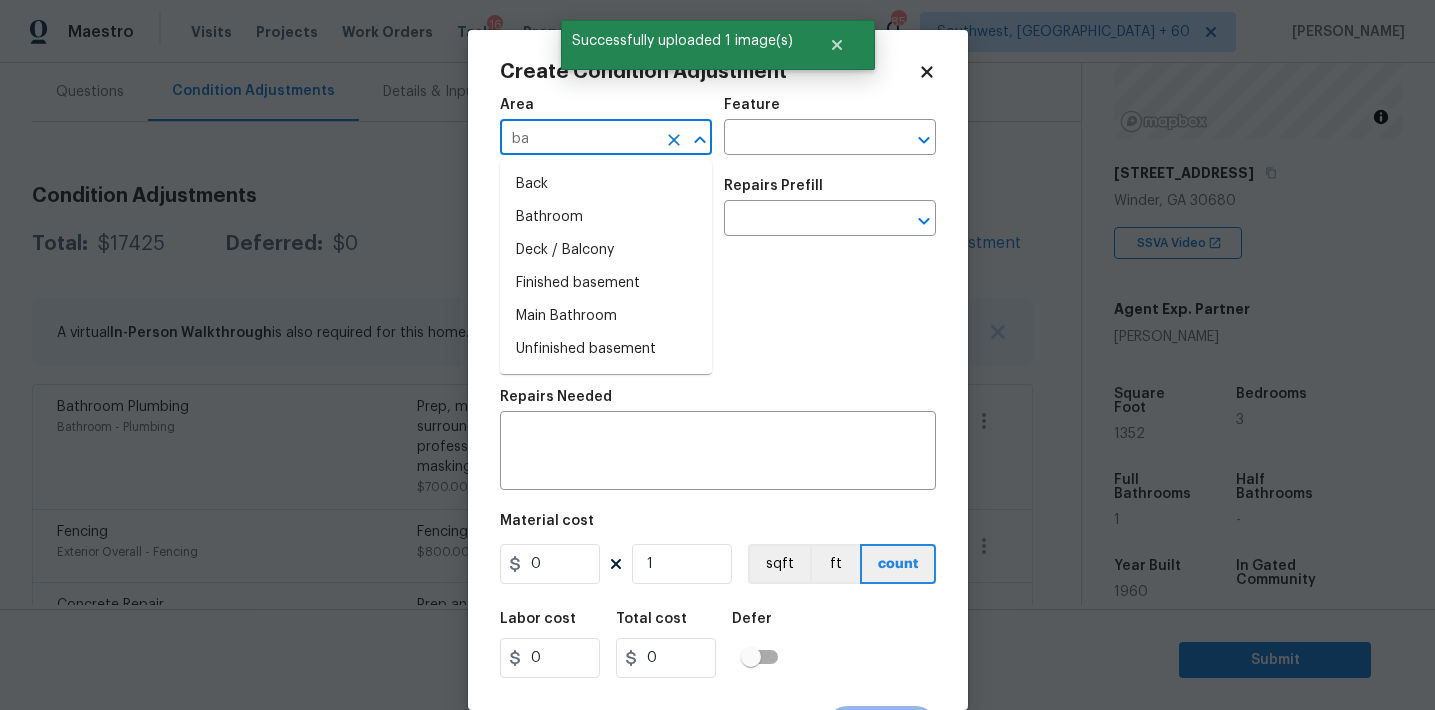 type on "bat" 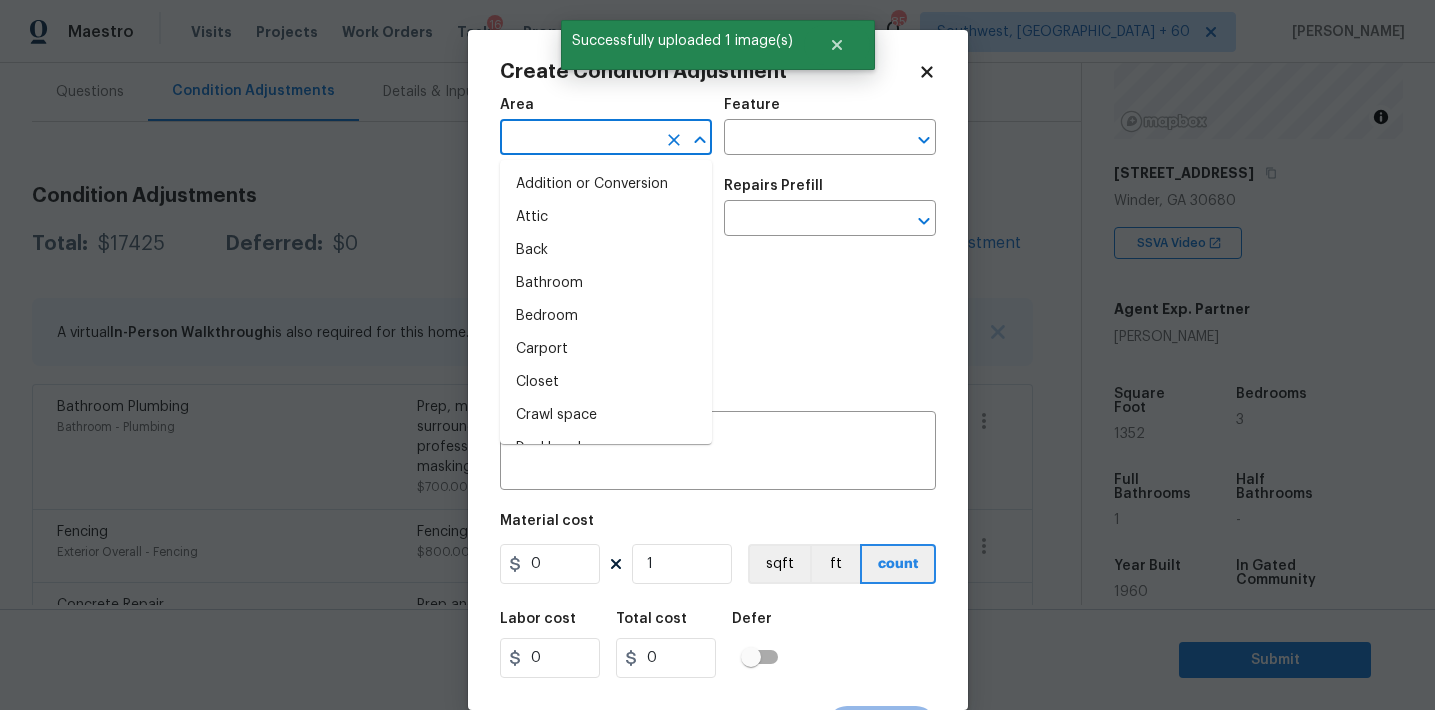 click on "Addition or Conversion" at bounding box center (606, 184) 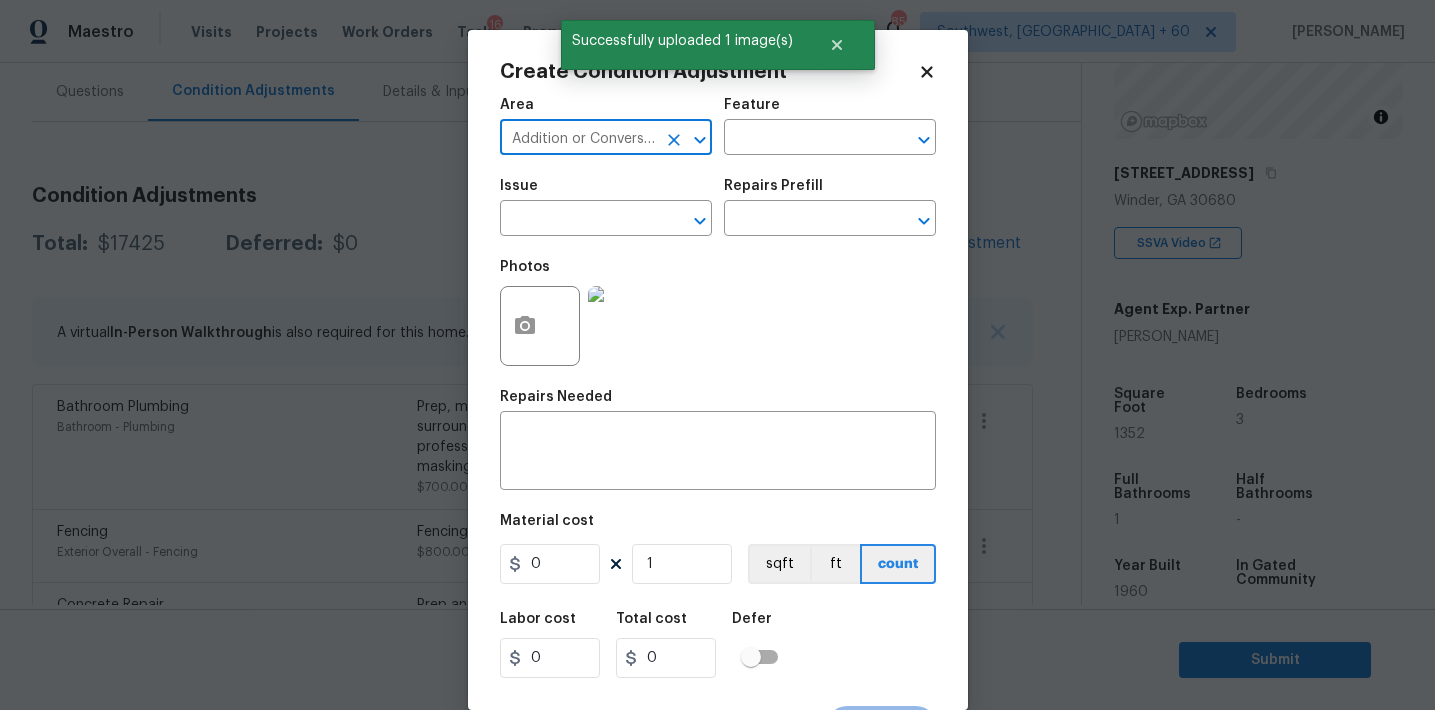 click 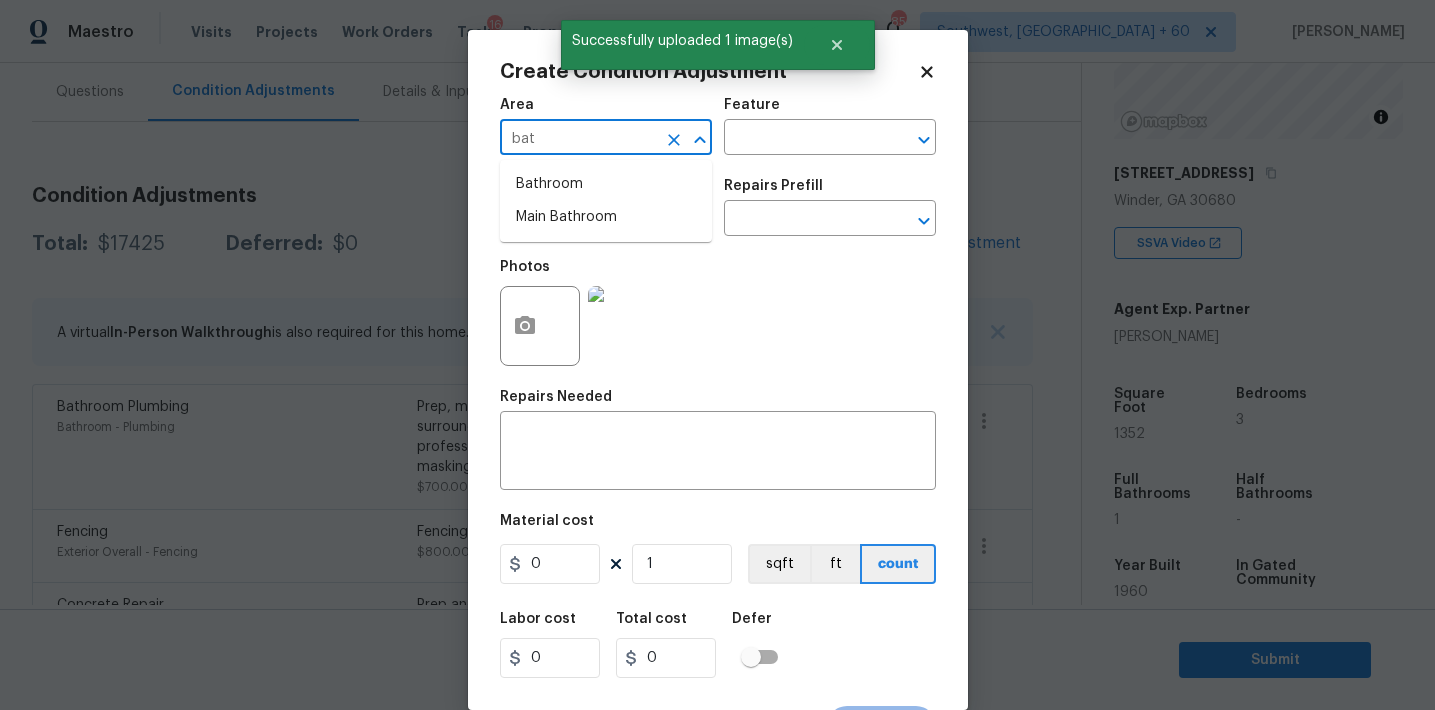 click on "Bathroom" at bounding box center (606, 184) 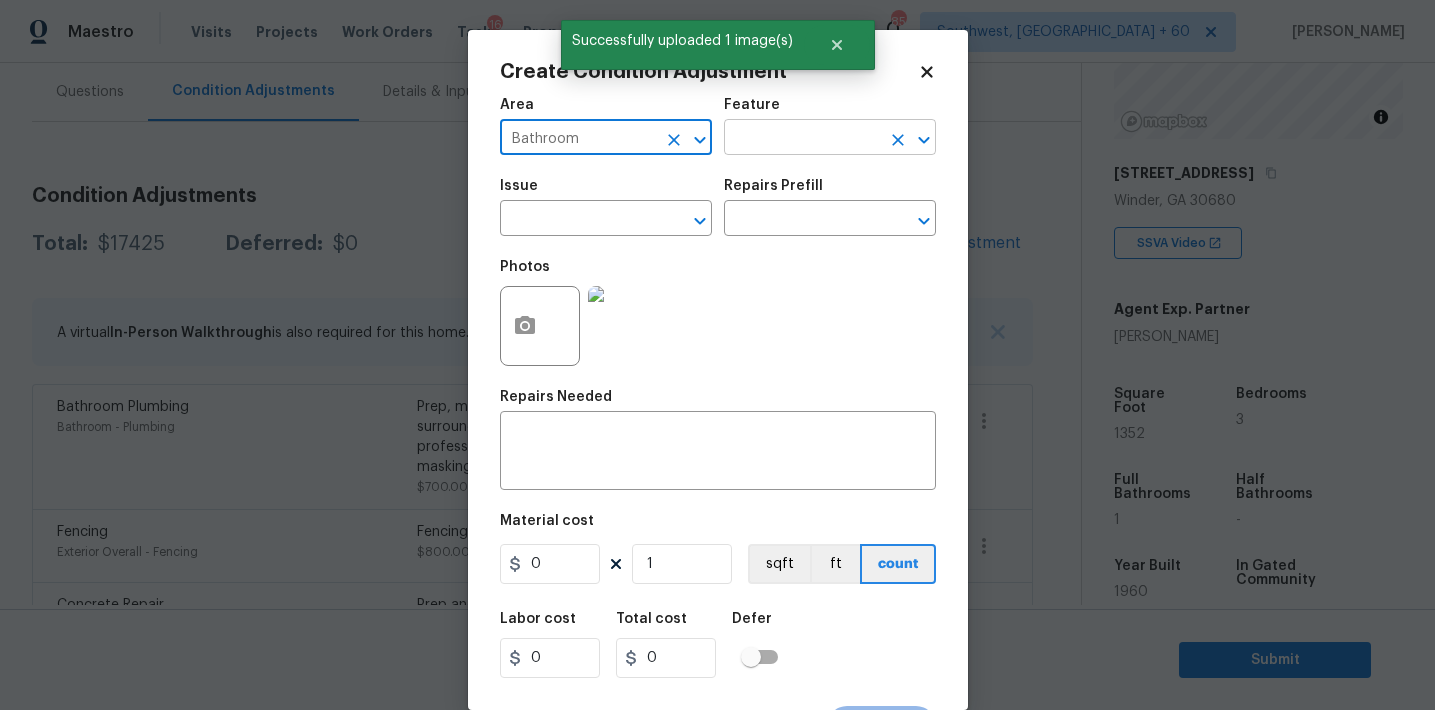 type on "Bathroom" 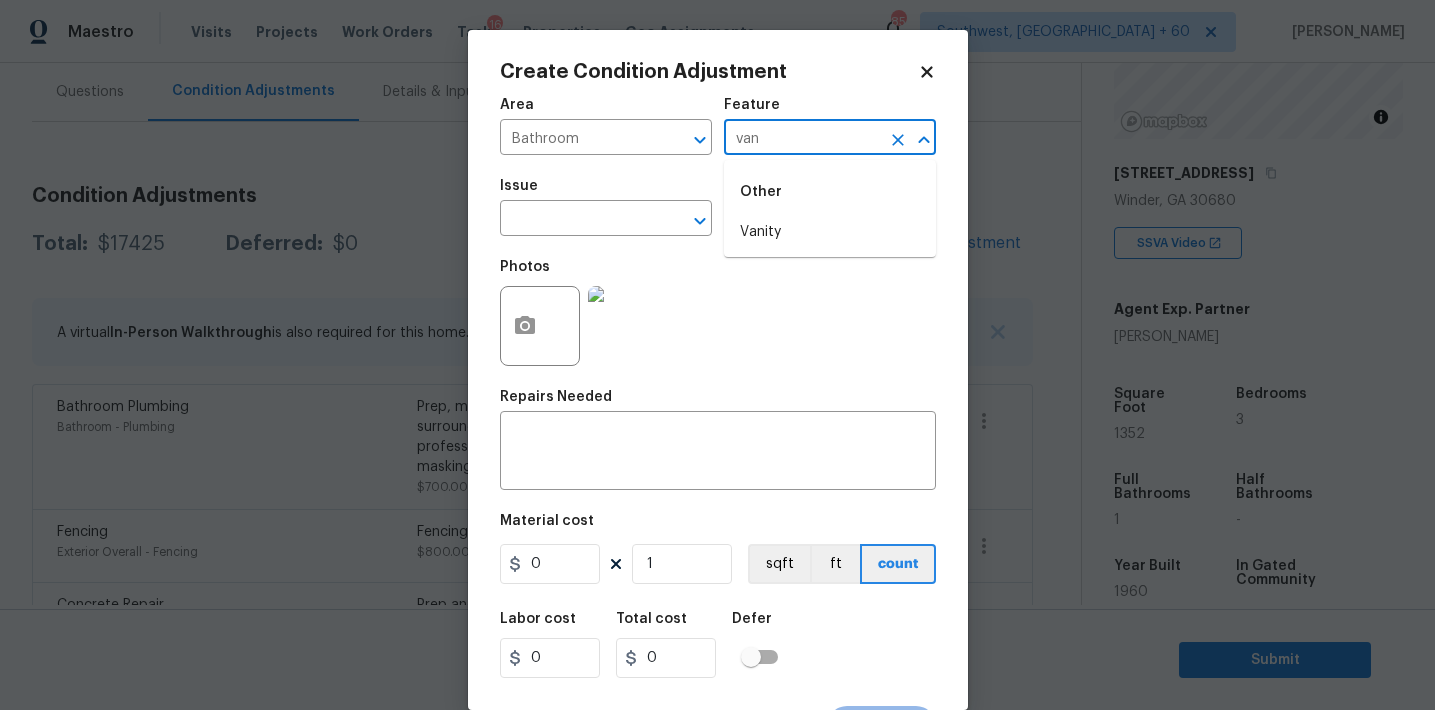 click on "Vanity" at bounding box center (830, 232) 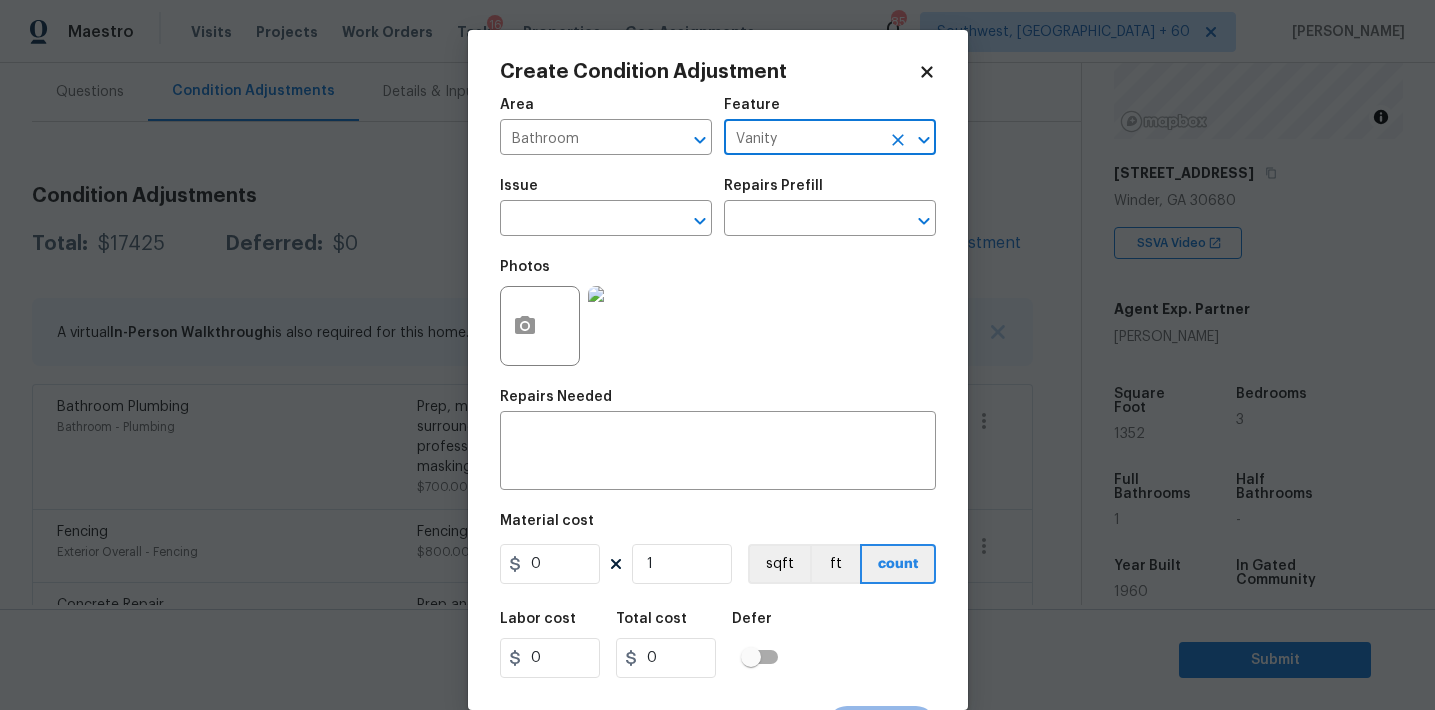 type on "Vanity" 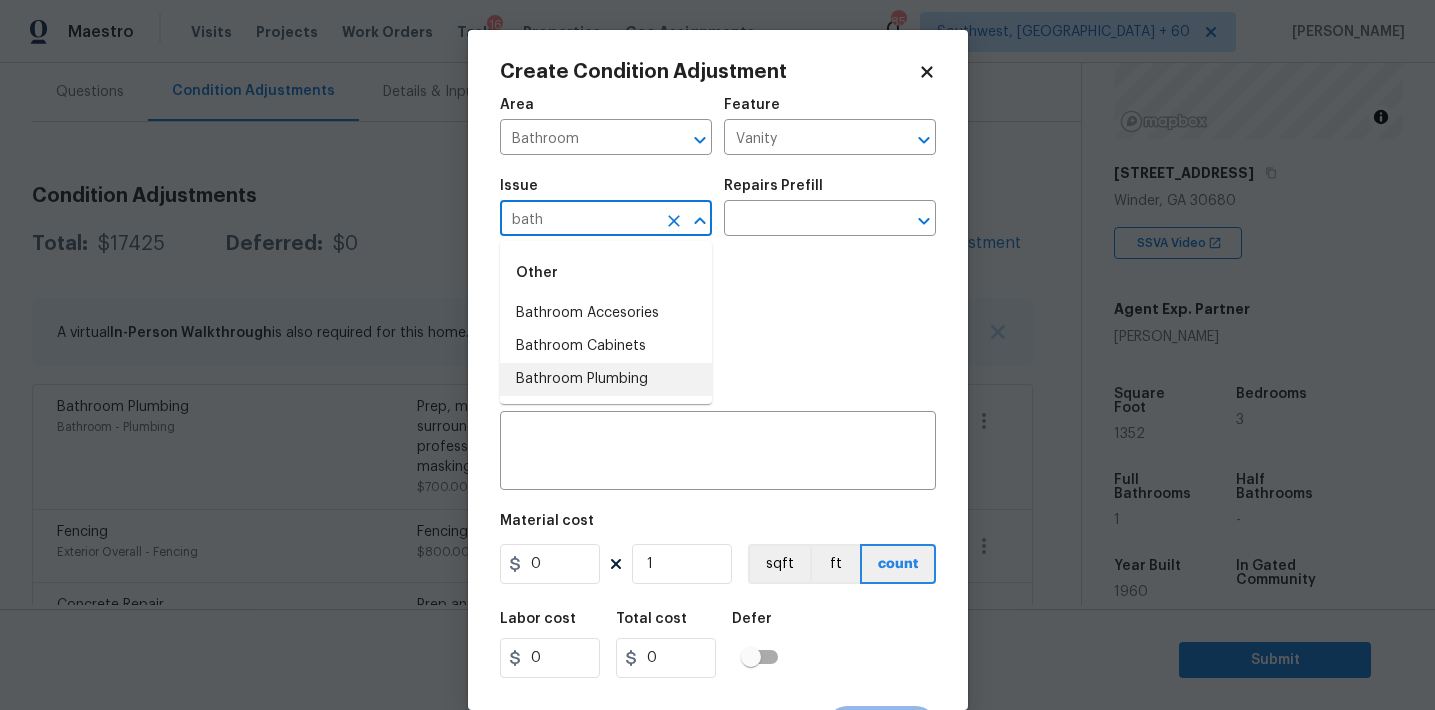 click on "Bathroom Plumbing" at bounding box center [606, 379] 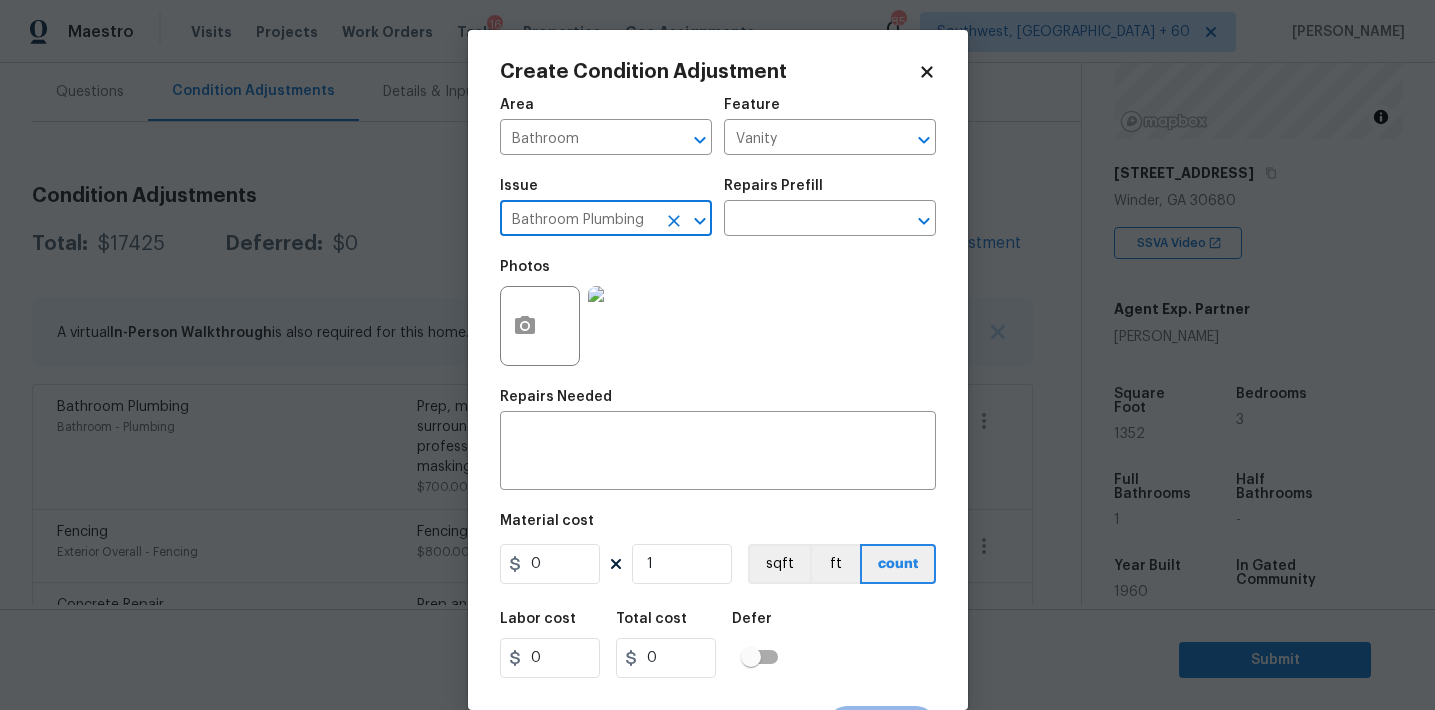 type on "Bathroom Plumbing" 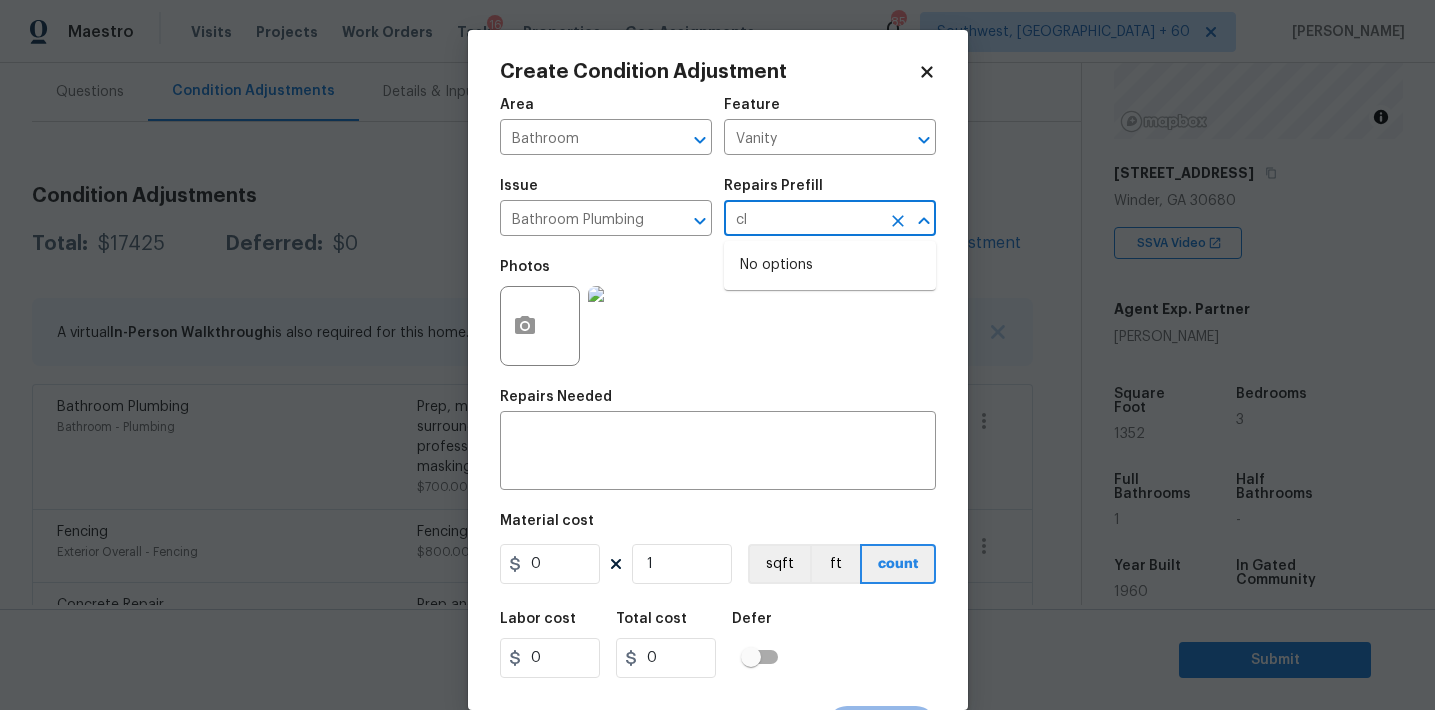 type on "c" 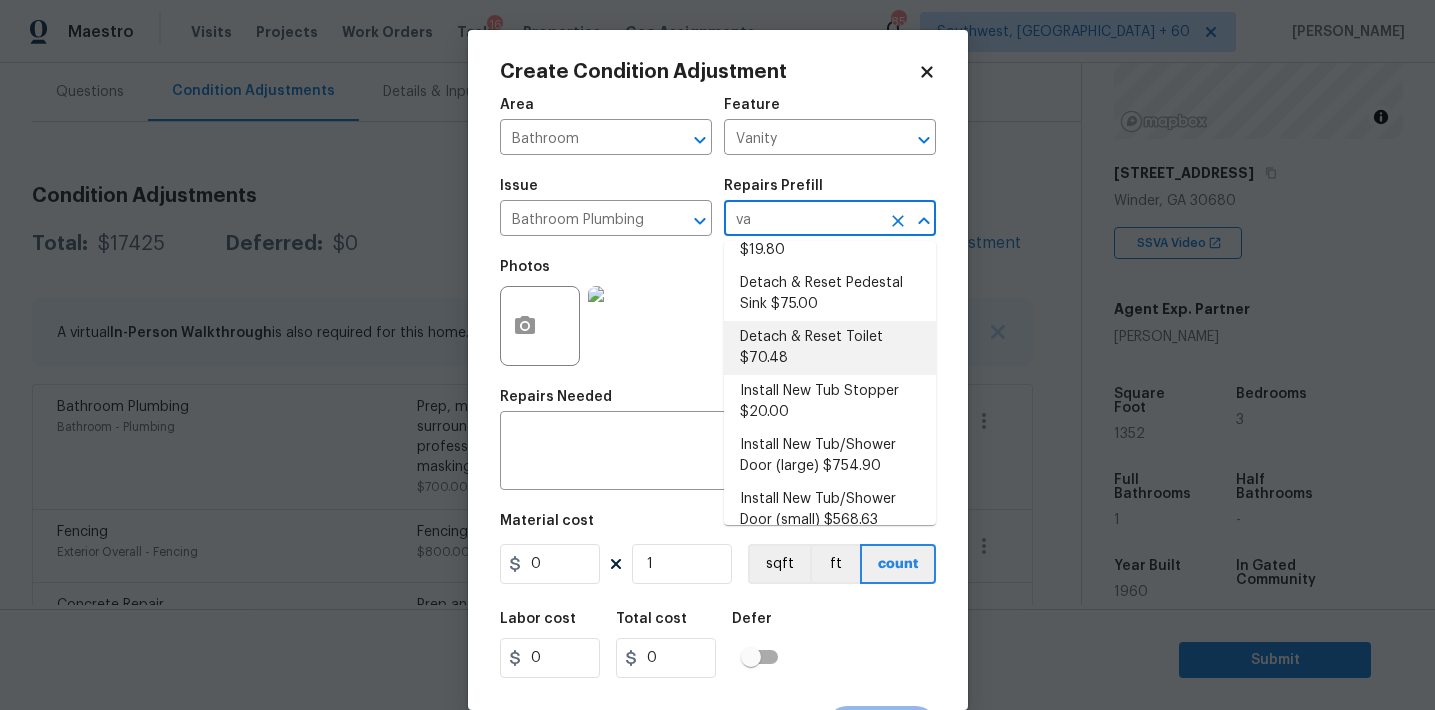 scroll, scrollTop: 0, scrollLeft: 0, axis: both 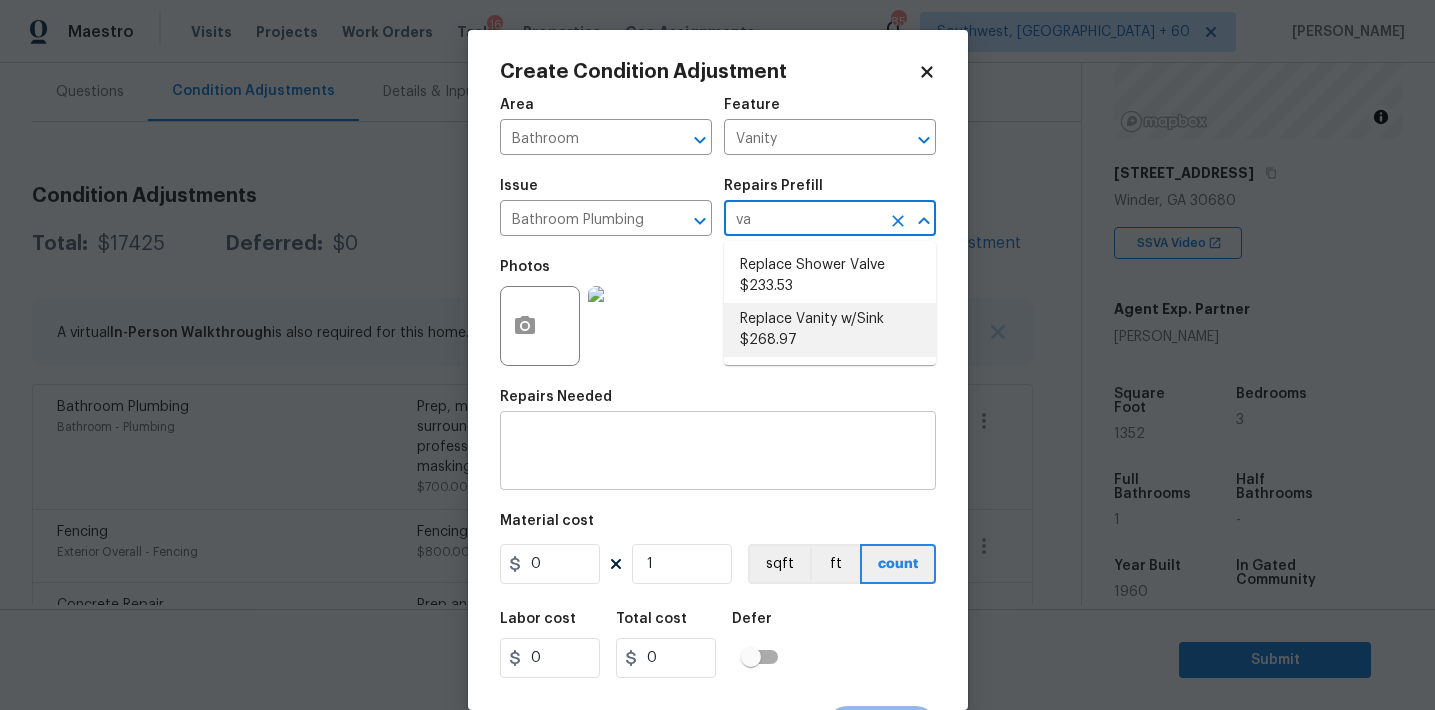 type on "va" 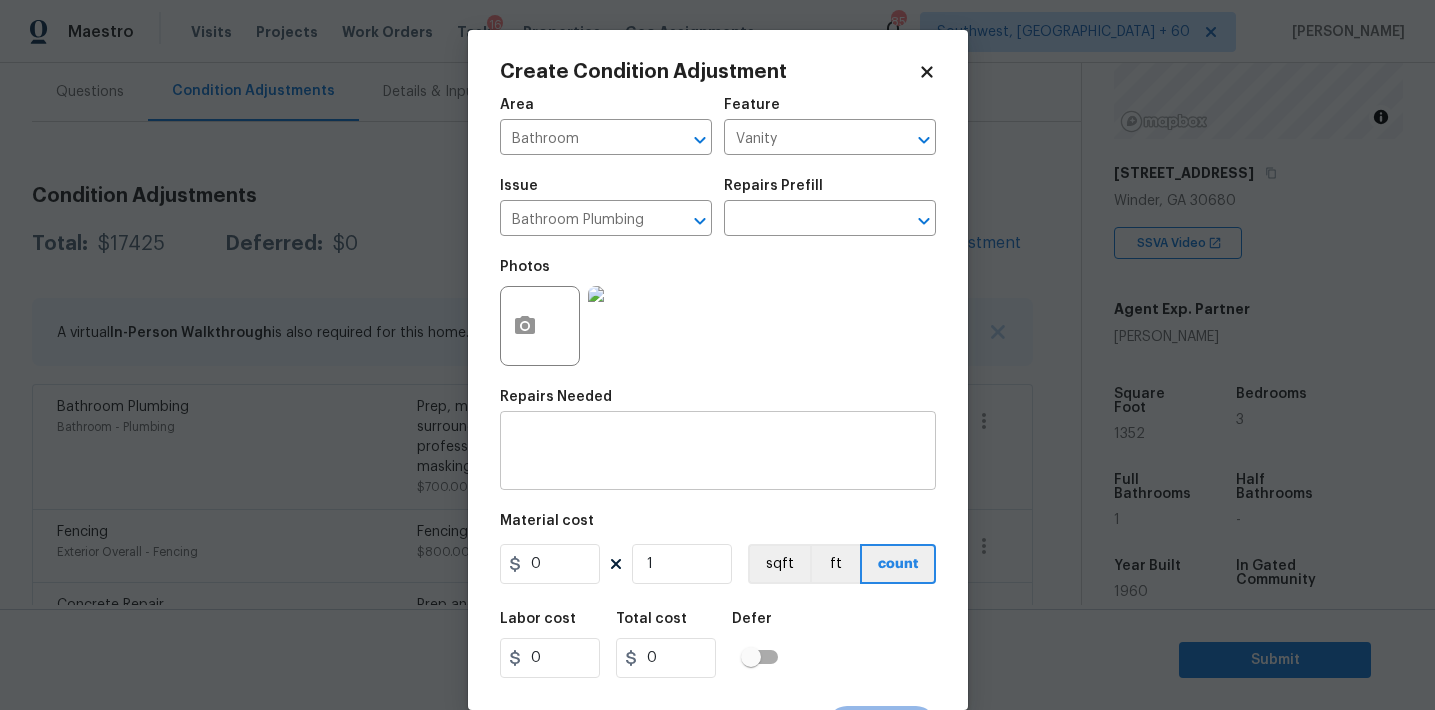 click on "x ​" at bounding box center (718, 453) 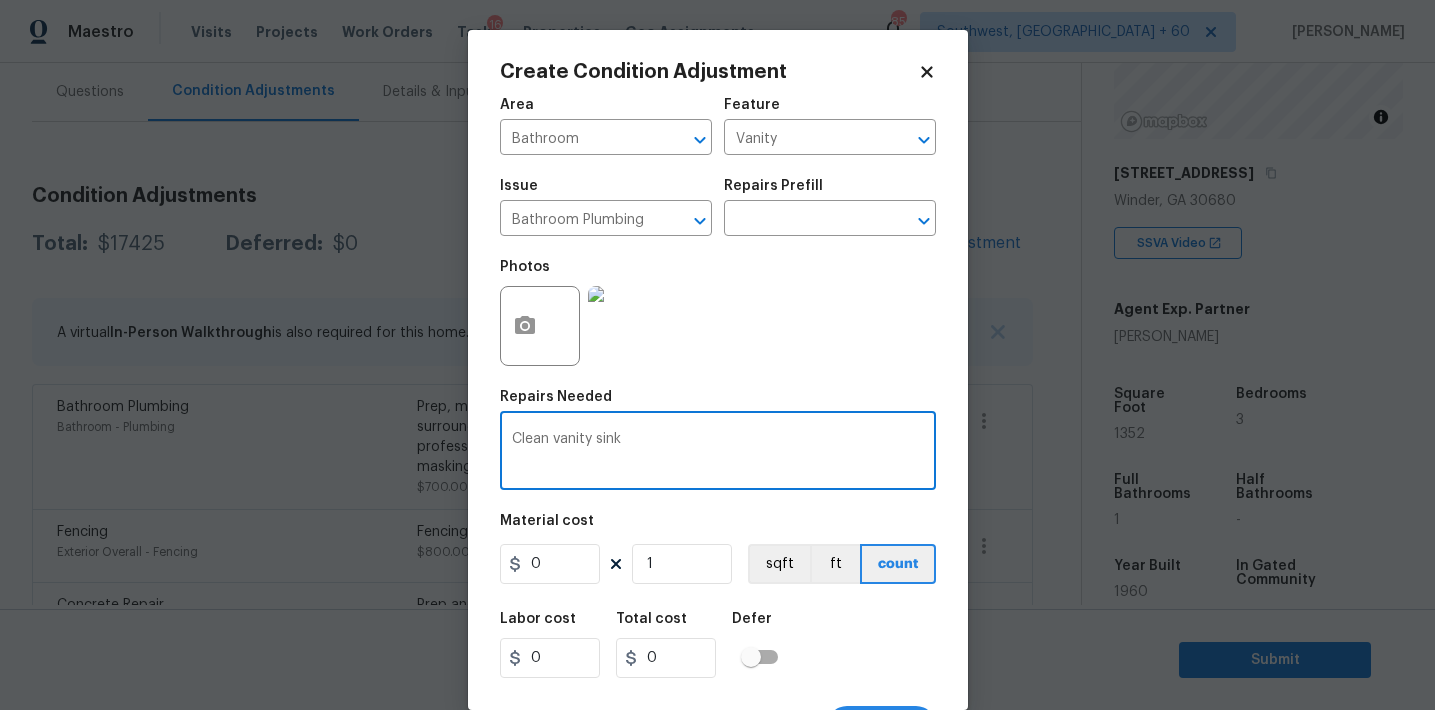 type on "Clean vanity sink" 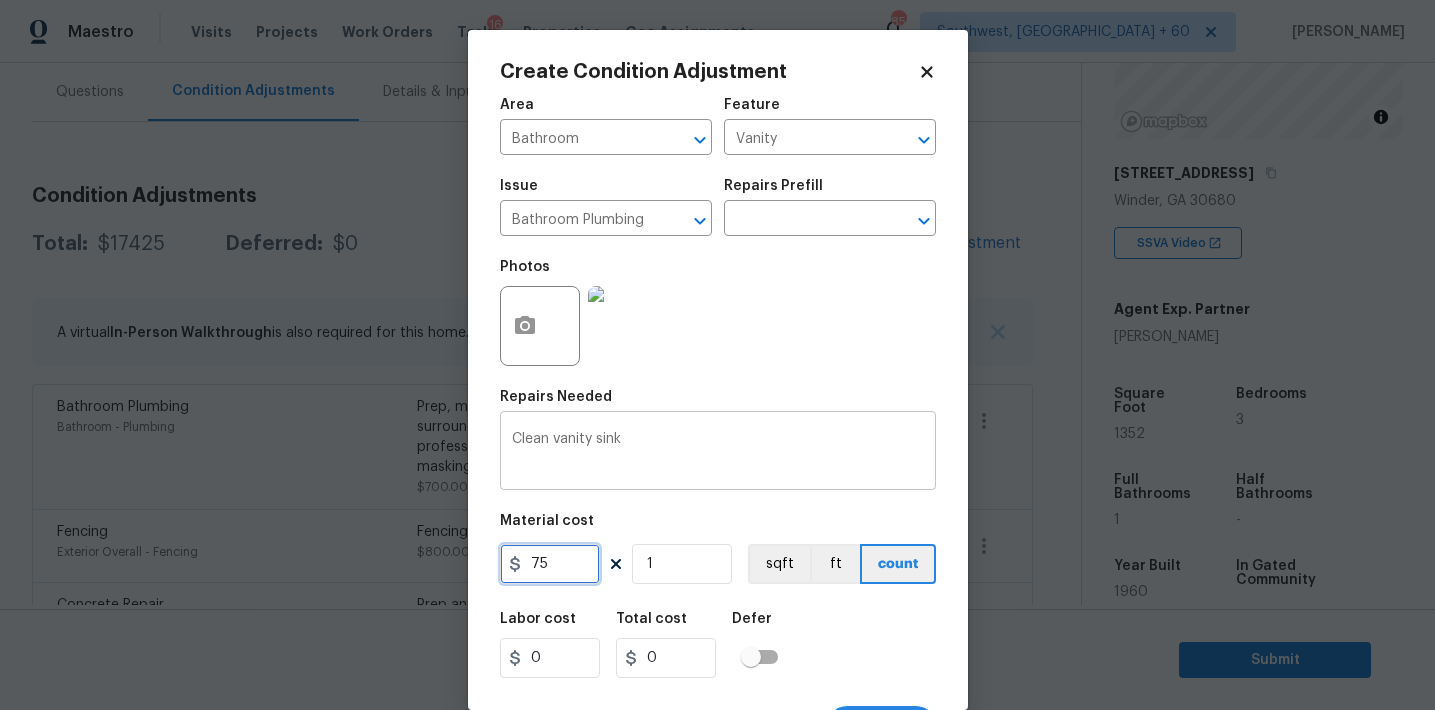 type on "75" 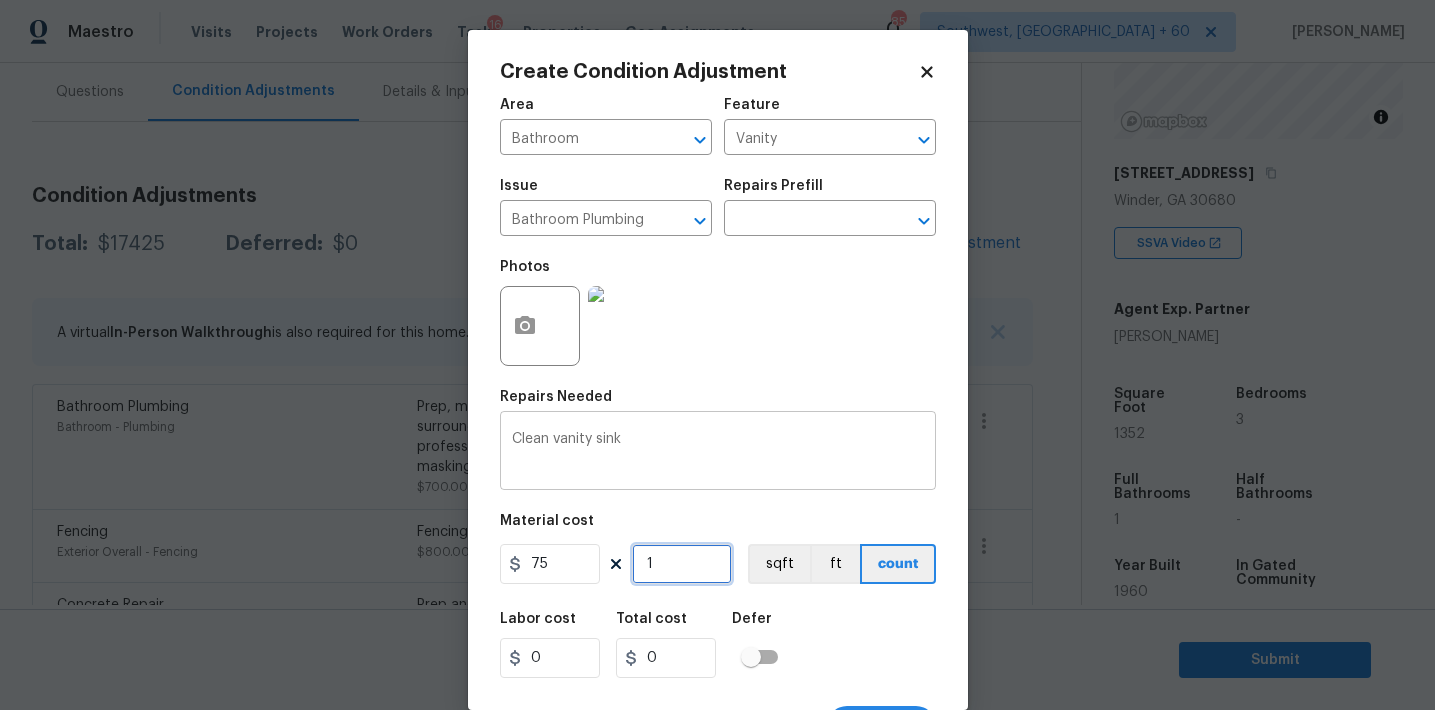 type on "75" 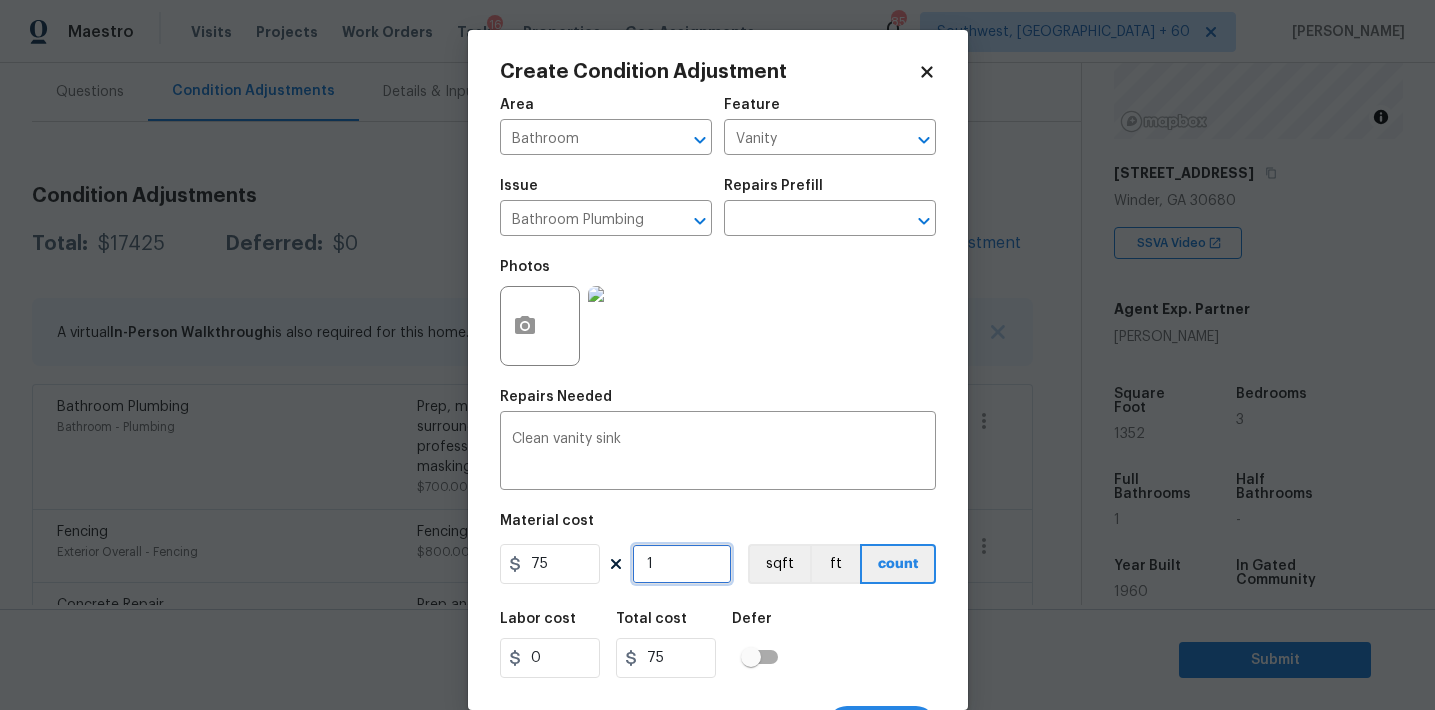scroll, scrollTop: 37, scrollLeft: 0, axis: vertical 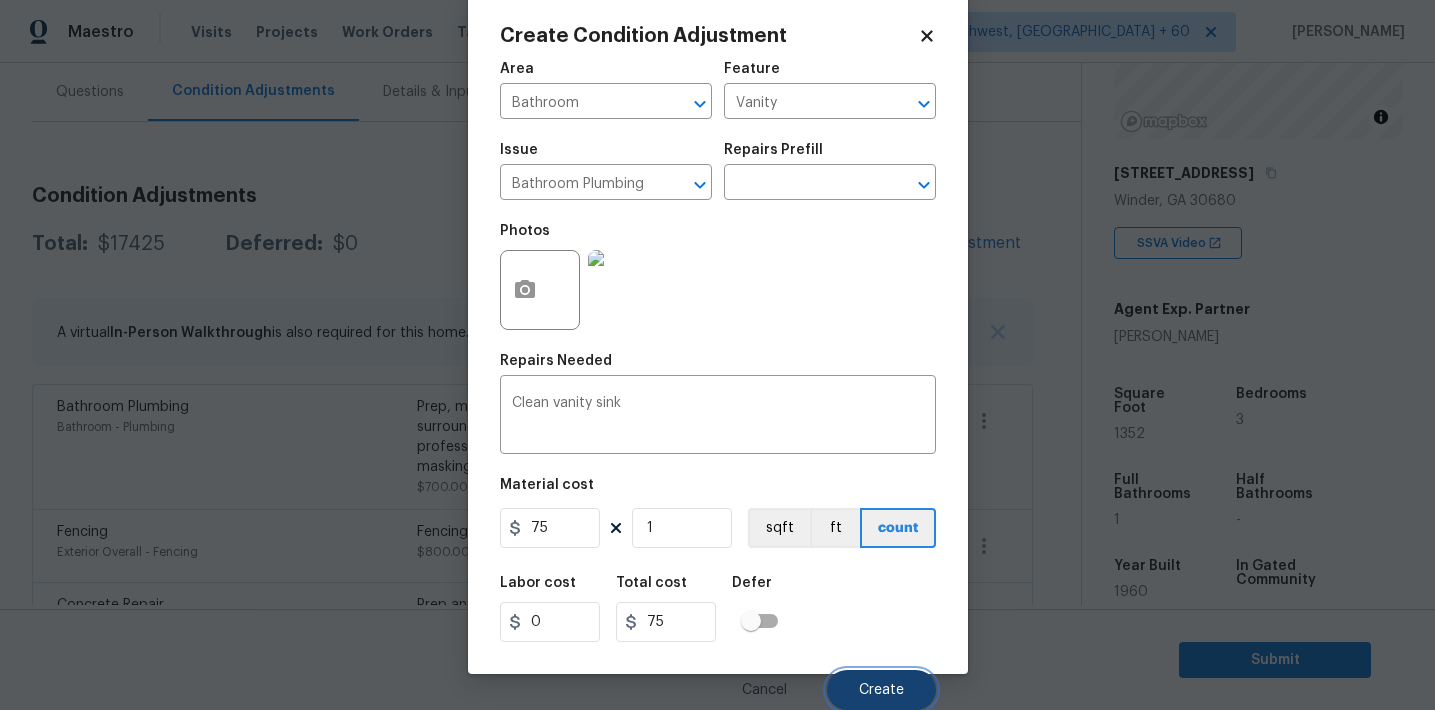 click on "Create" at bounding box center [881, 690] 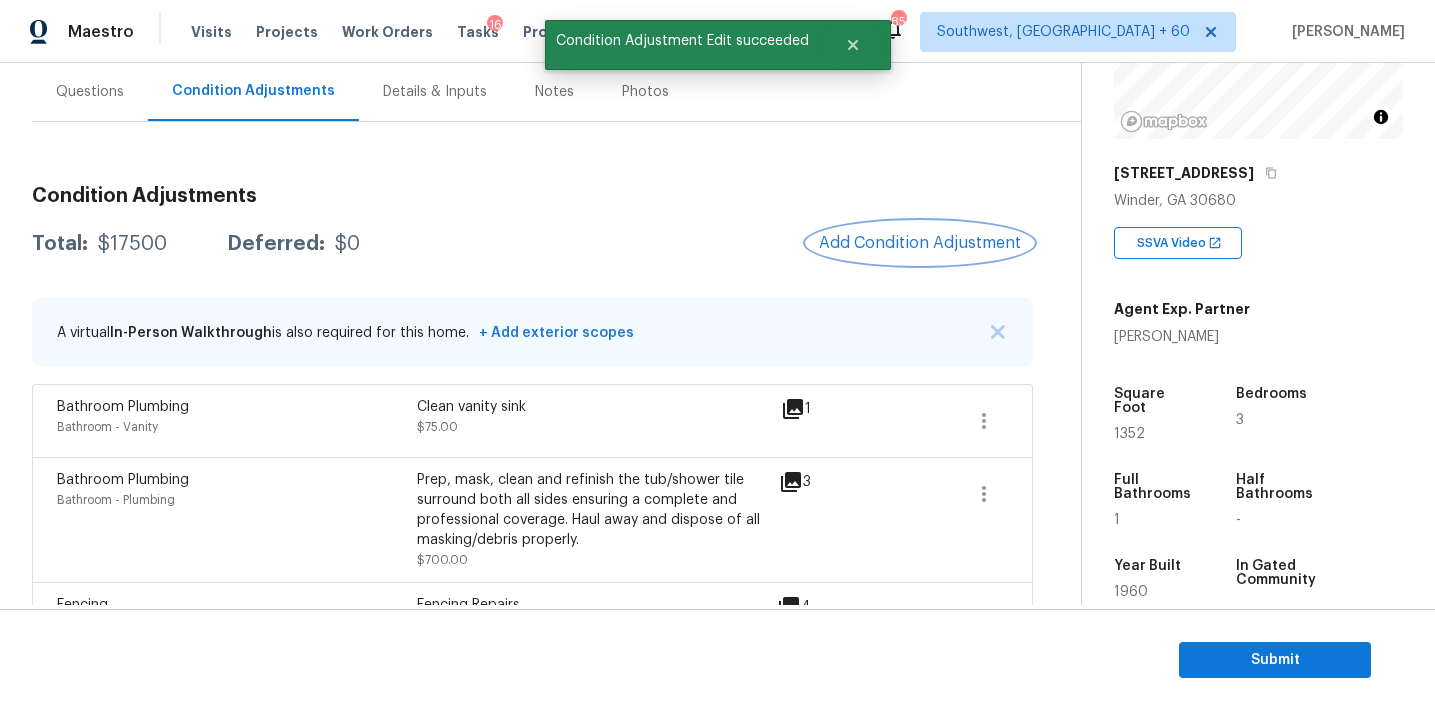 scroll, scrollTop: 0, scrollLeft: 0, axis: both 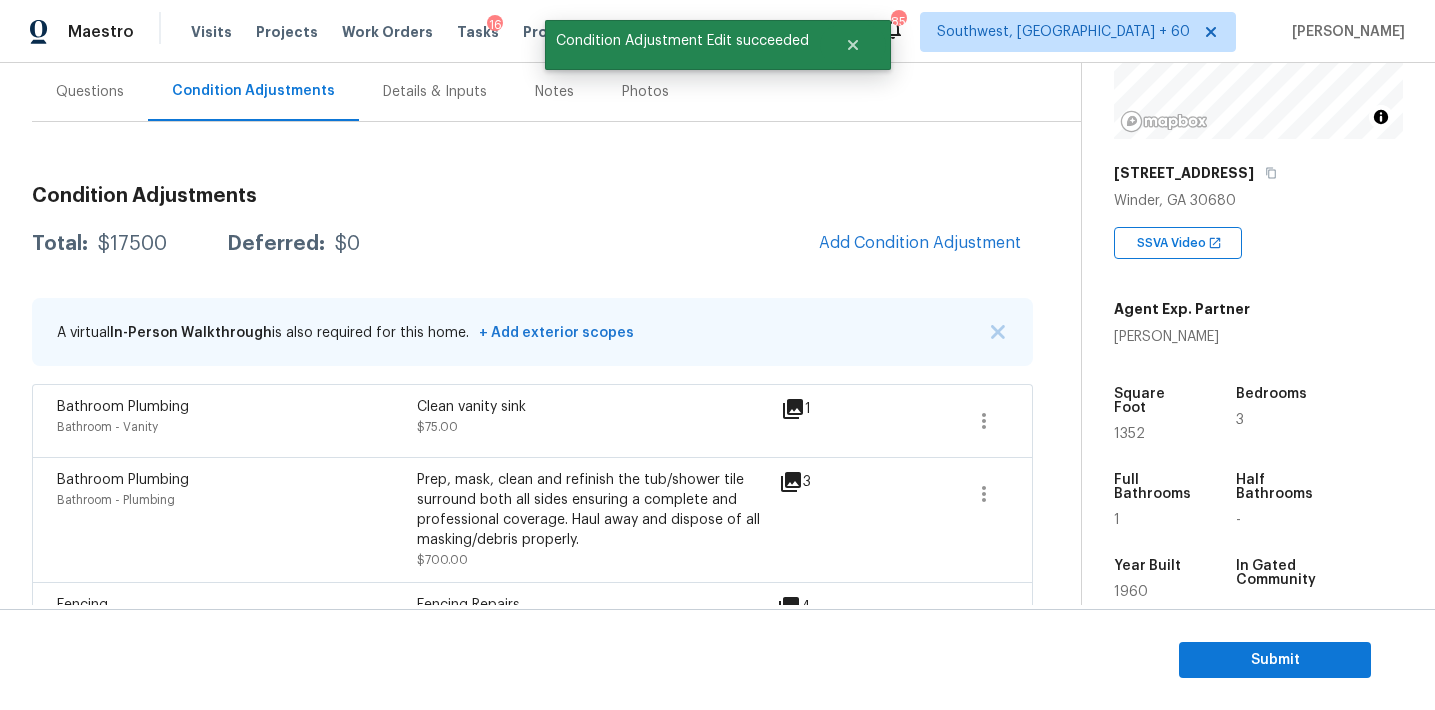 click on "Total:  $17500 Deferred:  $0 Add Condition Adjustment" at bounding box center (532, 244) 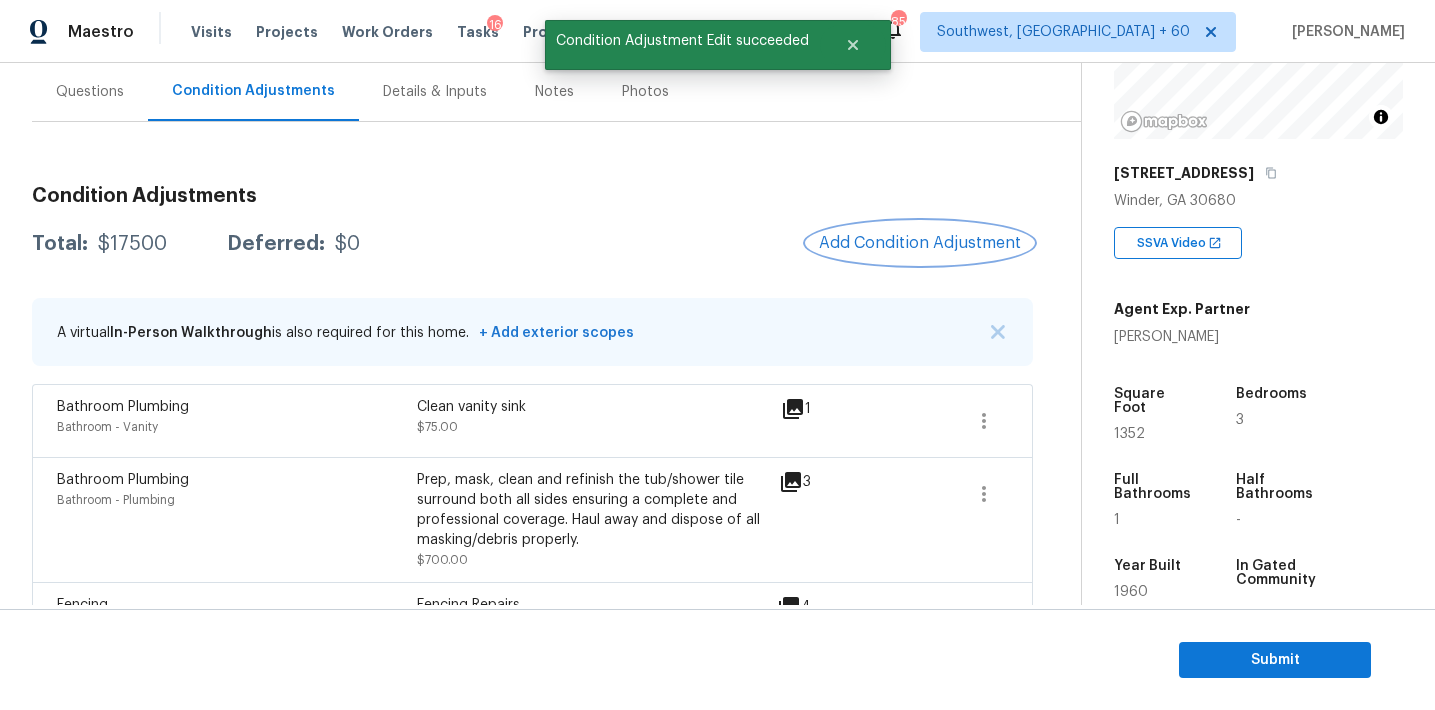 click on "Add Condition Adjustment" at bounding box center (920, 243) 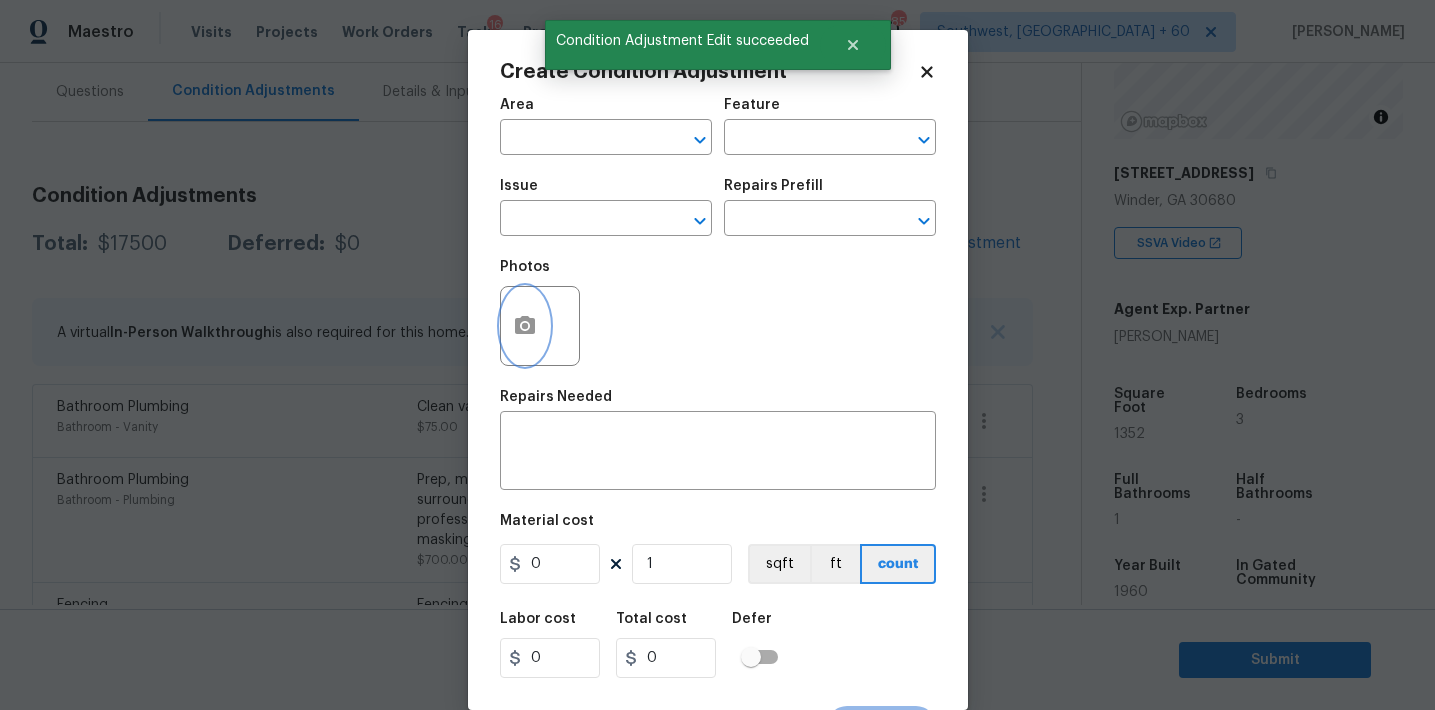 click at bounding box center (525, 326) 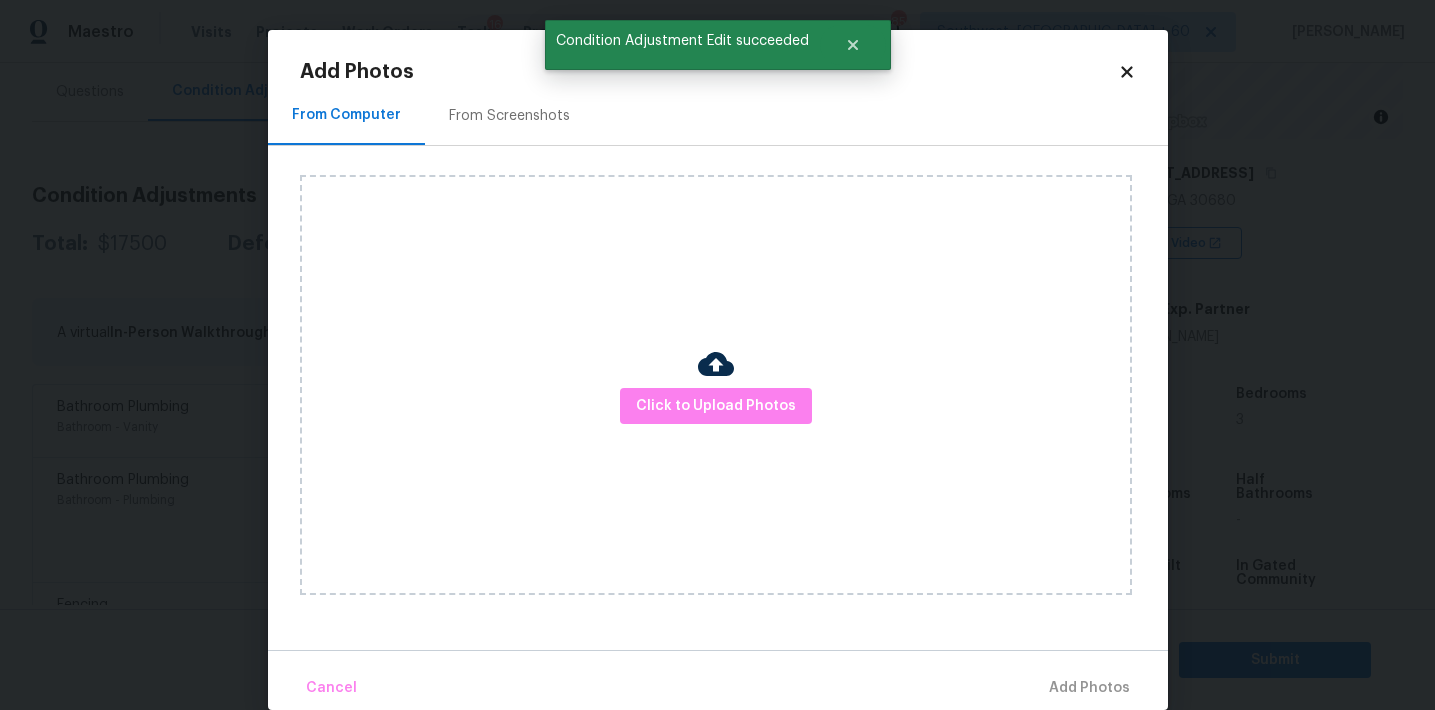 click on "From Screenshots" at bounding box center [509, 115] 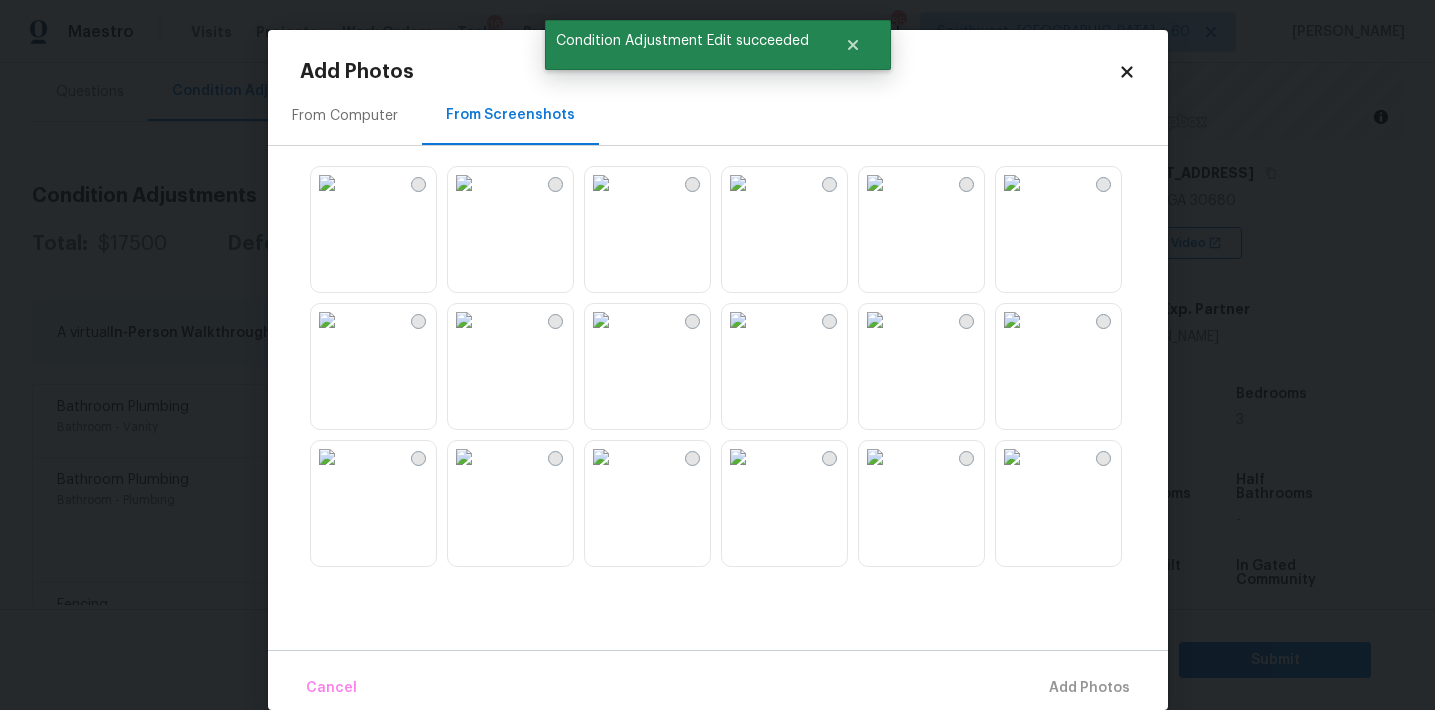 click at bounding box center (327, 183) 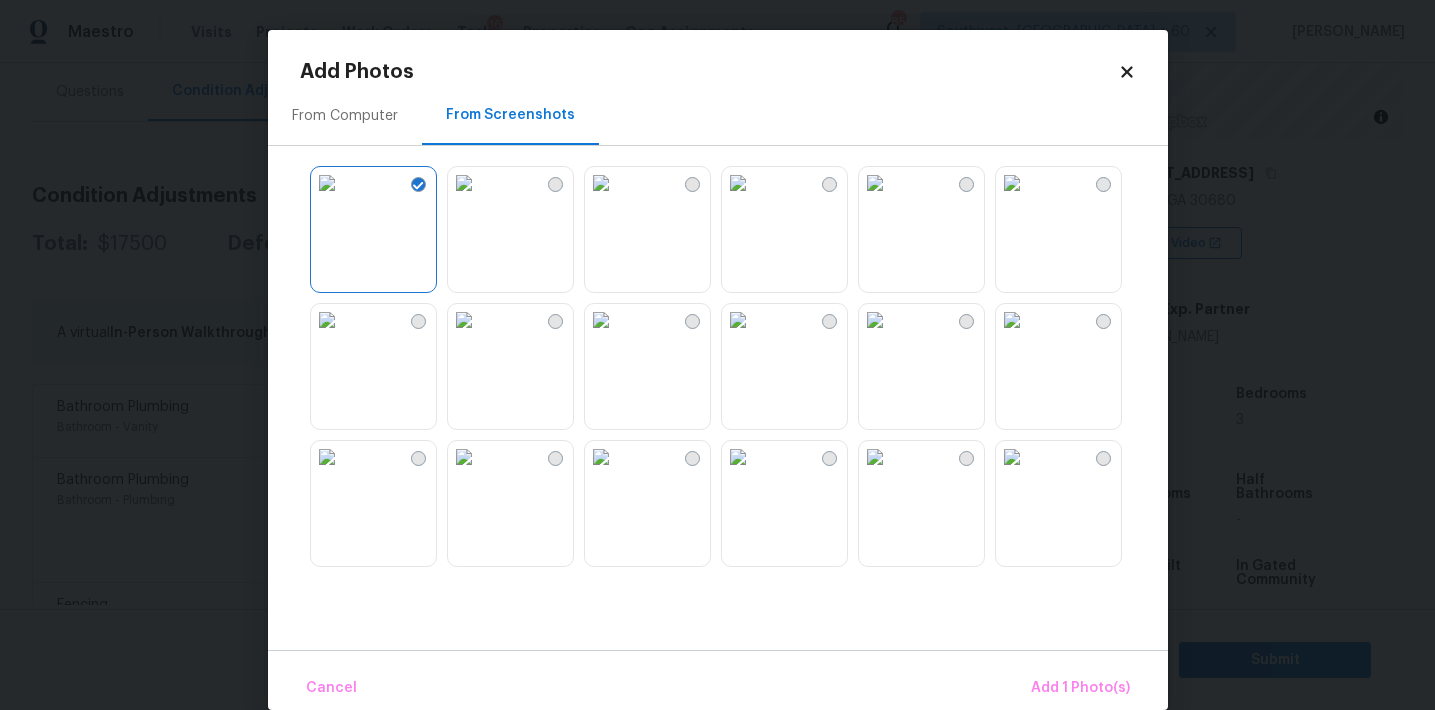 click at bounding box center (738, 320) 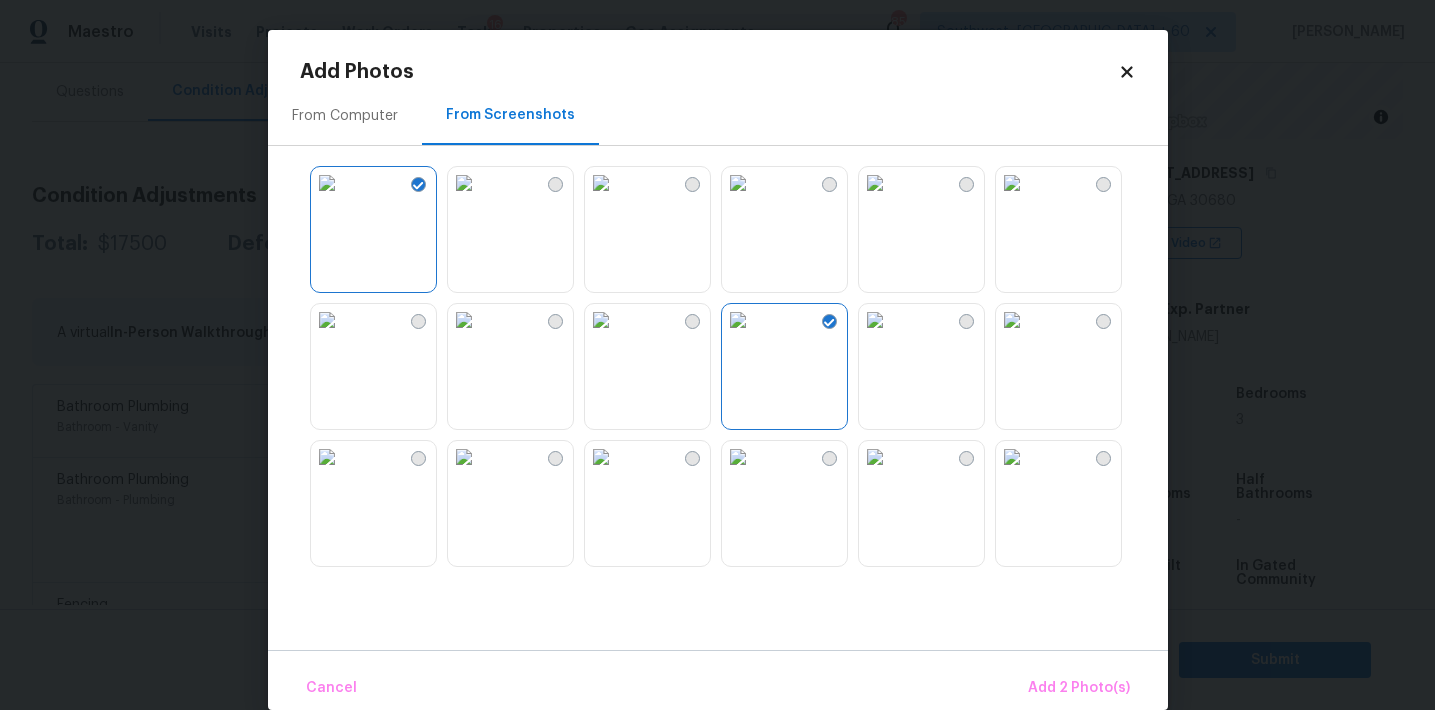 click at bounding box center (875, 320) 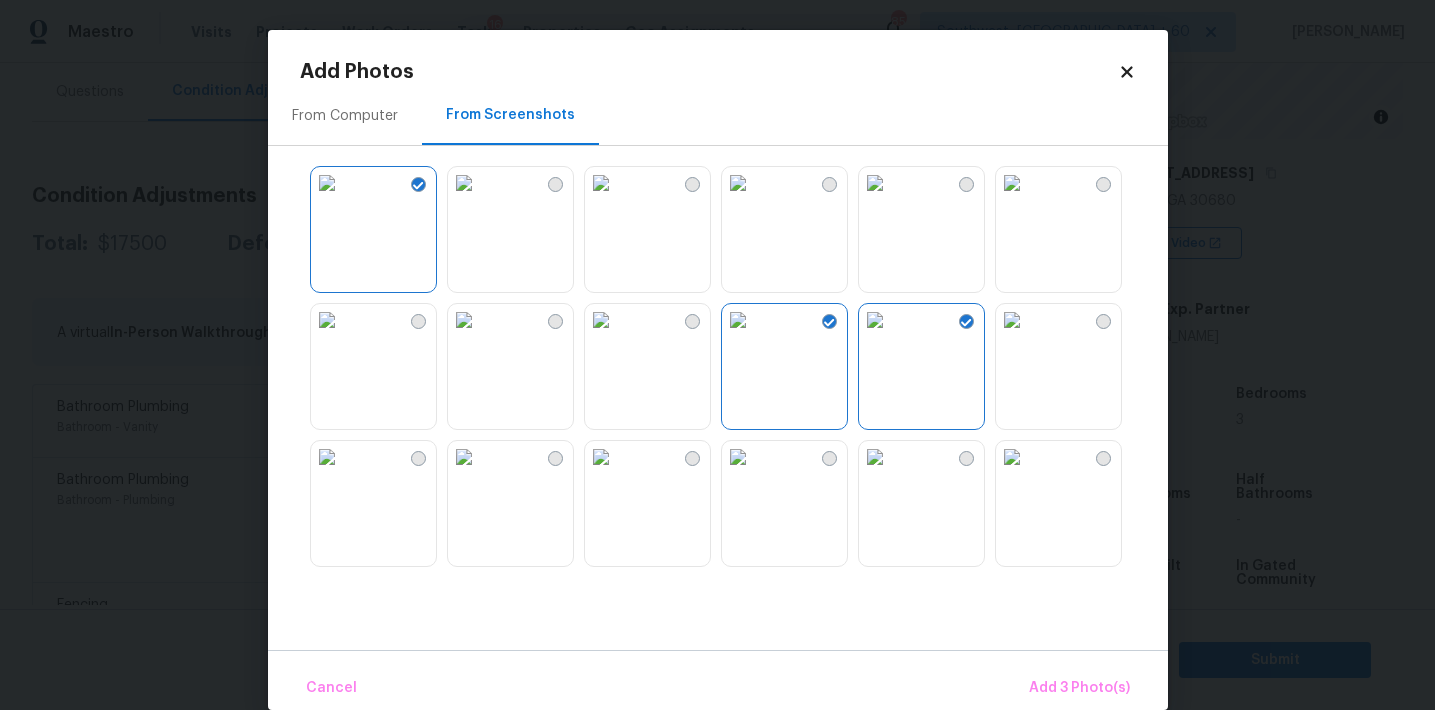 click at bounding box center (875, 320) 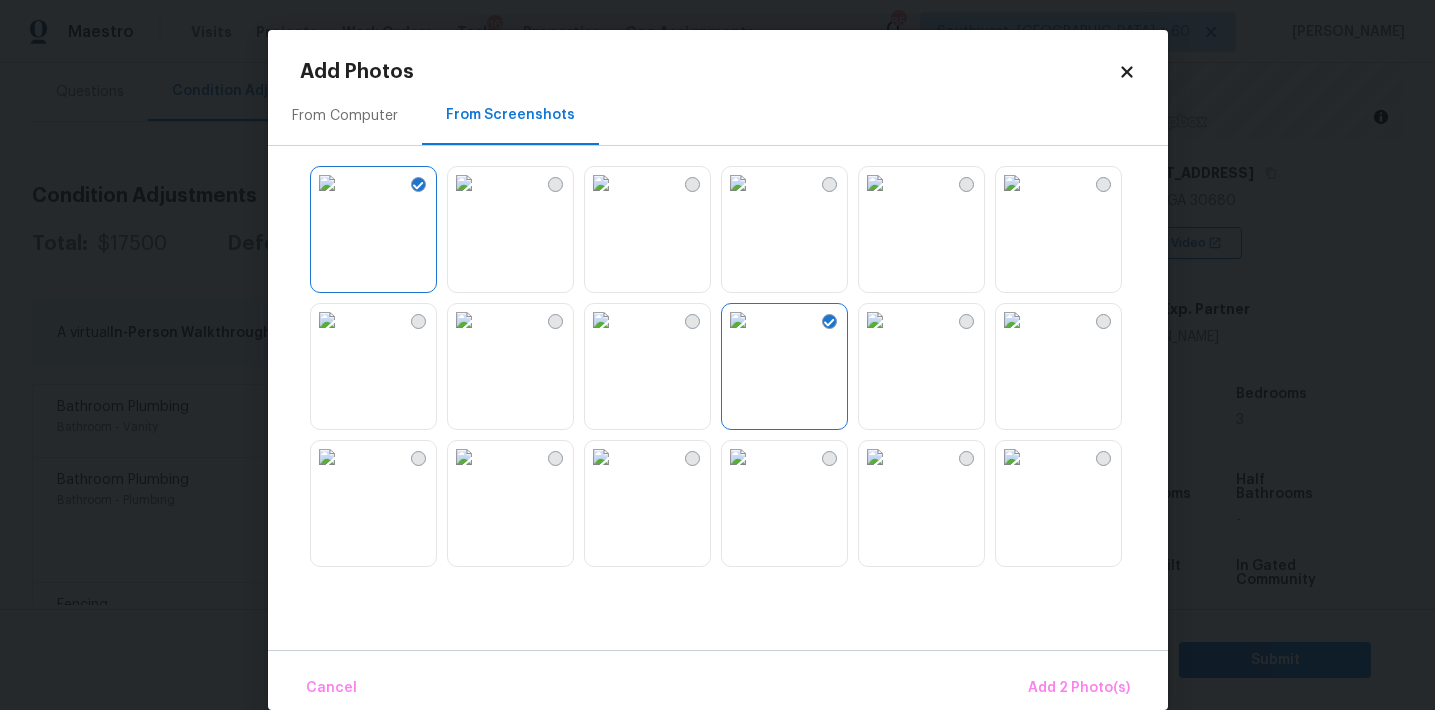 click at bounding box center [1012, 320] 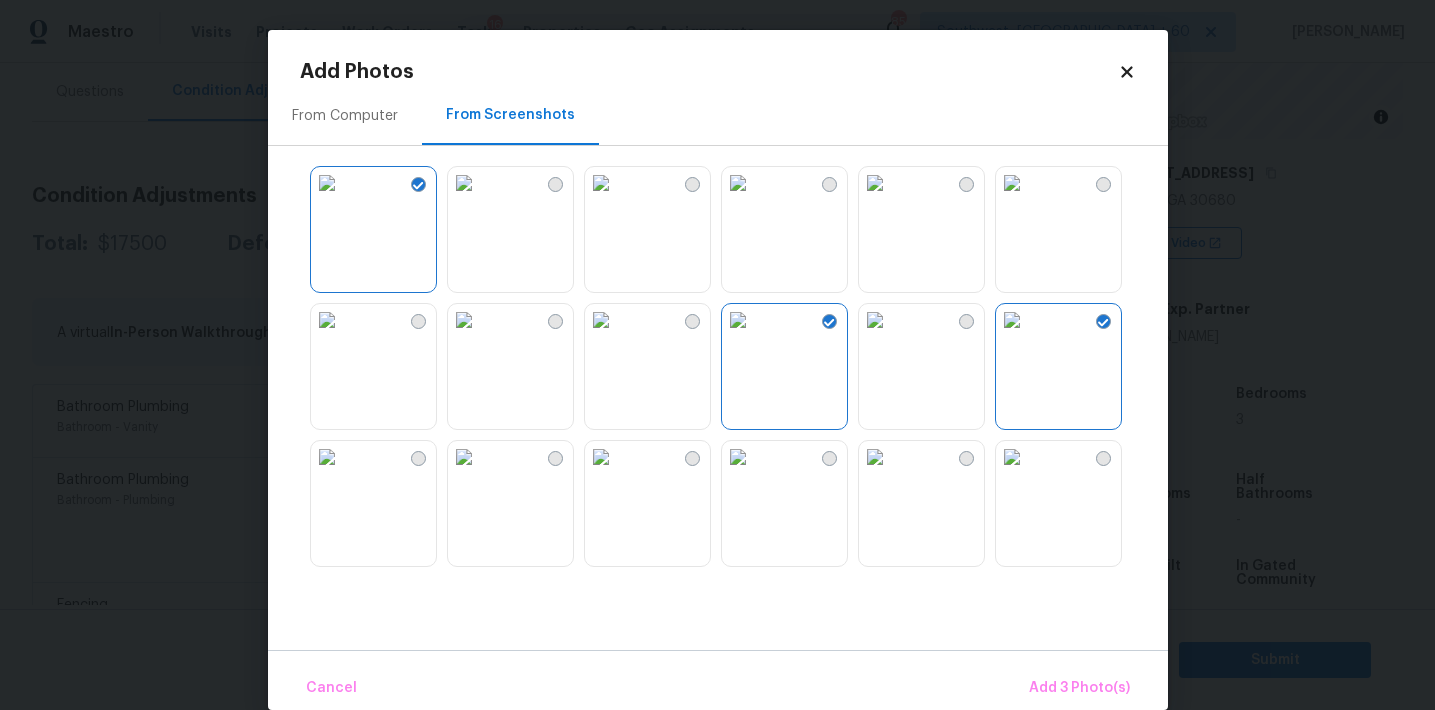 click at bounding box center [738, 457] 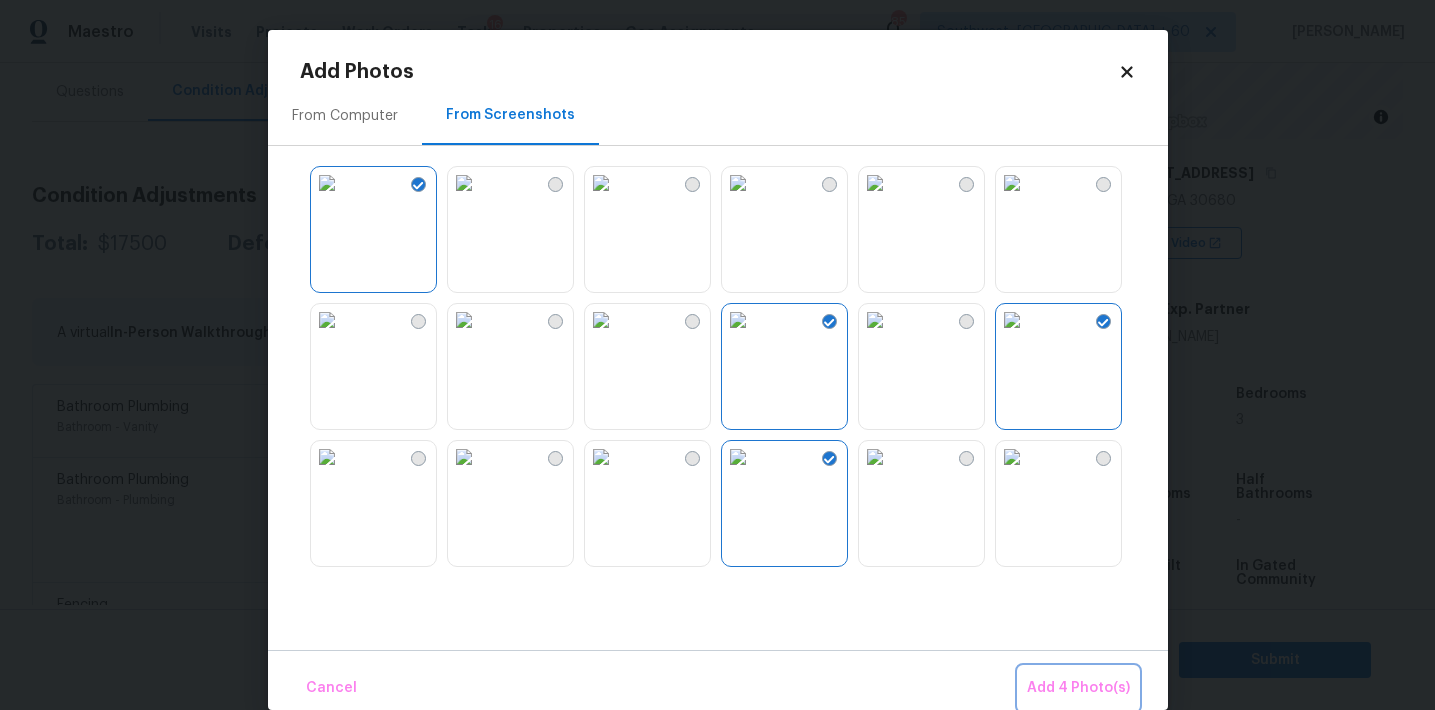 click on "Add 4 Photo(s)" at bounding box center [1078, 688] 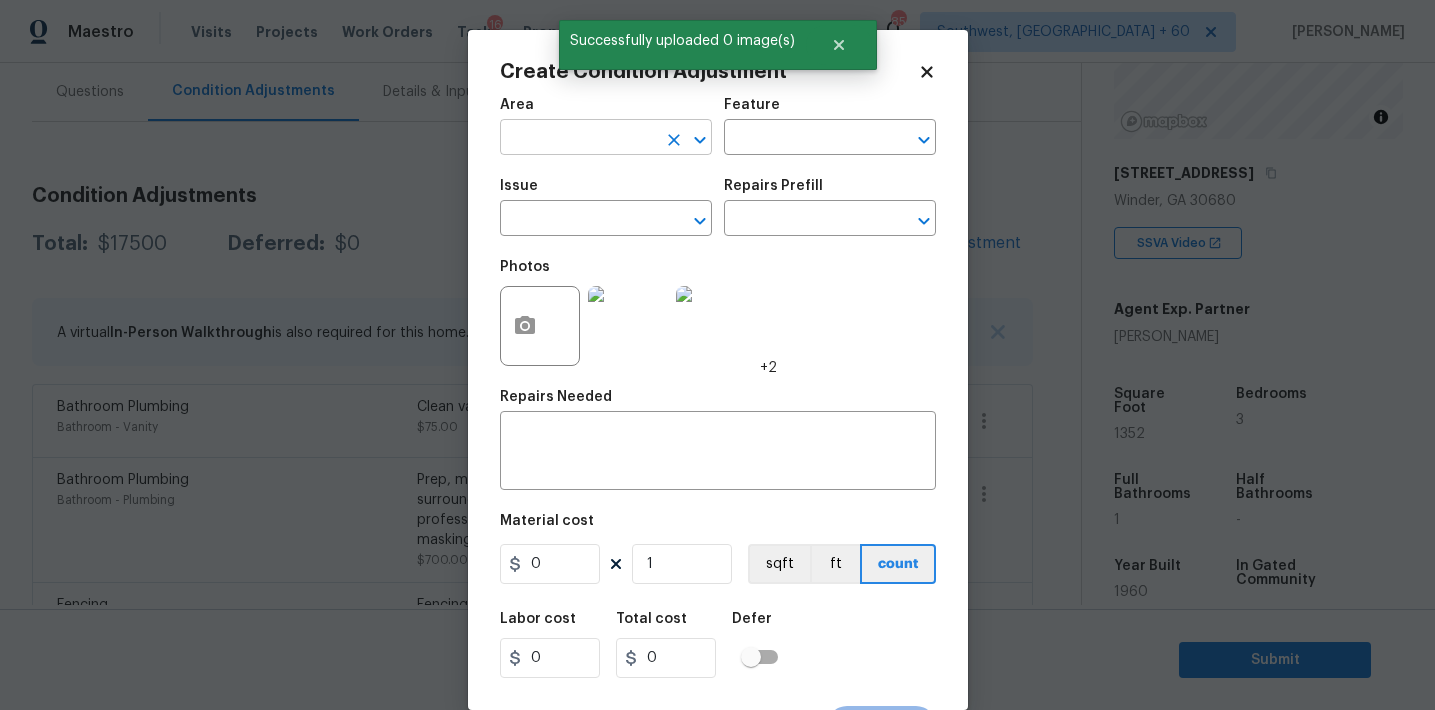 click at bounding box center (578, 139) 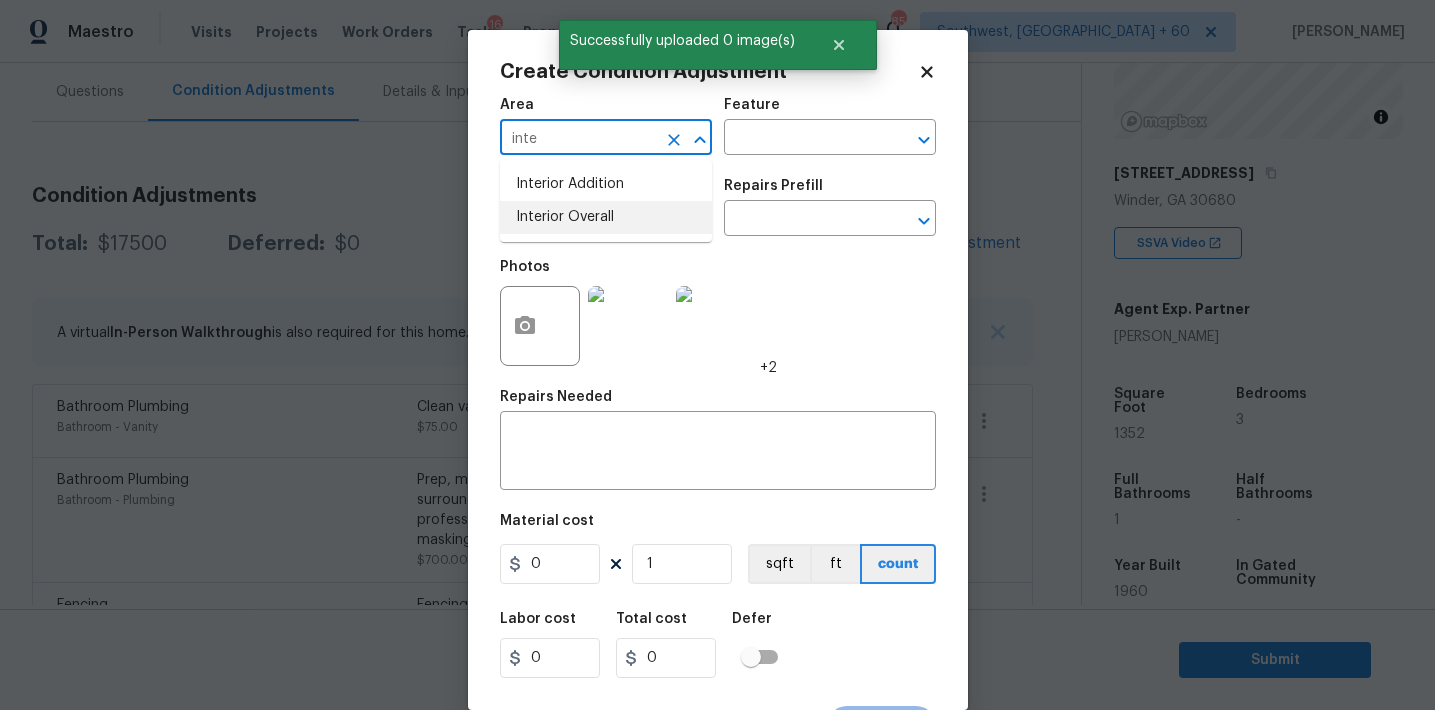 click on "Interior Overall" at bounding box center (606, 217) 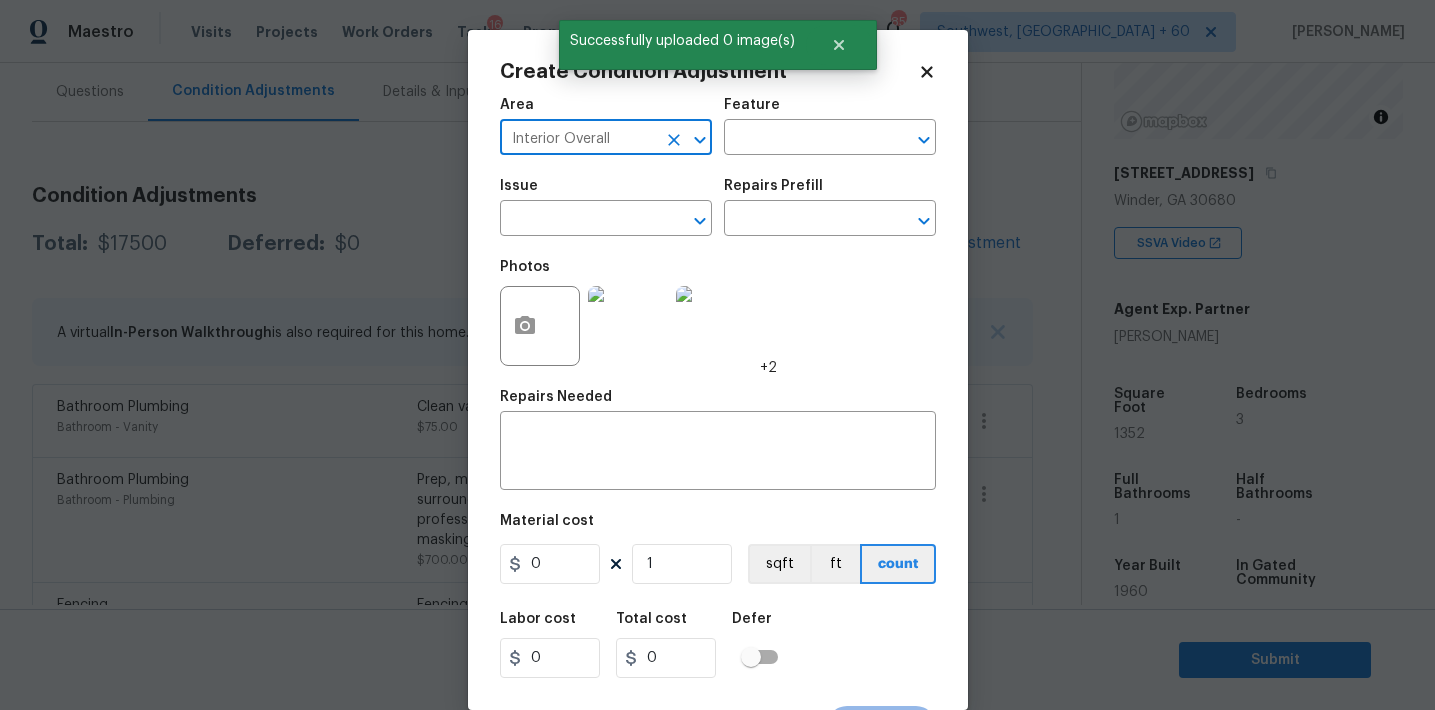 type on "Interior Overall" 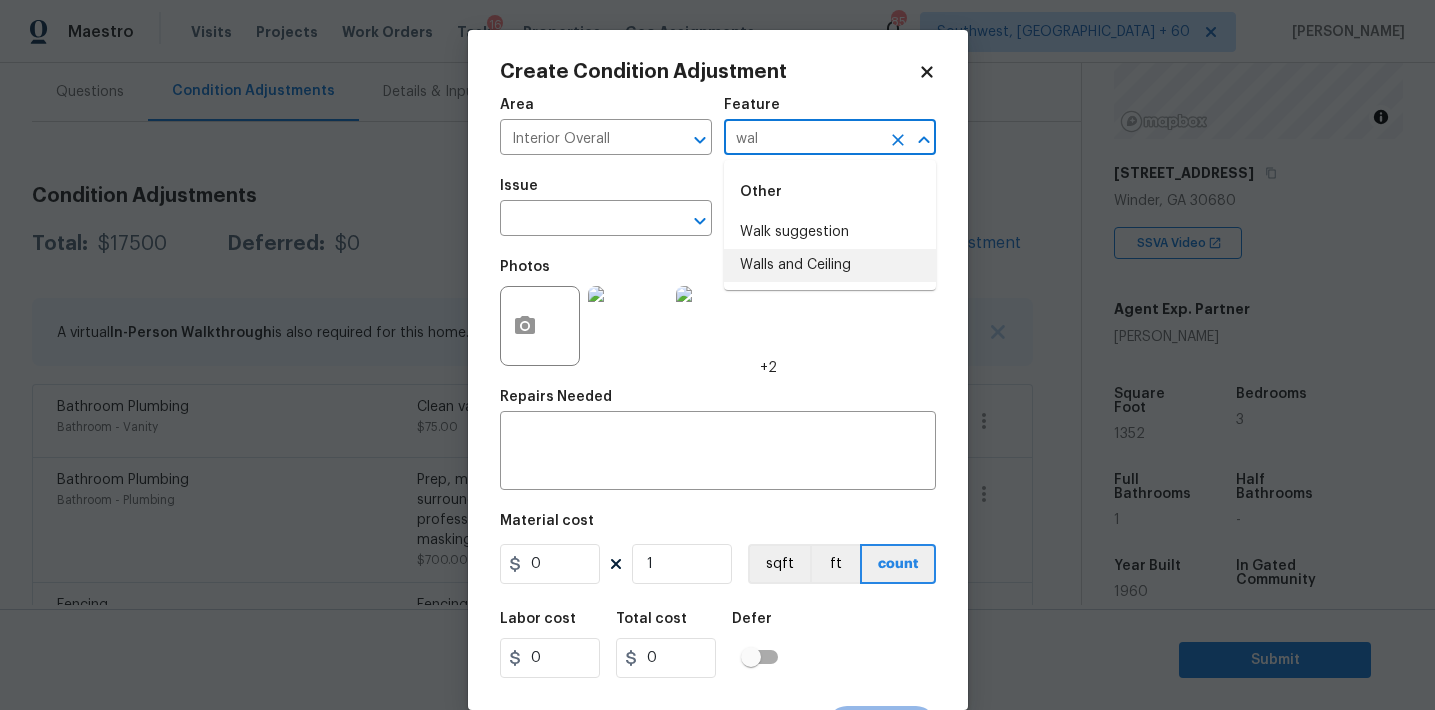 click on "Walls and Ceiling" at bounding box center (830, 265) 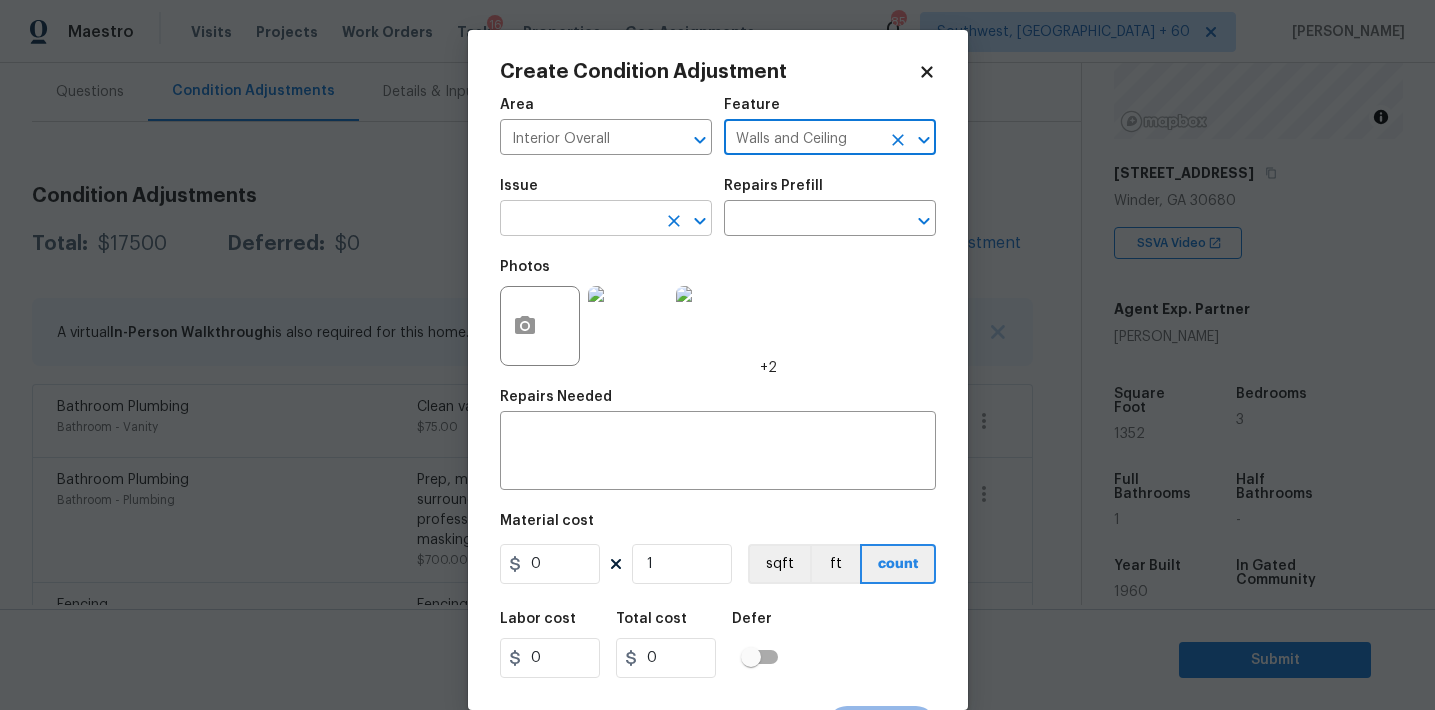type on "Walls and Ceiling" 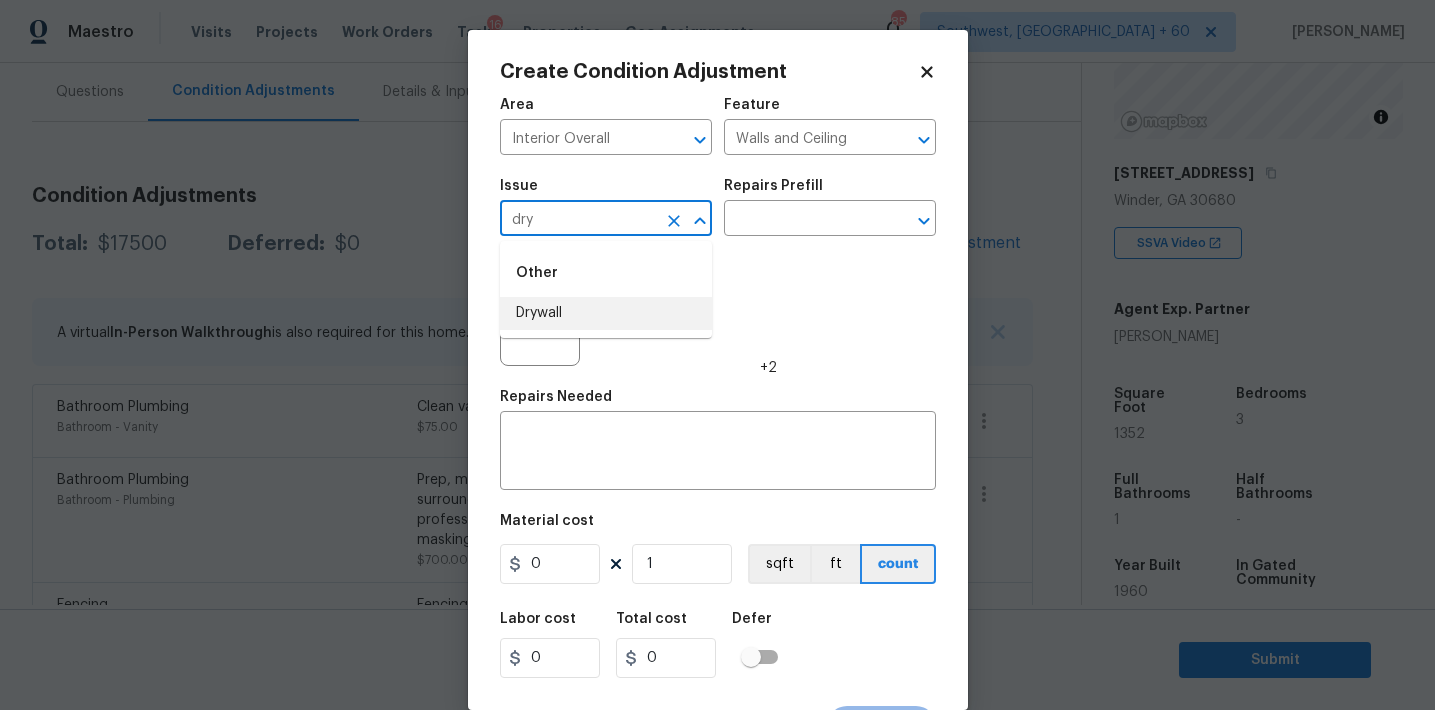 click on "Drywall" at bounding box center (606, 313) 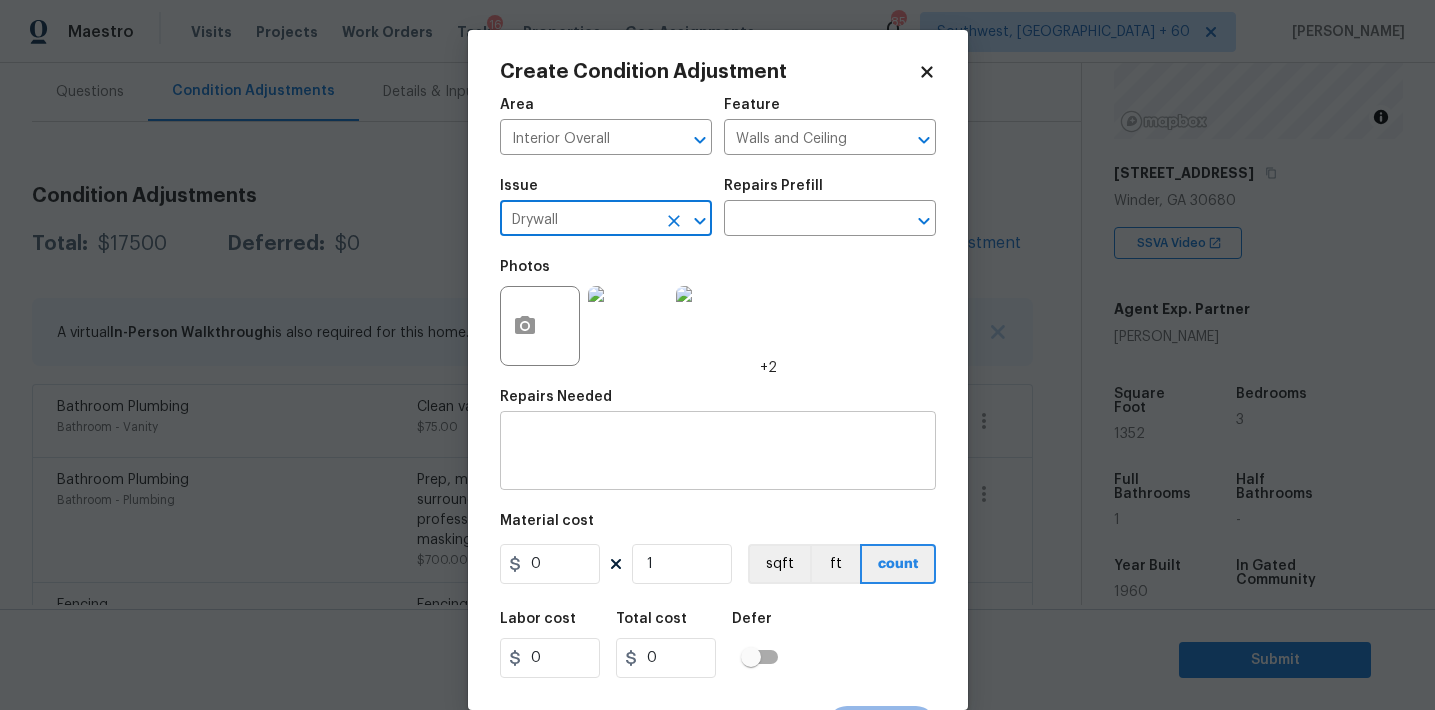 type on "Drywall" 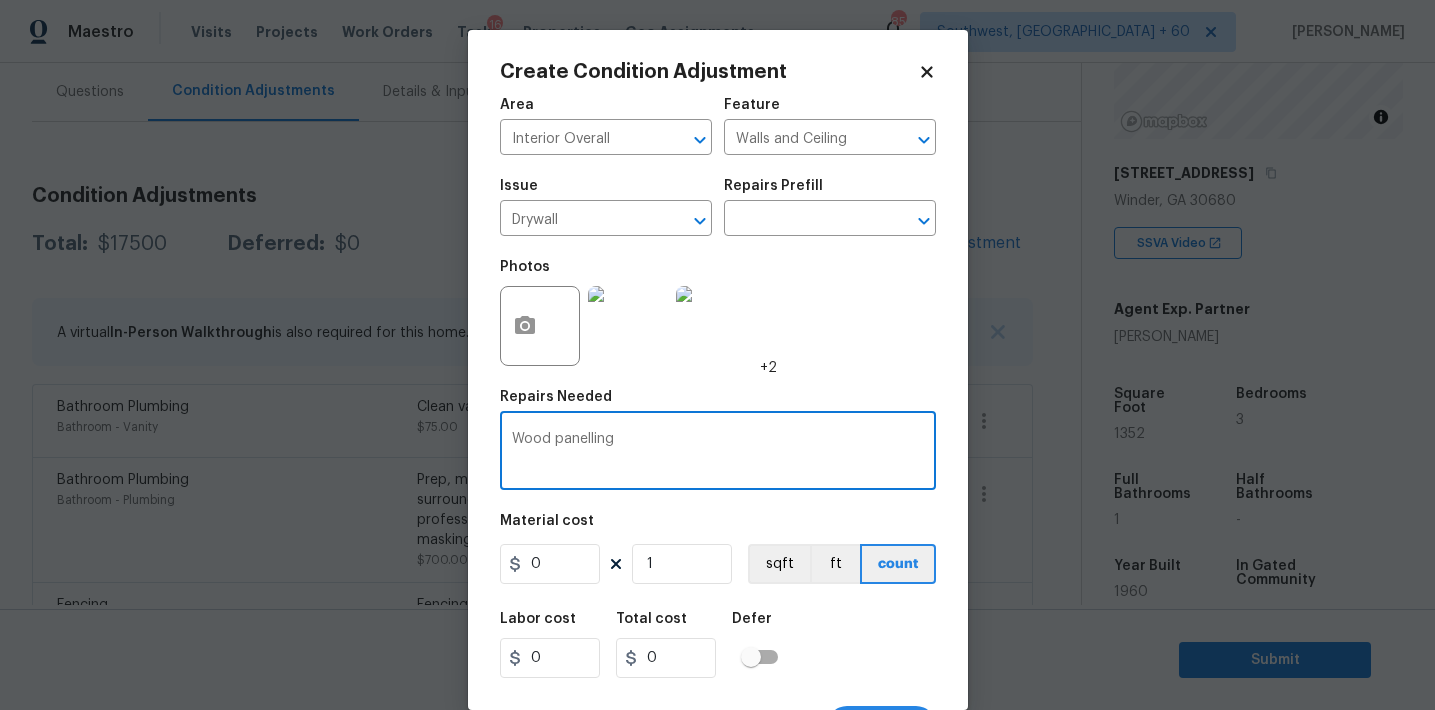 type on "Wood panelling" 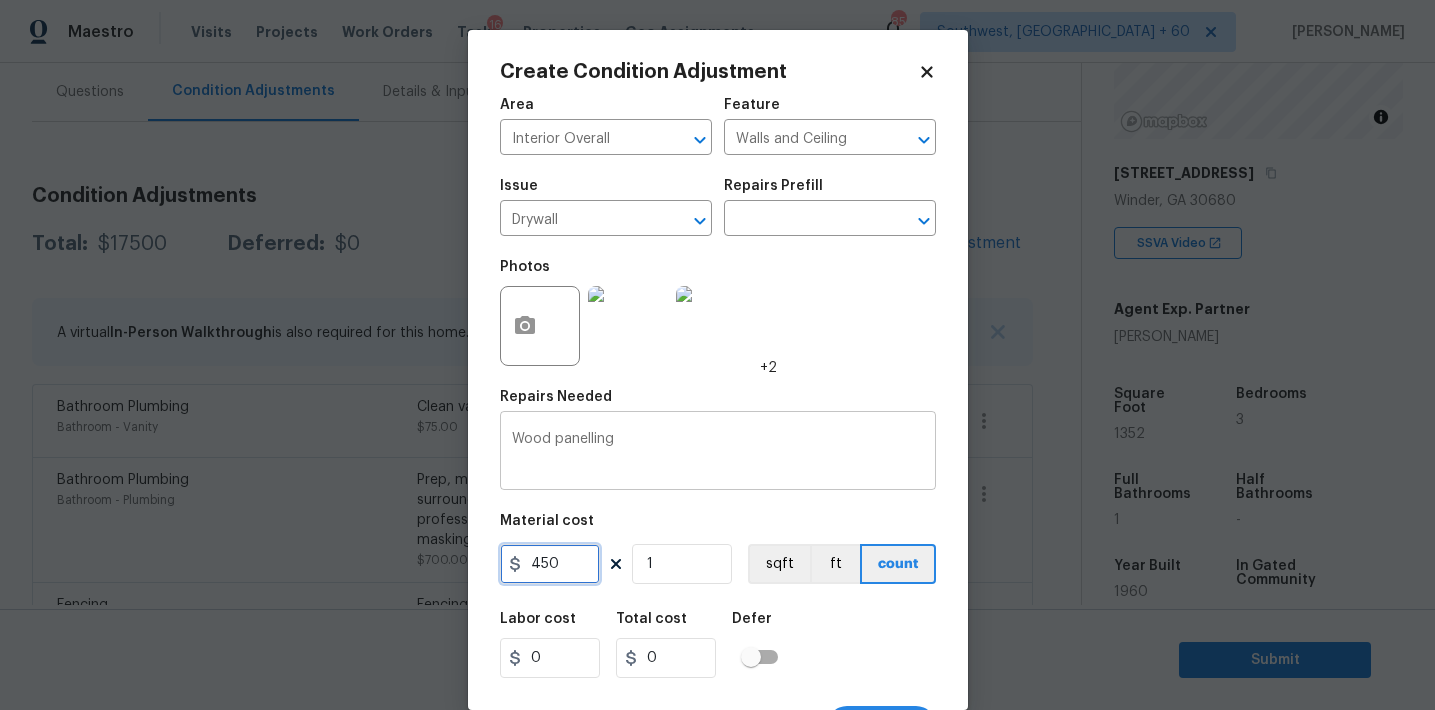 type on "450" 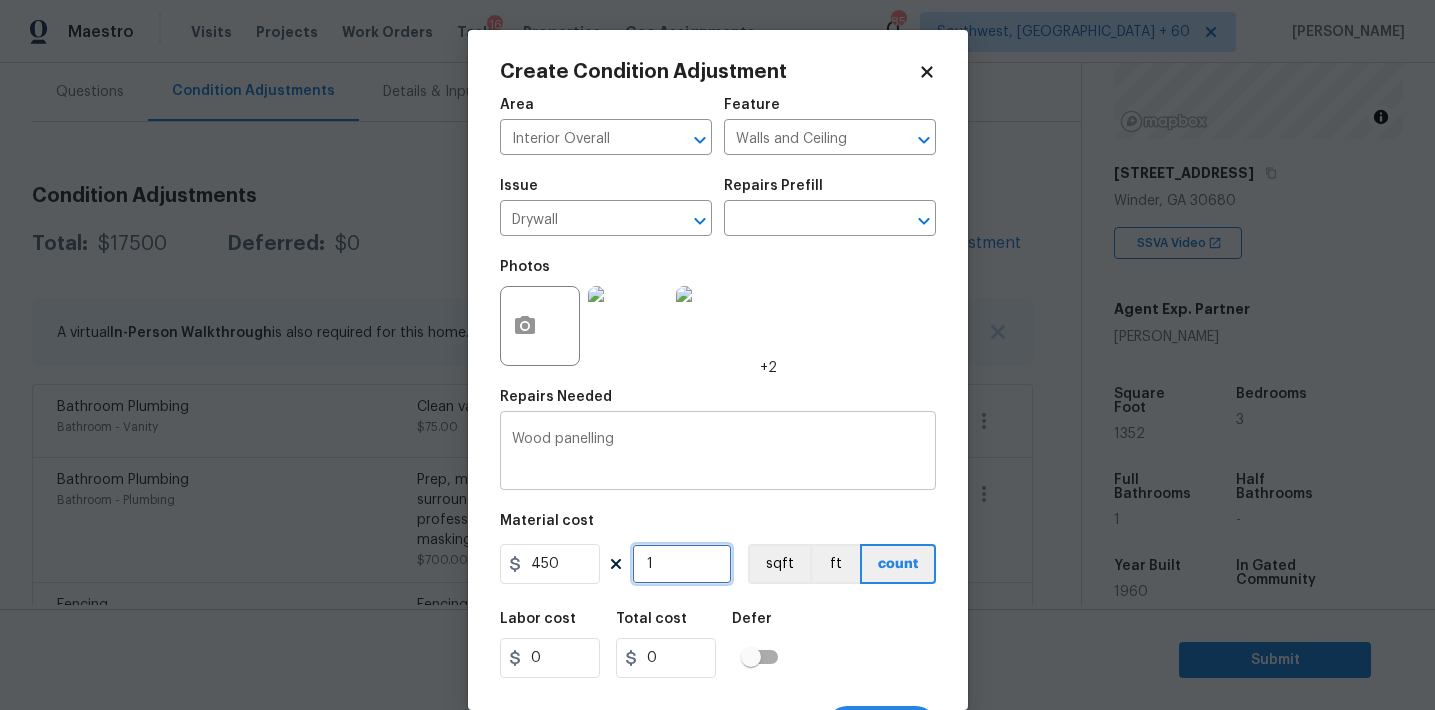 type on "450" 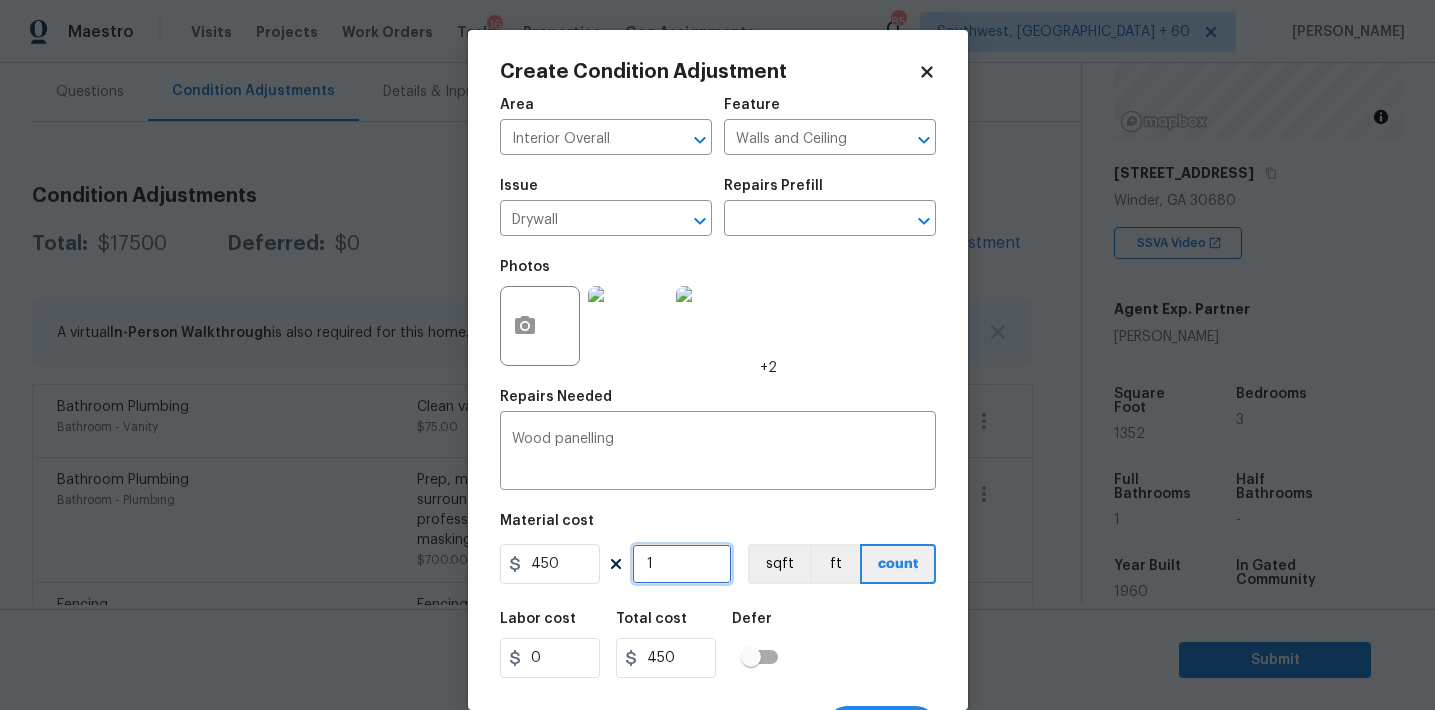 scroll, scrollTop: 37, scrollLeft: 0, axis: vertical 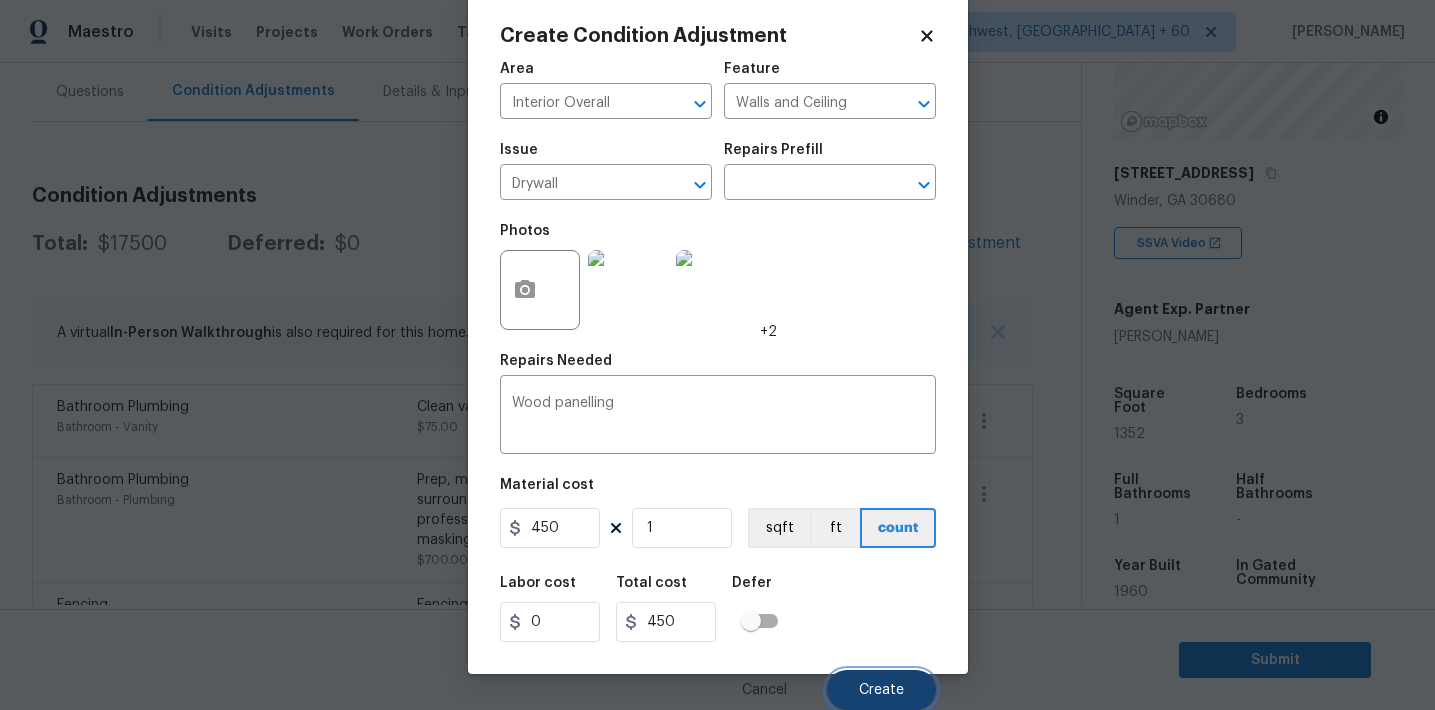 click on "Create" at bounding box center [881, 690] 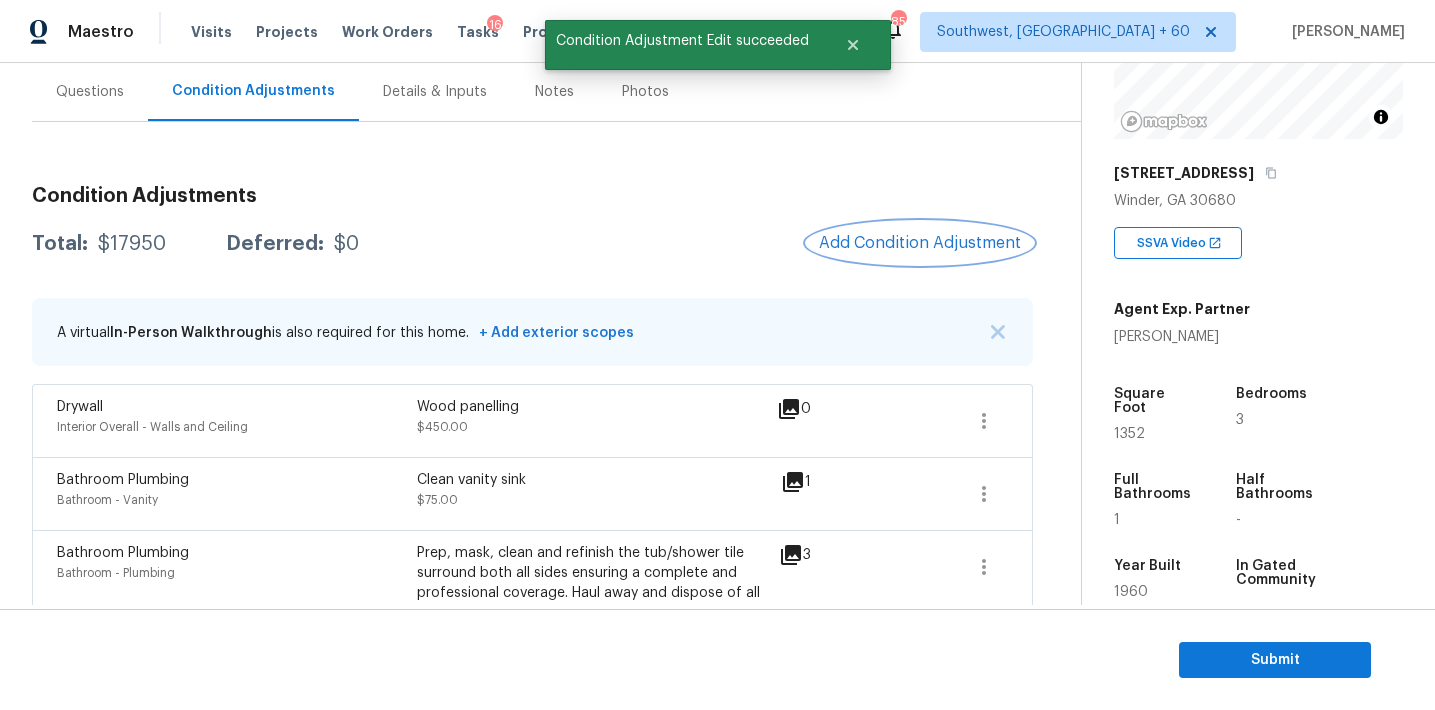 scroll, scrollTop: 0, scrollLeft: 0, axis: both 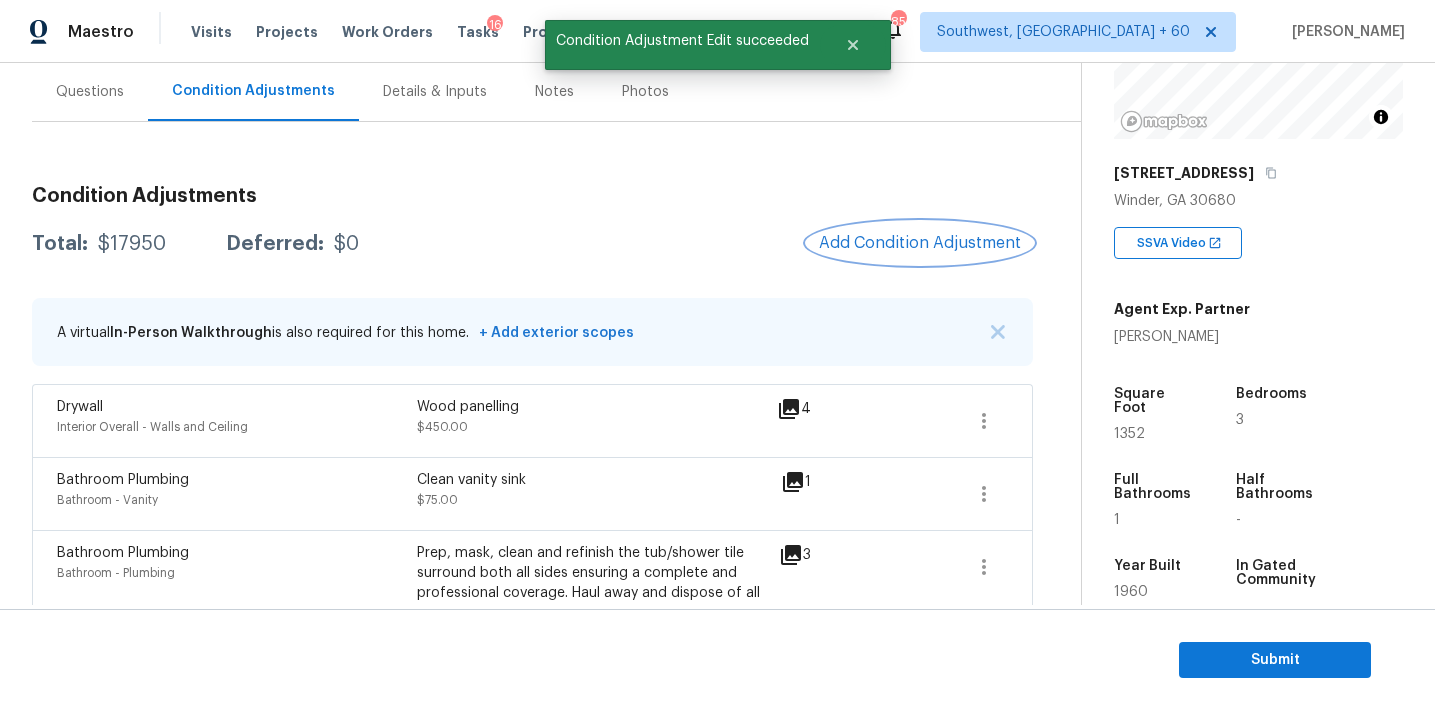 click on "Add Condition Adjustment" at bounding box center (920, 243) 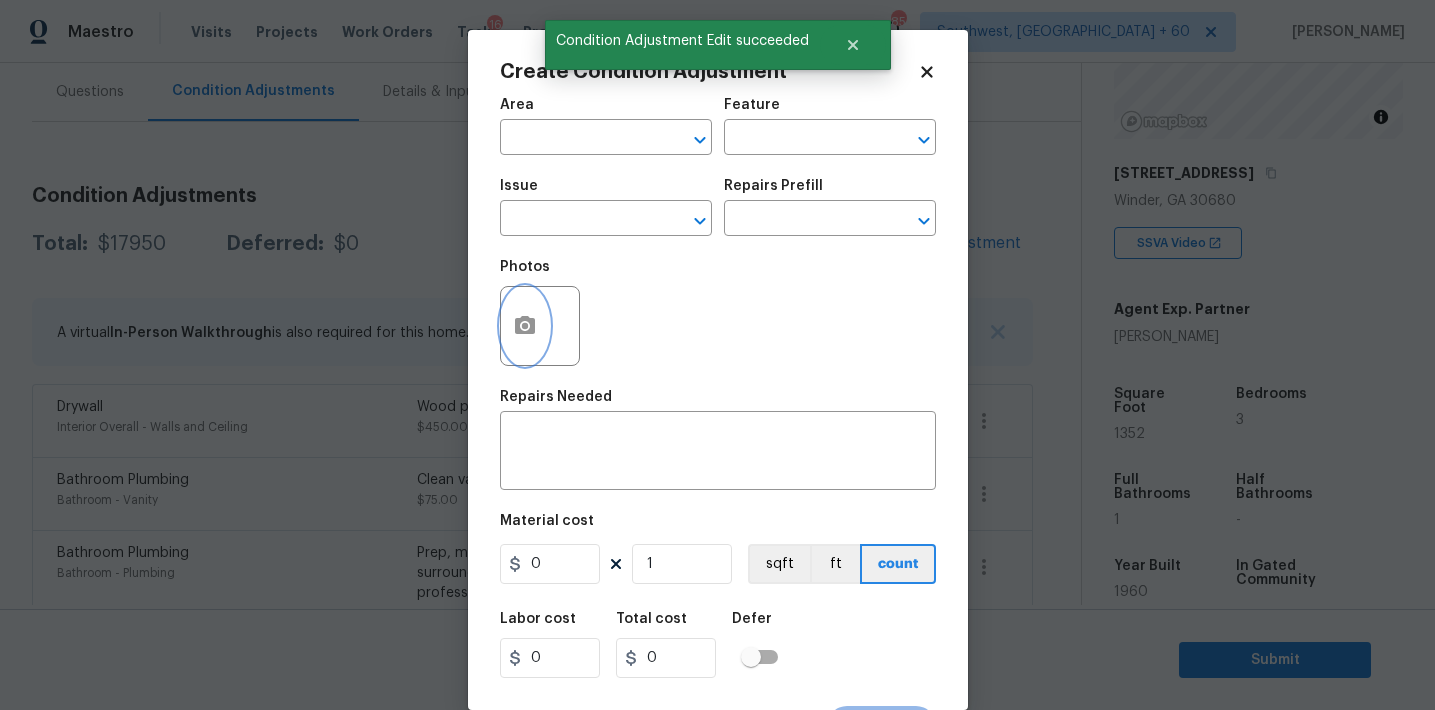 click 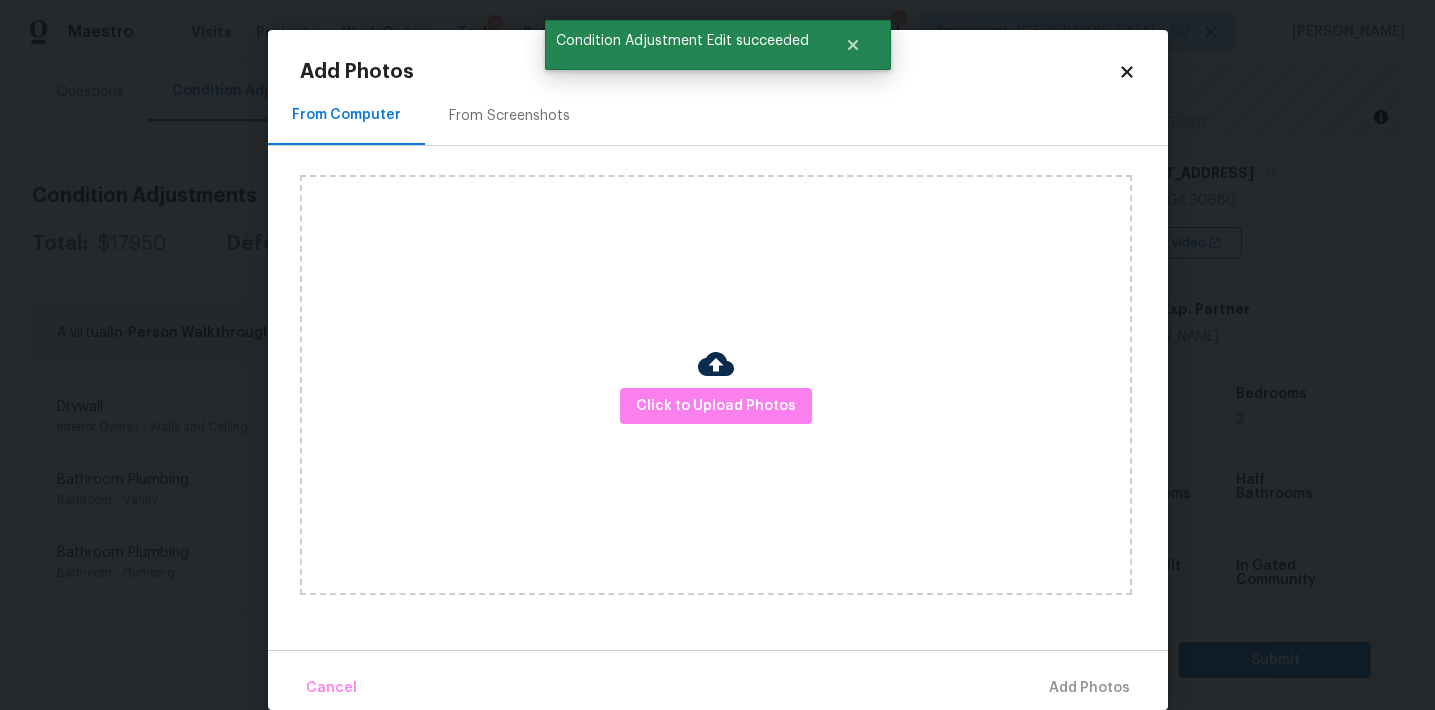 click on "From Screenshots" at bounding box center [509, 115] 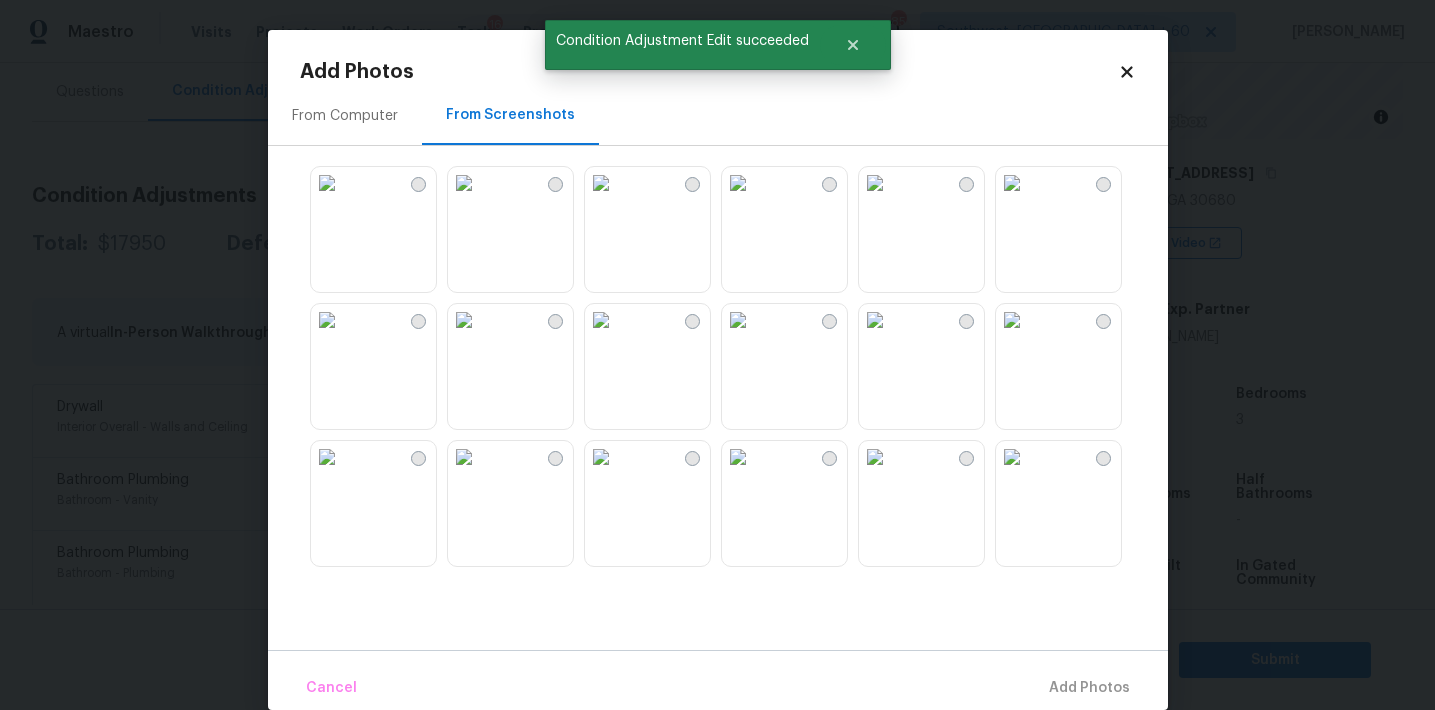 click at bounding box center [327, 320] 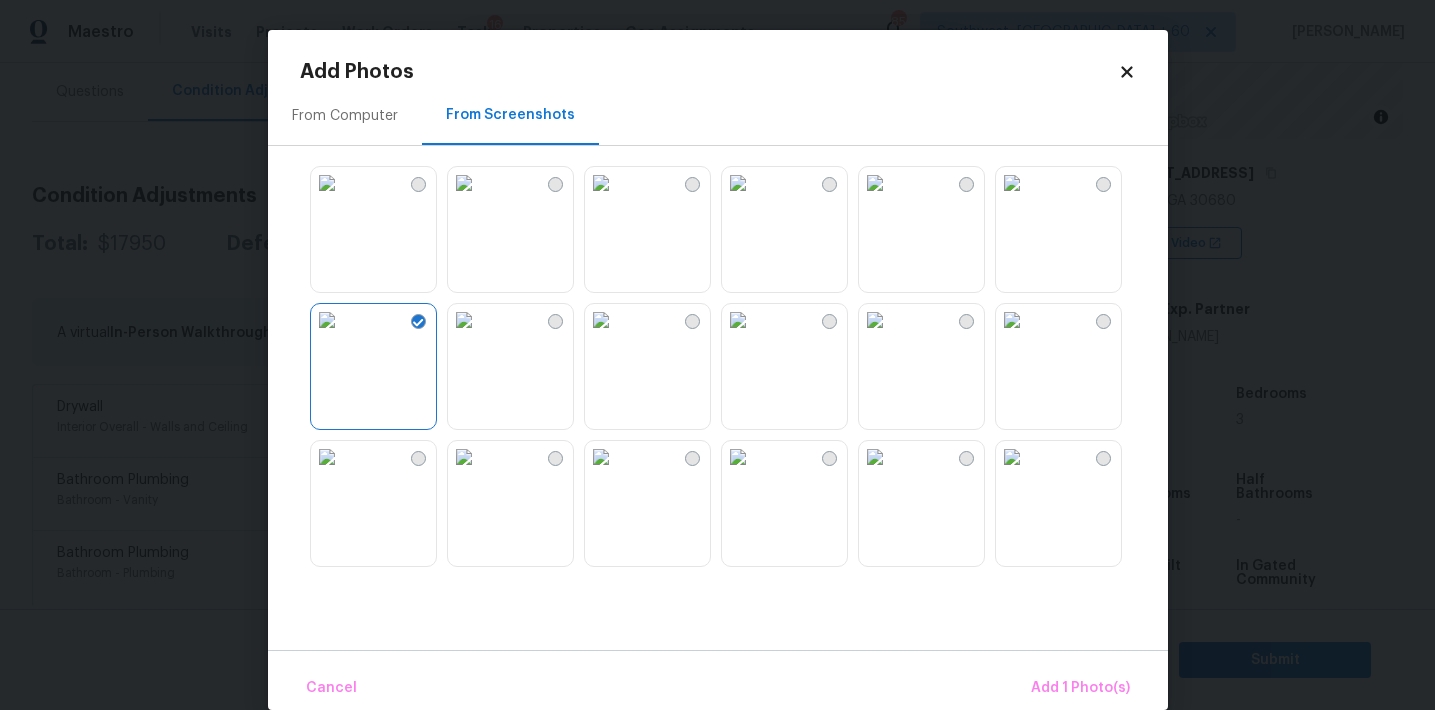 click at bounding box center [464, 320] 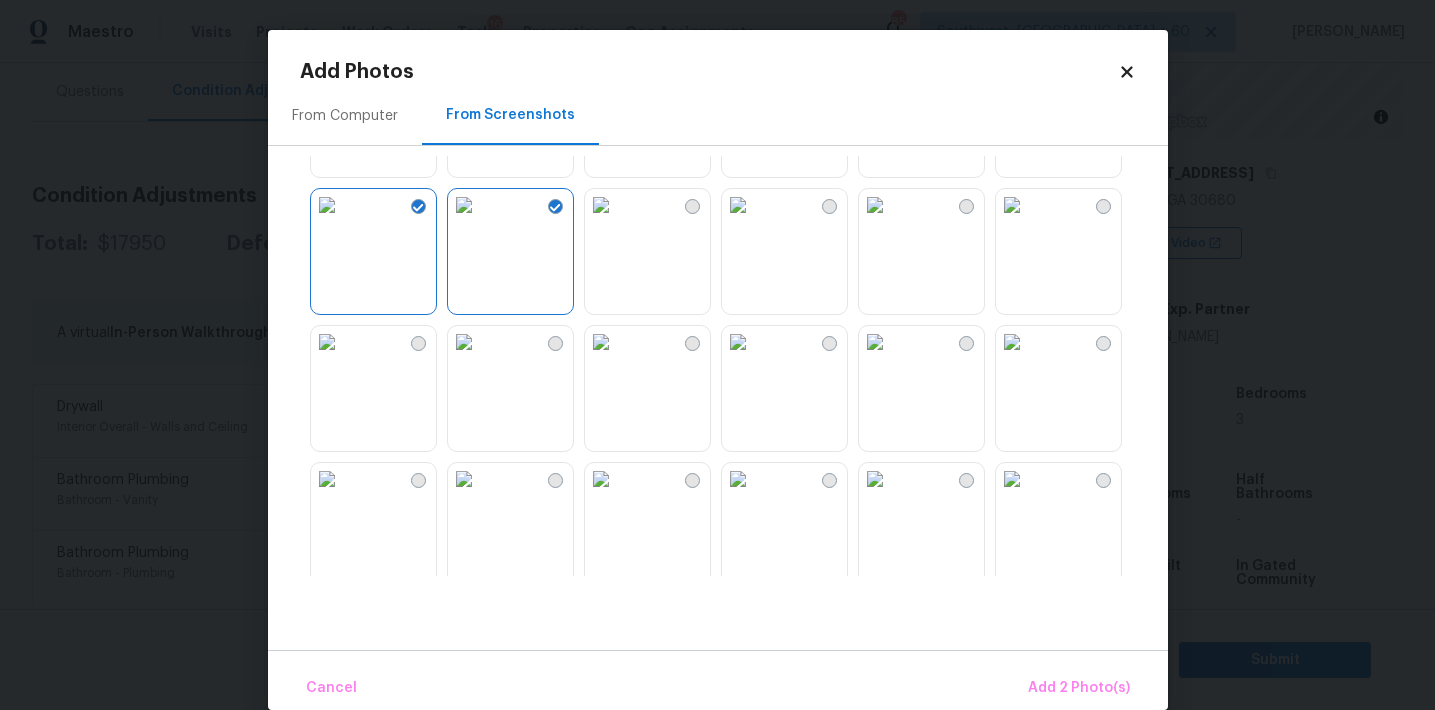 scroll, scrollTop: 270, scrollLeft: 0, axis: vertical 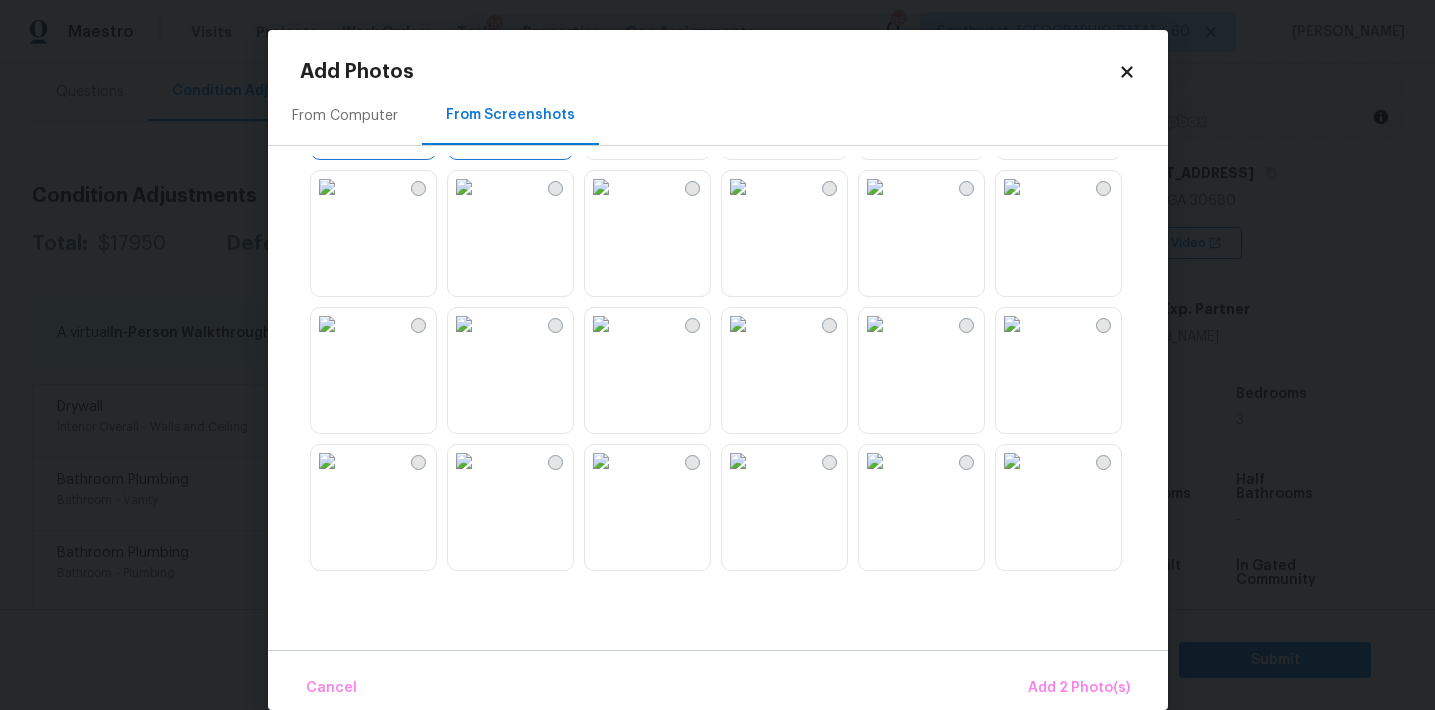 click at bounding box center [1012, 324] 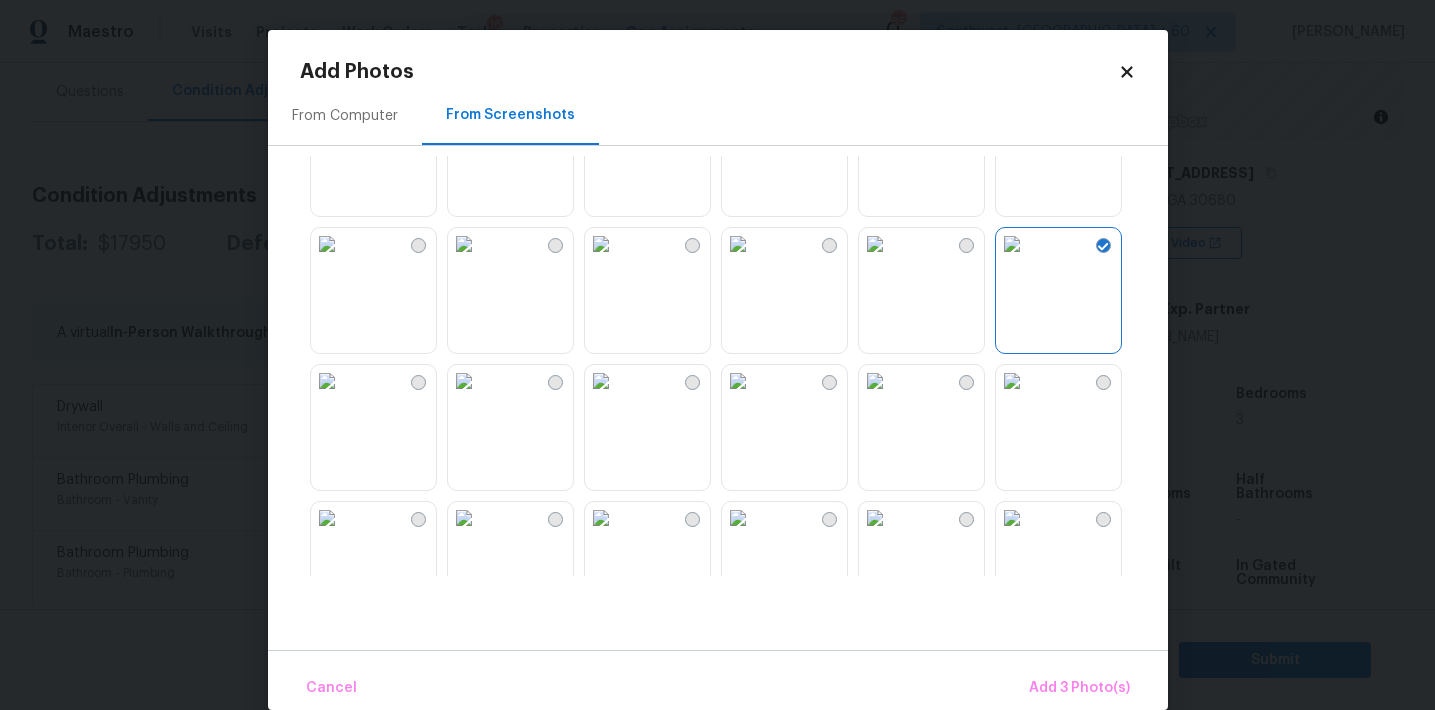 scroll, scrollTop: 390, scrollLeft: 0, axis: vertical 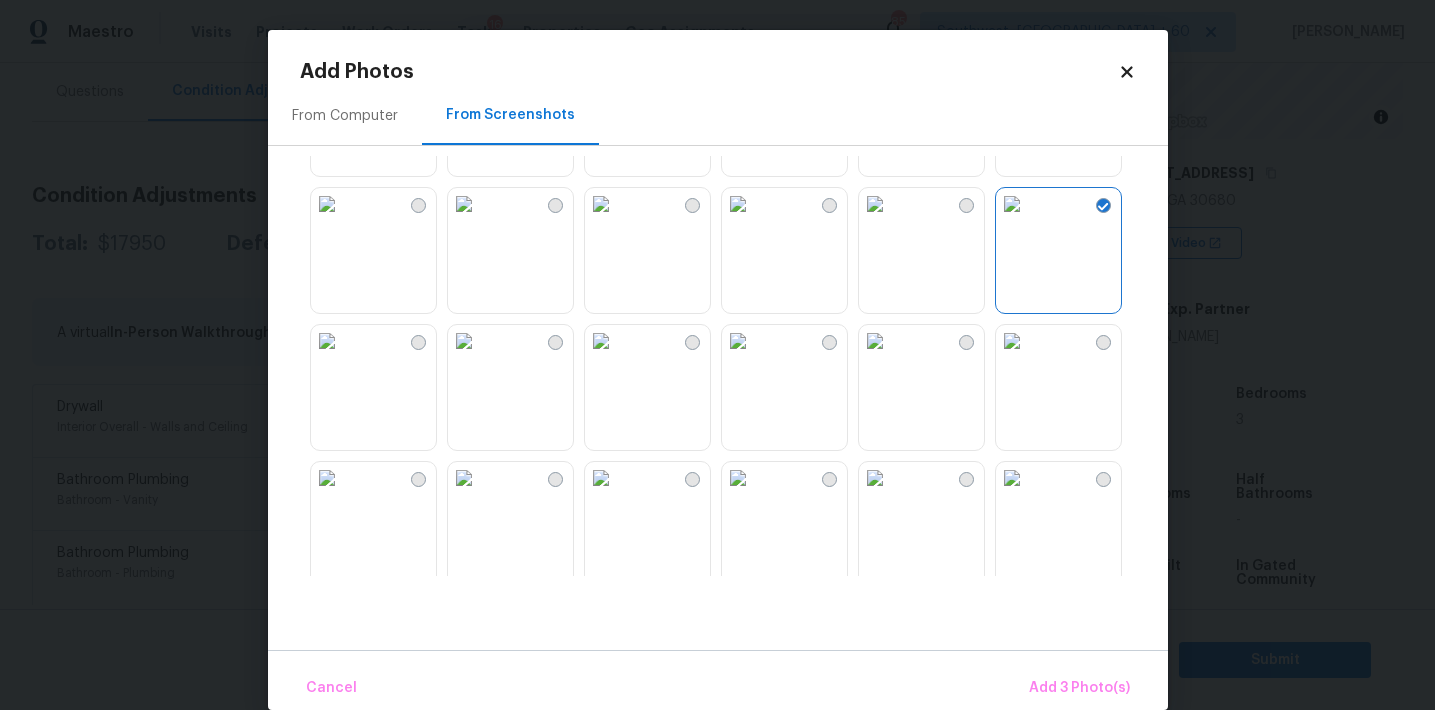 click at bounding box center [464, 341] 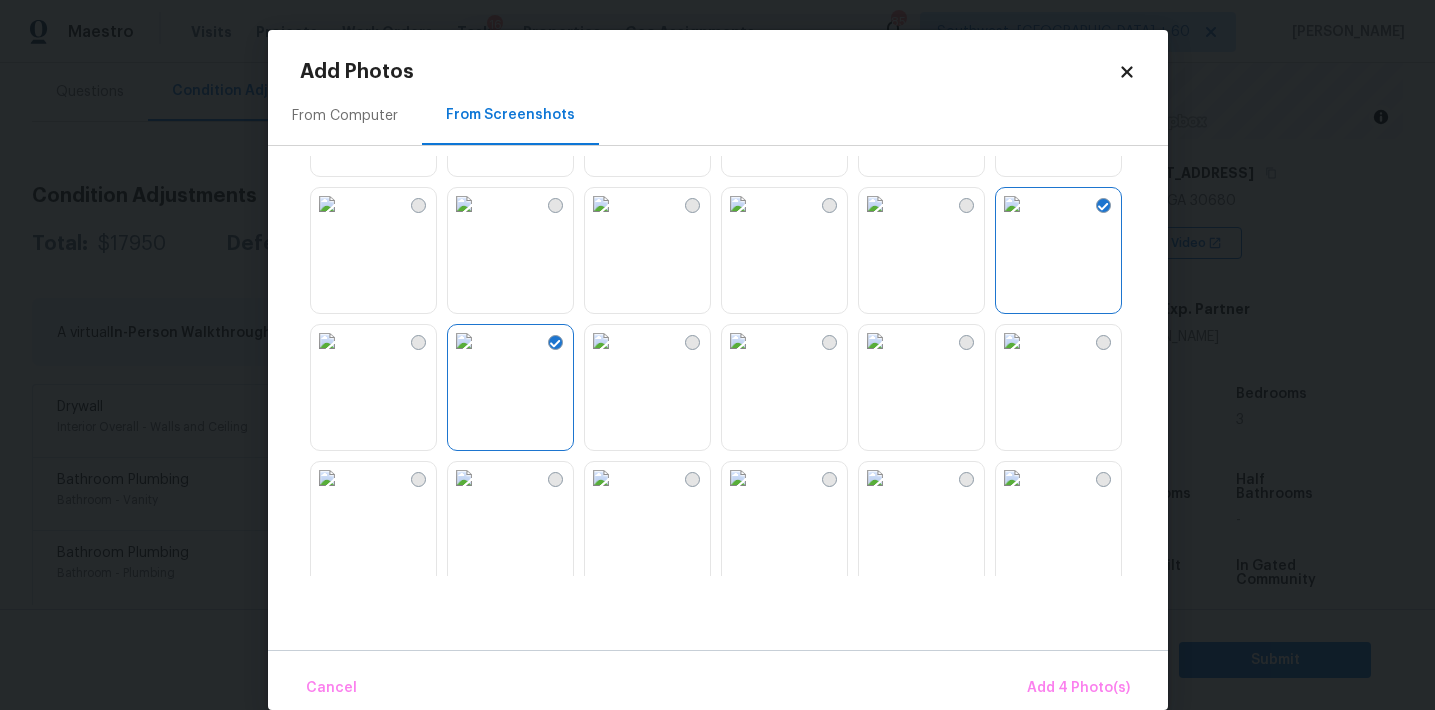 click at bounding box center [875, 478] 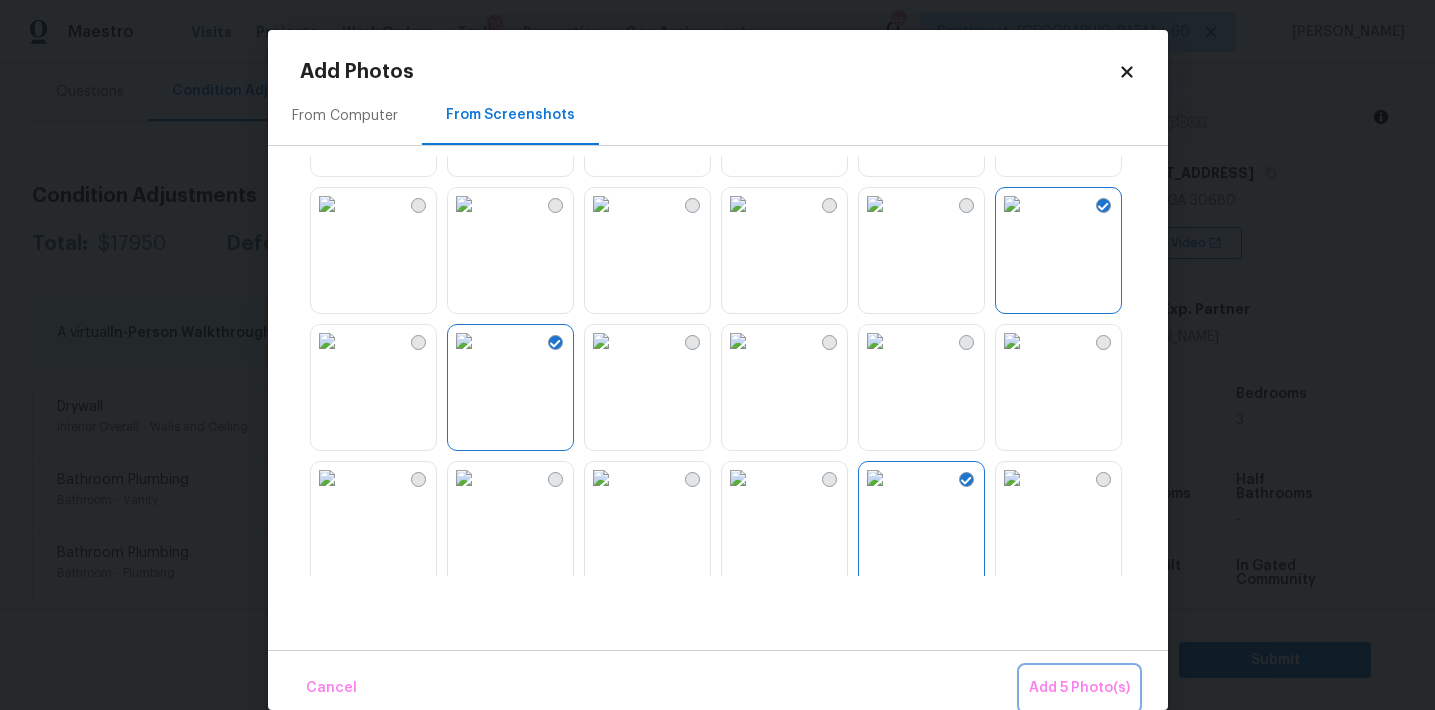 click on "Add 5 Photo(s)" at bounding box center (1079, 688) 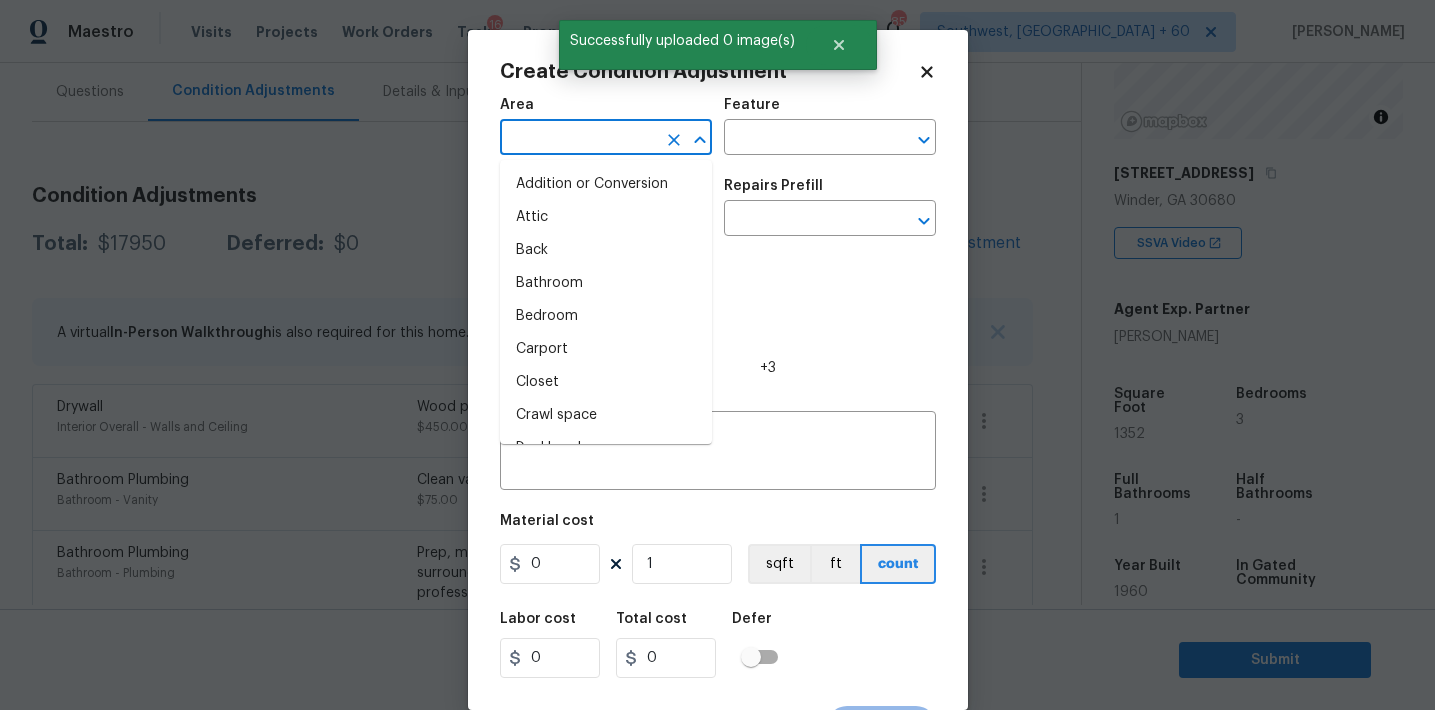 click at bounding box center [578, 139] 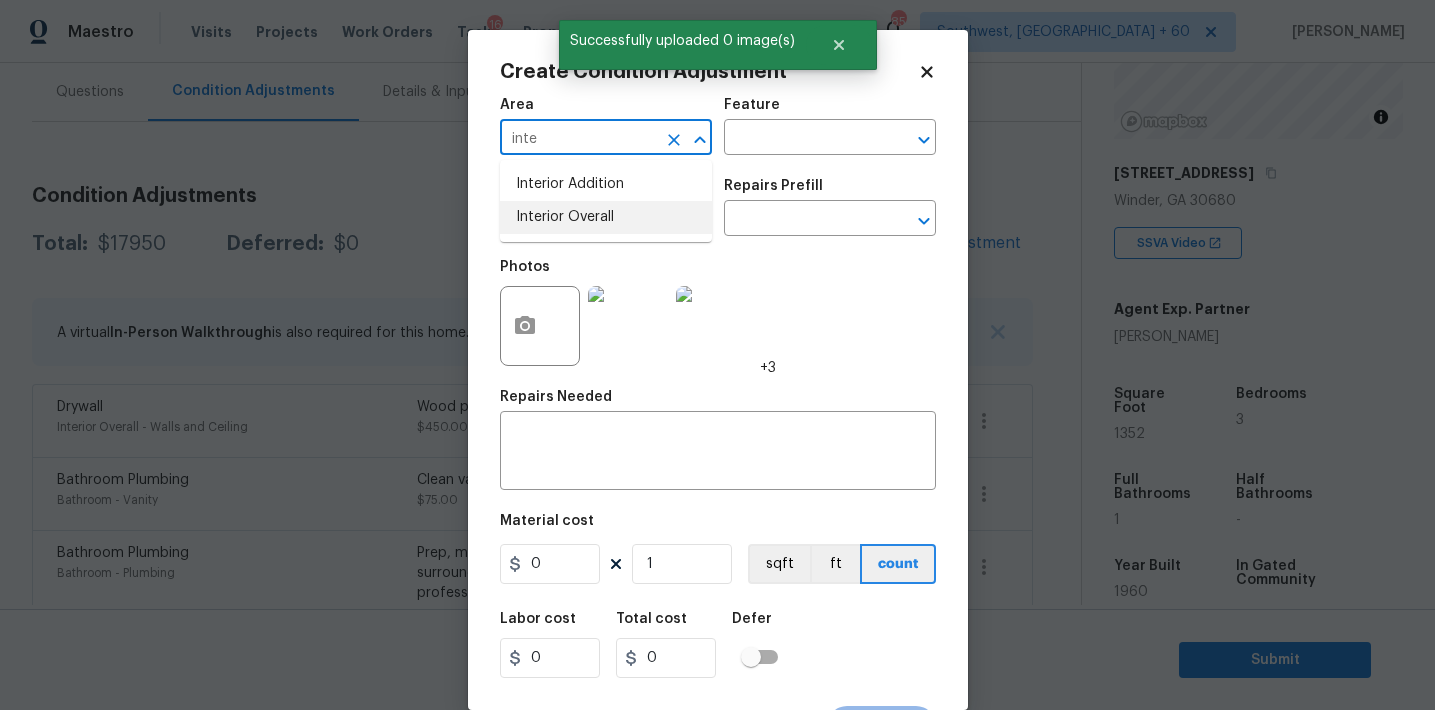 click on "Interior Overall" at bounding box center (606, 217) 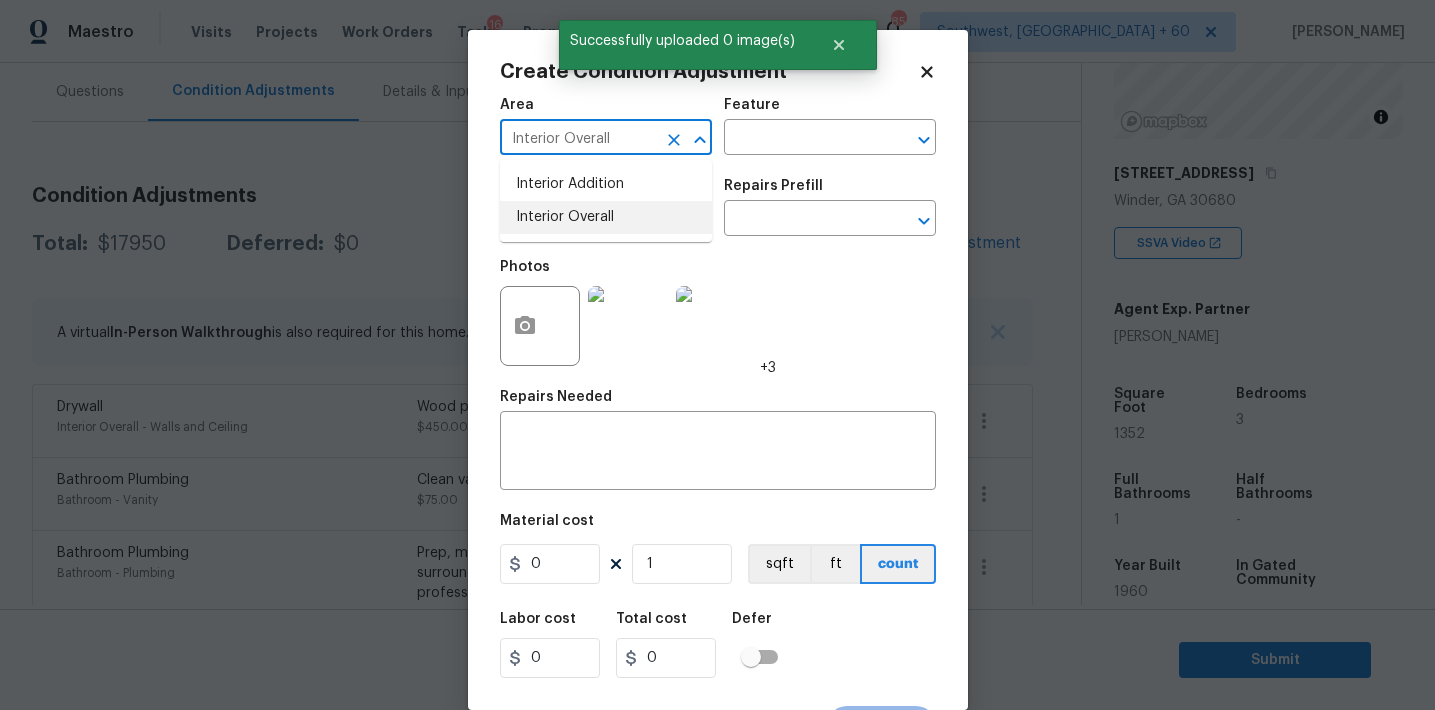 type on "Interior Overall" 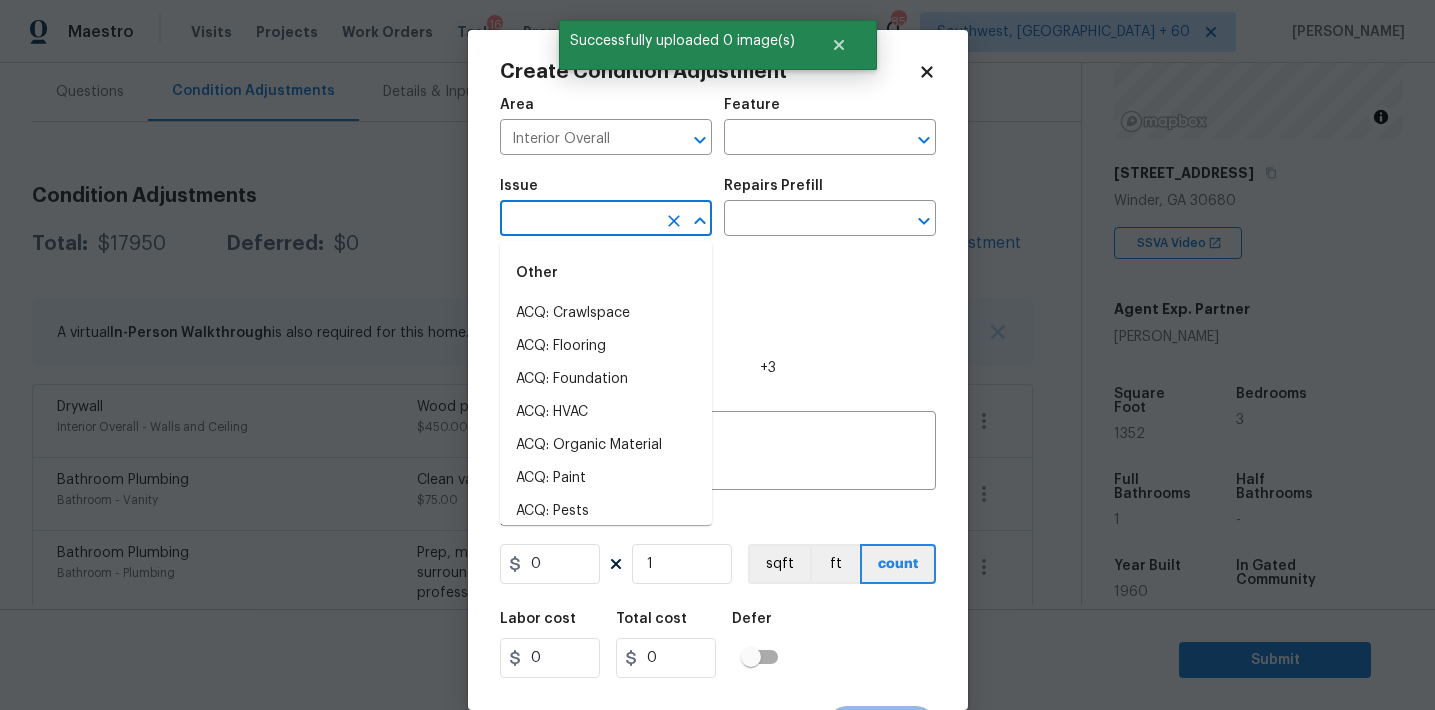 click at bounding box center (578, 220) 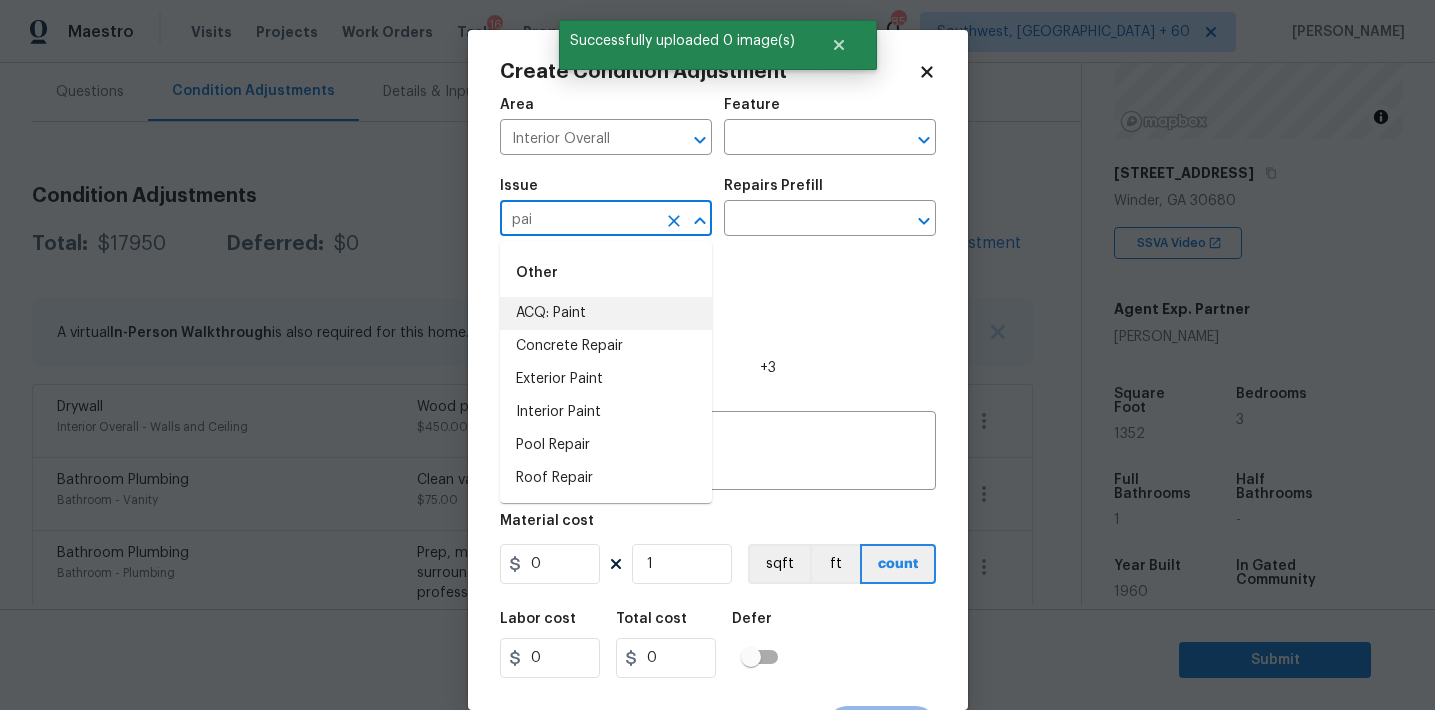 click on "ACQ: Paint" at bounding box center [606, 313] 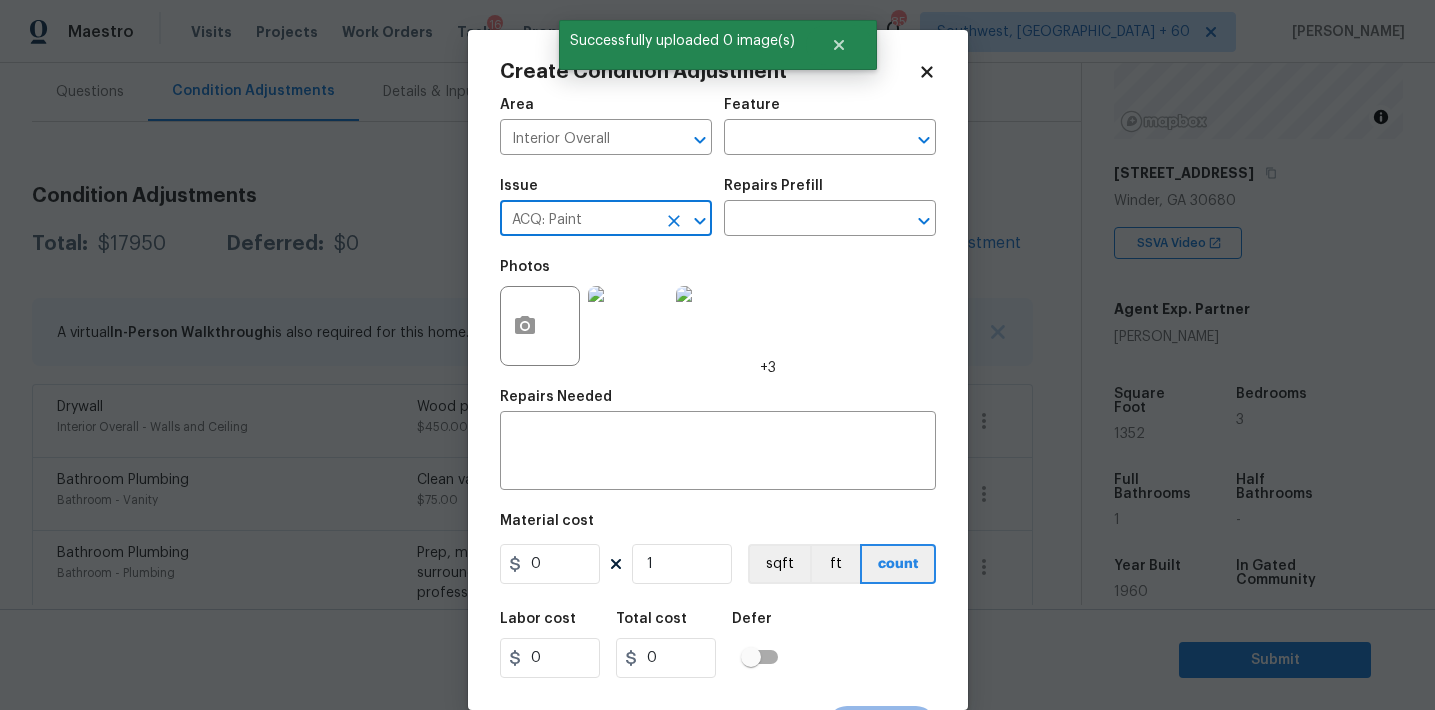 type on "ACQ: Paint" 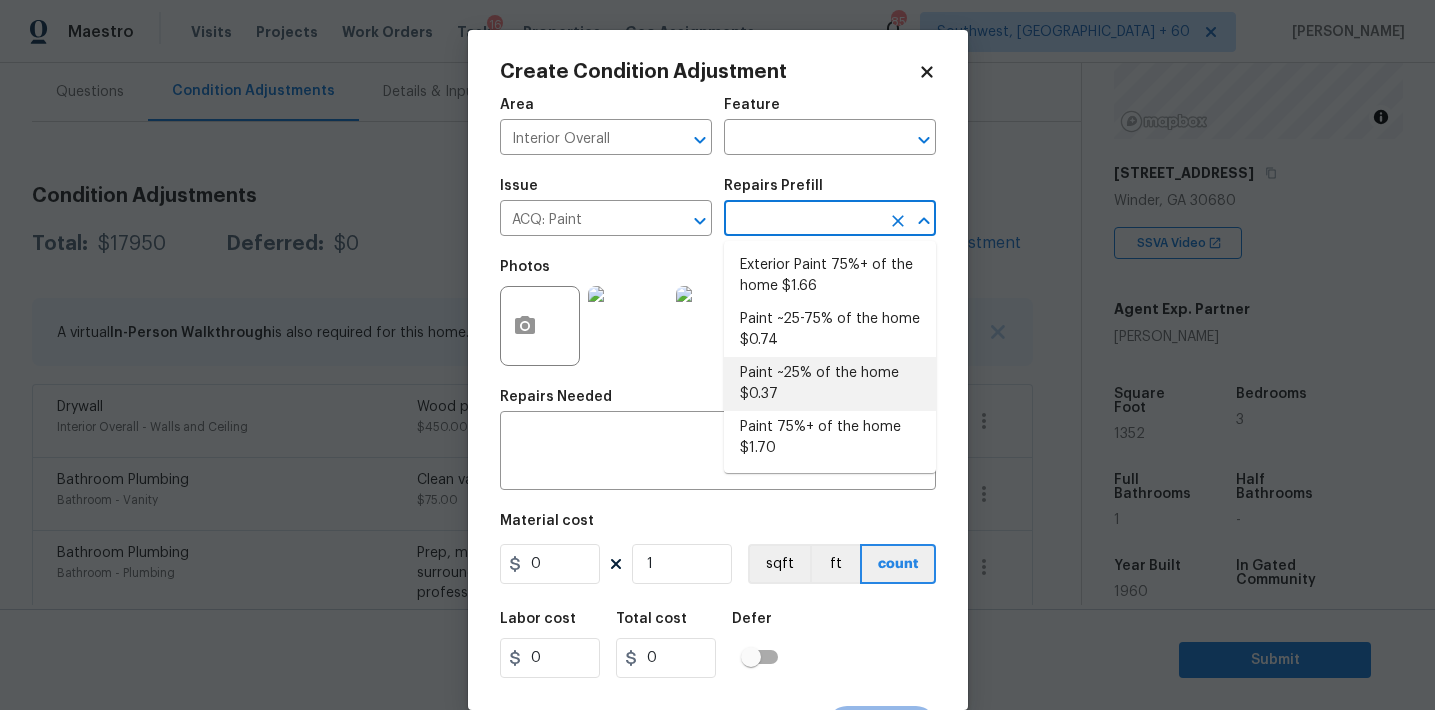 click on "Paint ~25% of the home $0.37" at bounding box center (830, 384) 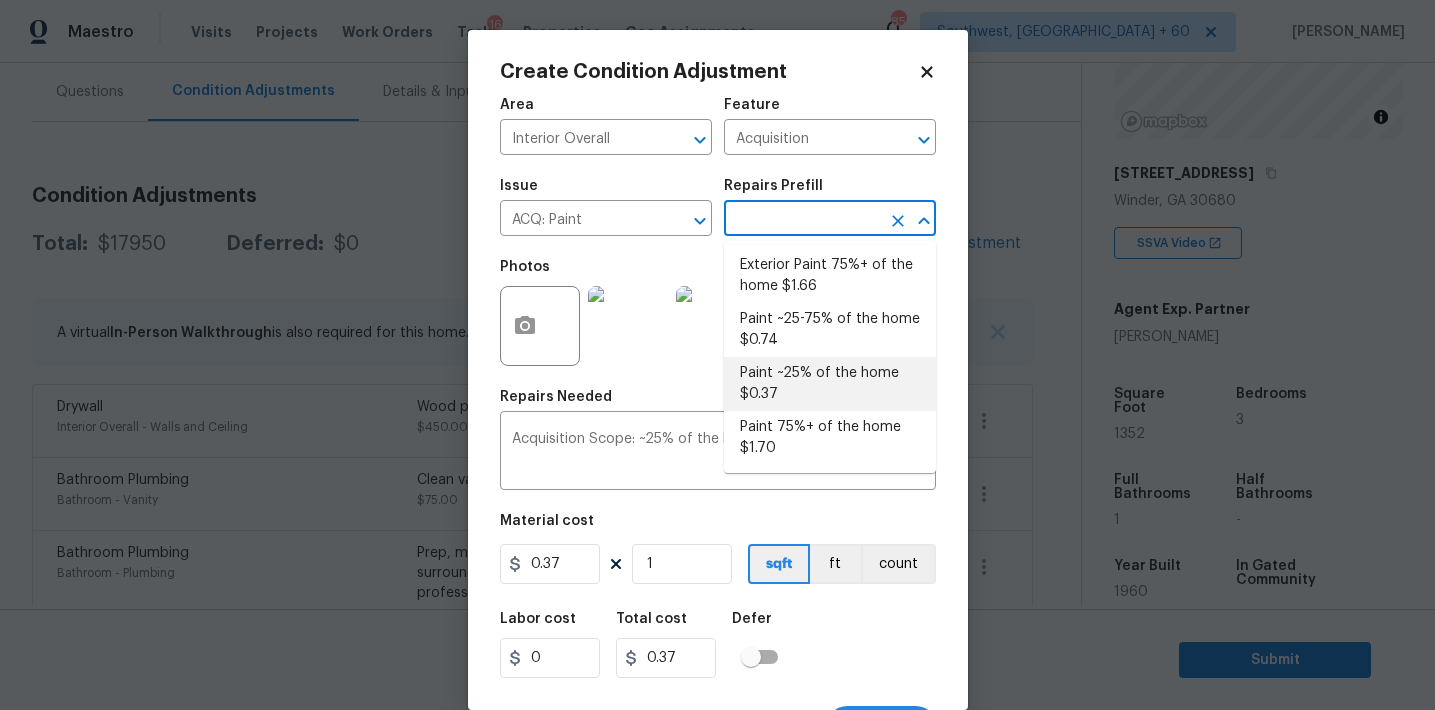 click at bounding box center (802, 220) 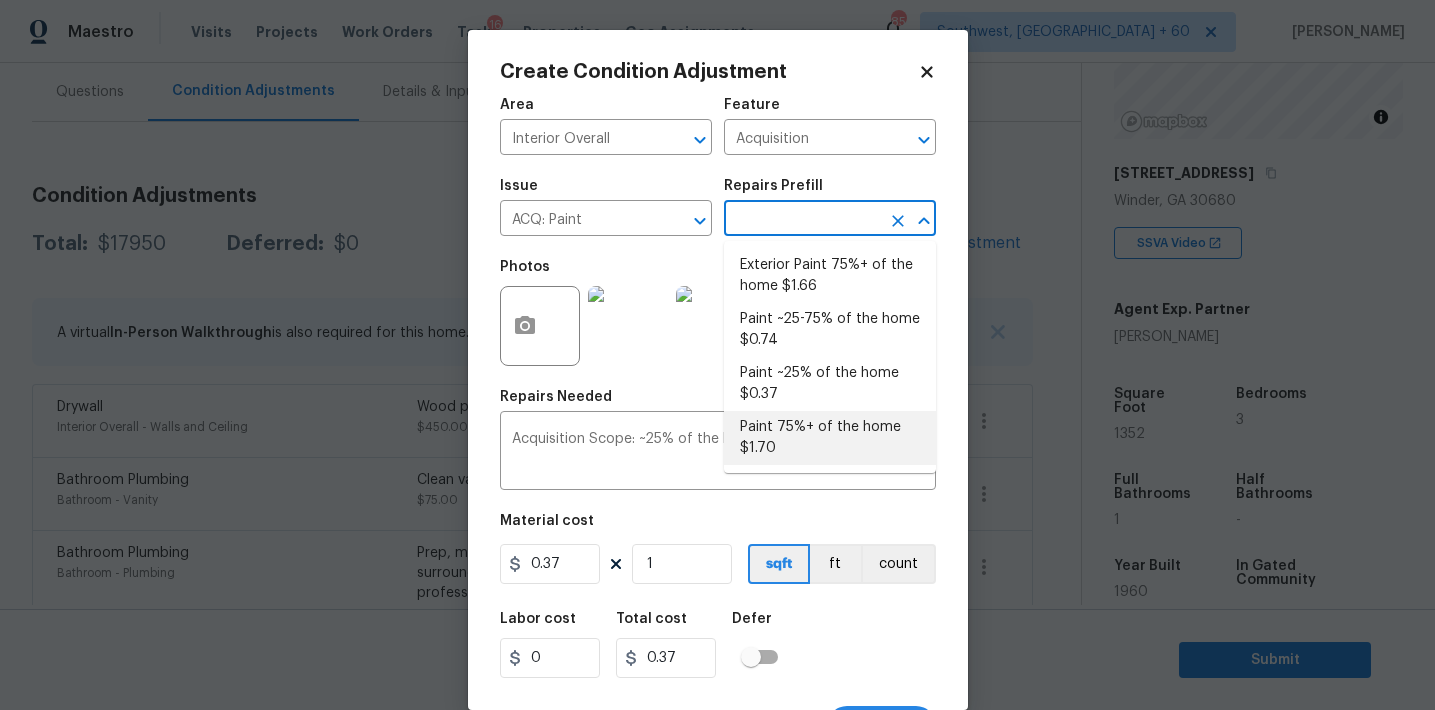 click on "Paint 75%+ of the home $1.70" at bounding box center (830, 438) 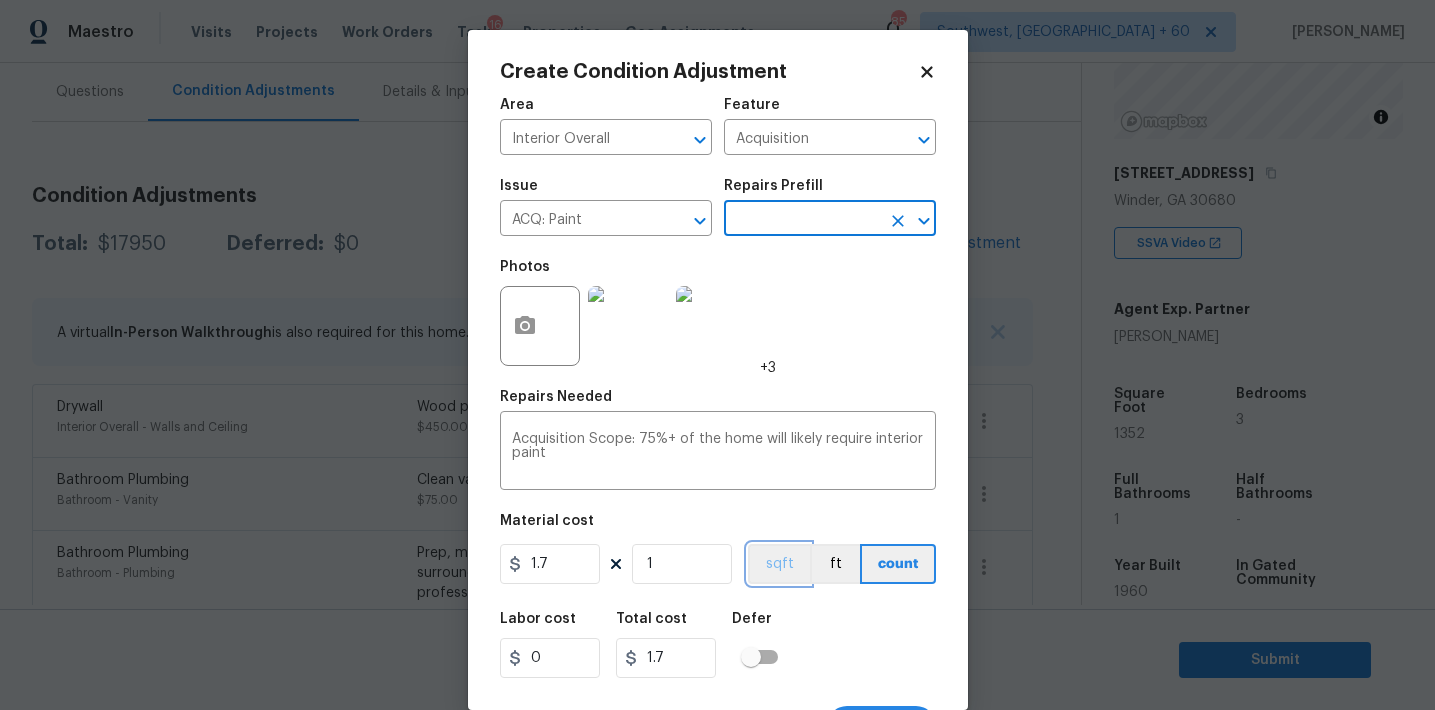 click on "sqft" at bounding box center [779, 564] 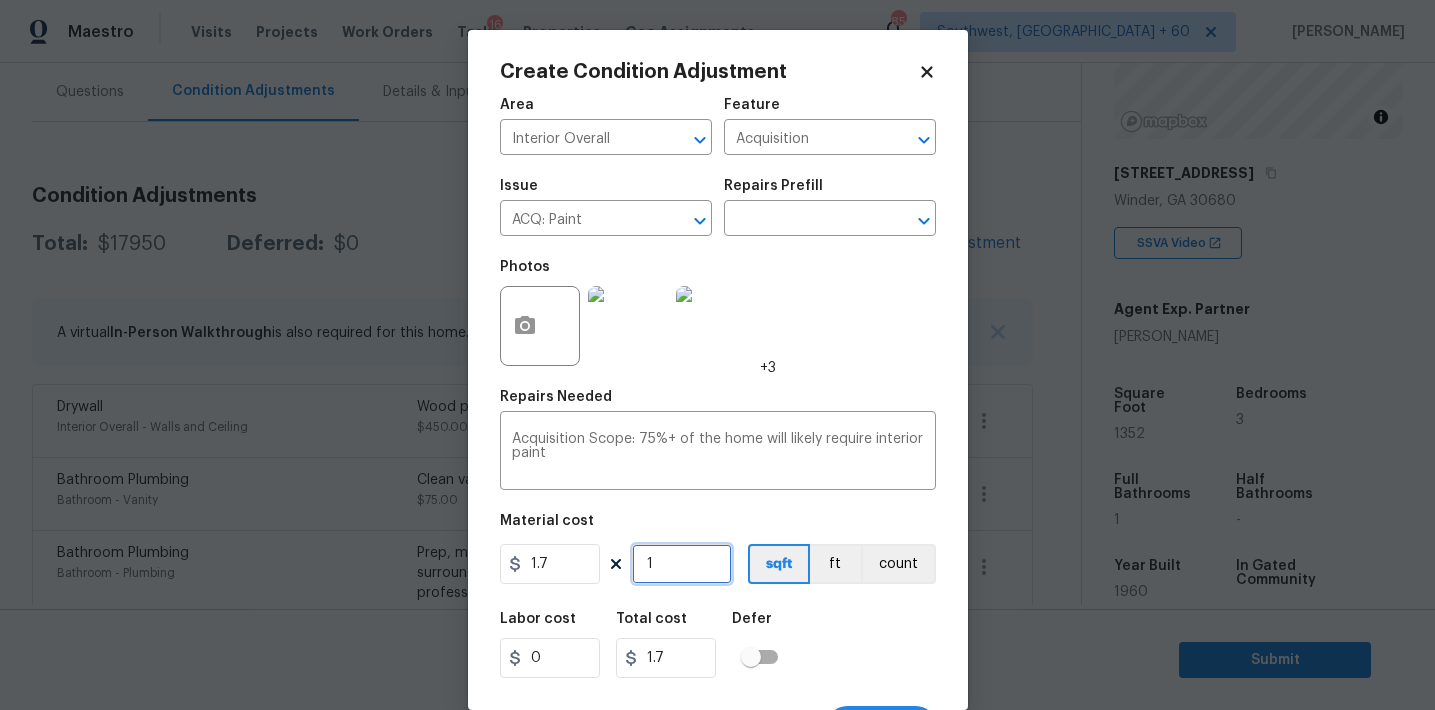 click on "1" at bounding box center (682, 564) 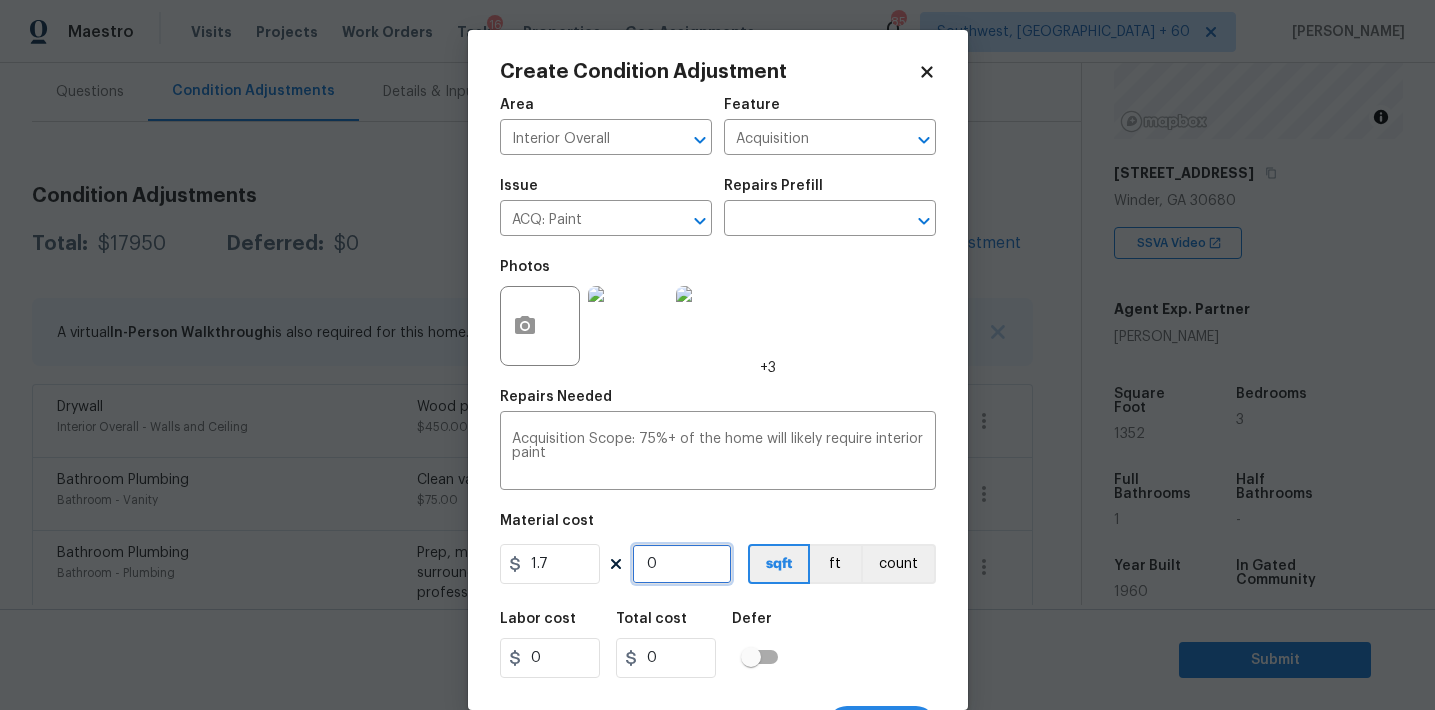 type on "1" 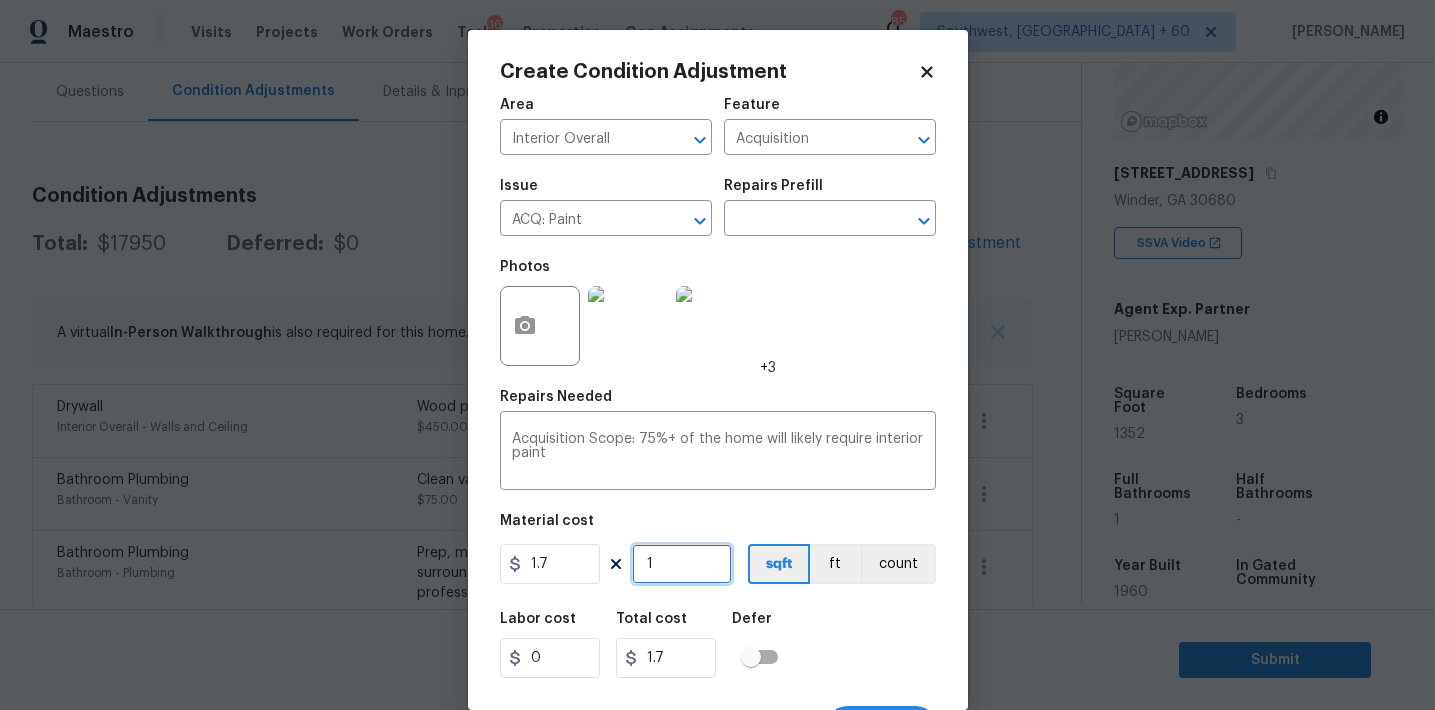 type on "13" 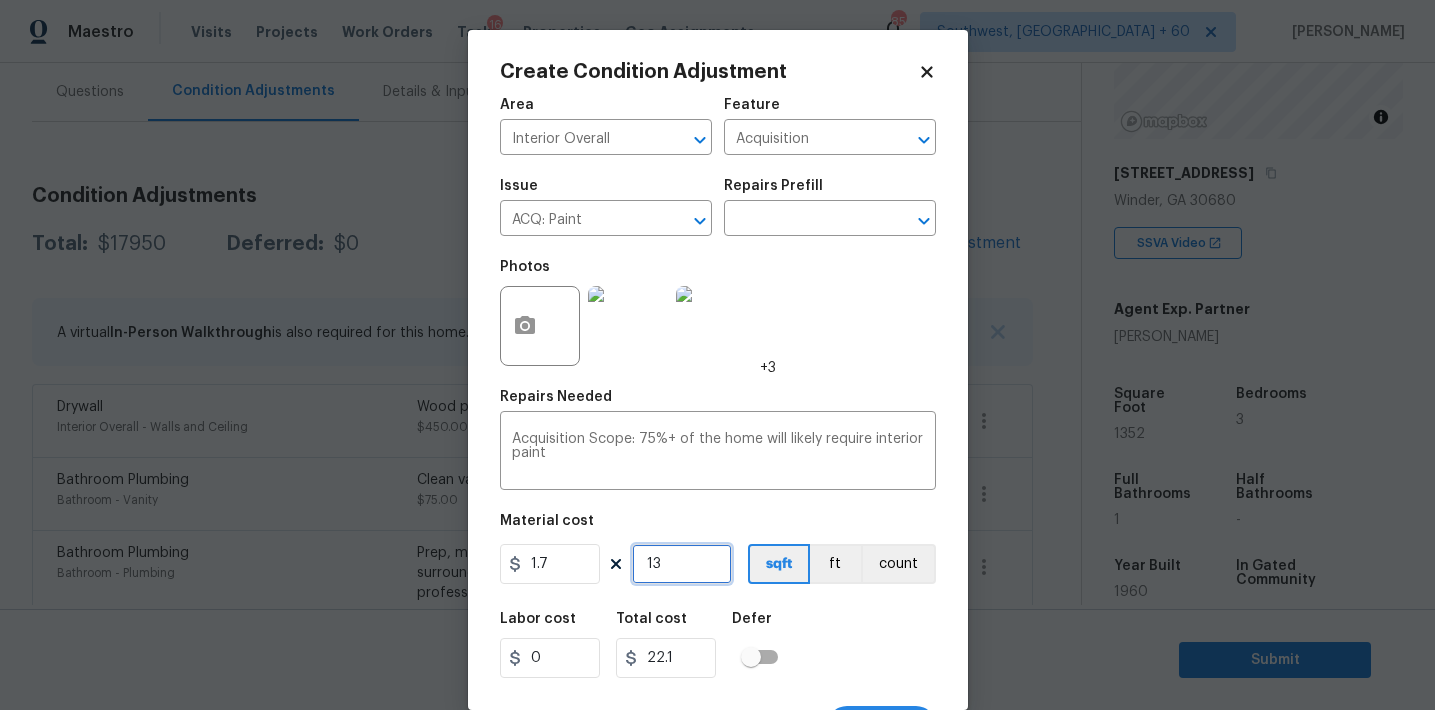 type on "135" 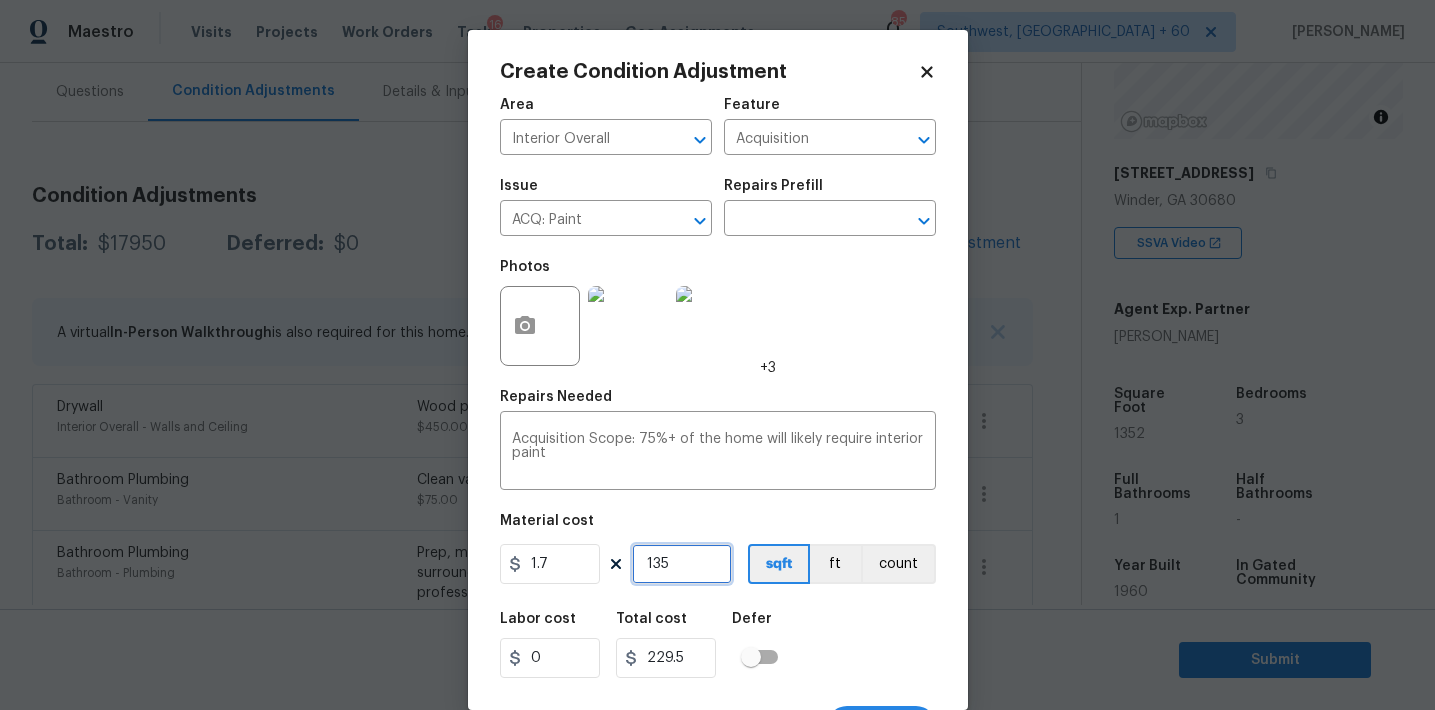type on "1352" 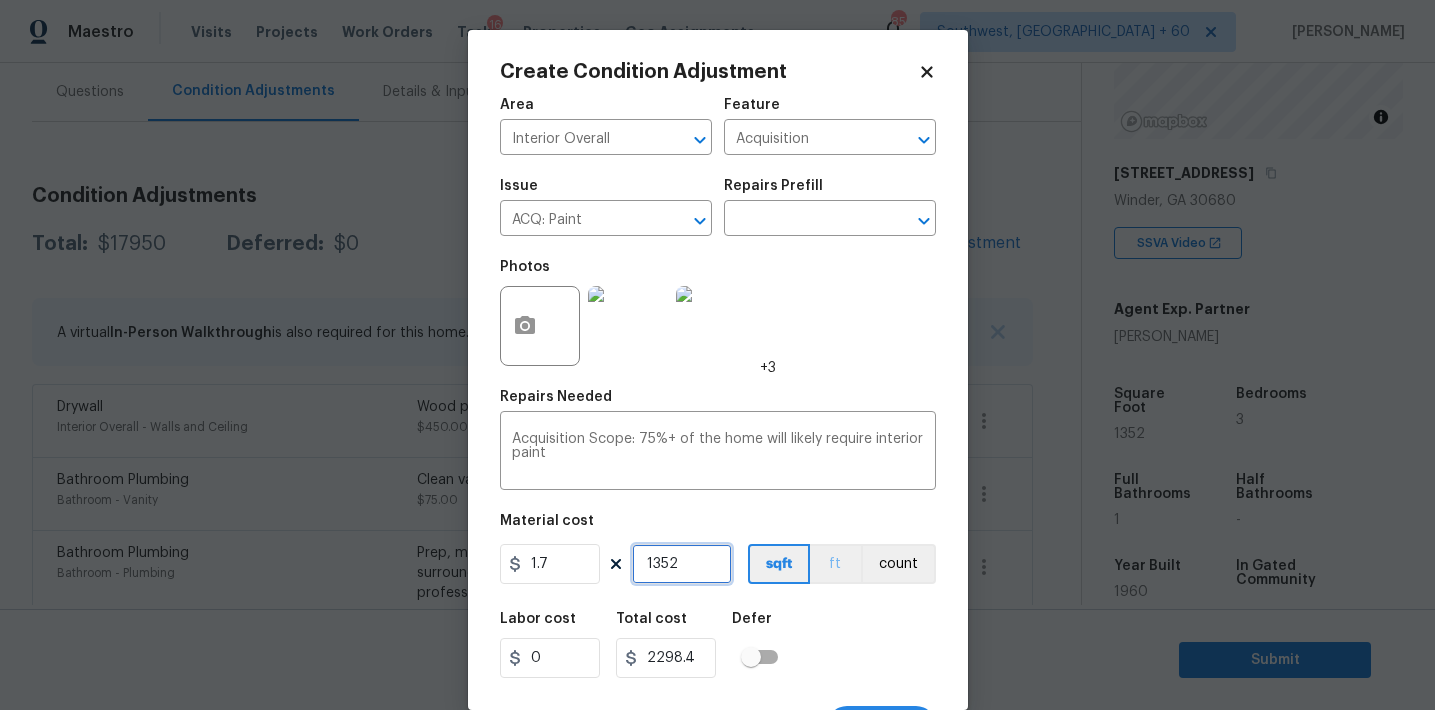scroll, scrollTop: 37, scrollLeft: 0, axis: vertical 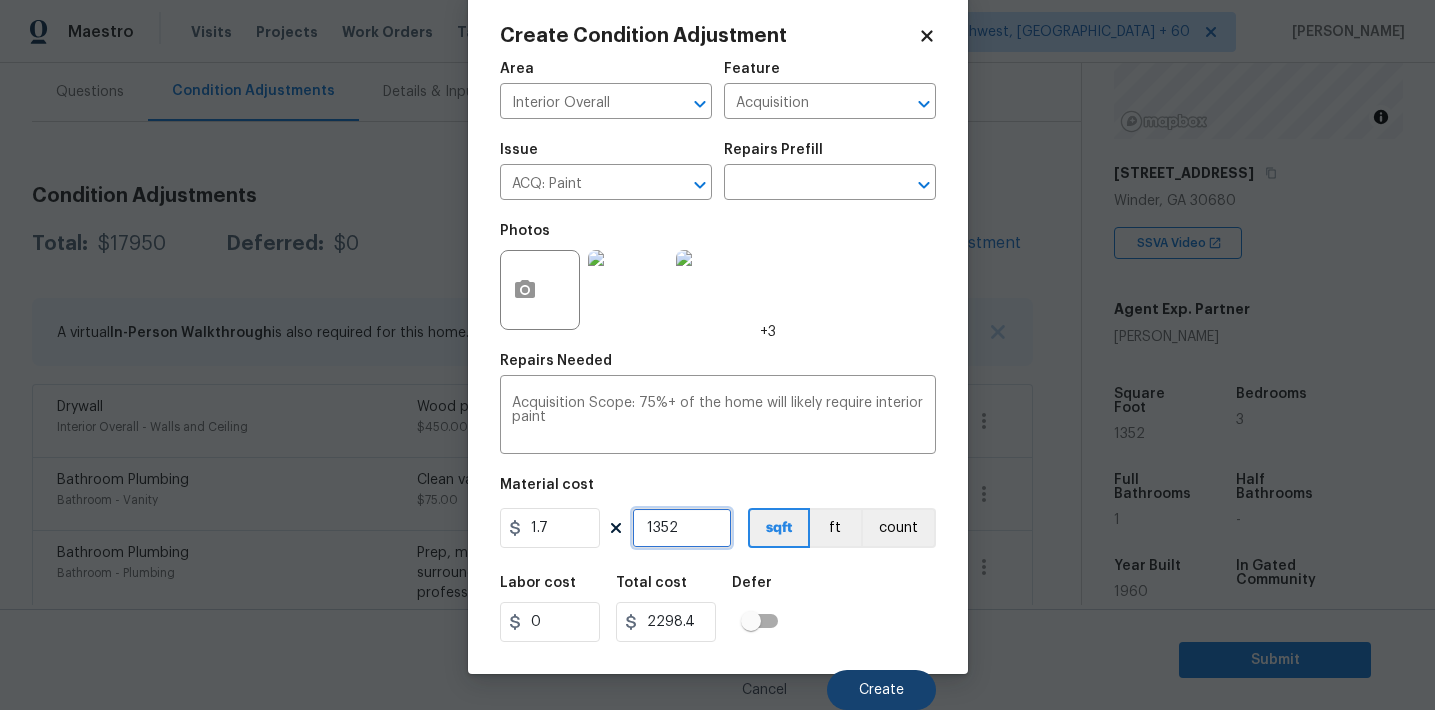 type on "1352" 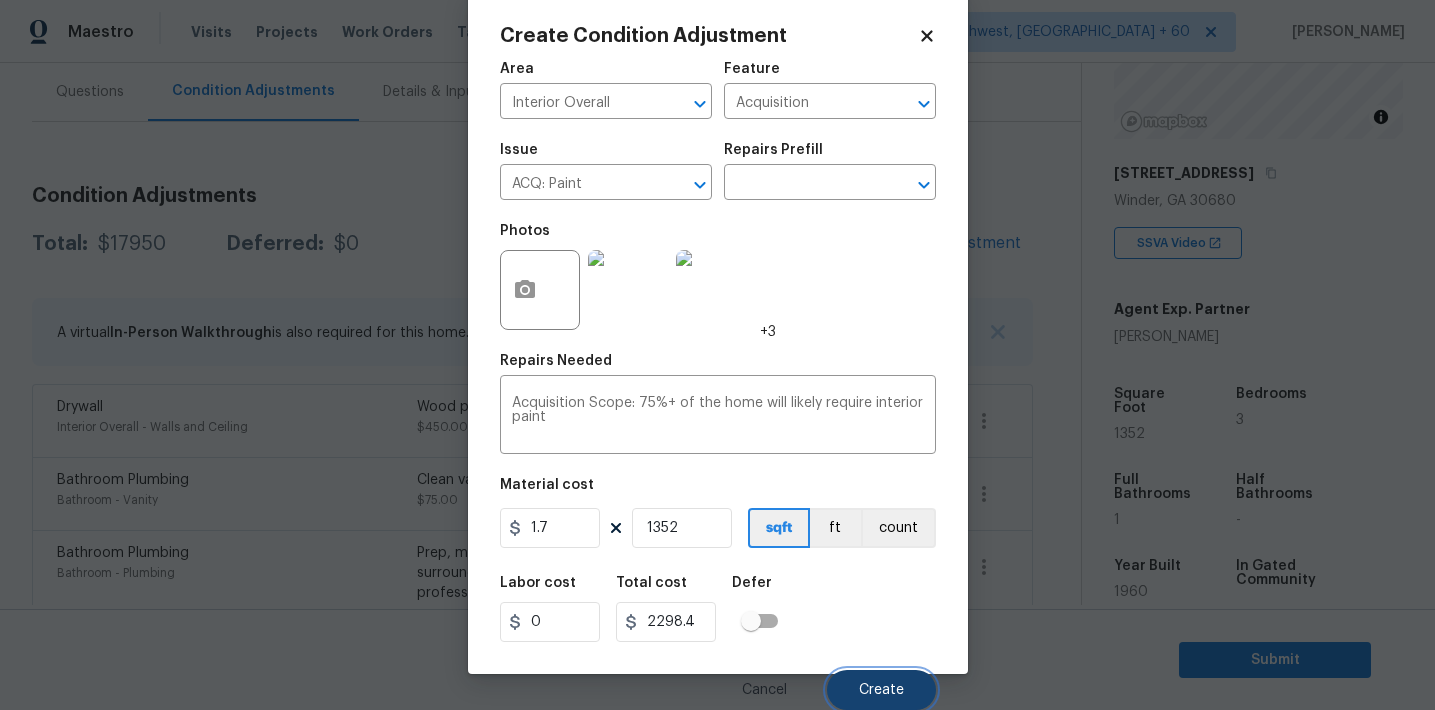 click on "Create" at bounding box center [881, 690] 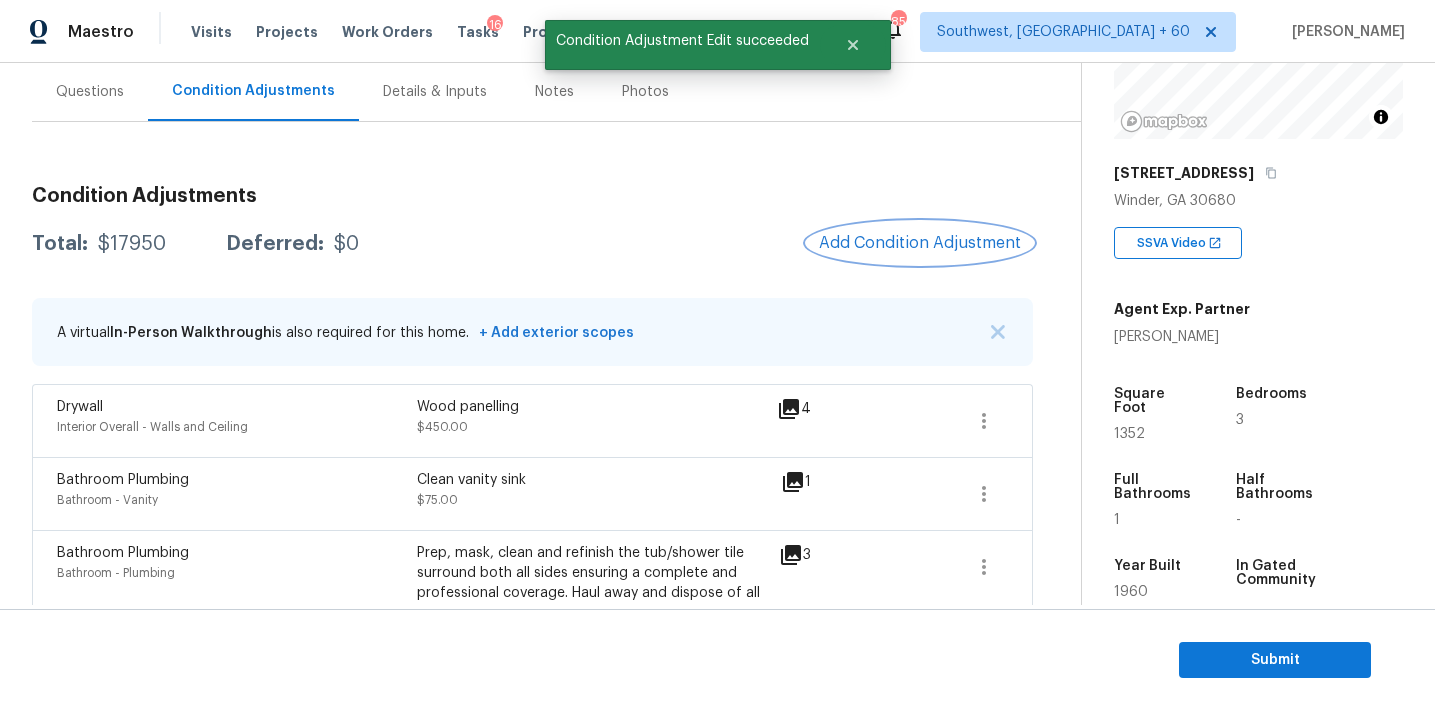 scroll, scrollTop: 0, scrollLeft: 0, axis: both 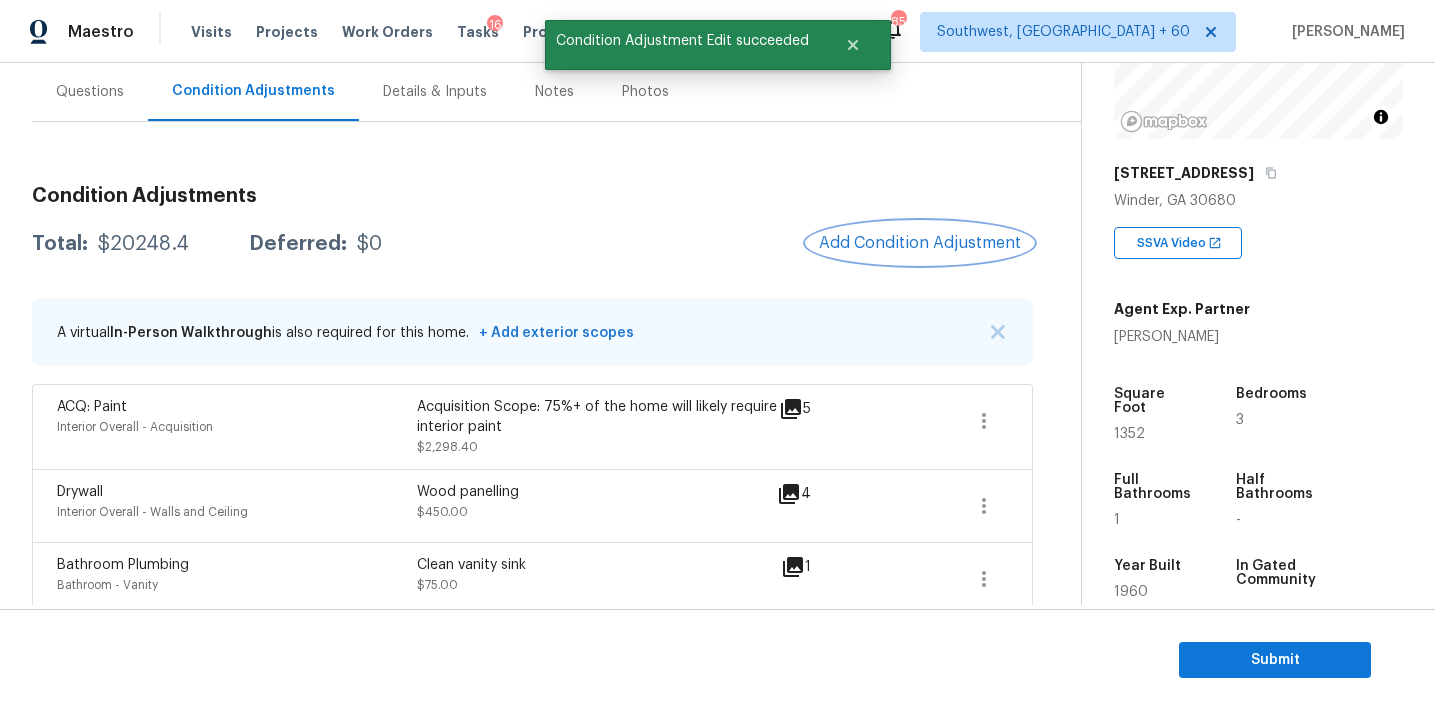 click on "Add Condition Adjustment" at bounding box center (920, 243) 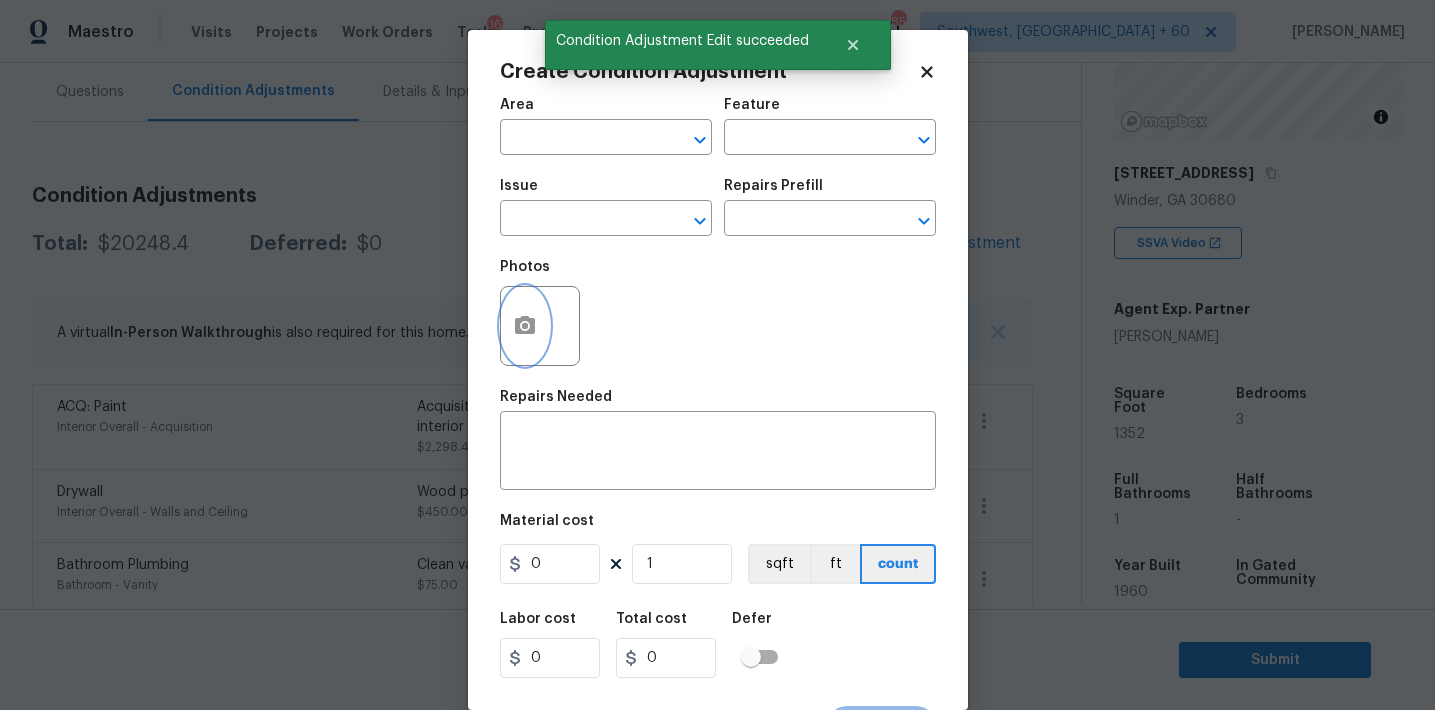 click at bounding box center (525, 326) 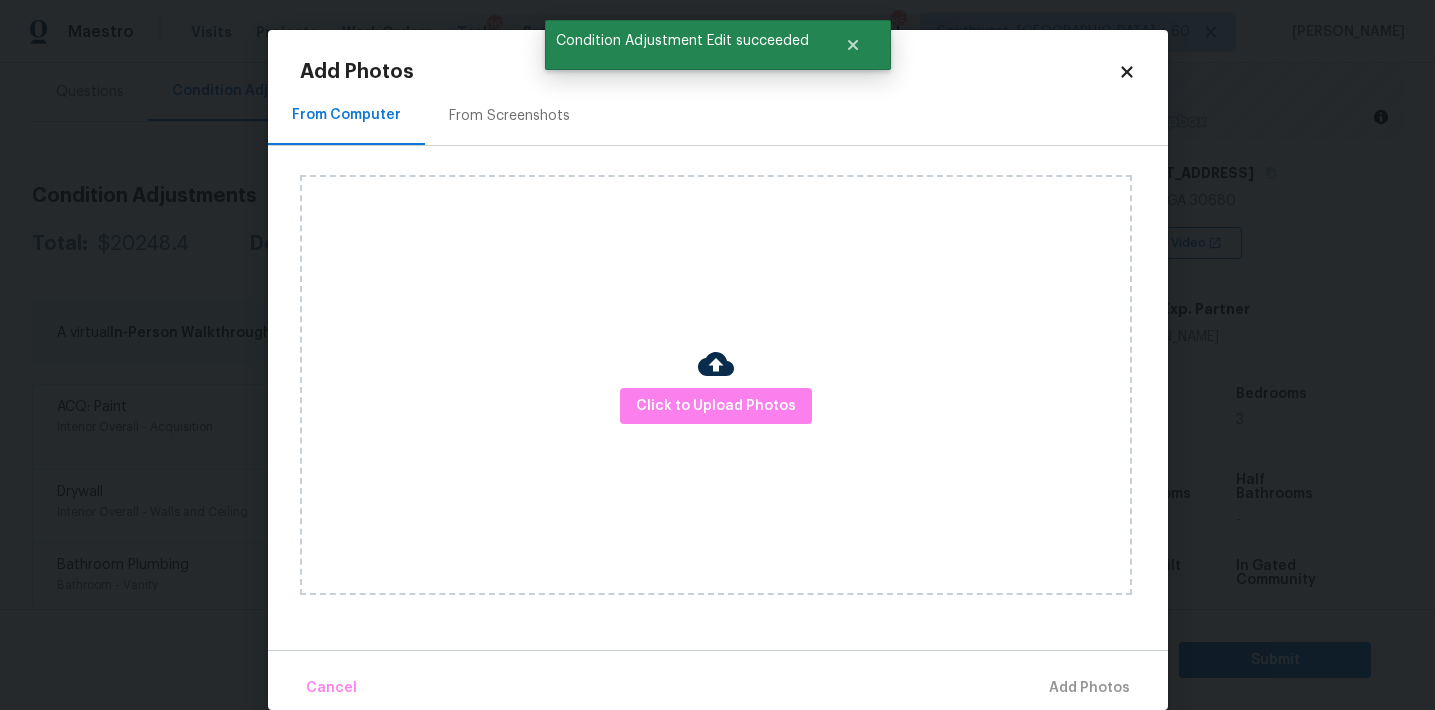 click on "From Screenshots" at bounding box center (509, 116) 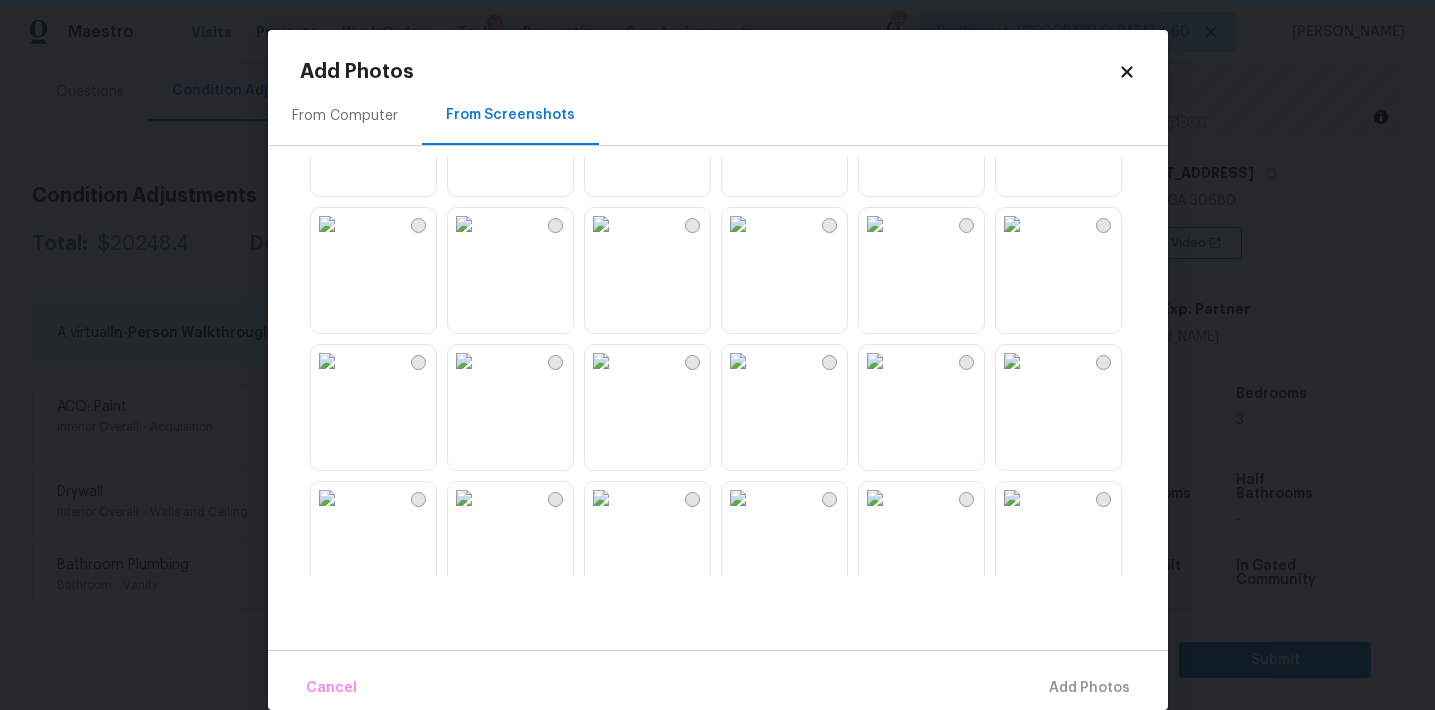 scroll, scrollTop: 1910, scrollLeft: 0, axis: vertical 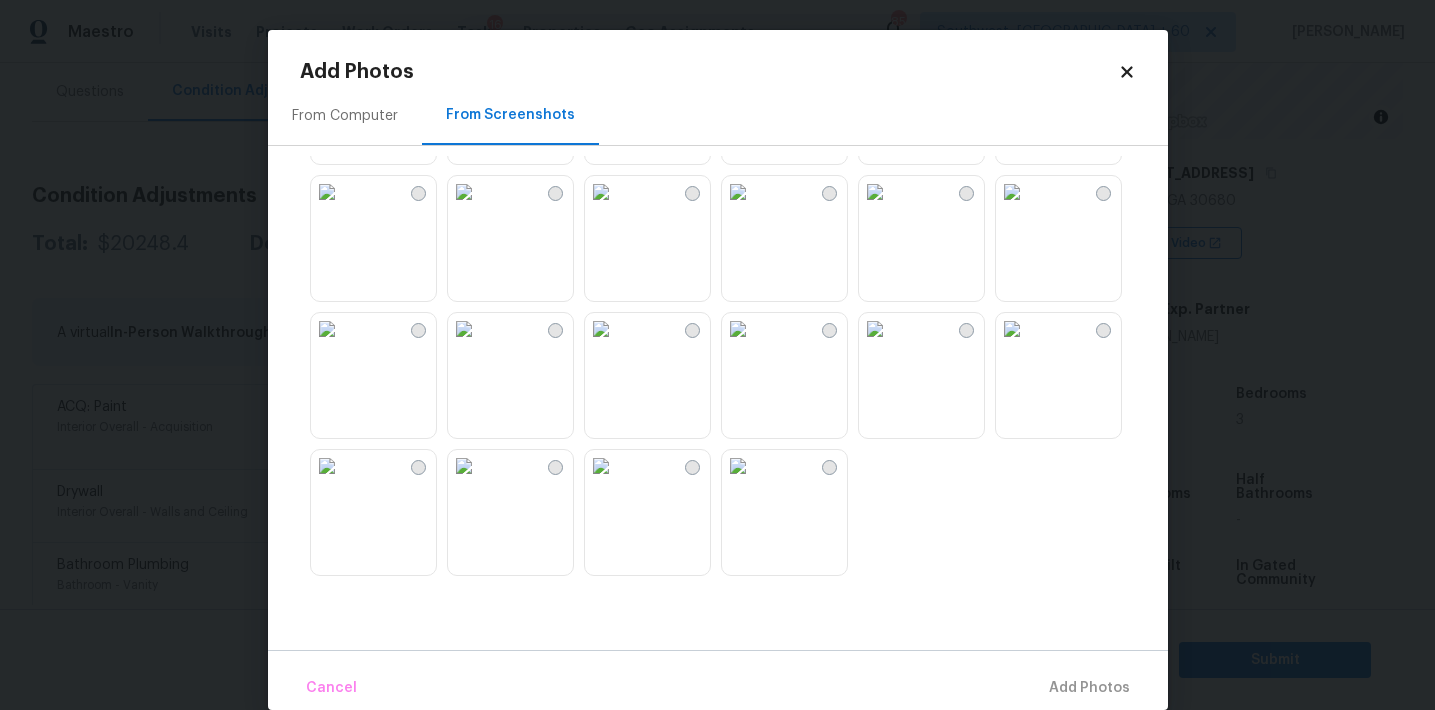 click at bounding box center (601, 329) 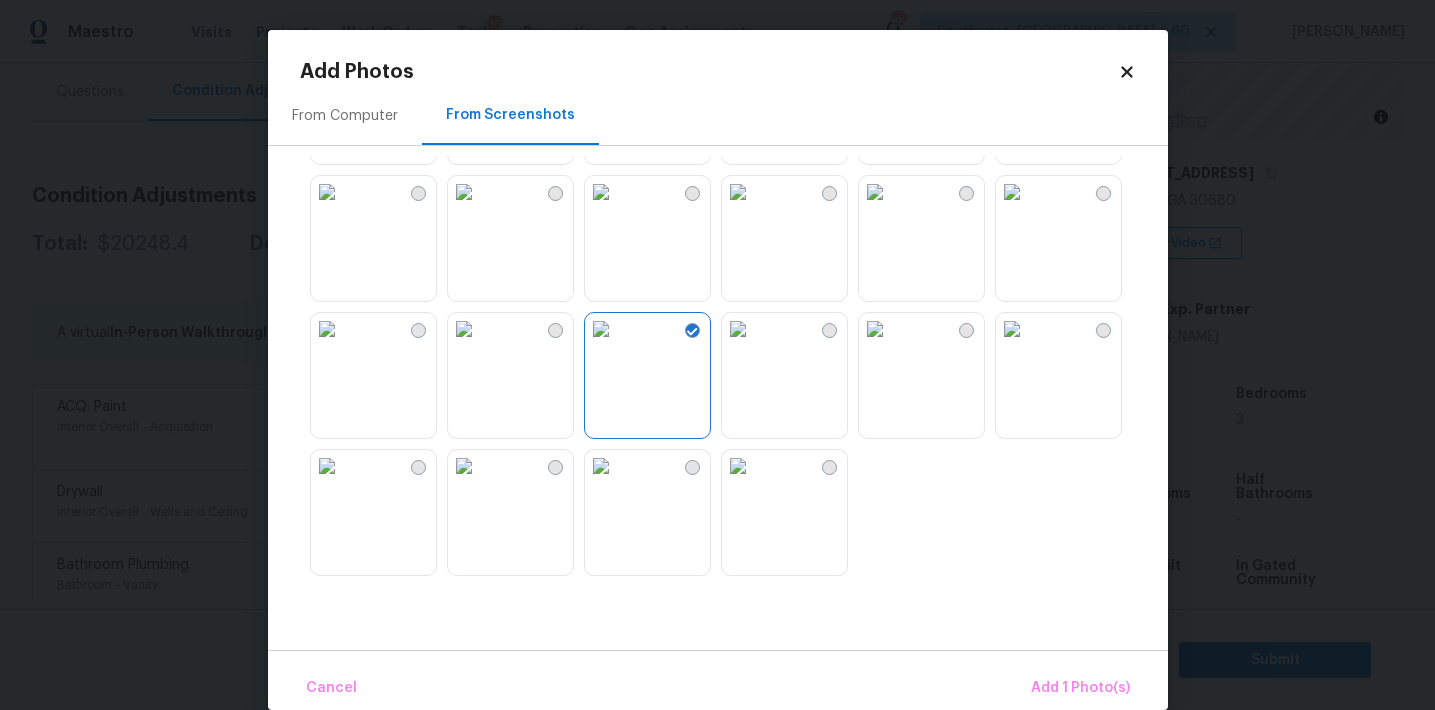 click at bounding box center (601, 466) 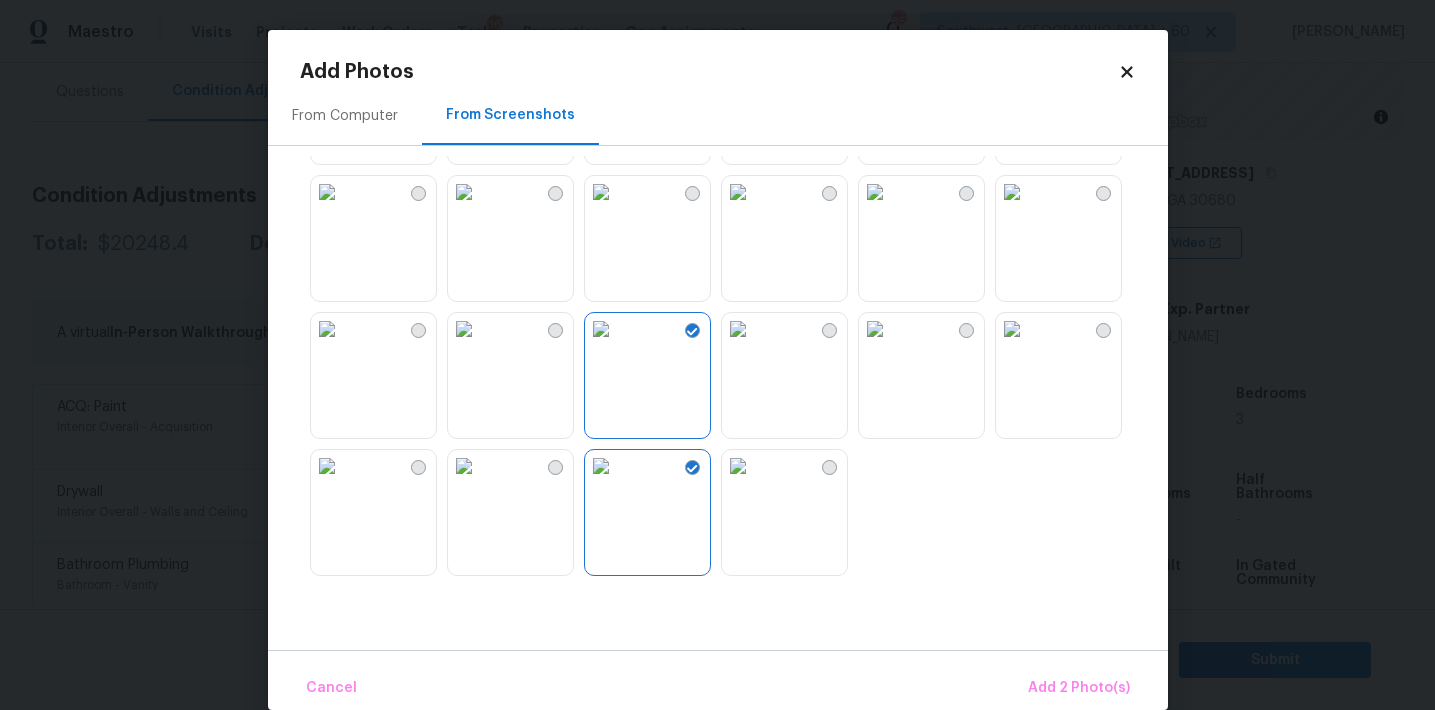 click at bounding box center [1012, 329] 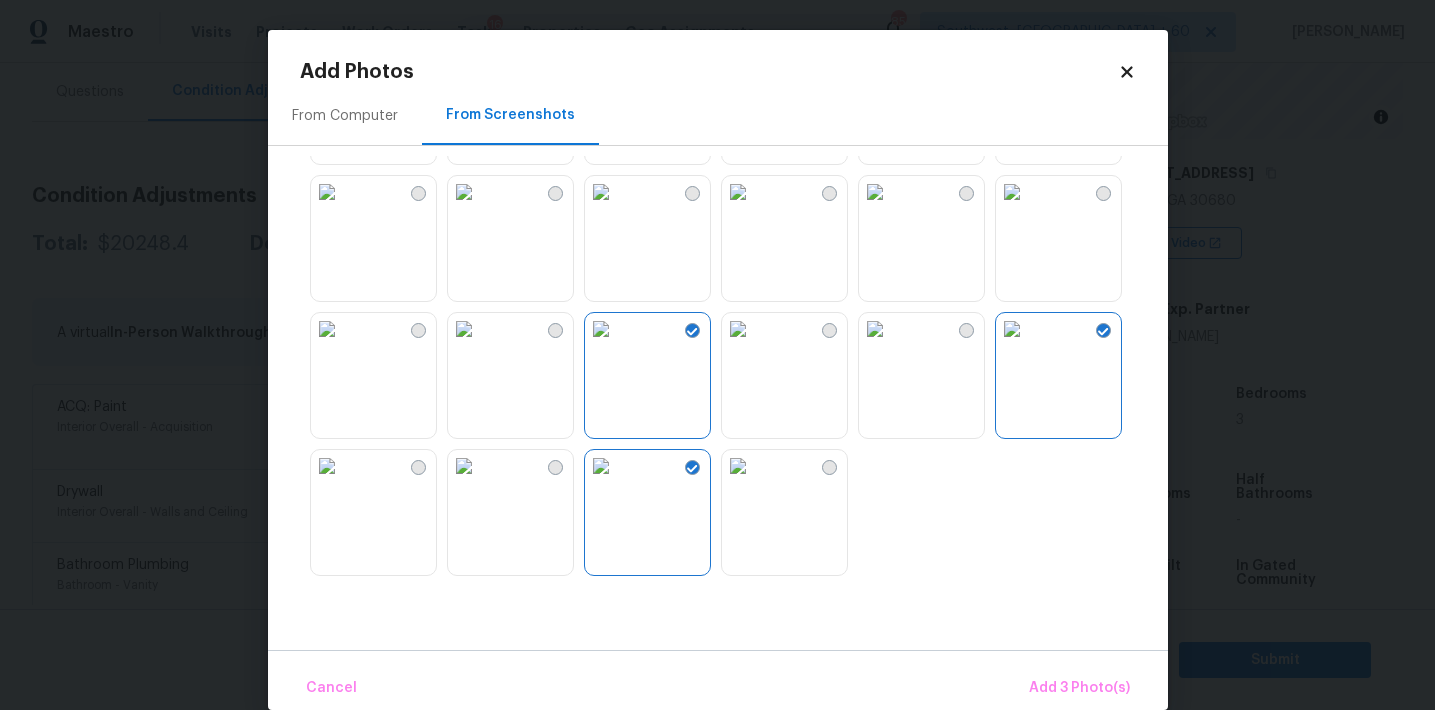 click at bounding box center [875, 192] 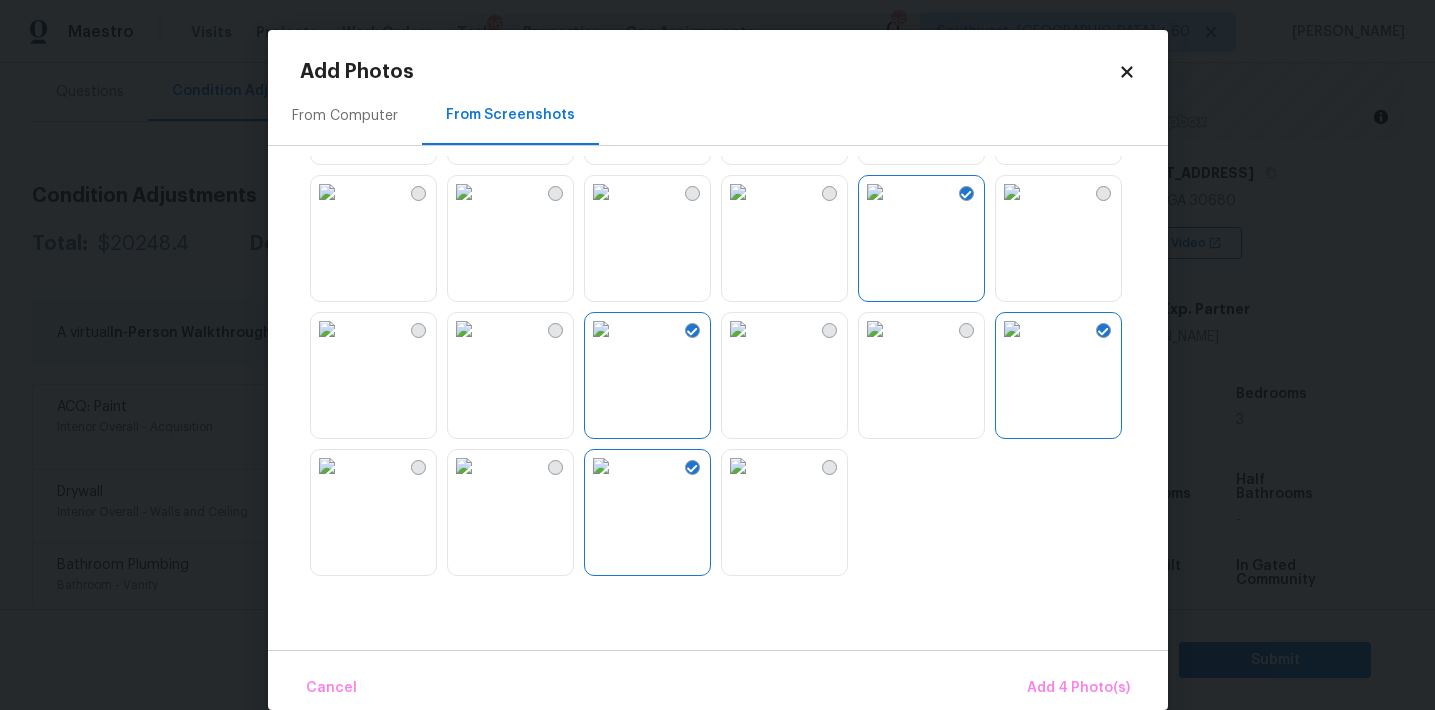 click at bounding box center [601, 192] 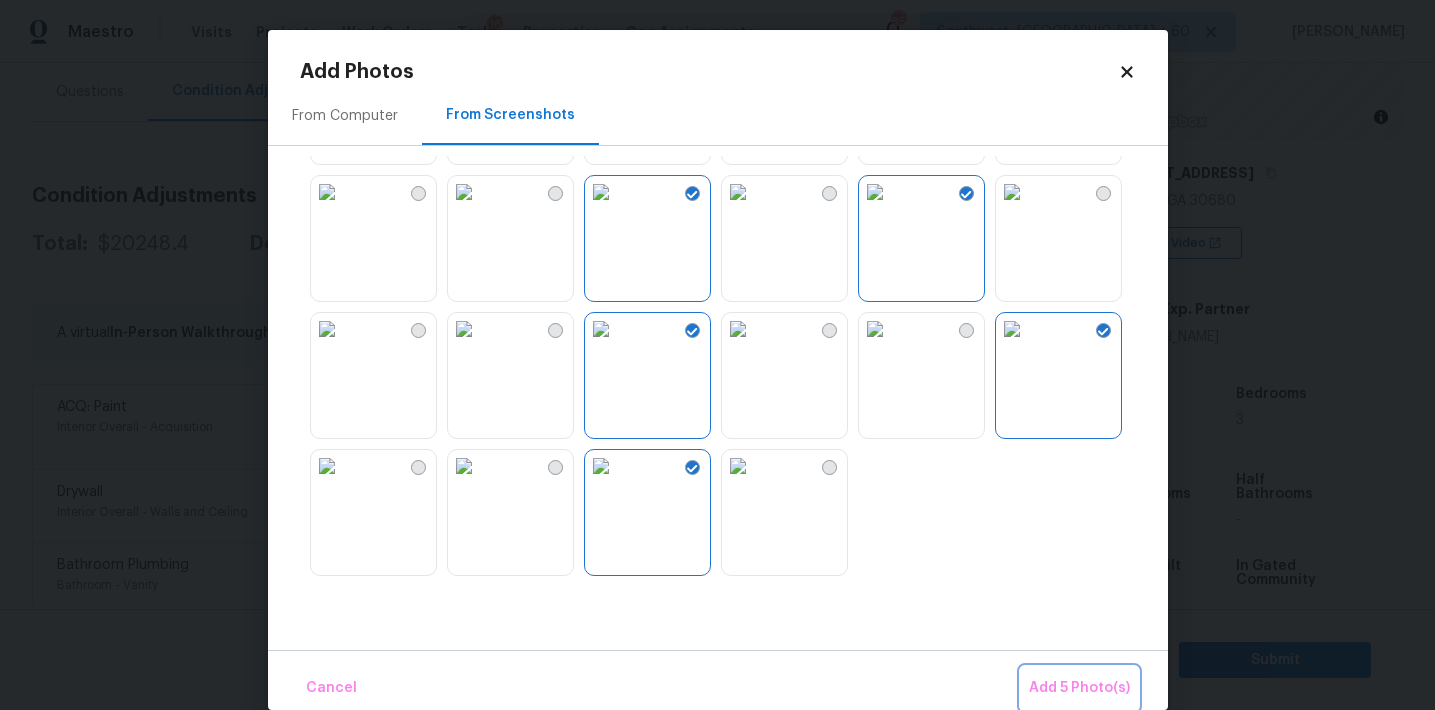 click on "Add 5 Photo(s)" at bounding box center (1079, 688) 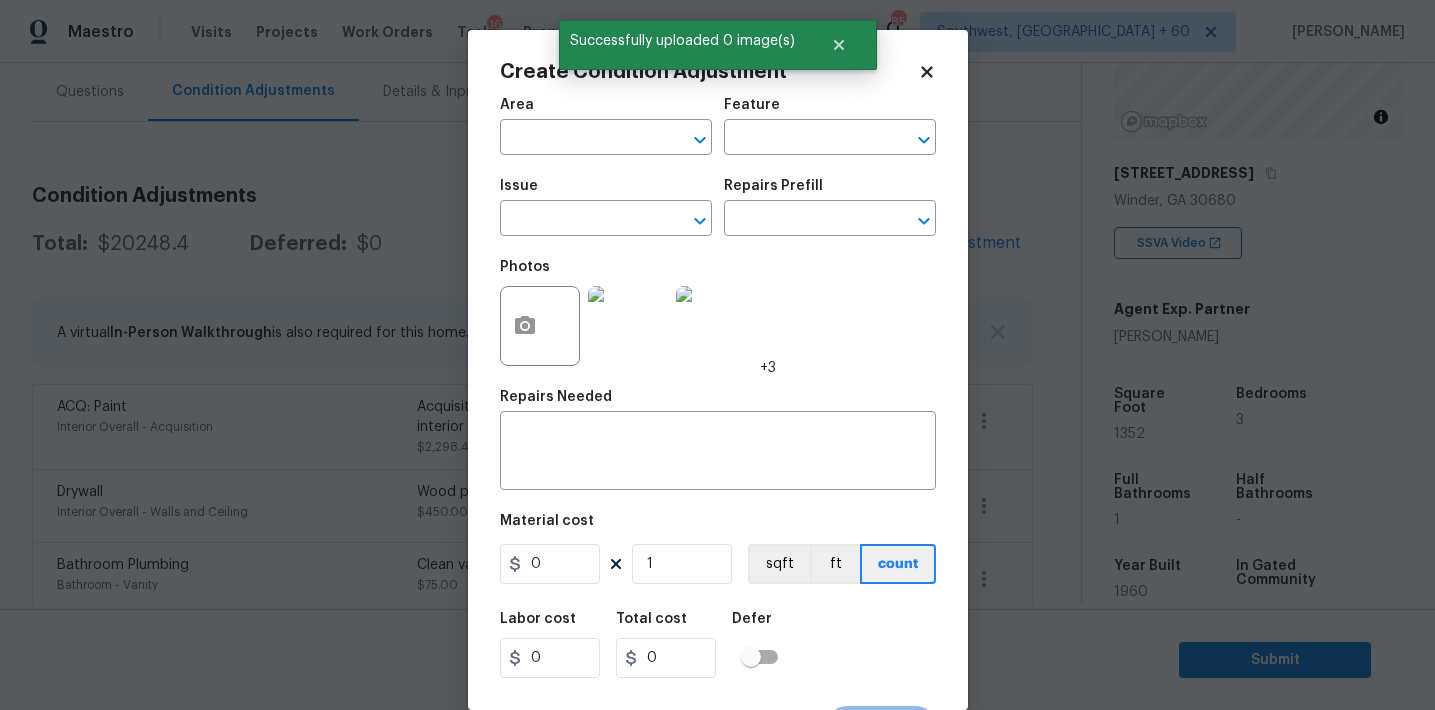 click on "Area" at bounding box center [606, 111] 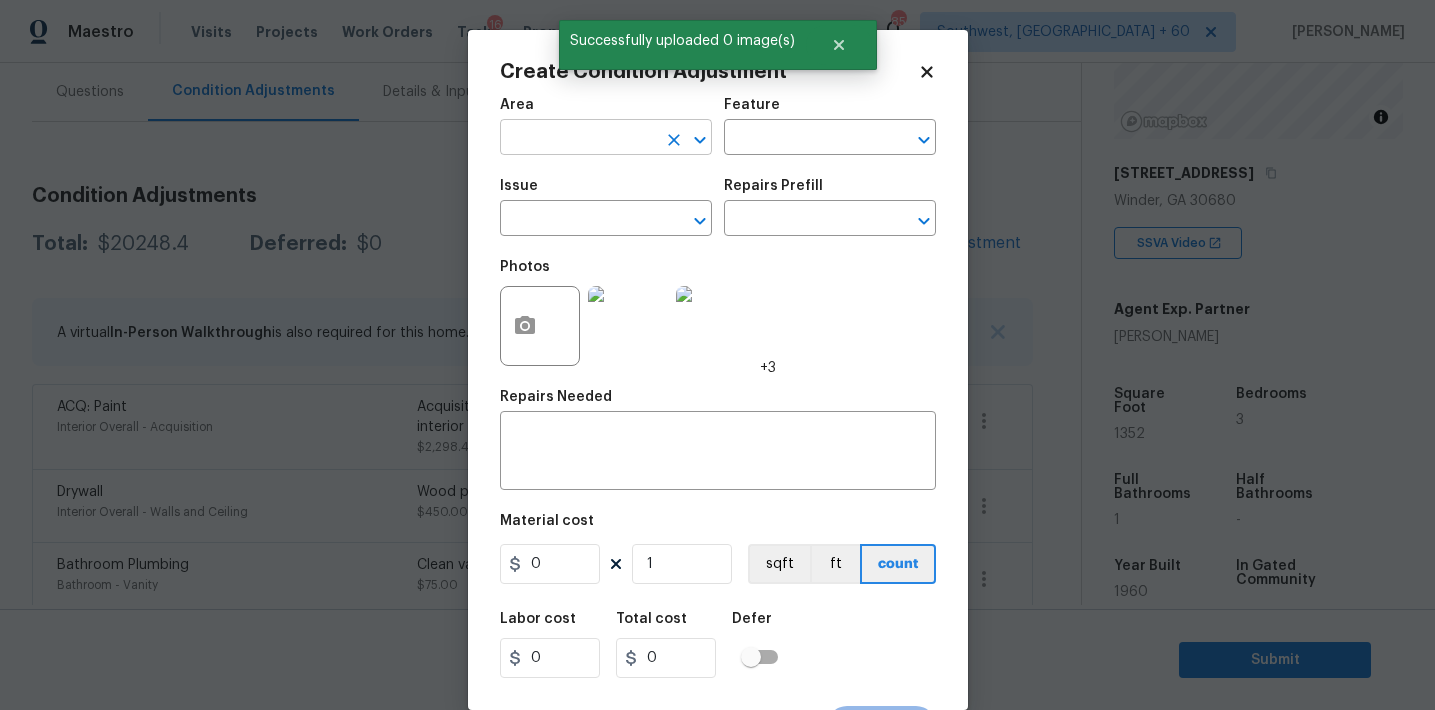 click at bounding box center (578, 139) 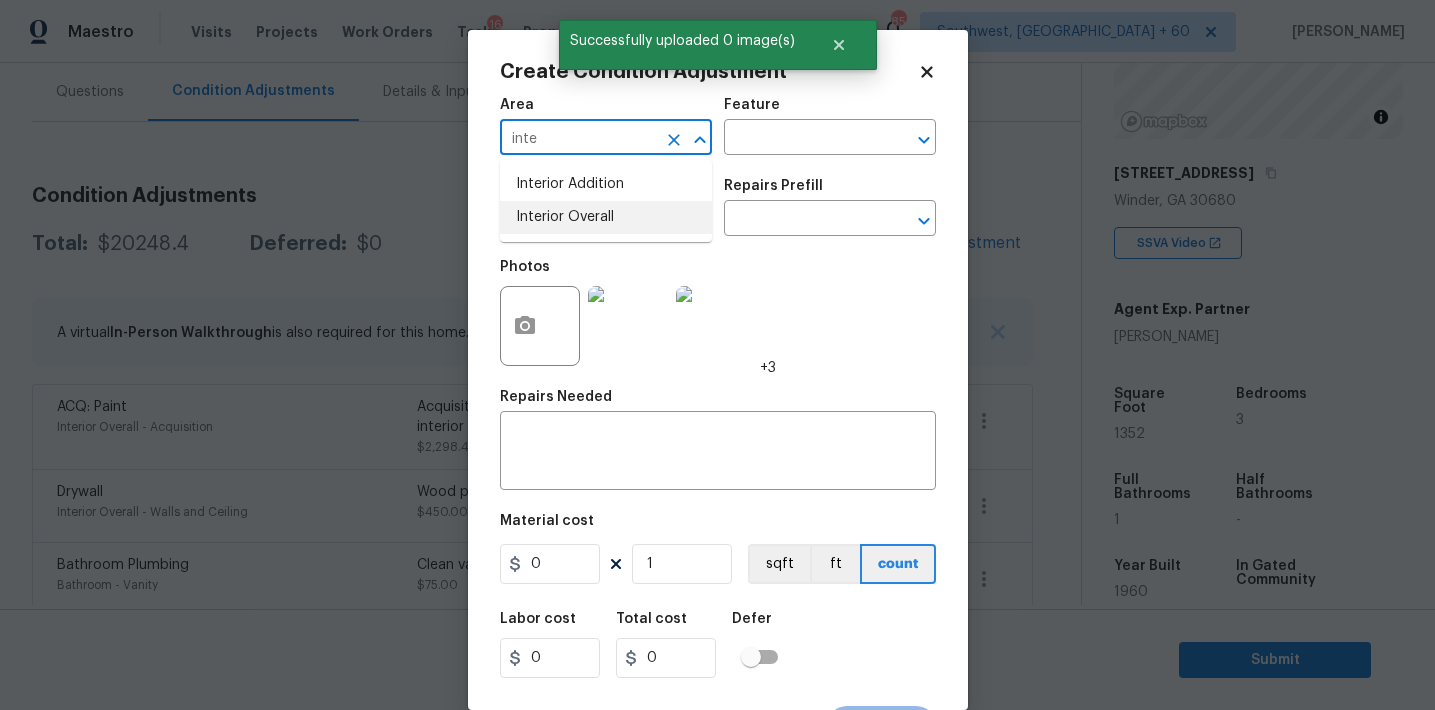 click on "Interior Overall" at bounding box center (606, 217) 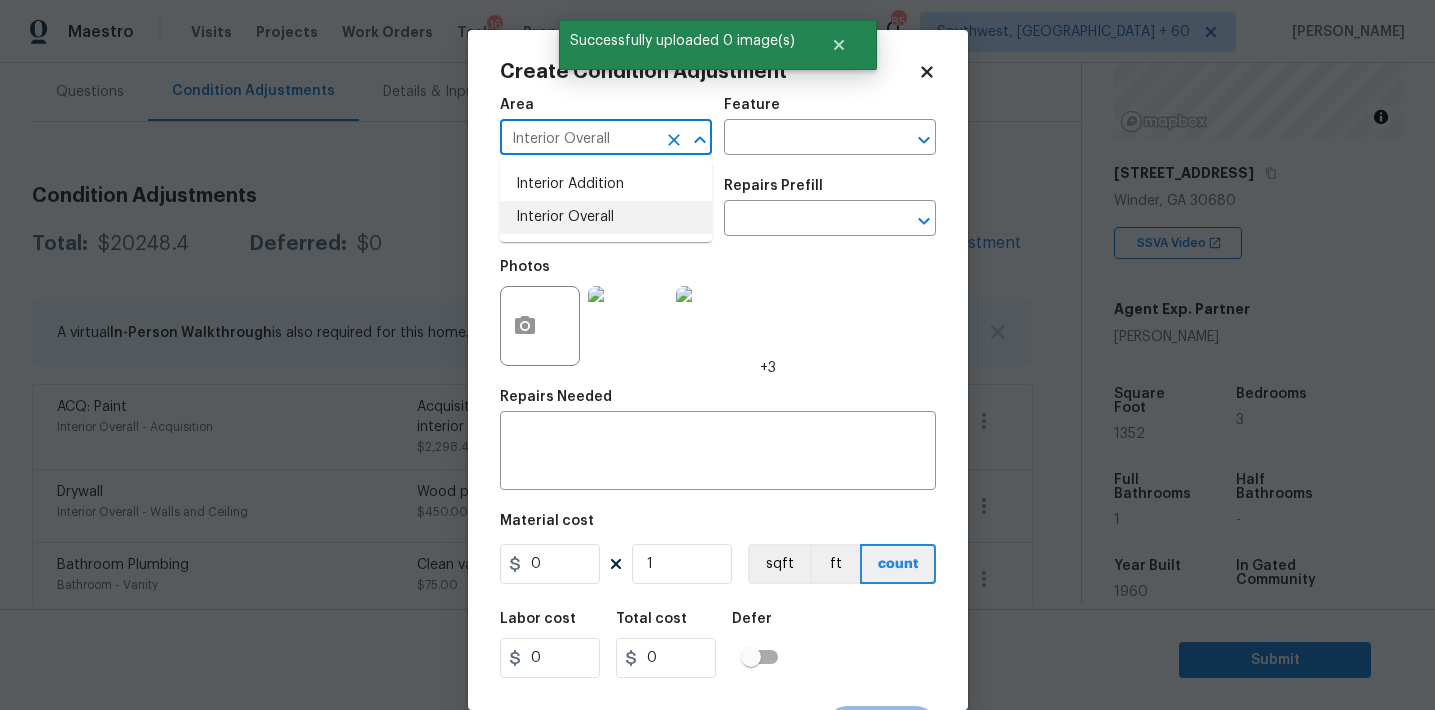 type on "Interior Overall" 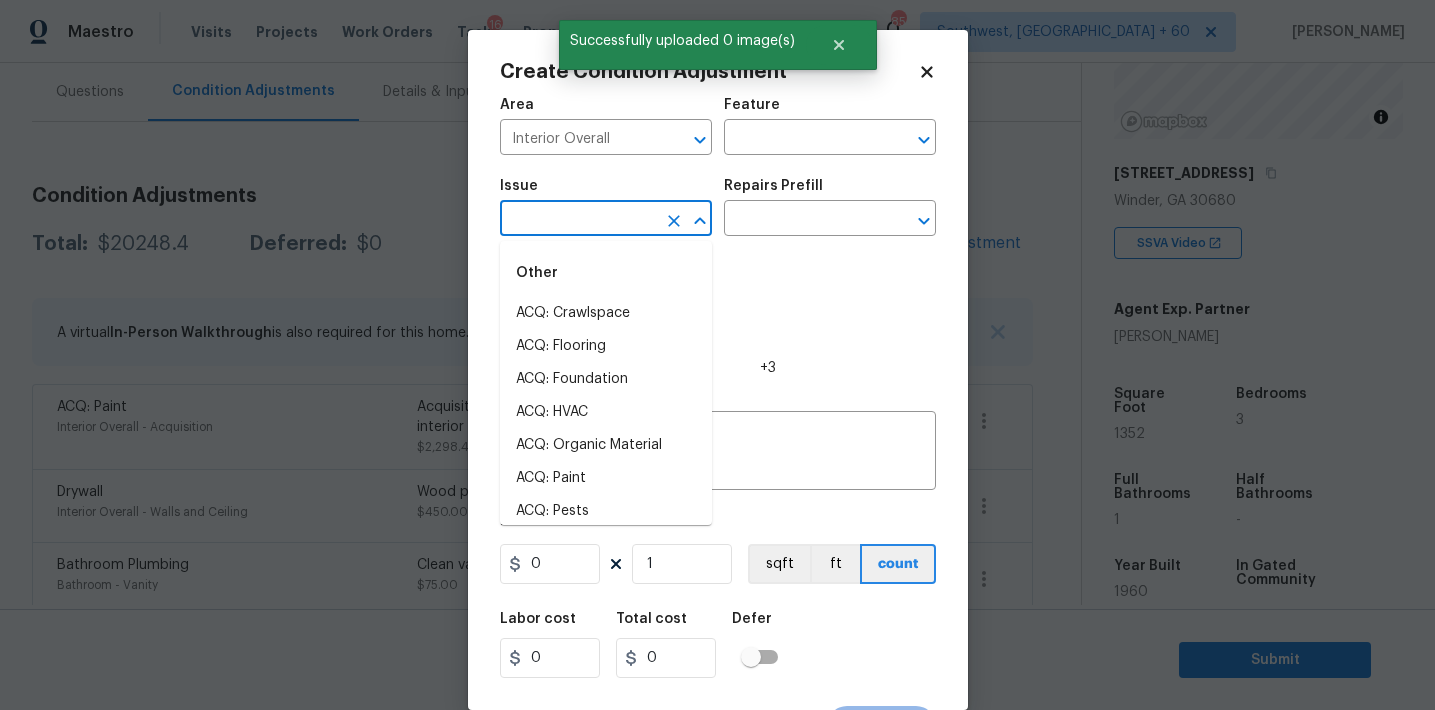 click at bounding box center [578, 220] 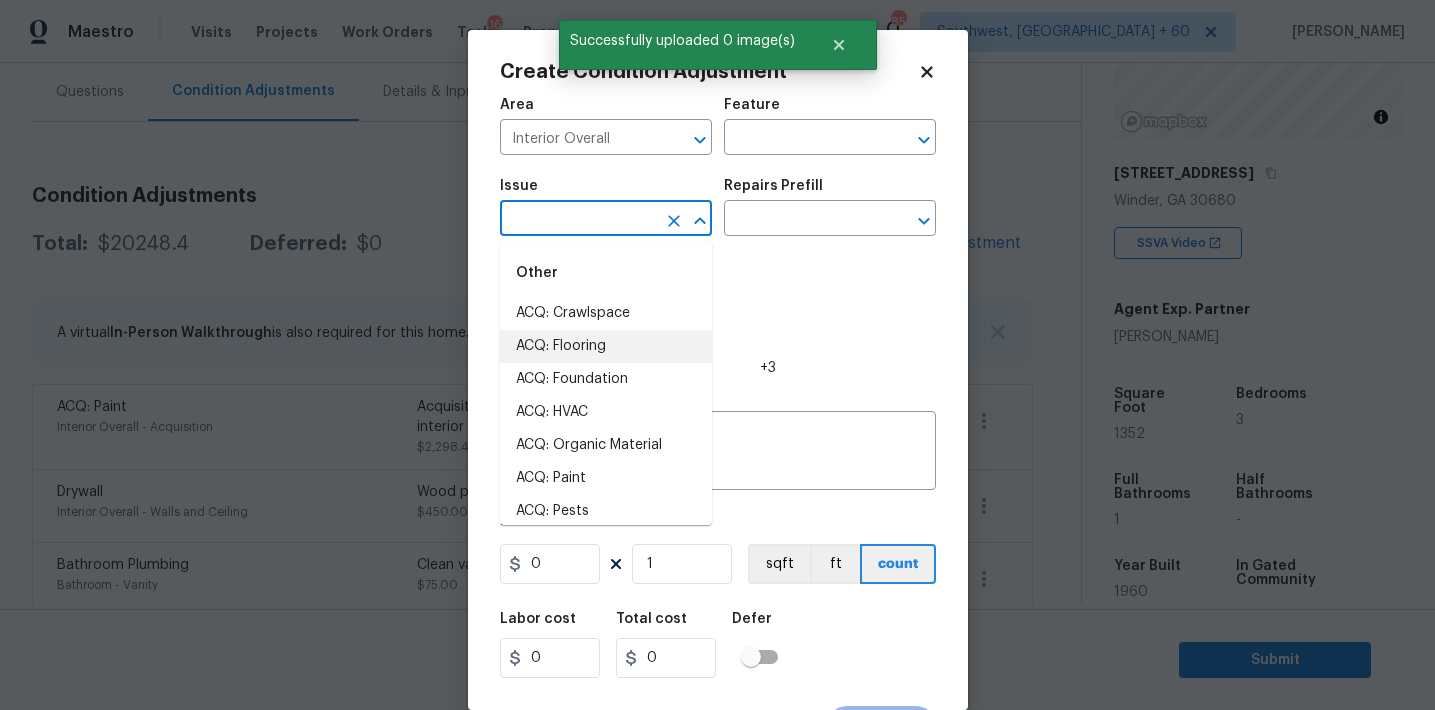 click on "ACQ: Flooring" at bounding box center (606, 346) 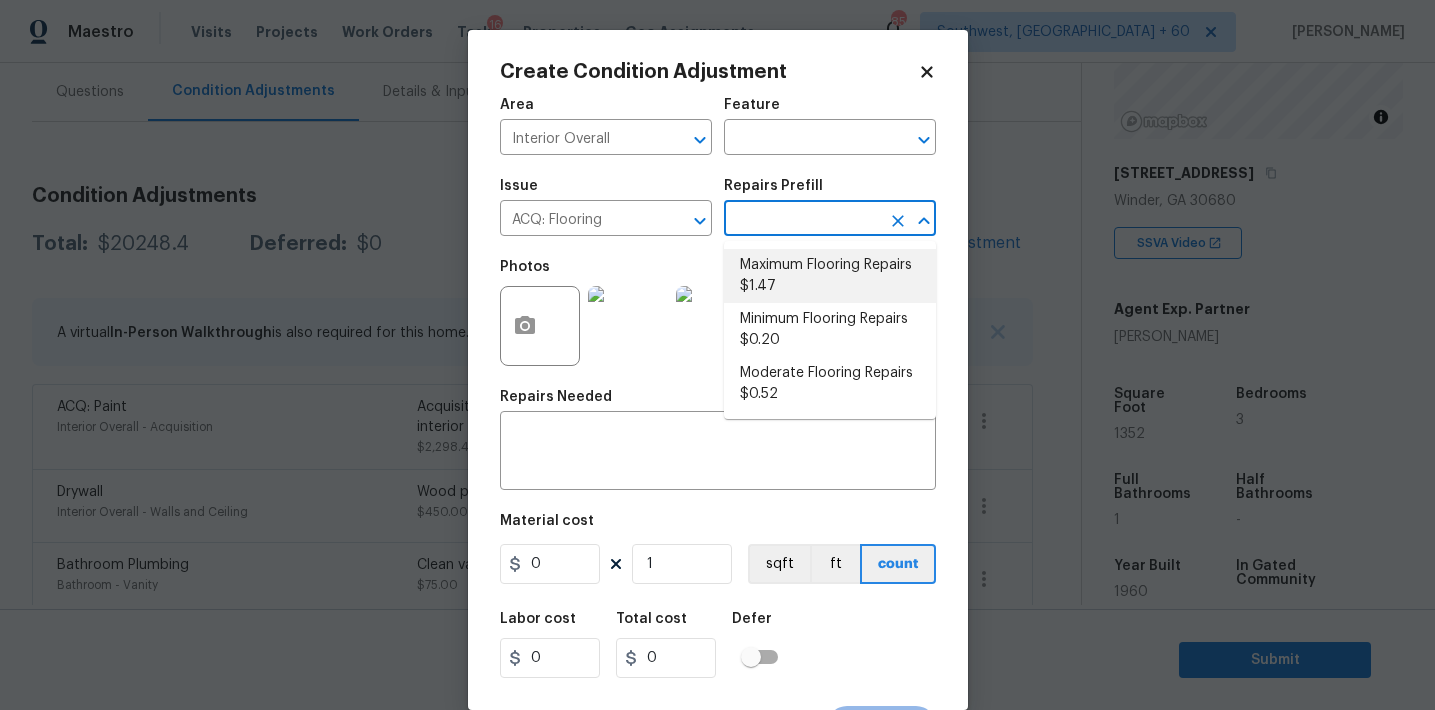 click on "Maximum Flooring Repairs $1.47" at bounding box center [830, 276] 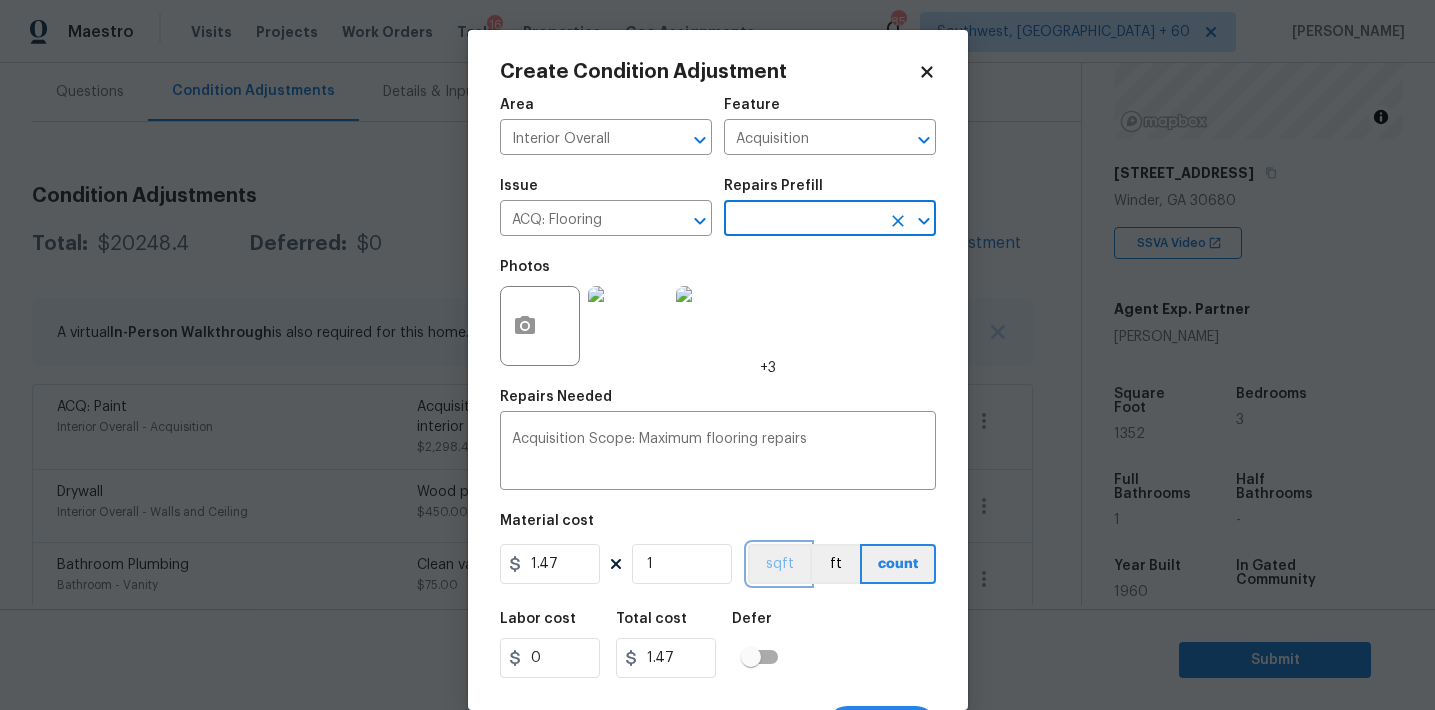 click on "sqft" at bounding box center [779, 564] 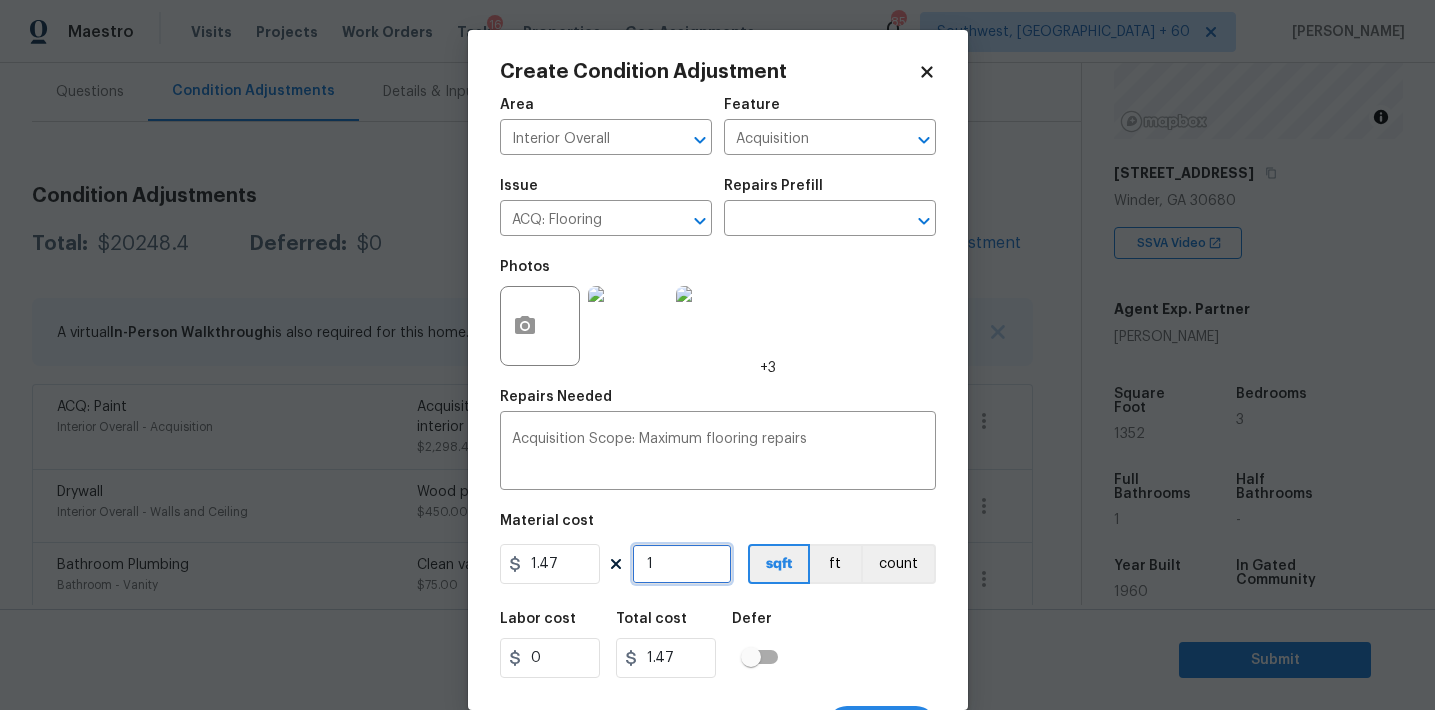 click on "1" at bounding box center [682, 564] 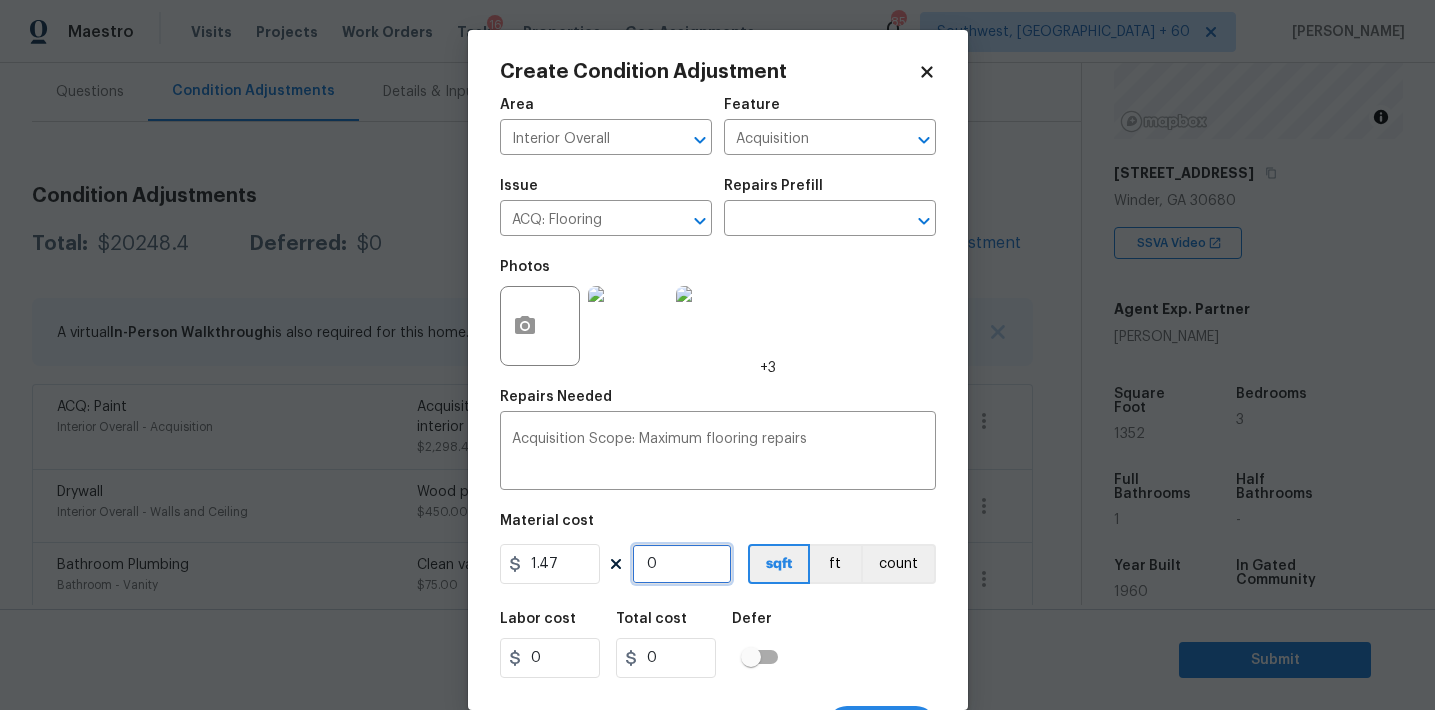 paste on "1352" 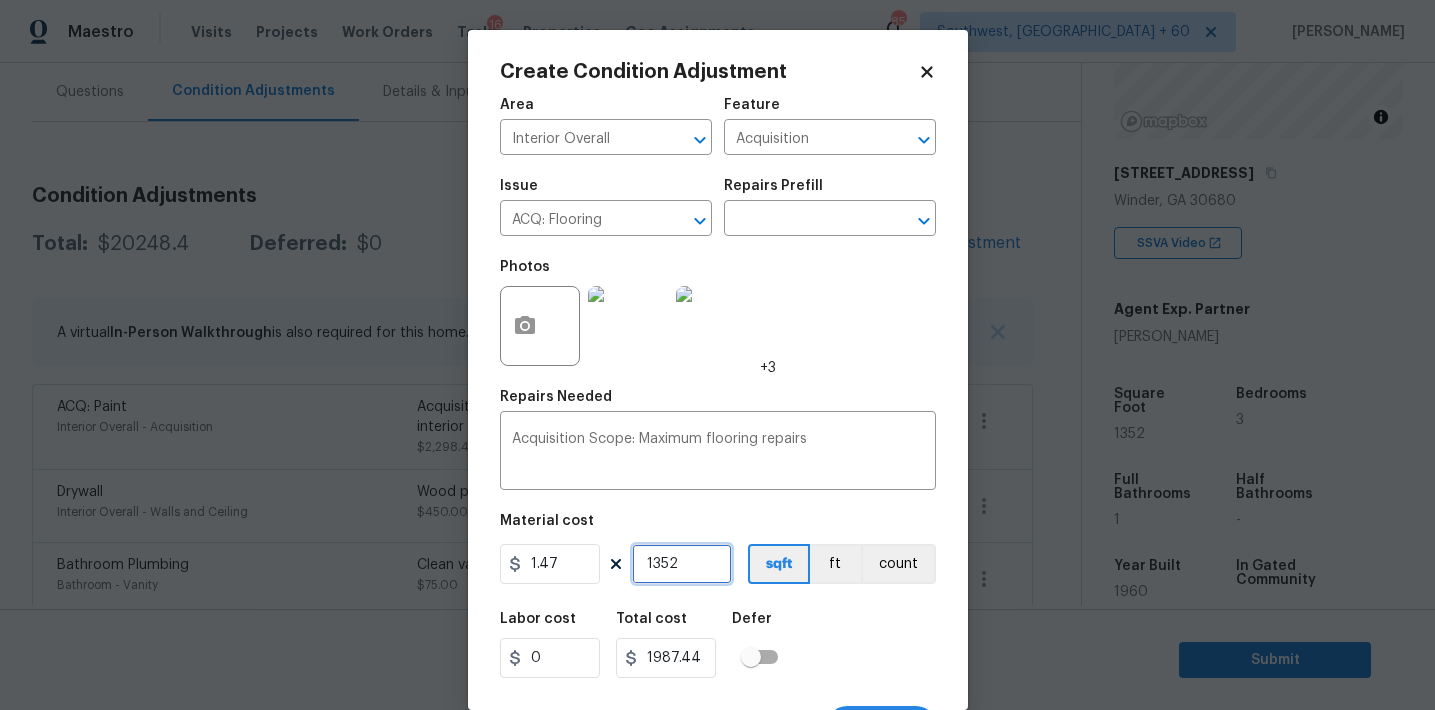 type on "1352" 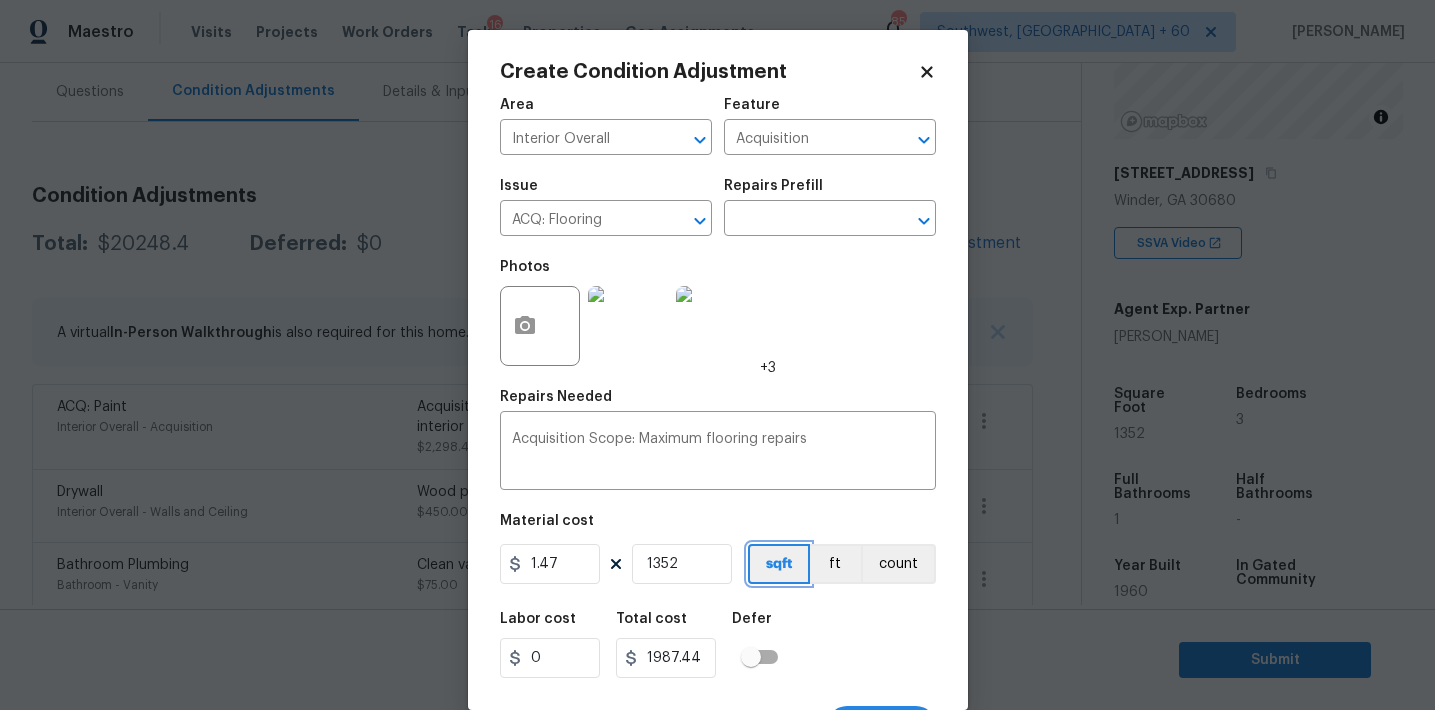 type 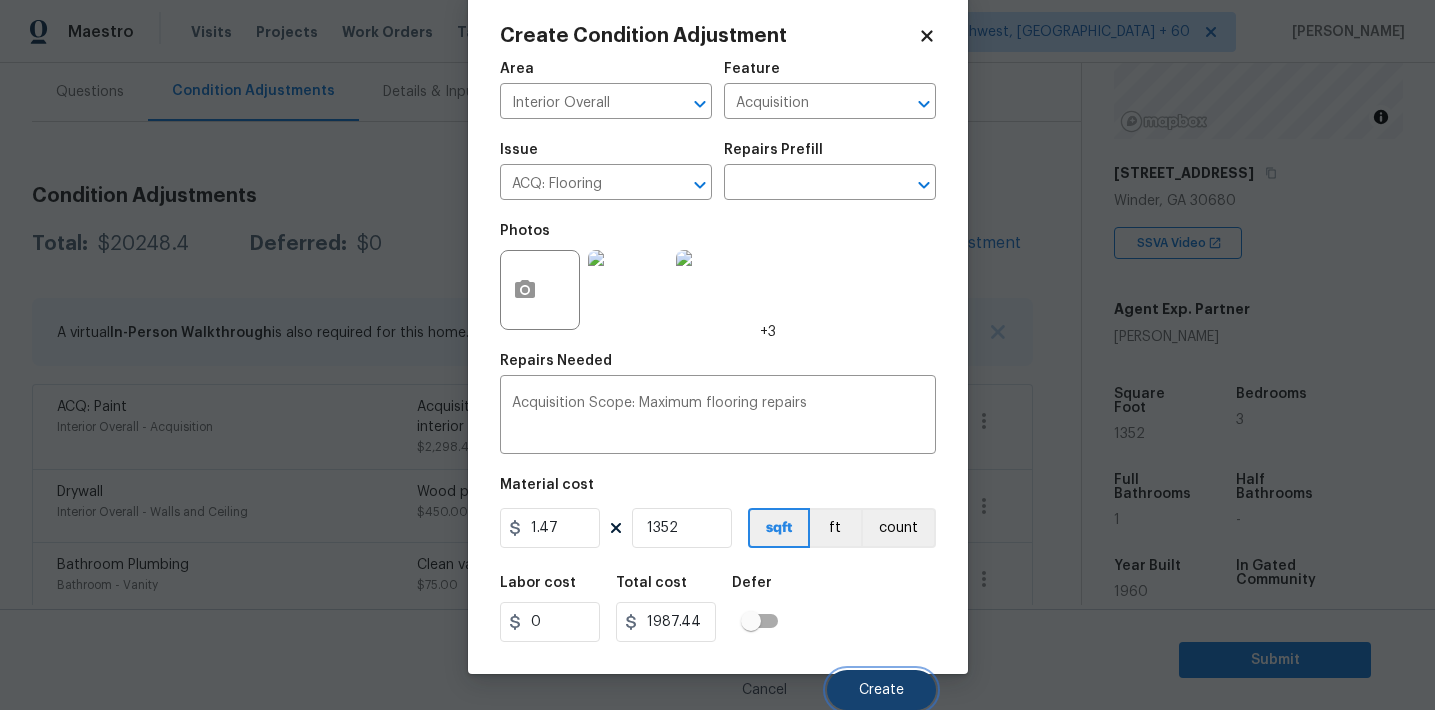 click on "Create" at bounding box center (881, 690) 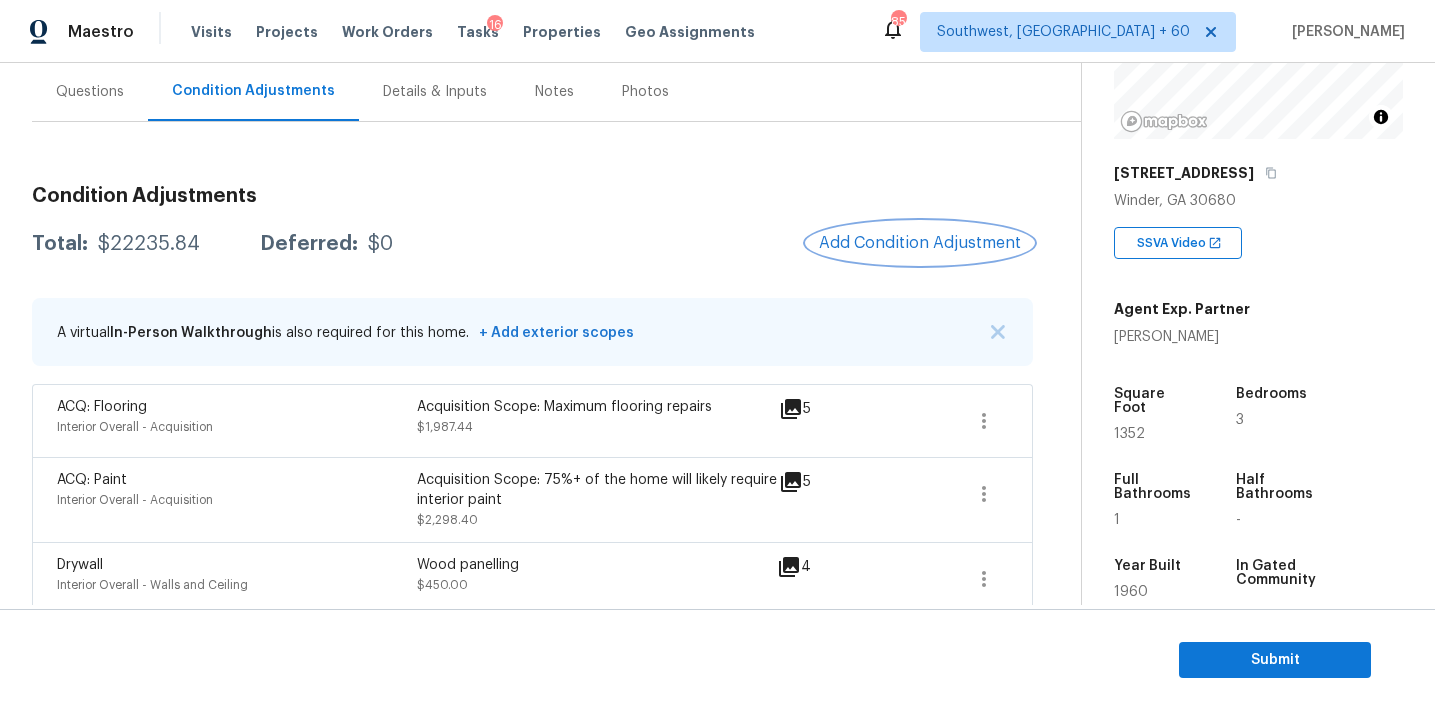 scroll, scrollTop: 0, scrollLeft: 0, axis: both 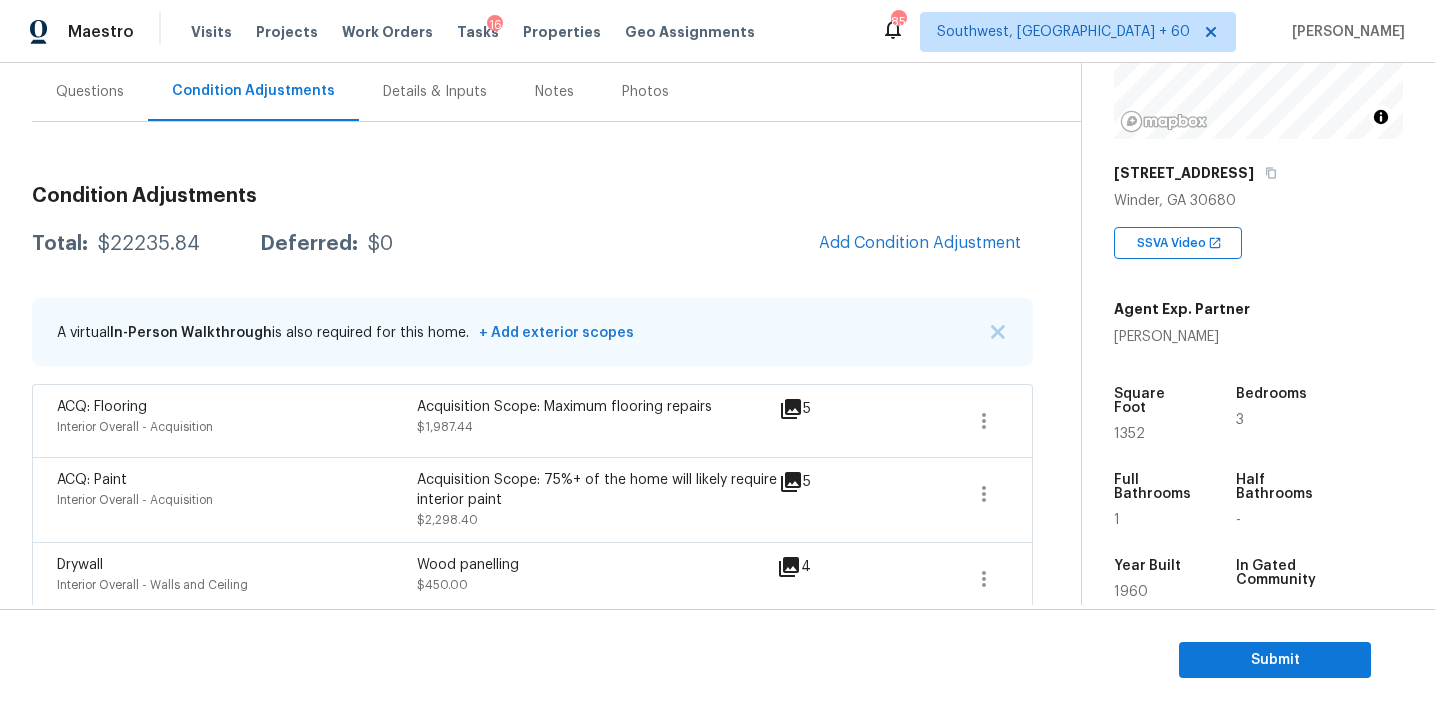 click on "Total:  $22235.84 Deferred:  $0 Add Condition Adjustment" at bounding box center [532, 244] 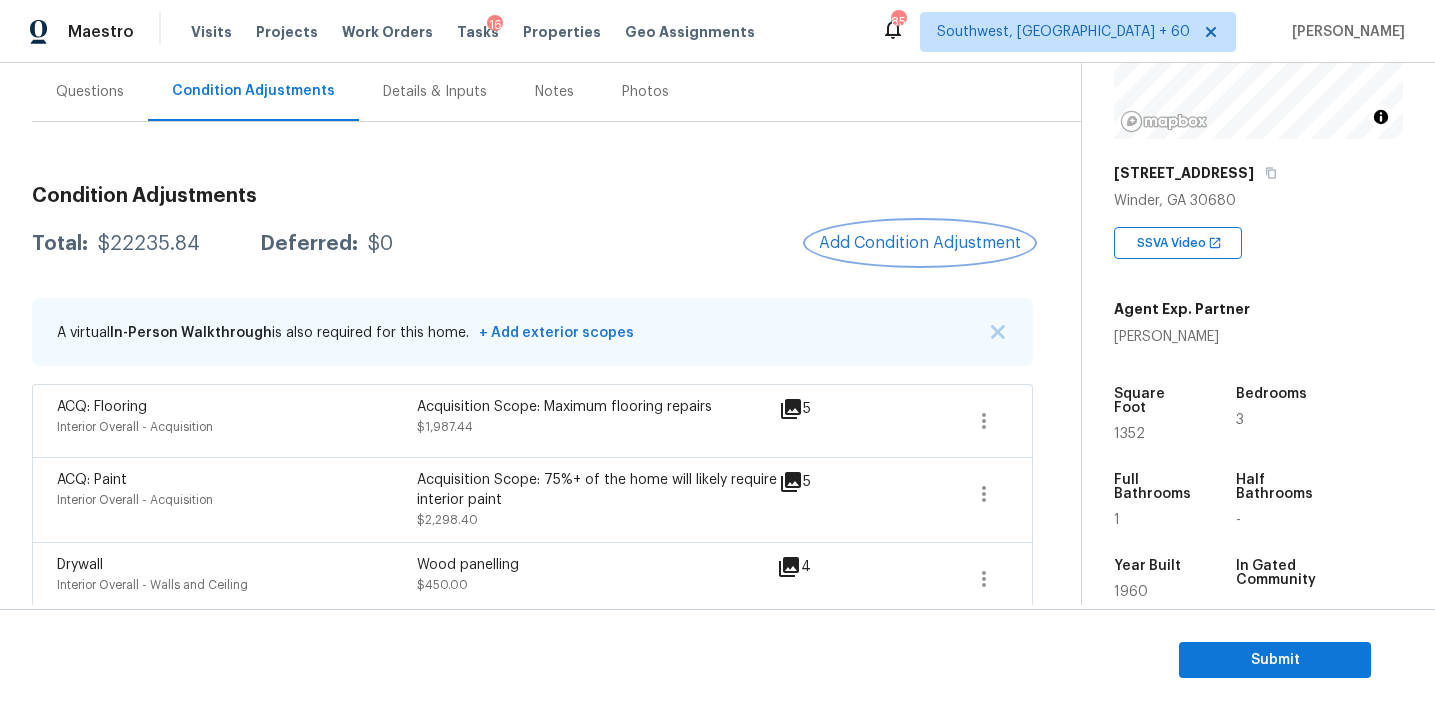 click on "Add Condition Adjustment" at bounding box center (920, 243) 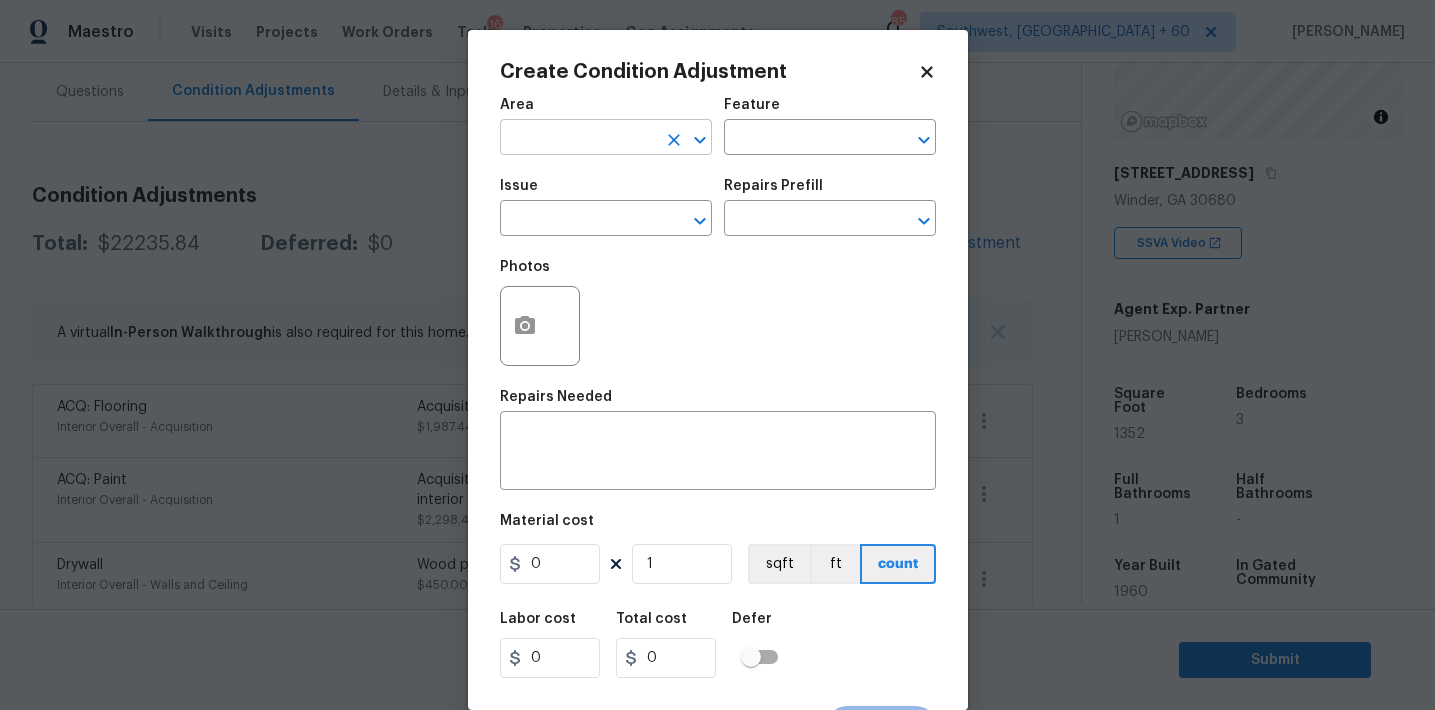 click at bounding box center [578, 139] 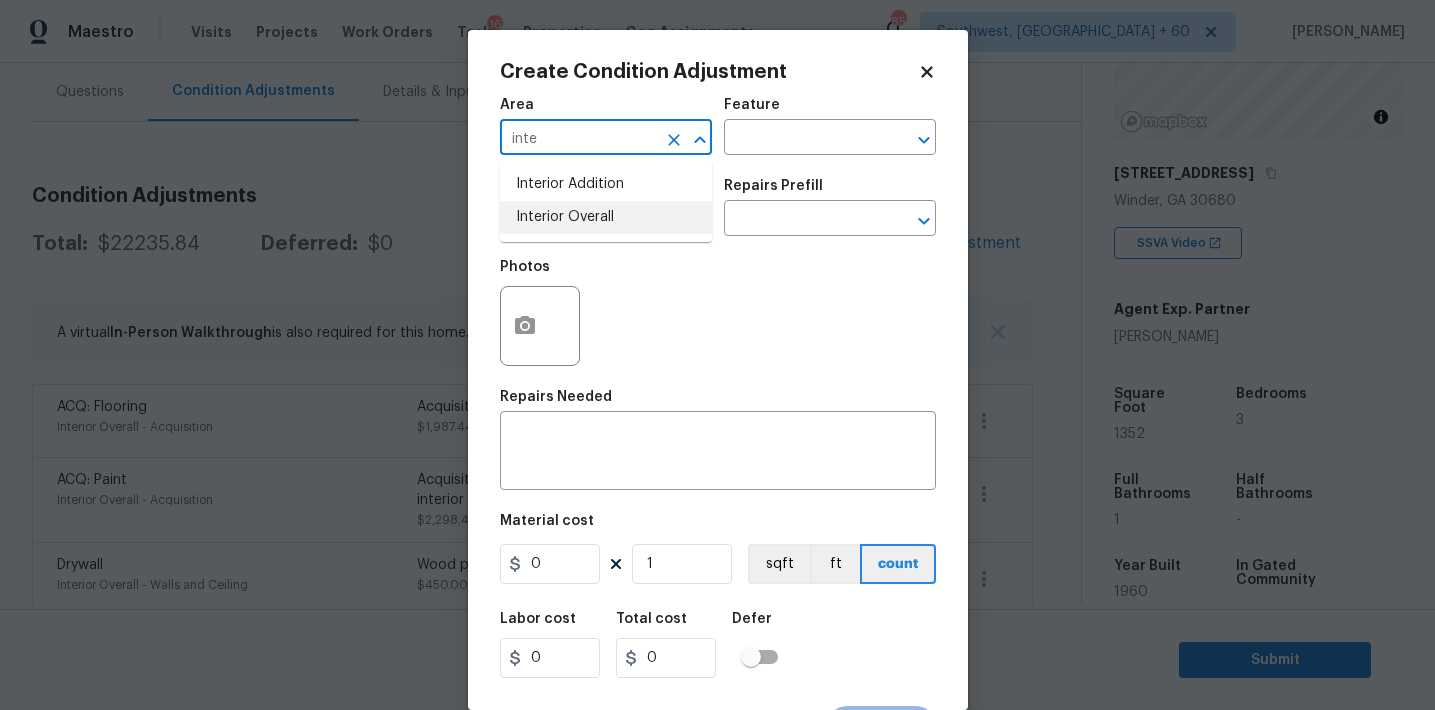 click on "Interior Overall" at bounding box center (606, 217) 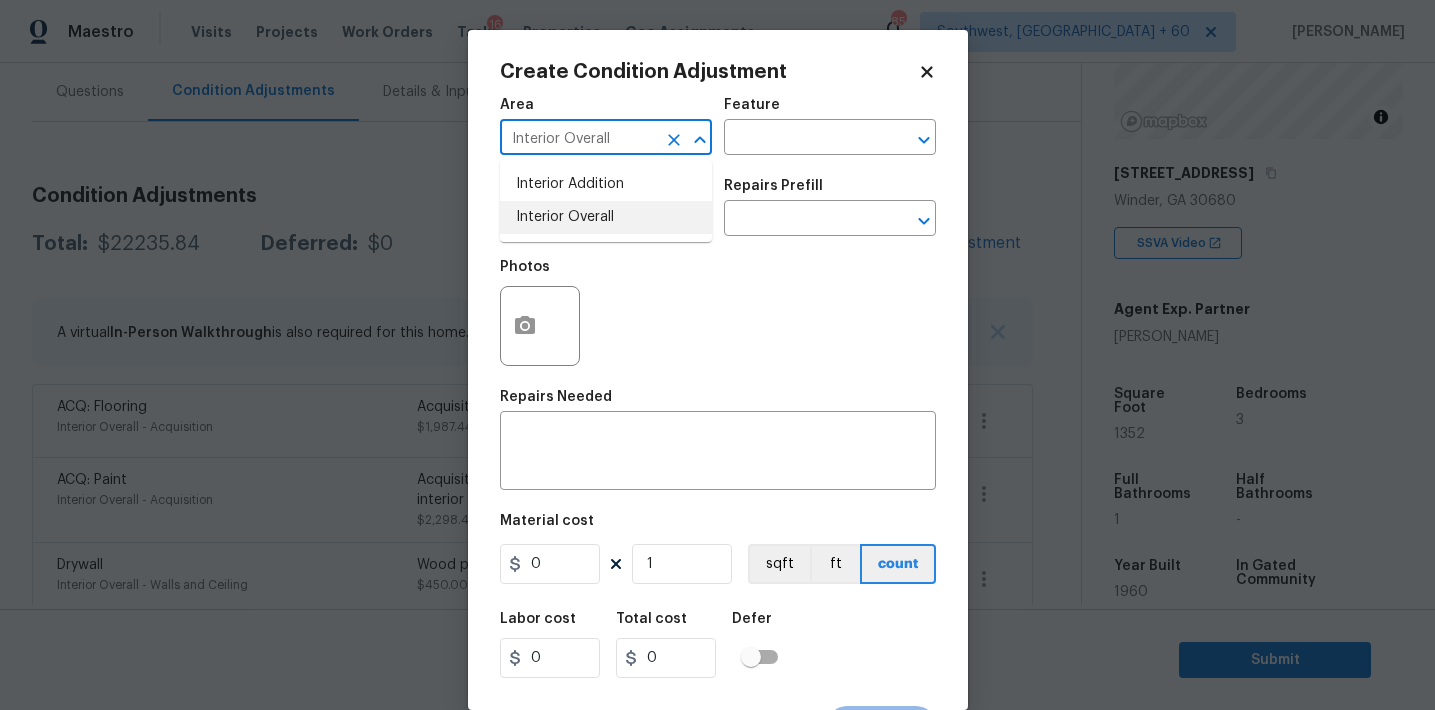 type on "Interior Overall" 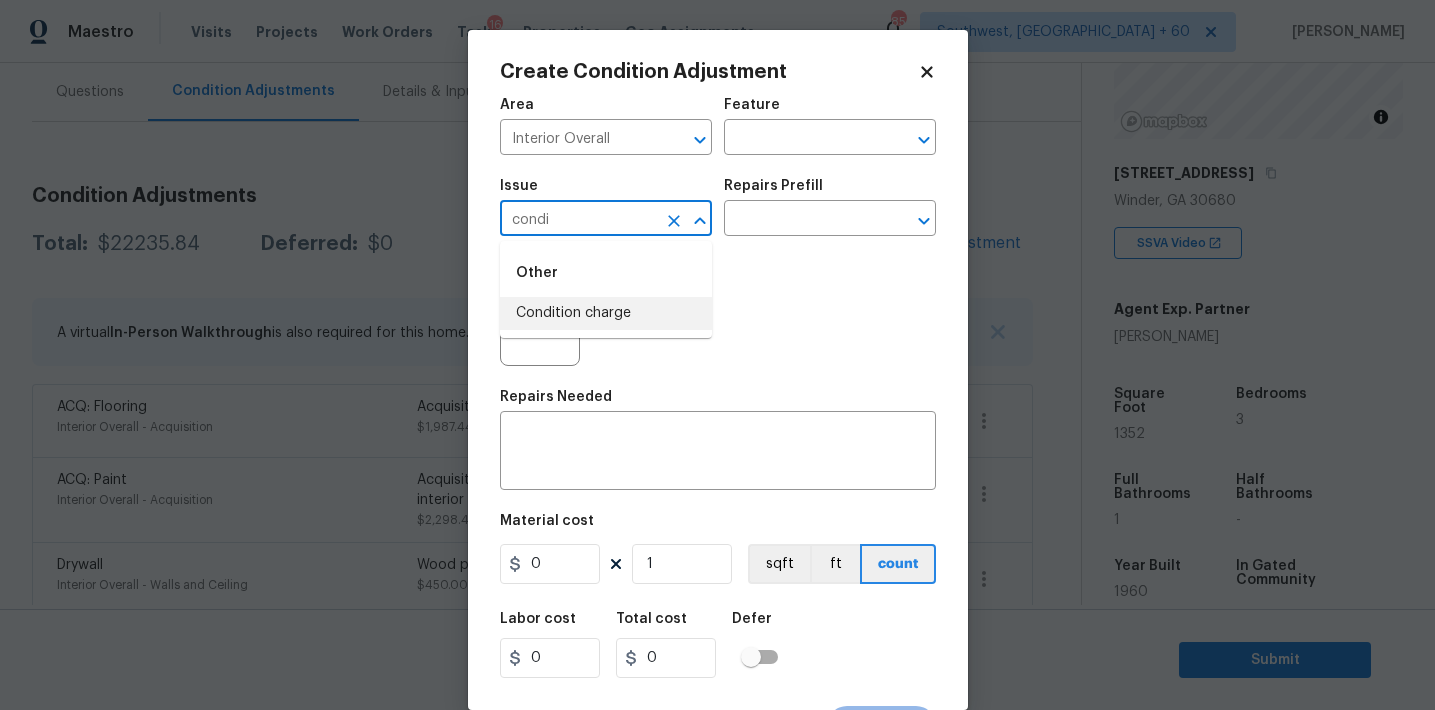 click on "Condition charge" at bounding box center (606, 313) 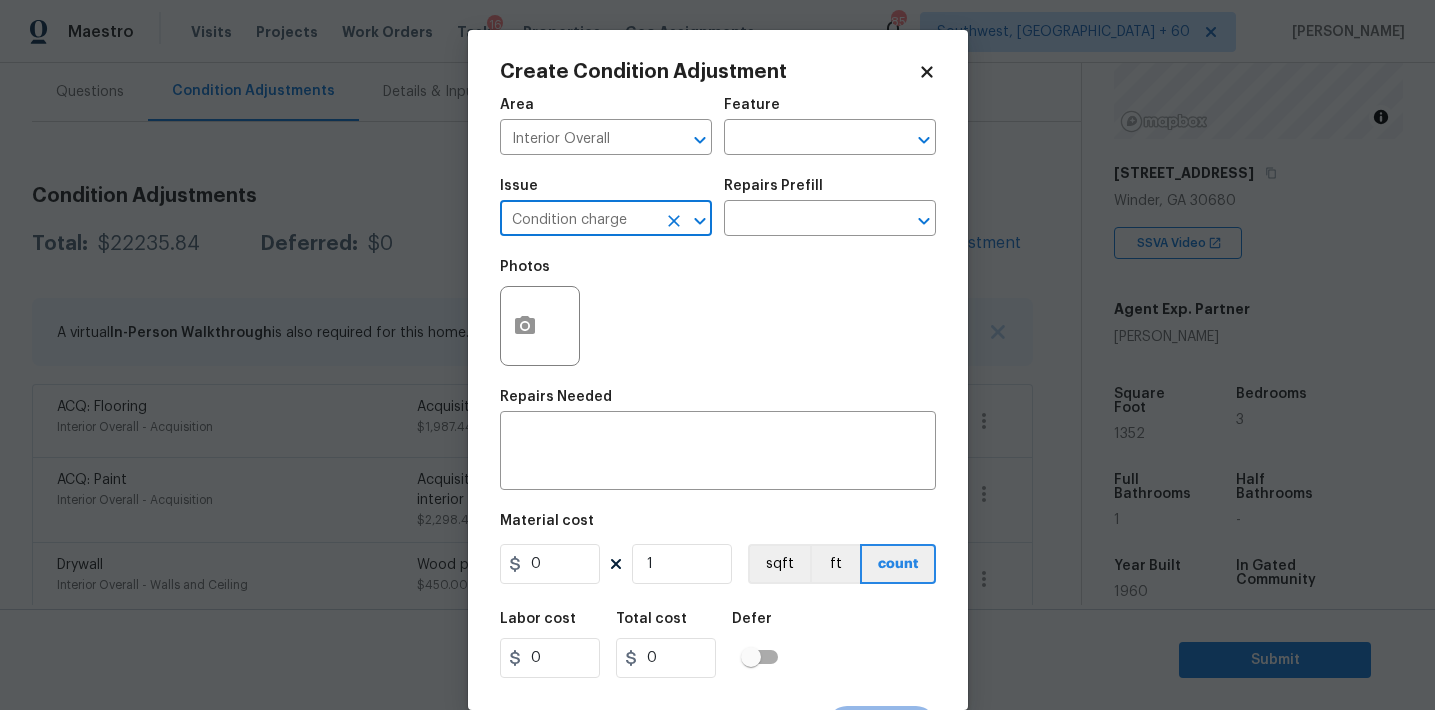 type on "Condition charge" 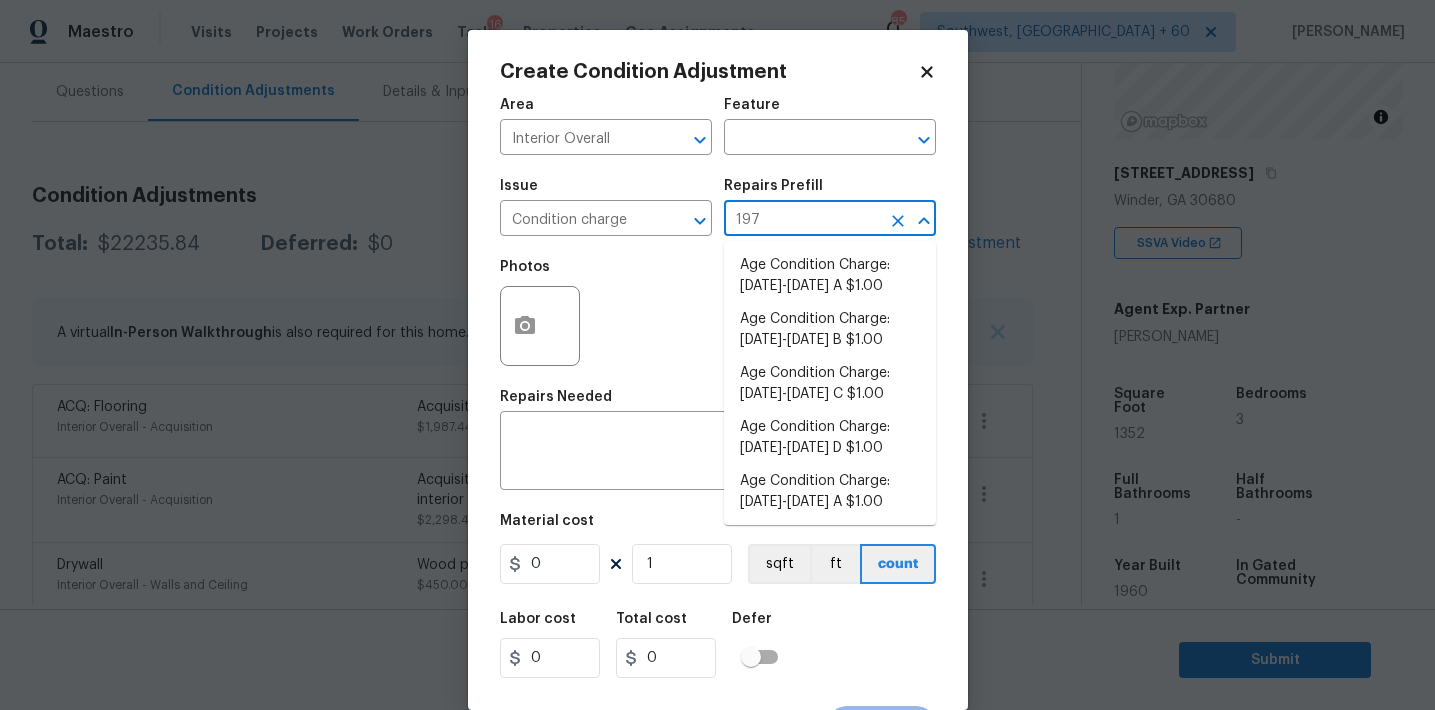 type on "1978" 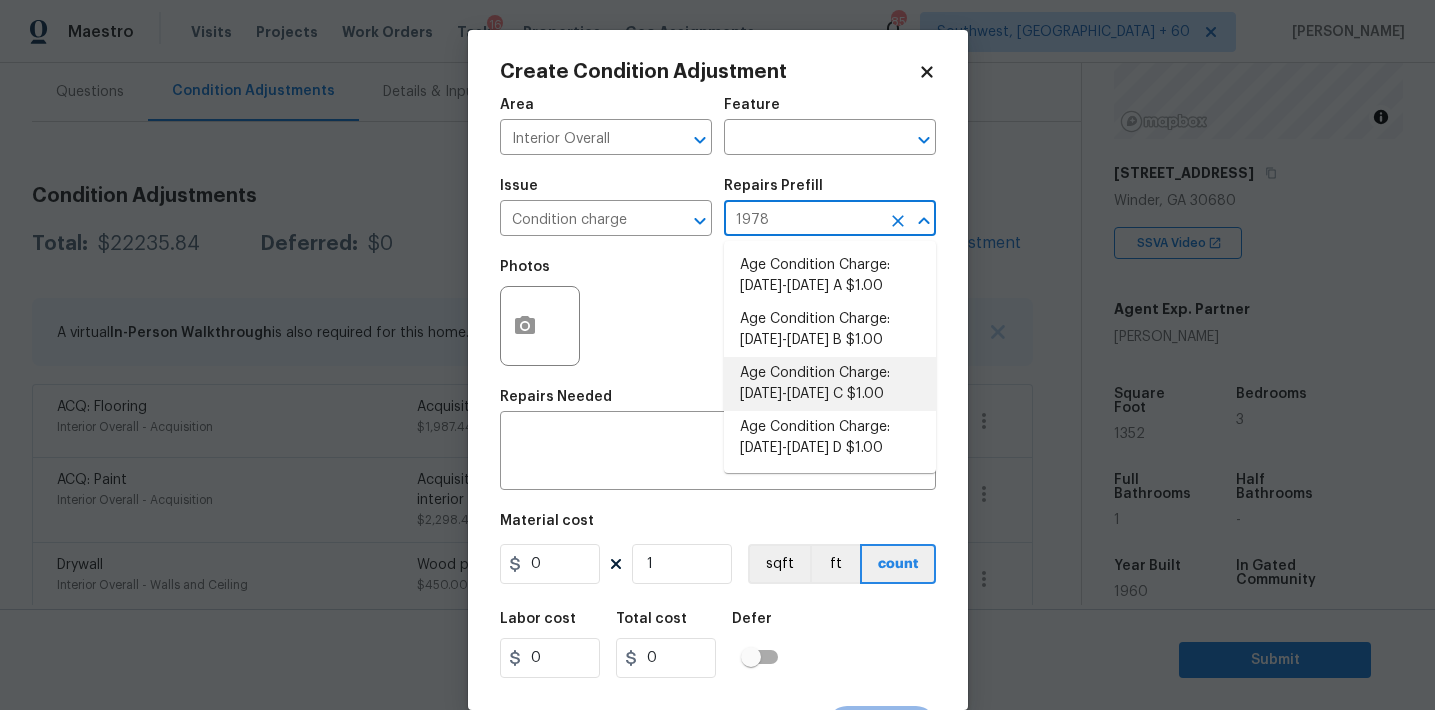 click on "Age Condition Charge: [DATE]-[DATE] C	 $1.00" at bounding box center (830, 384) 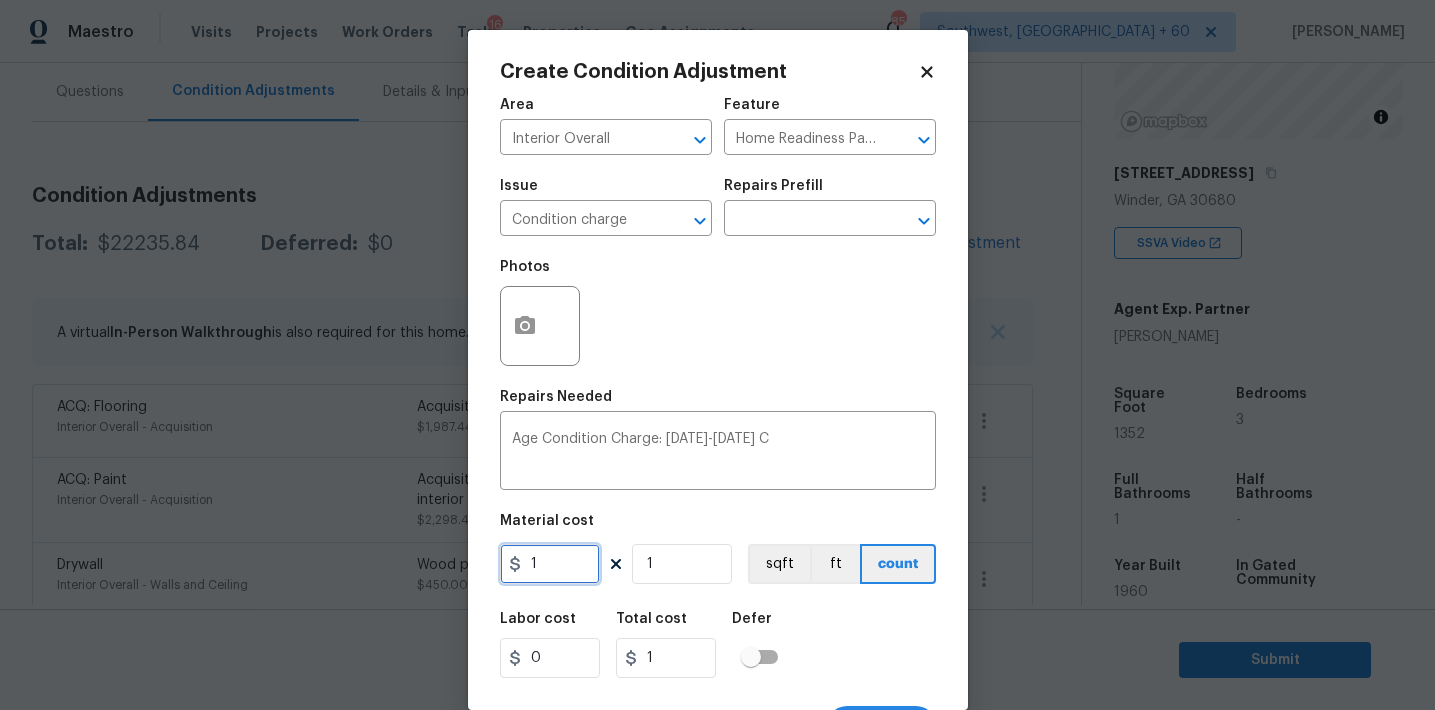click on "1" at bounding box center (550, 564) 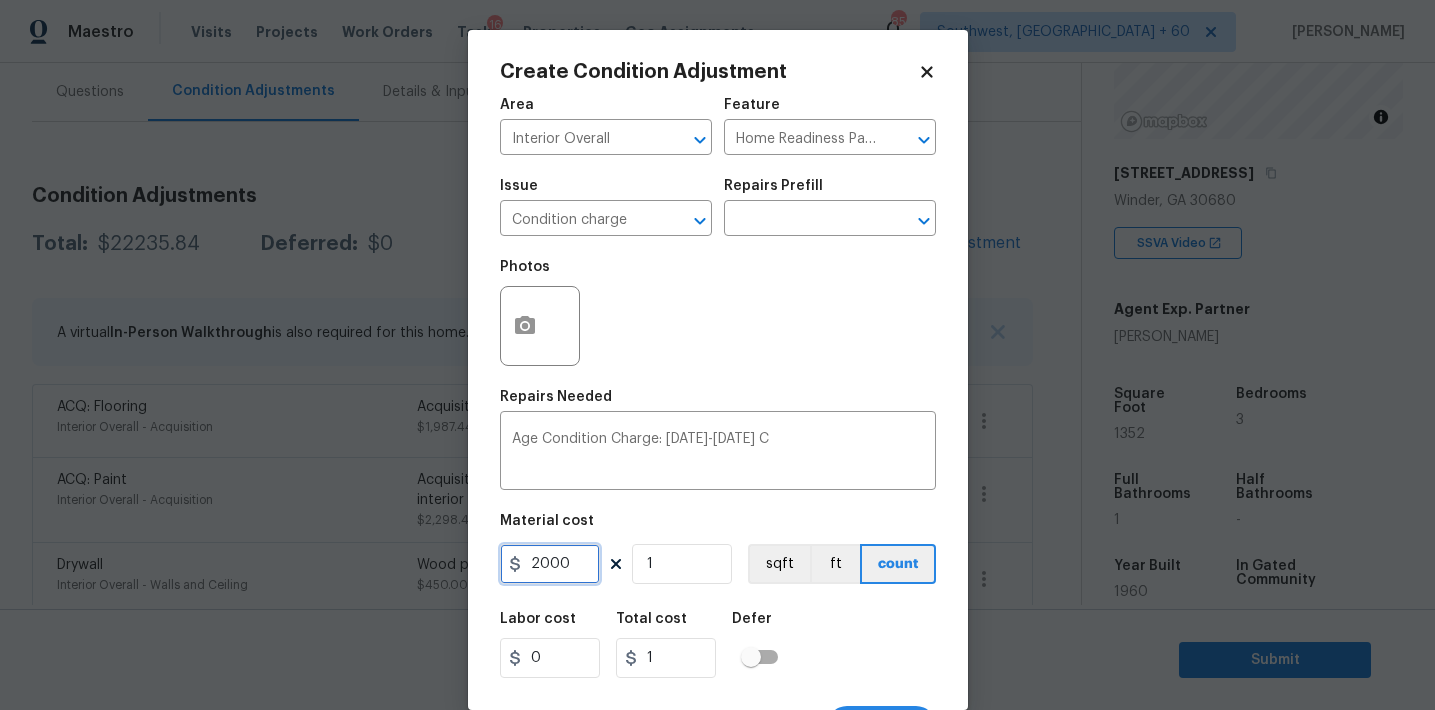 type on "2000" 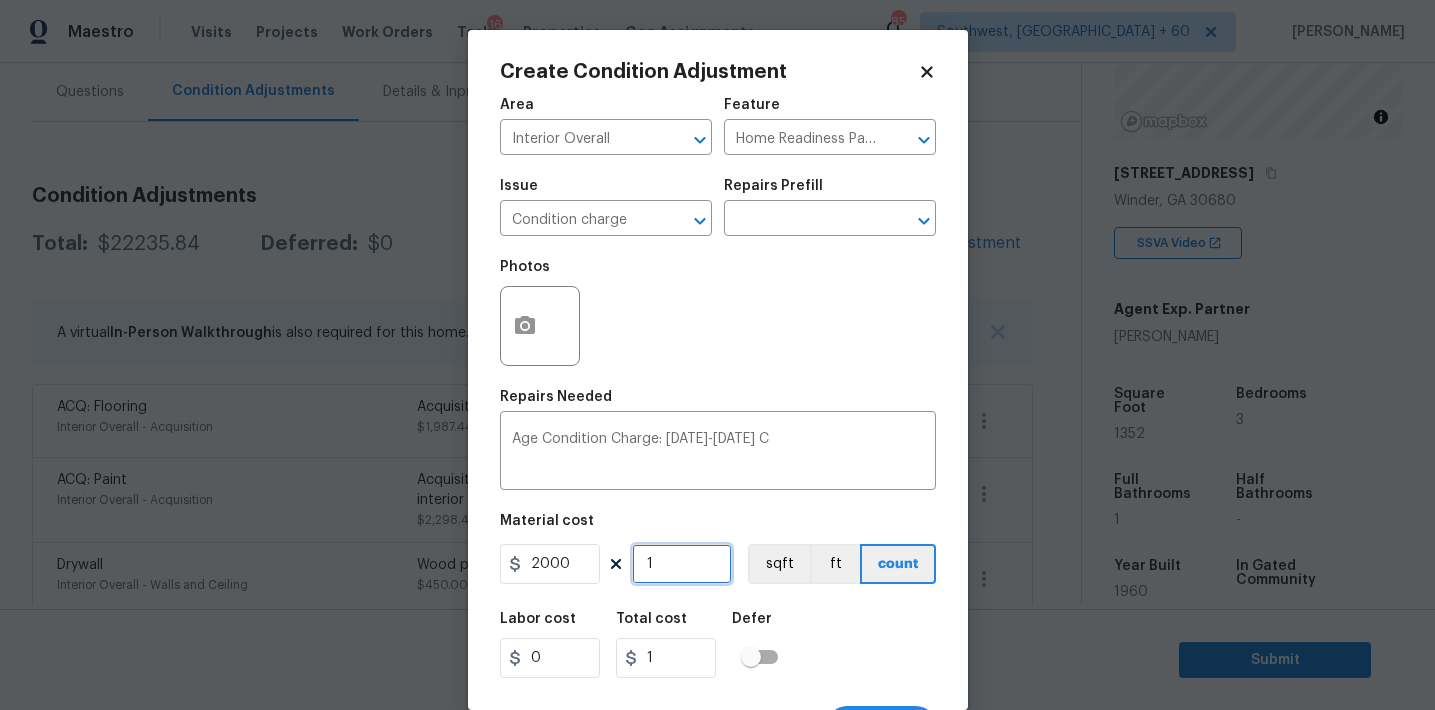 type on "2000" 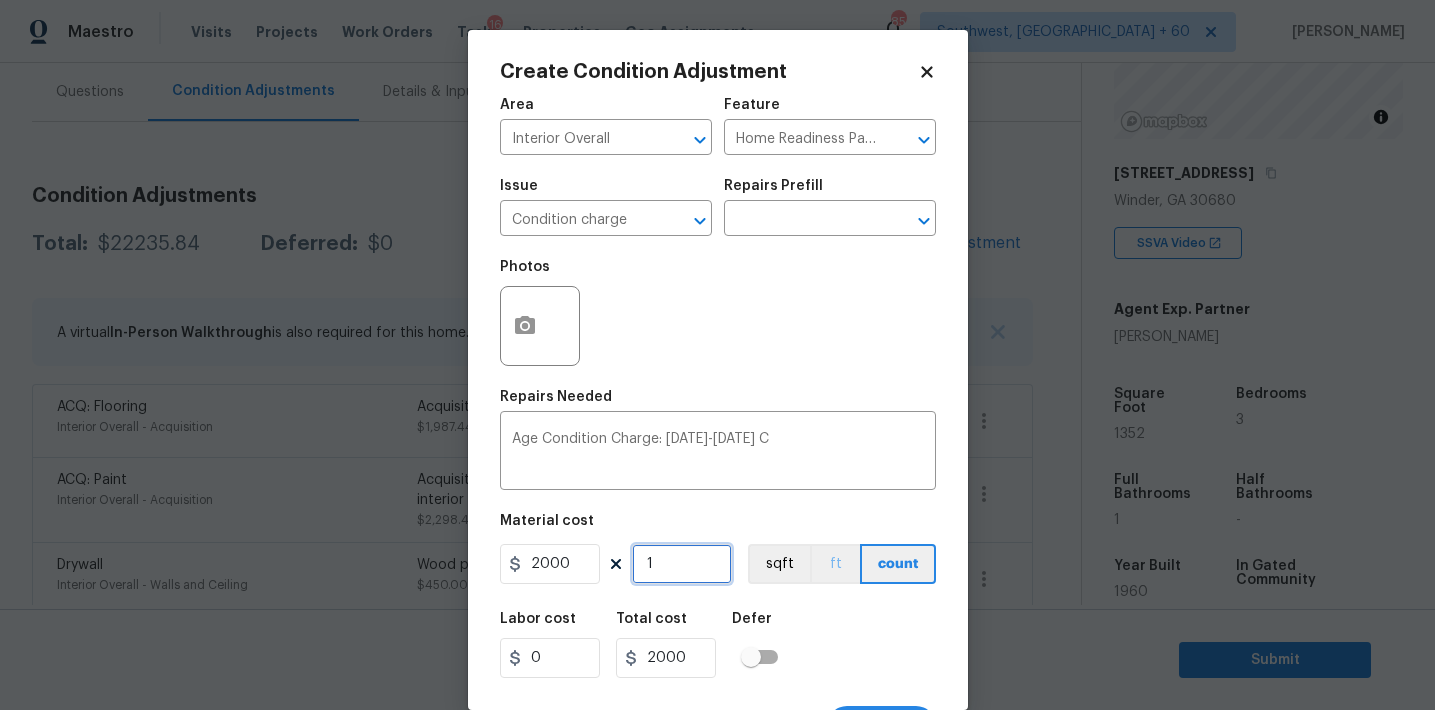scroll, scrollTop: 37, scrollLeft: 0, axis: vertical 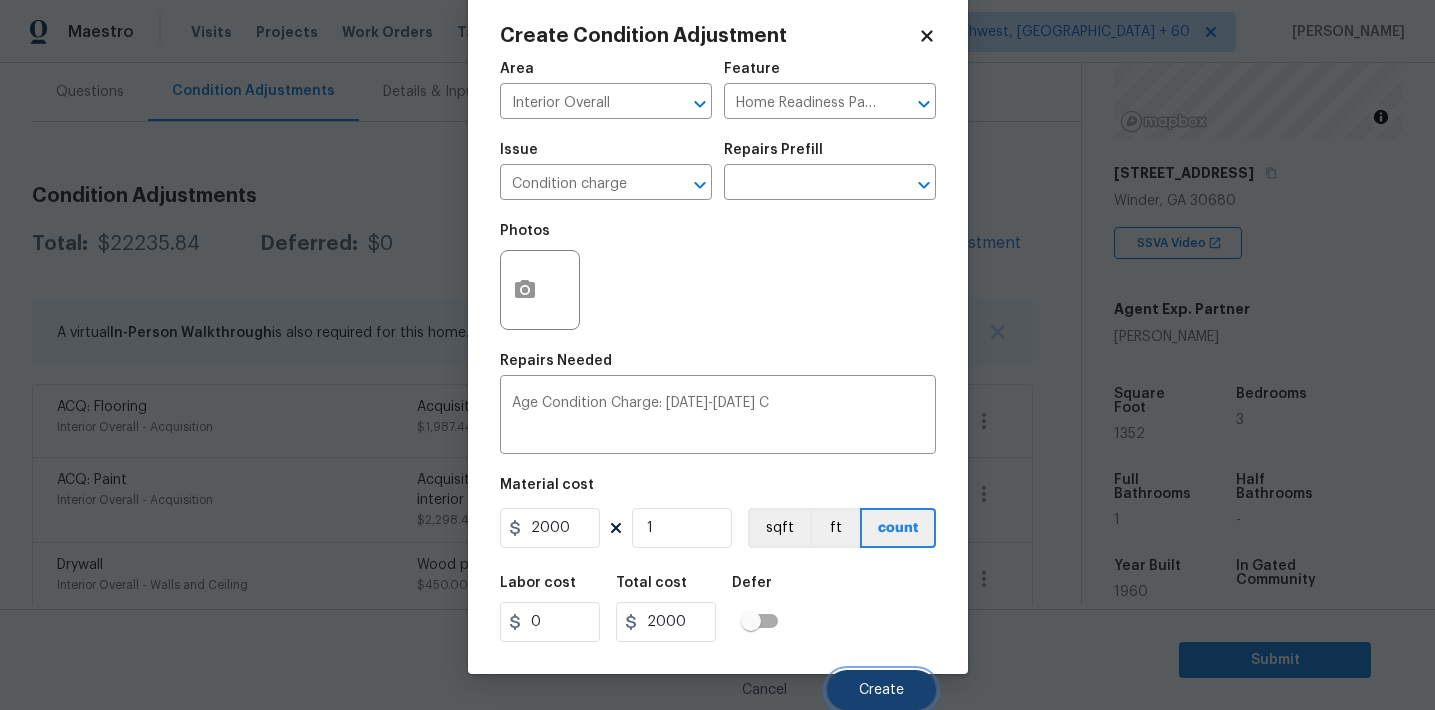 click on "Create" at bounding box center (881, 690) 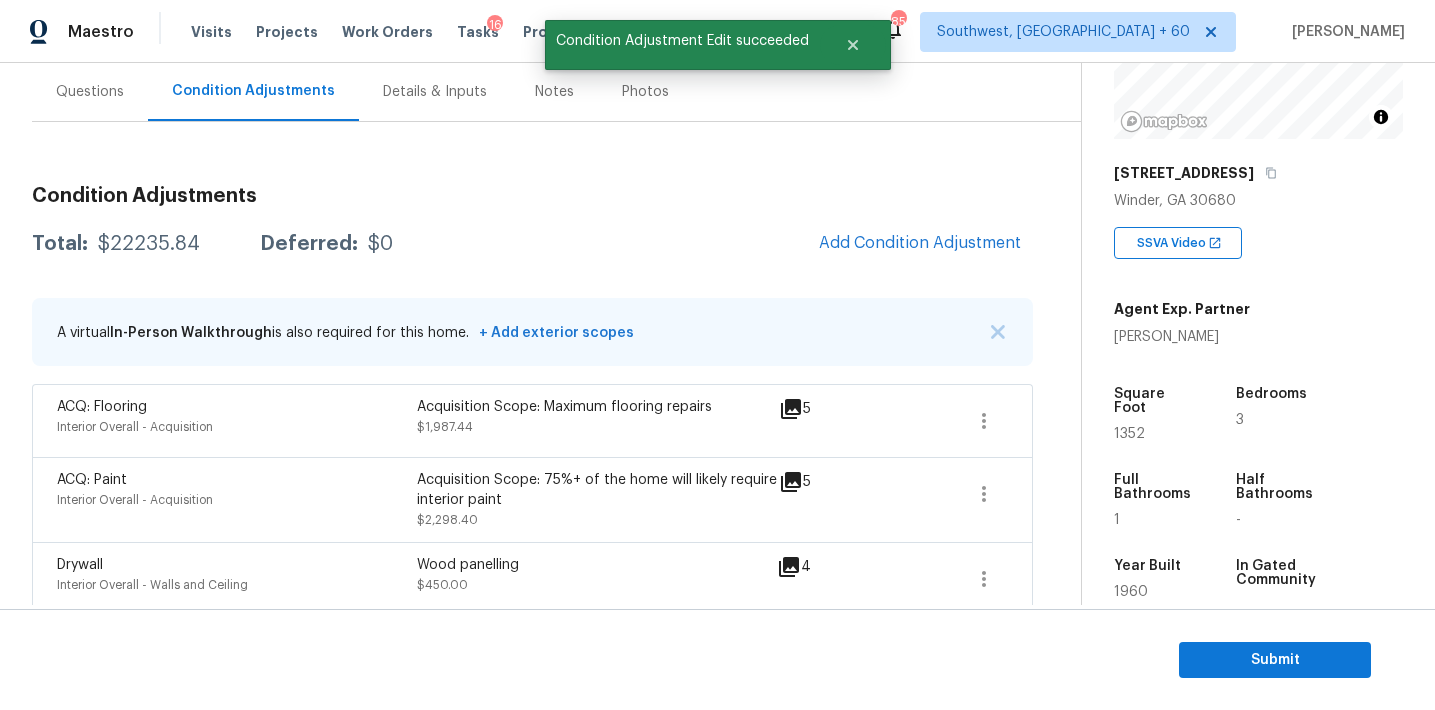 scroll, scrollTop: 30, scrollLeft: 0, axis: vertical 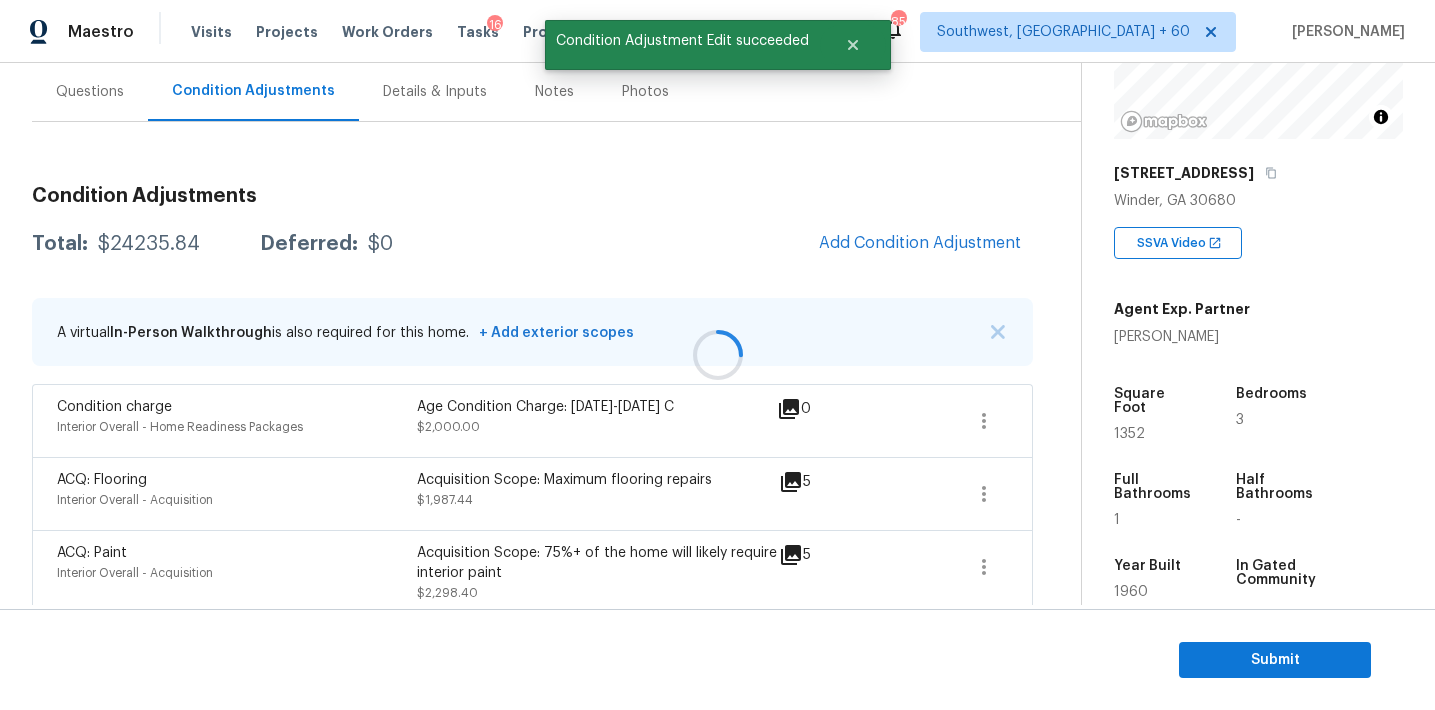 click at bounding box center (717, 355) 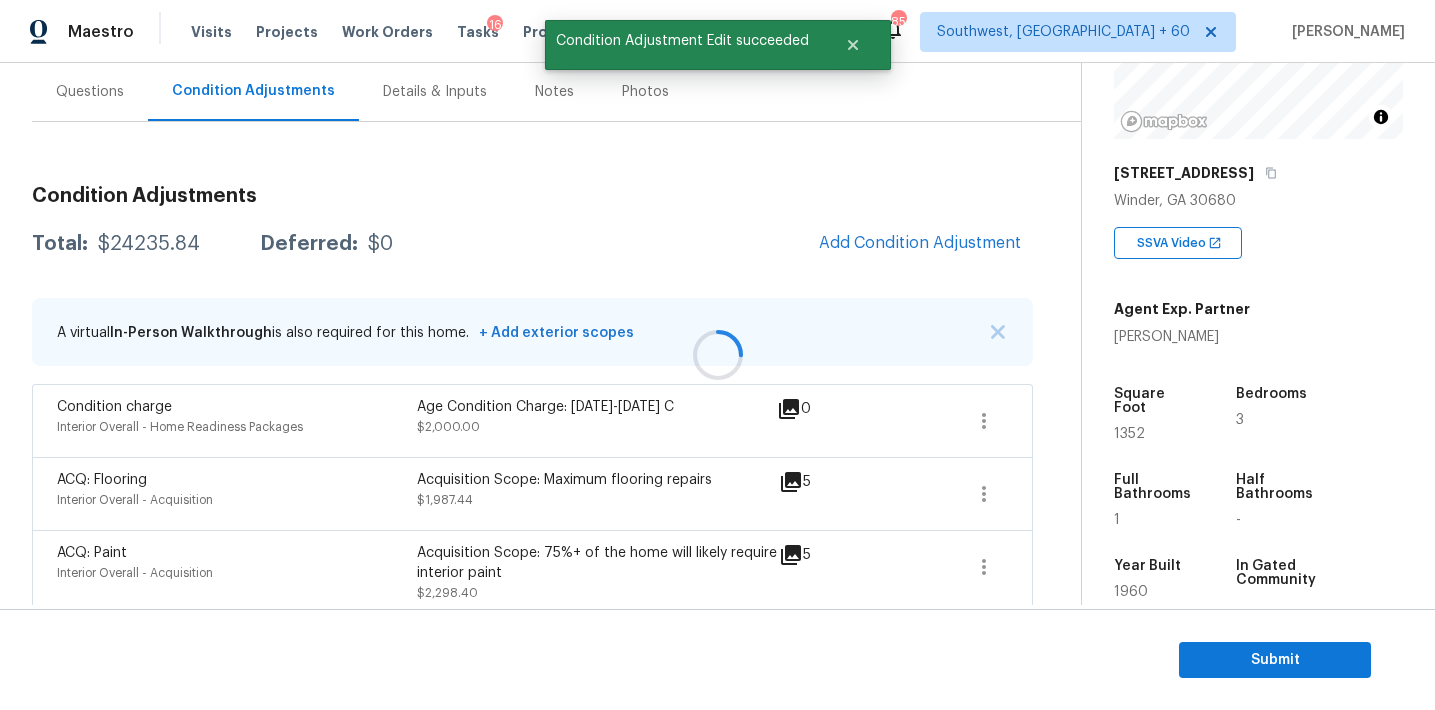 click at bounding box center [717, 355] 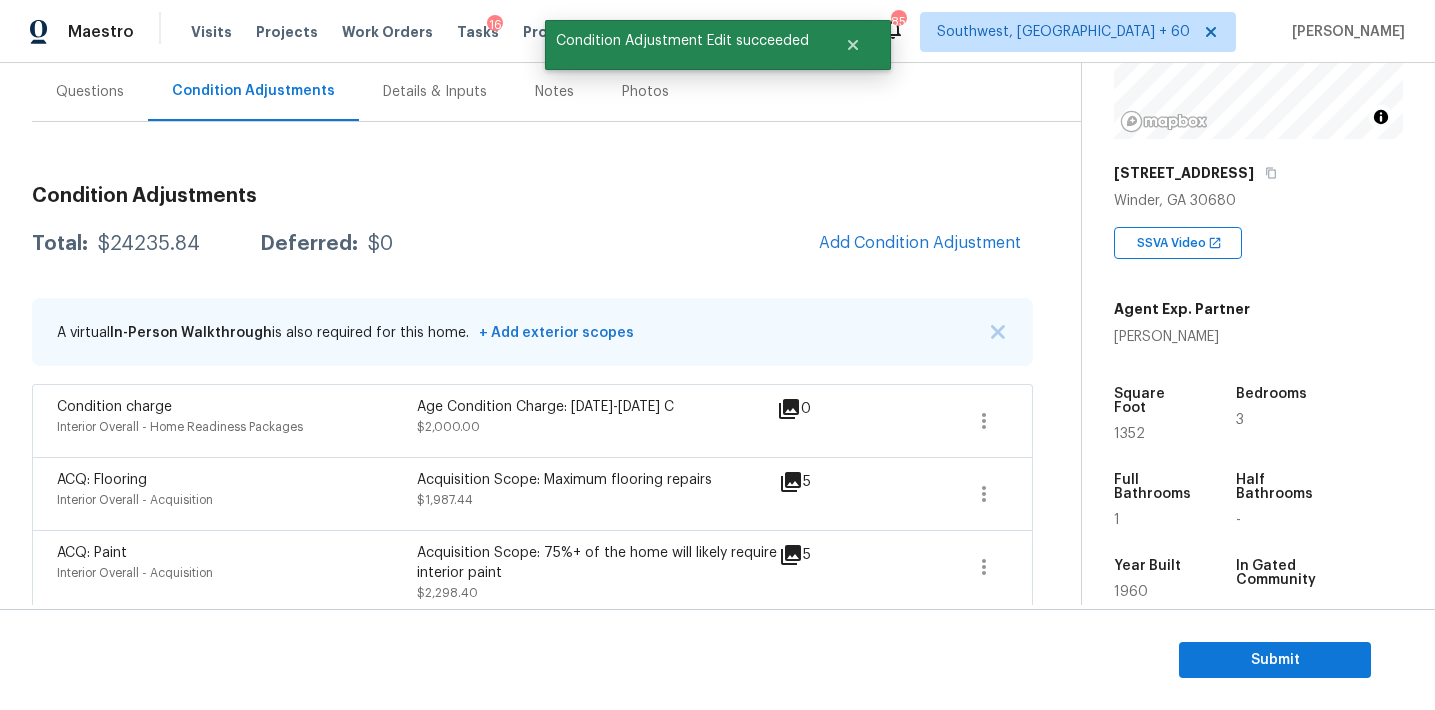 click on "$24235.84" at bounding box center [149, 244] 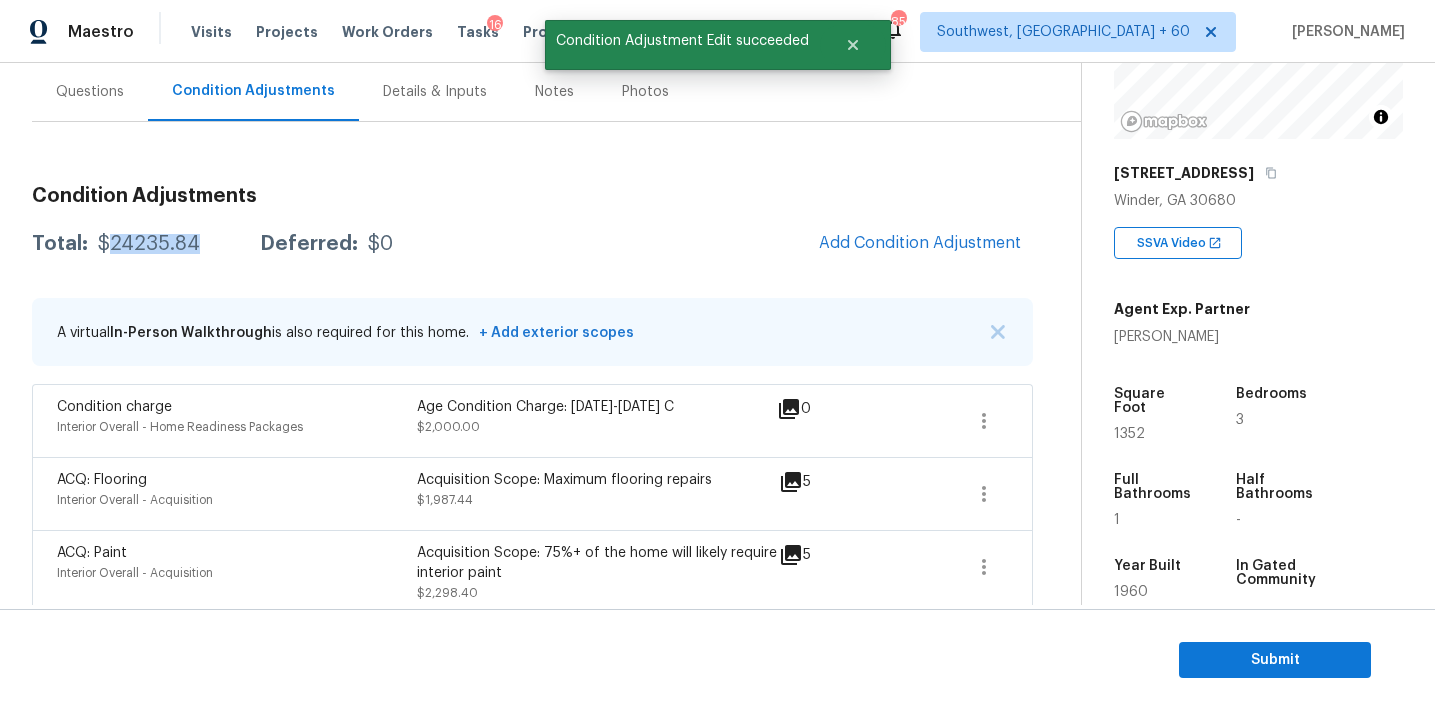 click on "$24235.84" at bounding box center [149, 244] 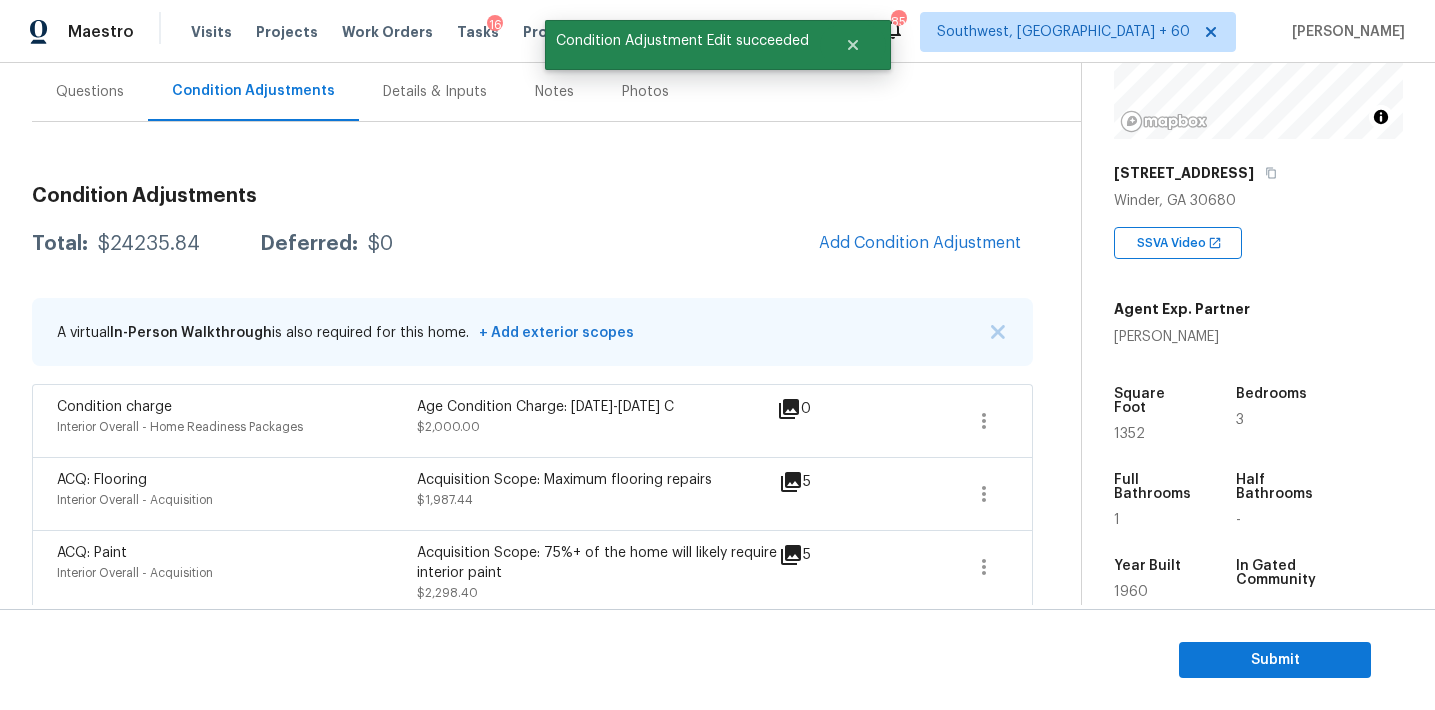 click on "Condition Adjustments Total:  $24235.84 Deferred:  $0 Add Condition Adjustment A virtual  In-Person Walkthrough  is also required for this home.   + Add exterior scopes Condition charge Interior Overall - Home Readiness Packages Age Condition Charge: 1922-1978 C	 $2,000.00   0 ACQ: Flooring Interior Overall - Acquisition Acquisition Scope: Maximum flooring repairs $1,987.44   5 ACQ: Paint Interior Overall - Acquisition Acquisition Scope: 75%+ of the home will likely require interior paint $2,298.40   5 Drywall Interior Overall - Walls and Ceiling Wood panelling $450.00   4 Bathroom Plumbing Bathroom - Vanity Clean vanity sink $75.00   1 Bathroom Plumbing Bathroom - Plumbing Prep, mask, clean and refinish the tub/shower tile surround both all sides ensuring a complete and professional coverage. Haul away and dispose of all masking/debris properly. $700.00   3 Fencing Exterior Overall - Fencing Fencing Repairs $800.00   4 Concrete Repair Exterior Overall - Flatwork $1,500.00   4 Debris/garbage on site $2,000.00" at bounding box center (532, 1063) 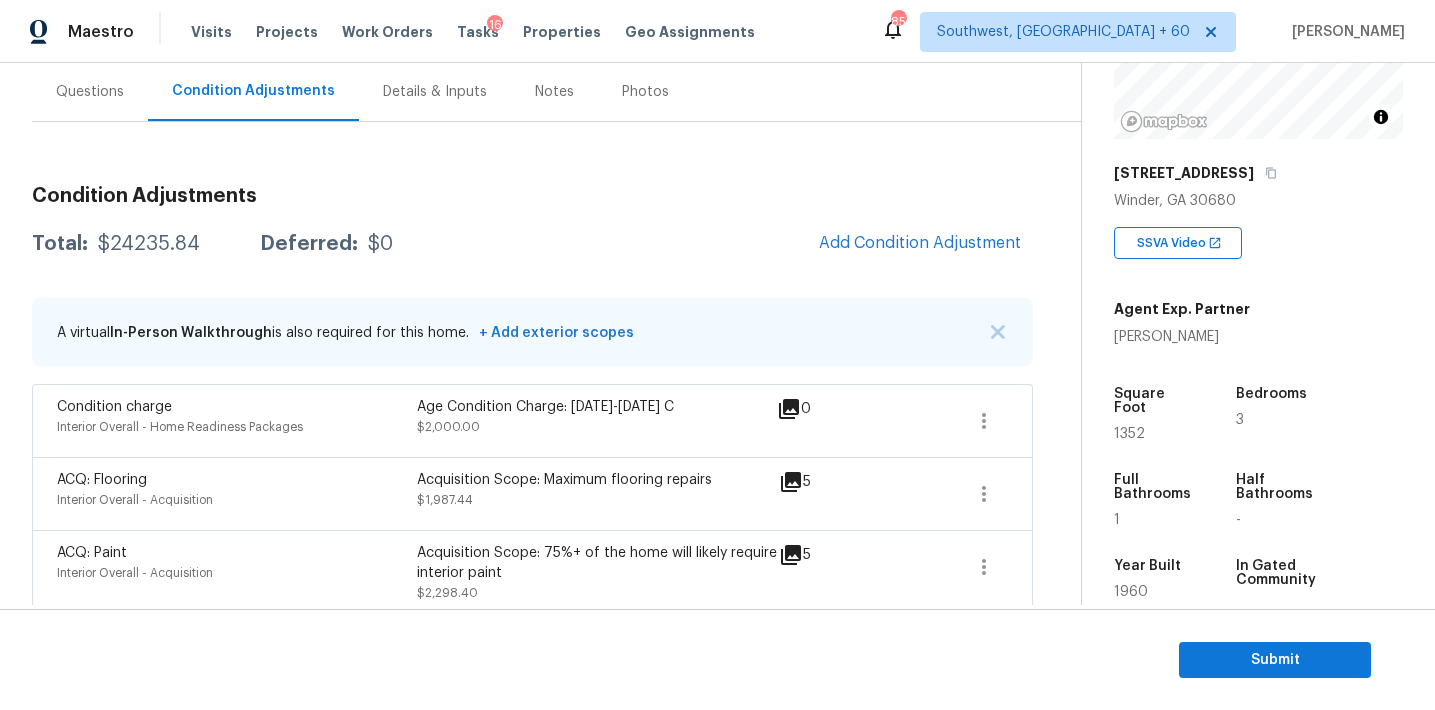 click on "Condition Adjustments Total:  $24235.84 Deferred:  $0 Add Condition Adjustment A virtual  In-Person Walkthrough  is also required for this home.   + Add exterior scopes Condition charge Interior Overall - Home Readiness Packages Age Condition Charge: 1922-1978 C	 $2,000.00   0 ACQ: Flooring Interior Overall - Acquisition Acquisition Scope: Maximum flooring repairs $1,987.44   5 ACQ: Paint Interior Overall - Acquisition Acquisition Scope: 75%+ of the home will likely require interior paint $2,298.40   5 Drywall Interior Overall - Walls and Ceiling Wood panelling $450.00   4 Bathroom Plumbing Bathroom - Vanity Clean vanity sink $75.00   1 Bathroom Plumbing Bathroom - Plumbing Prep, mask, clean and refinish the tub/shower tile surround both all sides ensuring a complete and professional coverage. Haul away and dispose of all masking/debris properly. $700.00   3 Fencing Exterior Overall - Fencing Fencing Repairs $800.00   4 Concrete Repair Exterior Overall - Flatwork $1,500.00   4 Debris/garbage on site $2,000.00" at bounding box center [532, 1063] 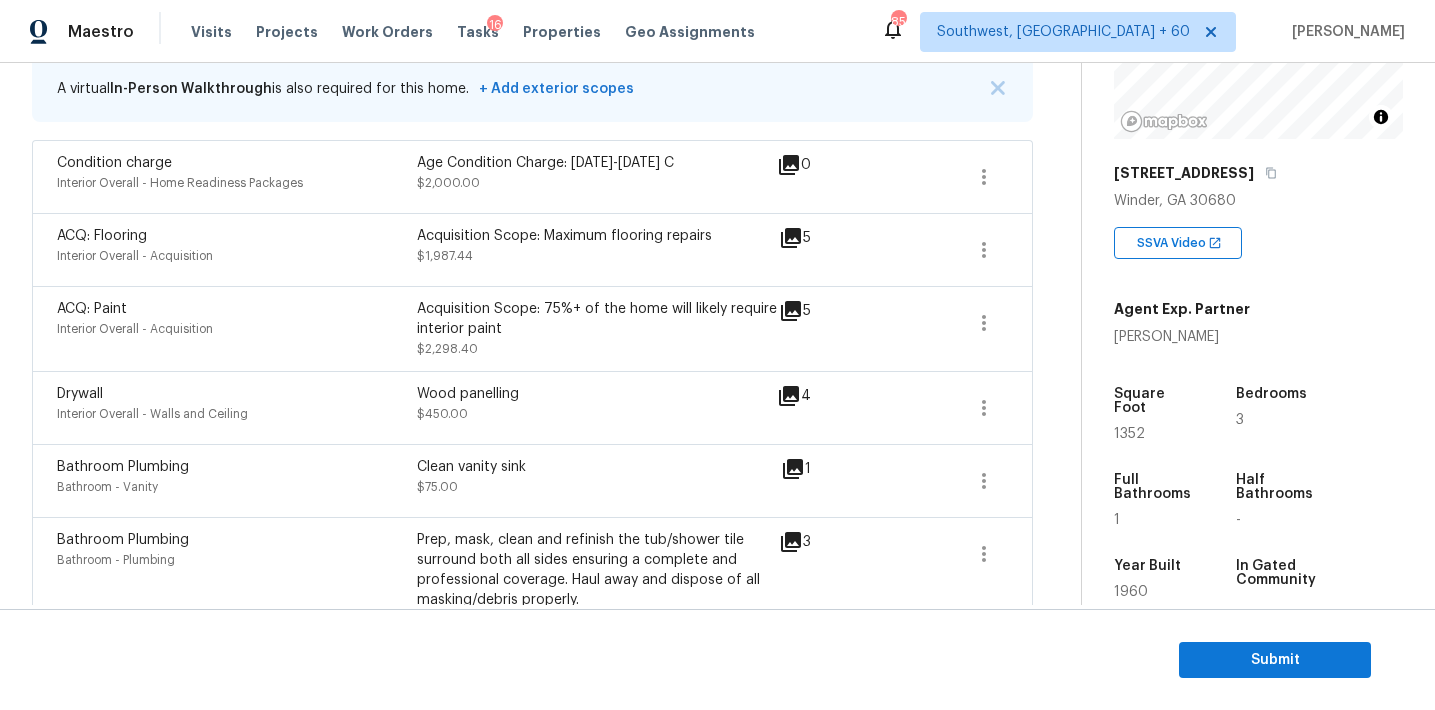 scroll, scrollTop: 417, scrollLeft: 0, axis: vertical 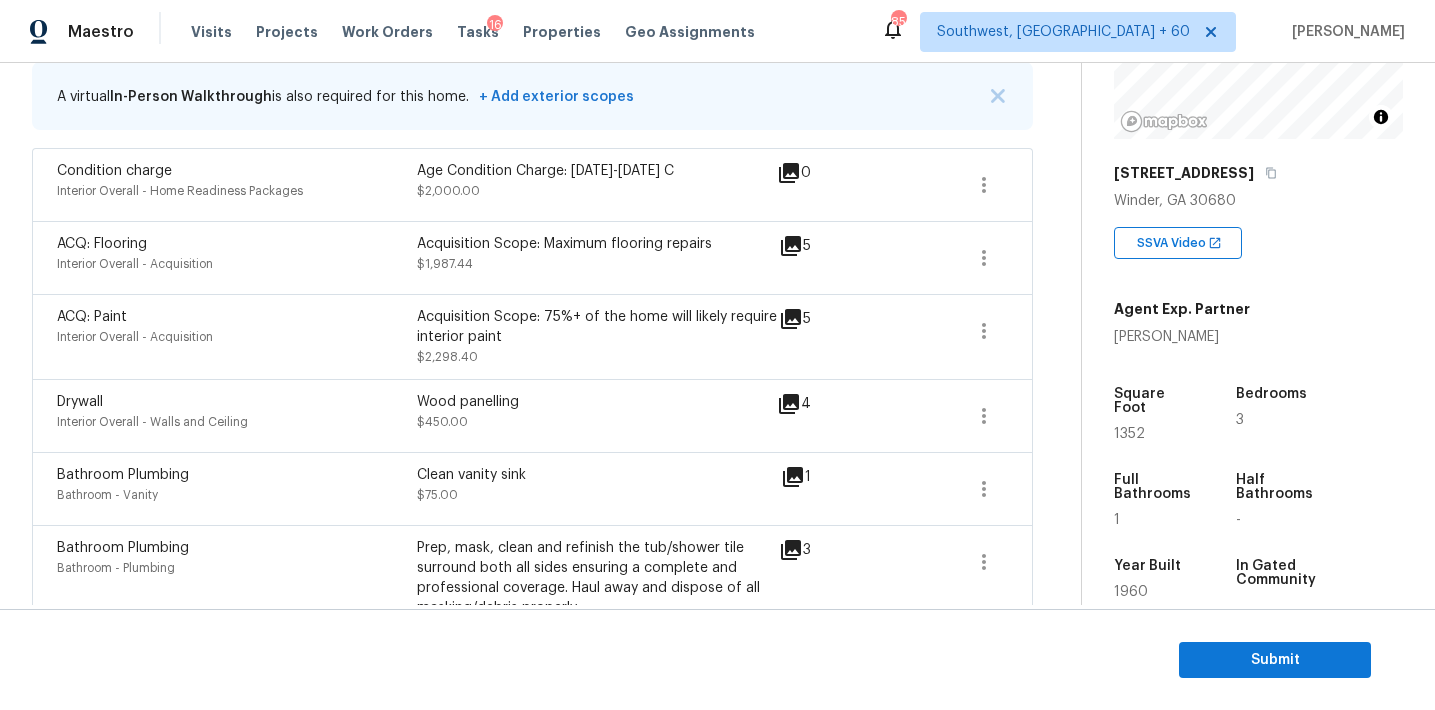 click on "Condition charge" at bounding box center (237, 171) 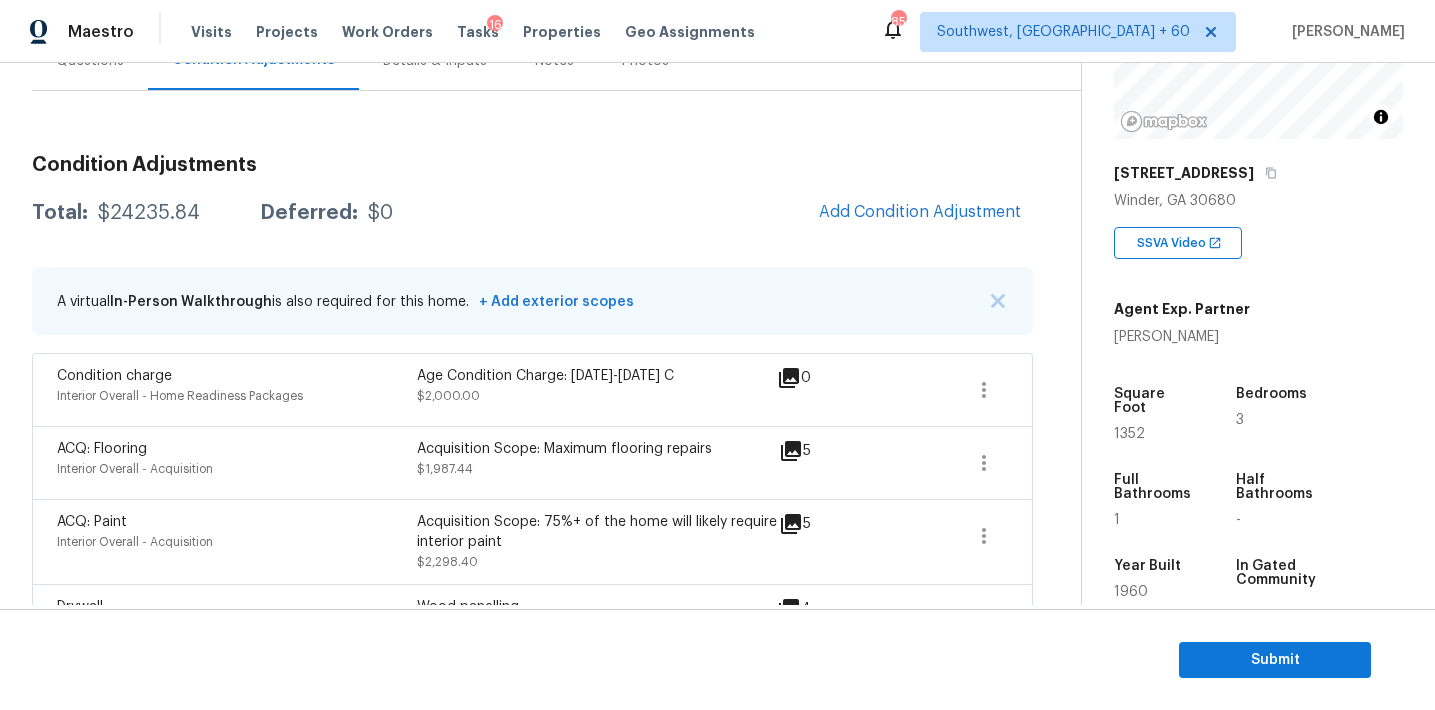 click on "Questions" at bounding box center [90, 60] 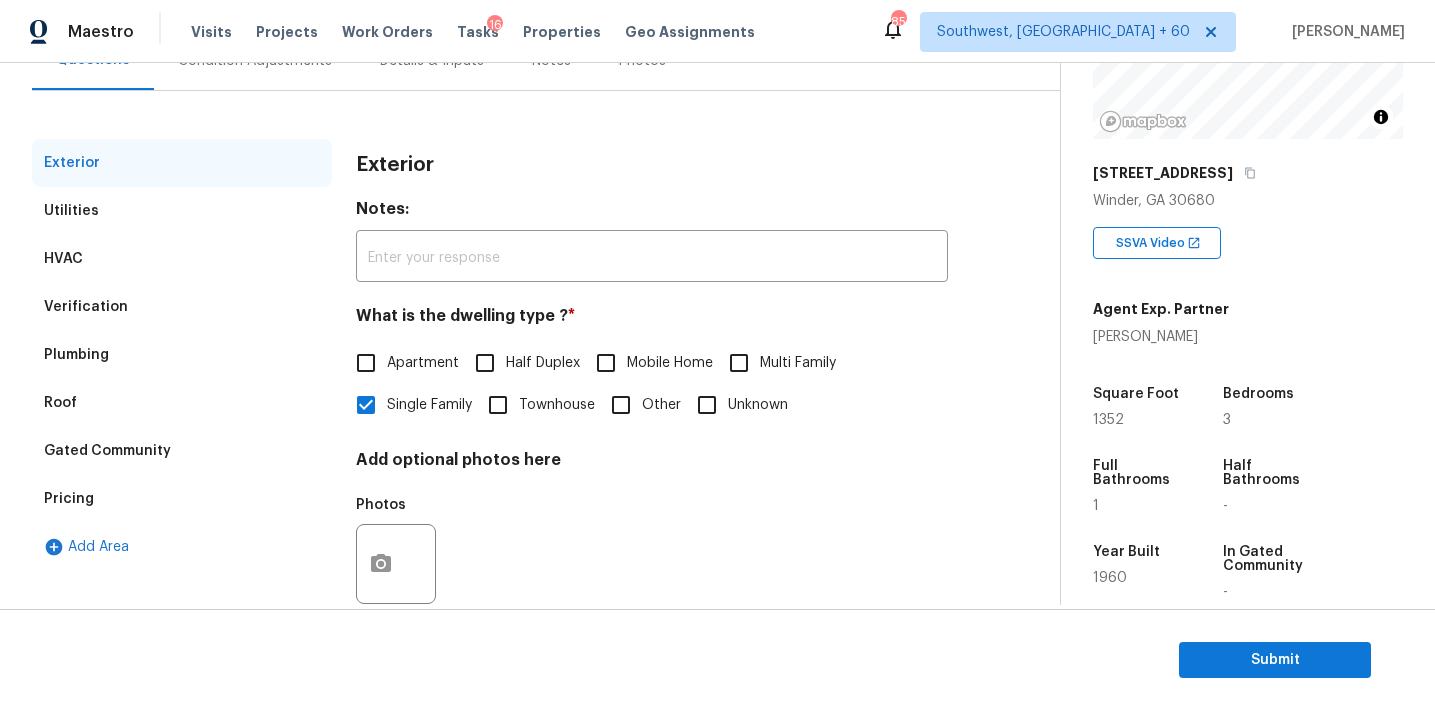 scroll, scrollTop: 211, scrollLeft: 0, axis: vertical 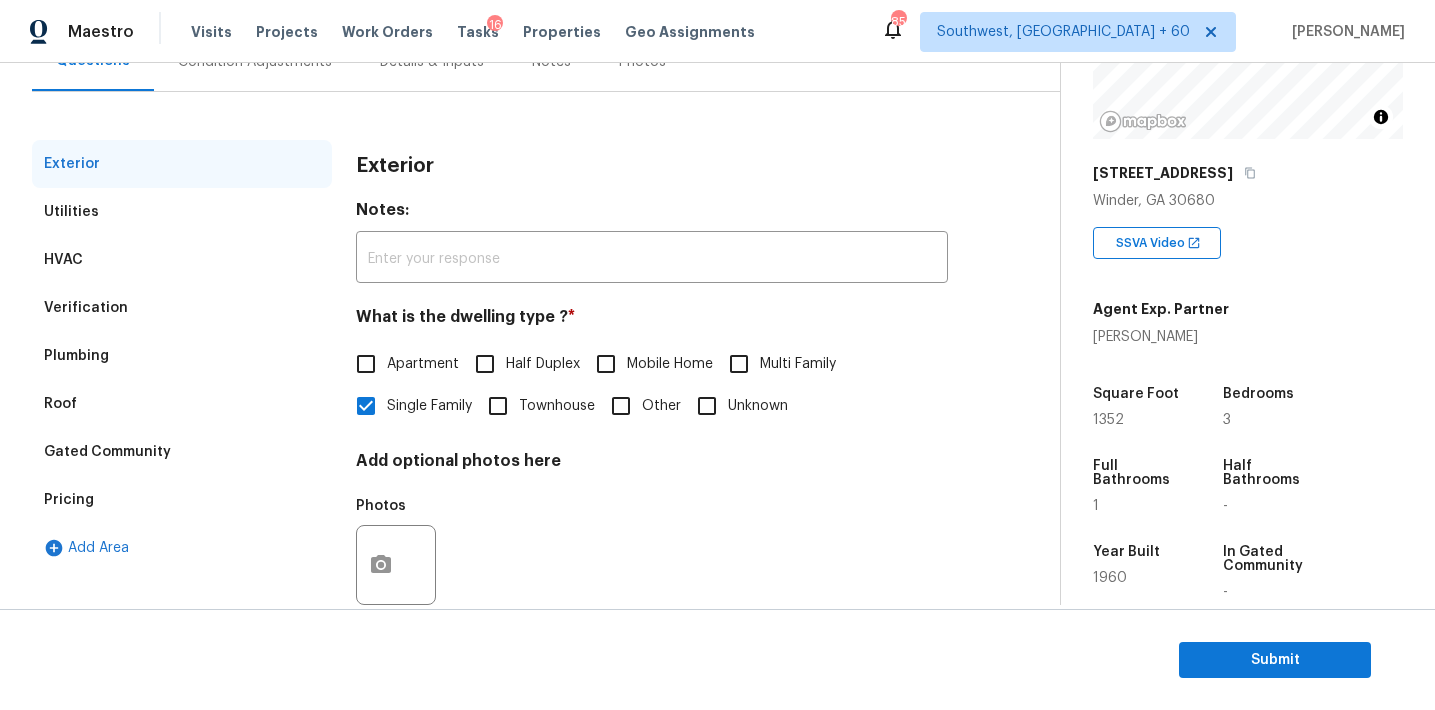 click on "Pricing" at bounding box center [182, 500] 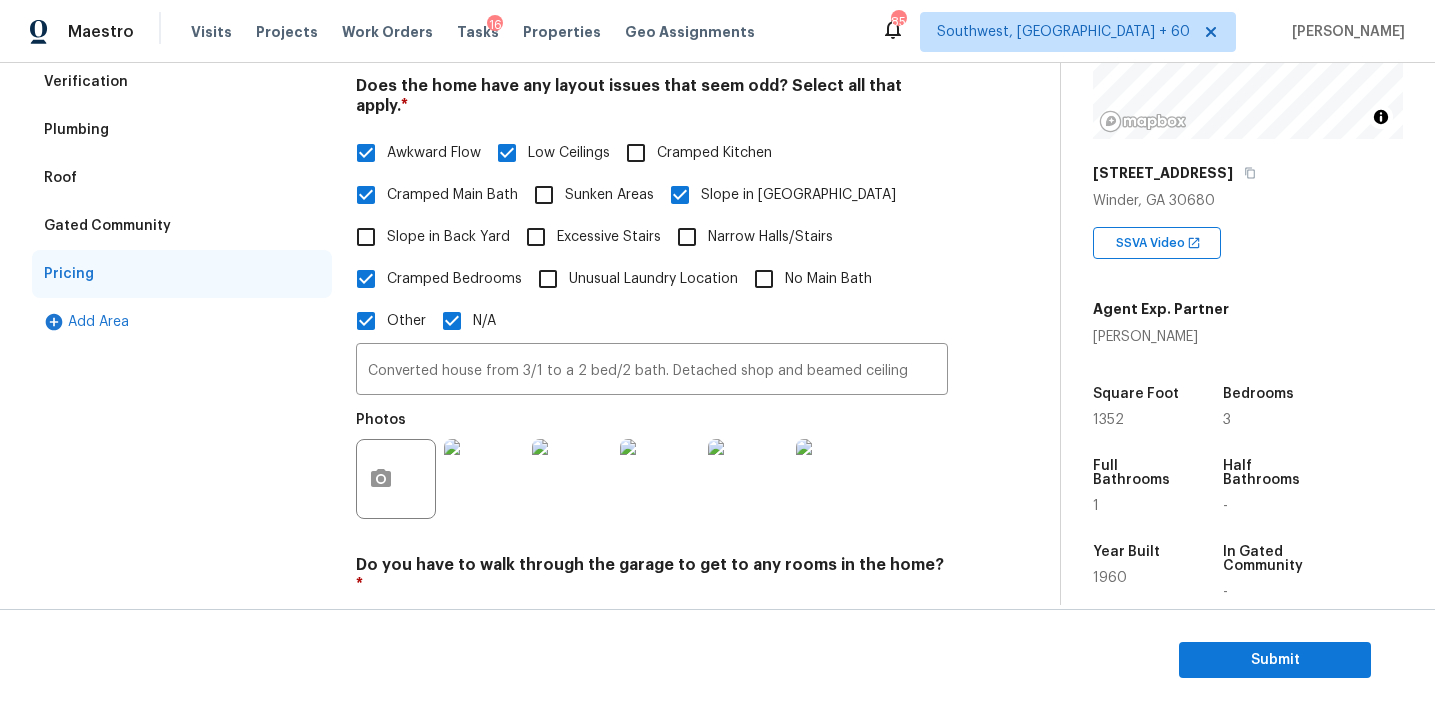 scroll, scrollTop: 335, scrollLeft: 0, axis: vertical 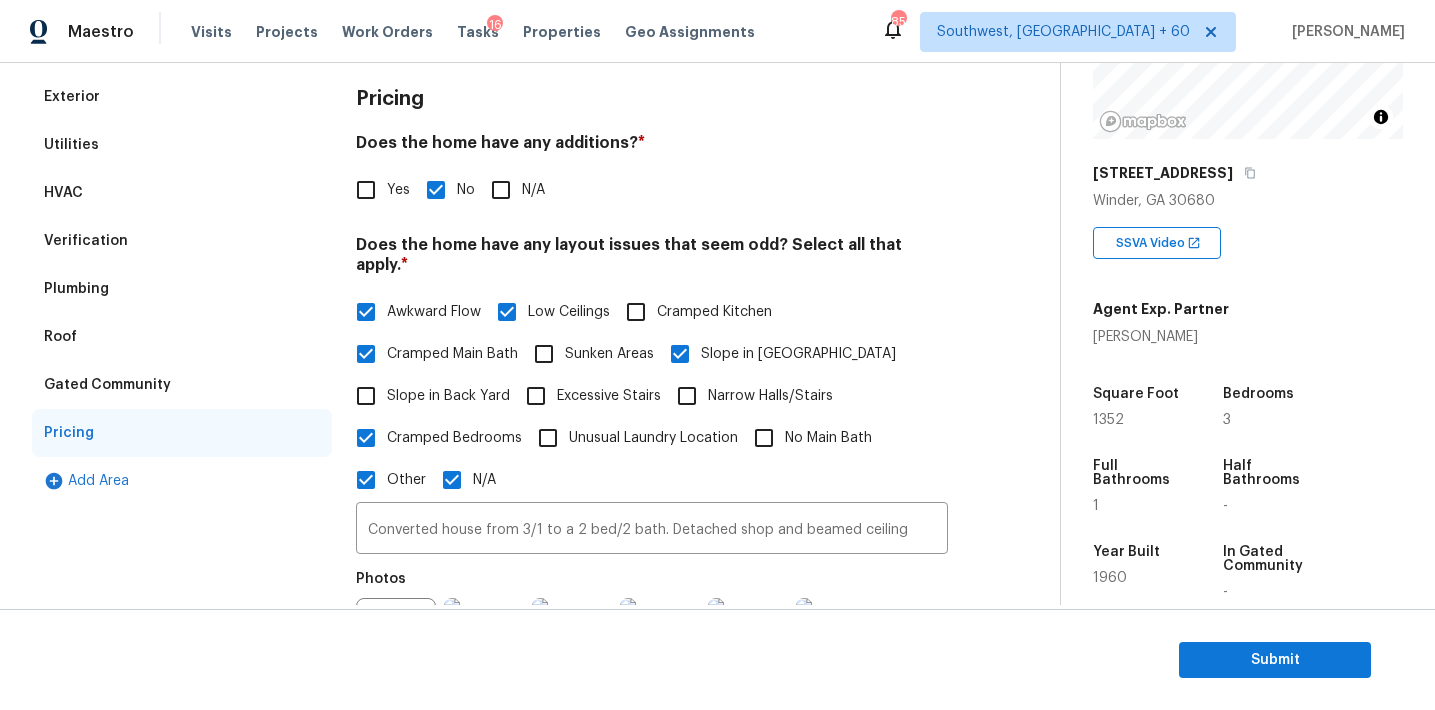 click on "Gated Community" at bounding box center (182, 385) 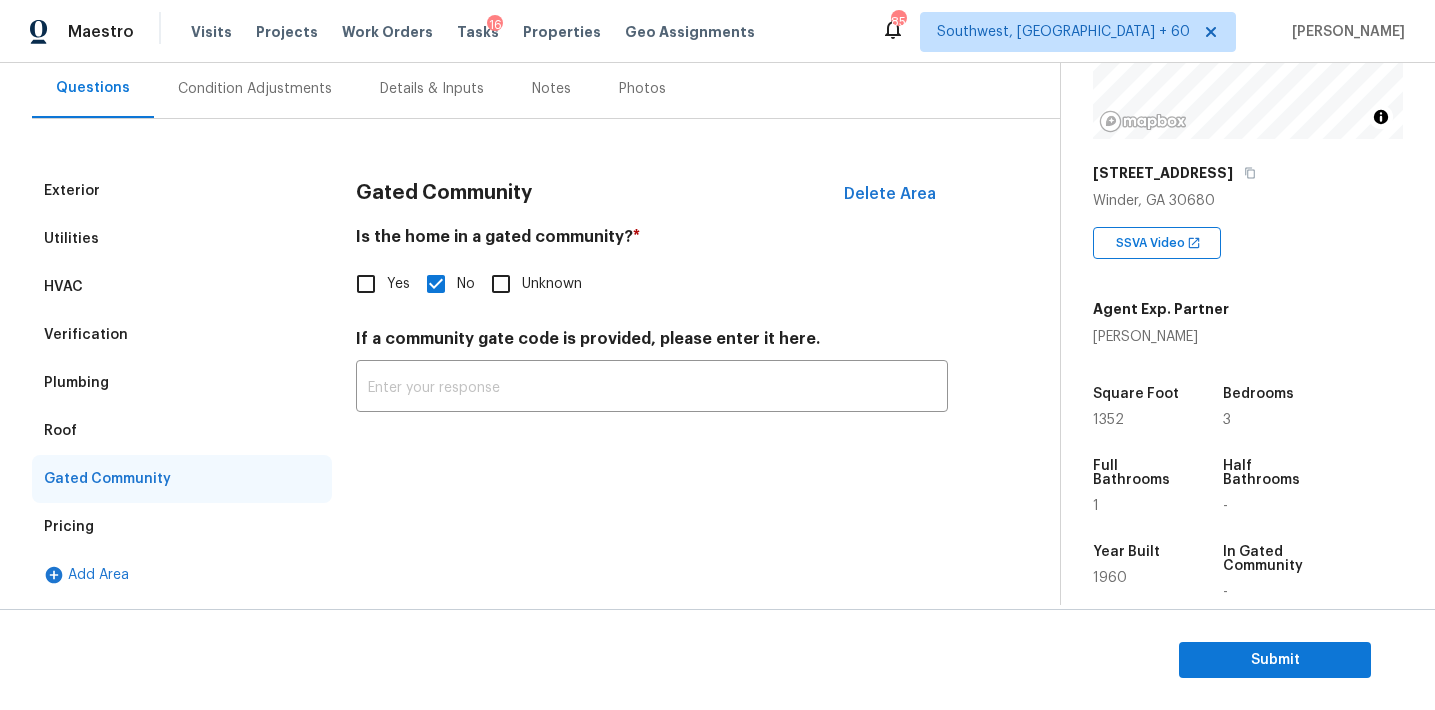 scroll, scrollTop: 184, scrollLeft: 0, axis: vertical 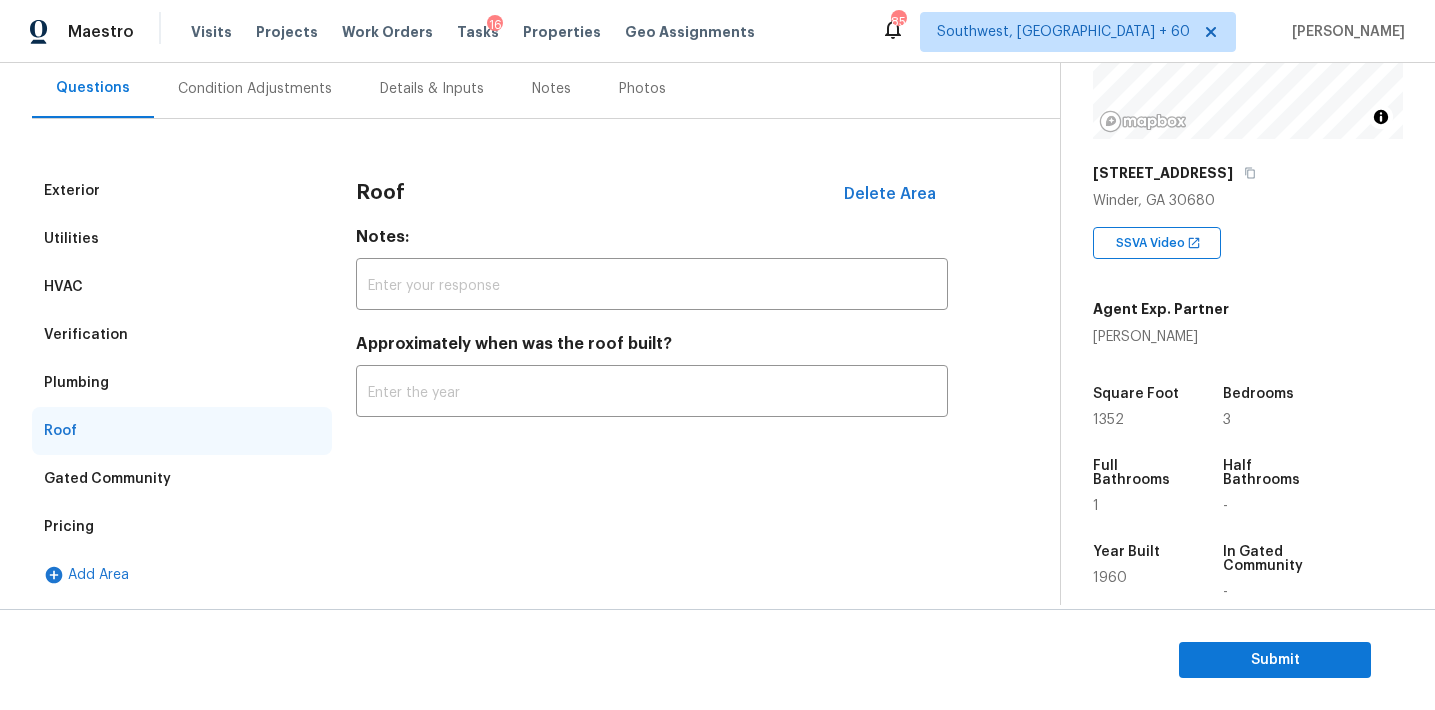 click on "Plumbing" at bounding box center (76, 383) 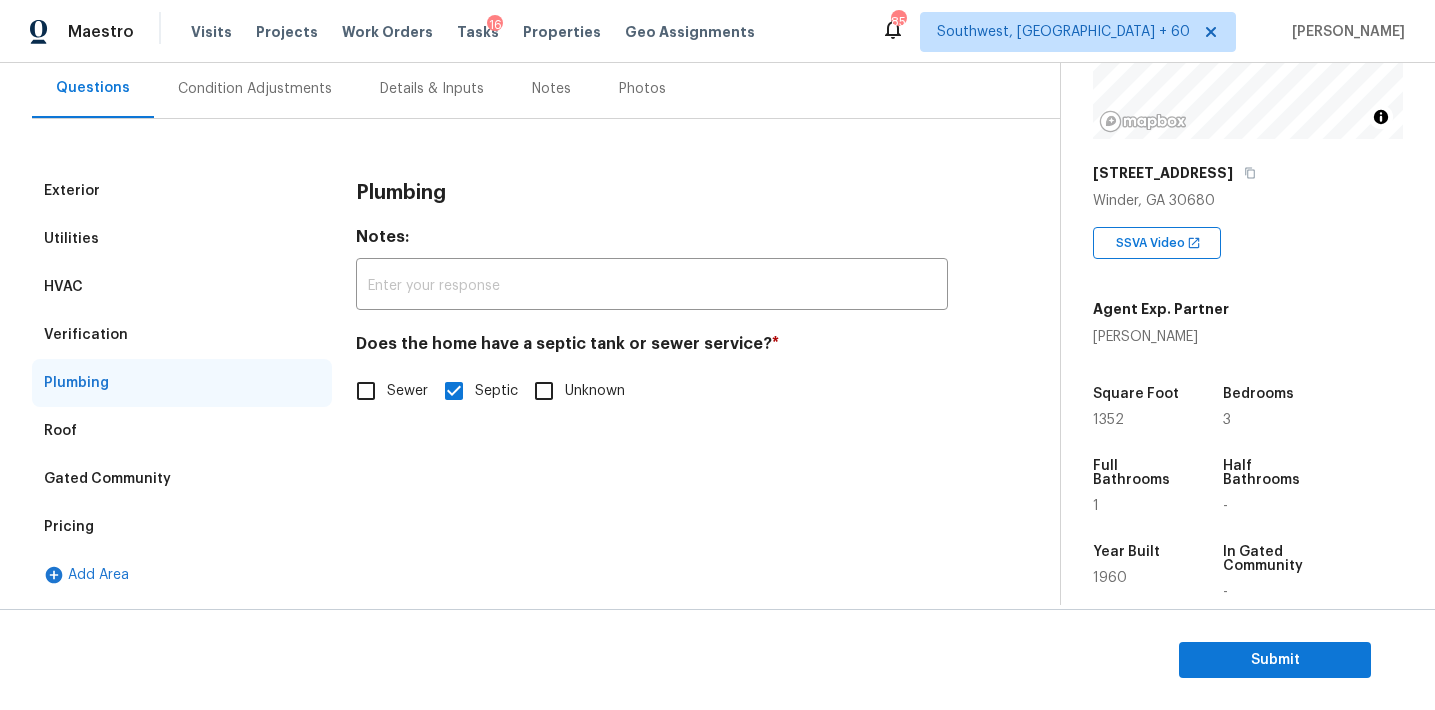 click on "Verification" at bounding box center [182, 335] 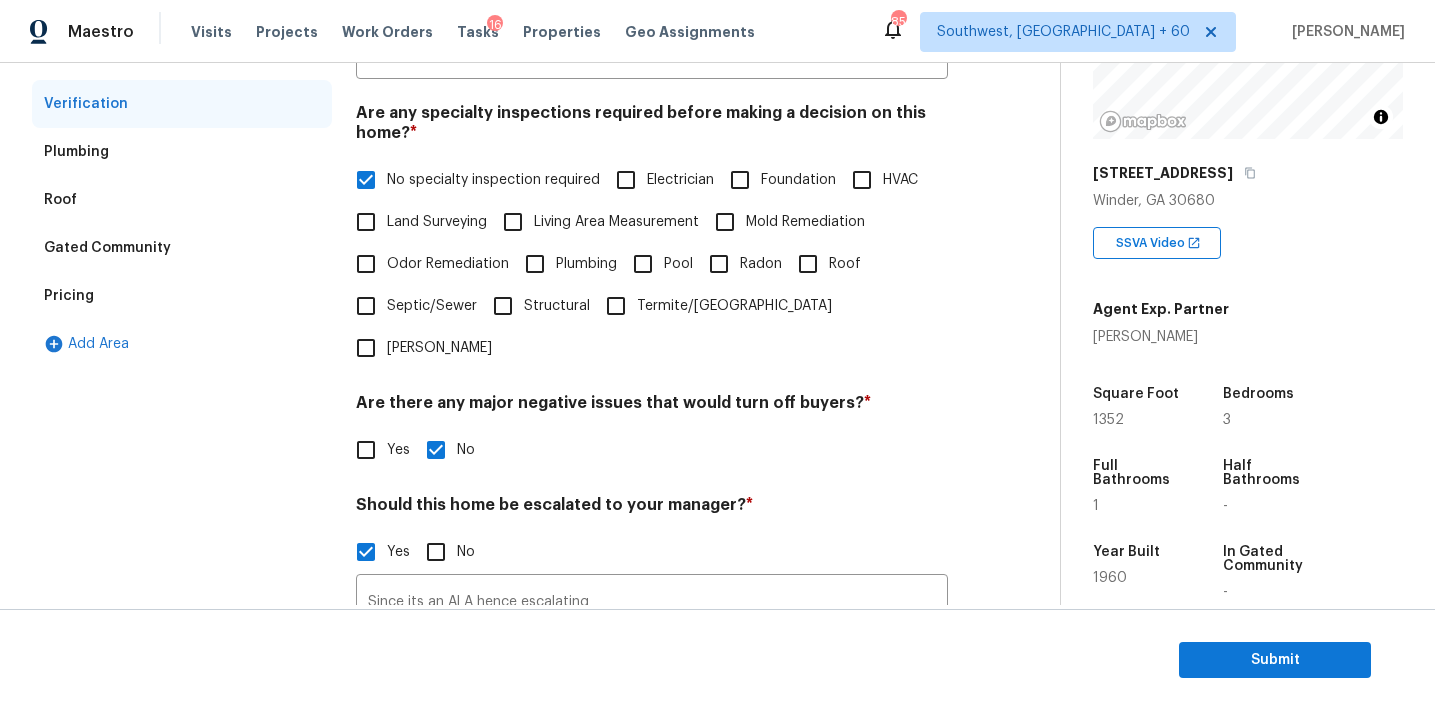 scroll, scrollTop: 322, scrollLeft: 0, axis: vertical 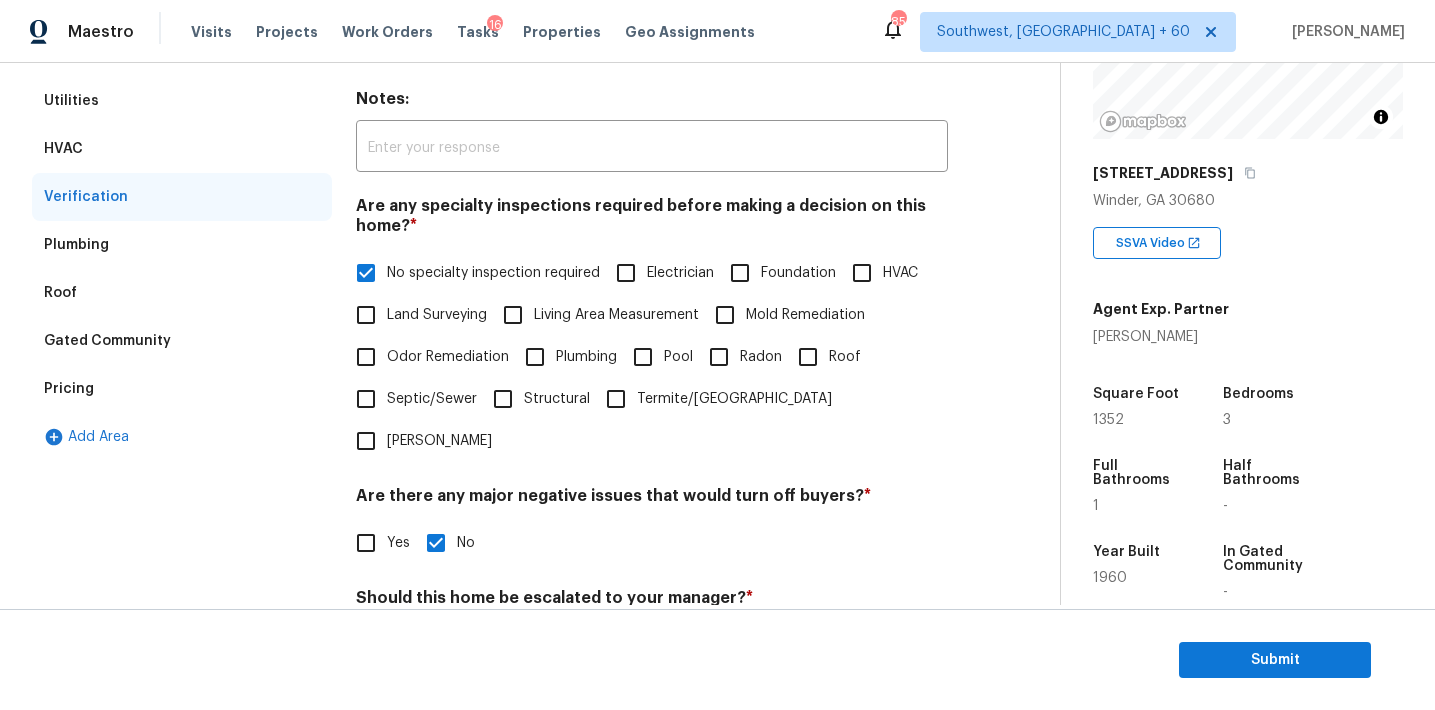 click on "HVAC" at bounding box center [182, 149] 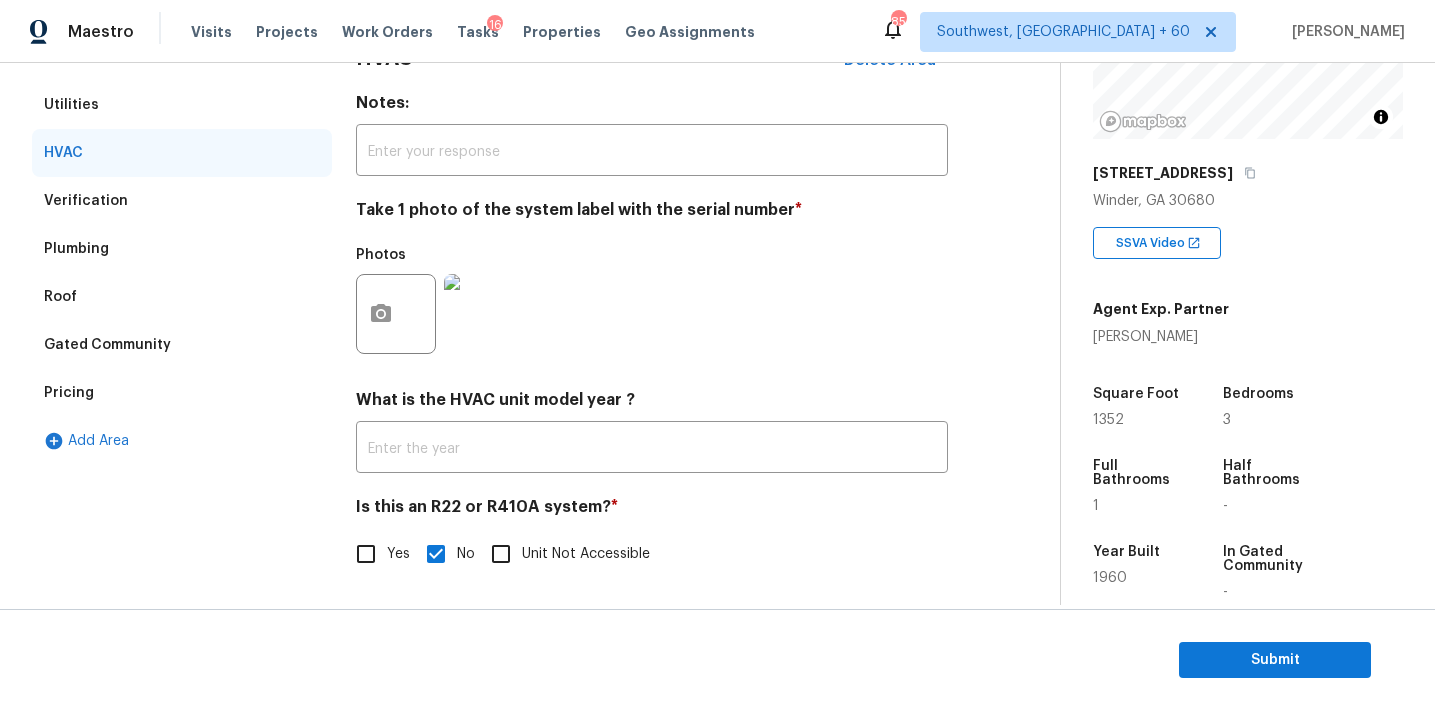 click on "Utilities" at bounding box center (182, 105) 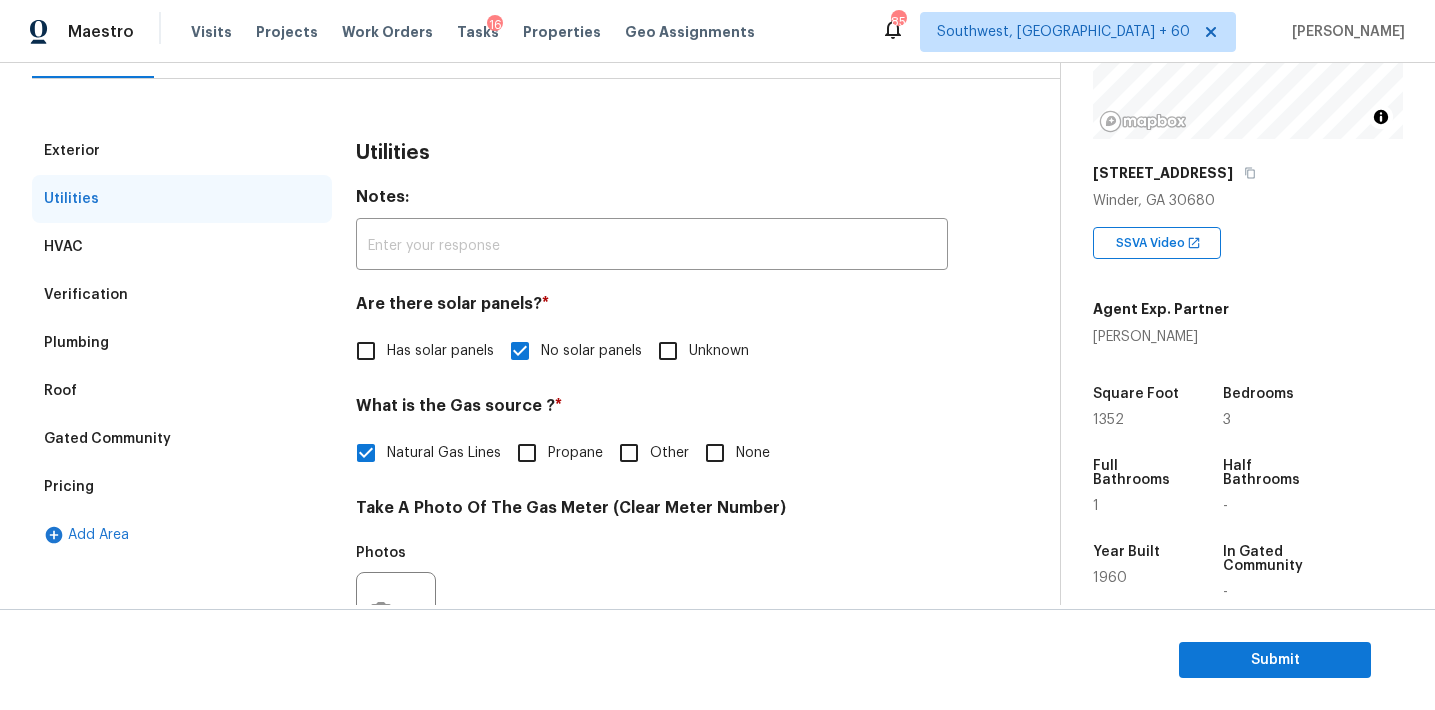 click on "Exterior" at bounding box center (182, 151) 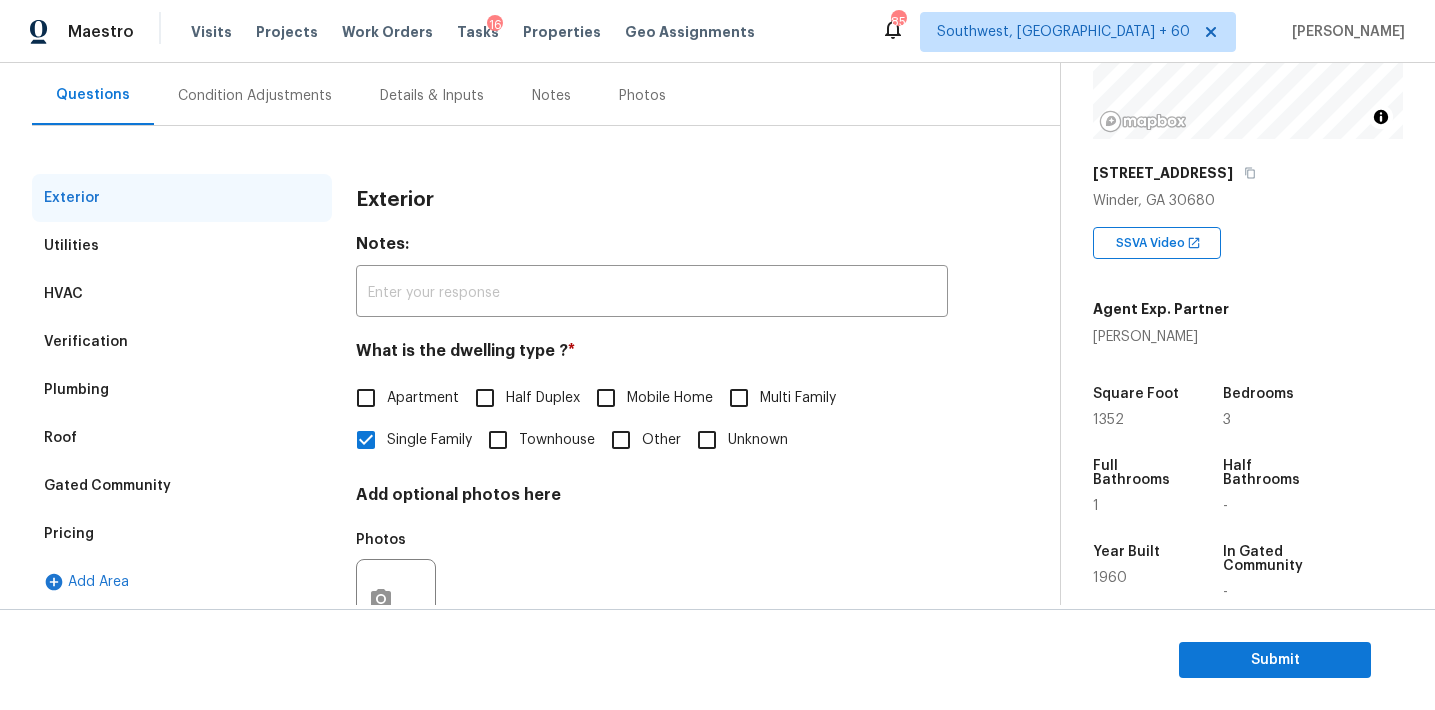 scroll, scrollTop: 169, scrollLeft: 0, axis: vertical 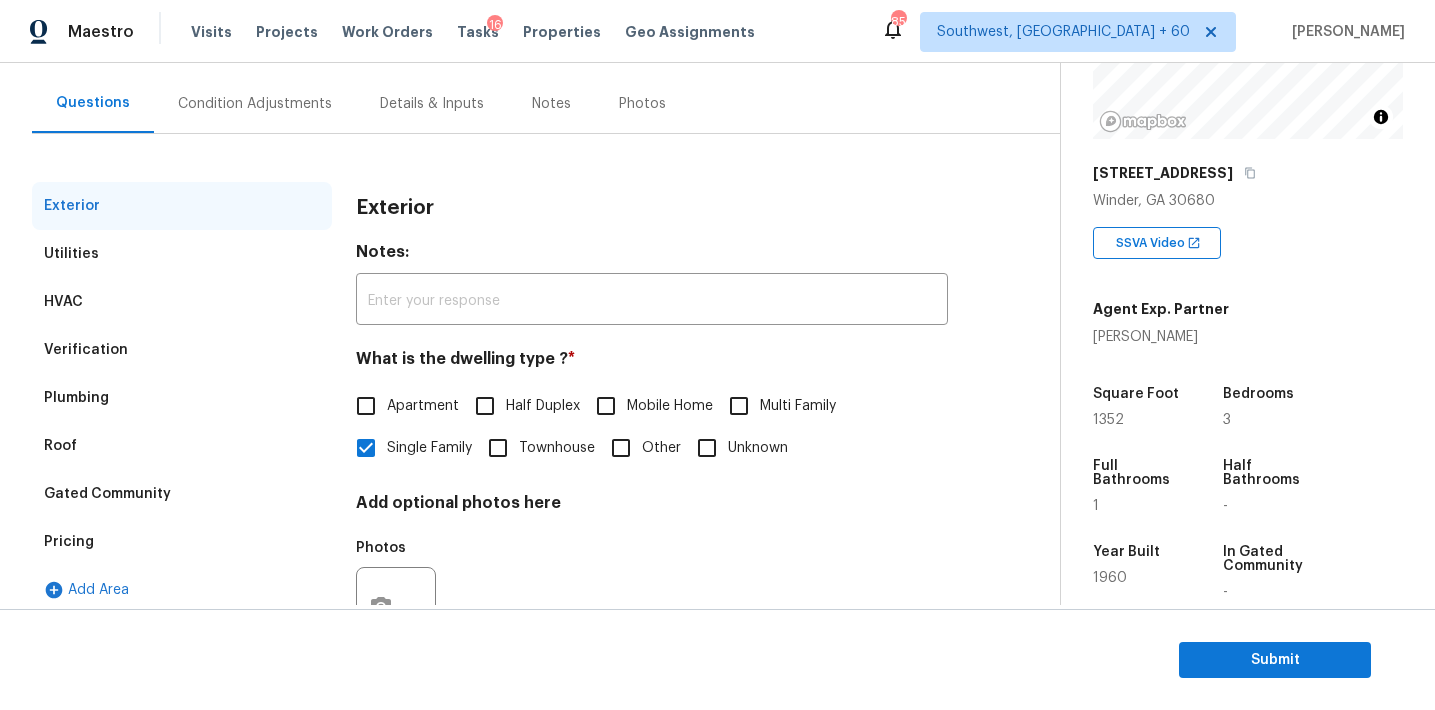 click on "Verification" at bounding box center [182, 350] 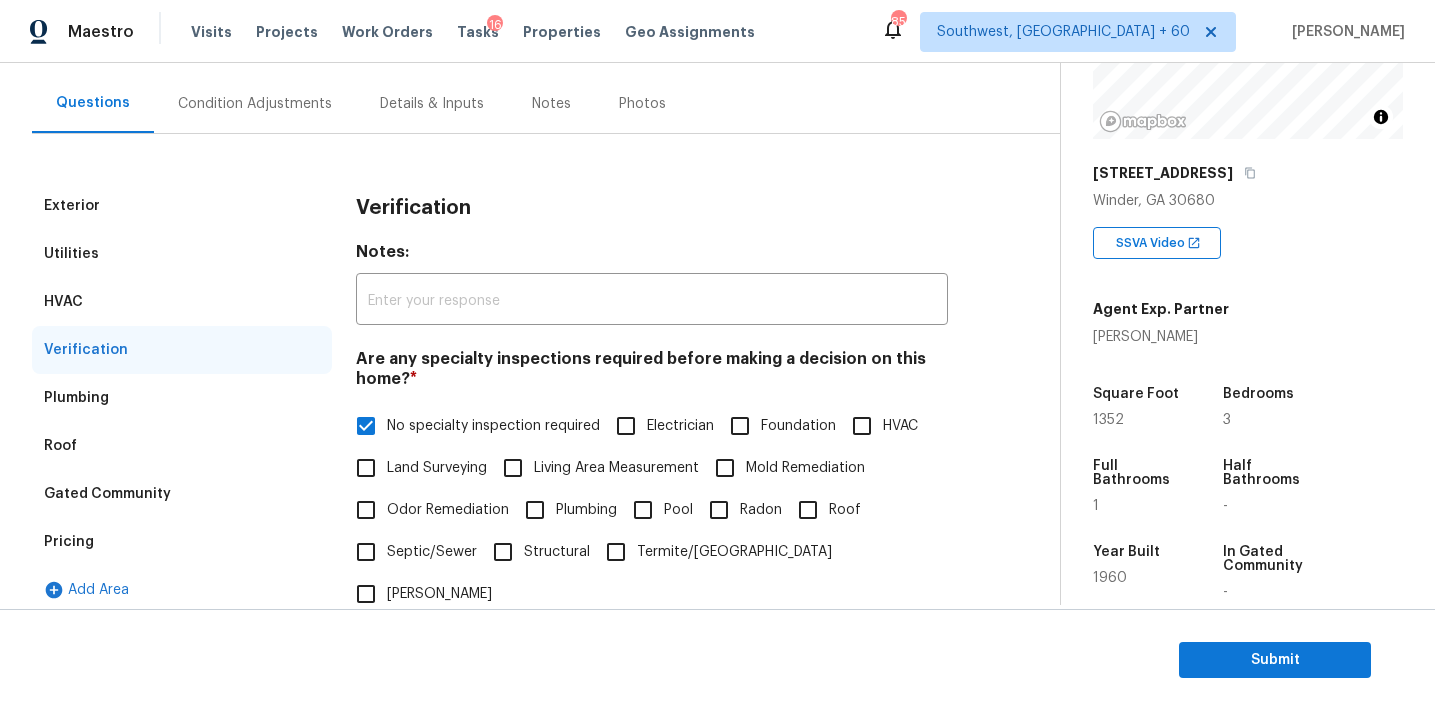 click on "Structural" at bounding box center (557, 552) 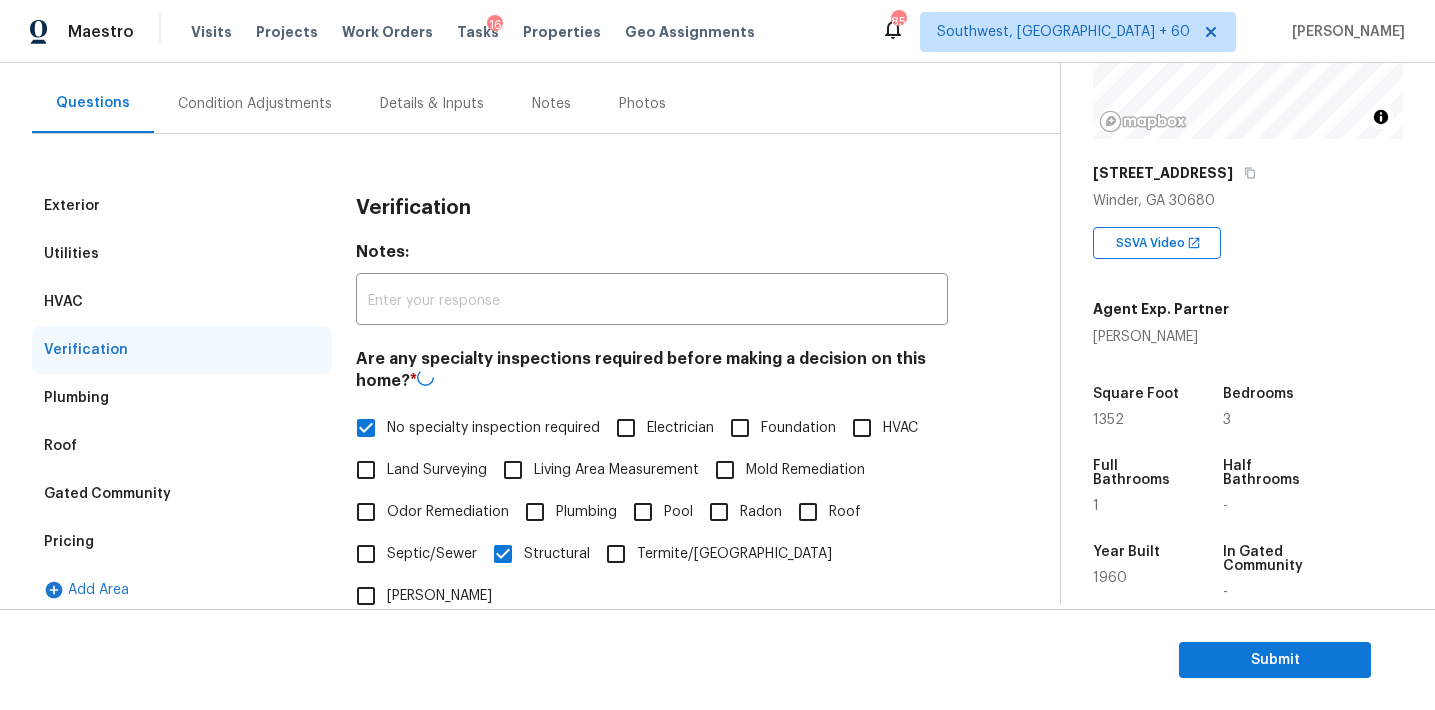 click on "No specialty inspection required" at bounding box center (472, 428) 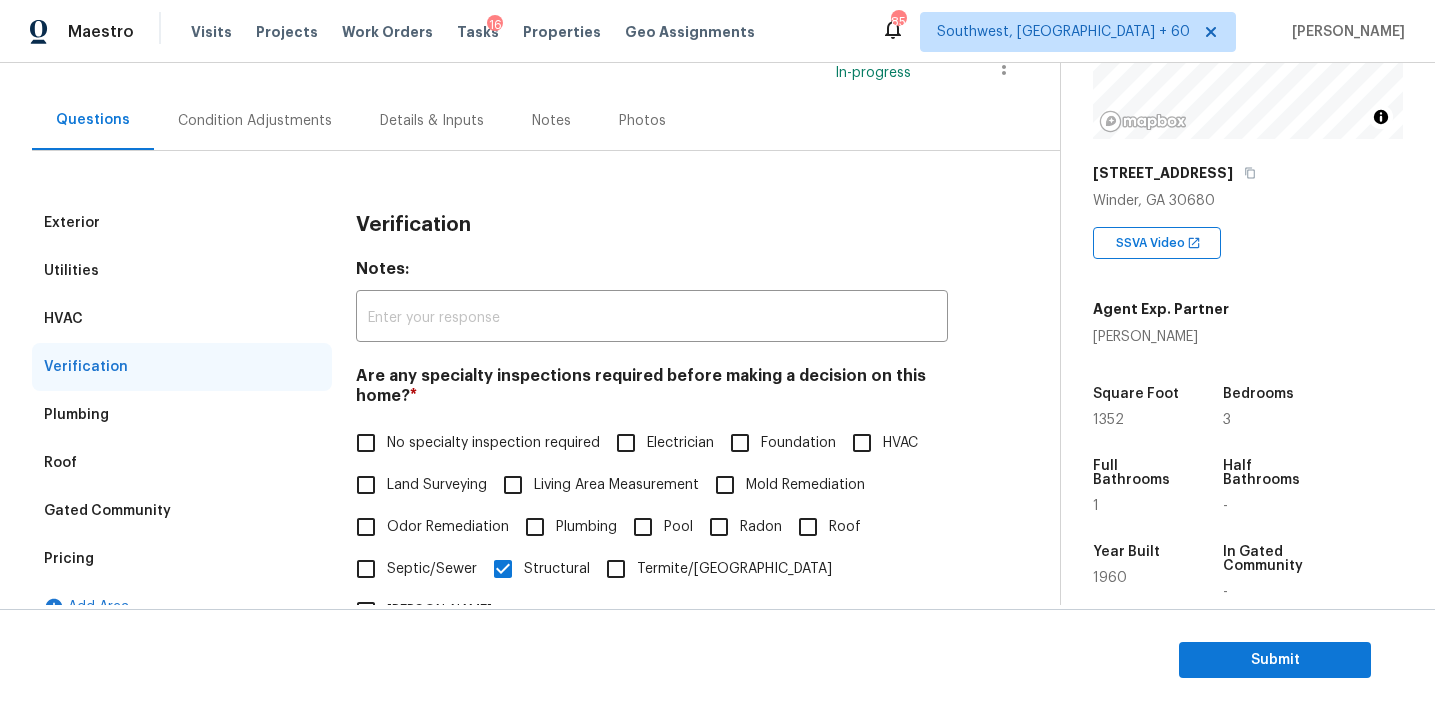 scroll, scrollTop: 178, scrollLeft: 0, axis: vertical 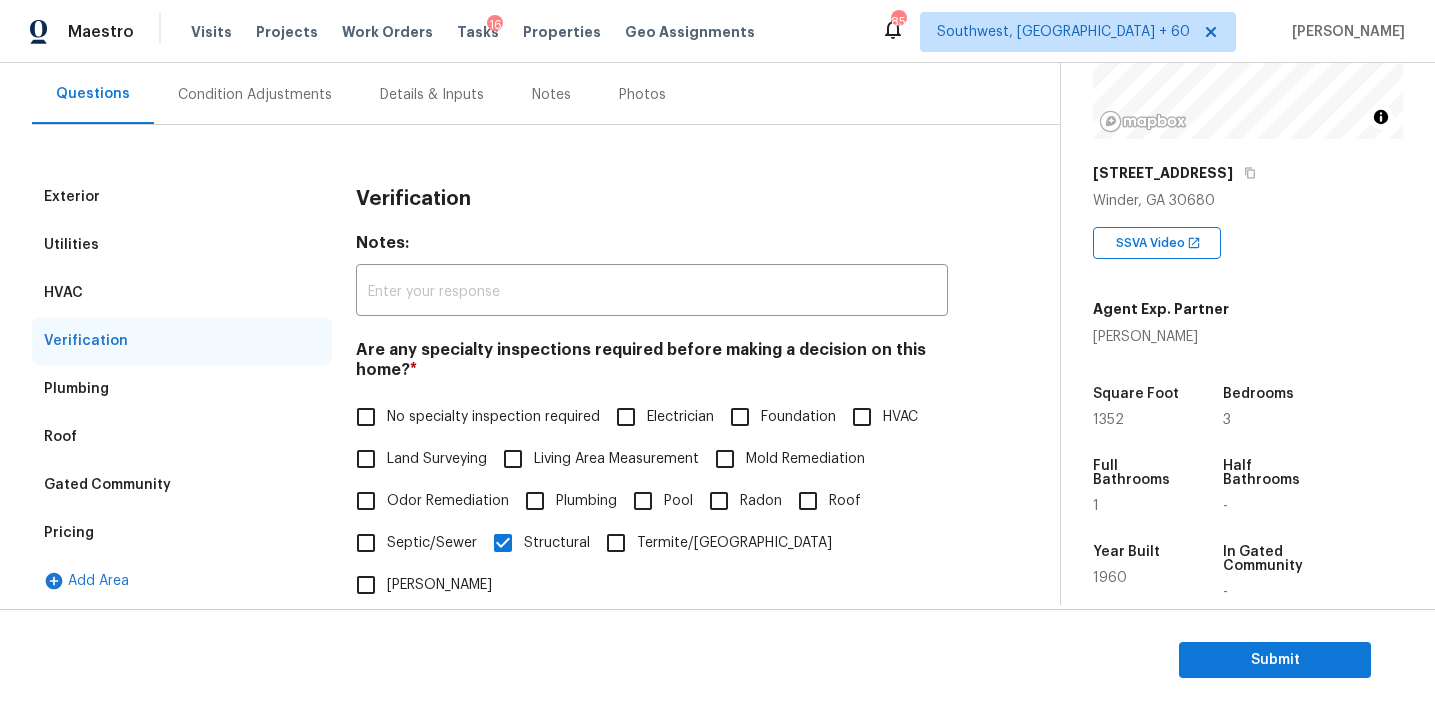 click on "Condition Adjustments" at bounding box center [255, 95] 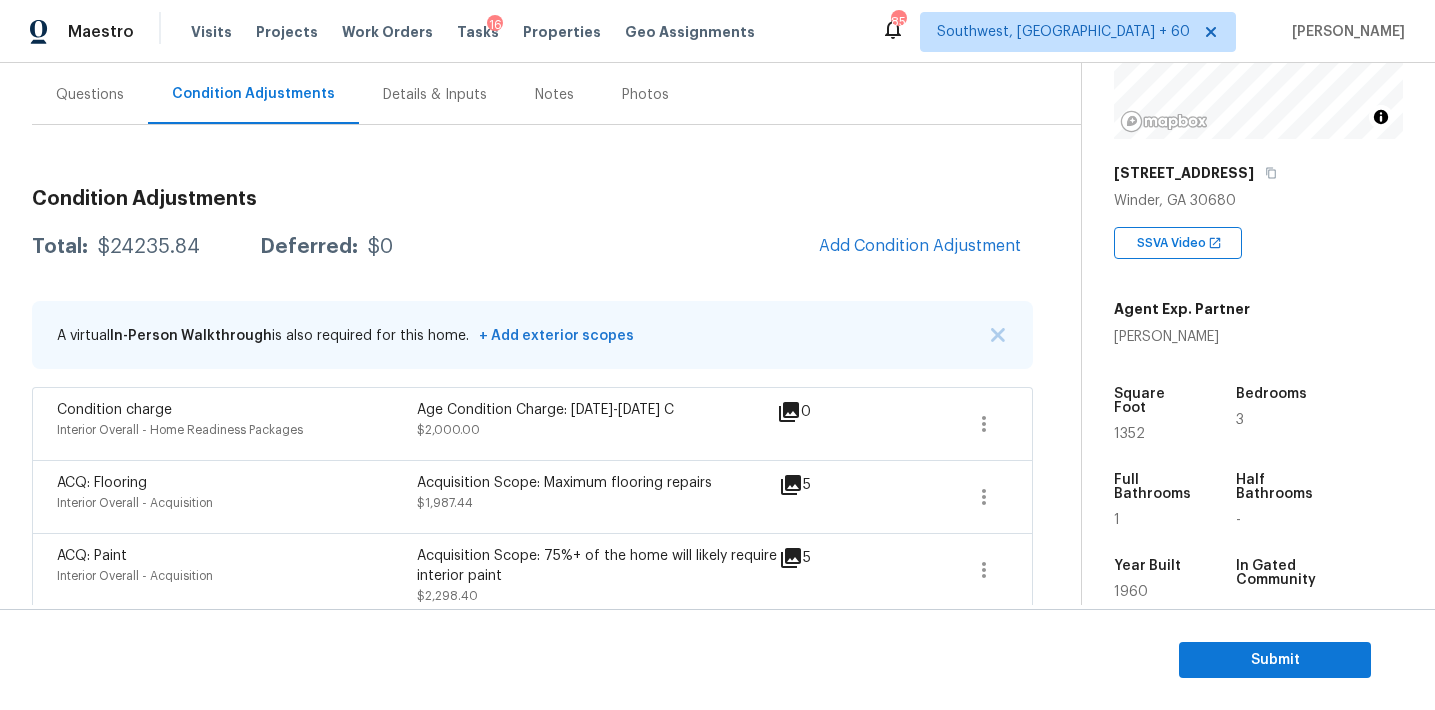 scroll, scrollTop: 183, scrollLeft: 0, axis: vertical 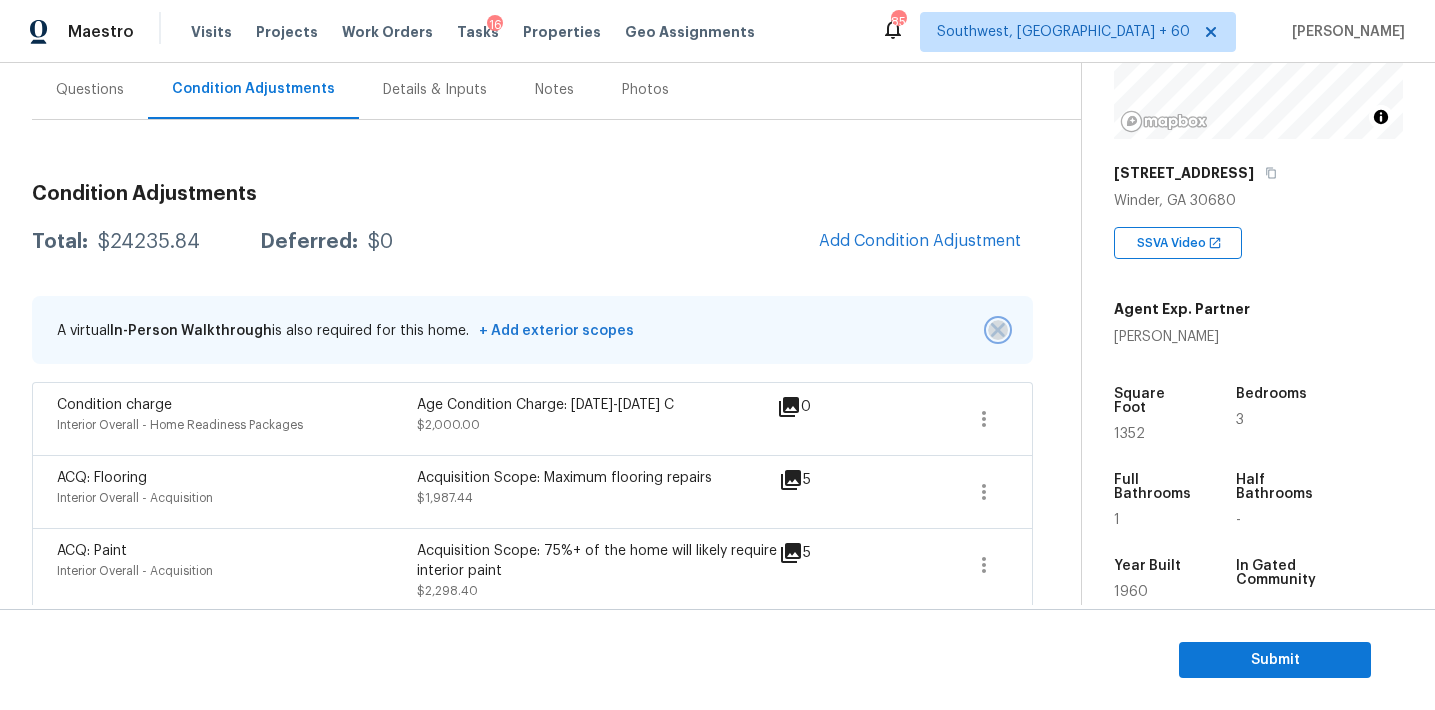 click at bounding box center (998, 330) 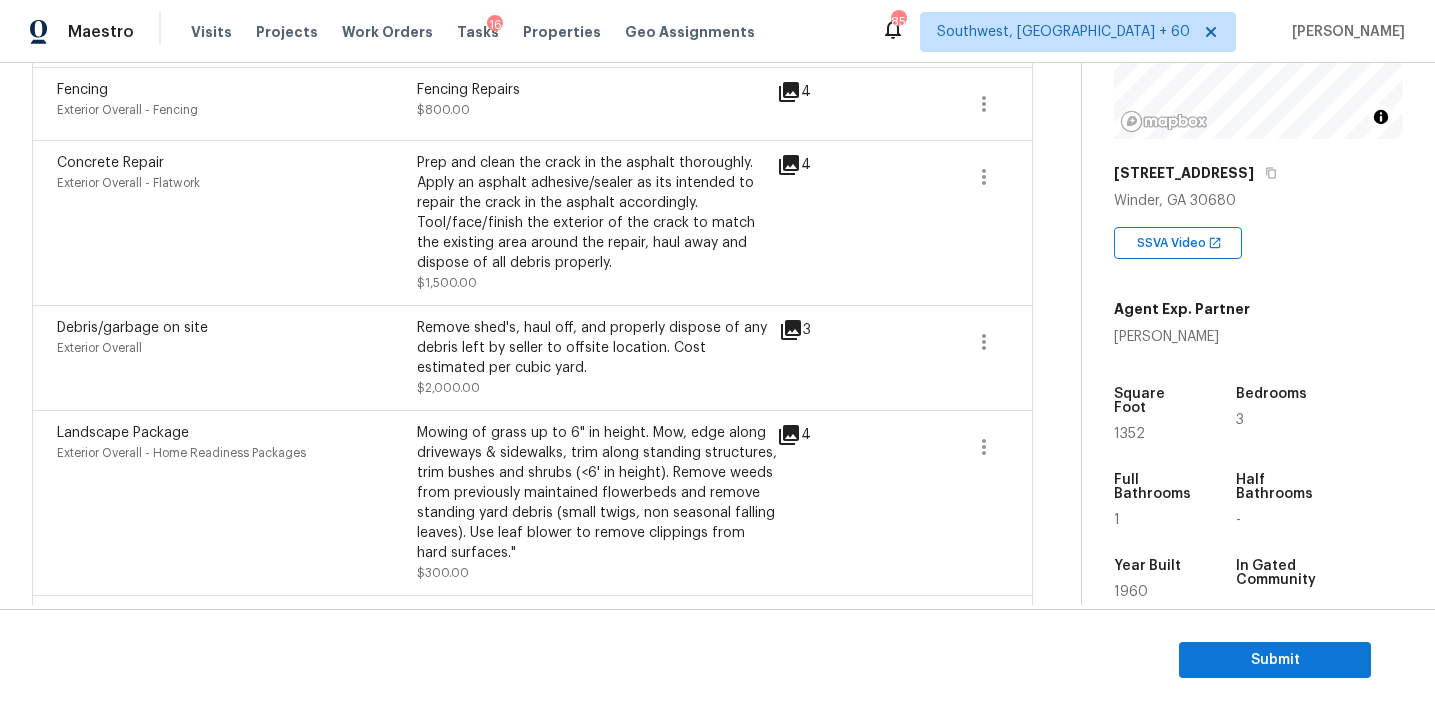 scroll, scrollTop: 1424, scrollLeft: 0, axis: vertical 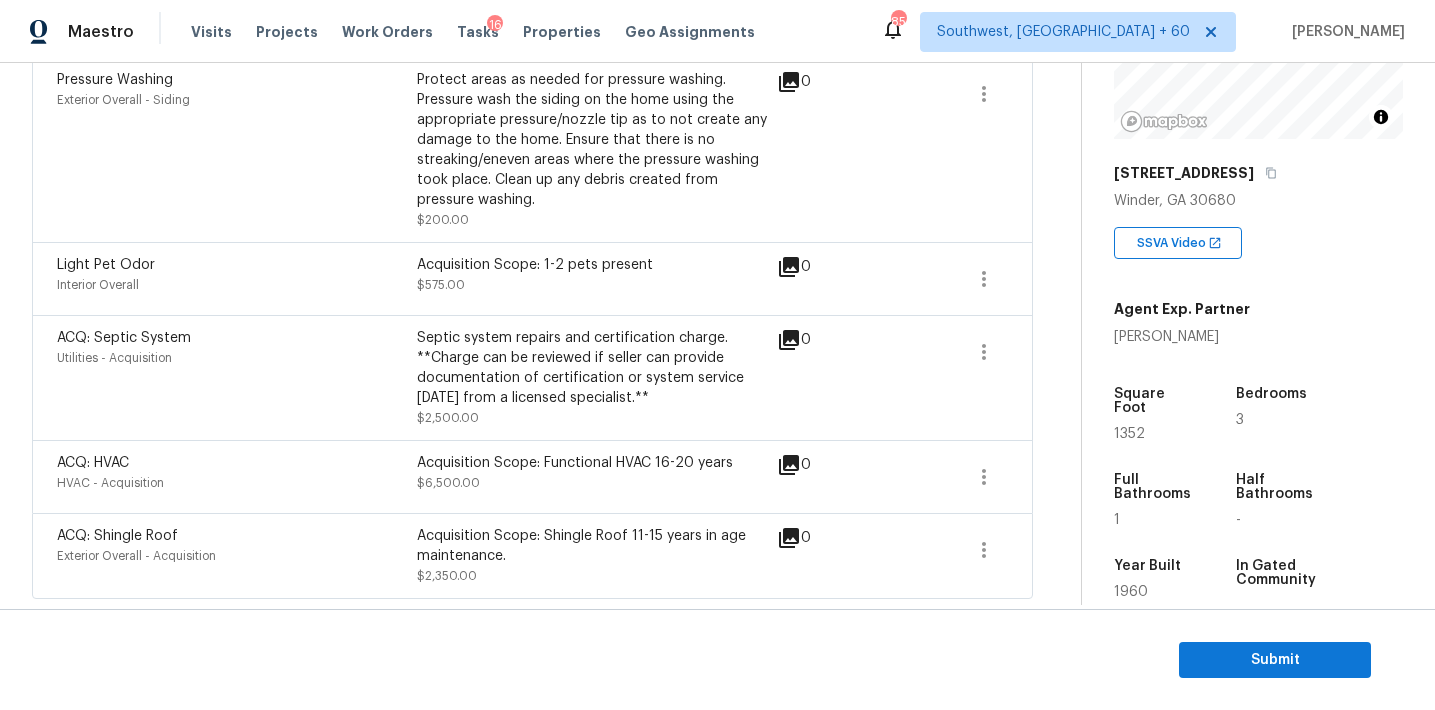 click on "Septic system repairs and certification charge. **Charge can be reviewed if seller can provide documentation of certification or system service within 2 years from a licensed specialist.**" at bounding box center [597, 368] 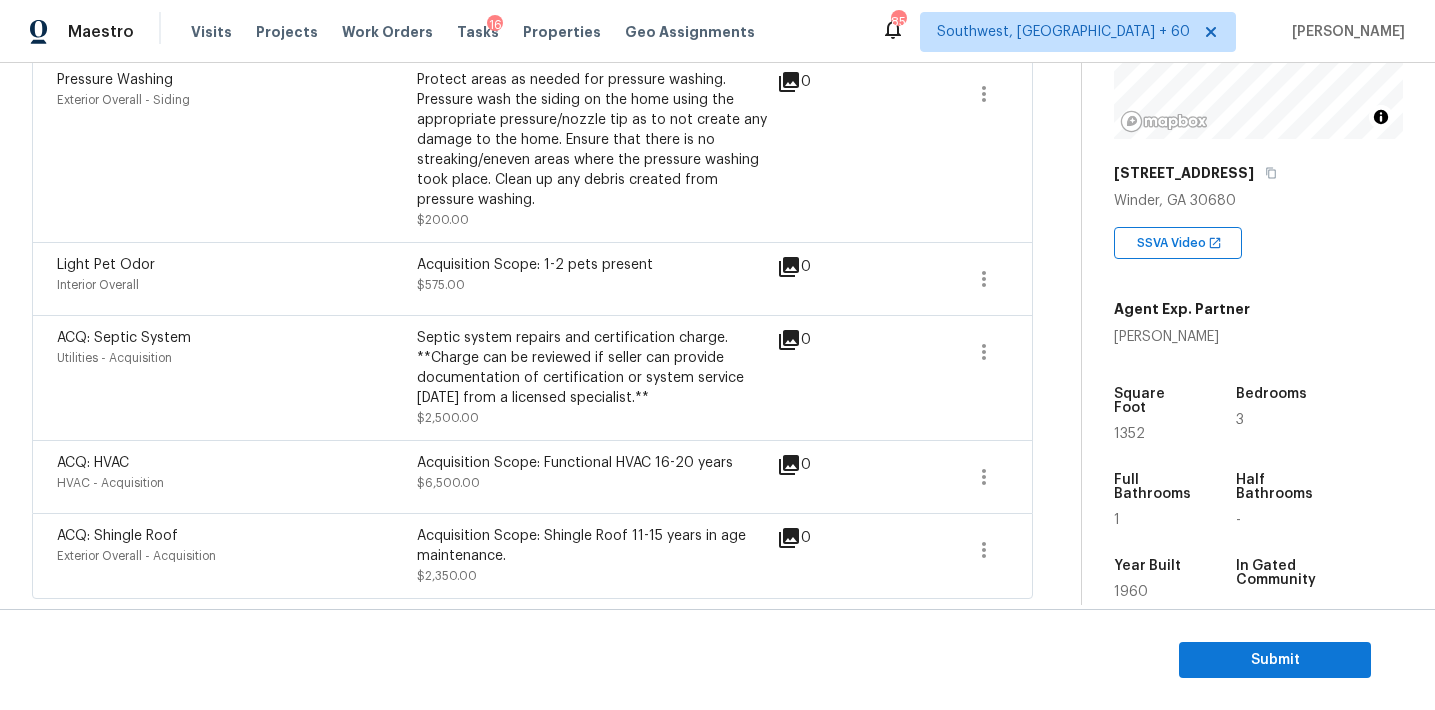 click on "Septic system repairs and certification charge. **Charge can be reviewed if seller can provide documentation of certification or system service within 2 years from a licensed specialist.**" at bounding box center [597, 368] 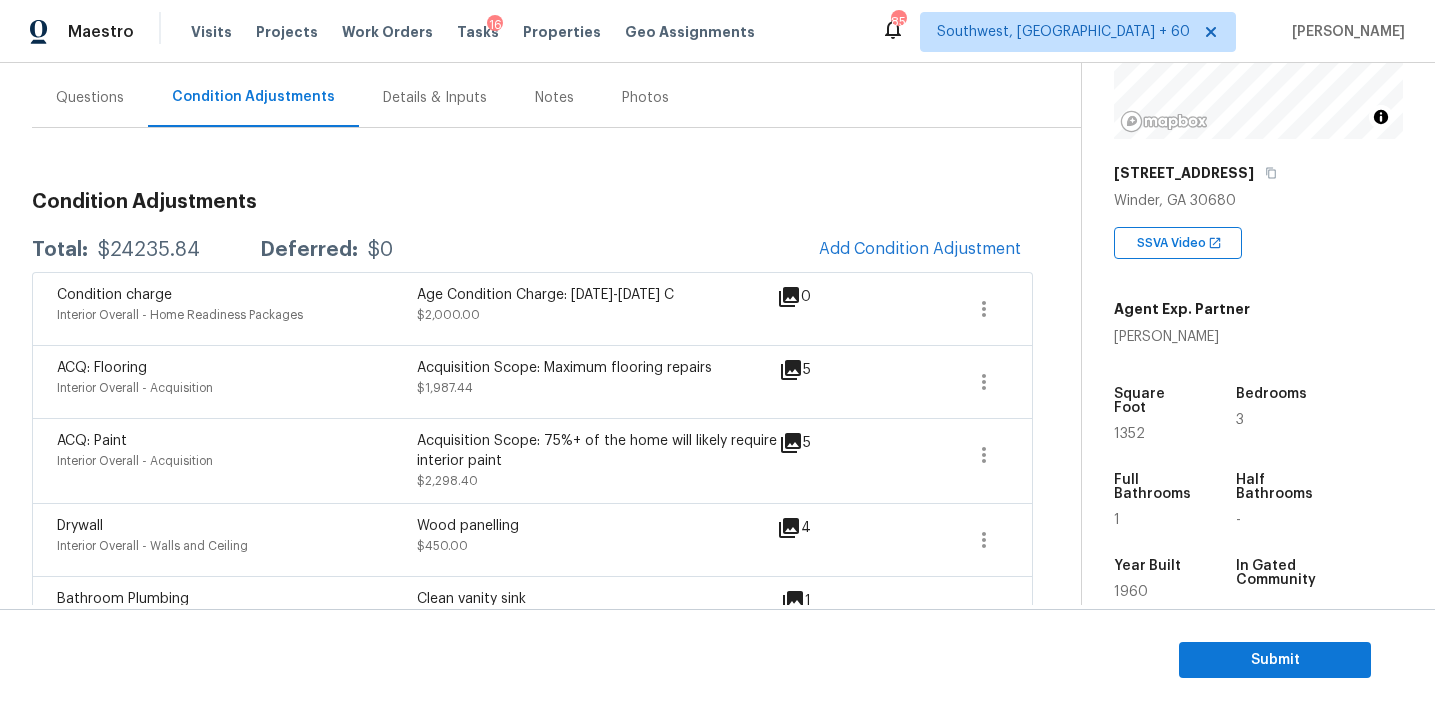 scroll, scrollTop: 180, scrollLeft: 0, axis: vertical 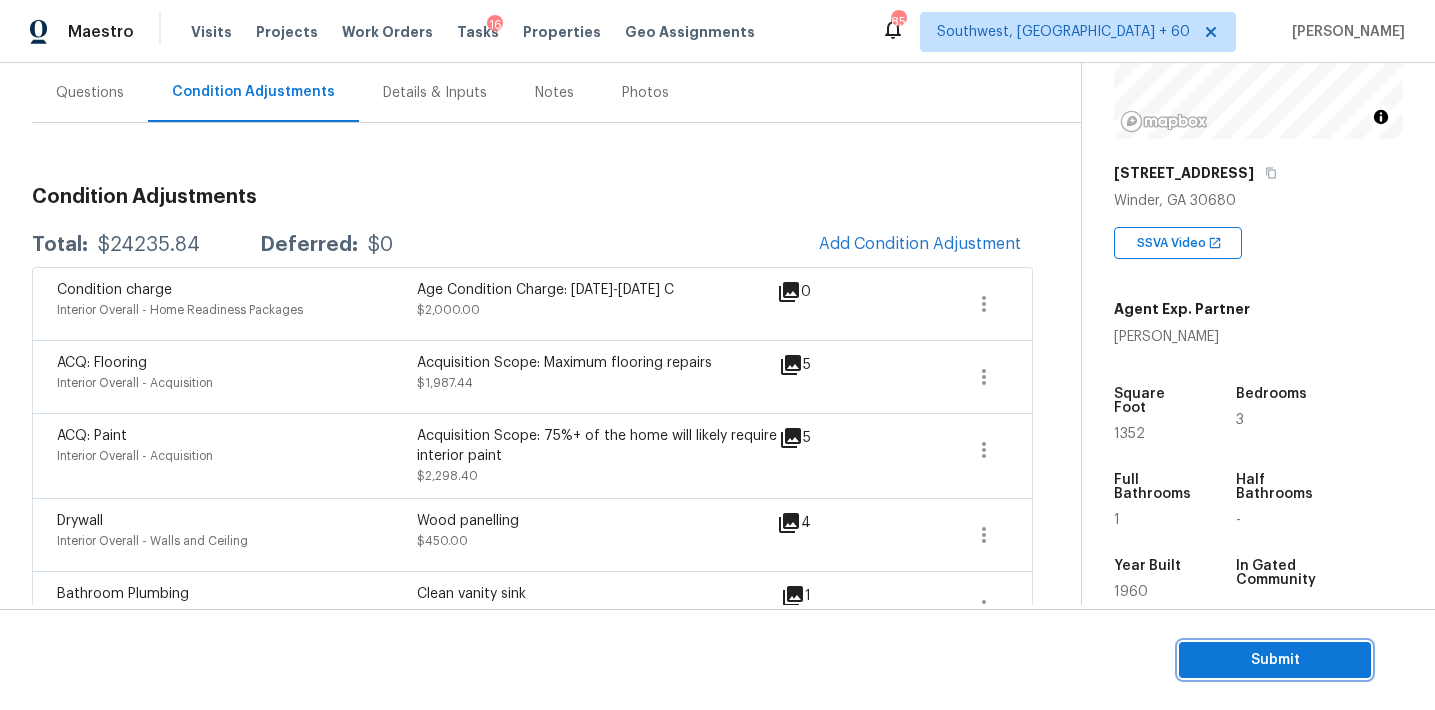 click on "Submit" at bounding box center [1275, 660] 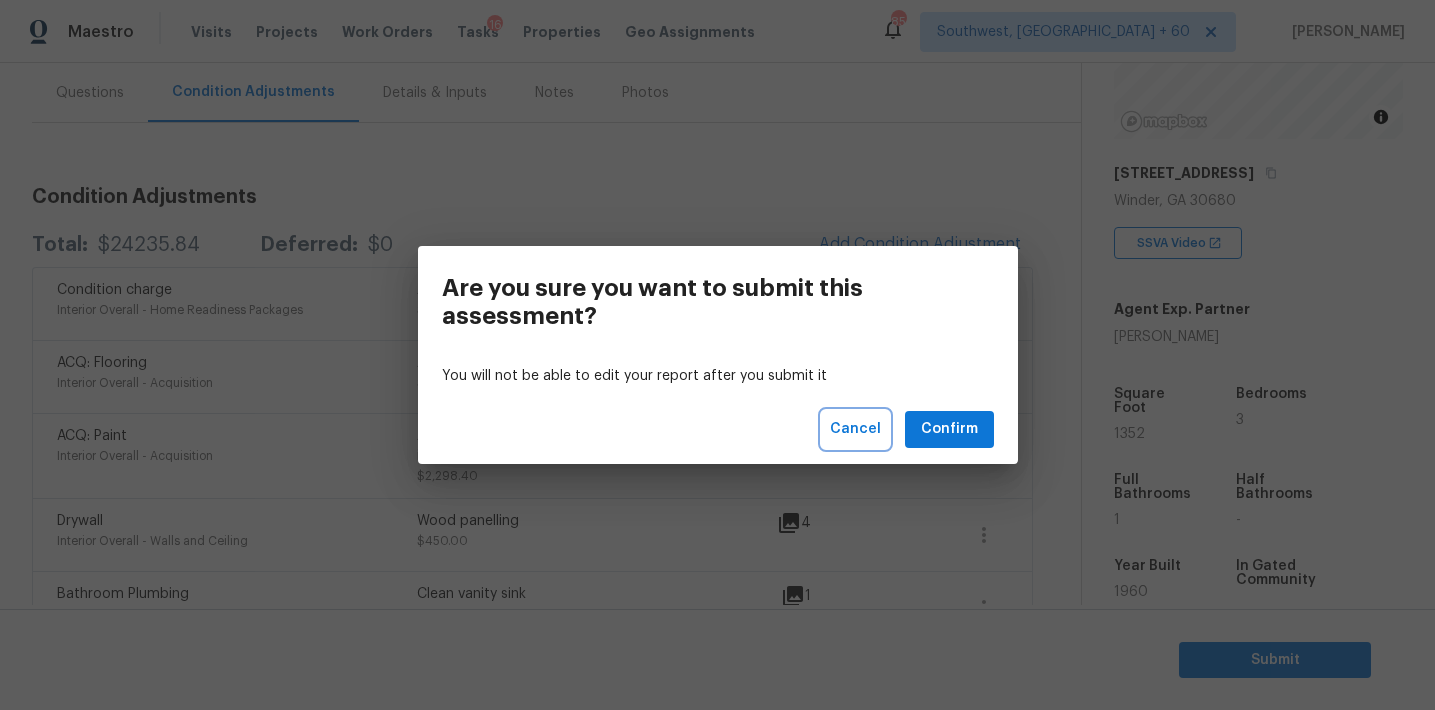 click on "Cancel" at bounding box center [855, 429] 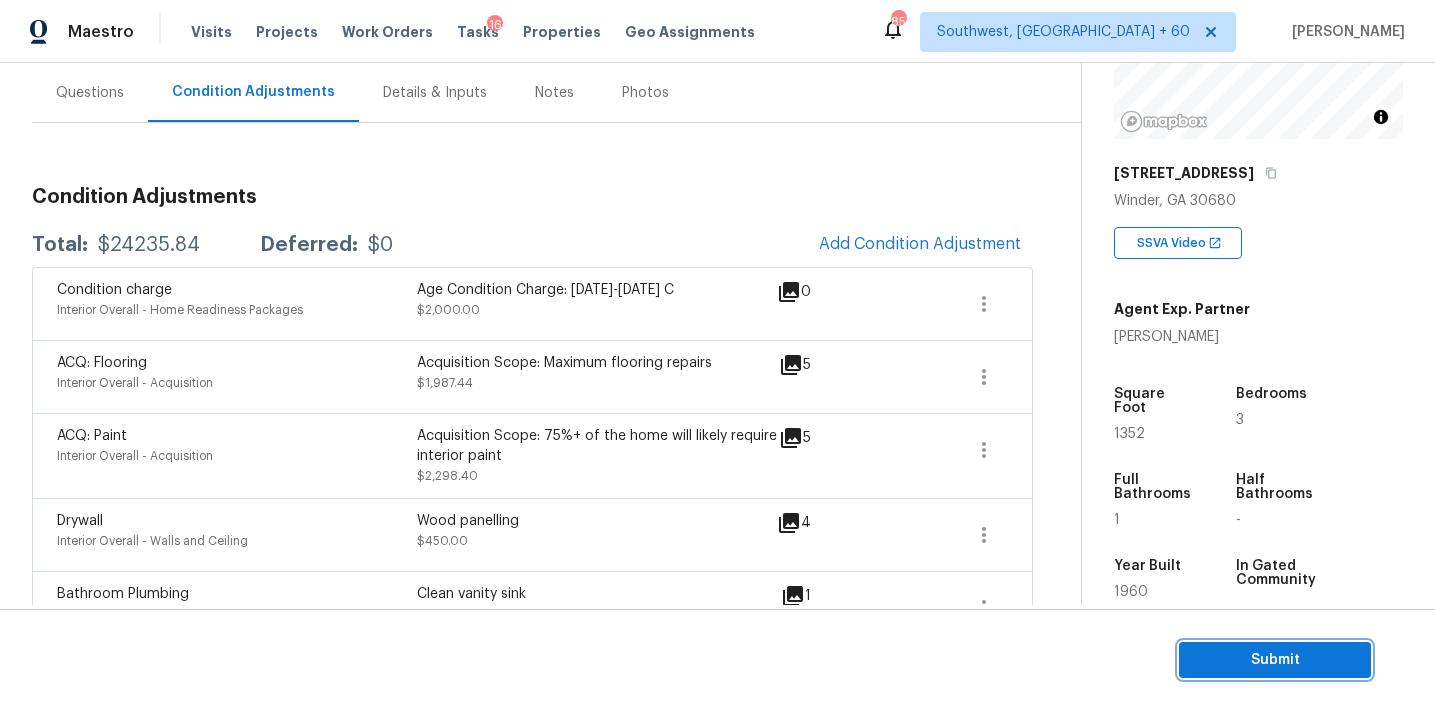 click on "Submit" at bounding box center (1275, 660) 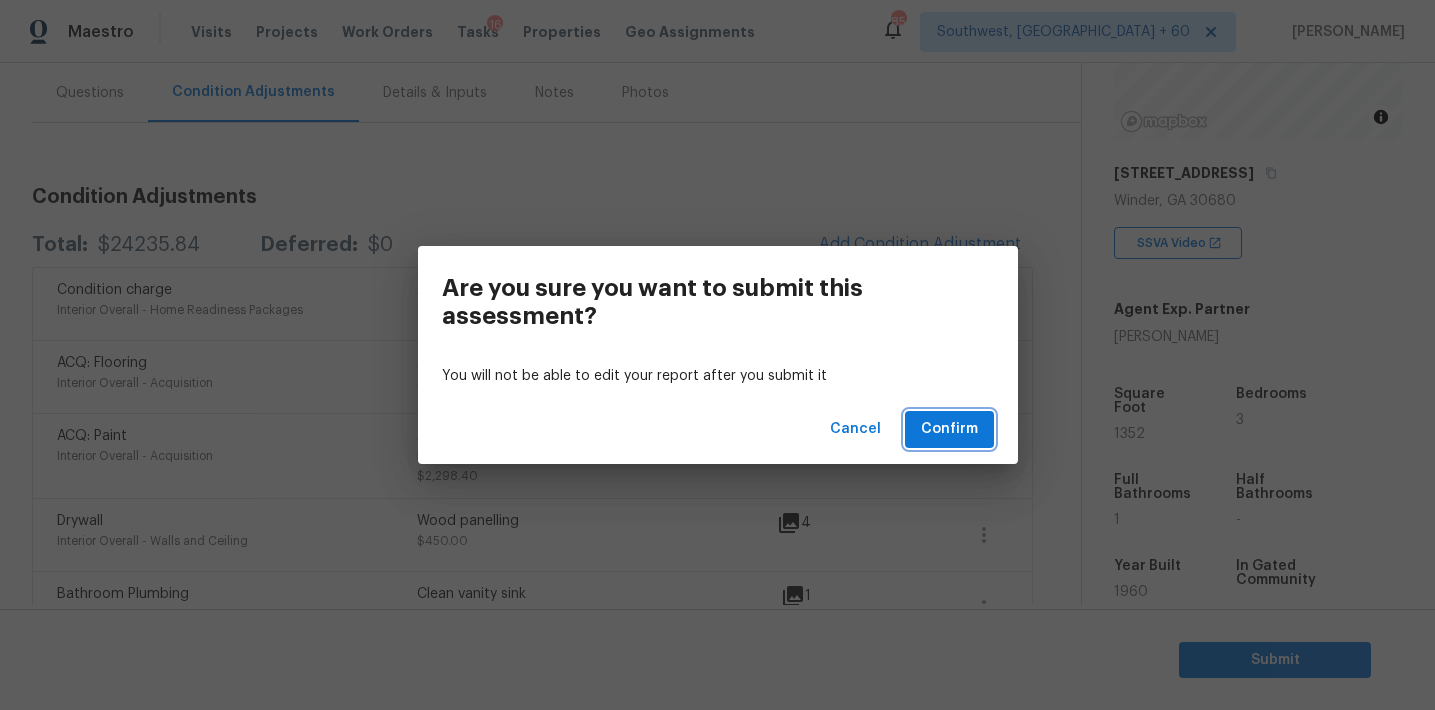click on "Confirm" at bounding box center [949, 429] 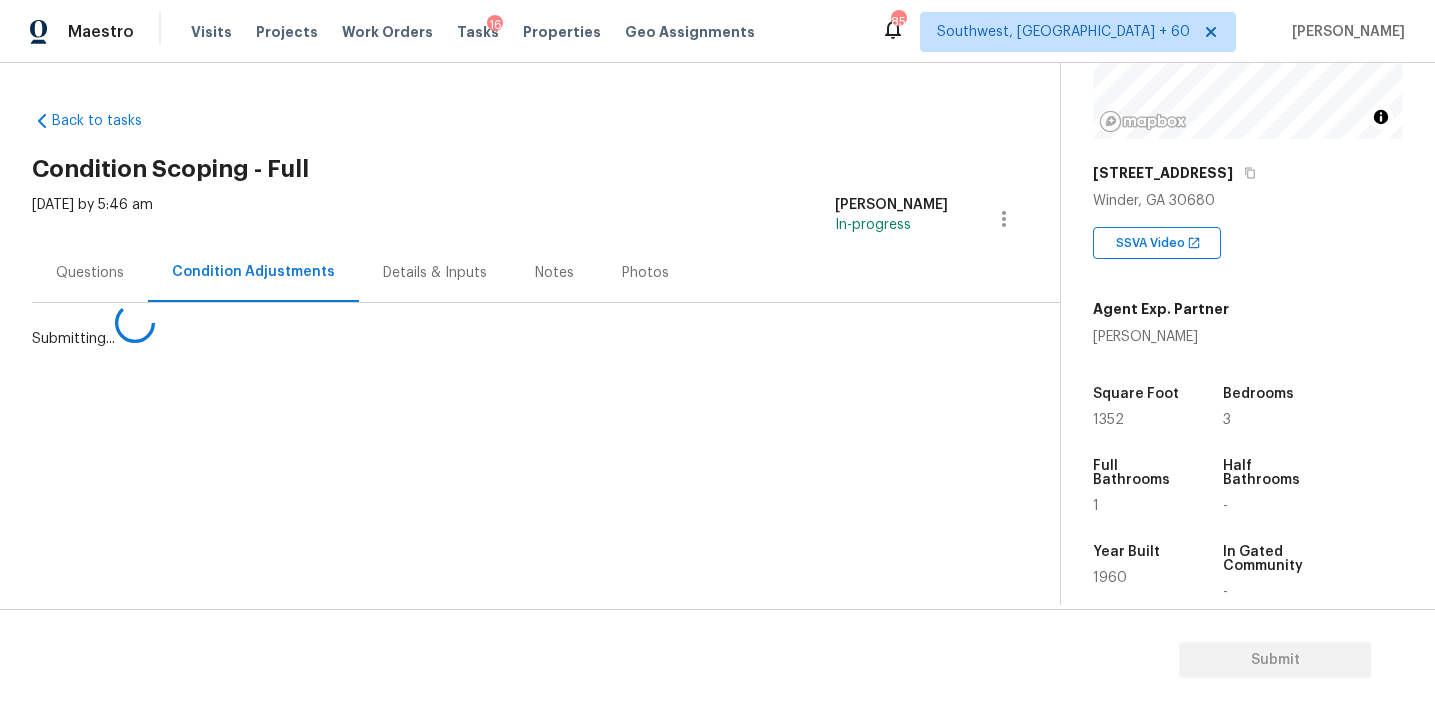 scroll, scrollTop: 0, scrollLeft: 0, axis: both 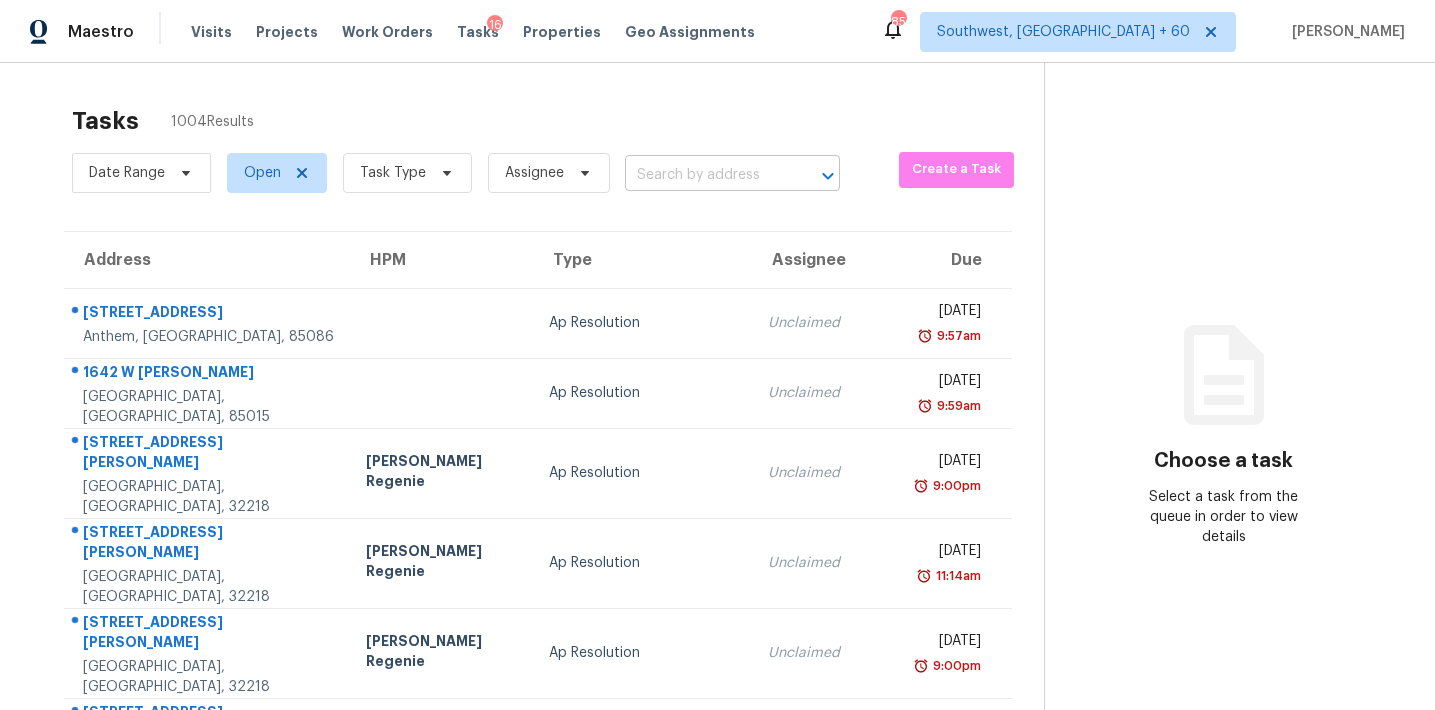 click at bounding box center (704, 175) 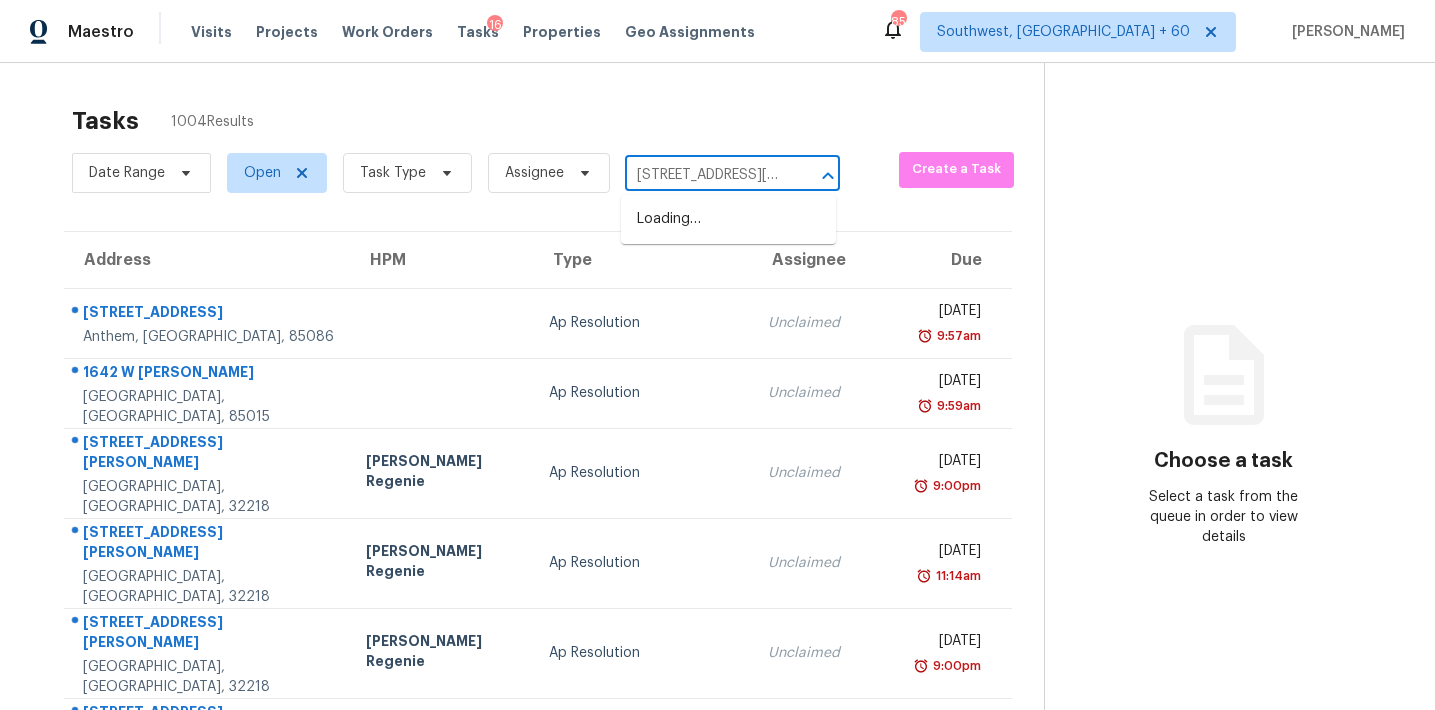 scroll, scrollTop: 0, scrollLeft: 124, axis: horizontal 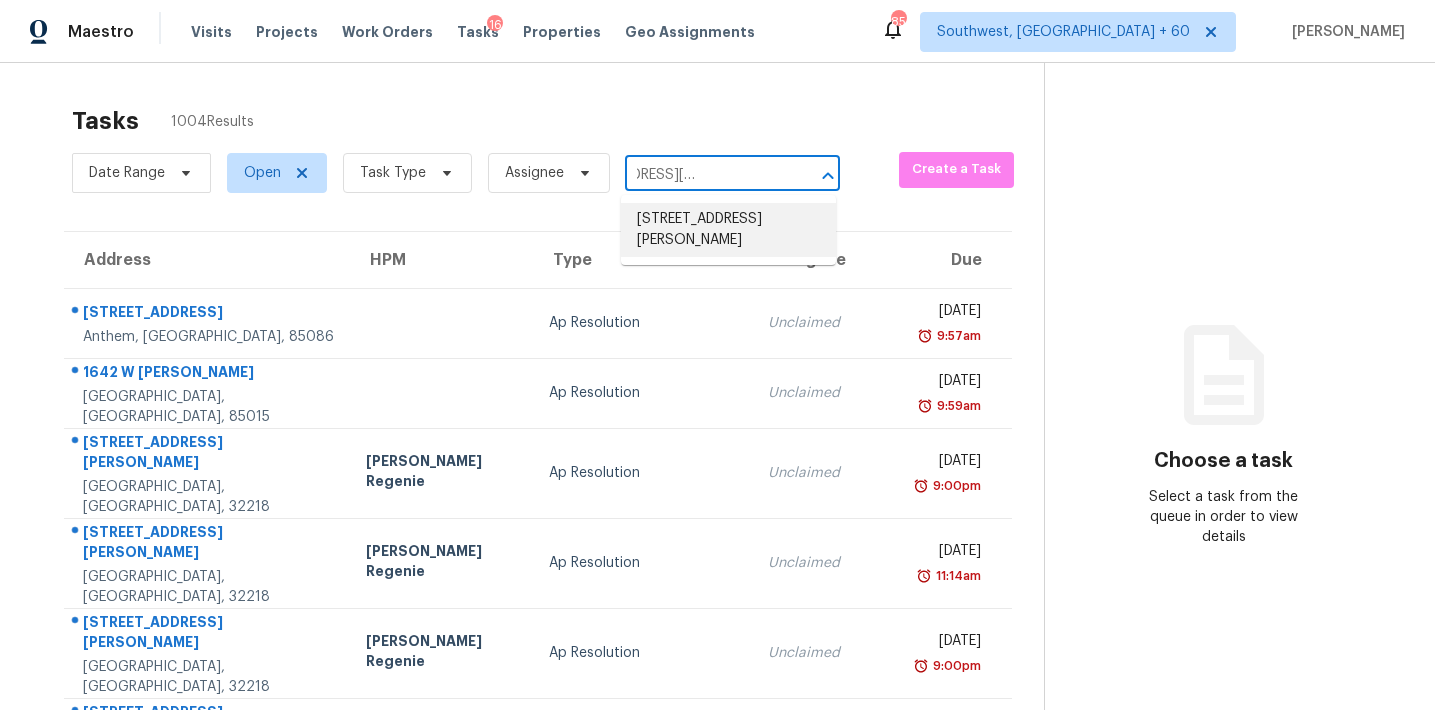 click on "9786 Hurston Way, Jonesboro, GA 30238" at bounding box center [728, 230] 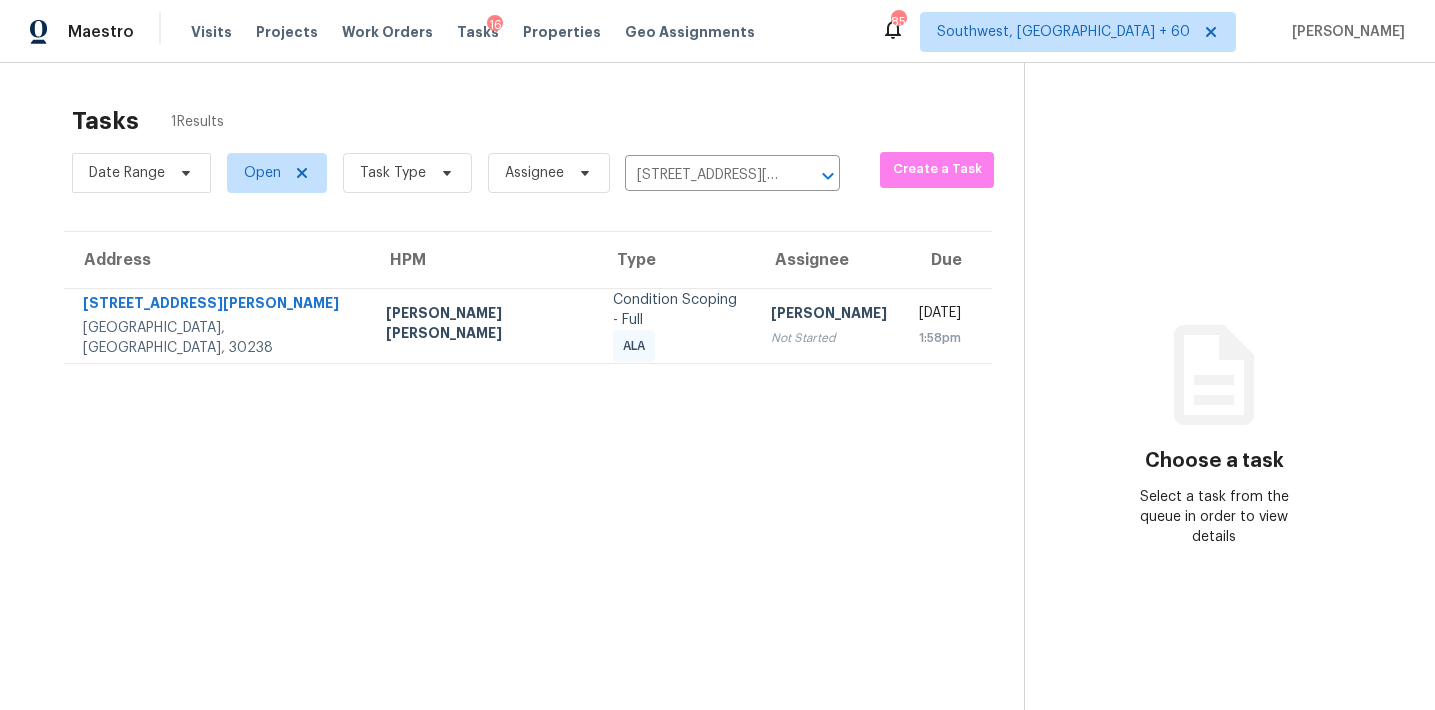 click on "Vigneshwaran B Not Started" at bounding box center (829, 325) 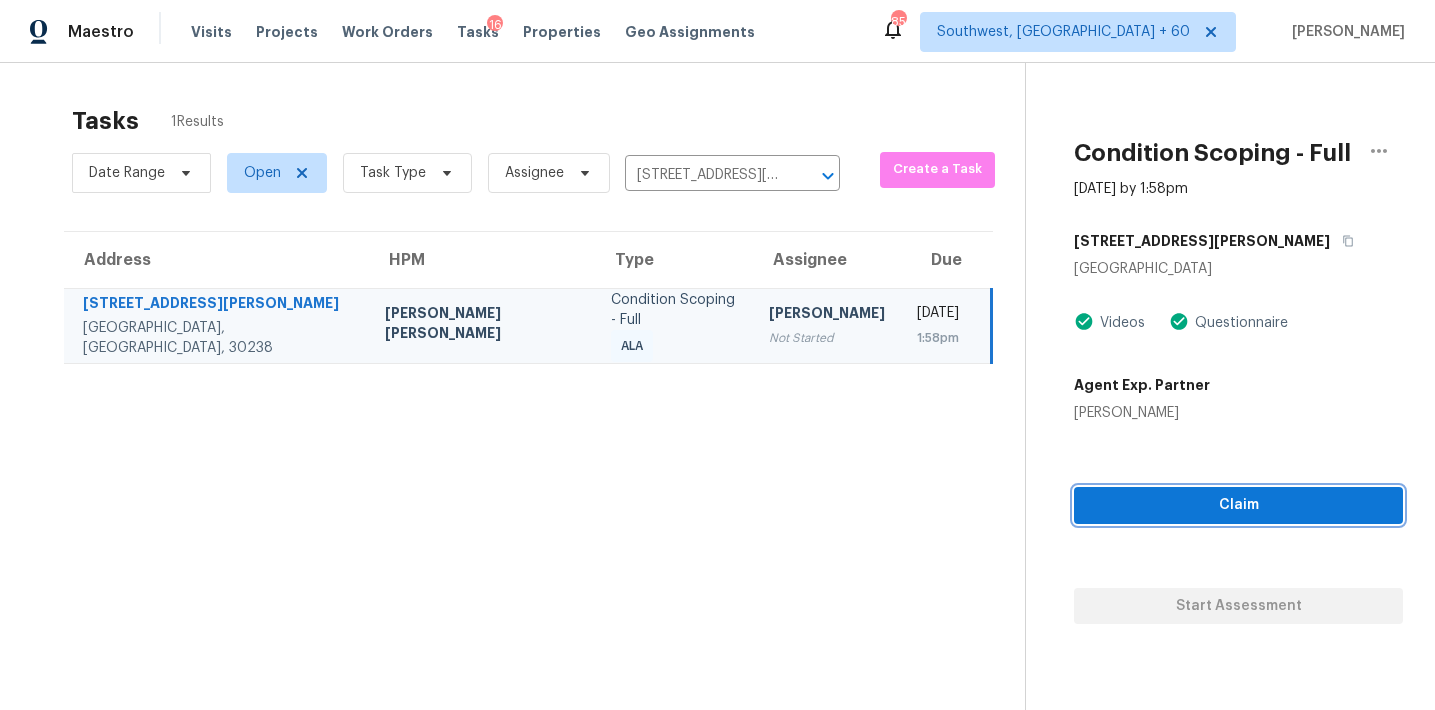 click on "Claim" at bounding box center [1238, 505] 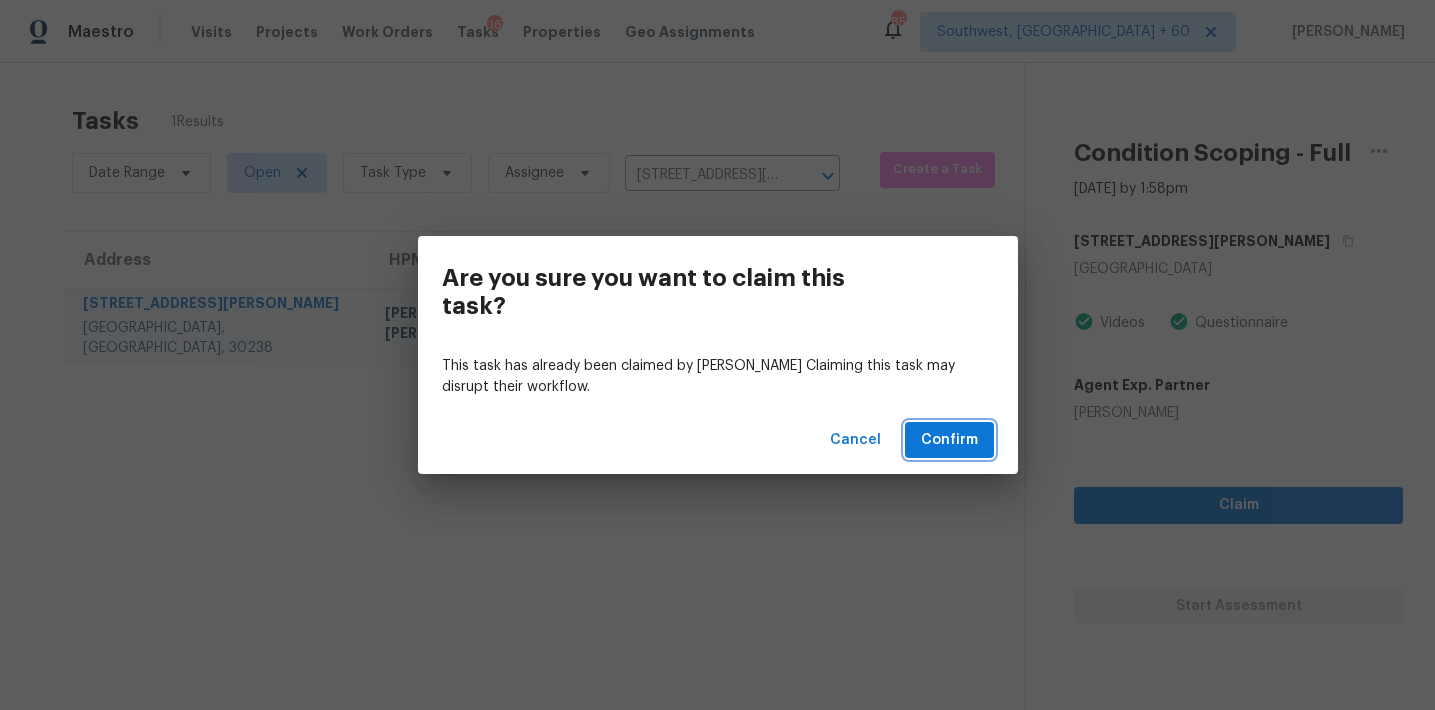 click on "Confirm" at bounding box center [949, 440] 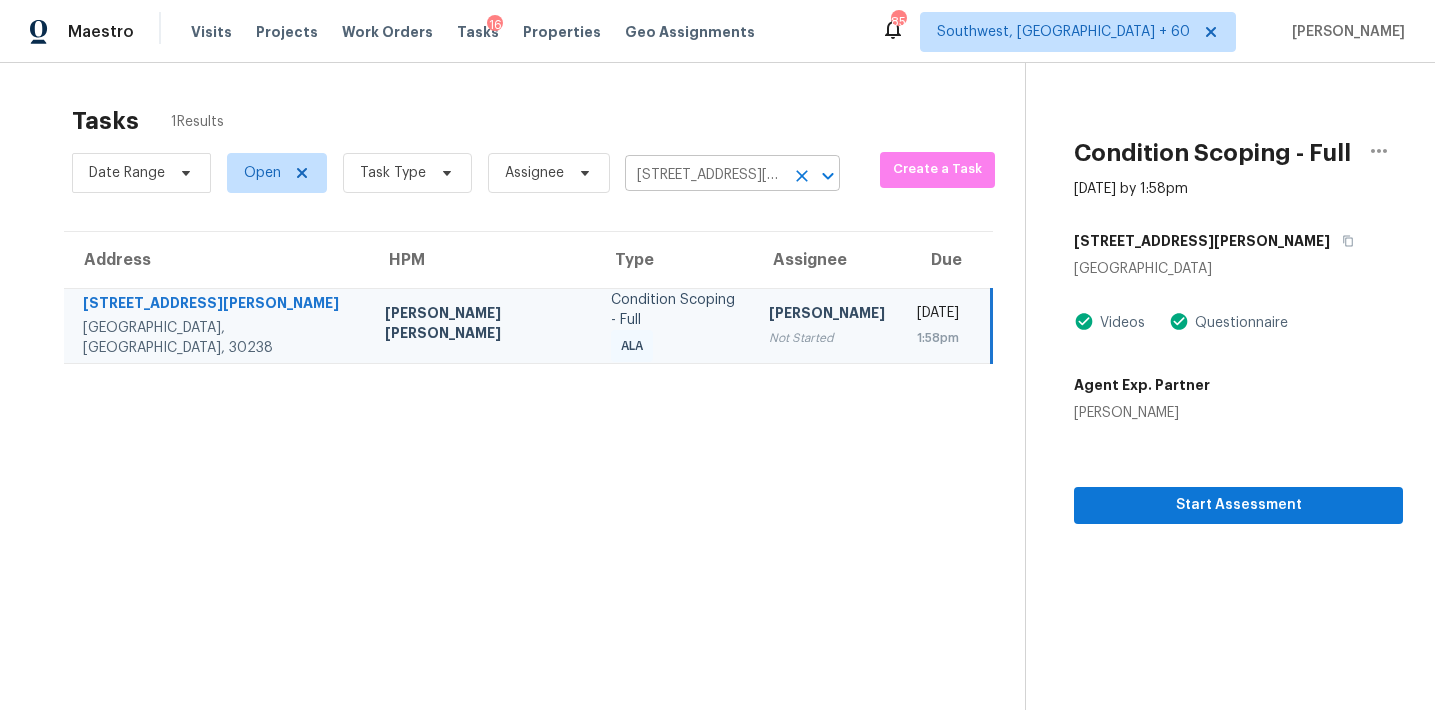 click on "Maestro Visits Projects Work Orders Tasks 16 Properties Geo Assignments 856 Southwest, FL + 60 Afran Peeran Tasks 1  Results Date Range Open Task Type Assignee 9786 Hurston Way, Jonesboro, GA 30238 ​ Create a Task Address HPM Type Assignee Due 9786 Hurston Way   Jonesboro, GA, 30238 Marcos Ricardo Resendiz Condition Scoping - Full ALA Afran Peeran Not Started Fri, Jul 11th 2025 1:58pm Condition Scoping - Full Jul 11th 2025 by 1:58pm 9786 Hurston Way Jonesboro, GA 30238 Videos Questionnaire Agent Exp. Partner Kim Schloz Start Assessment" at bounding box center (717, 355) 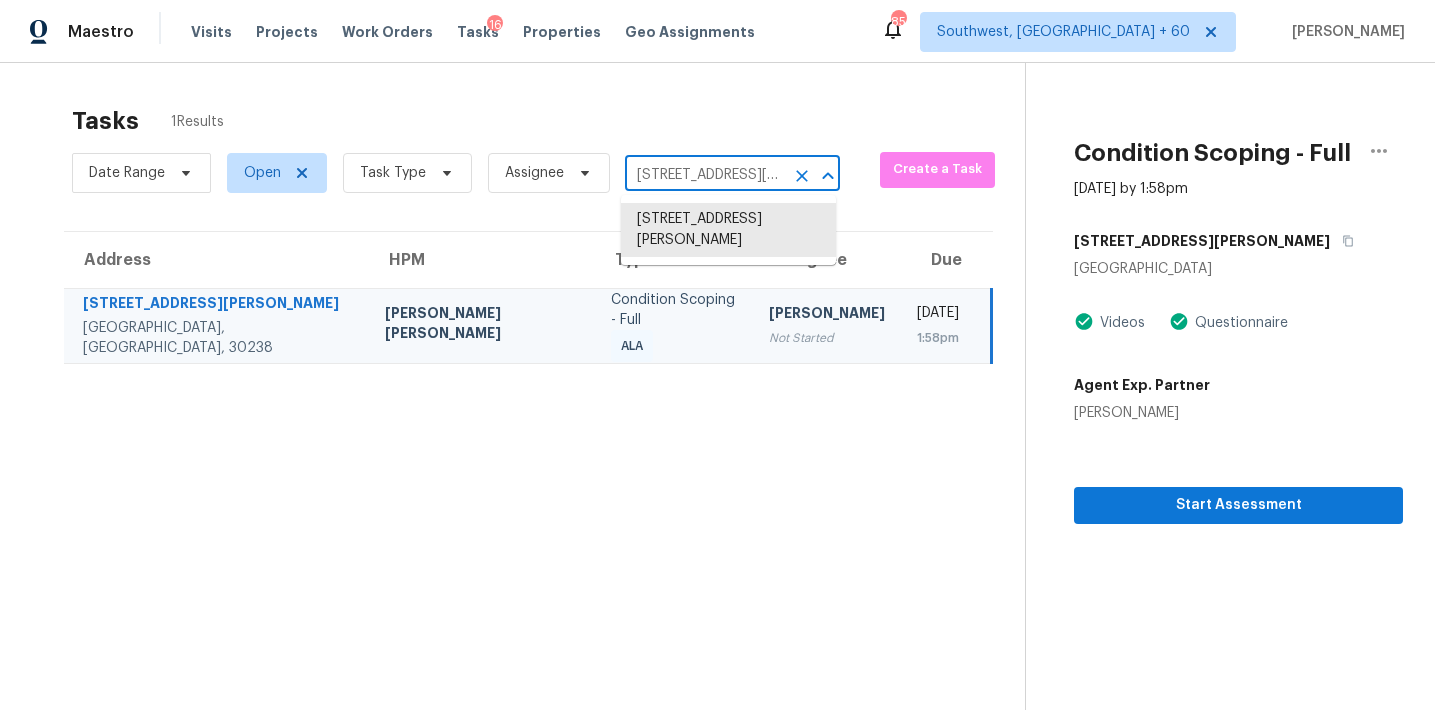 paste on "[STREET_ADDRESS]" 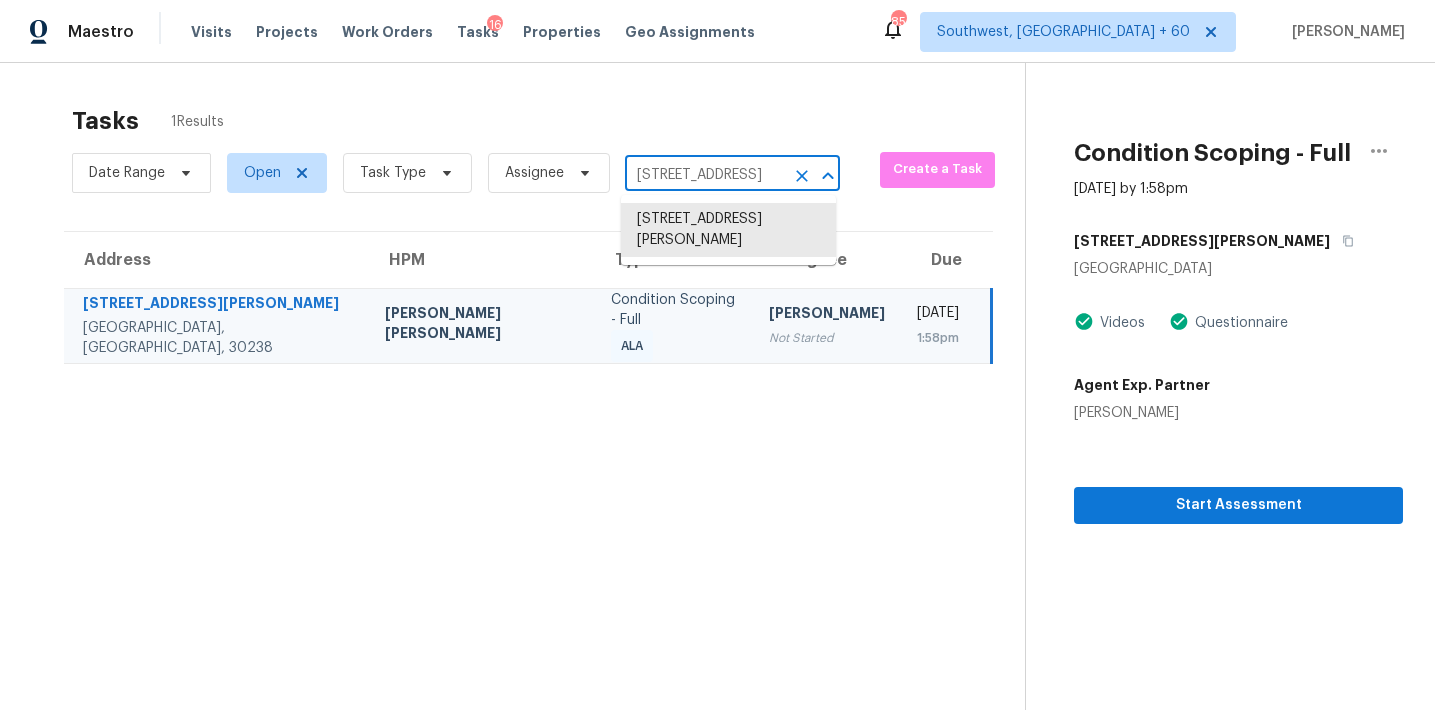 scroll, scrollTop: 0, scrollLeft: 119, axis: horizontal 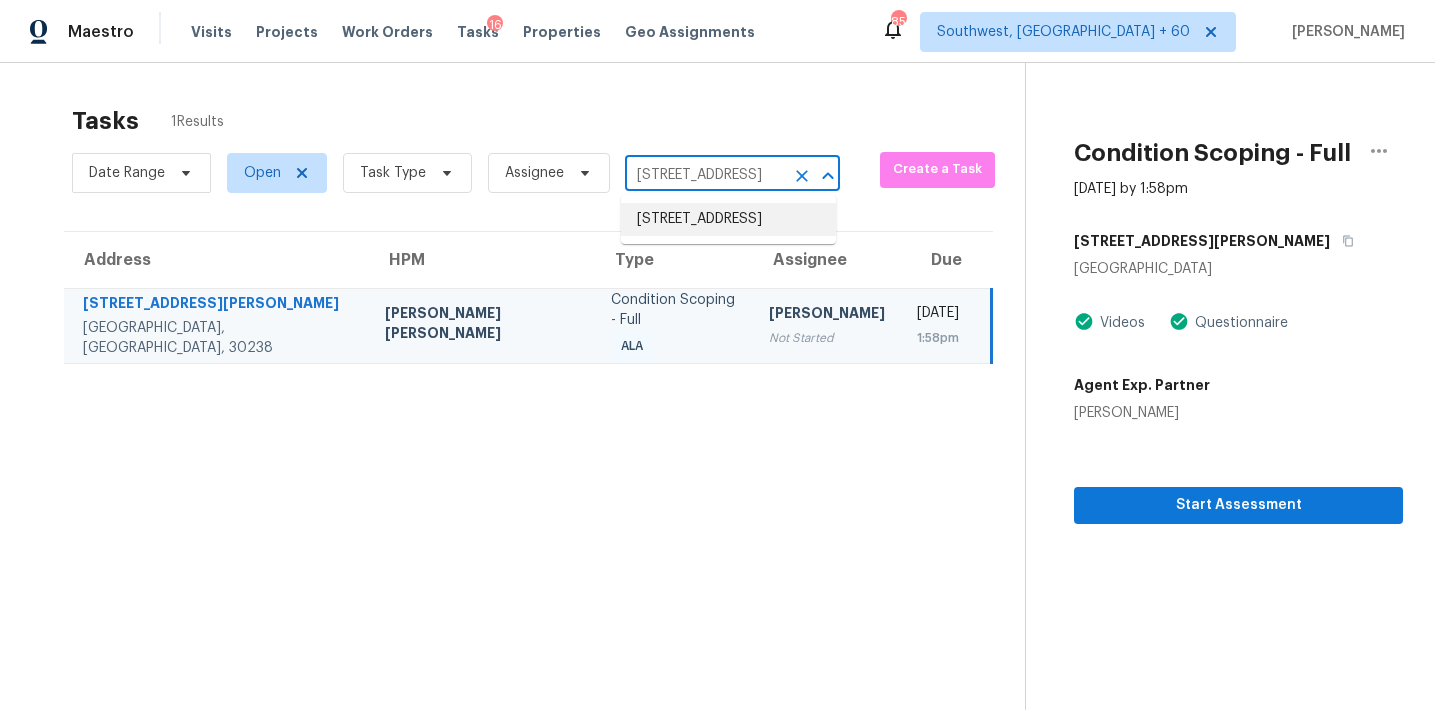 click on "[STREET_ADDRESS]" at bounding box center [728, 219] 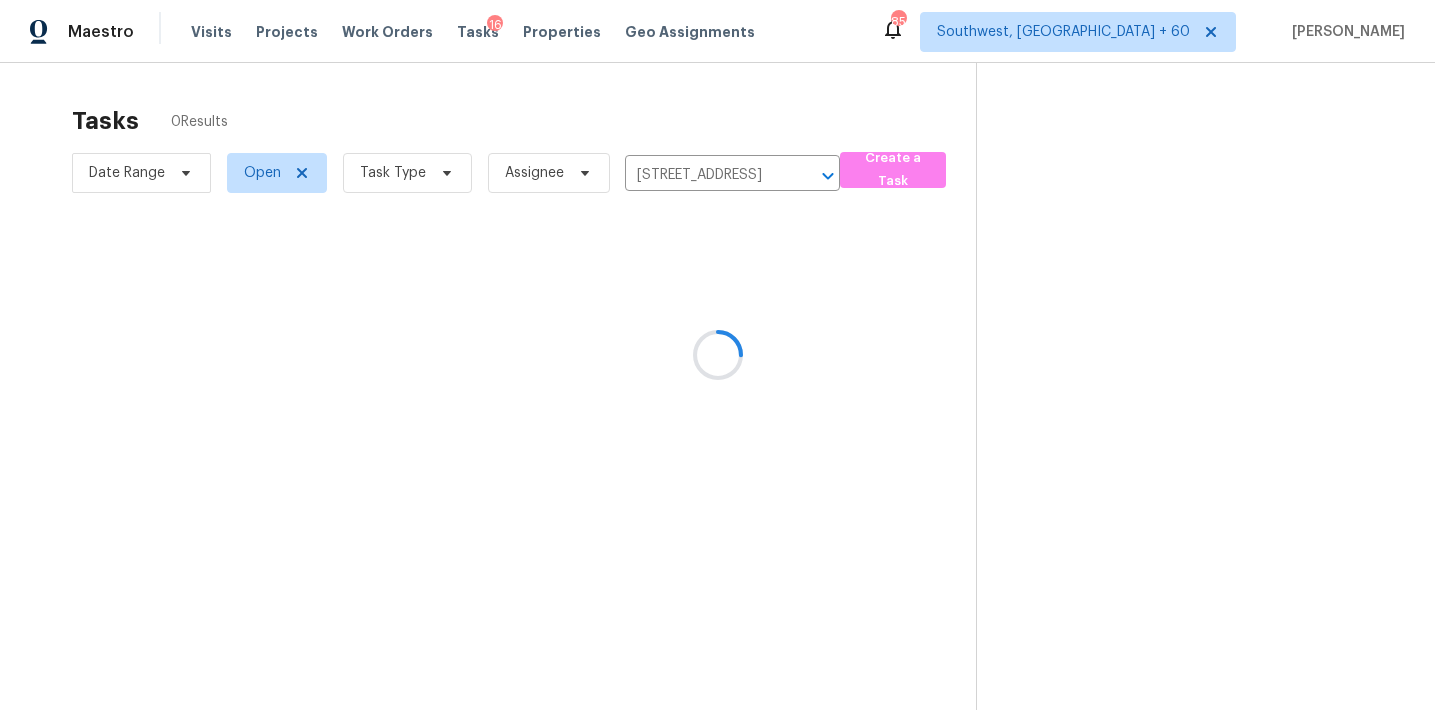 click at bounding box center (717, 355) 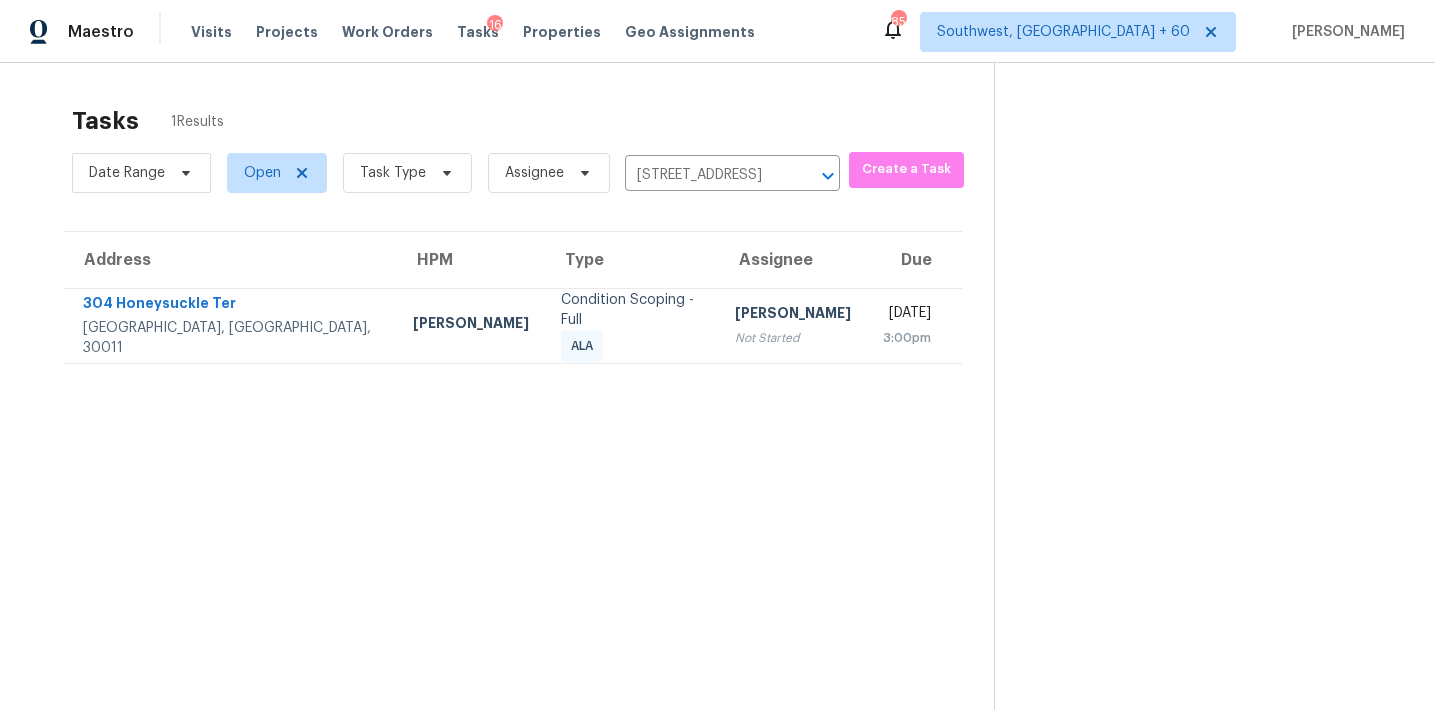click on "Salma Ansari Not Started" at bounding box center [793, 325] 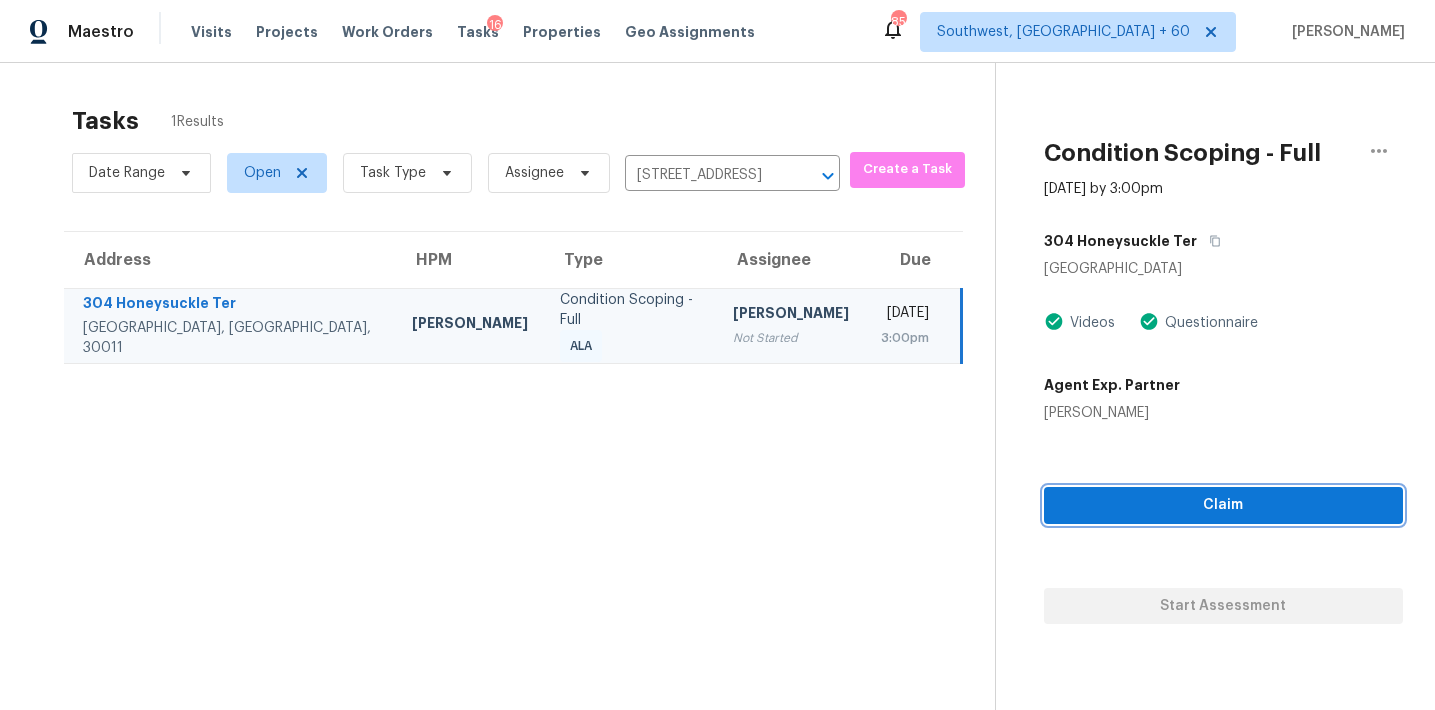 click on "Claim" at bounding box center (1223, 505) 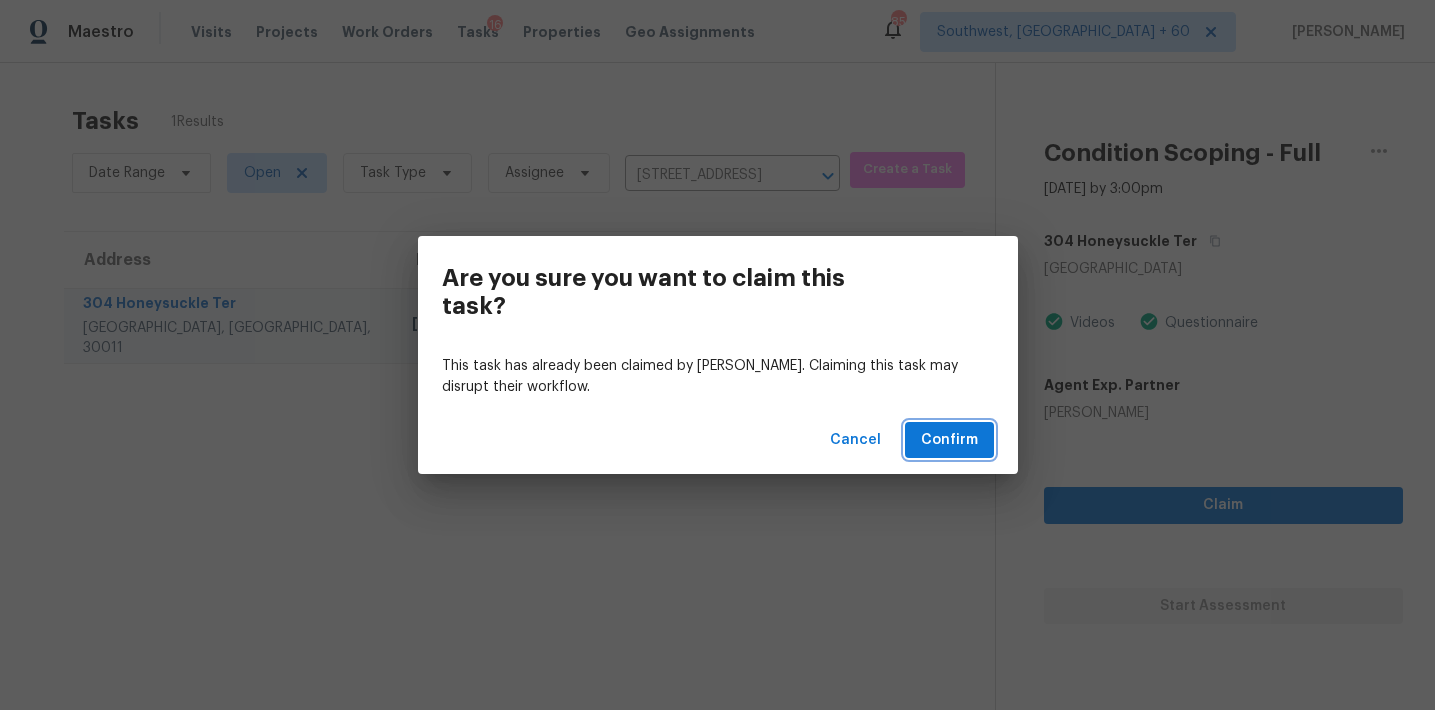 click on "Confirm" at bounding box center [949, 440] 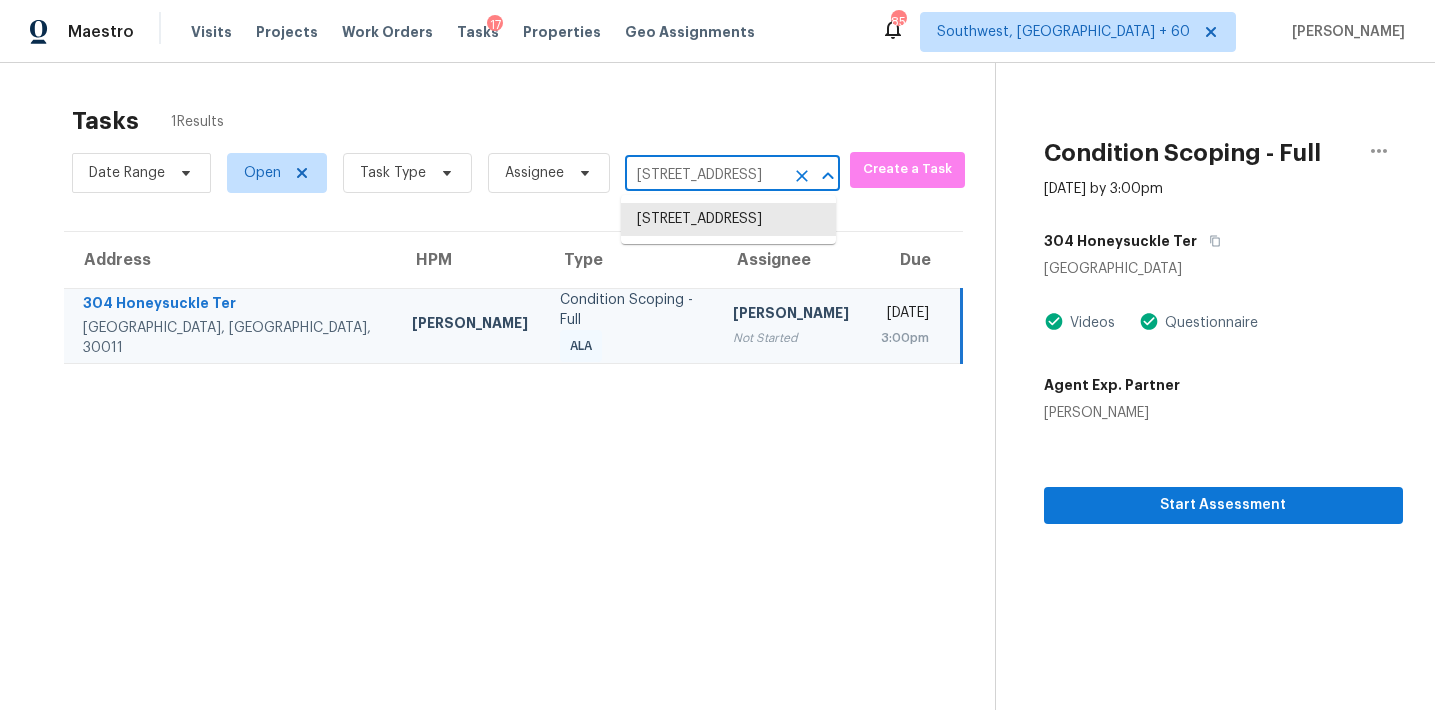 click on "[STREET_ADDRESS]" at bounding box center [704, 175] 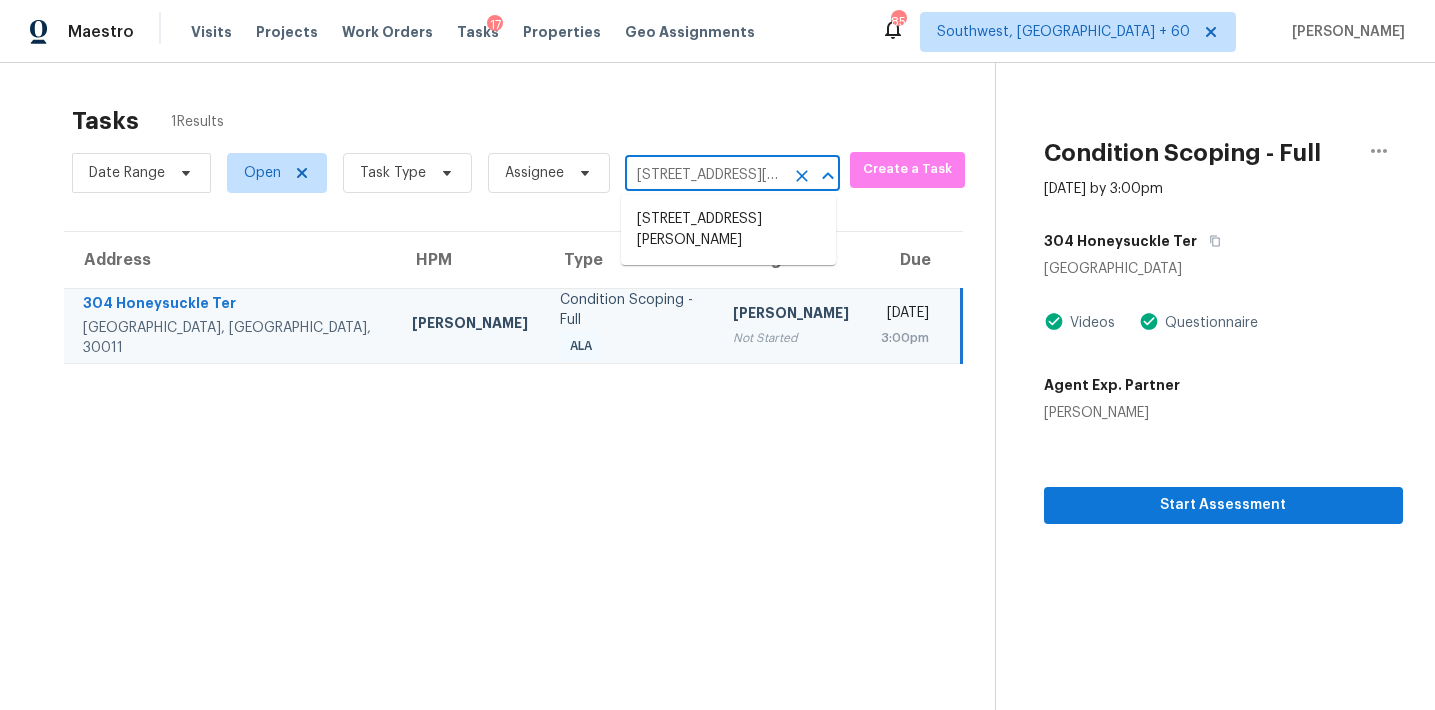 scroll, scrollTop: 0, scrollLeft: 124, axis: horizontal 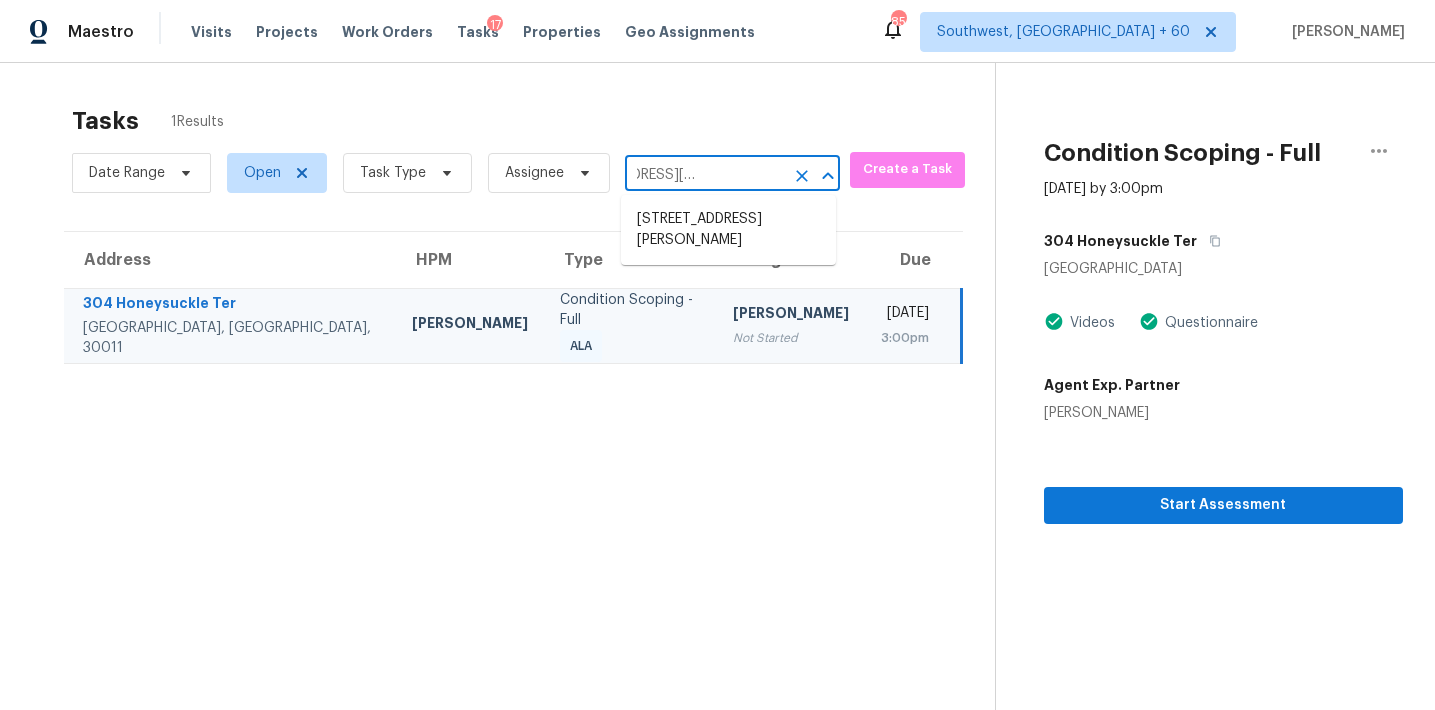 click on "9786 Hurston Way, Jonesboro, GA 30238" at bounding box center (728, 230) 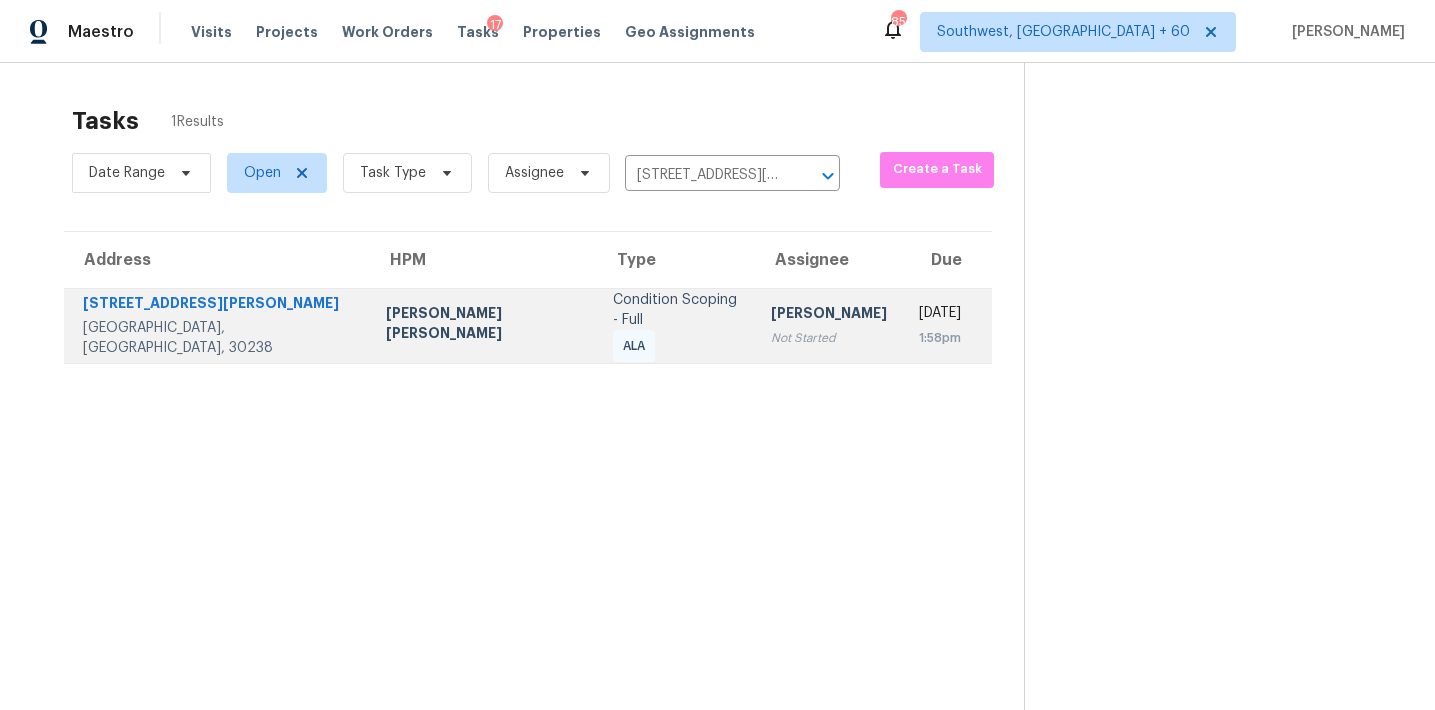 click on "Not Started" at bounding box center [829, 338] 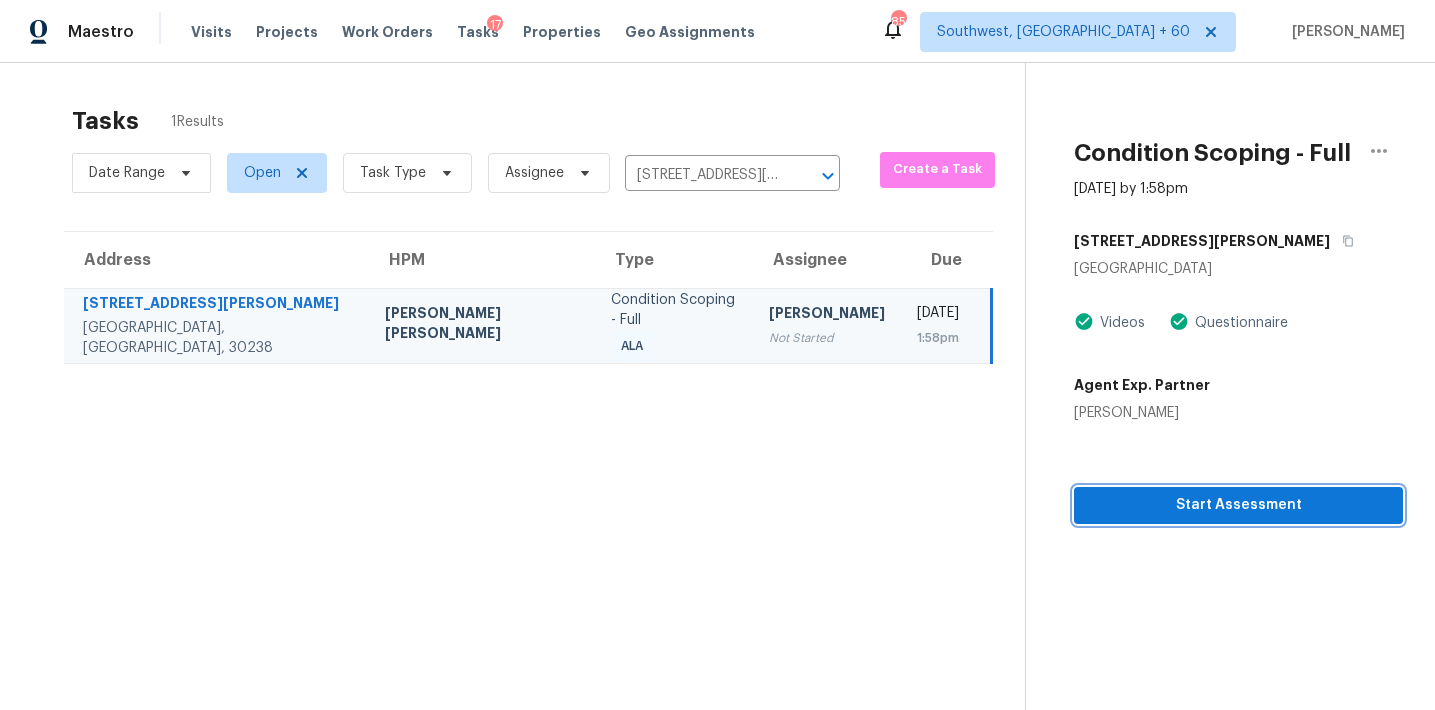 click on "Start Assessment" at bounding box center [1238, 505] 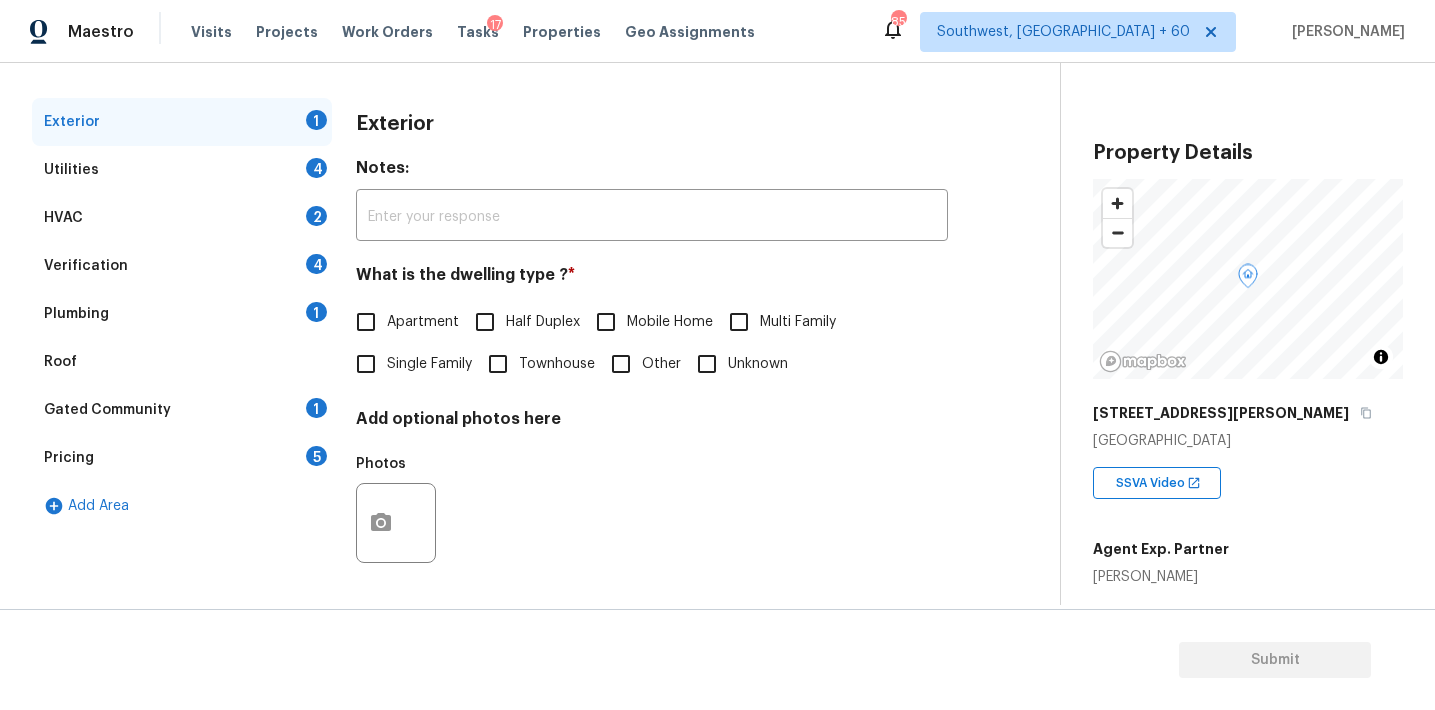 click on "Pricing 5" at bounding box center (182, 458) 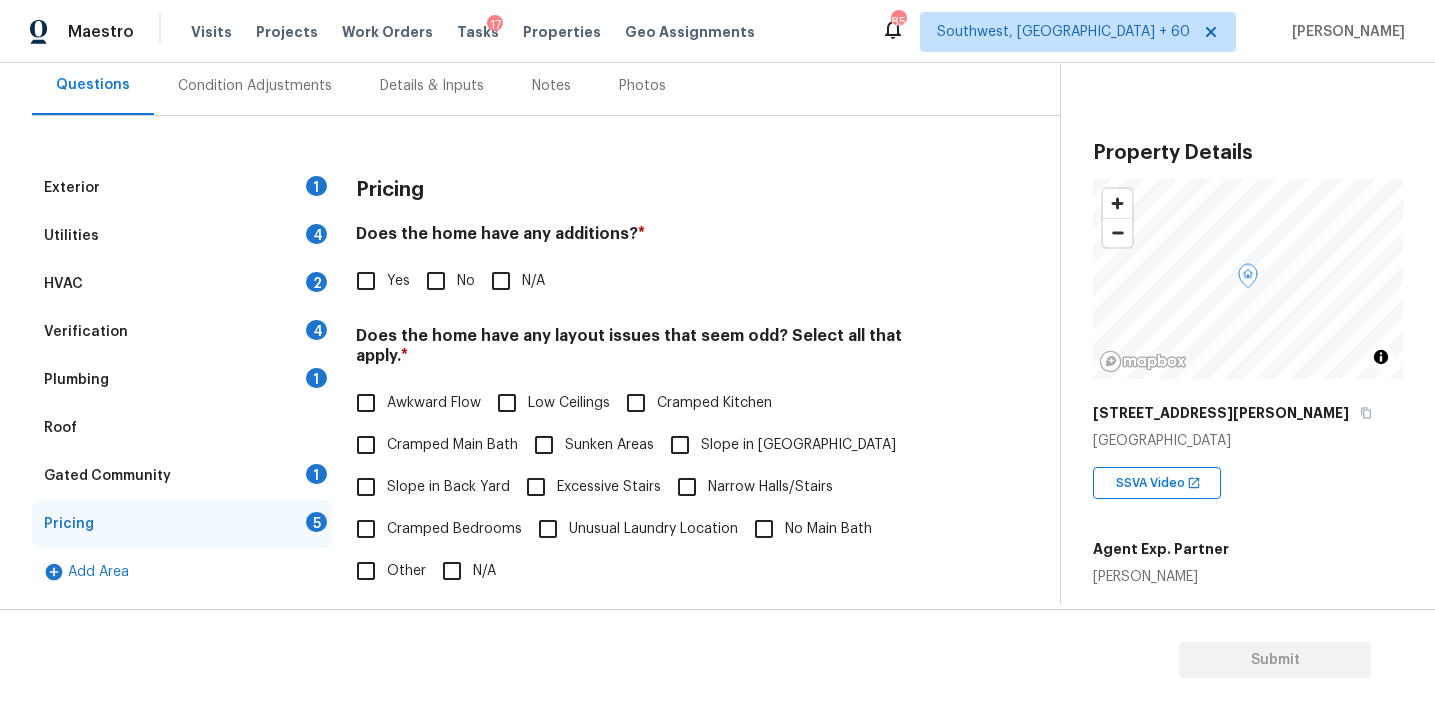 scroll, scrollTop: 188, scrollLeft: 0, axis: vertical 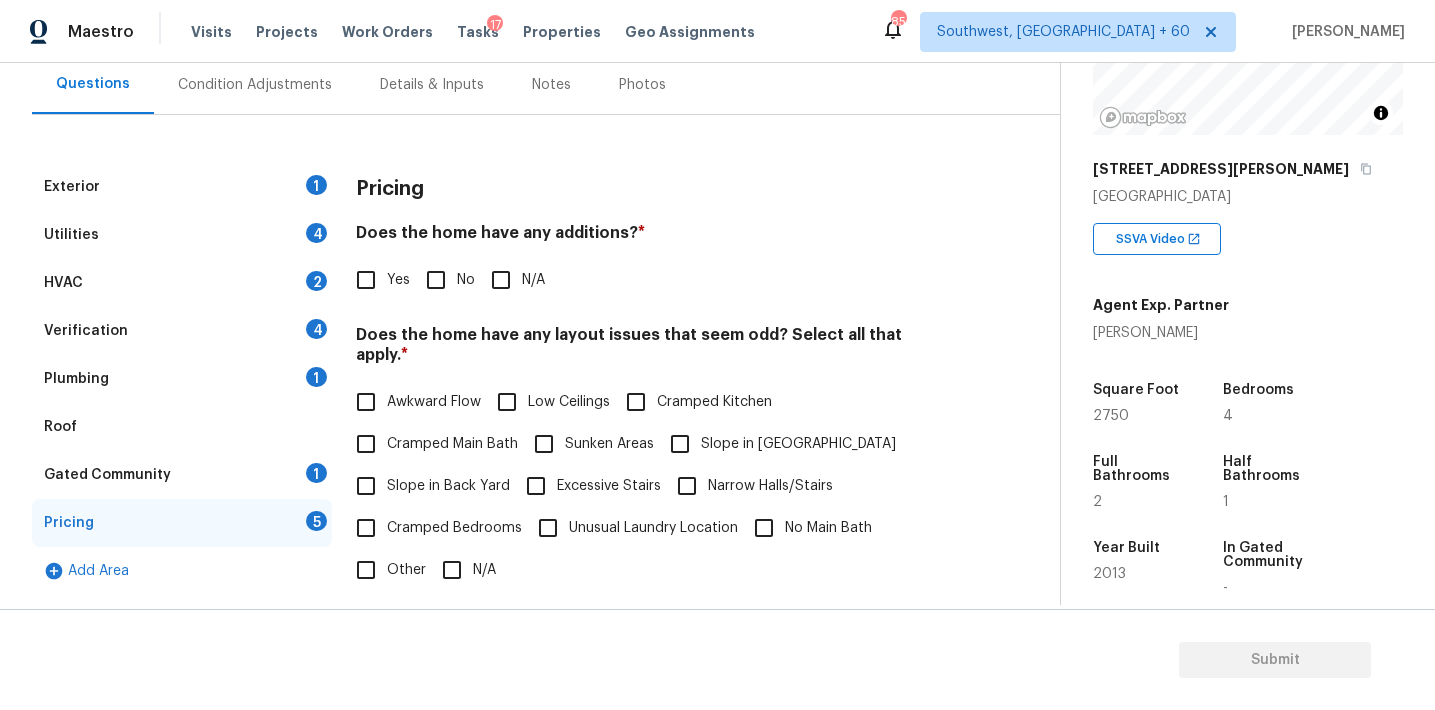 click on "Pricing" at bounding box center [652, 189] 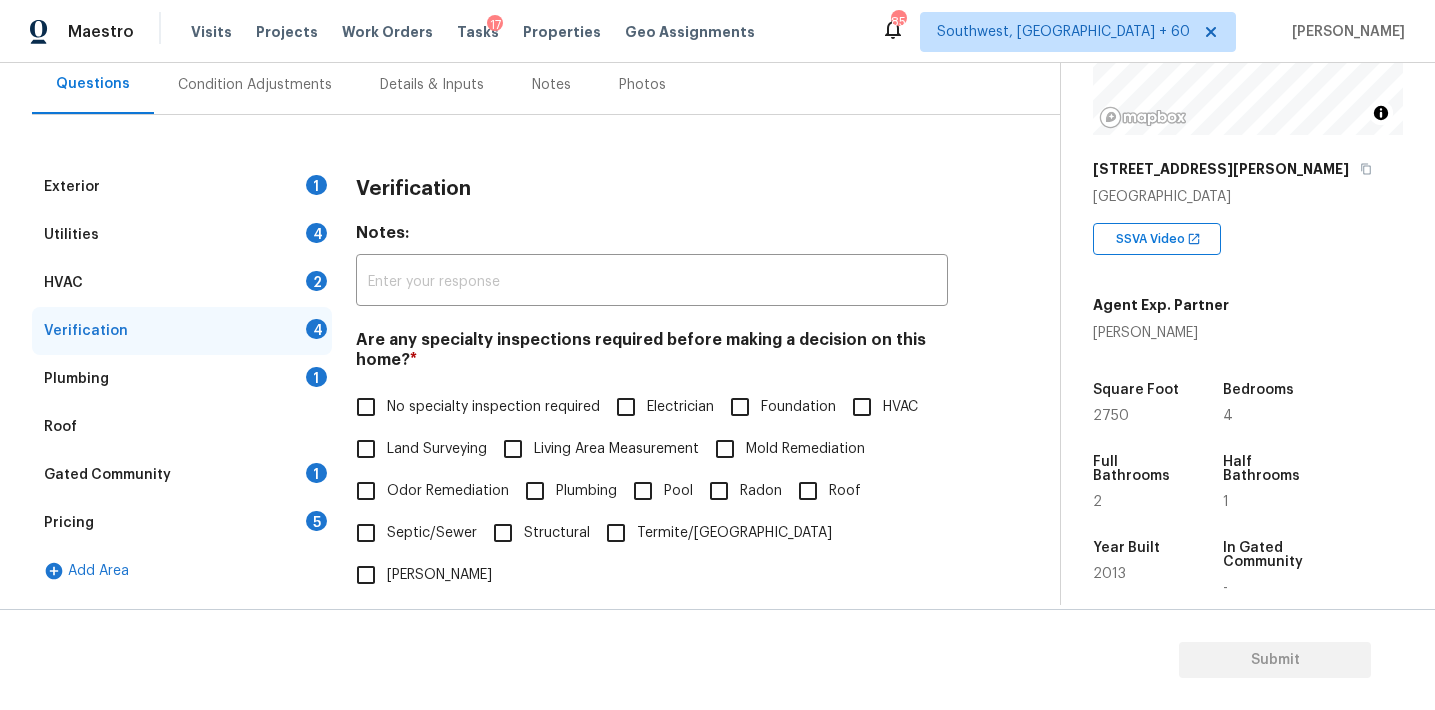 scroll, scrollTop: 493, scrollLeft: 0, axis: vertical 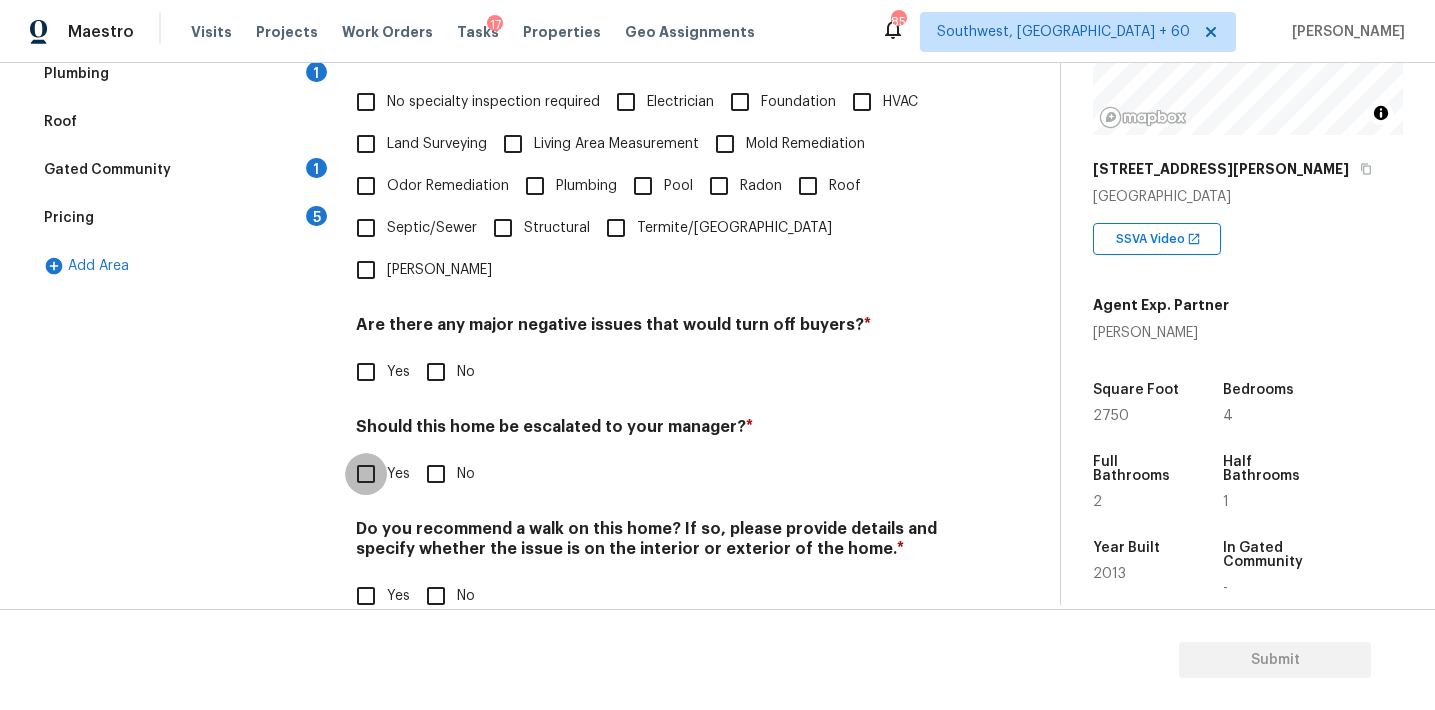 click on "Yes" at bounding box center (366, 474) 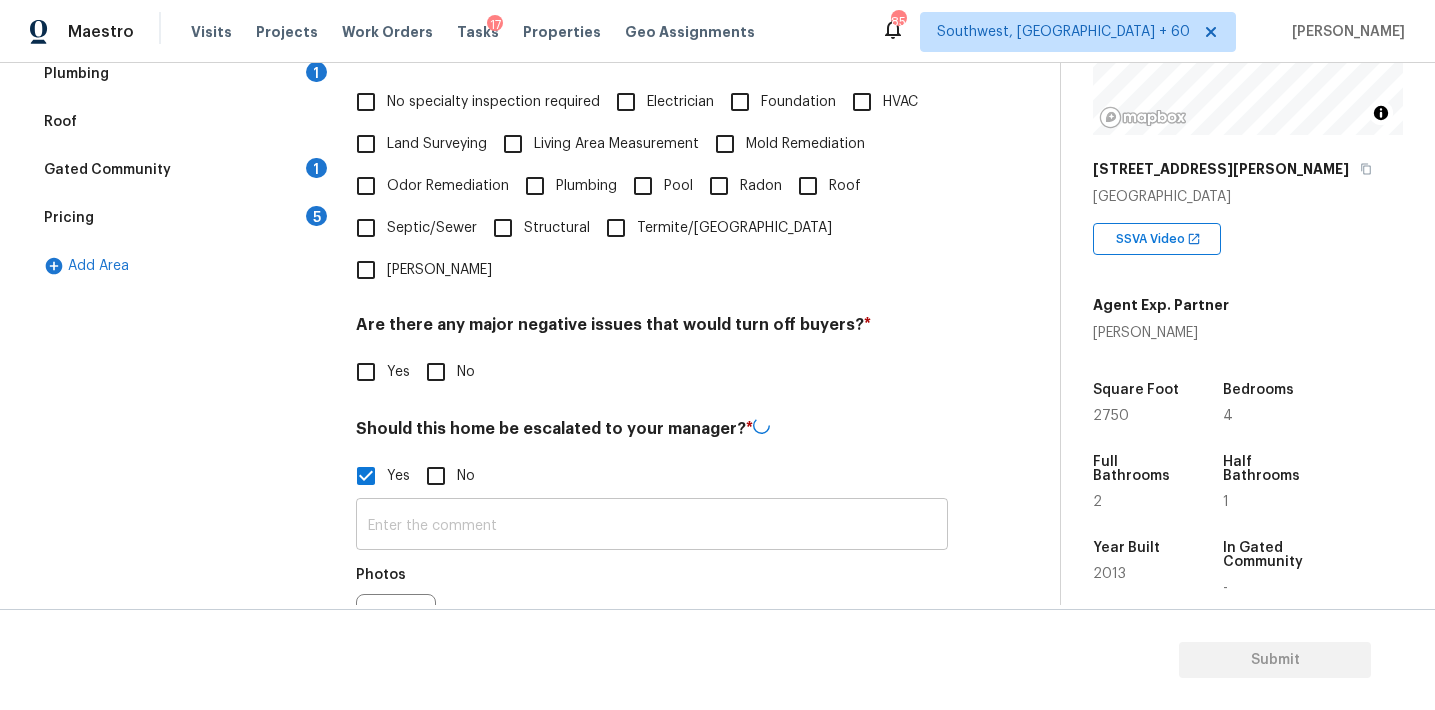 click at bounding box center [652, 526] 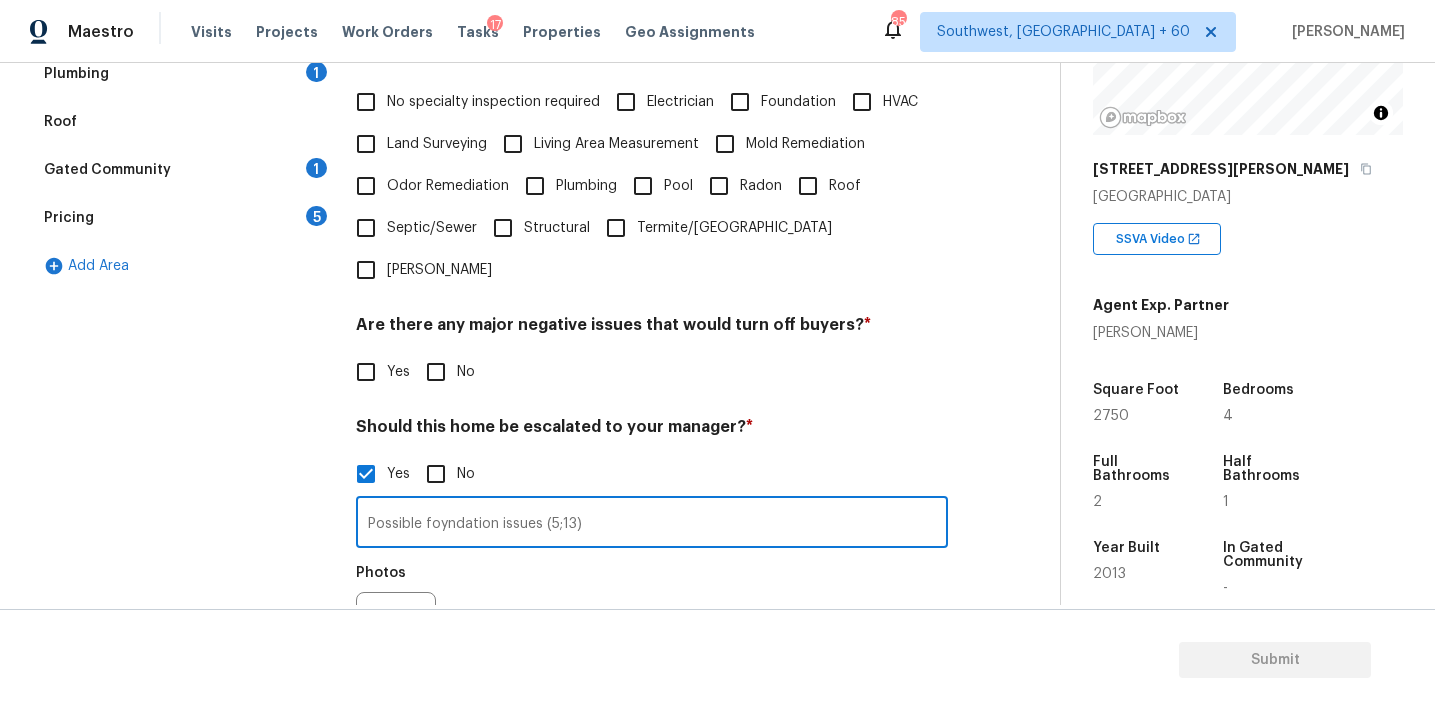 click on "Possible foyndation issues (5;13)" at bounding box center (652, 524) 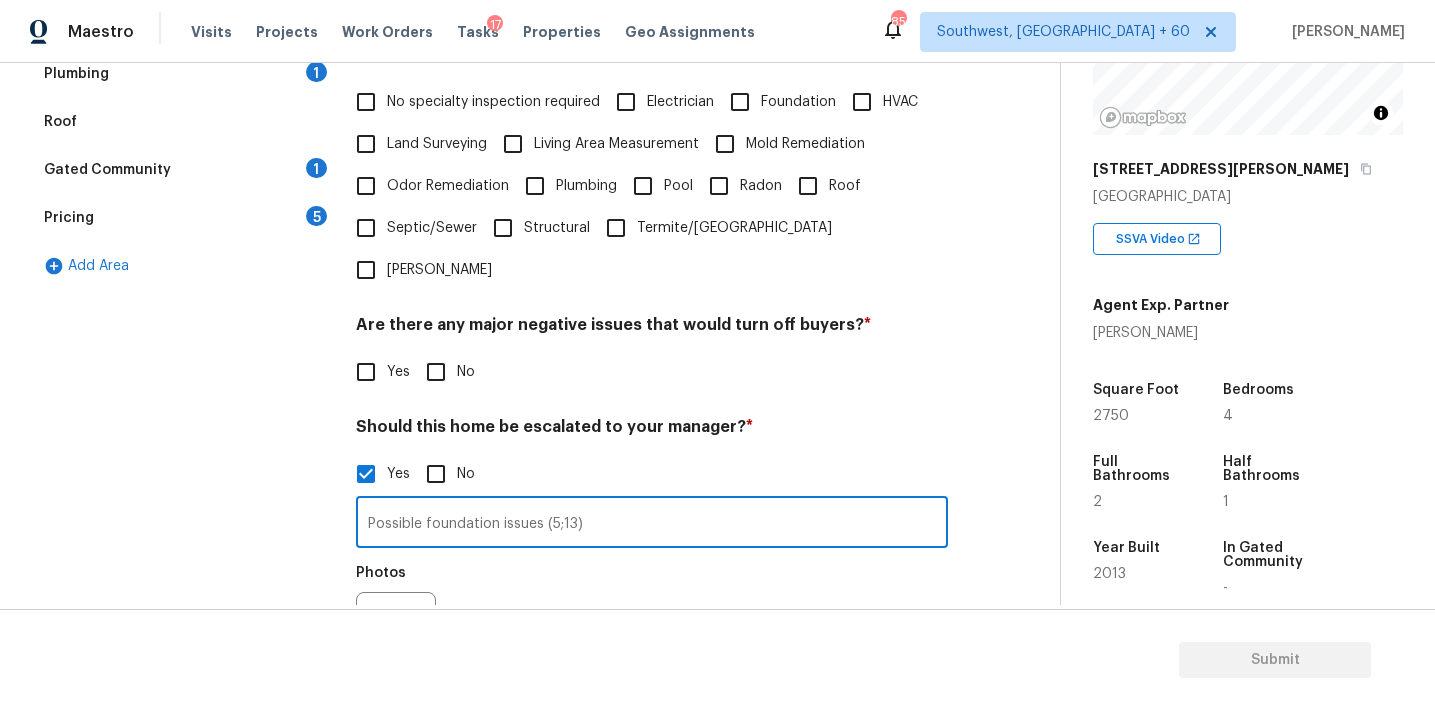 click at bounding box center [396, 632] 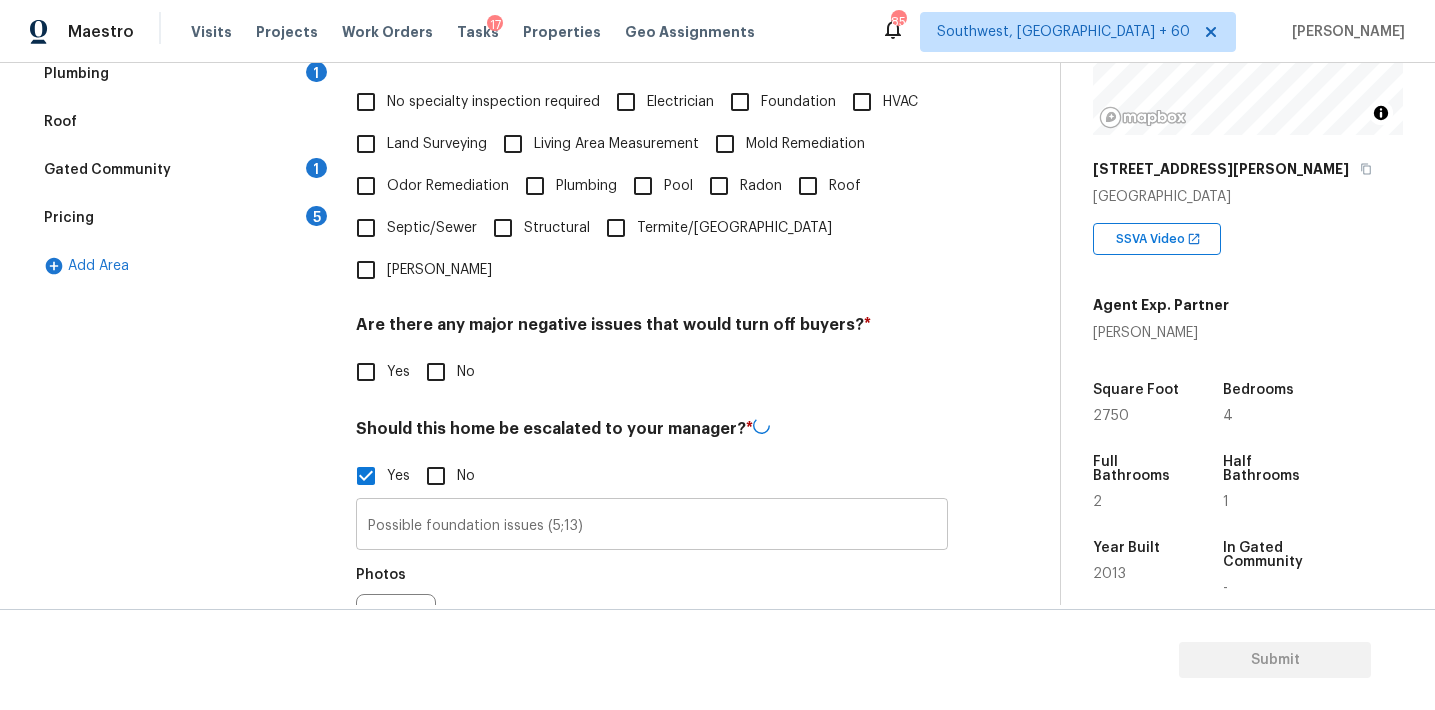 click on "Possible foundation issues (5;13)" at bounding box center (652, 526) 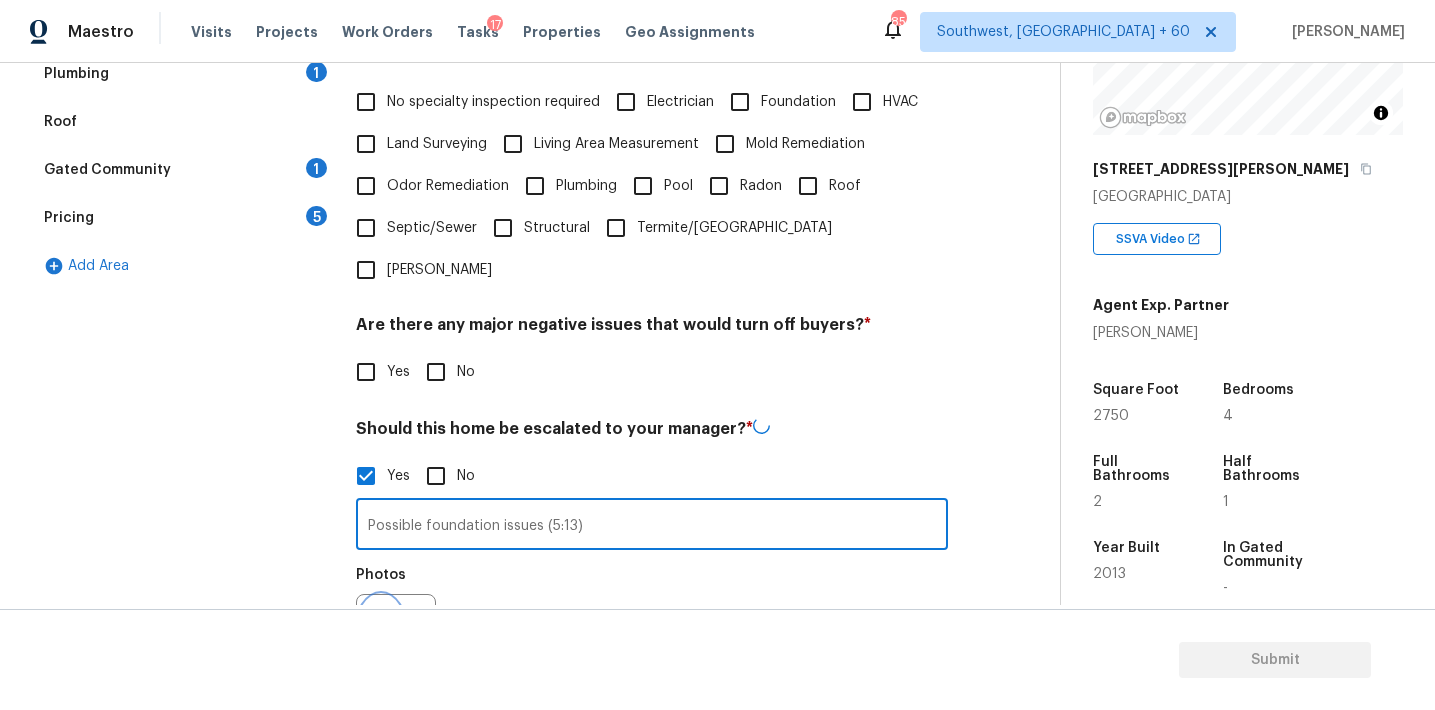 click 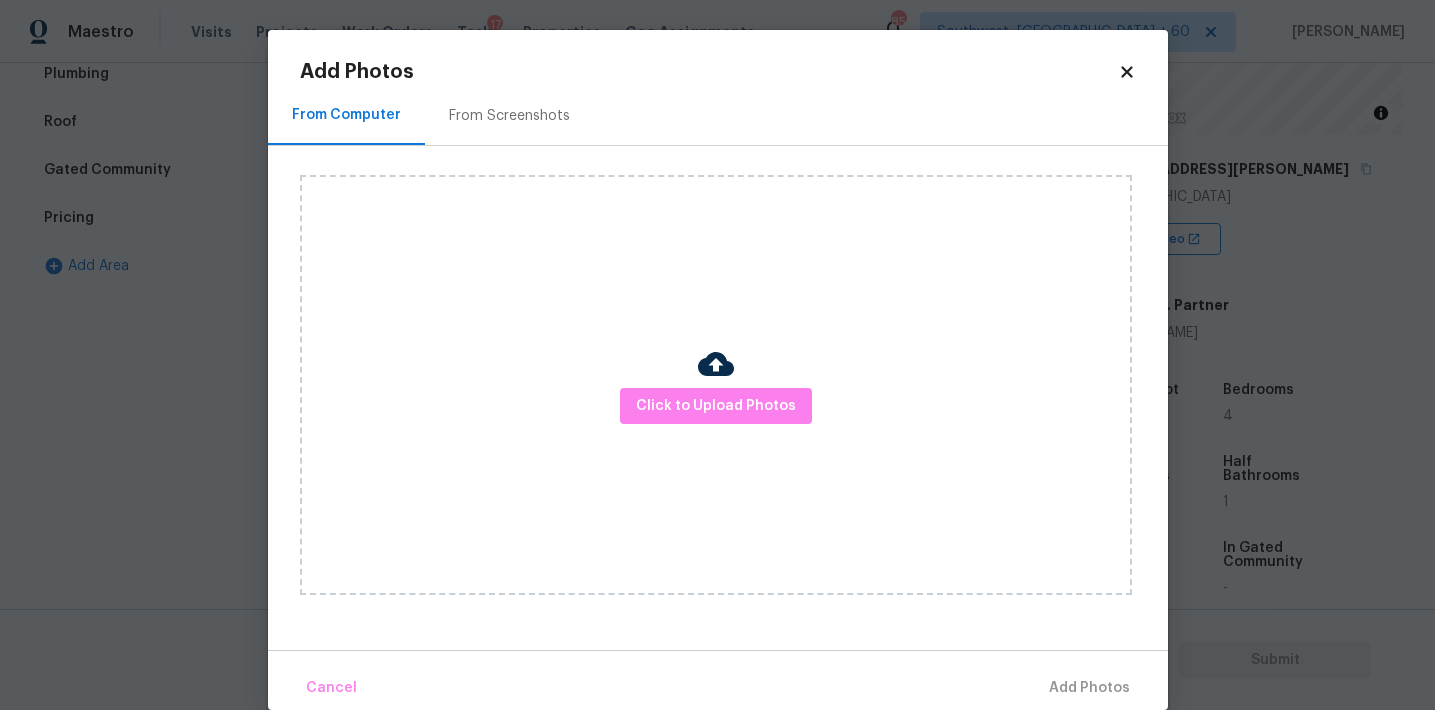 click on "Click to Upload Photos" at bounding box center [716, 385] 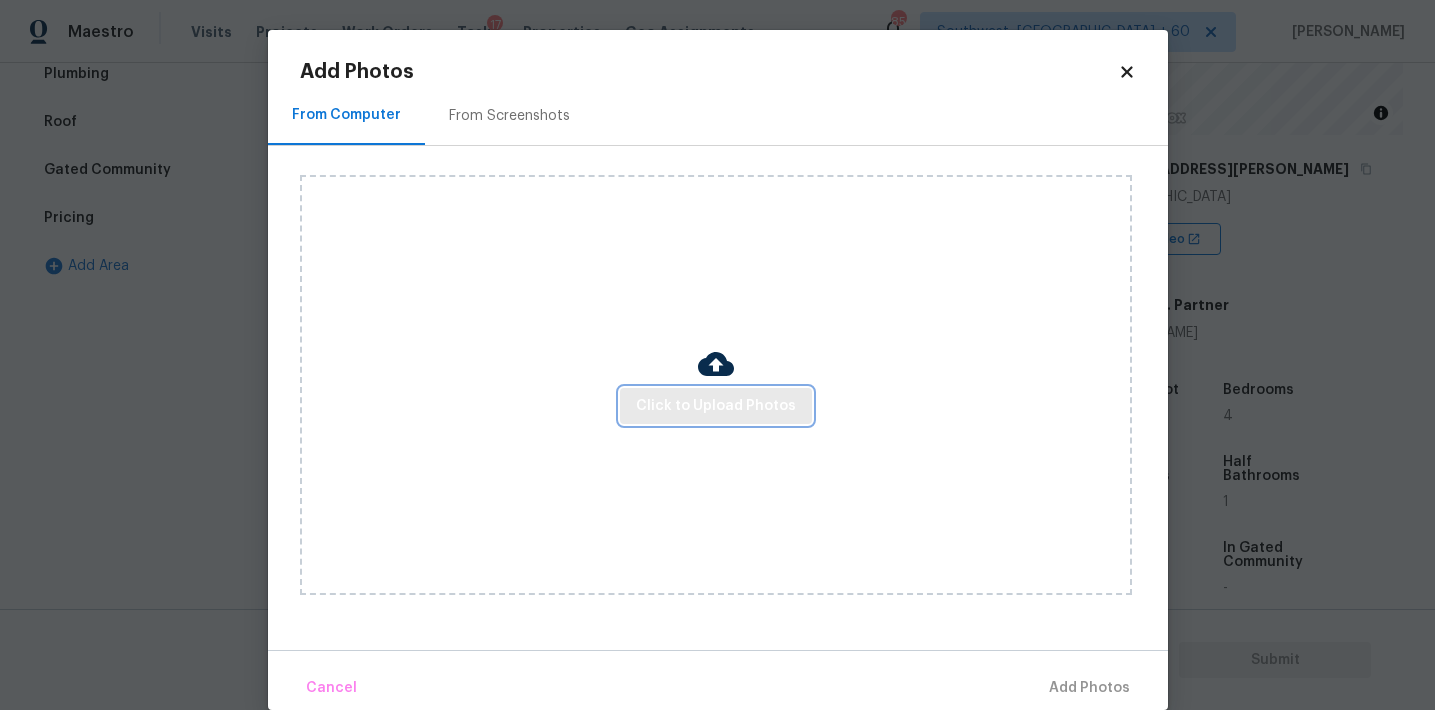 click on "Click to Upload Photos" at bounding box center (716, 406) 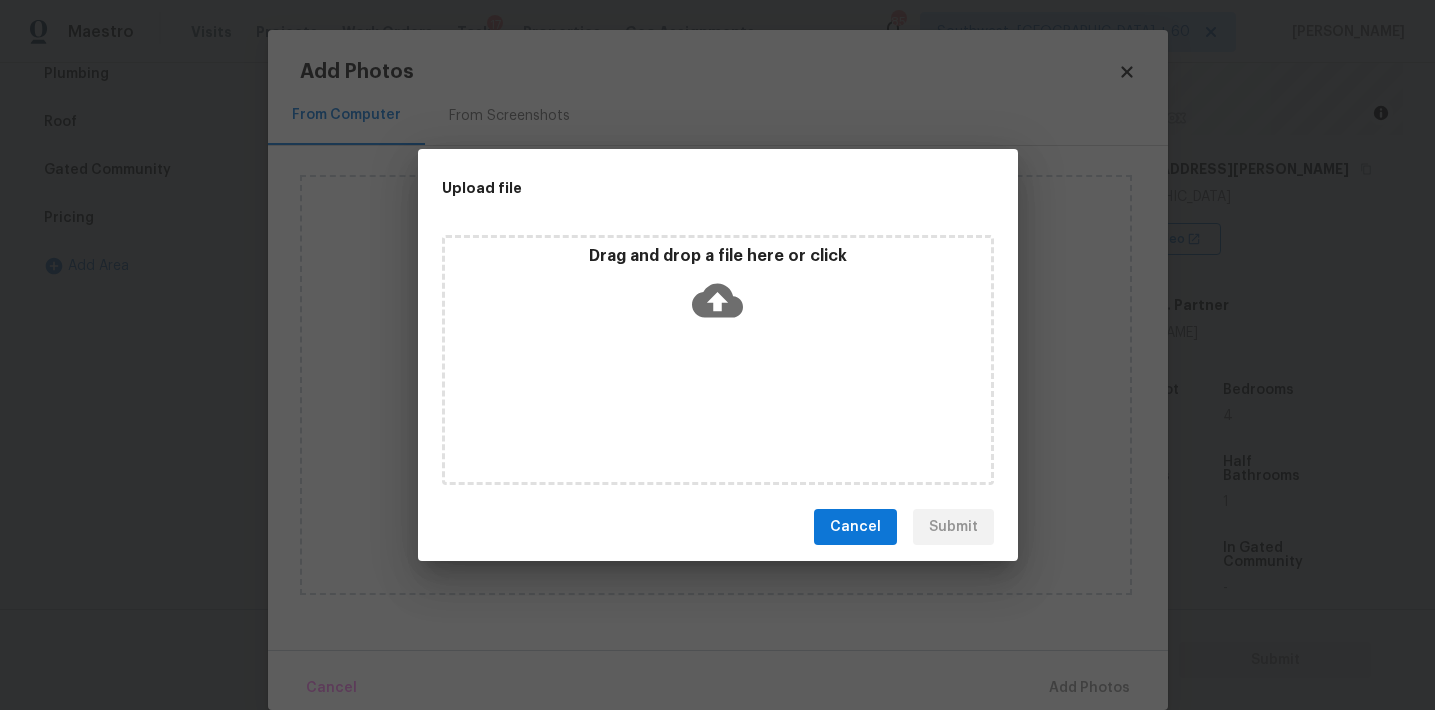 click on "Drag and drop a file here or click" at bounding box center [718, 289] 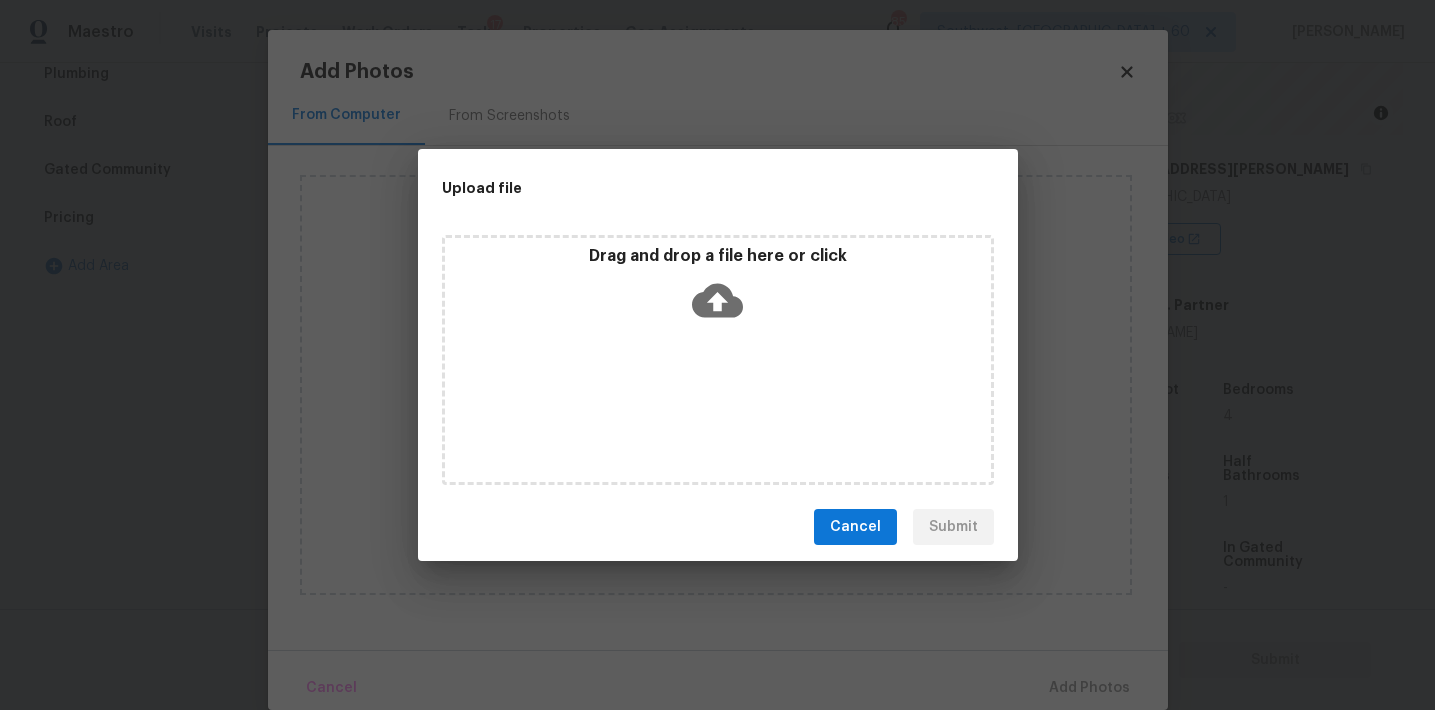 type on "Possible foundation issues (5:13)" 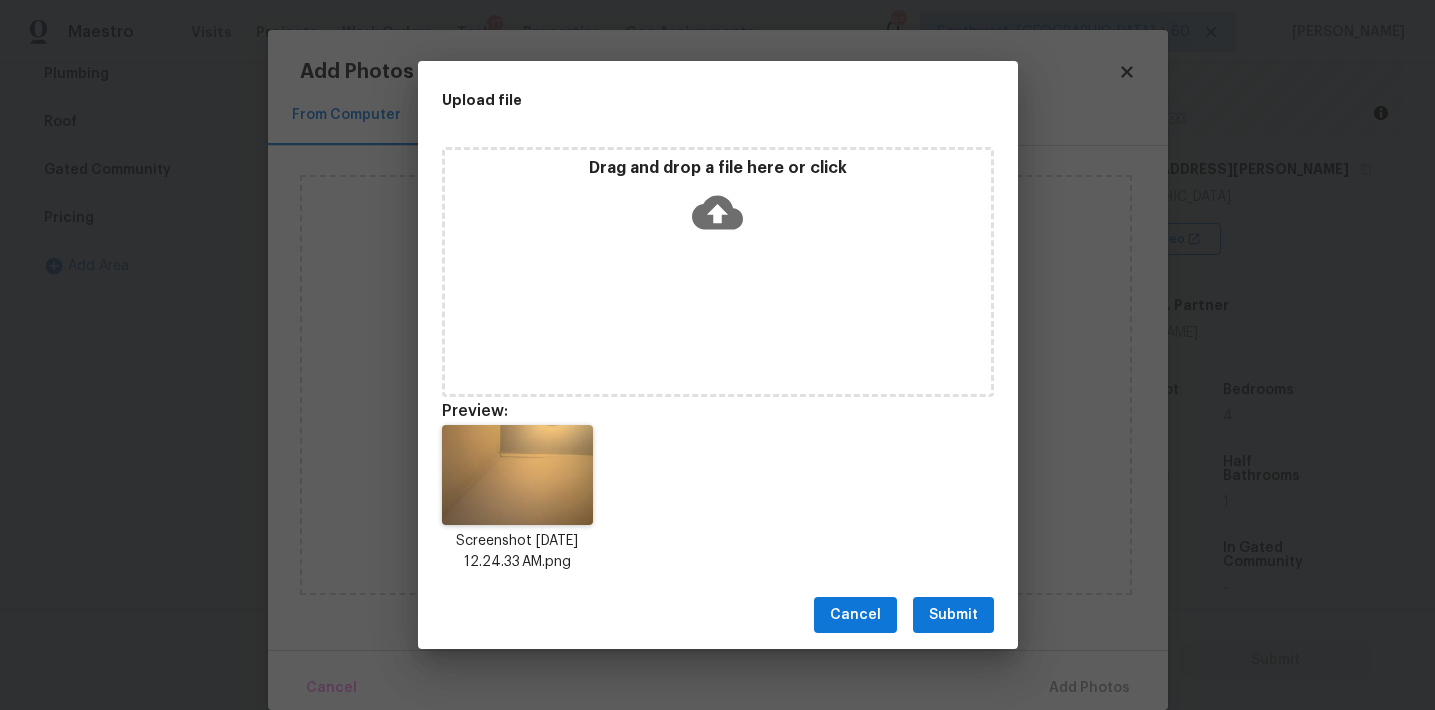 click on "Submit" at bounding box center [953, 615] 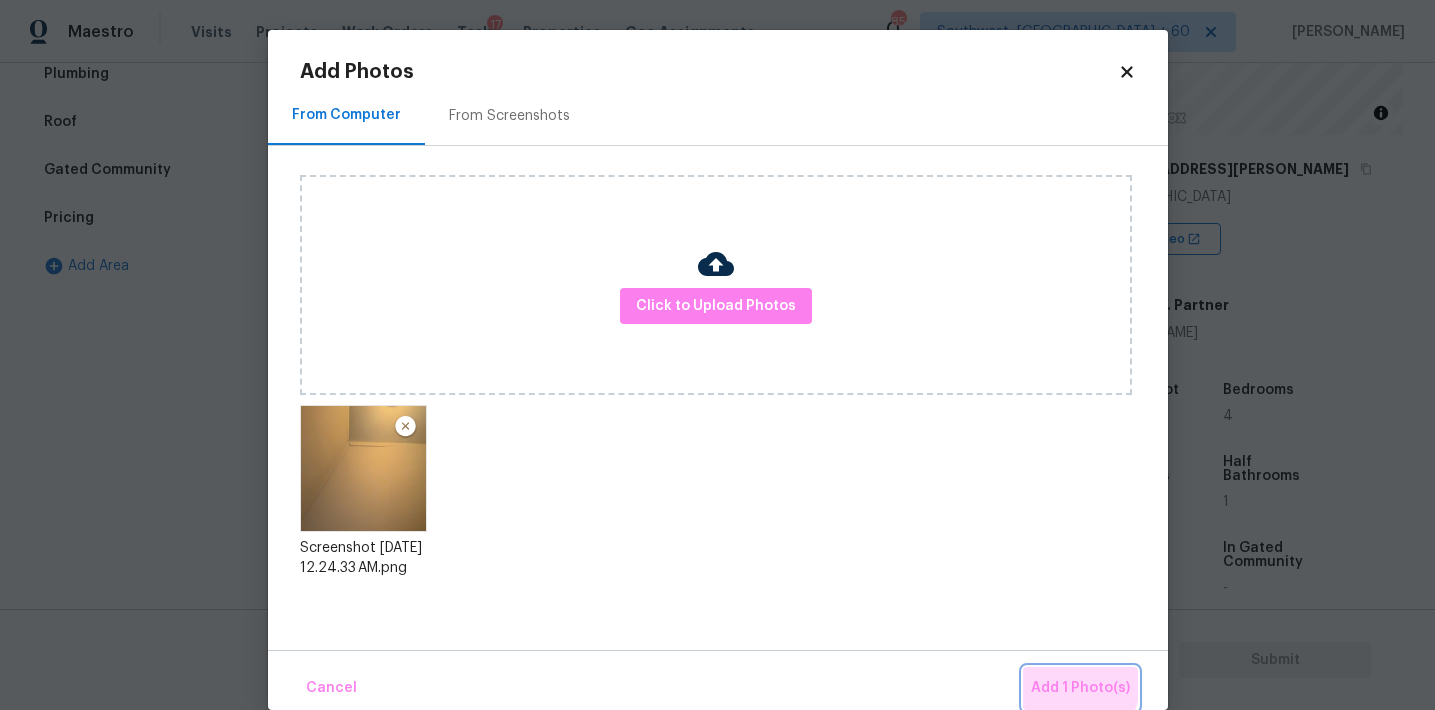 click on "Add 1 Photo(s)" at bounding box center (1080, 688) 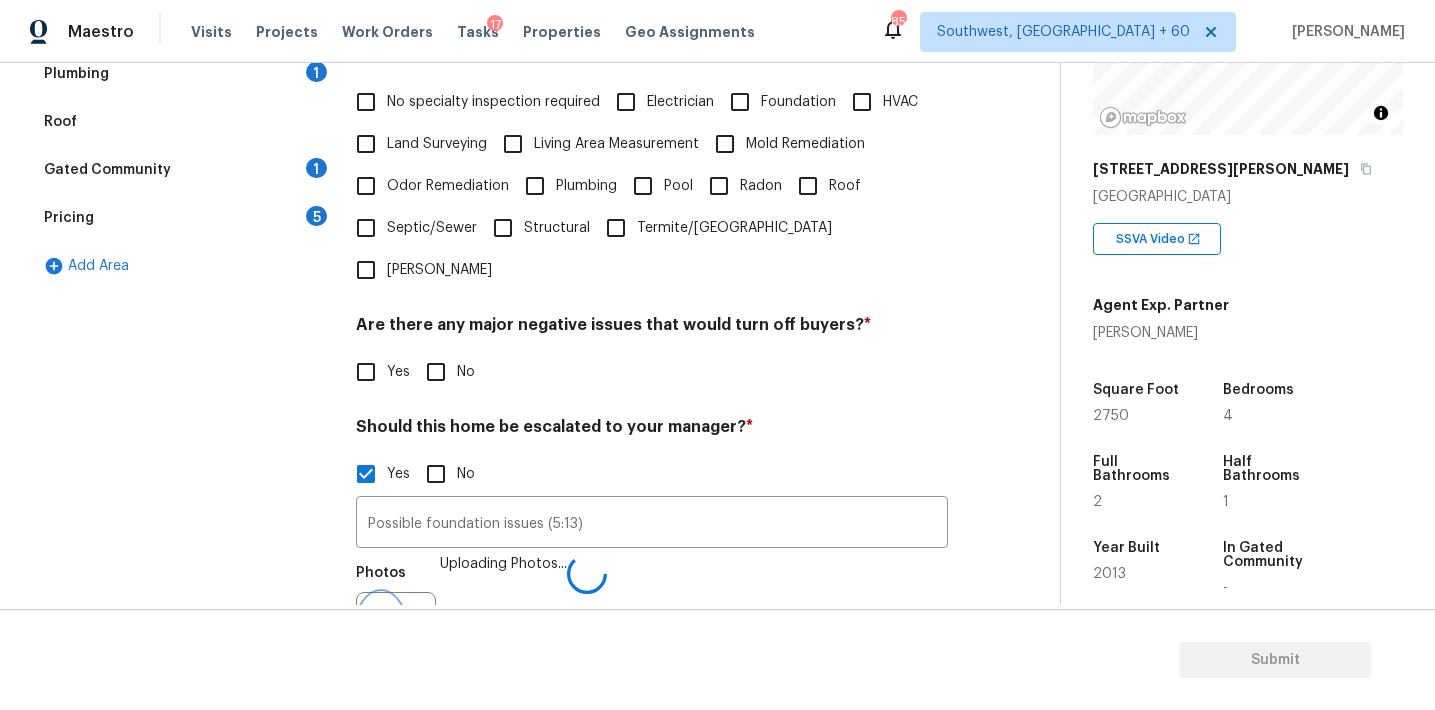 scroll, scrollTop: 518, scrollLeft: 0, axis: vertical 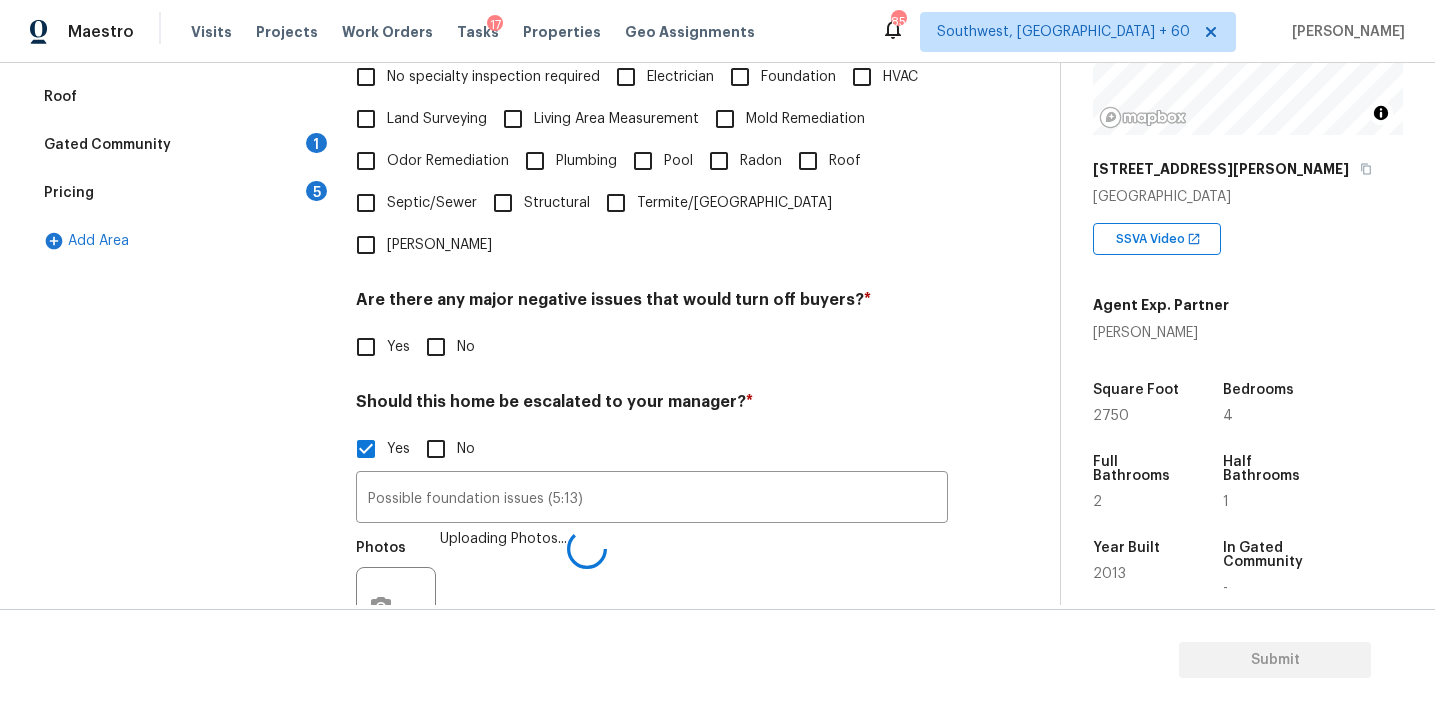 click on "Photos Uploading Photos..." at bounding box center [652, 594] 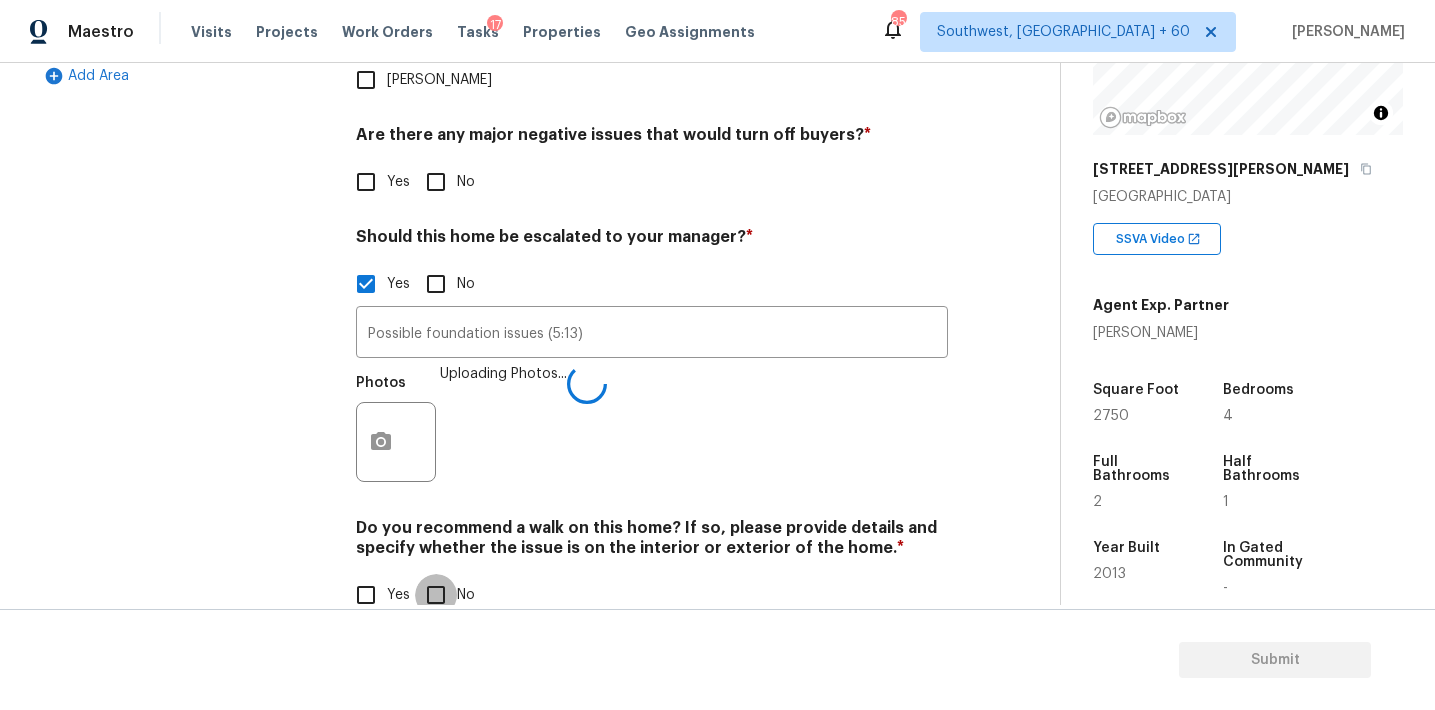 click on "No" at bounding box center (436, 595) 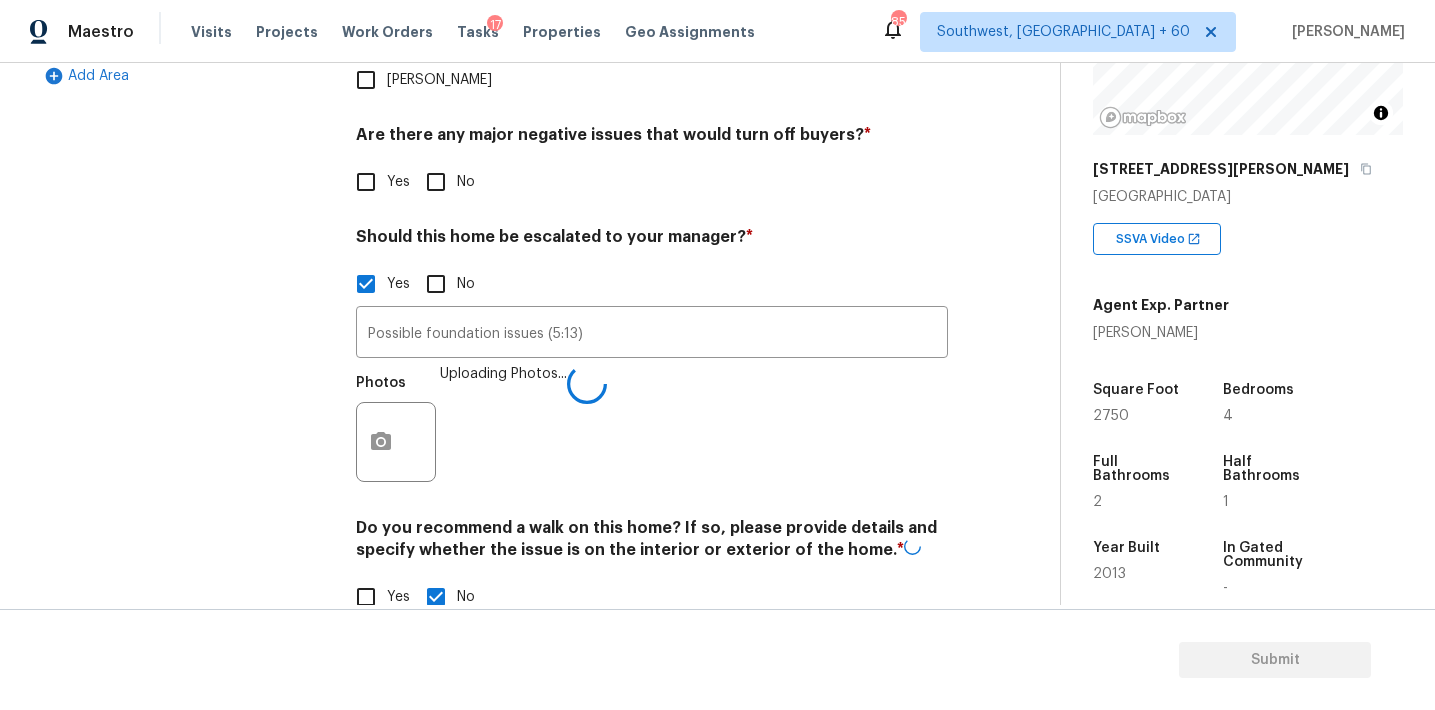 click on "No" at bounding box center [436, 182] 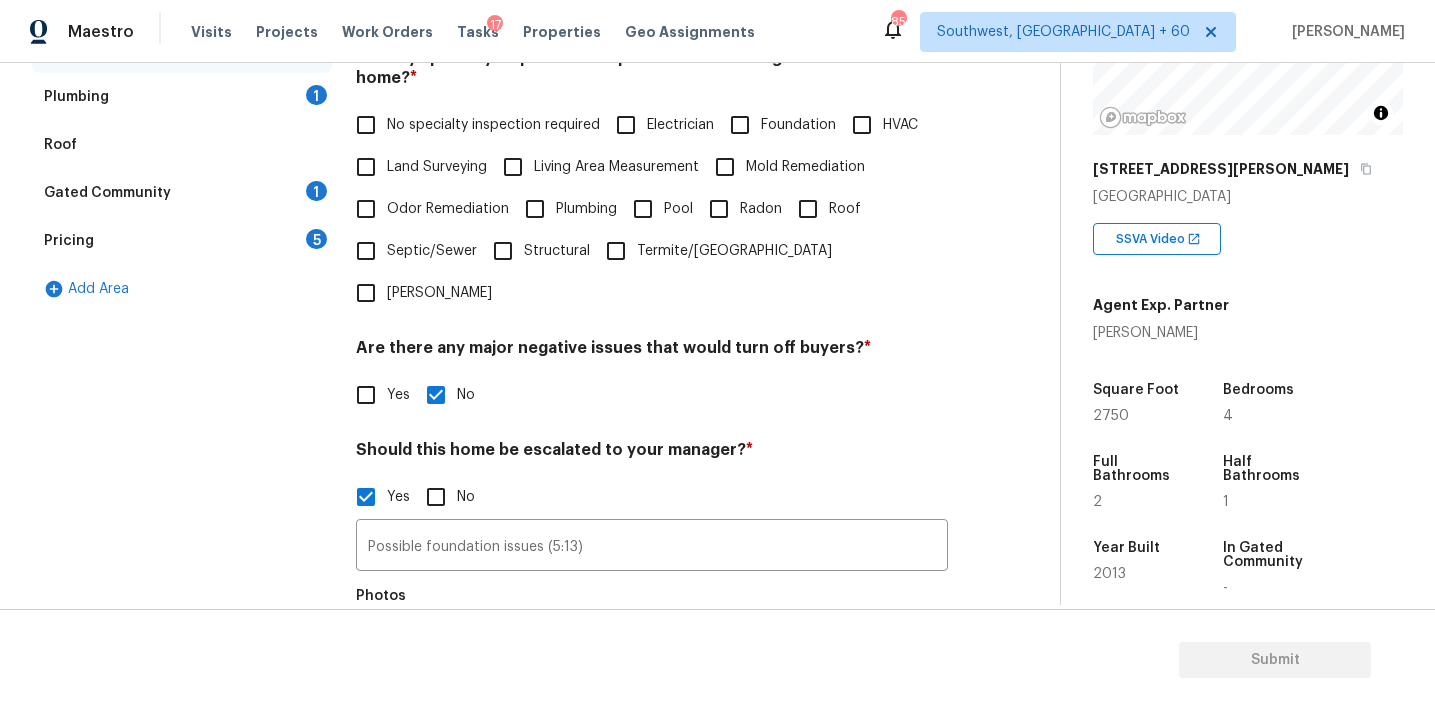 scroll, scrollTop: 464, scrollLeft: 0, axis: vertical 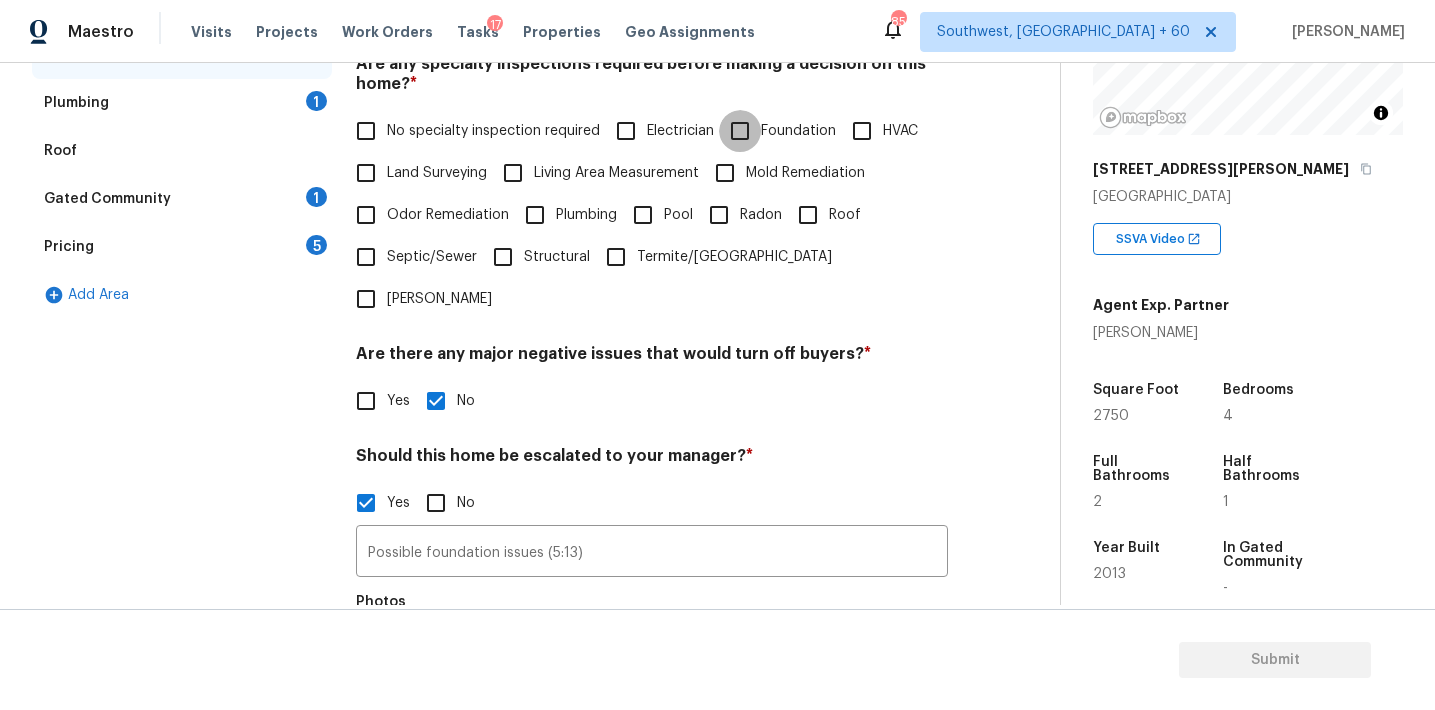 click on "Foundation" at bounding box center (740, 131) 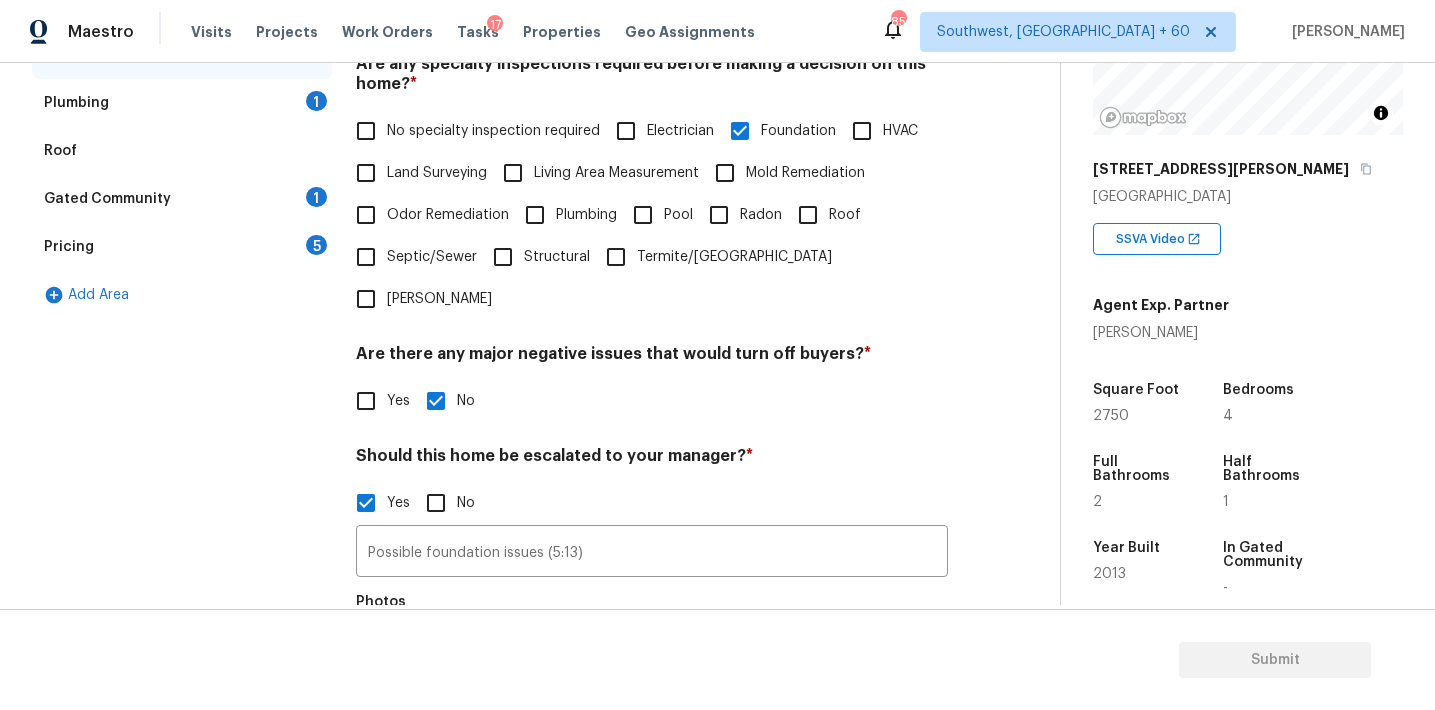 click on "Pricing 5" at bounding box center (182, 247) 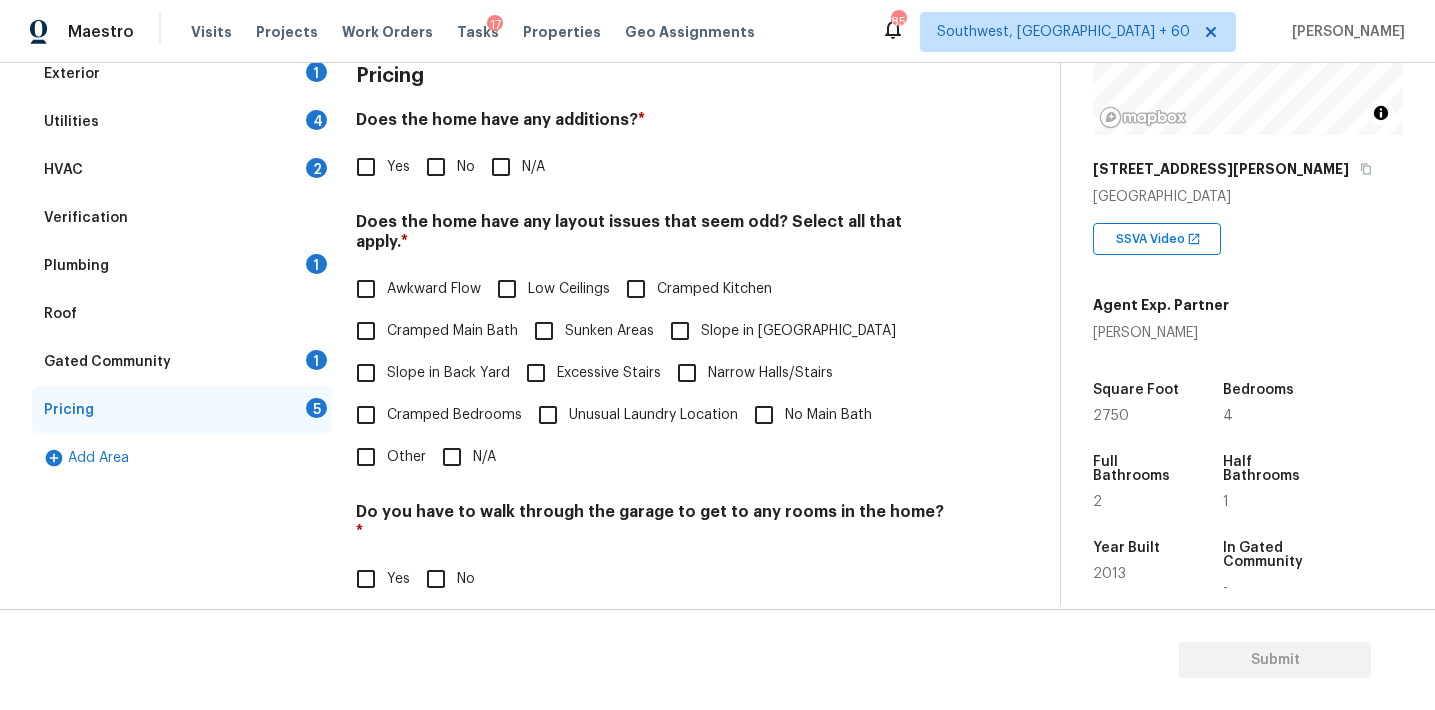 scroll, scrollTop: 223, scrollLeft: 0, axis: vertical 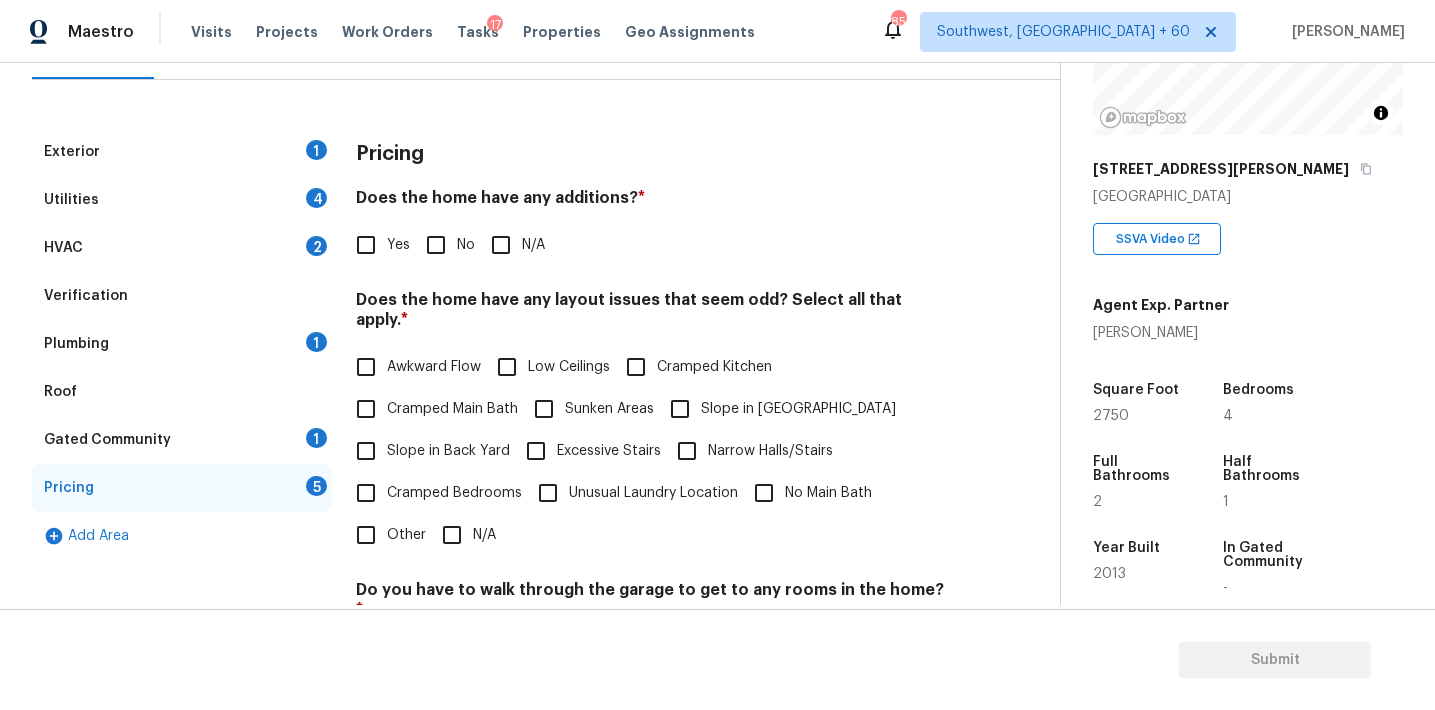 click on "No" at bounding box center [436, 245] 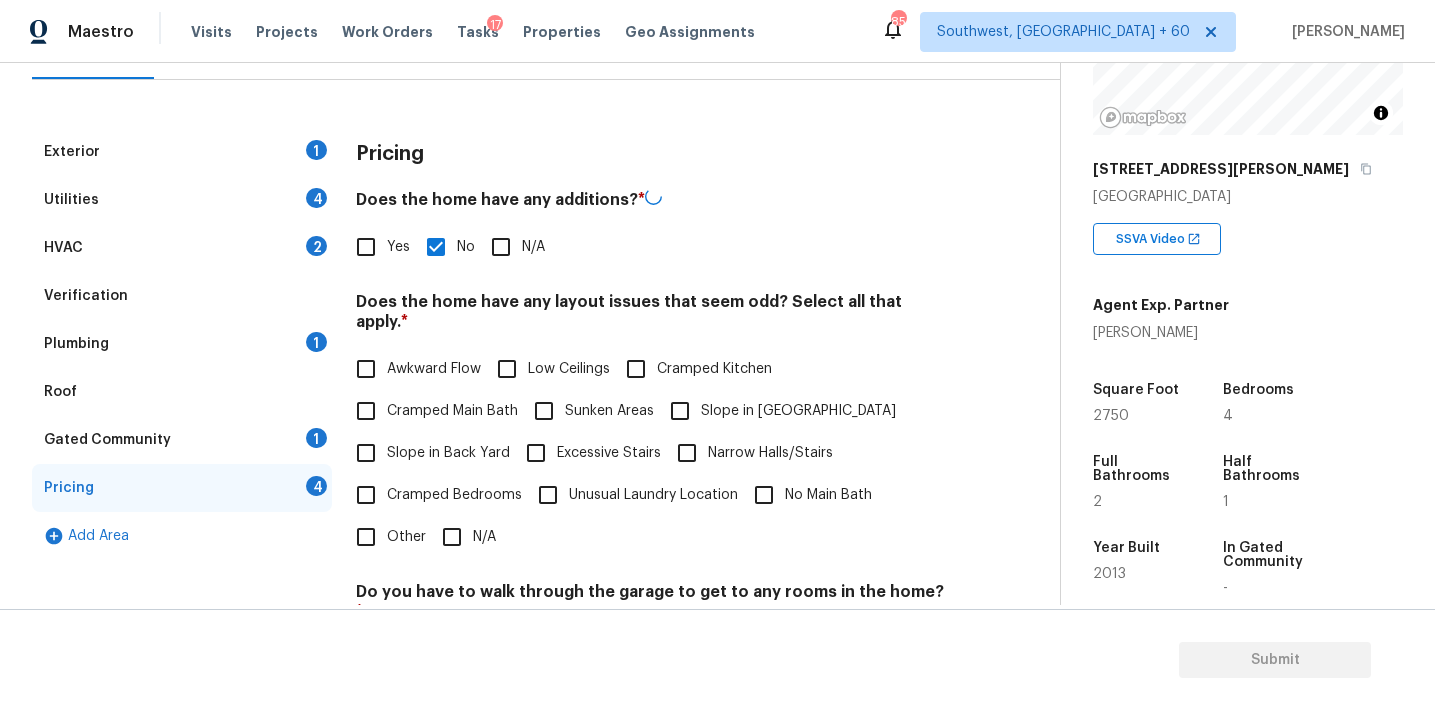 click on "Slope in Back Yard" at bounding box center (448, 453) 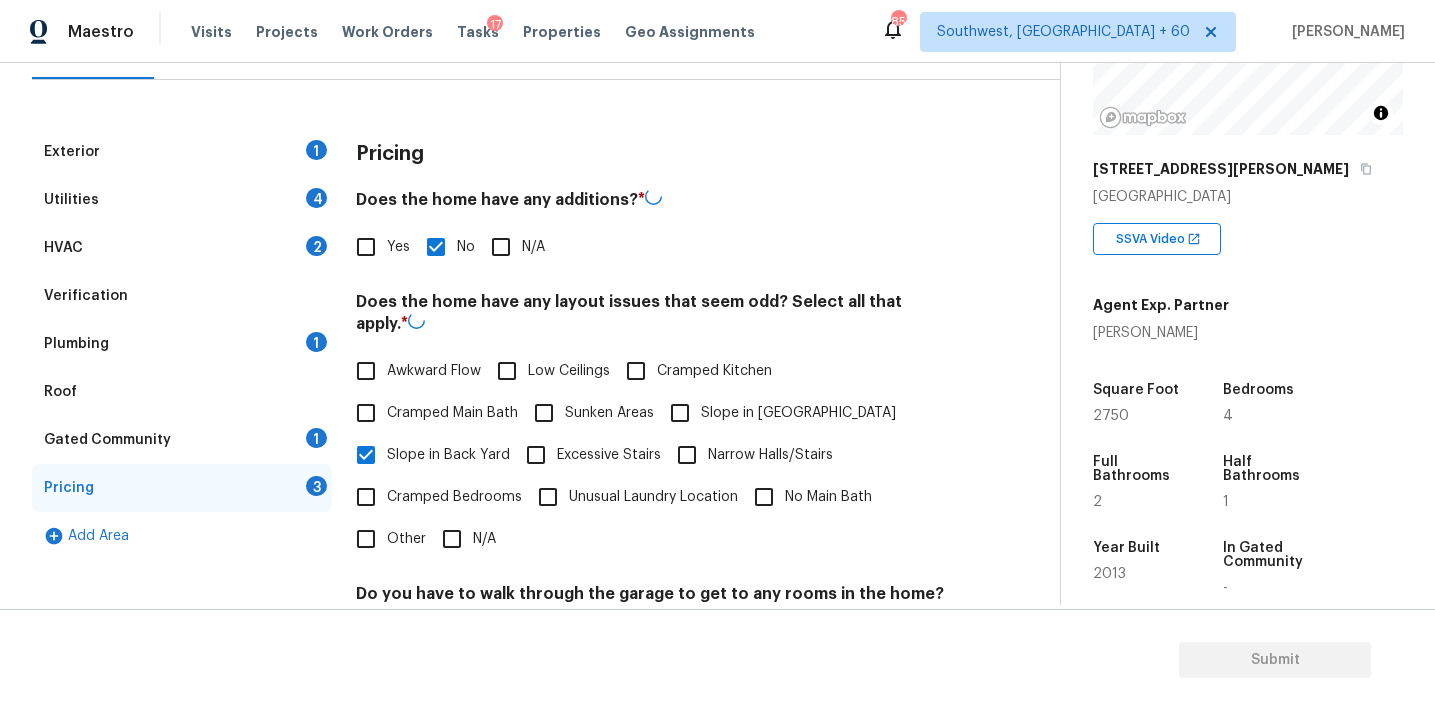 click on "Cramped Kitchen" at bounding box center (693, 371) 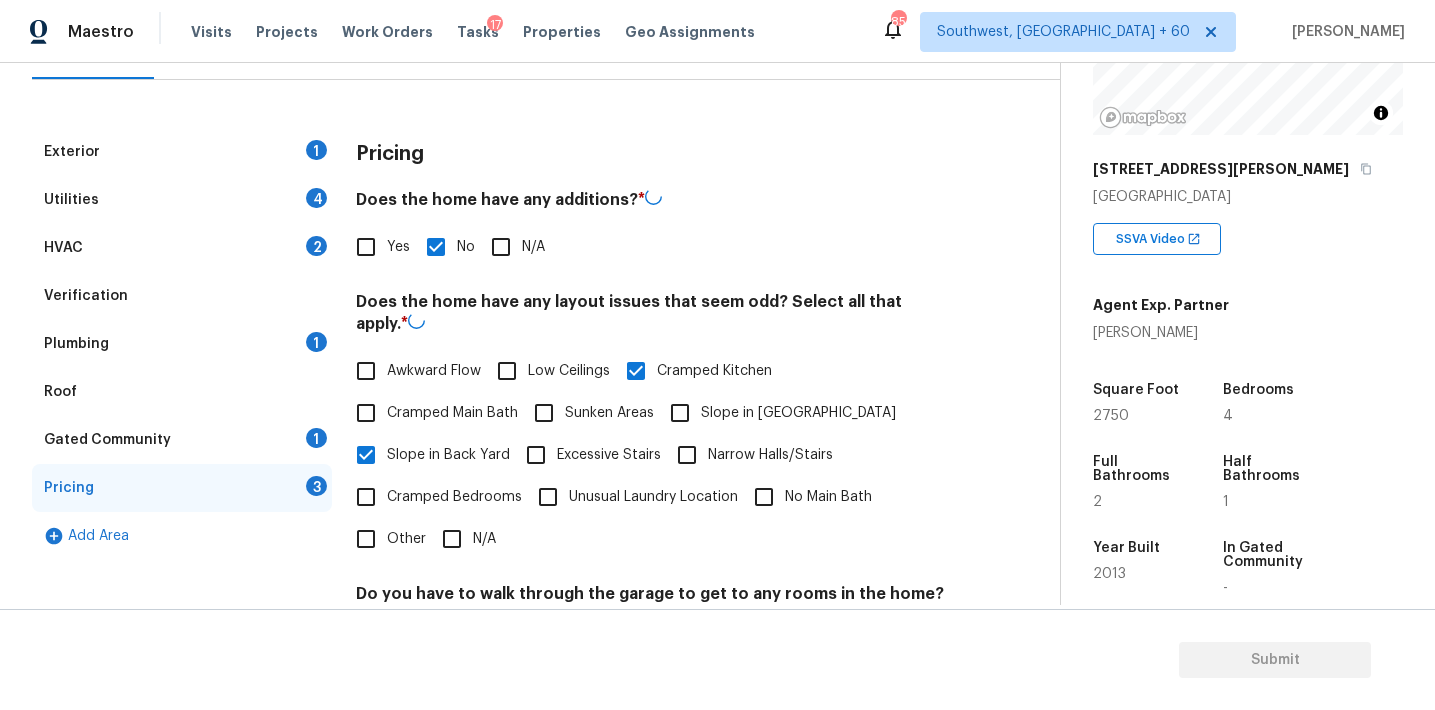 click on "Cramped Kitchen" at bounding box center [693, 371] 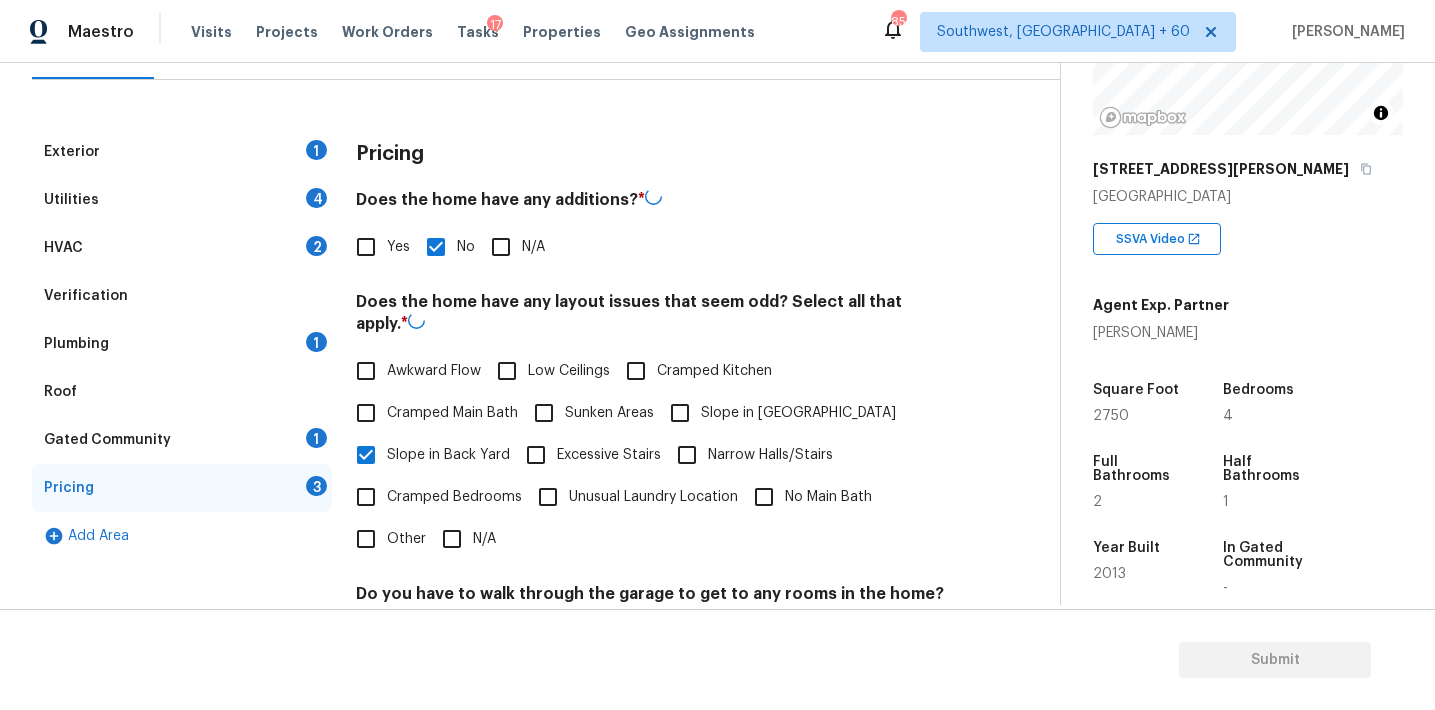 click on "Slope in [GEOGRAPHIC_DATA]" at bounding box center (680, 413) 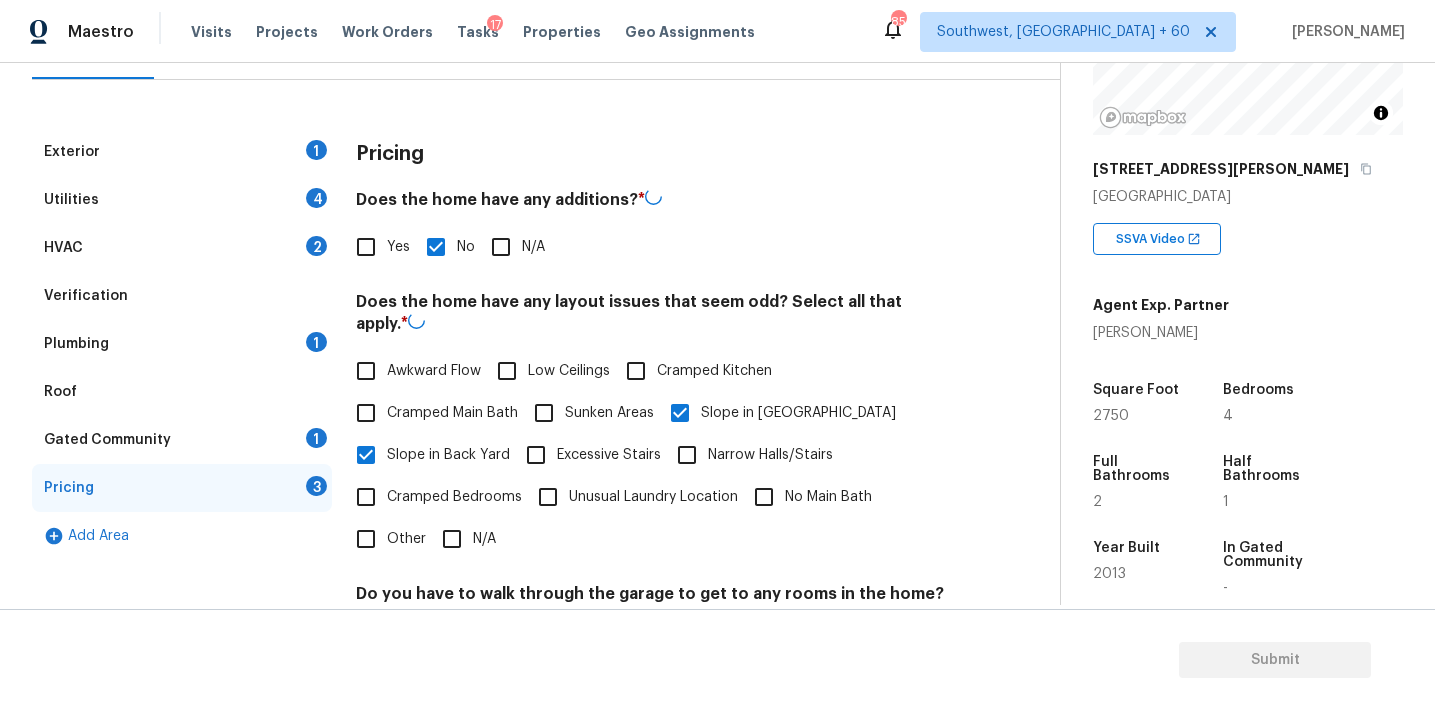 click on "Awkward Flow" at bounding box center [434, 371] 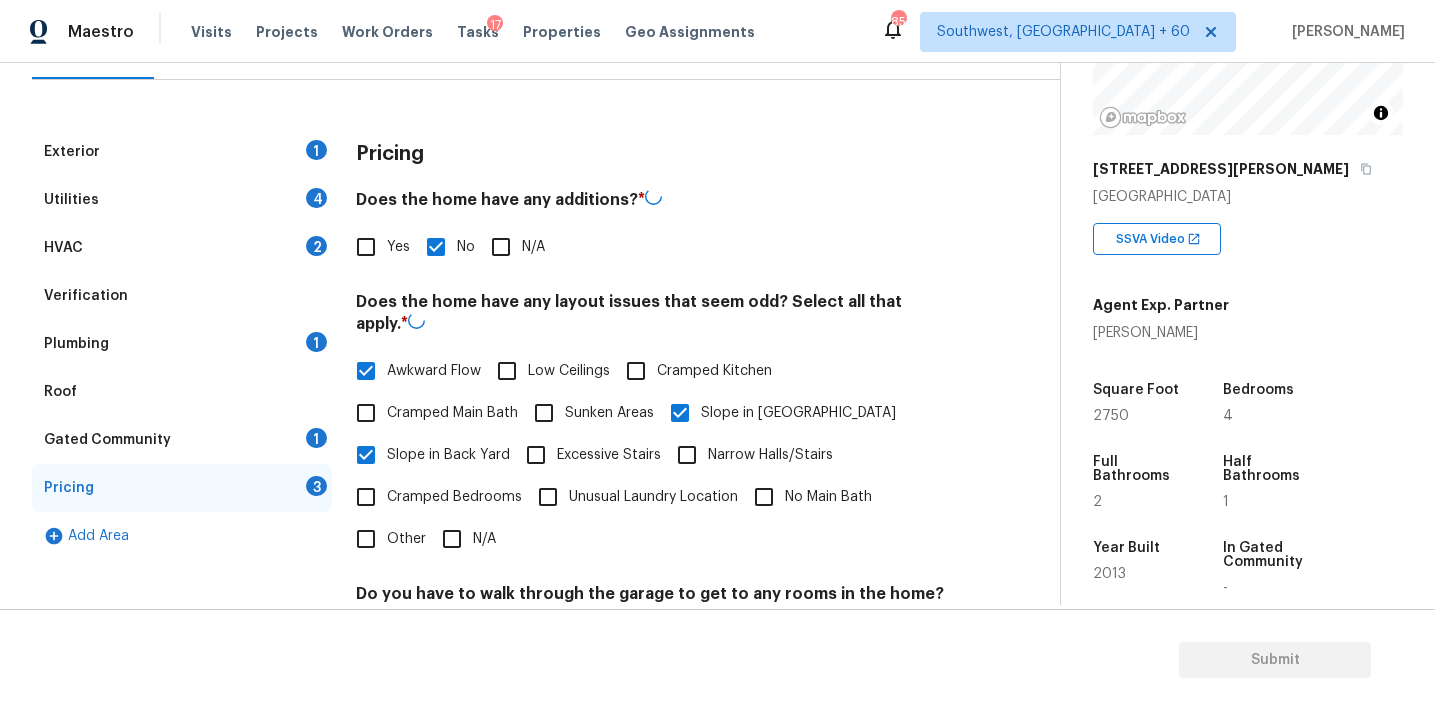 scroll, scrollTop: 514, scrollLeft: 0, axis: vertical 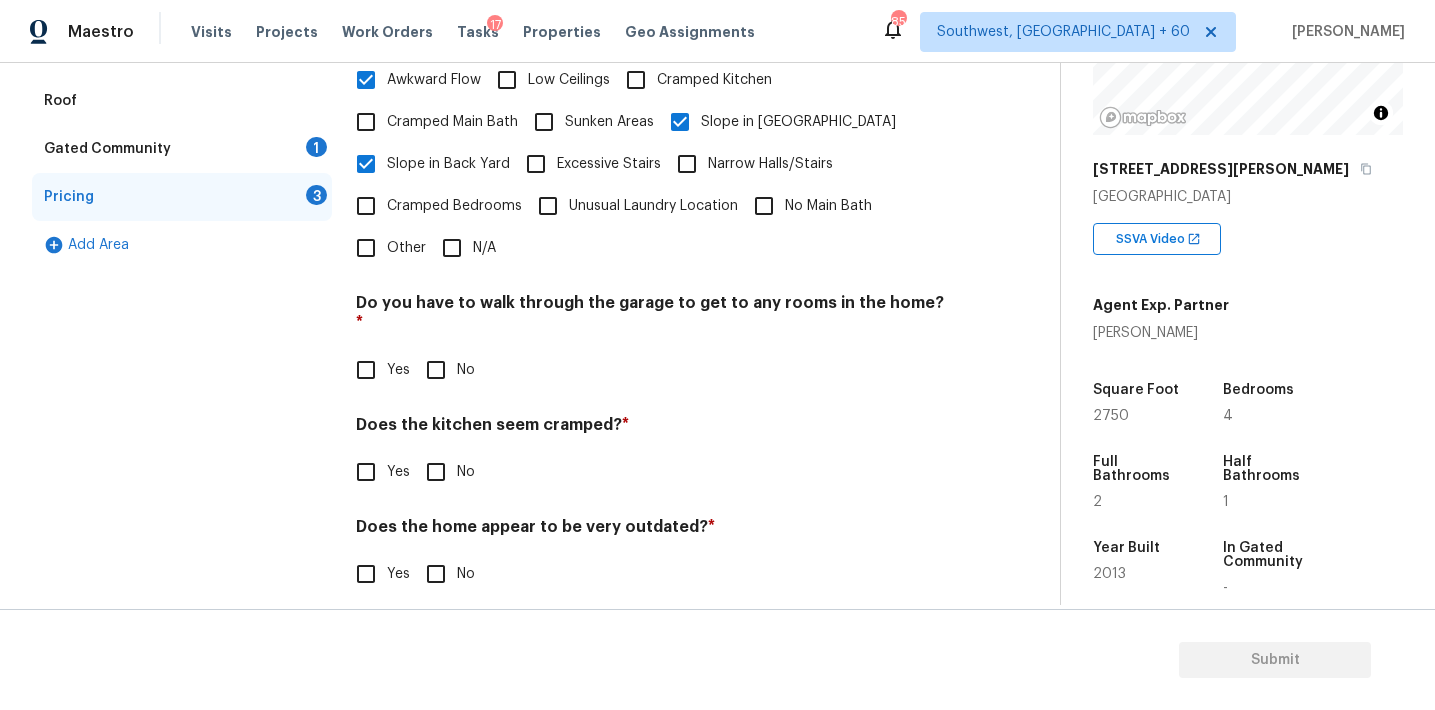 click on "No" at bounding box center (436, 370) 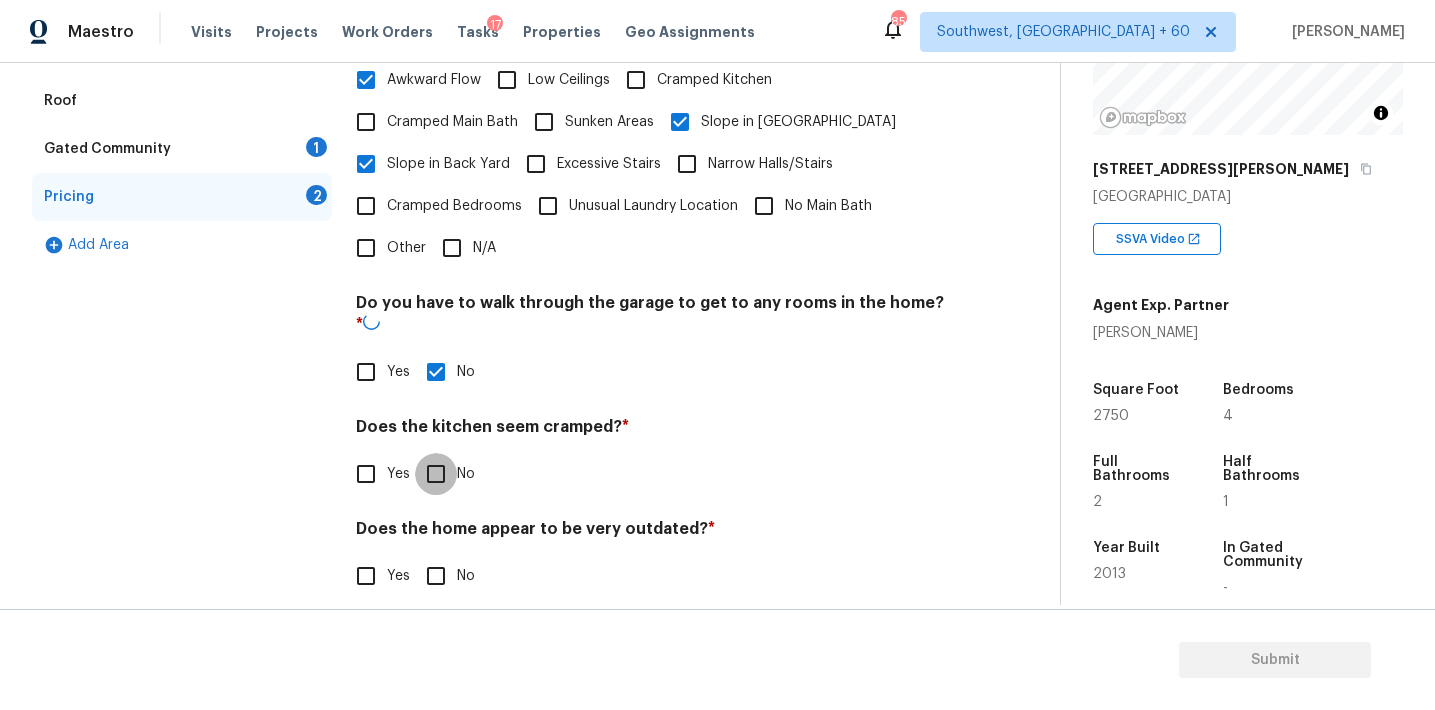 click on "No" at bounding box center (436, 474) 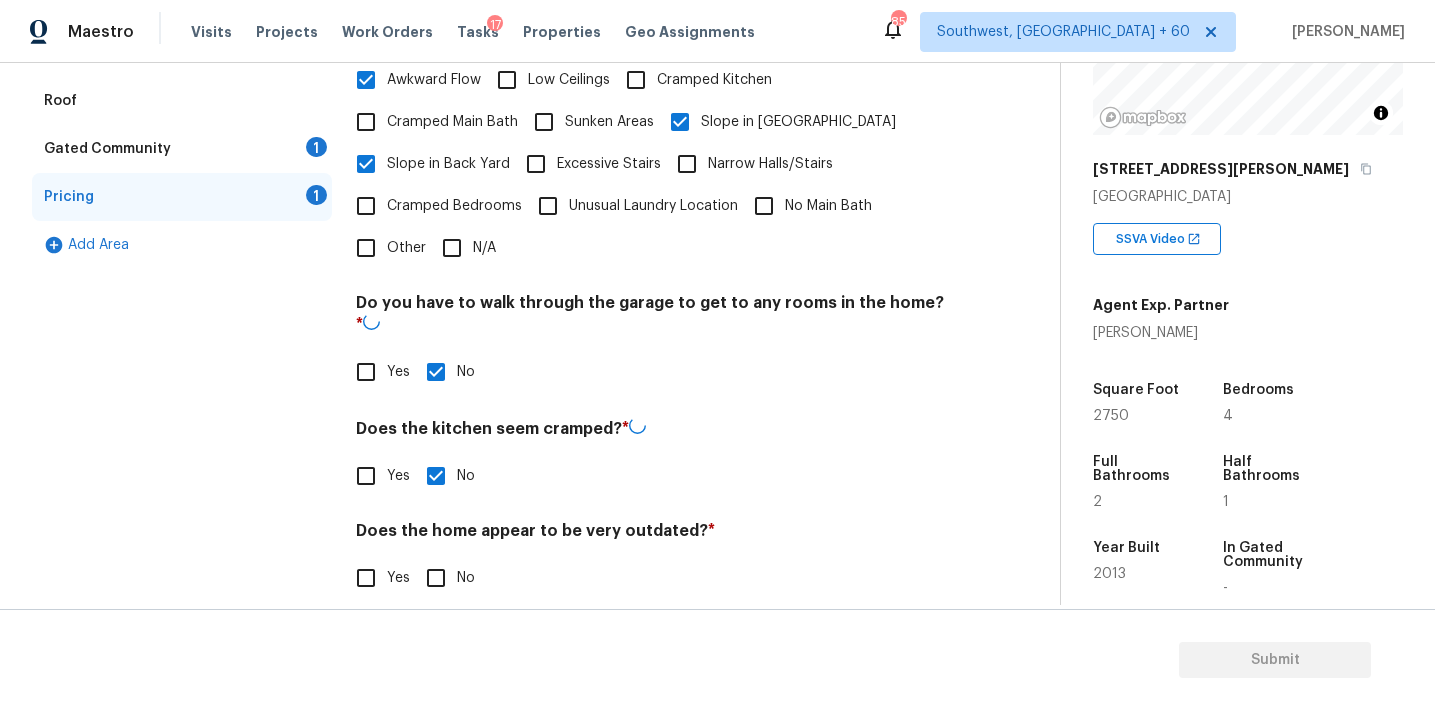 click on "No" at bounding box center (436, 578) 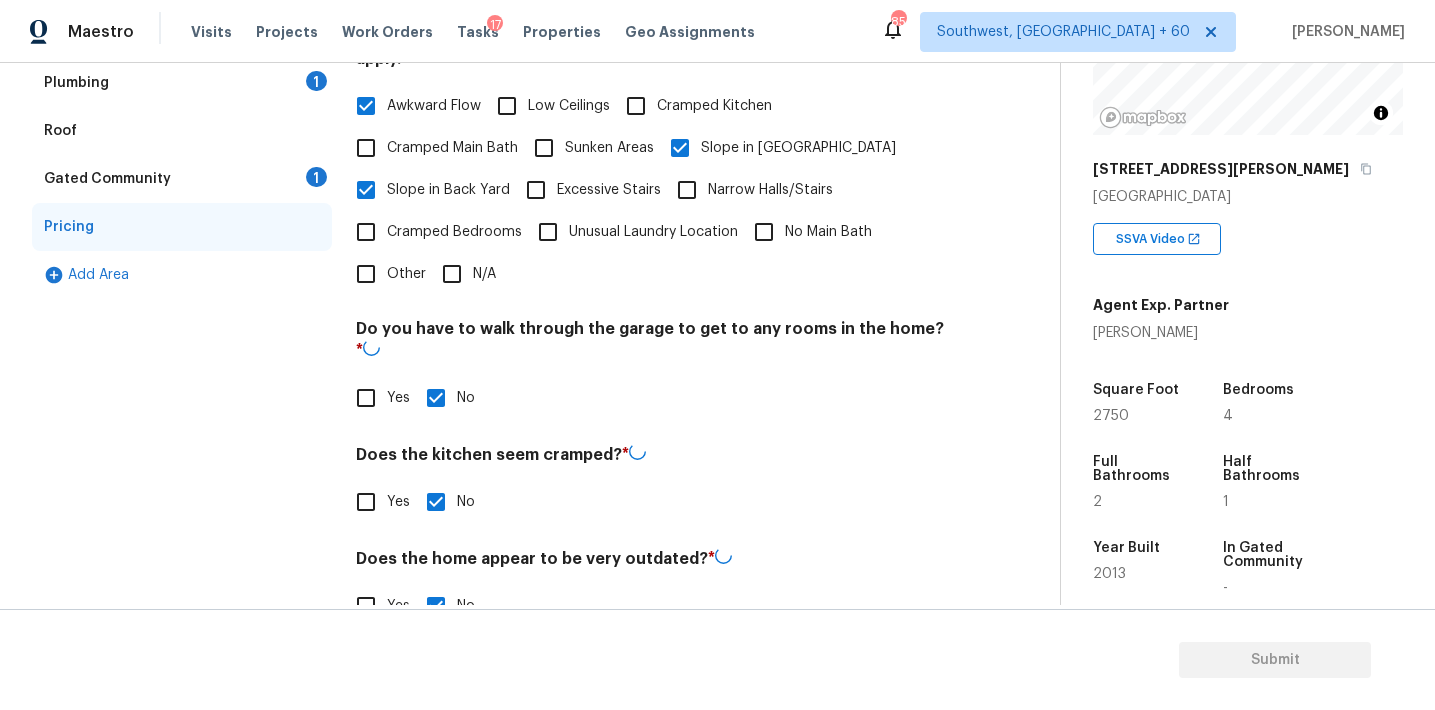 scroll, scrollTop: 478, scrollLeft: 0, axis: vertical 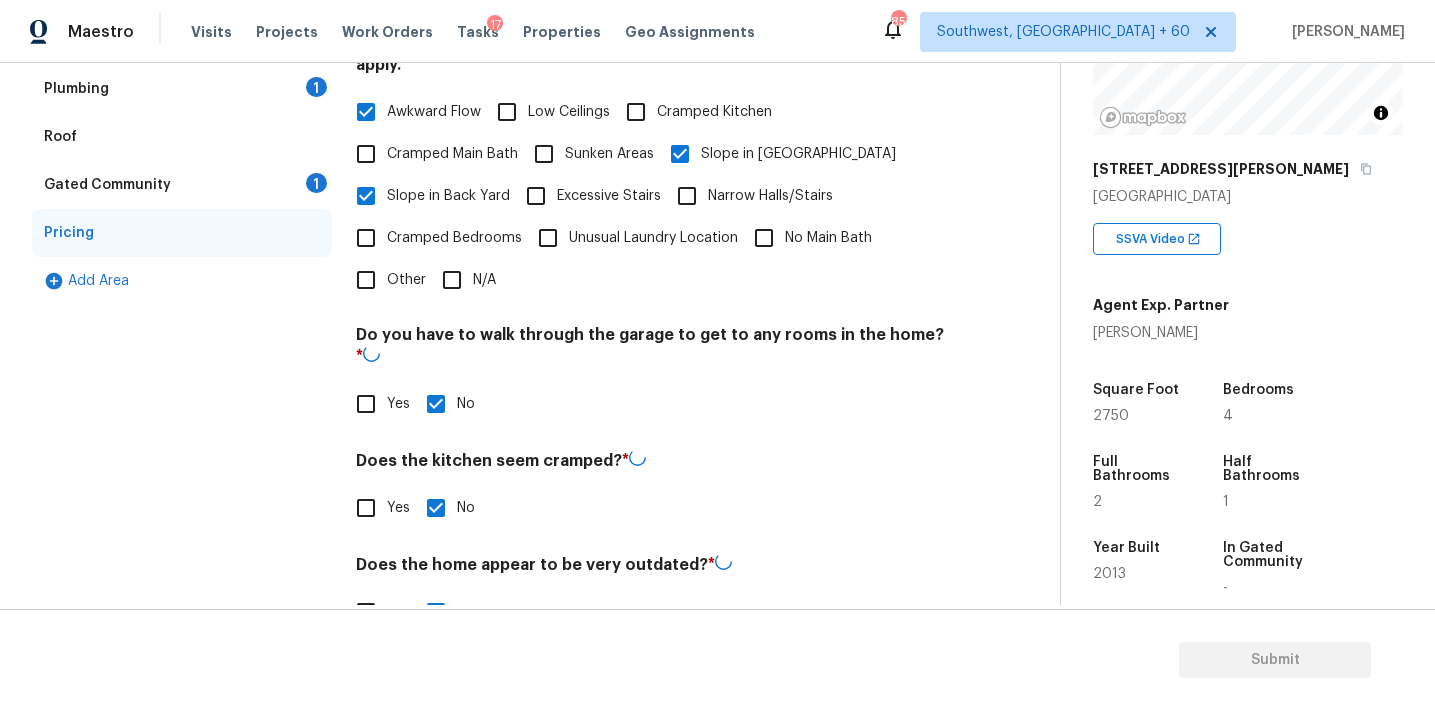 checkbox on "true" 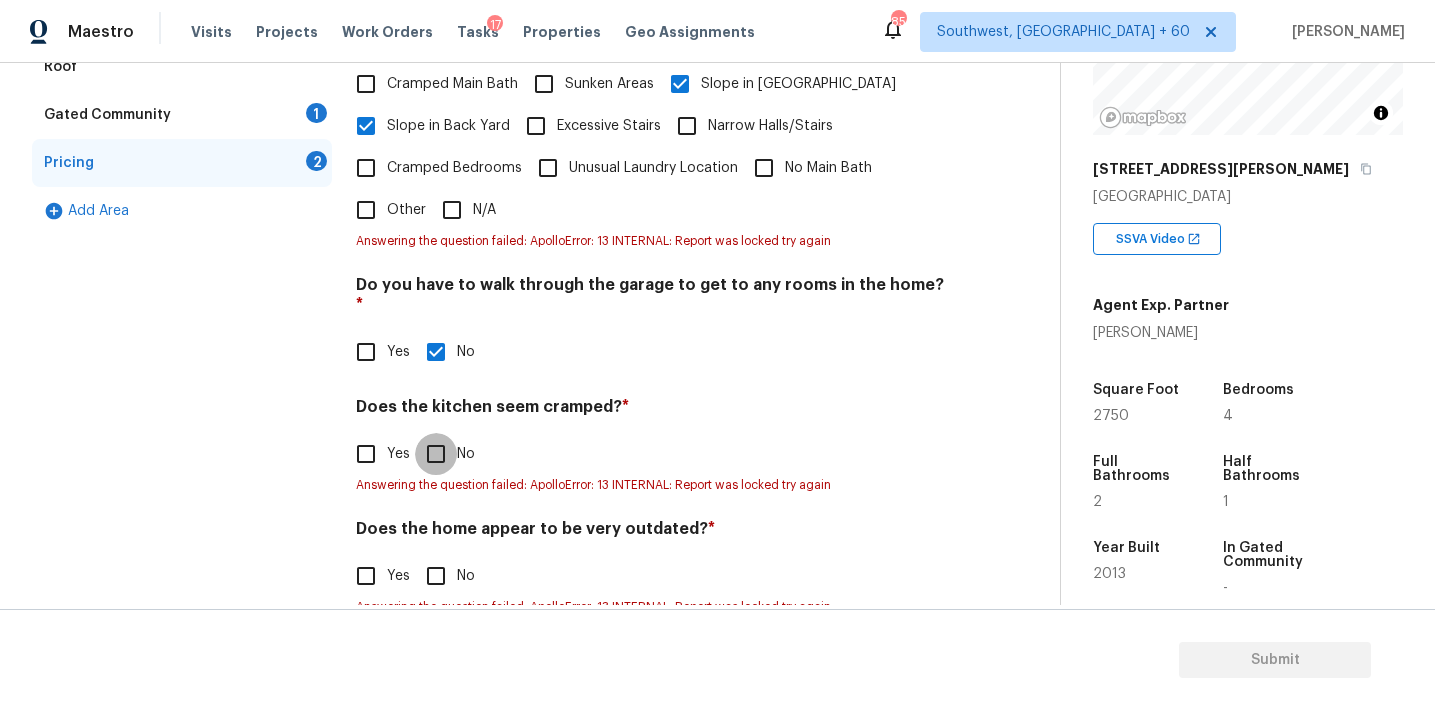click on "No" at bounding box center [436, 454] 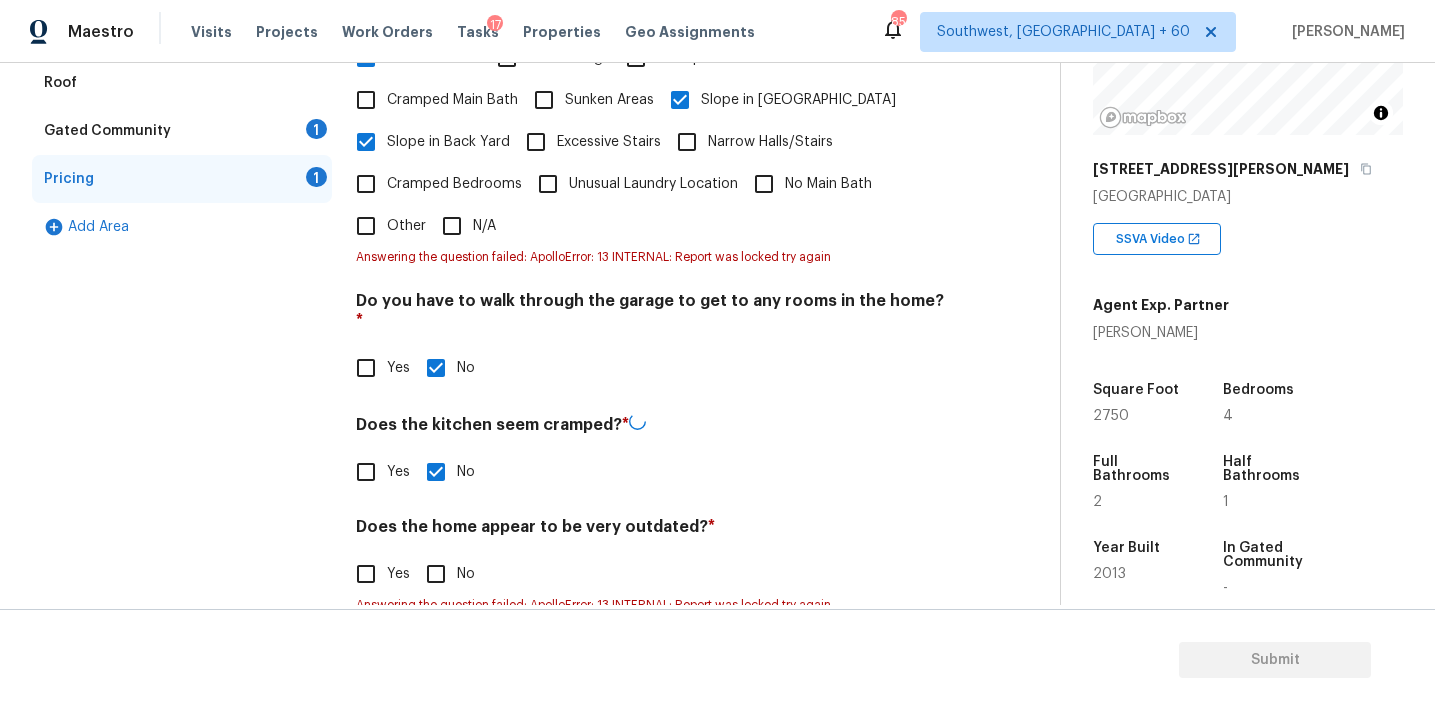 click on "No" at bounding box center [436, 574] 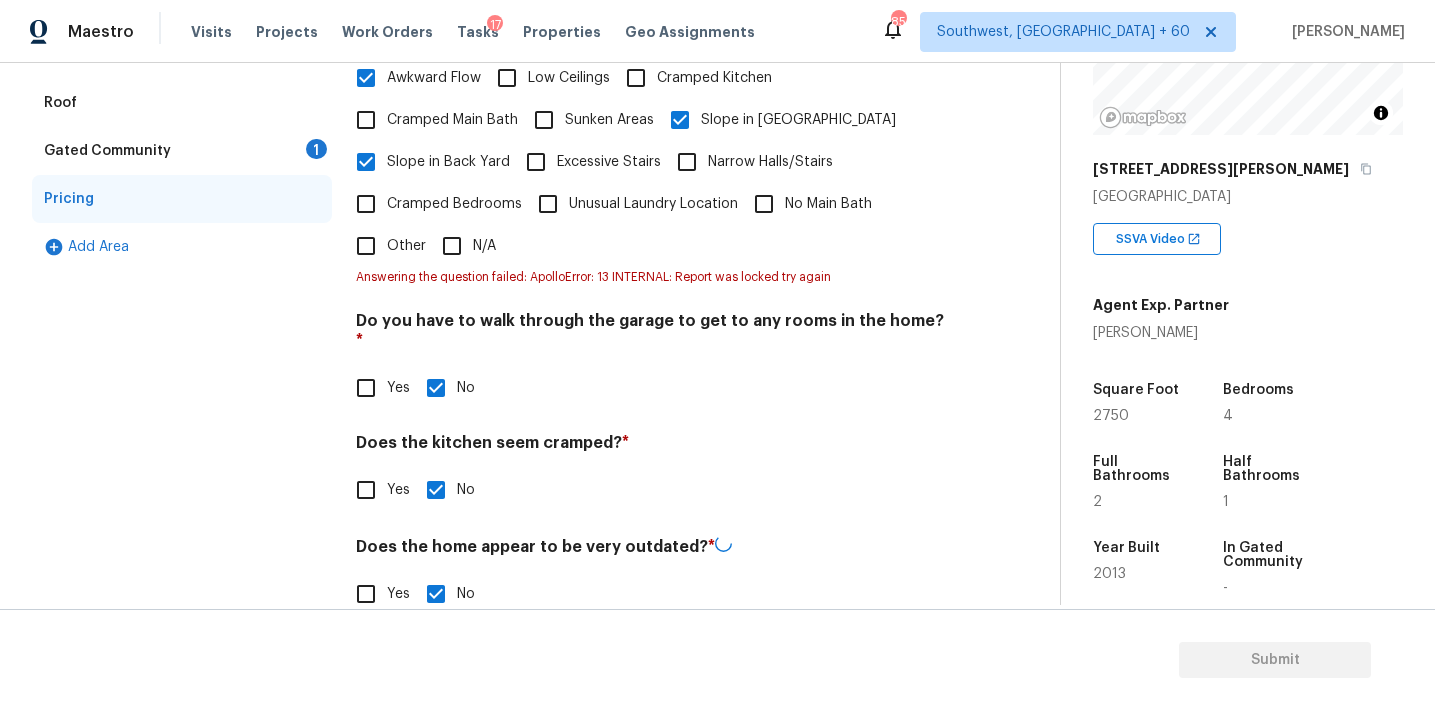 scroll, scrollTop: 510, scrollLeft: 0, axis: vertical 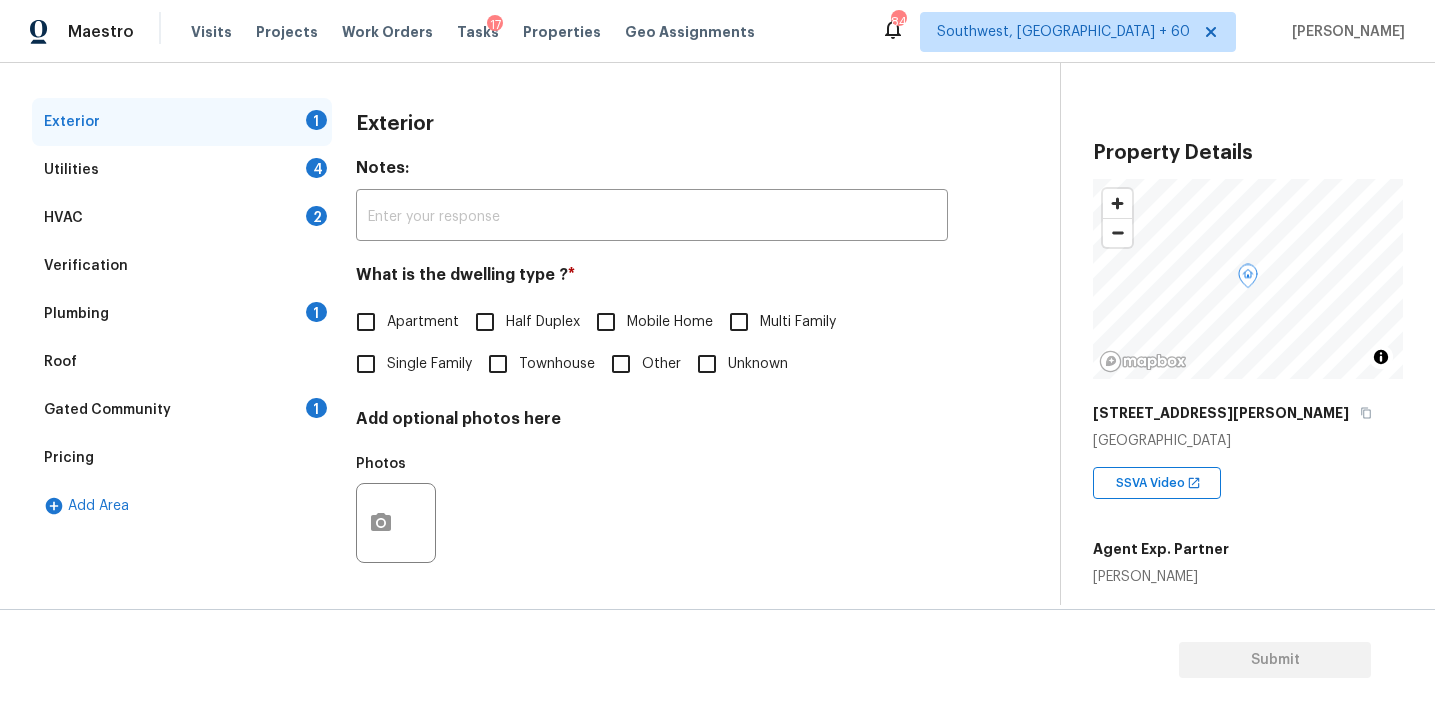 click on "Pricing" at bounding box center (182, 458) 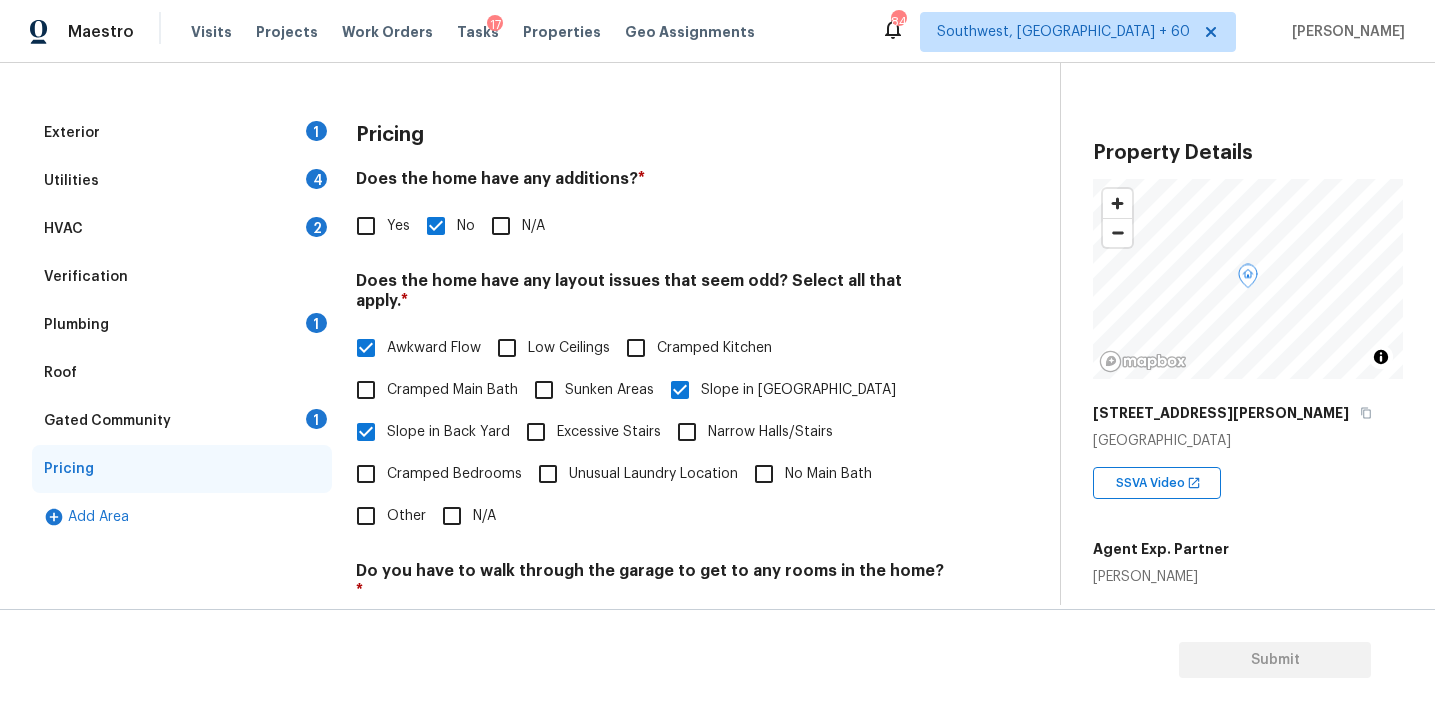 click on "Gated Community 1" at bounding box center [182, 421] 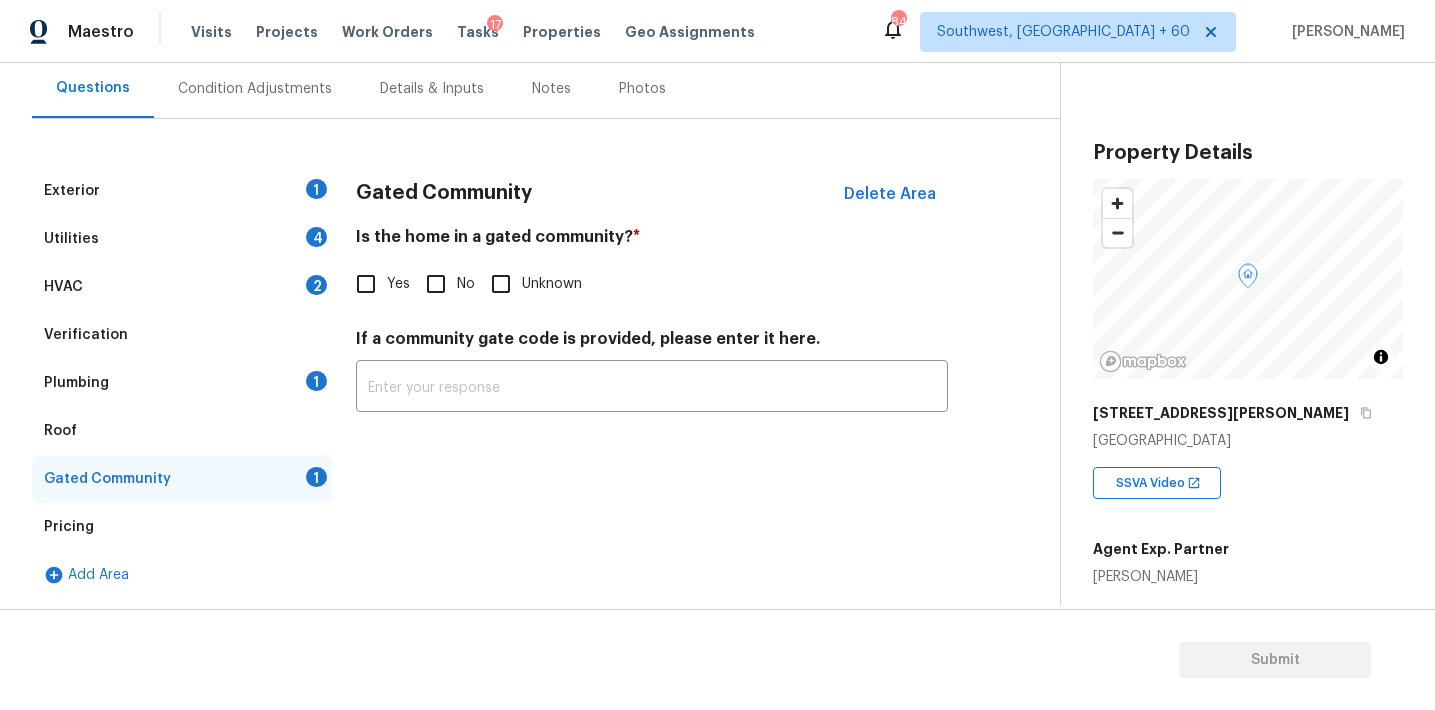 scroll, scrollTop: 184, scrollLeft: 0, axis: vertical 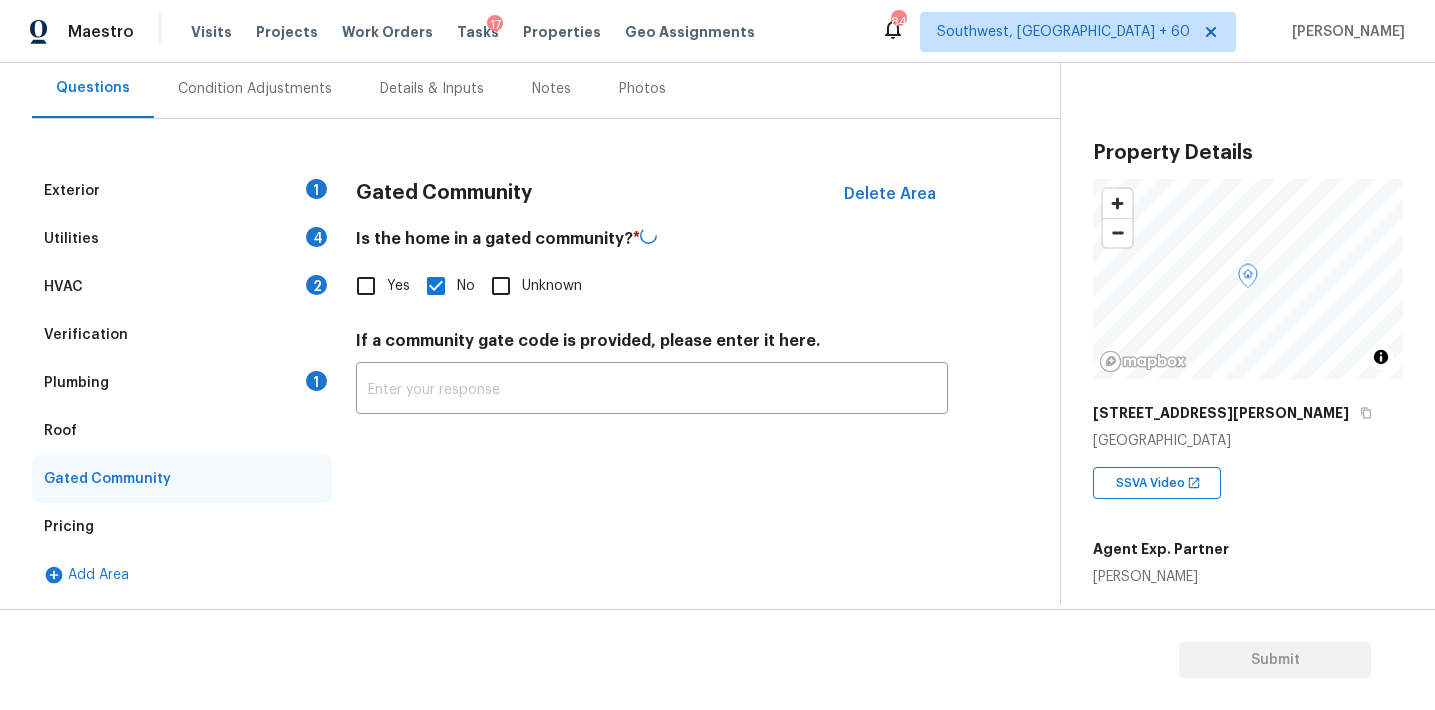 click on "Roof" at bounding box center [182, 431] 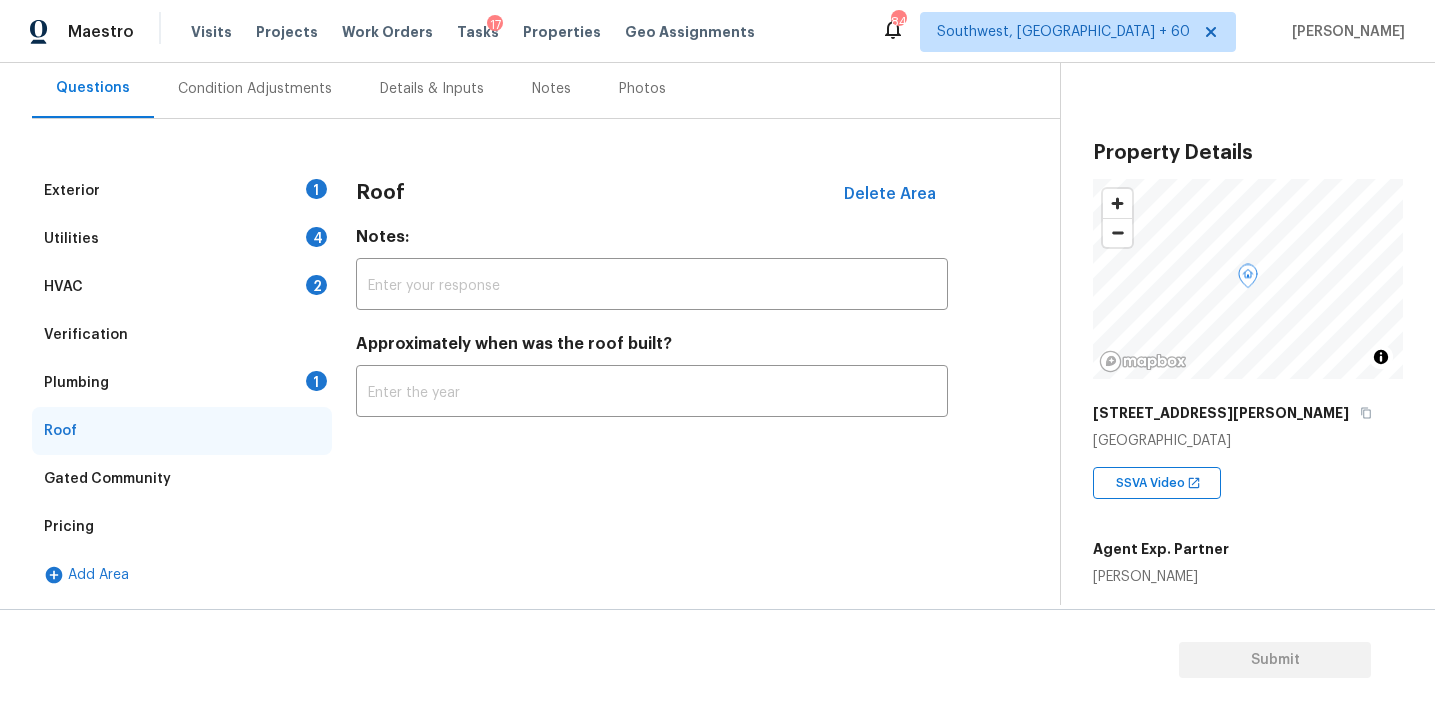 click on "Plumbing 1" at bounding box center [182, 383] 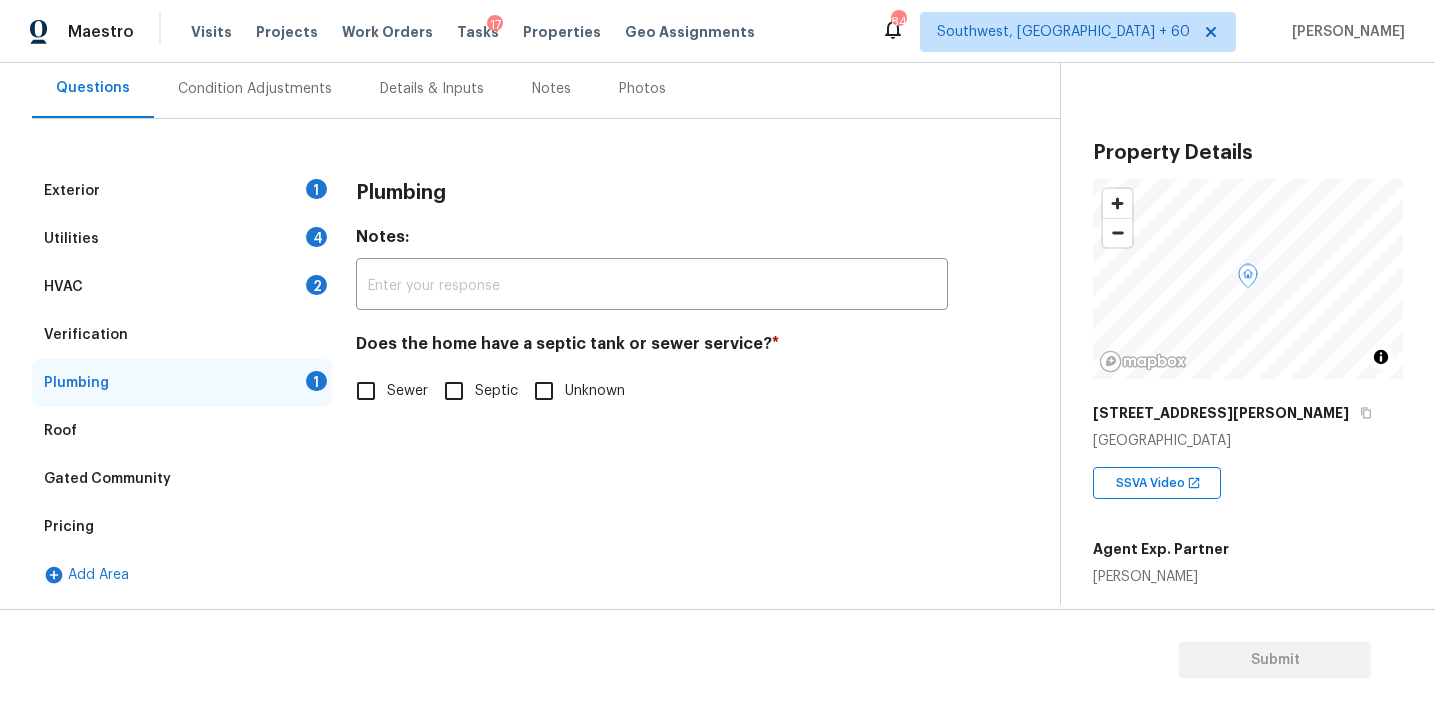 click on "Sewer" at bounding box center [407, 391] 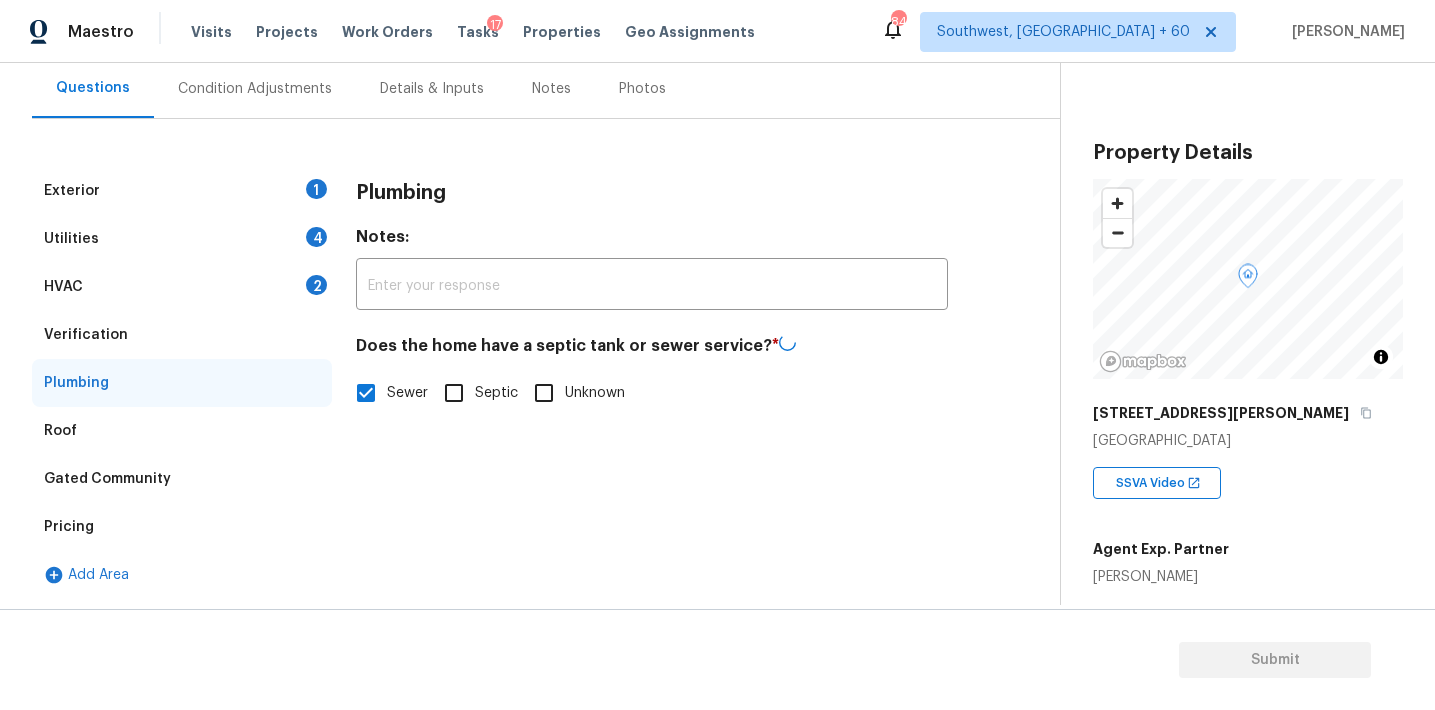 click on "Verification" at bounding box center [182, 335] 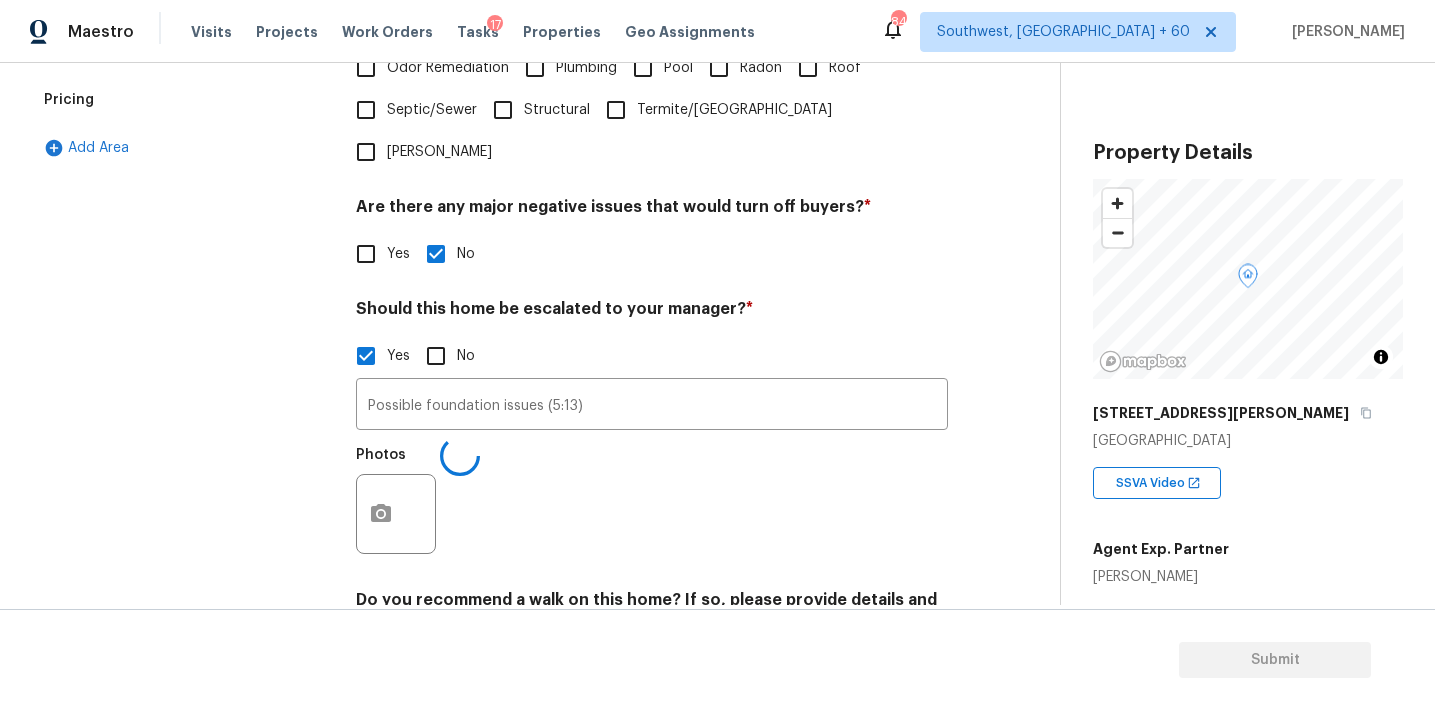 scroll, scrollTop: 683, scrollLeft: 0, axis: vertical 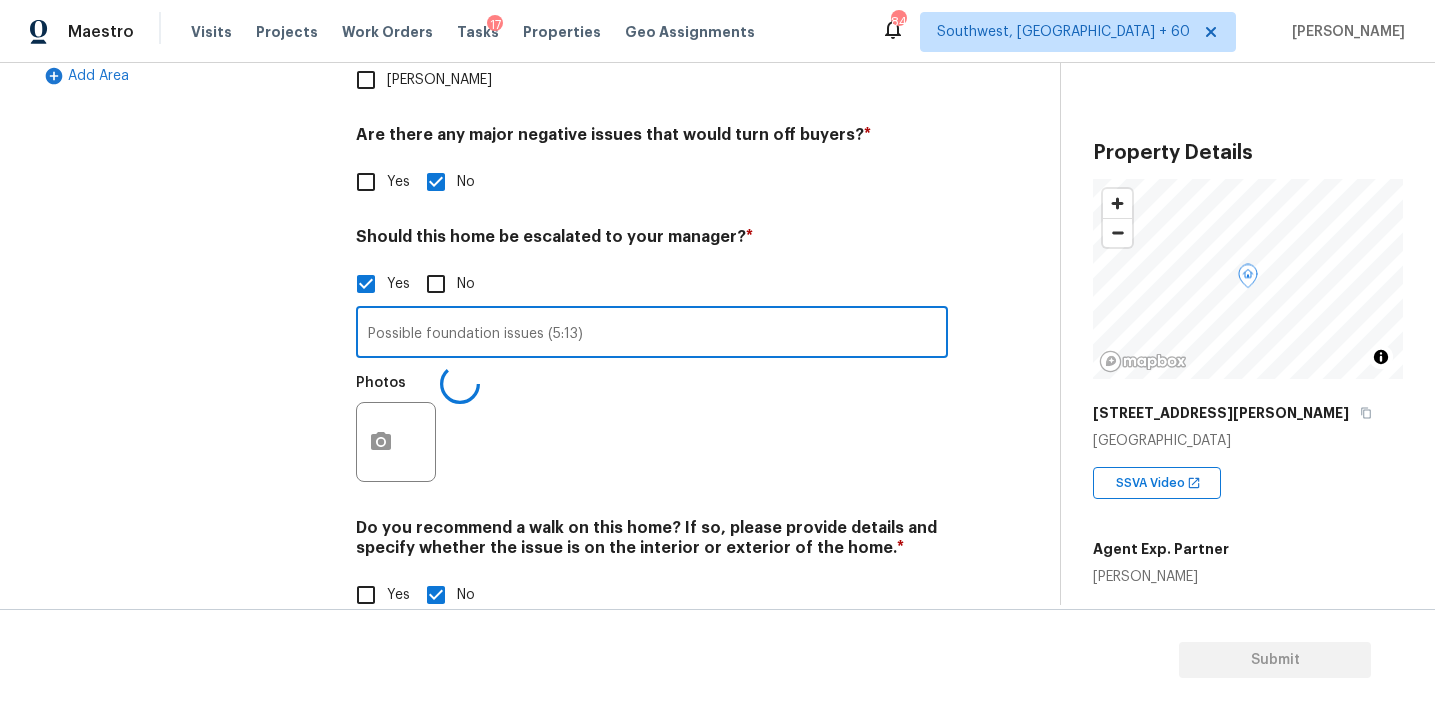 click on "Possible foundation issues (5:13)" at bounding box center (652, 334) 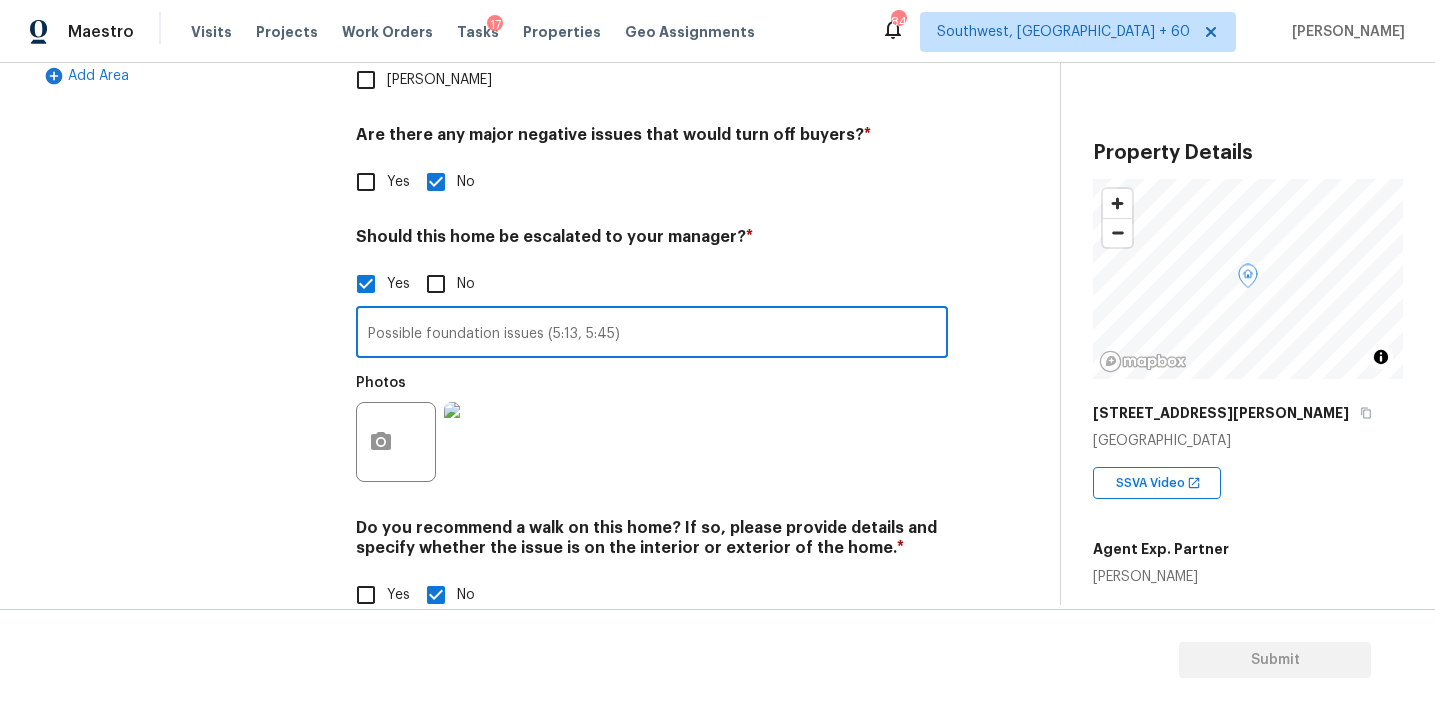 type on "Possible foundation issues (5:13, 5:45)" 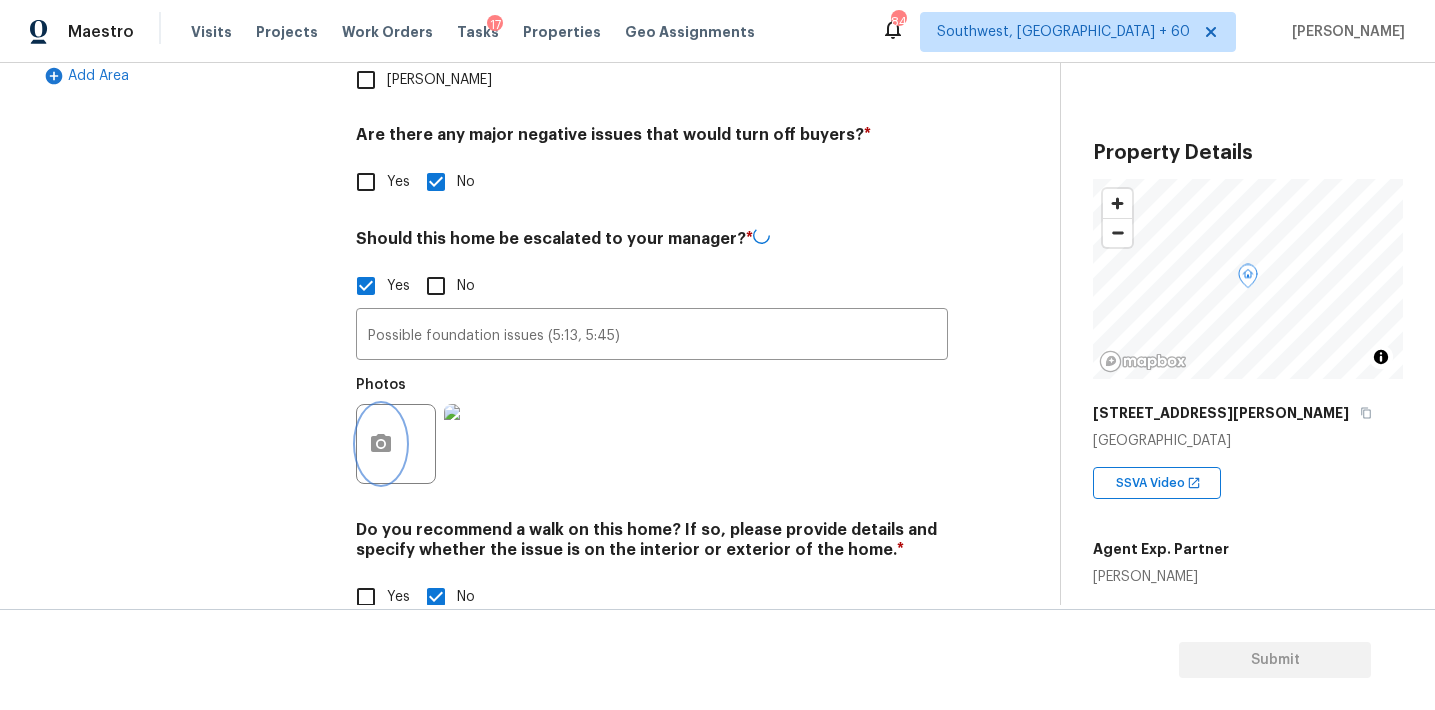 click 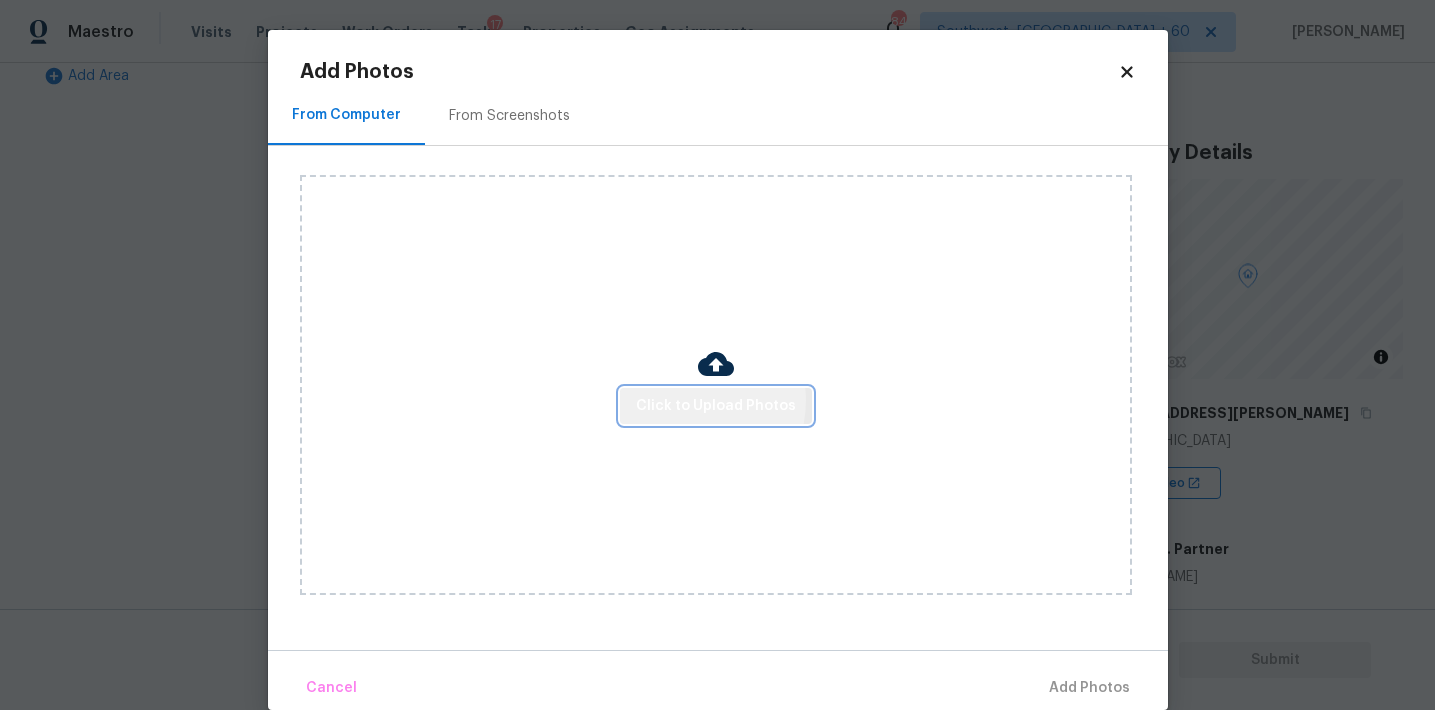 click on "Click to Upload Photos" at bounding box center [716, 406] 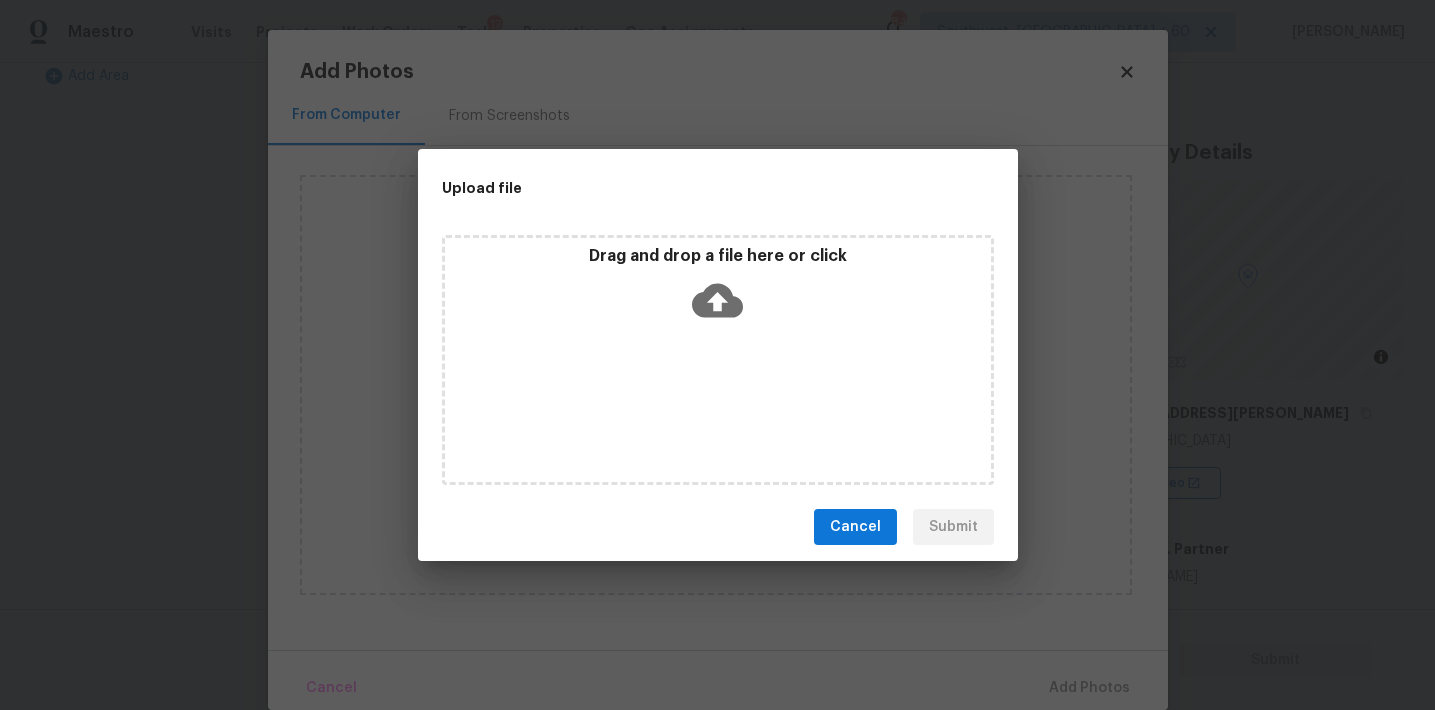 click on "Drag and drop a file here or click" at bounding box center (718, 256) 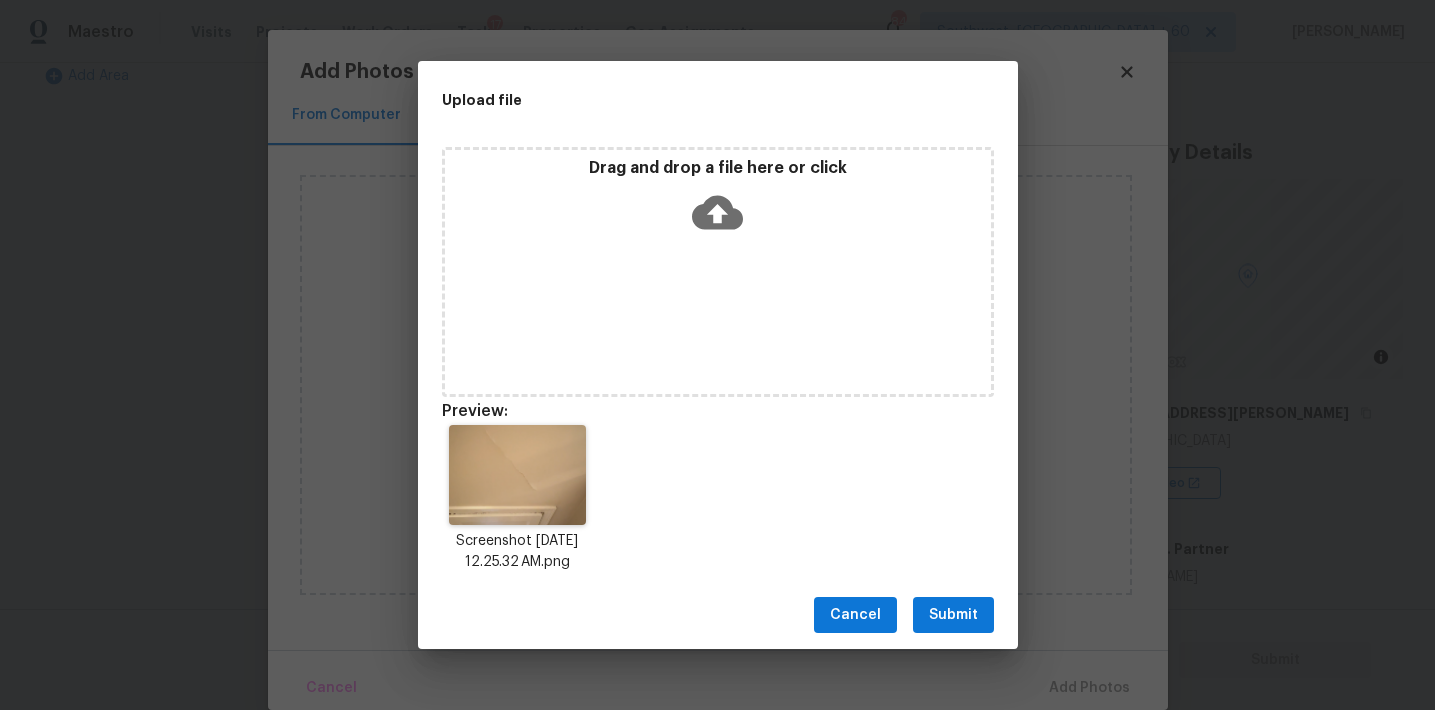 click on "Submit" at bounding box center (953, 615) 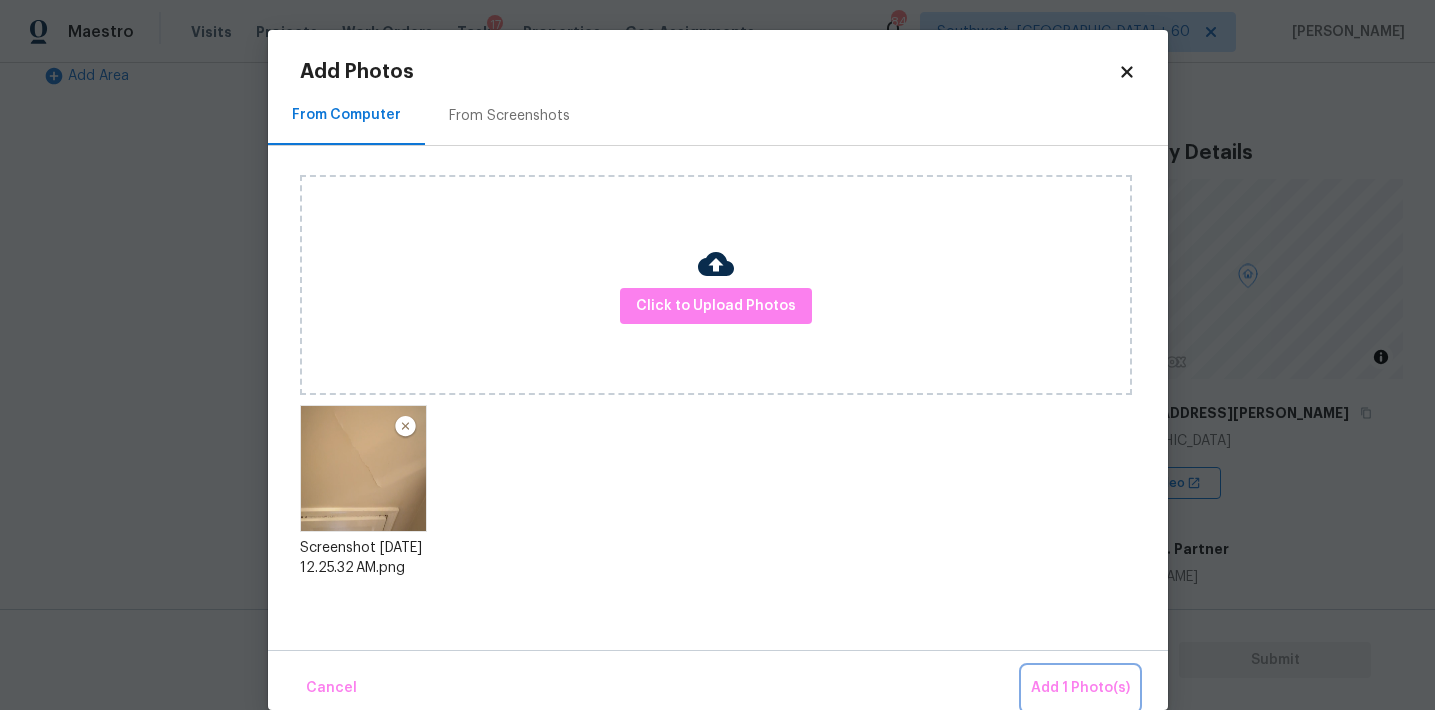 click on "Add 1 Photo(s)" at bounding box center [1080, 688] 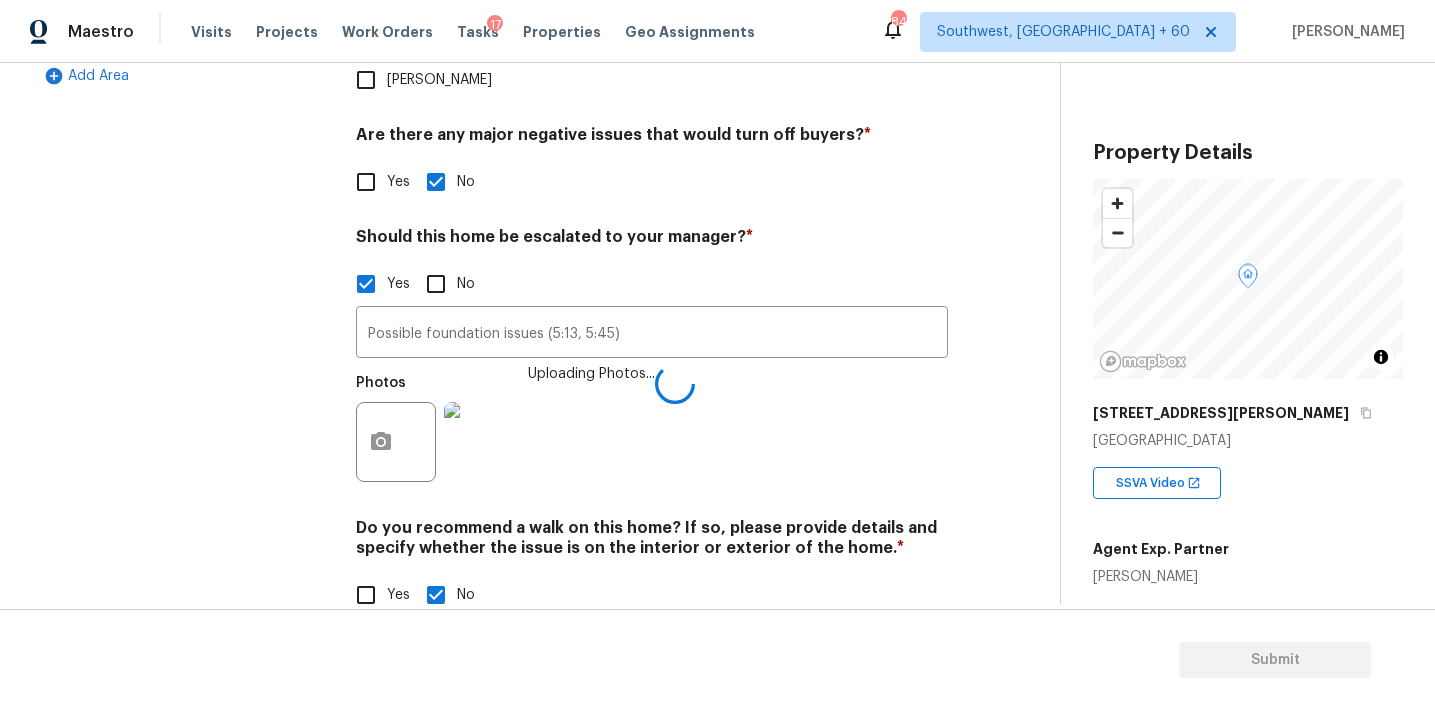 click on "Exterior 1 Utilities 4 HVAC 2 Verification Plumbing Roof Gated Community Pricing Add Area" at bounding box center [182, 154] 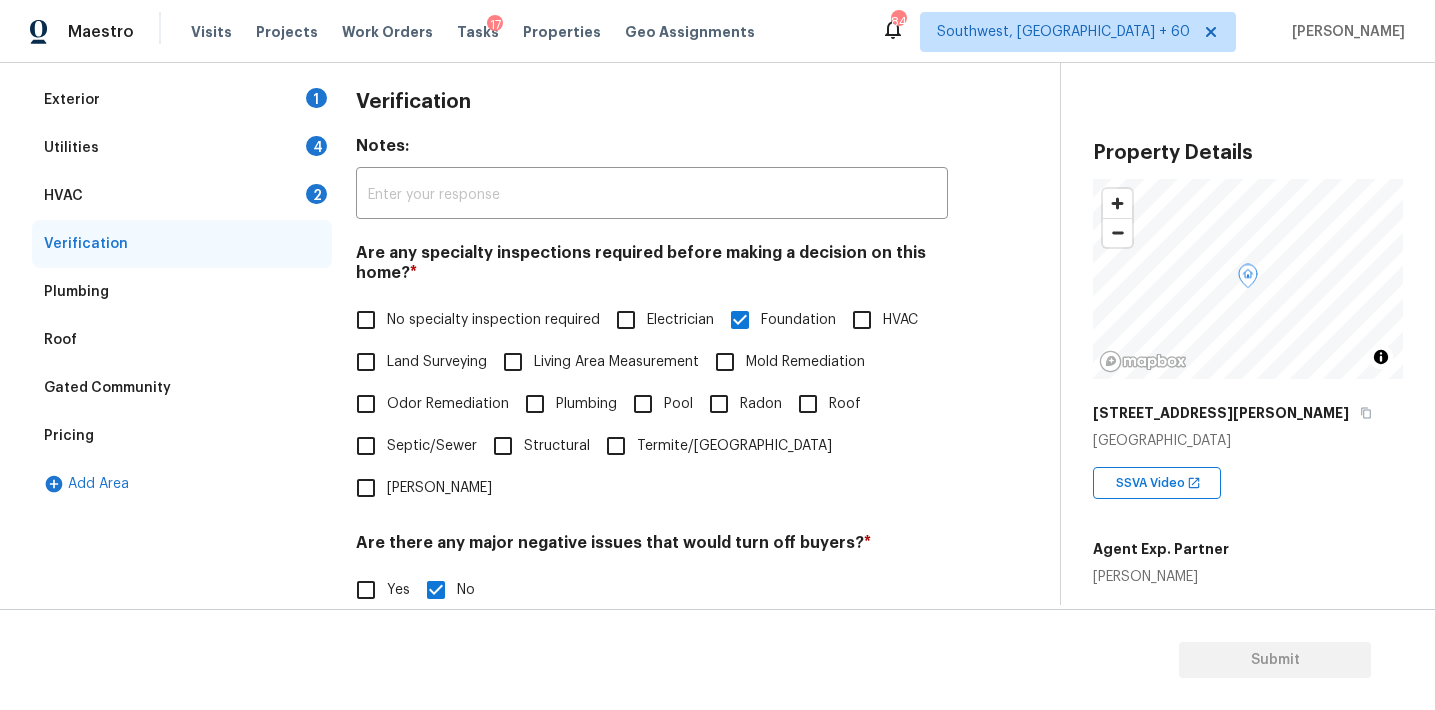 click on "HVAC 2" at bounding box center (182, 196) 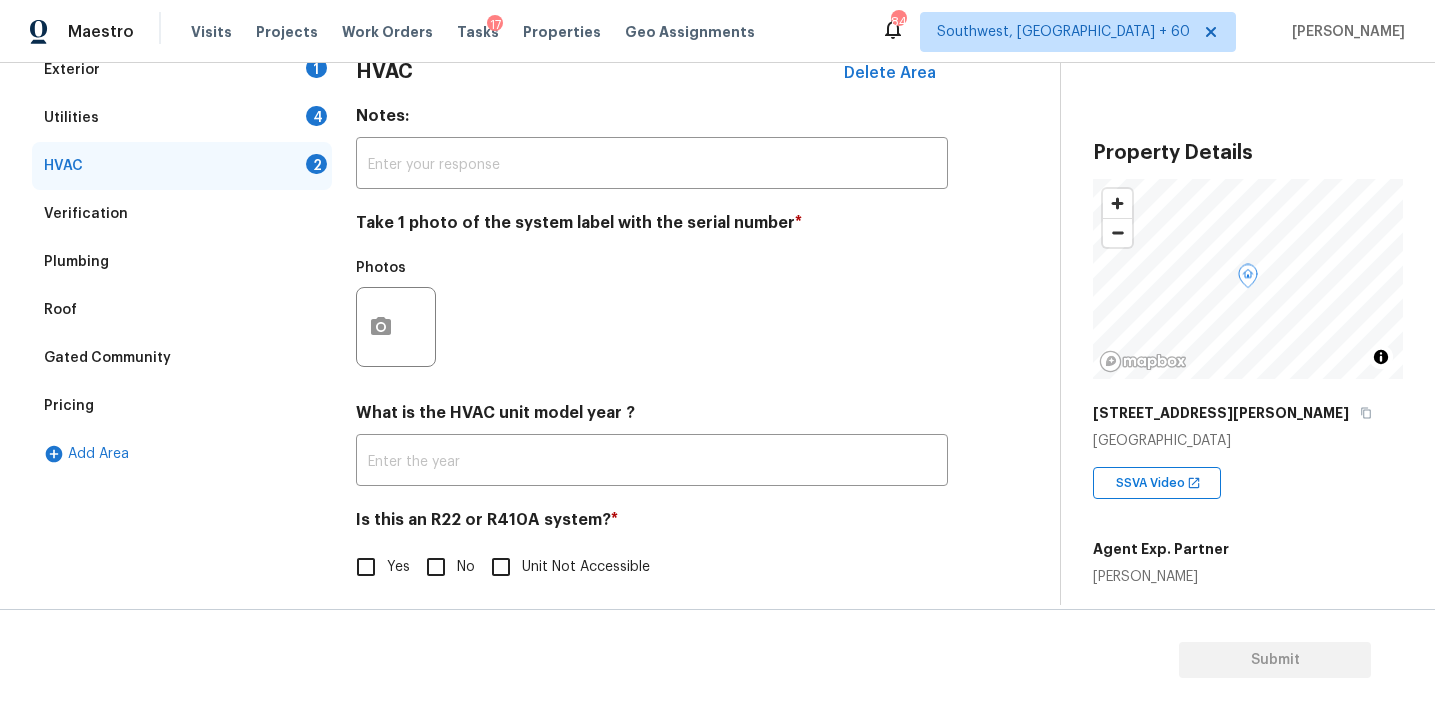 scroll, scrollTop: 319, scrollLeft: 0, axis: vertical 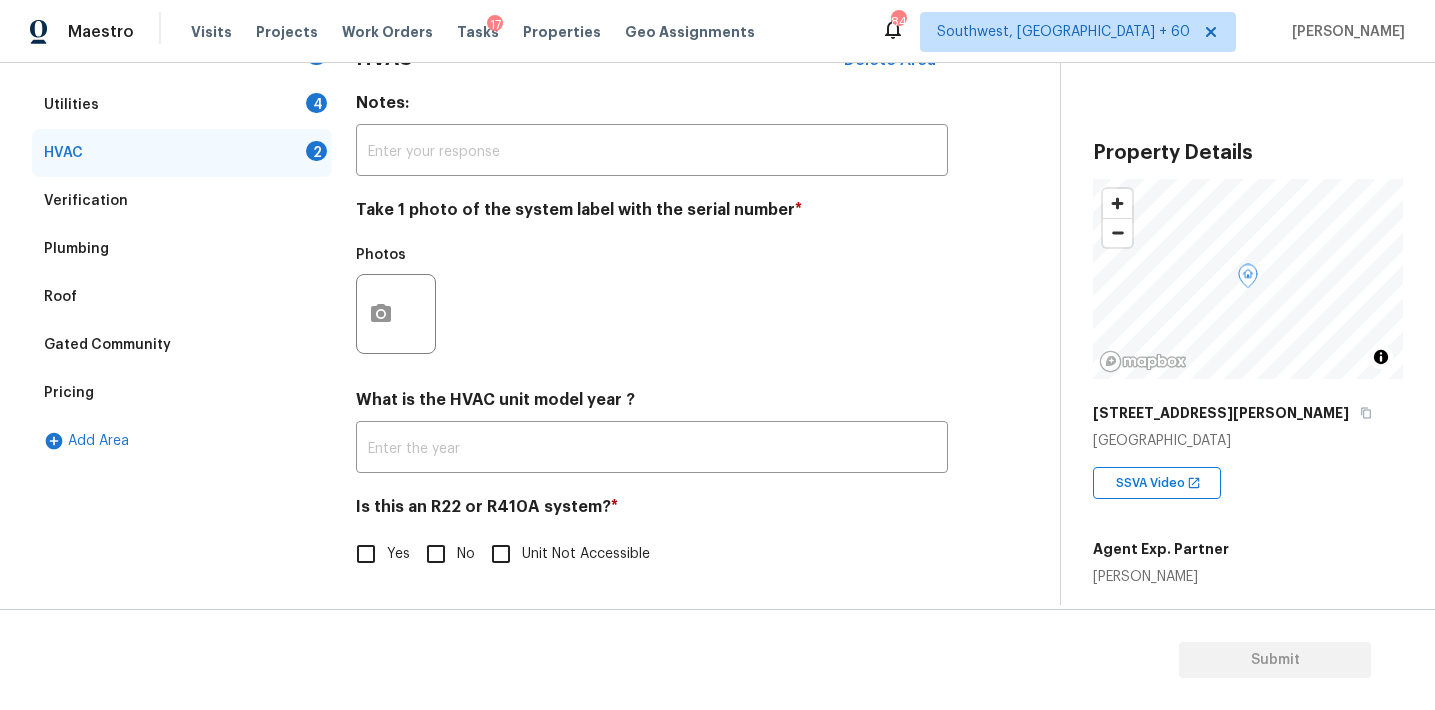 click on "No" at bounding box center (436, 554) 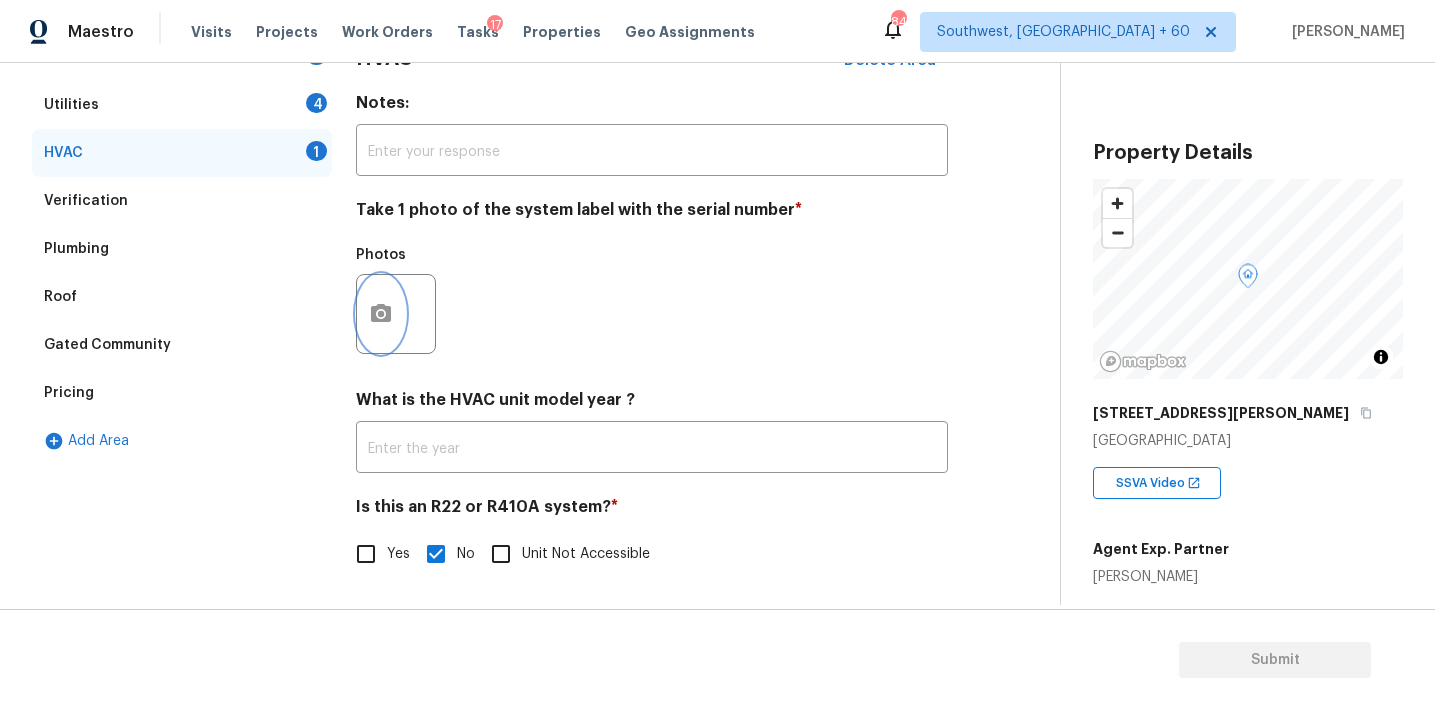 click at bounding box center (381, 314) 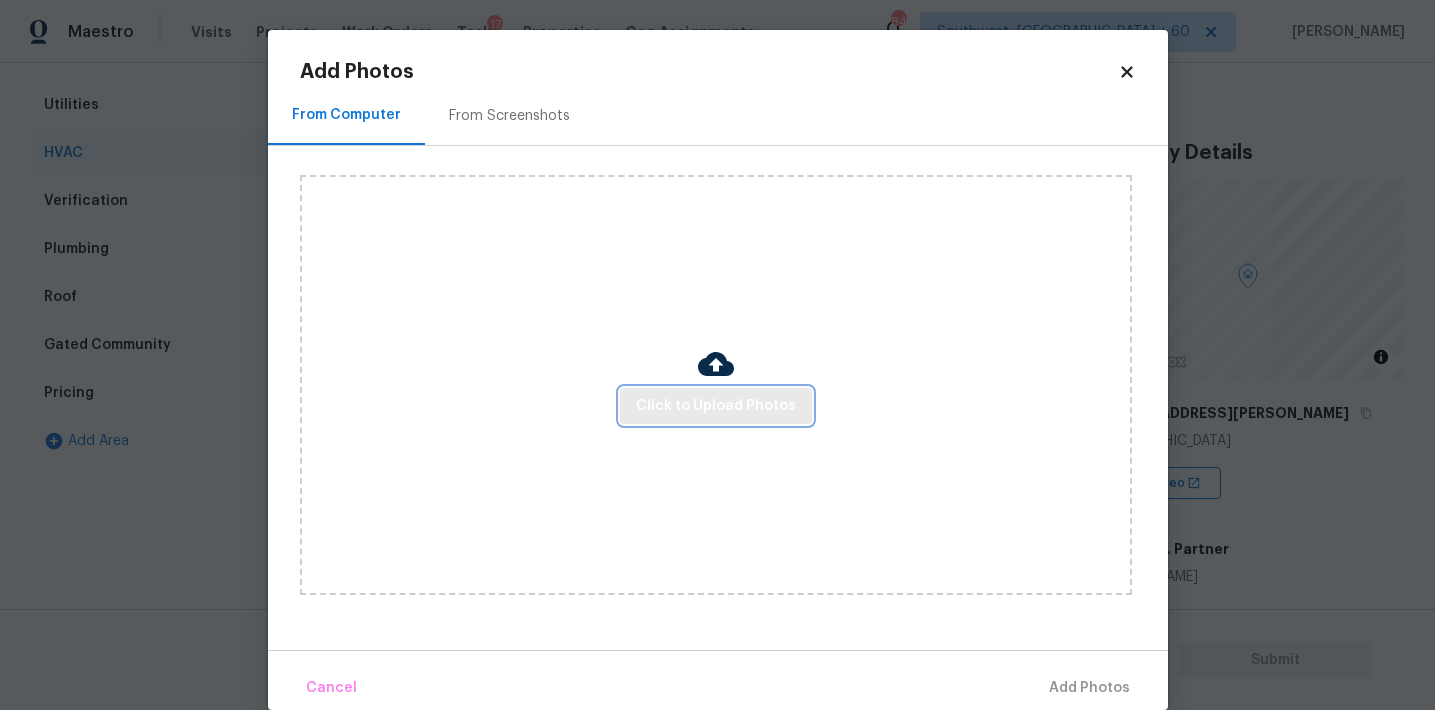 click on "Click to Upload Photos" at bounding box center (716, 406) 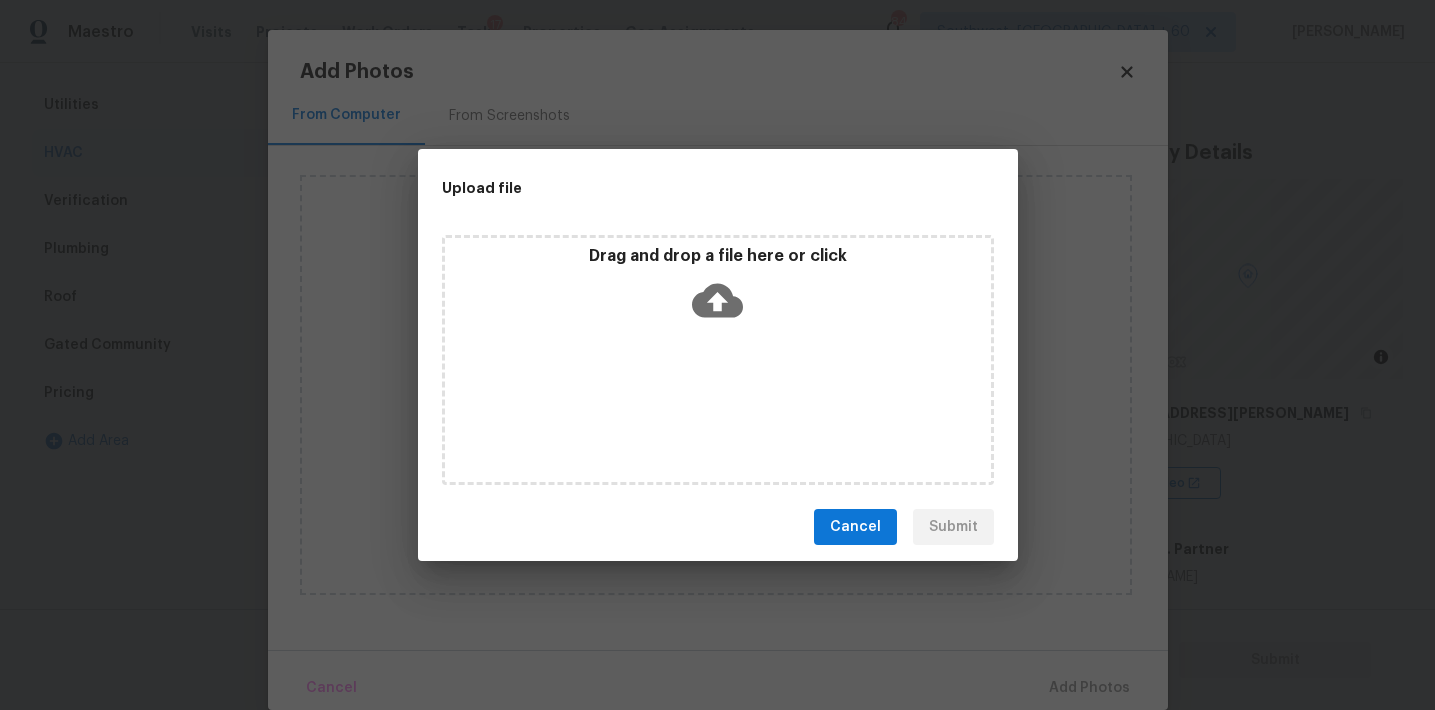 click on "Drag and drop a file here or click" at bounding box center [718, 256] 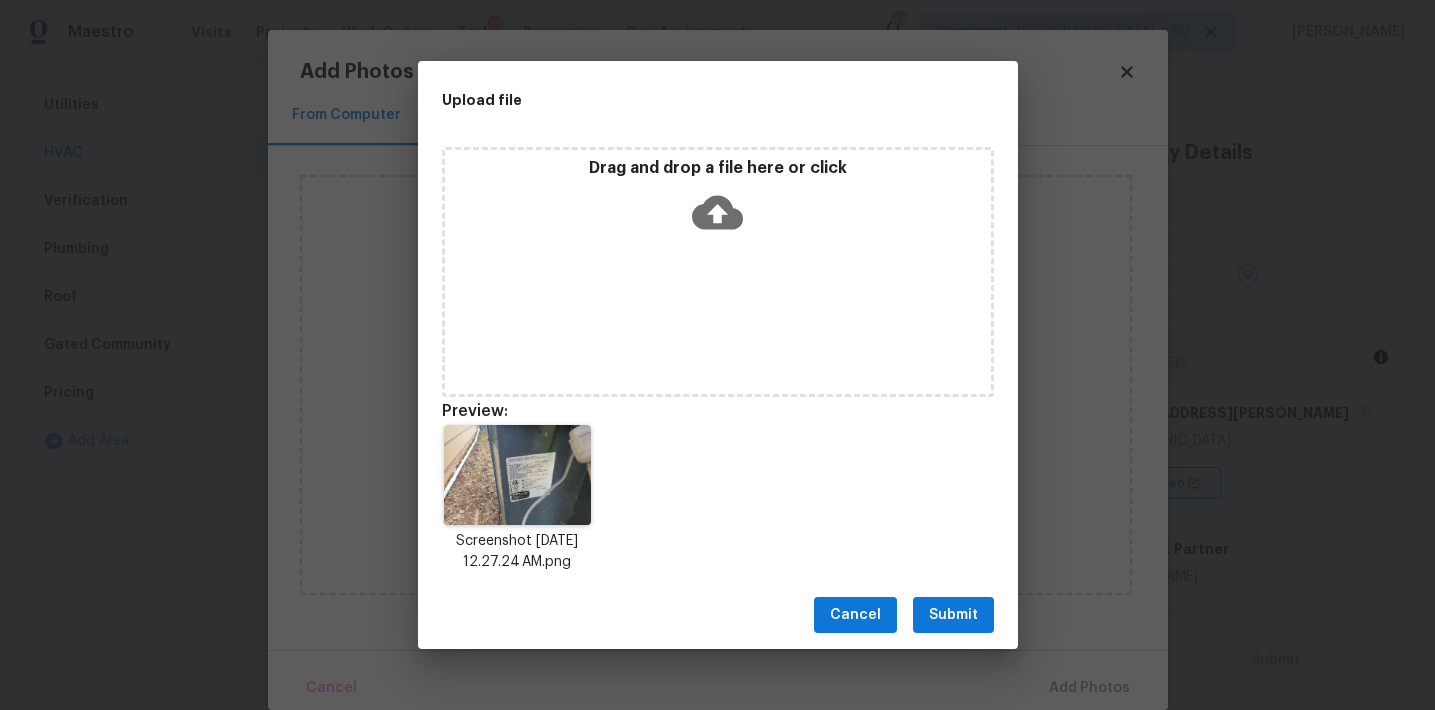 click on "Submit" at bounding box center [953, 615] 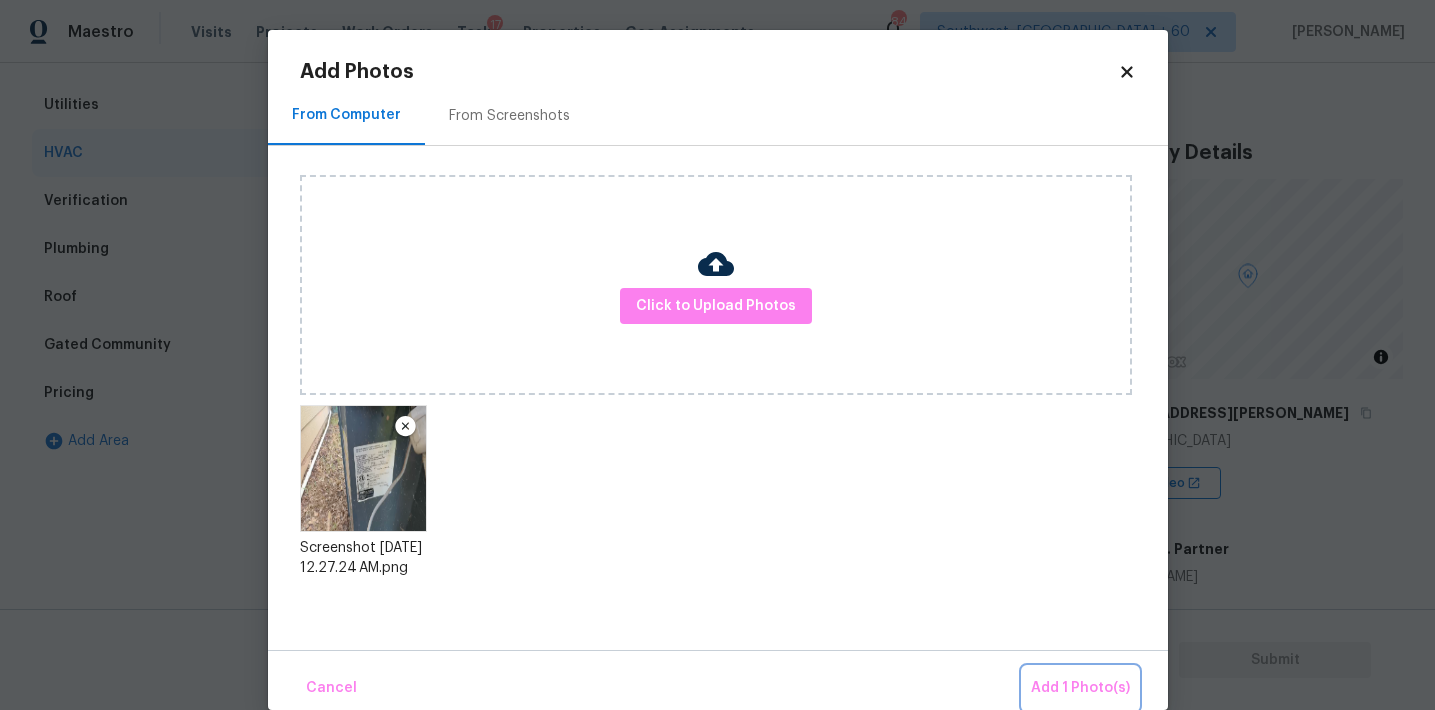 click on "Add 1 Photo(s)" at bounding box center [1080, 688] 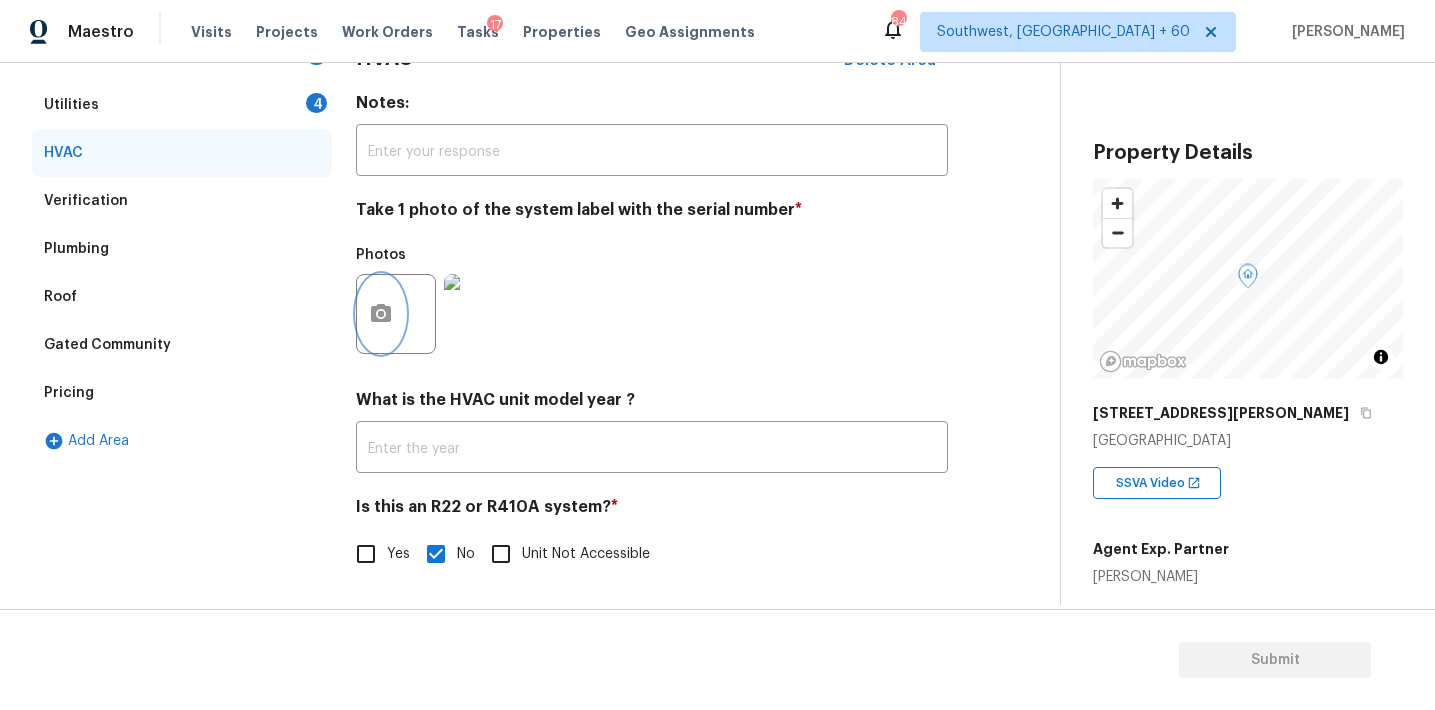scroll, scrollTop: 213, scrollLeft: 0, axis: vertical 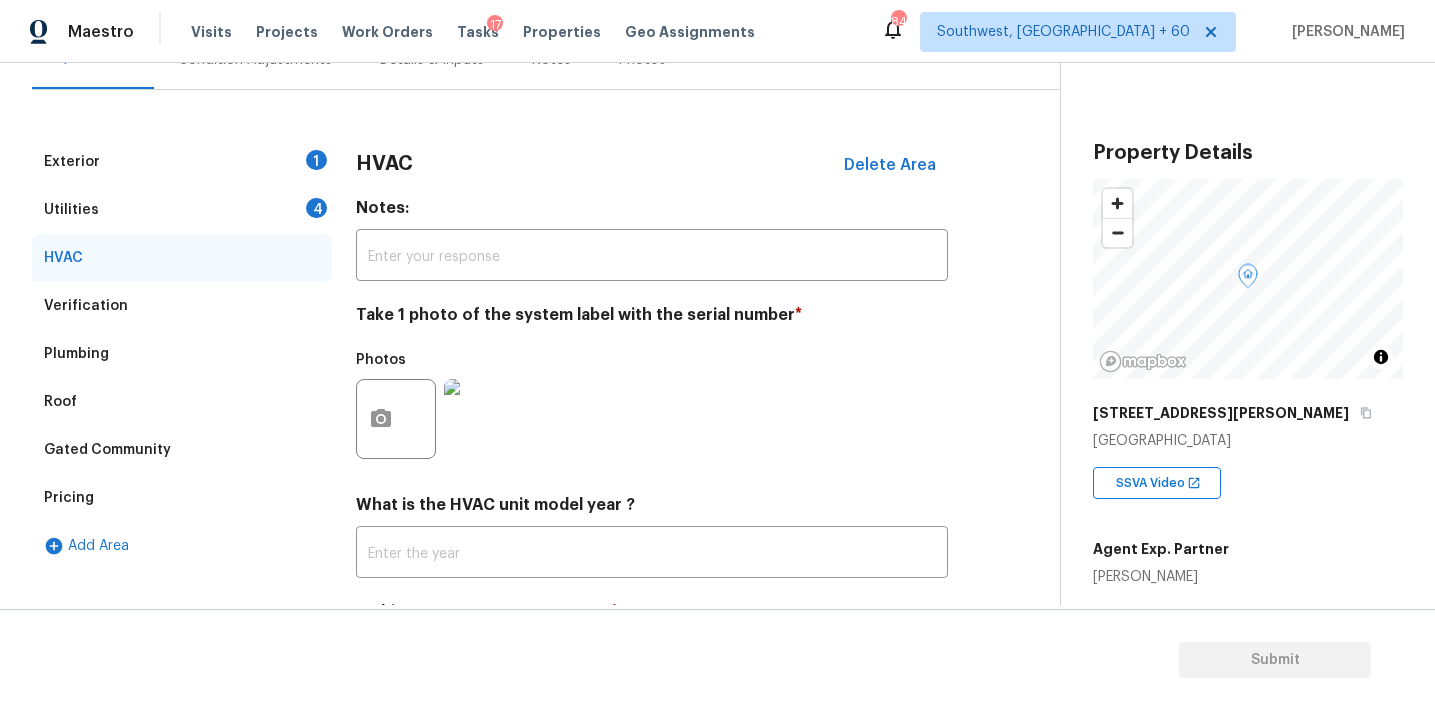 click on "Utilities 4" at bounding box center [182, 210] 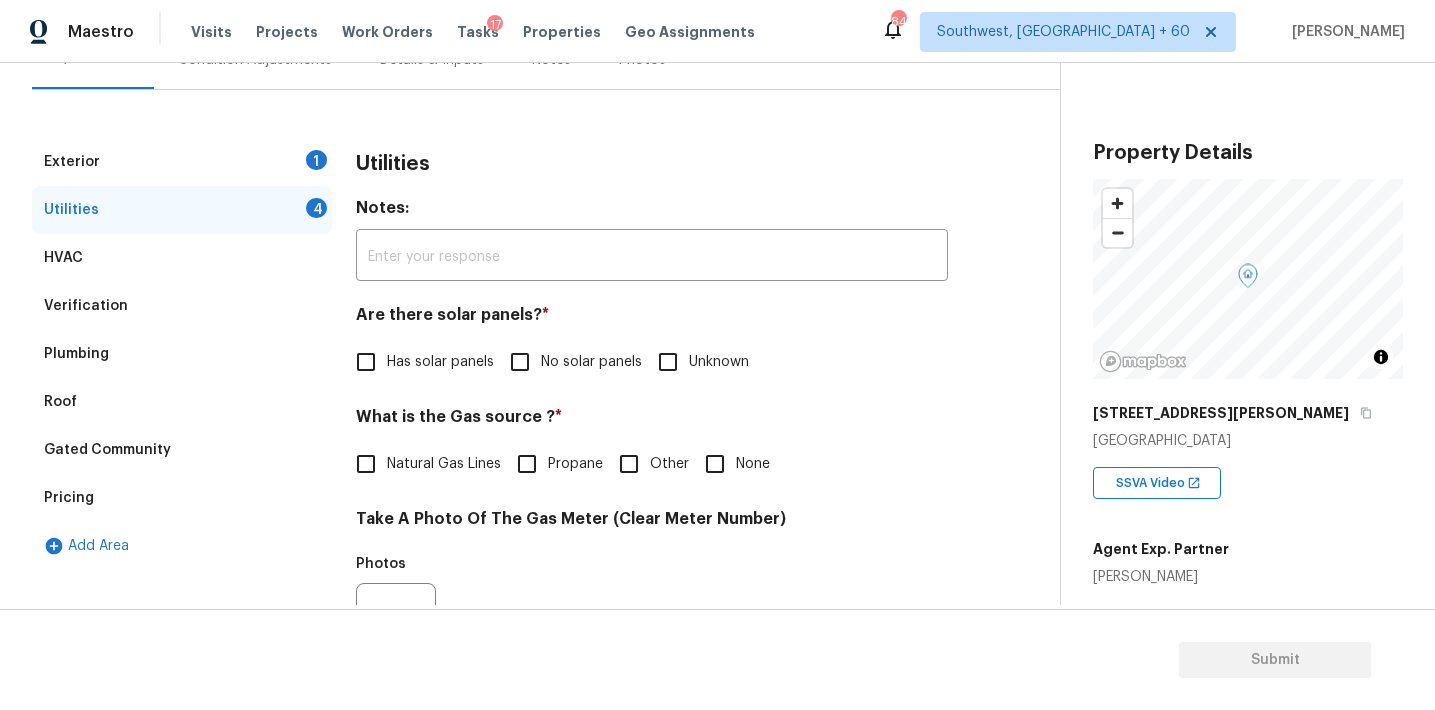 click on "No solar panels" at bounding box center (591, 362) 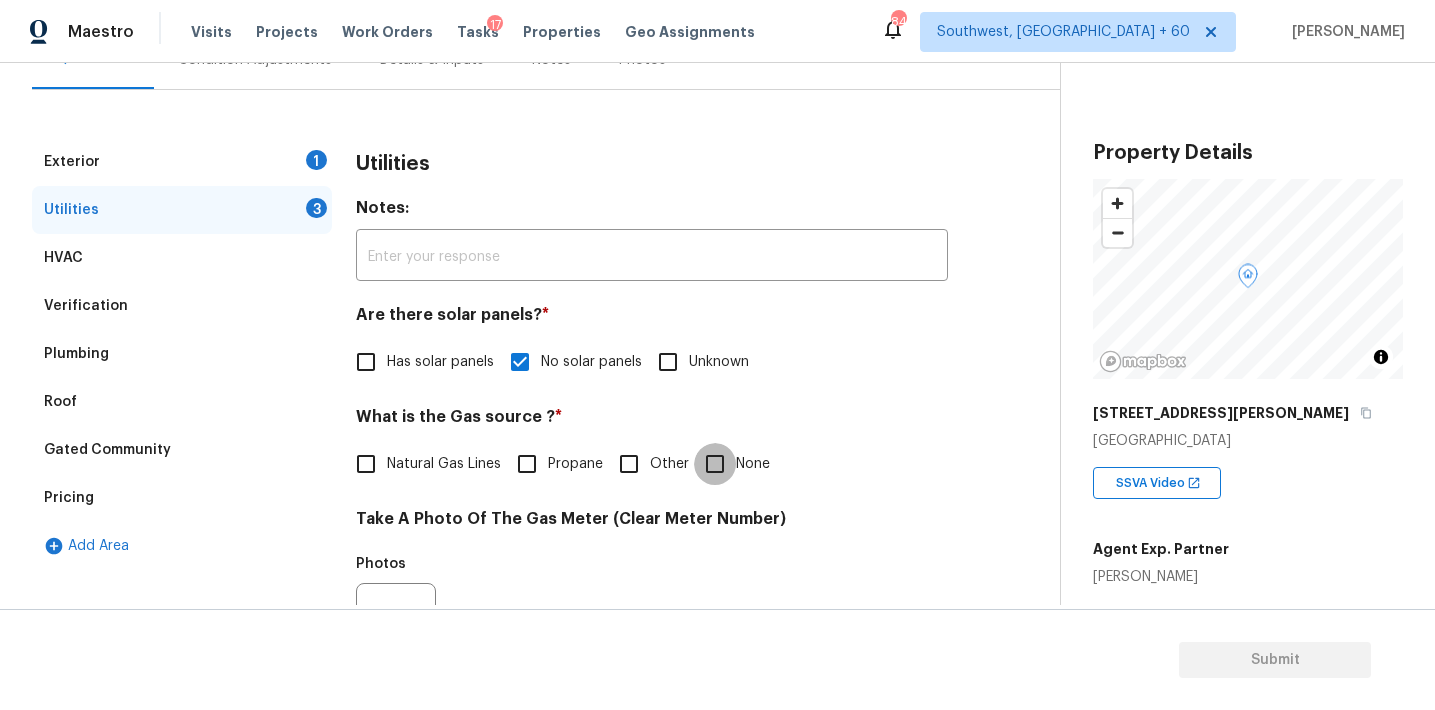 click on "None" at bounding box center [715, 464] 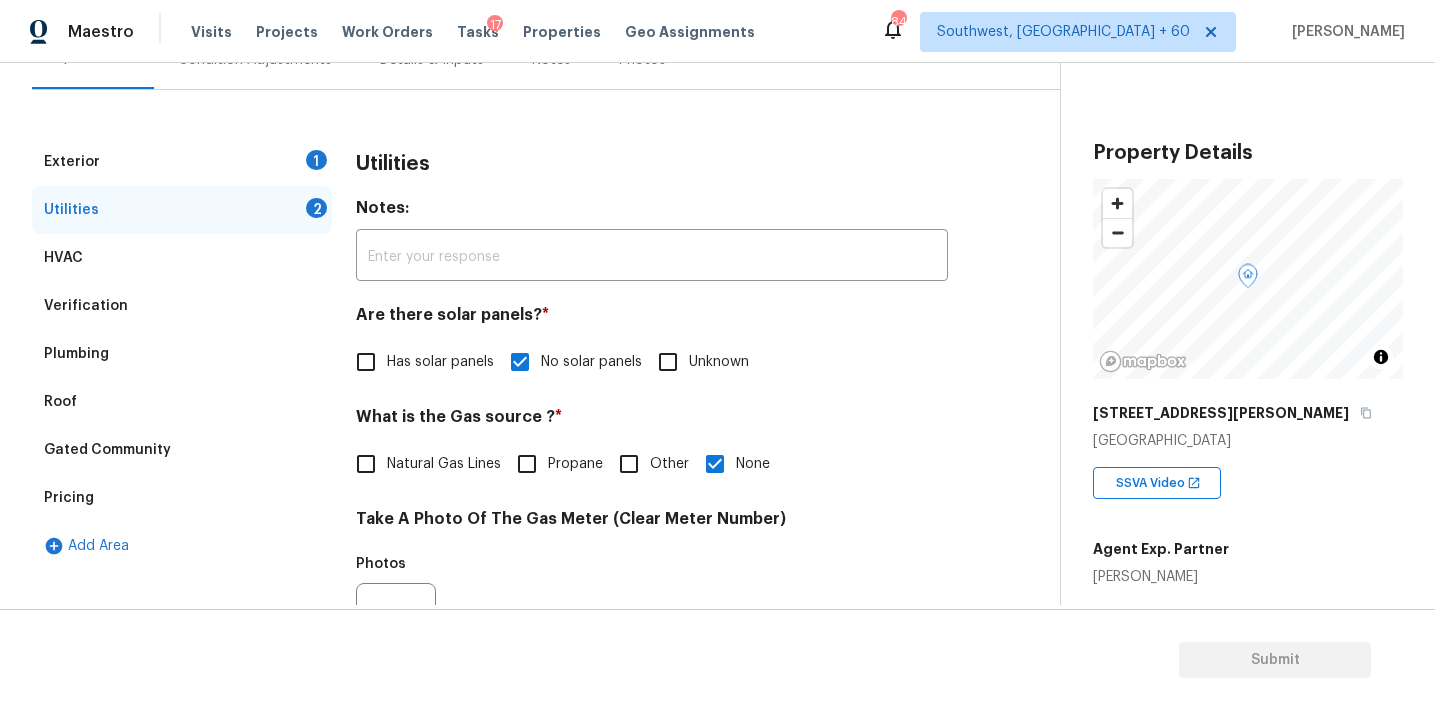 scroll, scrollTop: 795, scrollLeft: 0, axis: vertical 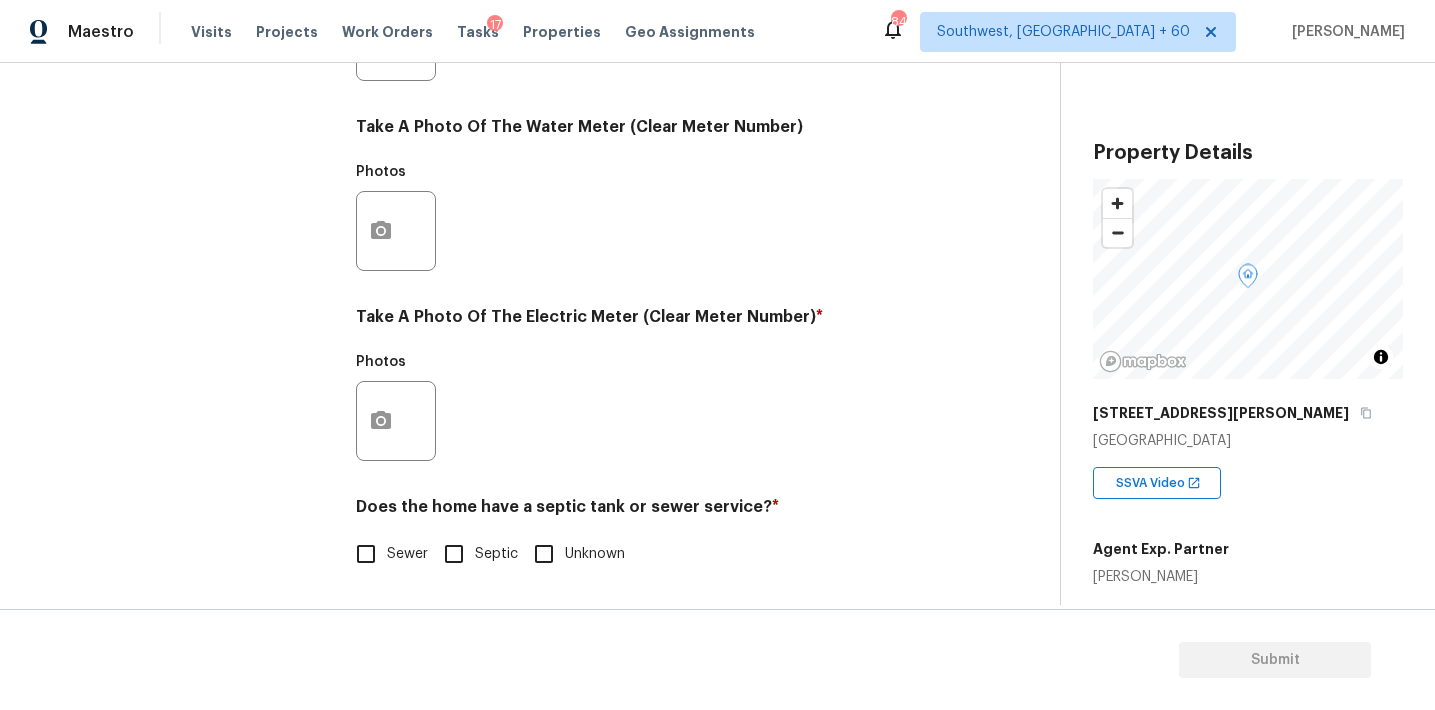 click on "Sewer" at bounding box center (366, 554) 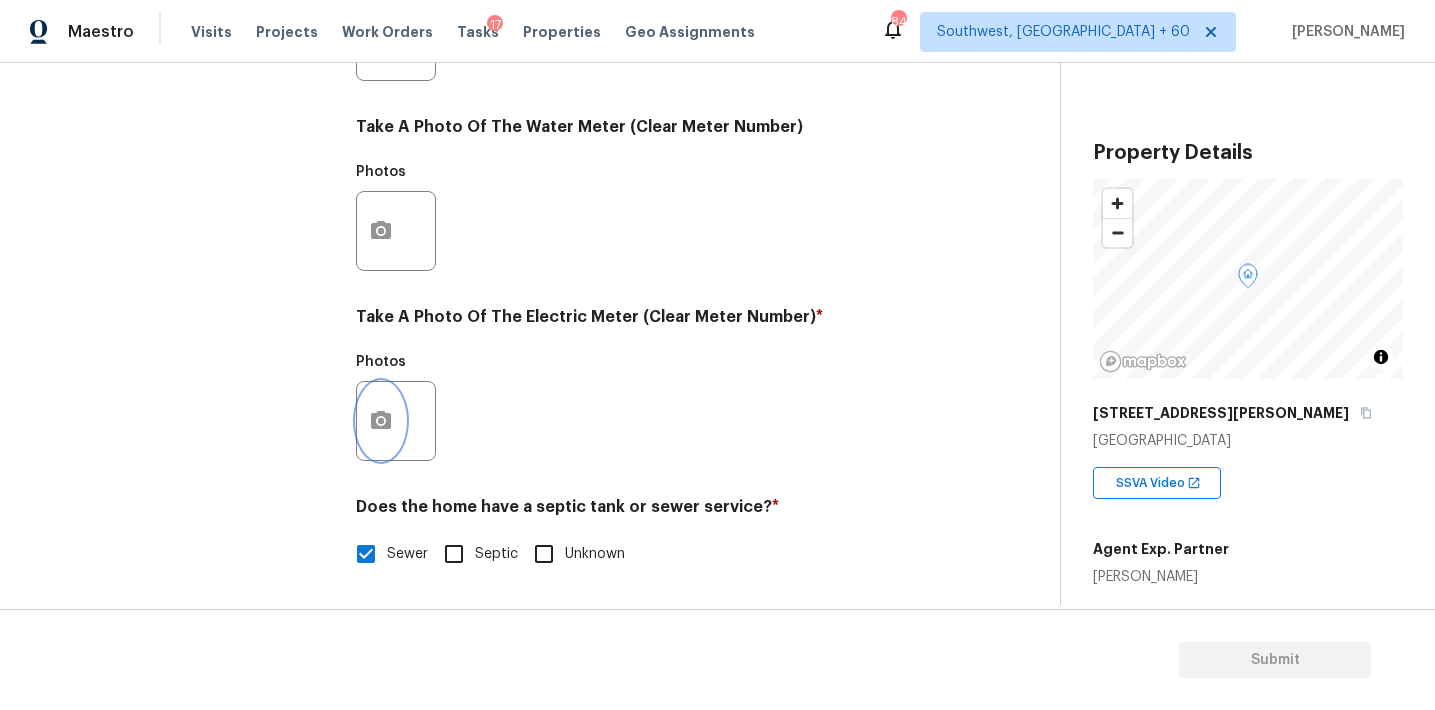 click 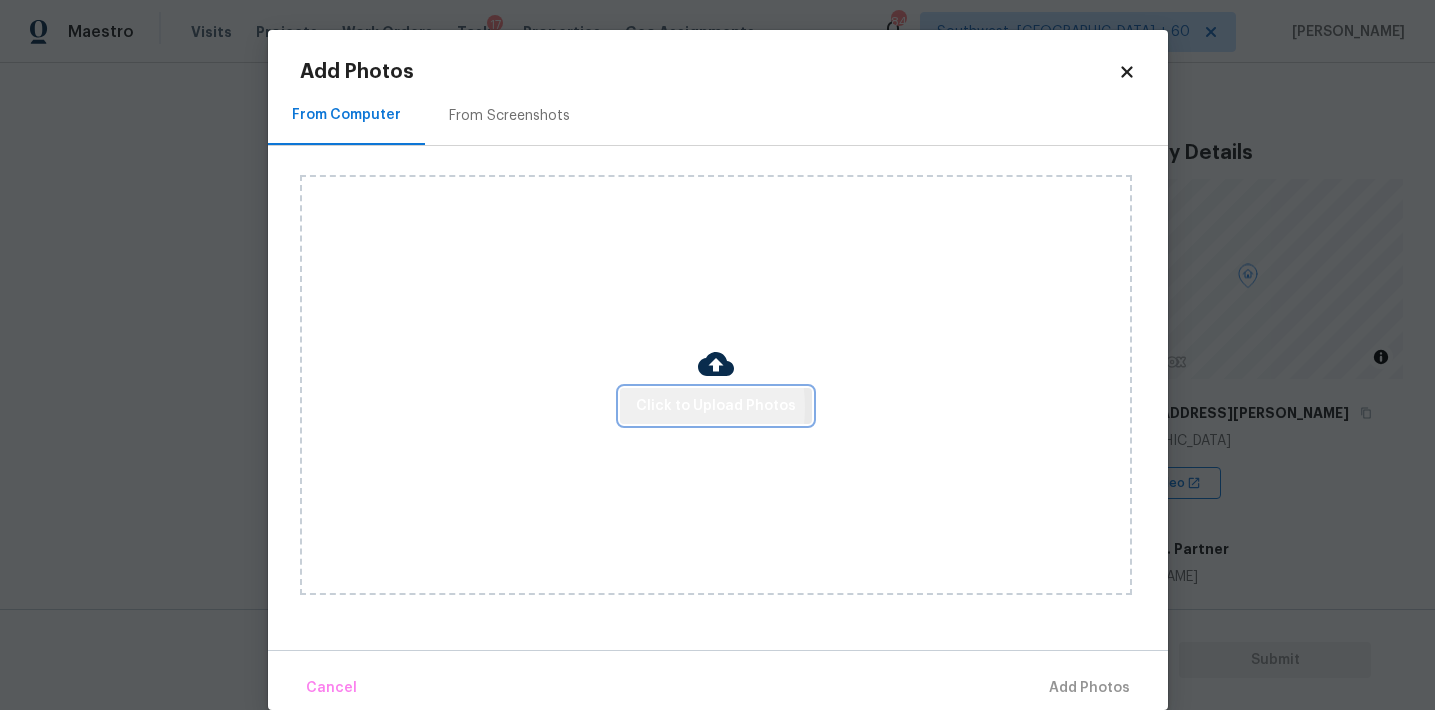 click on "Click to Upload Photos" at bounding box center [716, 406] 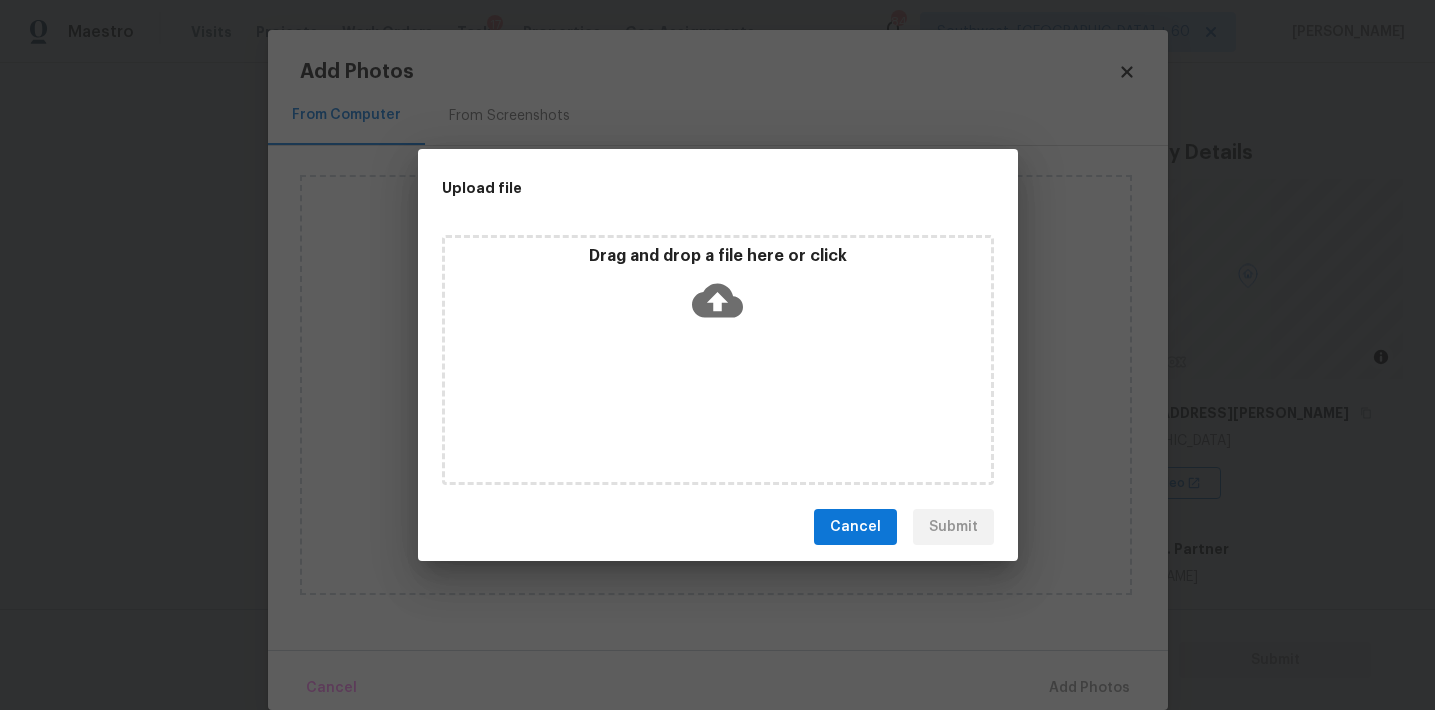 click on "Drag and drop a file here or click" at bounding box center (718, 256) 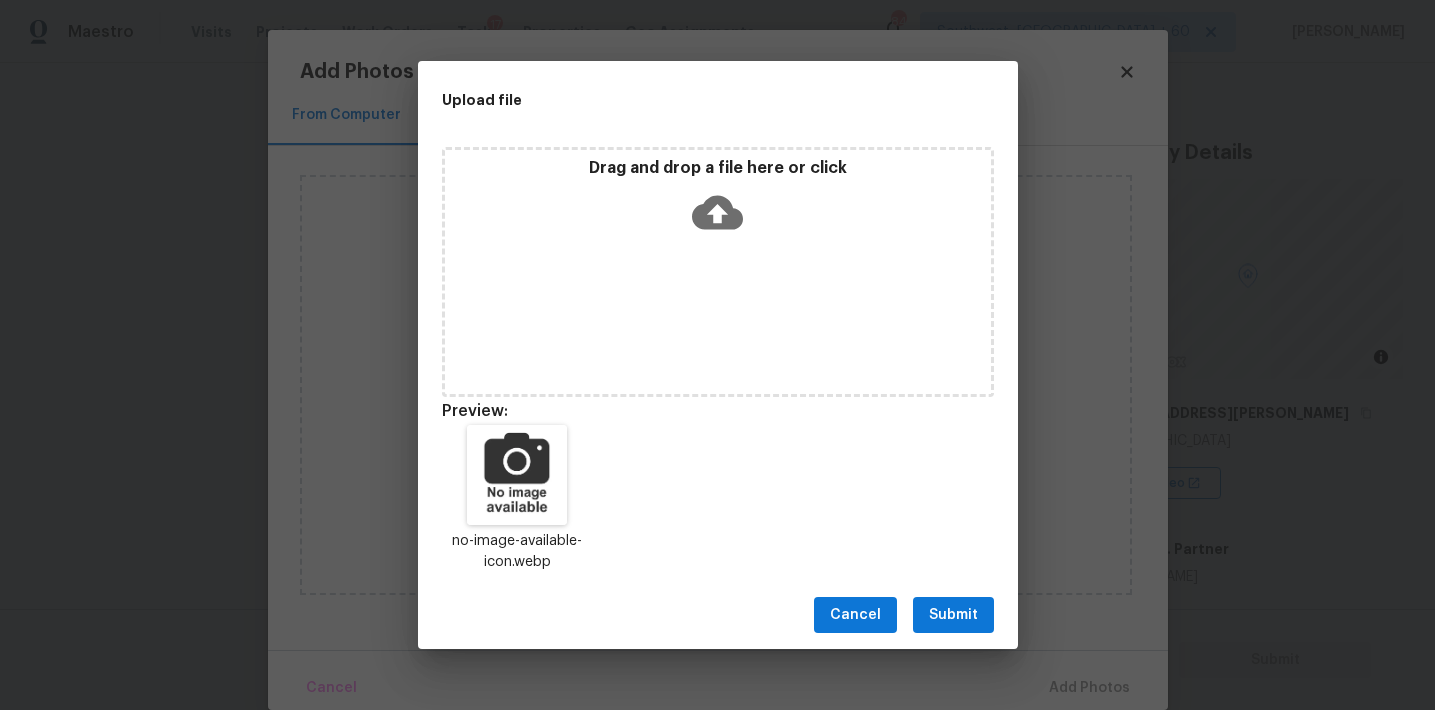 click on "Submit" at bounding box center (953, 615) 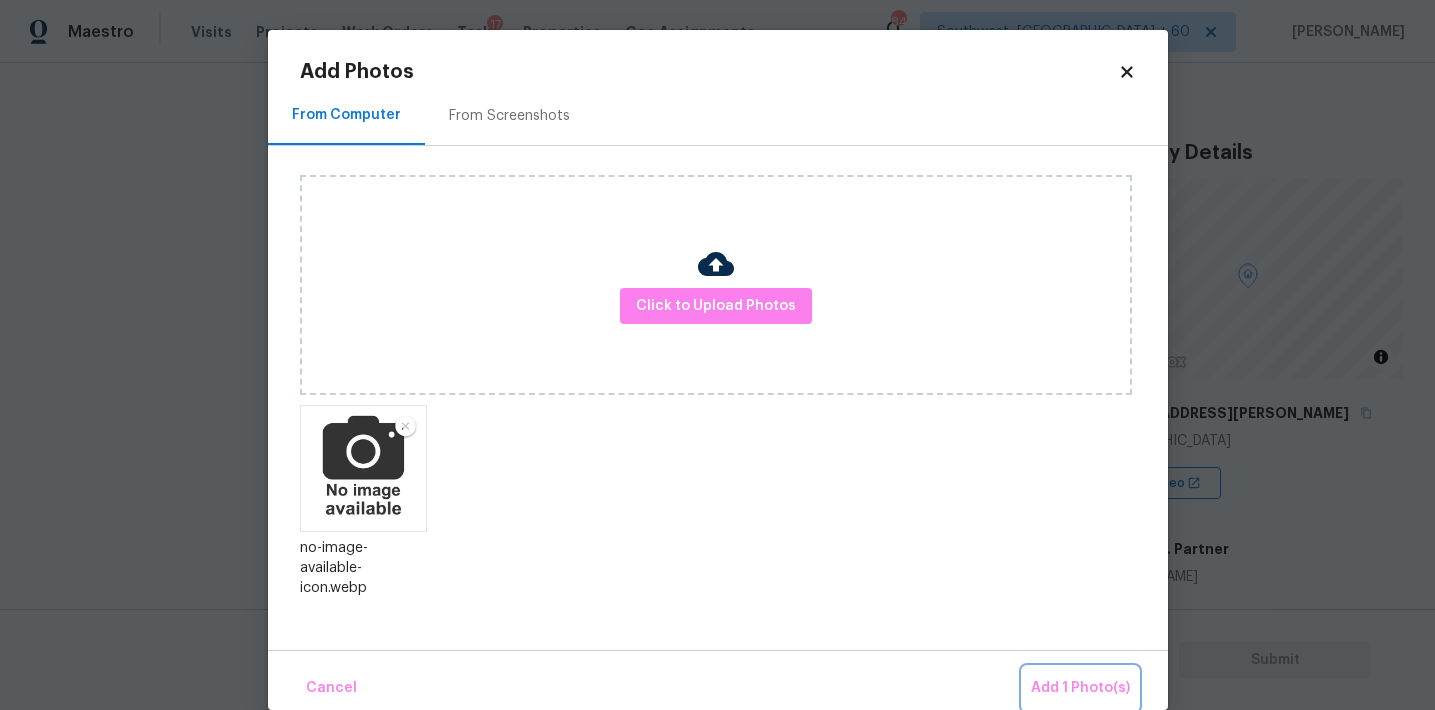 click on "Add 1 Photo(s)" at bounding box center [1080, 688] 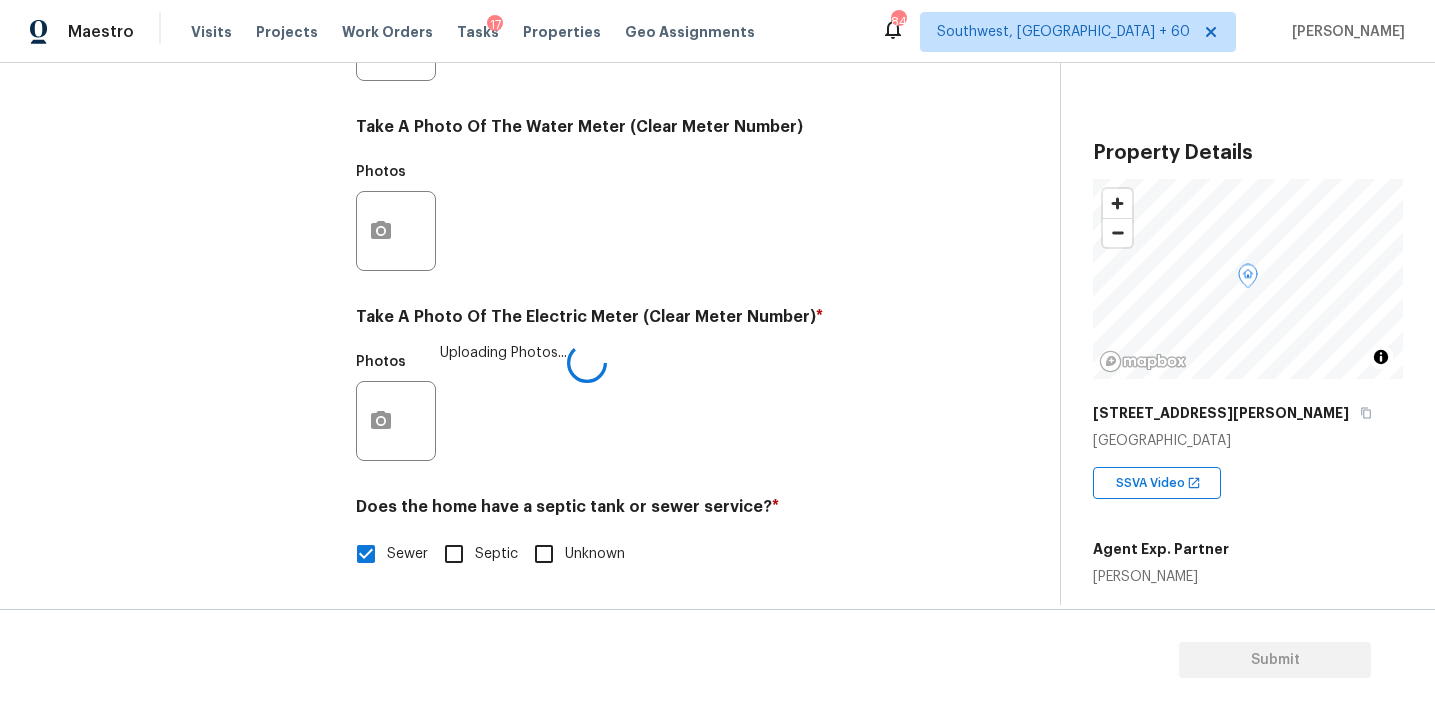click on "Photos Uploading Photos..." at bounding box center [652, 408] 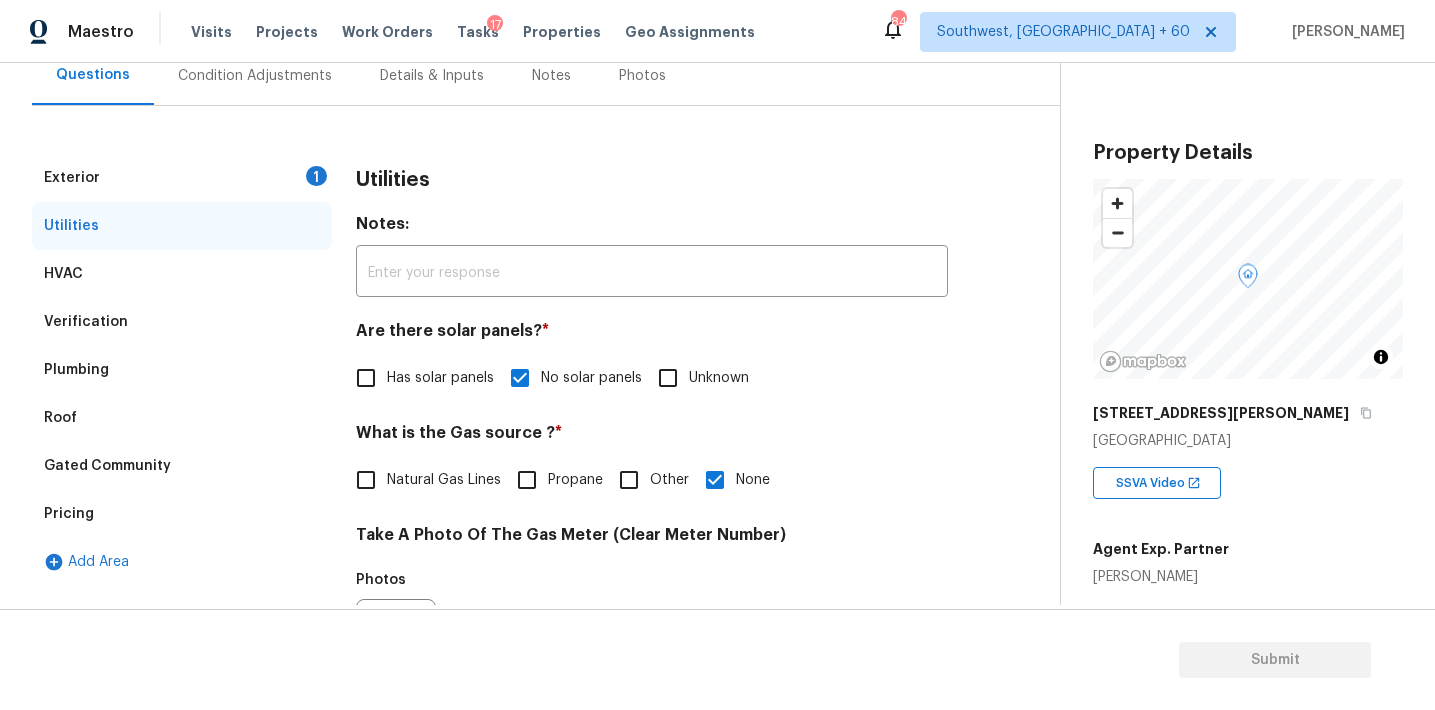 scroll, scrollTop: 115, scrollLeft: 0, axis: vertical 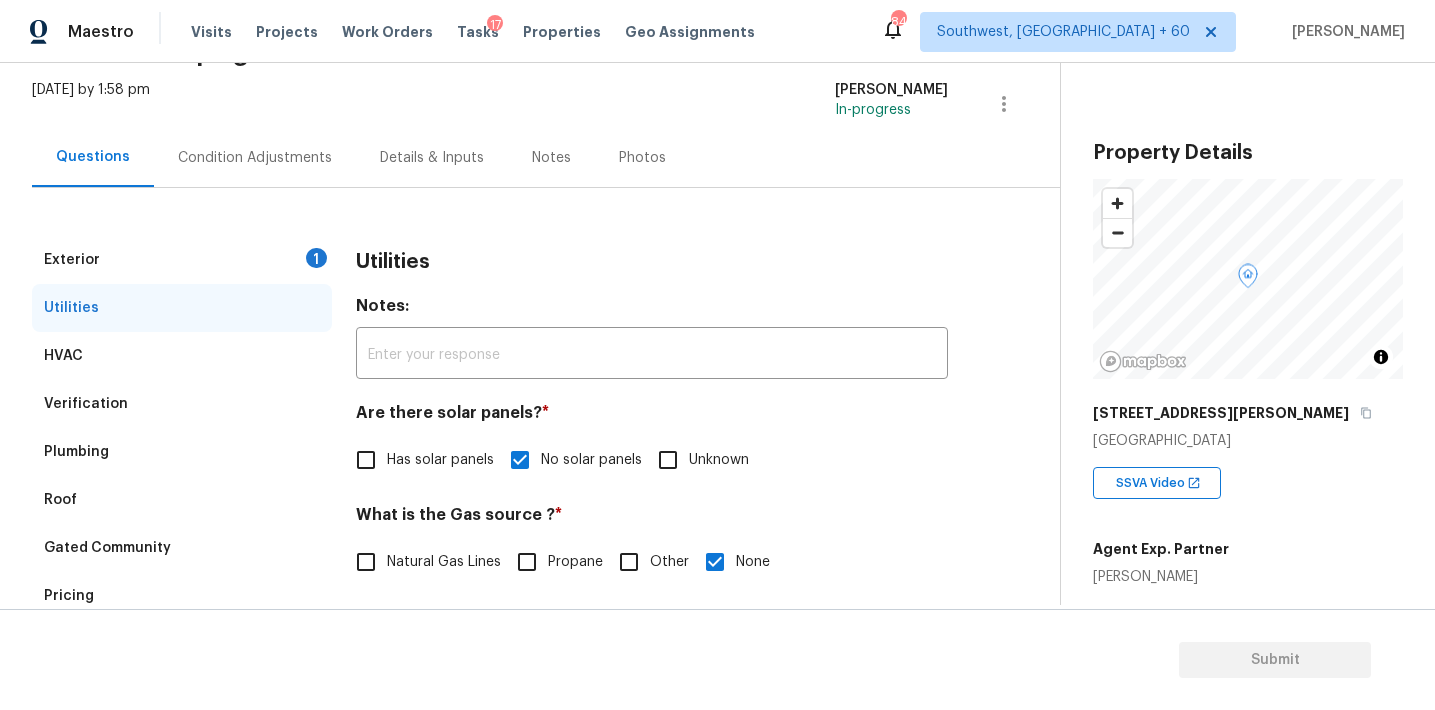 click on "Exterior 1" at bounding box center [182, 260] 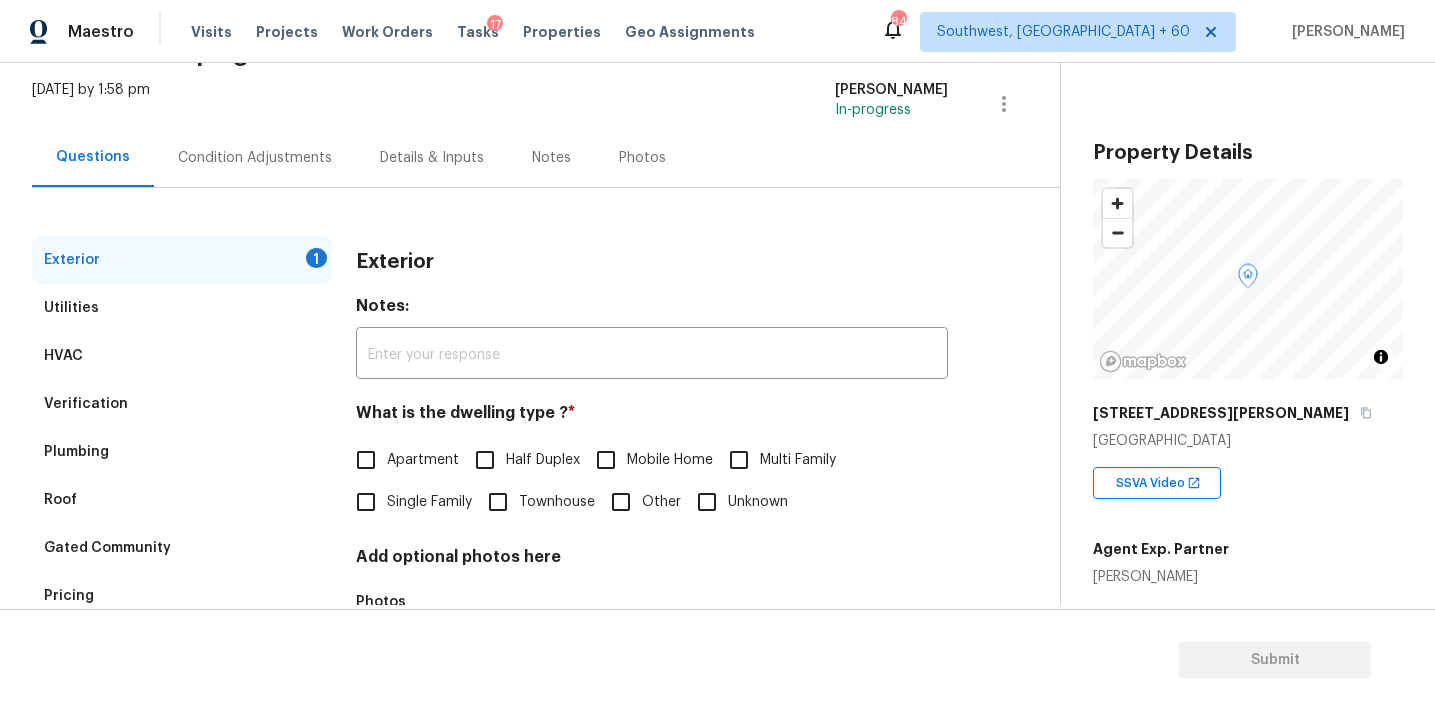 click on "Single Family" at bounding box center [366, 502] 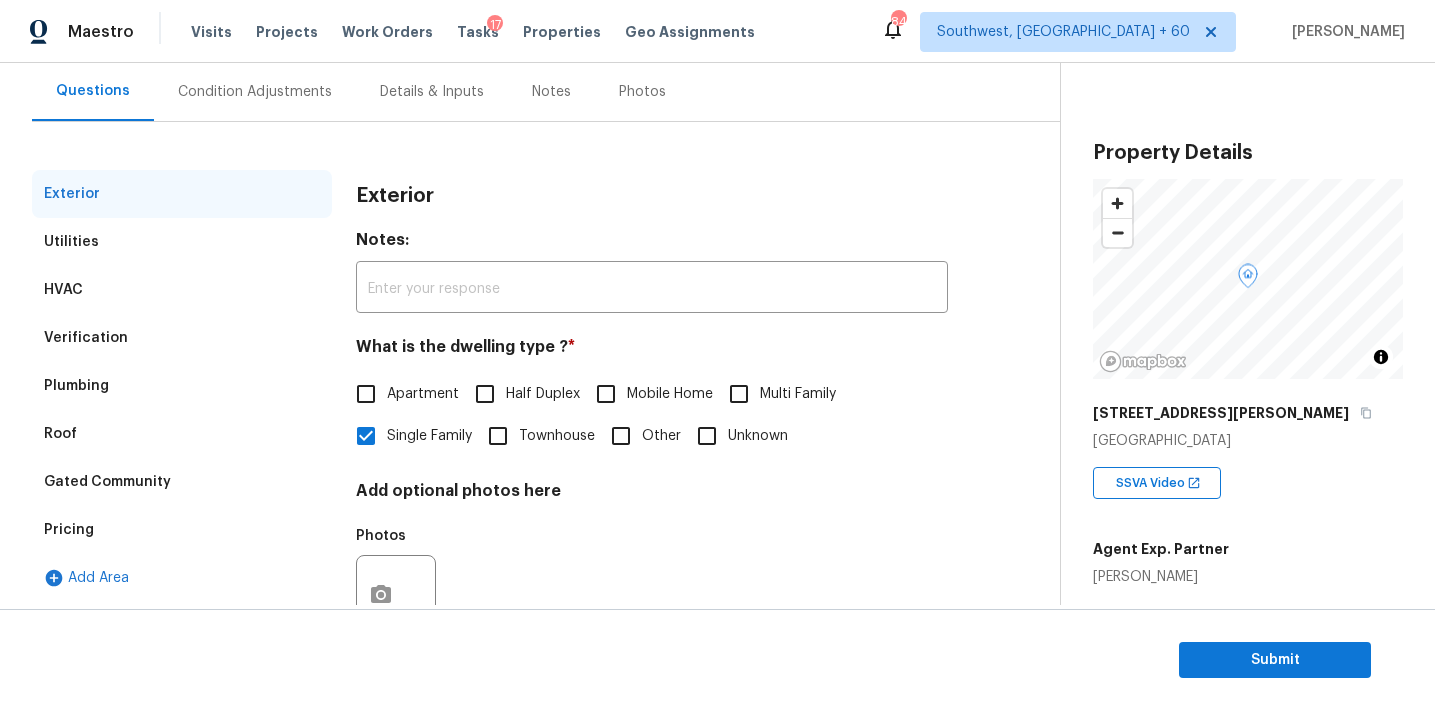 scroll, scrollTop: 183, scrollLeft: 0, axis: vertical 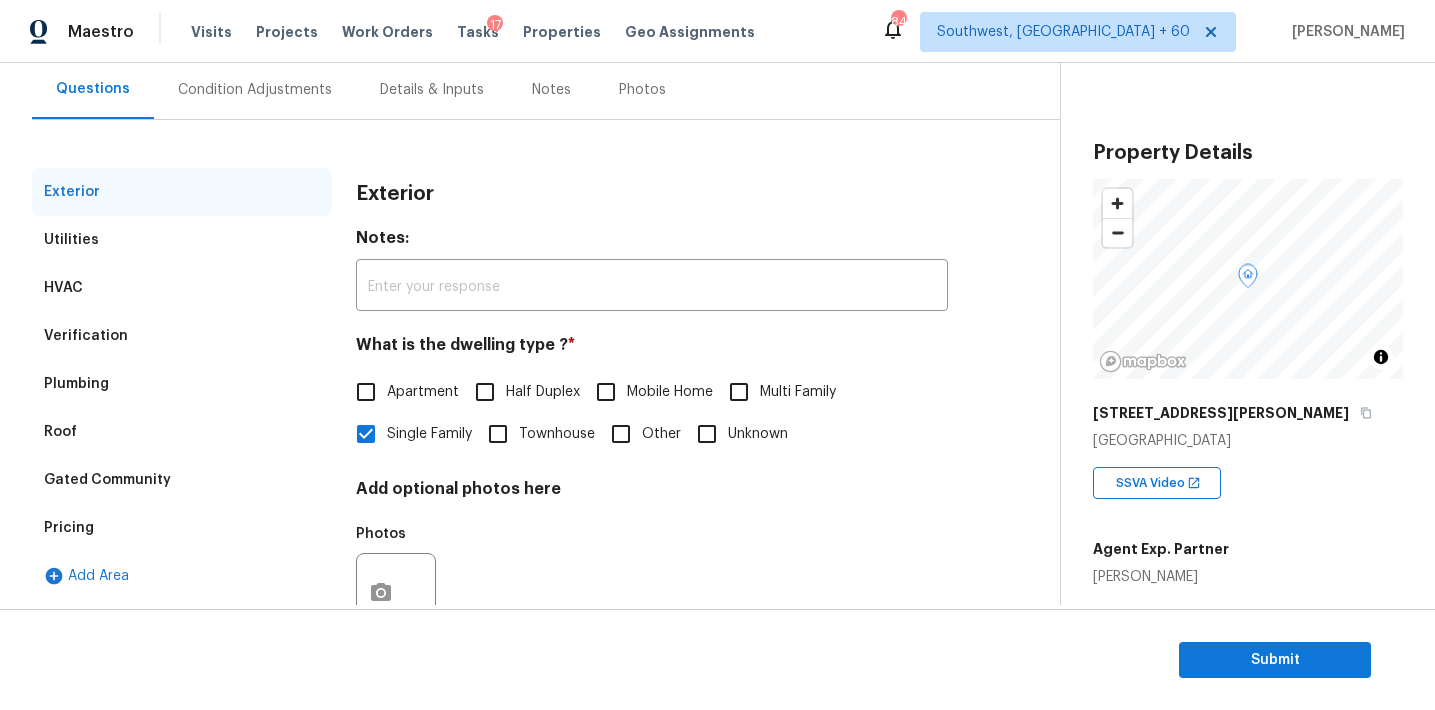 click on "Condition Adjustments" at bounding box center [255, 90] 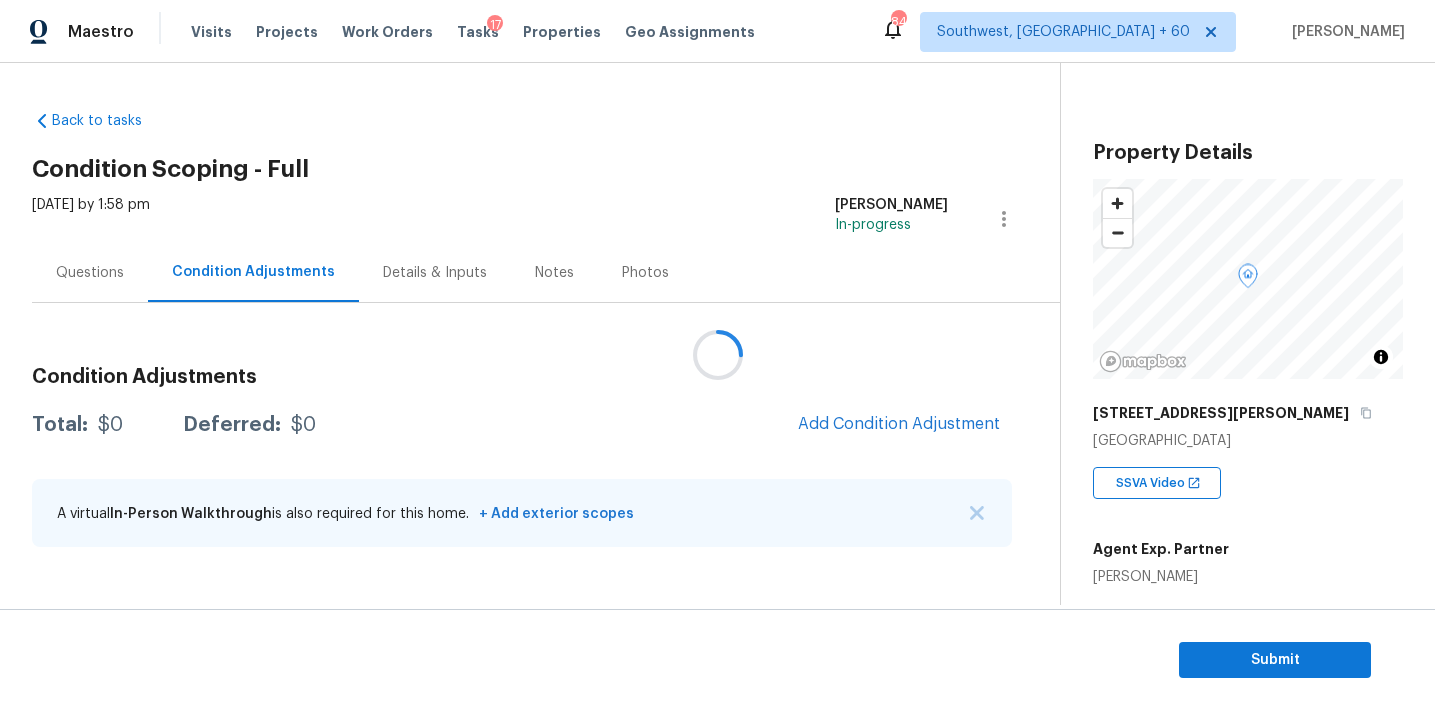 scroll, scrollTop: 0, scrollLeft: 0, axis: both 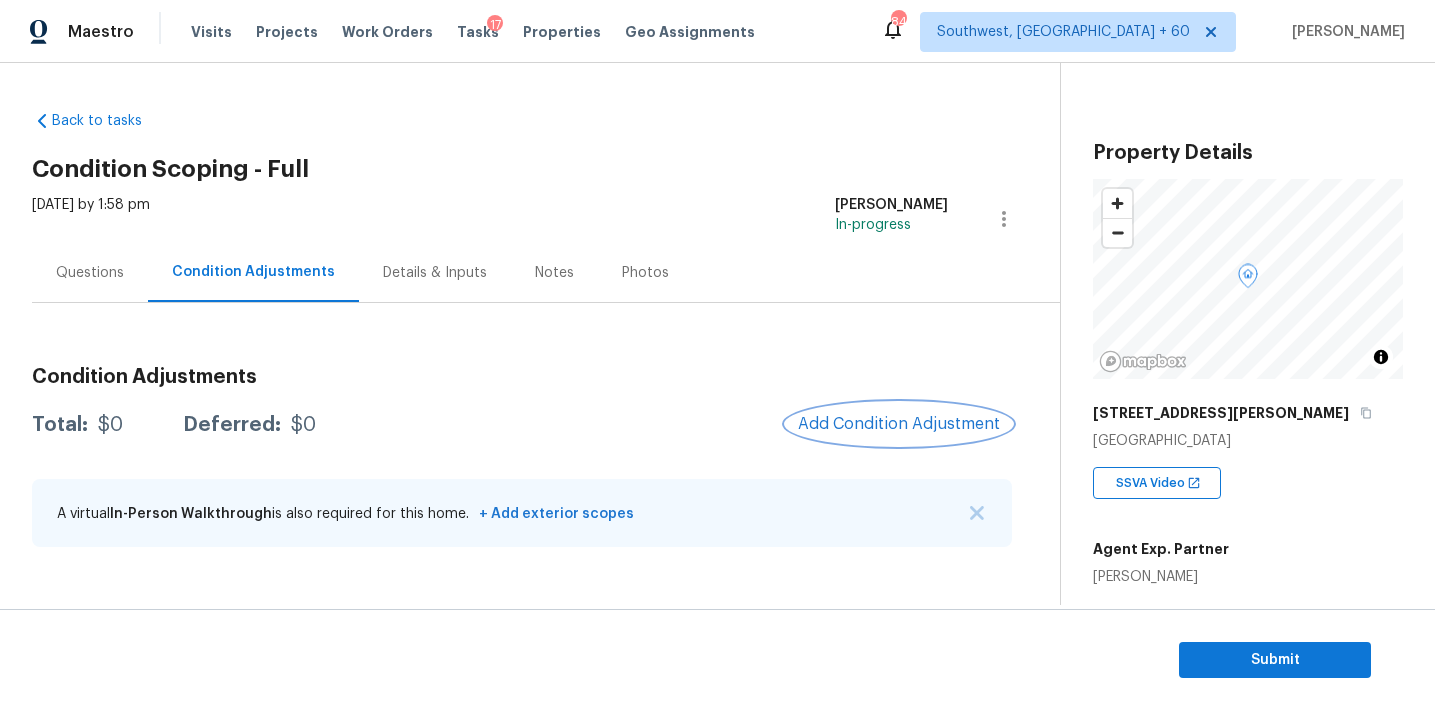 click on "Add Condition Adjustment" at bounding box center [899, 424] 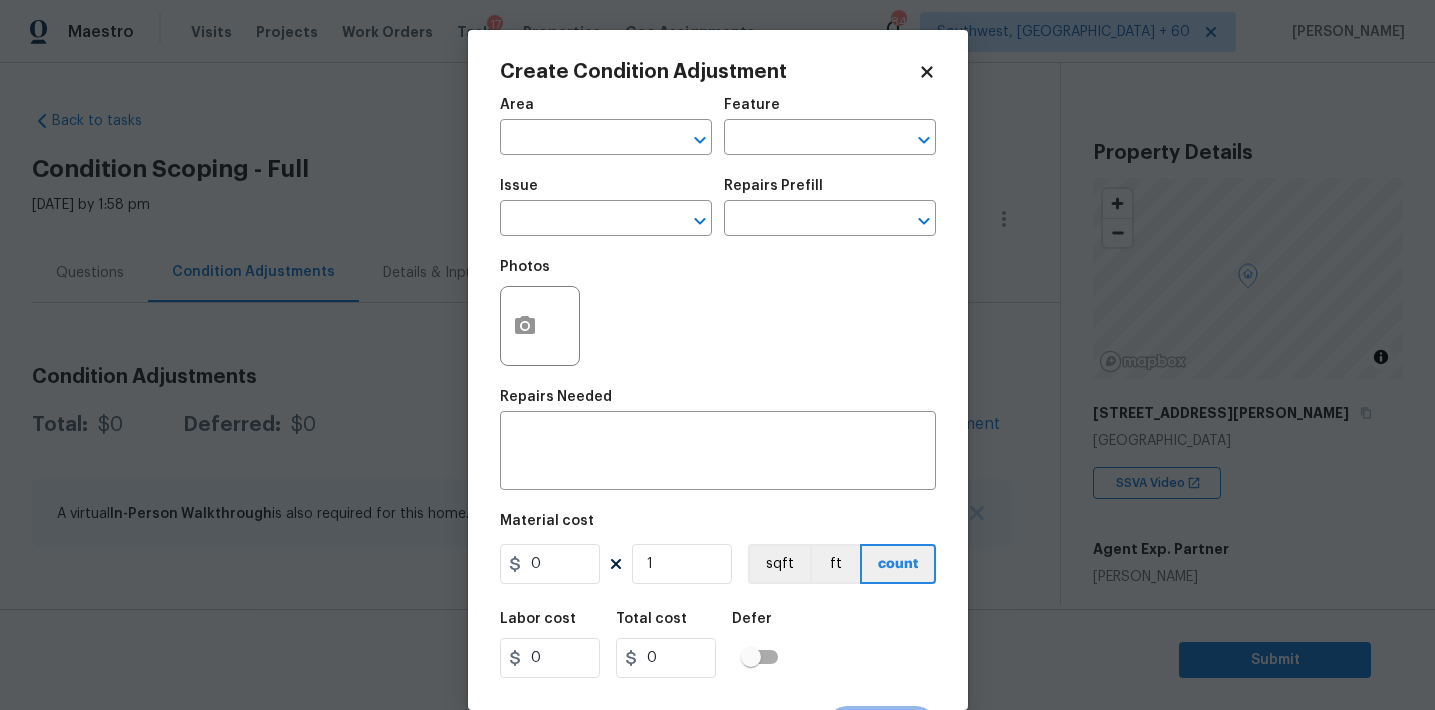 click on "Maestro Visits Projects Work Orders Tasks 17 Properties Geo Assignments 842 Southwest, FL + 60 Afran Peeran Back to tasks Condition Scoping - Full Fri, Jul 11 2025 by 1:58 pm   Afran Peeran In-progress Questions Condition Adjustments Details & Inputs Notes Photos Condition Adjustments Total:  $0 Deferred:  $0 Add Condition Adjustment A virtual  In-Person Walkthrough  is also required for this home.   + Add exterior scopes Property Details © Mapbox   © OpenStreetMap   Improve this map 9786 Hurston Way Jonesboro, GA 30238 SSVA Video Agent Exp. Partner Kim Schloz Square Foot 2750 Bedrooms 4 Full Bathrooms 2 Half Bathrooms 1 Year Built 2013 In Gated Community - Number of Pets - Smoking - Septic system - Home Additions - Submit
Create Condition Adjustment Area ​ Feature ​ Issue ​ Repairs Prefill ​ Photos Repairs Needed x ​ Material cost 0 1 sqft ft count Labor cost 0 Total cost 0 Defer Cancel Create" at bounding box center [717, 355] 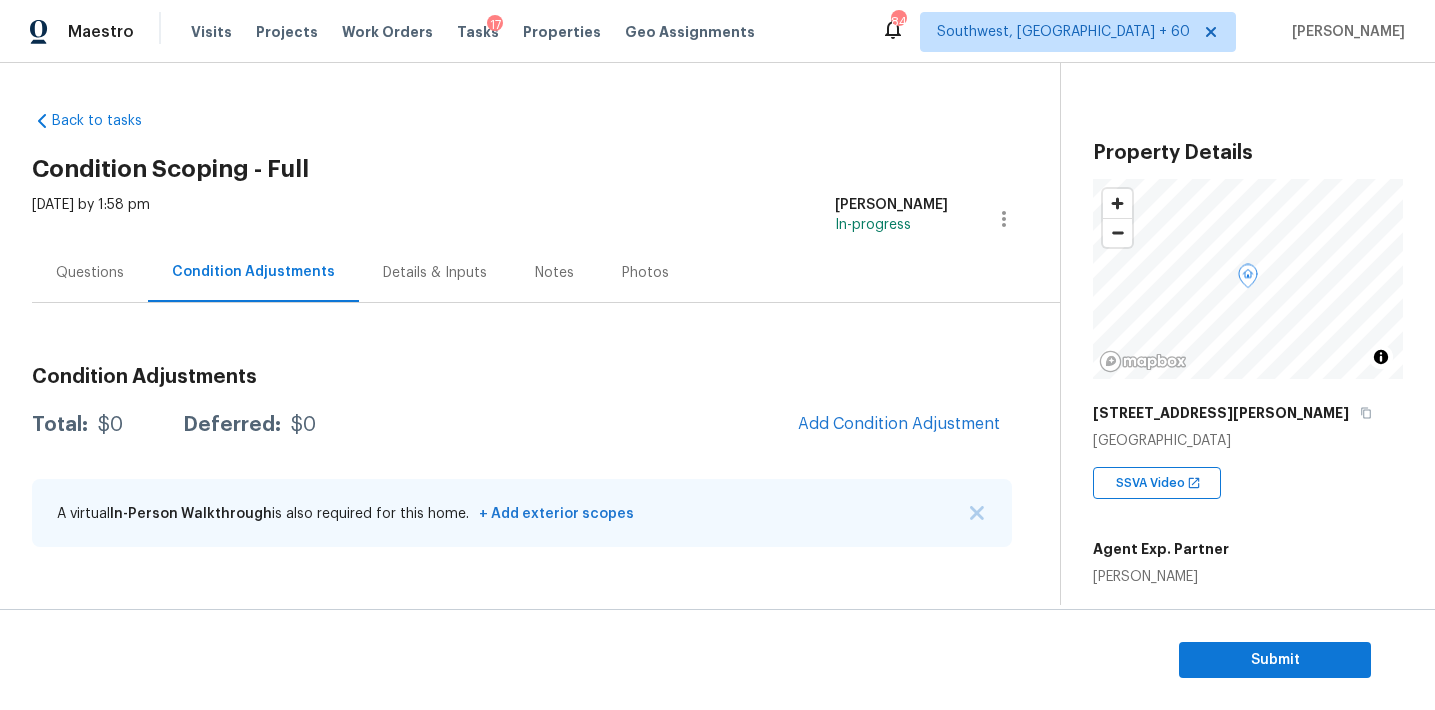 click on "9786 Hurston Way Jonesboro, GA 30238 SSVA Video Agent Exp. Partner Kim Schloz Square Foot 2750 Bedrooms 4 Full Bathrooms 2 Half Bathrooms 1 Year Built 2013 In Gated Community - Number of Pets - Smoking - Septic system - Home Additions -" at bounding box center [1248, 747] 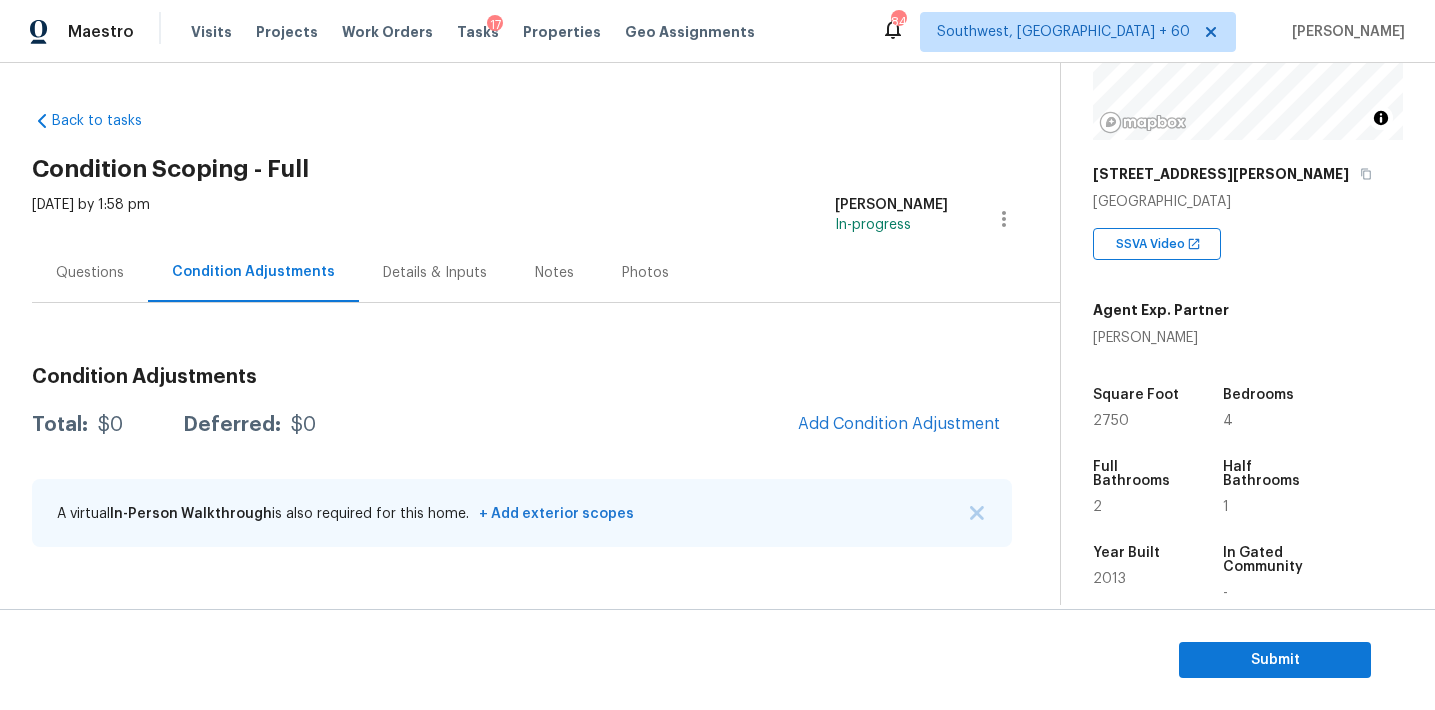 scroll, scrollTop: 234, scrollLeft: 0, axis: vertical 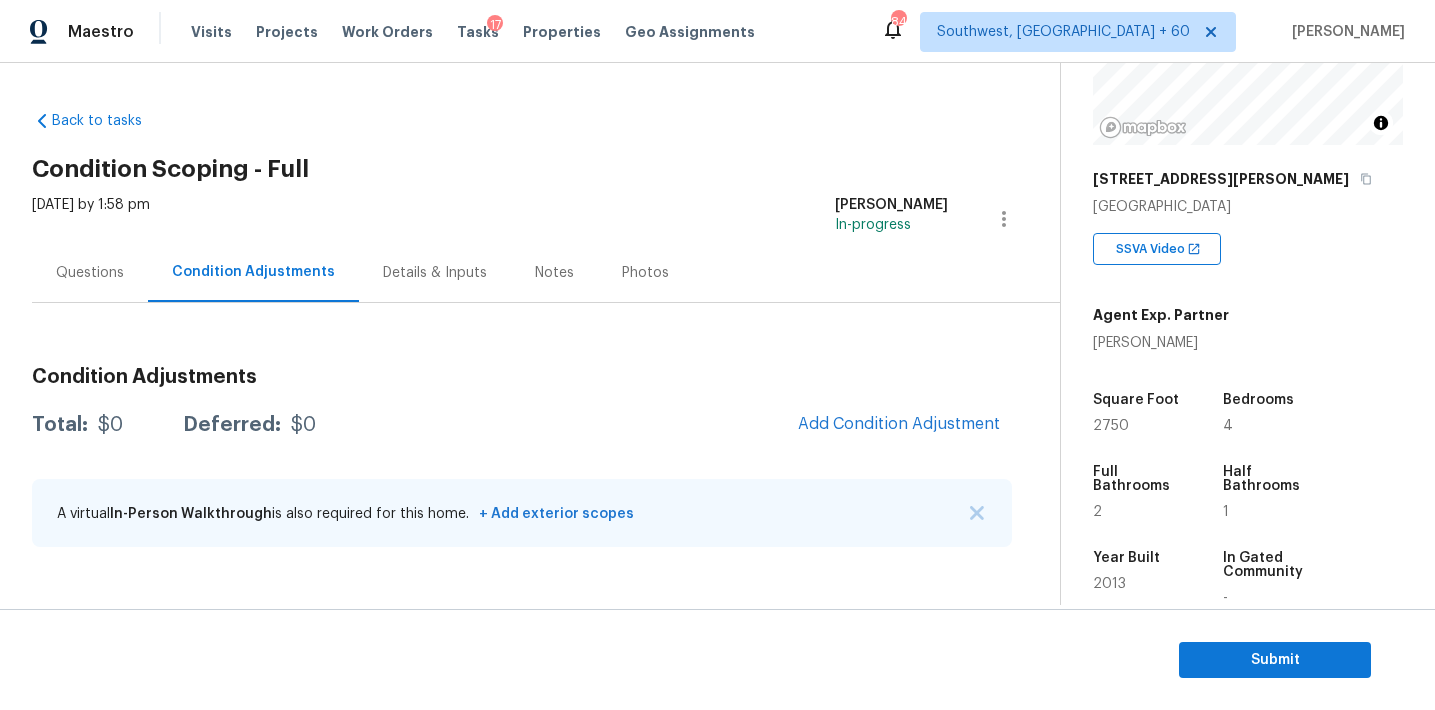 click on "Condition Adjustments Total:  $0 Deferred:  $0 Add Condition Adjustment A virtual  In-Person Walkthrough  is also required for this home.   + Add exterior scopes" at bounding box center [522, 458] 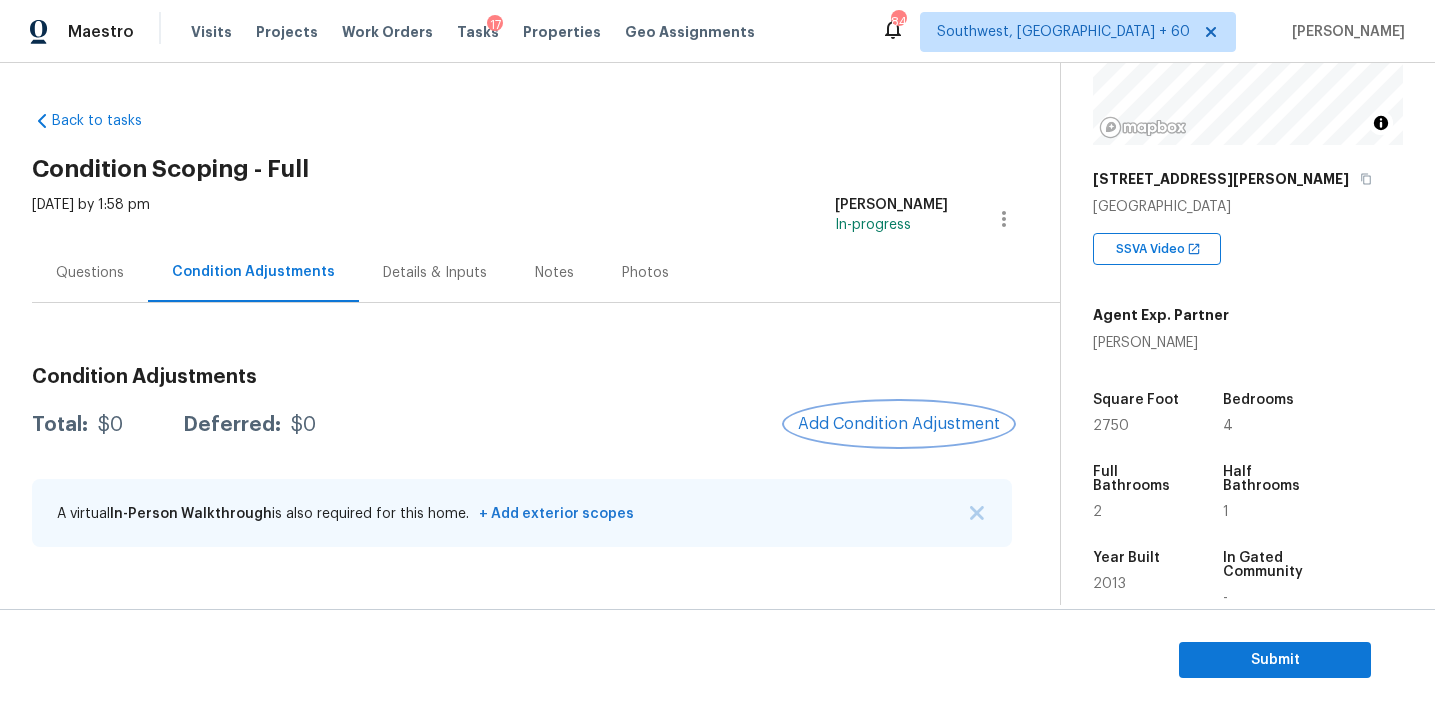 click on "Add Condition Adjustment" at bounding box center (899, 424) 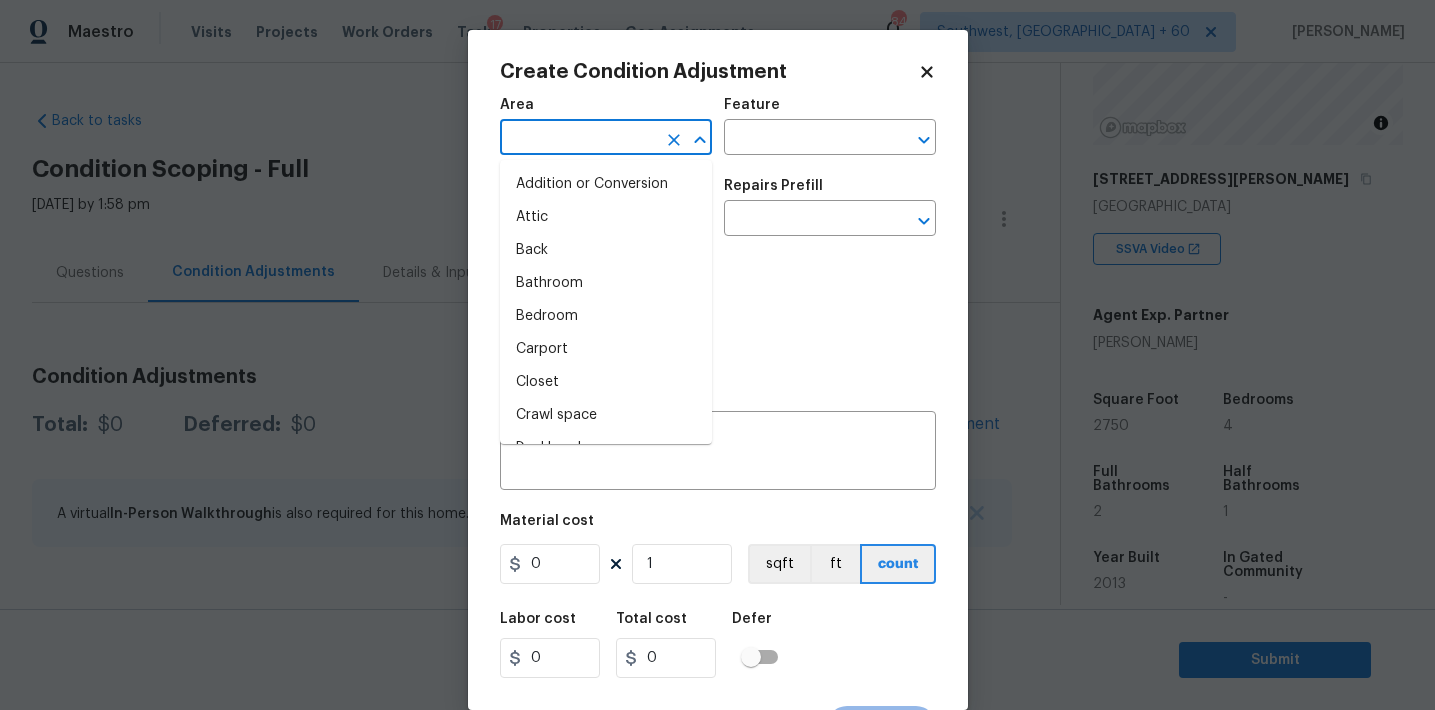 click at bounding box center (578, 139) 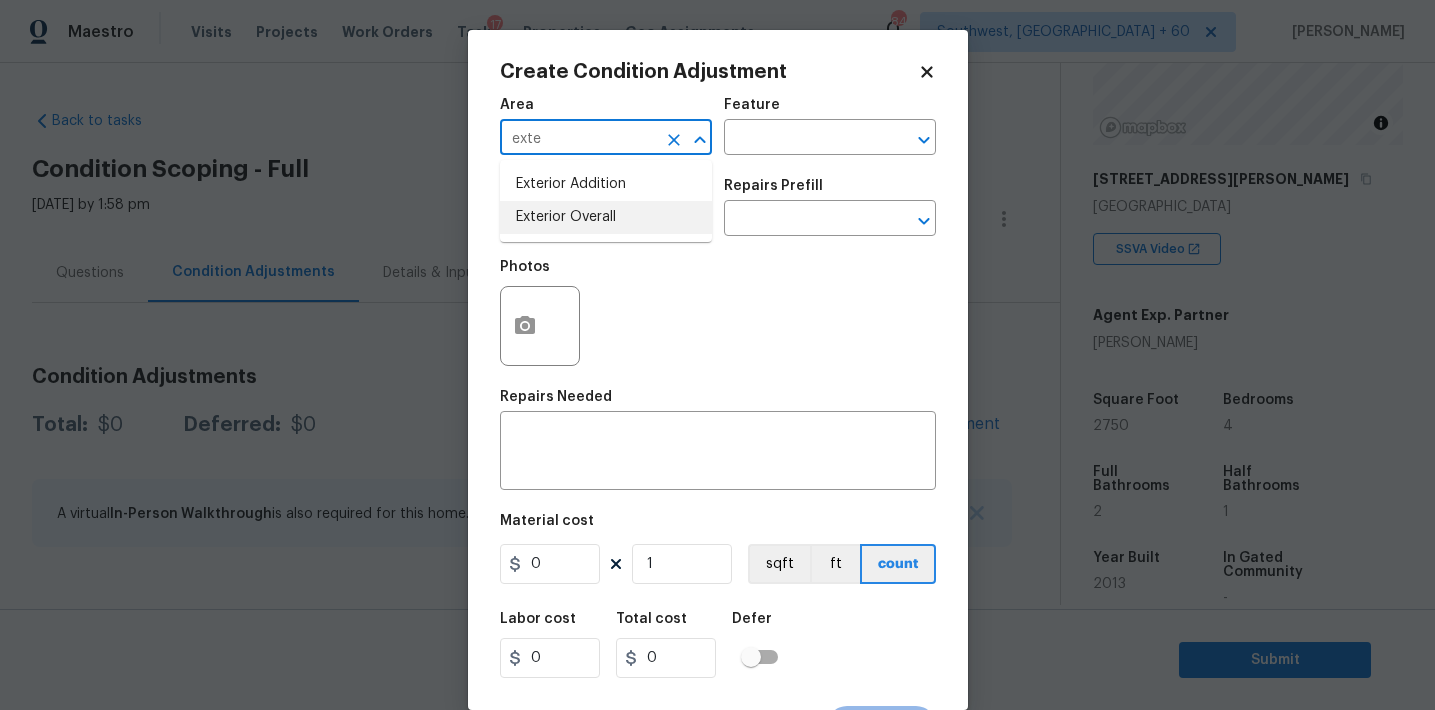 click on "Exterior Overall" at bounding box center (606, 217) 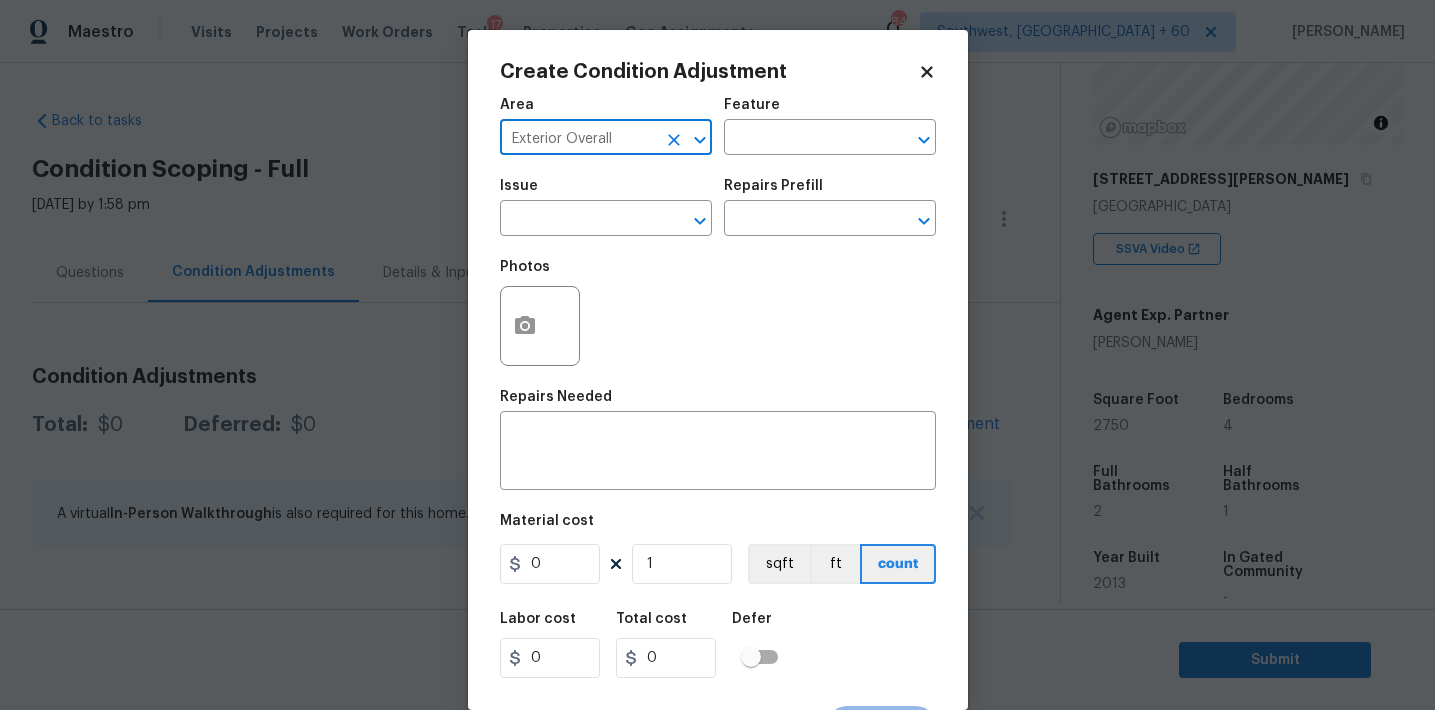 type on "Exterior Overall" 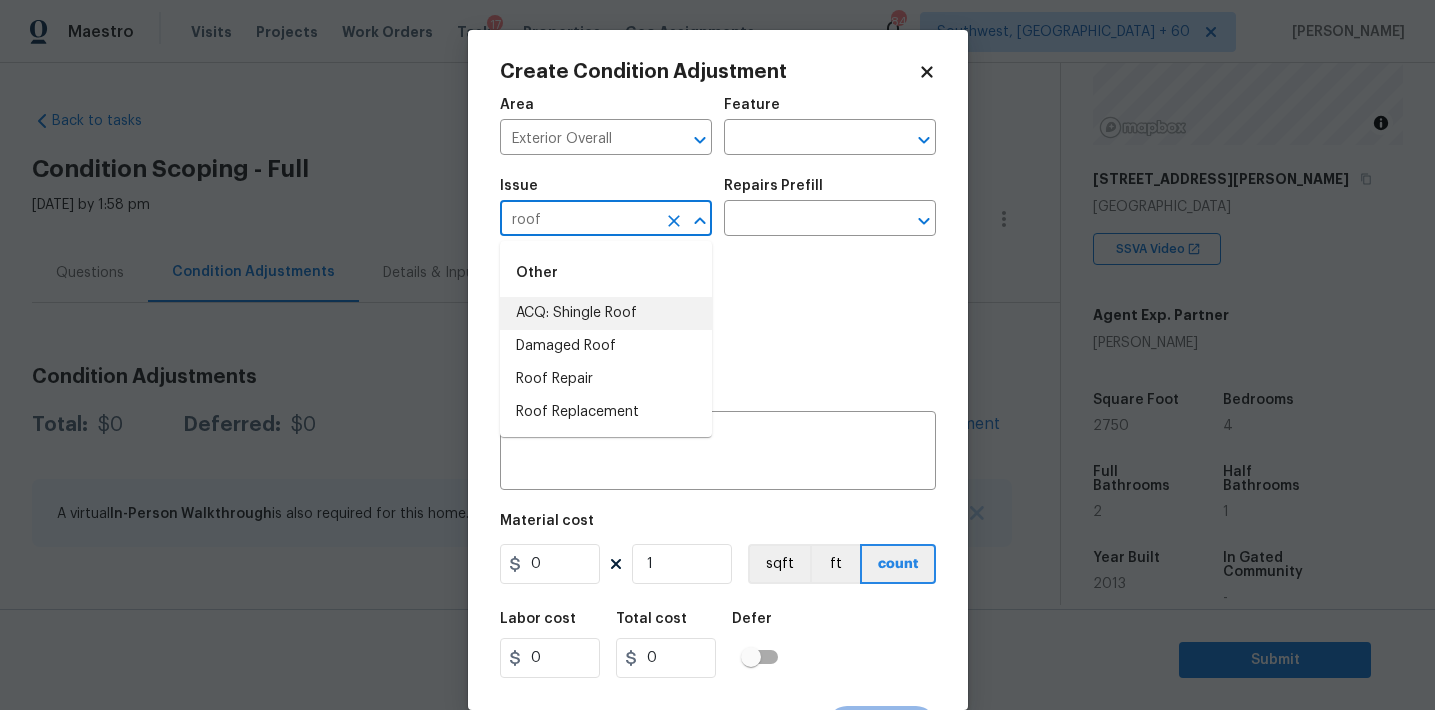 click on "ACQ: Shingle Roof" at bounding box center (606, 313) 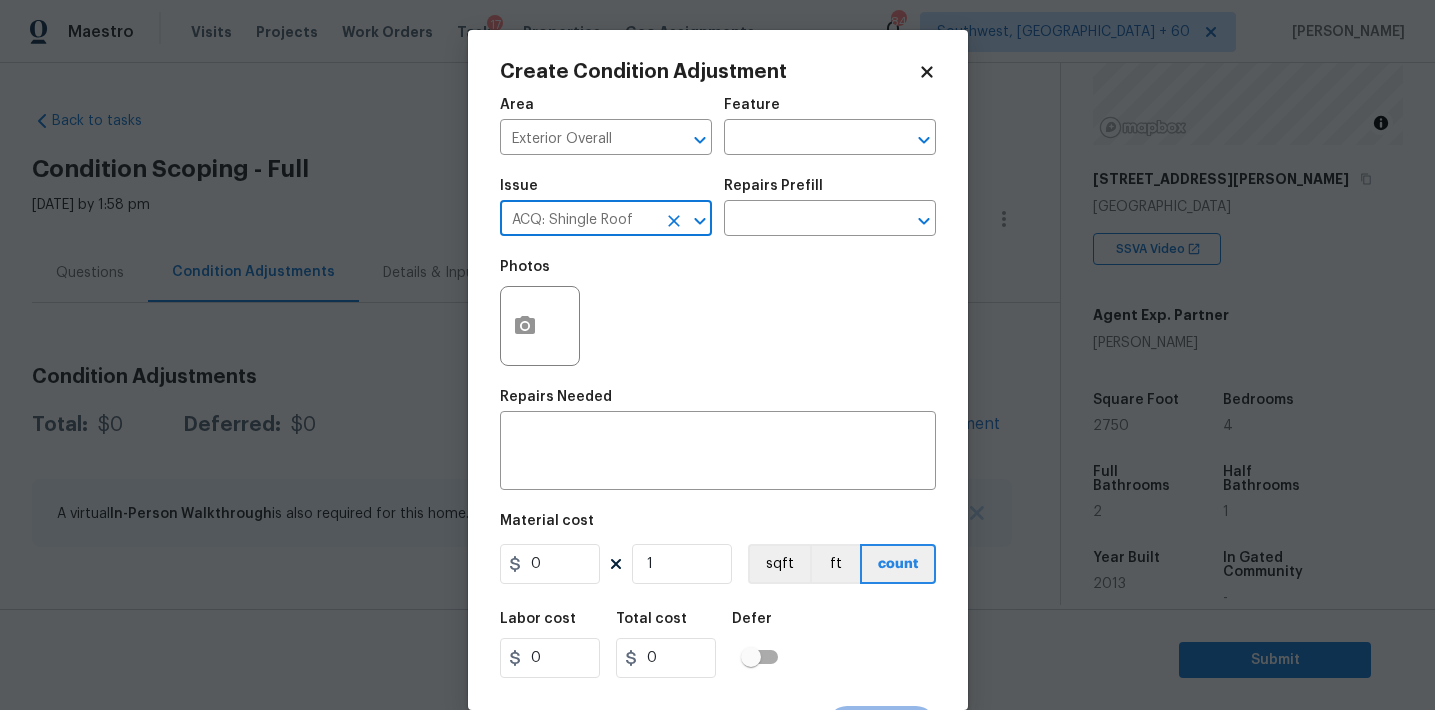 type on "ACQ: Shingle Roof" 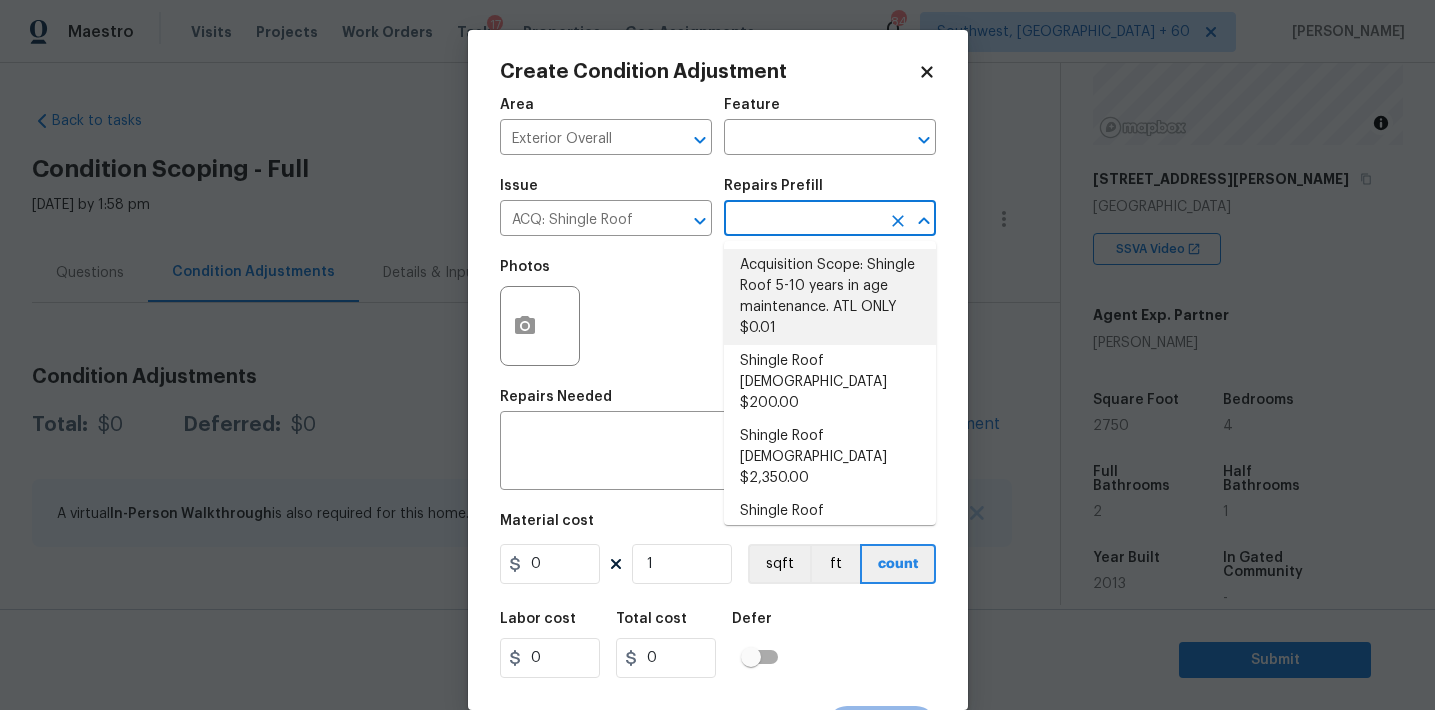 click on "Acquisition Scope: Shingle Roof 5-10 years in age maintenance. ATL ONLY $0.01" at bounding box center (830, 297) 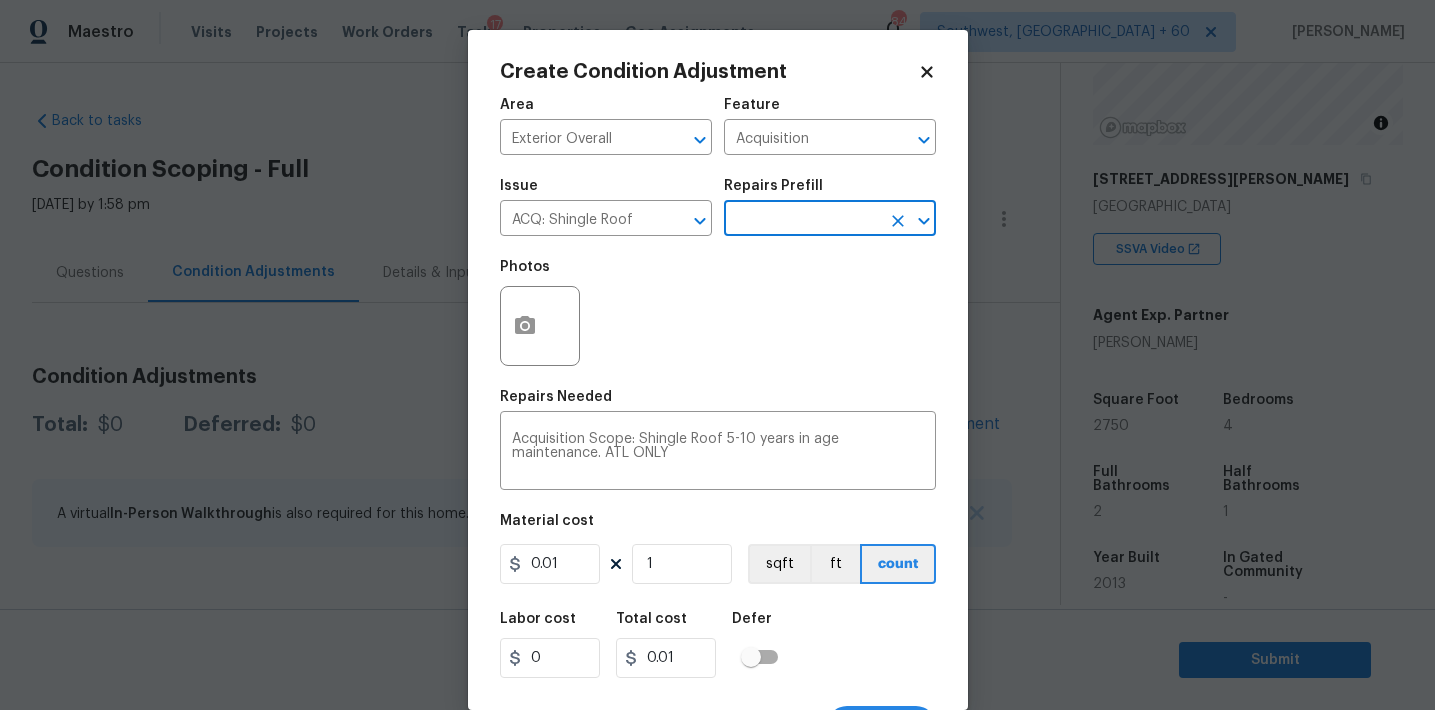 click at bounding box center (802, 220) 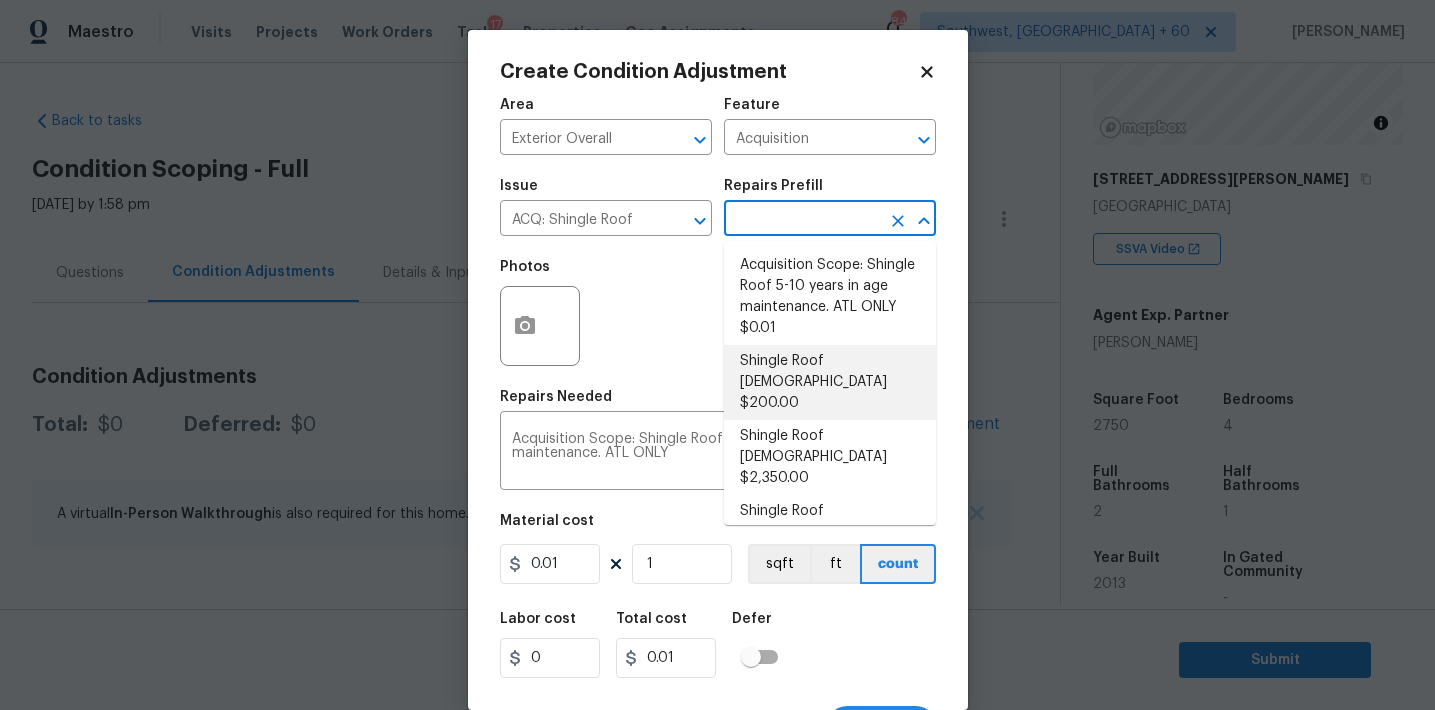 click on "Shingle Roof 0-10 Years Old $200.00" at bounding box center (830, 382) 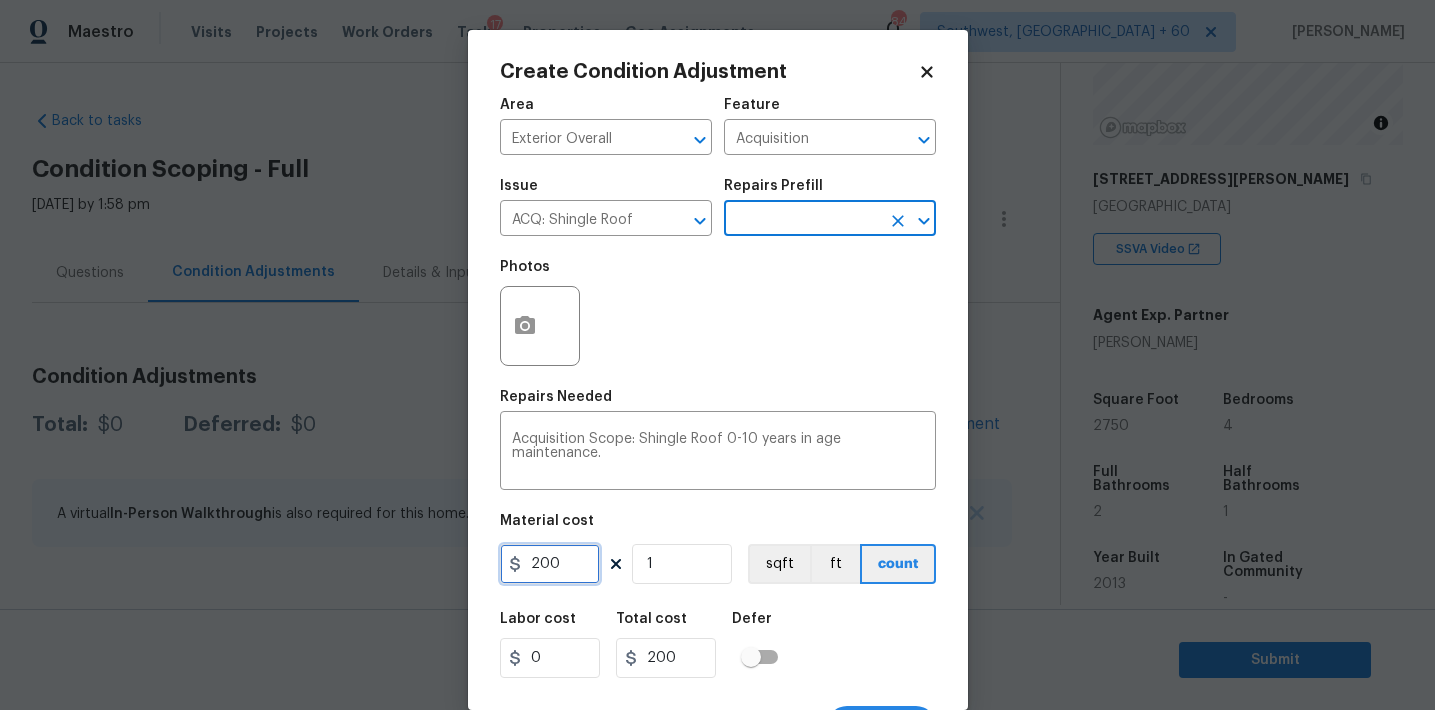 click on "200" at bounding box center [550, 564] 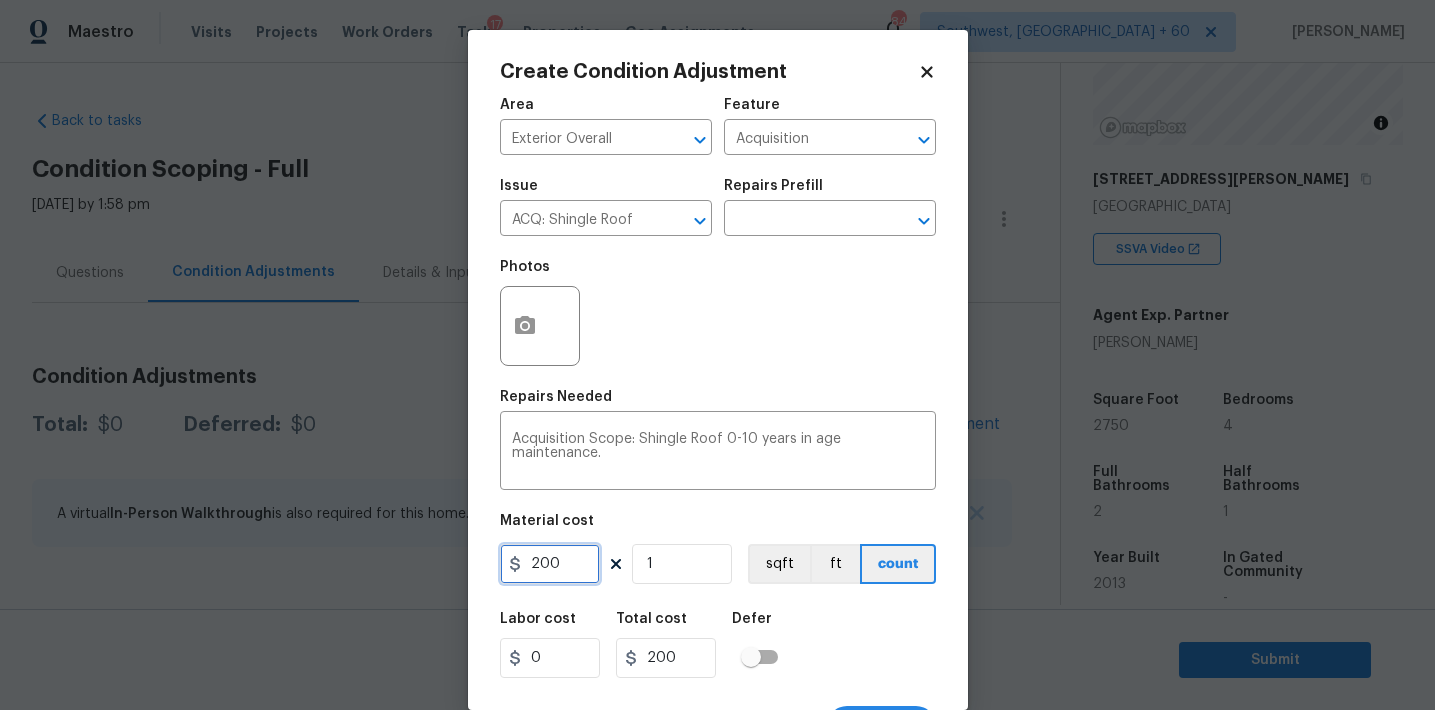 click on "200" at bounding box center (550, 564) 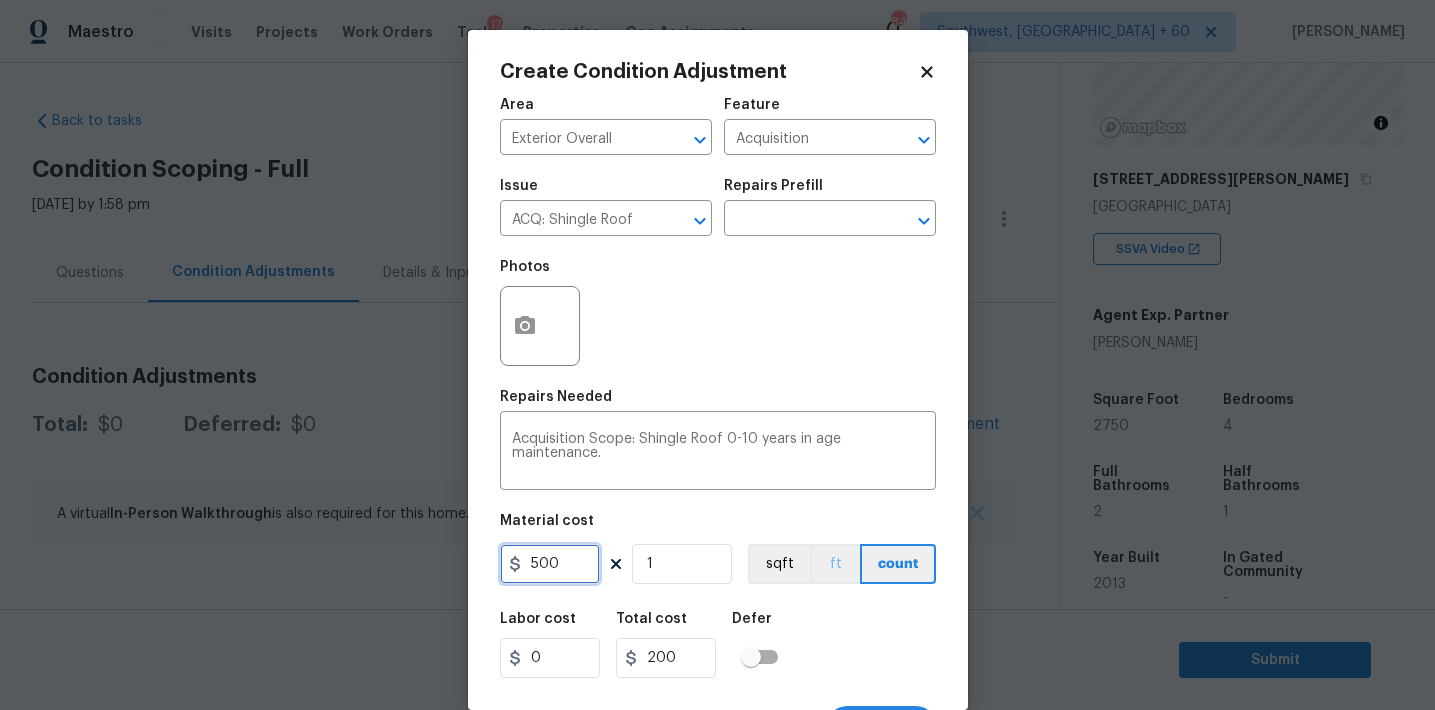 type on "500" 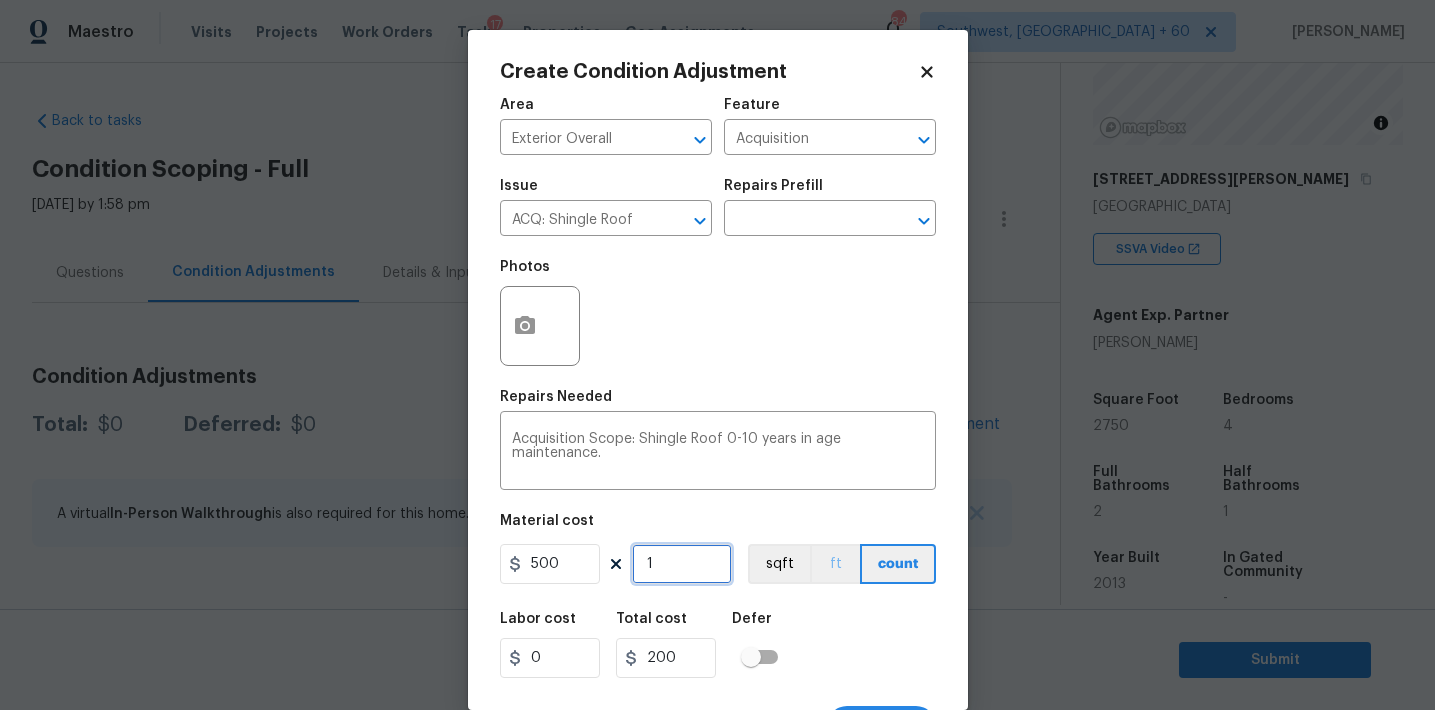 type on "500" 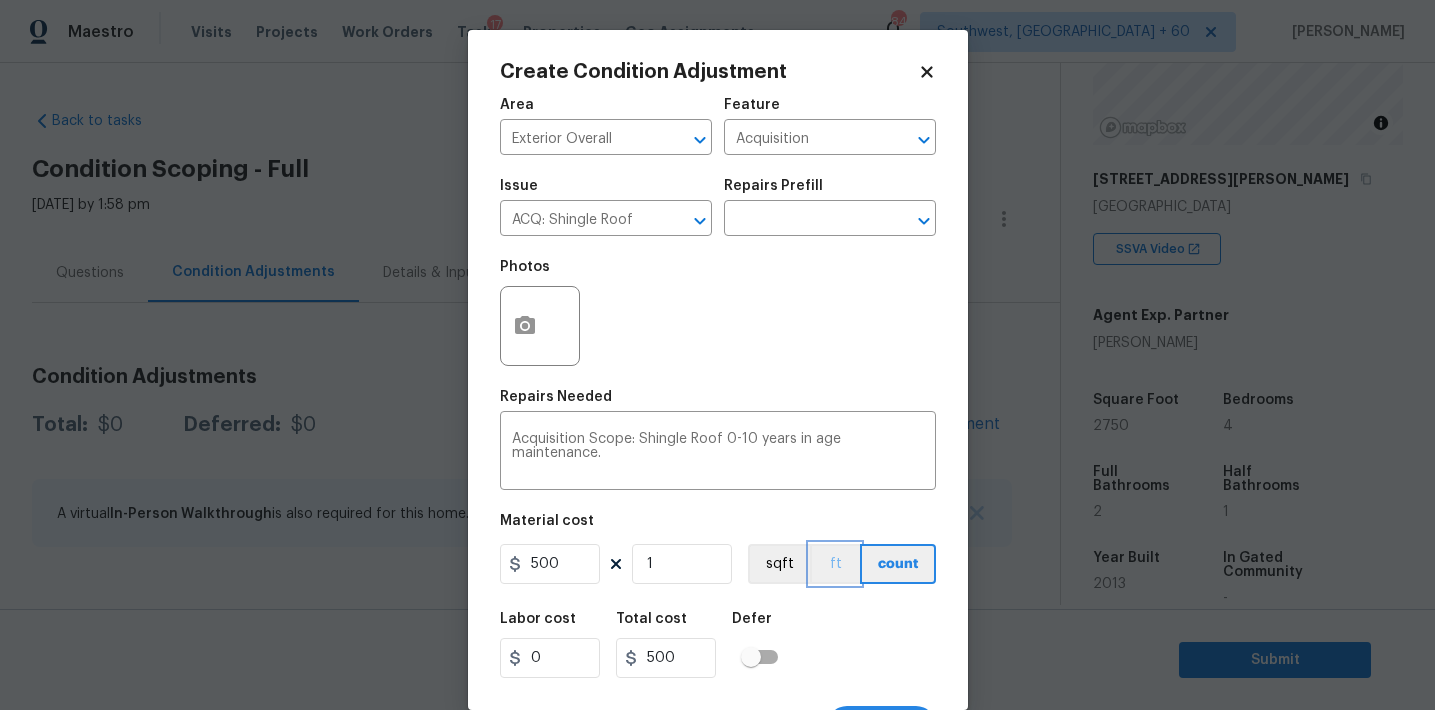 click on "ft" at bounding box center (835, 564) 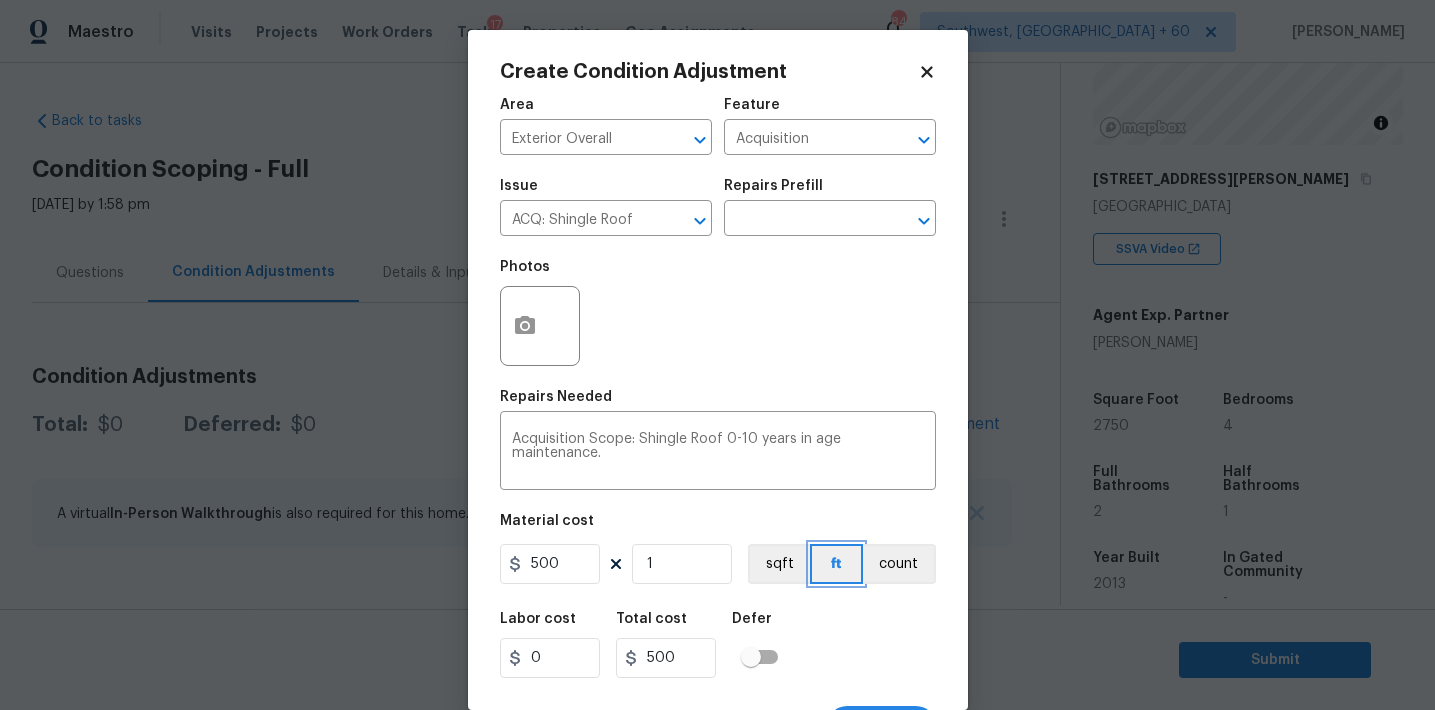 scroll, scrollTop: 37, scrollLeft: 0, axis: vertical 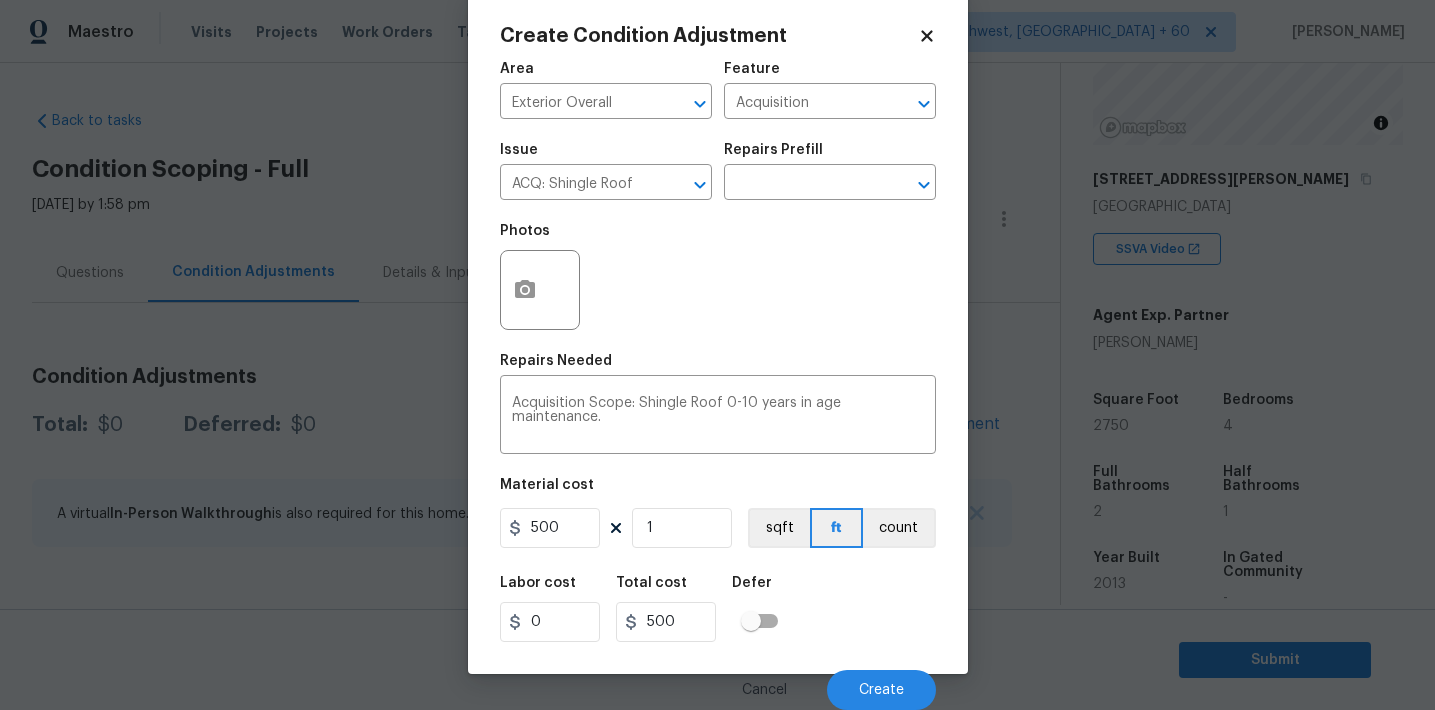click on "Area Exterior Overall ​ Feature Acquisition ​ Issue ACQ: Shingle Roof ​ Repairs Prefill ​ Photos Repairs Needed Acquisition Scope: Shingle Roof 0-10 years in age maintenance. x ​ Material cost 500 1 sqft ft count Labor cost 0 Total cost 500 Defer Cancel Create" at bounding box center [718, 380] 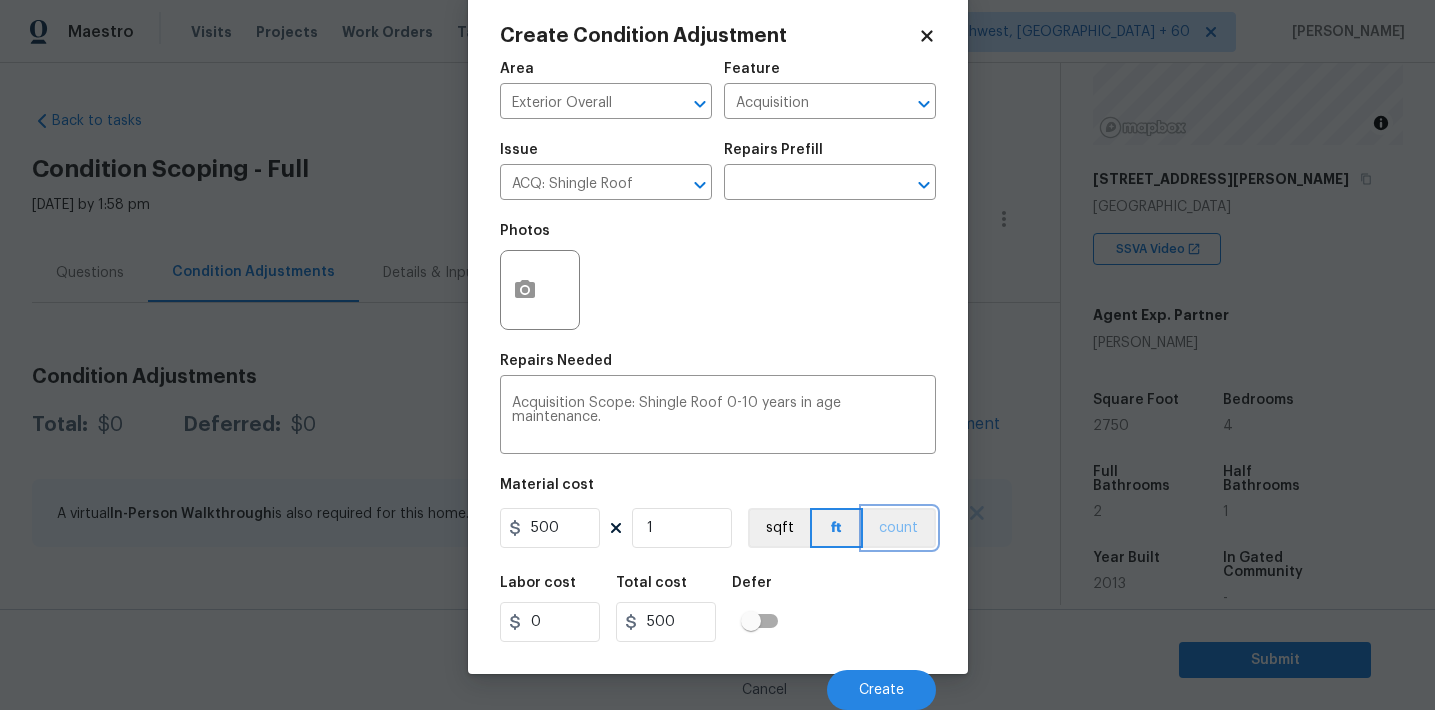 click on "count" at bounding box center (899, 528) 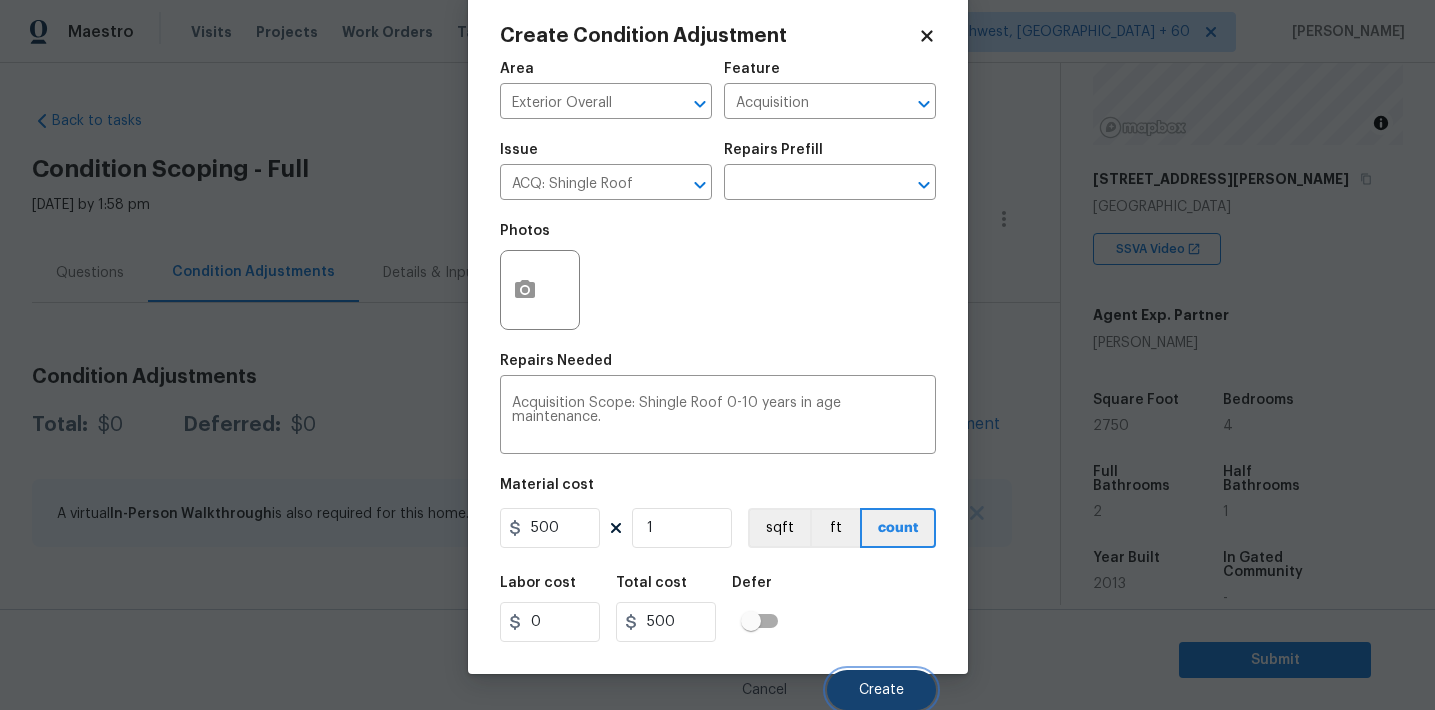 click on "Create" at bounding box center (881, 690) 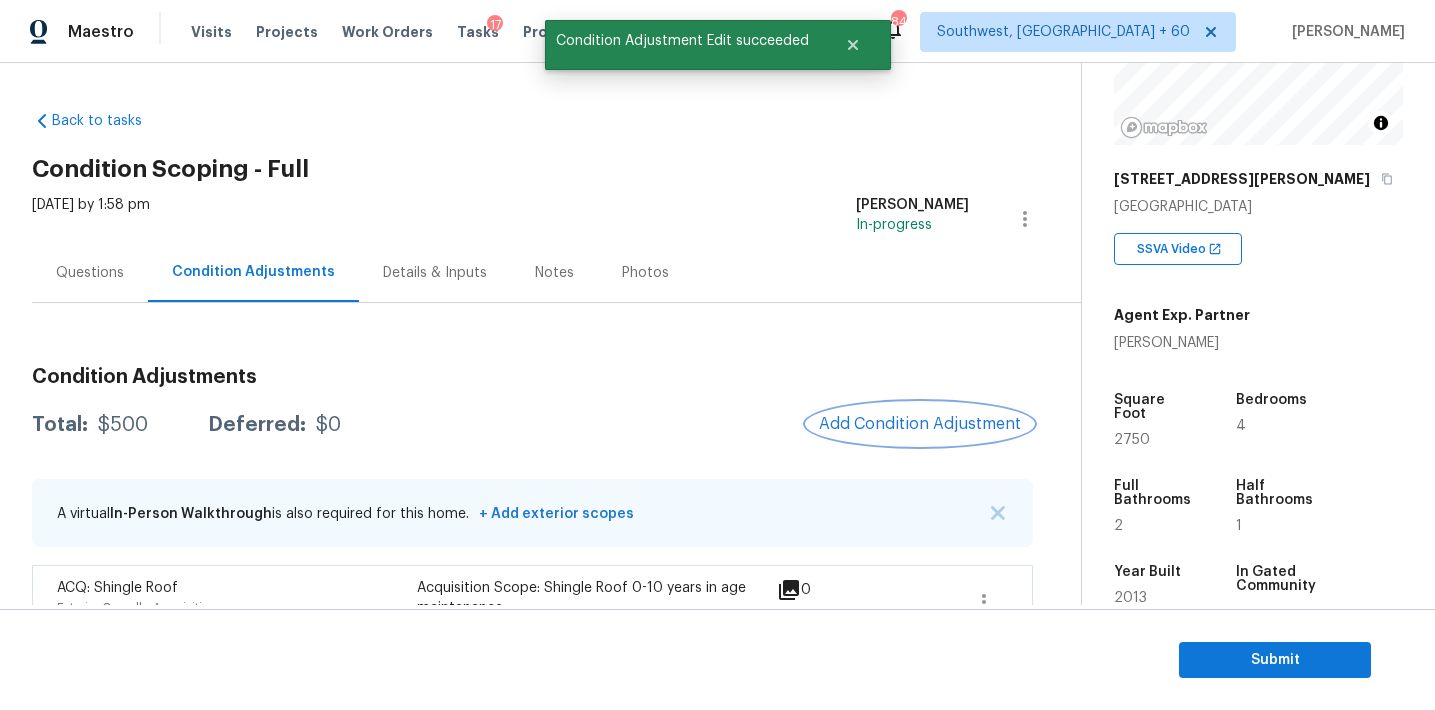 scroll, scrollTop: 0, scrollLeft: 0, axis: both 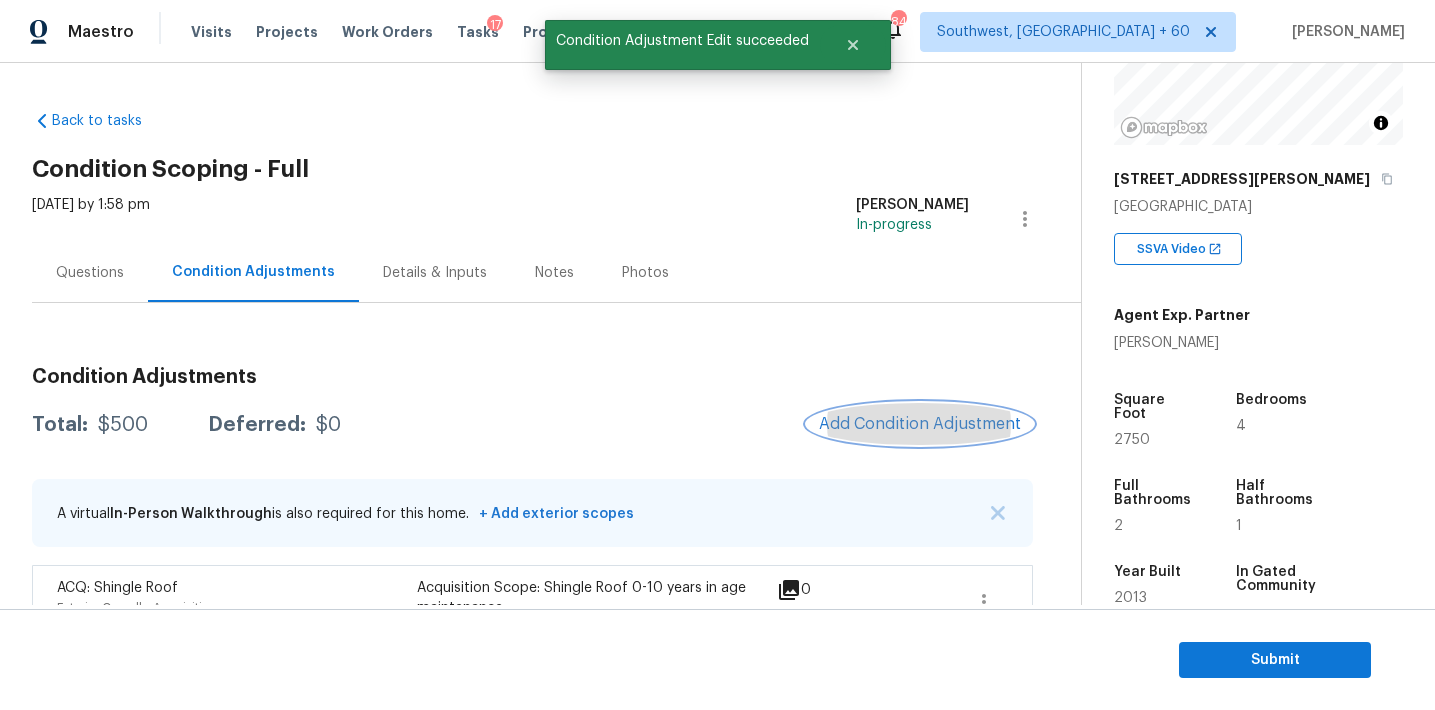 click on "Add Condition Adjustment" at bounding box center (920, 424) 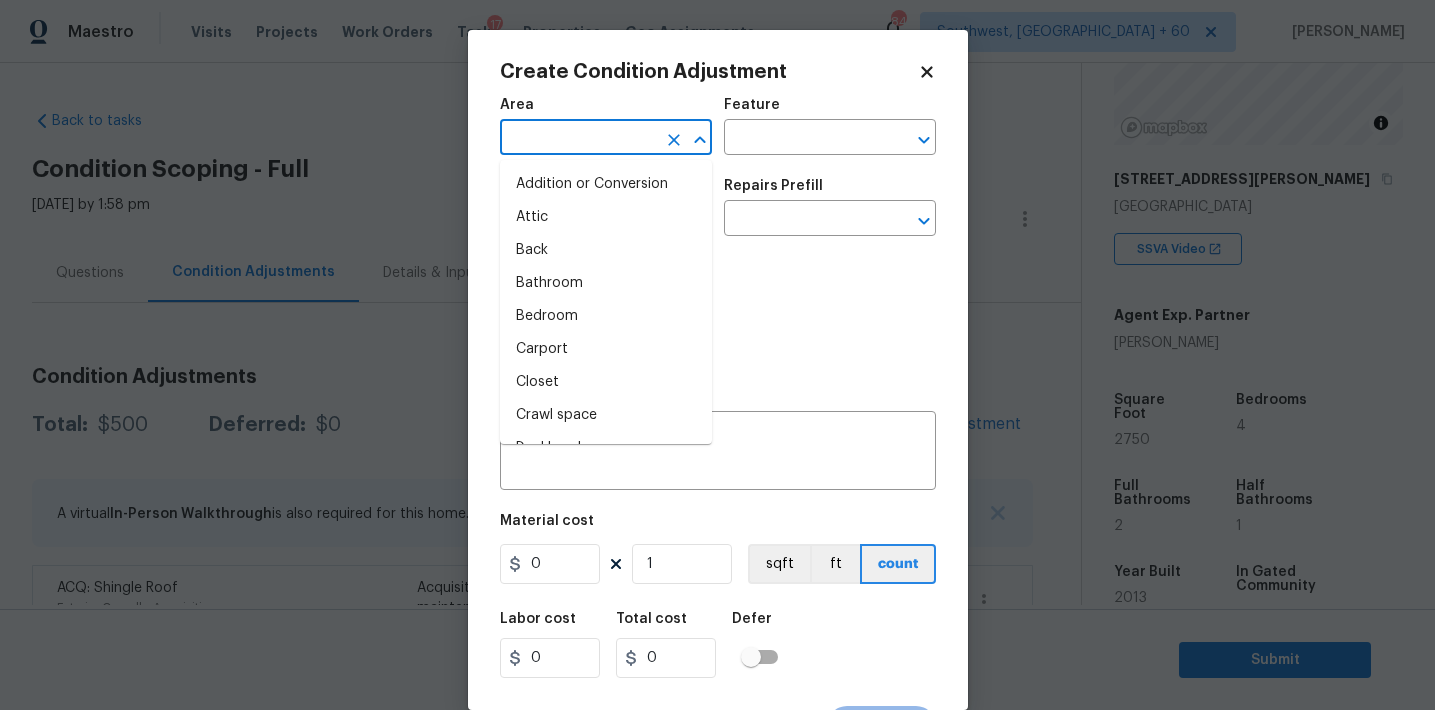 click at bounding box center (578, 139) 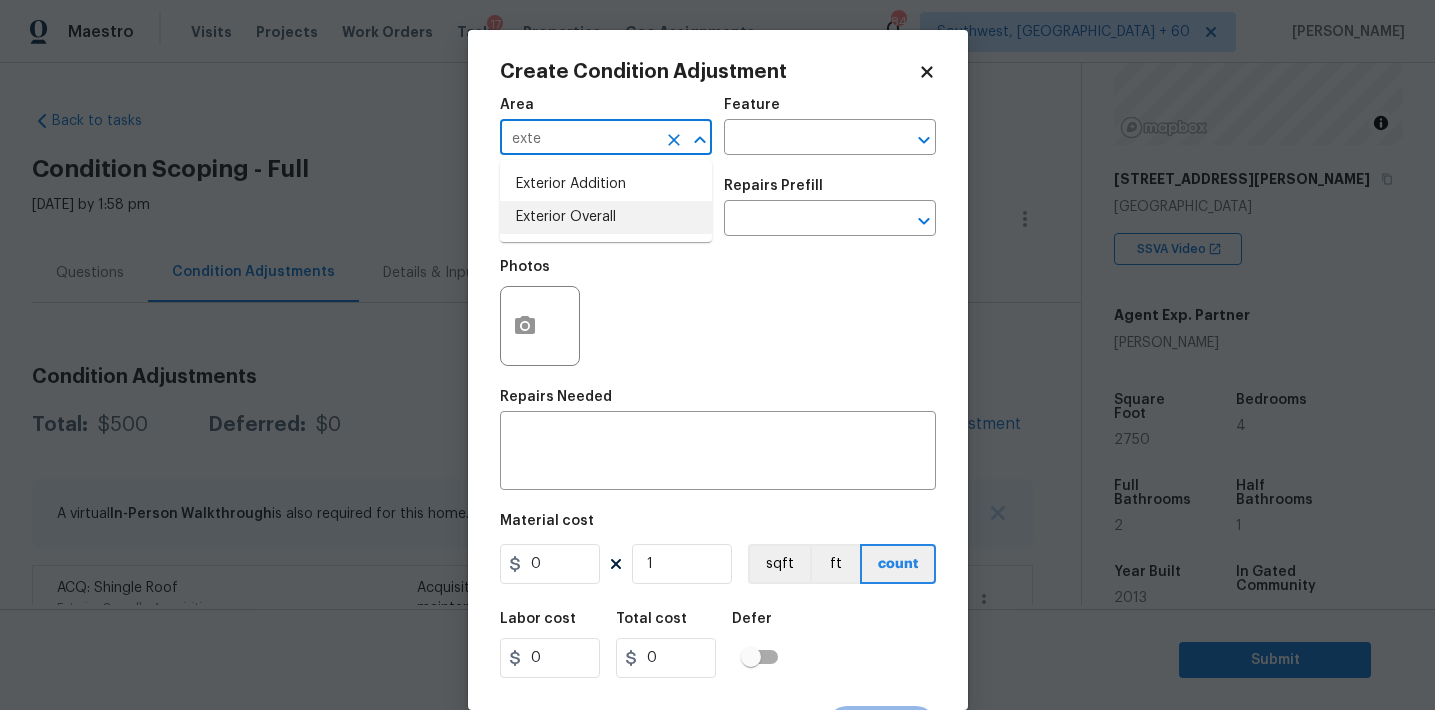 click on "Exterior Overall" at bounding box center [606, 217] 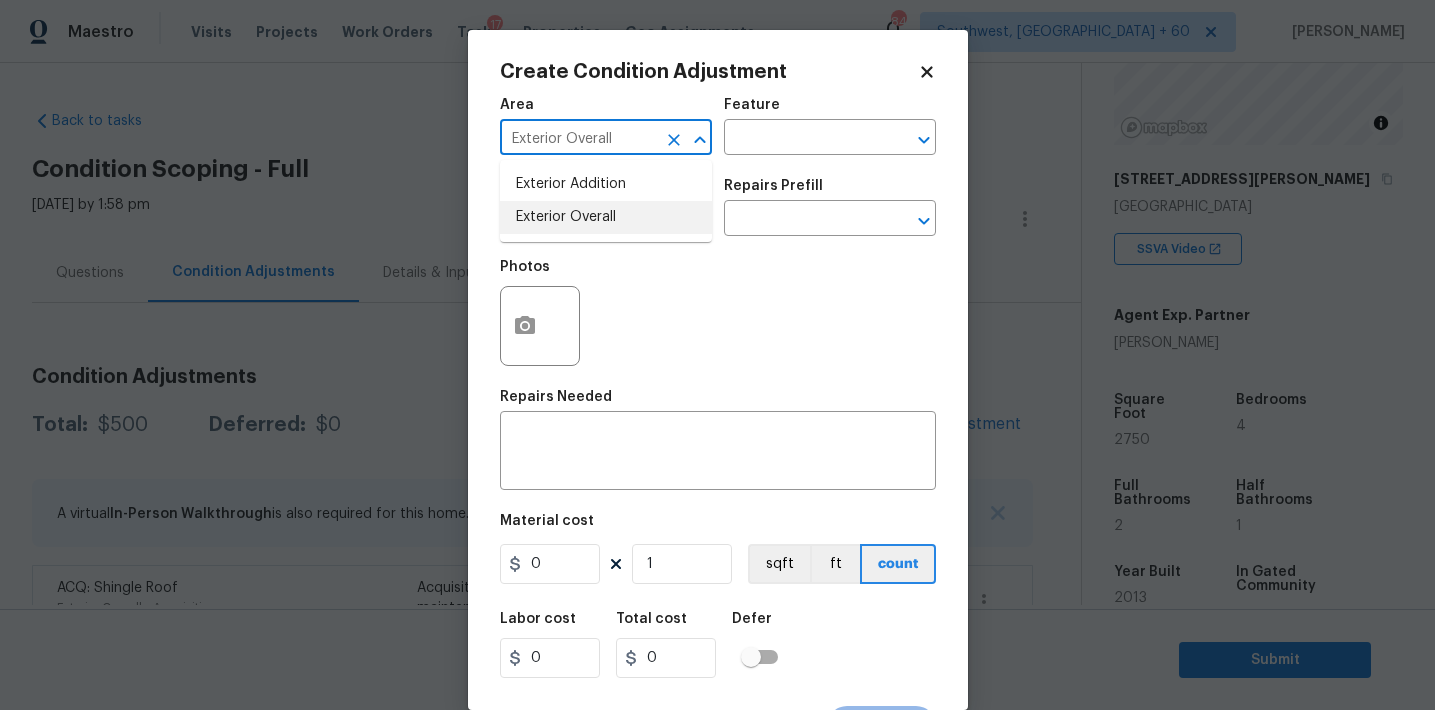 type on "Exterior Overall" 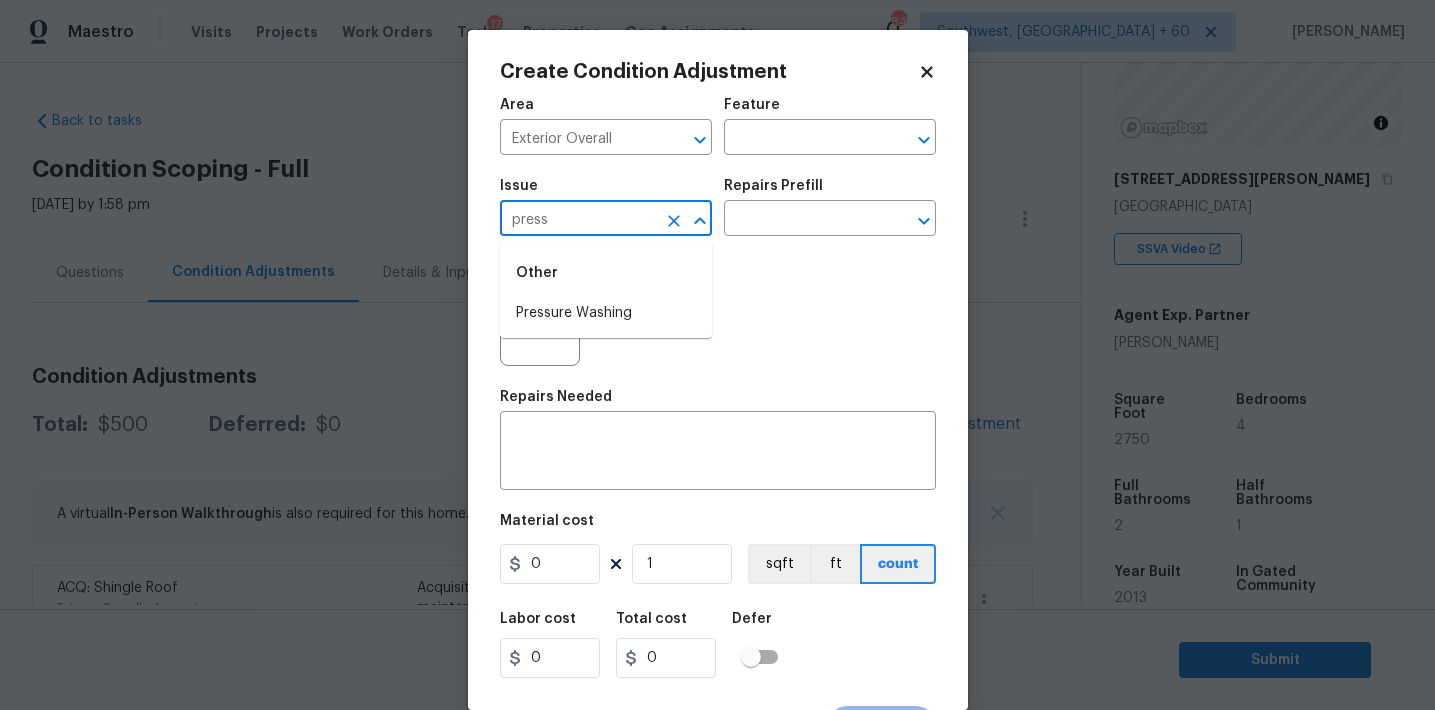 click on "Pressure Washing" at bounding box center [606, 313] 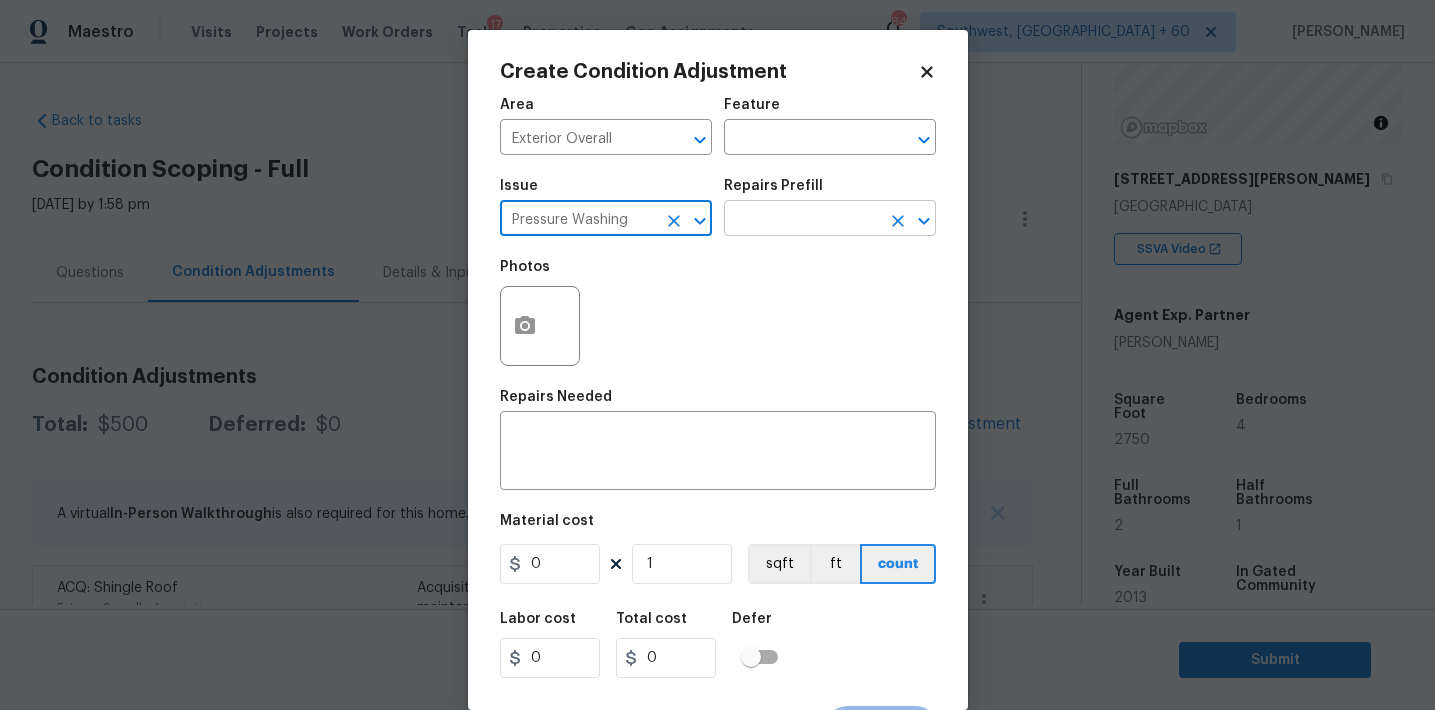 type on "Pressure Washing" 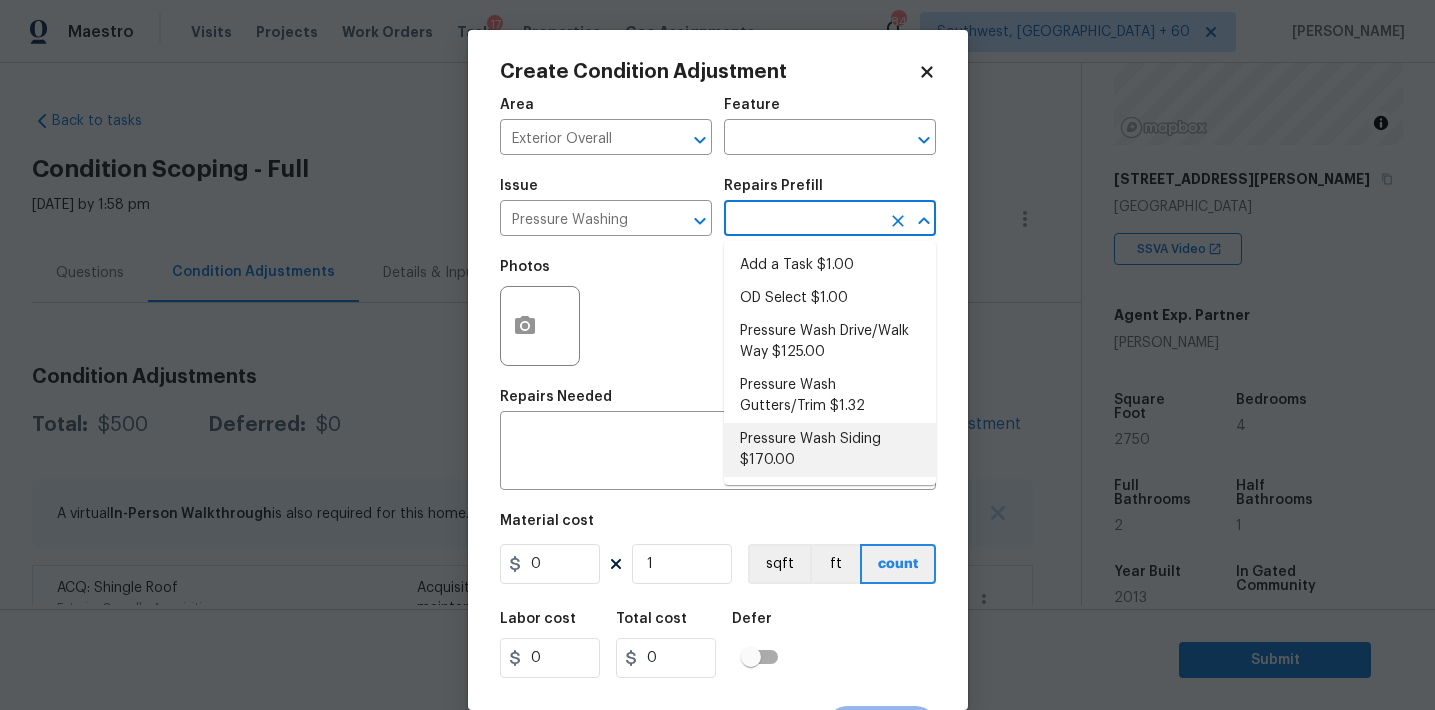 click on "Pressure Wash Siding $170.00" at bounding box center (830, 450) 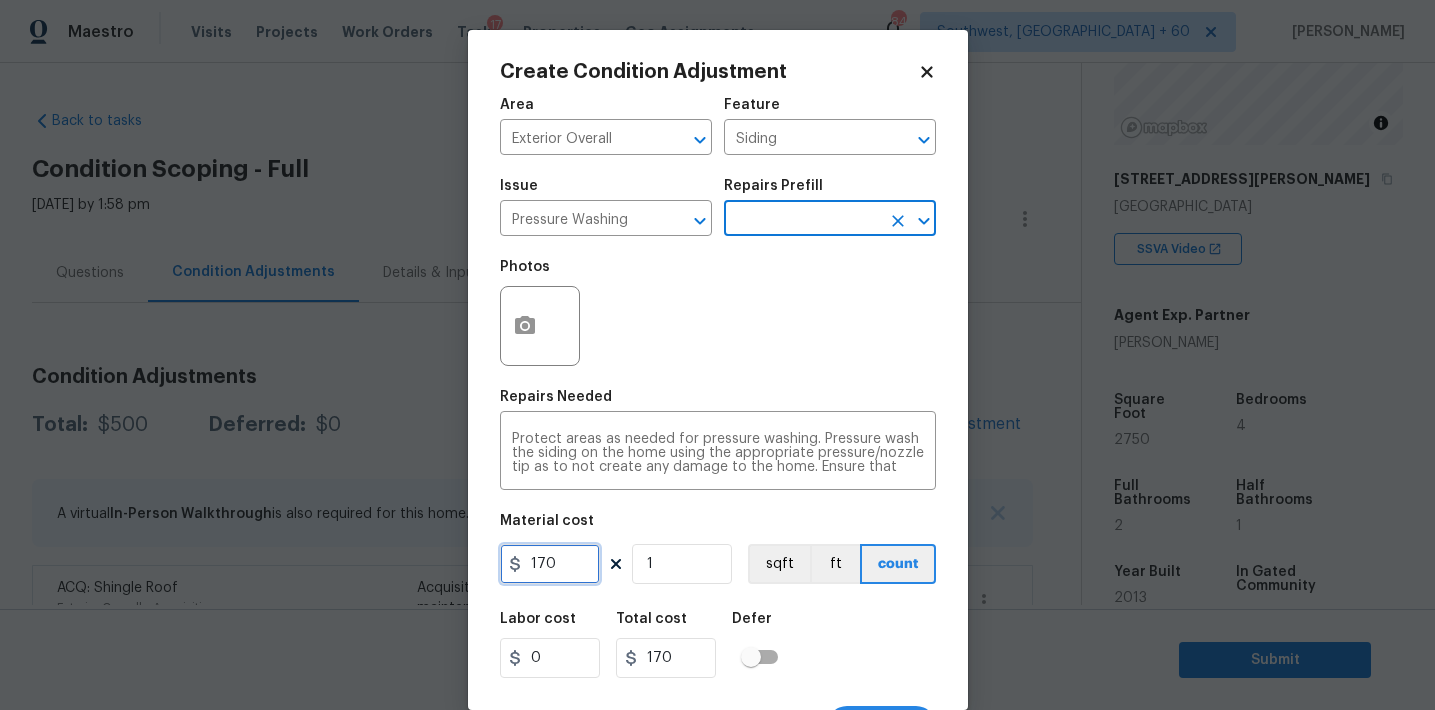 click on "170" at bounding box center (550, 564) 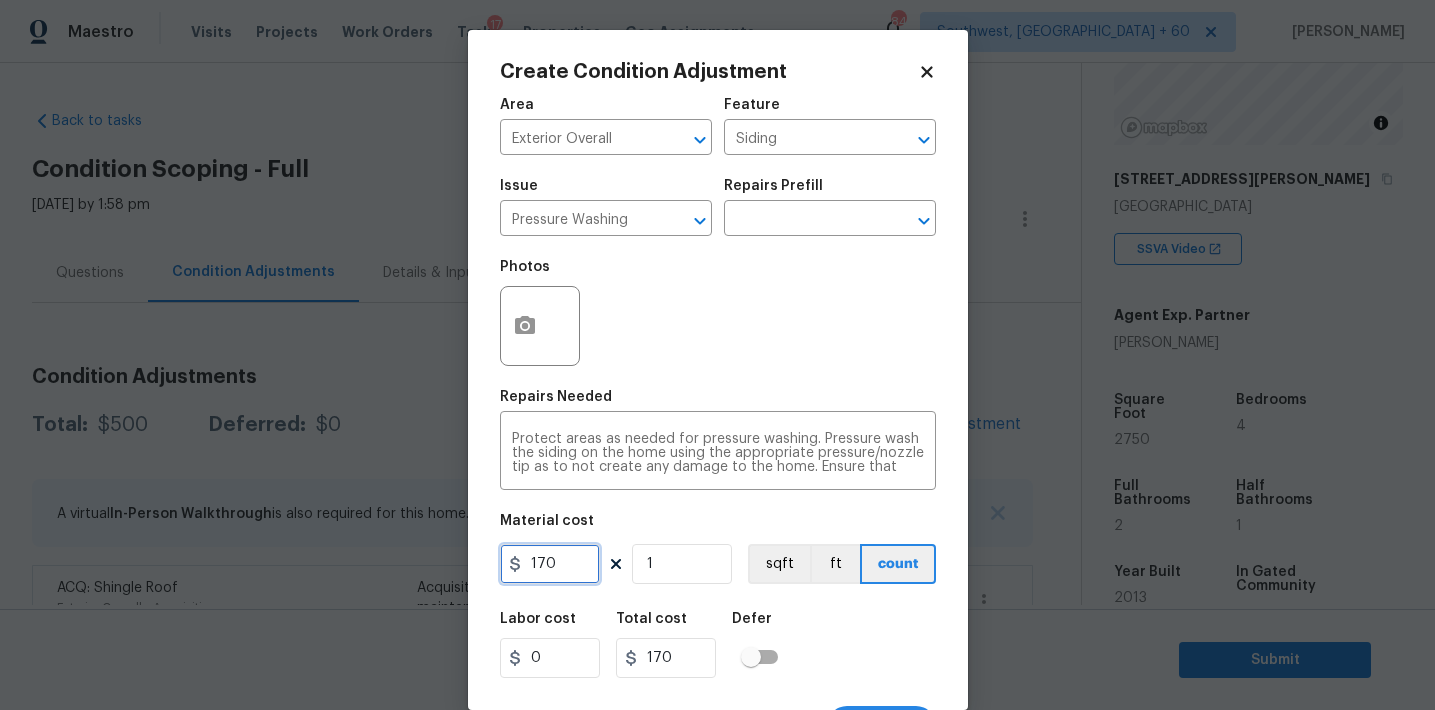 click on "170" at bounding box center [550, 564] 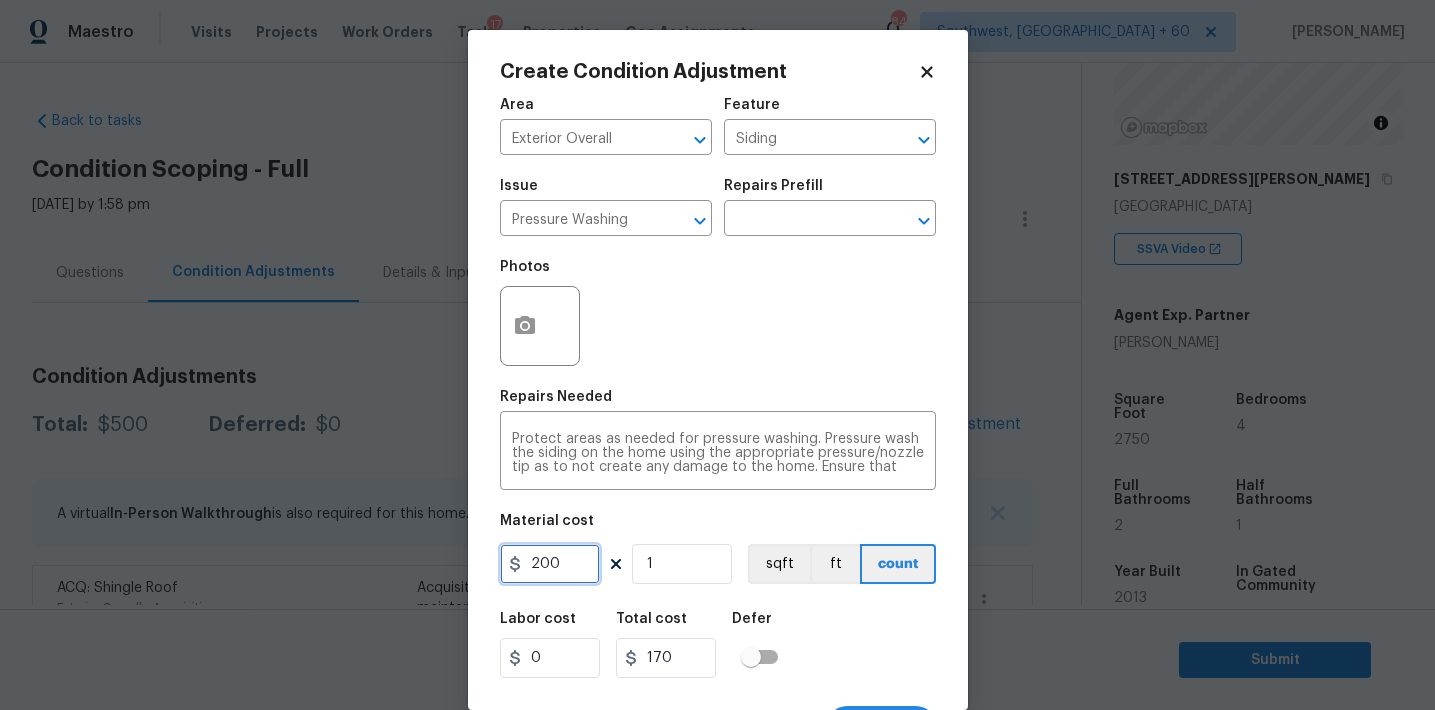 type on "200" 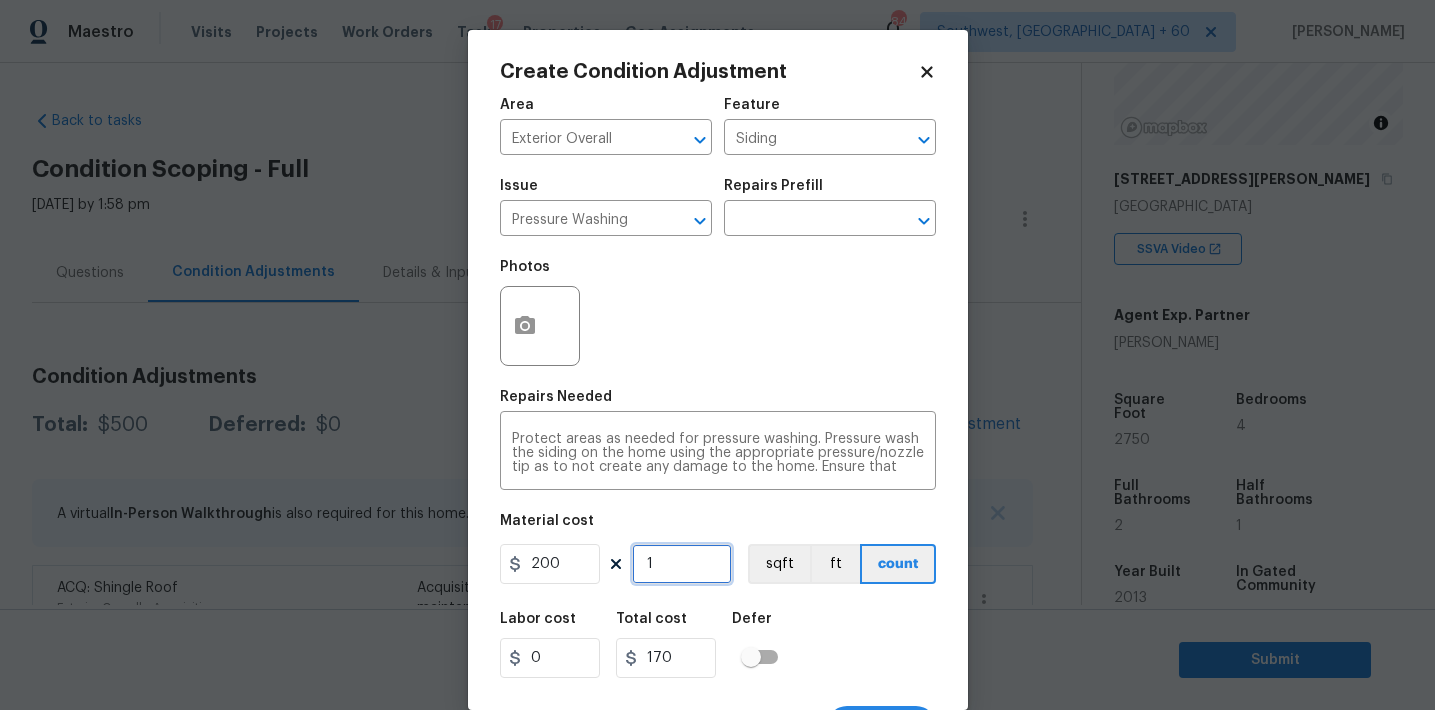 type on "200" 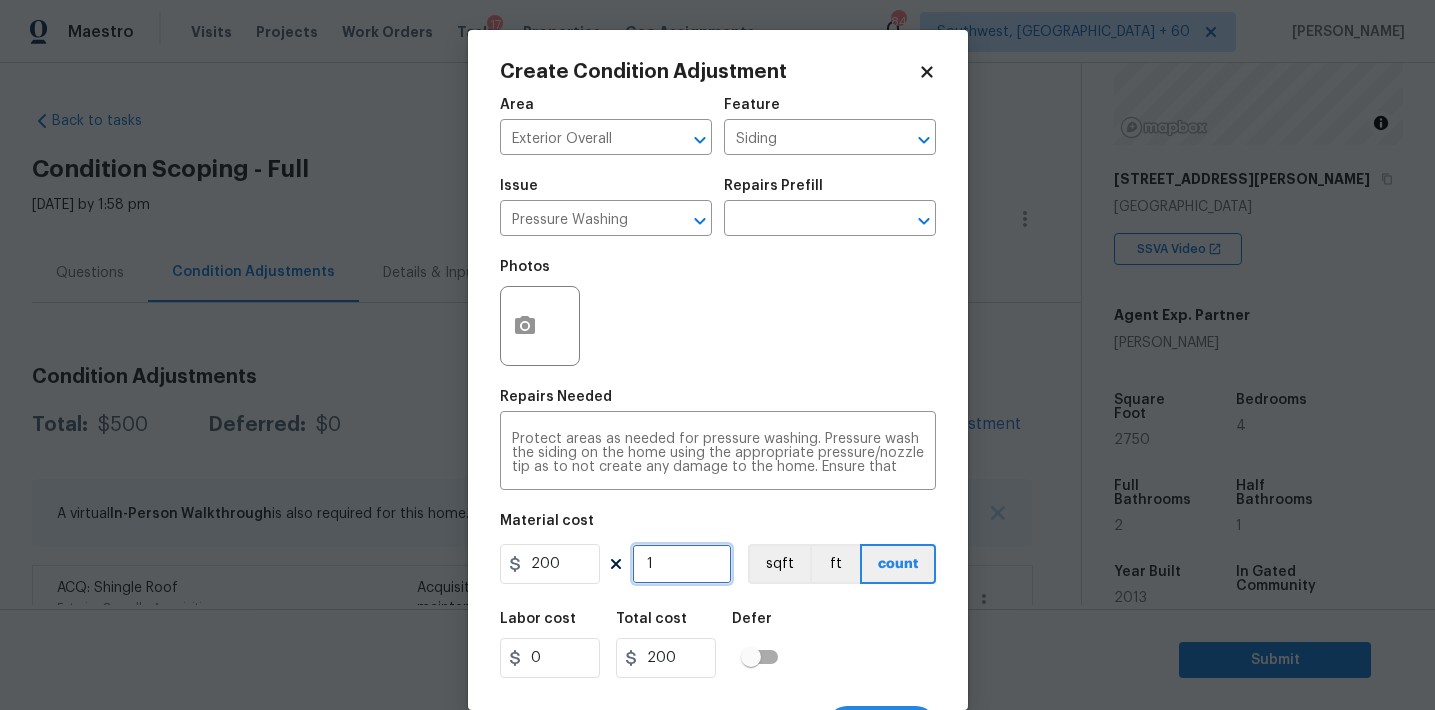scroll, scrollTop: 37, scrollLeft: 0, axis: vertical 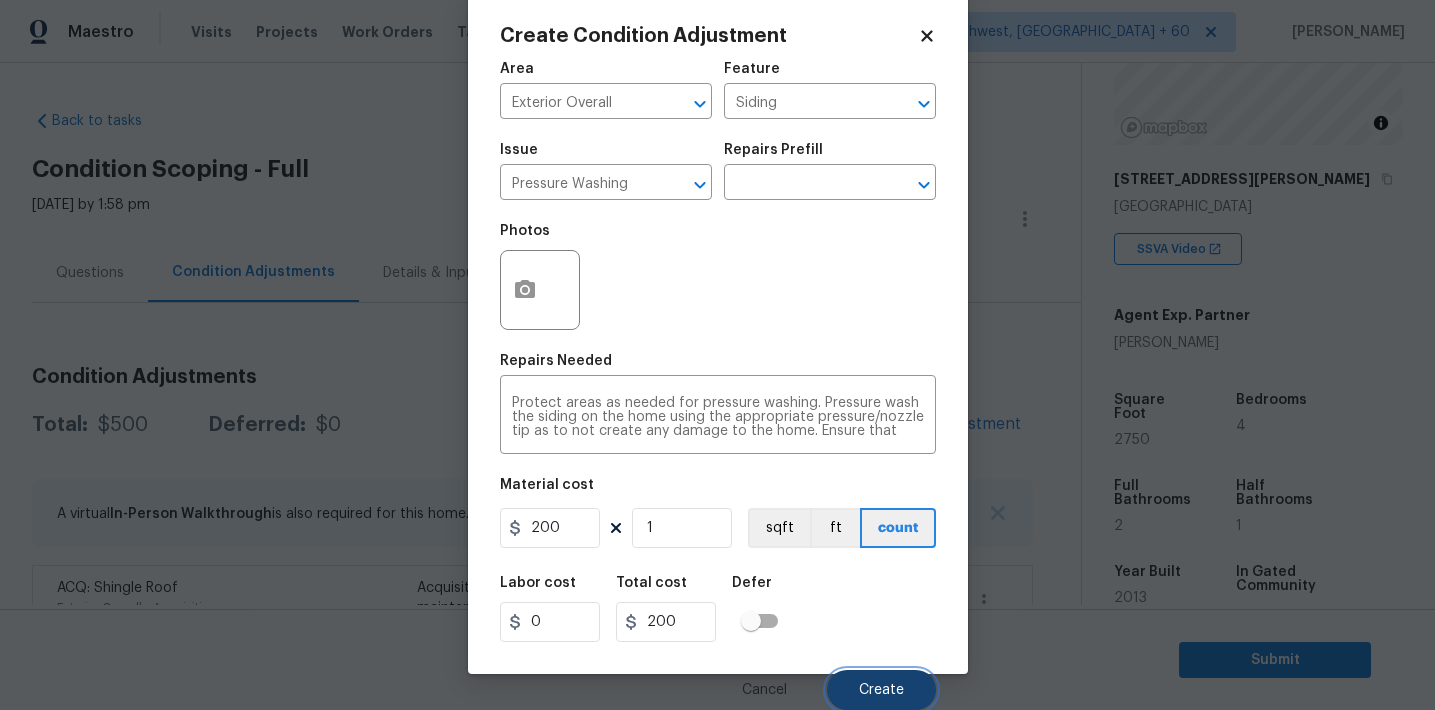 click on "Create" at bounding box center (881, 690) 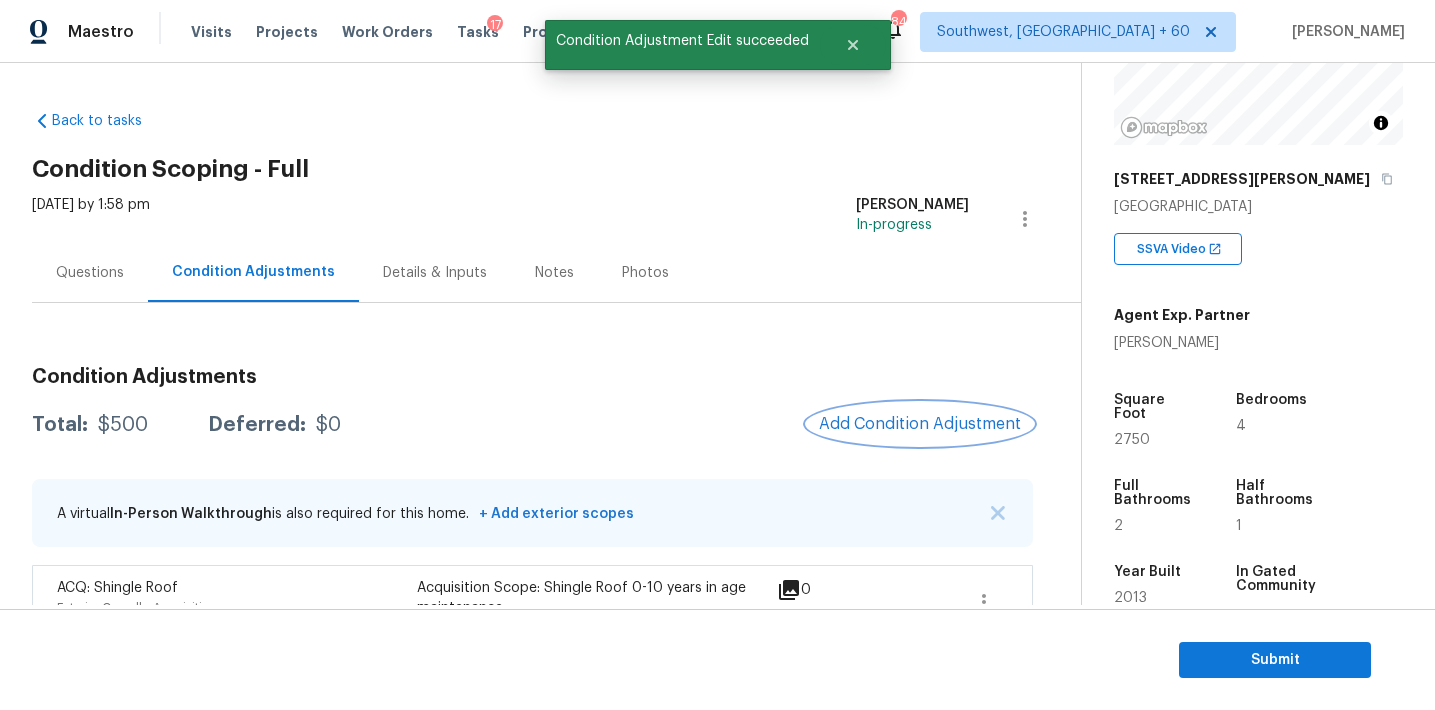scroll, scrollTop: 0, scrollLeft: 0, axis: both 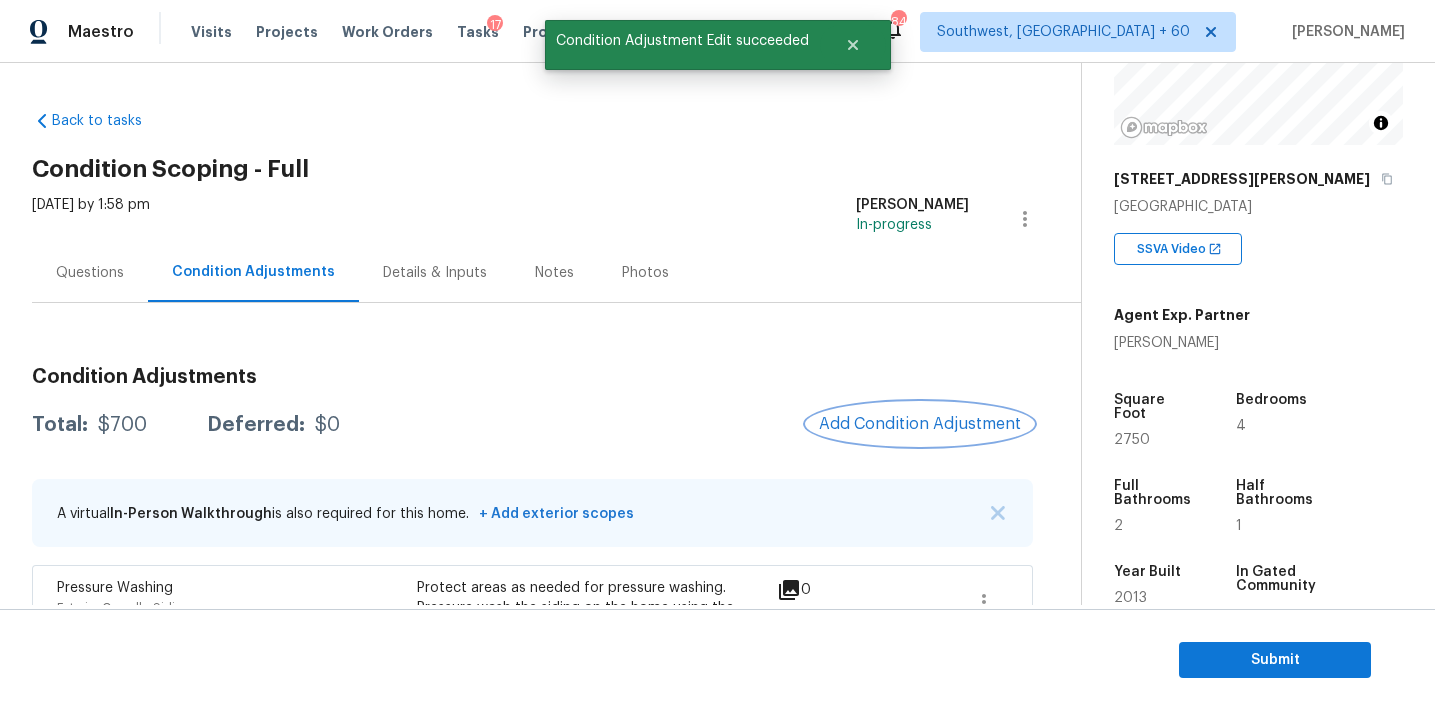 click on "Add Condition Adjustment" at bounding box center [920, 424] 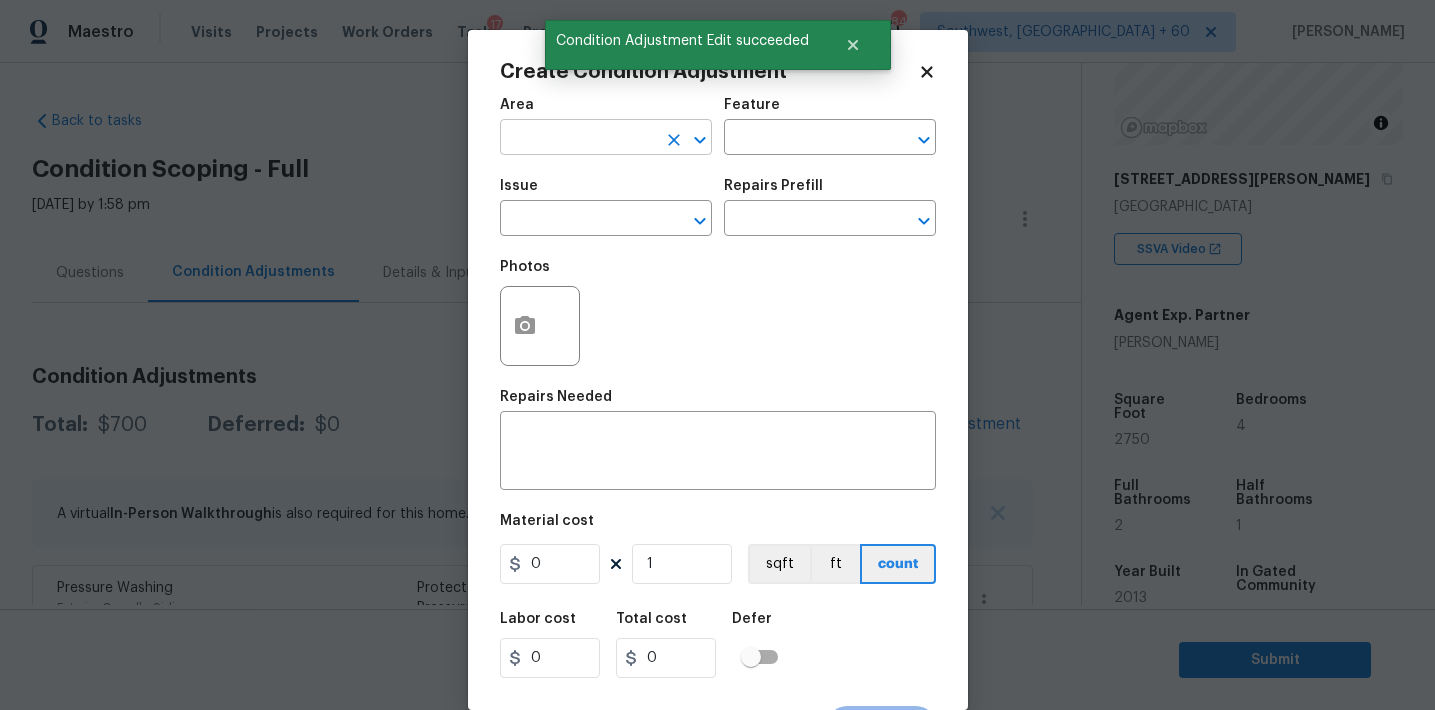 click at bounding box center [578, 139] 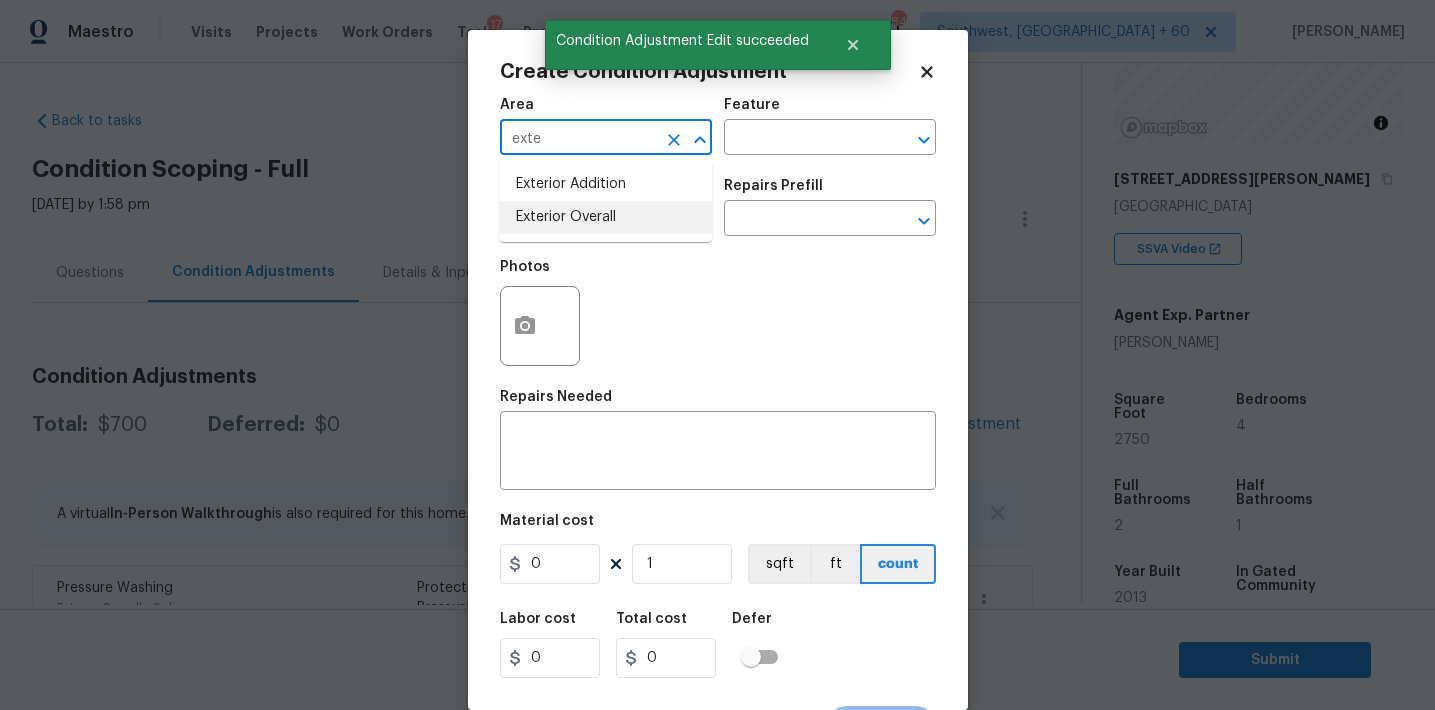 click on "Exterior Overall" at bounding box center [606, 217] 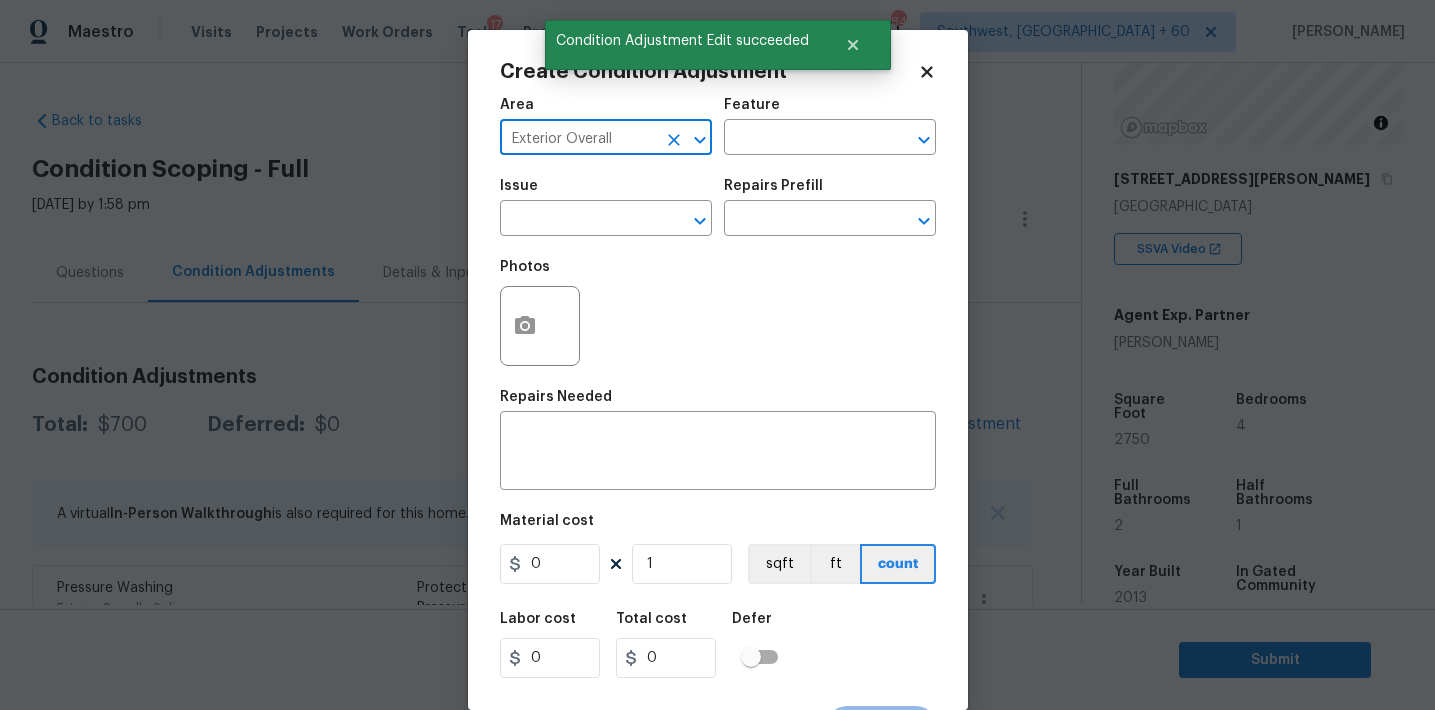 type on "Exterior Overall" 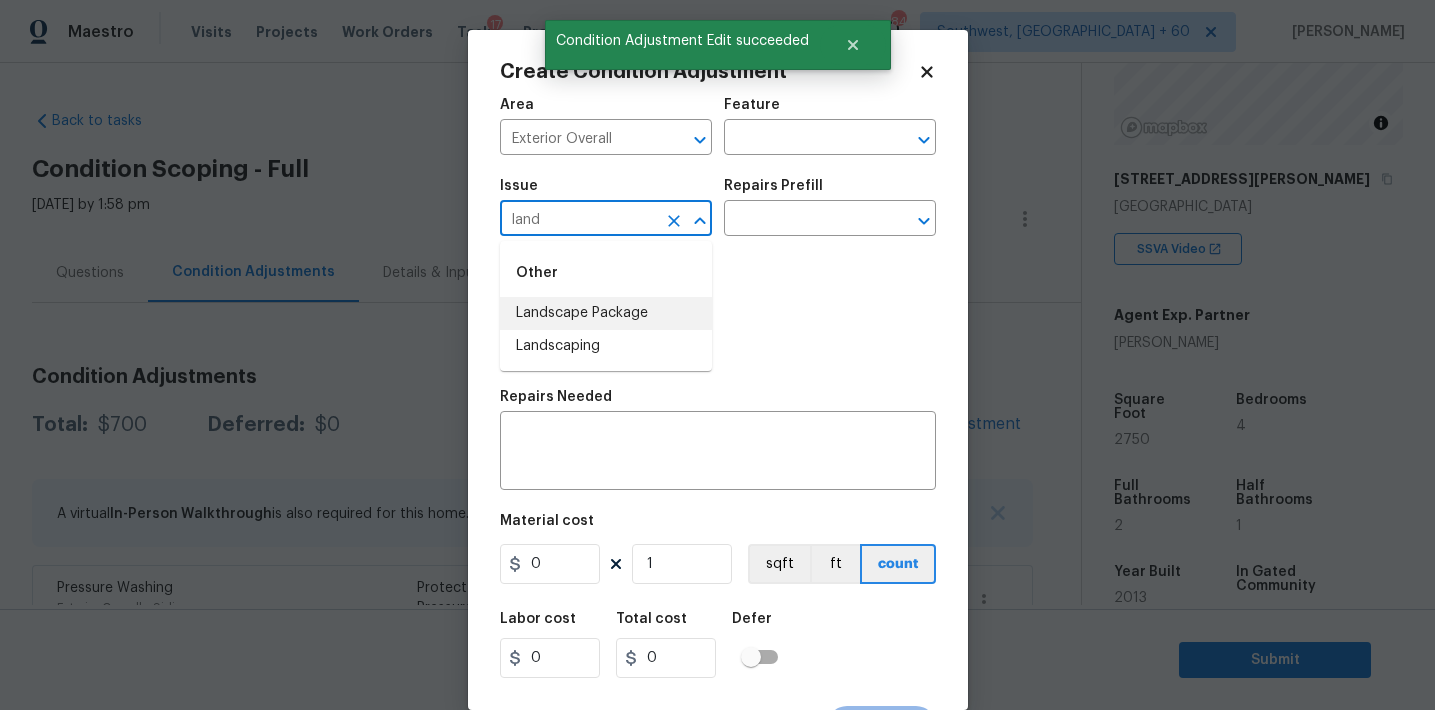 click on "Landscape Package" at bounding box center [606, 313] 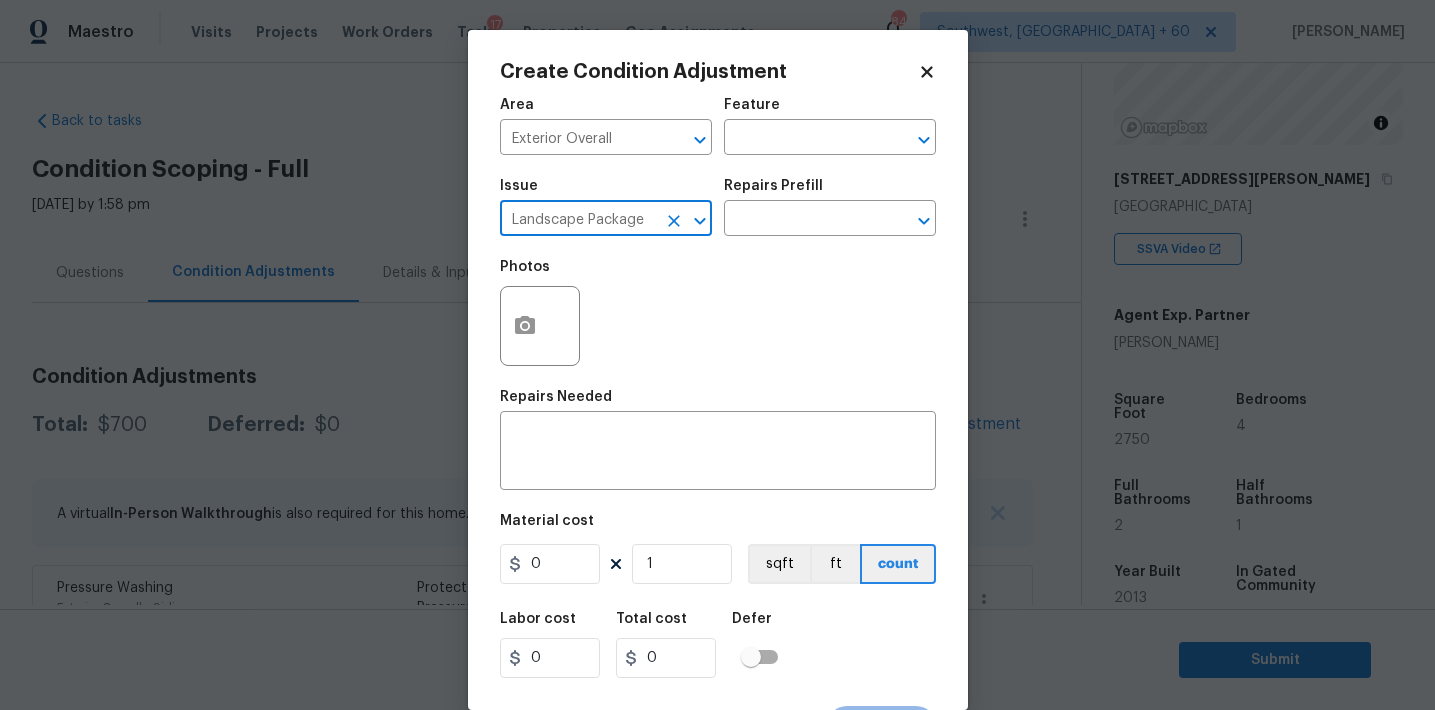 type on "Landscape Package" 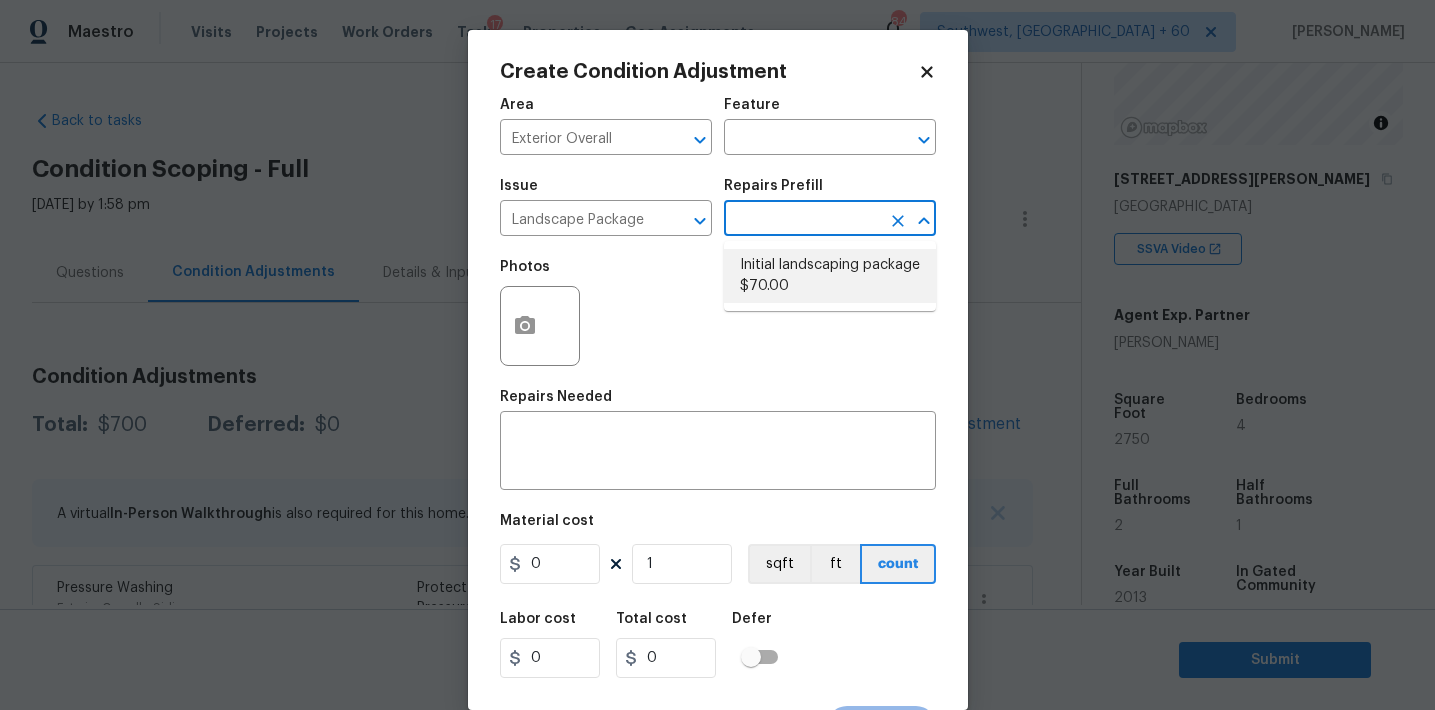 click on "Initial landscaping package $70.00" at bounding box center [830, 276] 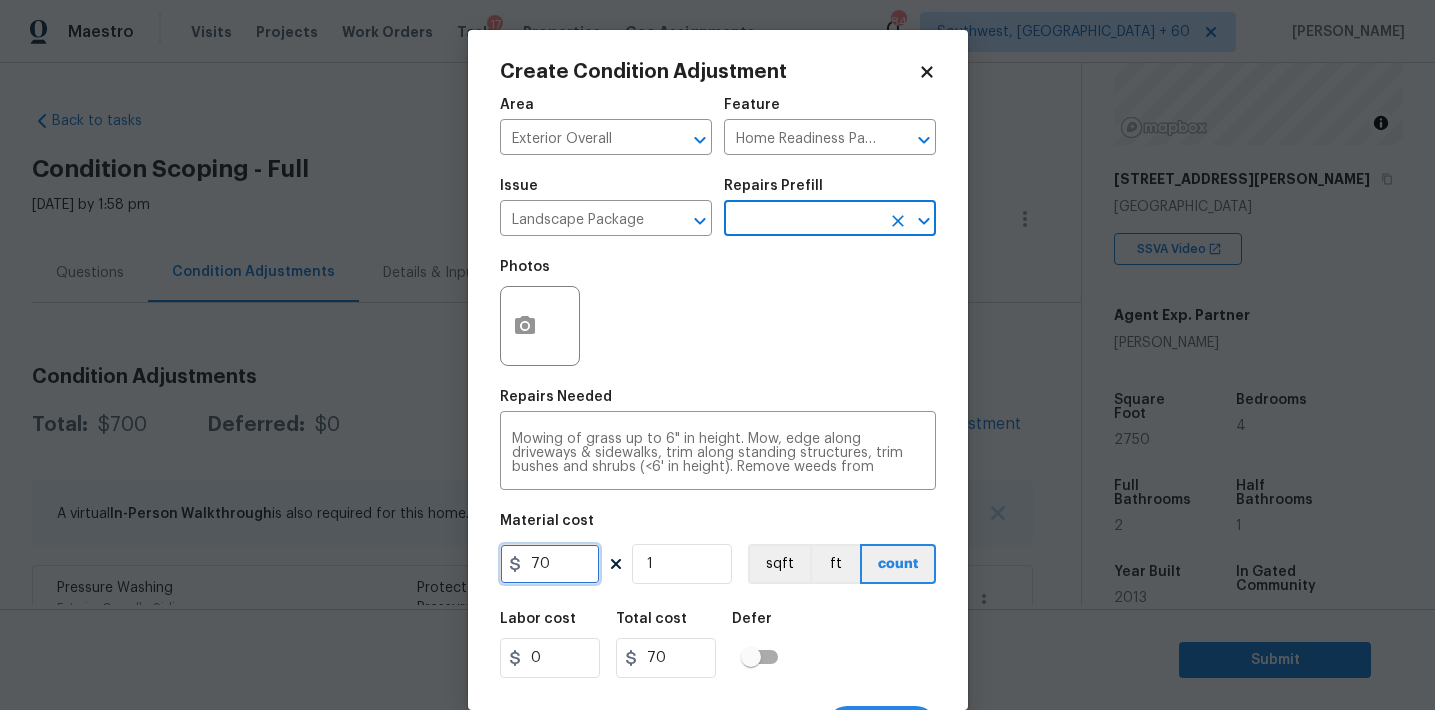 click on "70" at bounding box center [550, 564] 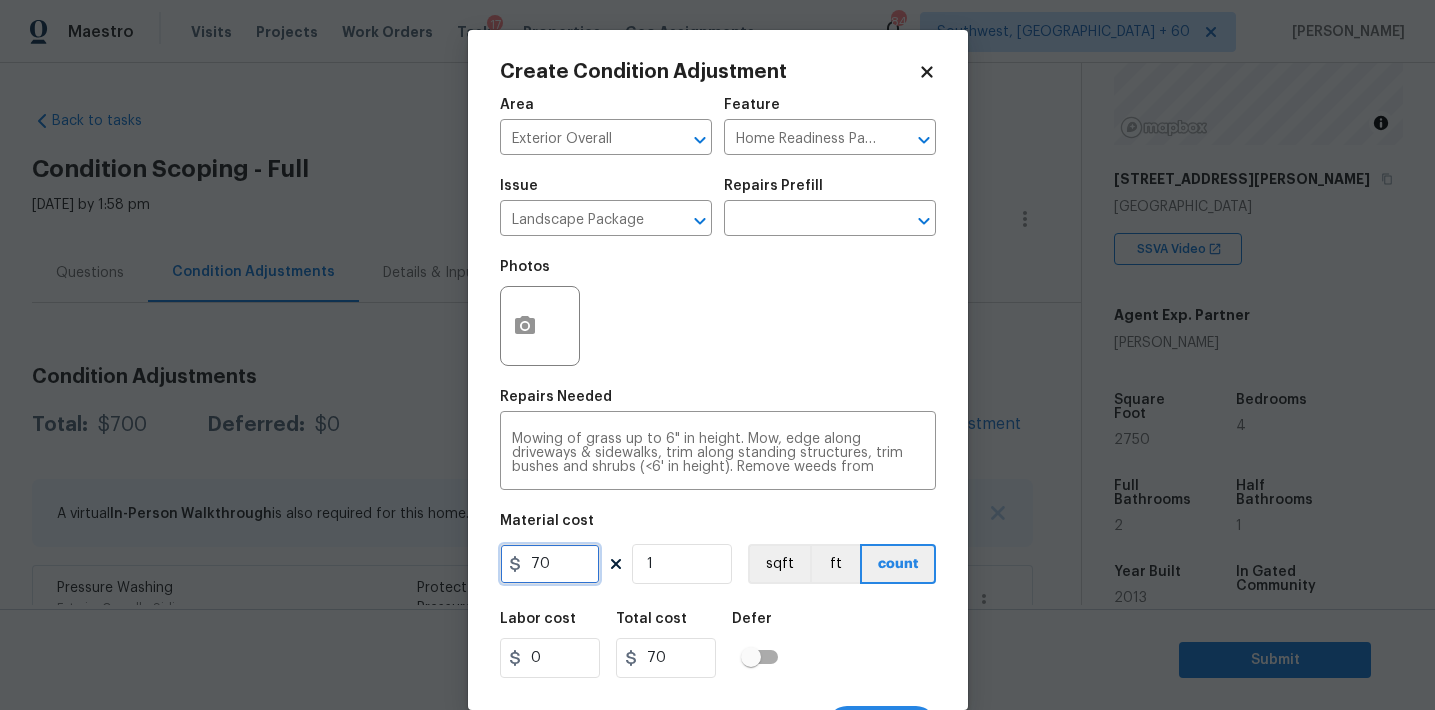 click on "70" at bounding box center (550, 564) 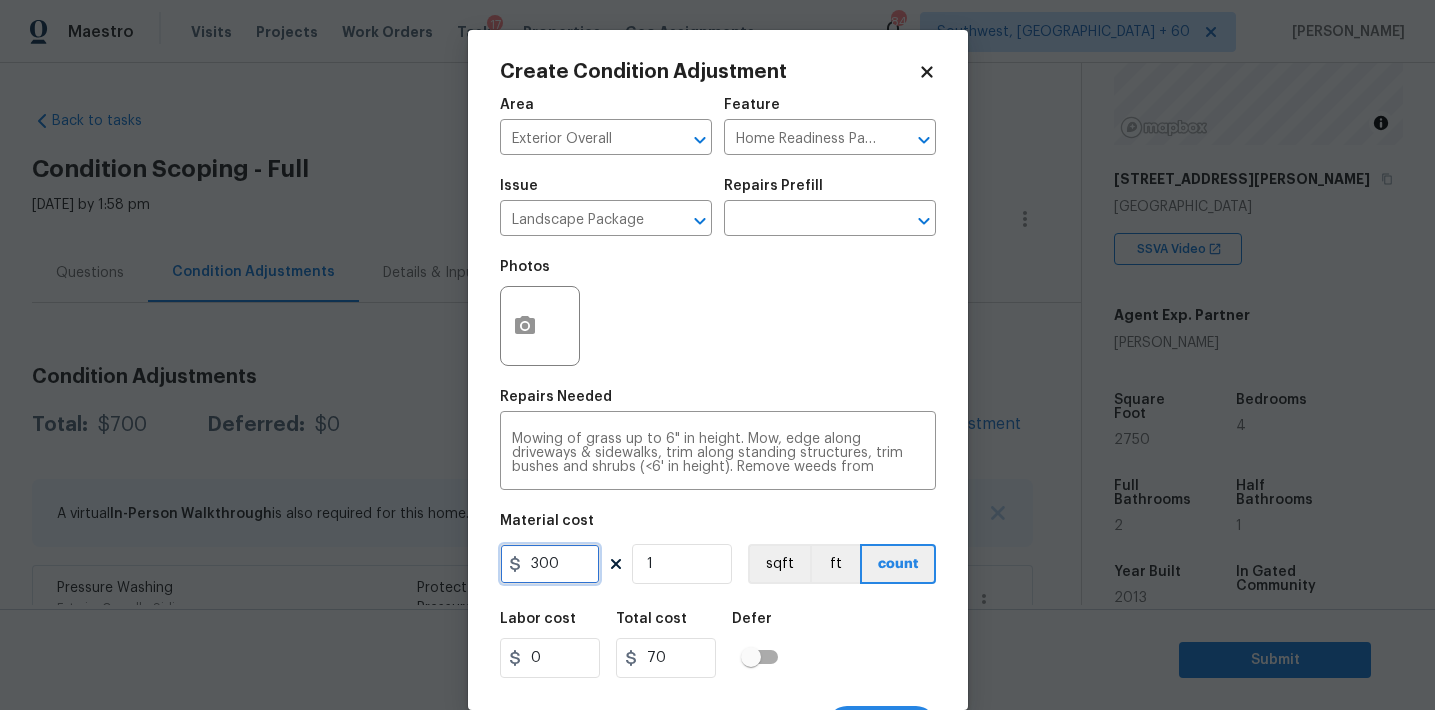 type on "300" 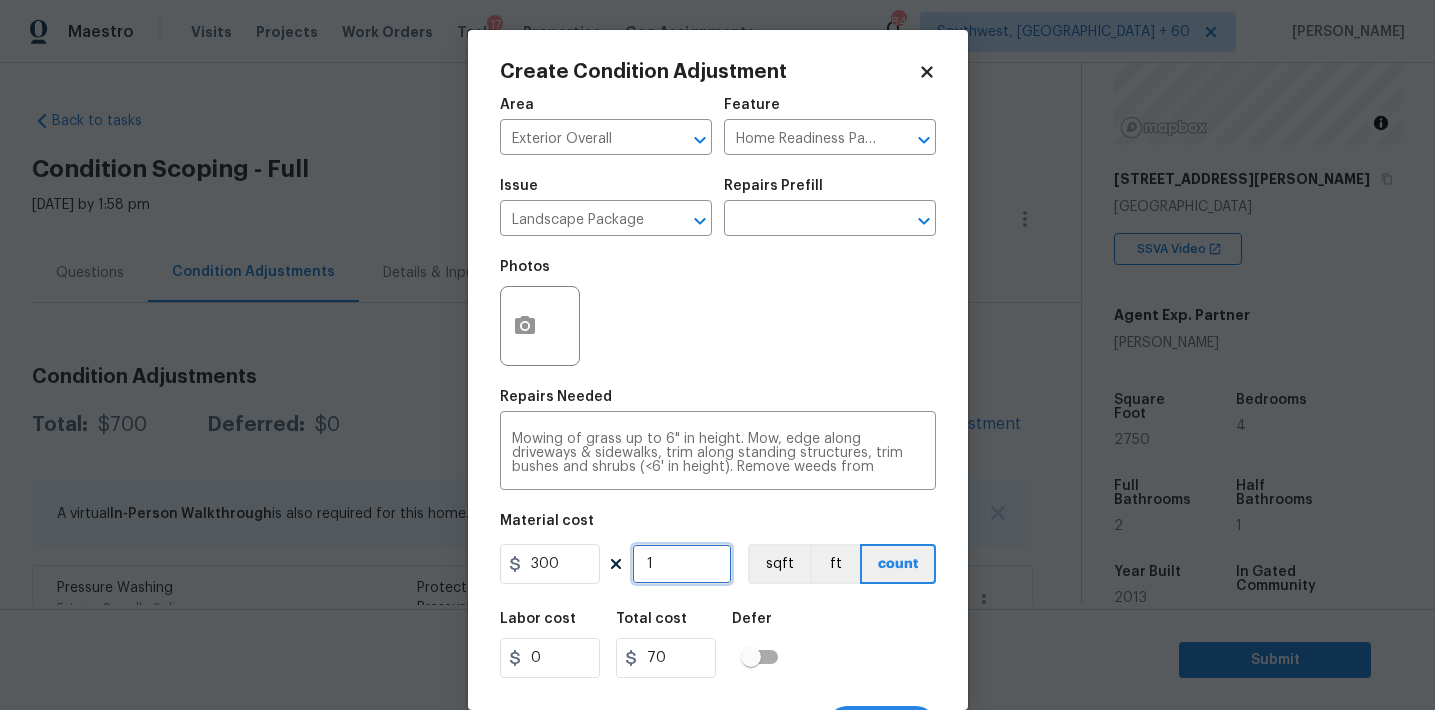 type on "300" 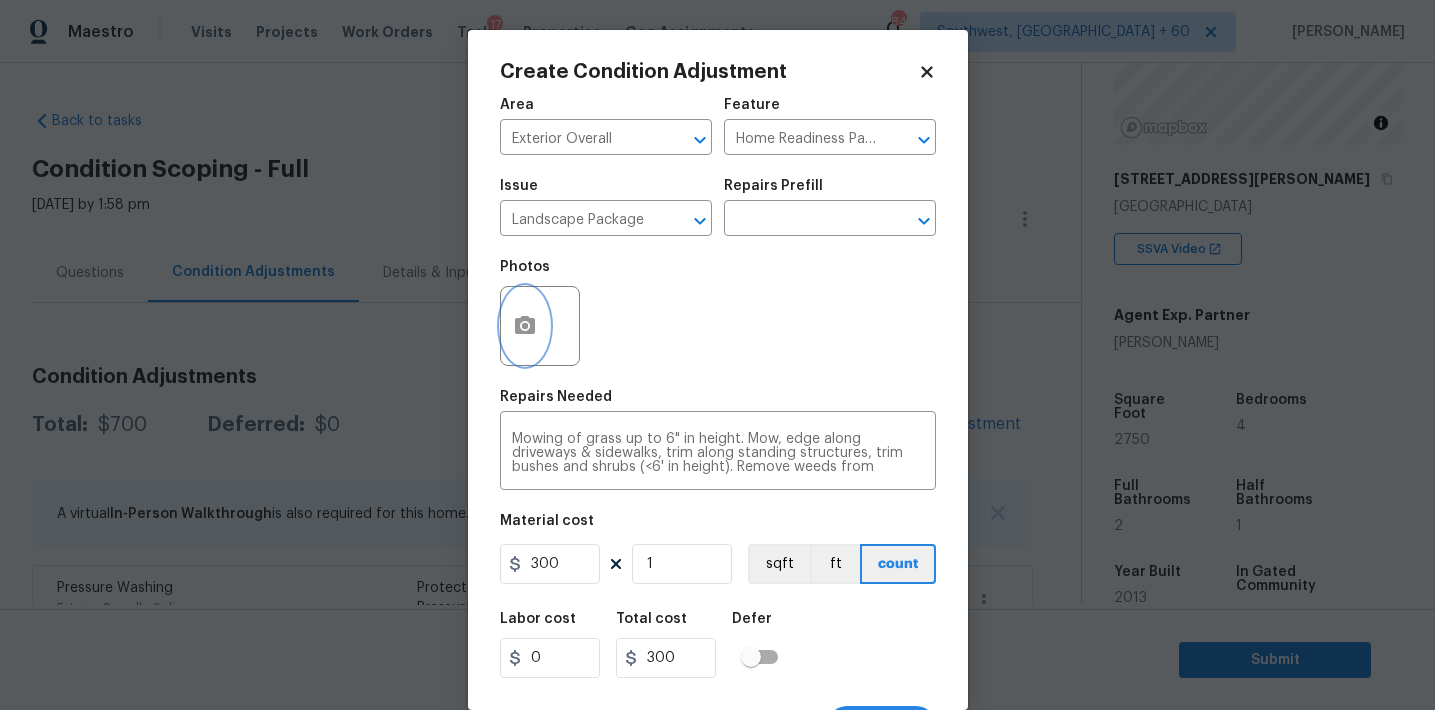 click 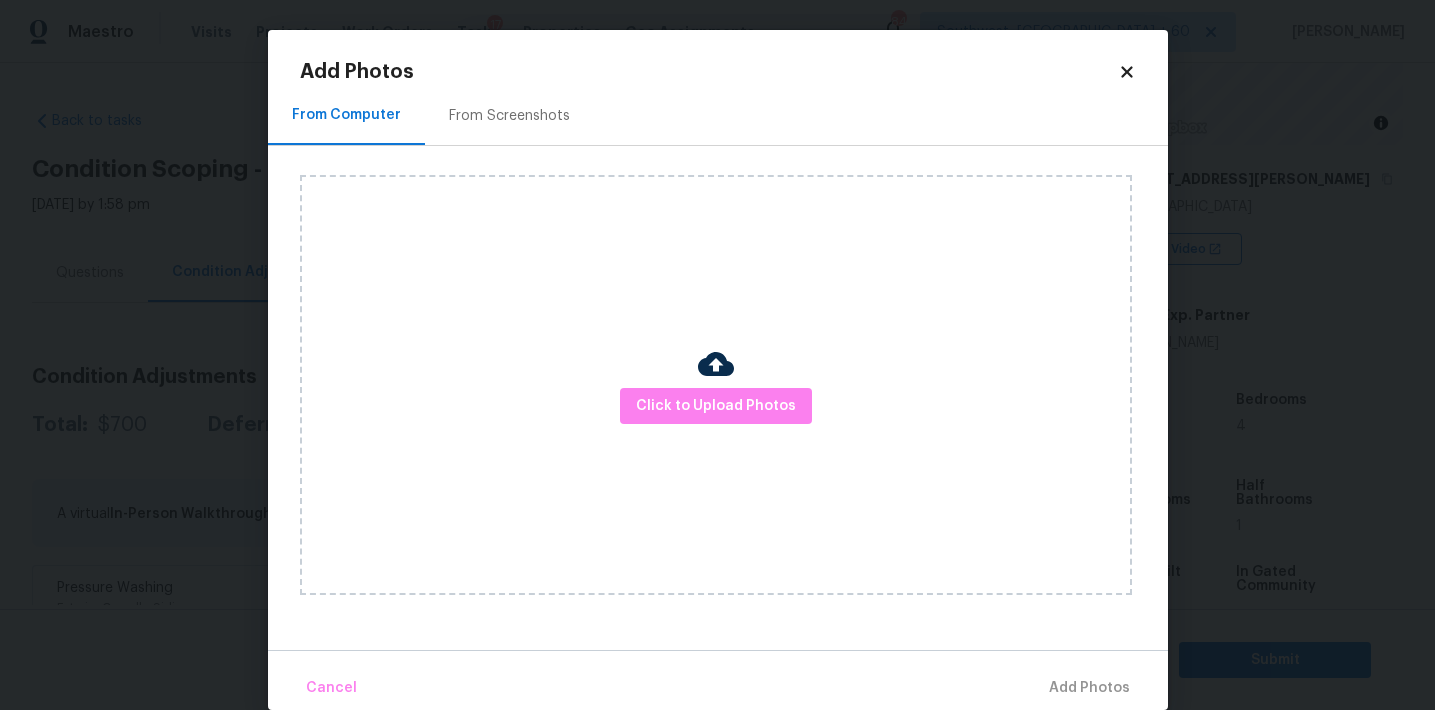click on "From Screenshots" at bounding box center [509, 115] 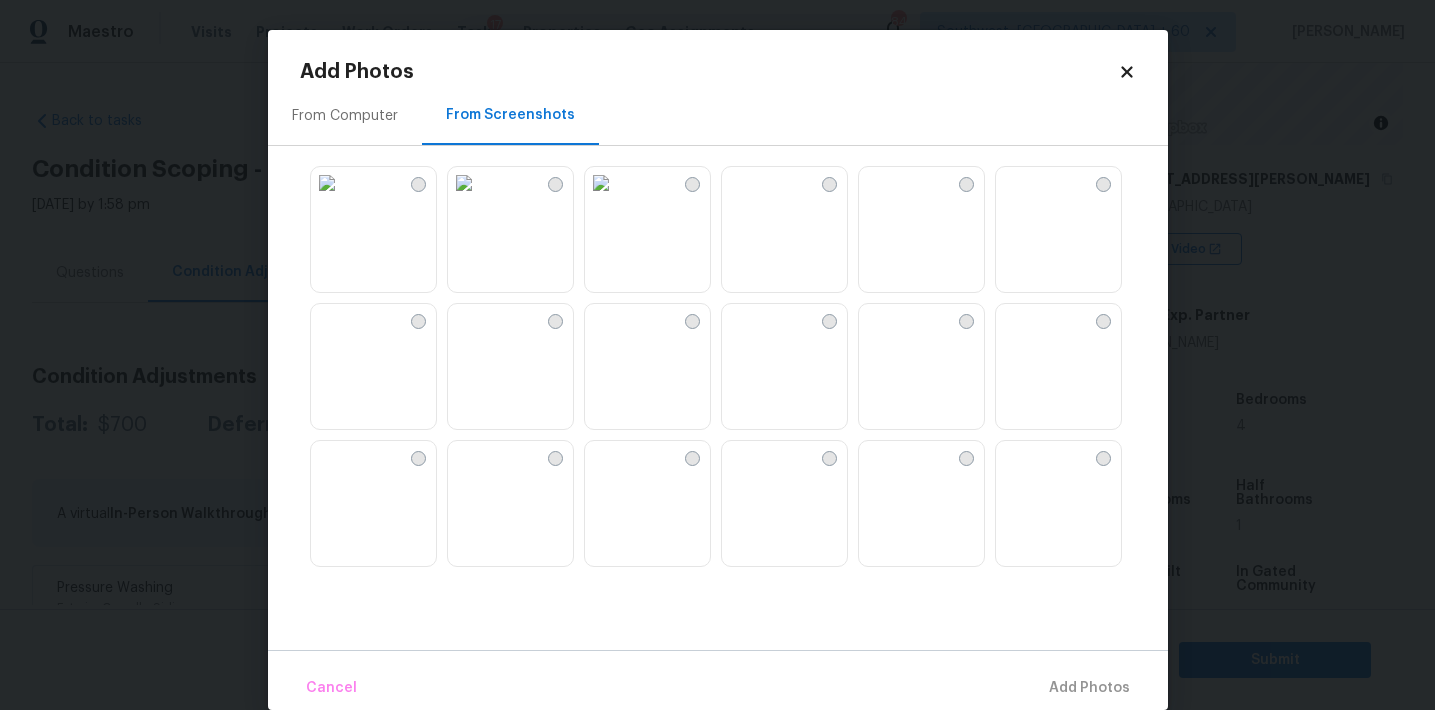 click at bounding box center (738, 320) 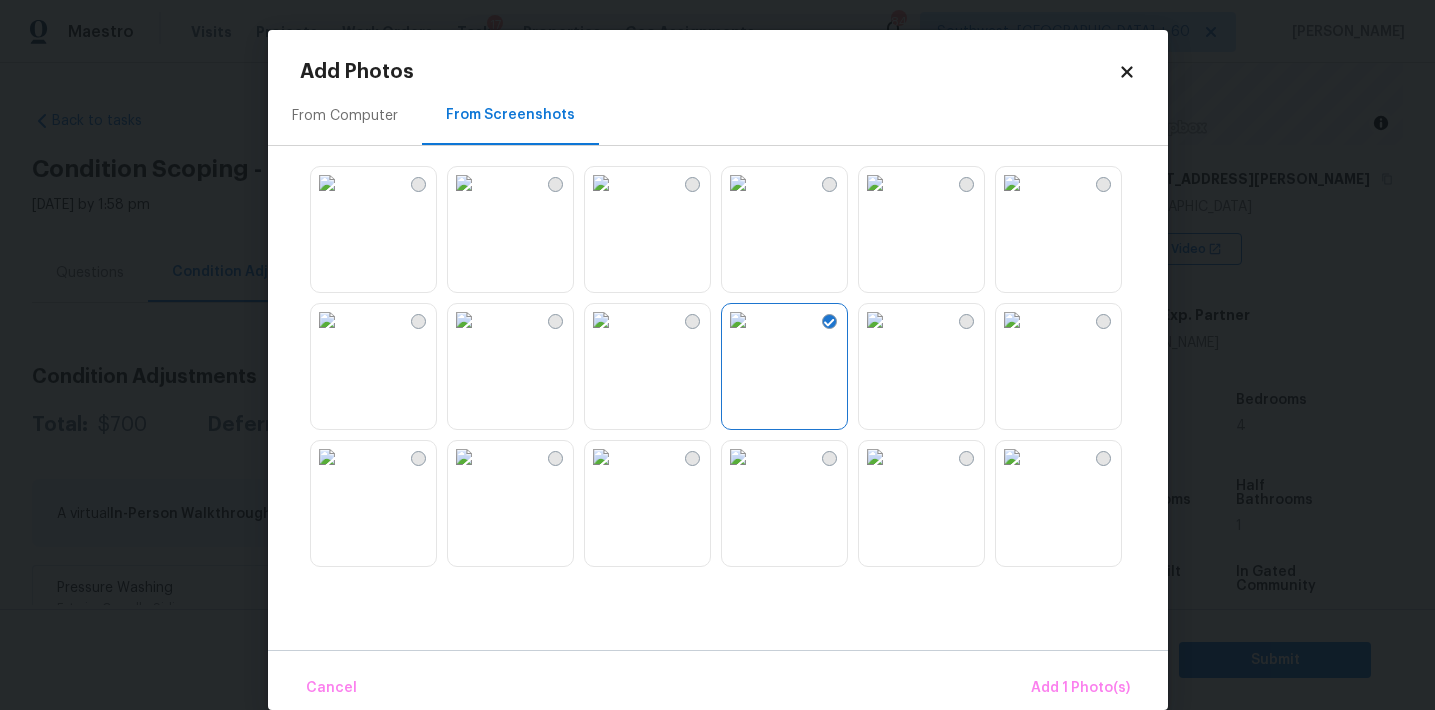 click at bounding box center (875, 183) 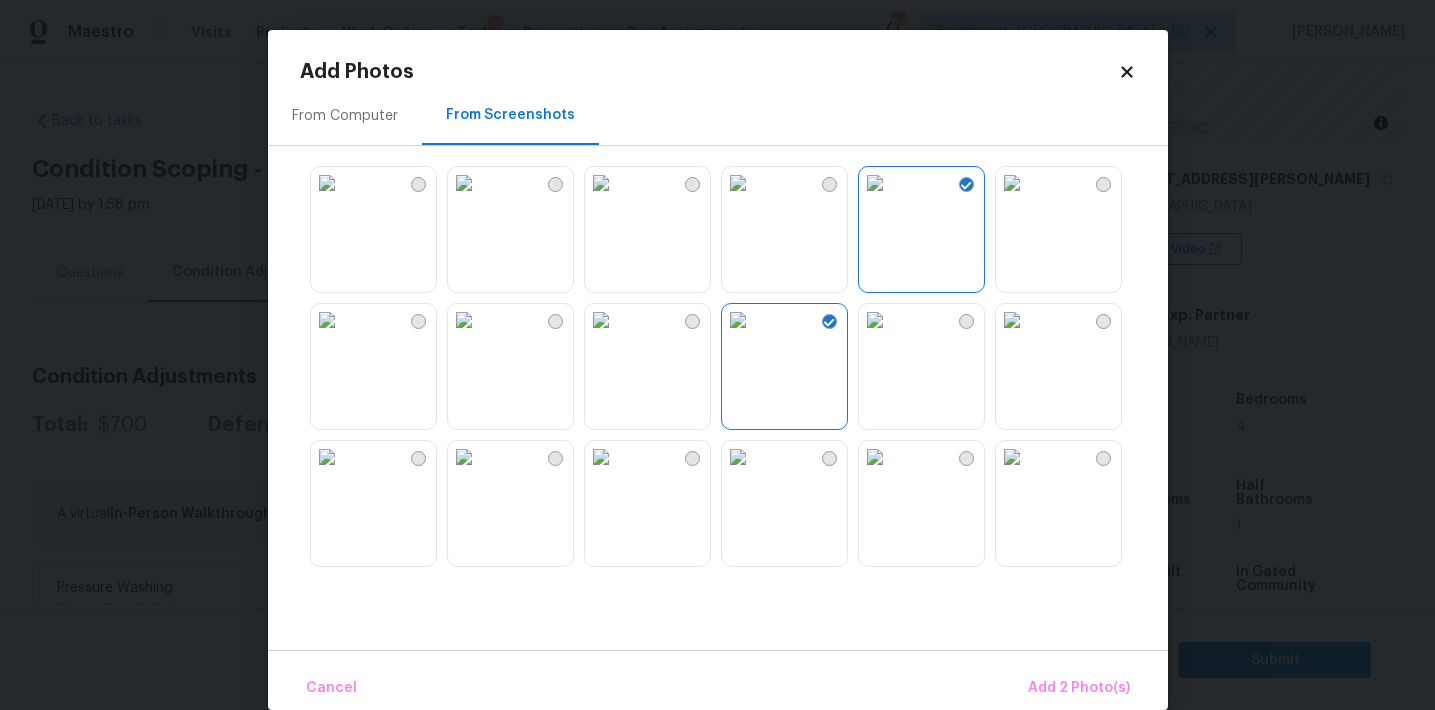 click at bounding box center (875, 457) 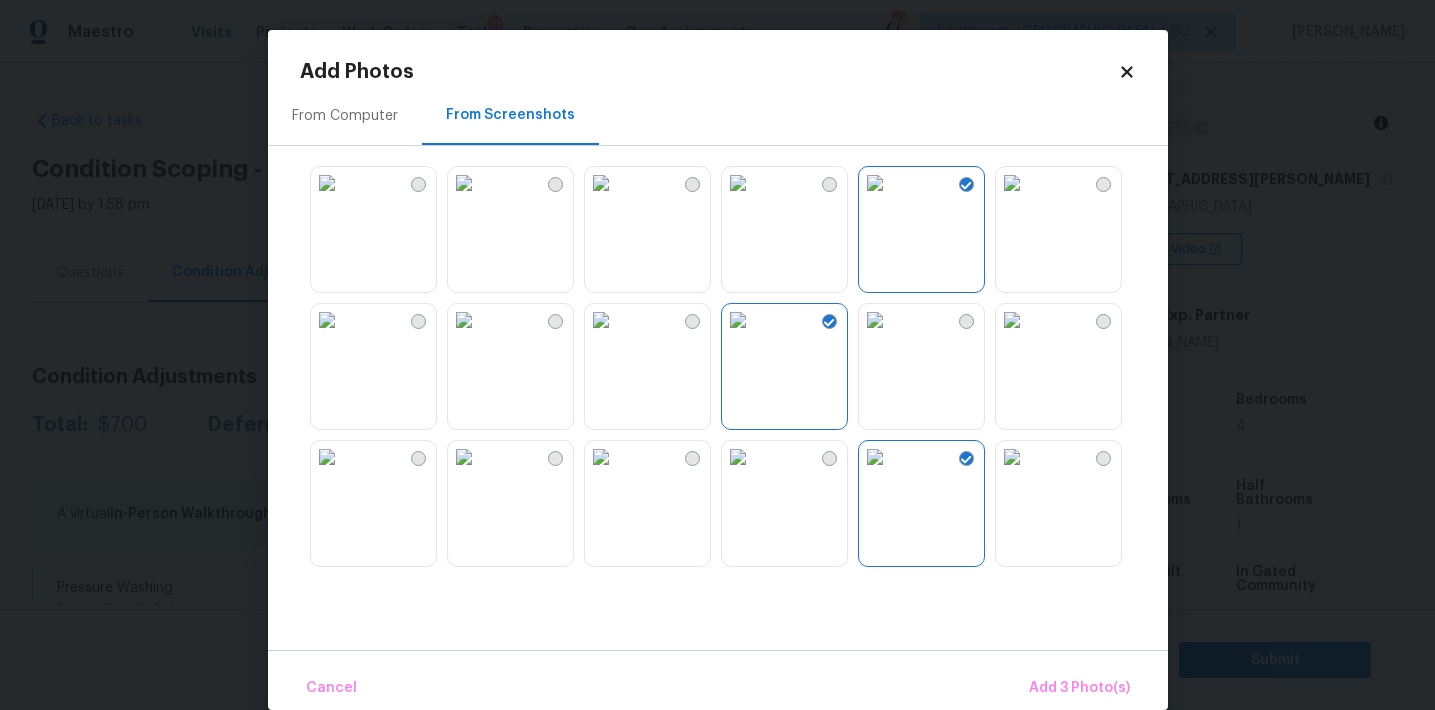 click at bounding box center [601, 320] 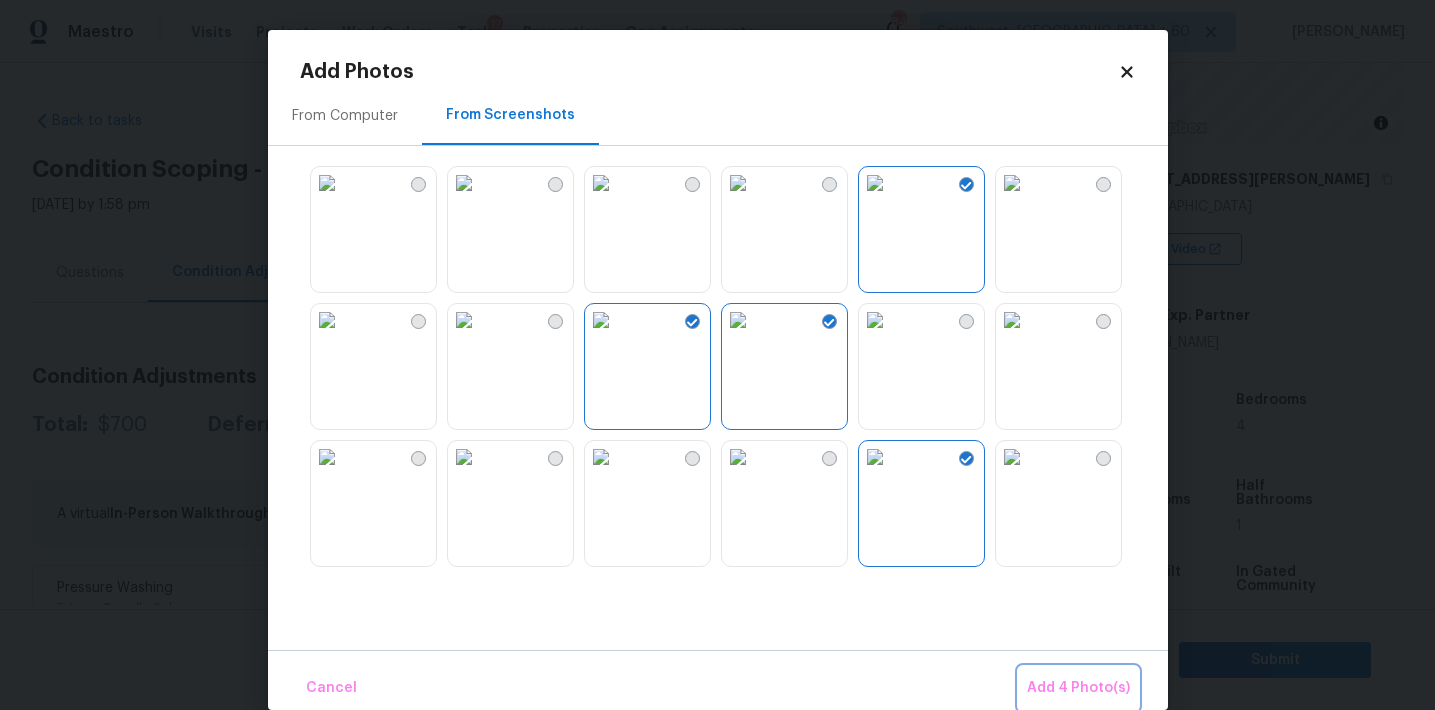 click on "Add 4 Photo(s)" at bounding box center (1078, 688) 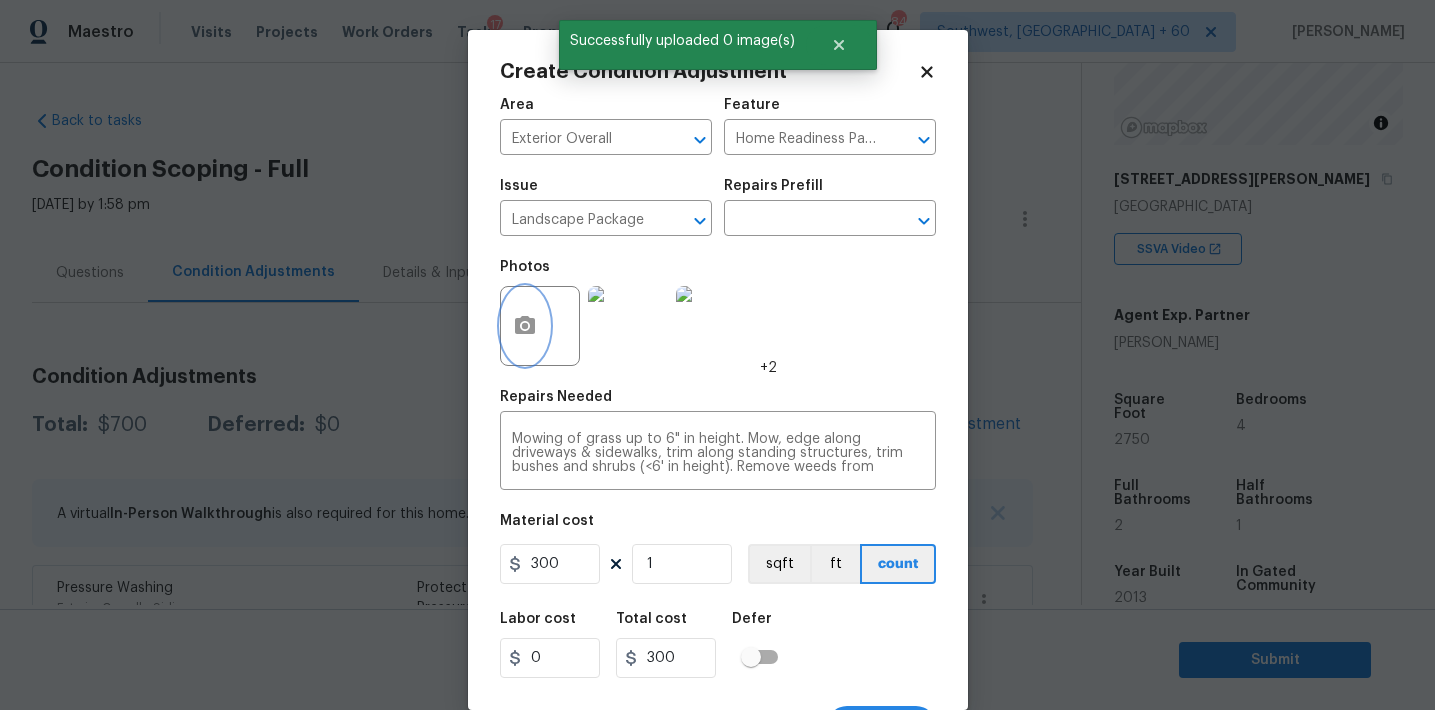 scroll, scrollTop: 37, scrollLeft: 0, axis: vertical 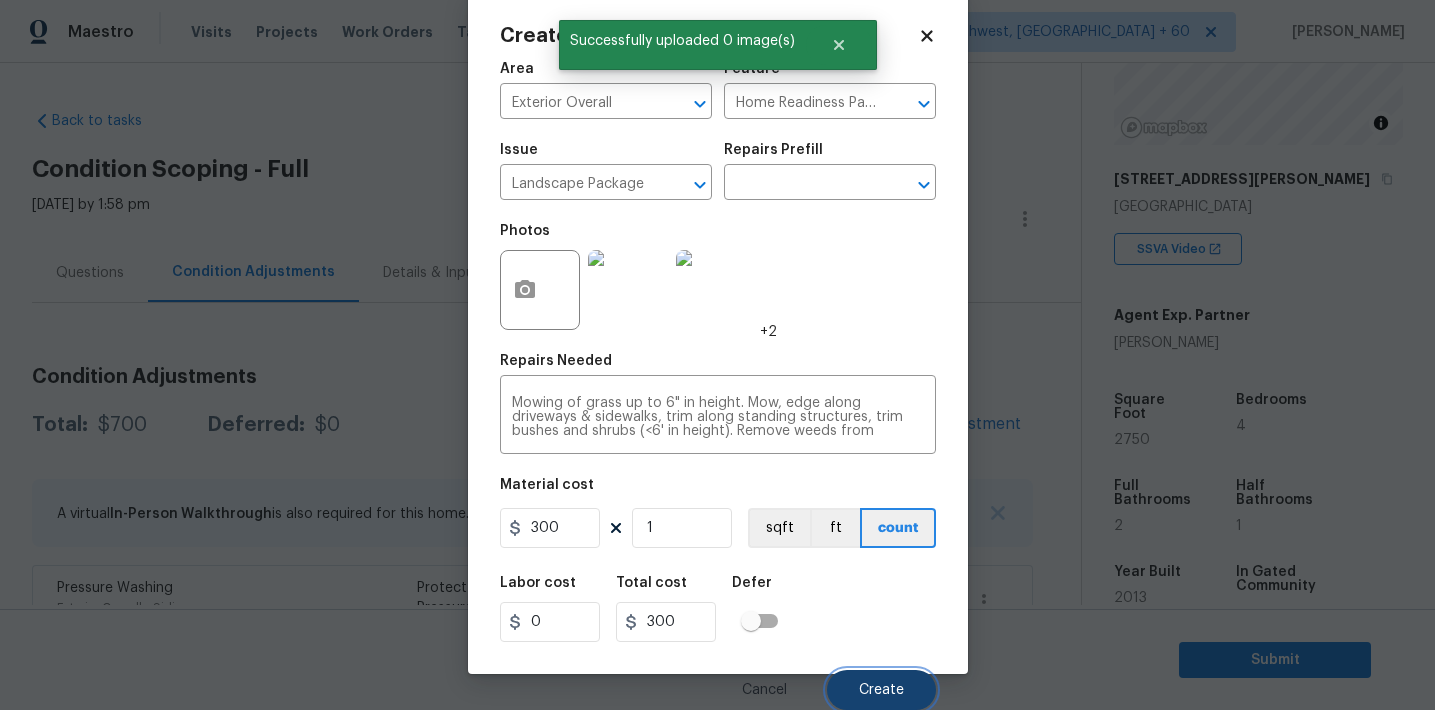 click on "Create" at bounding box center [881, 690] 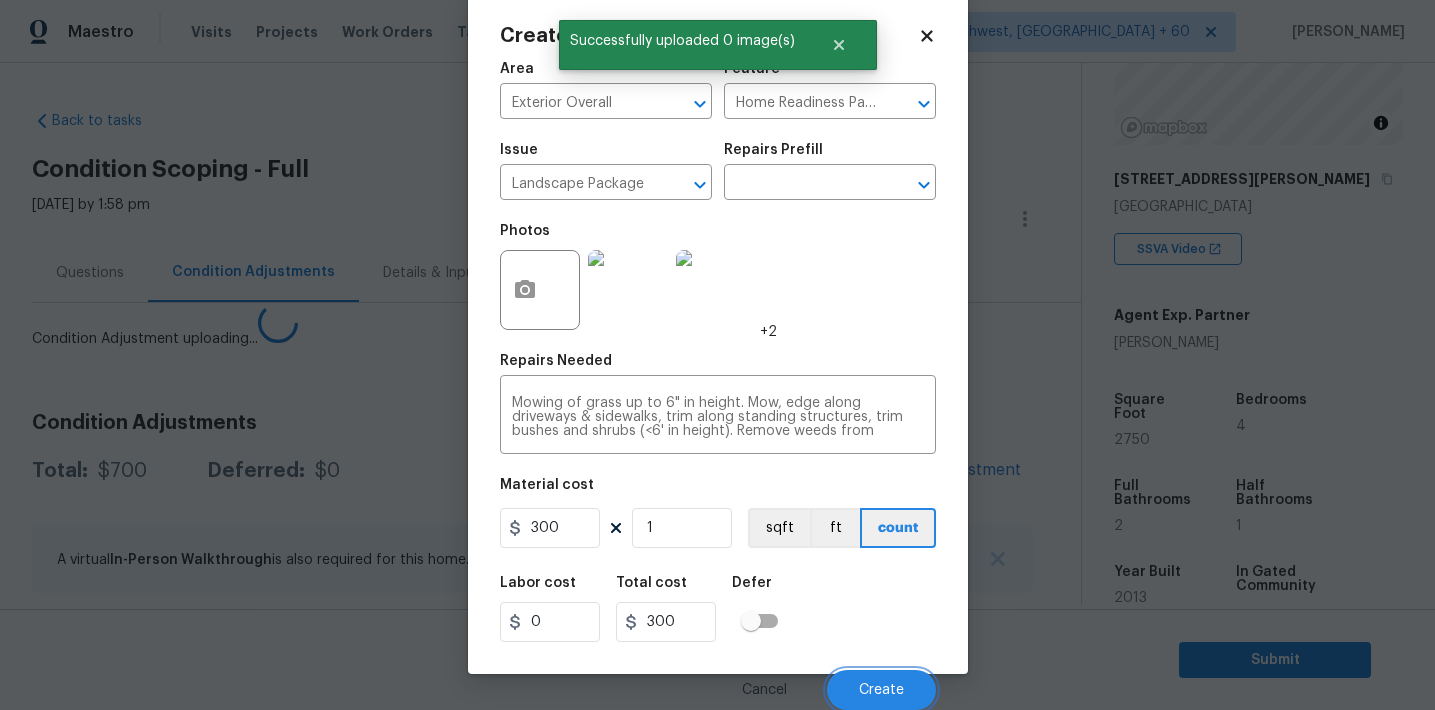scroll, scrollTop: 30, scrollLeft: 0, axis: vertical 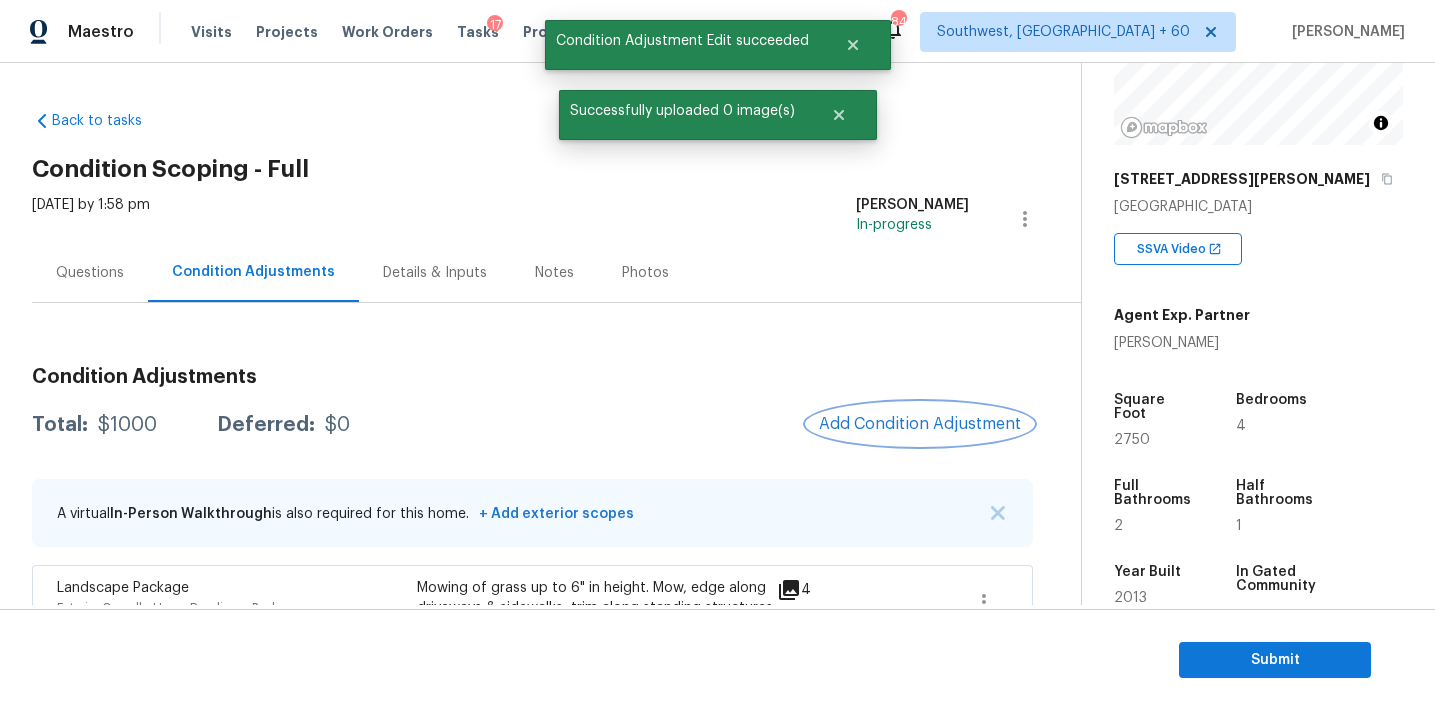 click on "Add Condition Adjustment" at bounding box center (920, 424) 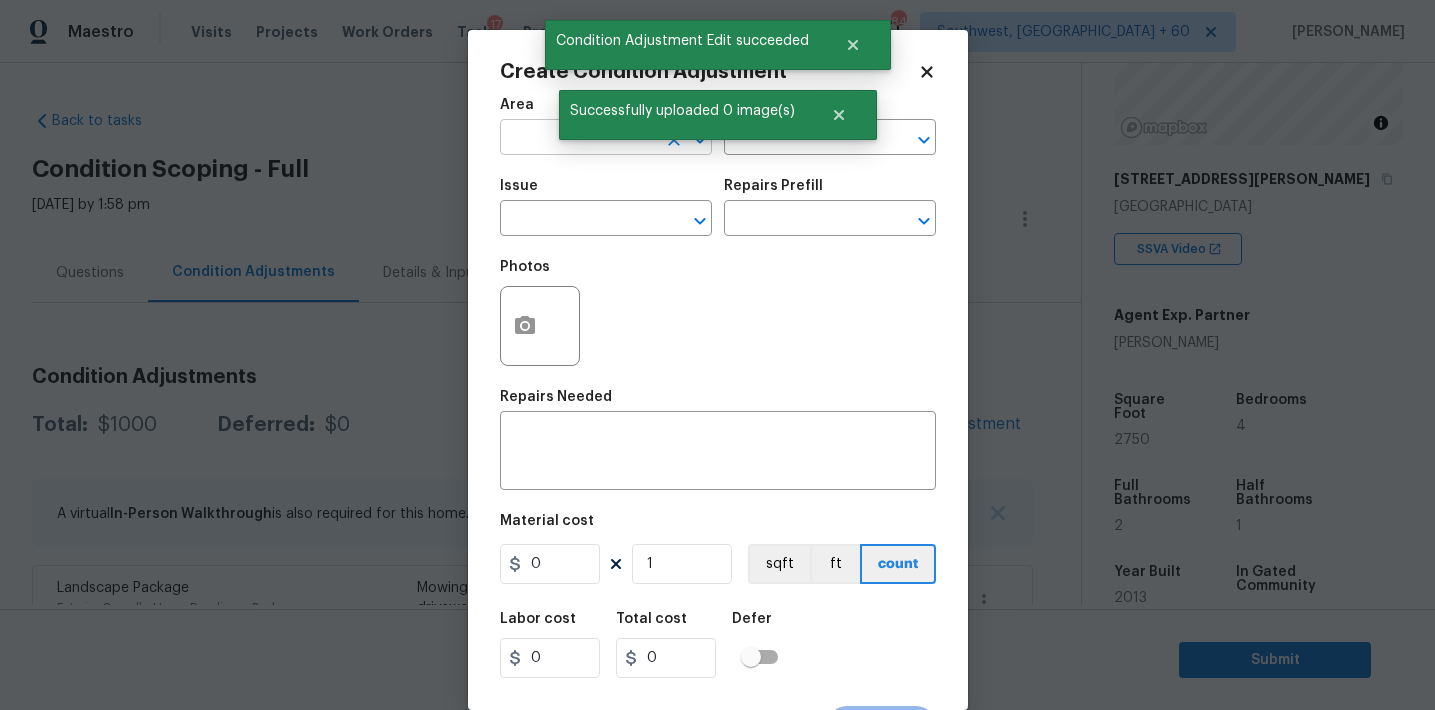 click at bounding box center (578, 139) 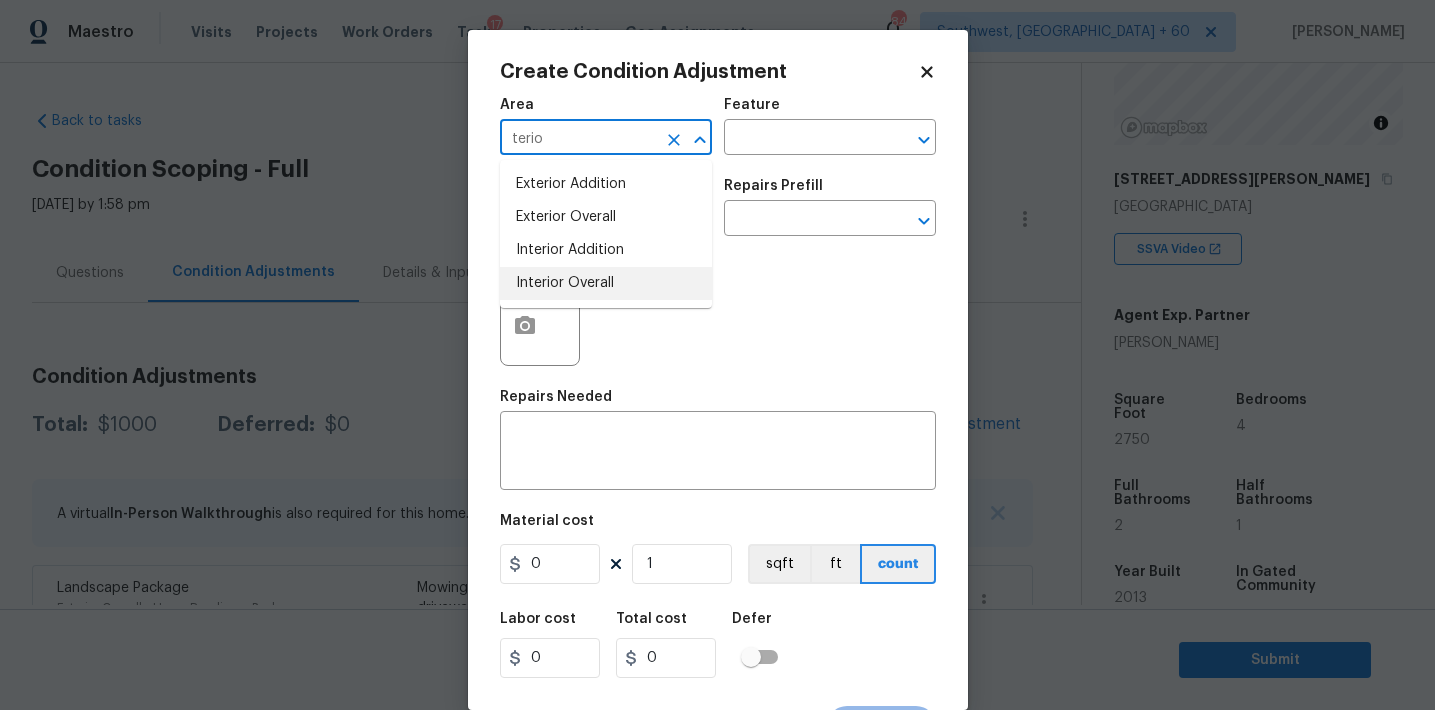 click on "Interior Overall" at bounding box center [606, 283] 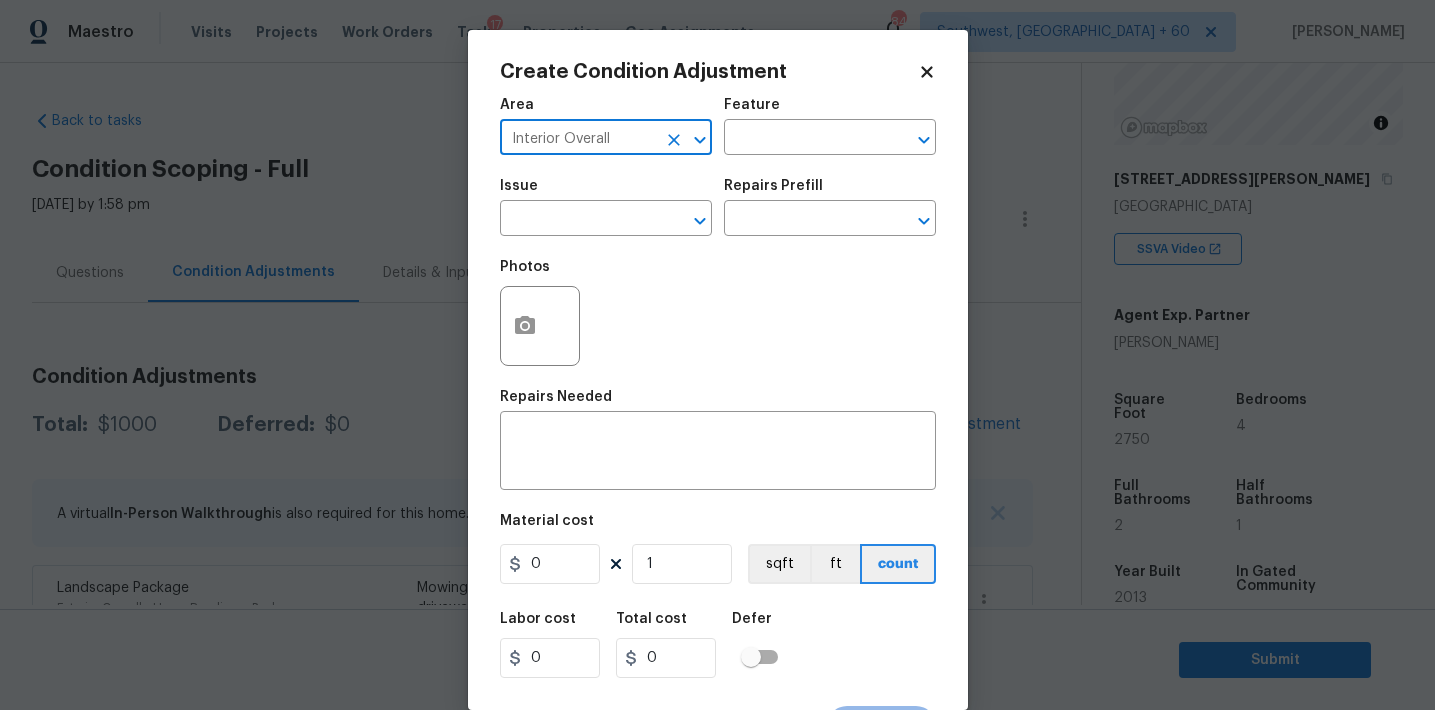 click 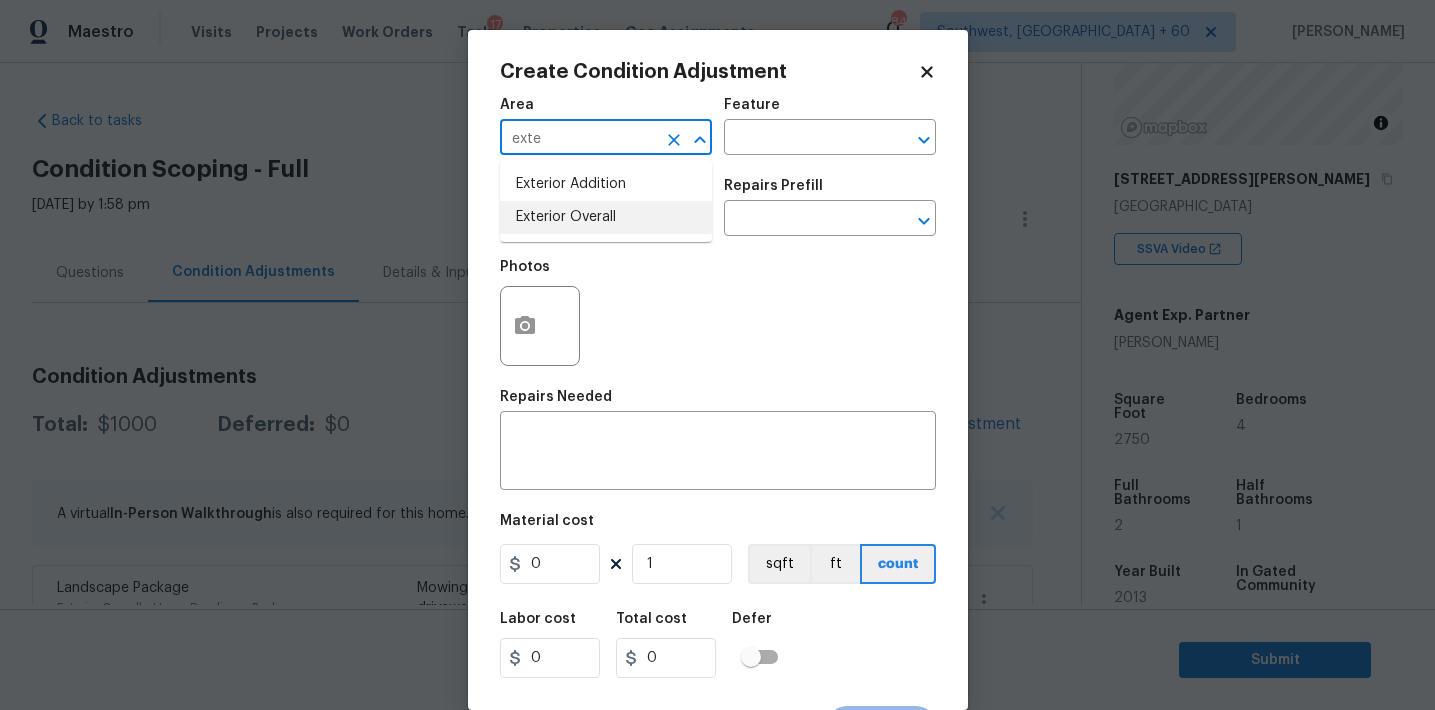 click on "Exterior Overall" at bounding box center [606, 217] 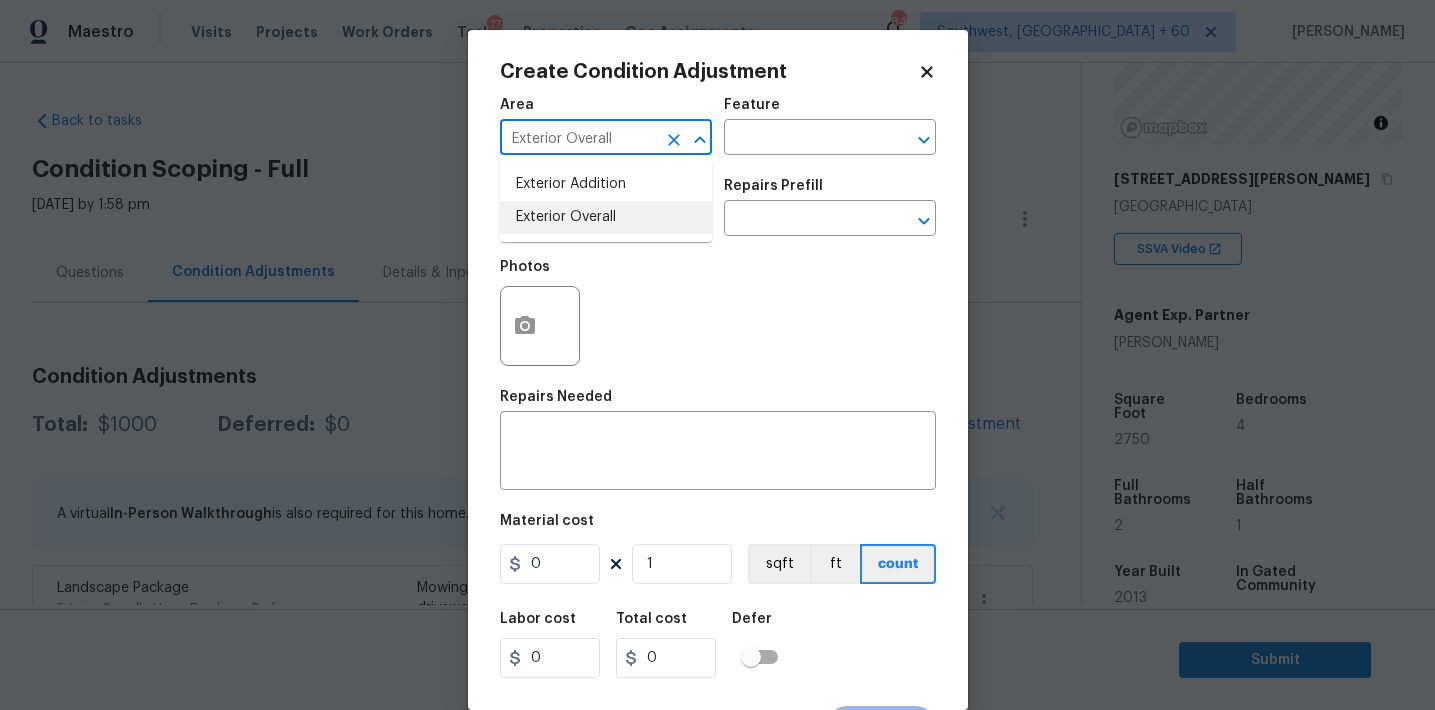 type on "Exterior Overall" 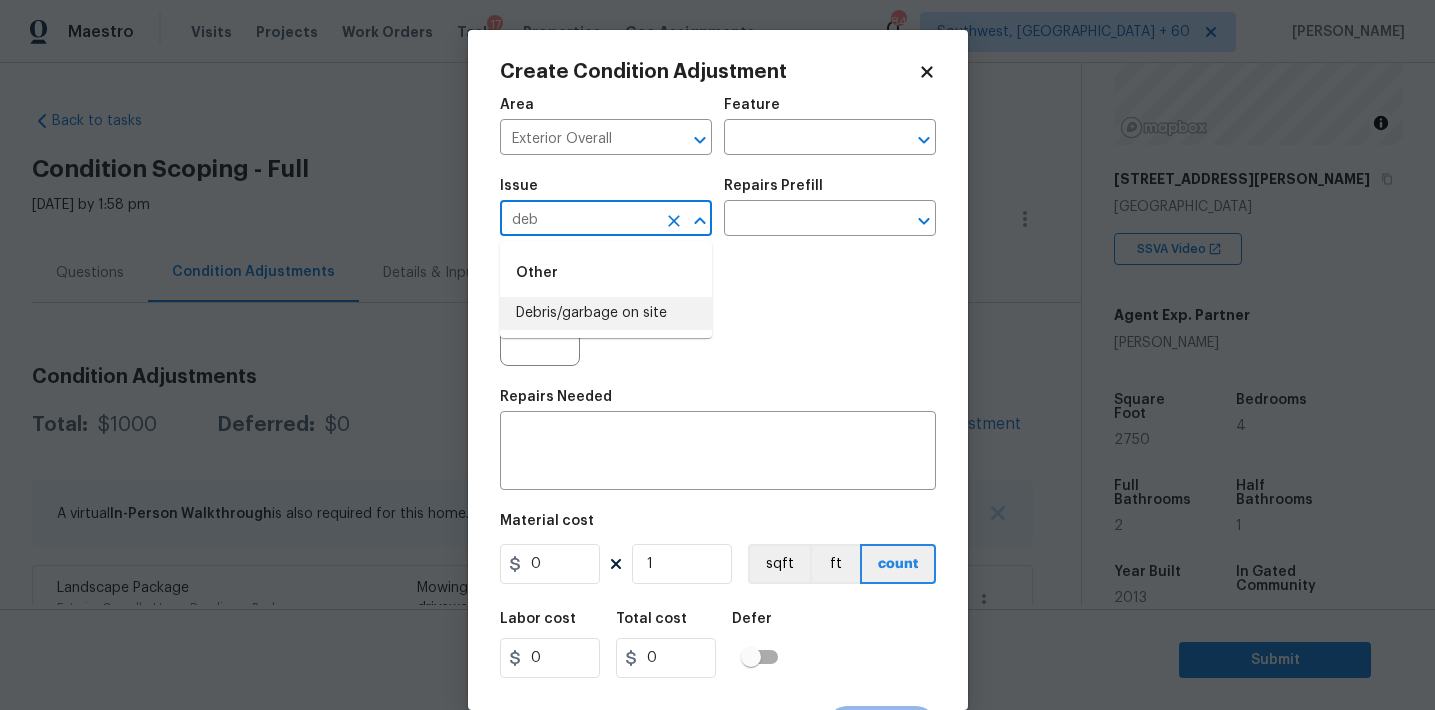 click on "Debris/garbage on site" at bounding box center [606, 313] 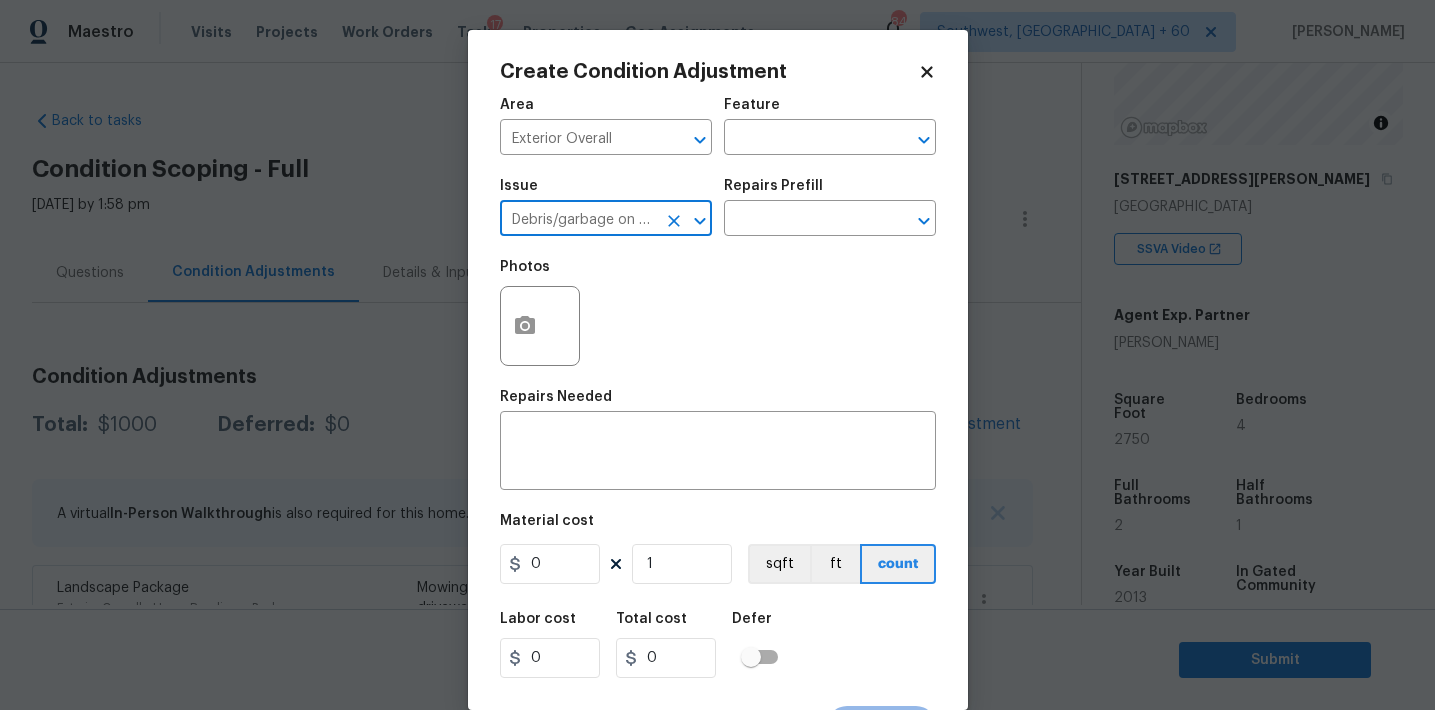 type on "Debris/garbage on site" 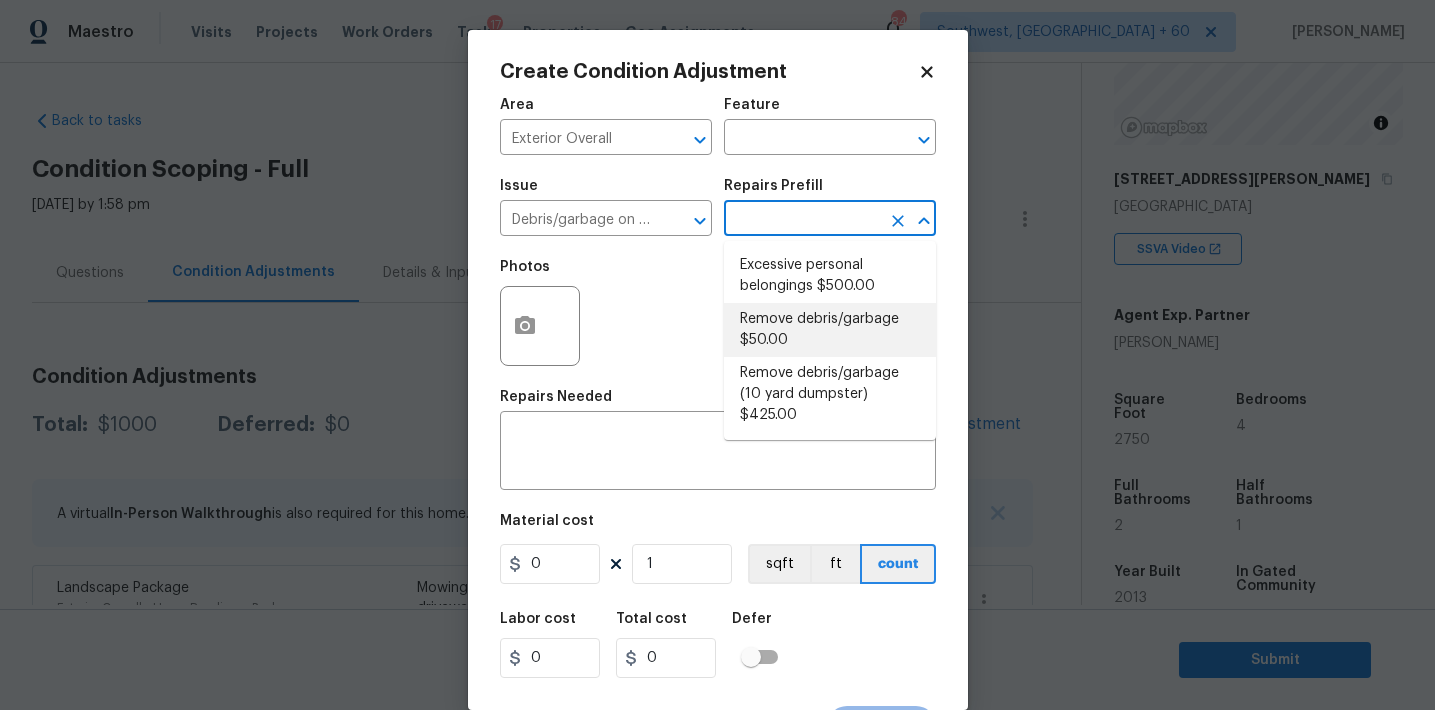 click on "Remove debris/garbage $50.00" at bounding box center [830, 330] 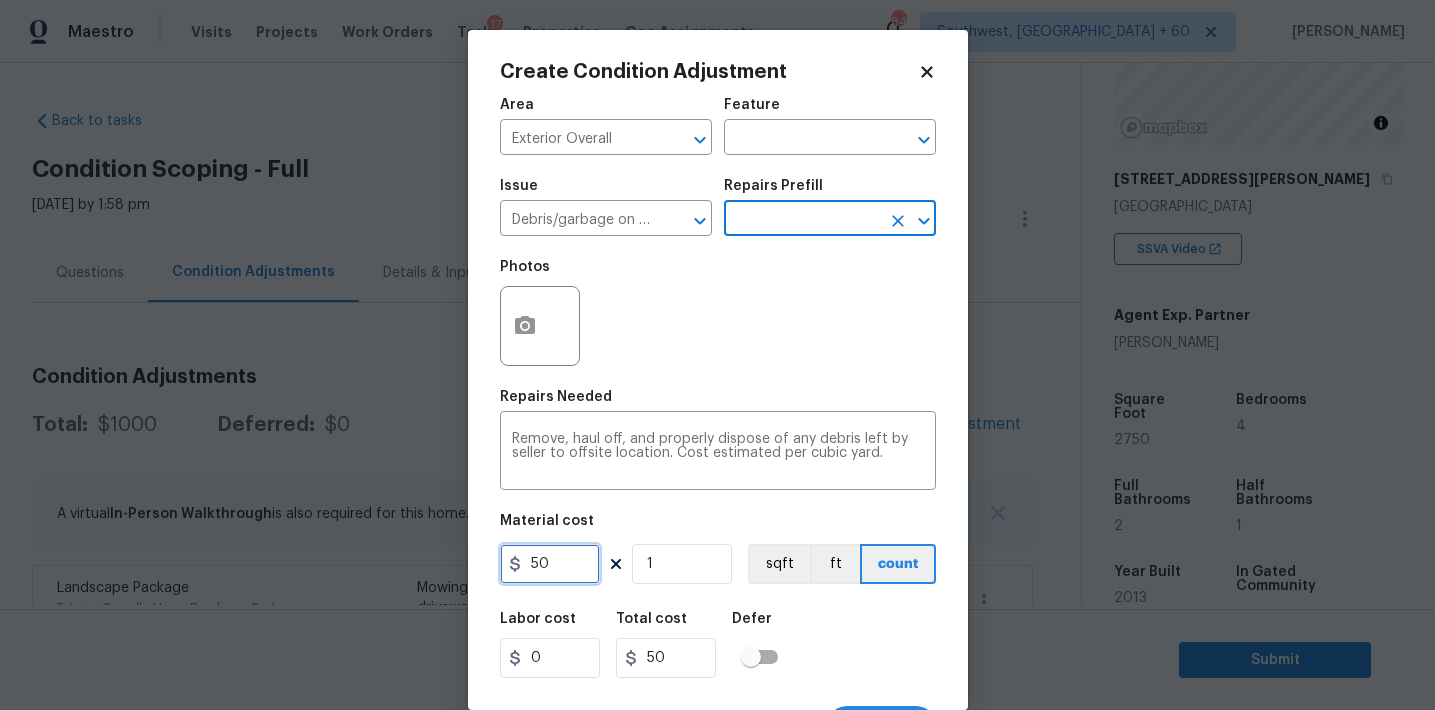 click on "50" at bounding box center [550, 564] 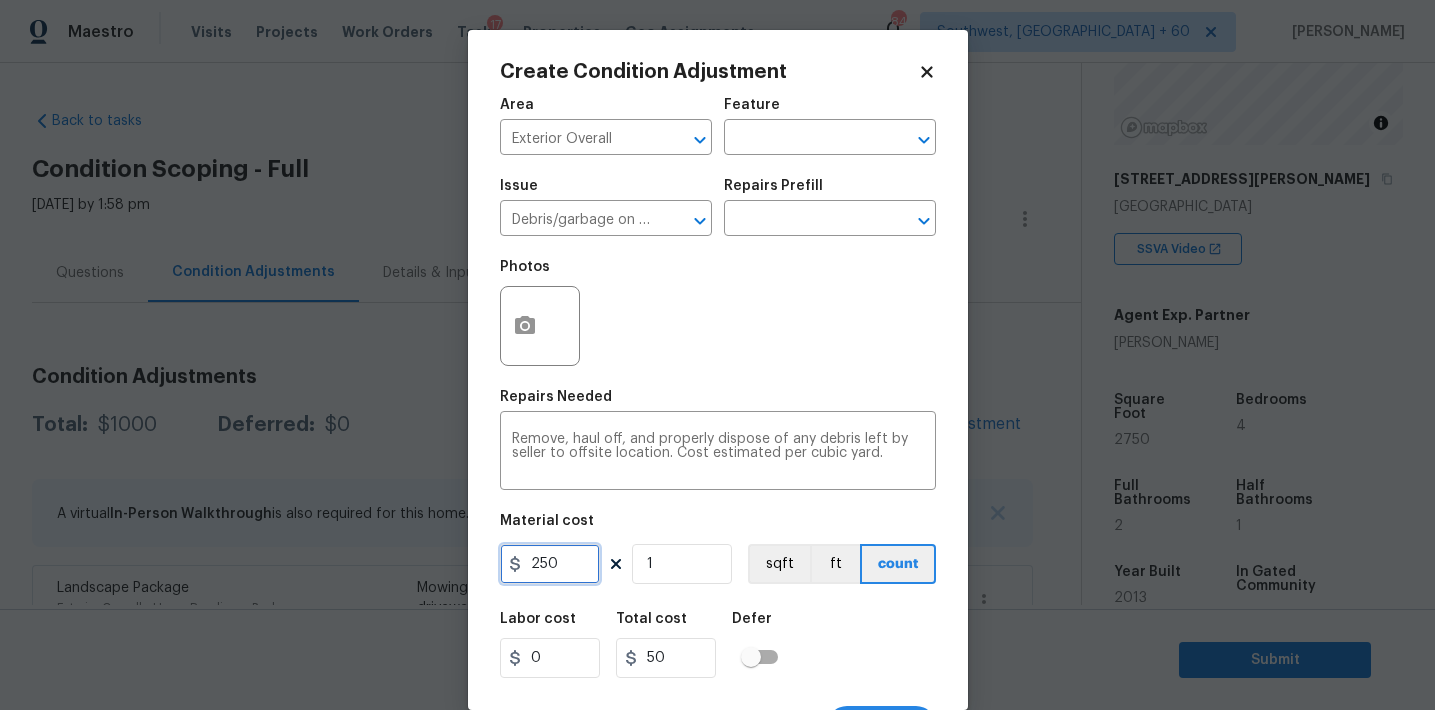 type on "250" 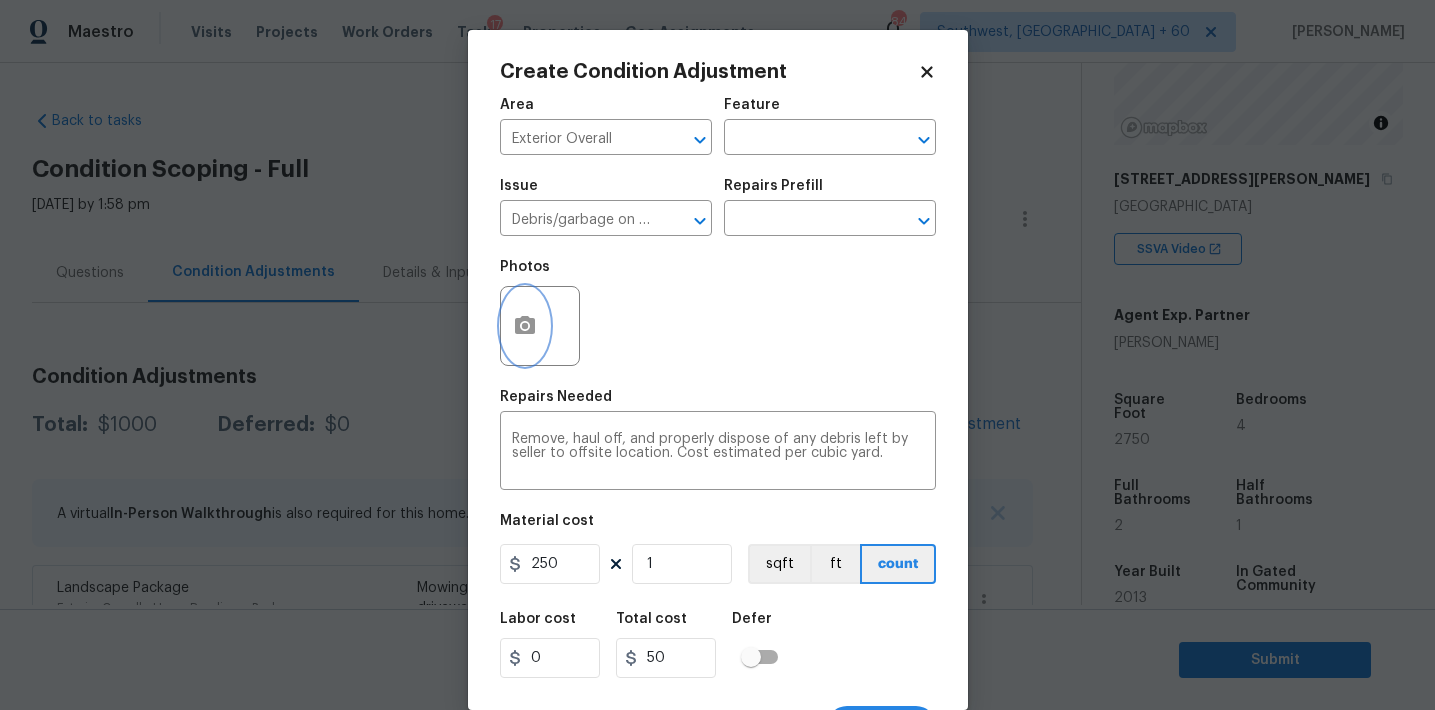 type on "250" 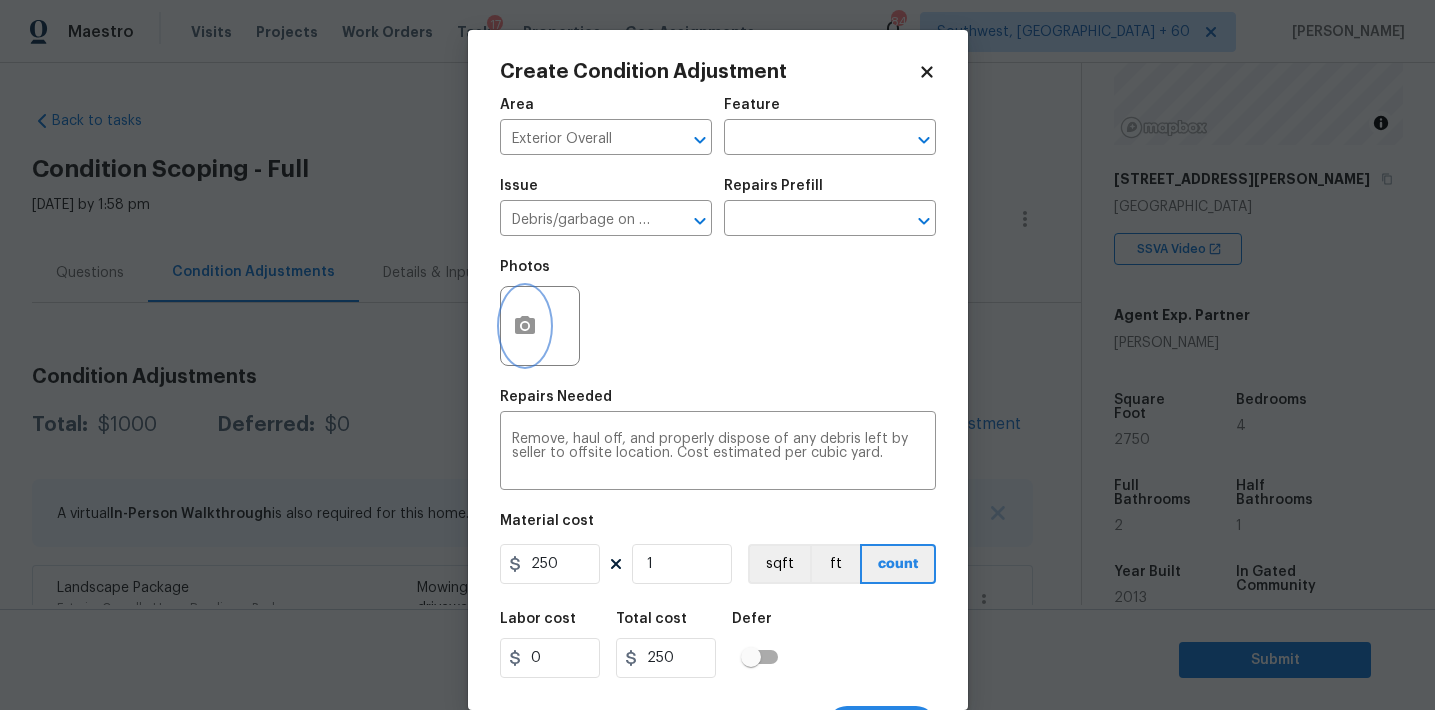 click 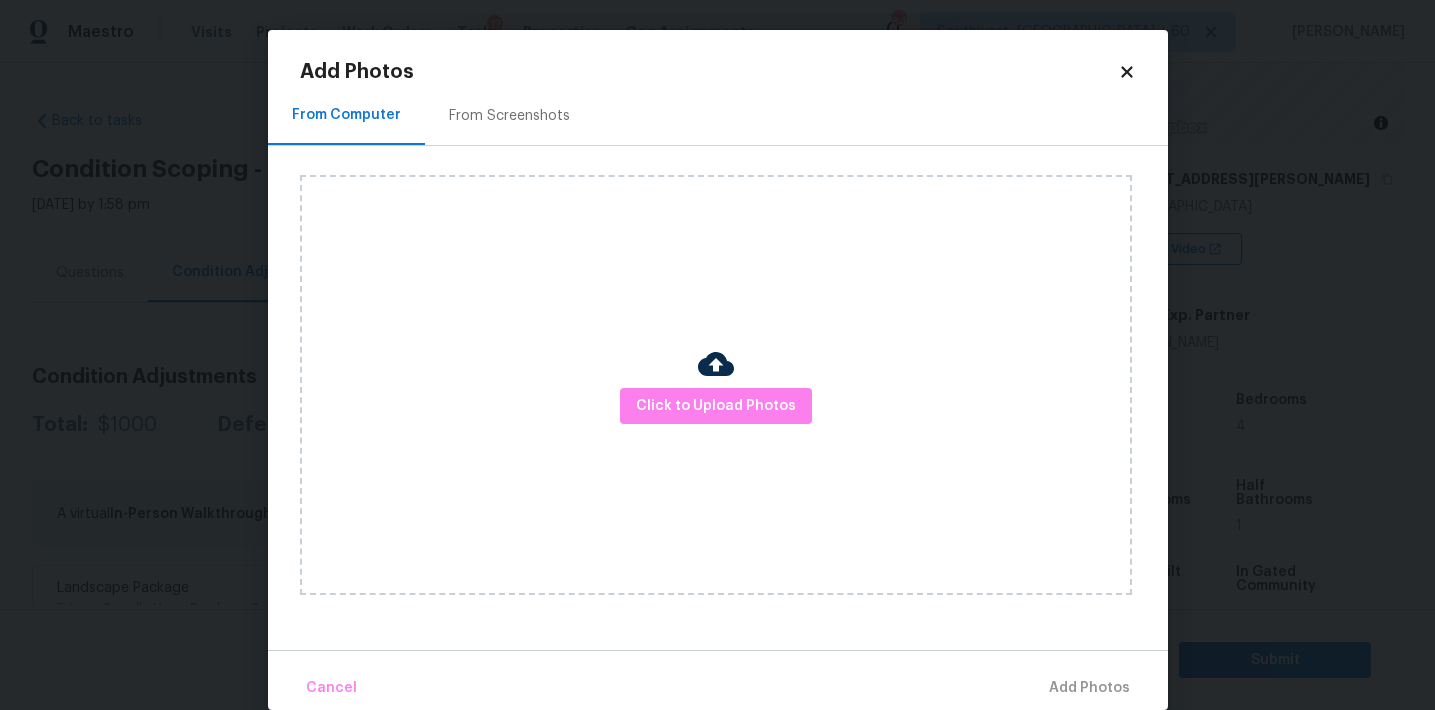 click on "From Screenshots" at bounding box center (509, 115) 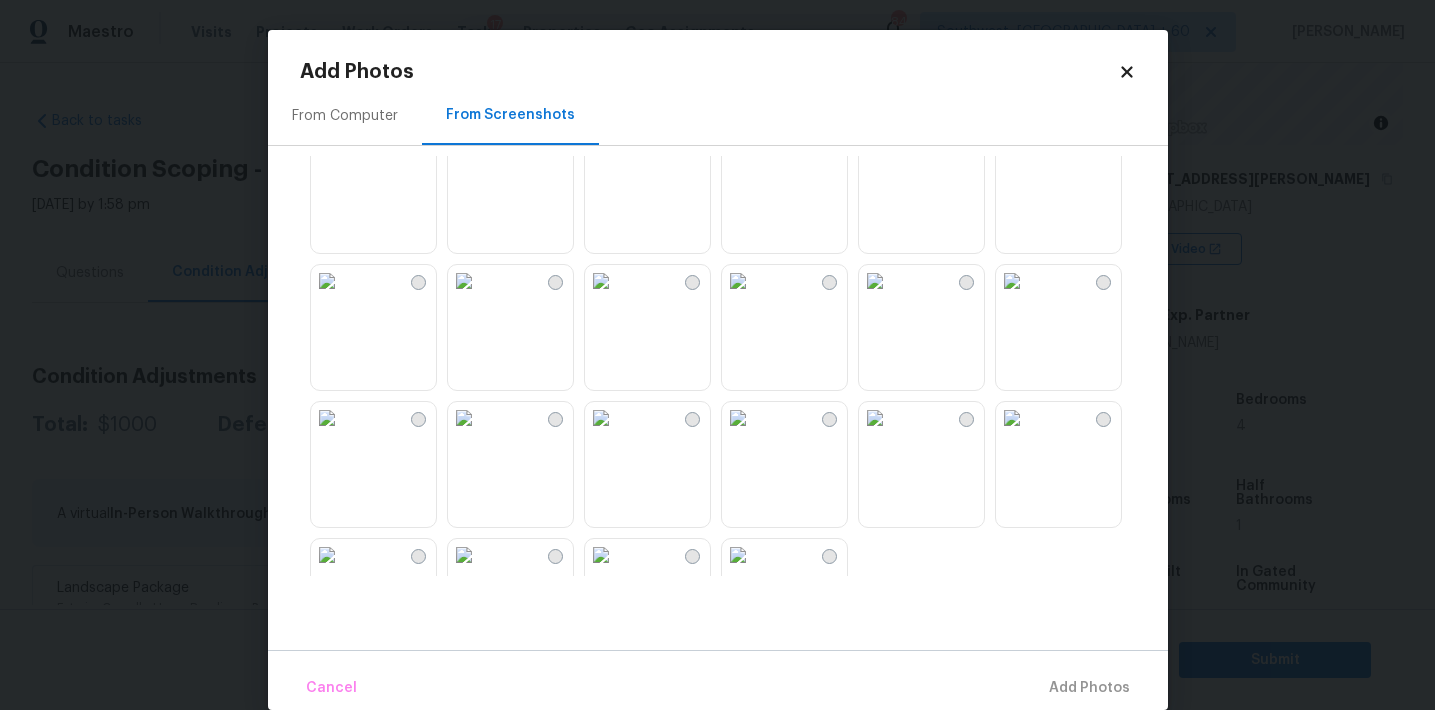 scroll, scrollTop: 1791, scrollLeft: 0, axis: vertical 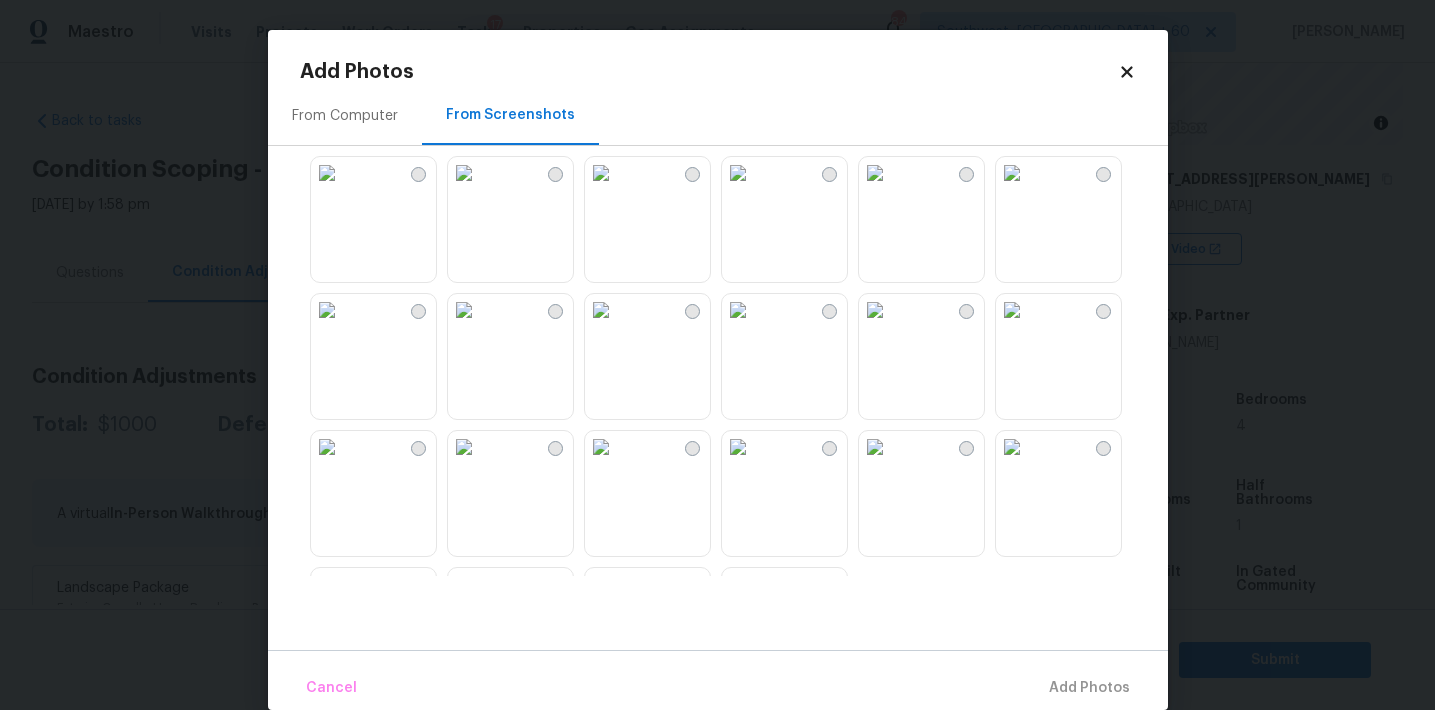 click at bounding box center (875, 447) 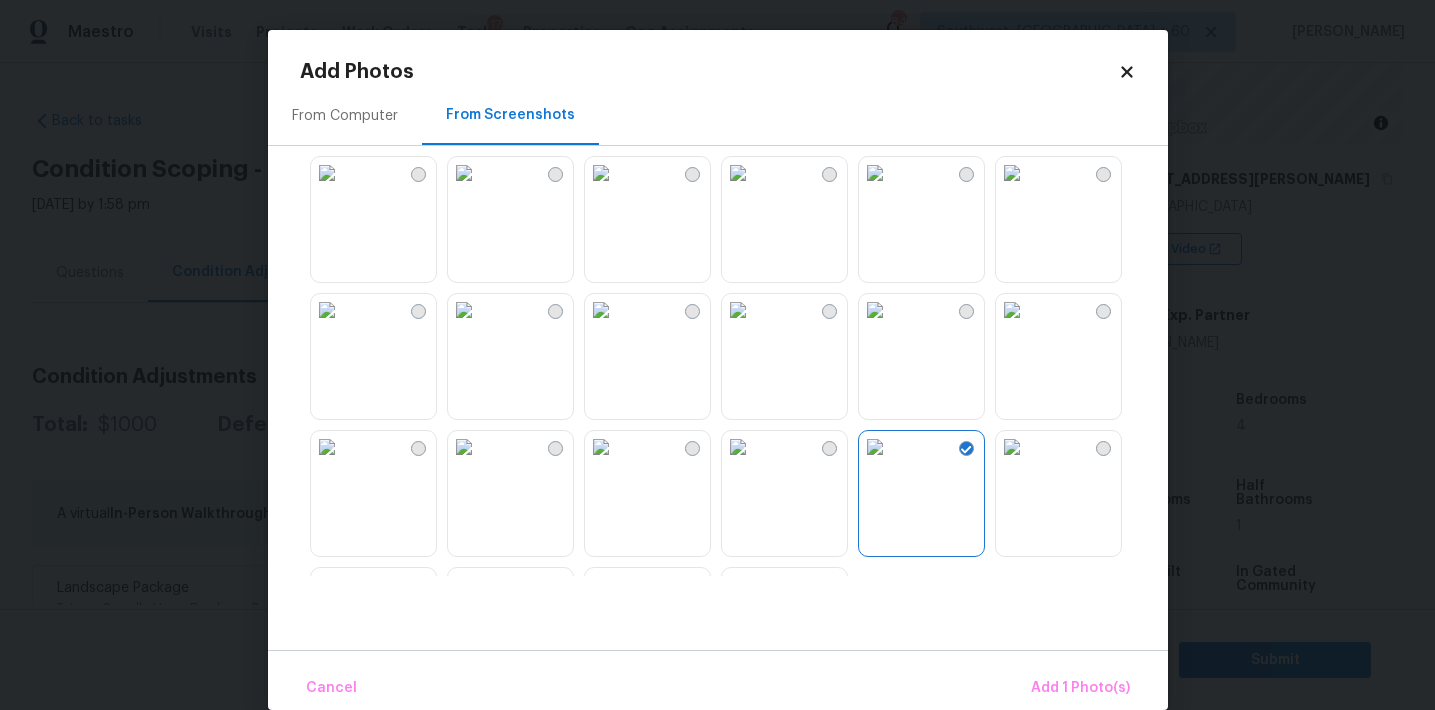 click at bounding box center [875, 173] 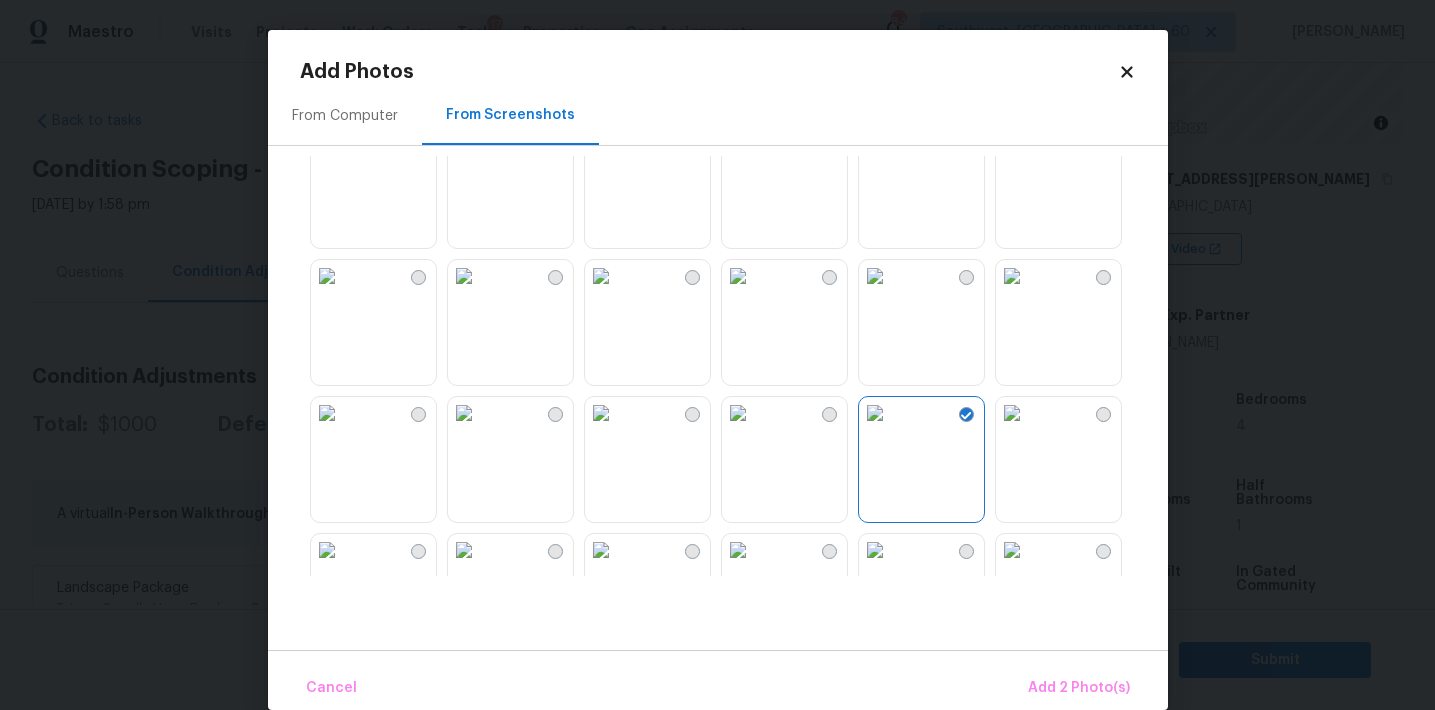 scroll, scrollTop: 1433, scrollLeft: 0, axis: vertical 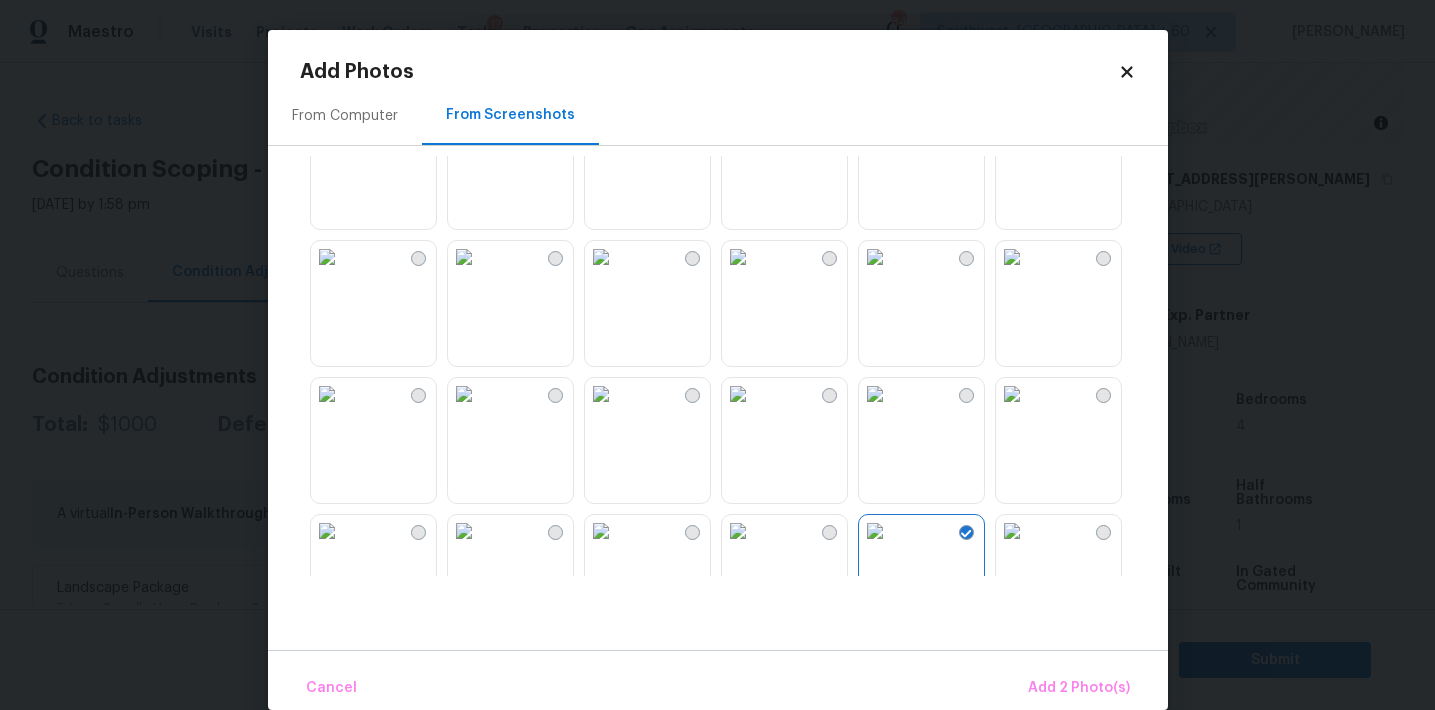 click at bounding box center (464, 257) 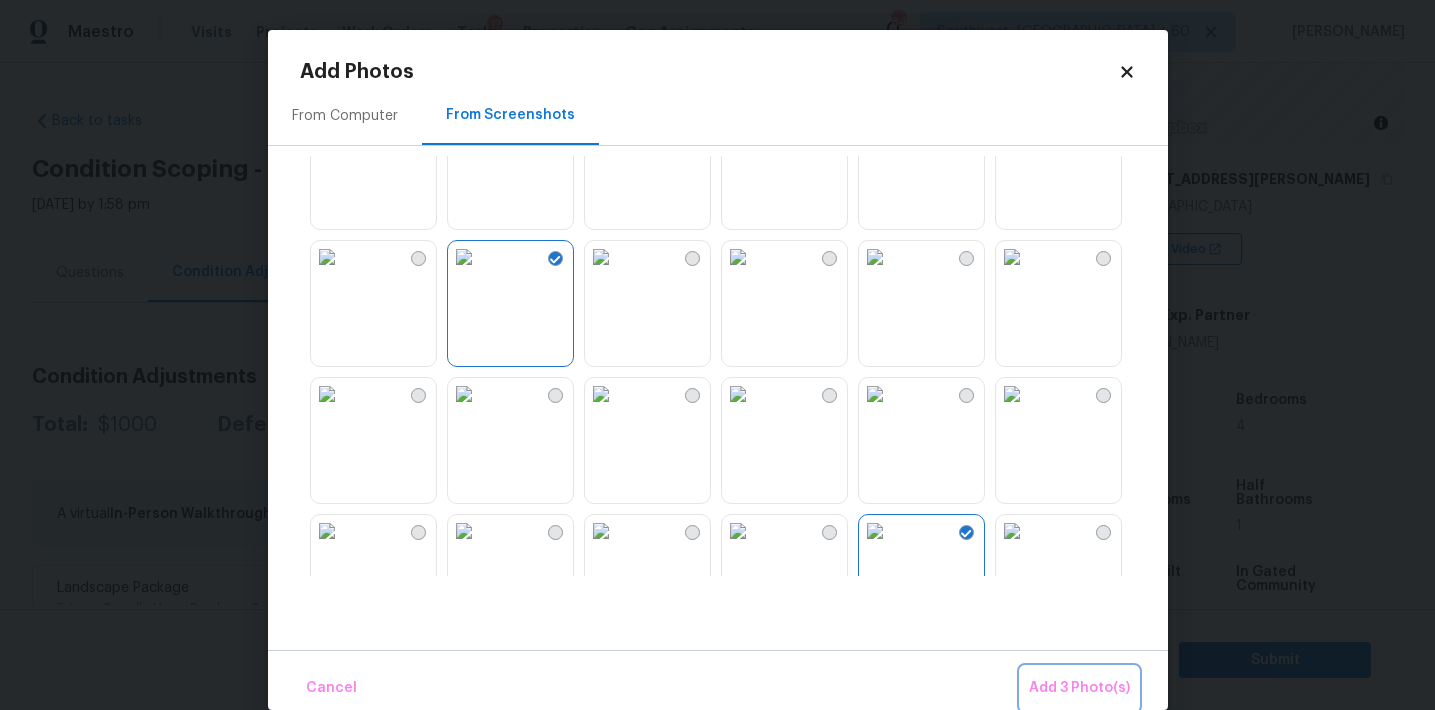 click on "Add 3 Photo(s)" at bounding box center (1079, 688) 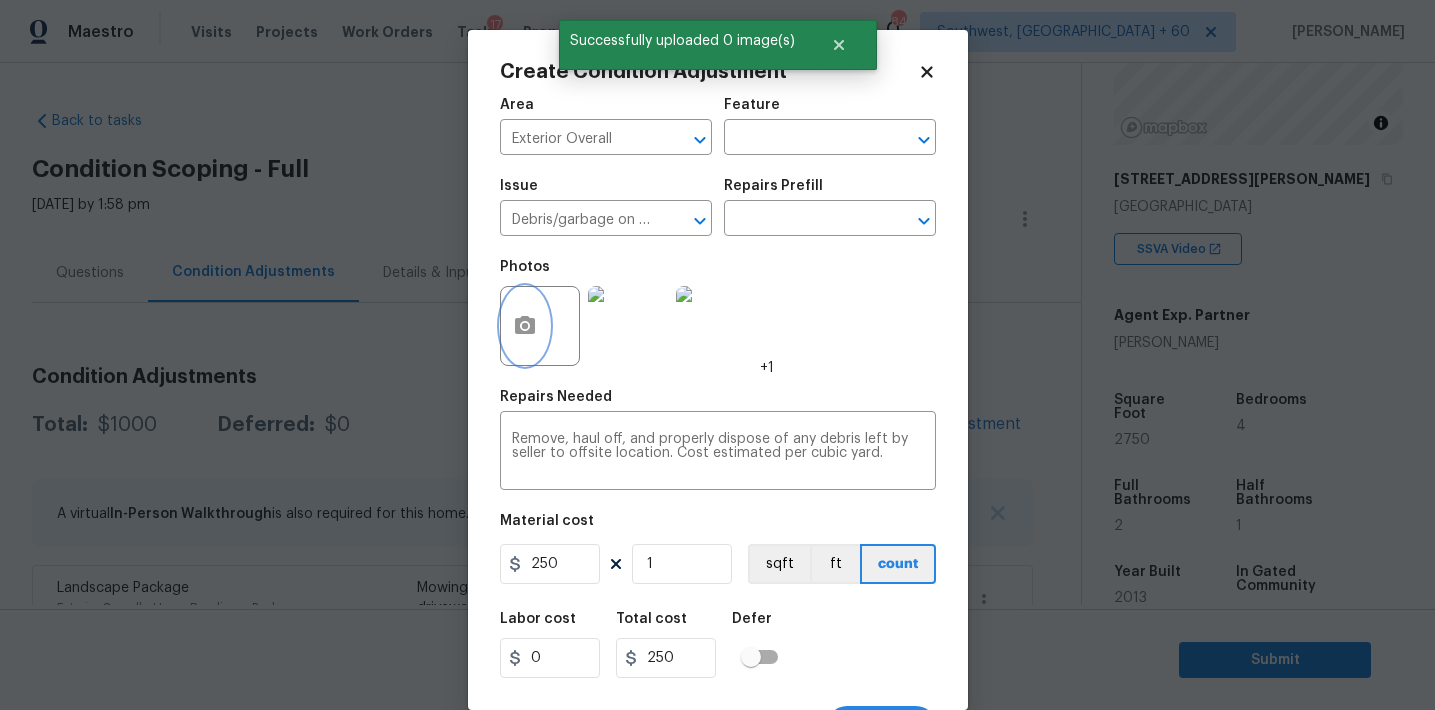 scroll, scrollTop: 37, scrollLeft: 0, axis: vertical 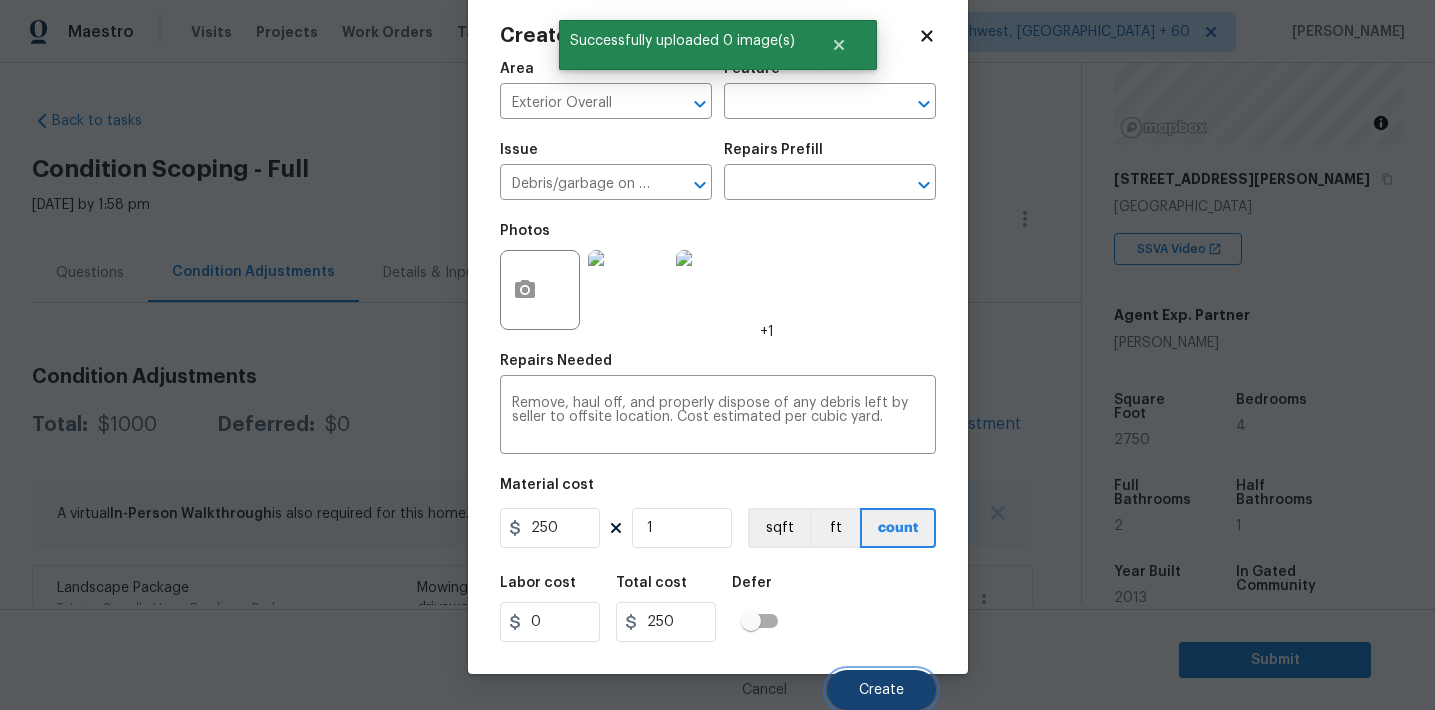click on "Create" at bounding box center [881, 690] 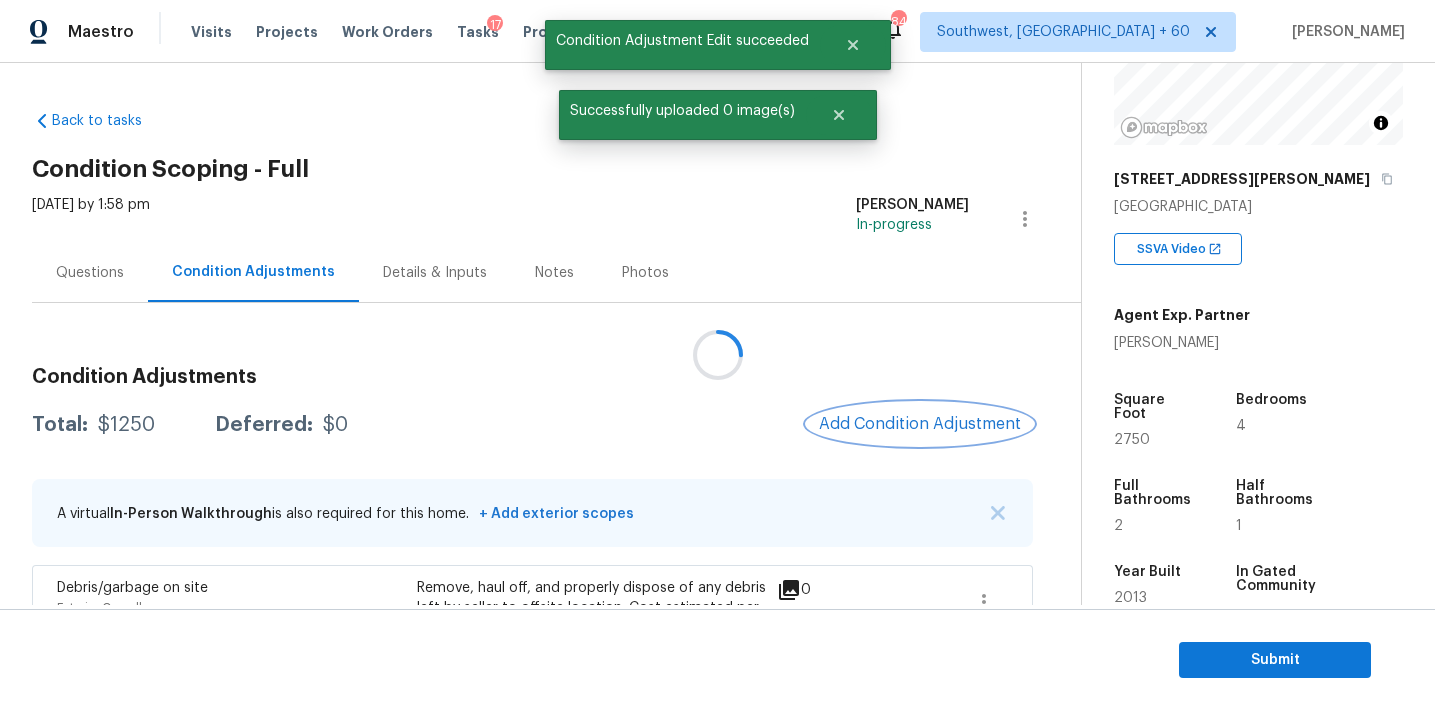 scroll, scrollTop: 0, scrollLeft: 0, axis: both 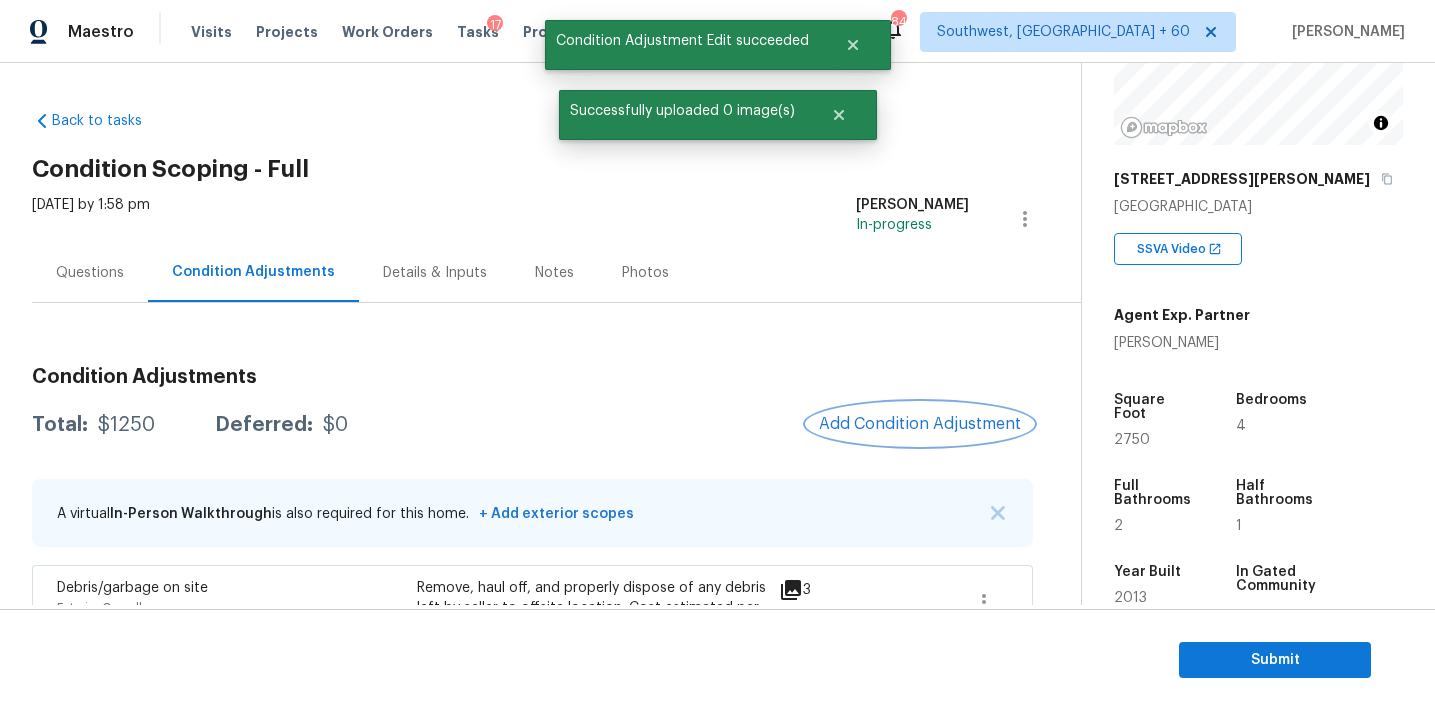 click on "Add Condition Adjustment" at bounding box center [920, 424] 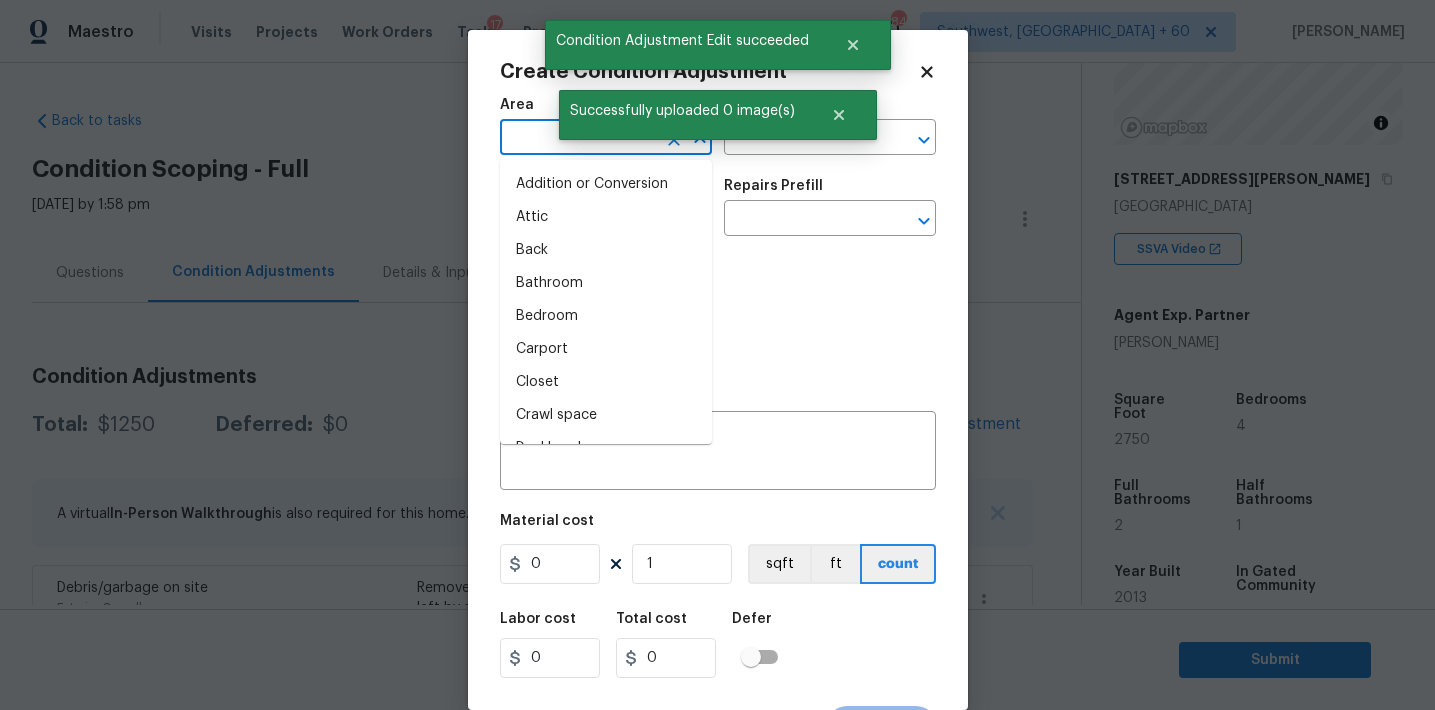 click at bounding box center [578, 139] 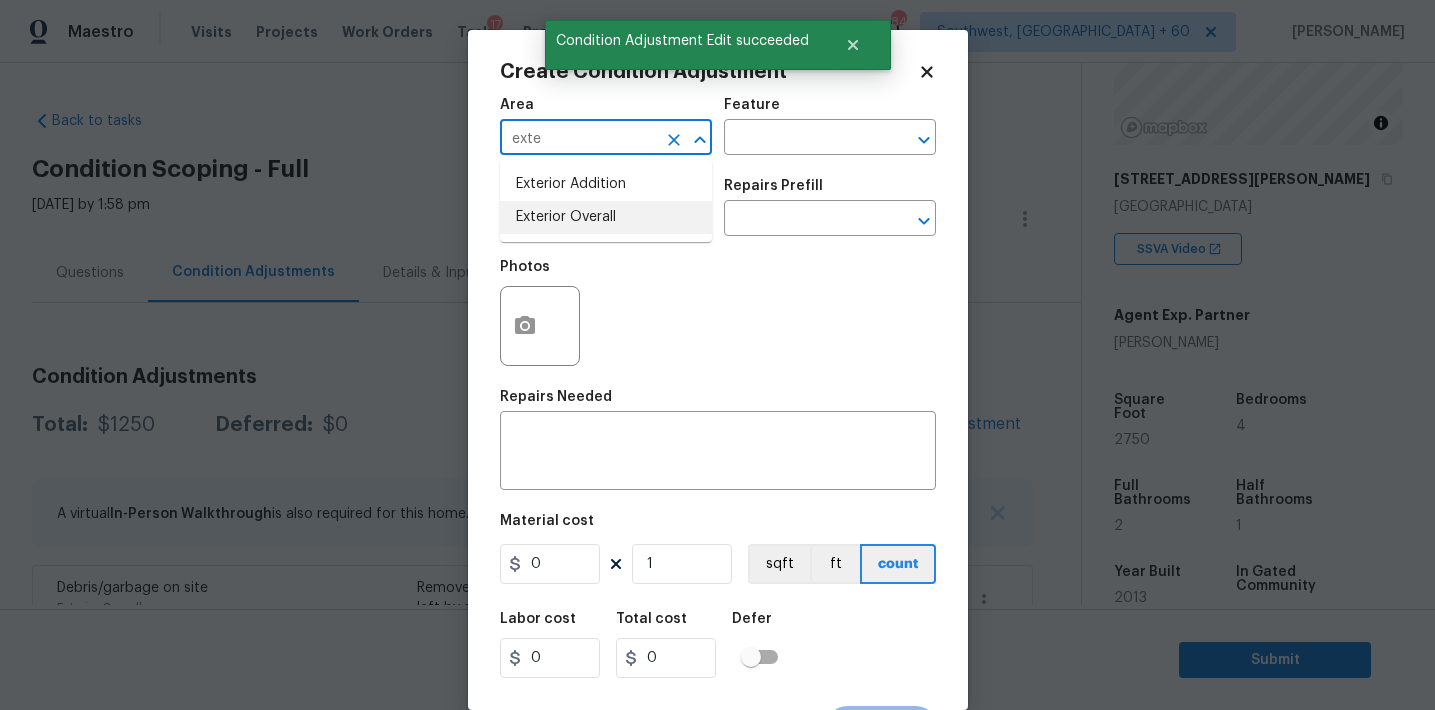 click on "Exterior Overall" at bounding box center [606, 217] 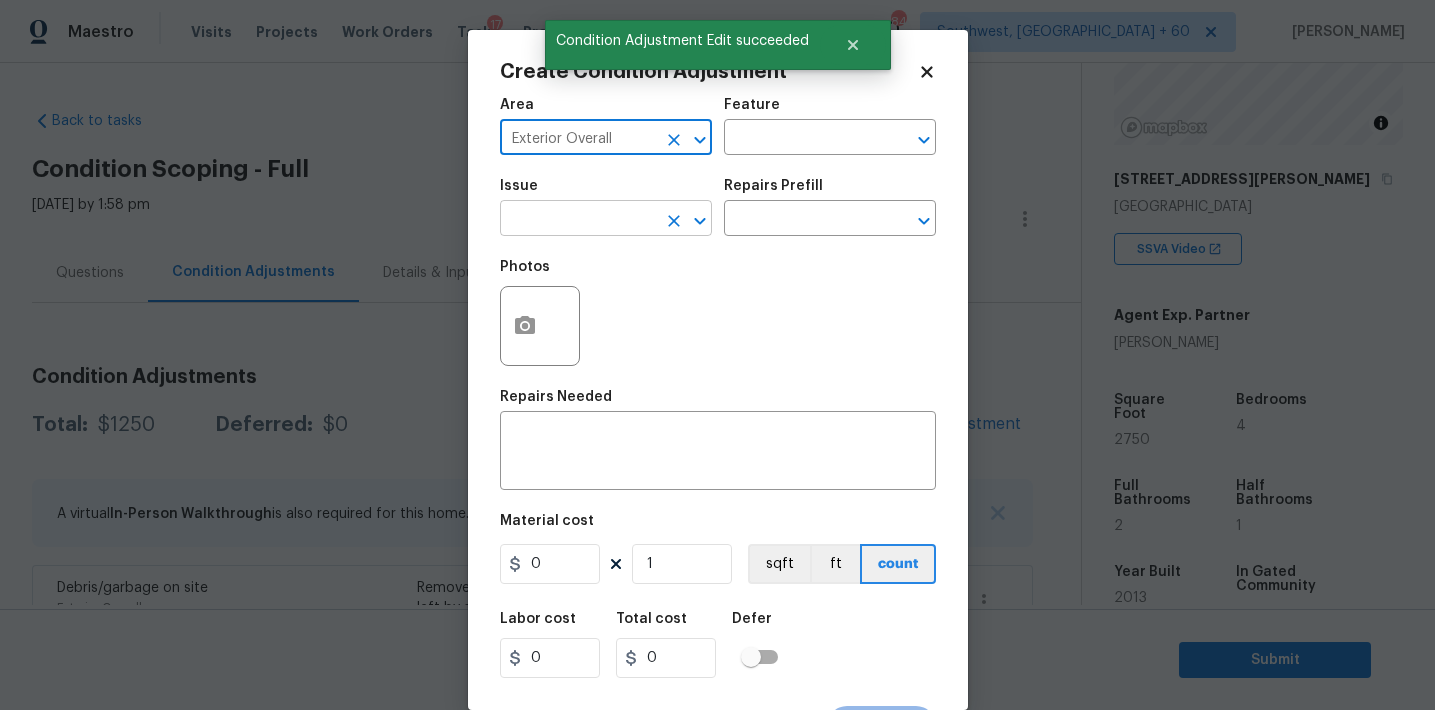 type on "Exterior Overall" 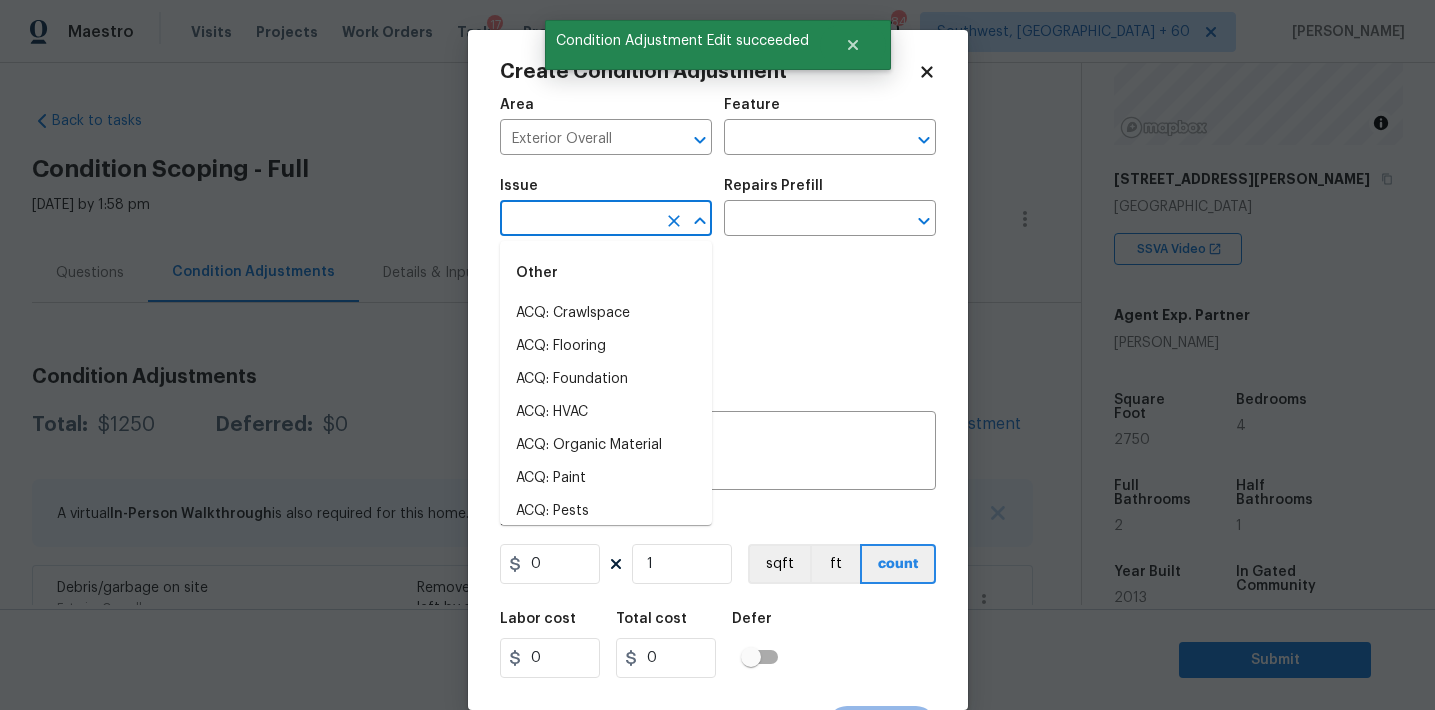 click at bounding box center [578, 220] 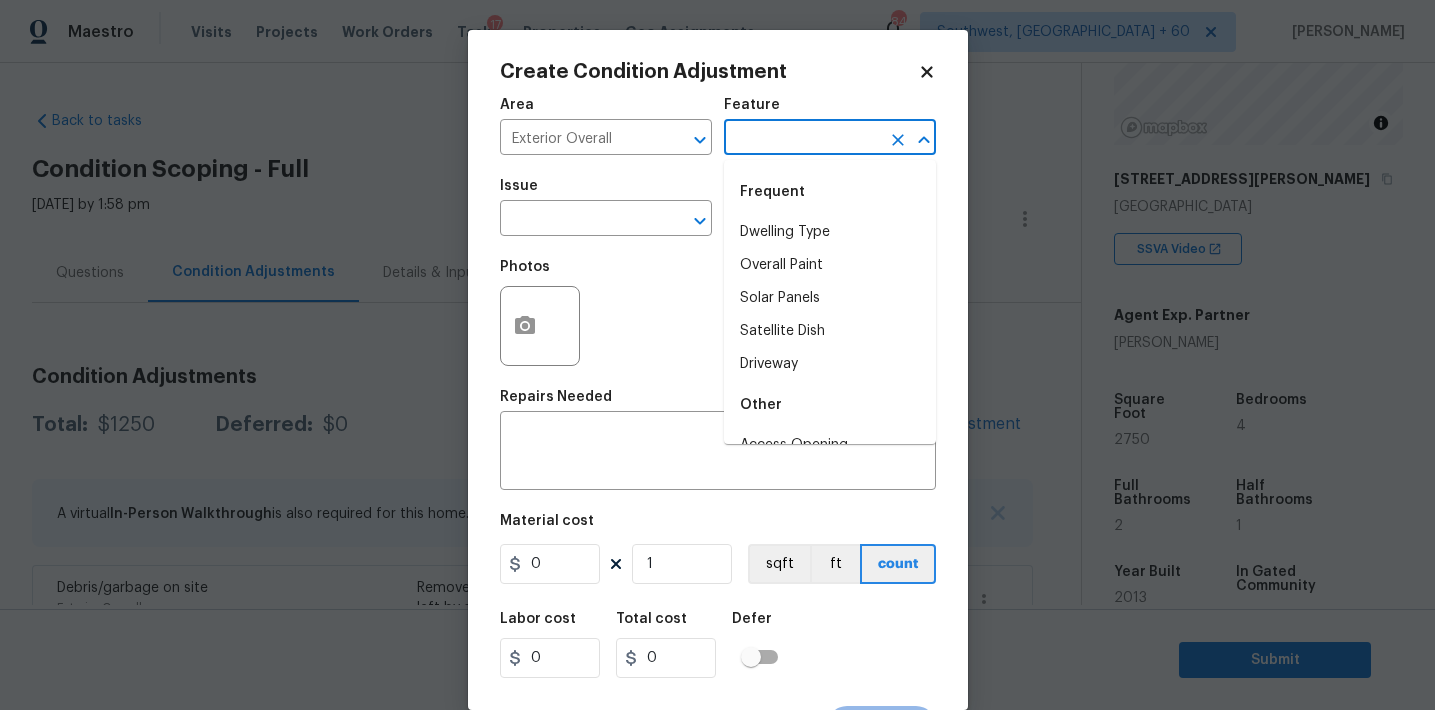 click at bounding box center [802, 139] 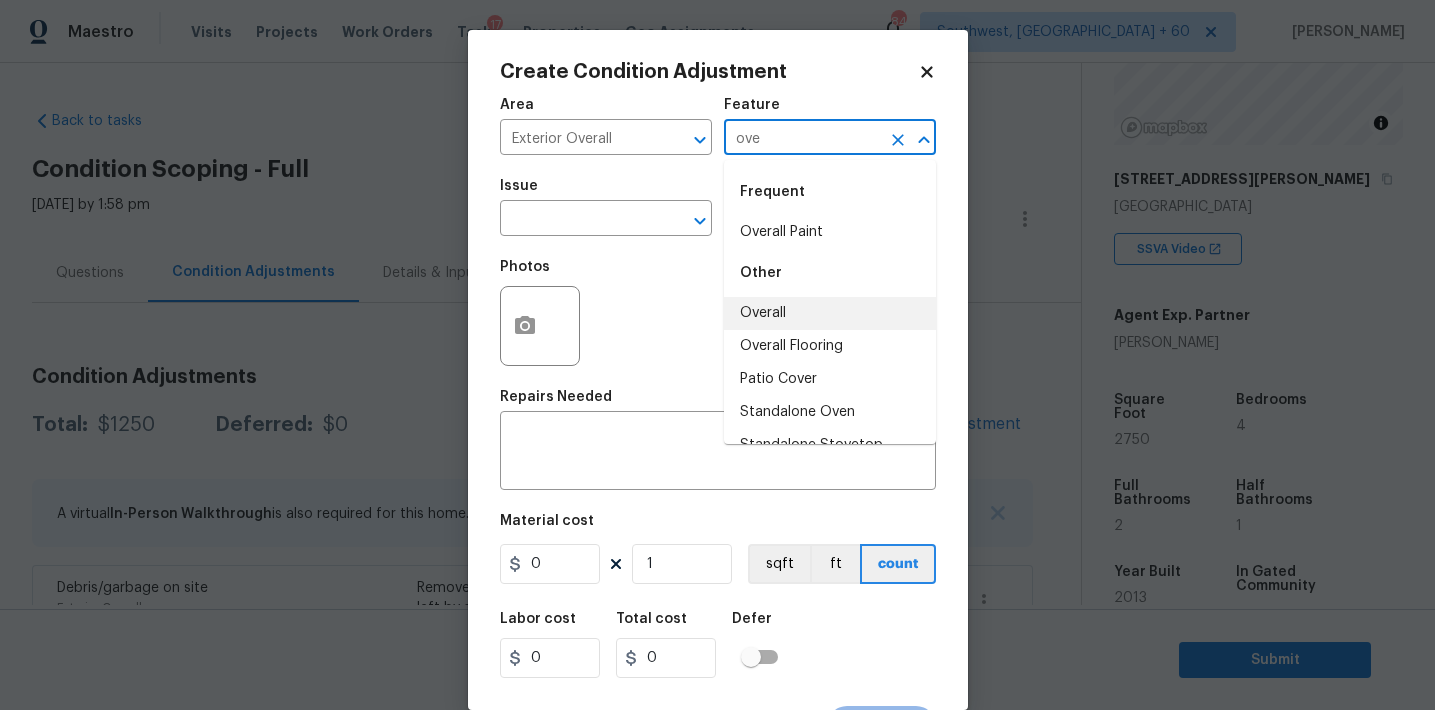click on "Overall" at bounding box center [830, 313] 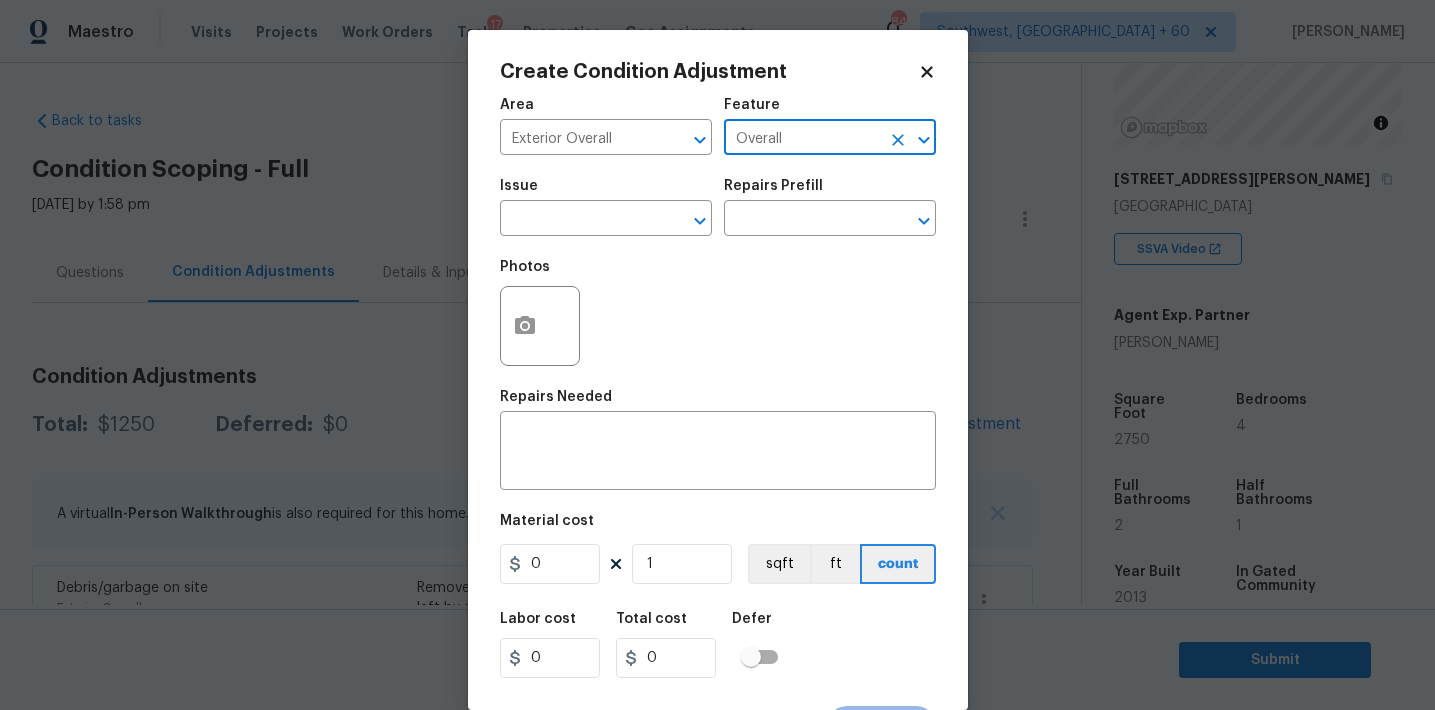 type on "Overall" 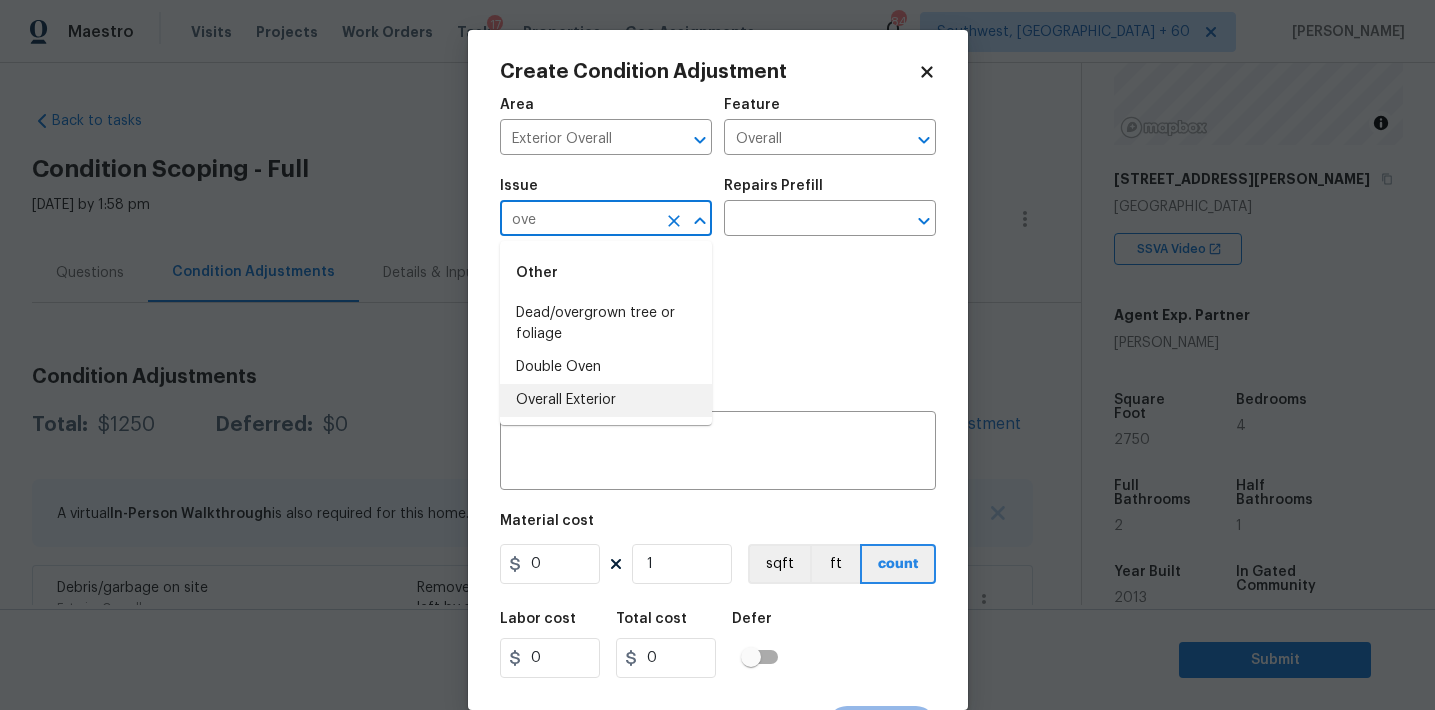 click on "Overall Exterior" at bounding box center (606, 400) 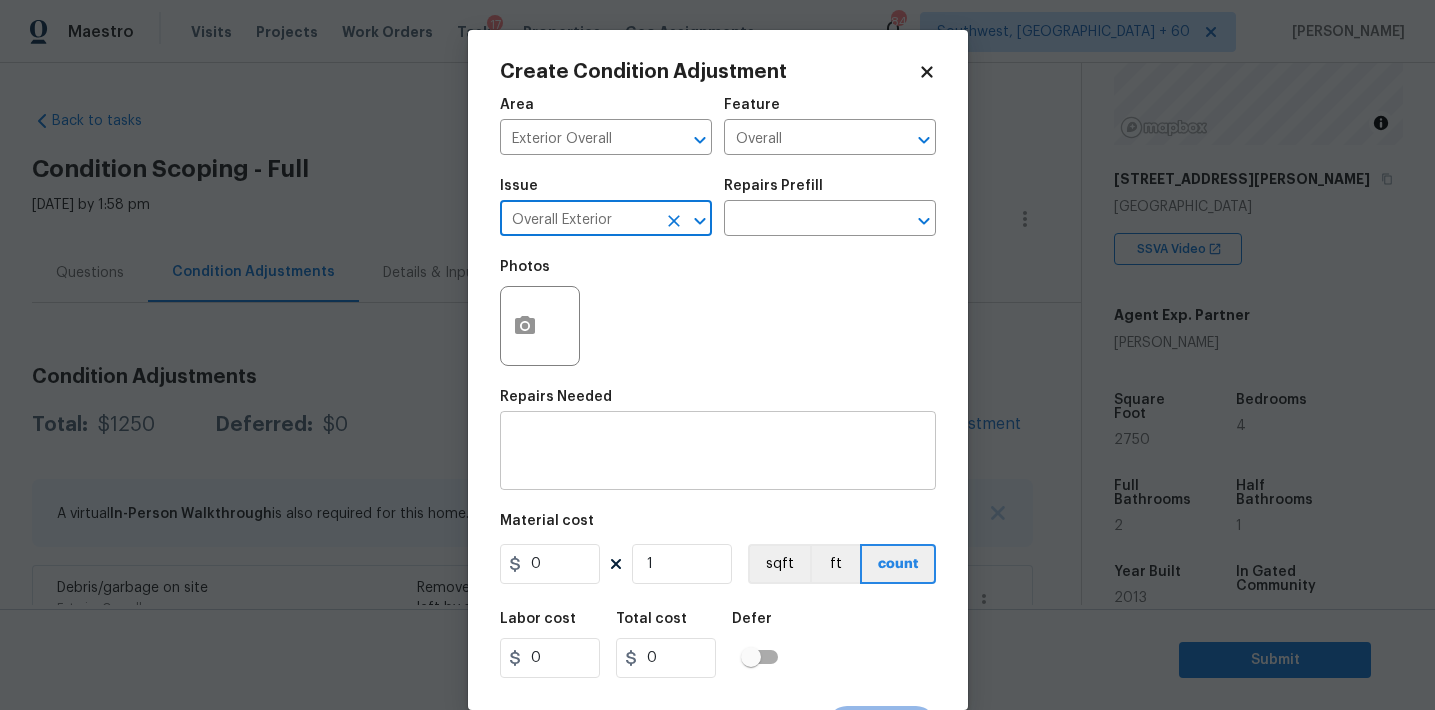 type on "Overall Exterior" 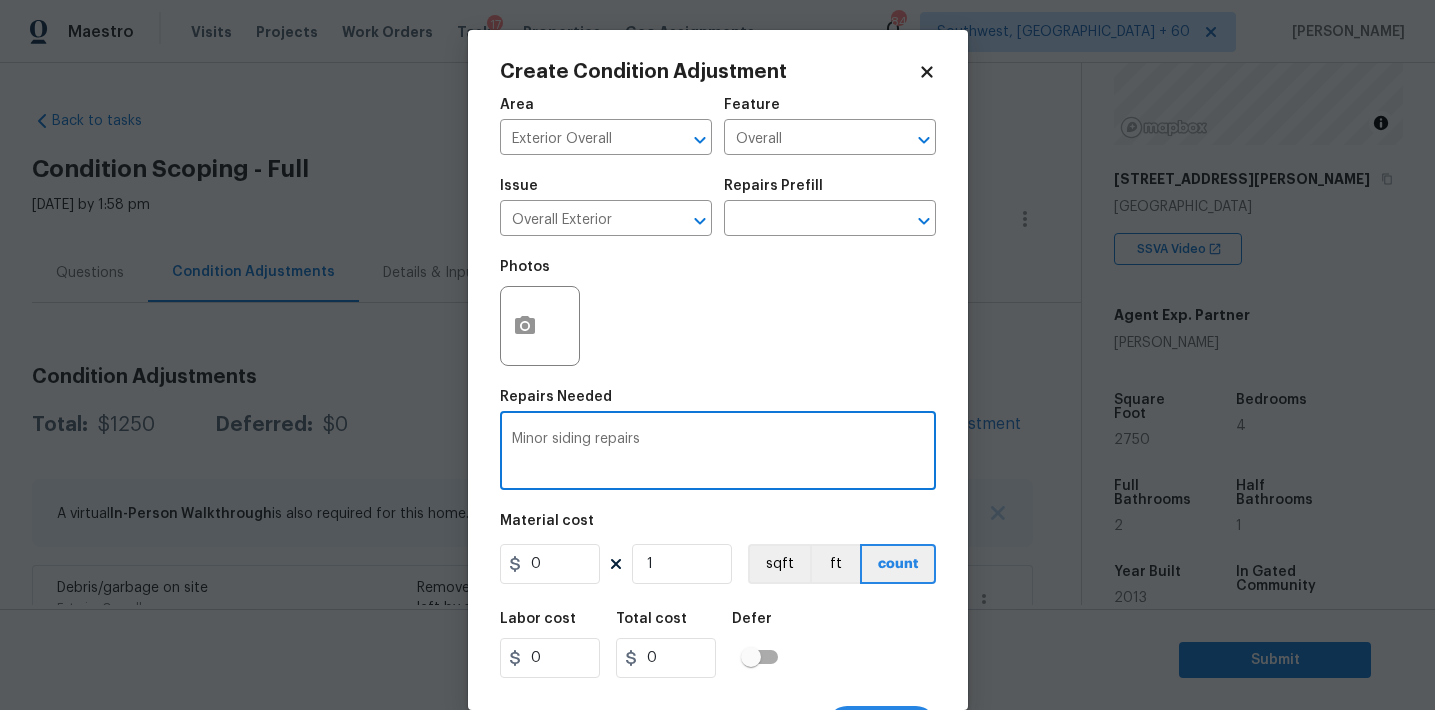 type on "Minor siding repairs" 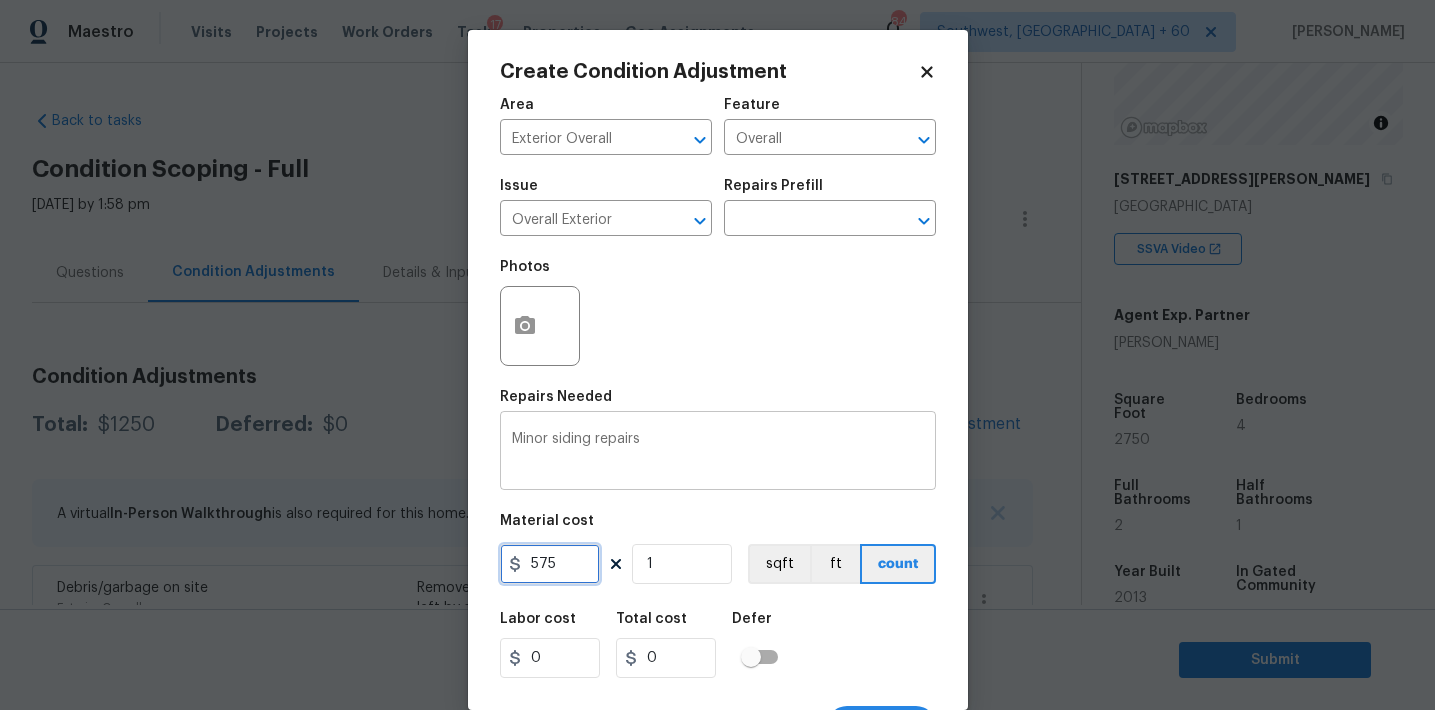 type on "575" 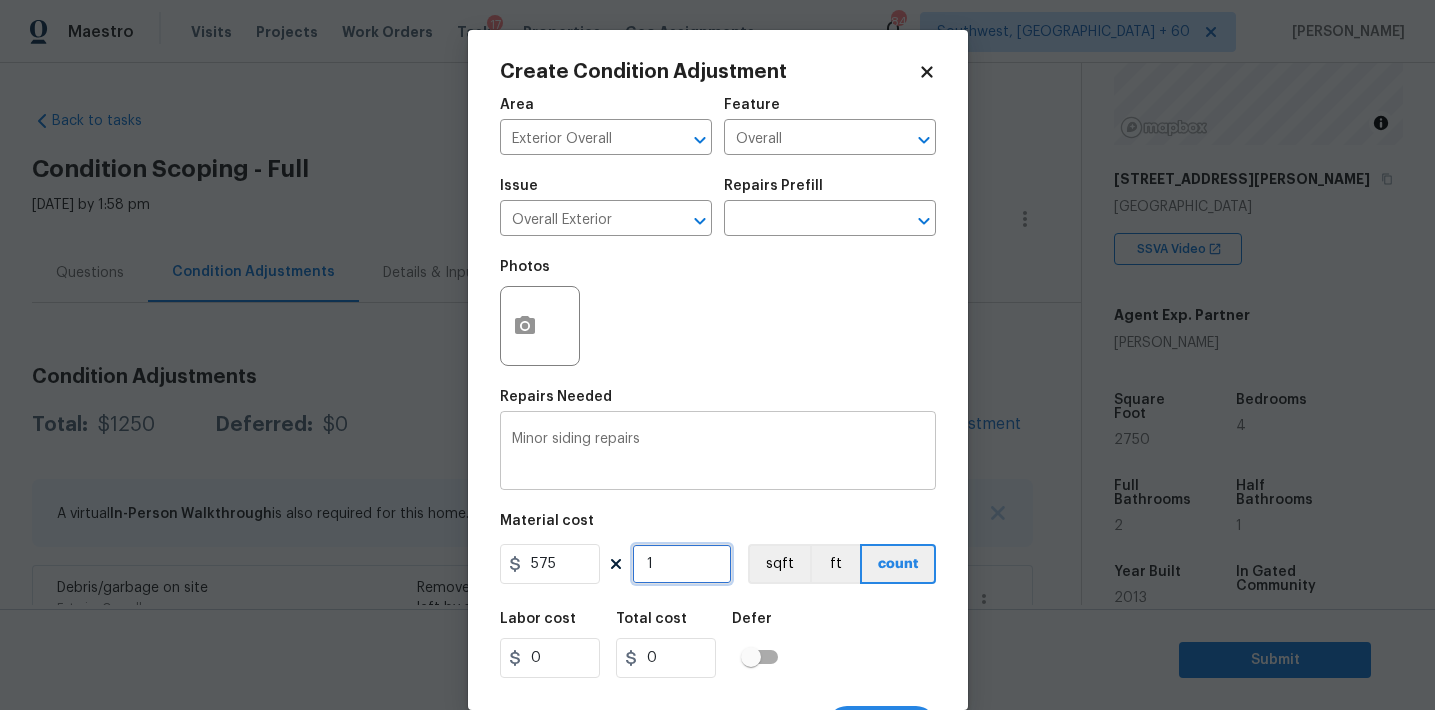 type on "575" 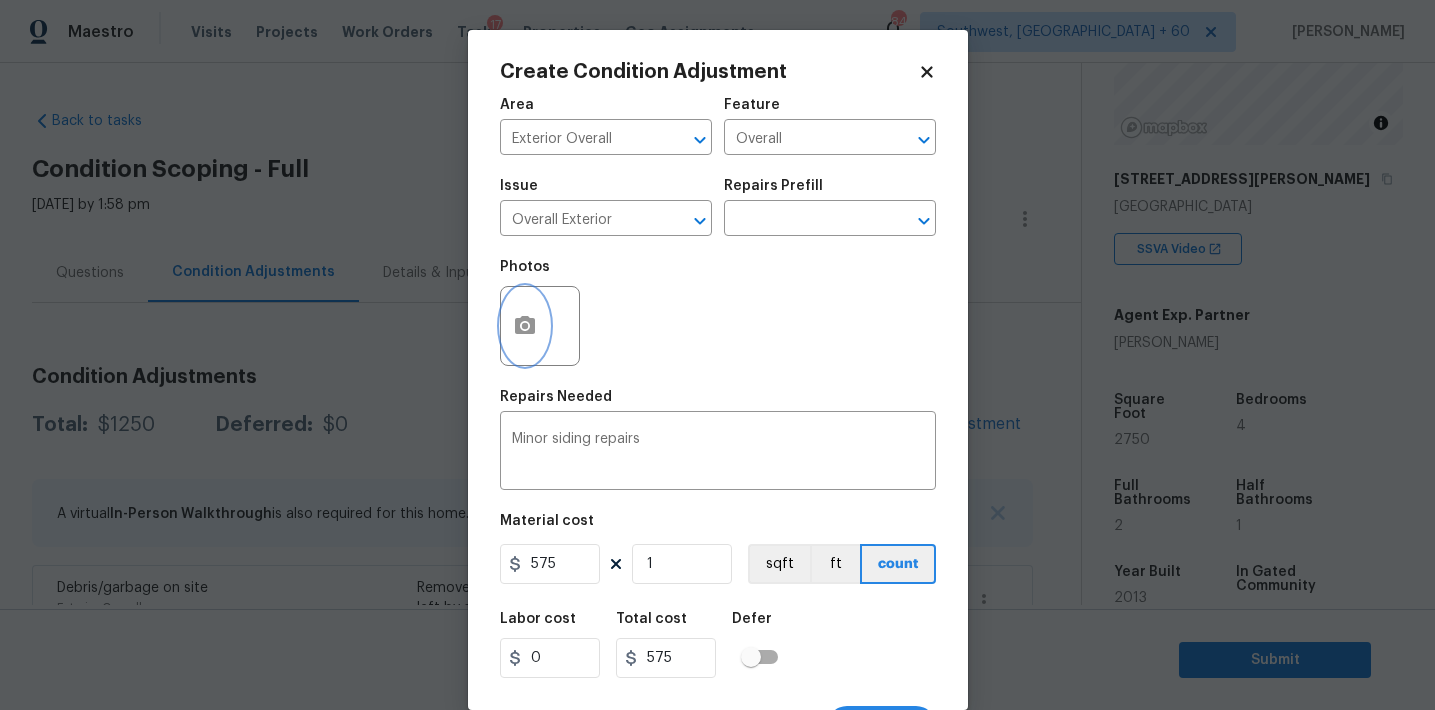 click at bounding box center [525, 326] 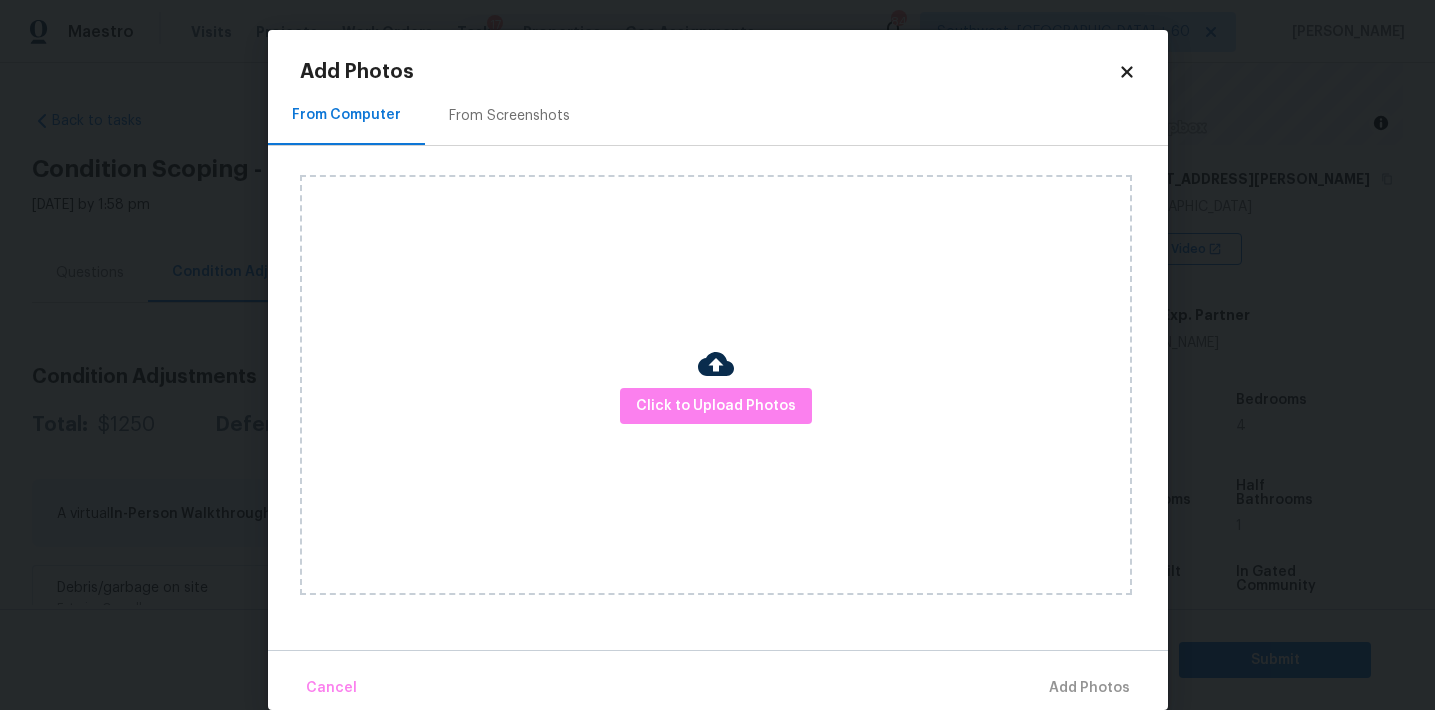 click on "From Screenshots" at bounding box center [509, 116] 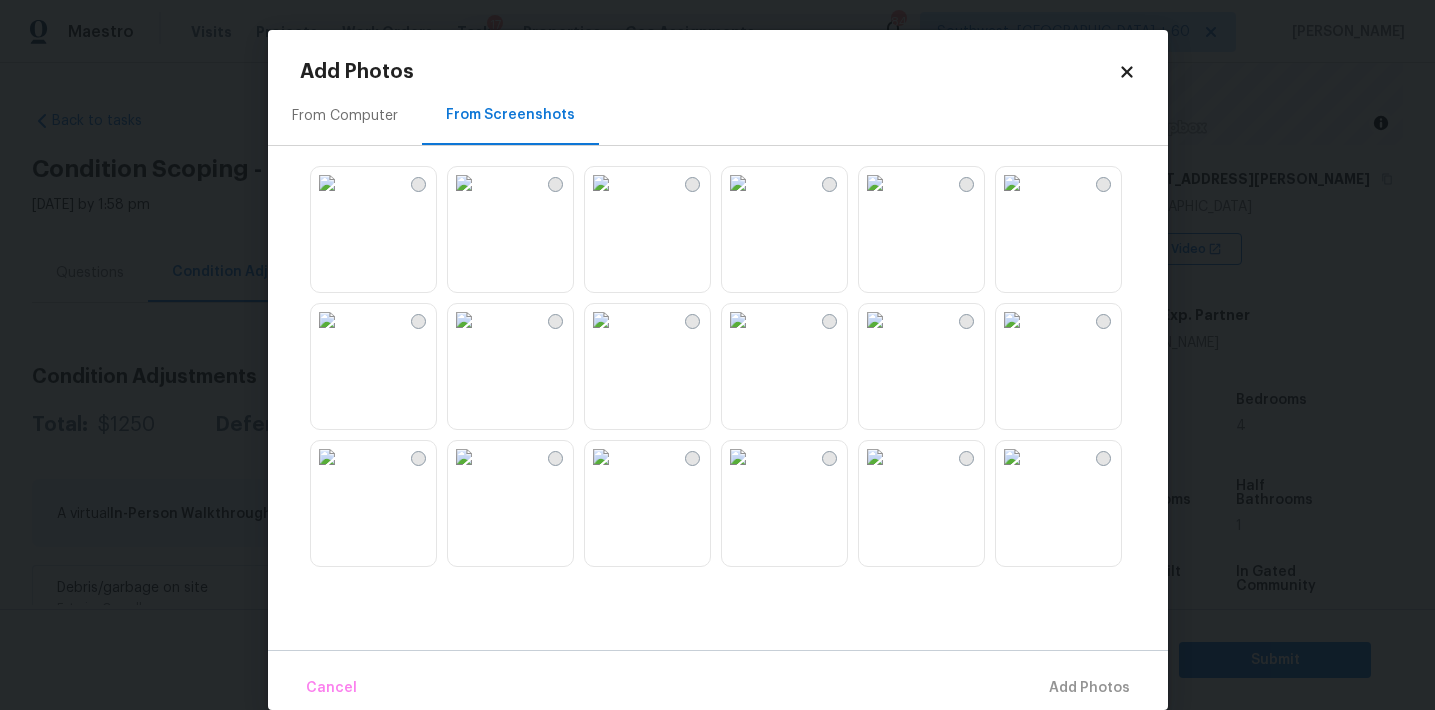click at bounding box center [327, 183] 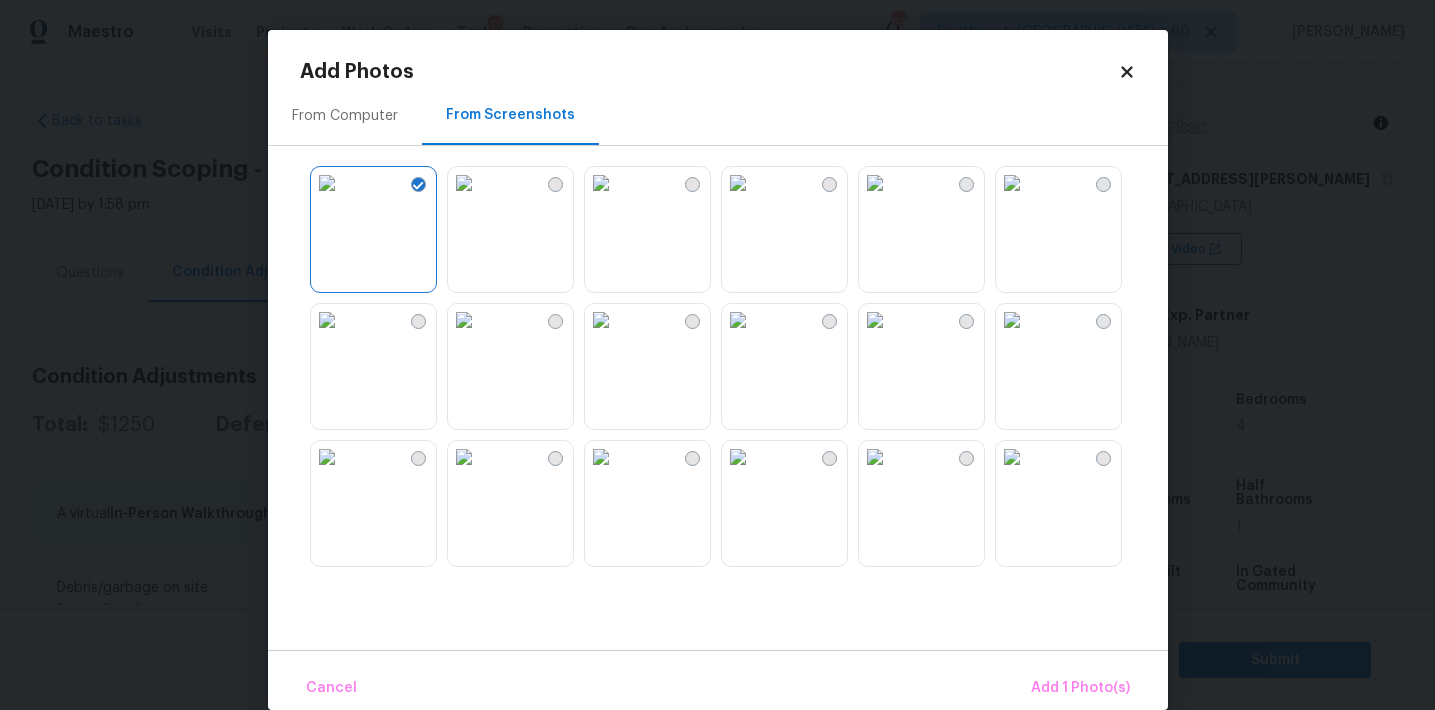 click at bounding box center [875, 183] 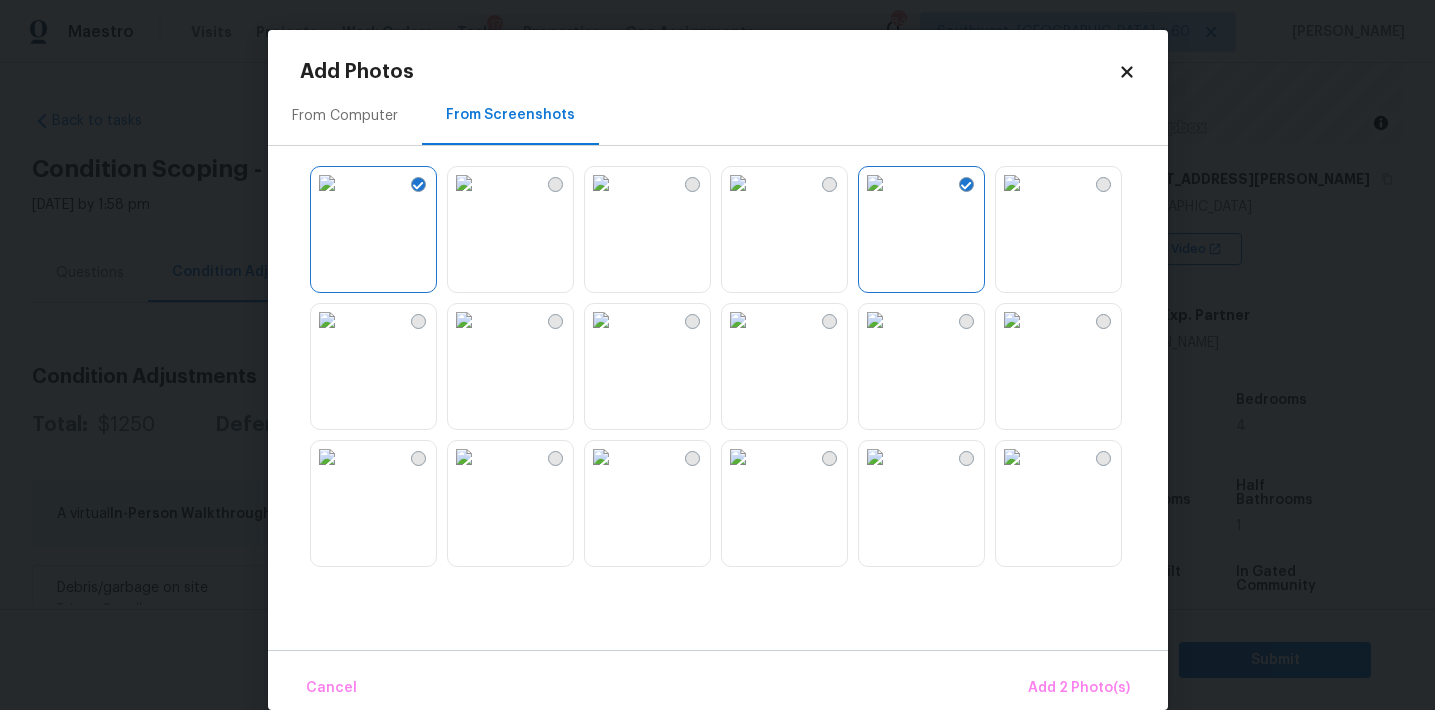 click at bounding box center [464, 320] 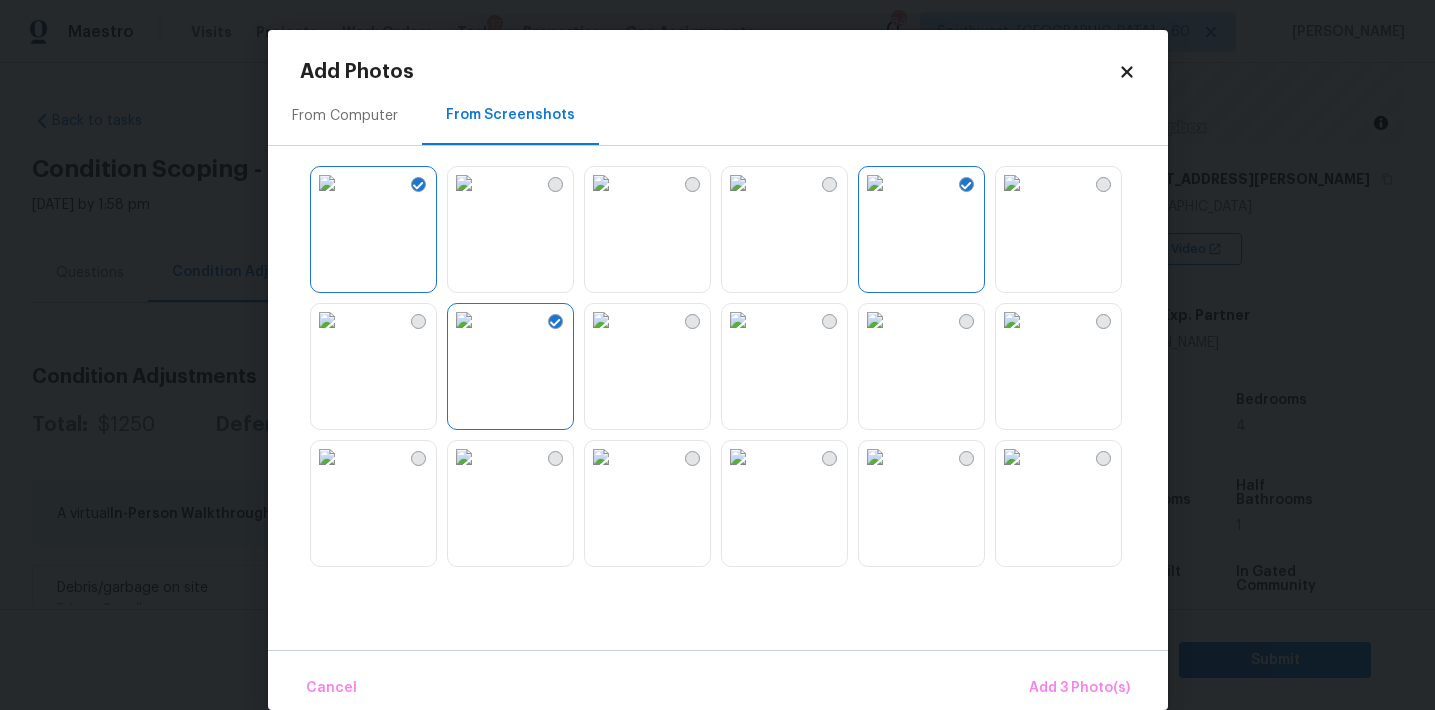 click at bounding box center (464, 320) 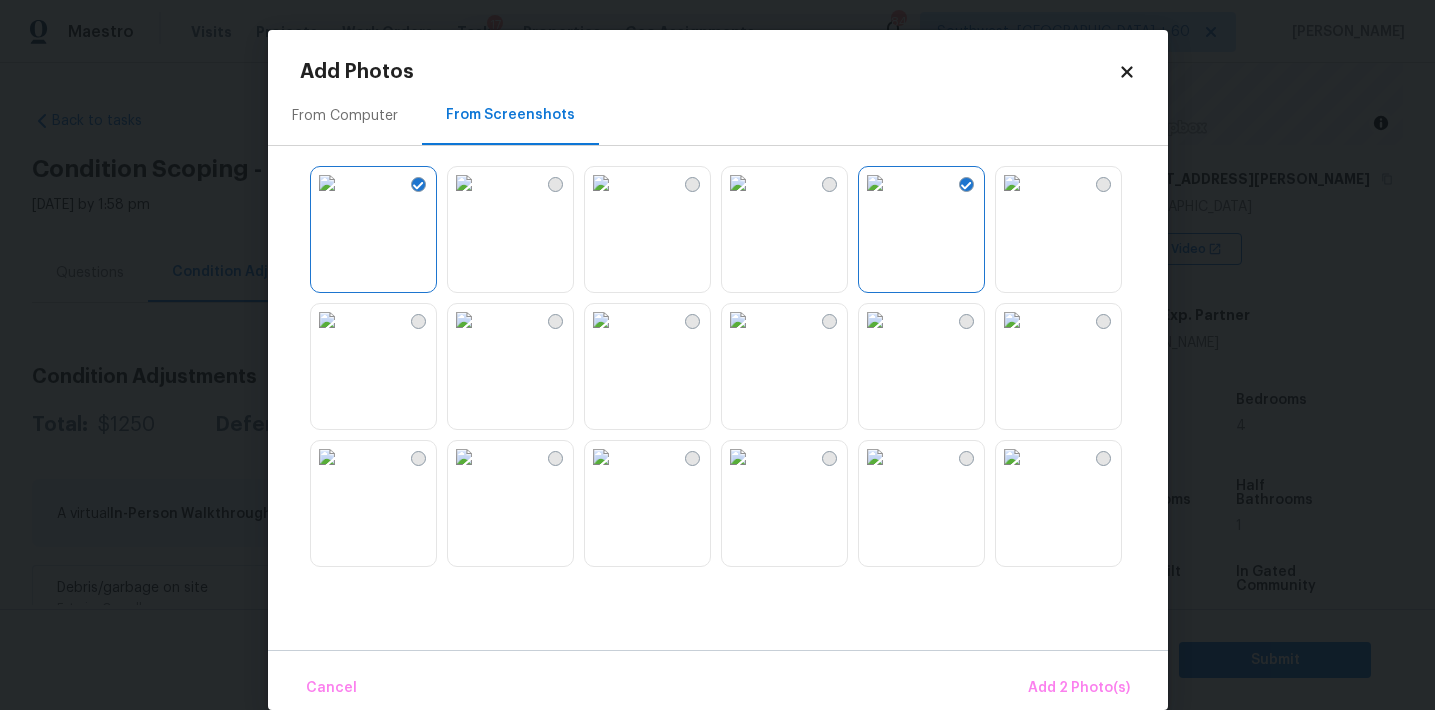 click at bounding box center [464, 320] 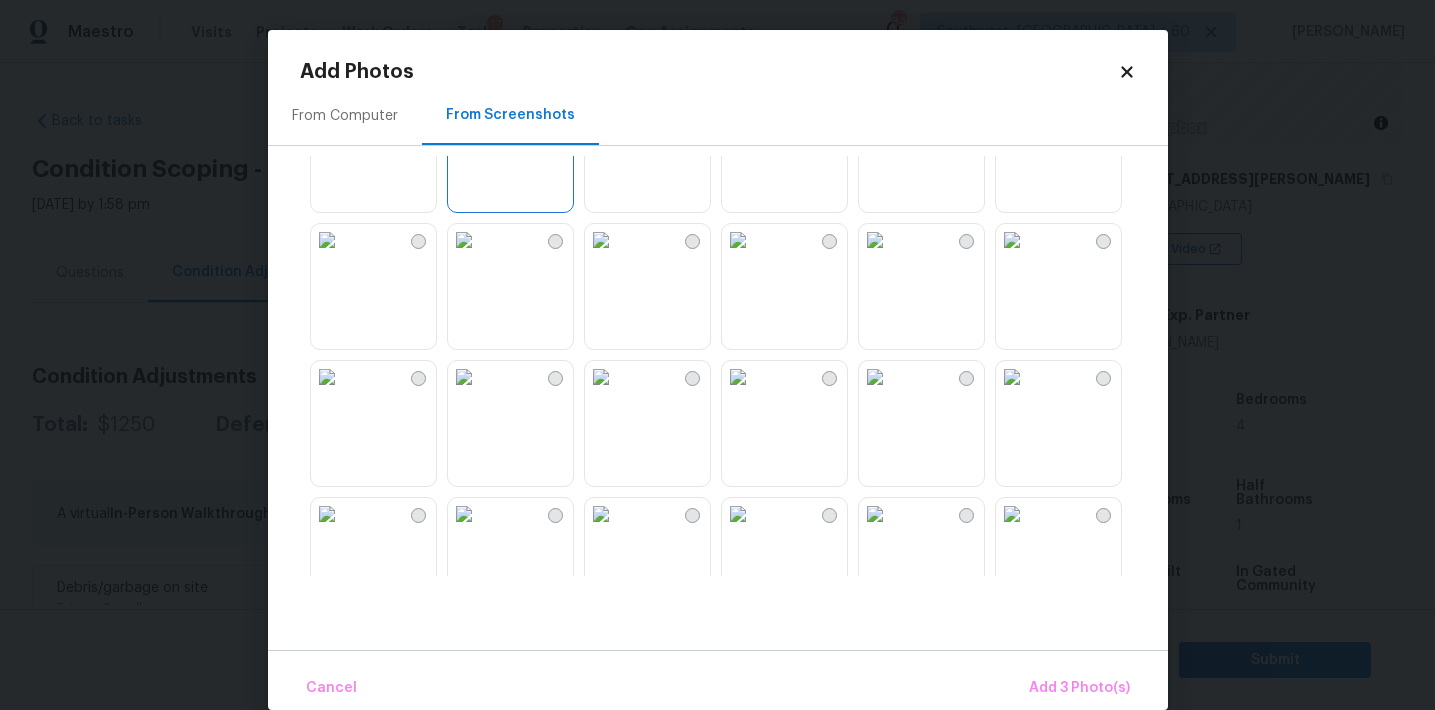scroll, scrollTop: 319, scrollLeft: 0, axis: vertical 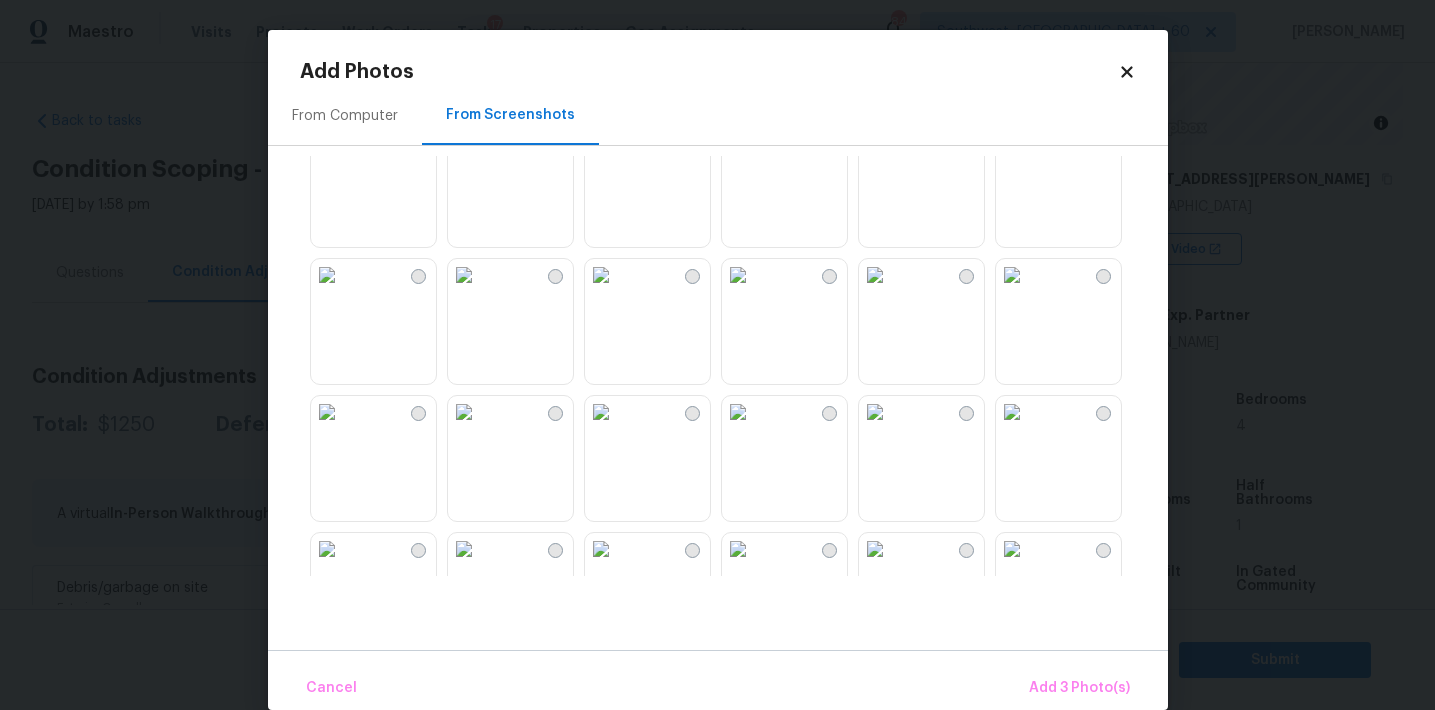 click at bounding box center [738, 275] 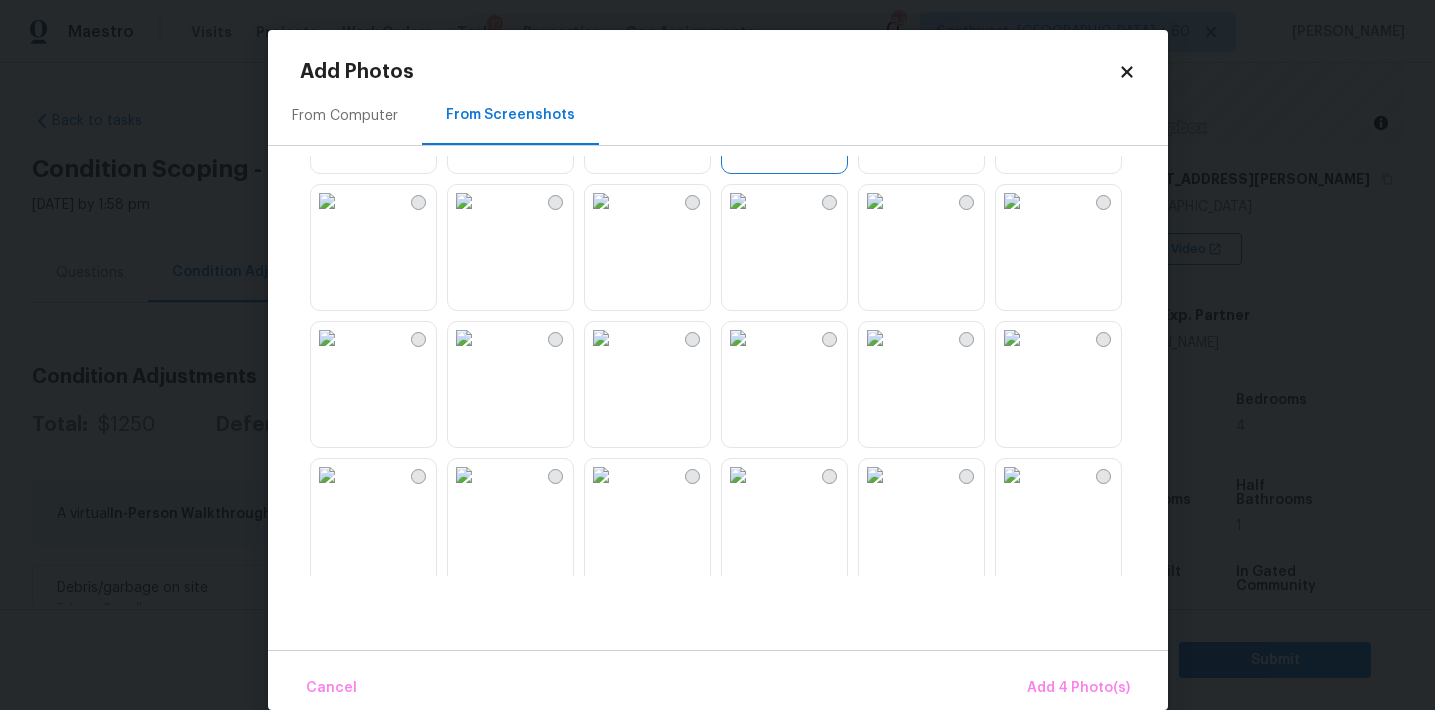 scroll, scrollTop: 510, scrollLeft: 0, axis: vertical 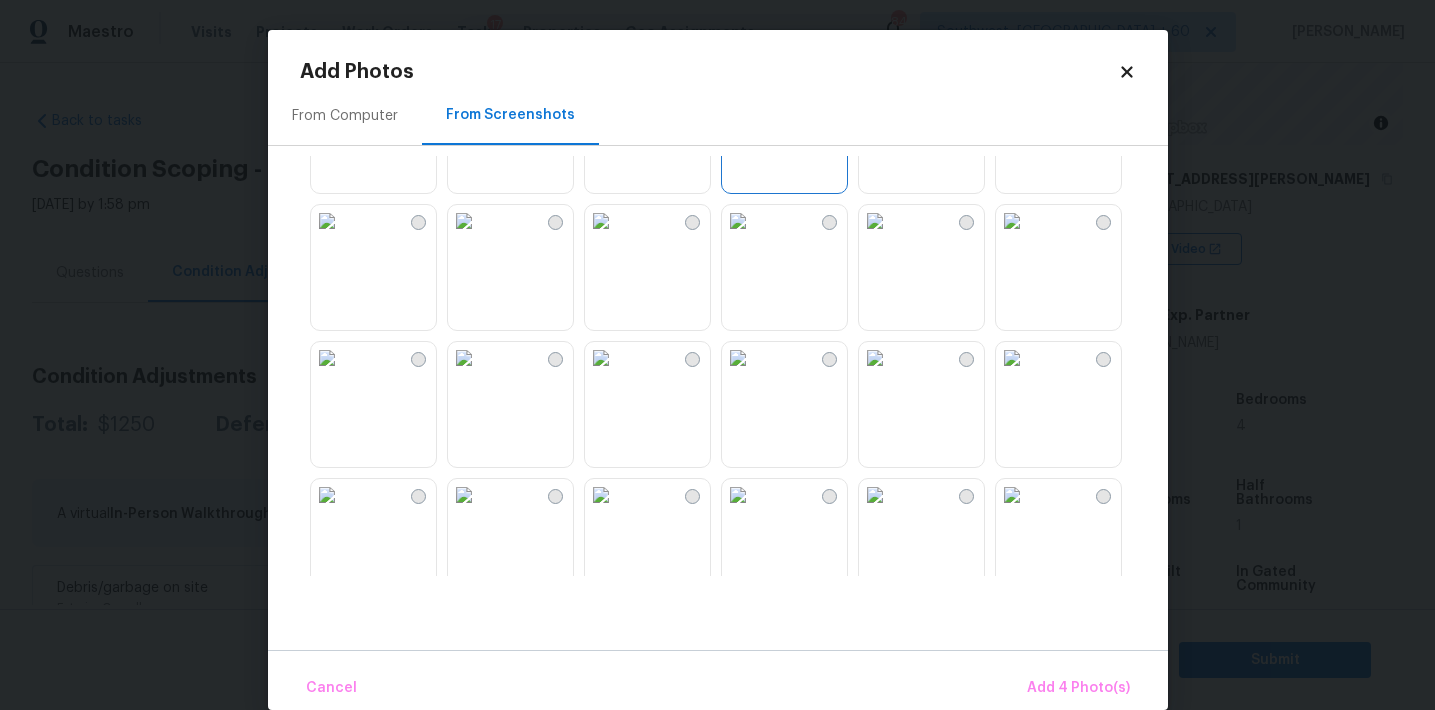 click at bounding box center [601, 358] 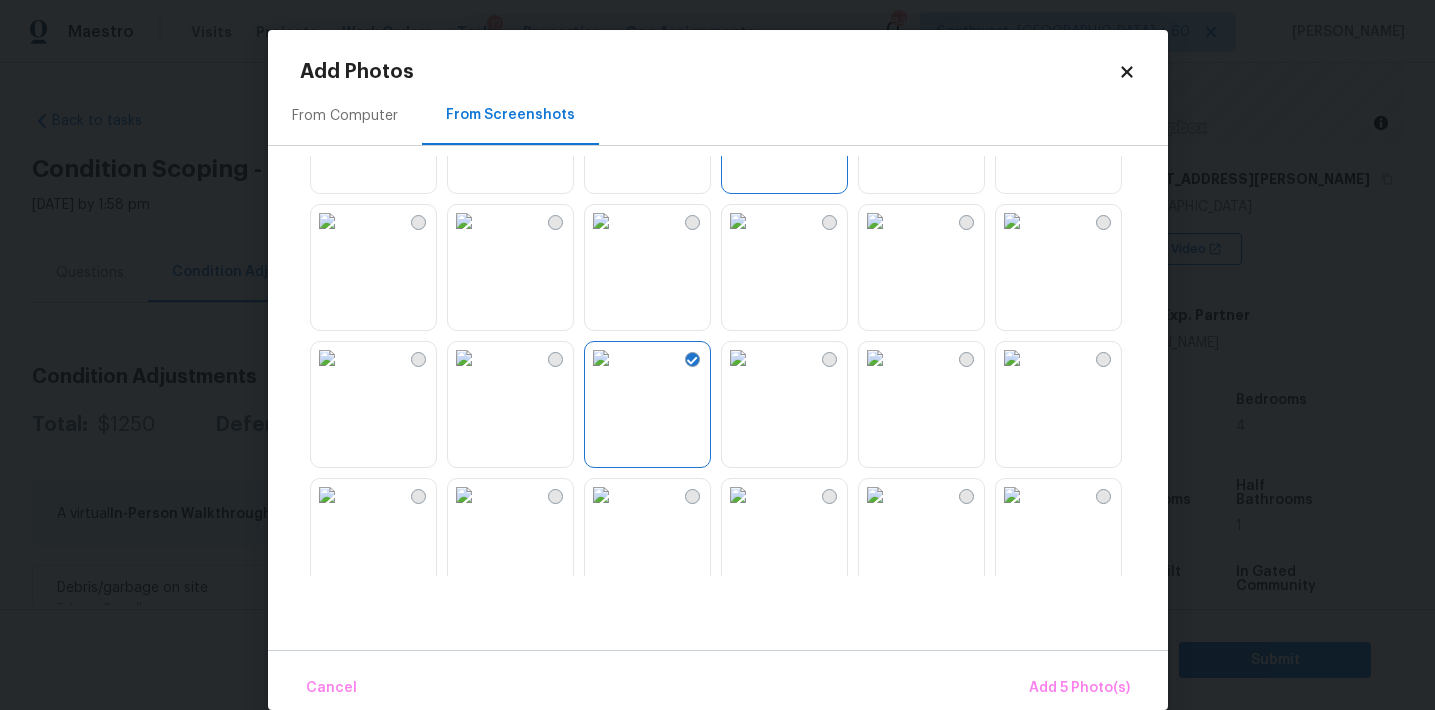 click at bounding box center (464, 358) 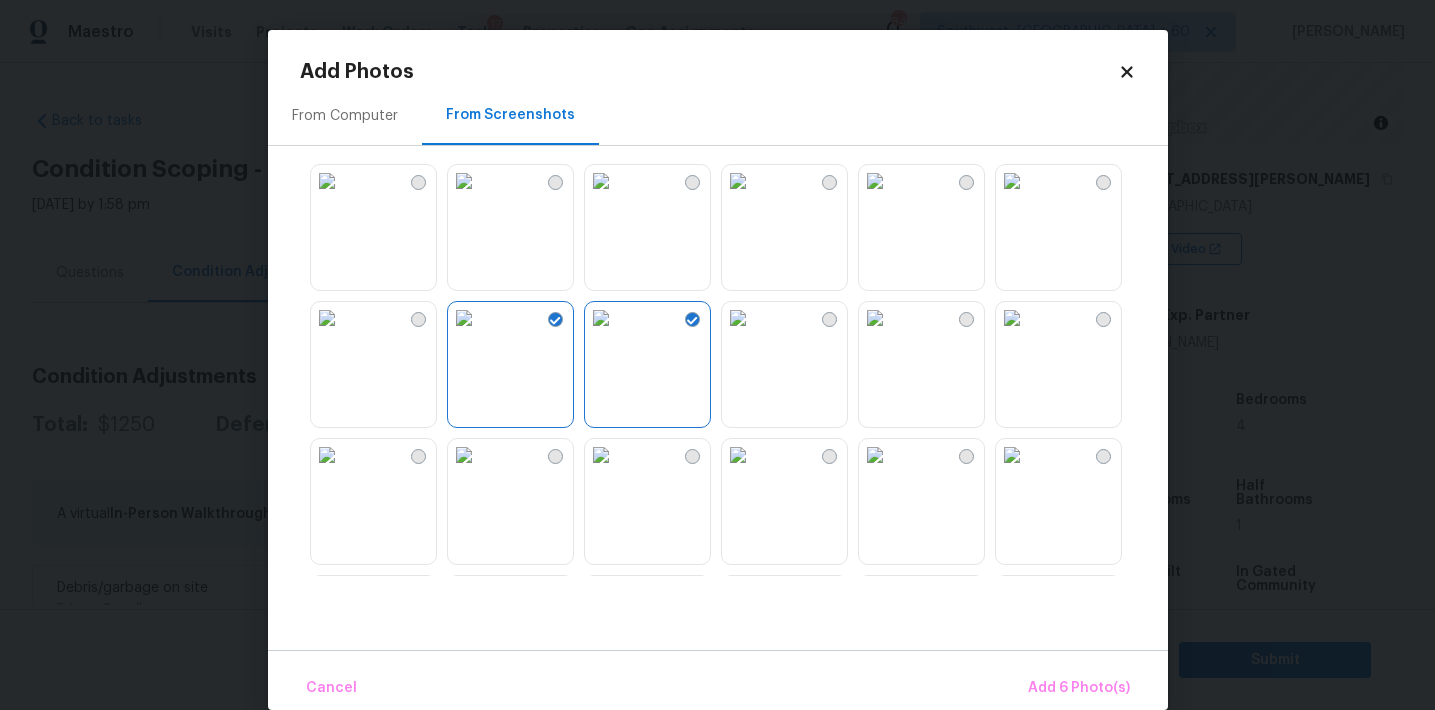 scroll, scrollTop: 593, scrollLeft: 0, axis: vertical 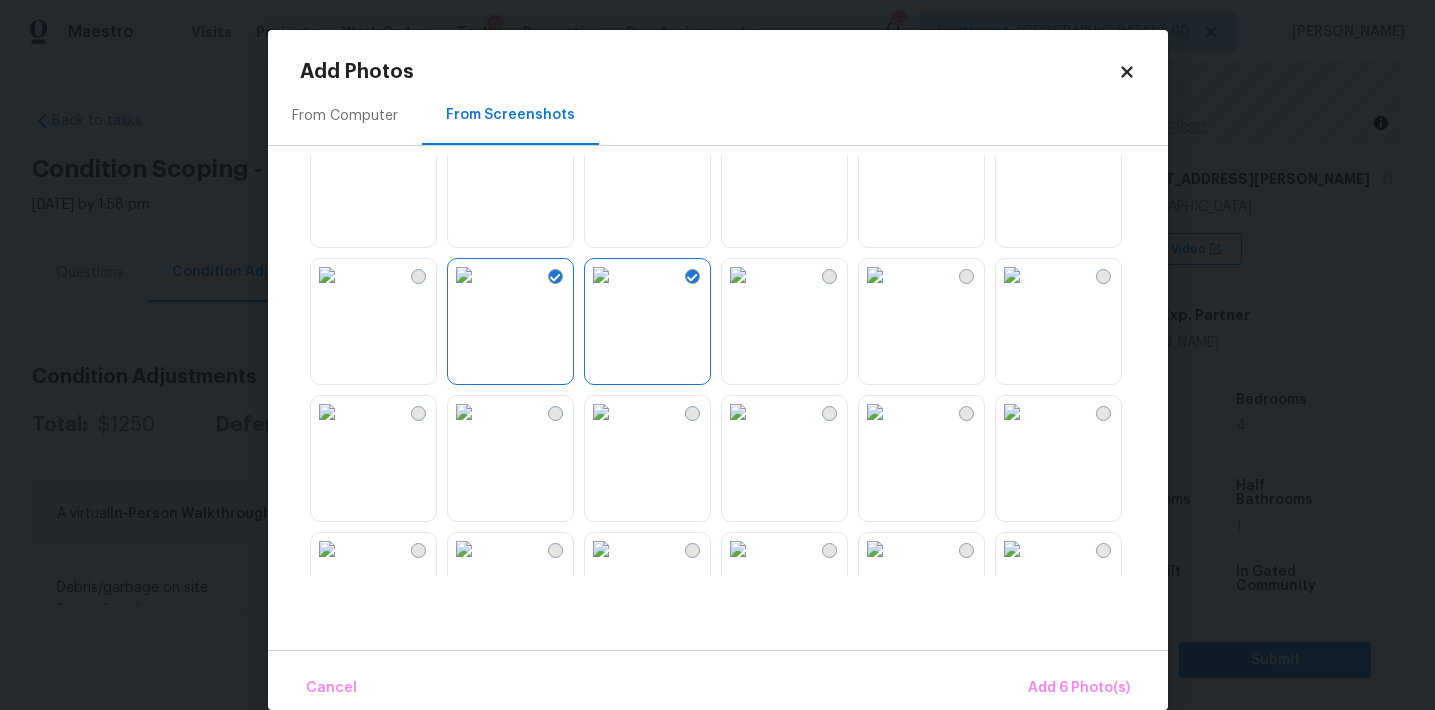 click at bounding box center (875, 412) 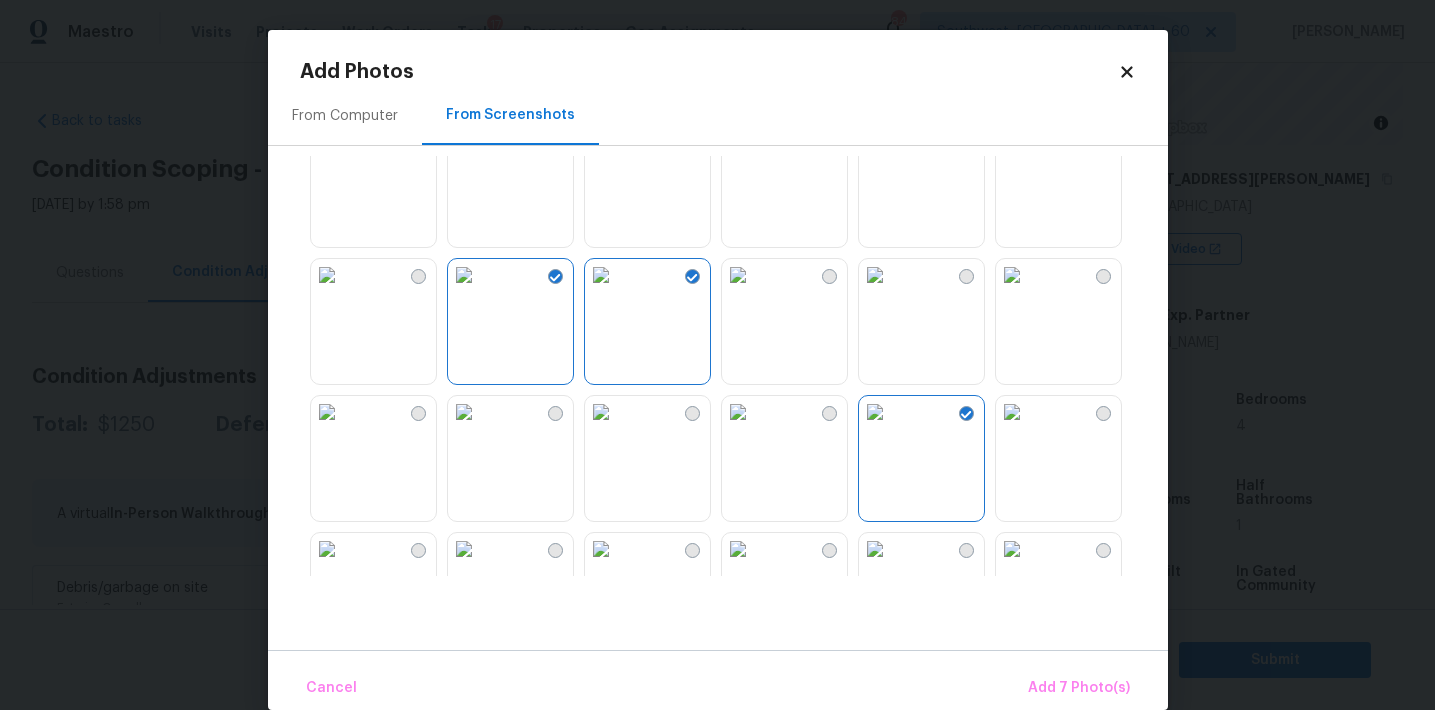 click at bounding box center [464, 412] 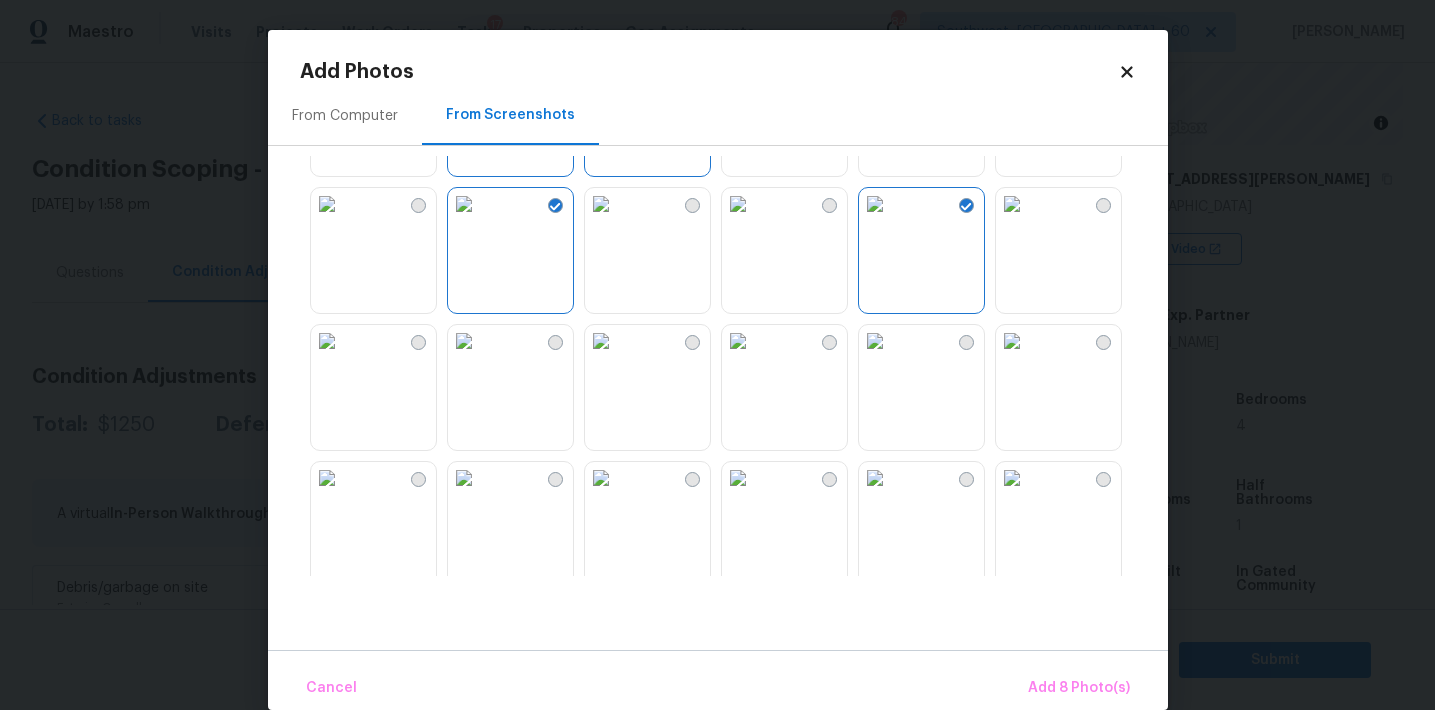 scroll, scrollTop: 834, scrollLeft: 0, axis: vertical 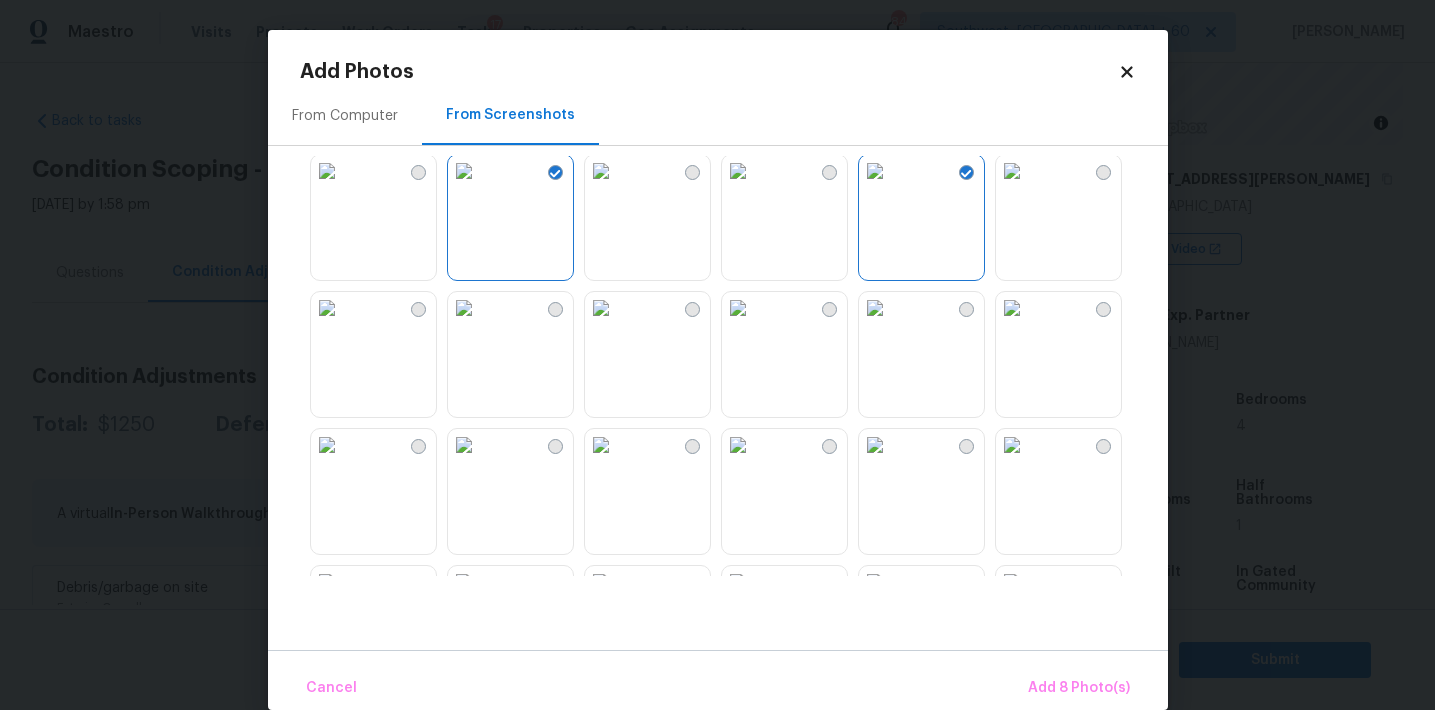 click at bounding box center (875, 308) 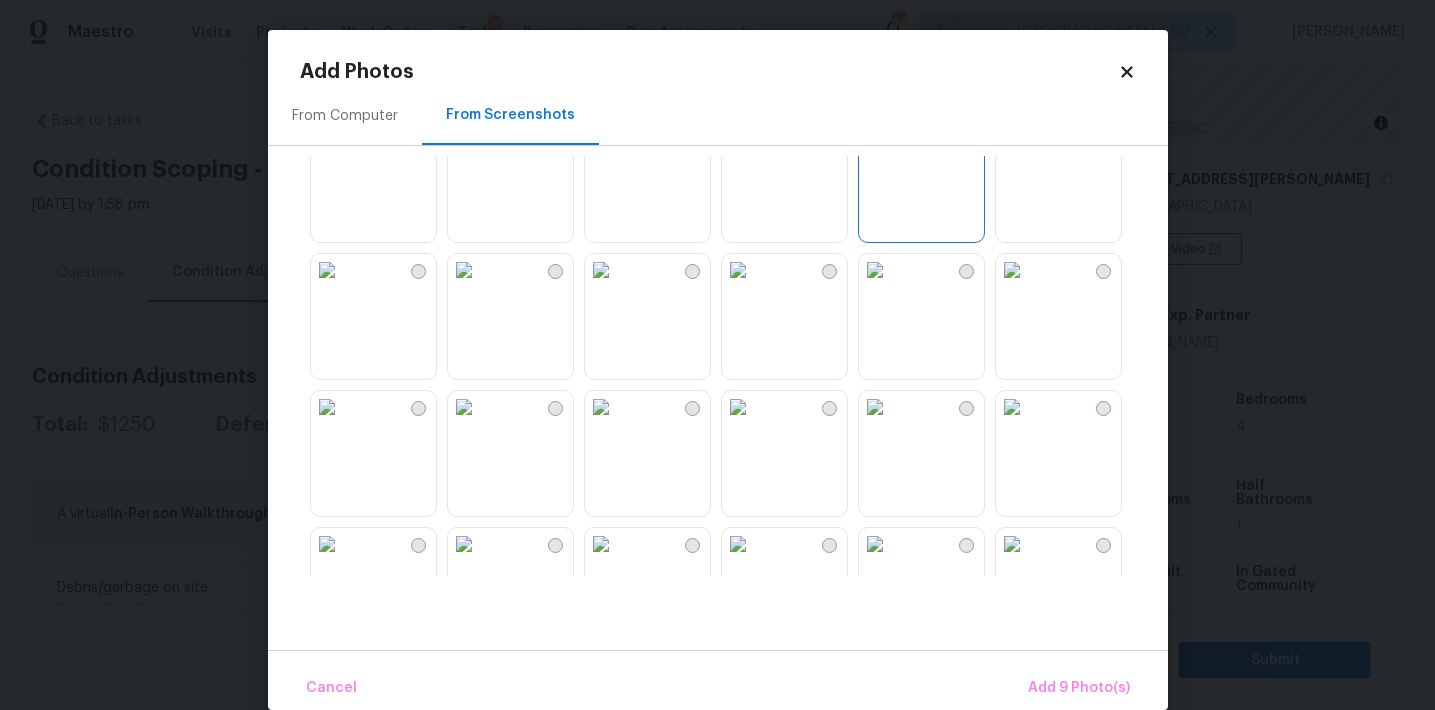 scroll, scrollTop: 1195, scrollLeft: 0, axis: vertical 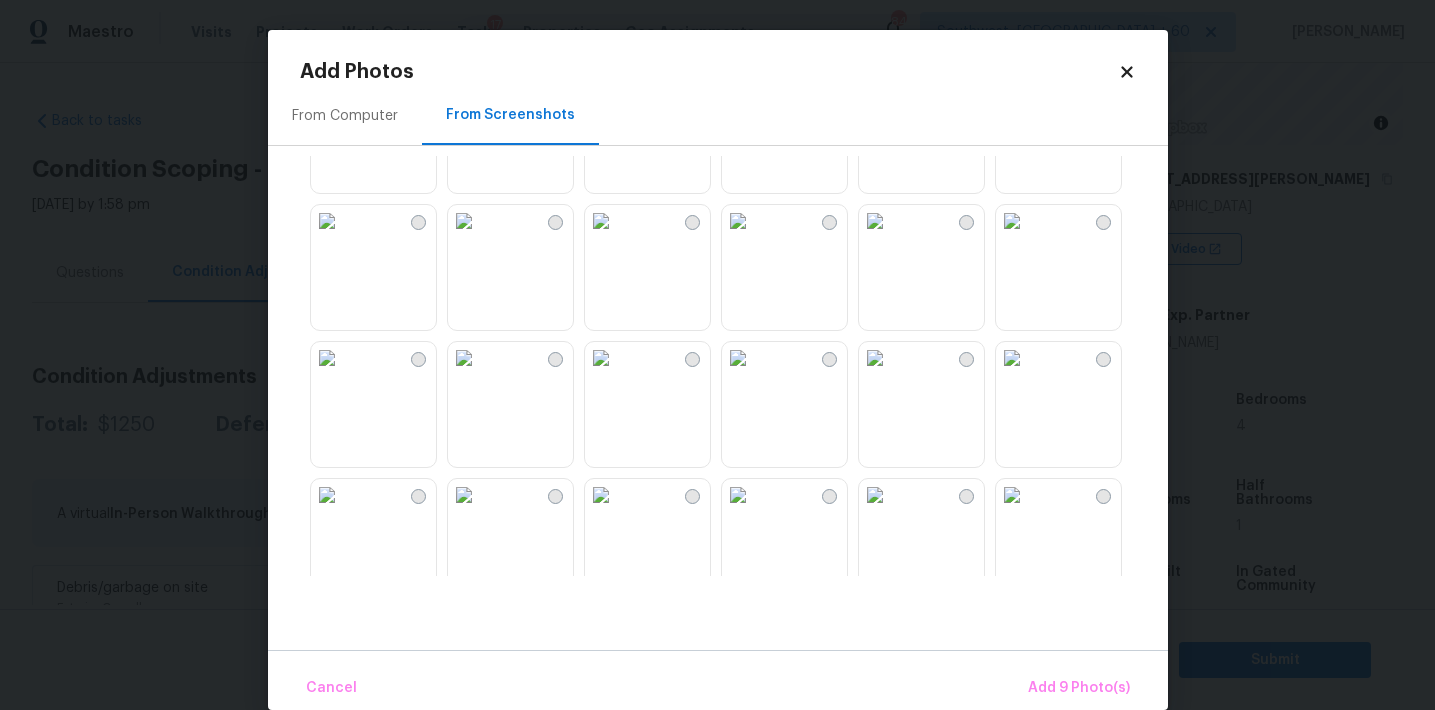 click at bounding box center [1012, 358] 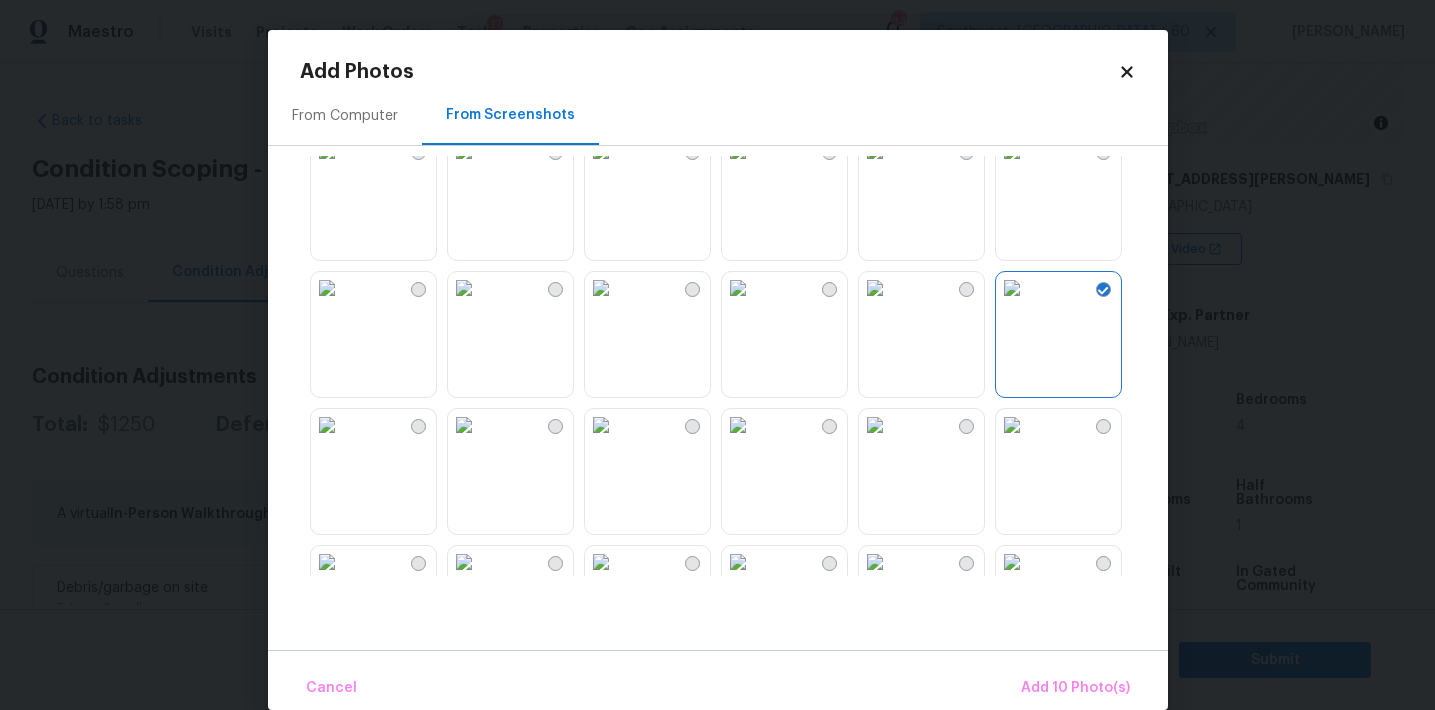 scroll, scrollTop: 1312, scrollLeft: 0, axis: vertical 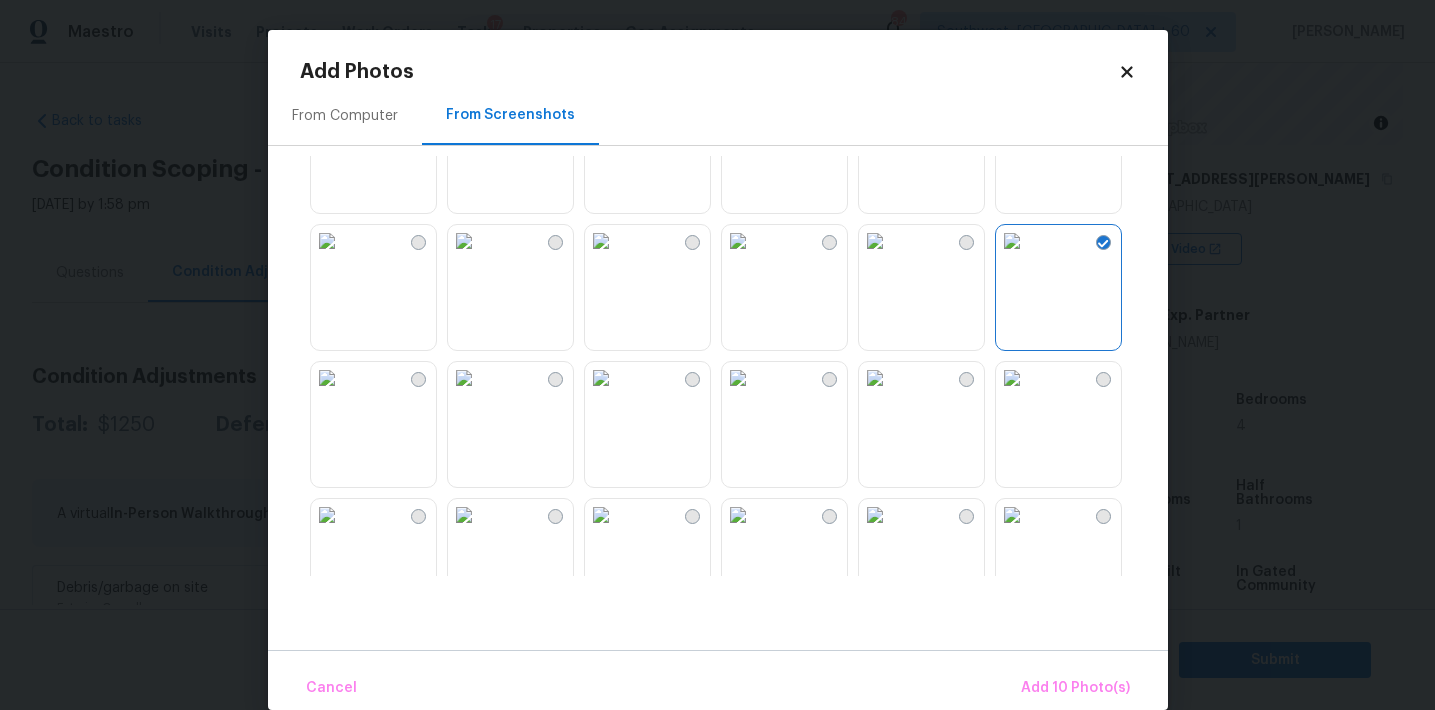 click at bounding box center (738, 378) 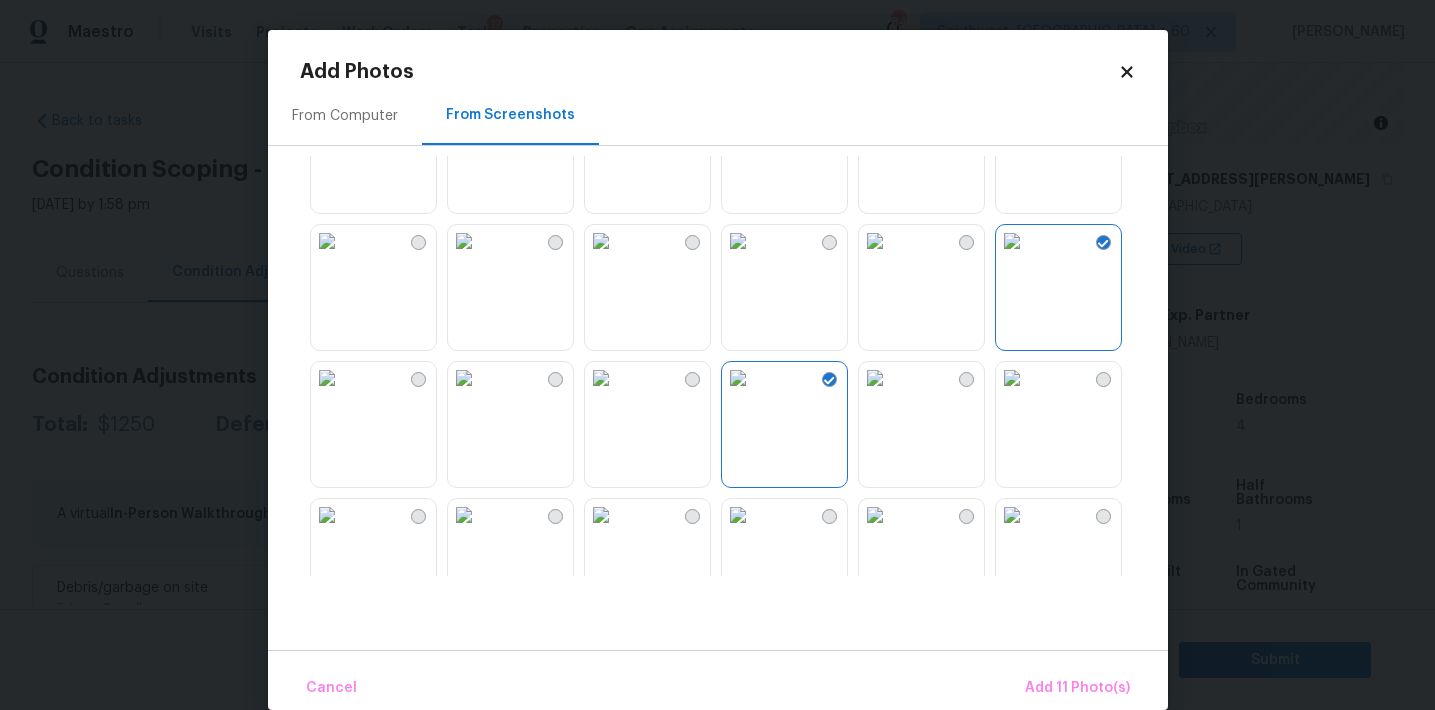 click at bounding box center [875, 378] 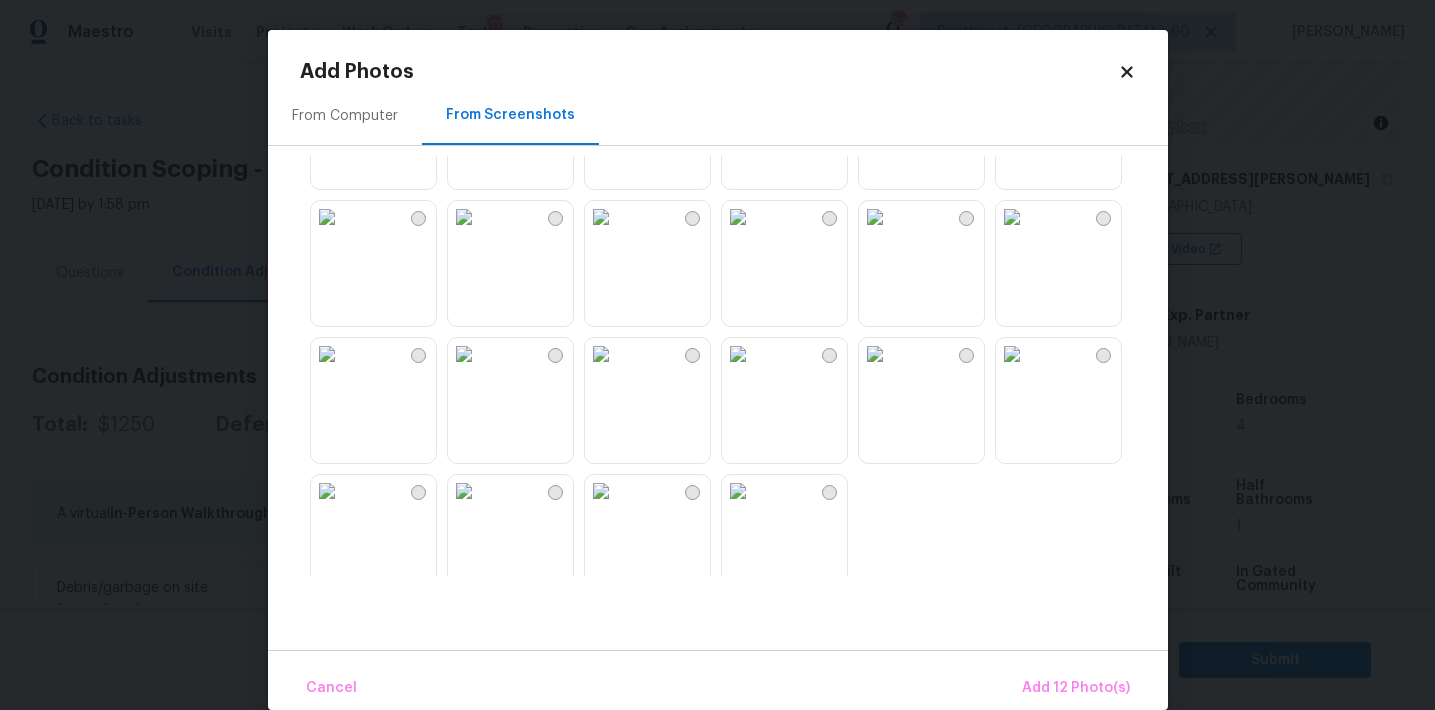 scroll, scrollTop: 1895, scrollLeft: 0, axis: vertical 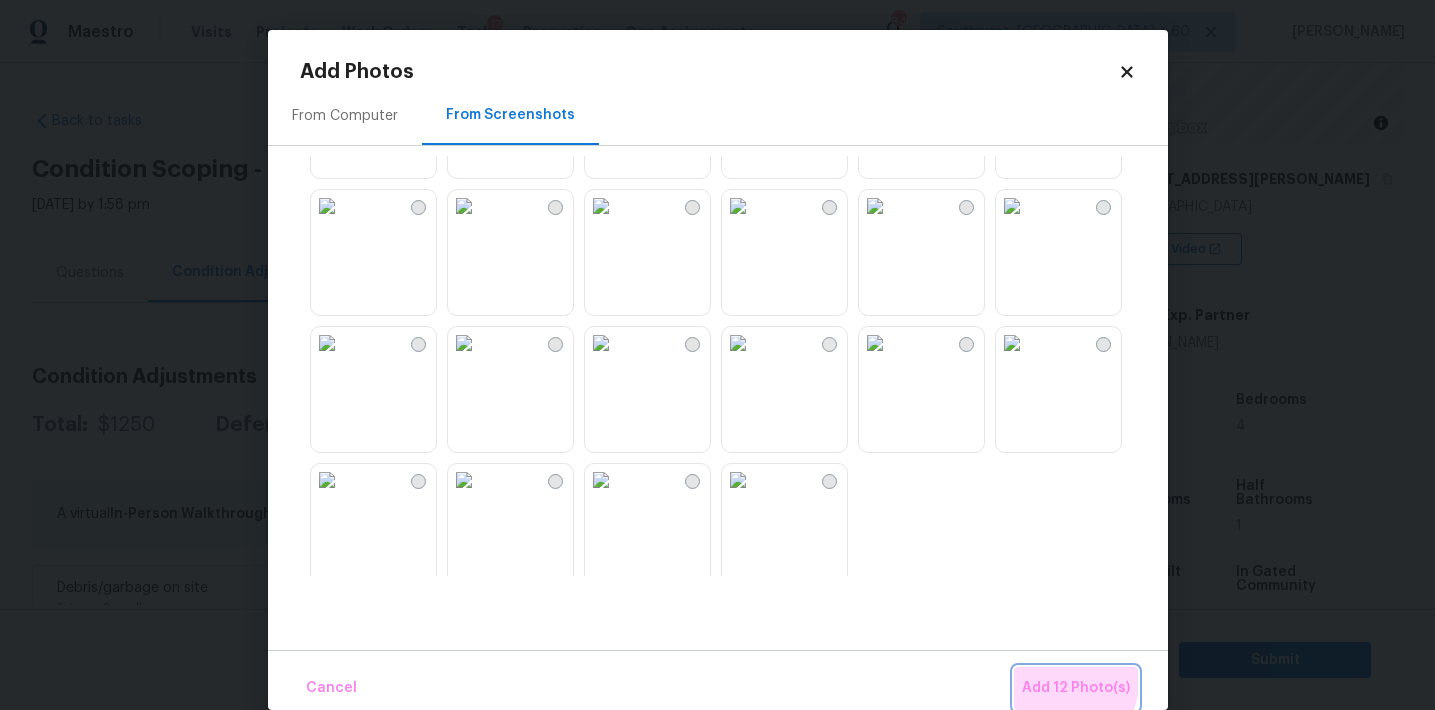 click on "Add 12 Photo(s)" at bounding box center [1076, 688] 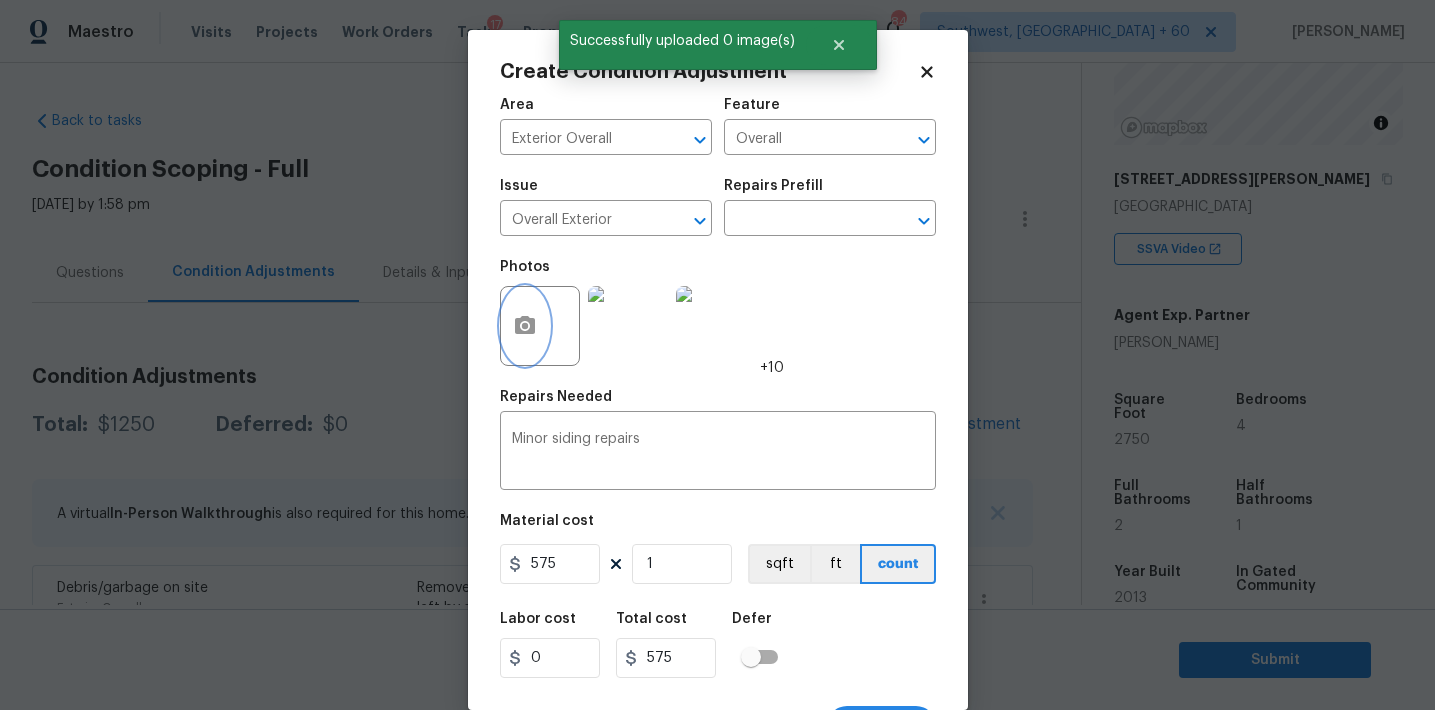 scroll, scrollTop: 37, scrollLeft: 0, axis: vertical 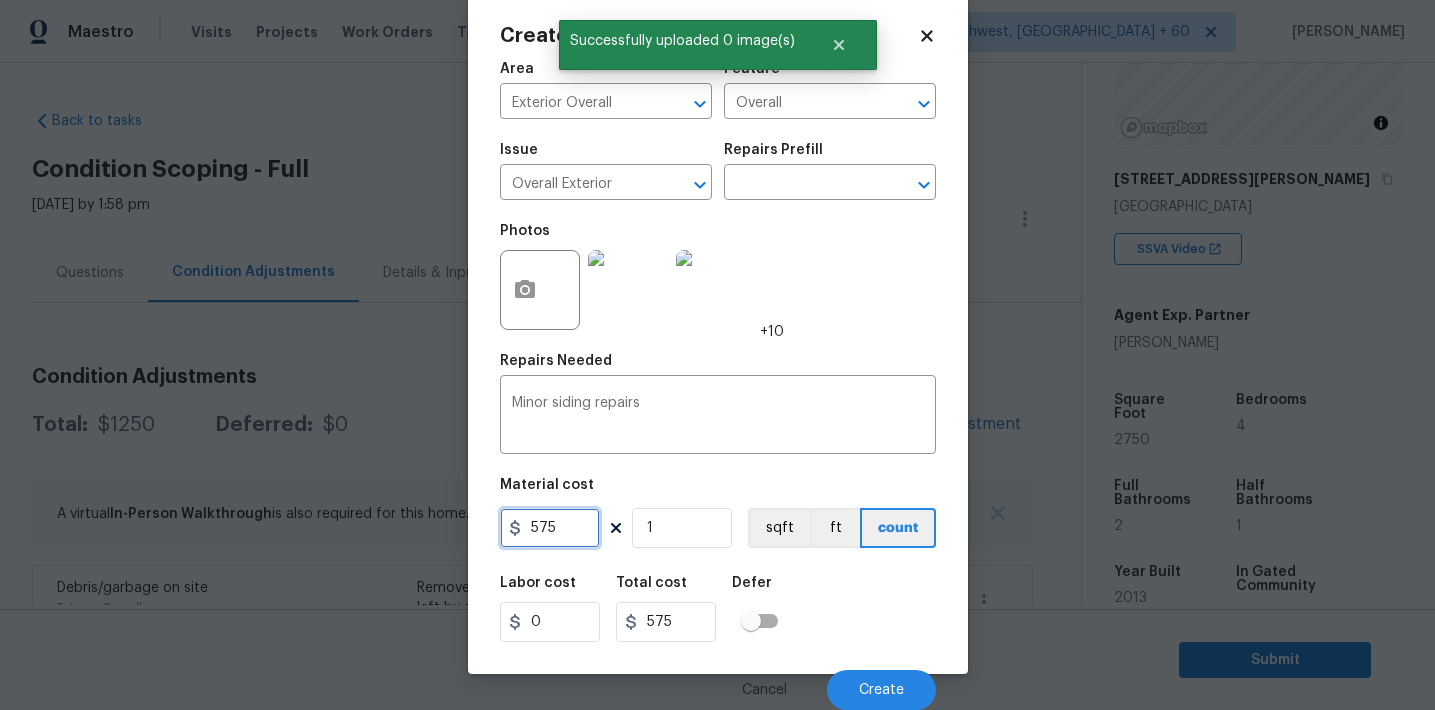 click on "575" at bounding box center [550, 528] 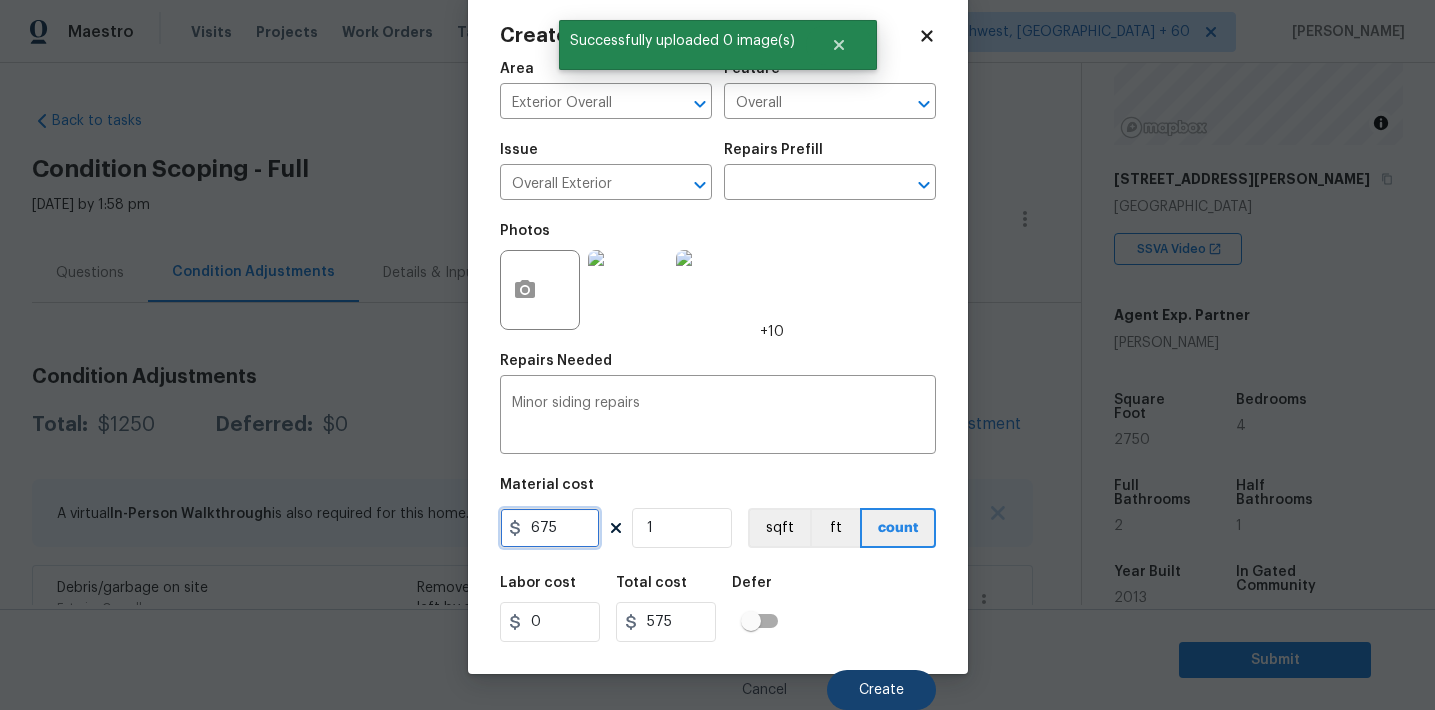 type on "675" 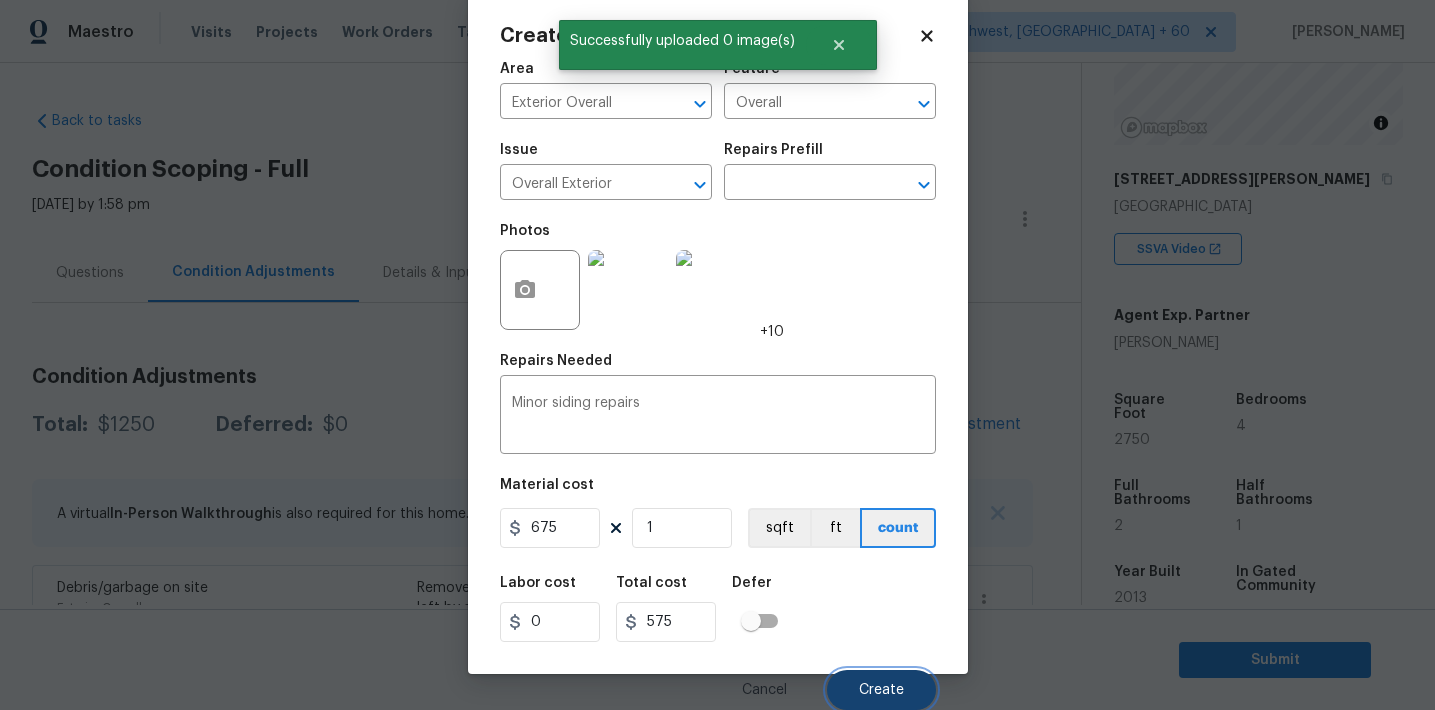 type on "675" 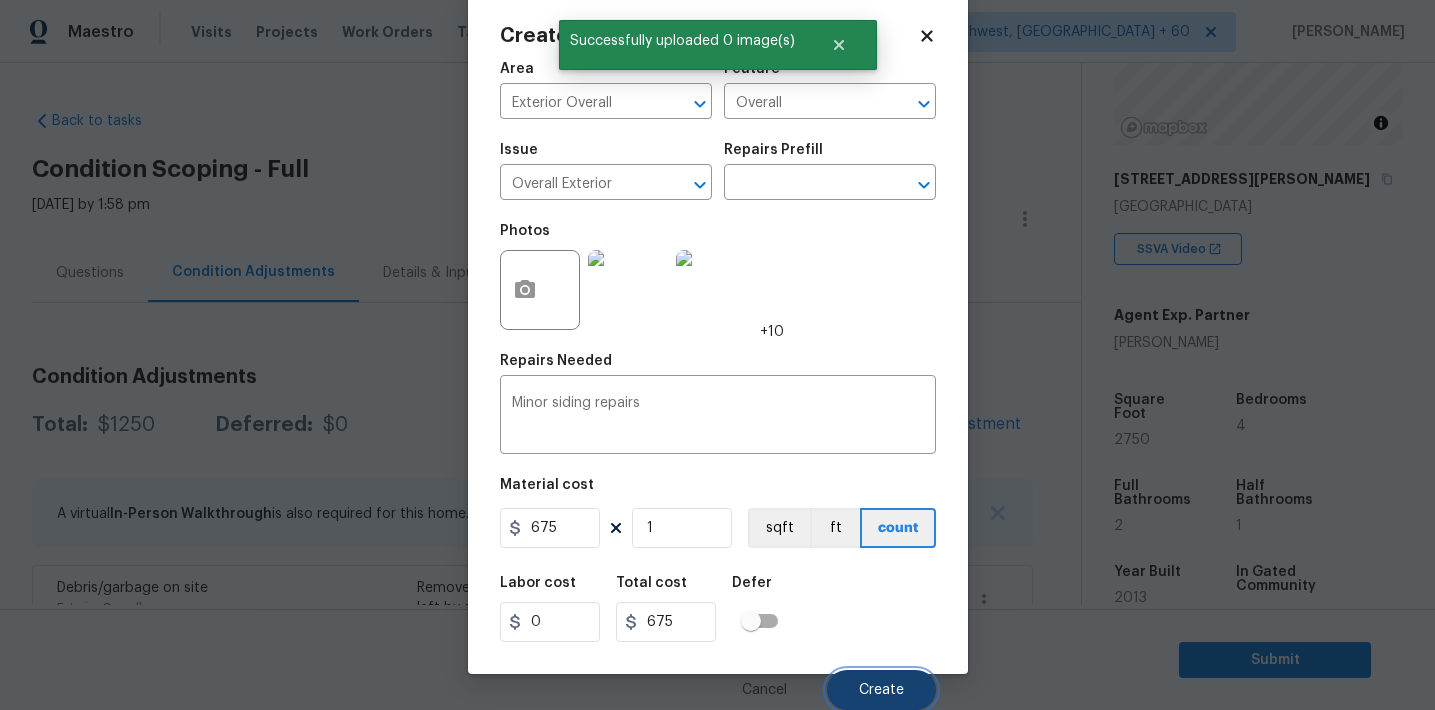 click on "Create" at bounding box center (881, 690) 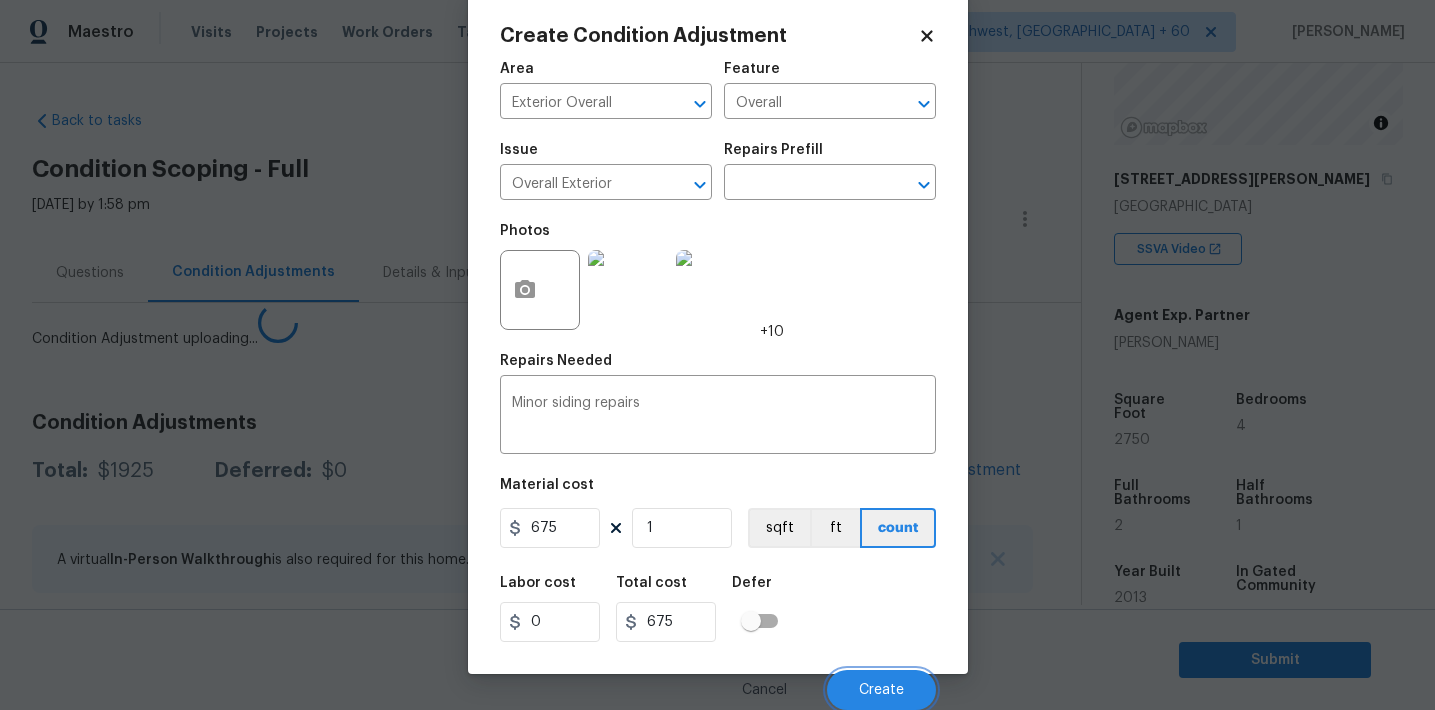 scroll, scrollTop: 30, scrollLeft: 0, axis: vertical 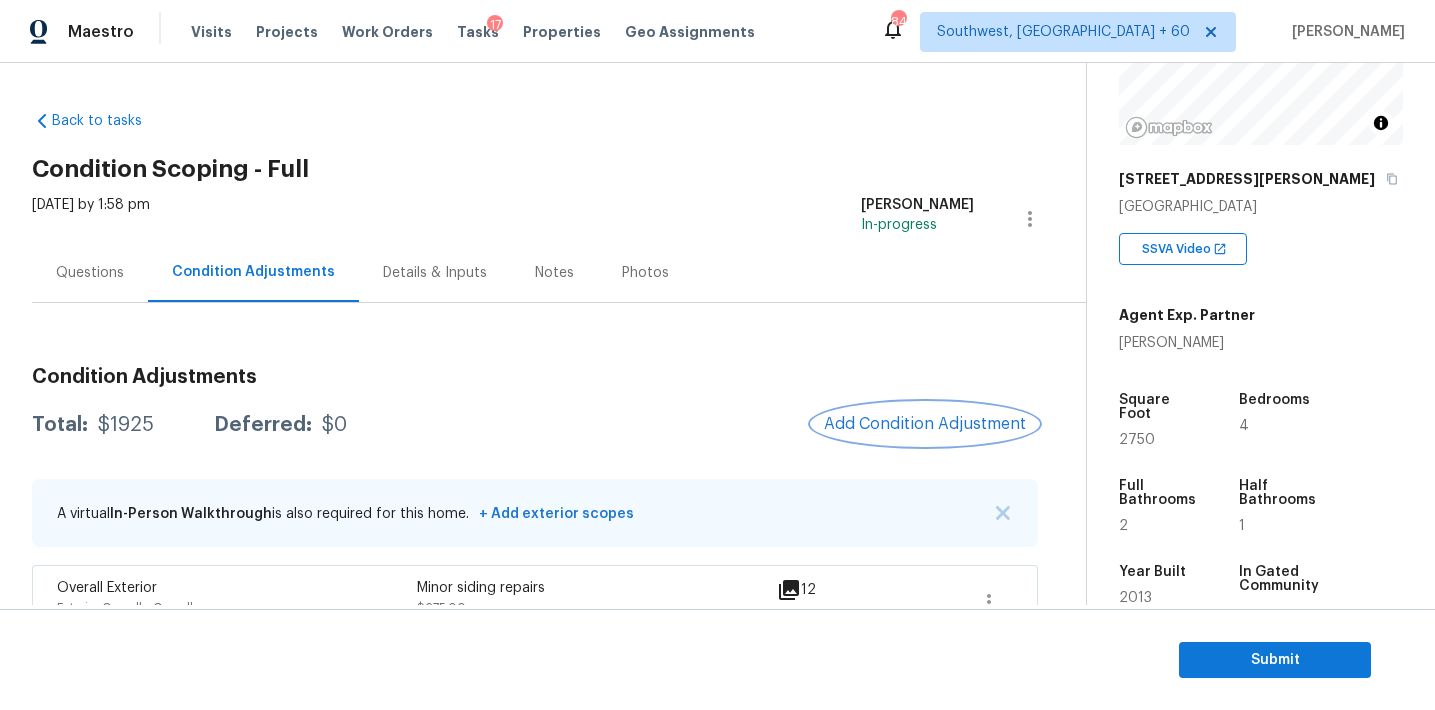 click on "Add Condition Adjustment" at bounding box center (925, 424) 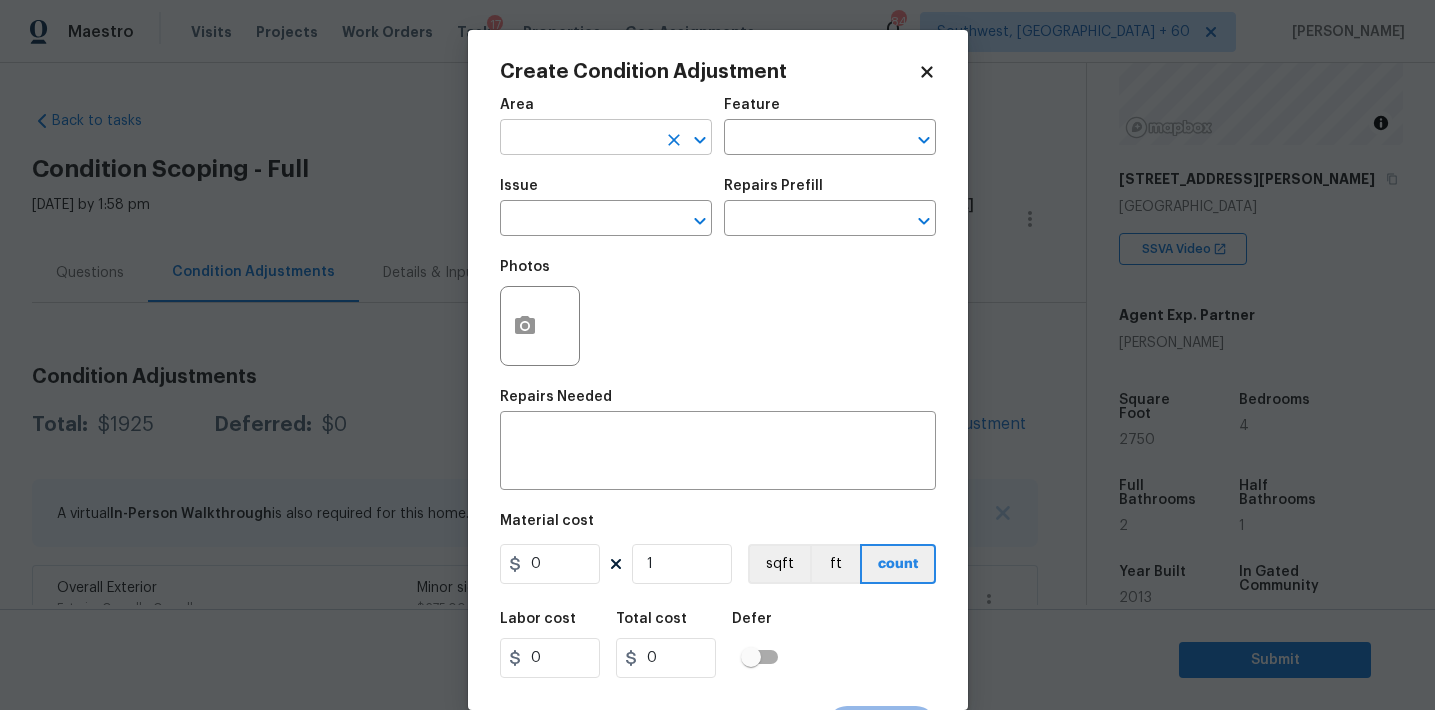 click at bounding box center [578, 139] 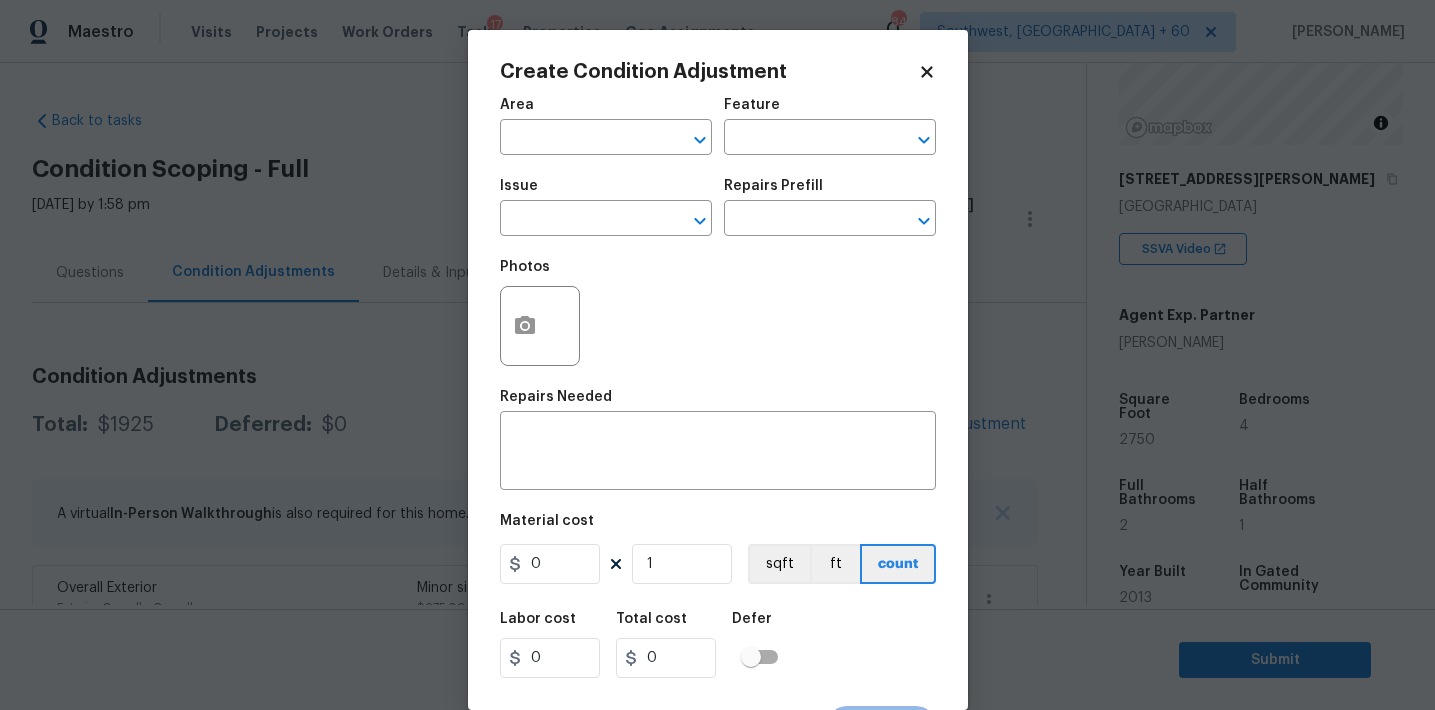 click on "Photos" at bounding box center (718, 313) 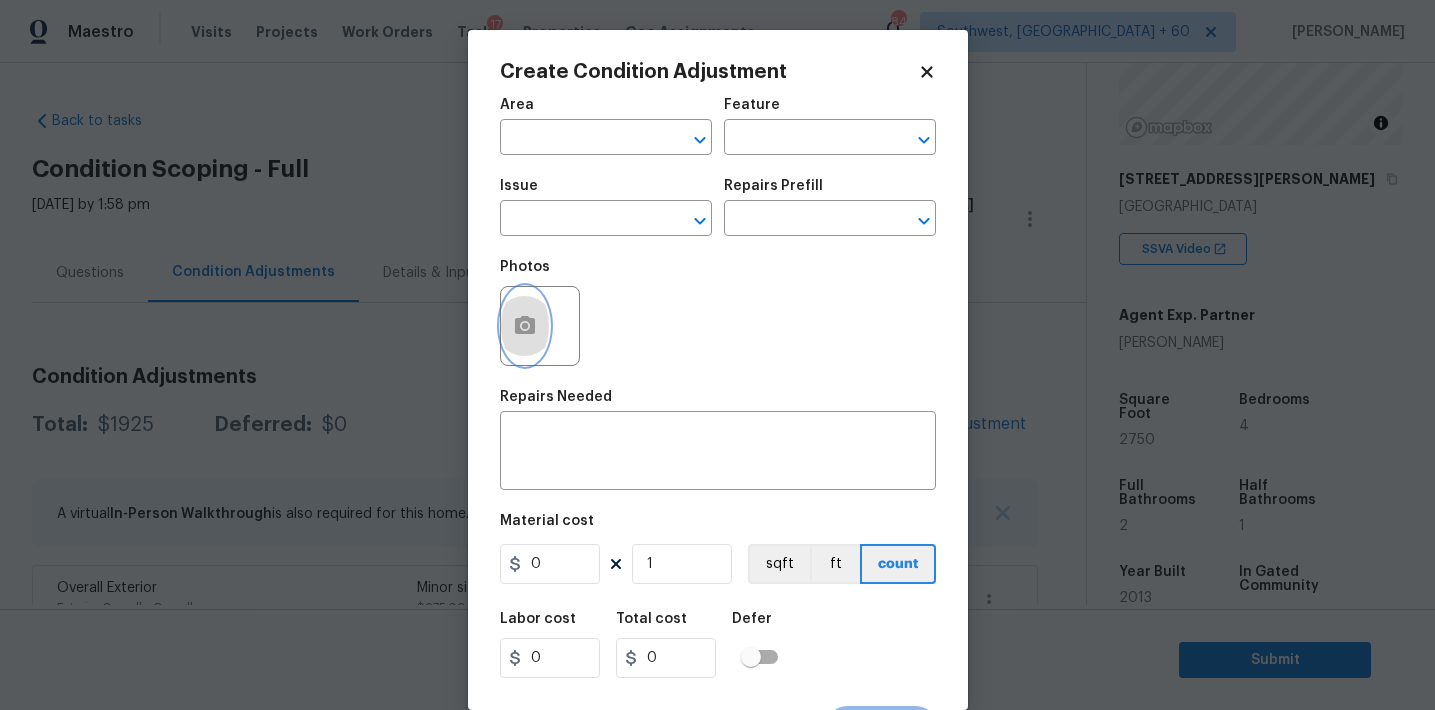 click at bounding box center [525, 326] 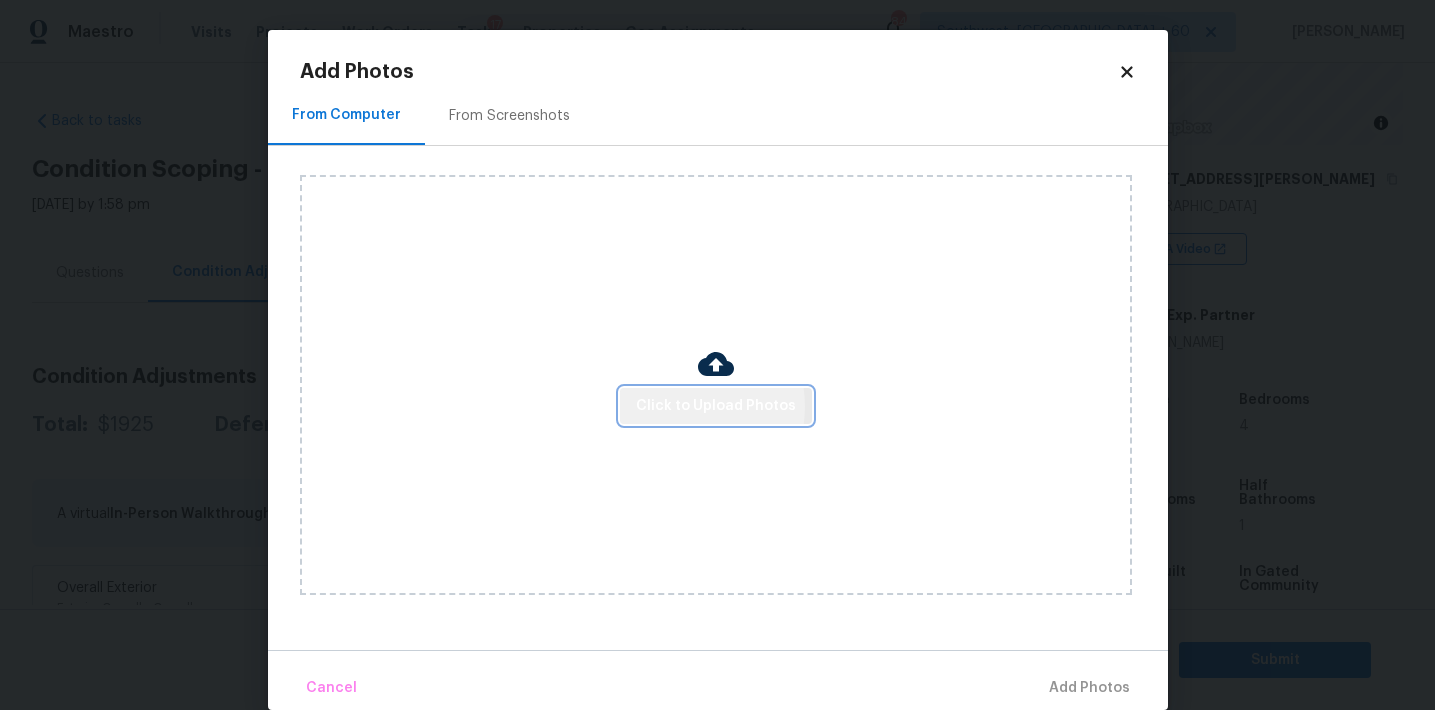 click on "Click to Upload Photos" at bounding box center (716, 406) 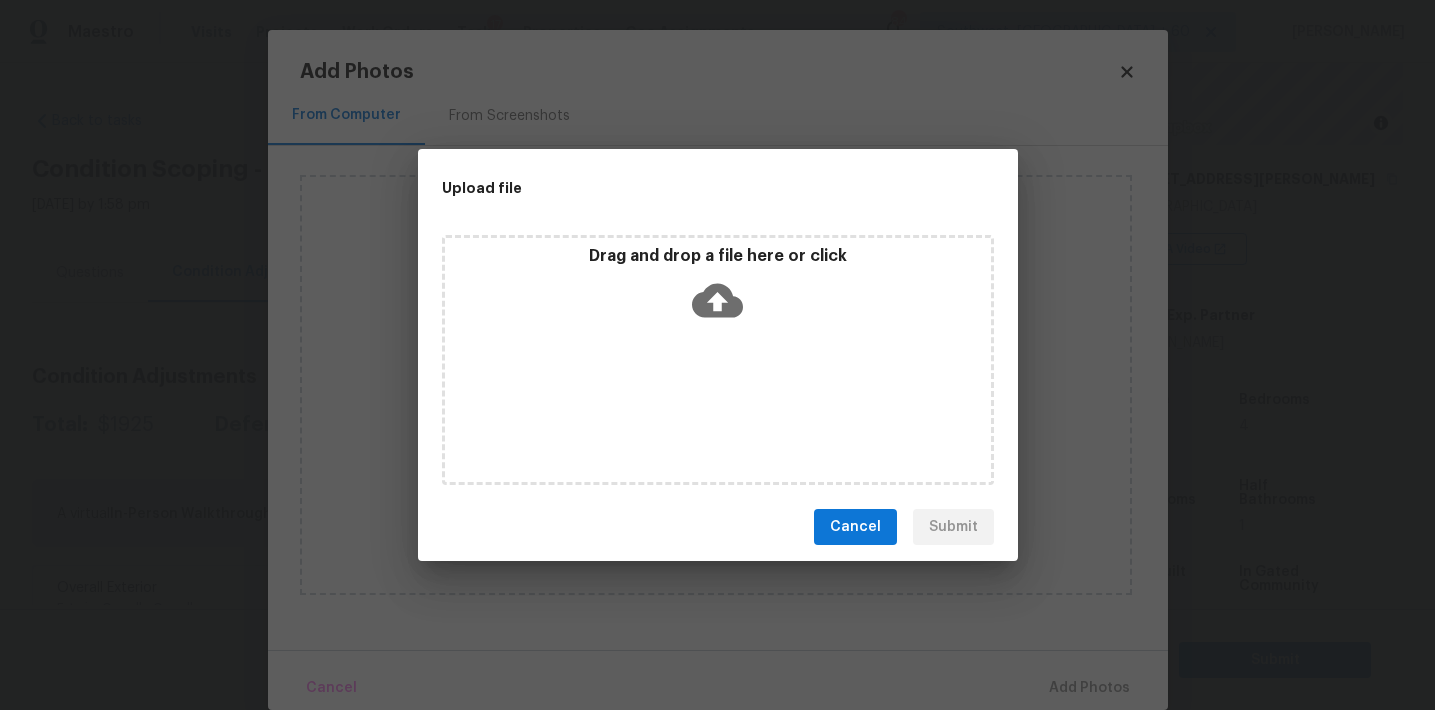 click on "Drag and drop a file here or click" at bounding box center (718, 360) 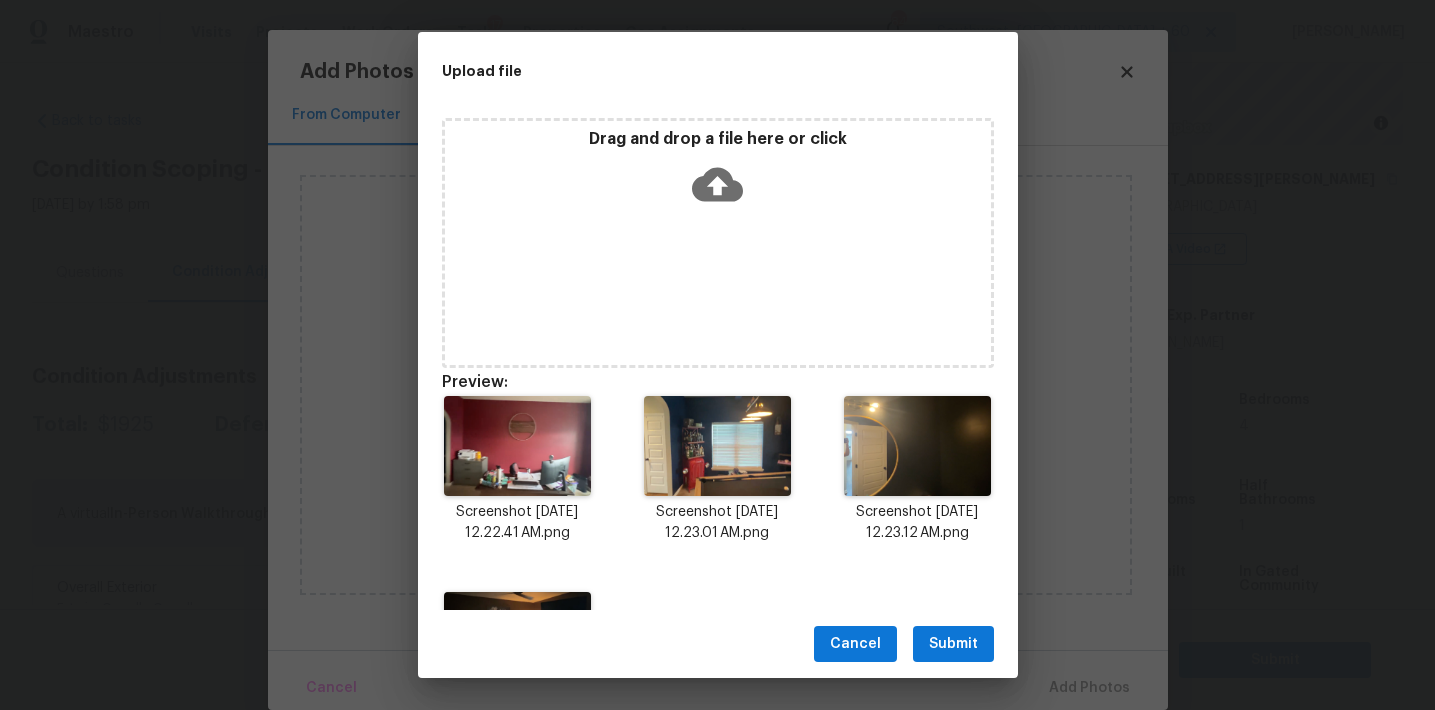 click on "Submit" at bounding box center (953, 644) 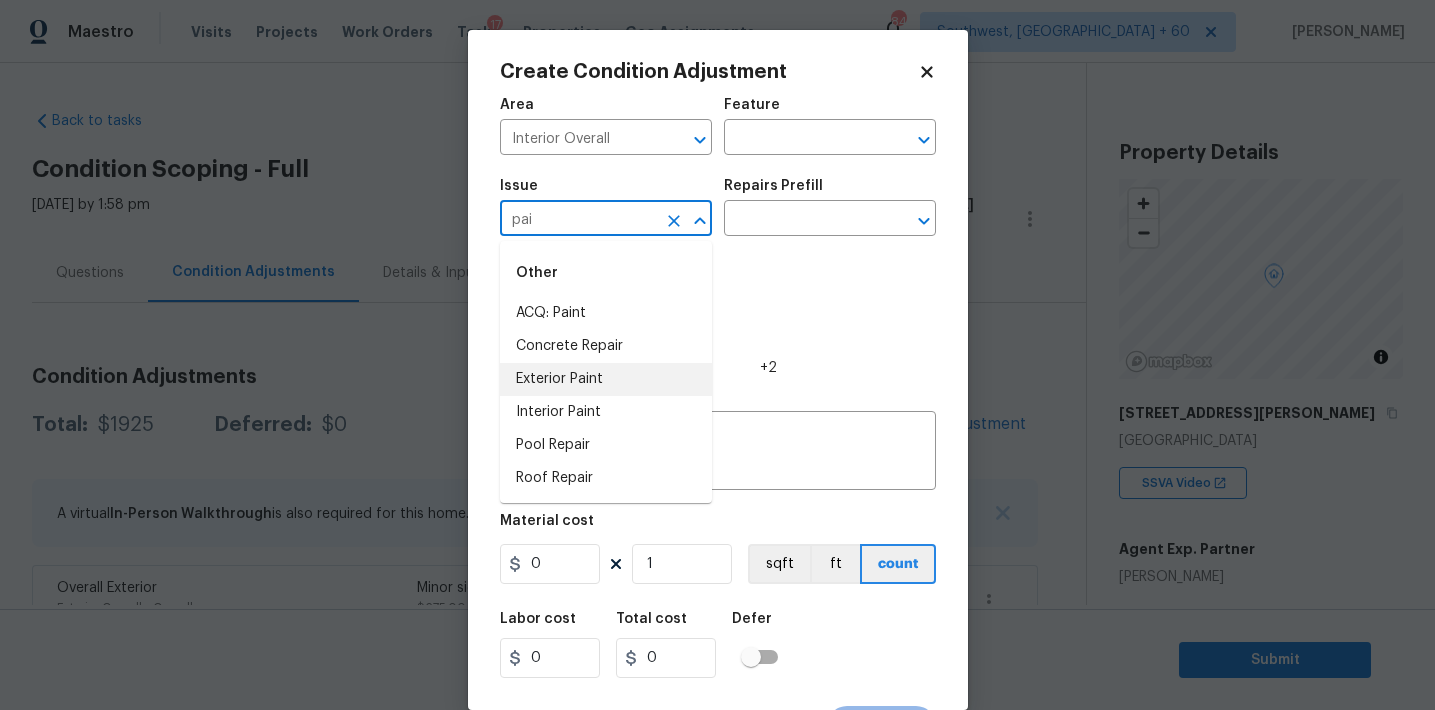scroll, scrollTop: 0, scrollLeft: 0, axis: both 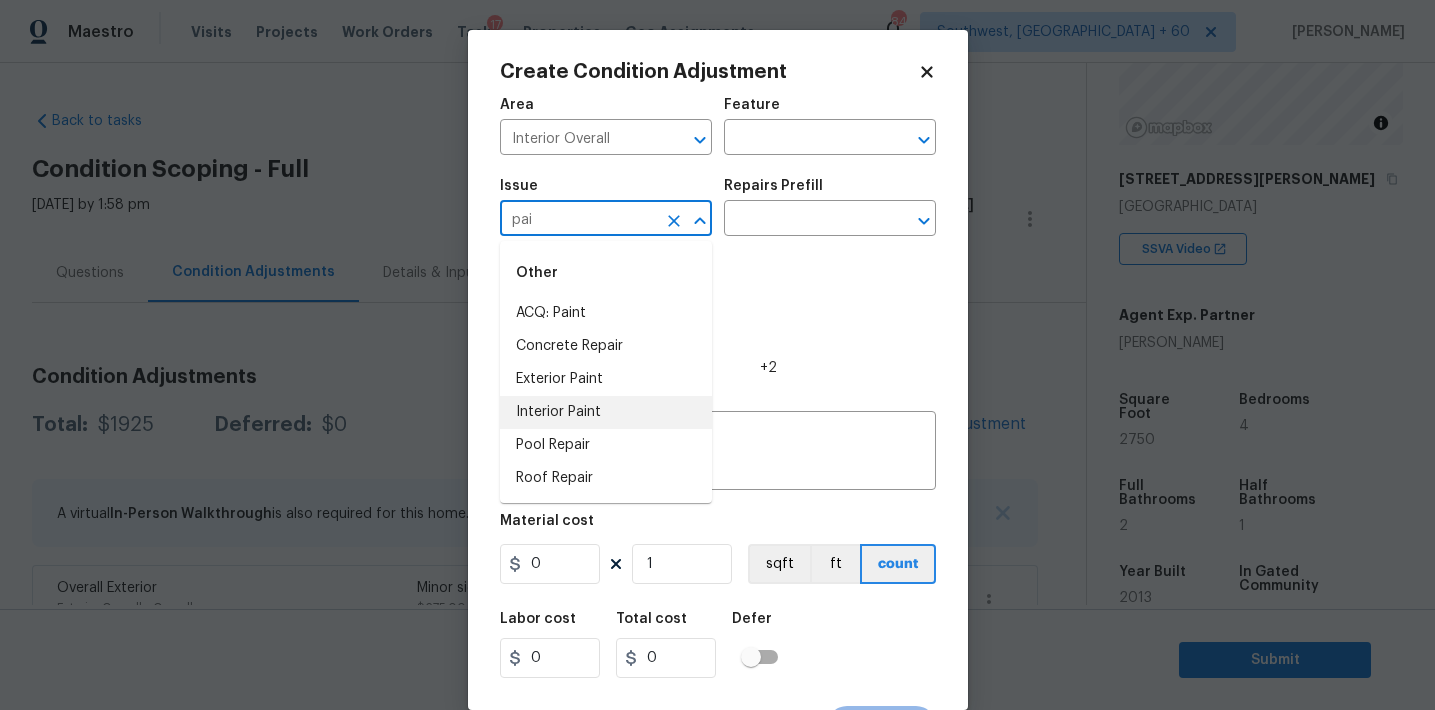 click on "Interior Paint" at bounding box center [606, 412] 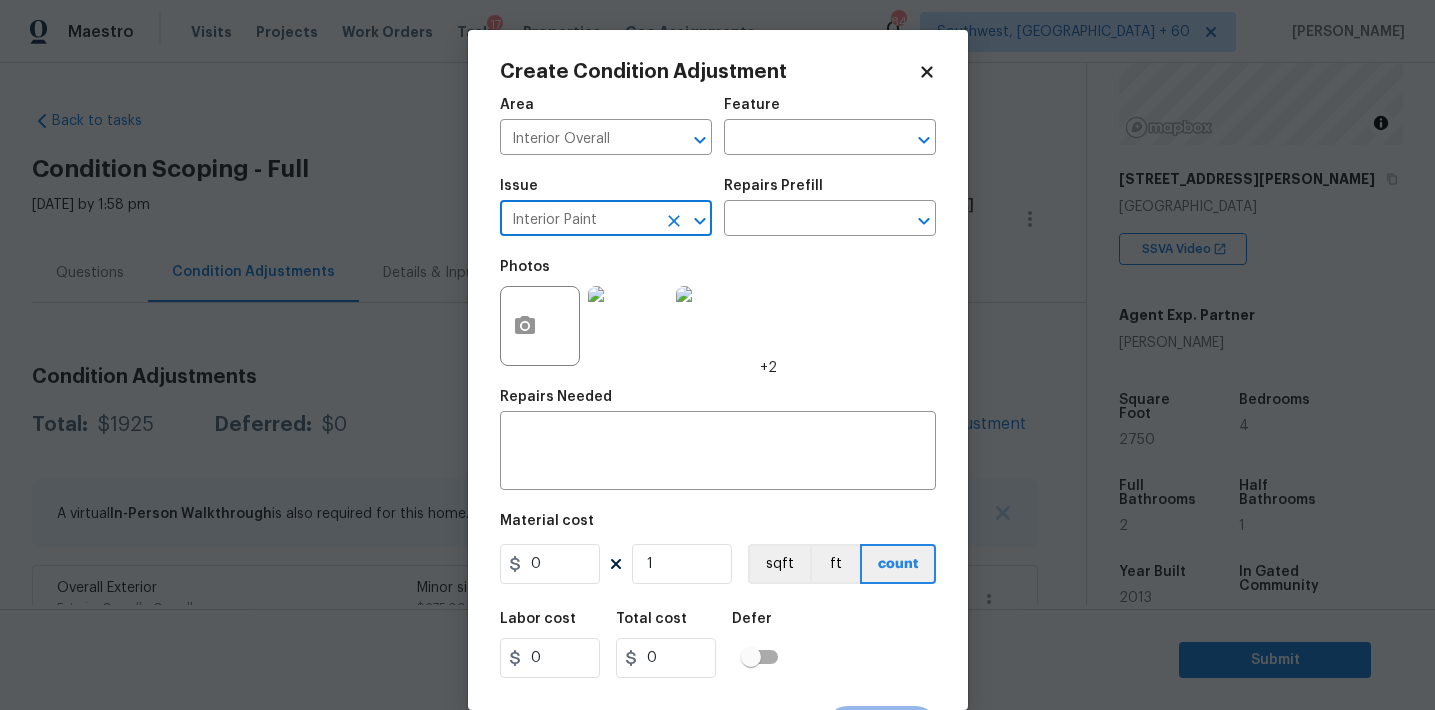 type on "Interior Paint" 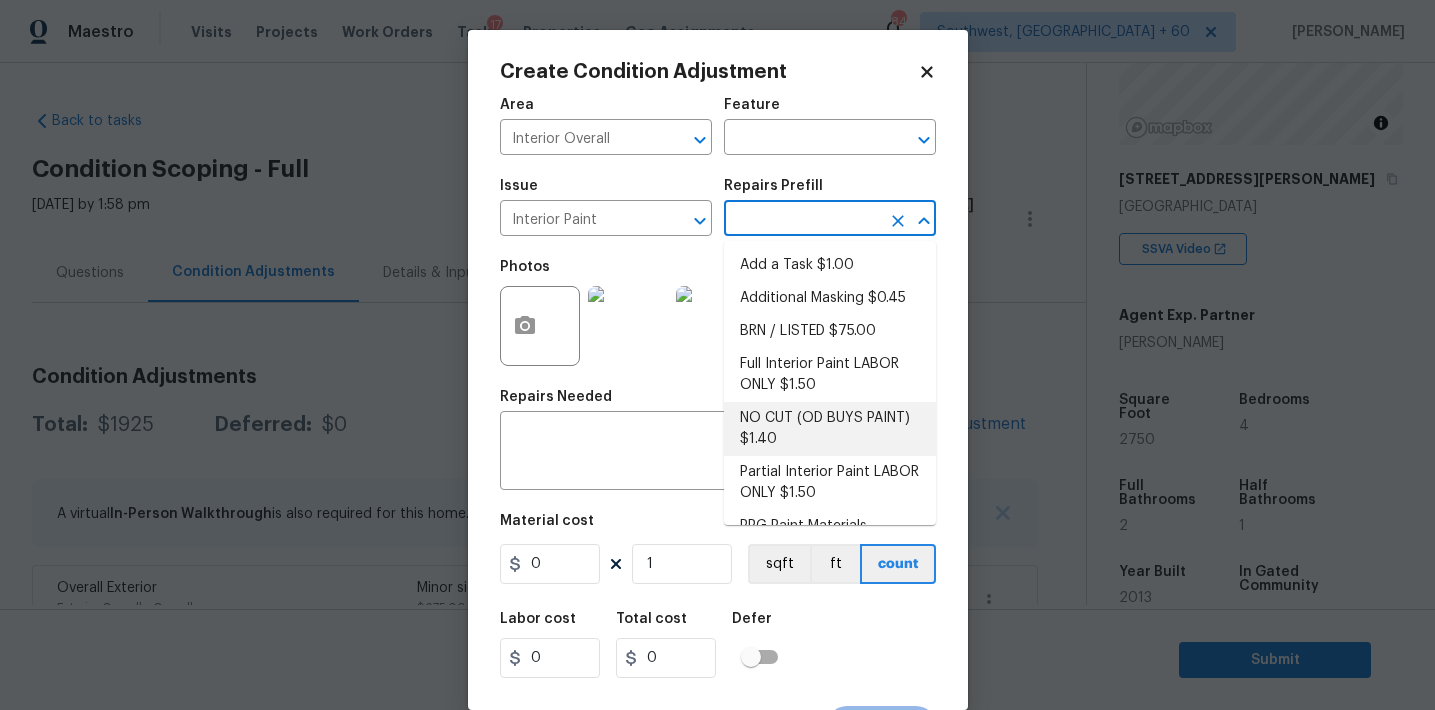 scroll, scrollTop: 80, scrollLeft: 0, axis: vertical 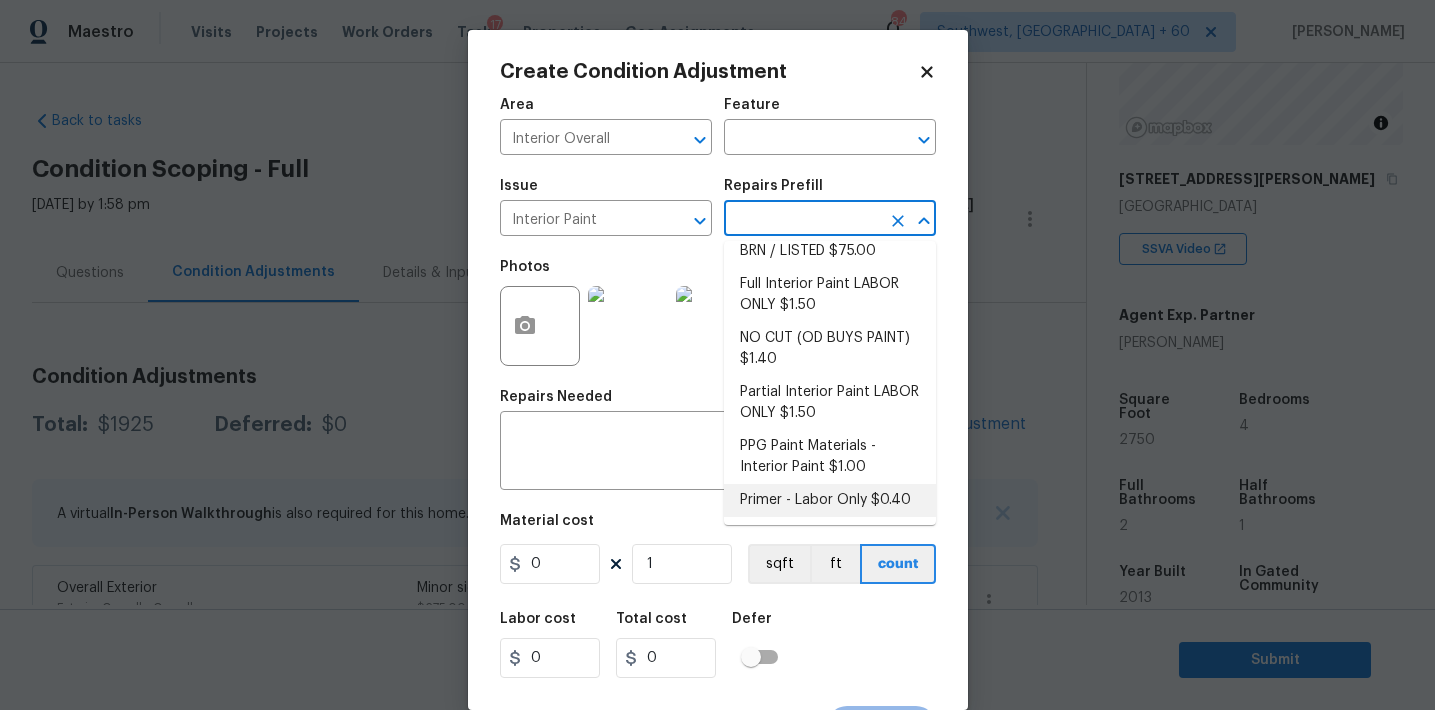 click on "Primer - Labor Only $0.40" at bounding box center [830, 500] 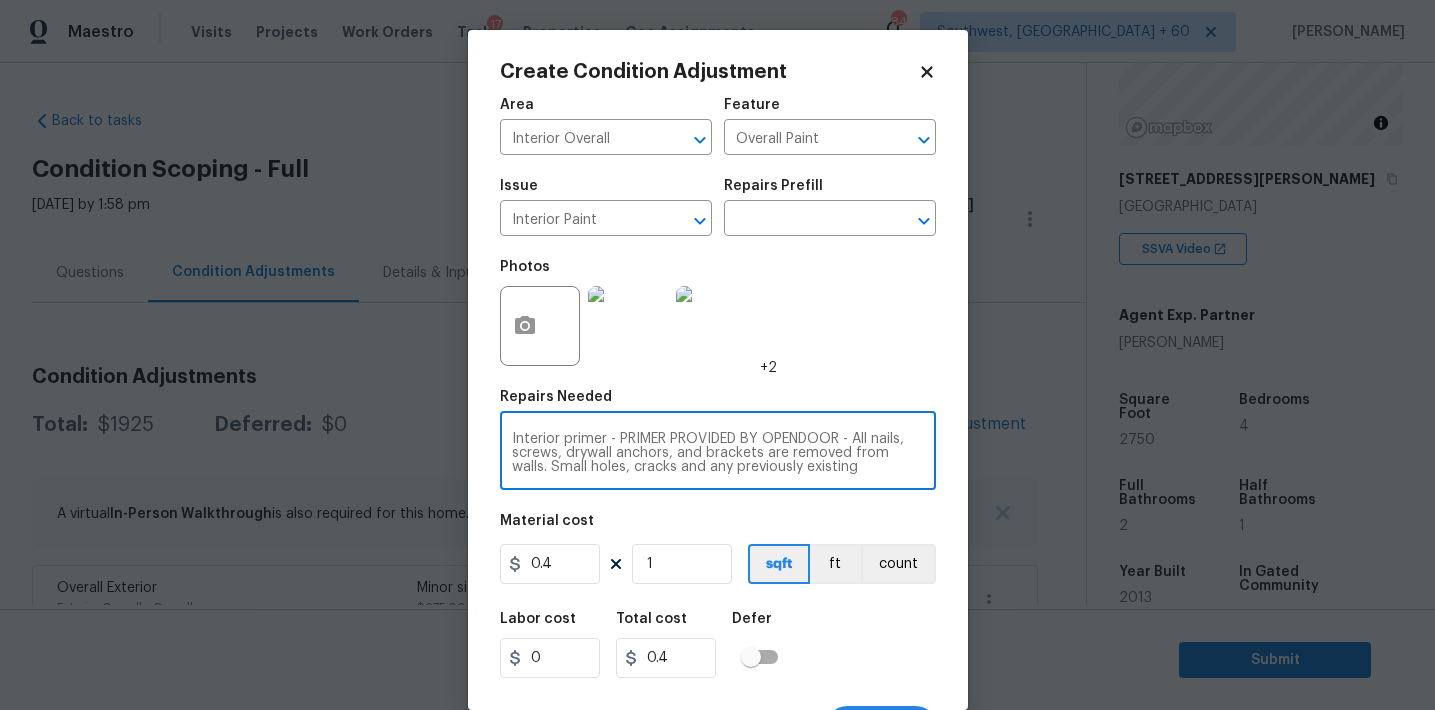 scroll, scrollTop: 42, scrollLeft: 0, axis: vertical 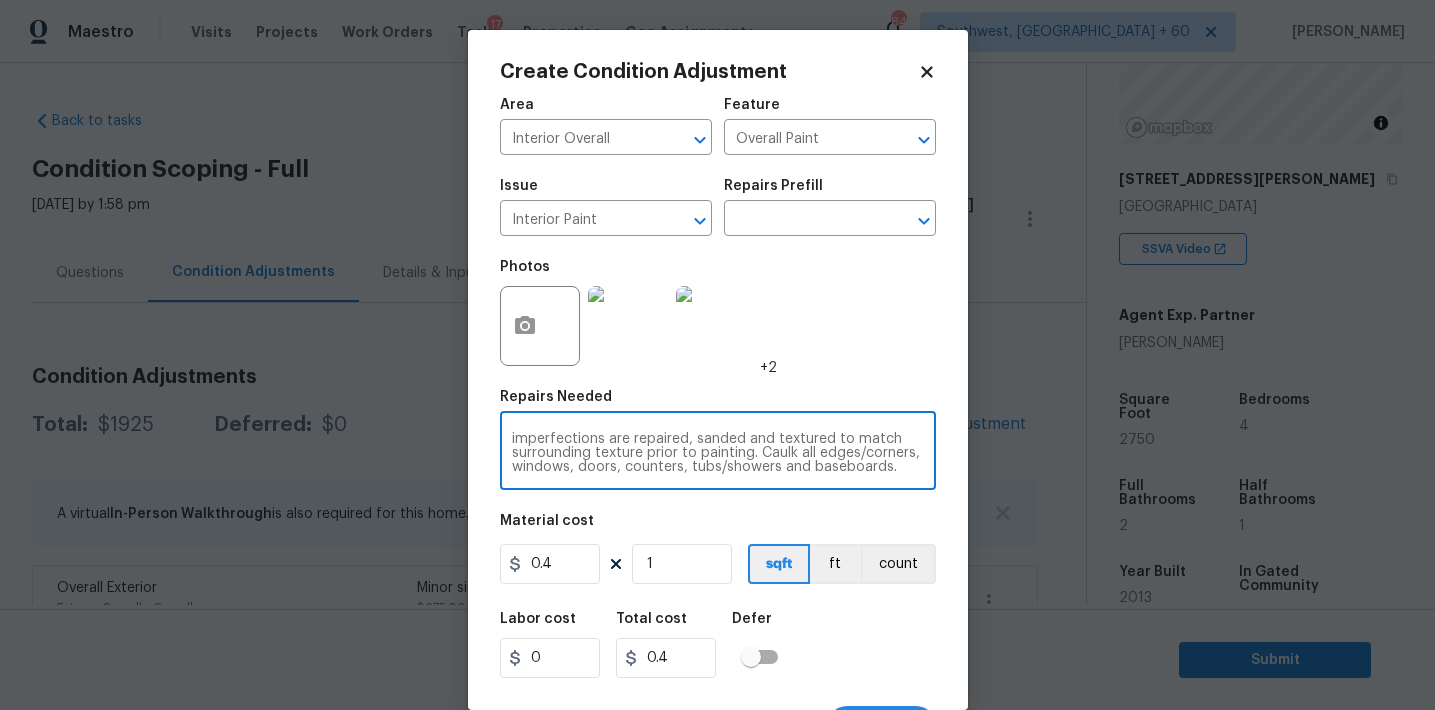 drag, startPoint x: 608, startPoint y: 443, endPoint x: 778, endPoint y: 518, distance: 185.80904 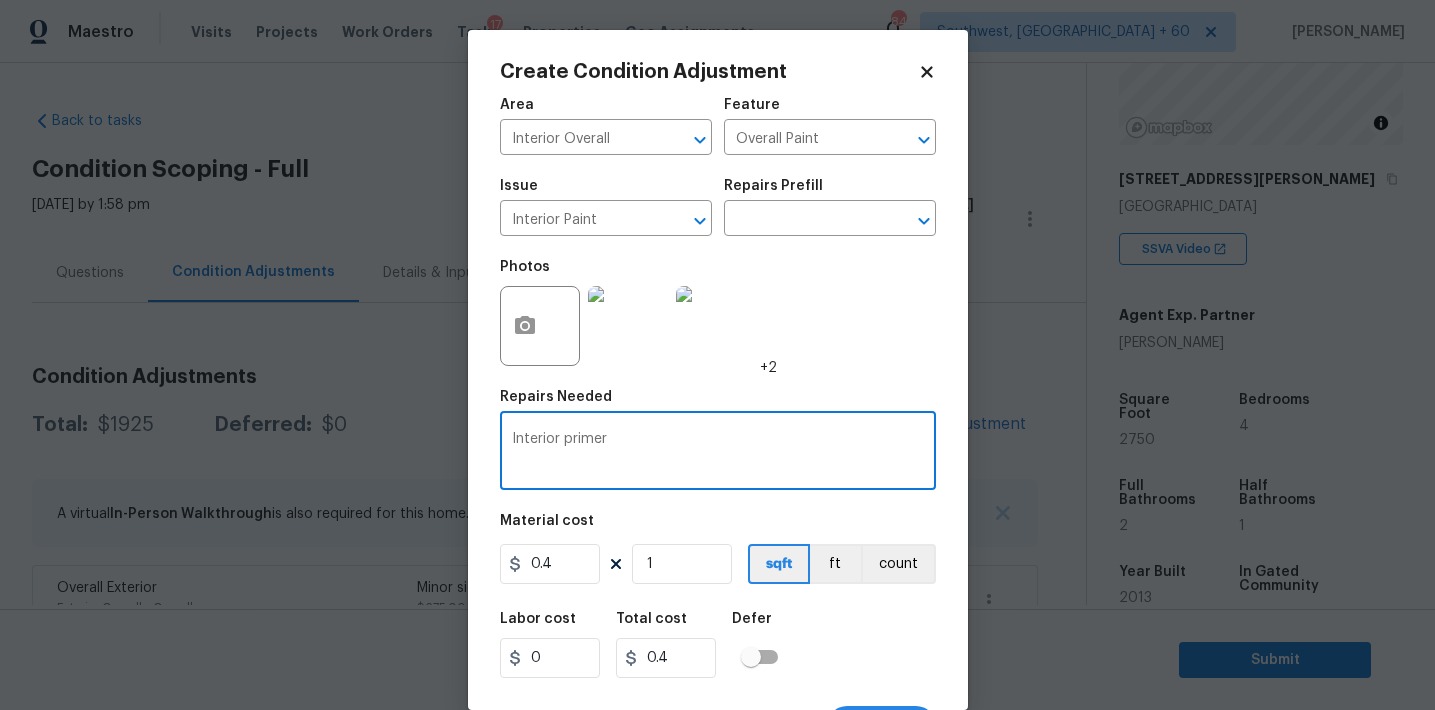 scroll, scrollTop: 0, scrollLeft: 0, axis: both 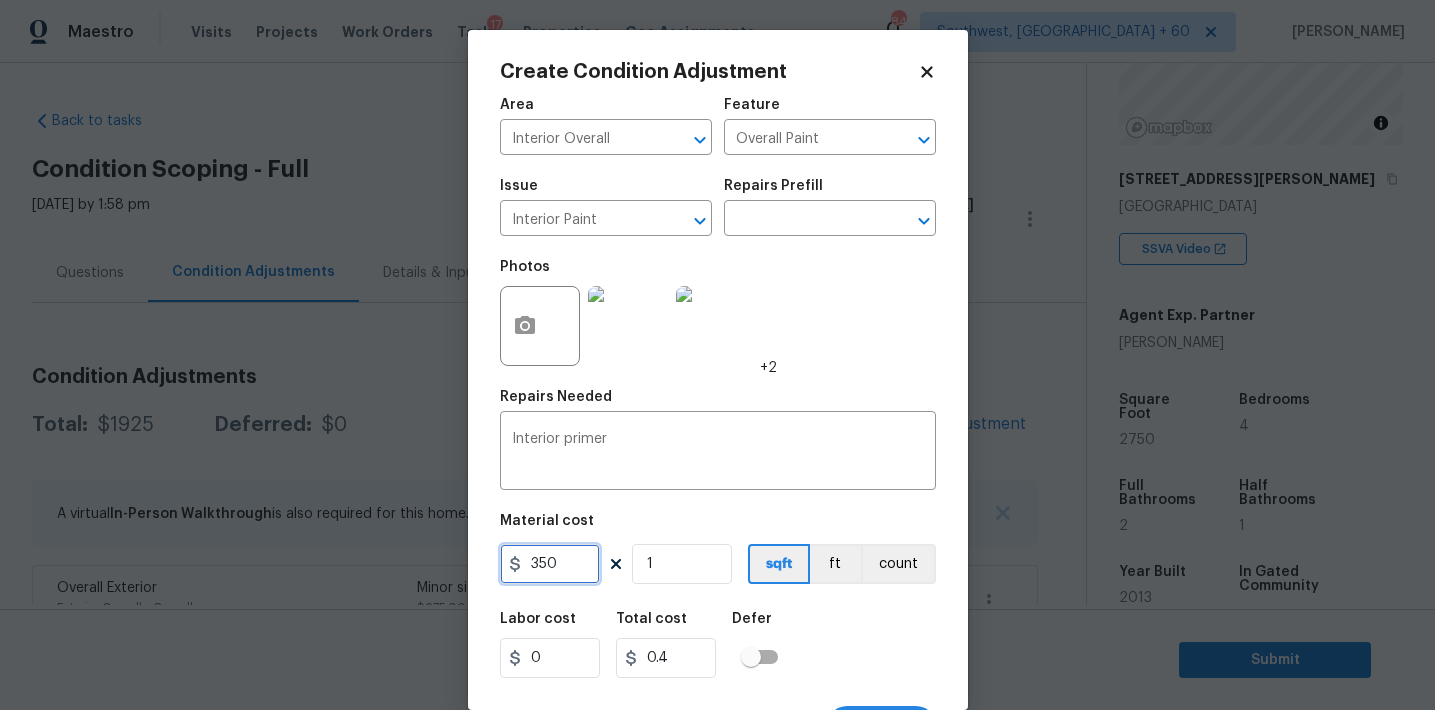 type on "350" 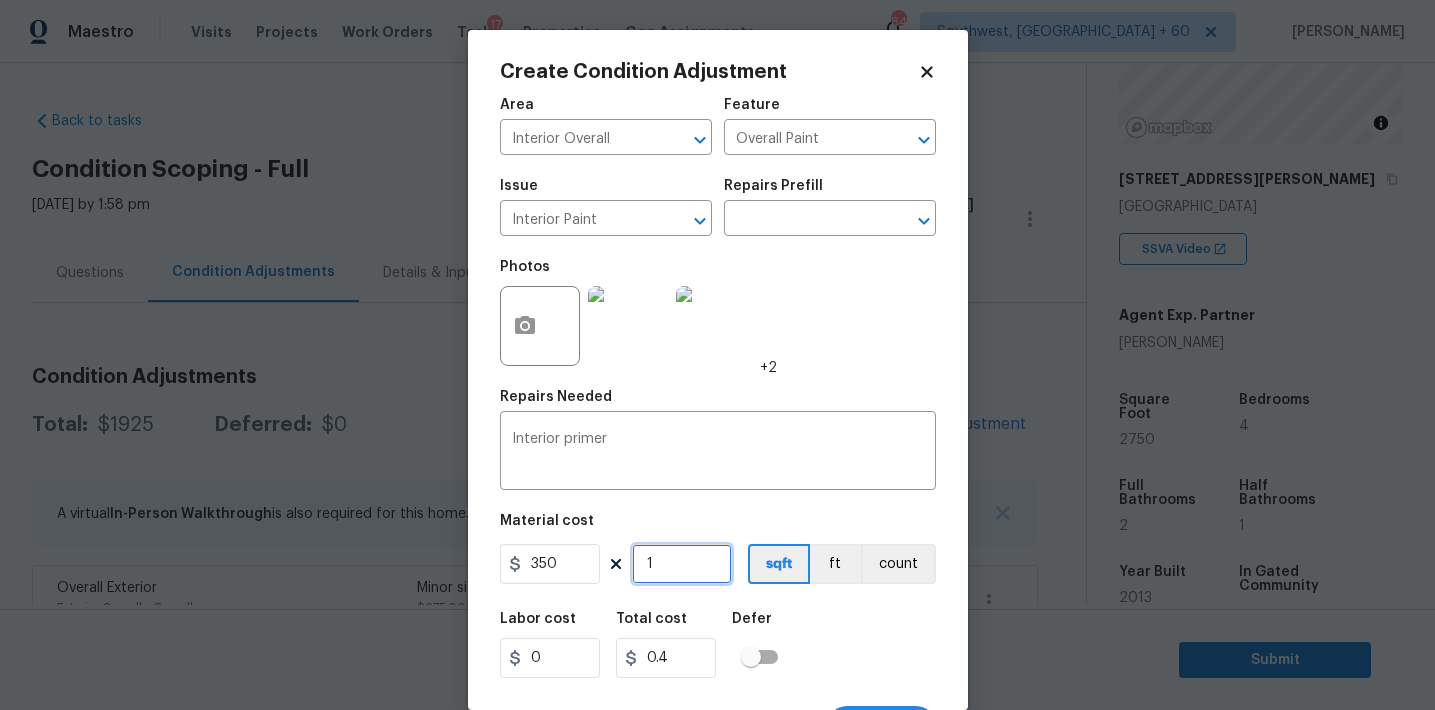 type on "350" 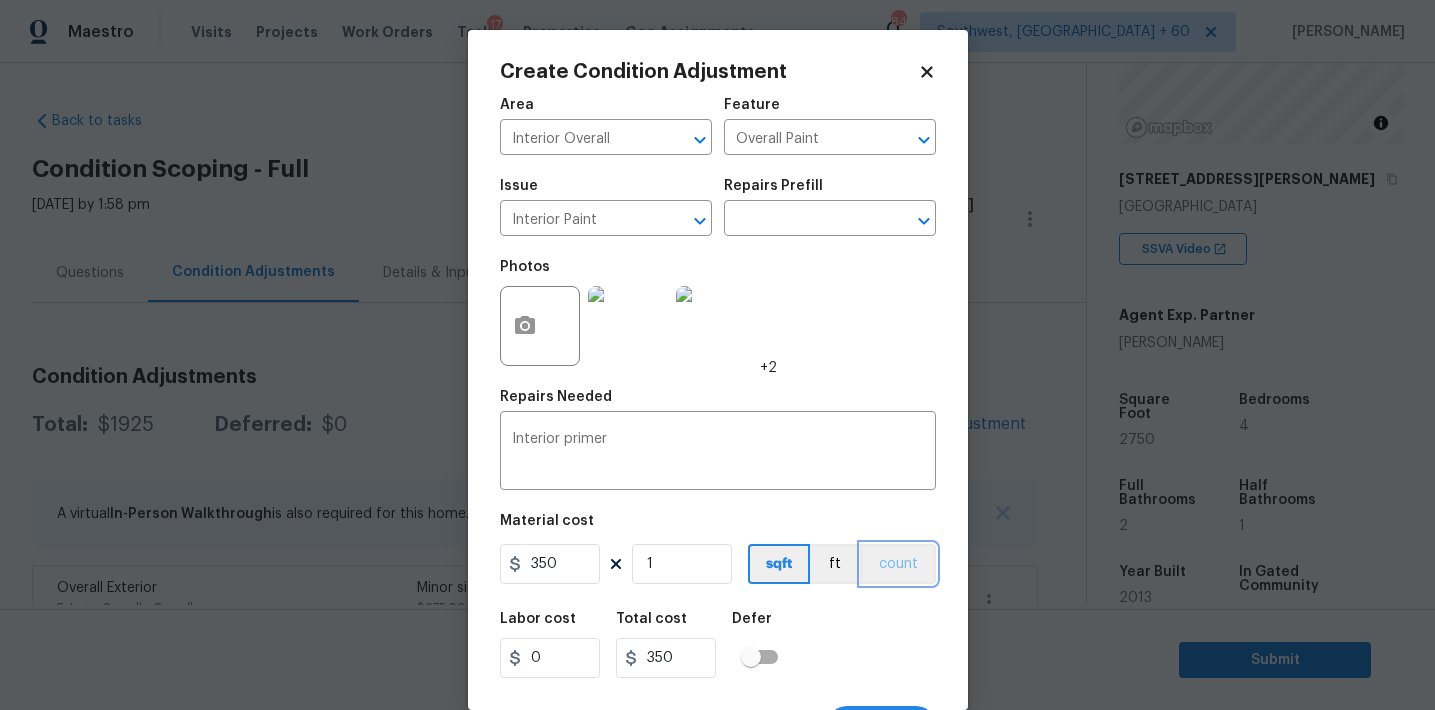 click on "count" at bounding box center [898, 564] 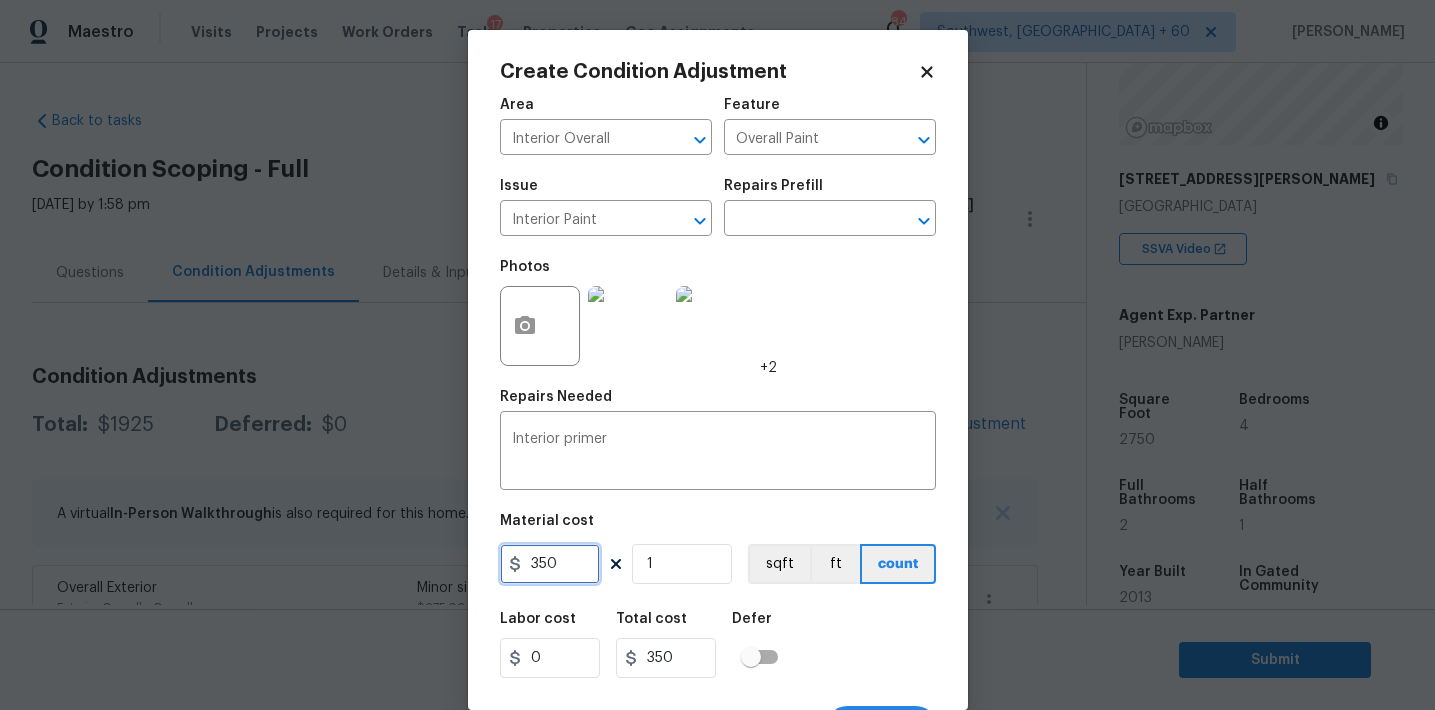 click on "350" at bounding box center (550, 564) 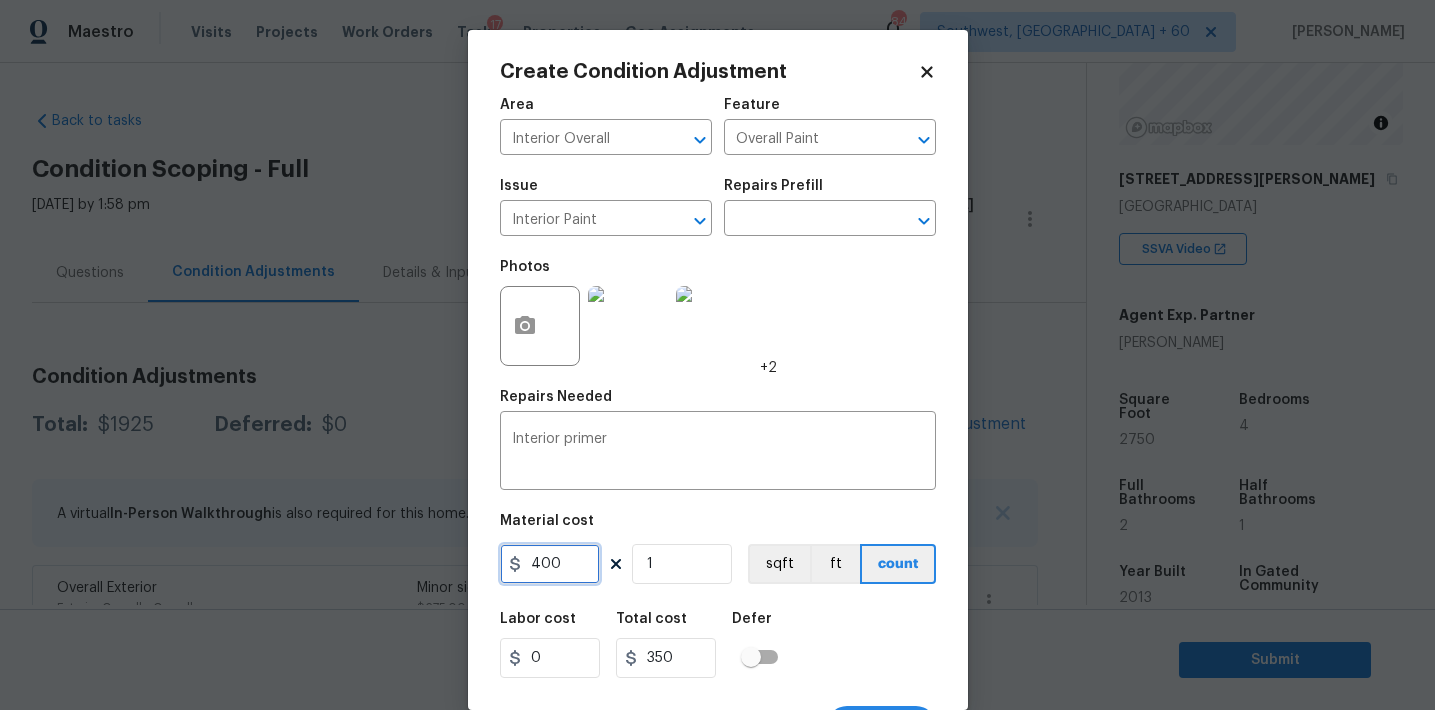 type on "400" 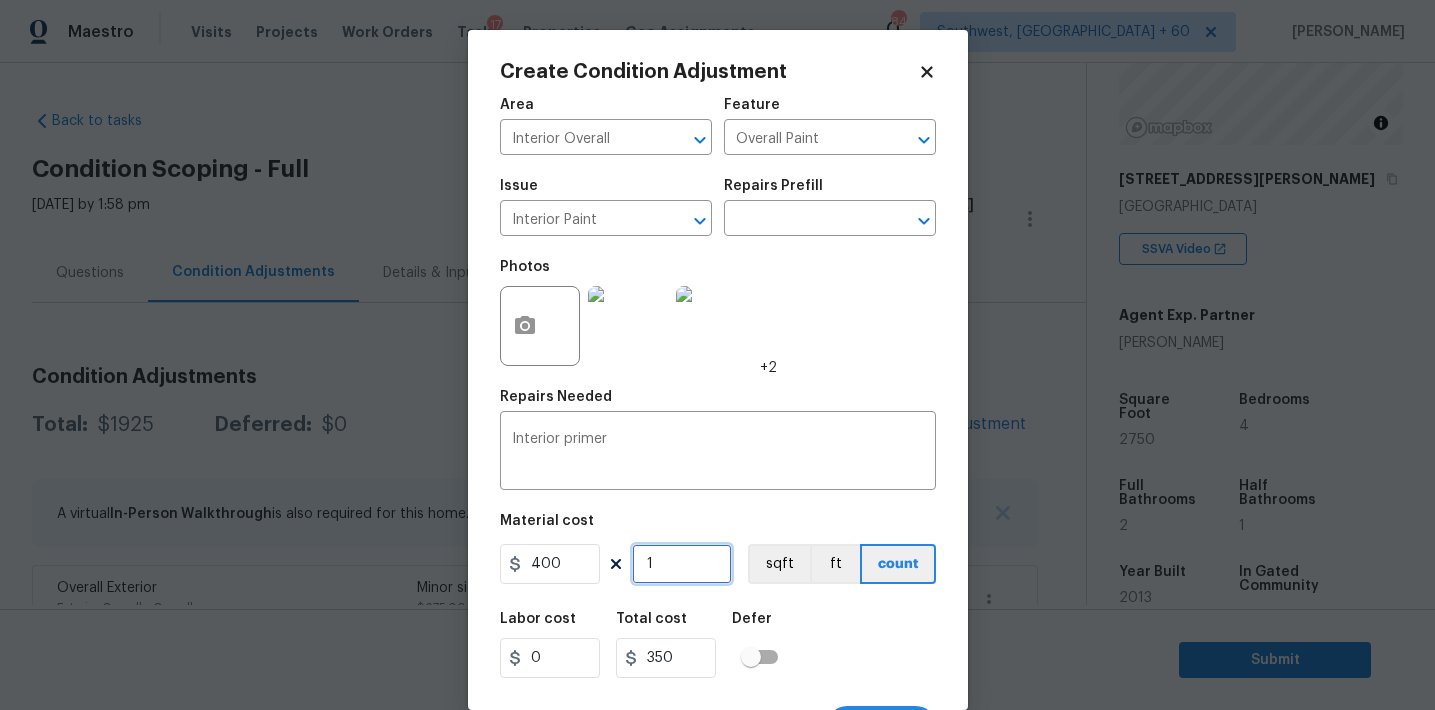 type on "400" 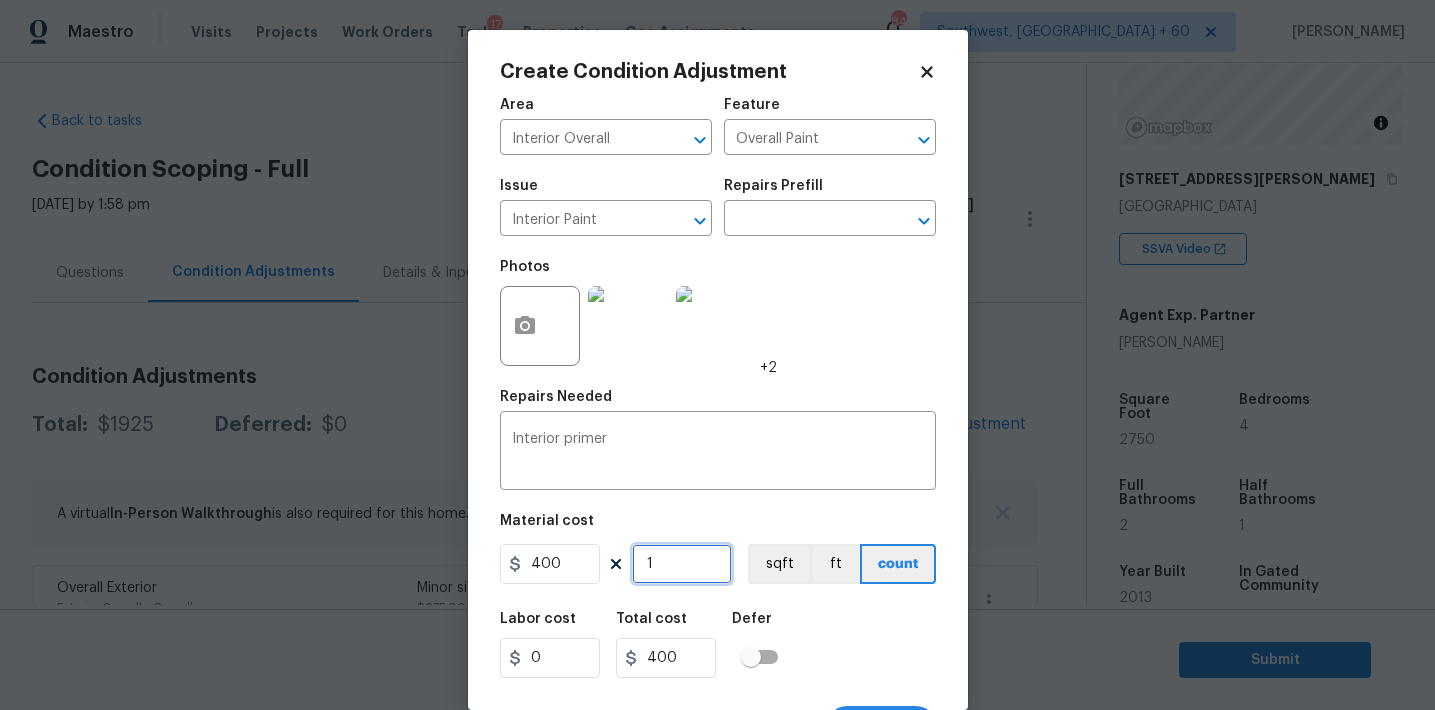 scroll, scrollTop: 37, scrollLeft: 0, axis: vertical 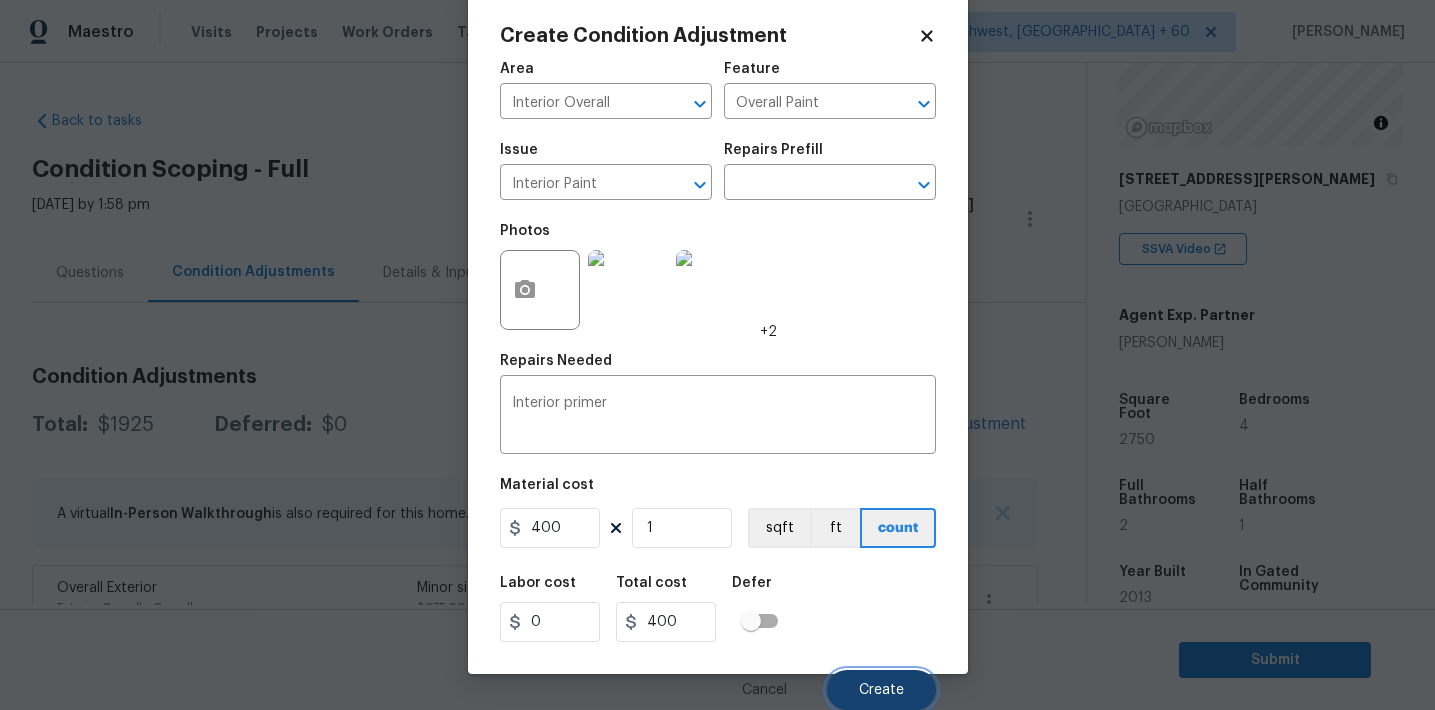 click on "Create" at bounding box center (881, 690) 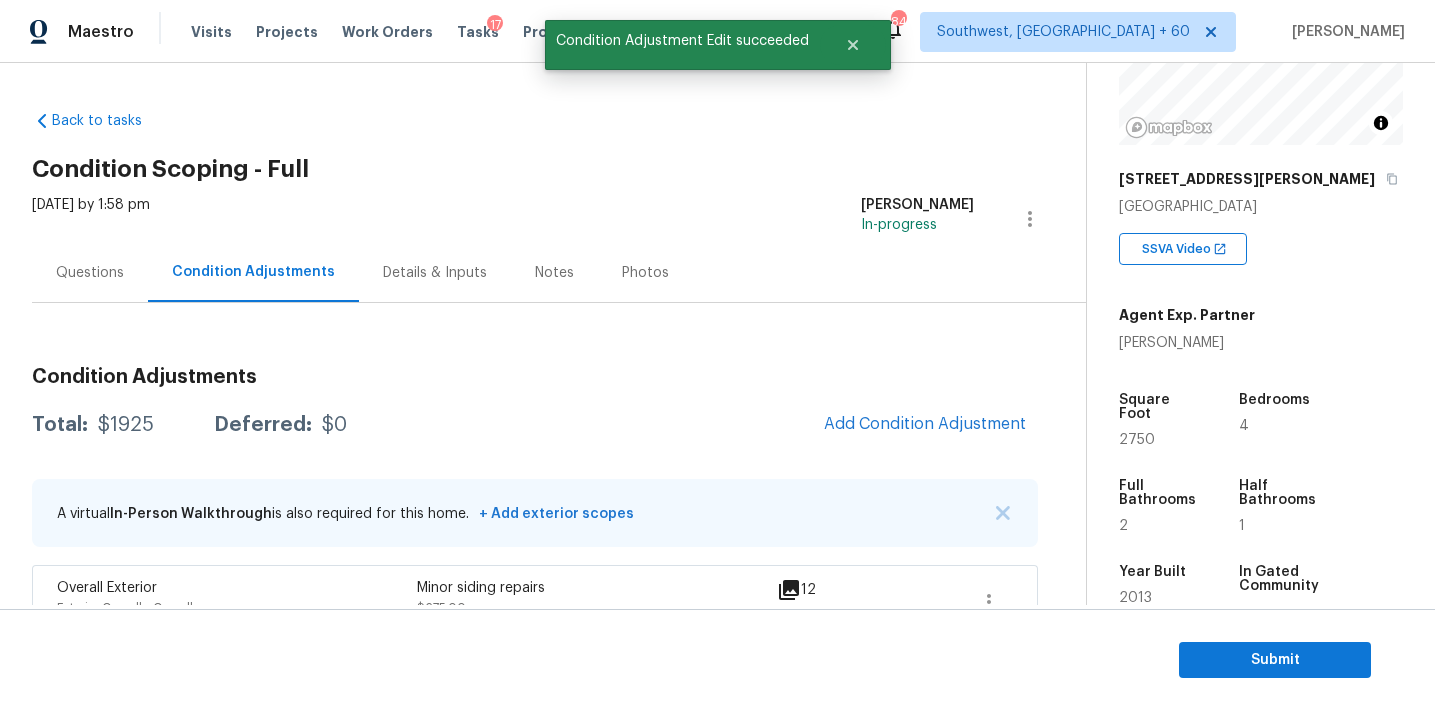 scroll, scrollTop: 30, scrollLeft: 0, axis: vertical 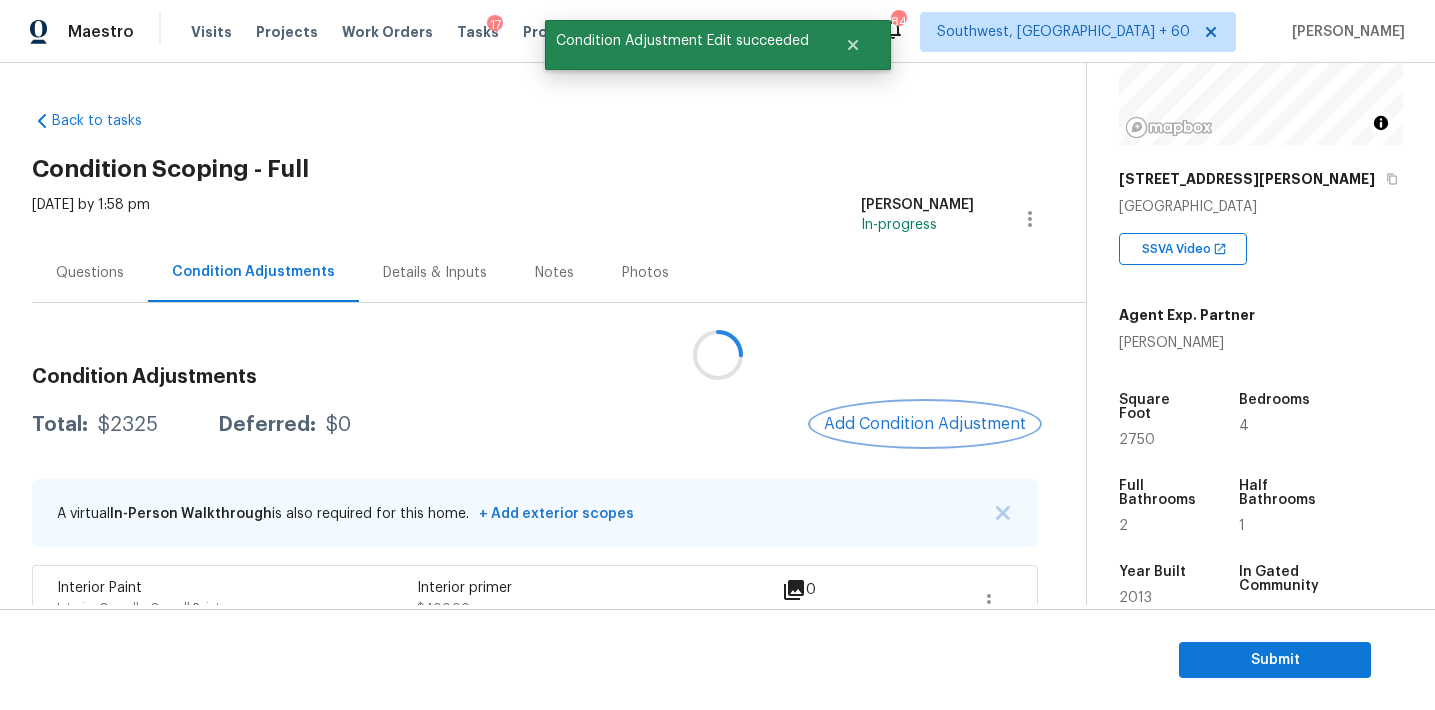 click on "Add Condition Adjustment" at bounding box center [925, 424] 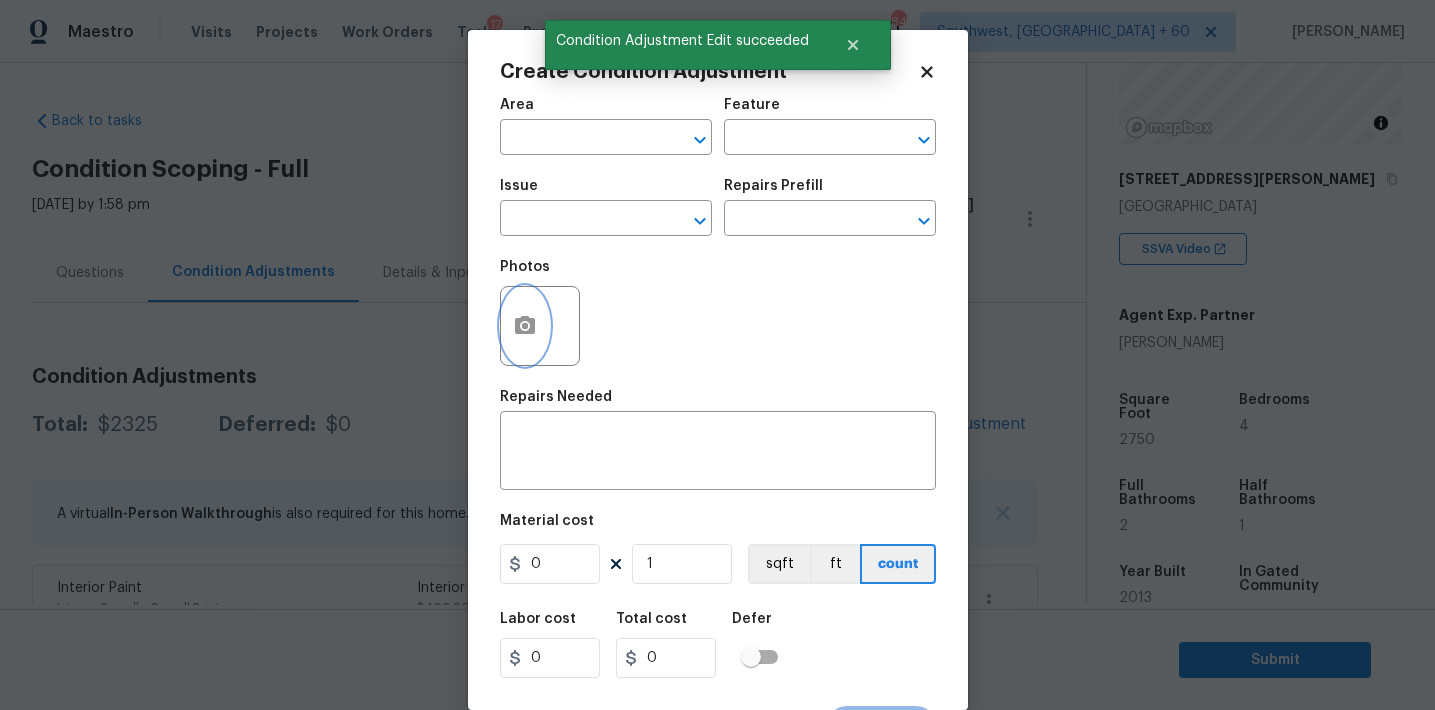 click at bounding box center [525, 326] 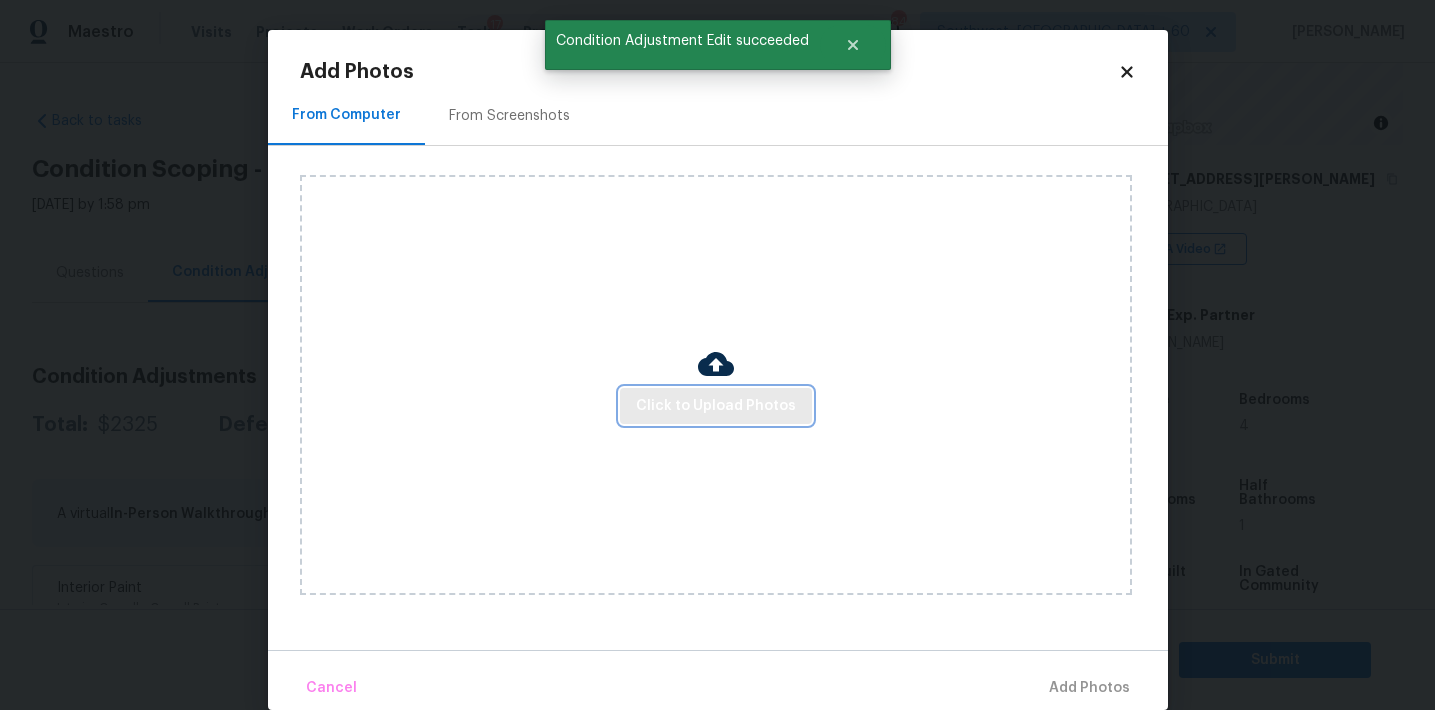 click on "Click to Upload Photos" at bounding box center [716, 406] 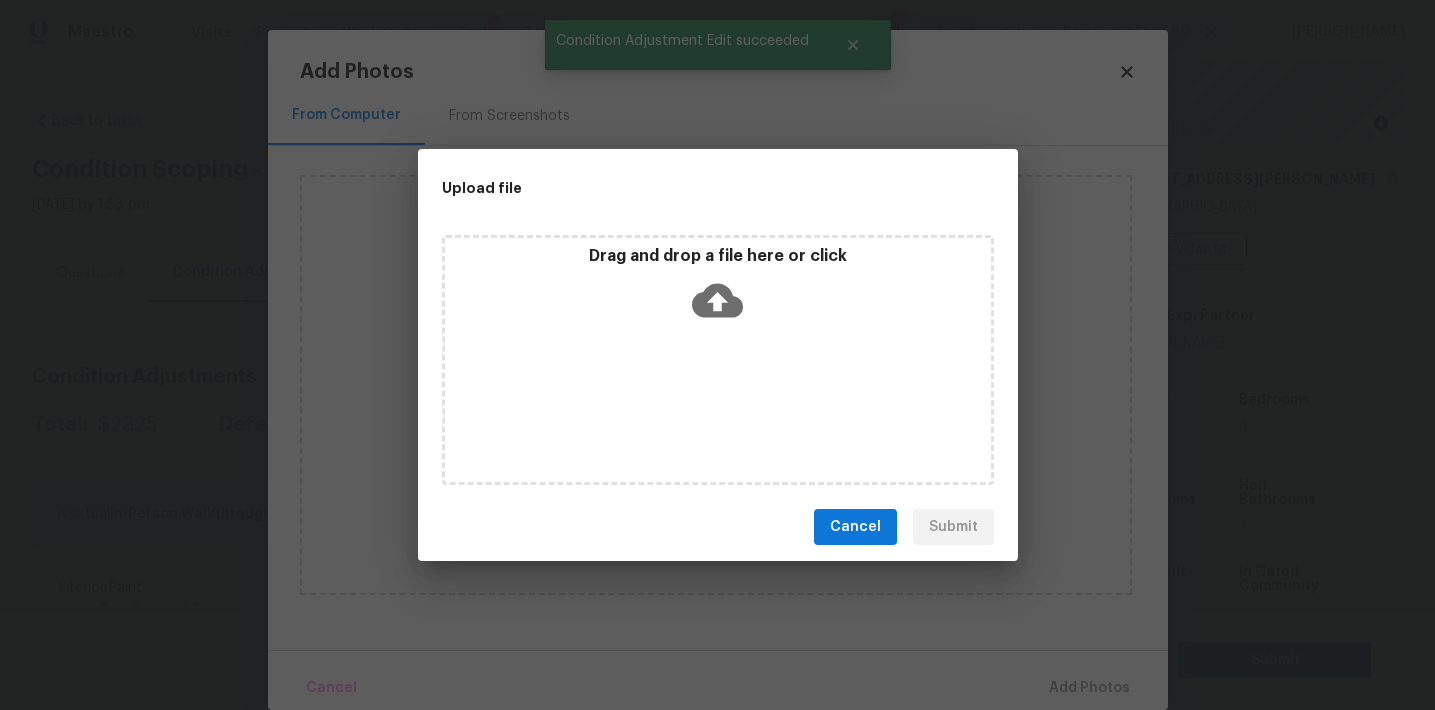 click on "Drag and drop a file here or click" at bounding box center [718, 256] 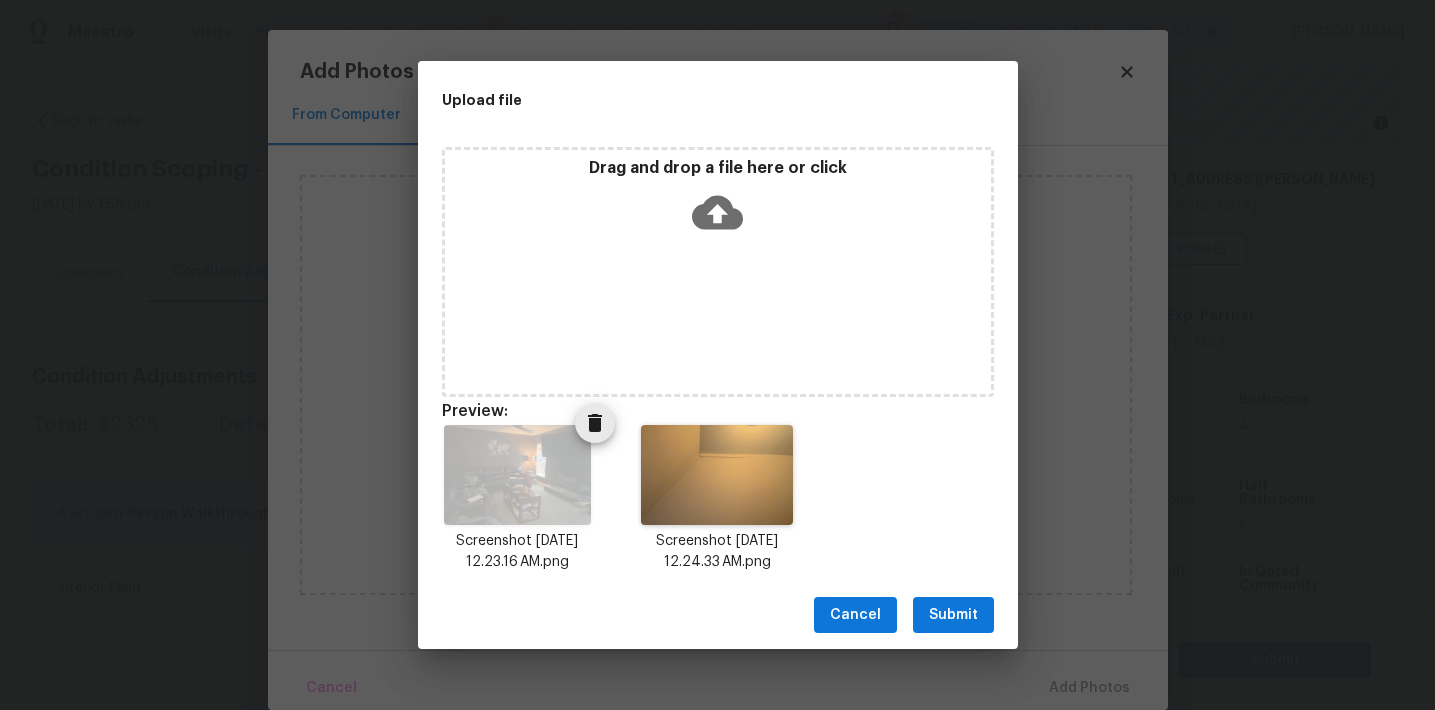 click 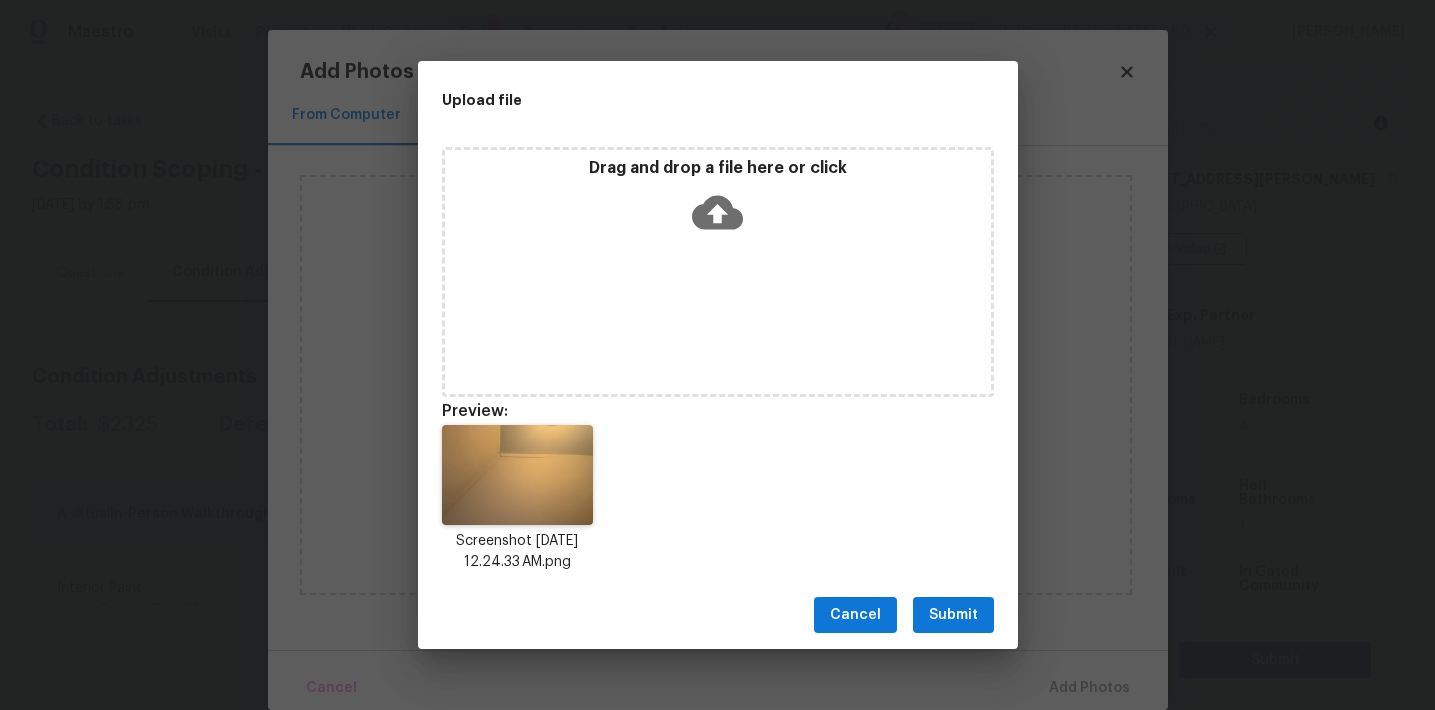 click on "Drag and drop a file here or click" at bounding box center (718, 168) 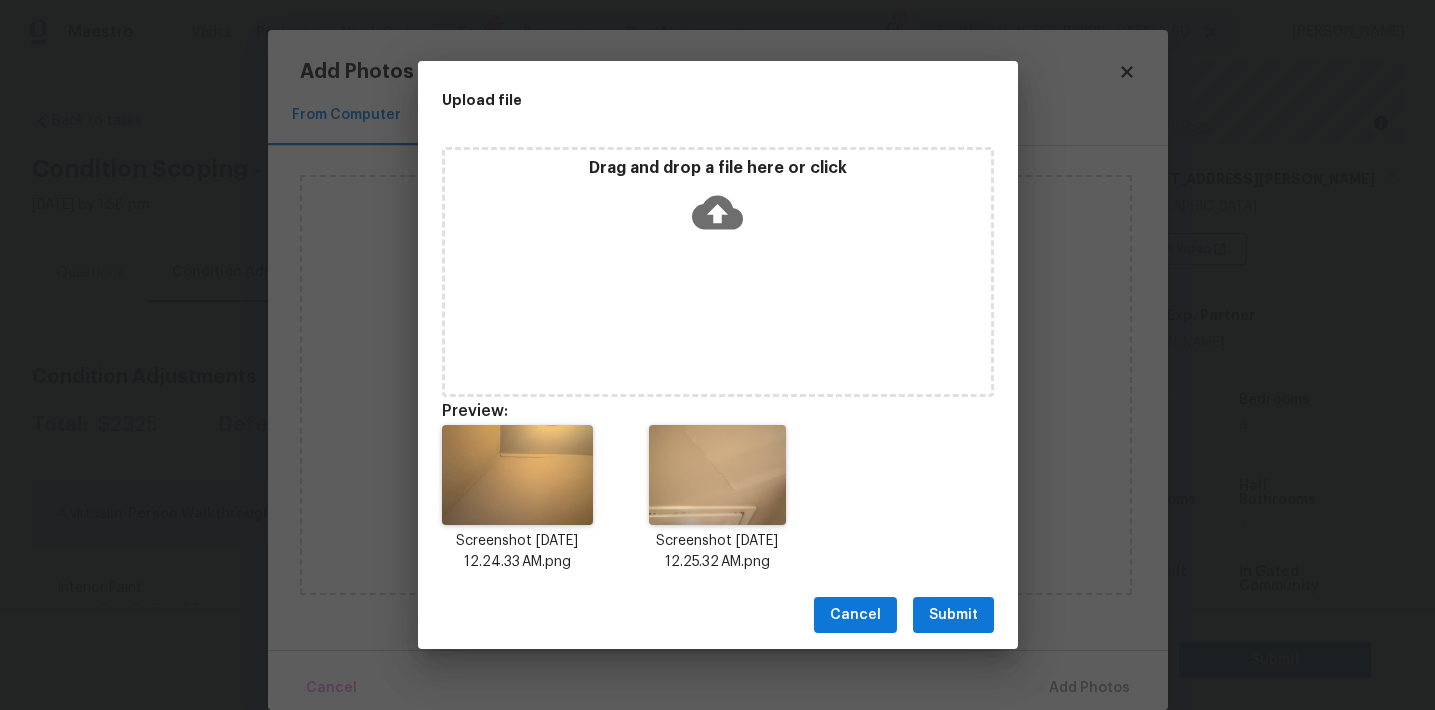click on "Submit" at bounding box center (953, 615) 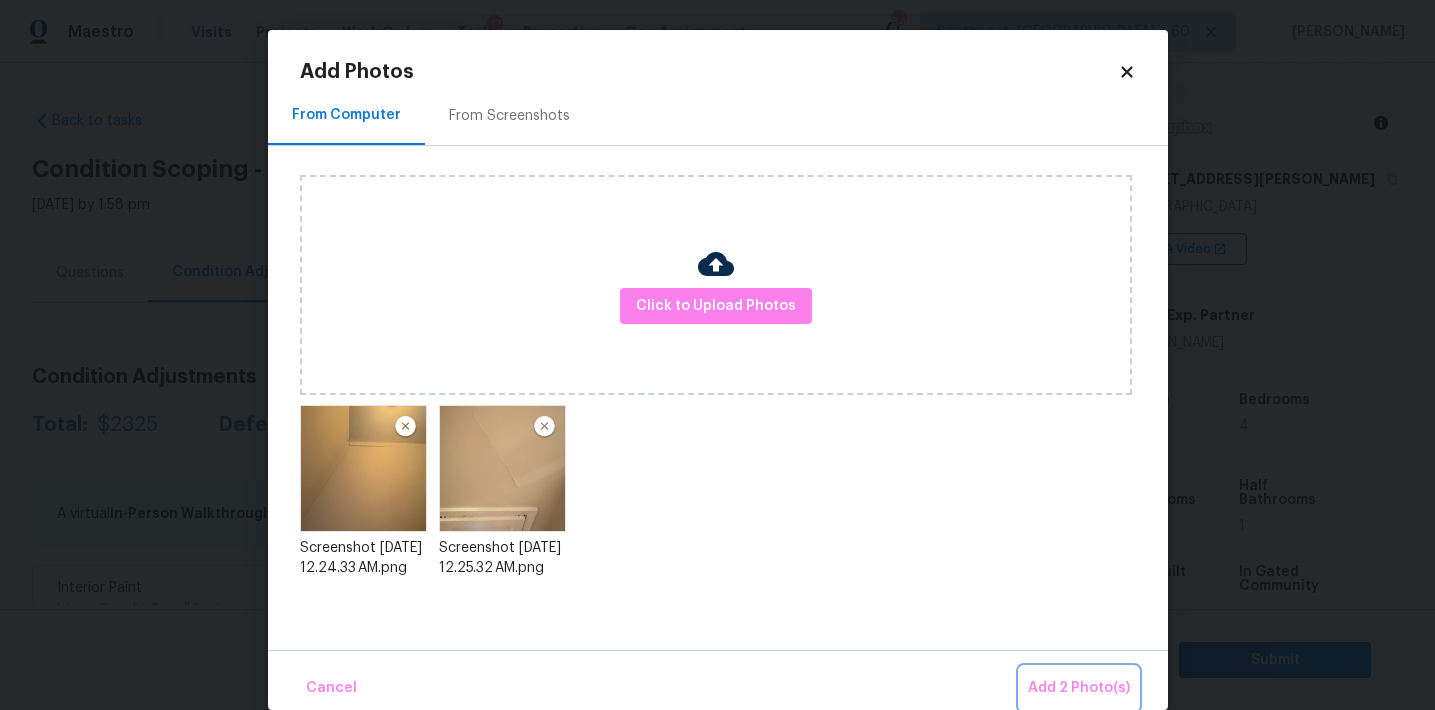 click on "Add 2 Photo(s)" at bounding box center (1079, 688) 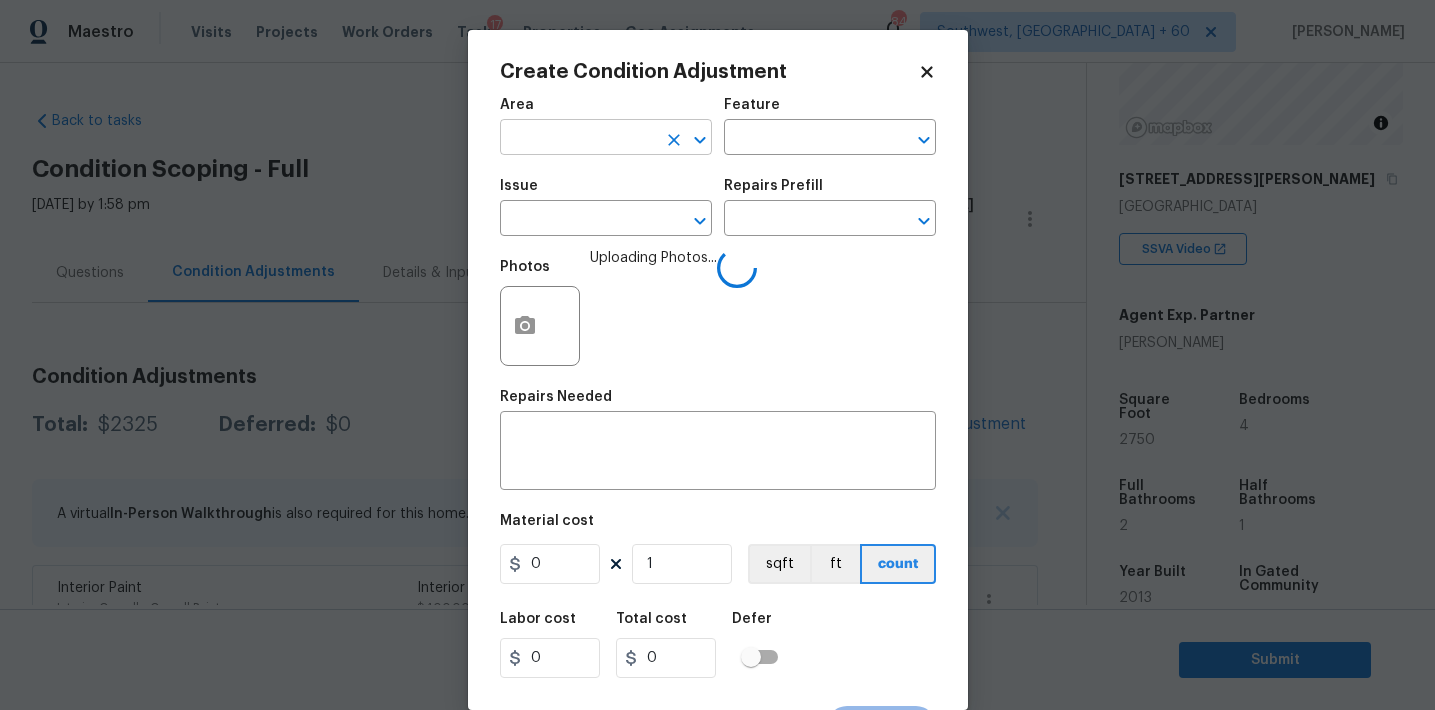 click at bounding box center (578, 139) 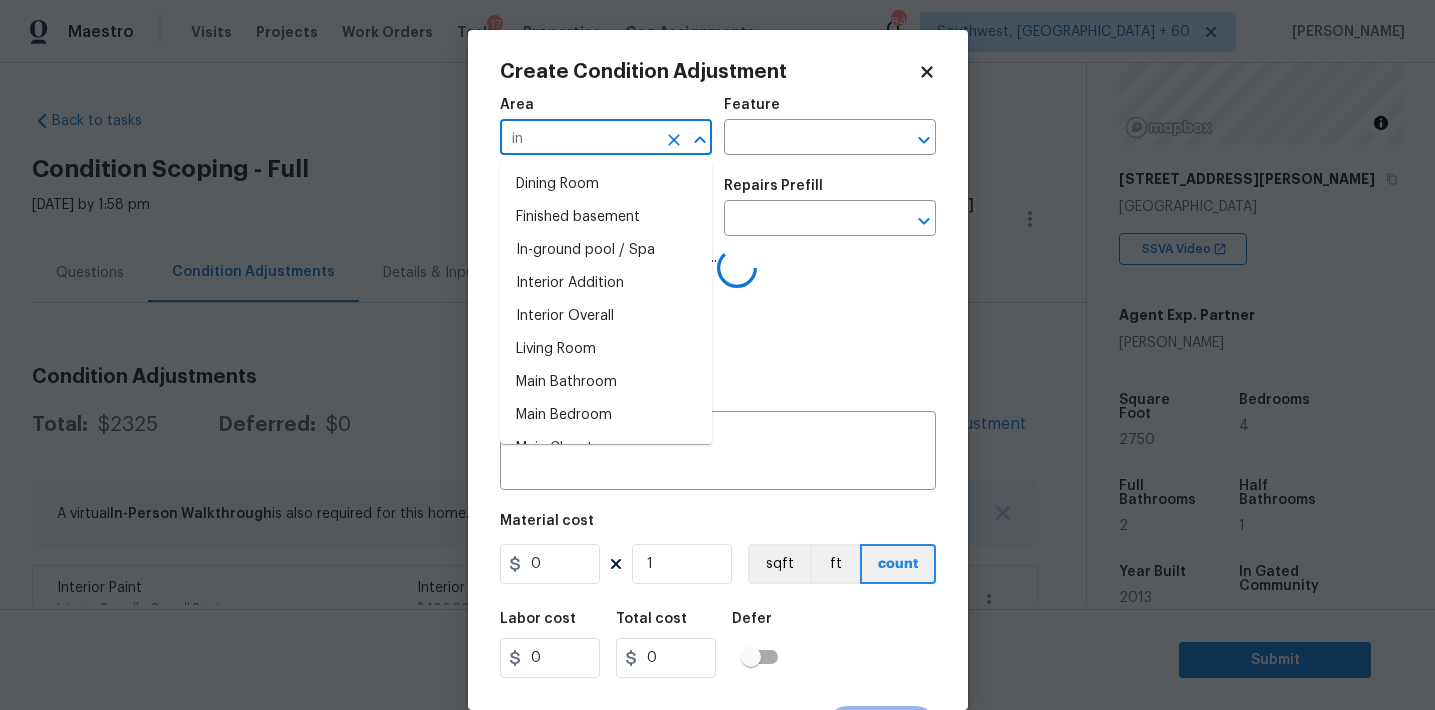 type on "int" 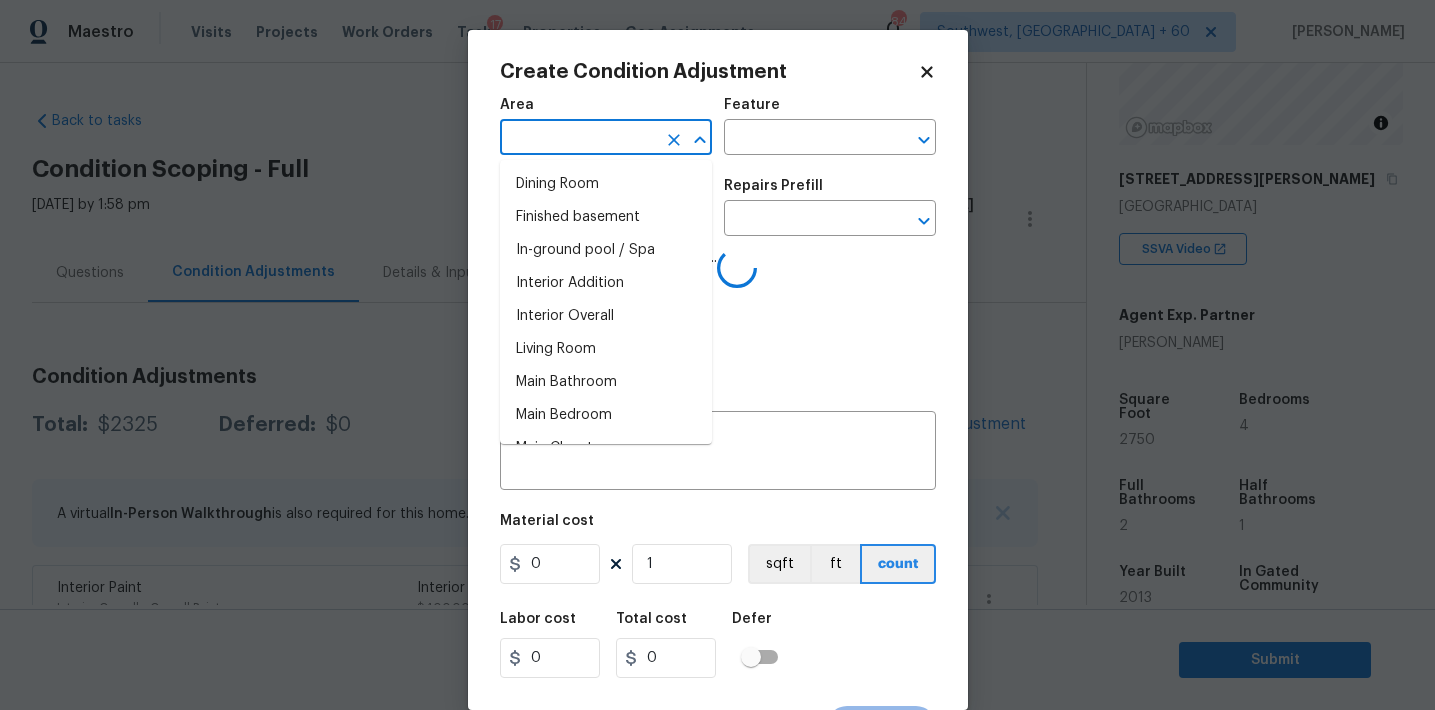 type on "e" 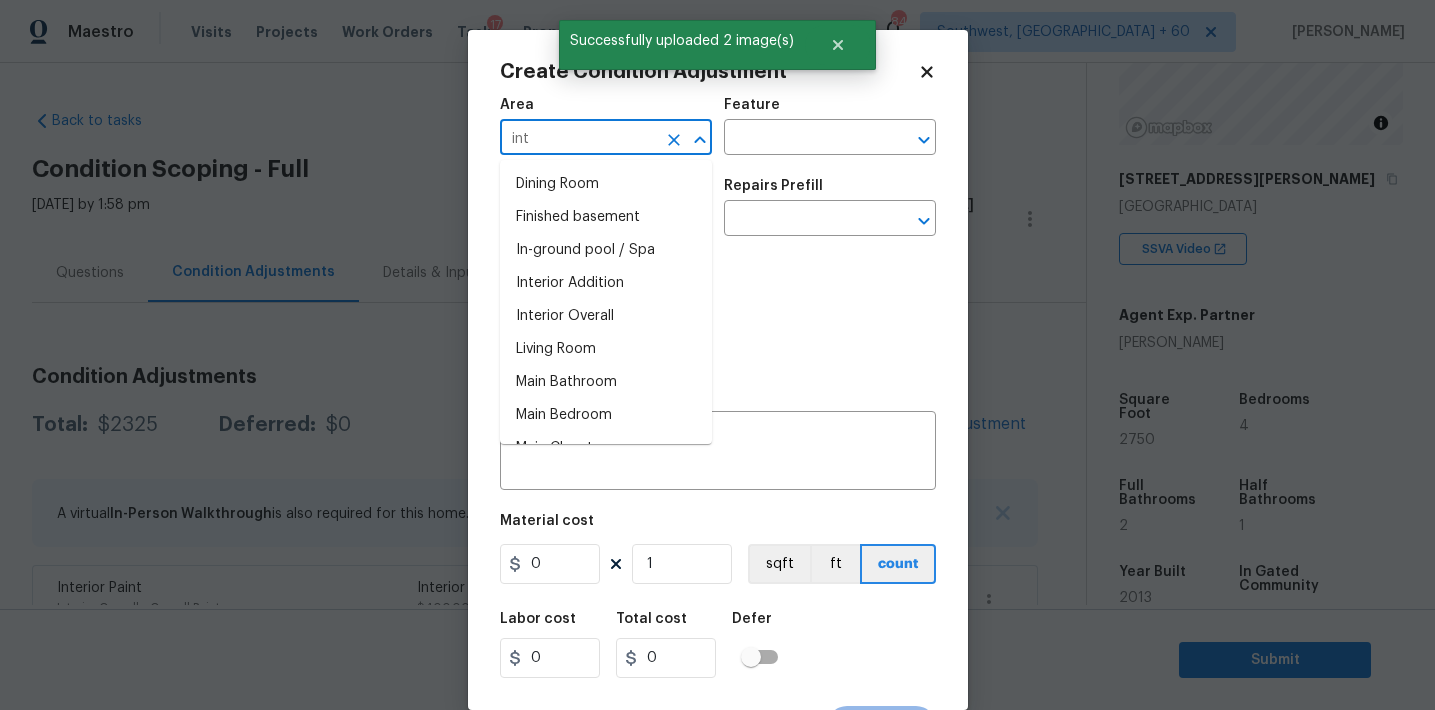 type on "inte" 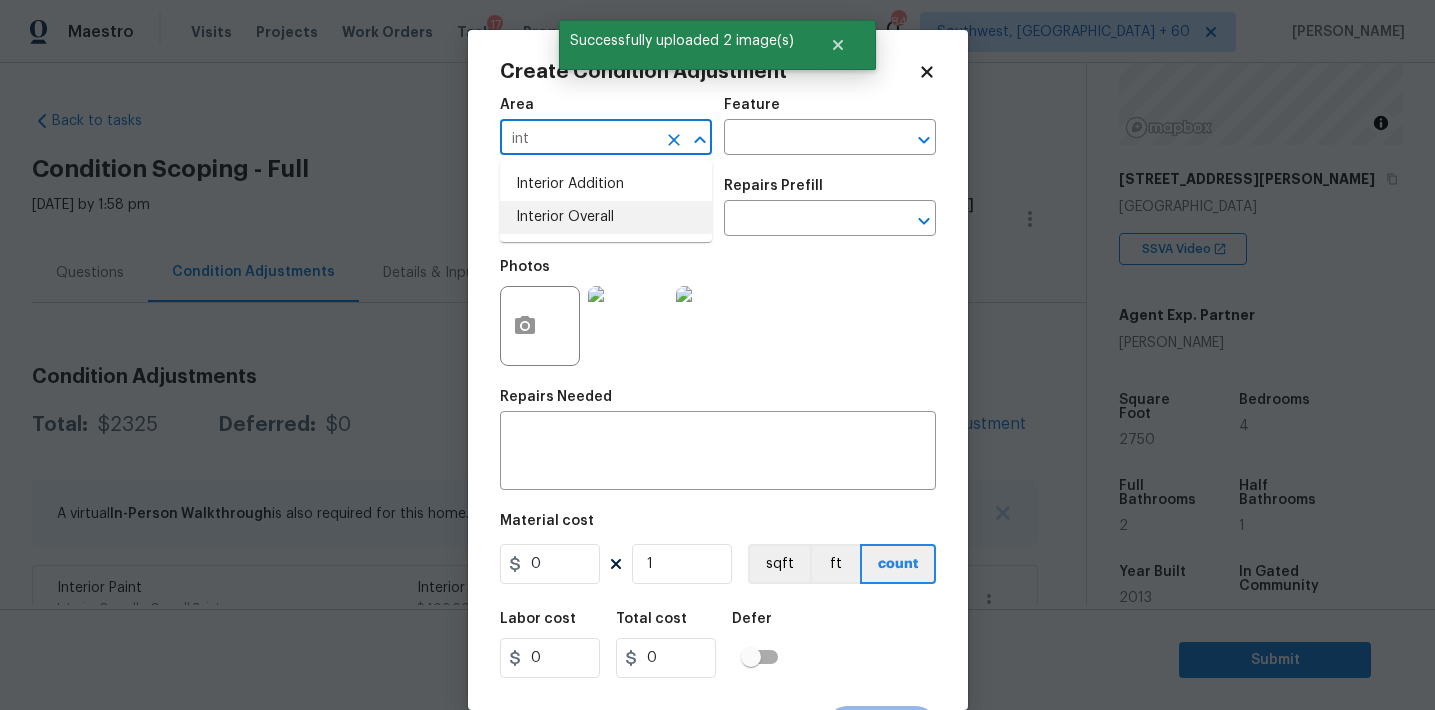 click on "Interior Overall" at bounding box center [606, 217] 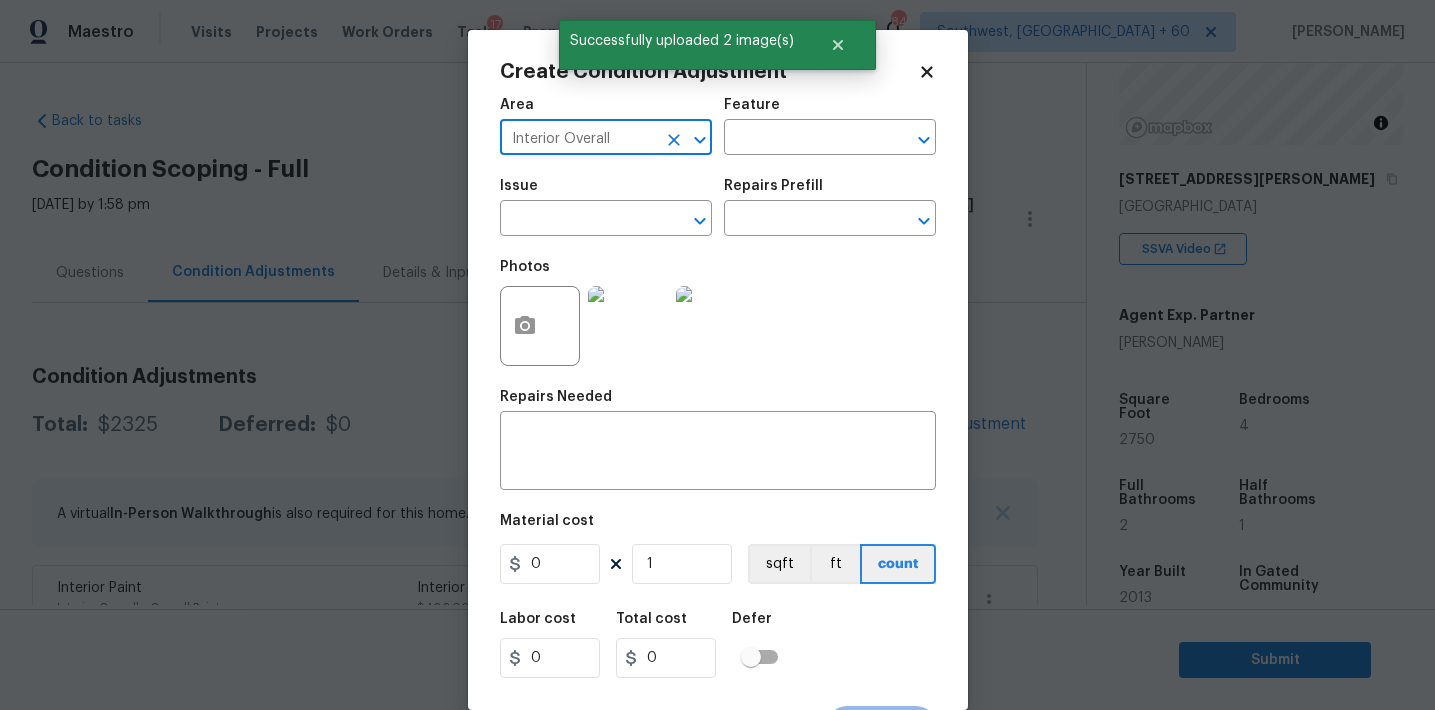 type on "Interior Overall" 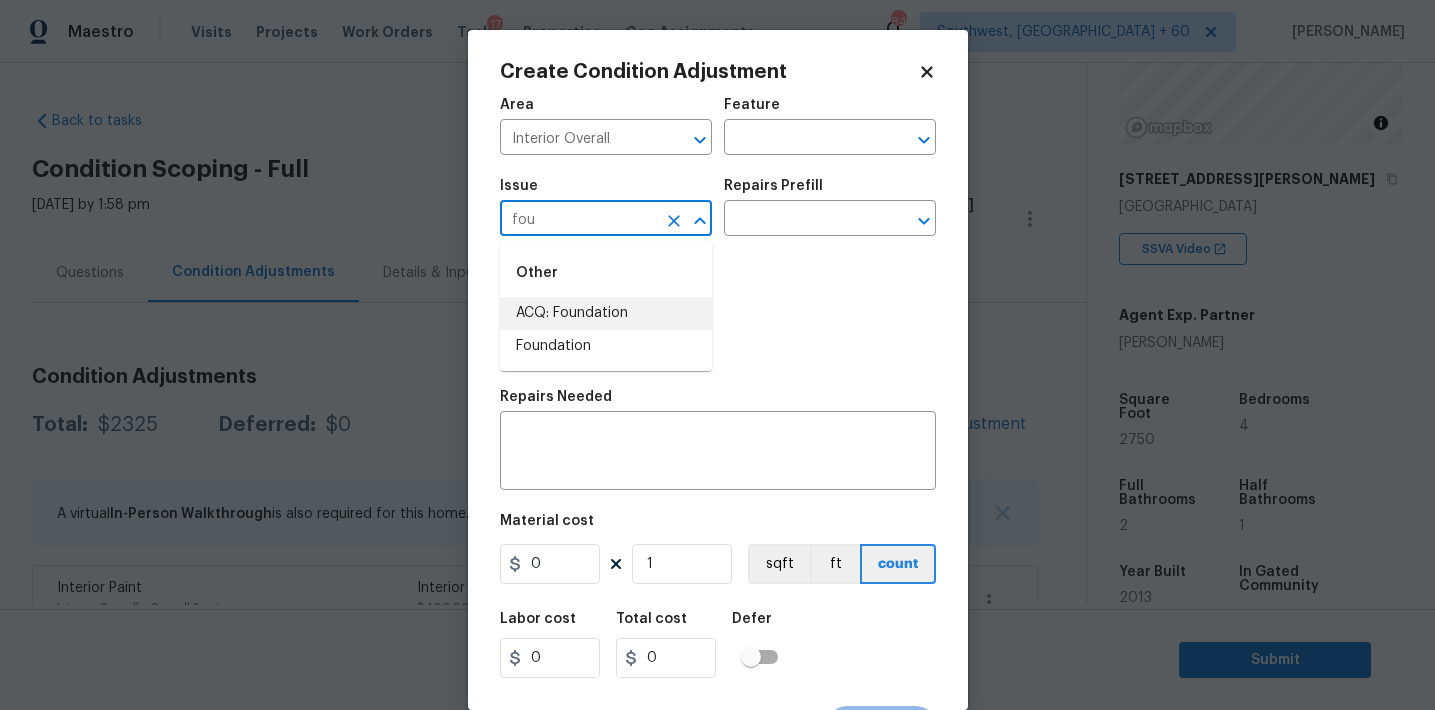 click on "ACQ: Foundation" at bounding box center [606, 313] 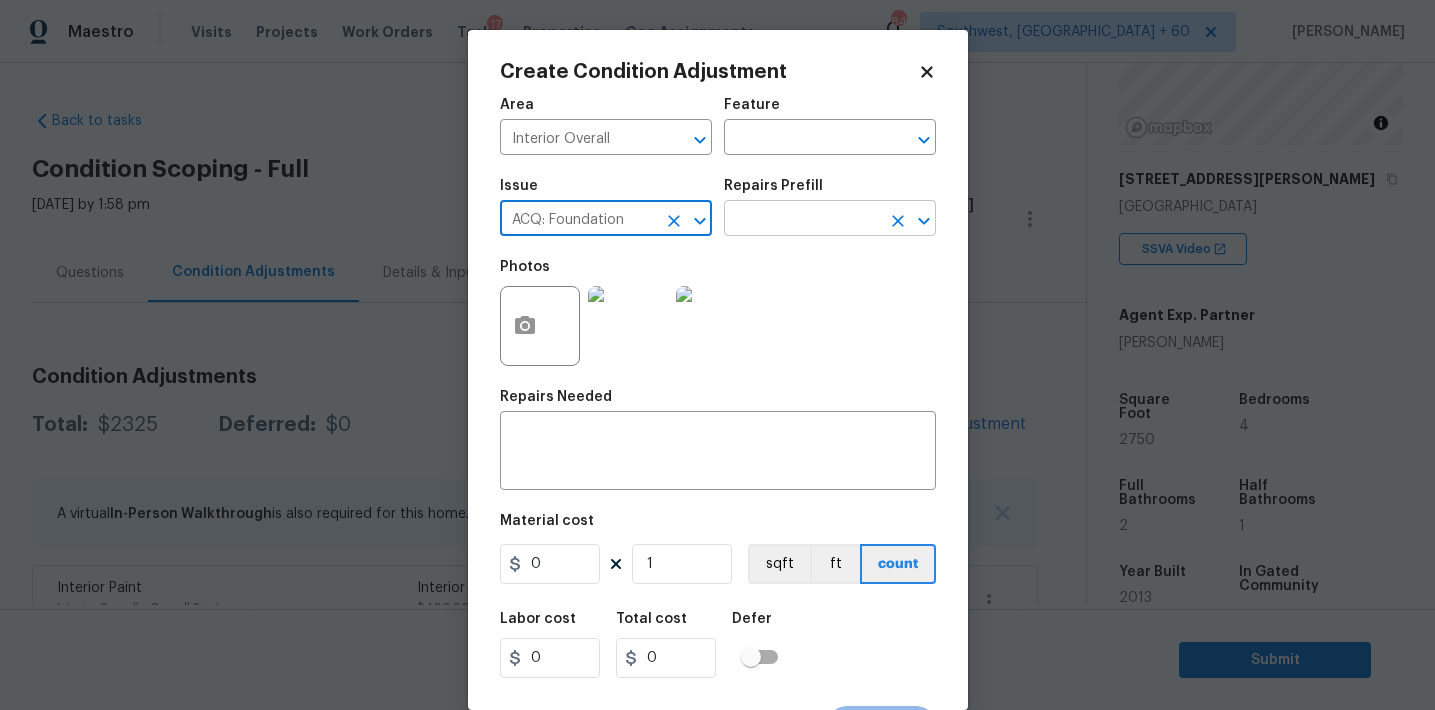 type on "ACQ: Foundation" 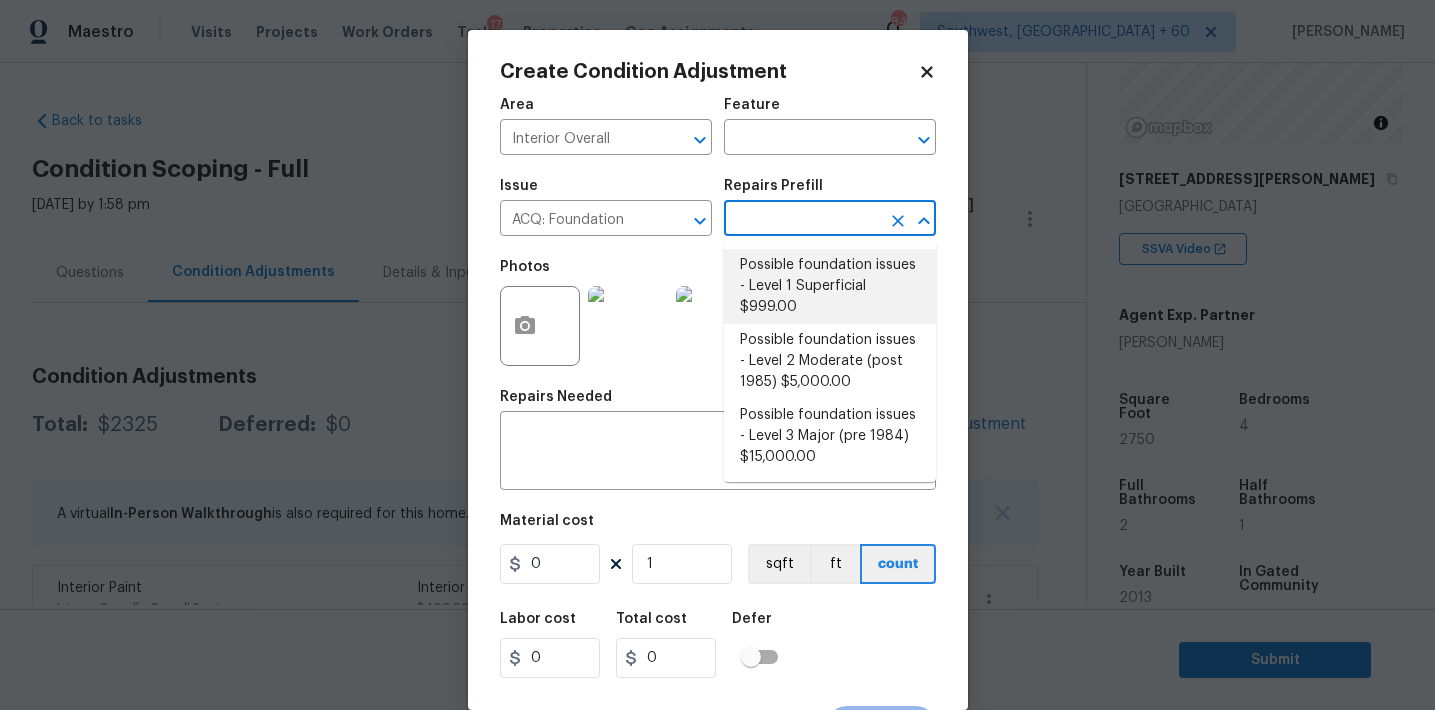 click on "Possible foundation issues - Level 1 Superficial $999.00" at bounding box center [830, 286] 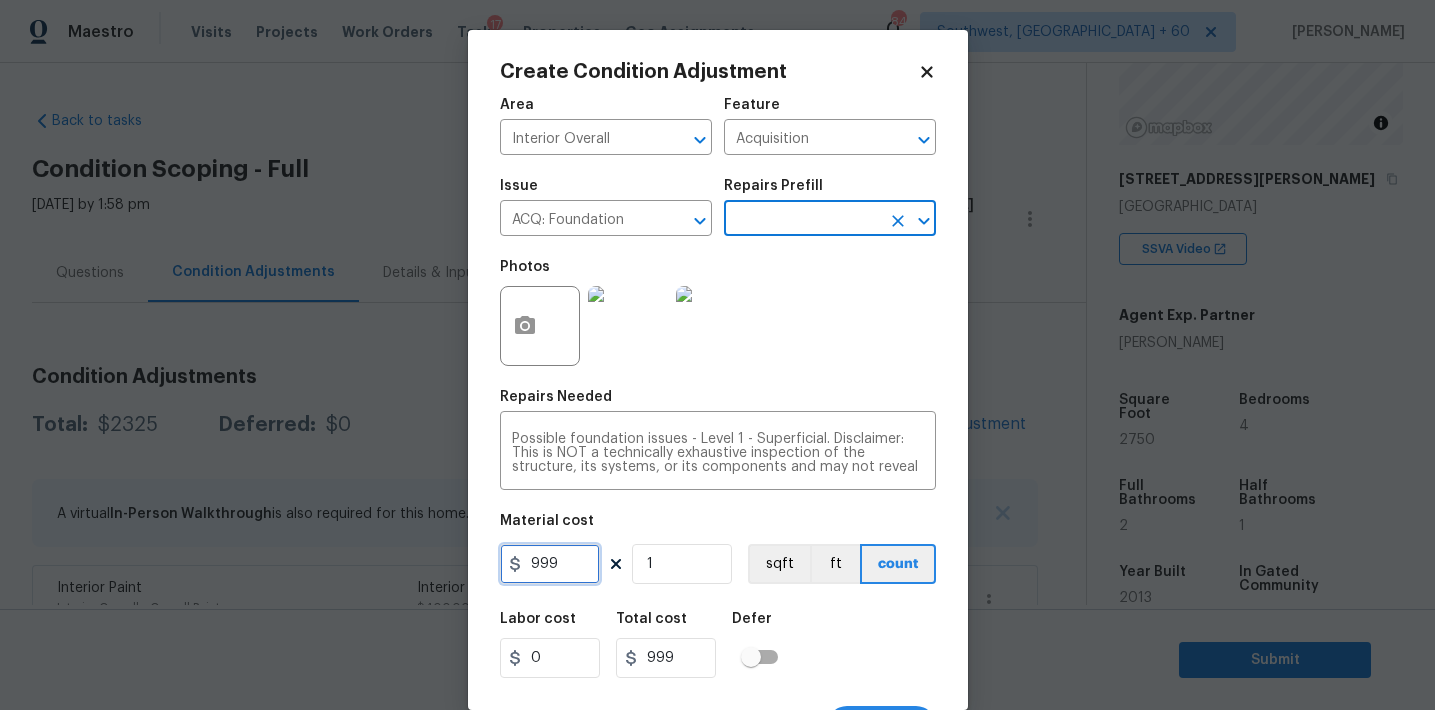 click on "999" at bounding box center (550, 564) 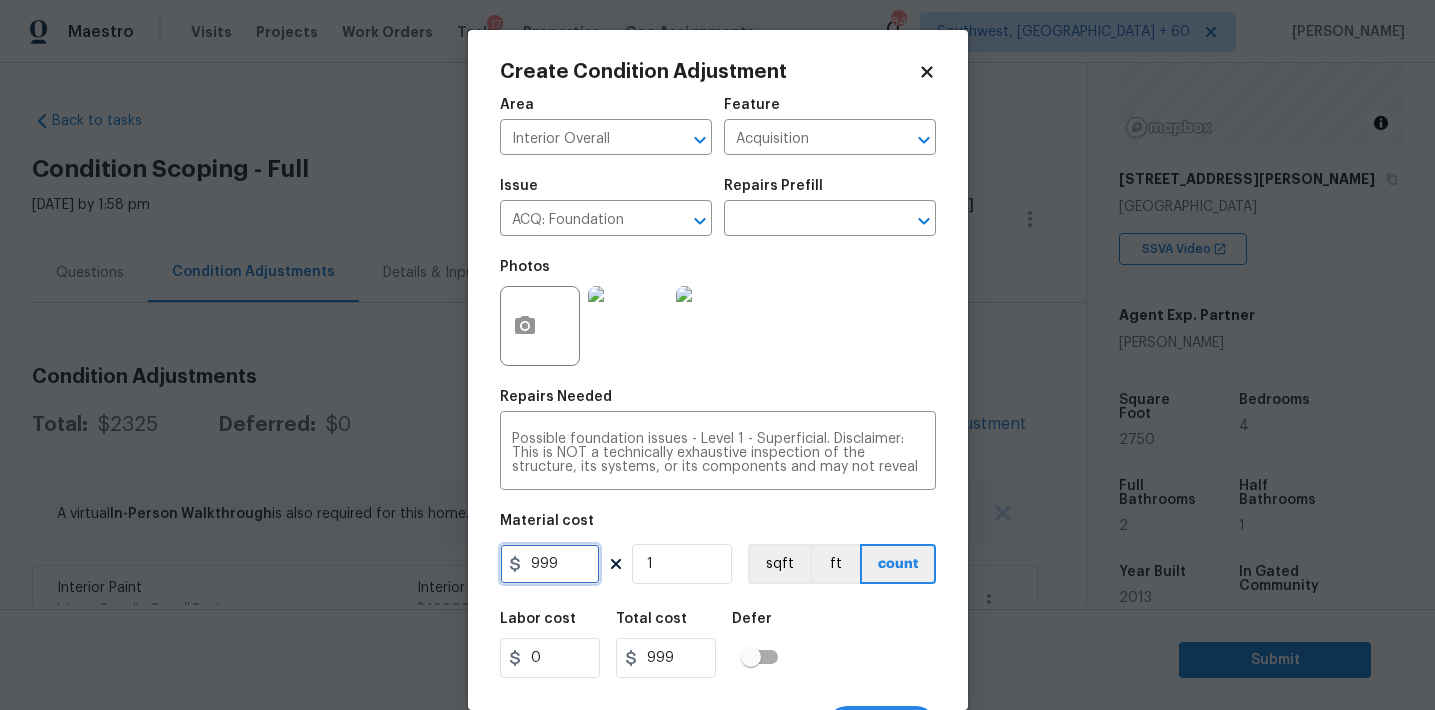 click on "999" at bounding box center [550, 564] 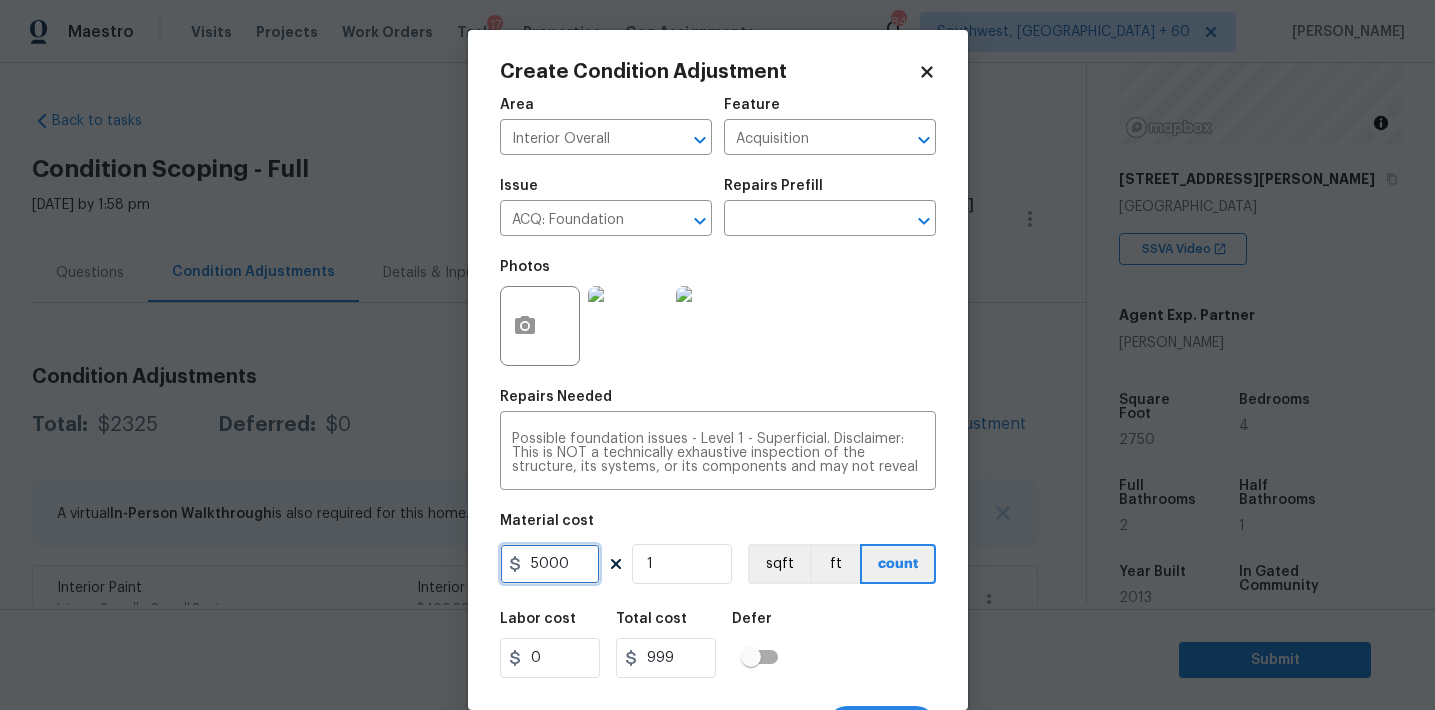 type on "5000" 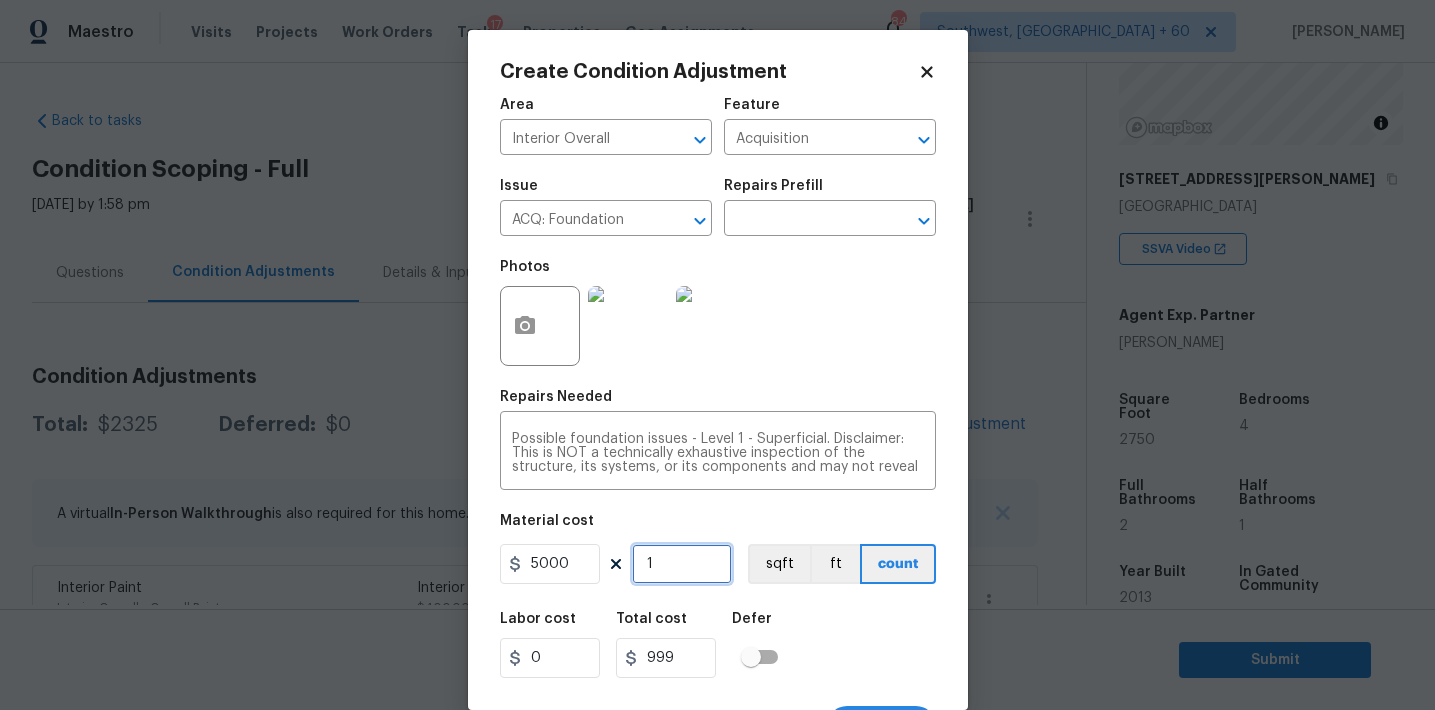 type on "5000" 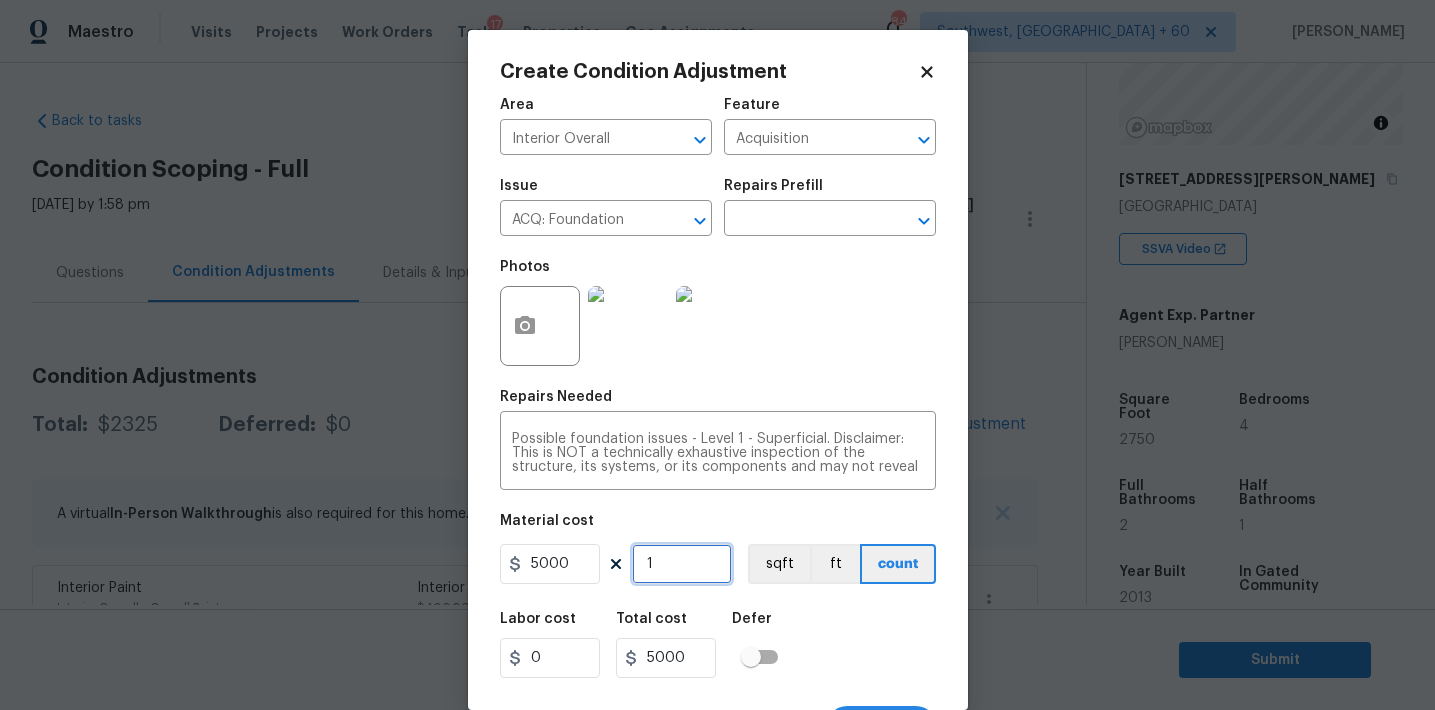 scroll, scrollTop: 37, scrollLeft: 0, axis: vertical 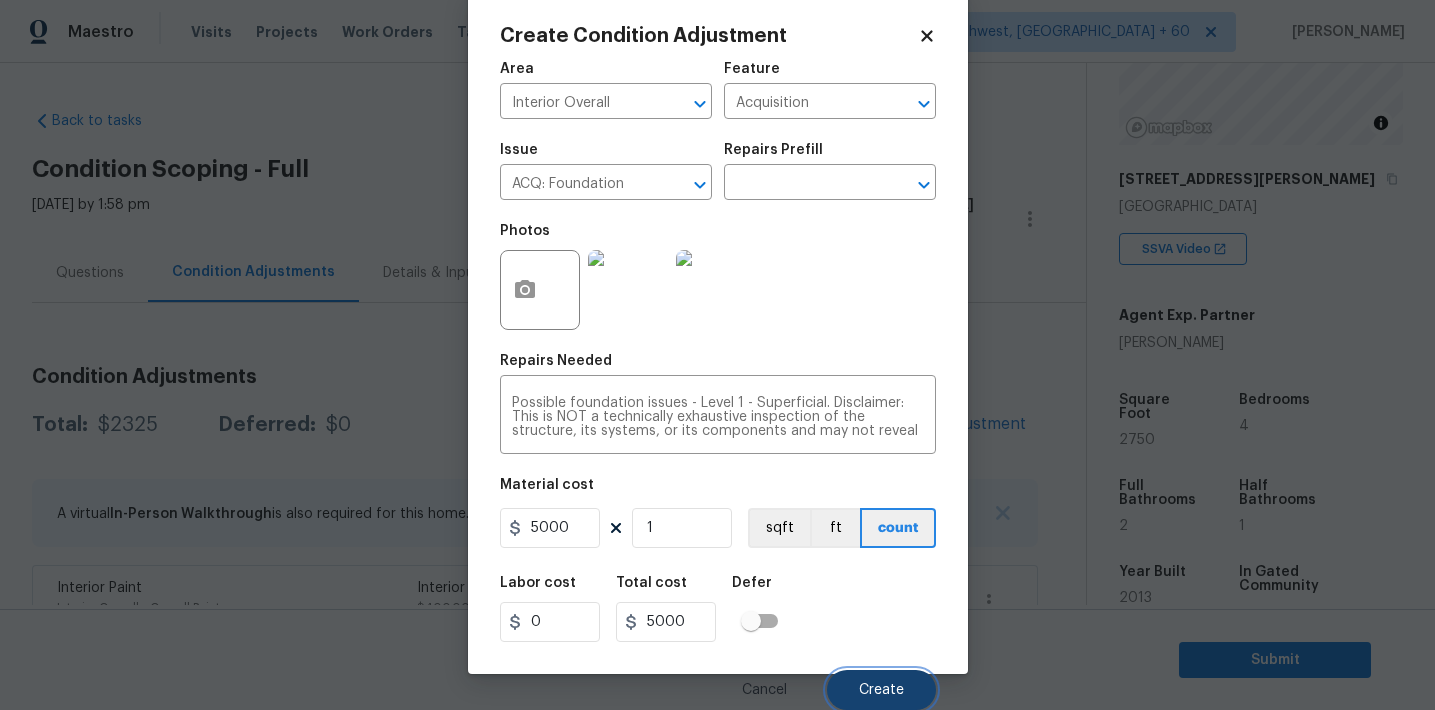 click on "Create" at bounding box center [881, 690] 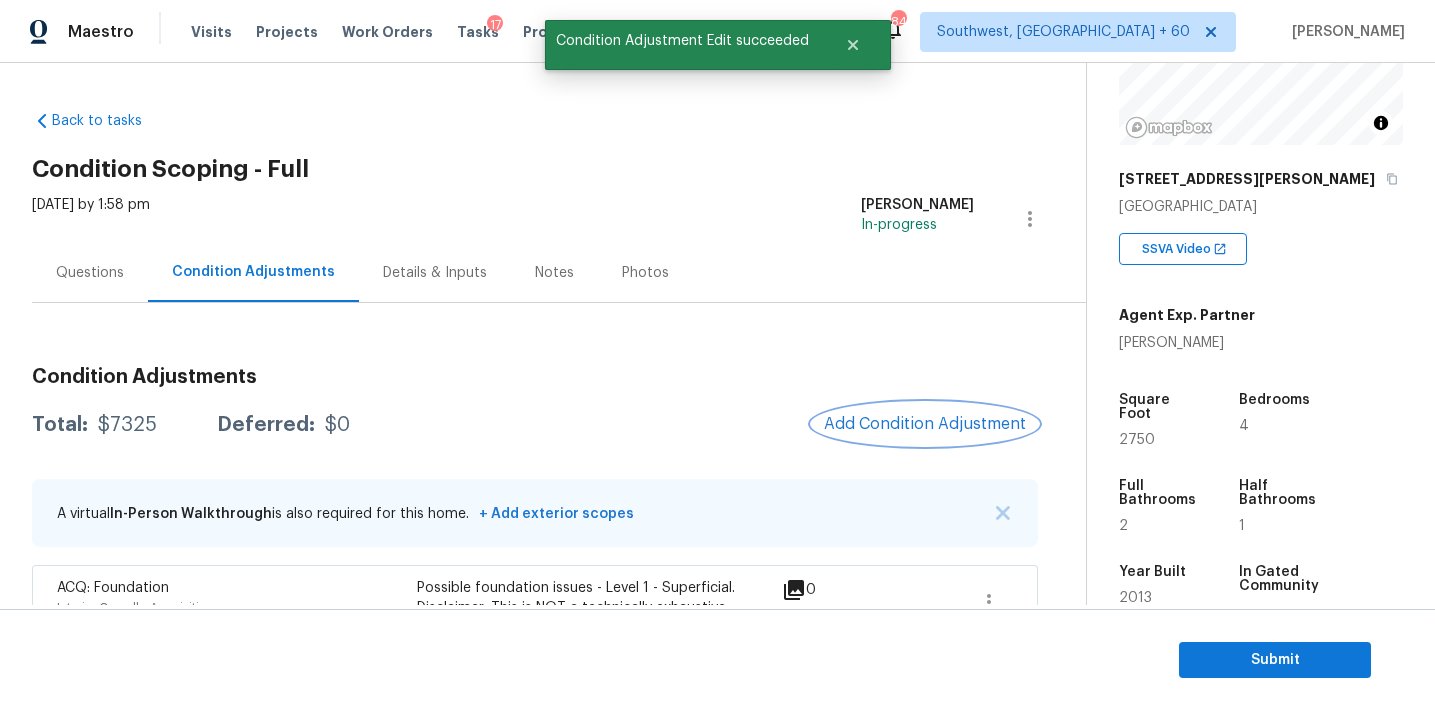 scroll, scrollTop: 0, scrollLeft: 0, axis: both 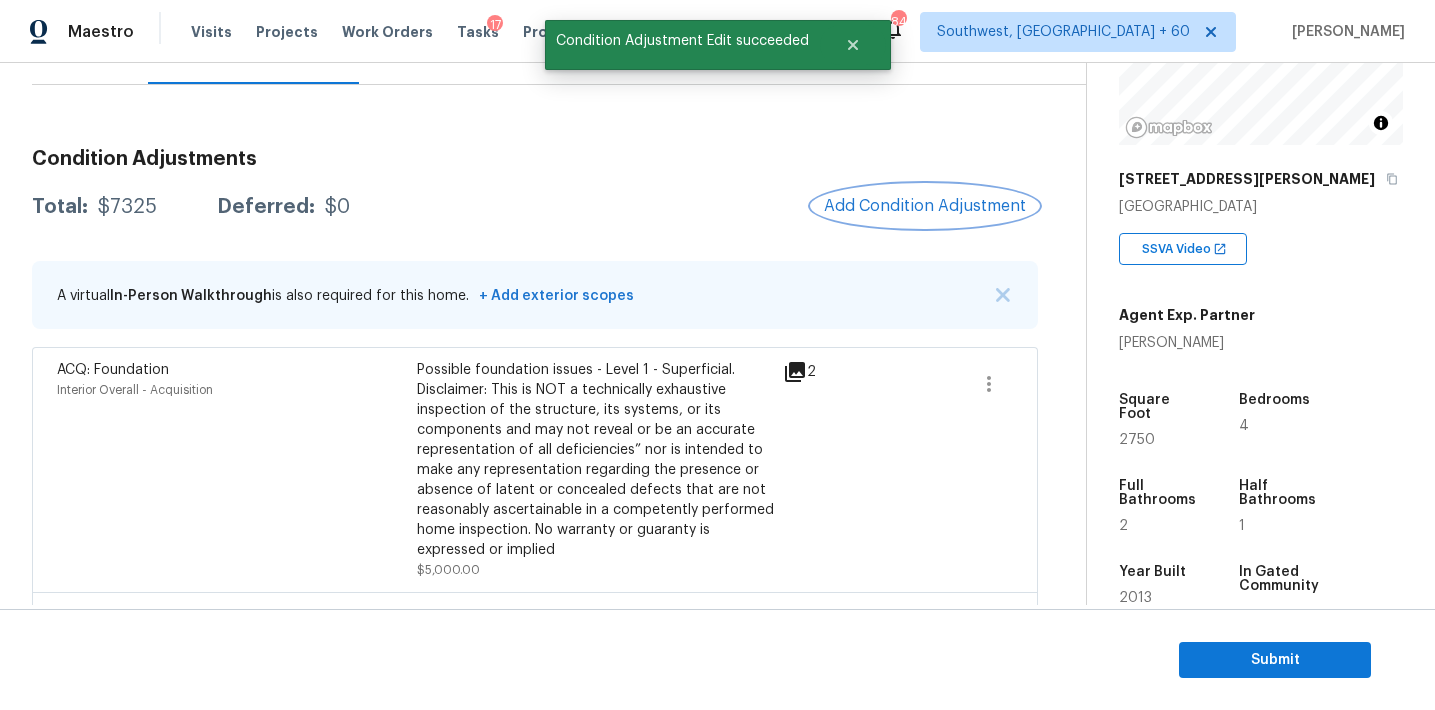 click on "Add Condition Adjustment" at bounding box center (925, 206) 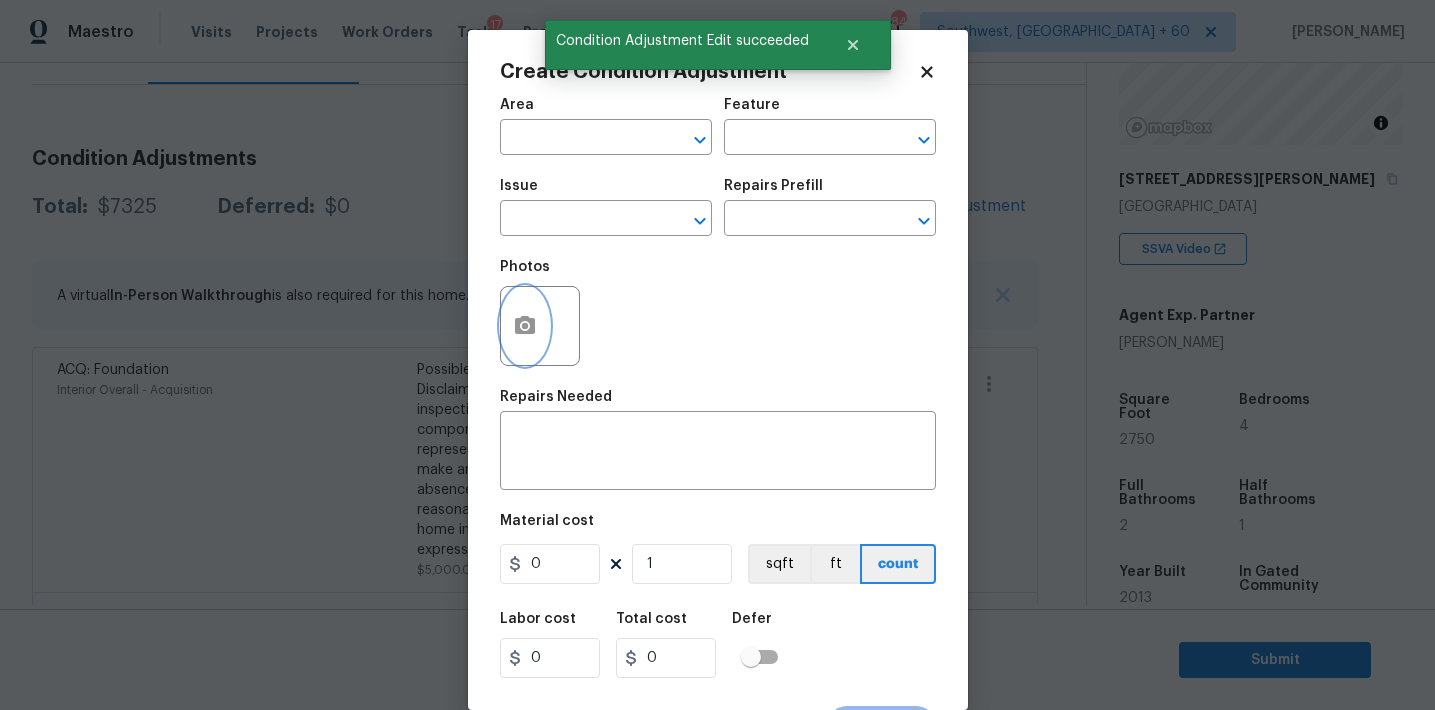 click at bounding box center [525, 326] 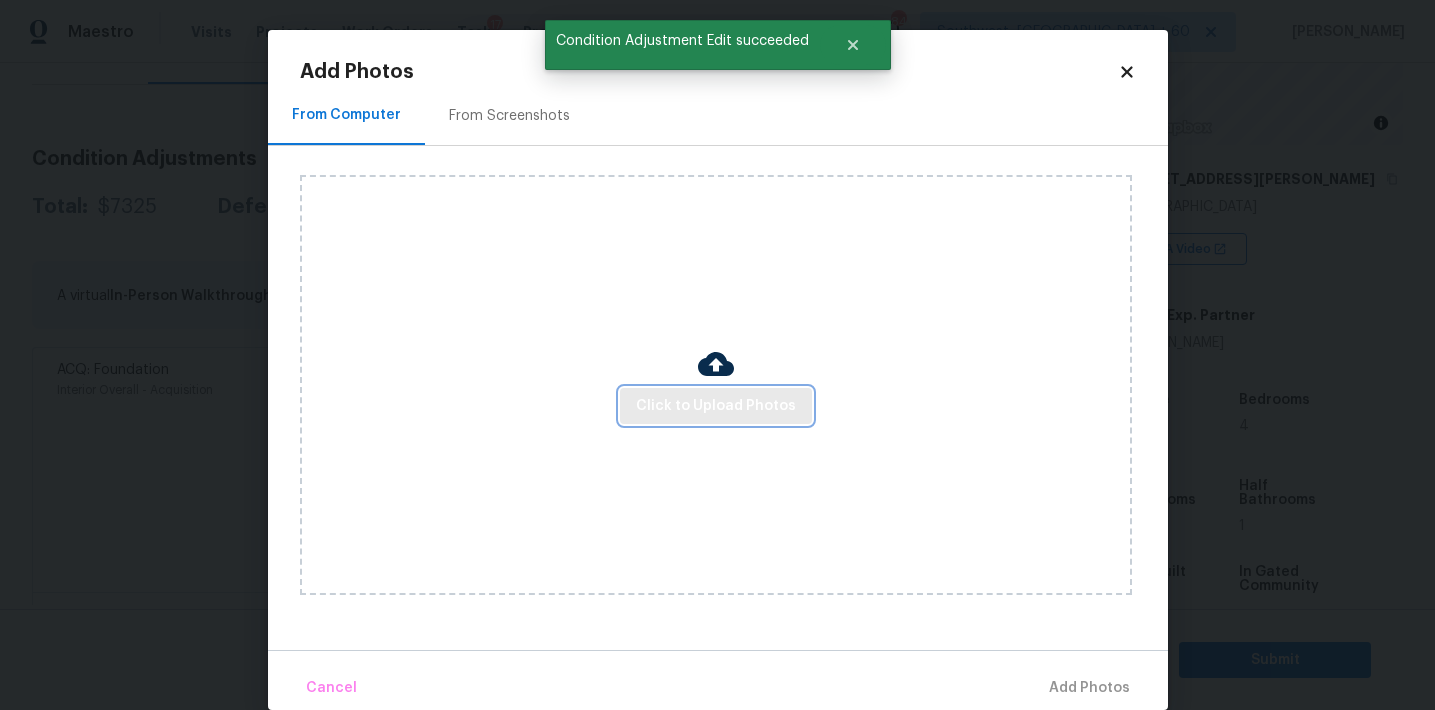 click on "Click to Upload Photos" at bounding box center [716, 406] 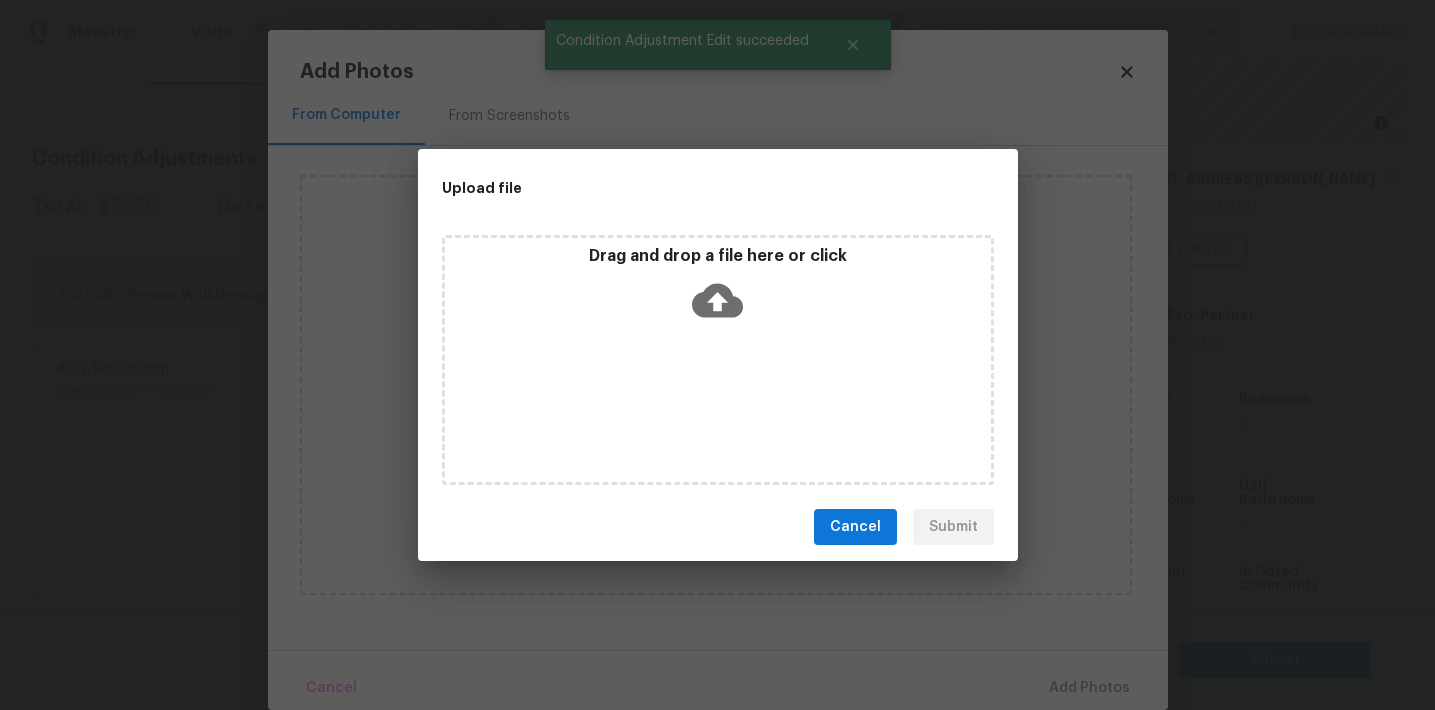 click on "Drag and drop a file here or click" at bounding box center (718, 289) 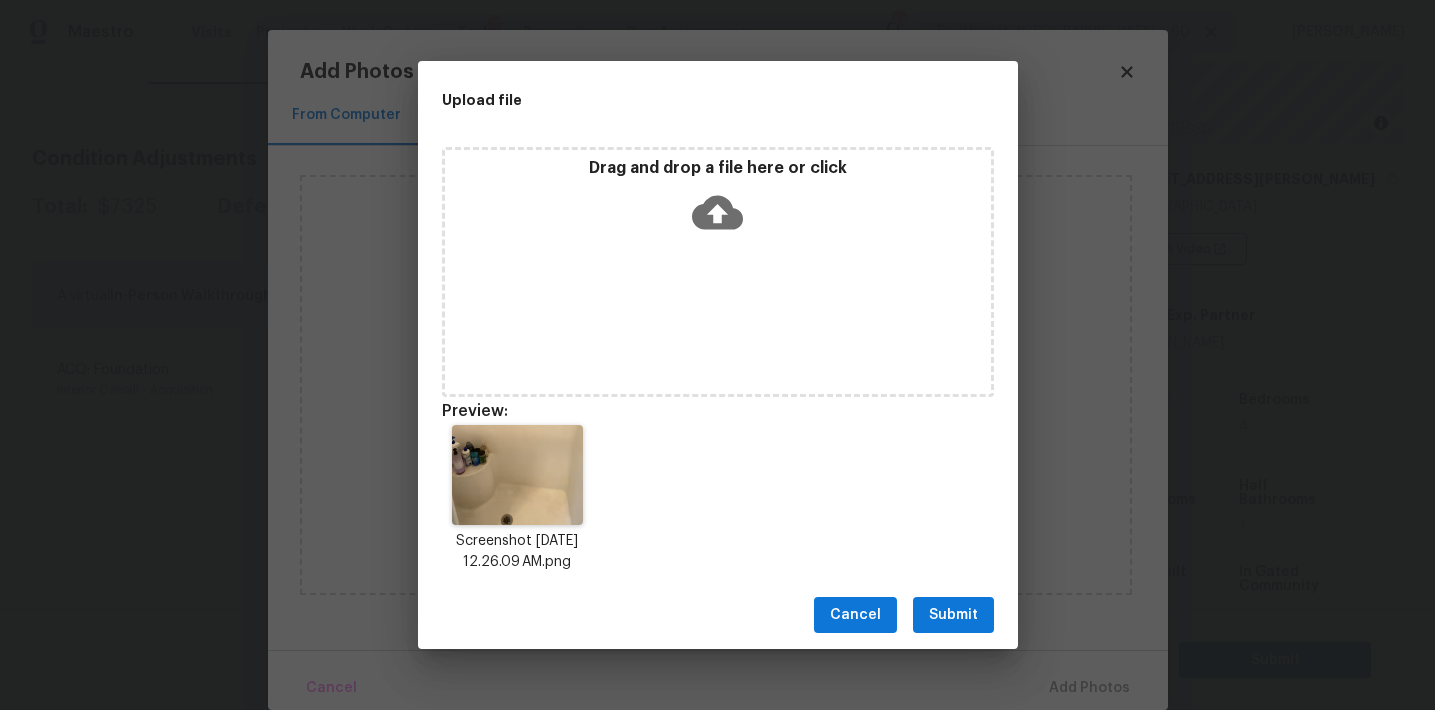 click on "Cancel Submit" at bounding box center [718, 615] 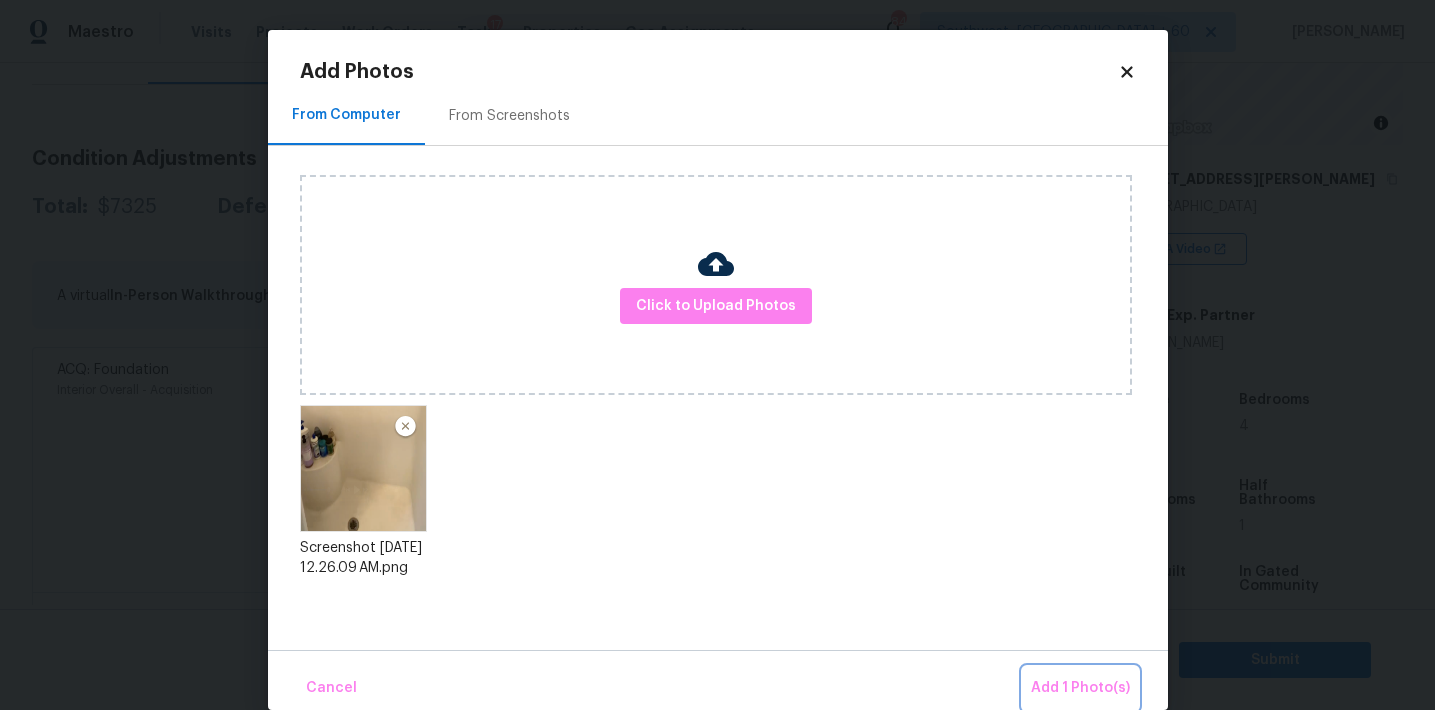 click on "Add 1 Photo(s)" at bounding box center [1080, 688] 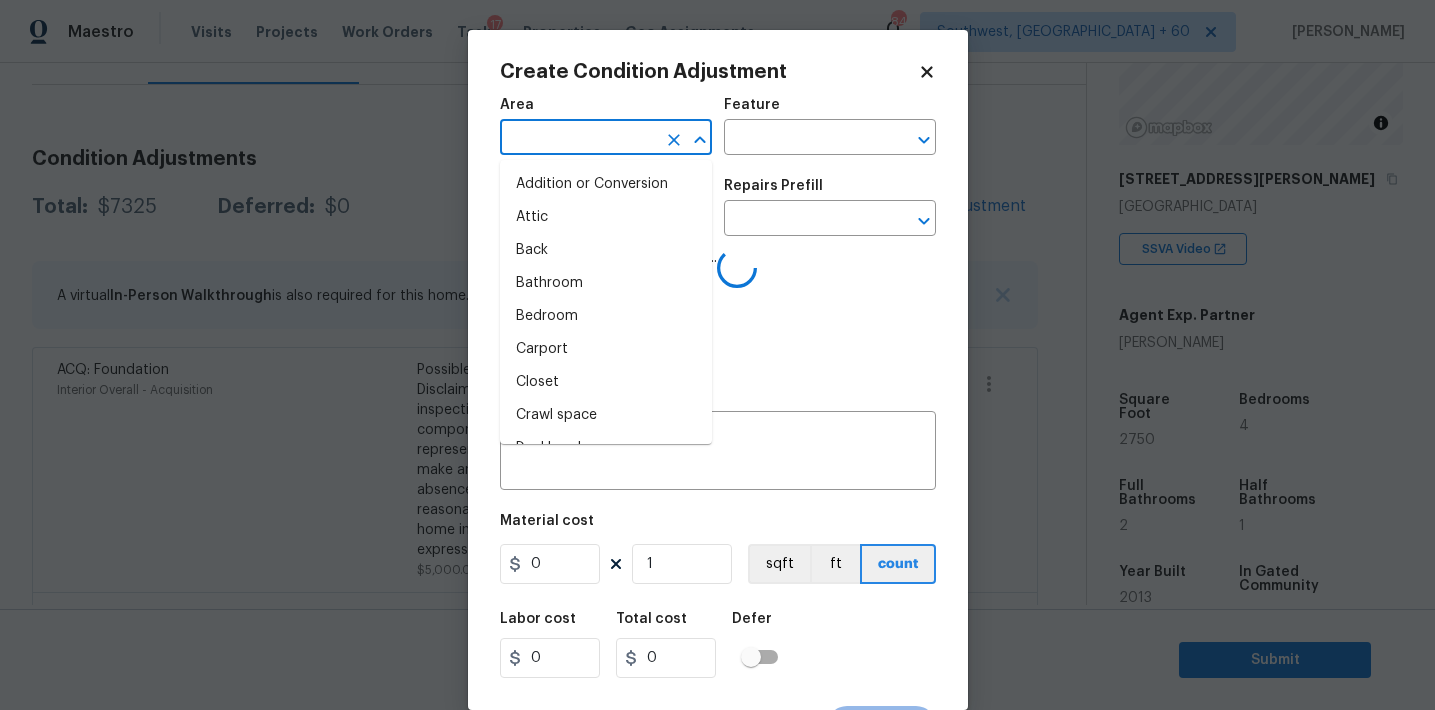 click at bounding box center [578, 139] 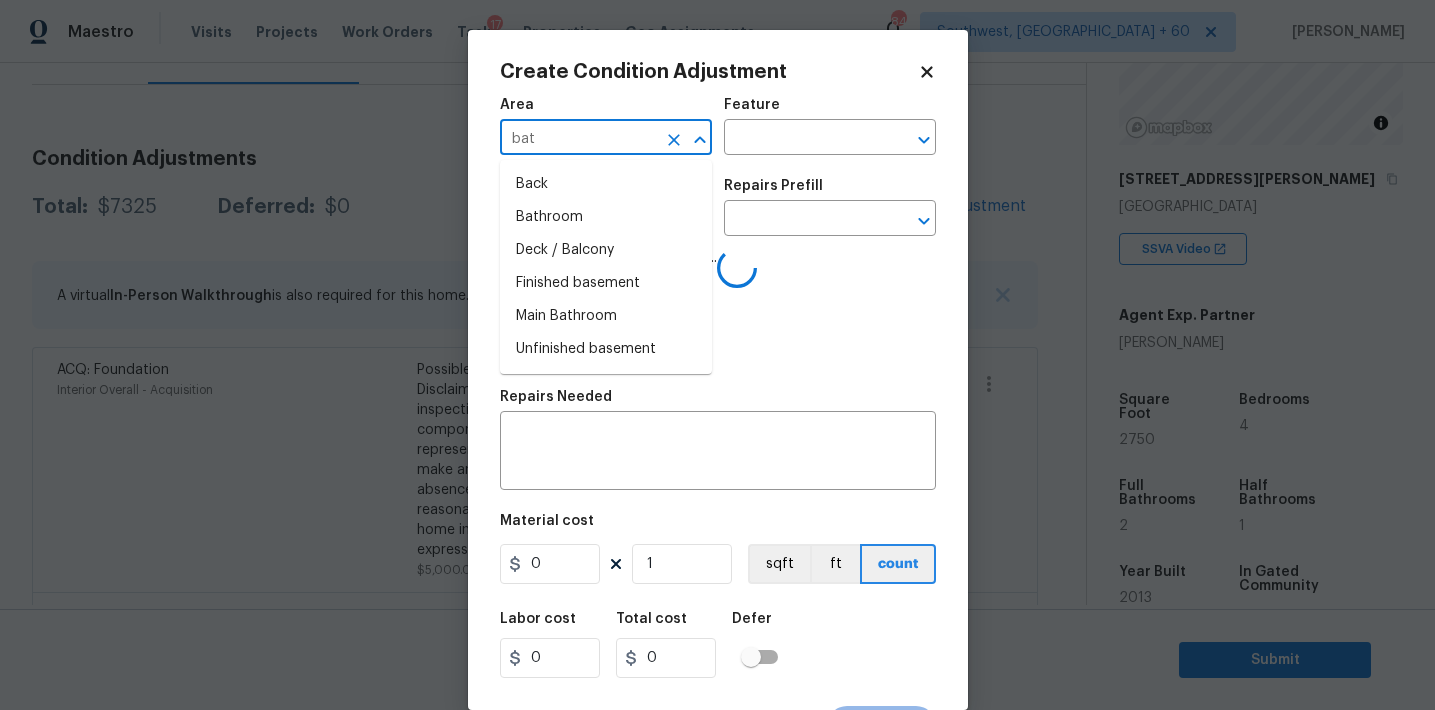 type on "bath" 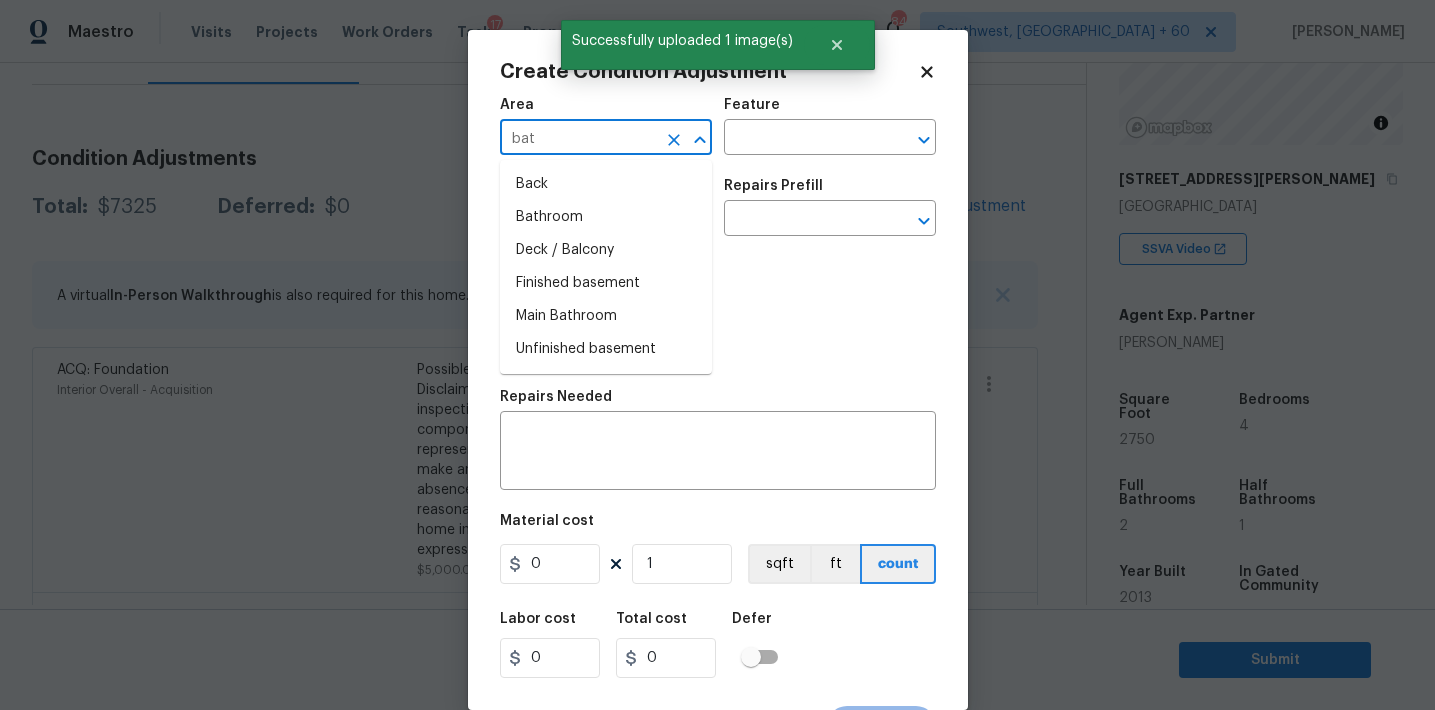 type on "bath" 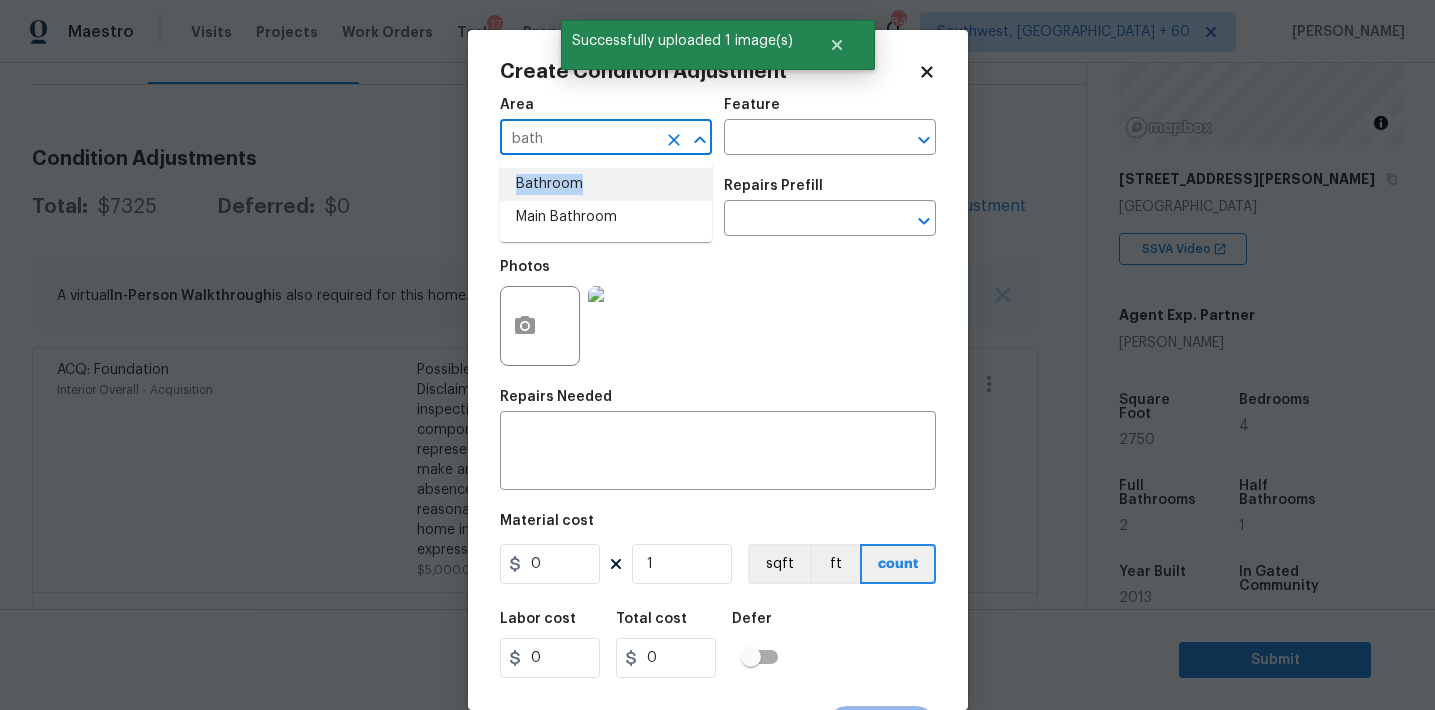 click on "Bathroom" at bounding box center (606, 184) 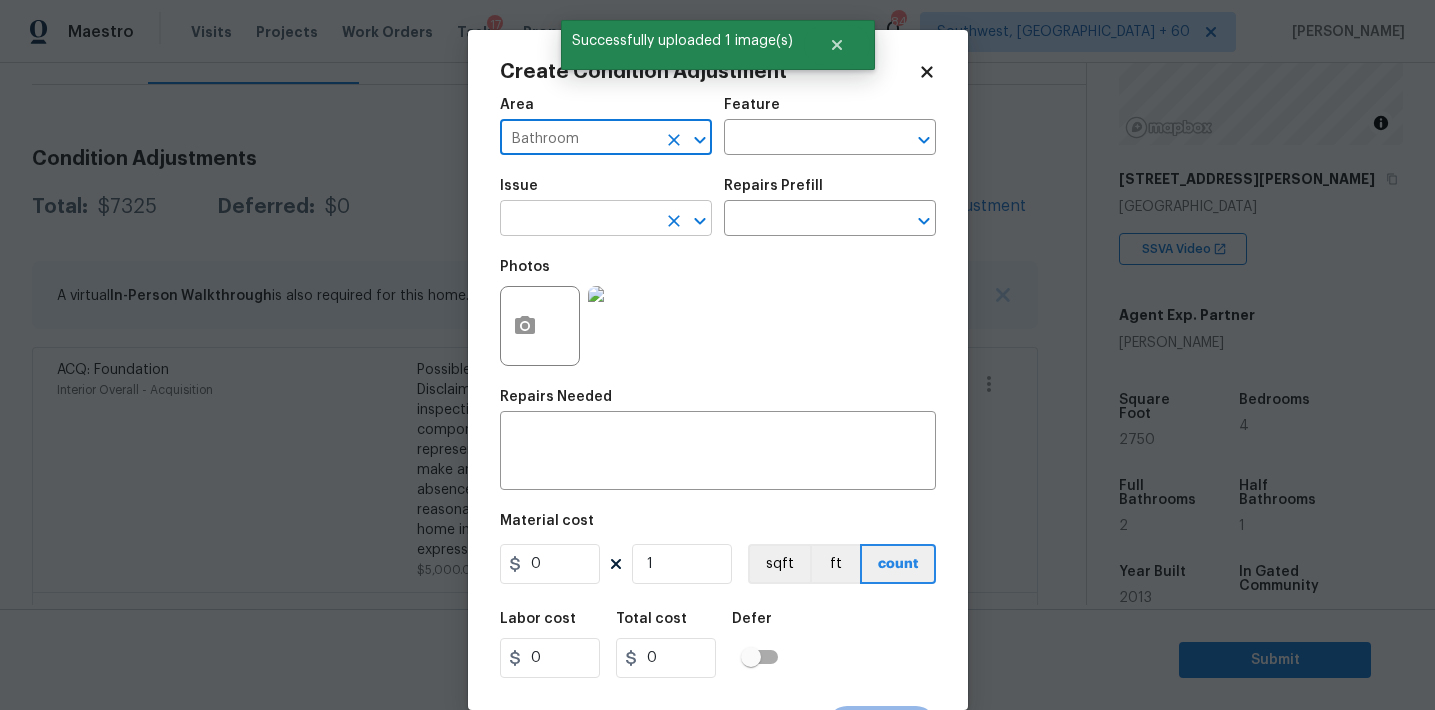 type on "Bathroom" 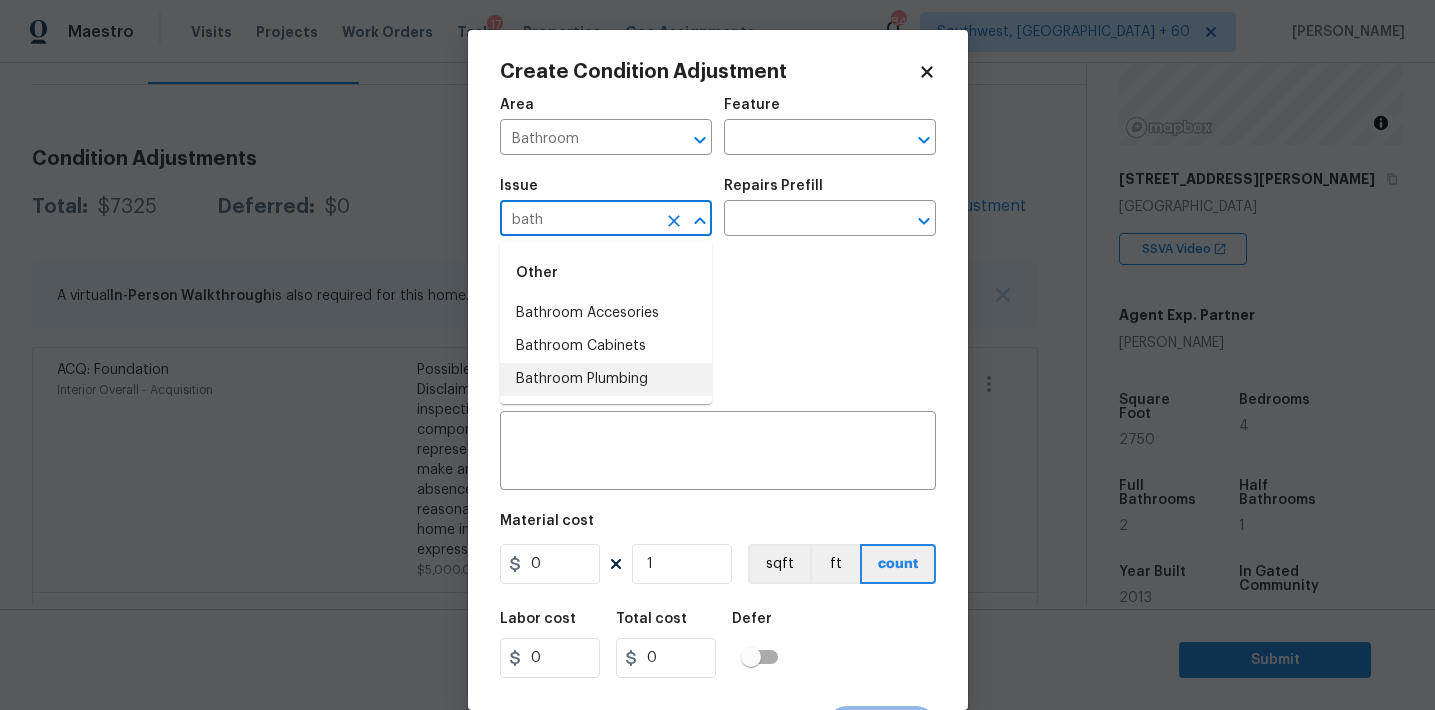 click on "Bathroom Plumbing" at bounding box center [606, 379] 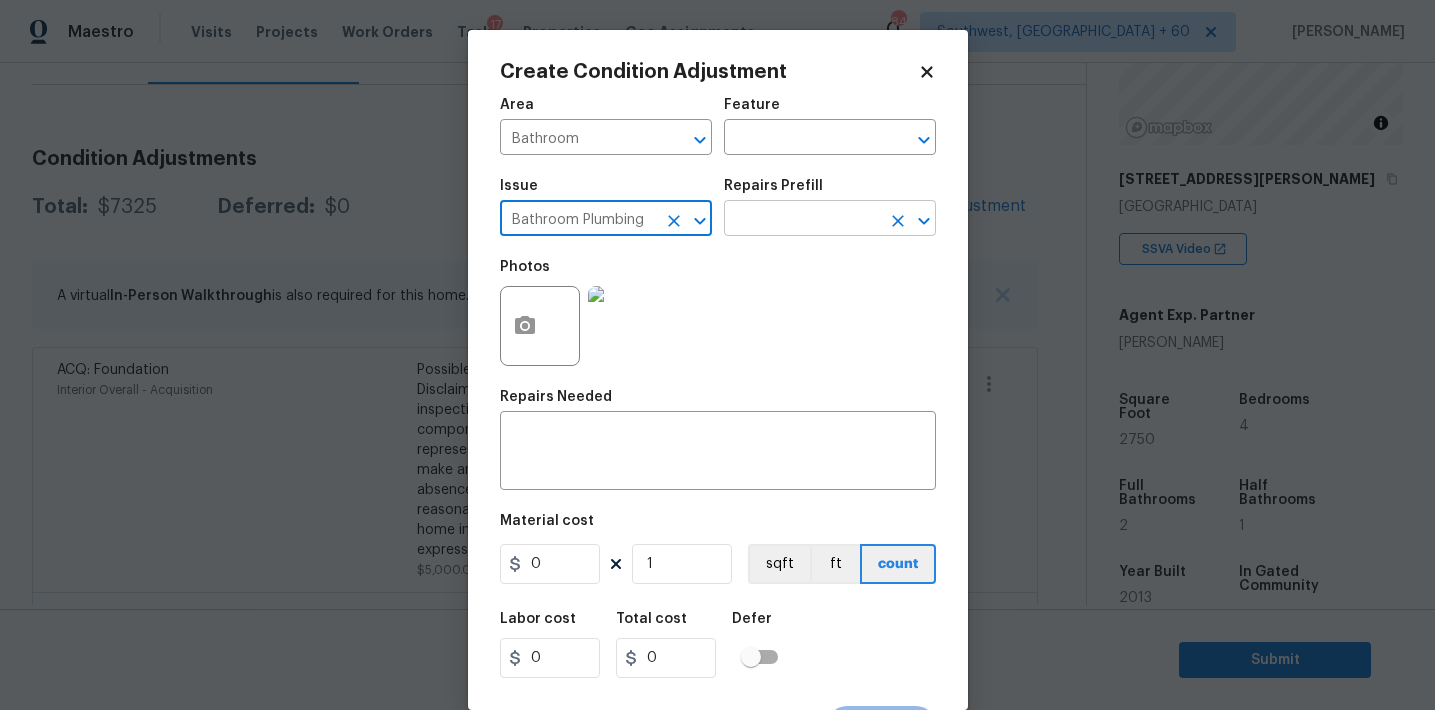 type on "Bathroom Plumbing" 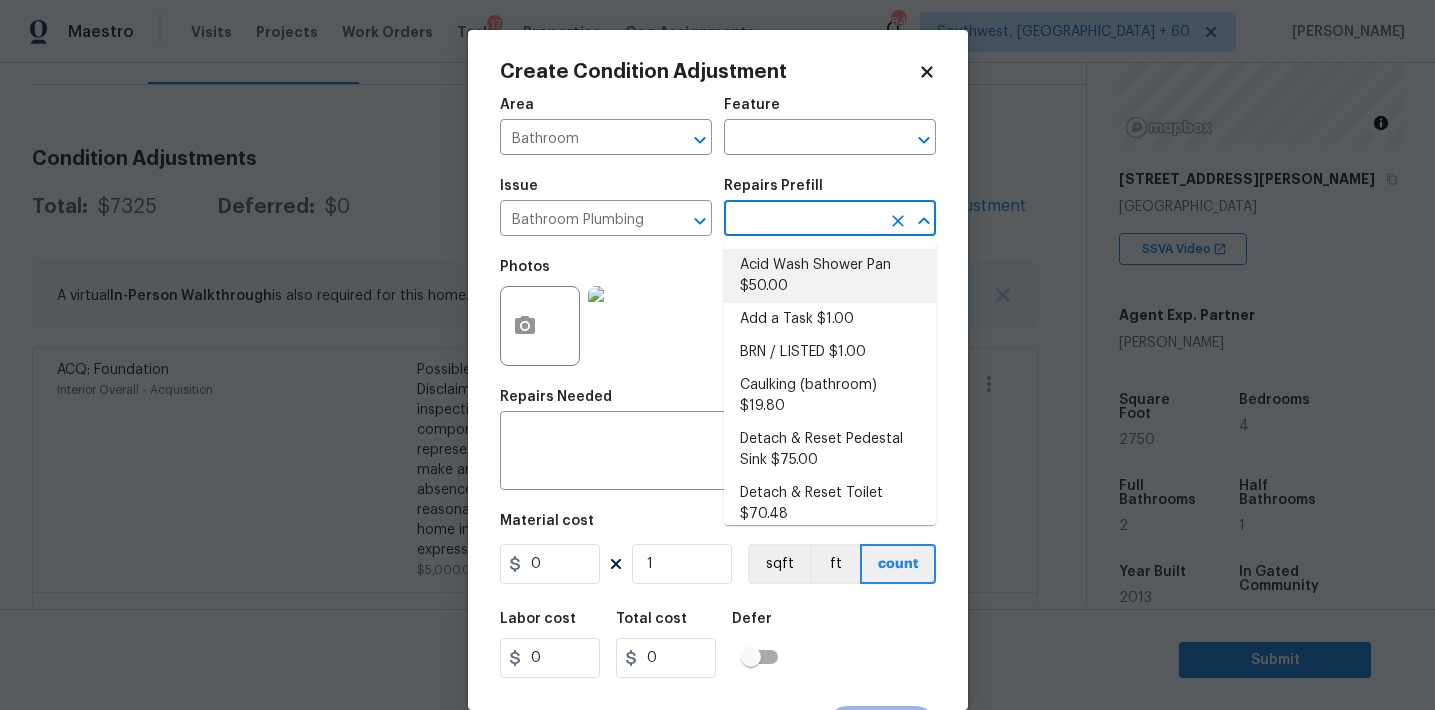 click on "Acid Wash Shower Pan $50.00" at bounding box center (830, 276) 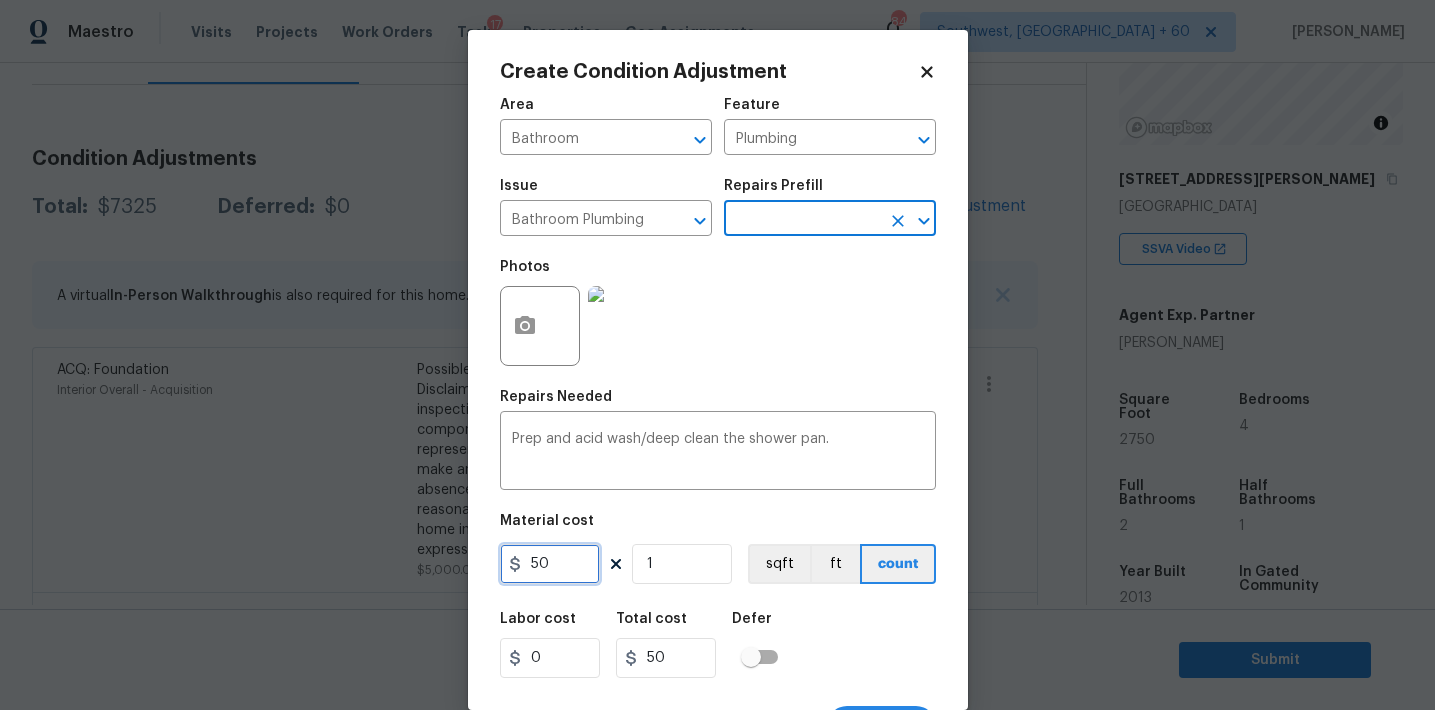 click on "50" at bounding box center (550, 564) 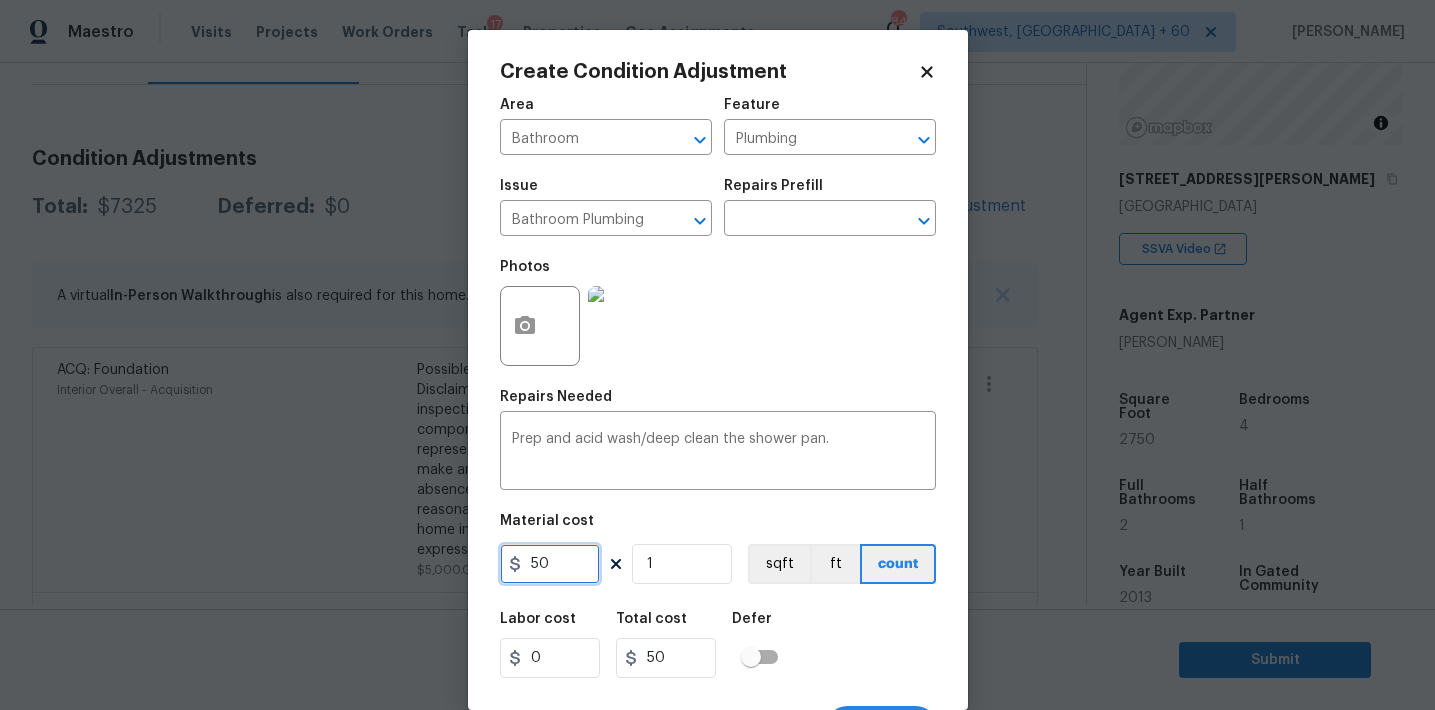 click on "50" at bounding box center [550, 564] 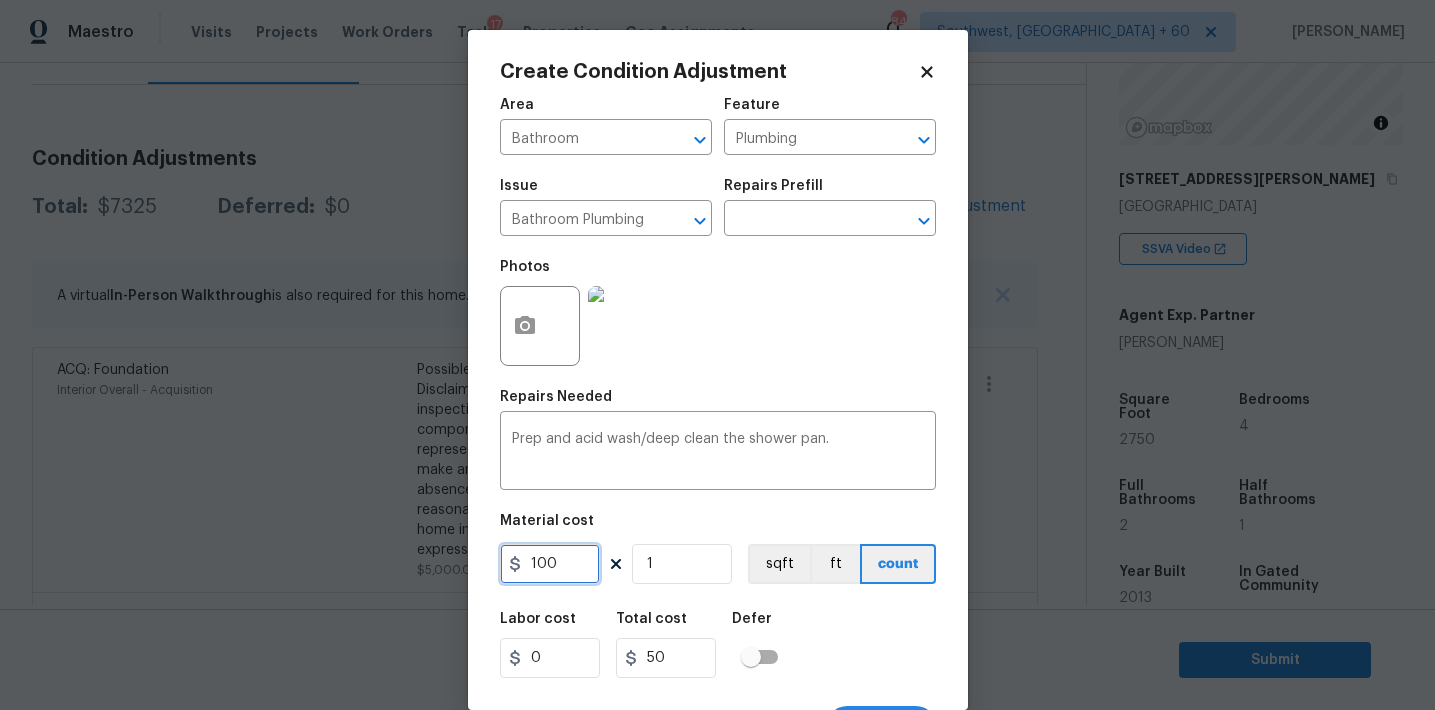 type on "100" 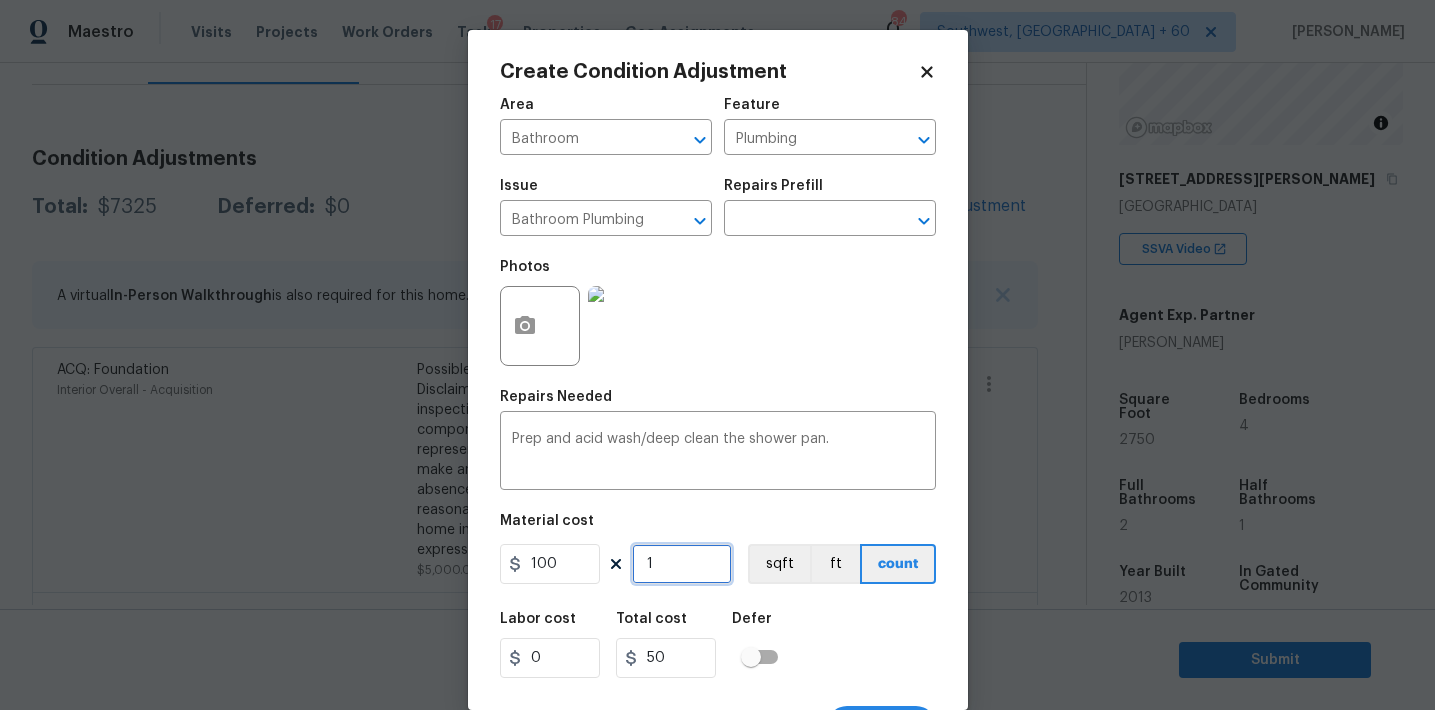 type on "100" 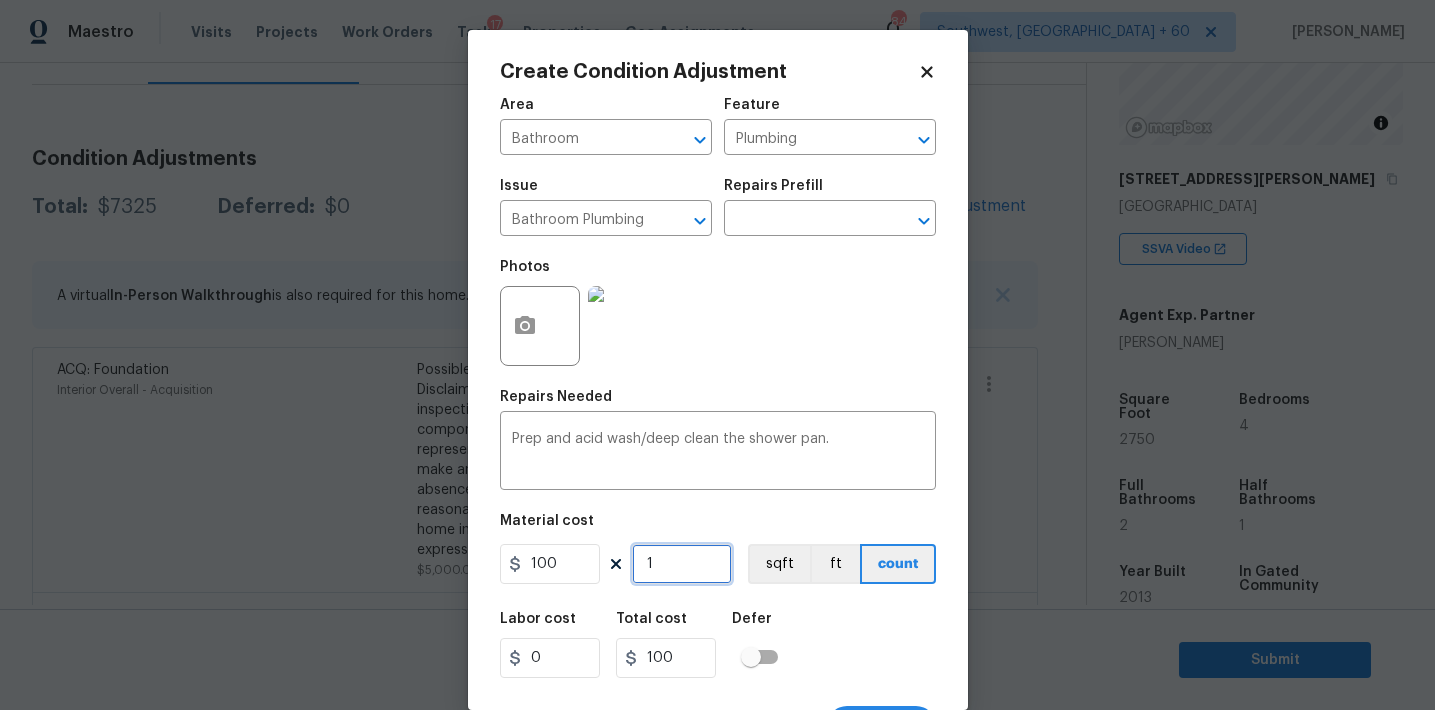 type on "2" 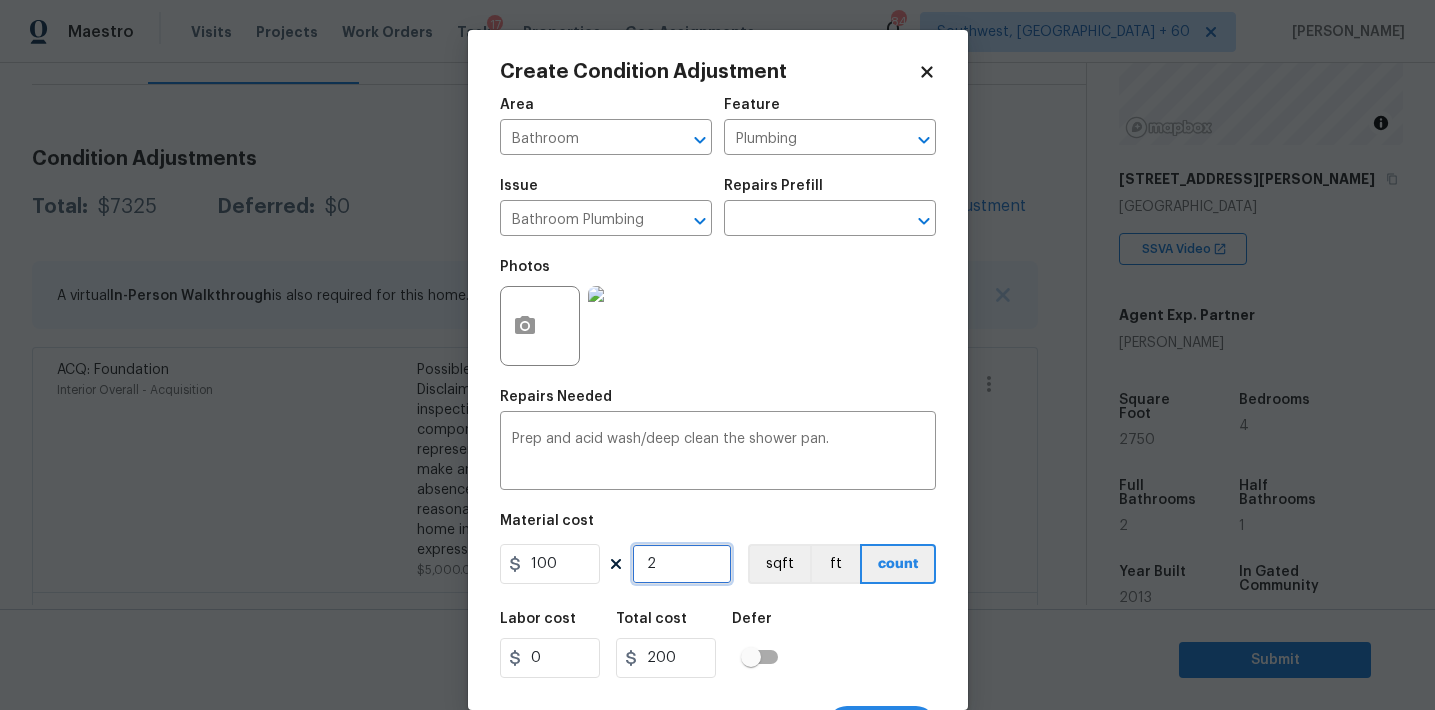 type on "2" 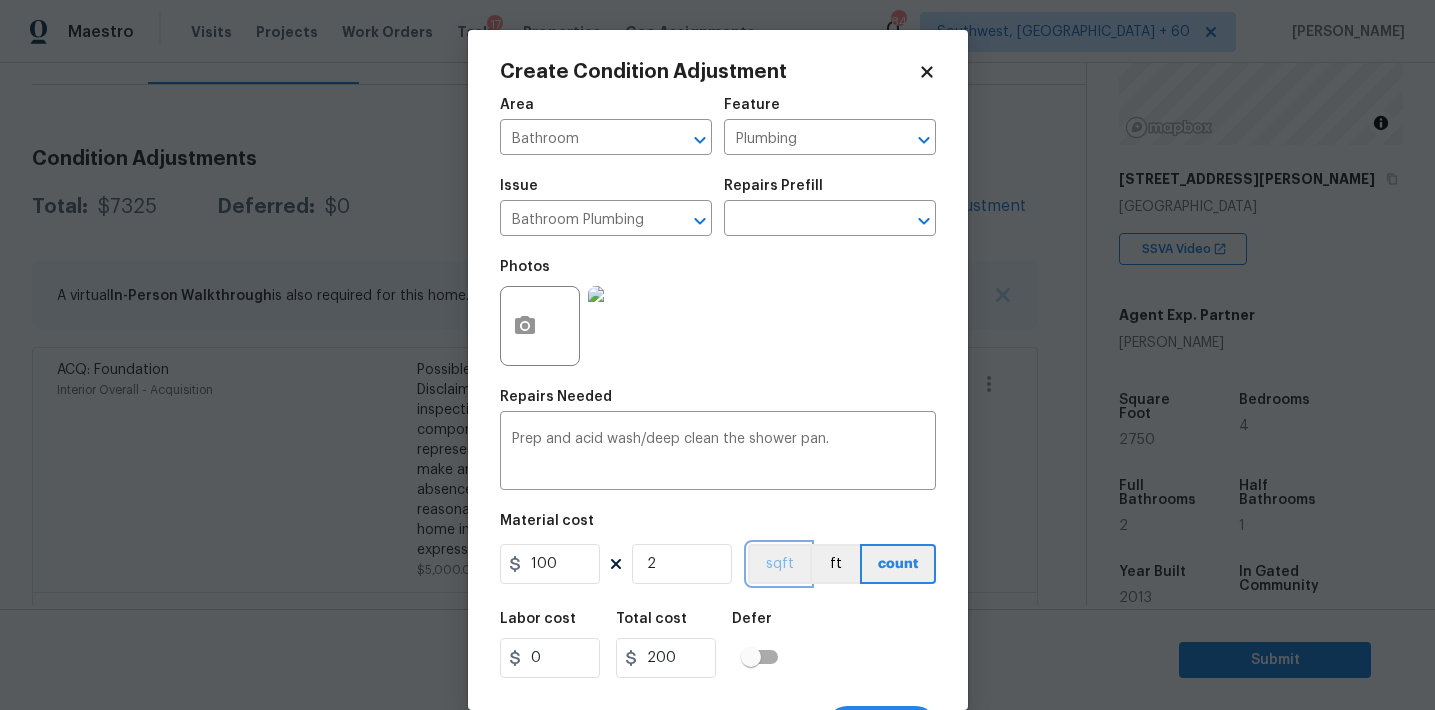 type 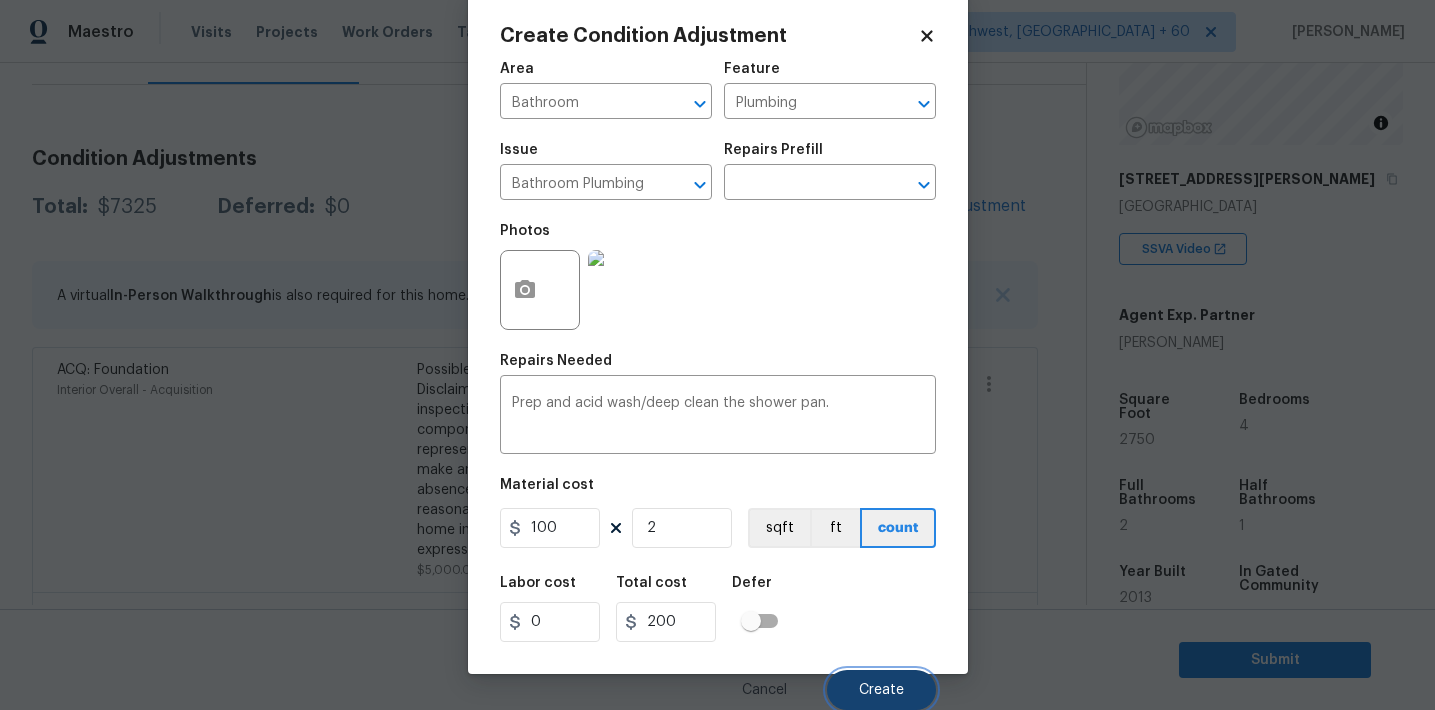 click on "Create" at bounding box center [881, 690] 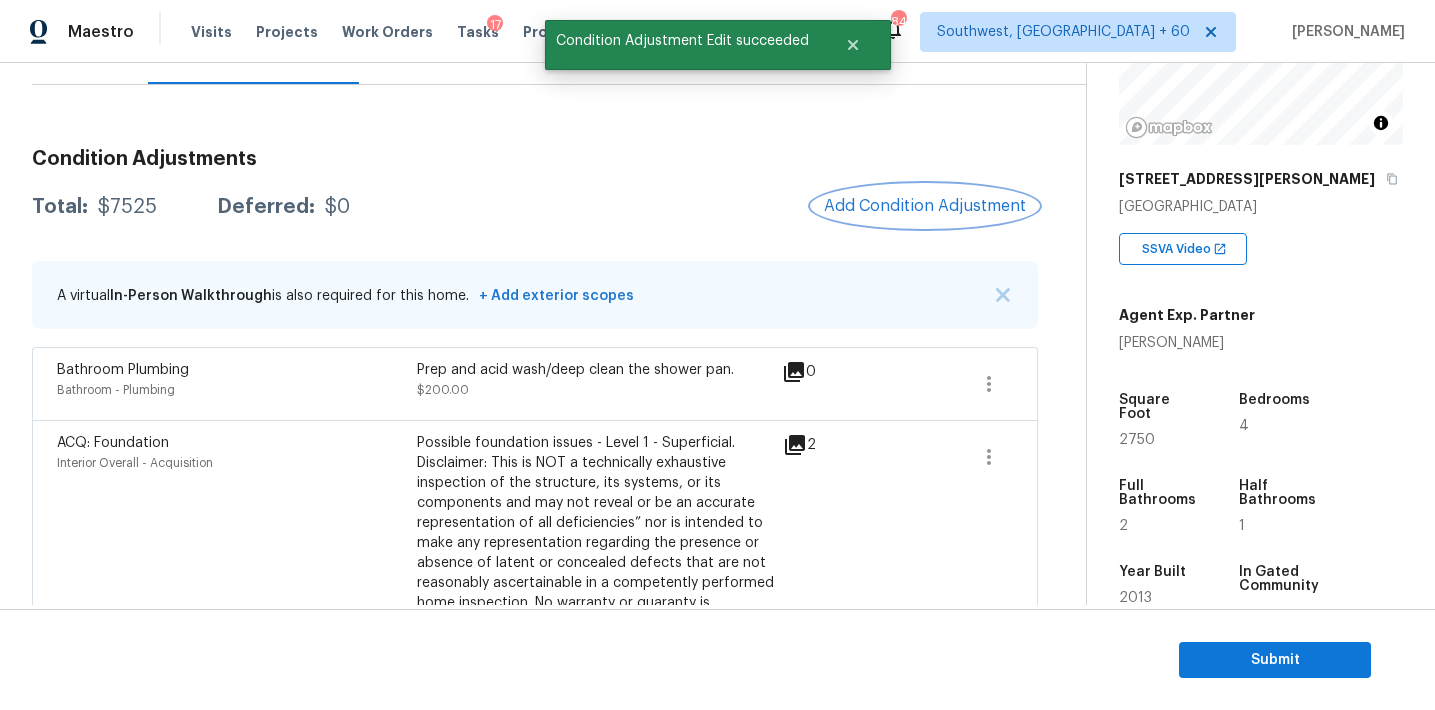 scroll, scrollTop: 0, scrollLeft: 0, axis: both 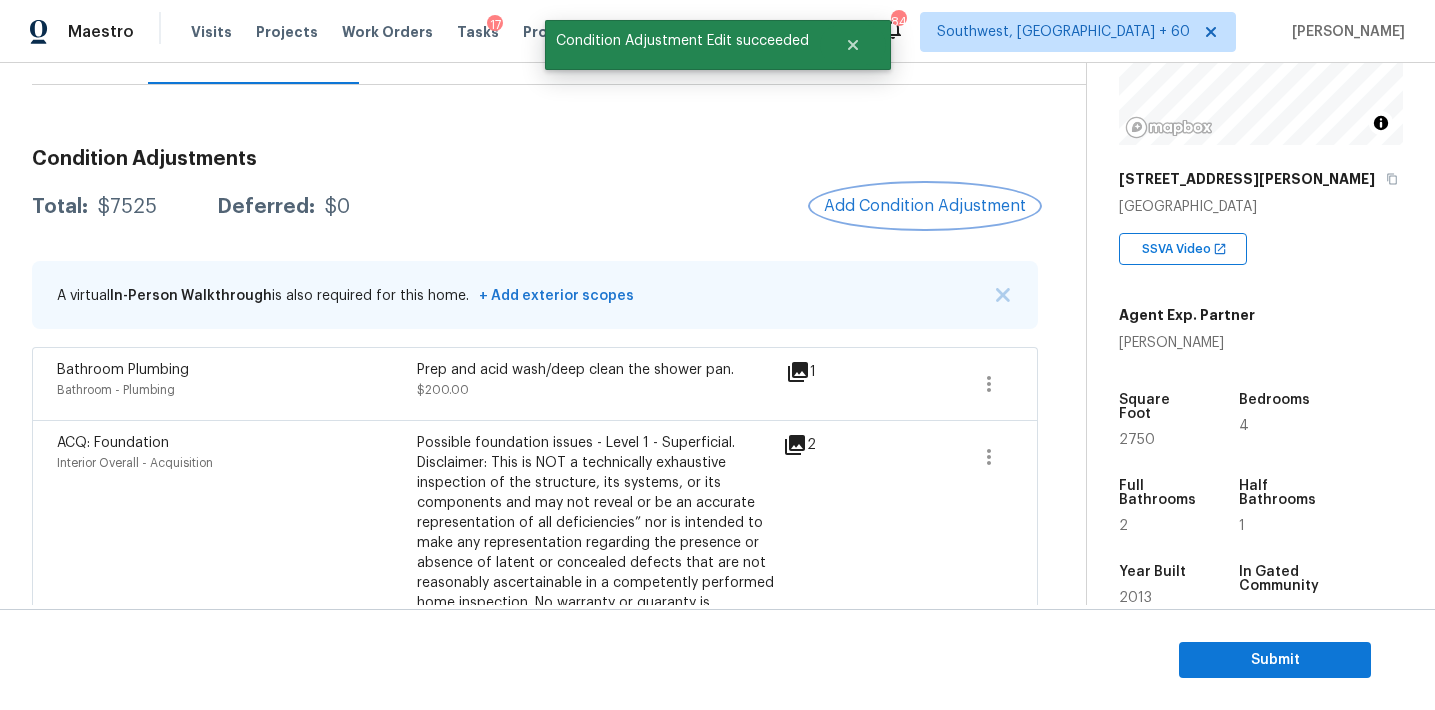 click on "Add Condition Adjustment" at bounding box center [925, 206] 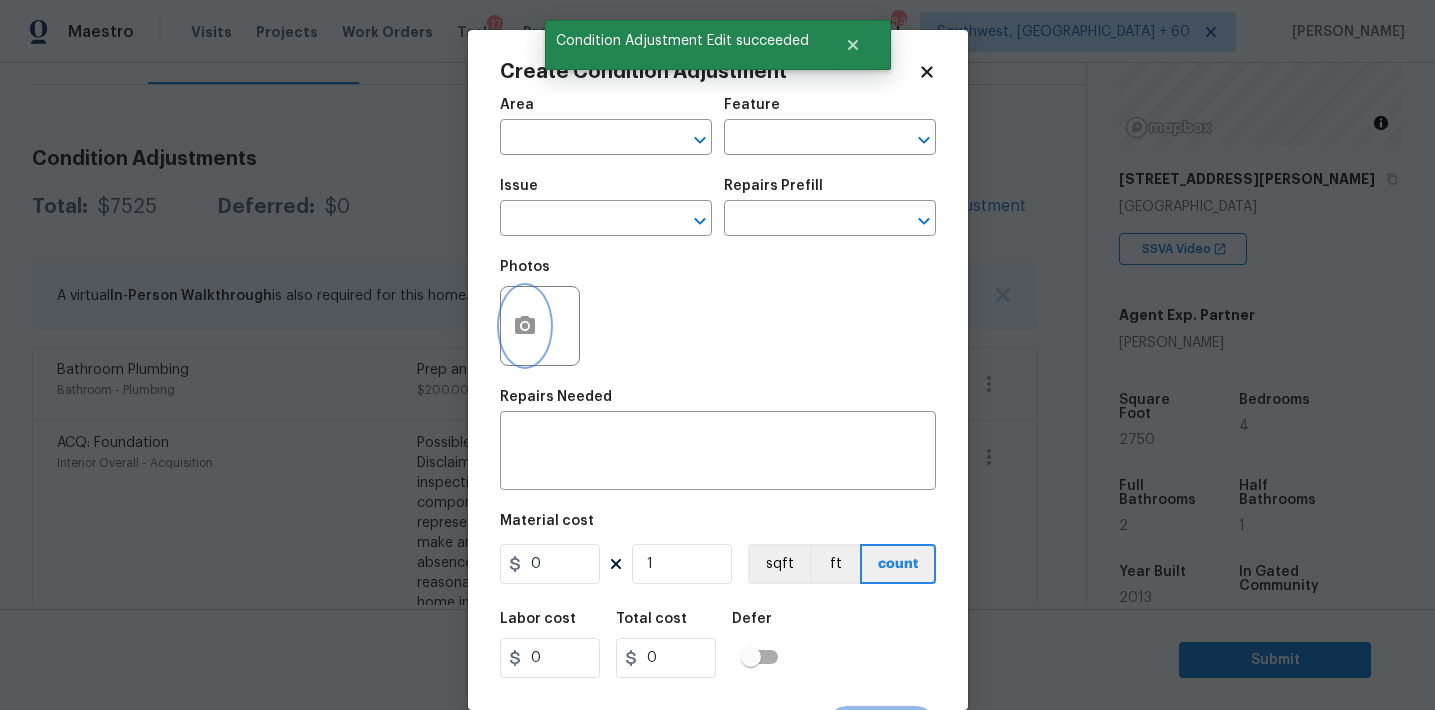 click 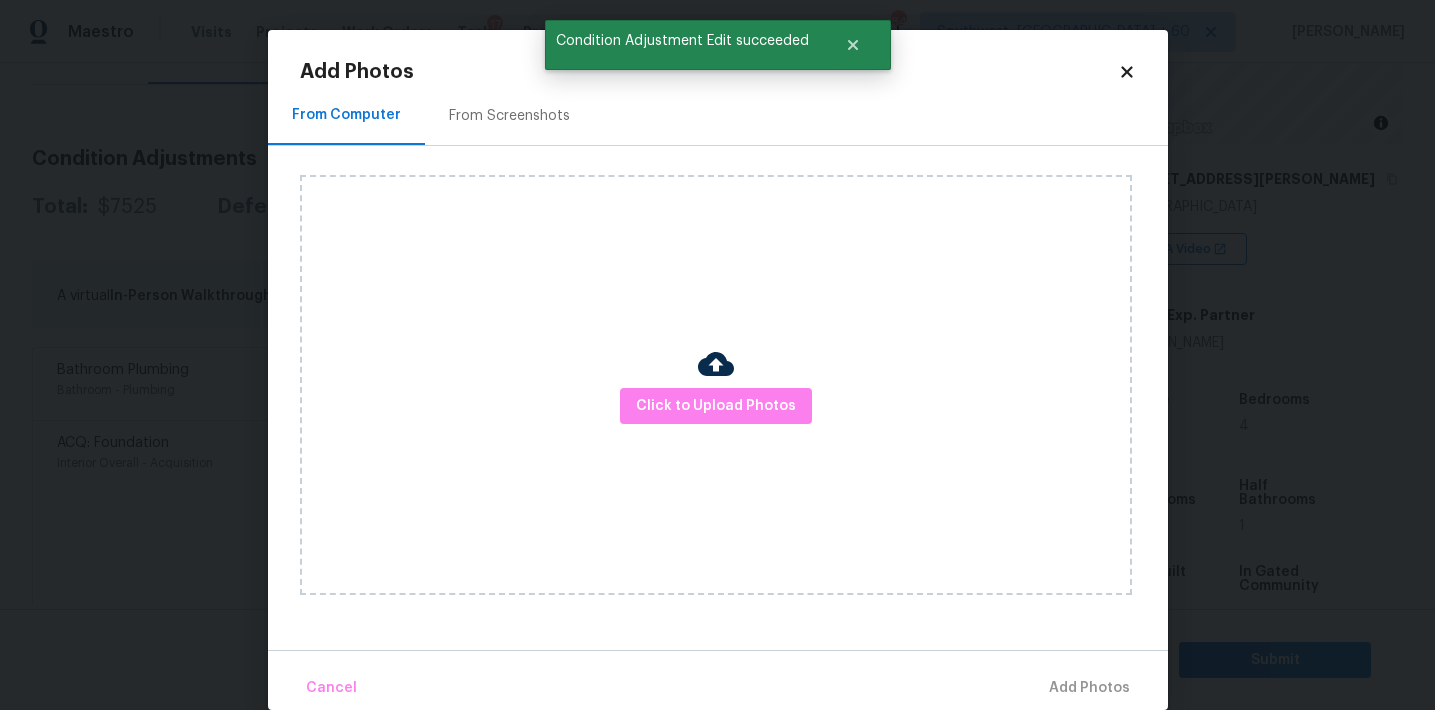 click on "From Screenshots" at bounding box center (509, 115) 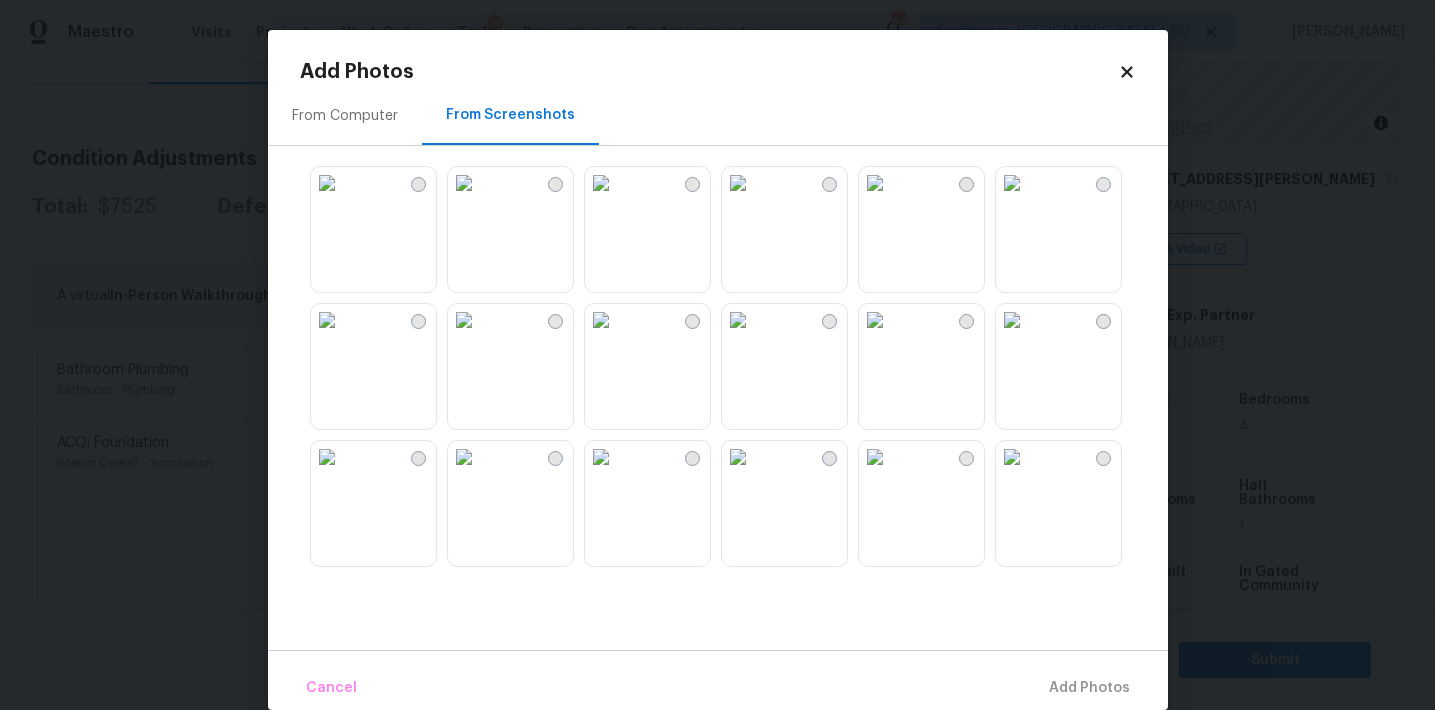 click at bounding box center (738, 183) 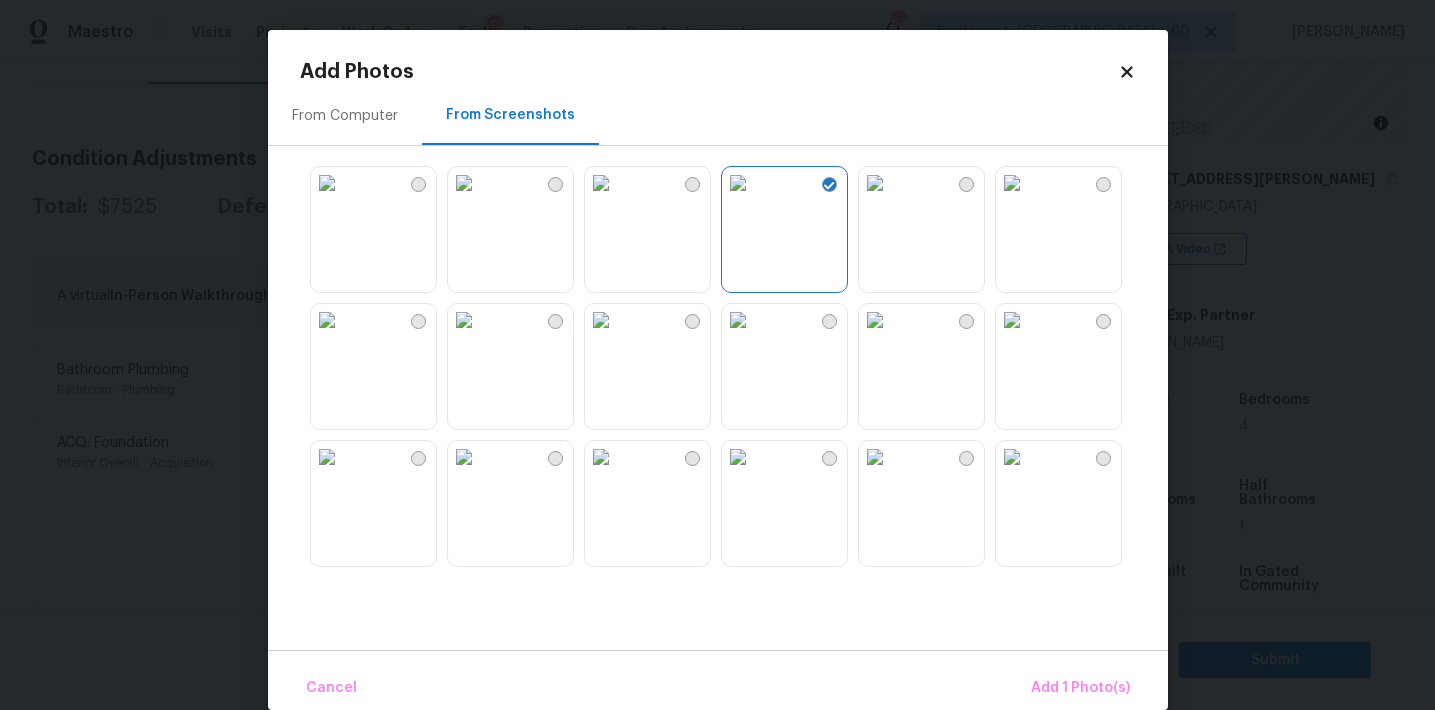 click at bounding box center [327, 320] 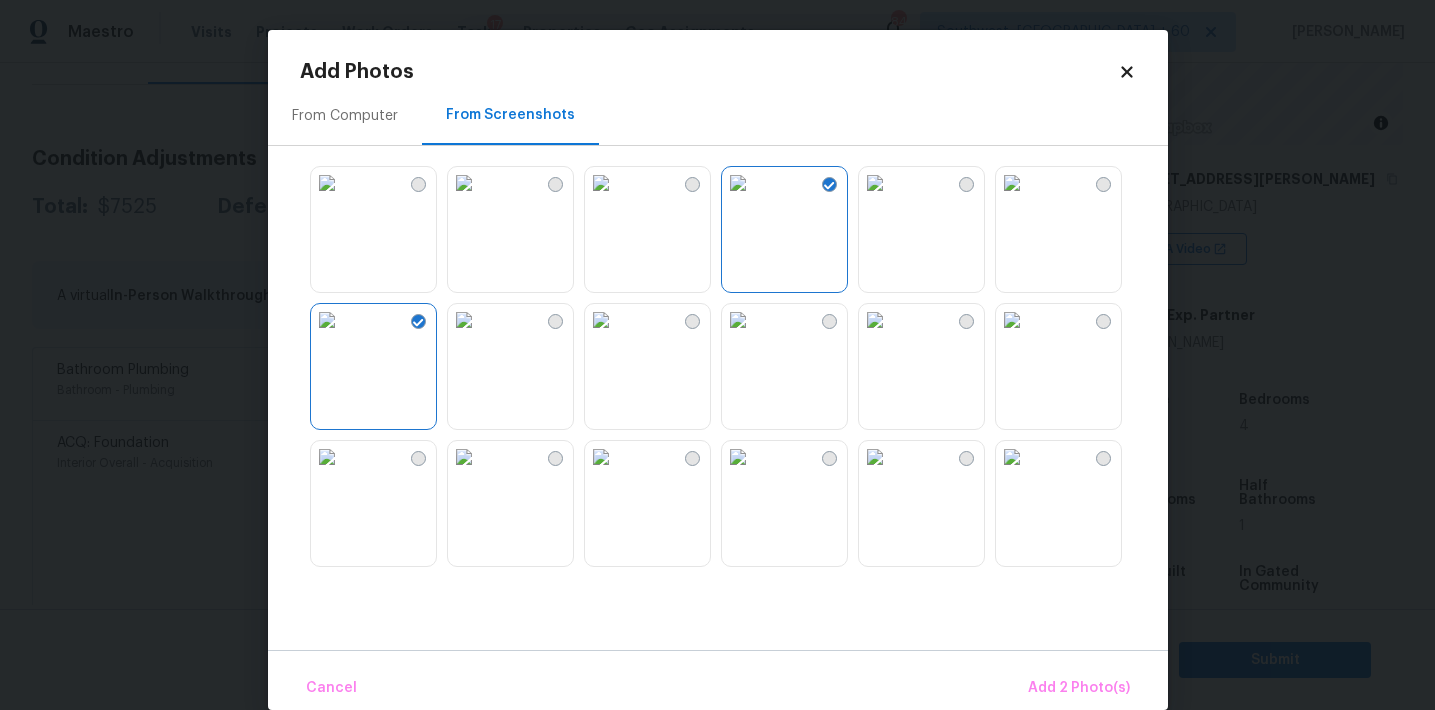 click at bounding box center (327, 457) 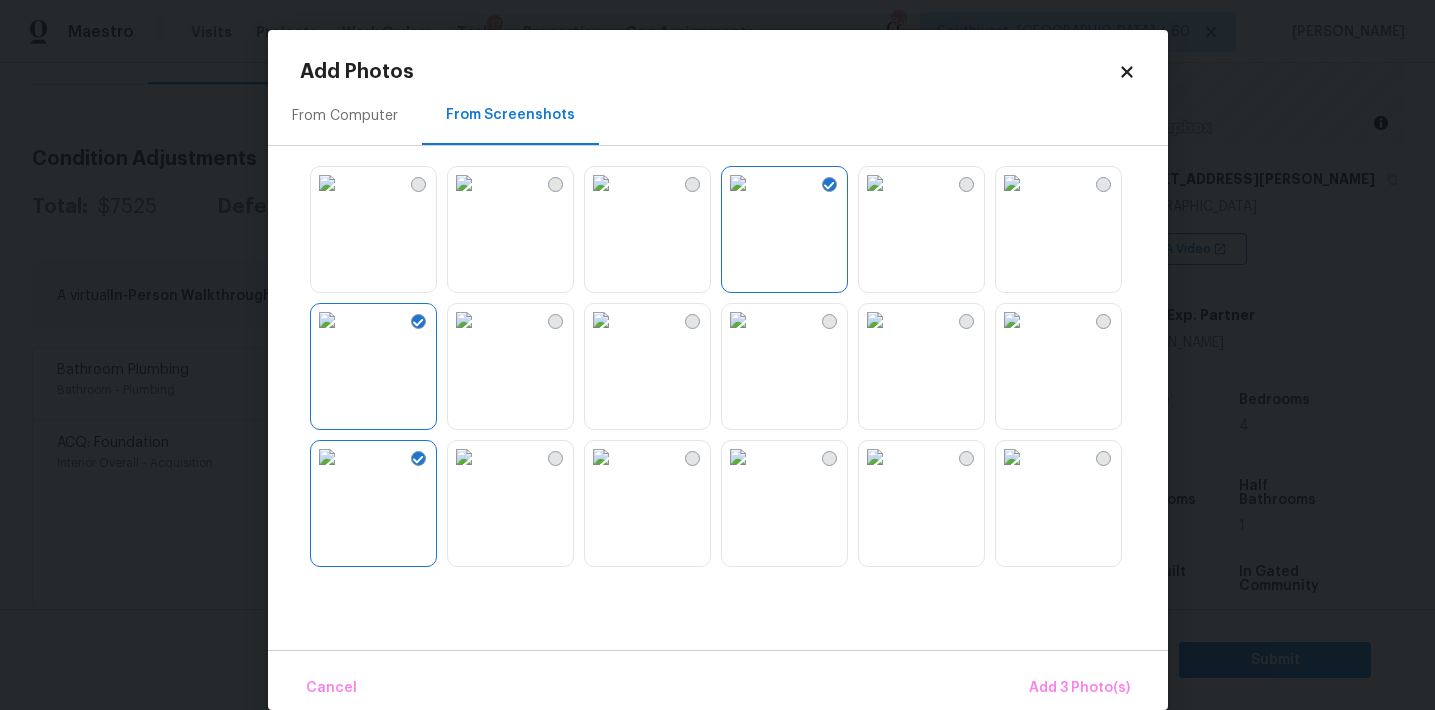 click at bounding box center [601, 457] 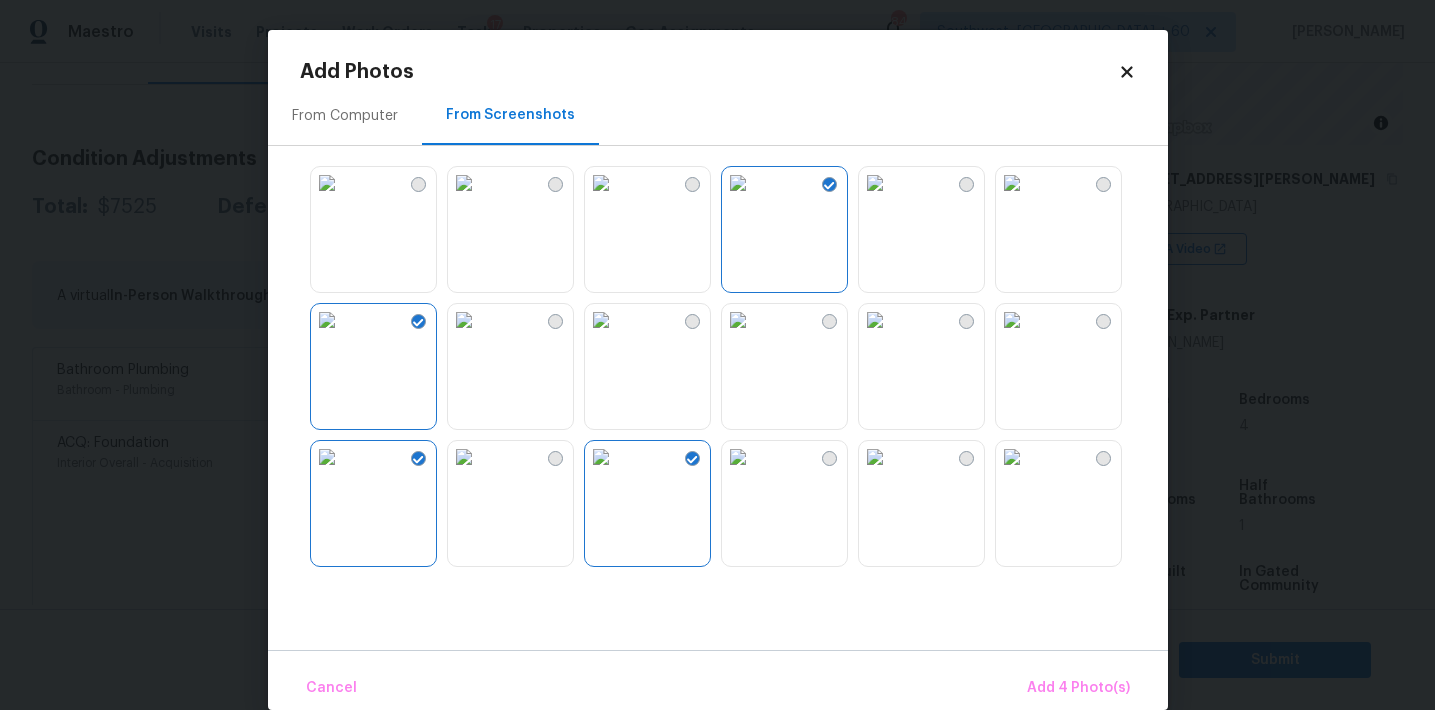 click at bounding box center (738, 457) 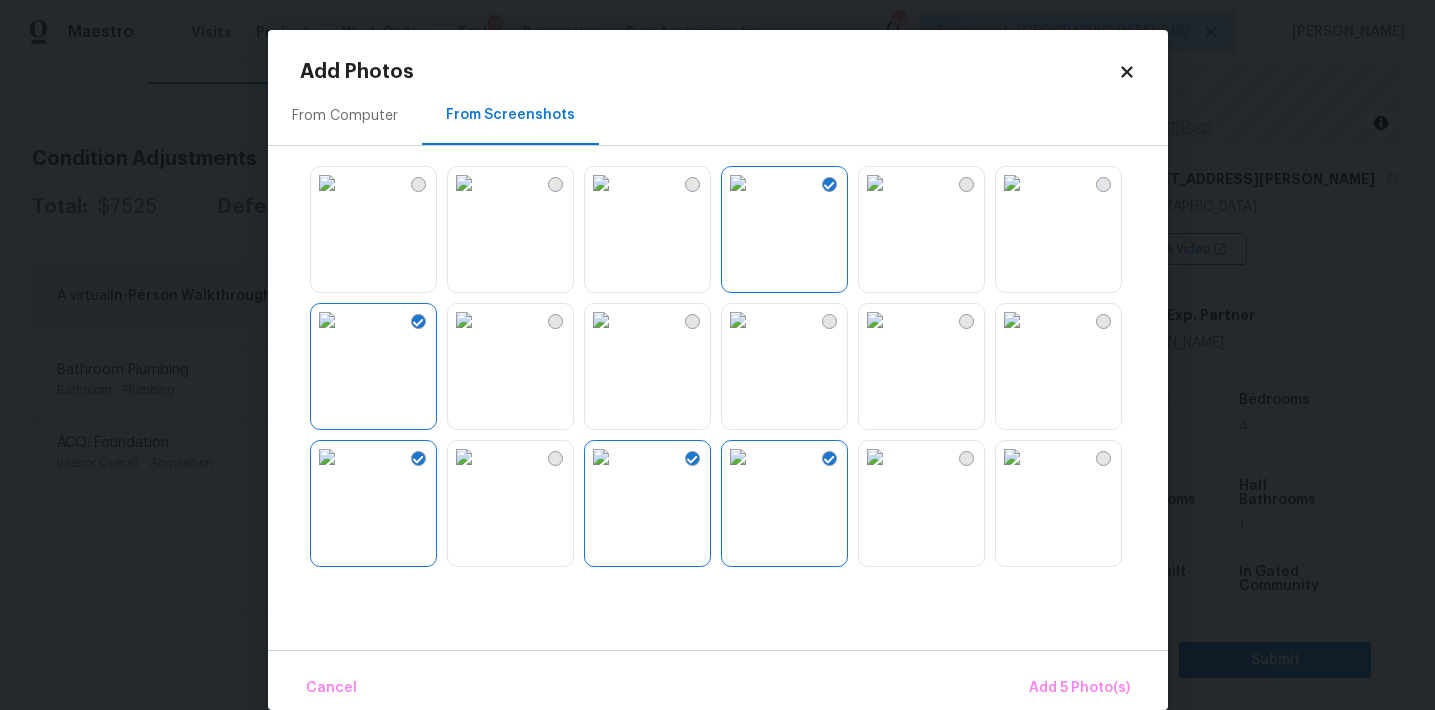 click at bounding box center [1012, 457] 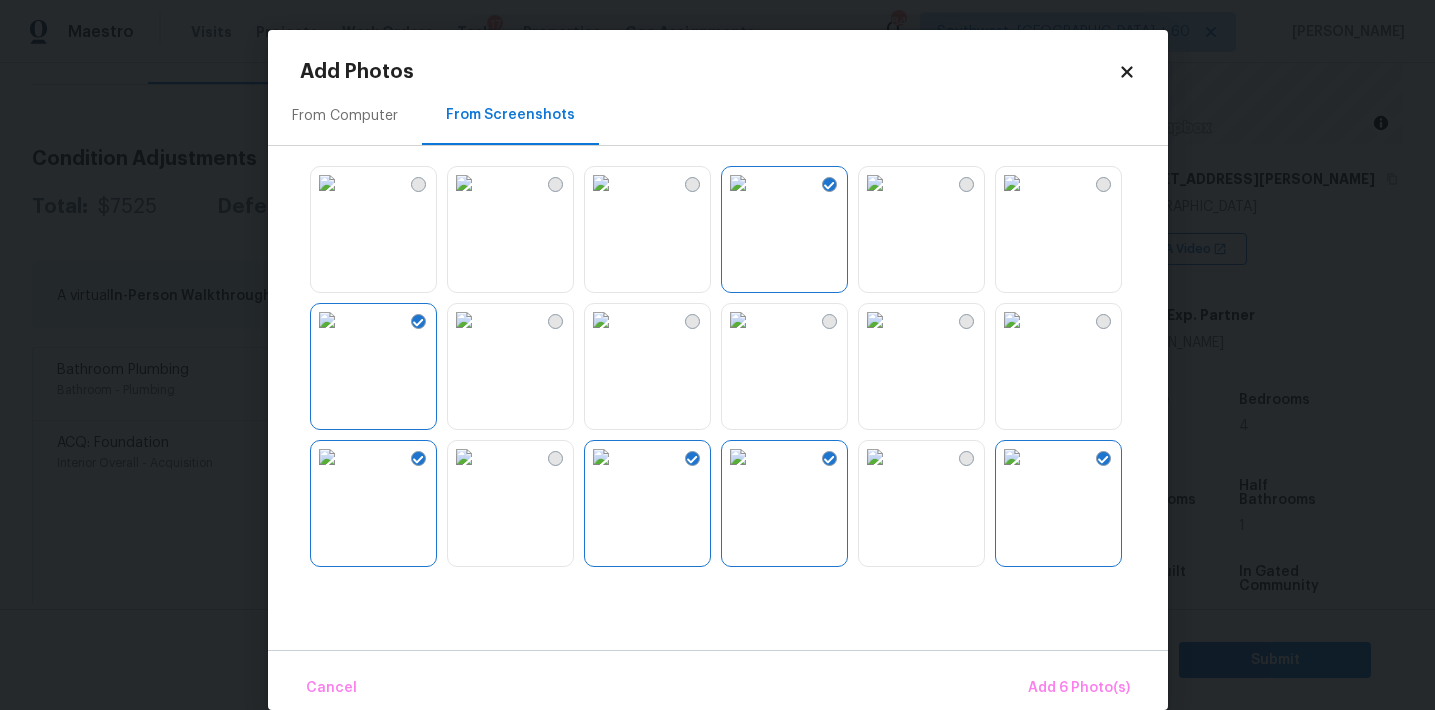 click on "Cancel Add 6 Photo(s)" at bounding box center (718, 680) 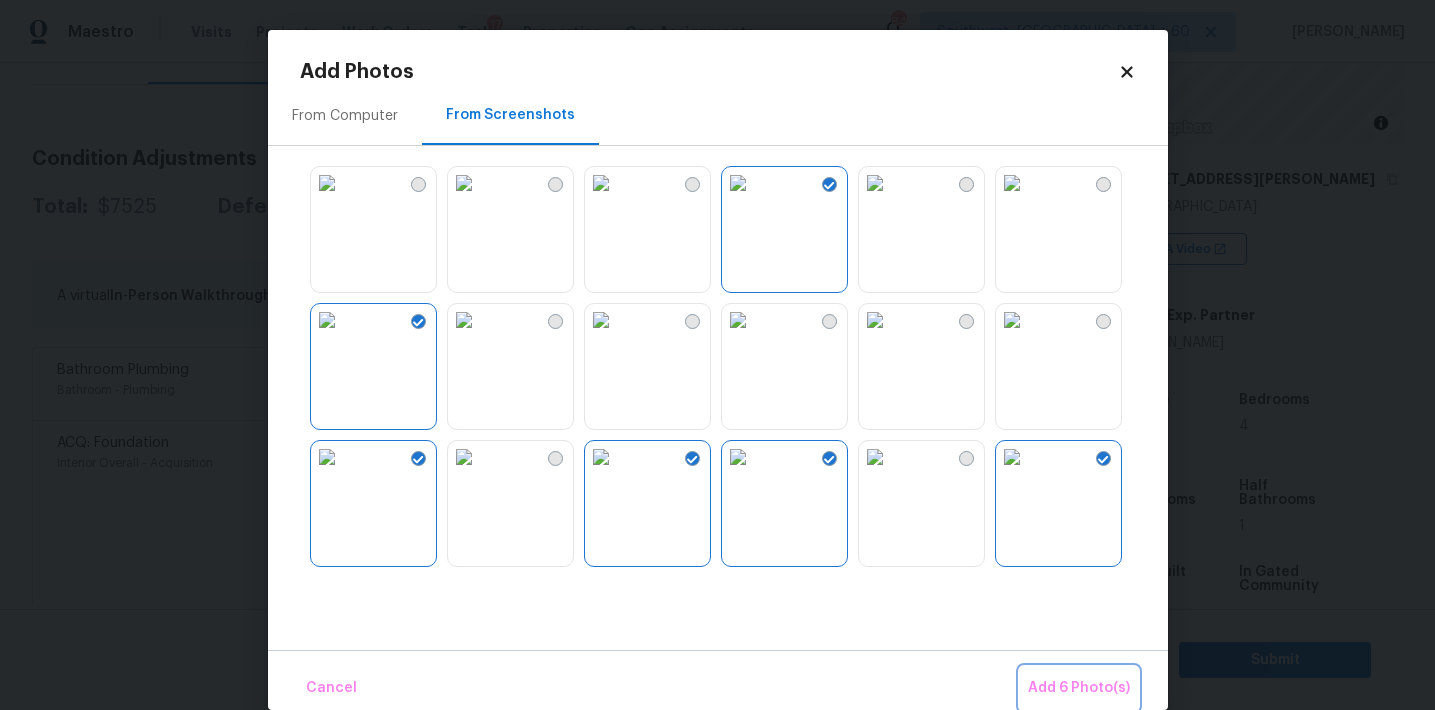 click on "Add 6 Photo(s)" at bounding box center (1079, 688) 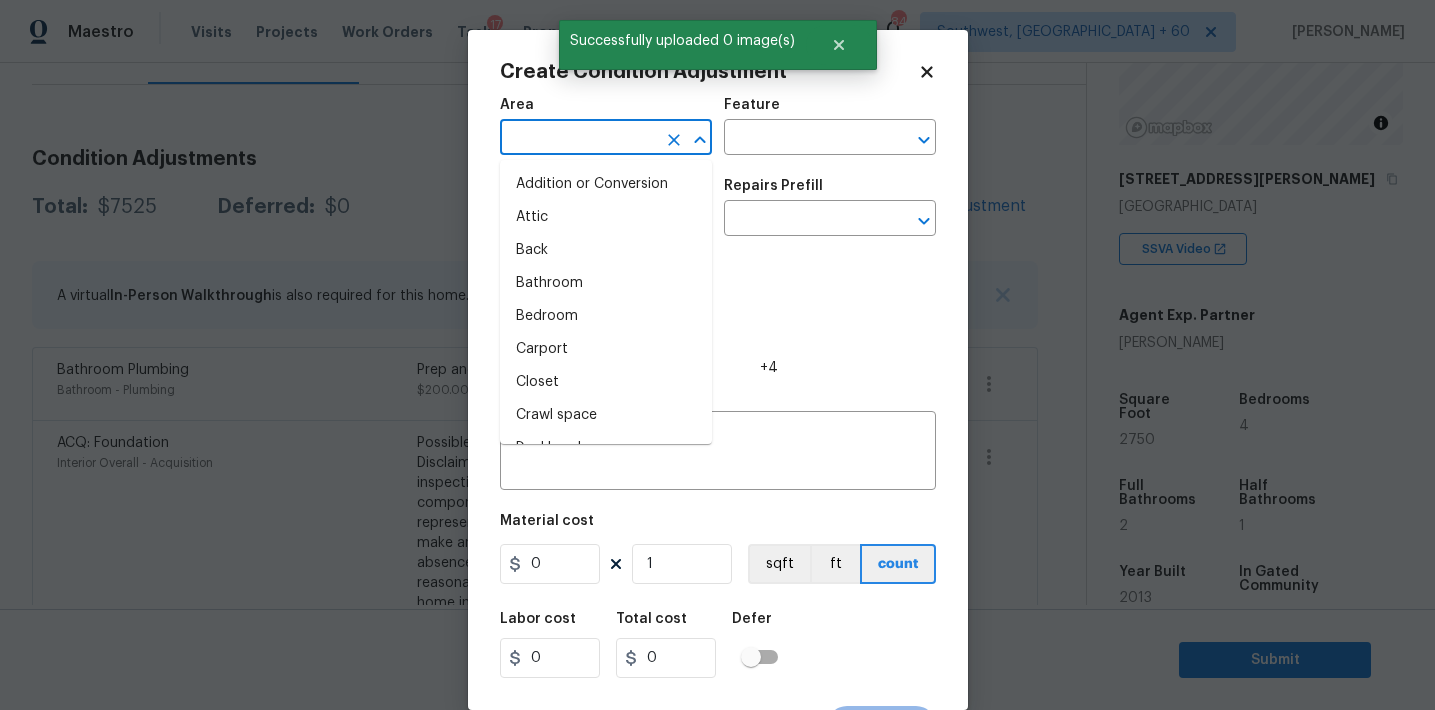 click at bounding box center (578, 139) 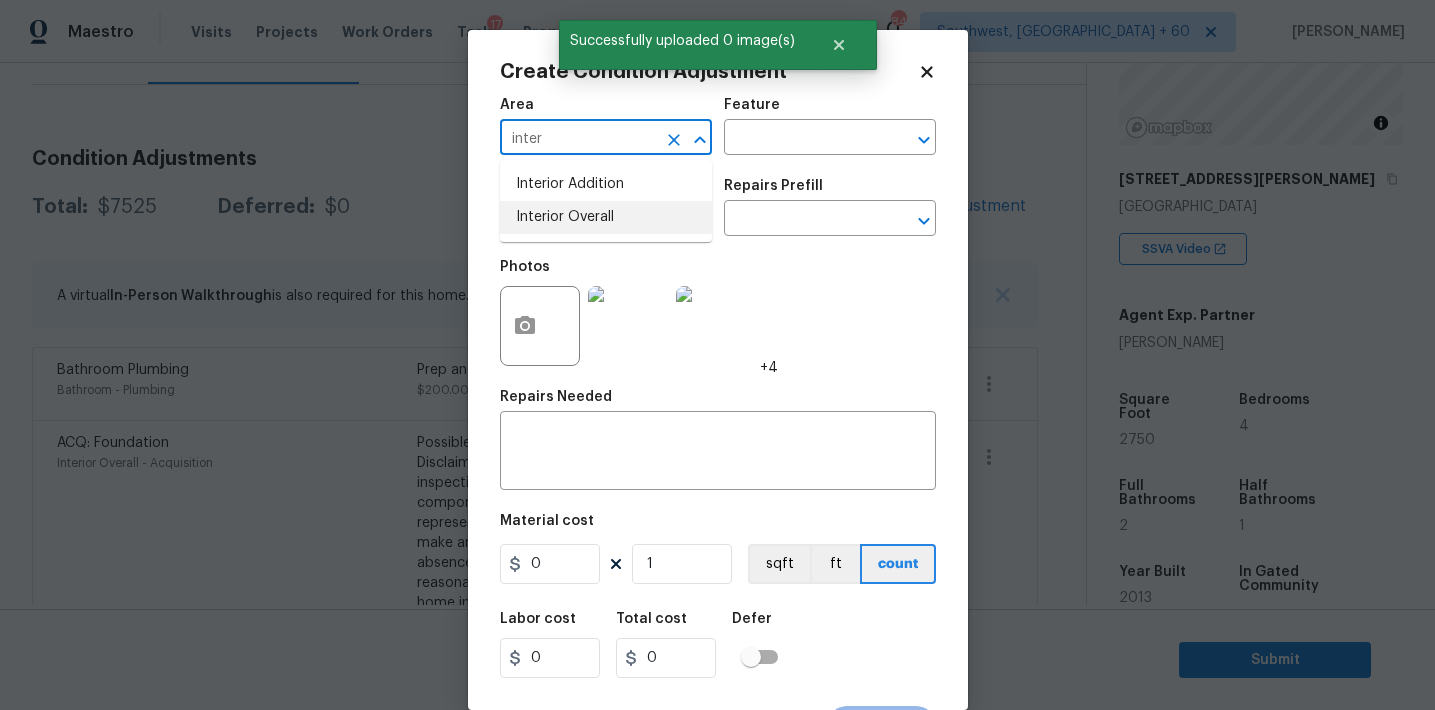 click on "Interior Overall" at bounding box center [606, 217] 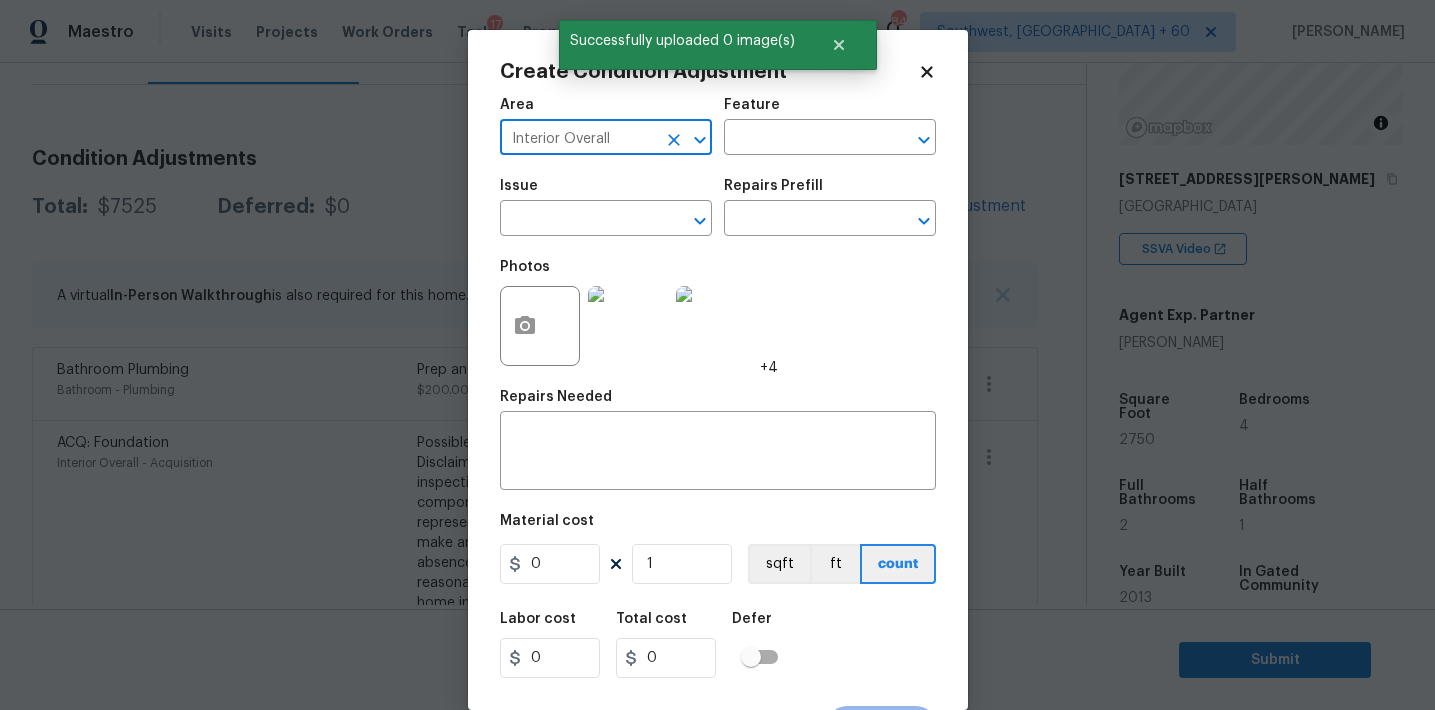 type on "Interior Overall" 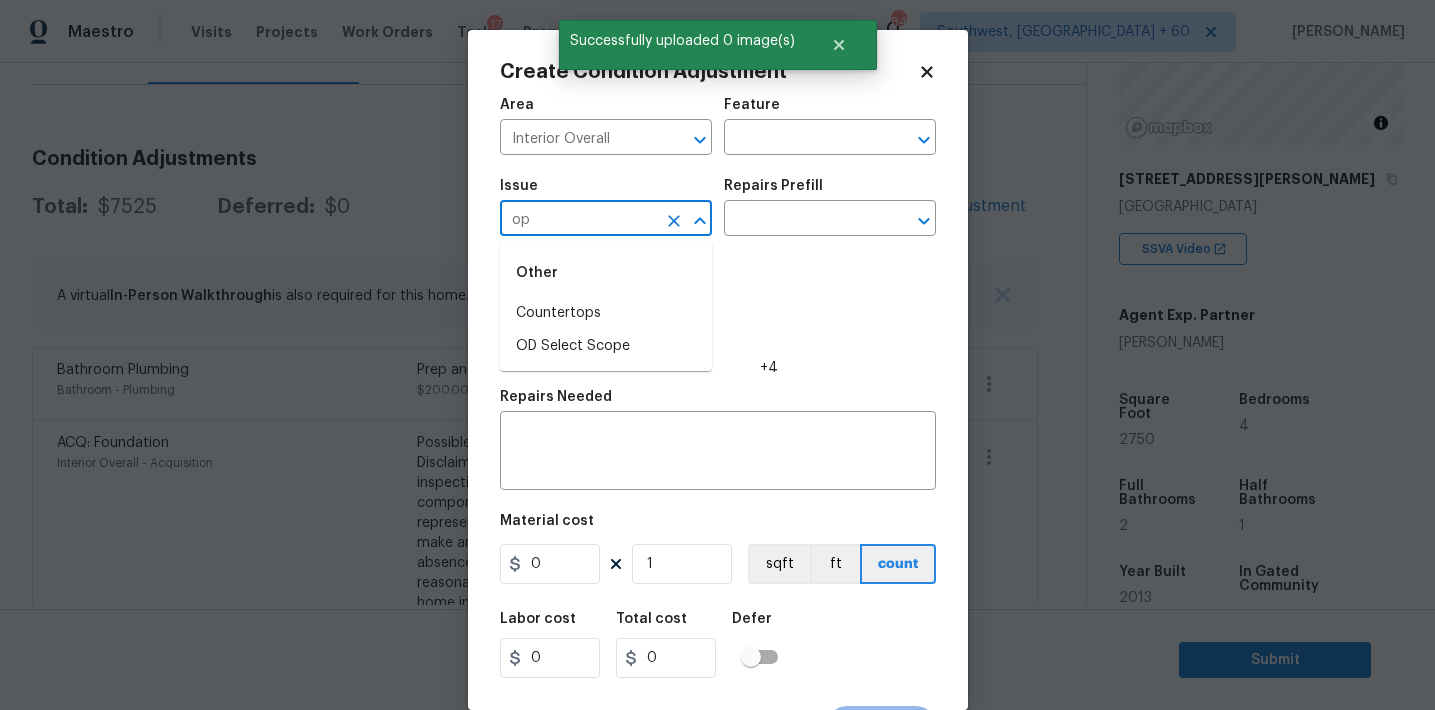 type on "o" 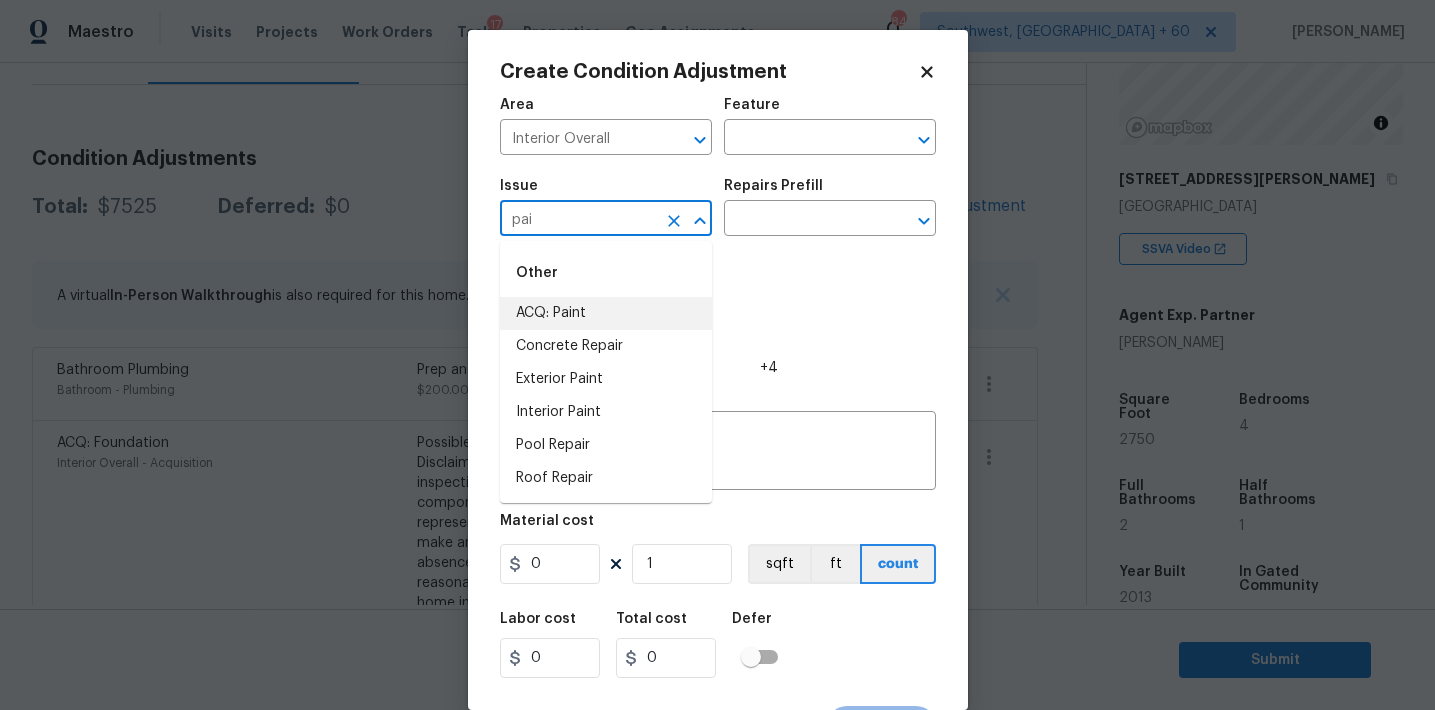 click on "ACQ: Paint" at bounding box center [606, 313] 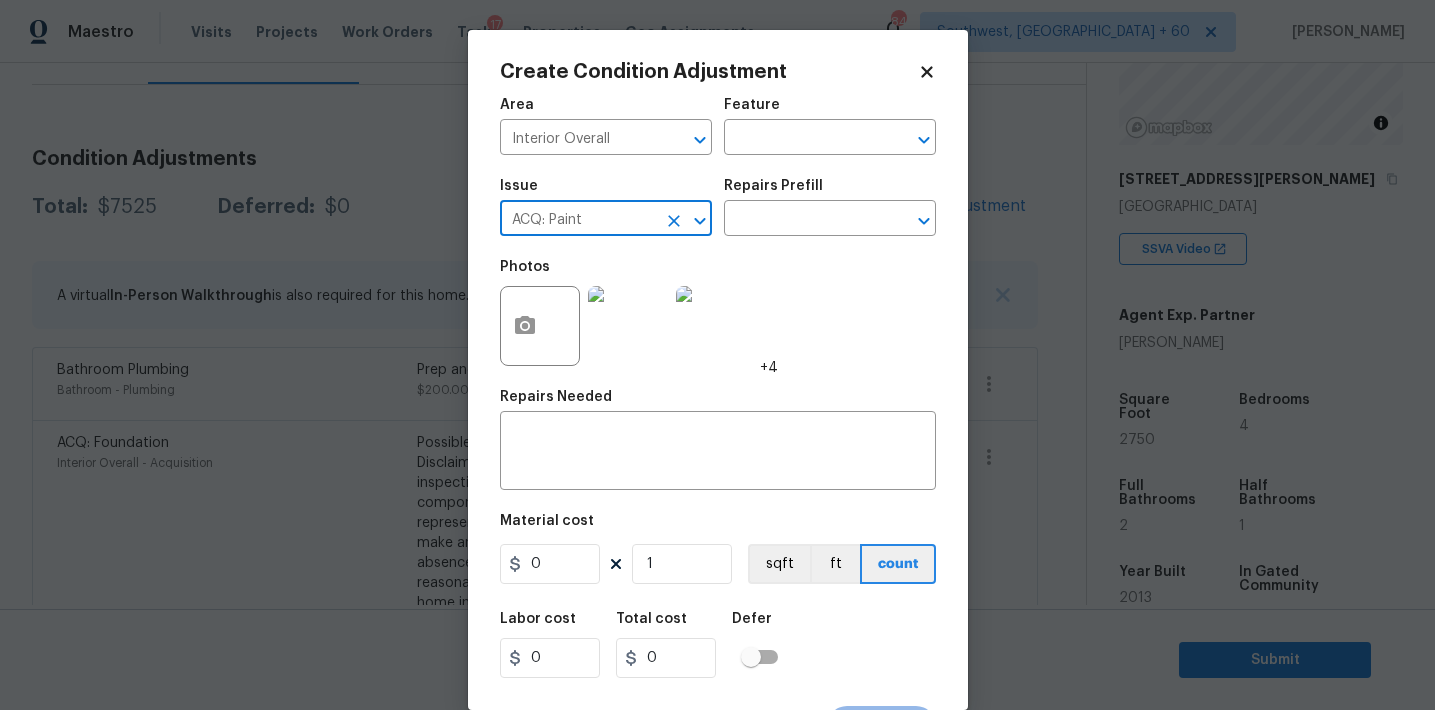 type on "ACQ: Paint" 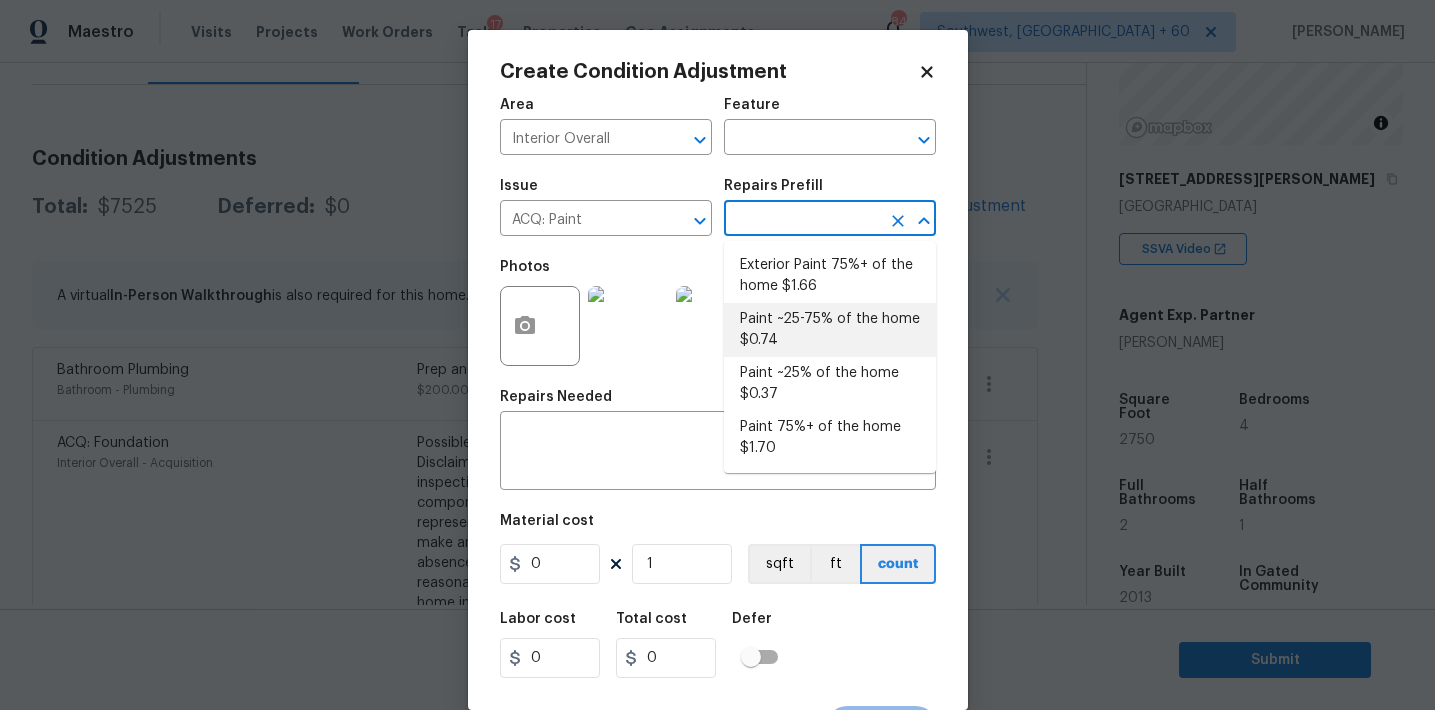 click on "Paint ~25-75% of the home $0.74" at bounding box center [830, 330] 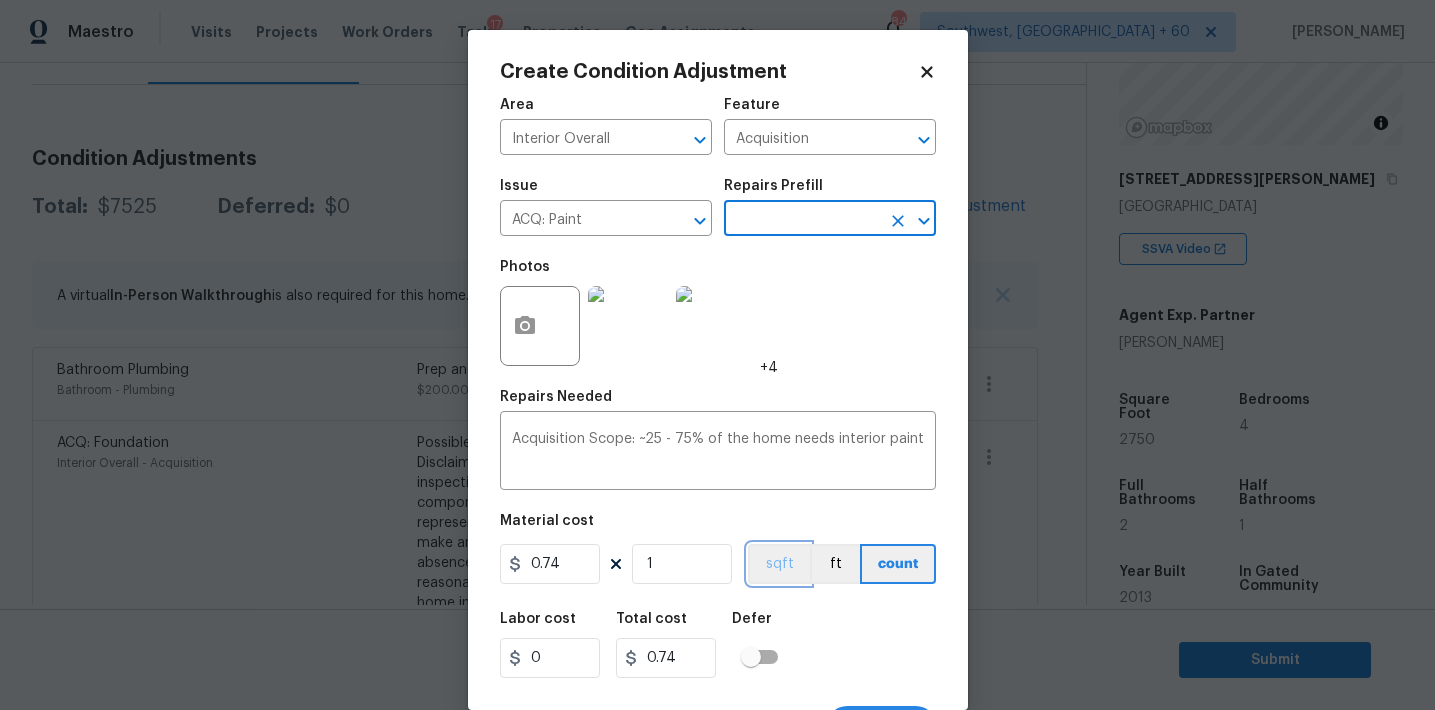 click on "sqft" at bounding box center [779, 564] 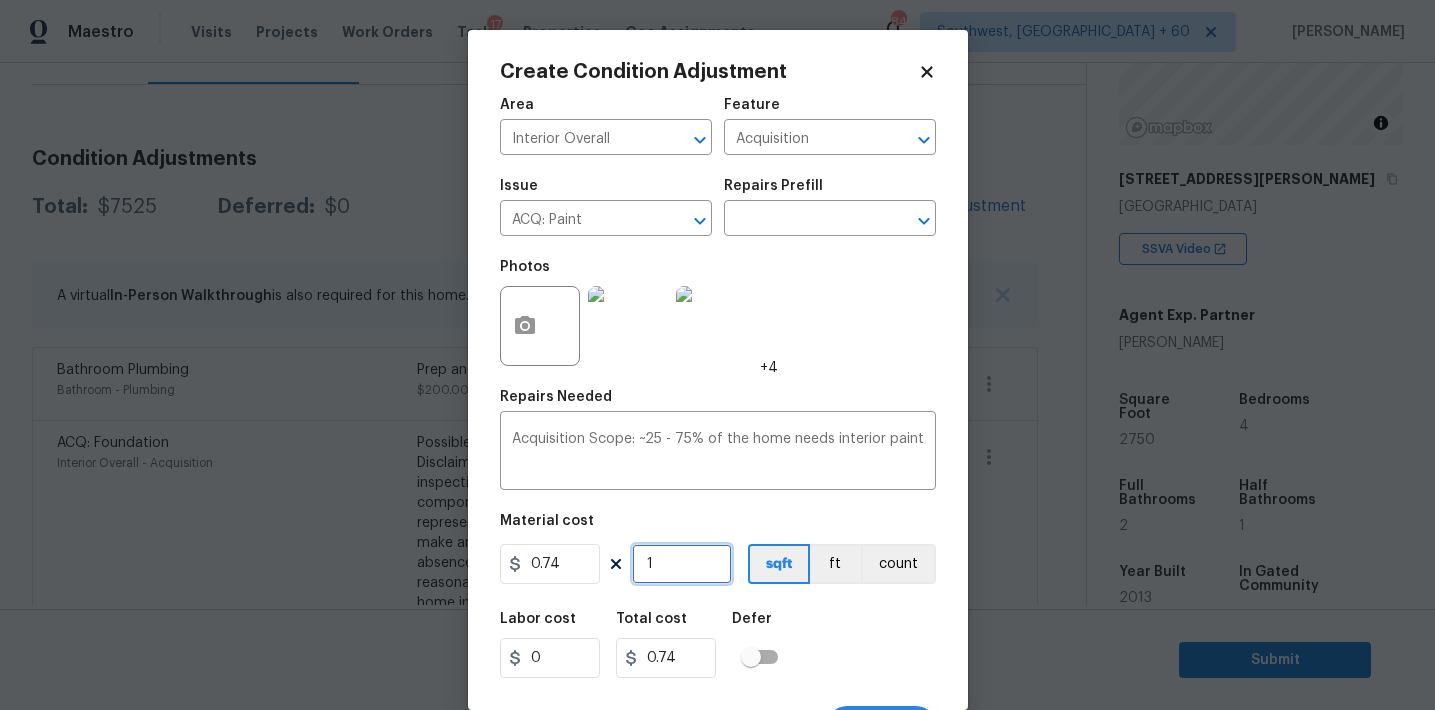 click on "1" at bounding box center [682, 564] 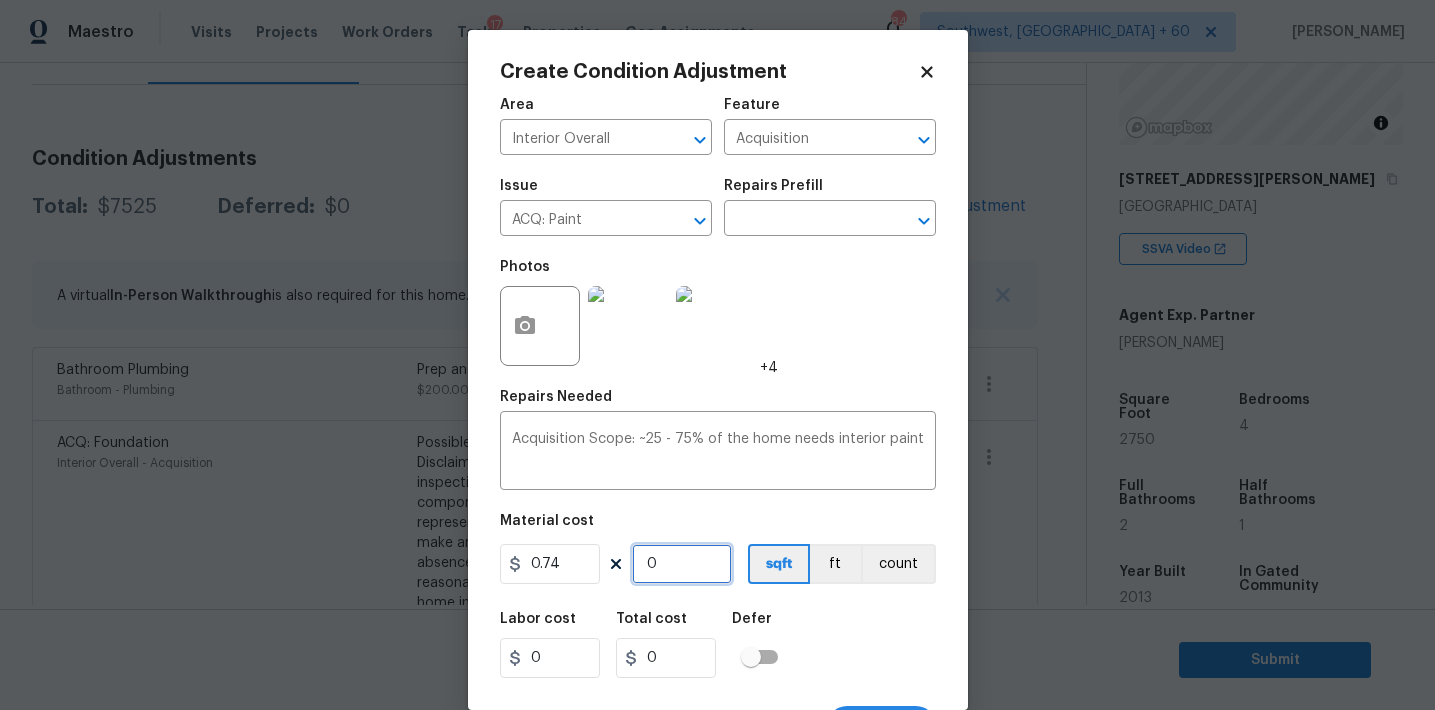 type on "2" 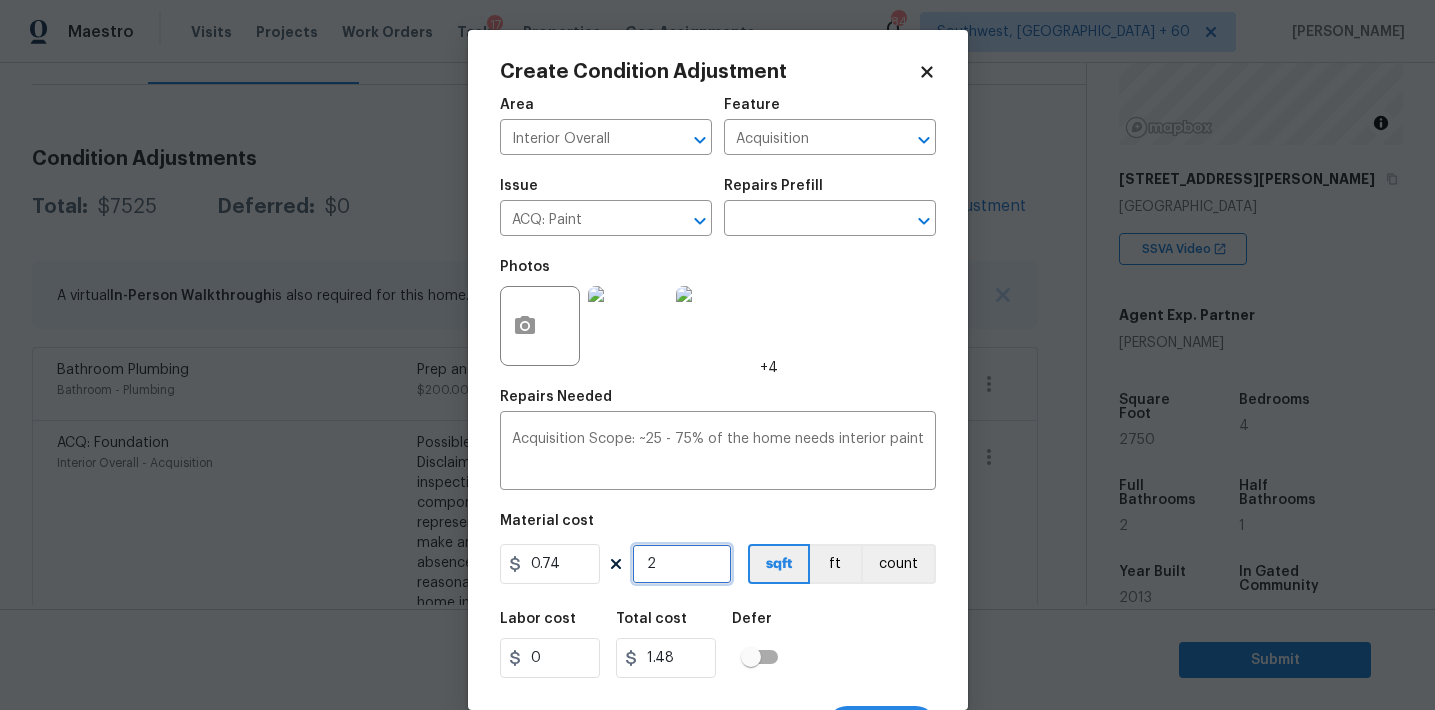 type on "27" 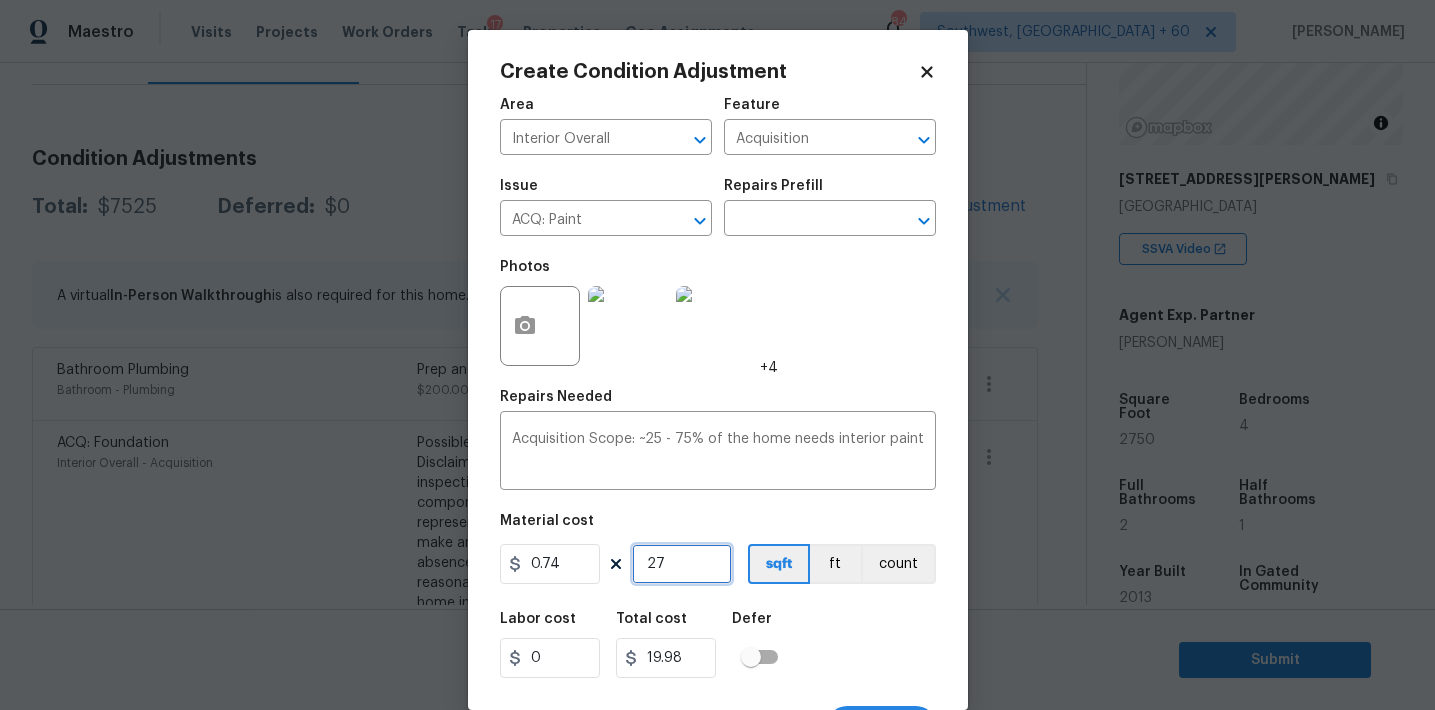 type on "275" 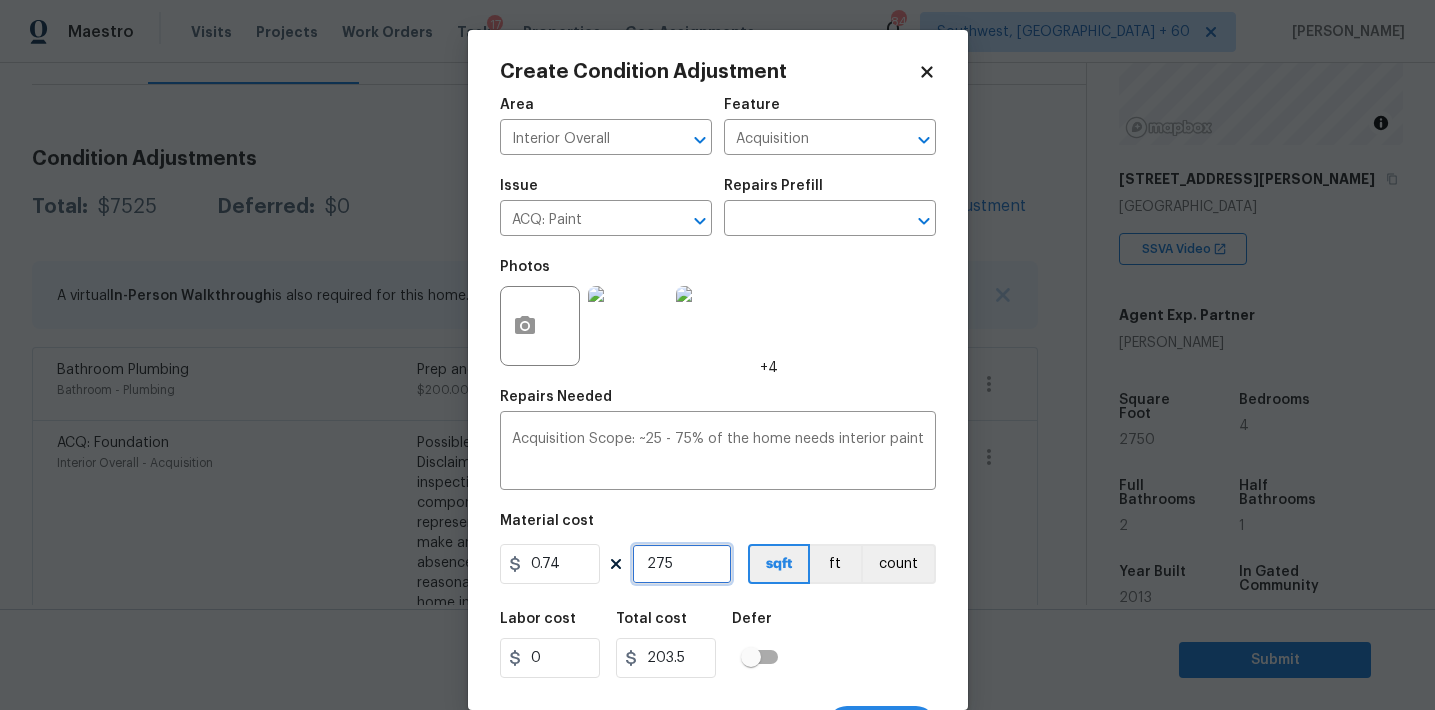 type on "2750" 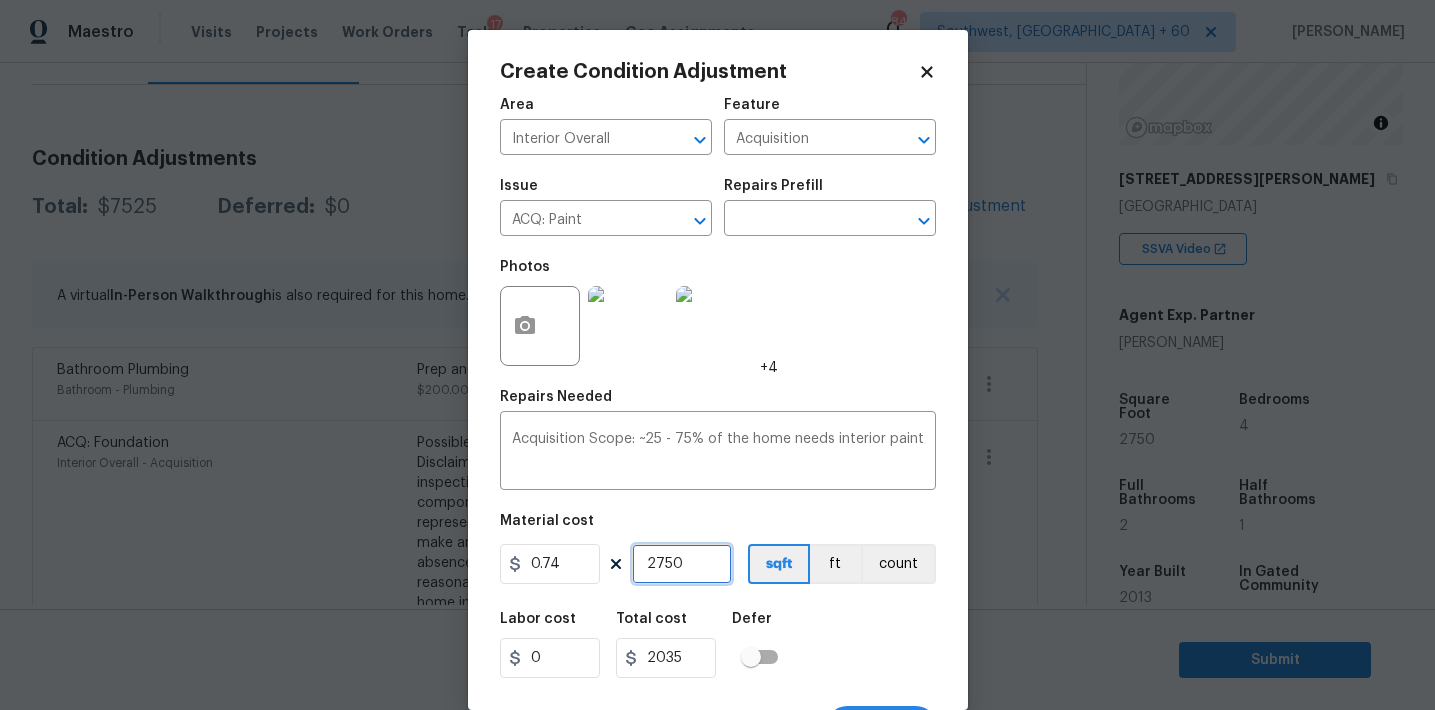 scroll, scrollTop: 37, scrollLeft: 0, axis: vertical 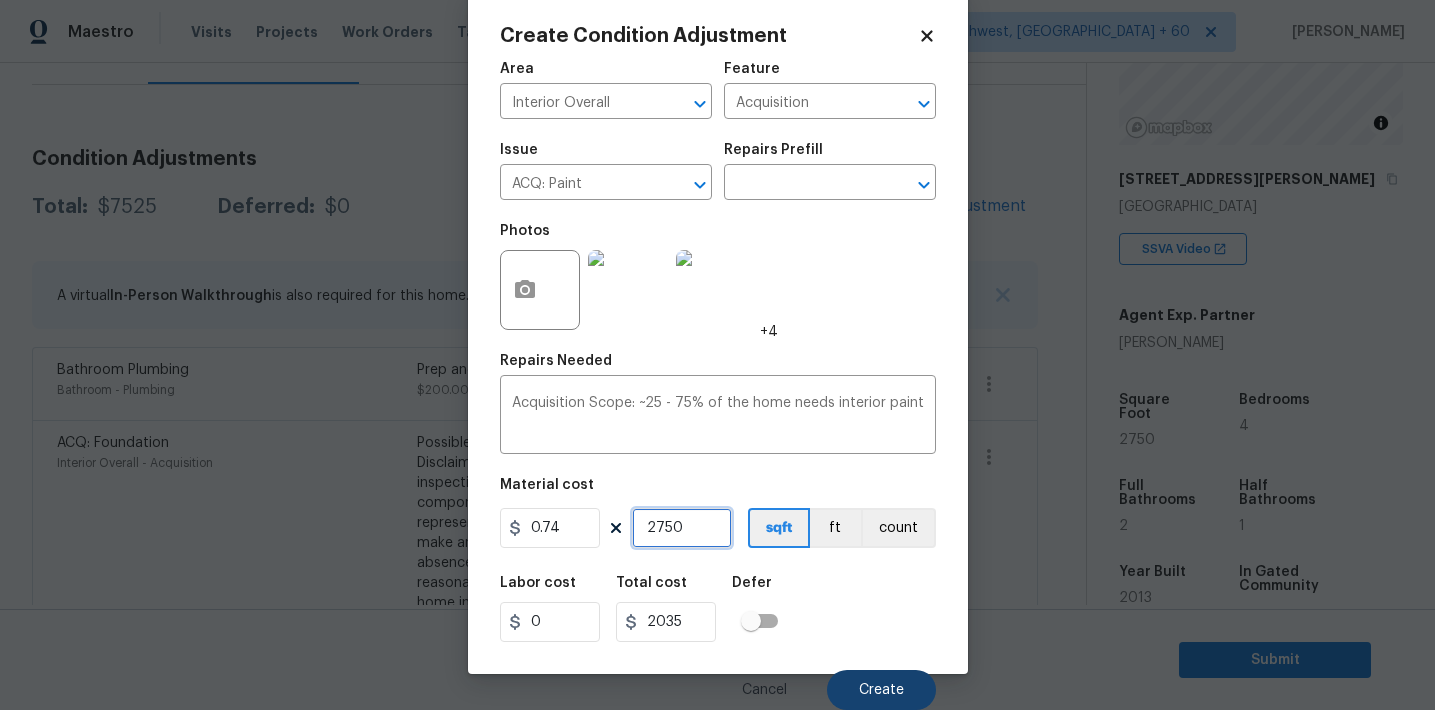 type on "2750" 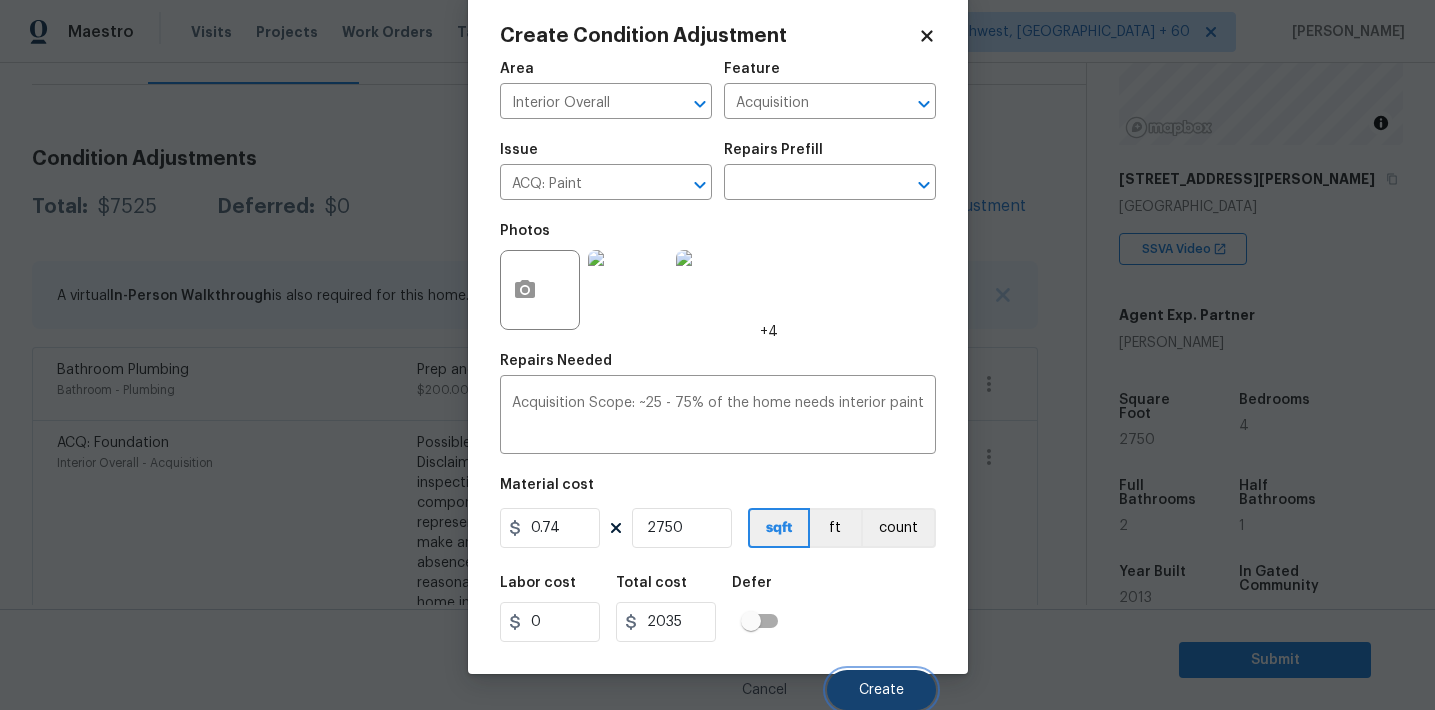 click on "Create" at bounding box center [881, 690] 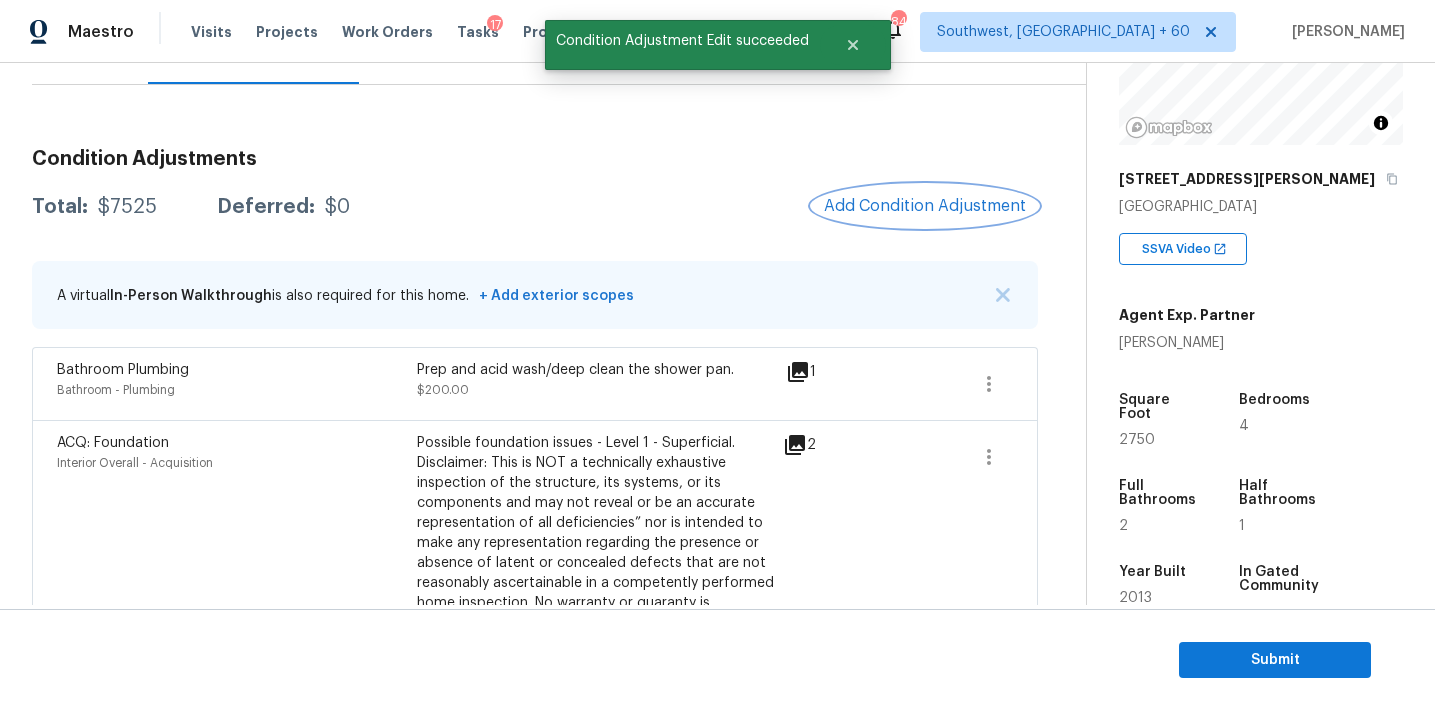 scroll, scrollTop: 0, scrollLeft: 0, axis: both 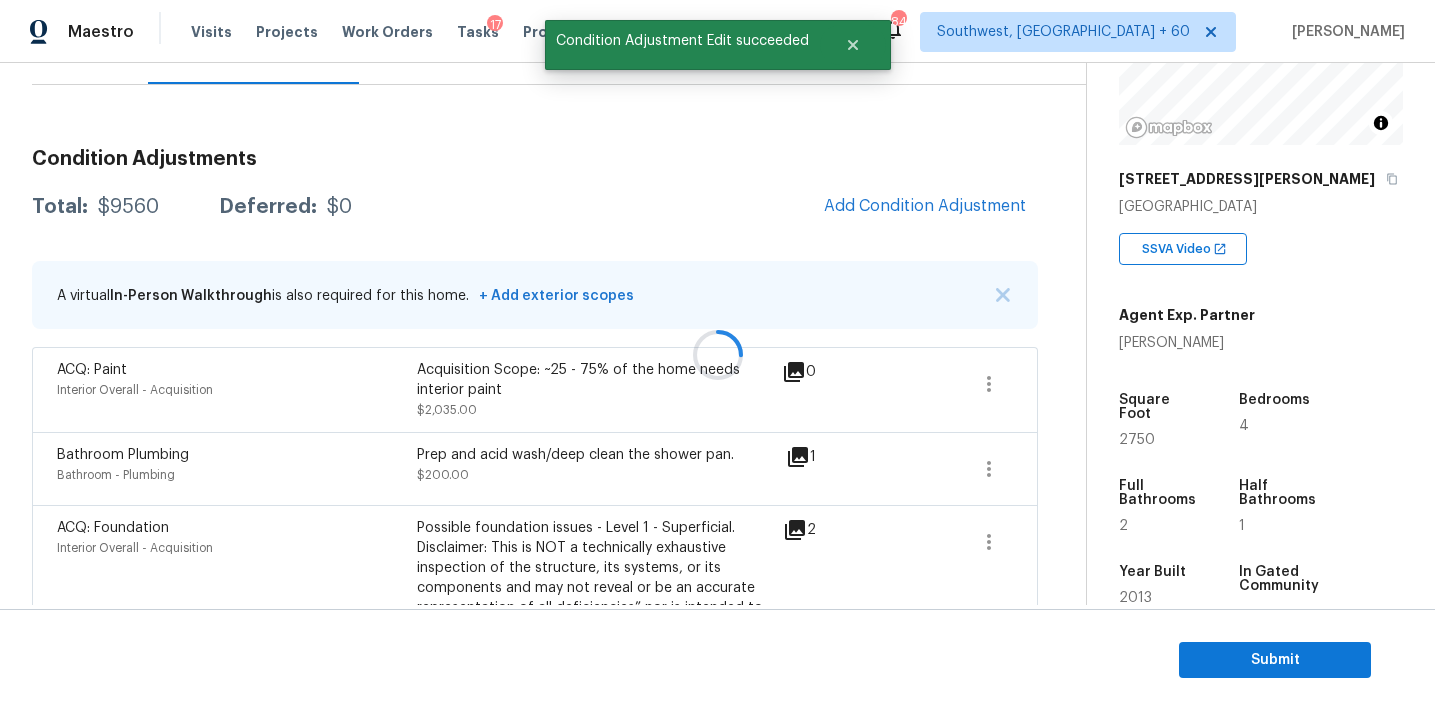 click at bounding box center (717, 355) 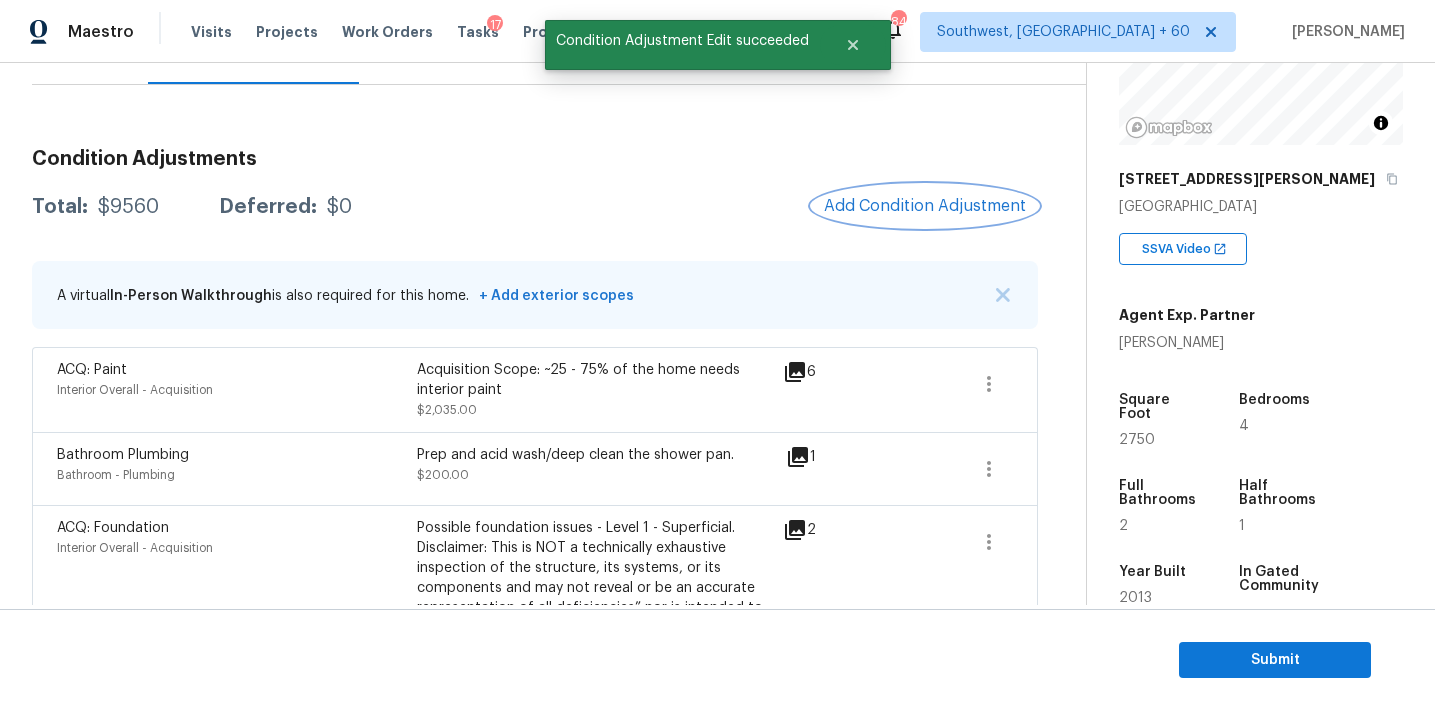 click on "Add Condition Adjustment" at bounding box center [925, 206] 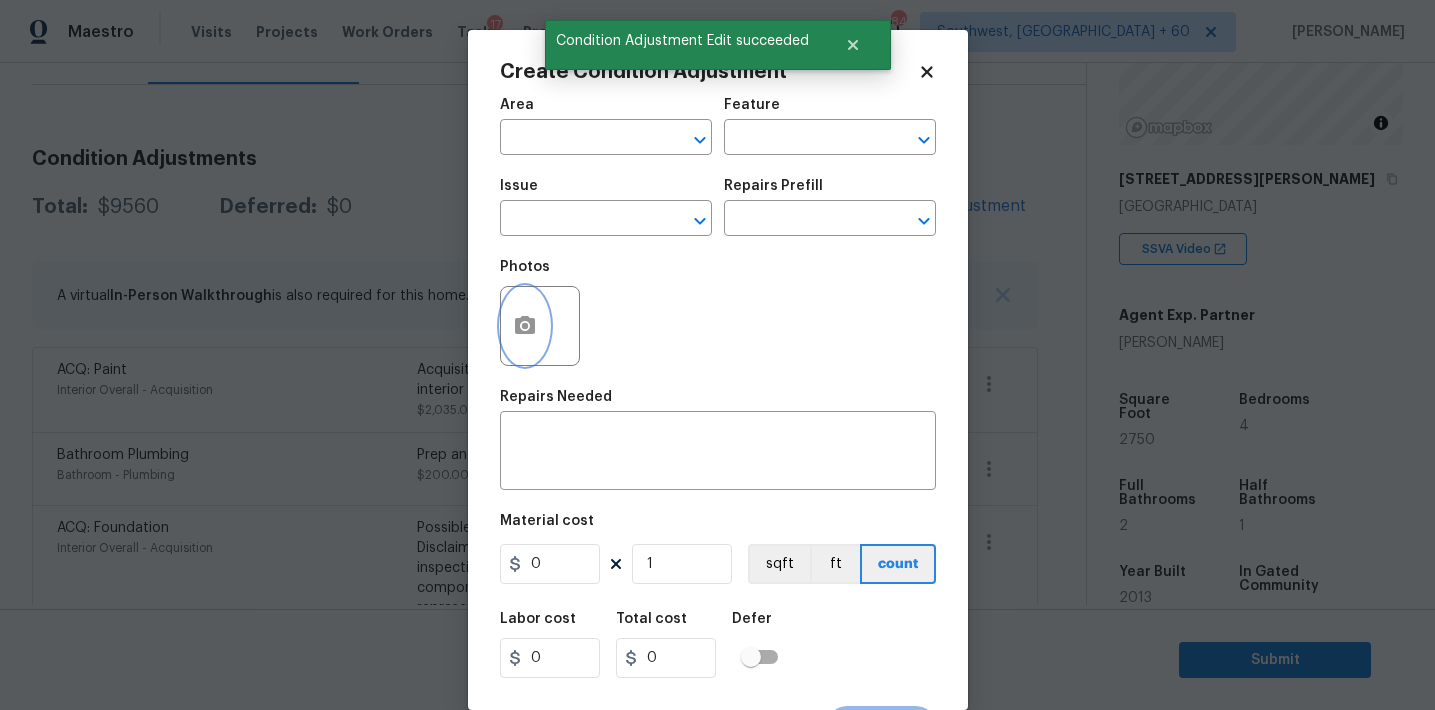 click 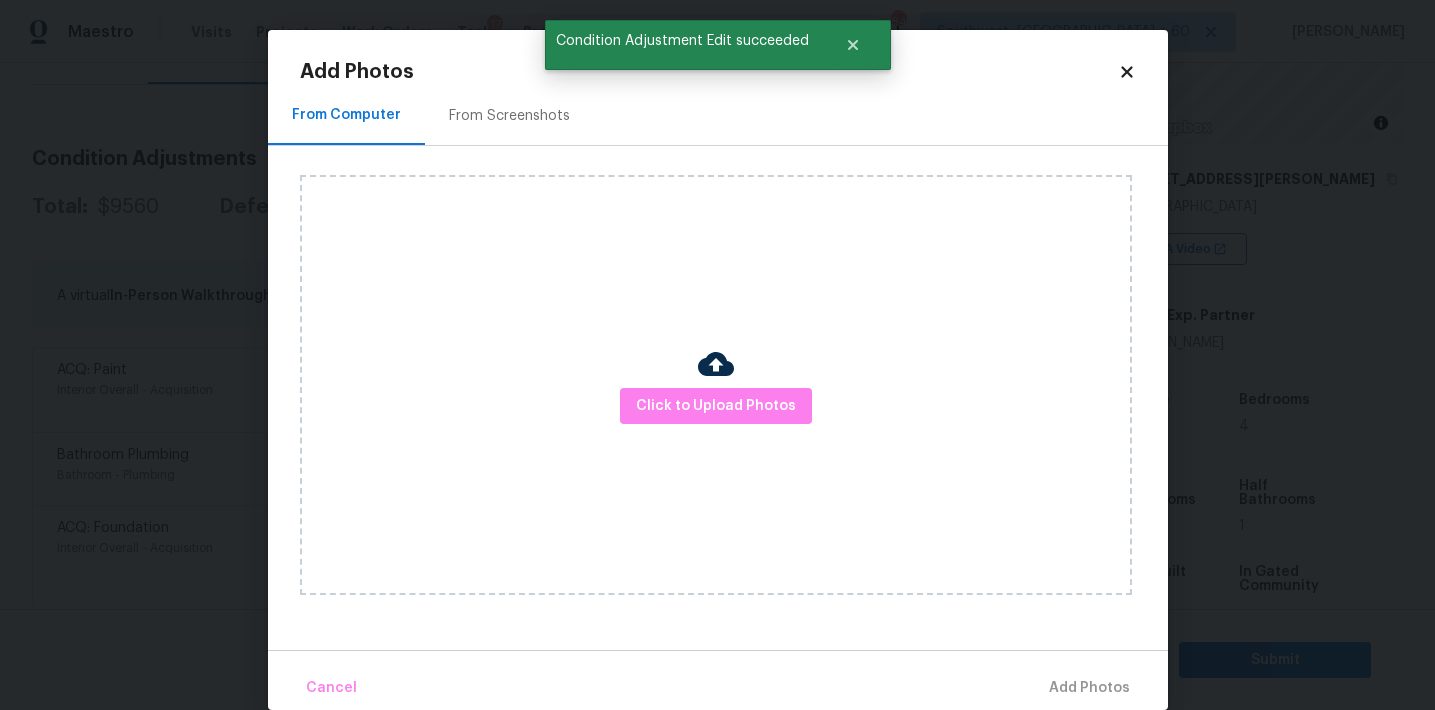 click on "From Screenshots" at bounding box center (509, 116) 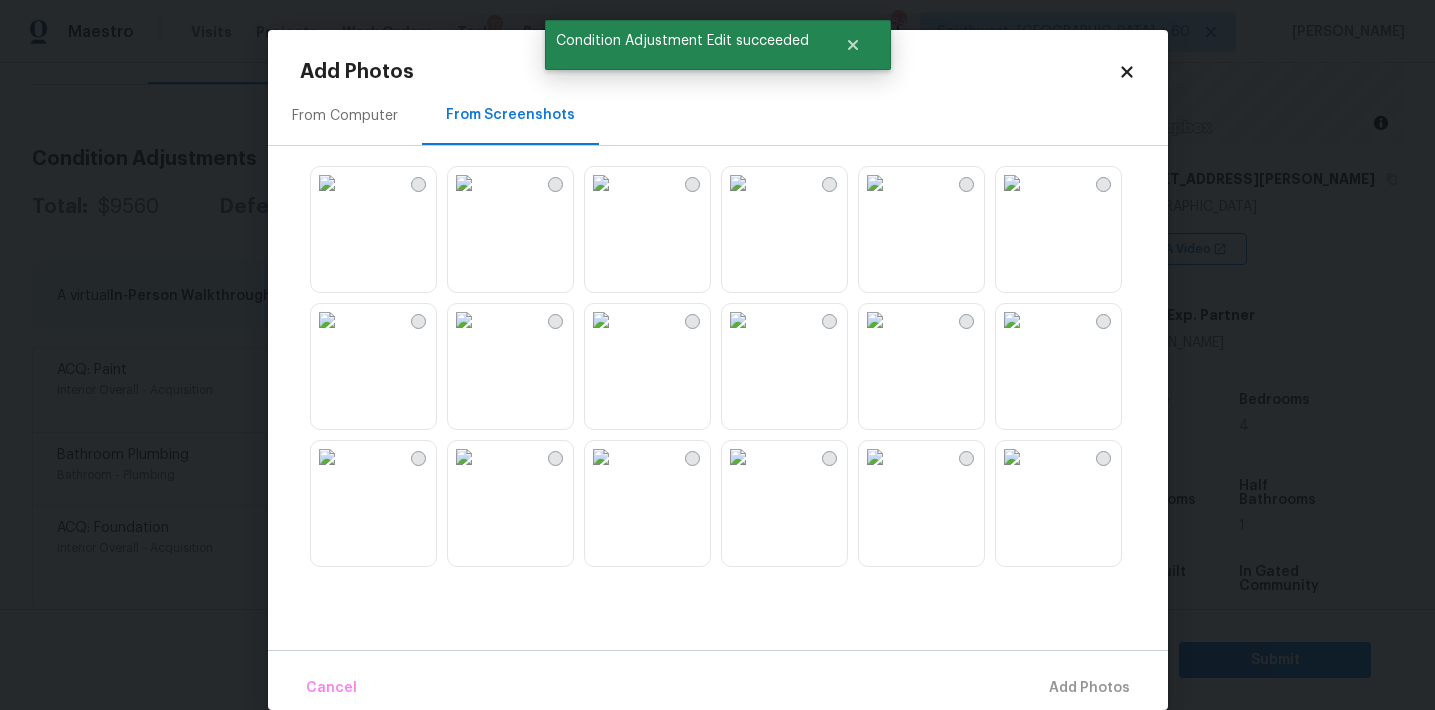 click at bounding box center [464, 183] 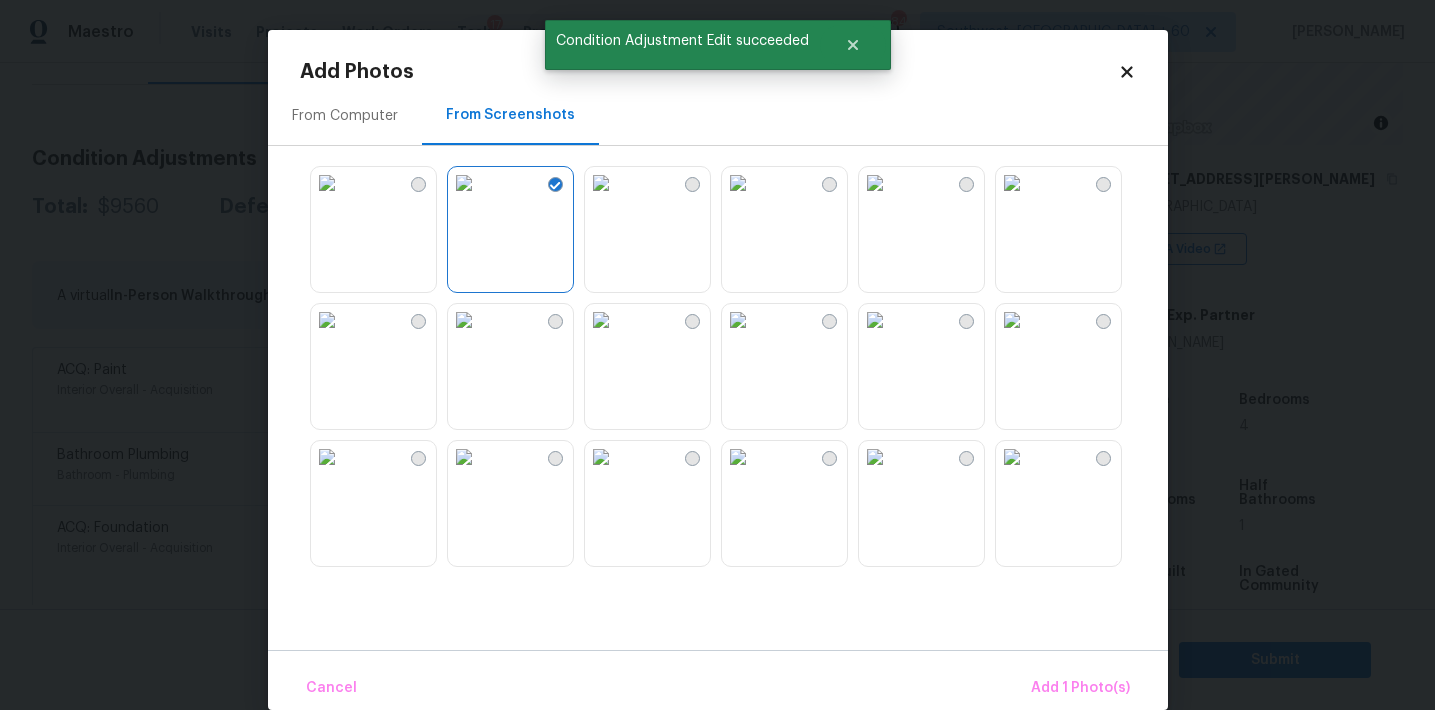 click at bounding box center (601, 183) 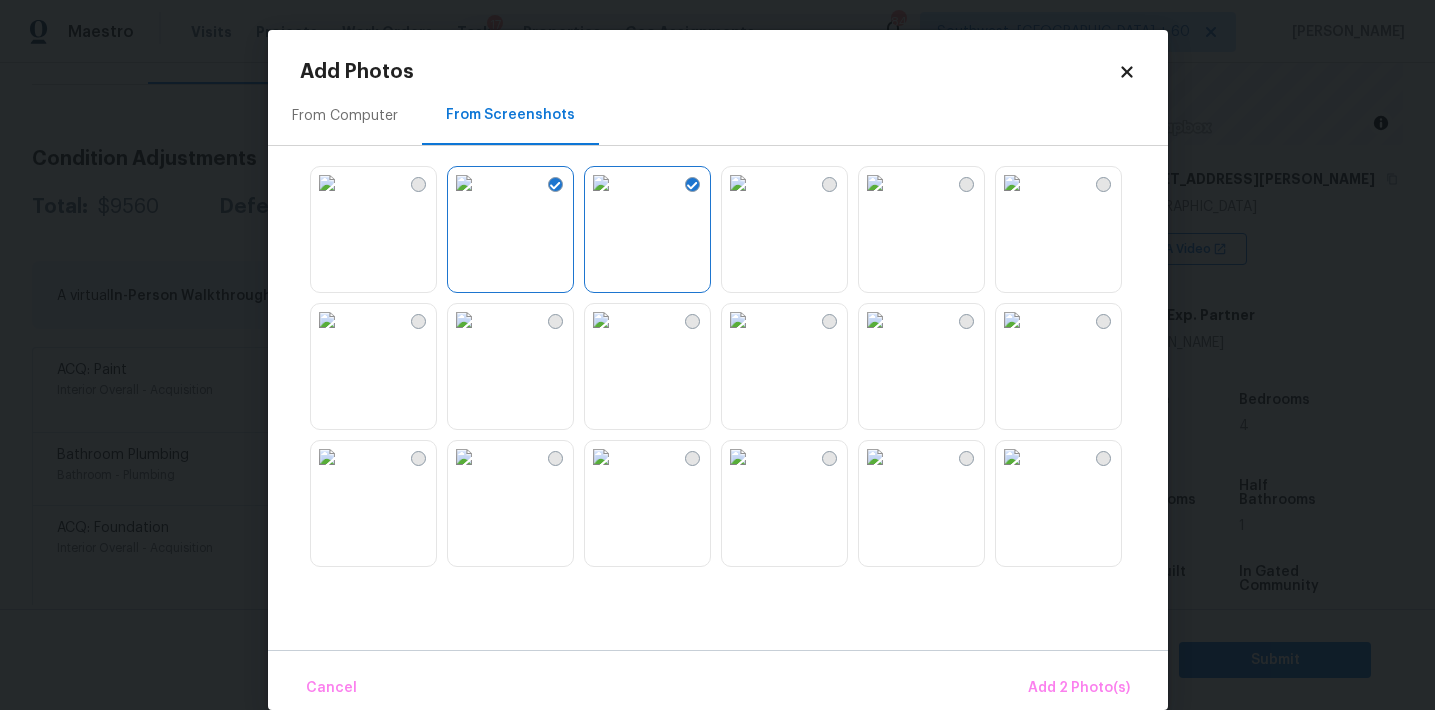click at bounding box center [875, 320] 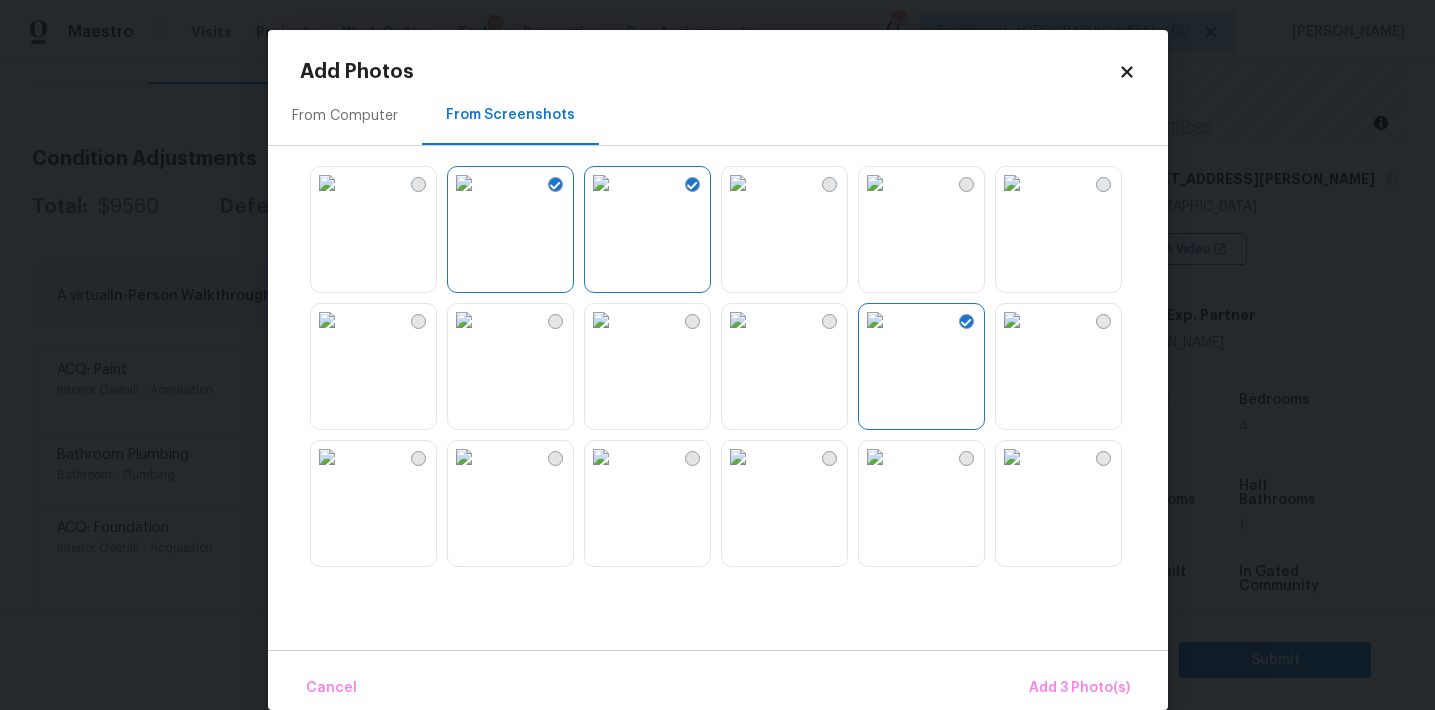 click at bounding box center [1012, 320] 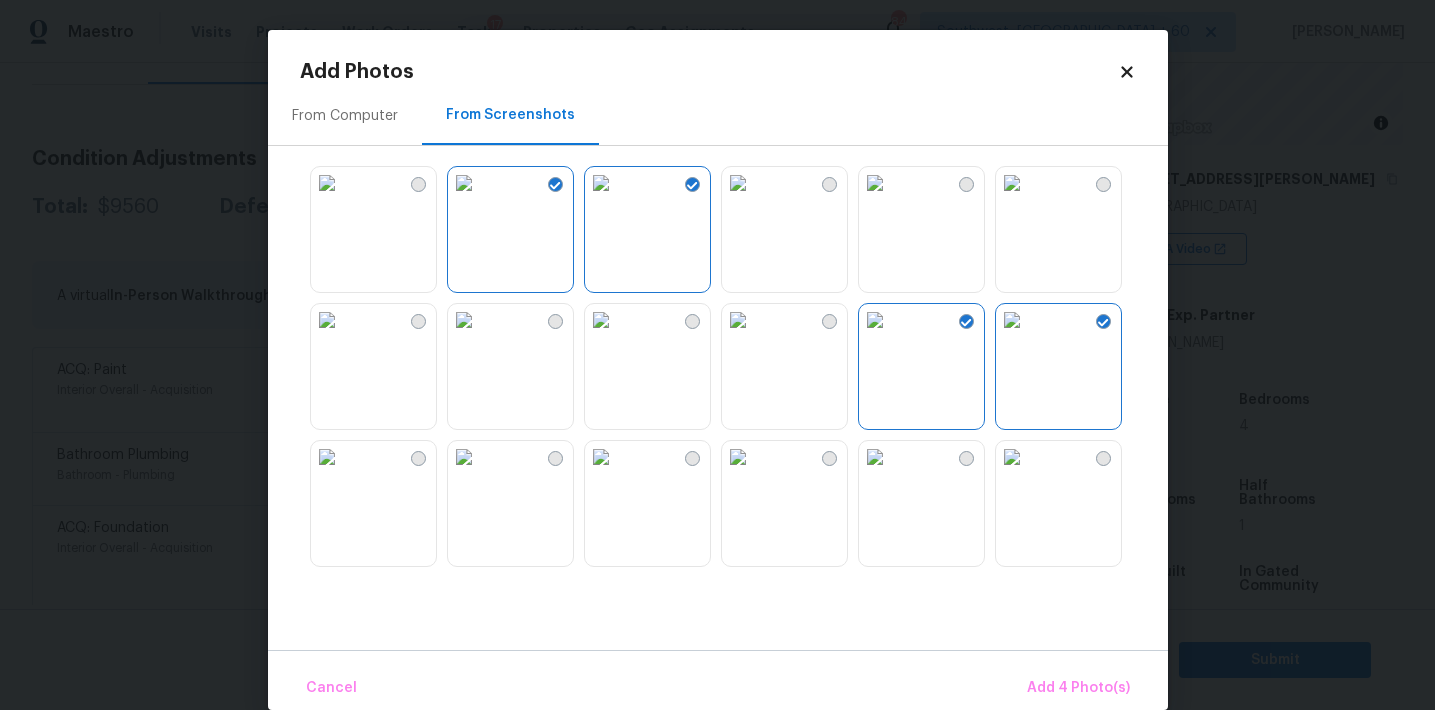 click at bounding box center (1012, 183) 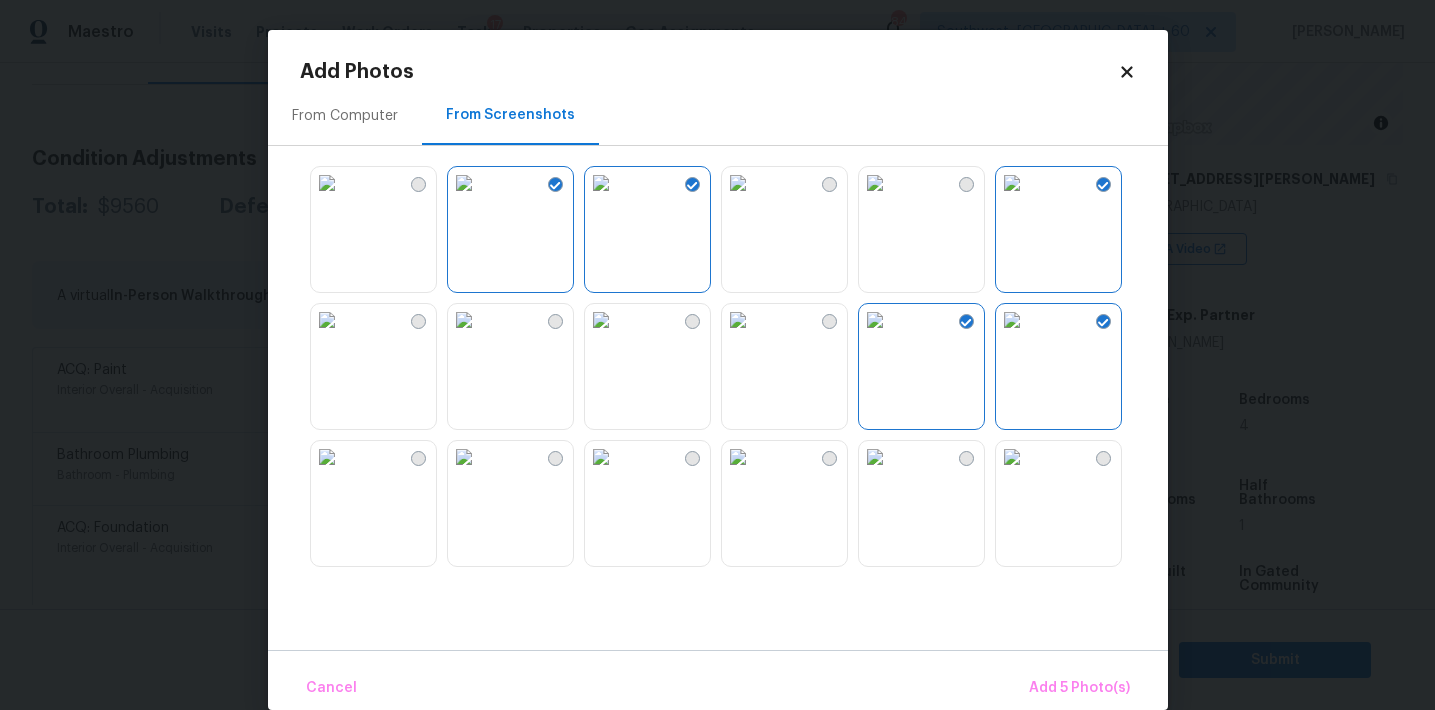 click at bounding box center [327, 320] 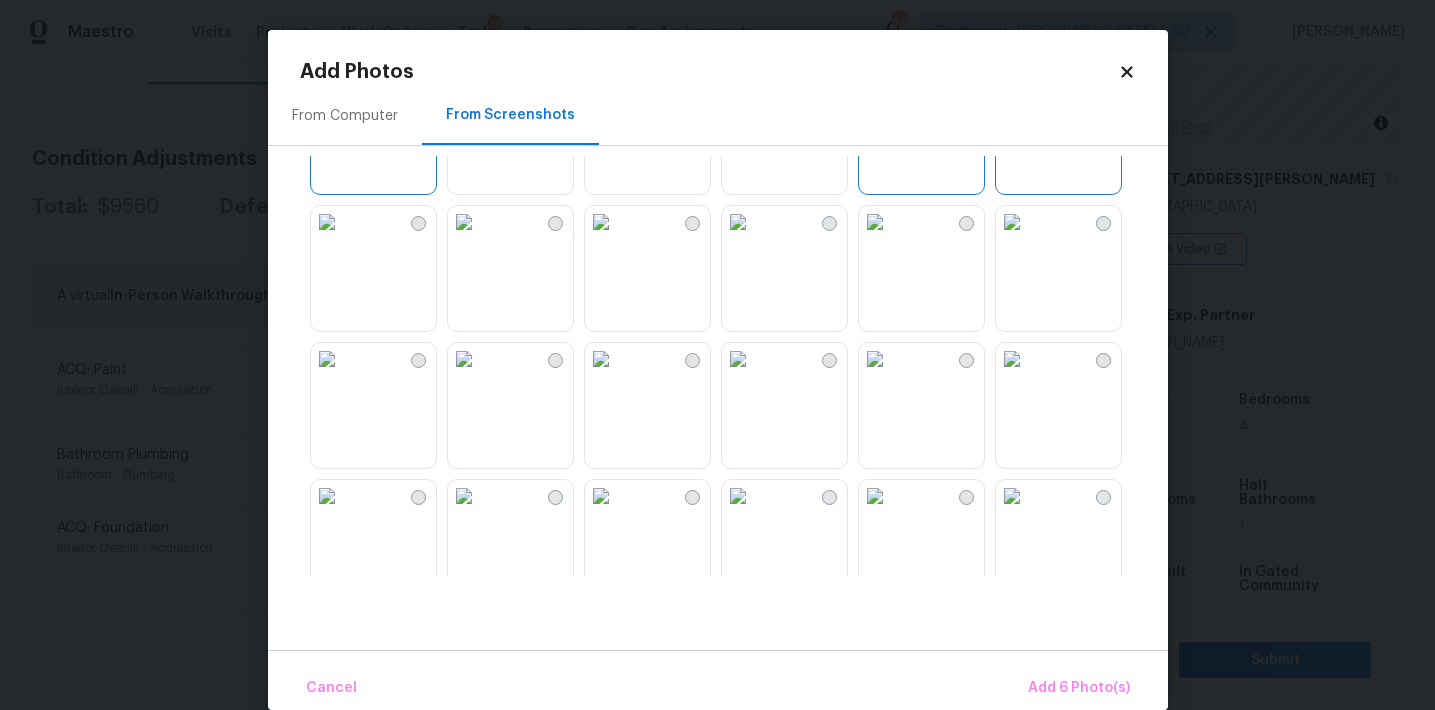 scroll, scrollTop: 254, scrollLeft: 0, axis: vertical 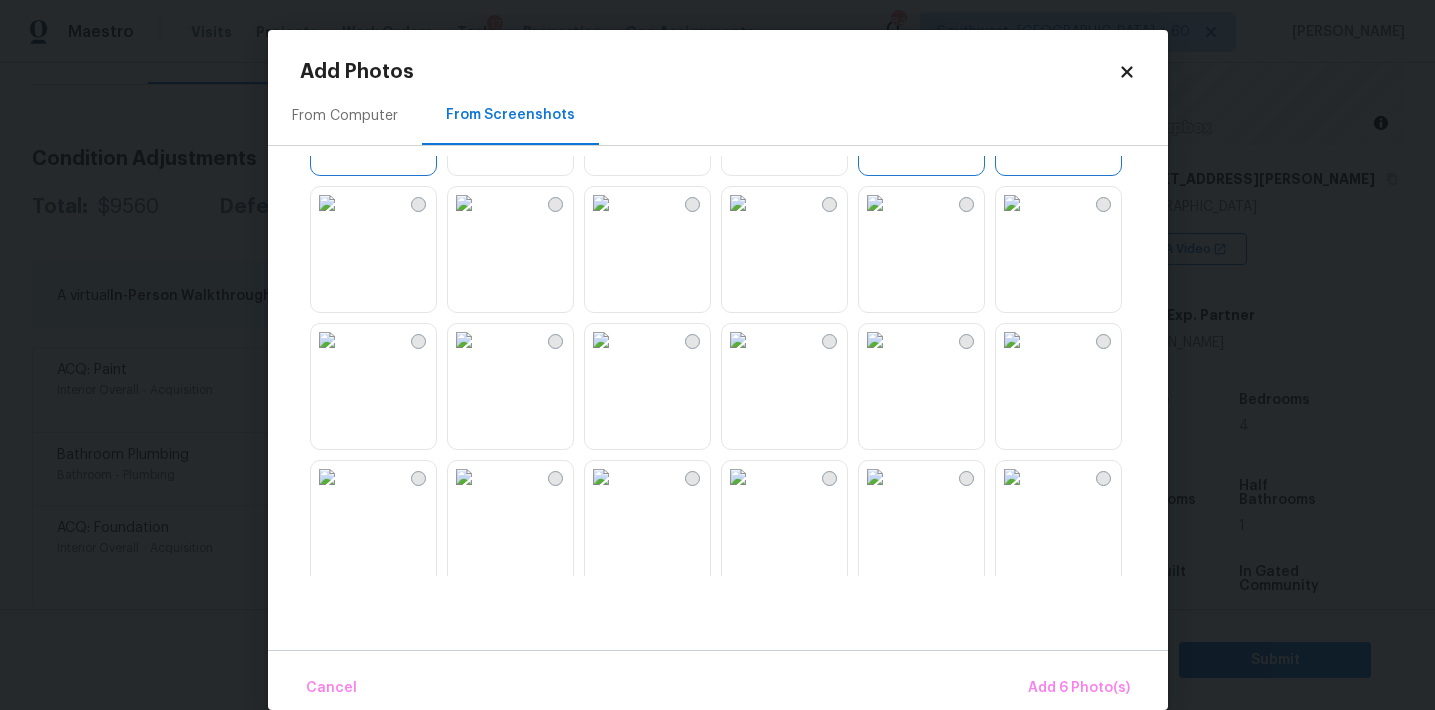 click at bounding box center (464, 203) 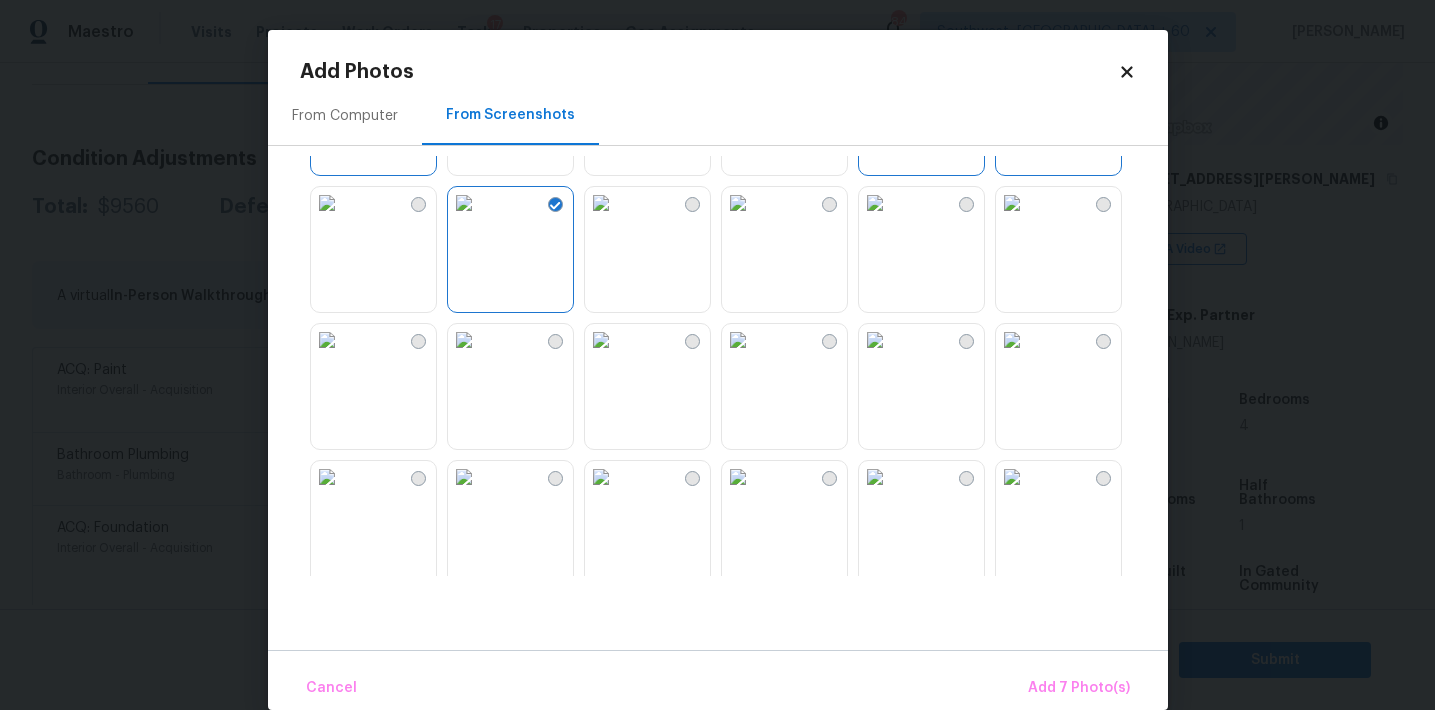 click at bounding box center [601, 340] 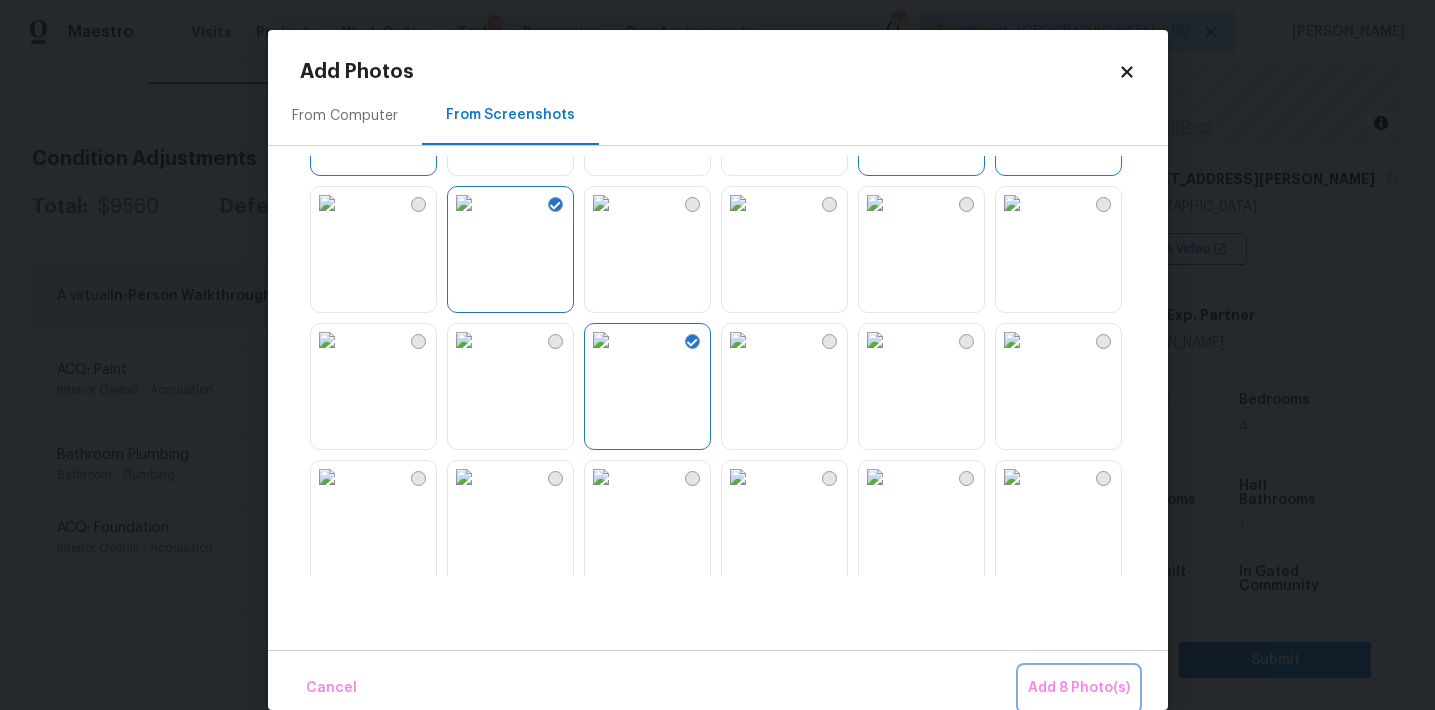 click on "Add 8 Photo(s)" at bounding box center [1079, 688] 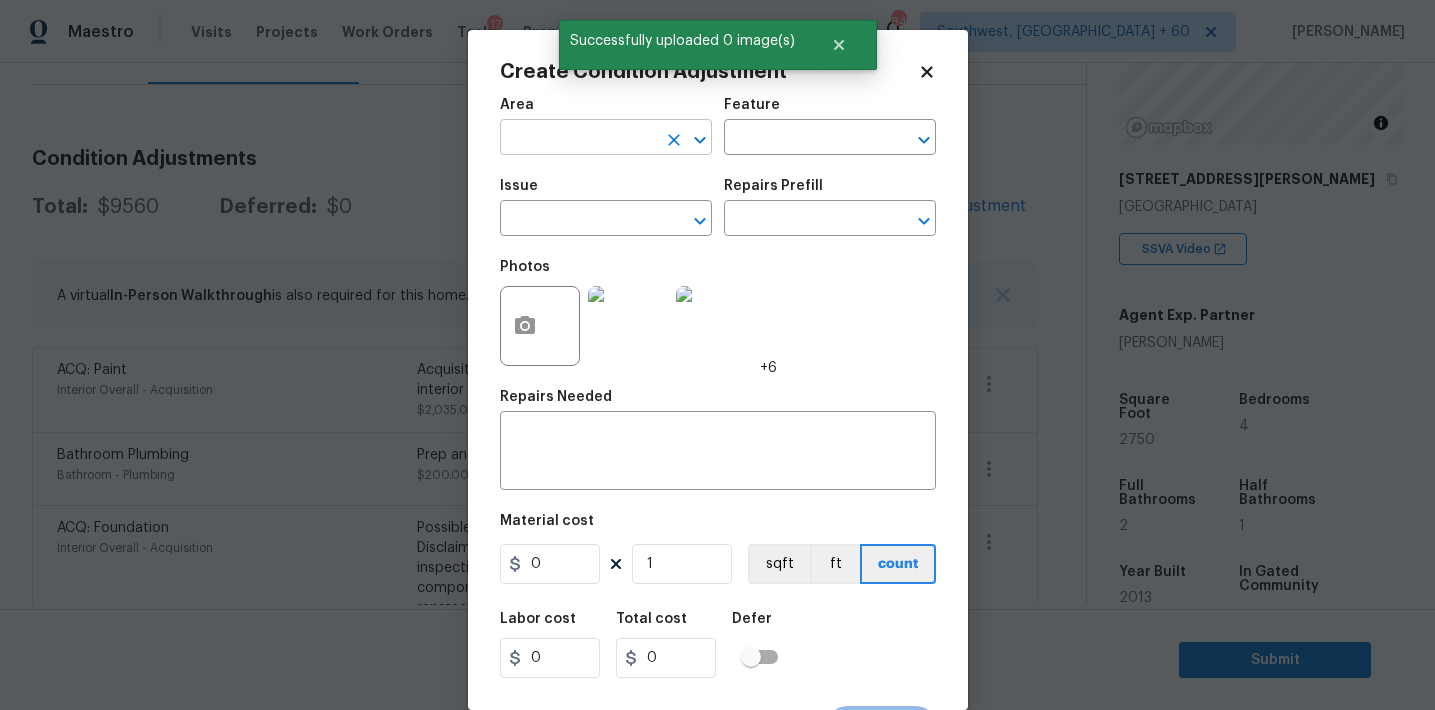 click at bounding box center [578, 139] 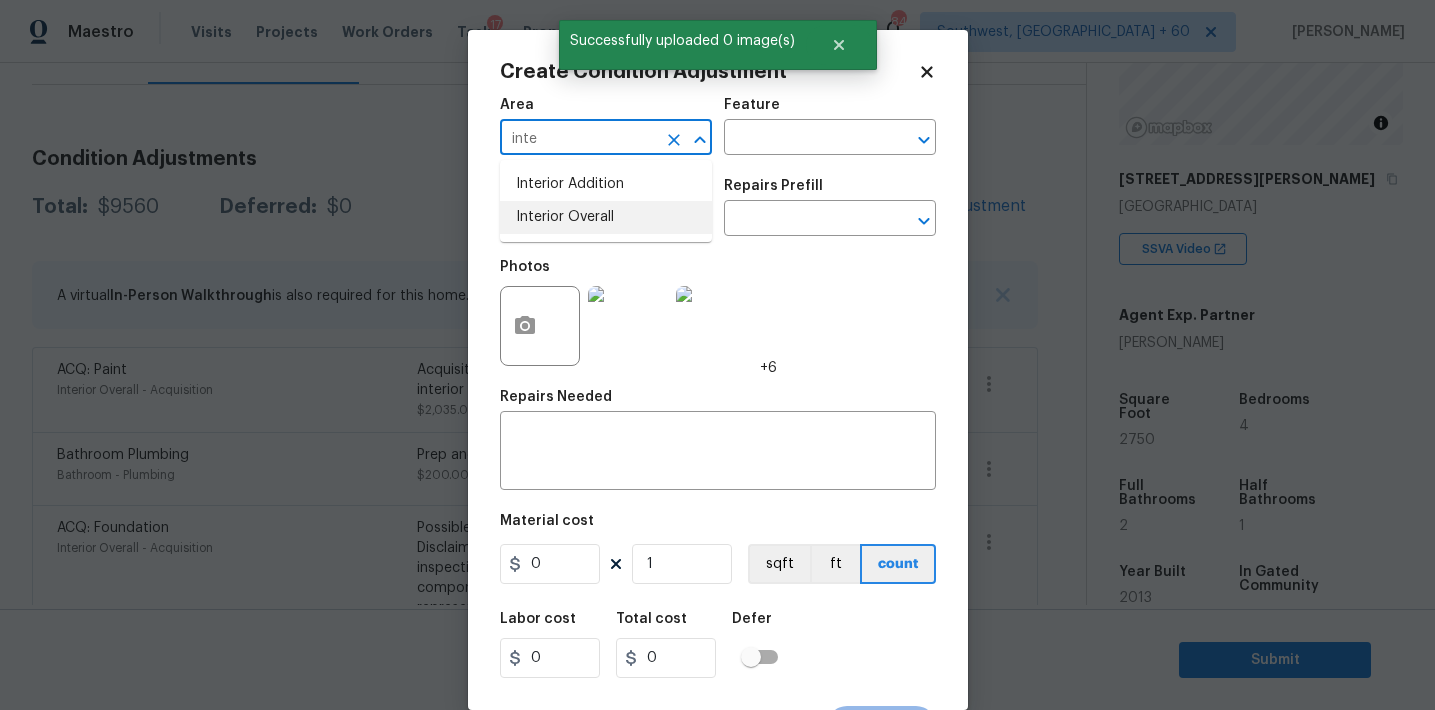 click on "Interior Overall" at bounding box center (606, 217) 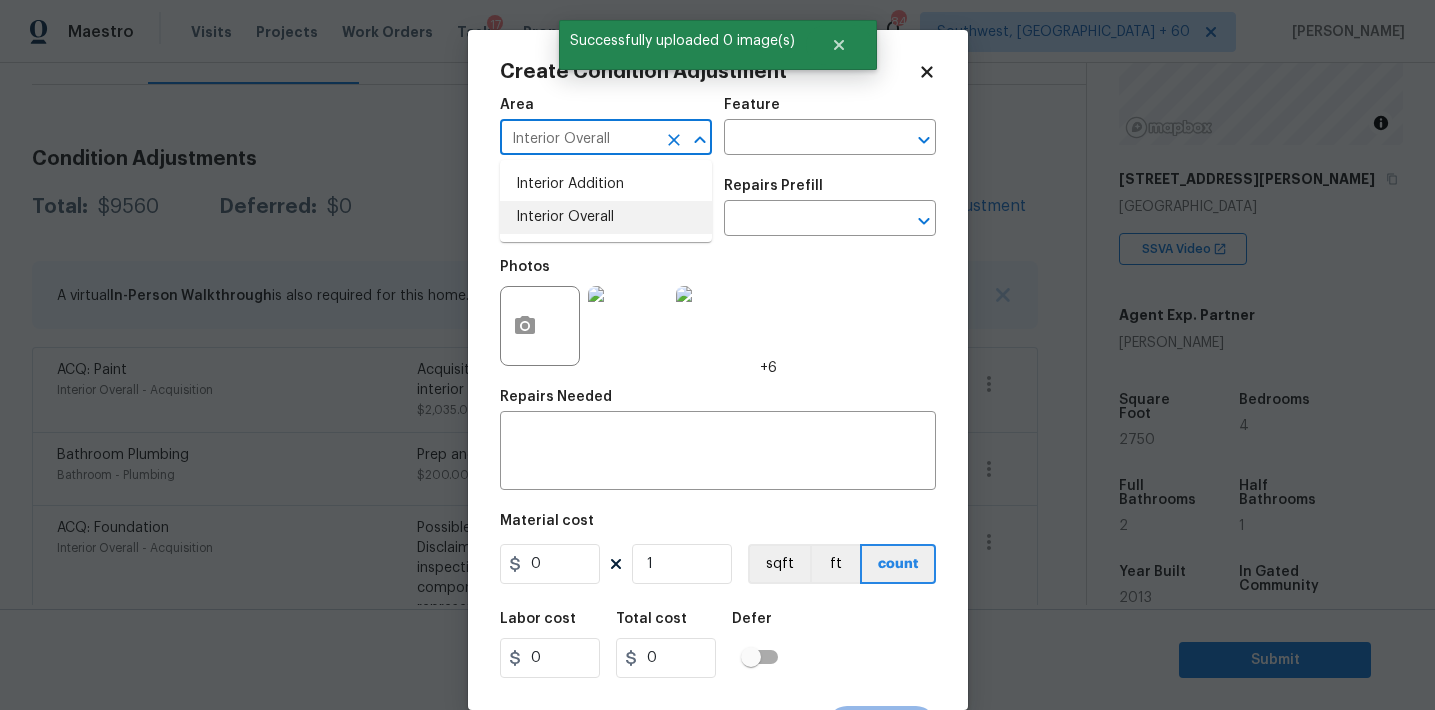 type on "Interior Overall" 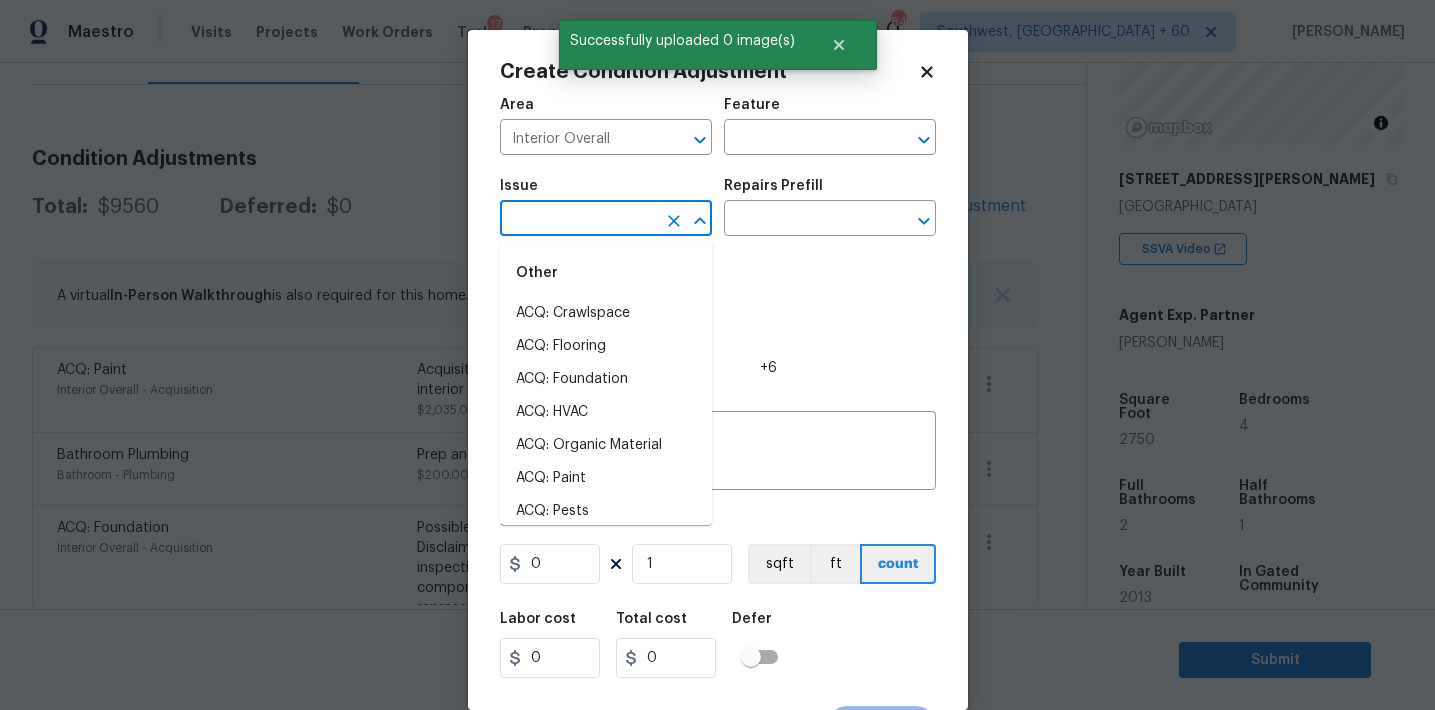 click at bounding box center [578, 220] 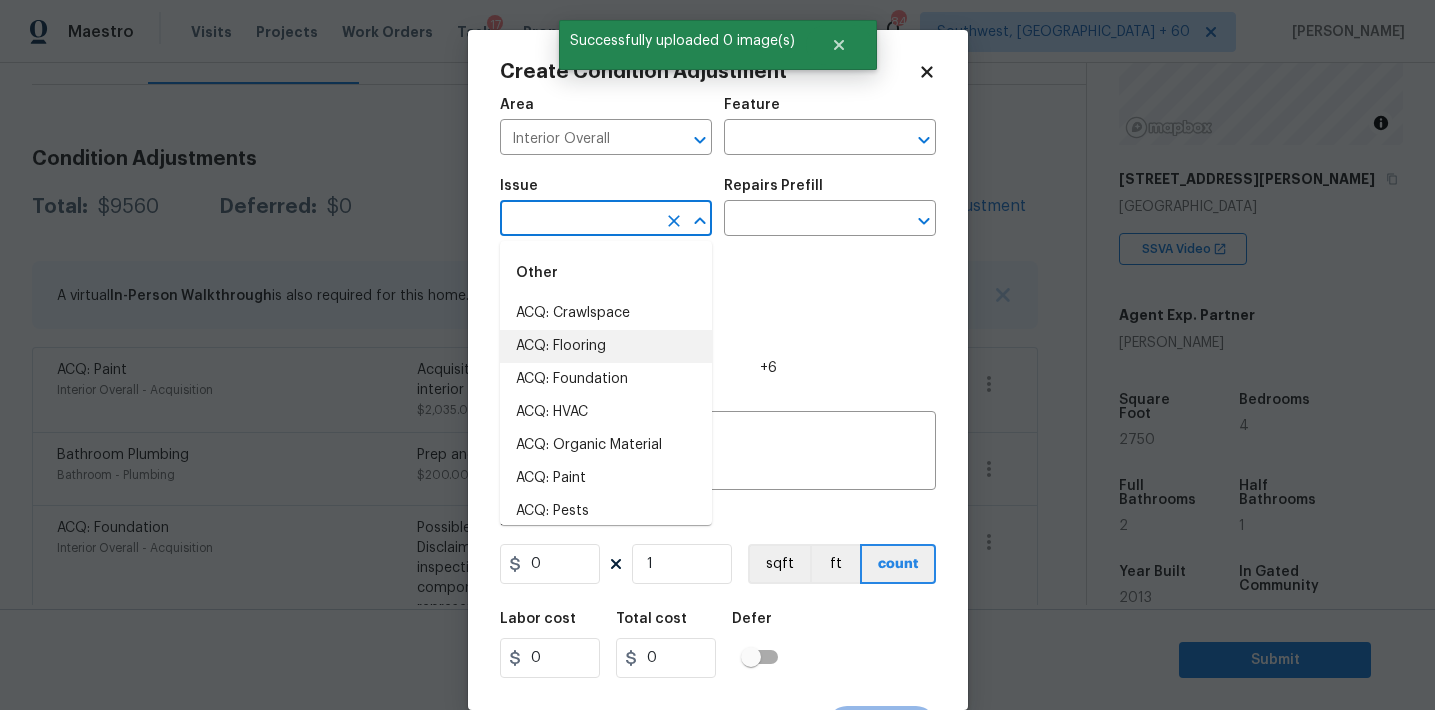 click on "ACQ: Flooring" at bounding box center [606, 346] 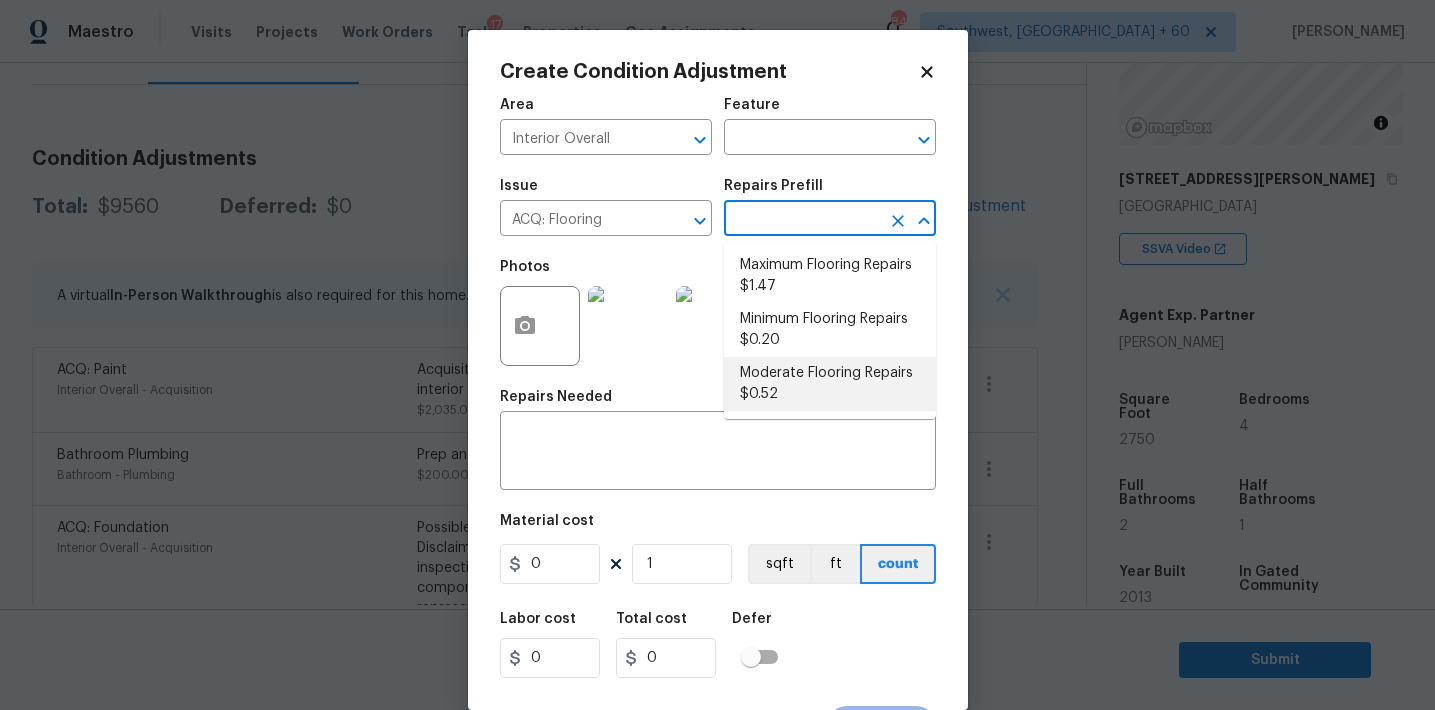 click on "Moderate Flooring Repairs $0.52" at bounding box center (830, 384) 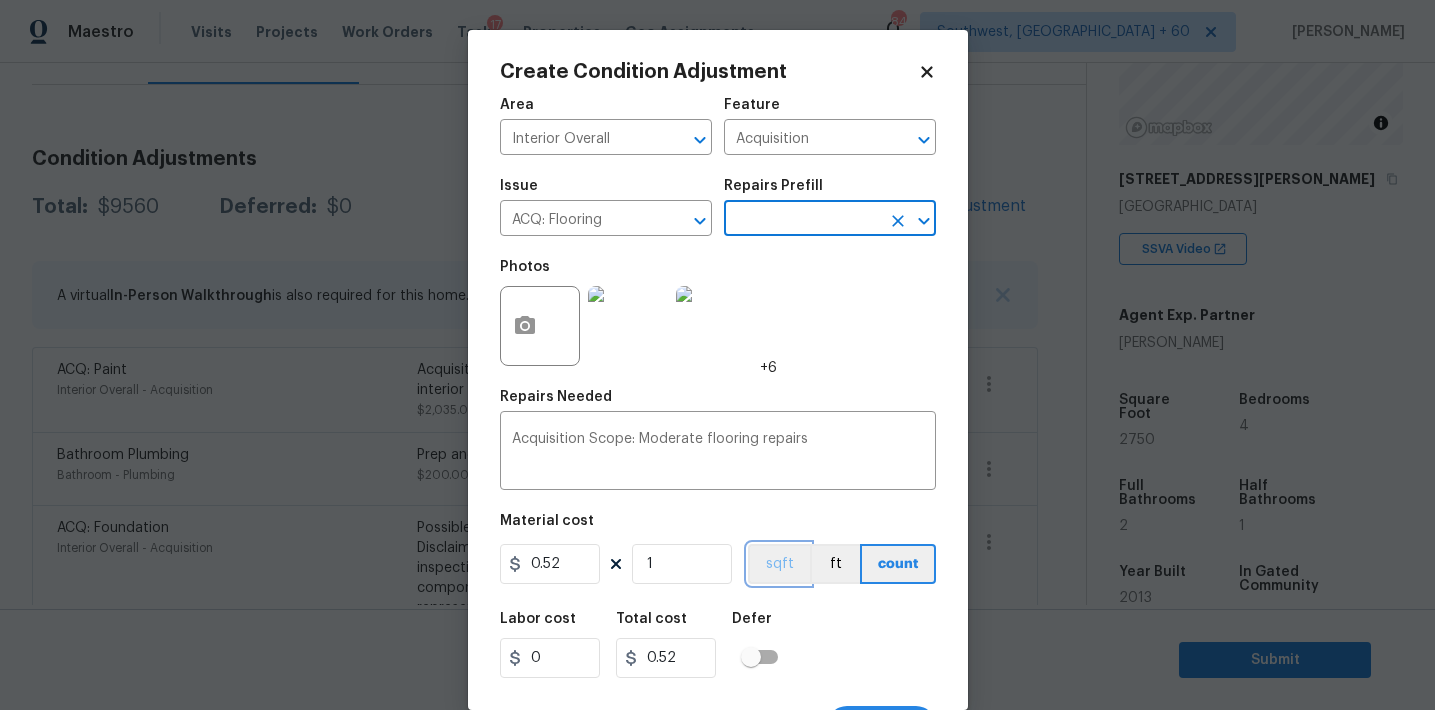 click on "sqft" at bounding box center (779, 564) 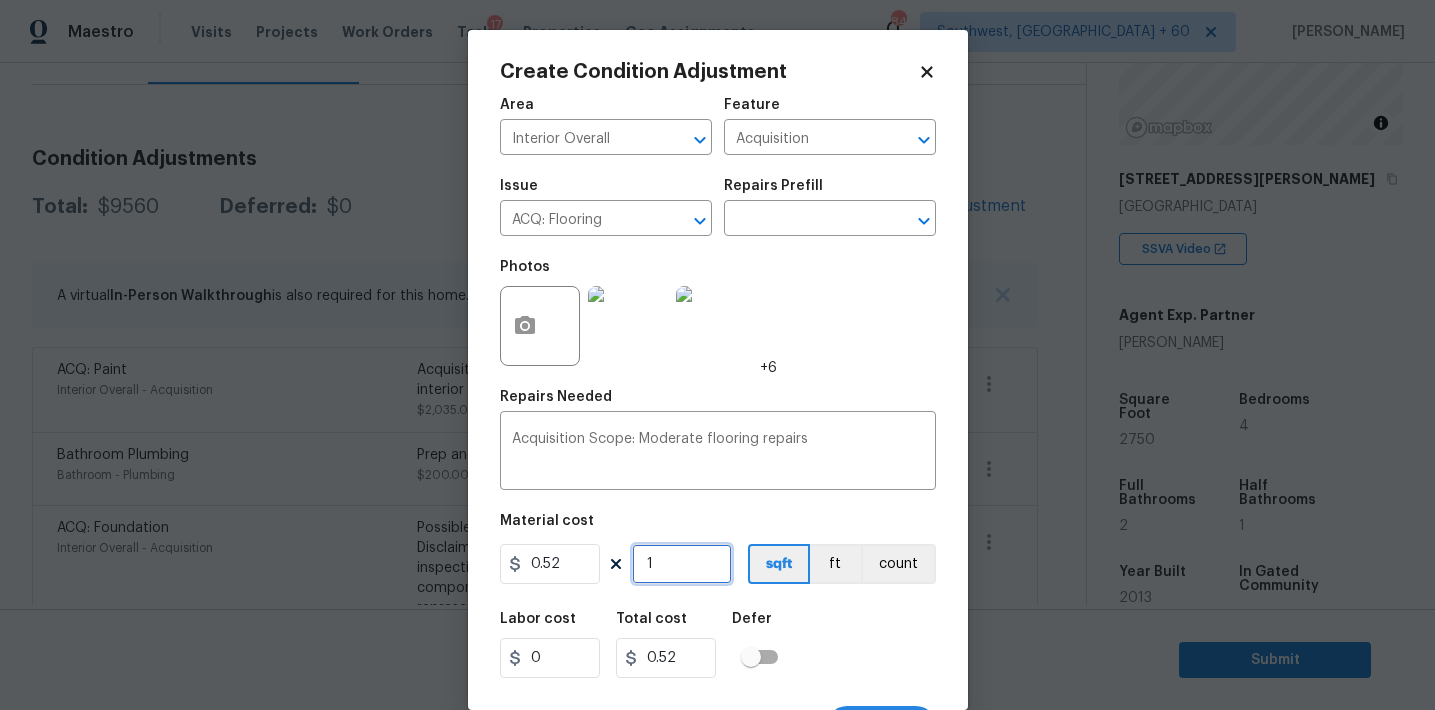 click on "1" at bounding box center (682, 564) 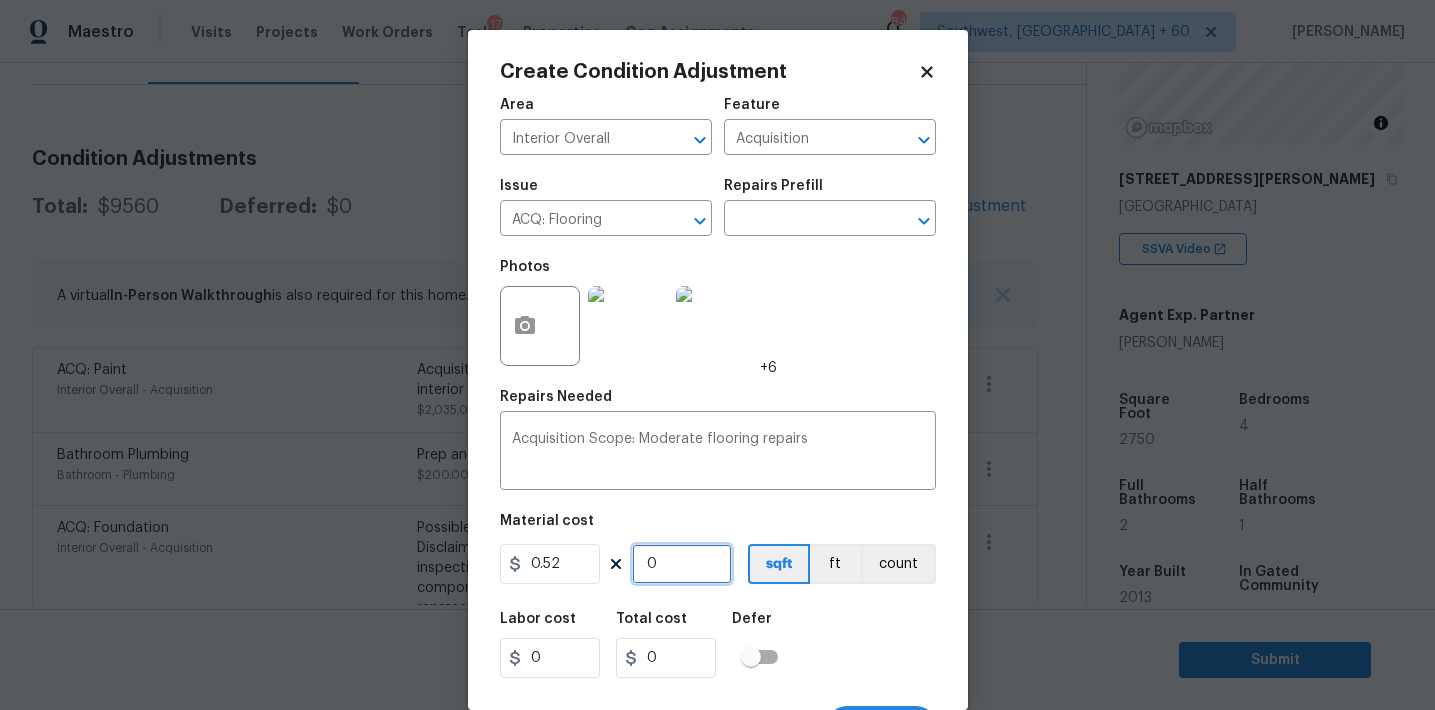 paste on "275" 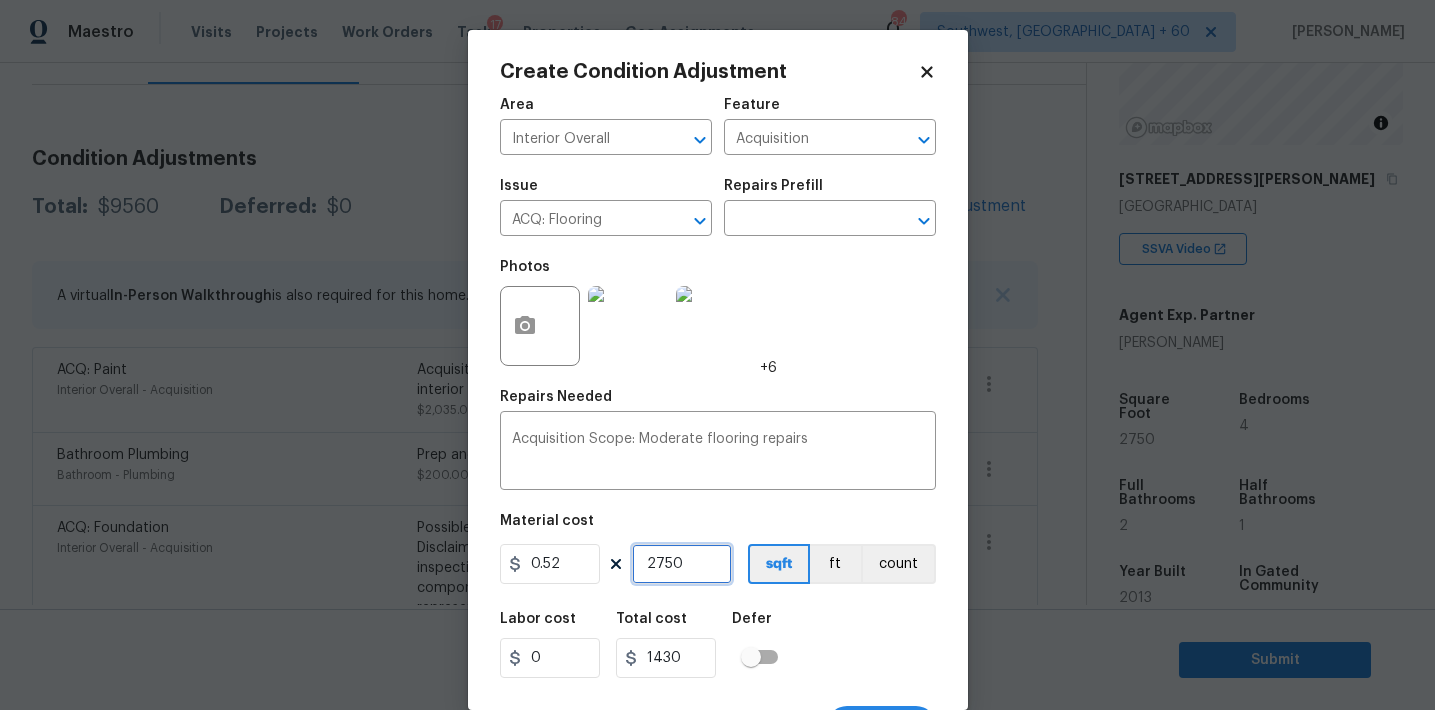 type on "2750" 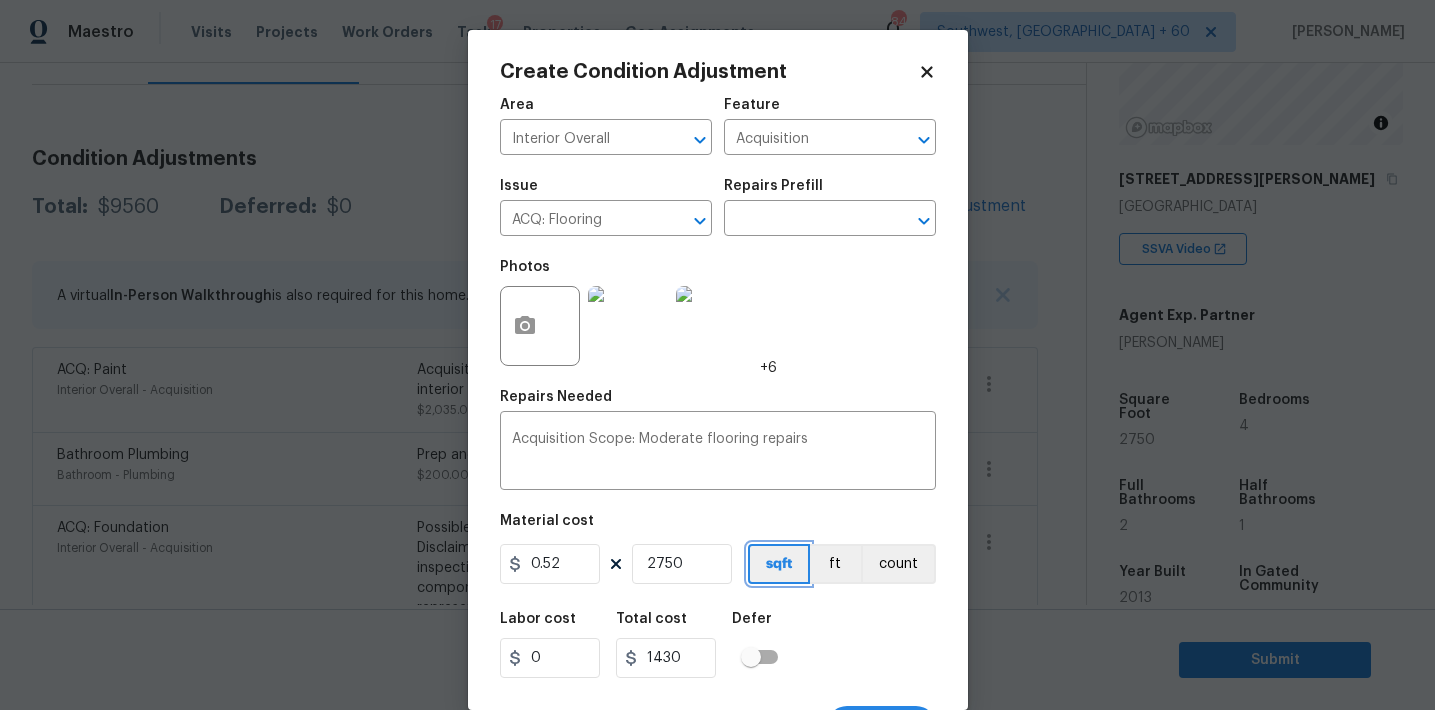 type 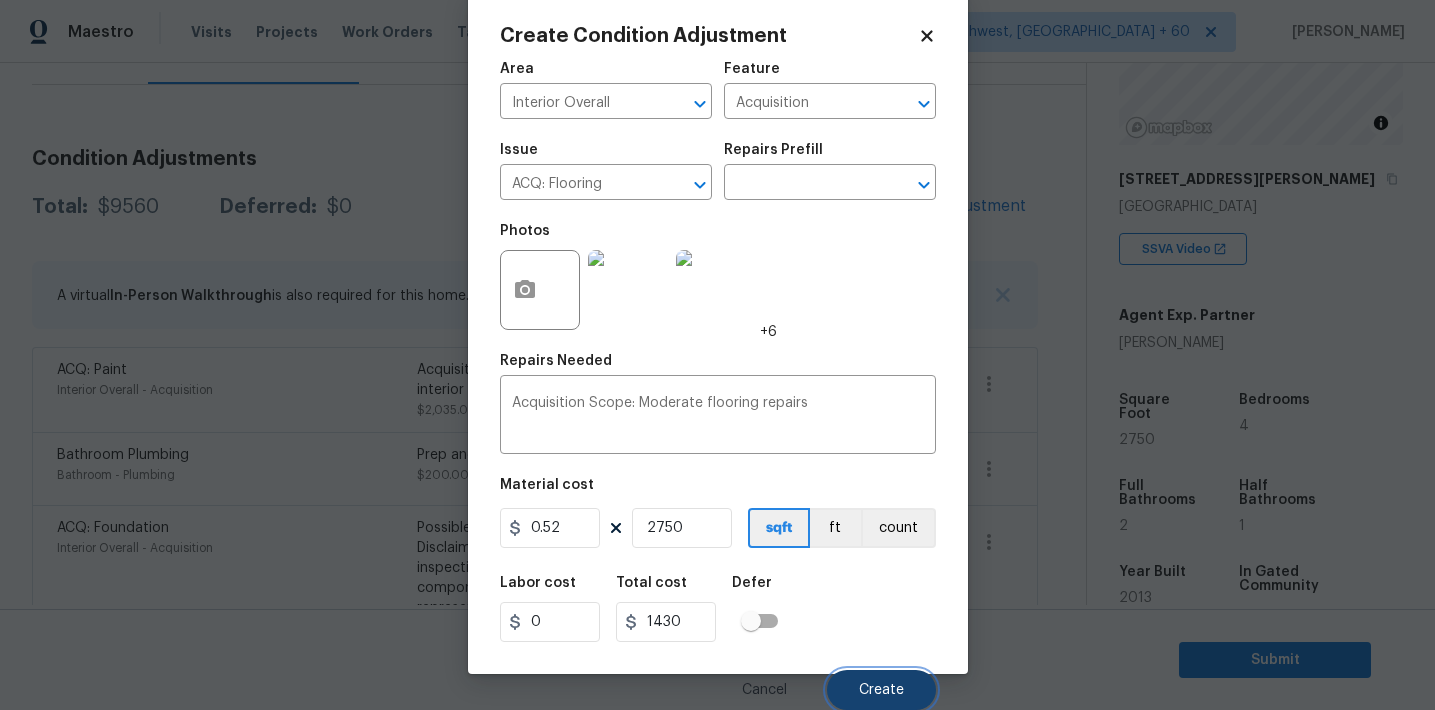 click on "Create" at bounding box center (881, 690) 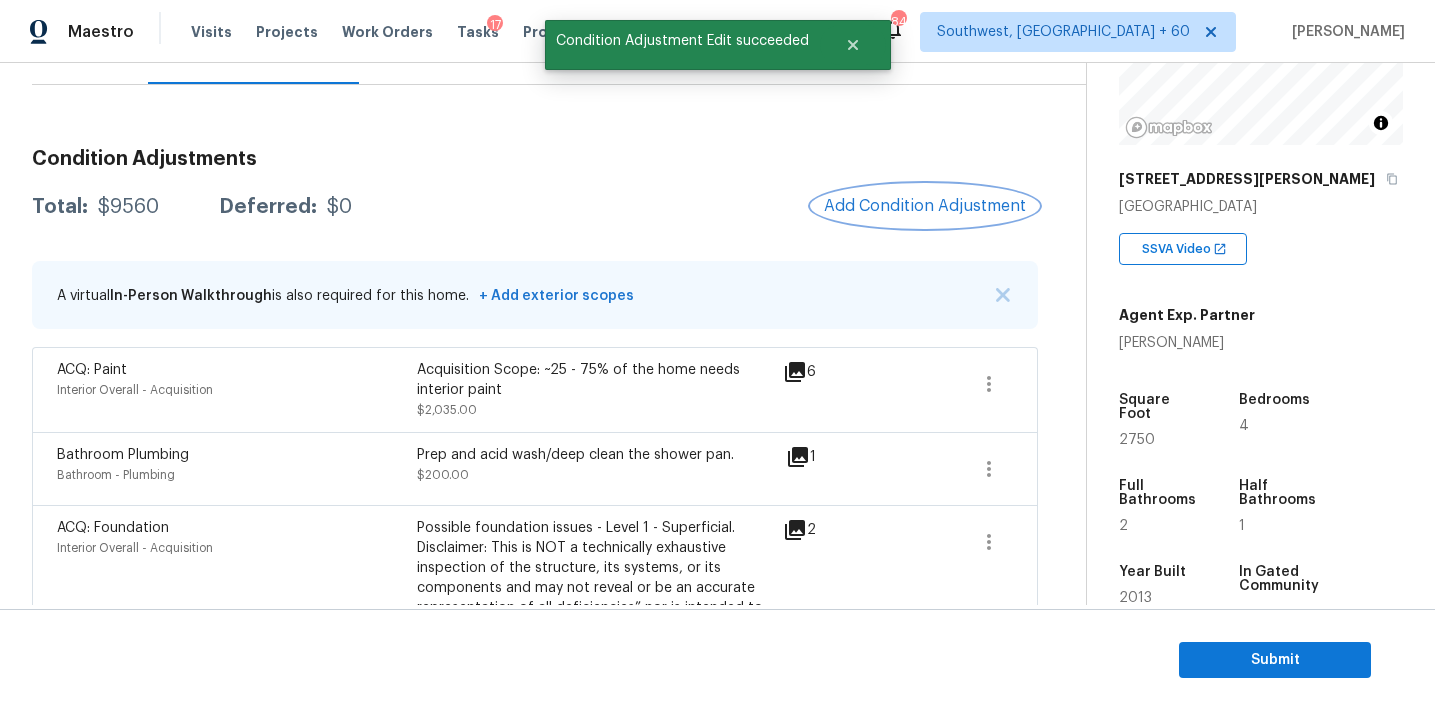 scroll, scrollTop: 0, scrollLeft: 0, axis: both 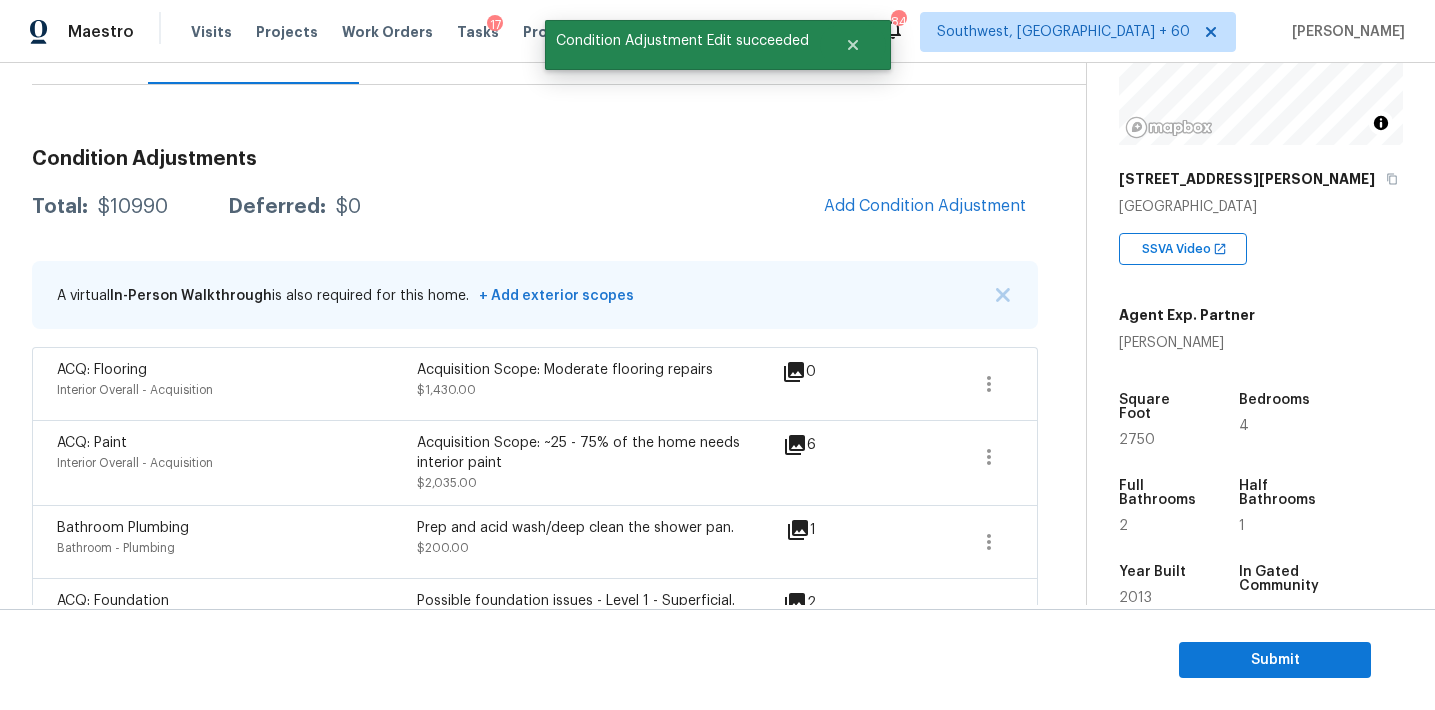 click on "Total:  $10990 Deferred:  $0 Add Condition Adjustment" at bounding box center (535, 207) 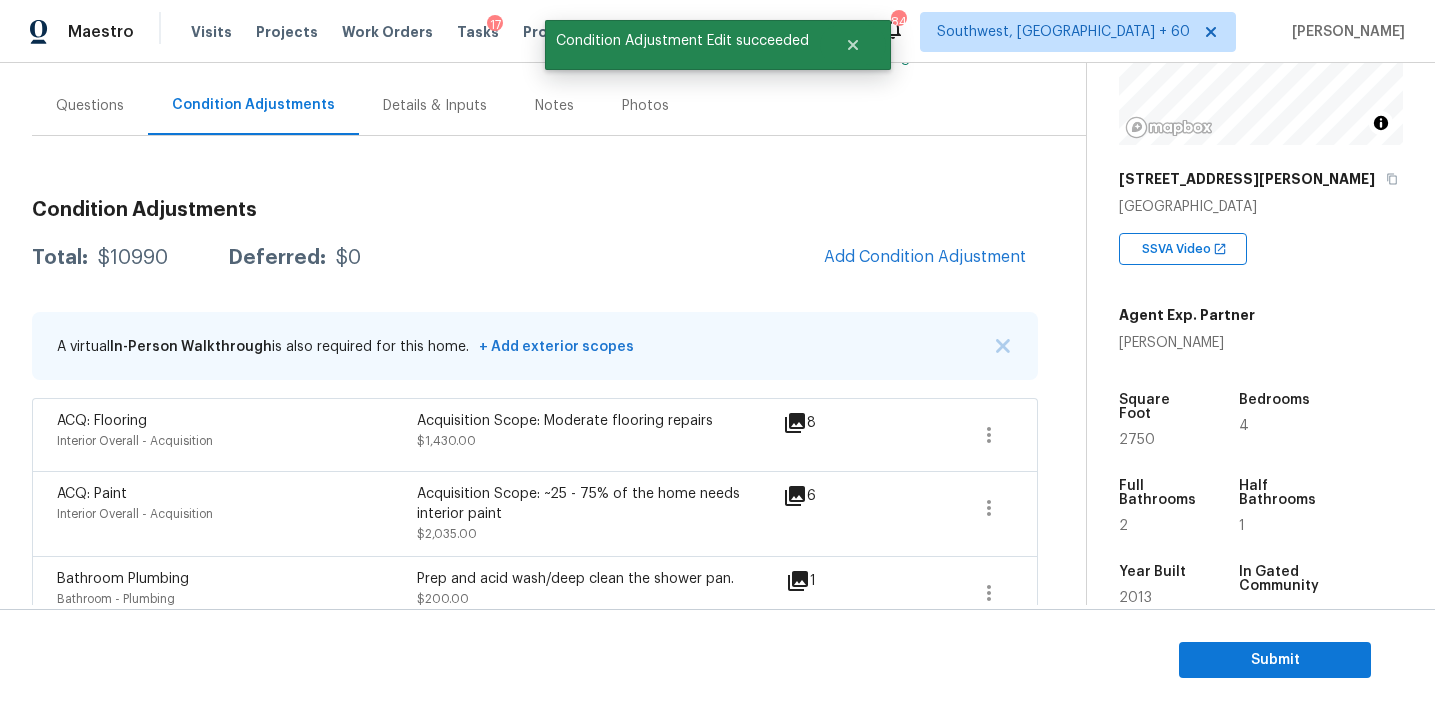 scroll, scrollTop: 178, scrollLeft: 0, axis: vertical 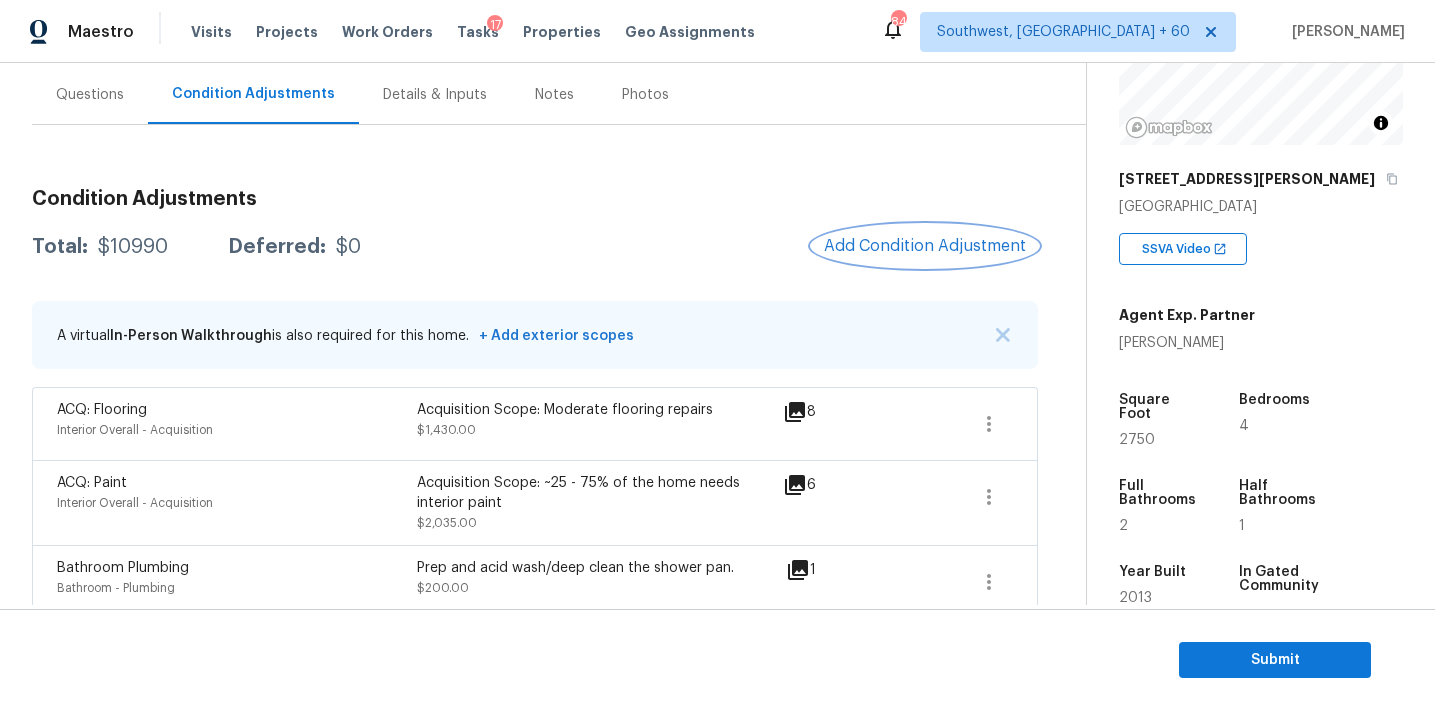 click on "Add Condition Adjustment" at bounding box center (925, 246) 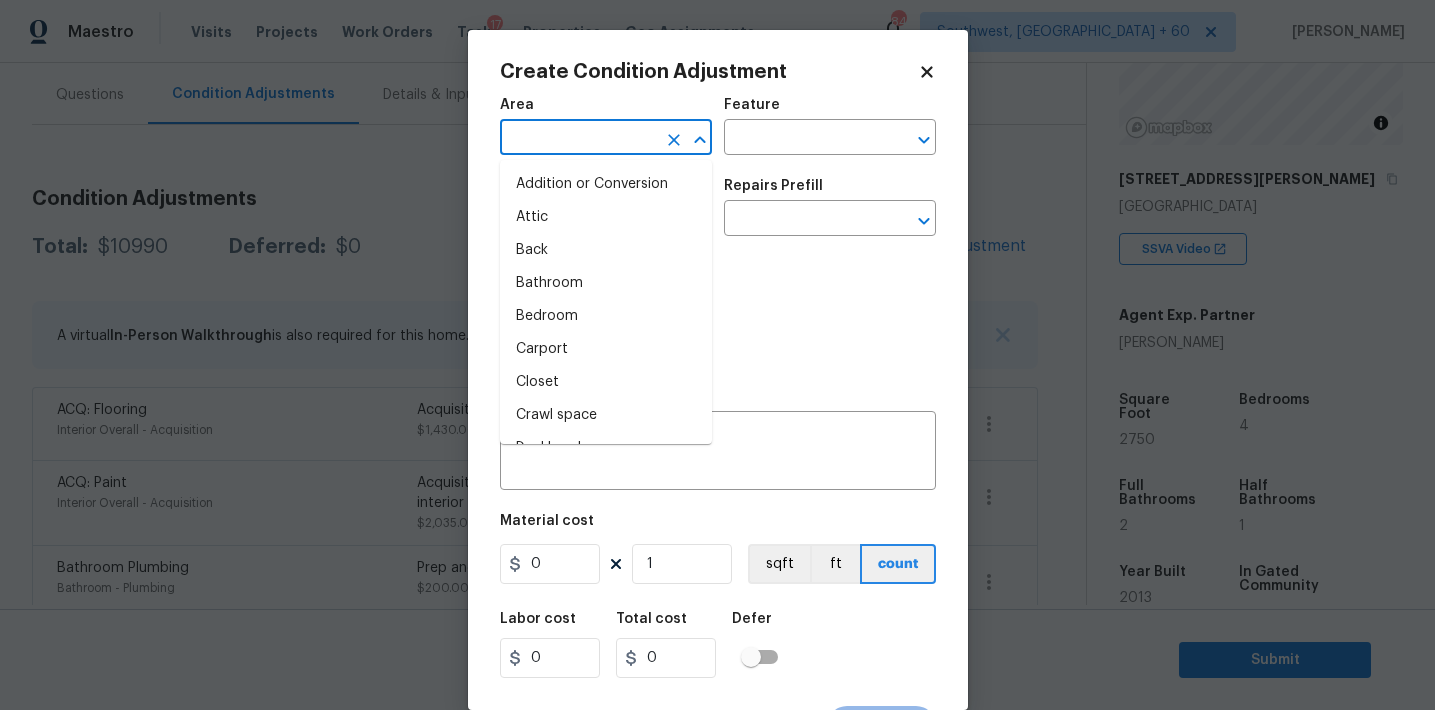 click at bounding box center (578, 139) 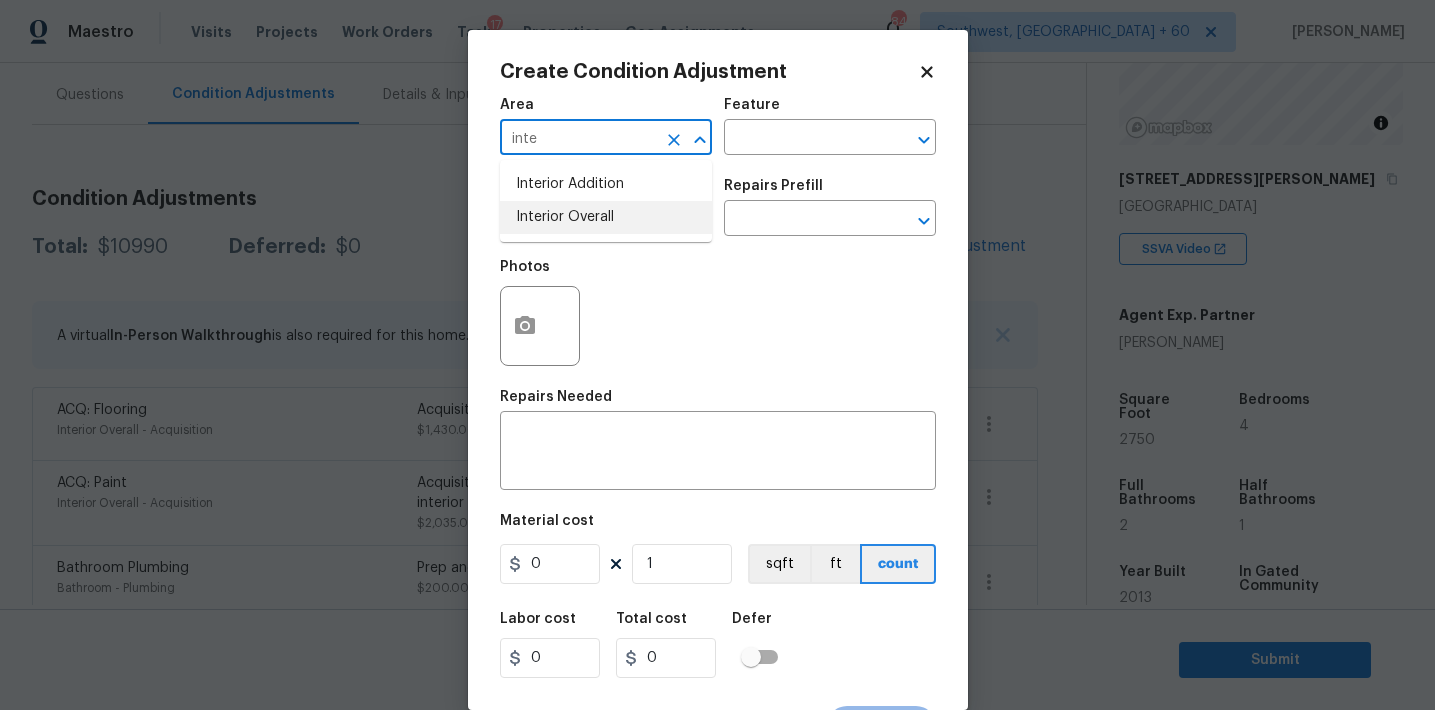 click on "Interior Overall" at bounding box center (606, 217) 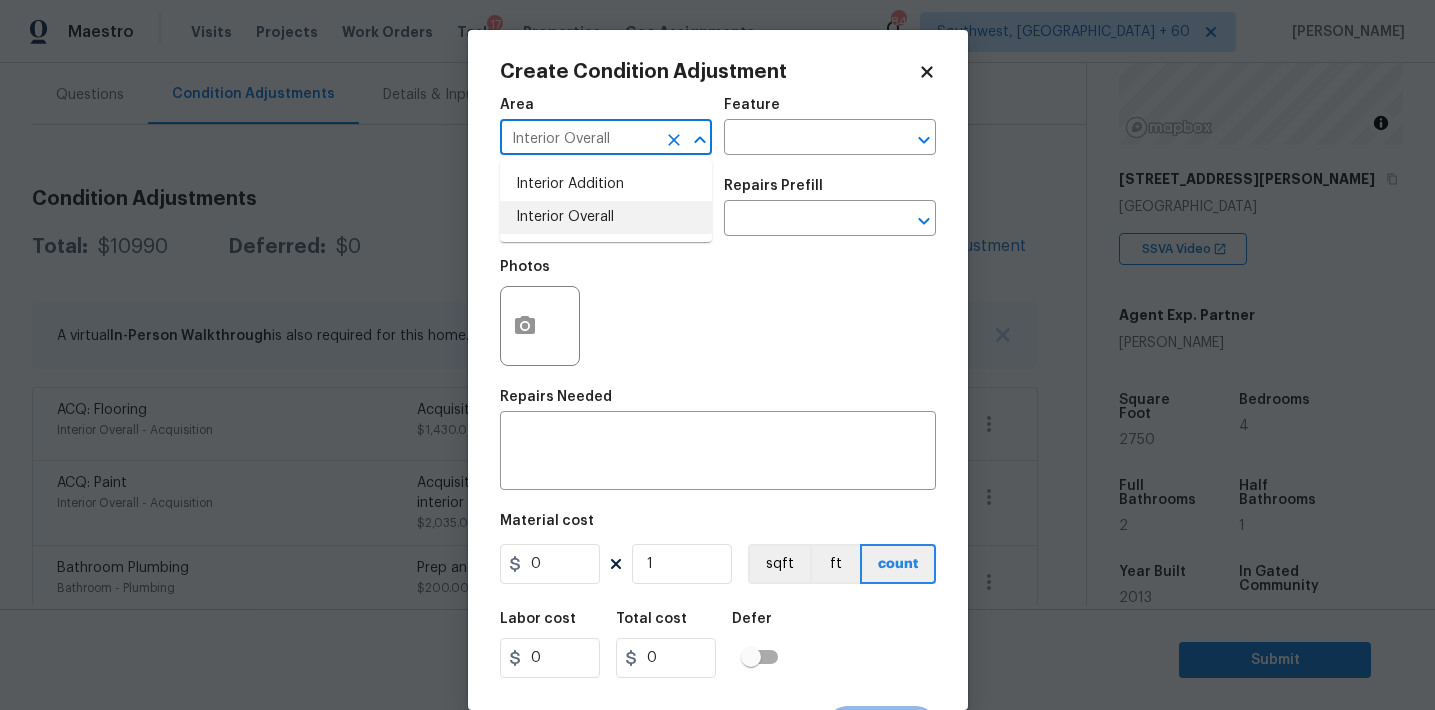 type on "Interior Overall" 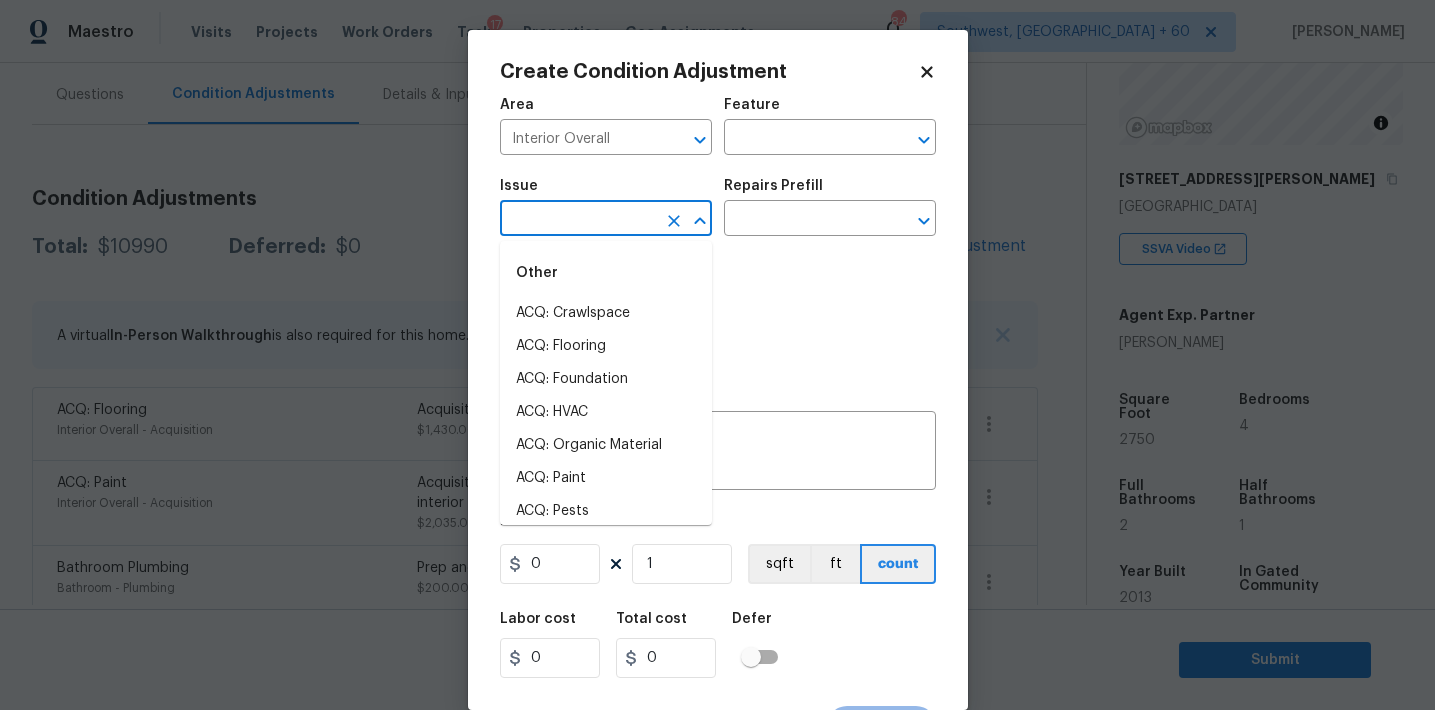 click at bounding box center [578, 220] 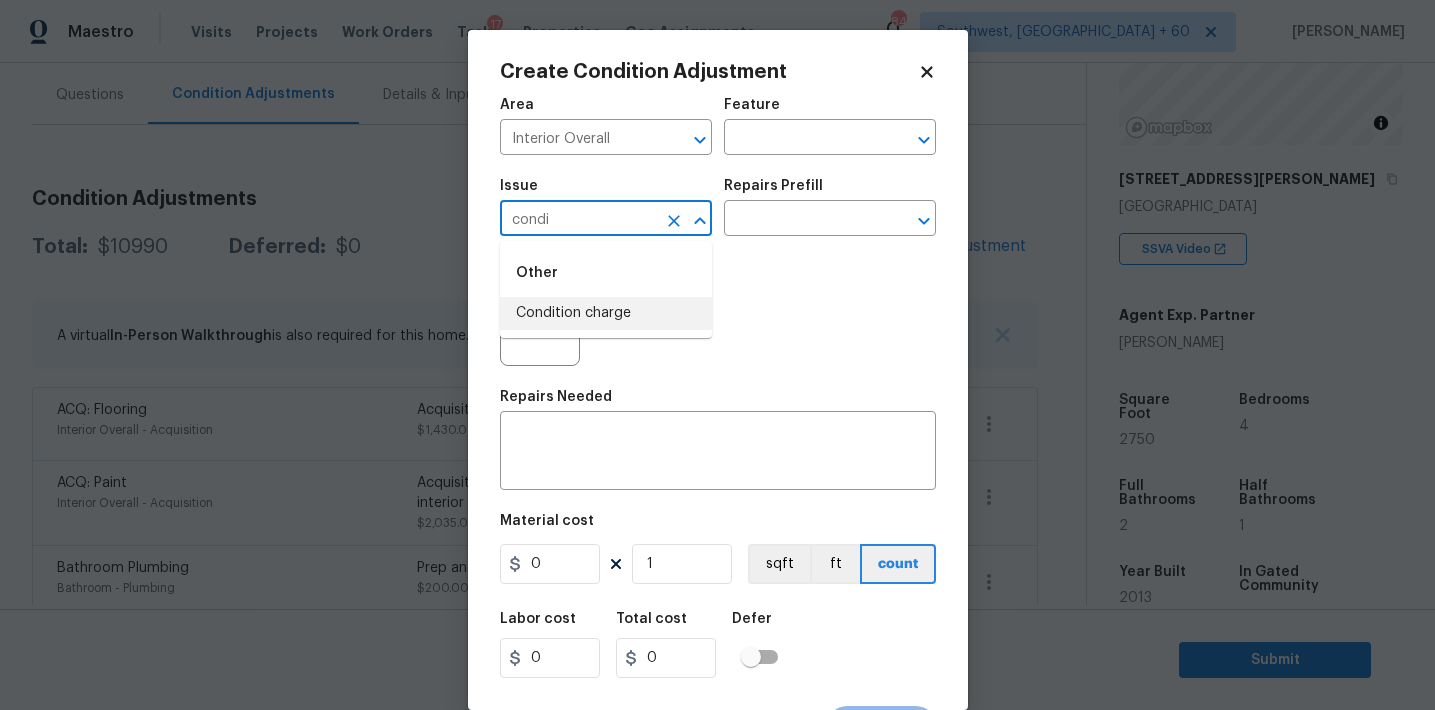 click on "Condition charge" at bounding box center (606, 313) 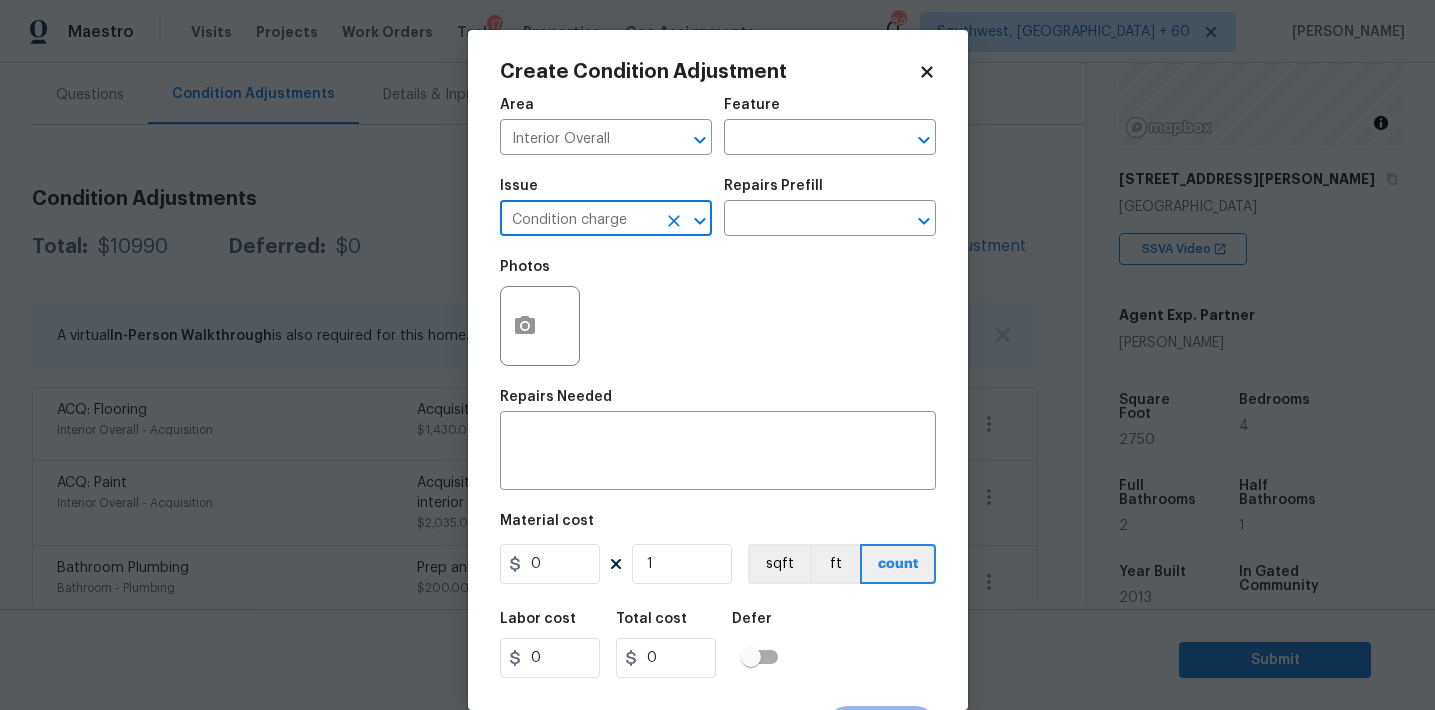 type on "Condition charge" 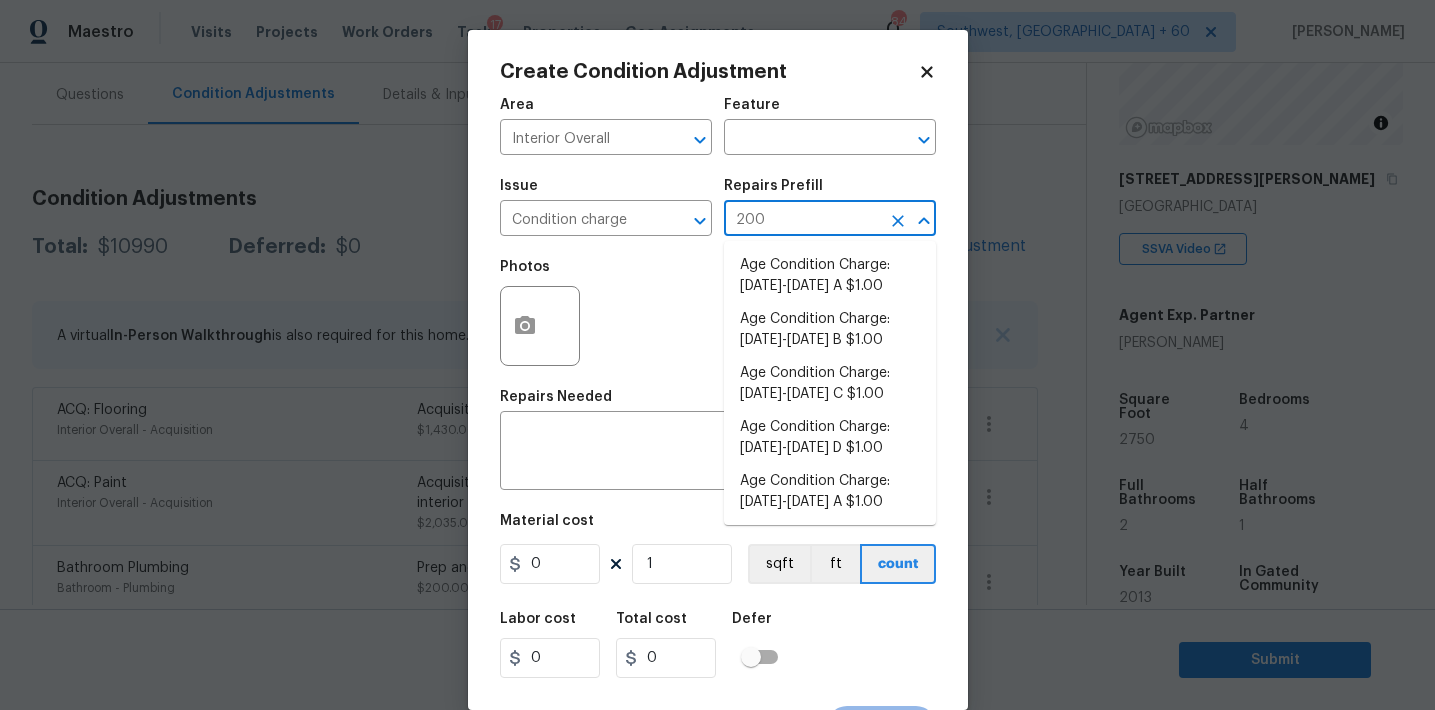 type on "2009" 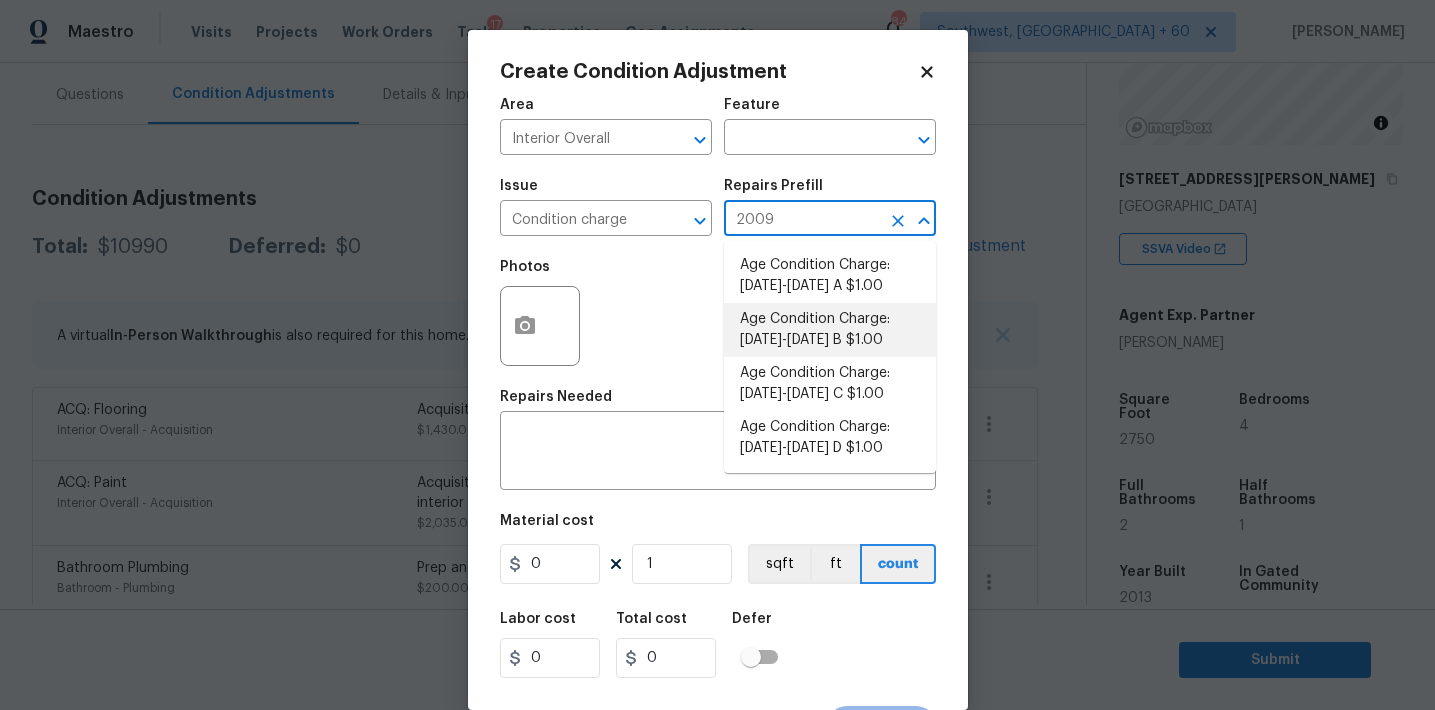 click on "Age Condition Charge: [DATE]-[DATE] B	 $1.00" at bounding box center [830, 330] 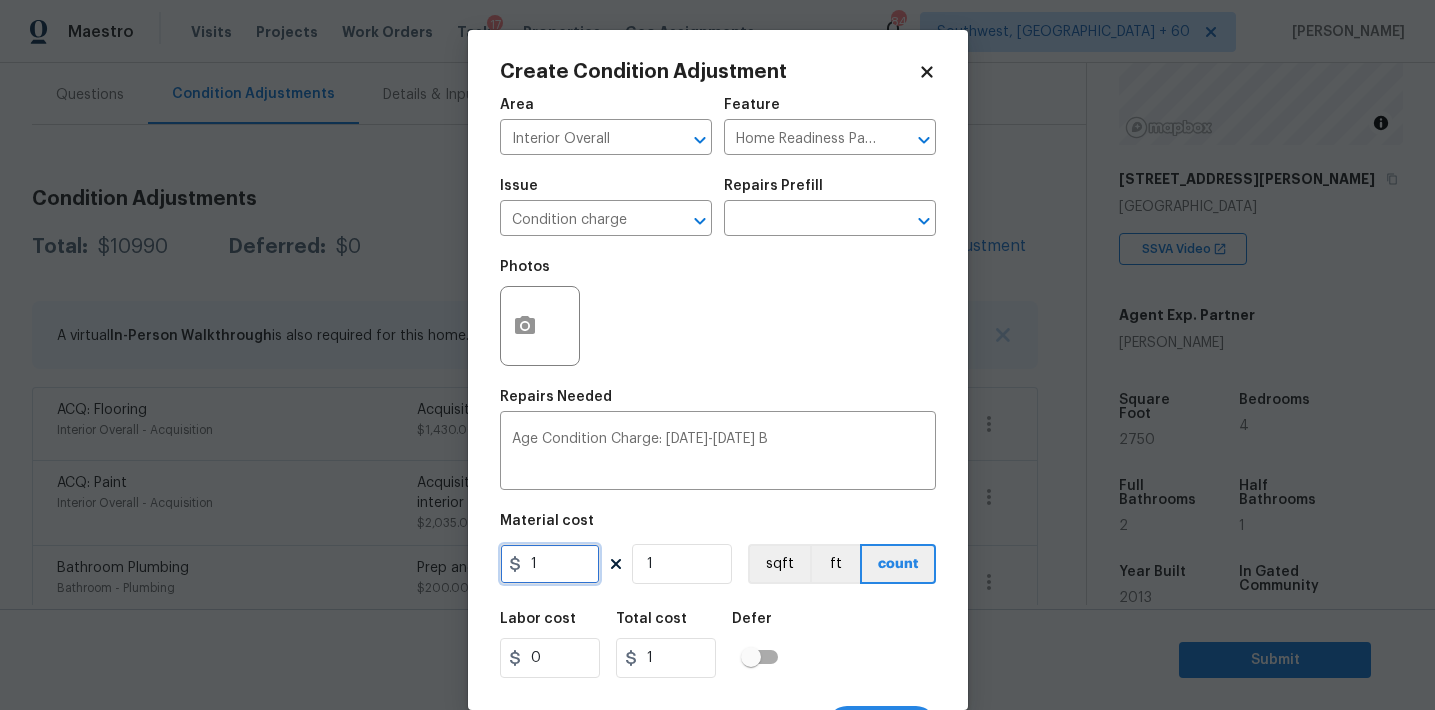 click on "1" at bounding box center [550, 564] 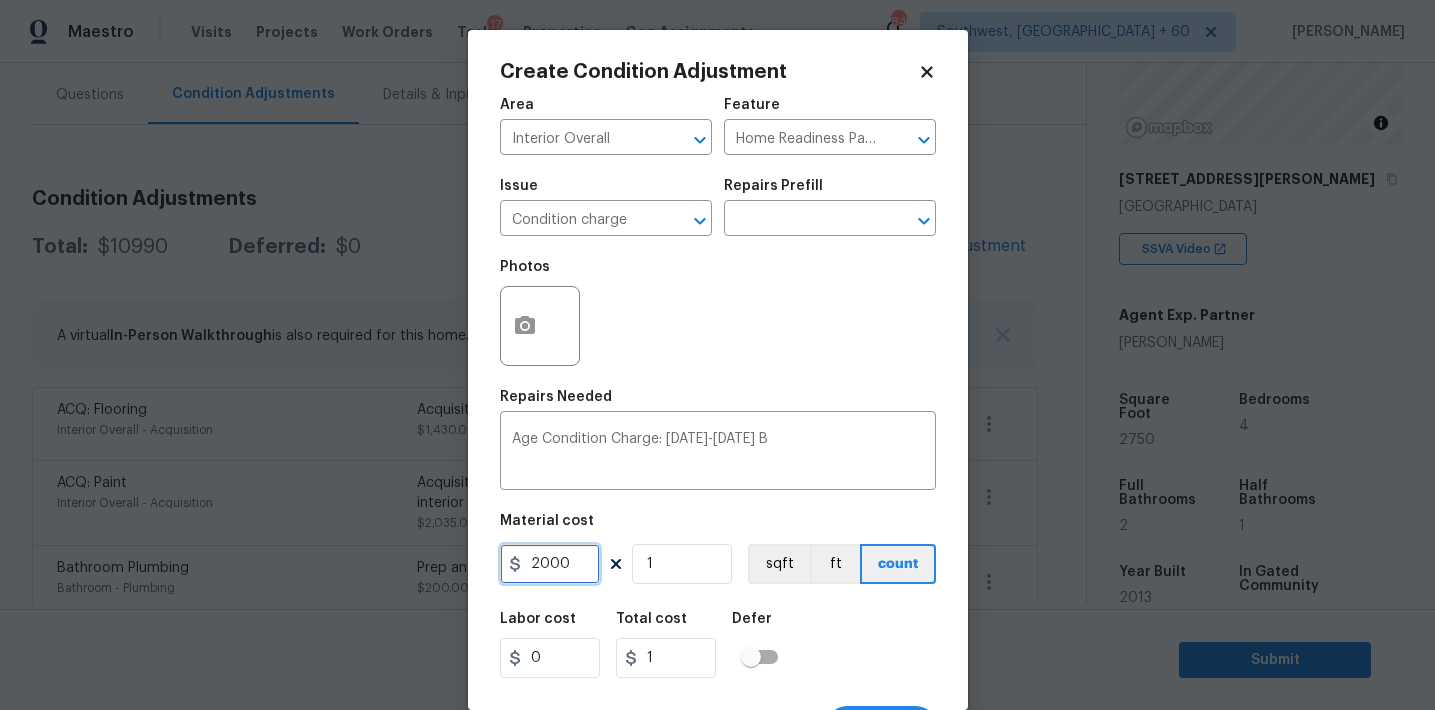 type on "2000" 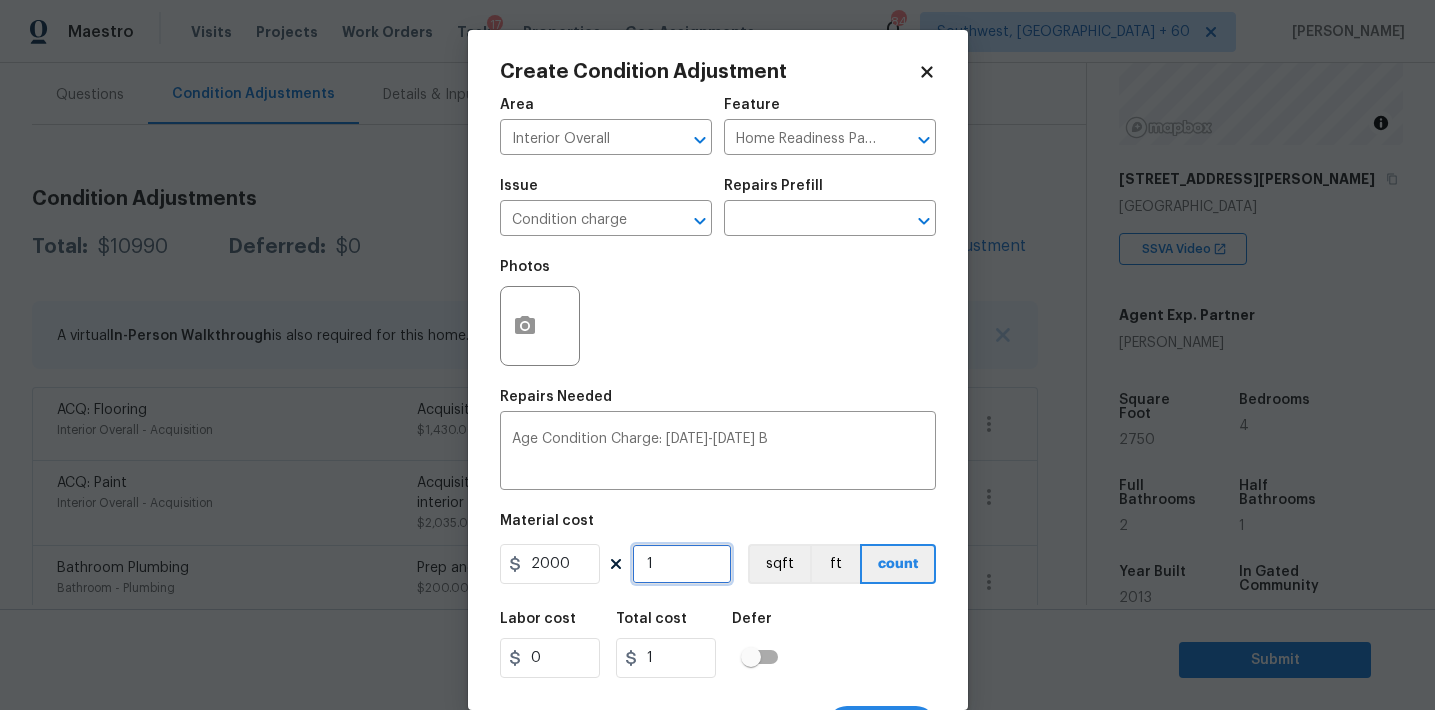 type on "2000" 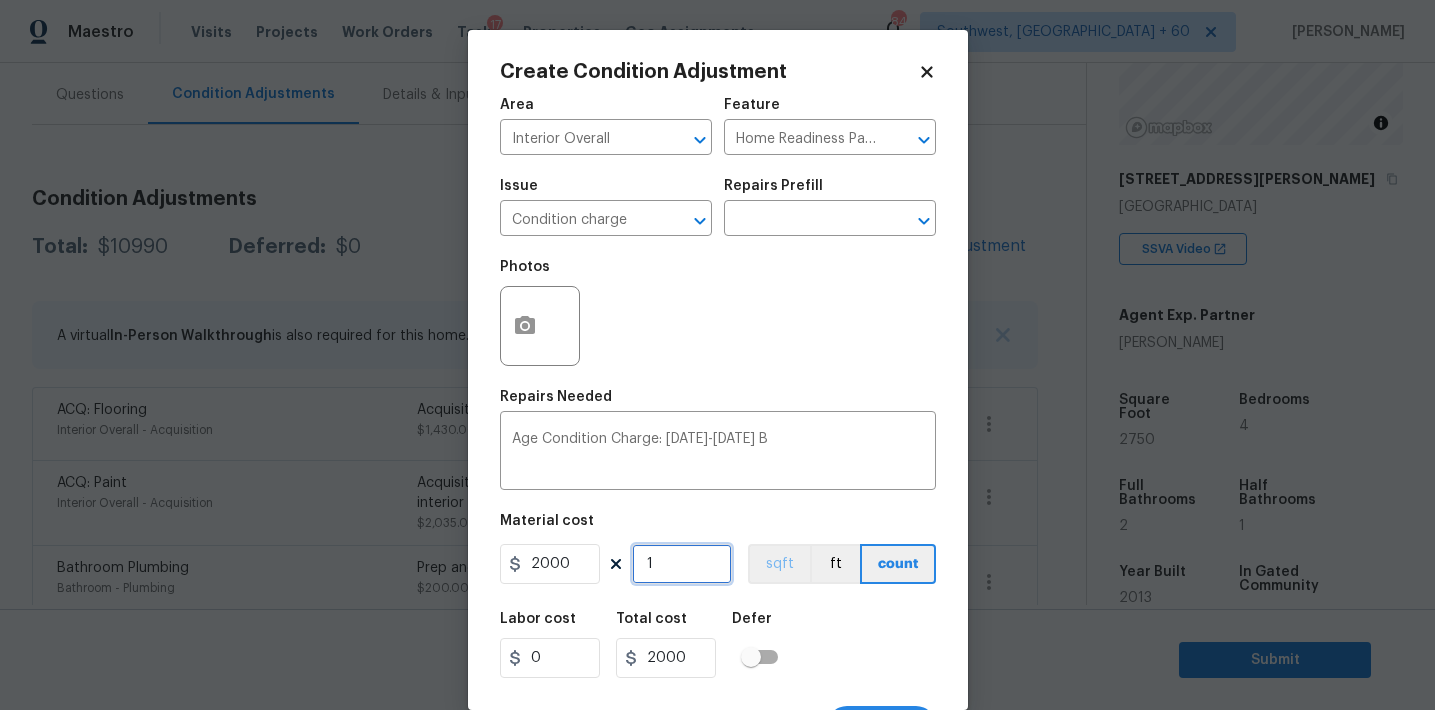 scroll, scrollTop: 37, scrollLeft: 0, axis: vertical 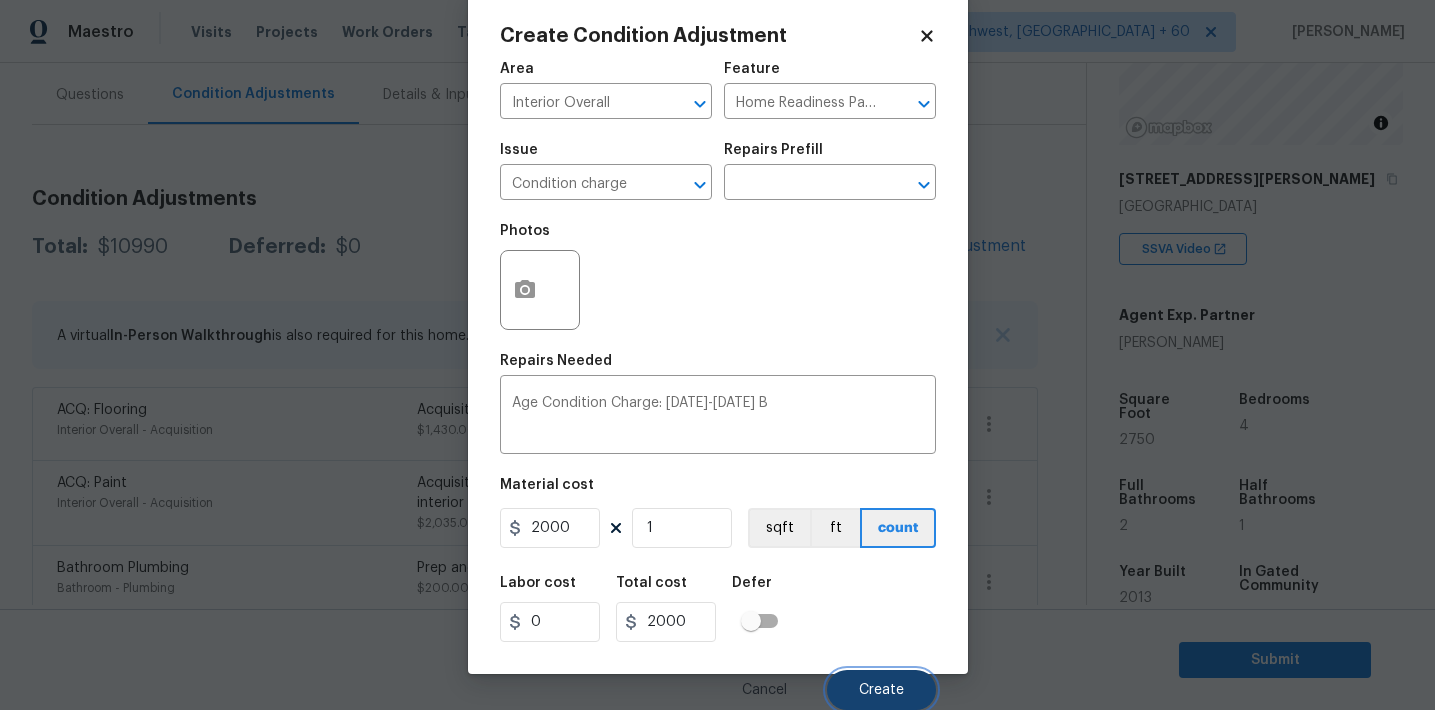 click on "Create" at bounding box center (881, 690) 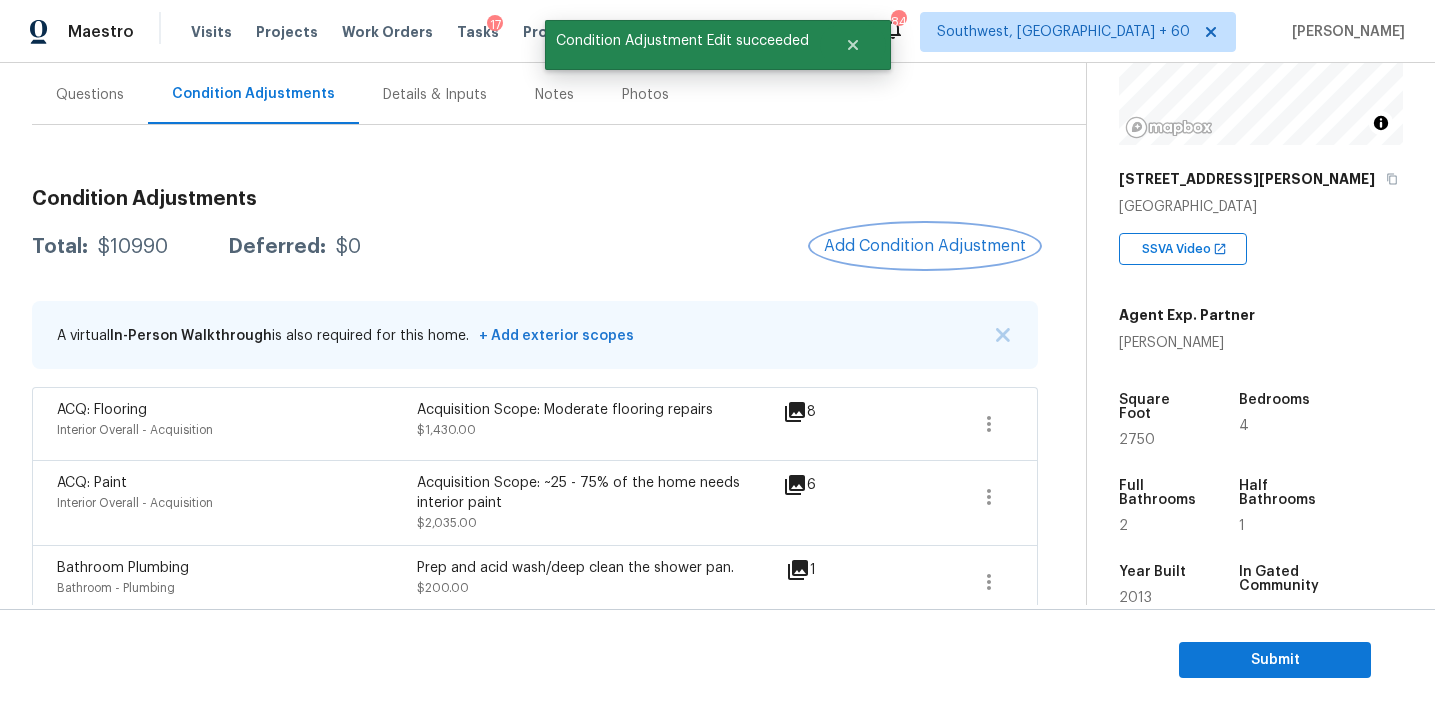 scroll, scrollTop: 0, scrollLeft: 0, axis: both 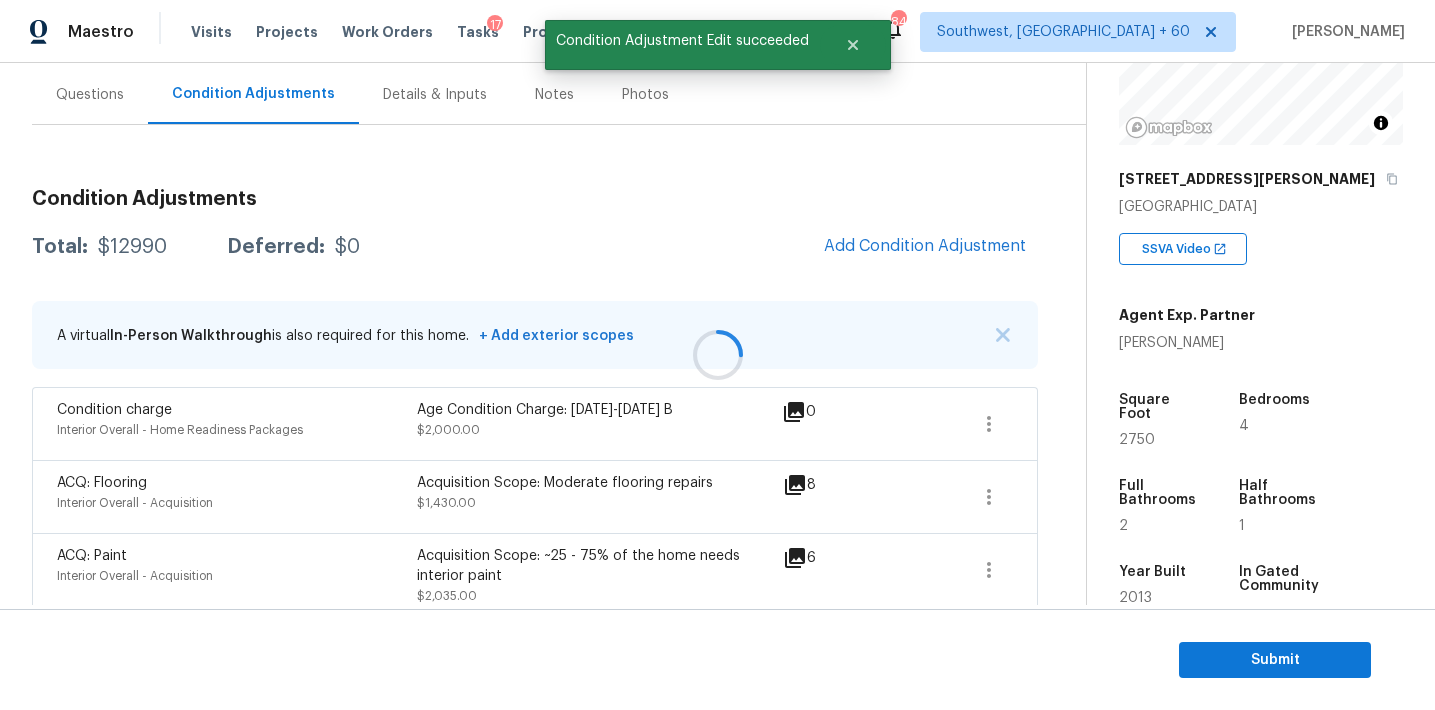 click at bounding box center (717, 355) 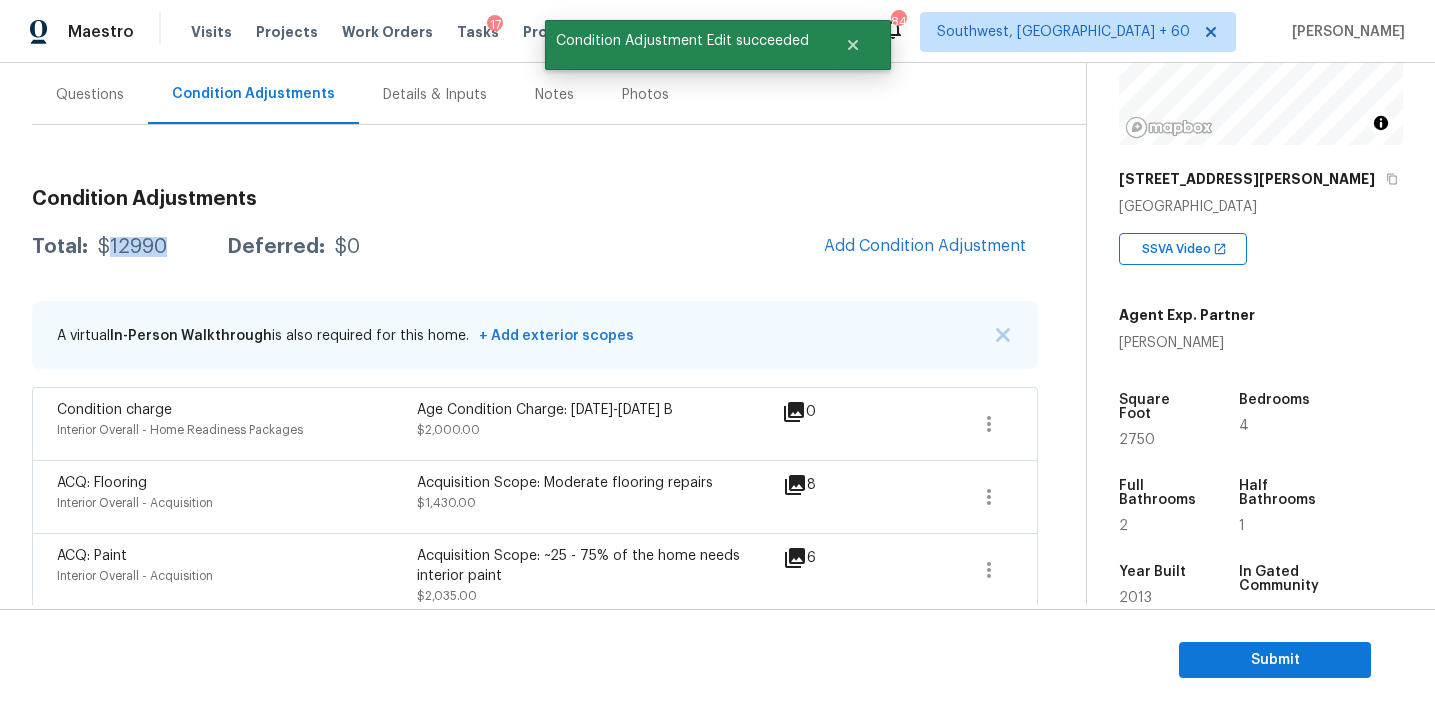 click on "$12990" at bounding box center [132, 247] 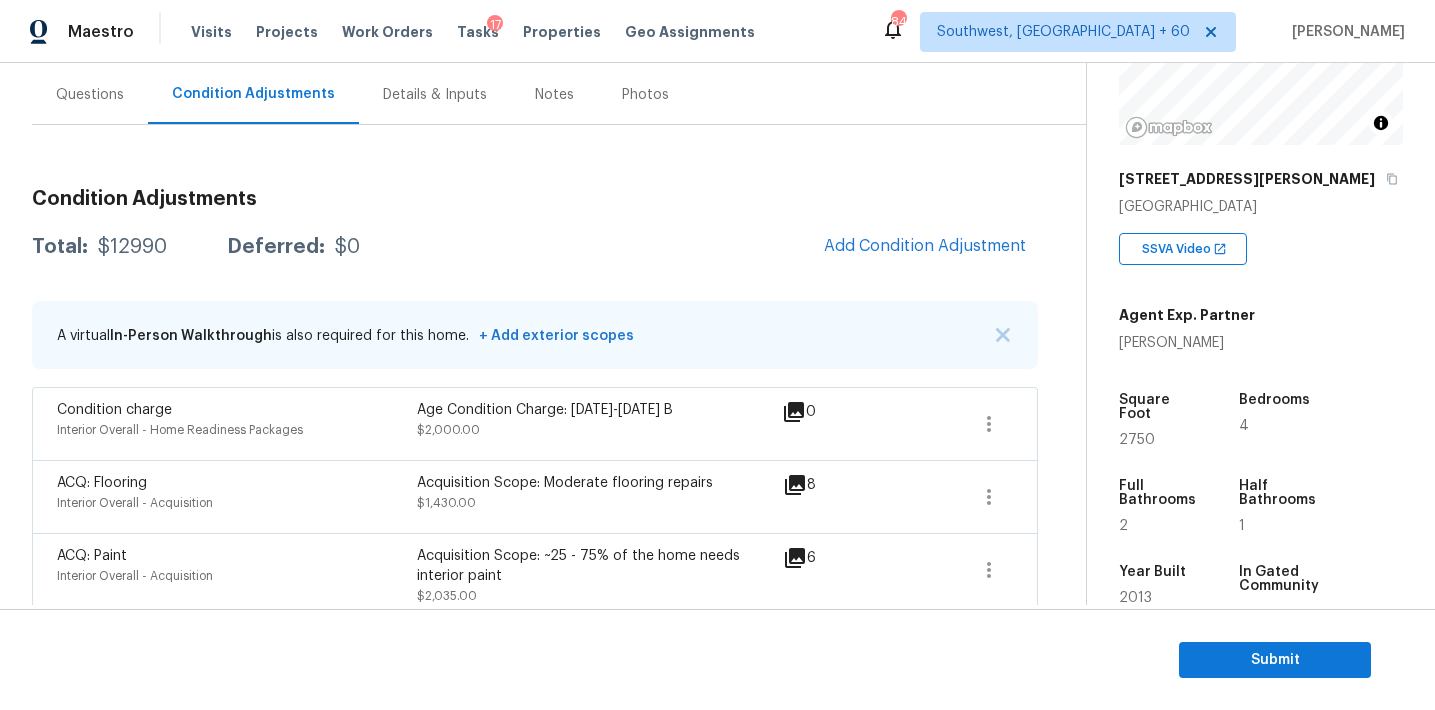 click on "Condition Adjustments Total:  $12990 Deferred:  $0 Add Condition Adjustment A virtual  In-Person Walkthrough  is also required for this home.   + Add exterior scopes Condition charge Interior Overall - Home Readiness Packages Age Condition Charge: [DATE]-[DATE] B	 $2,000.00   0 ACQ: Flooring Interior Overall - Acquisition Acquisition Scope: Moderate flooring repairs $1,430.00   8 ACQ: Paint Interior Overall - Acquisition Acquisition Scope: ~25 - 75% of the home needs interior paint $2,035.00   6 Bathroom Plumbing Bathroom - Plumbing Prep and acid wash/deep clean the shower pan. $200.00   1 ACQ: Foundation Interior Overall - Acquisition $5,000.00   2 Interior Paint Interior Overall - Overall Paint Interior primer  $400.00   4 Overall Exterior Exterior Overall - Overall Minor siding repairs $675.00   12 Debris/garbage on site Exterior Overall Remove, haul off, and properly dispose of any debris left by seller to offsite location. Cost estimated per cubic yard. $250.00   3 Landscape Package $300.00   4 $200.00   0" at bounding box center (535, 884) 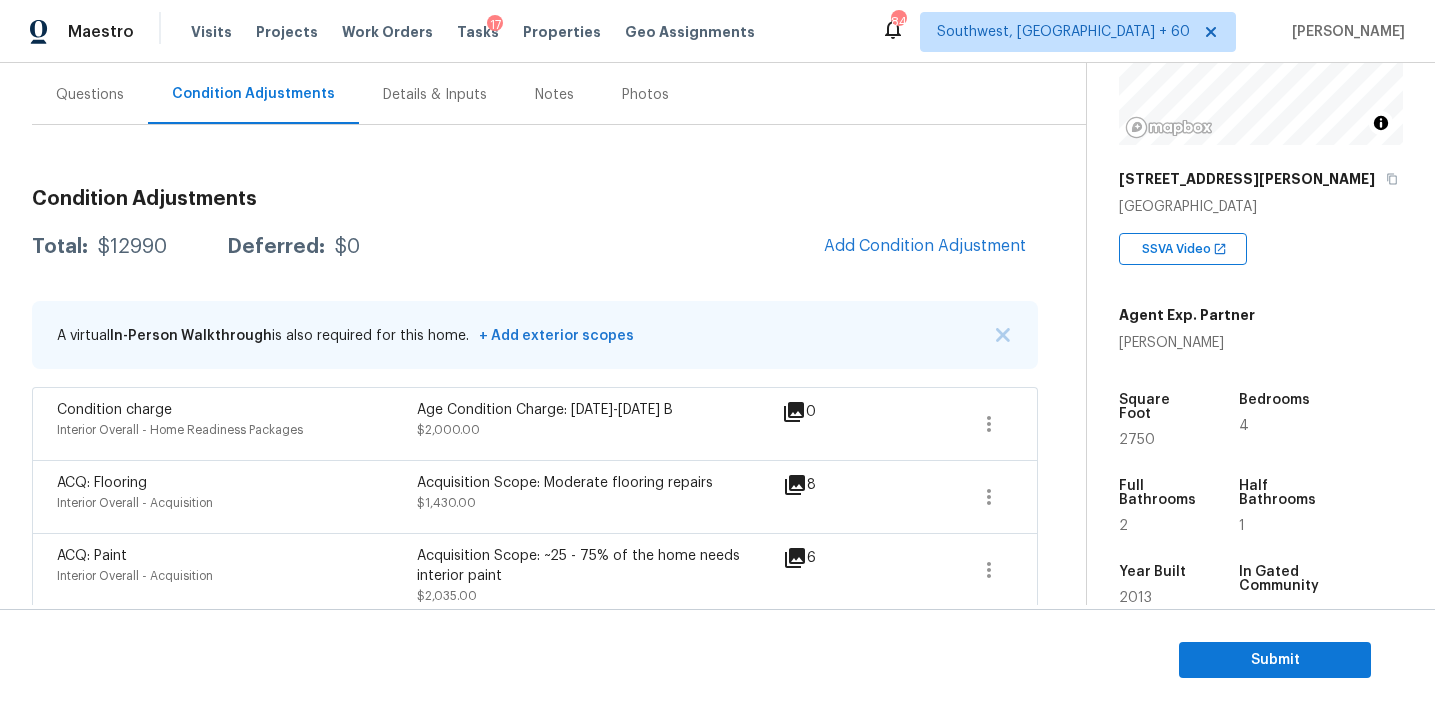 click on "A virtual  In-Person Walkthrough  is also required for this home.   + Add exterior scopes" at bounding box center [345, 335] 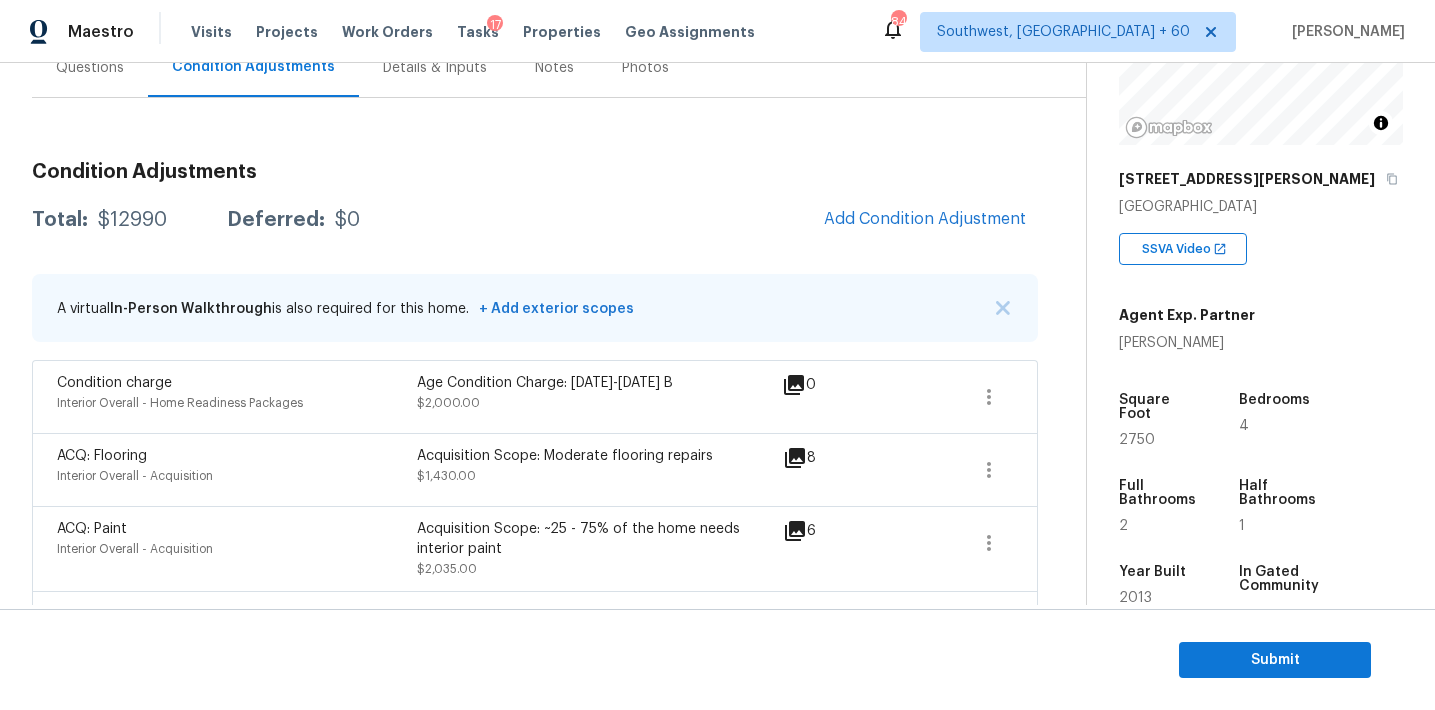 scroll, scrollTop: 179, scrollLeft: 0, axis: vertical 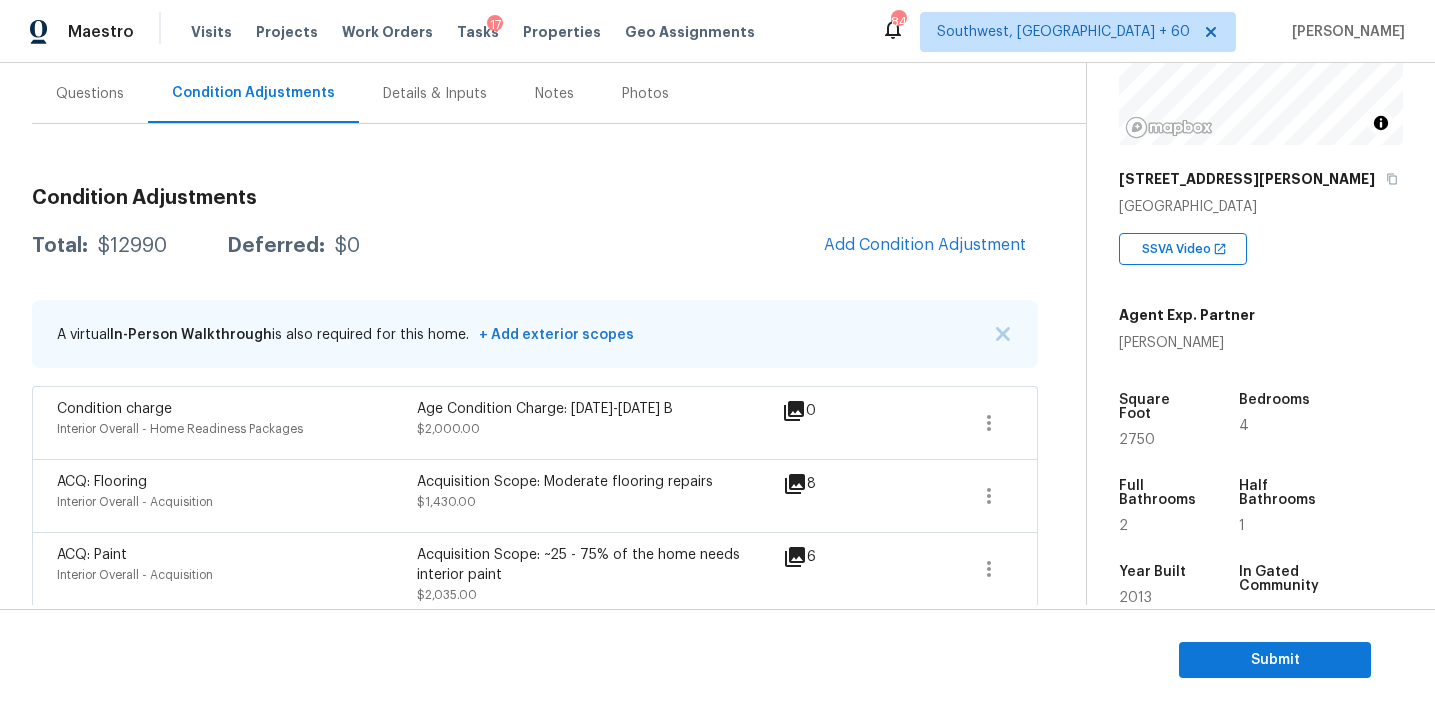 click on "Questions" at bounding box center [90, 93] 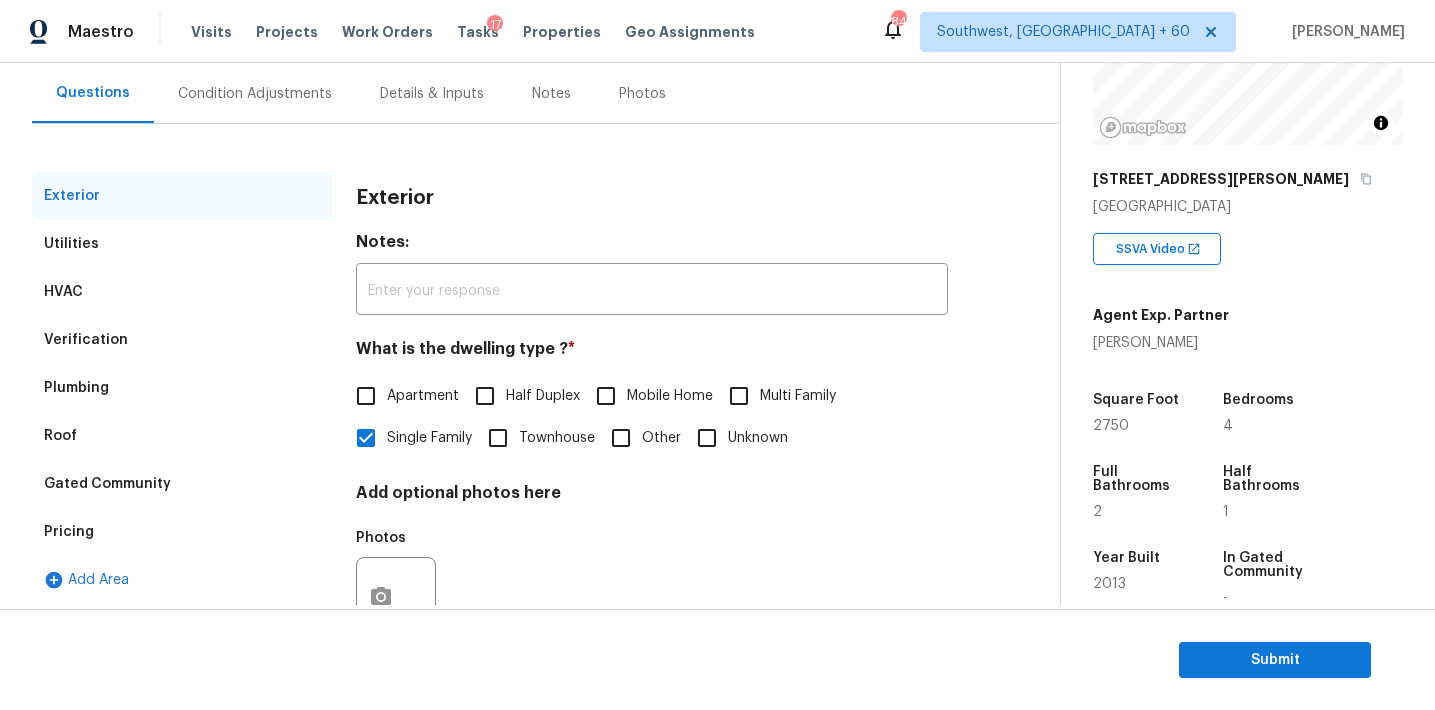 click on "Pricing" at bounding box center (182, 532) 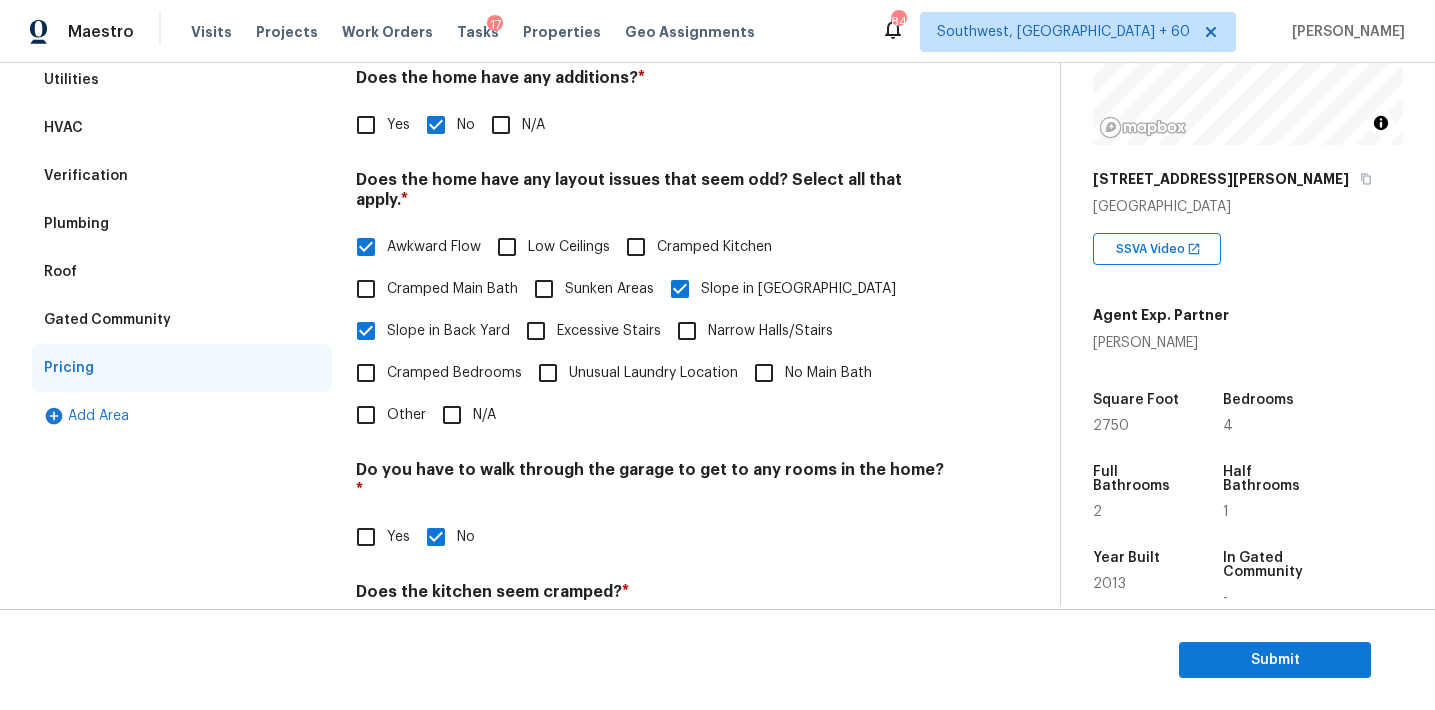 scroll, scrollTop: 313, scrollLeft: 0, axis: vertical 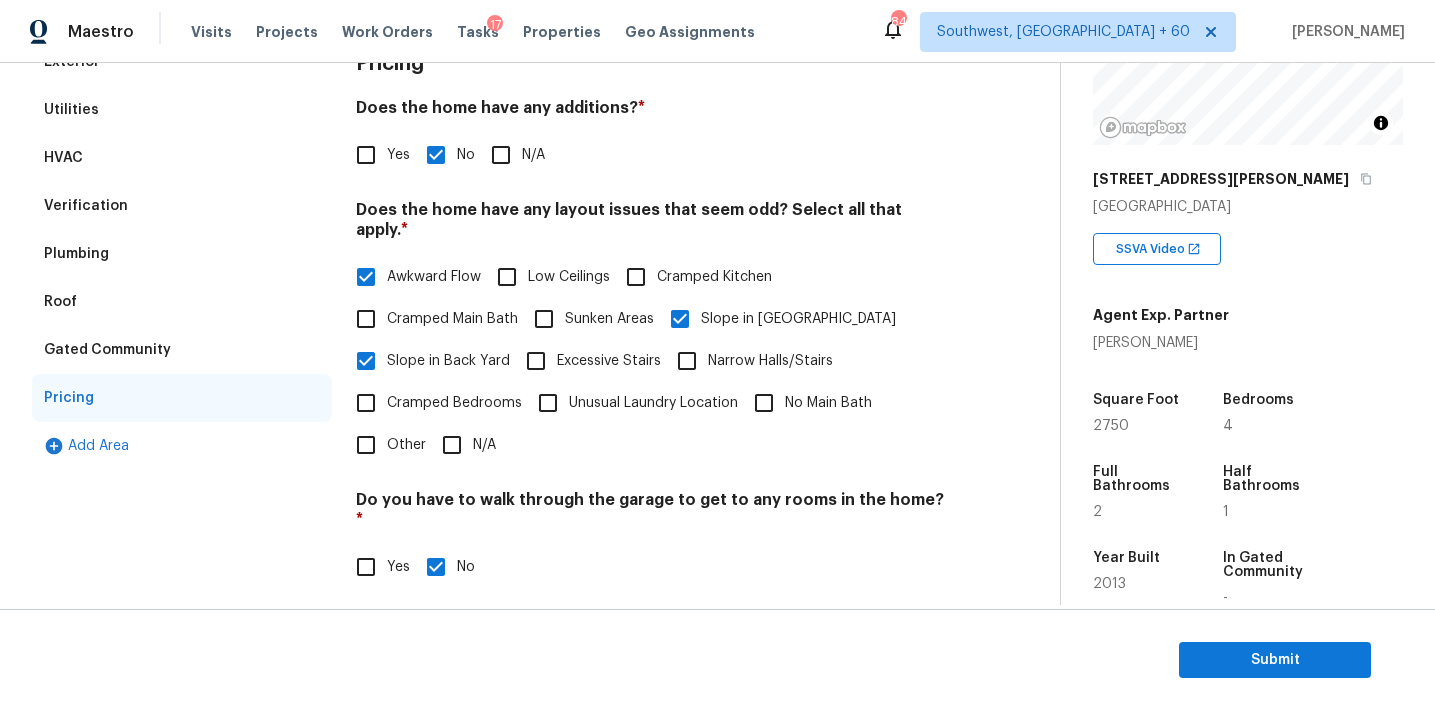 click on "Verification" at bounding box center (182, 206) 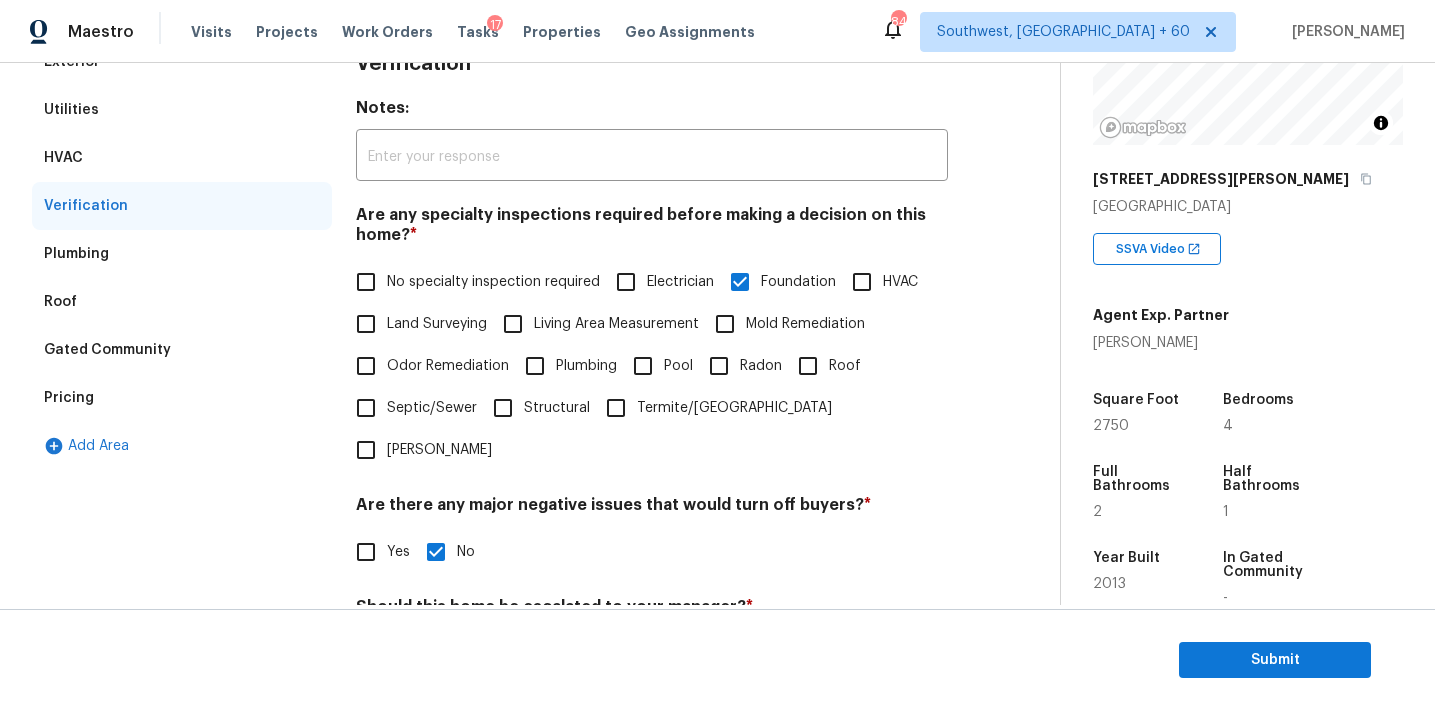 click on "Pricing" at bounding box center (182, 398) 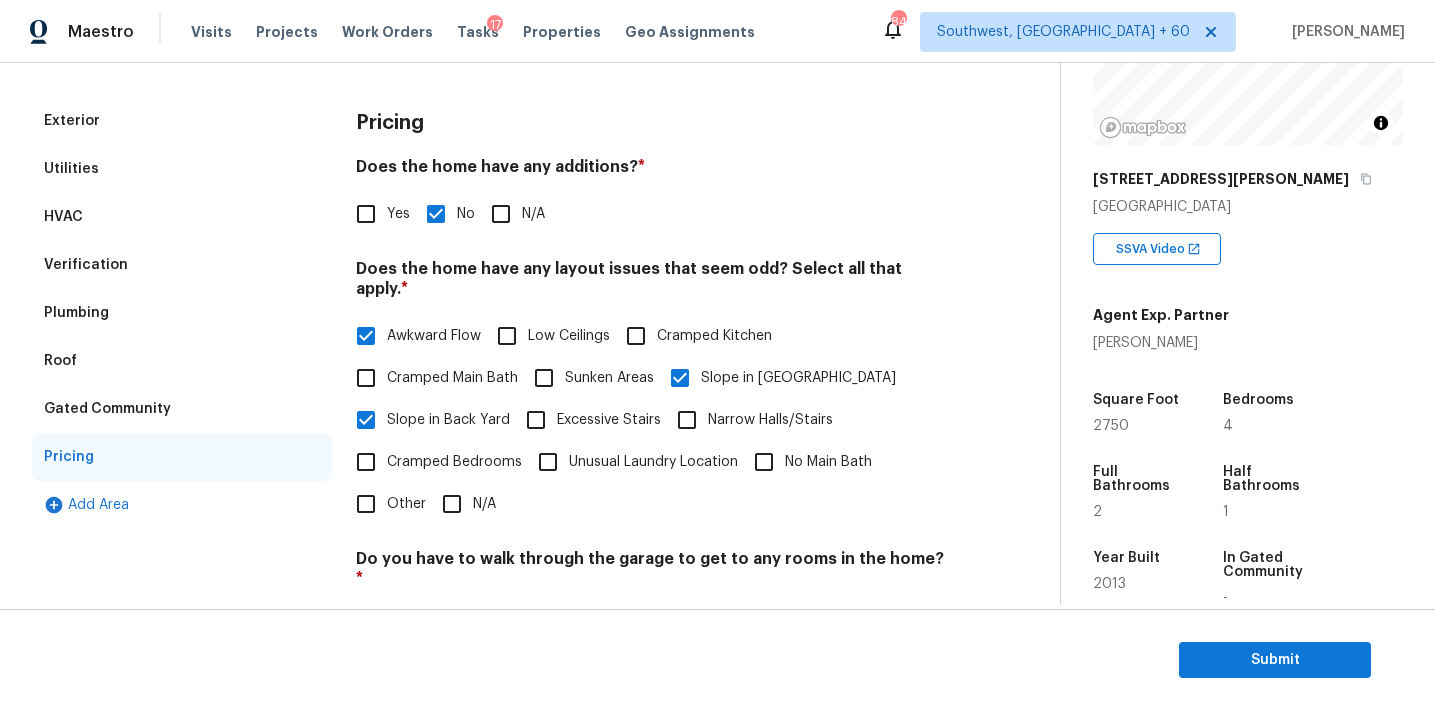 click on "Verification" at bounding box center (182, 265) 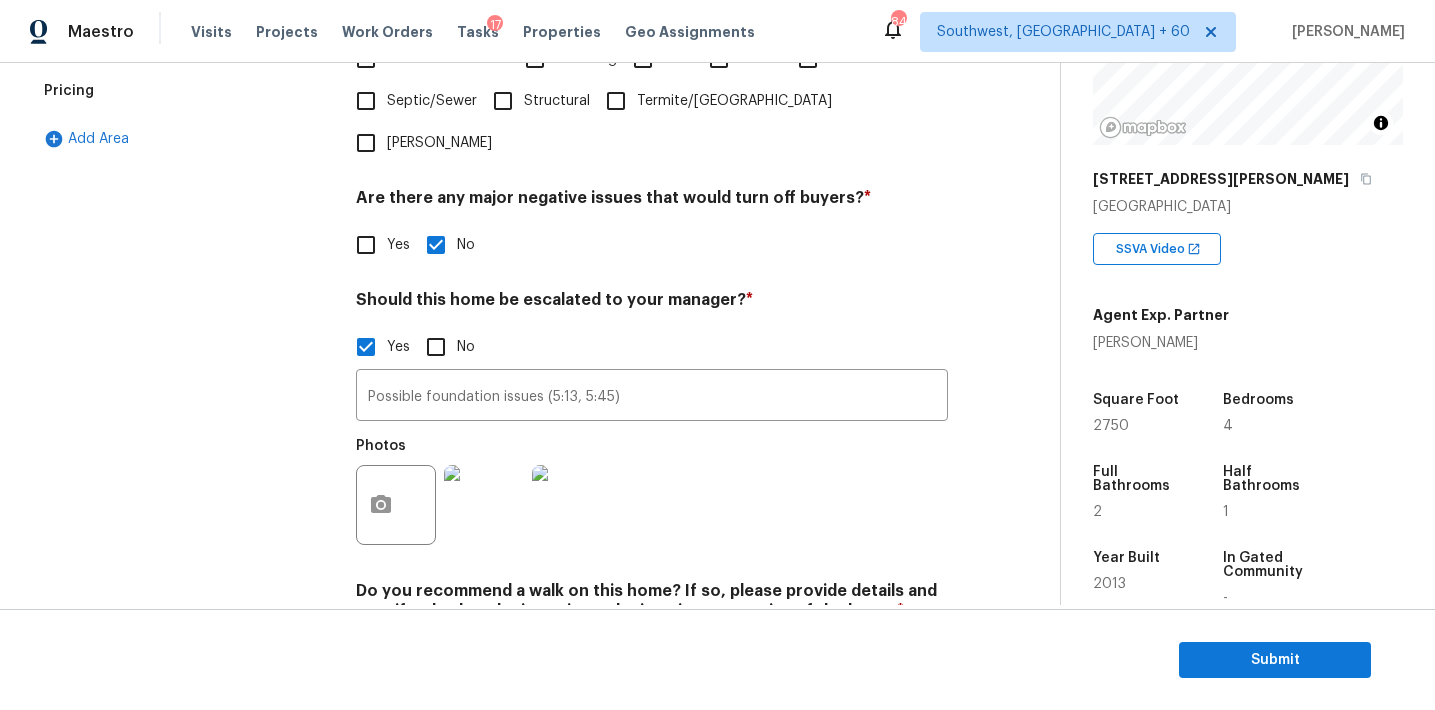 scroll, scrollTop: 683, scrollLeft: 0, axis: vertical 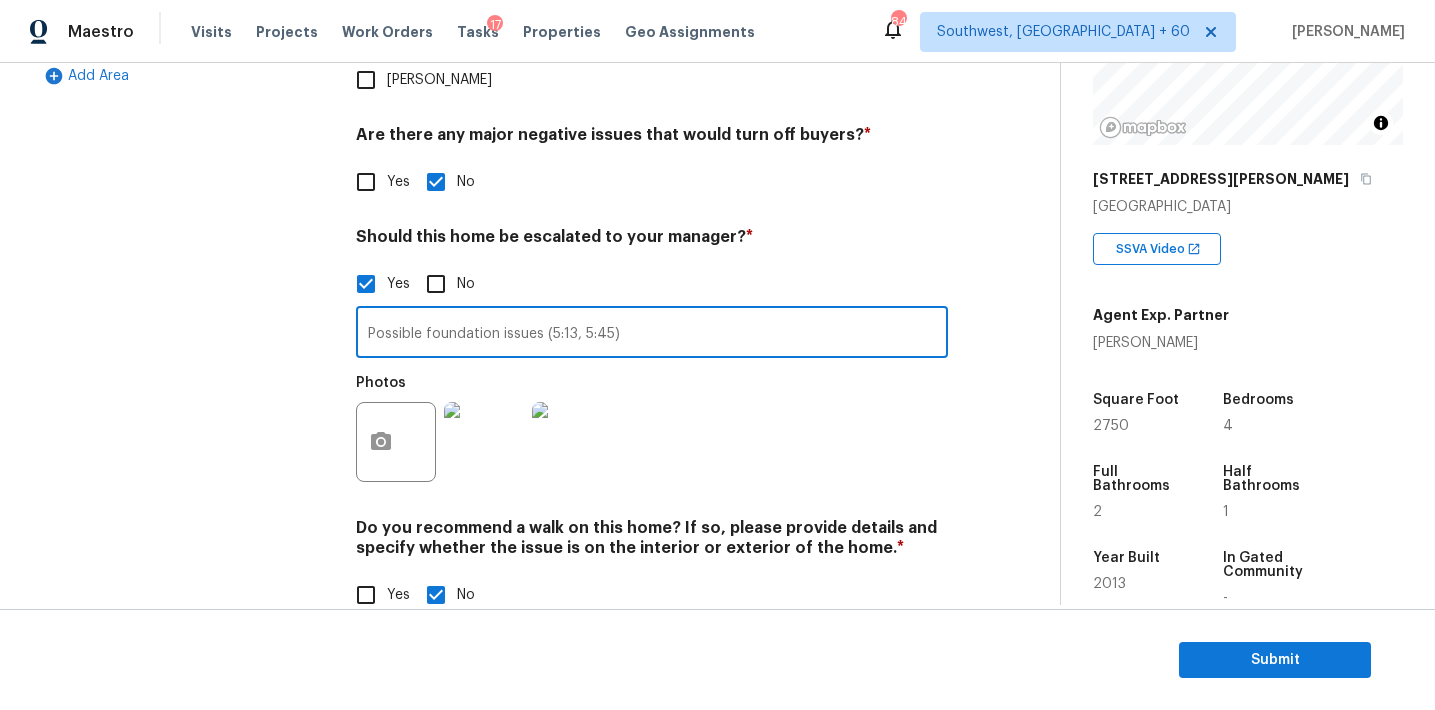 click on "Possible foundation issues (5:13, 5:45)" at bounding box center [652, 334] 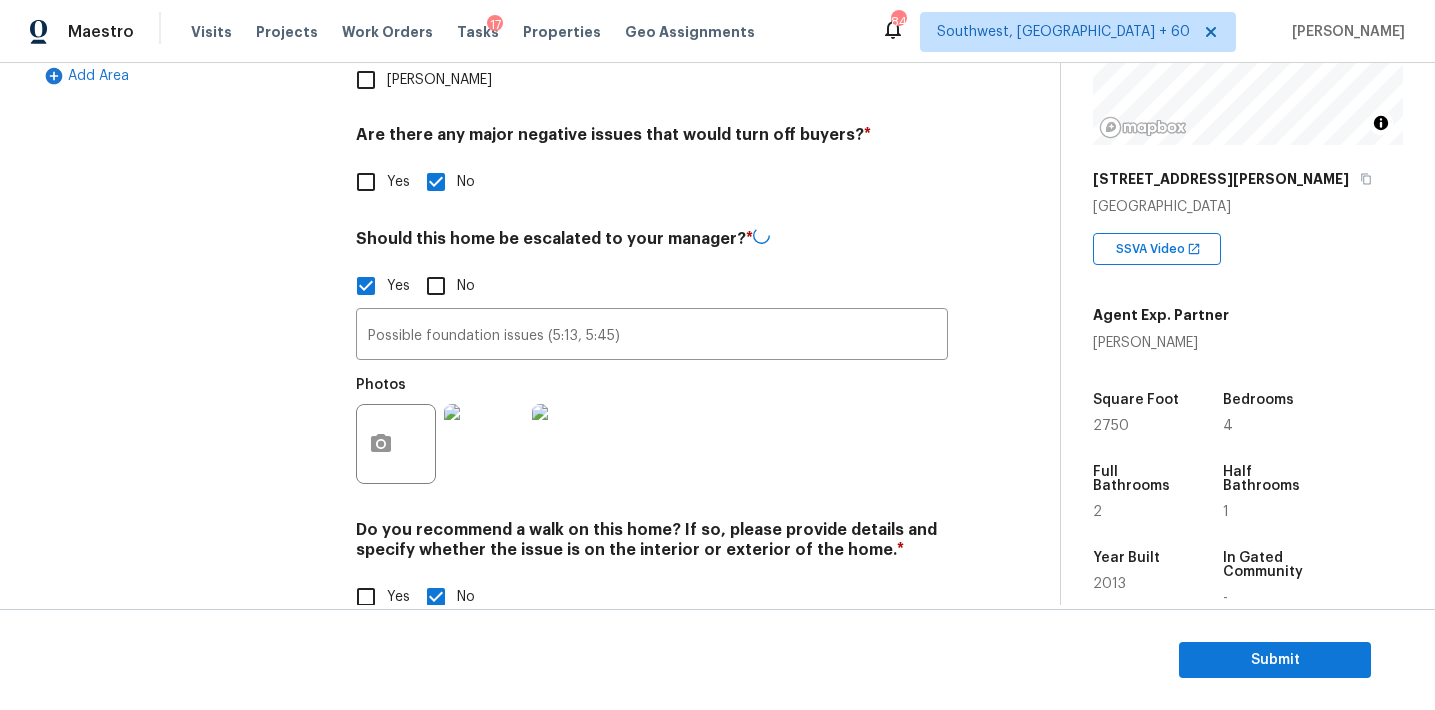 click on "Exterior Utilities HVAC Verification Plumbing Roof Gated Community Pricing Add Area" at bounding box center (182, 155) 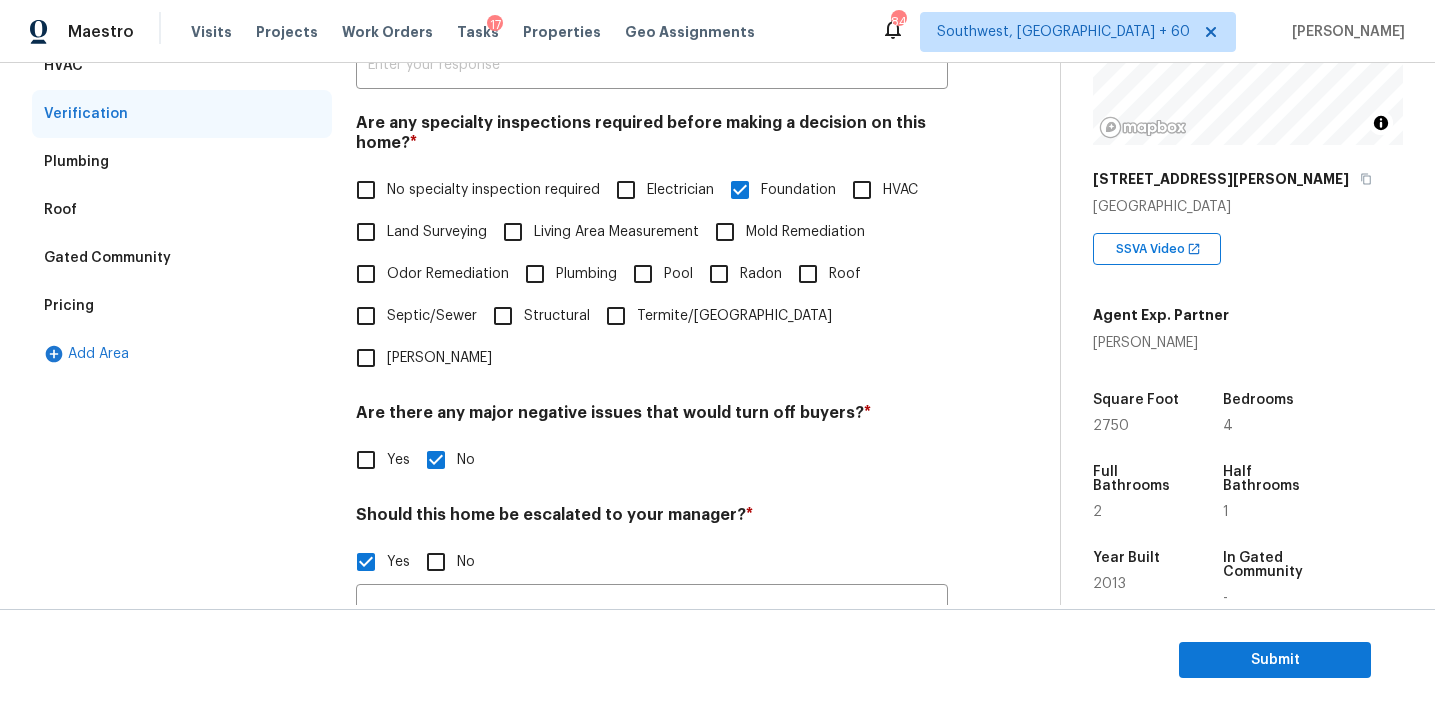 scroll, scrollTop: 311, scrollLeft: 0, axis: vertical 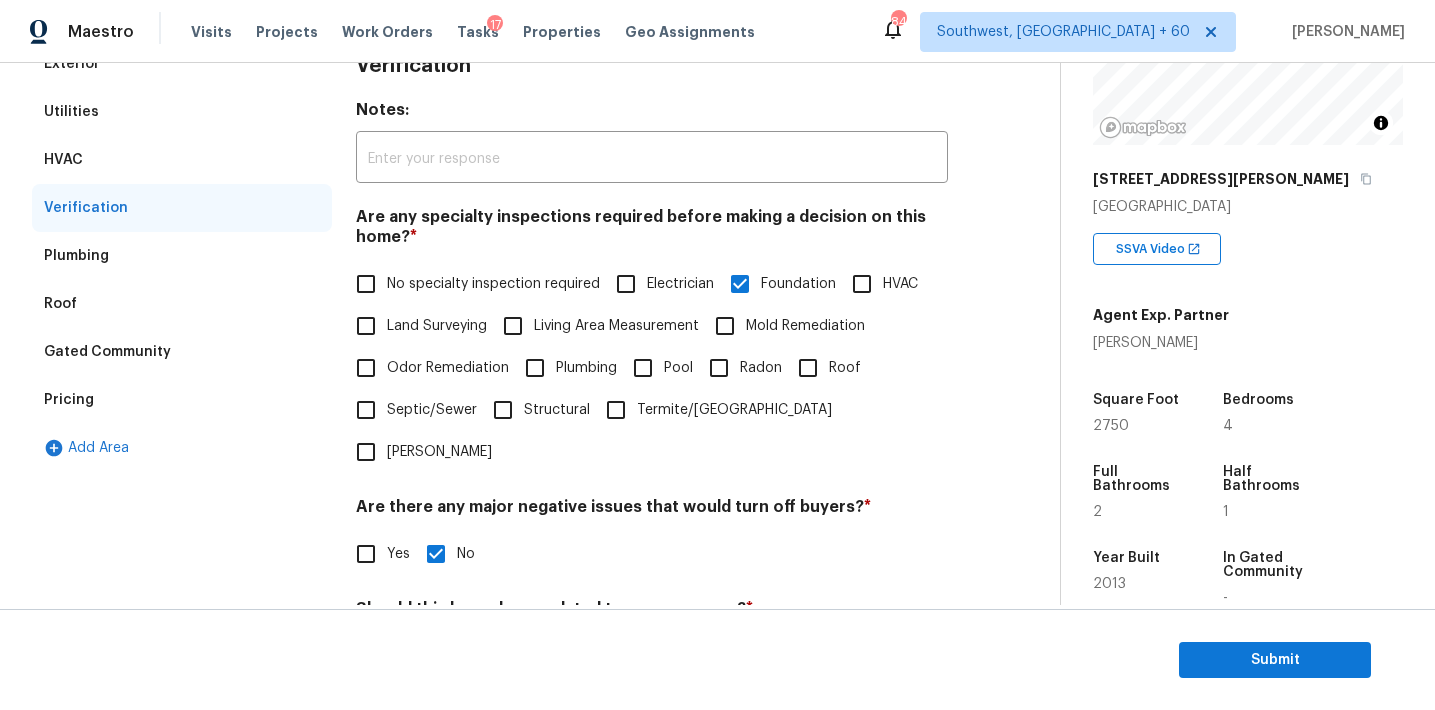 click on "Pricing" at bounding box center (182, 400) 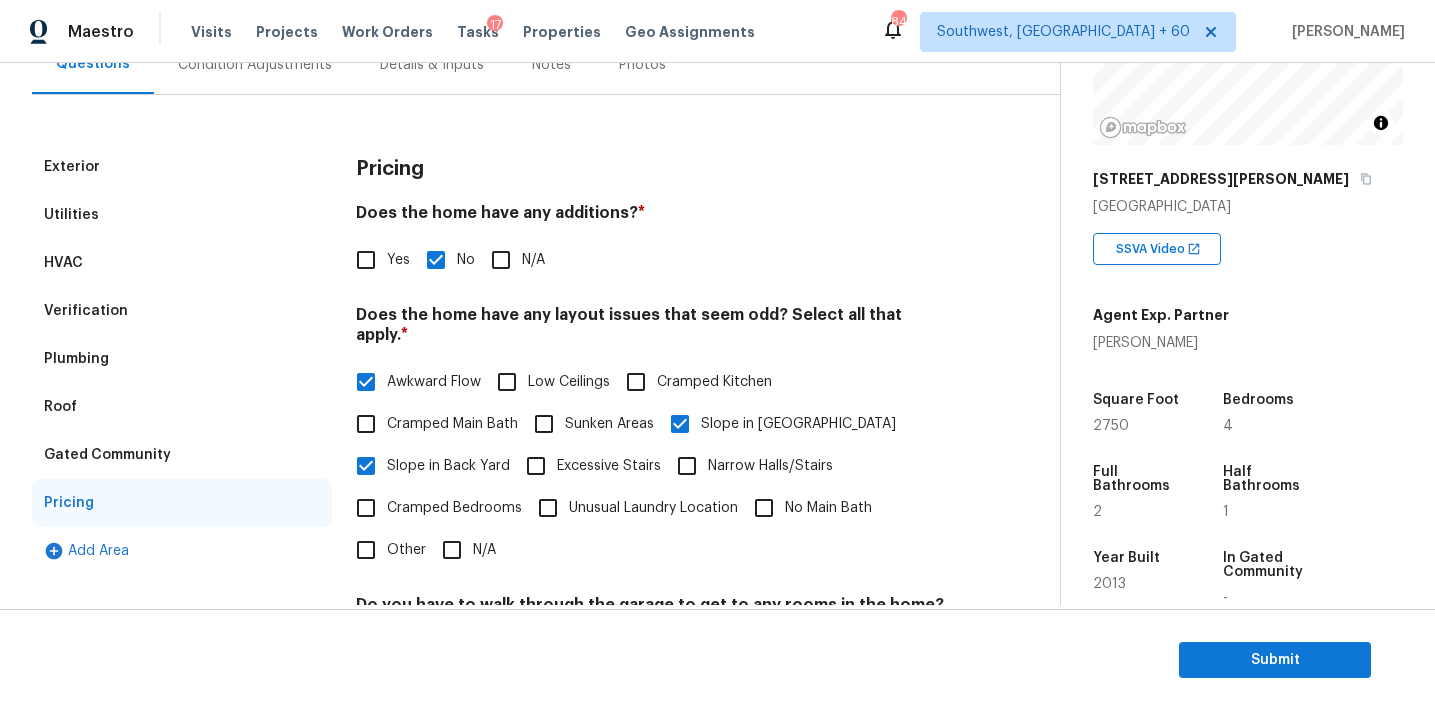 click on "Gated Community" at bounding box center (107, 455) 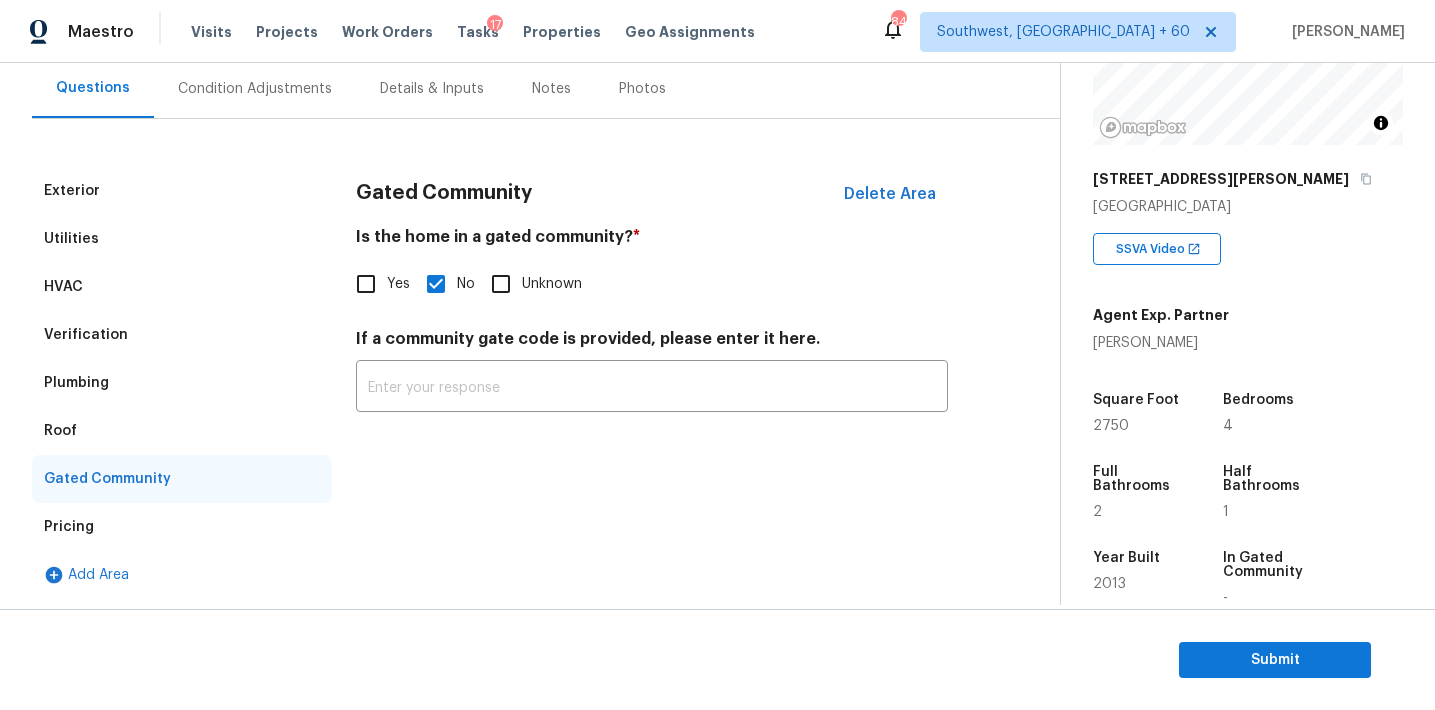 scroll, scrollTop: 184, scrollLeft: 0, axis: vertical 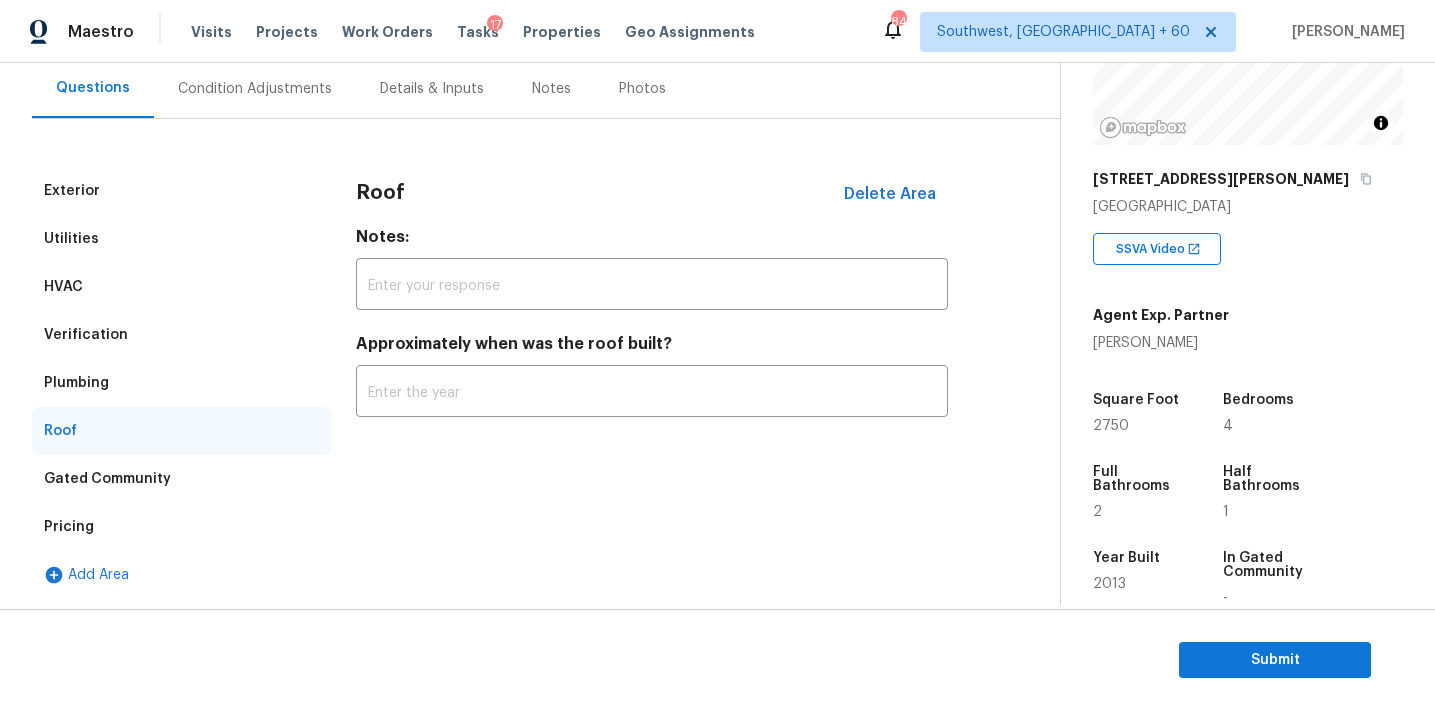 click on "Plumbing" at bounding box center (182, 383) 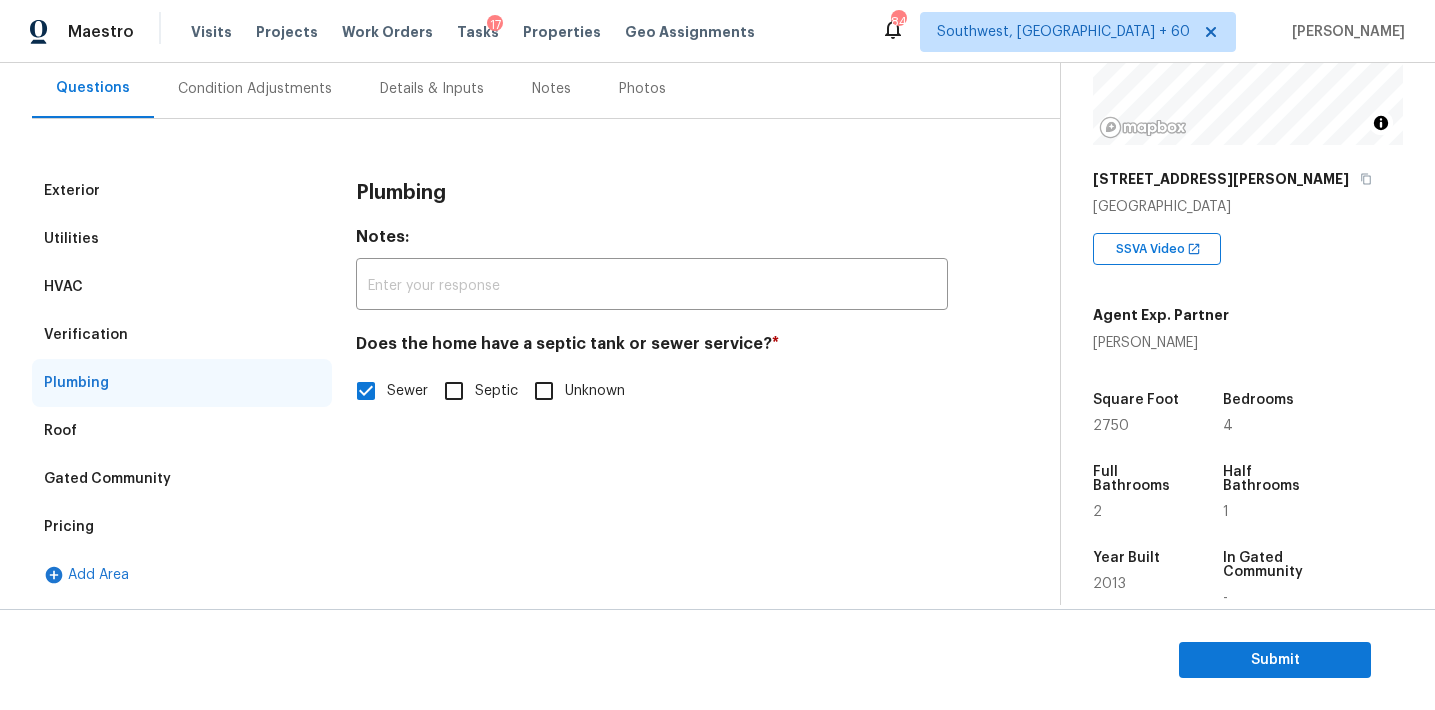 click on "Verification" at bounding box center [182, 335] 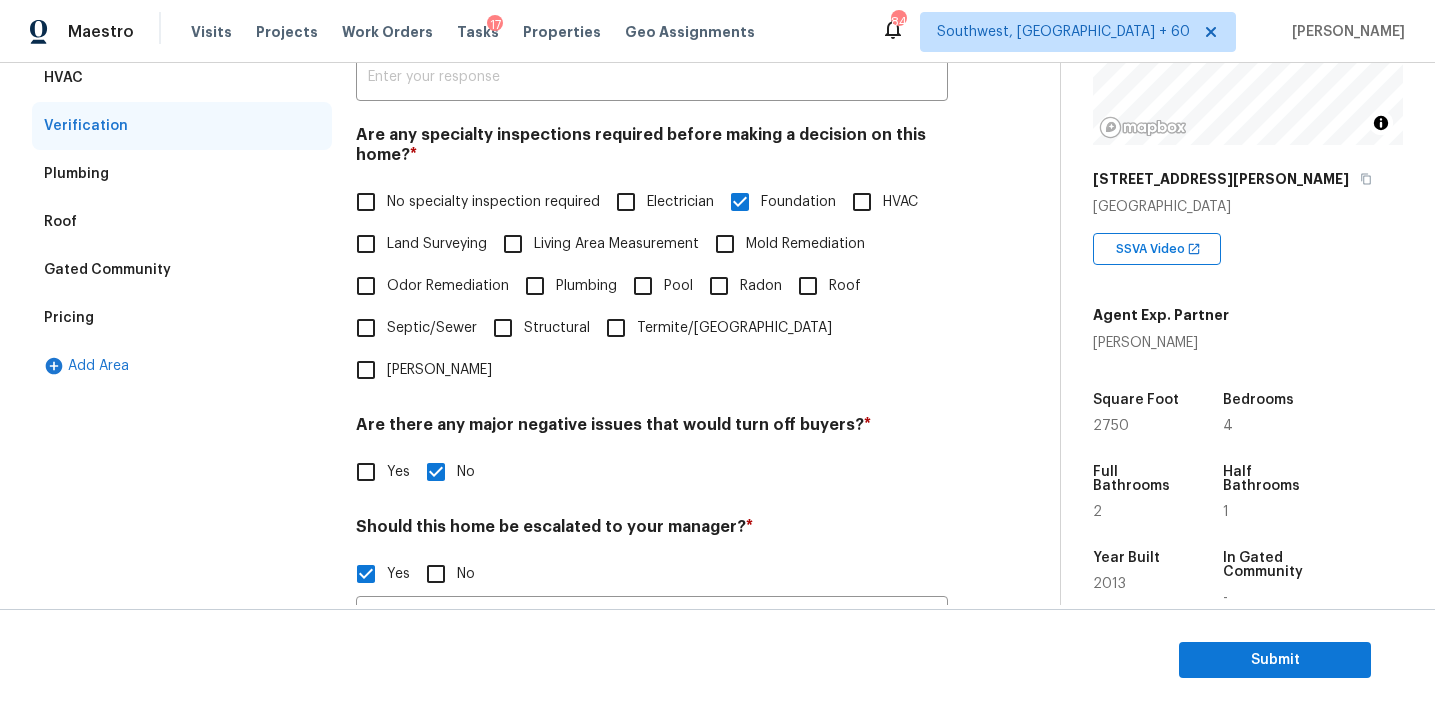 scroll, scrollTop: 214, scrollLeft: 0, axis: vertical 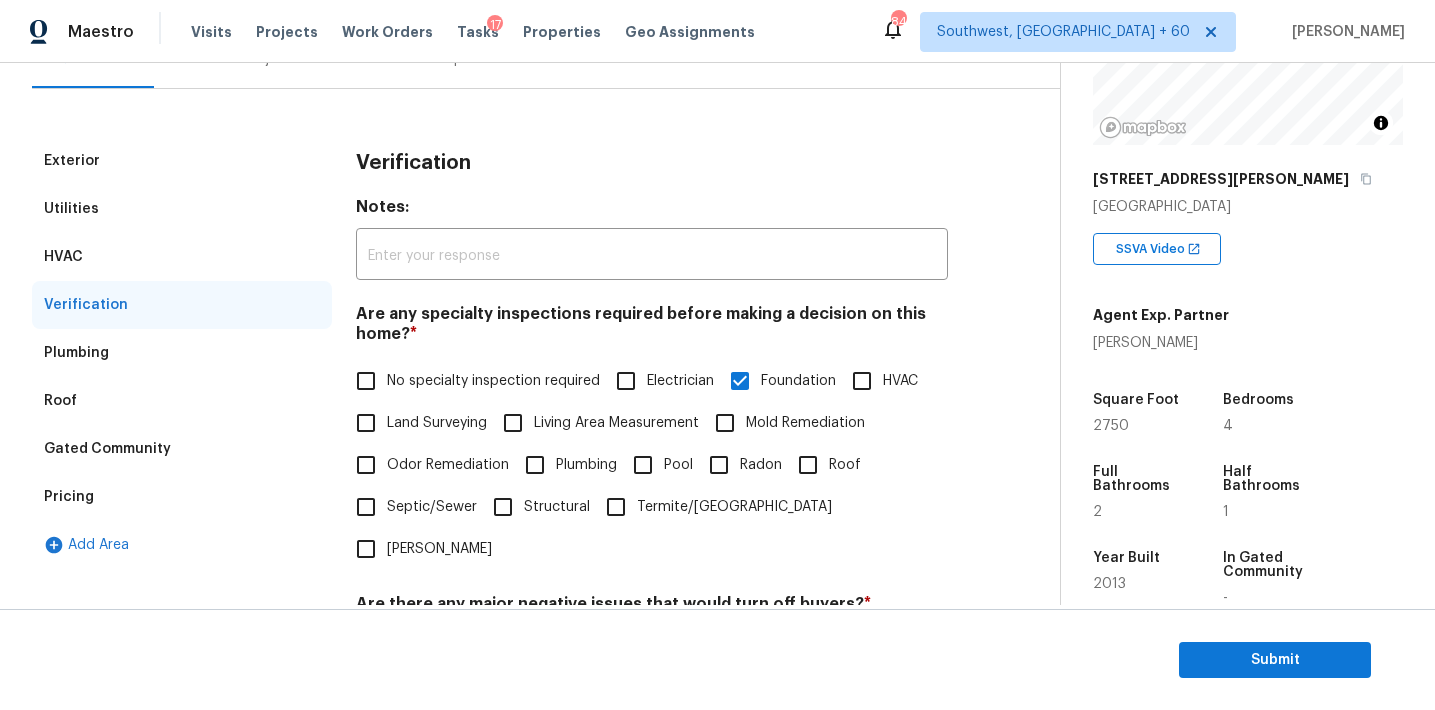 click on "HVAC" at bounding box center [182, 257] 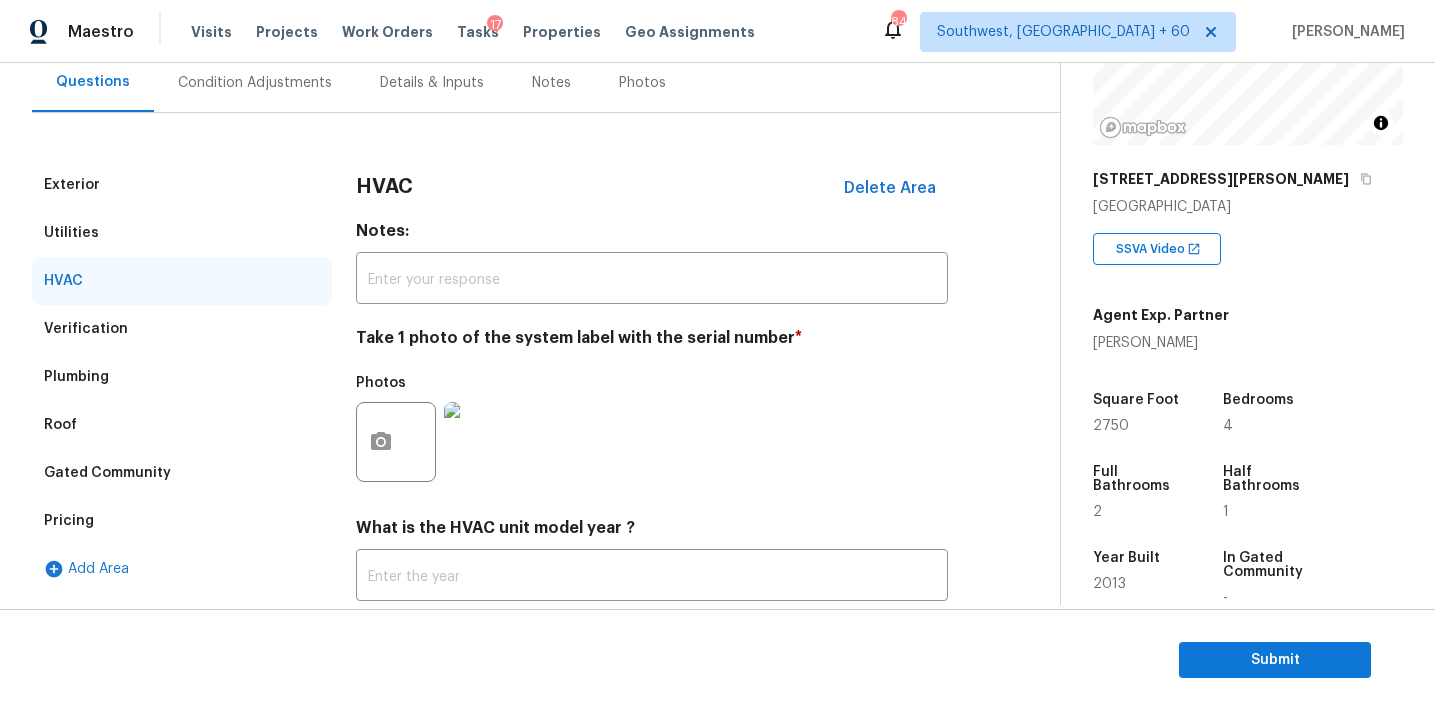 click on "Utilities" at bounding box center [182, 233] 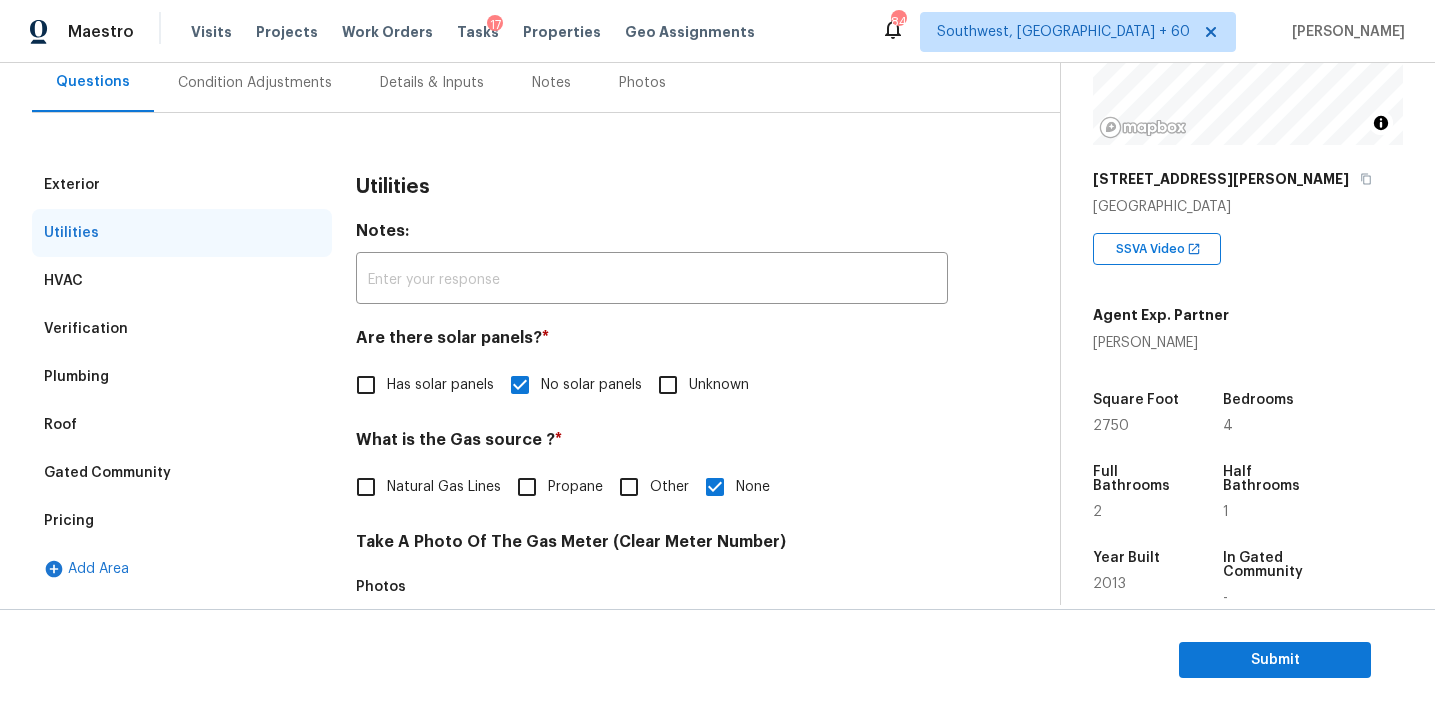 scroll, scrollTop: 795, scrollLeft: 0, axis: vertical 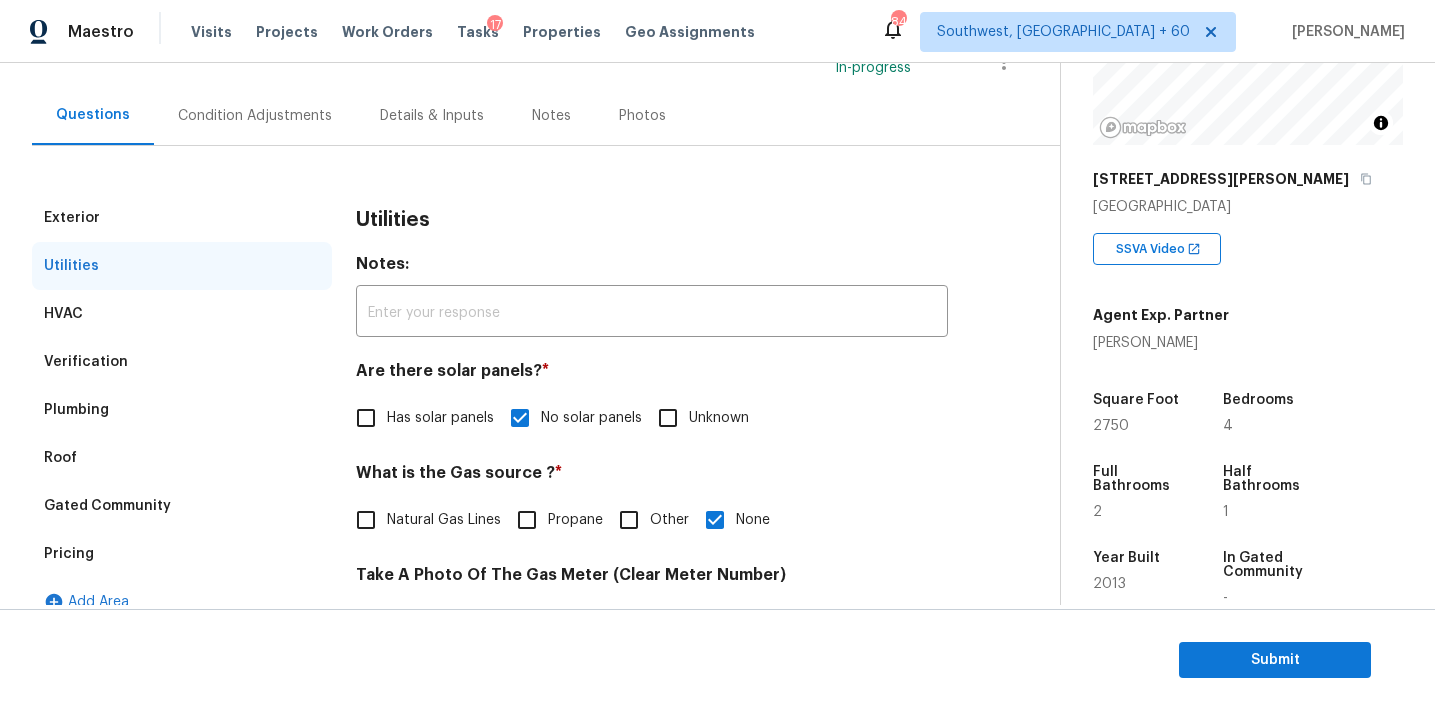 click on "Exterior" at bounding box center [182, 218] 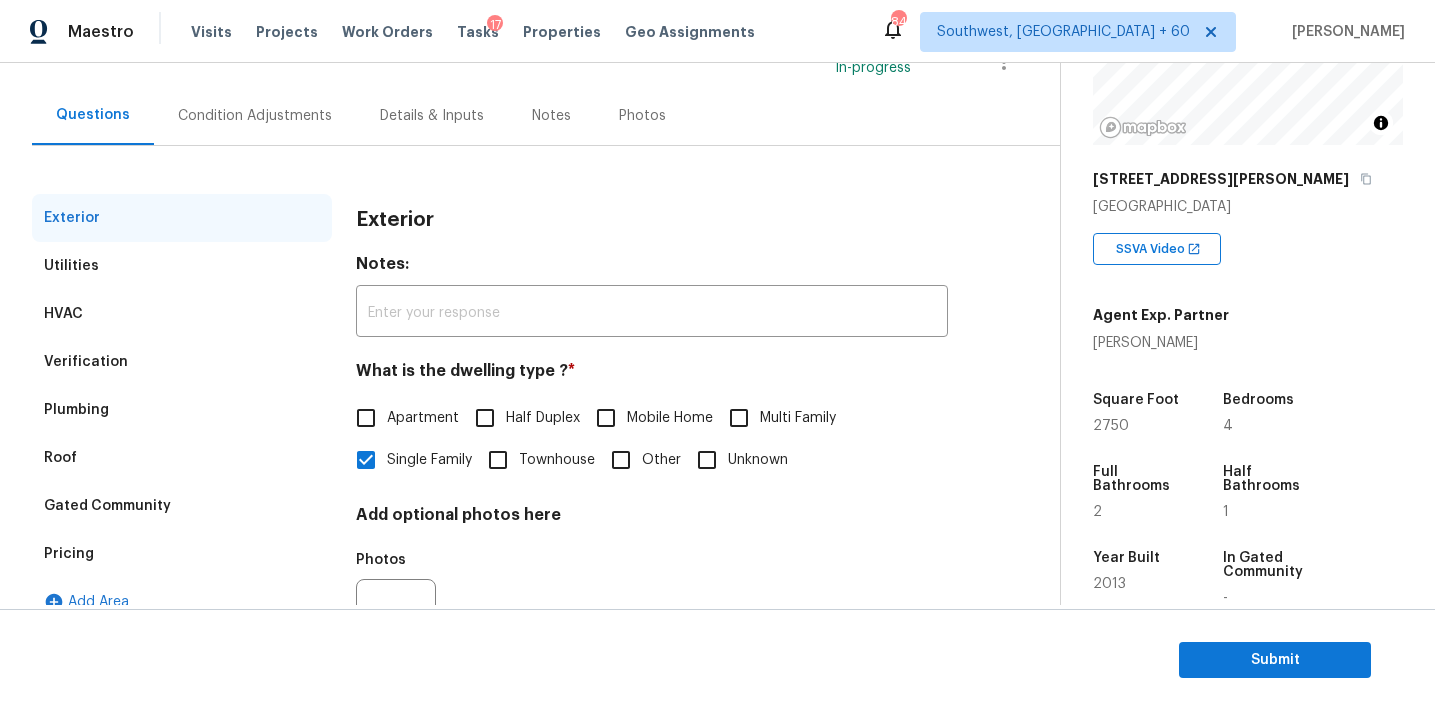 scroll, scrollTop: 175, scrollLeft: 0, axis: vertical 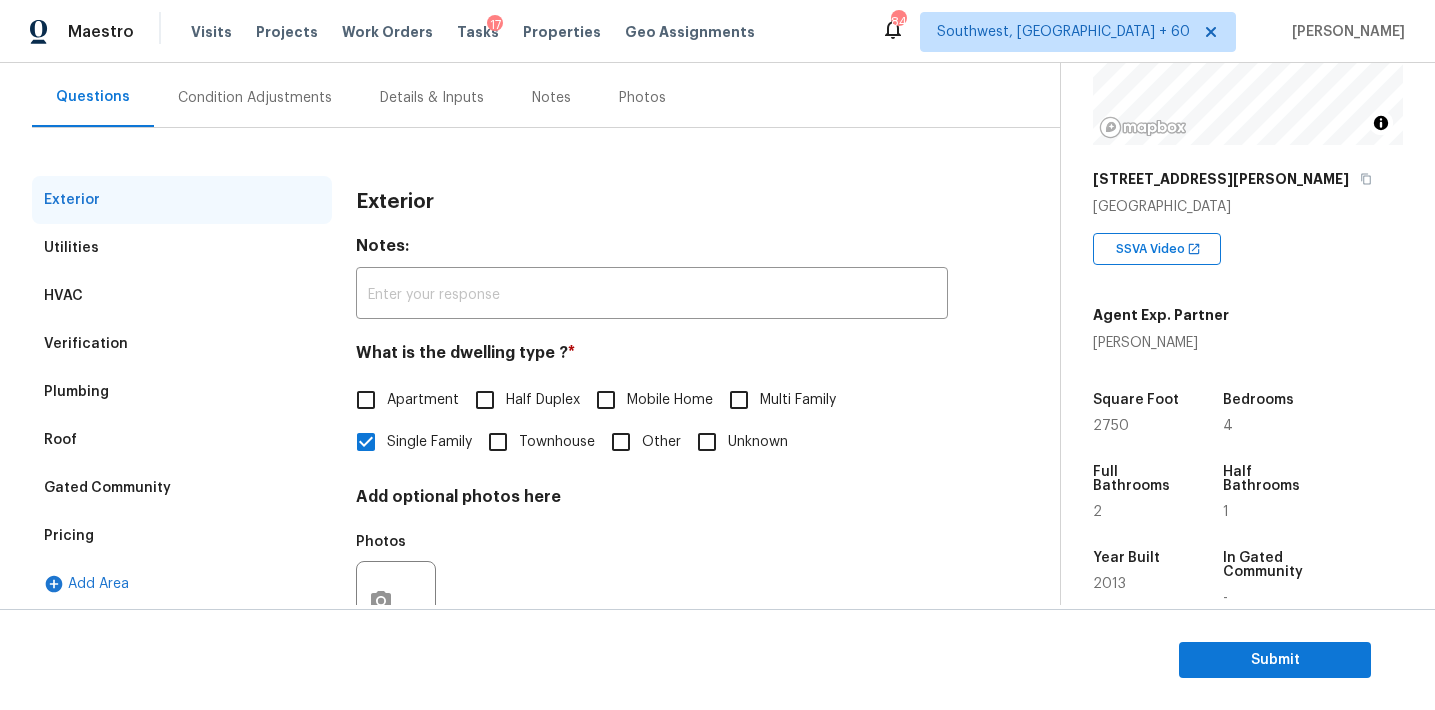 click on "Condition Adjustments" at bounding box center (255, 98) 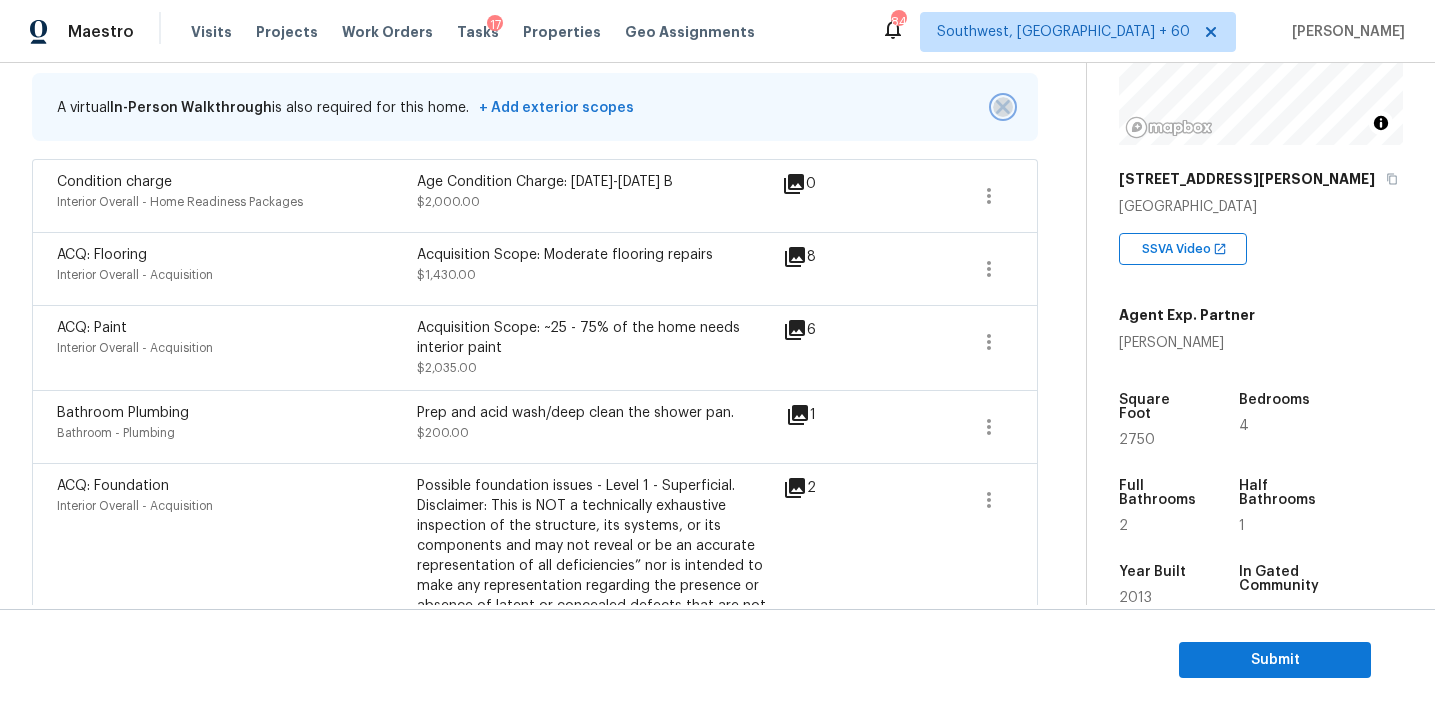 click at bounding box center [1003, 107] 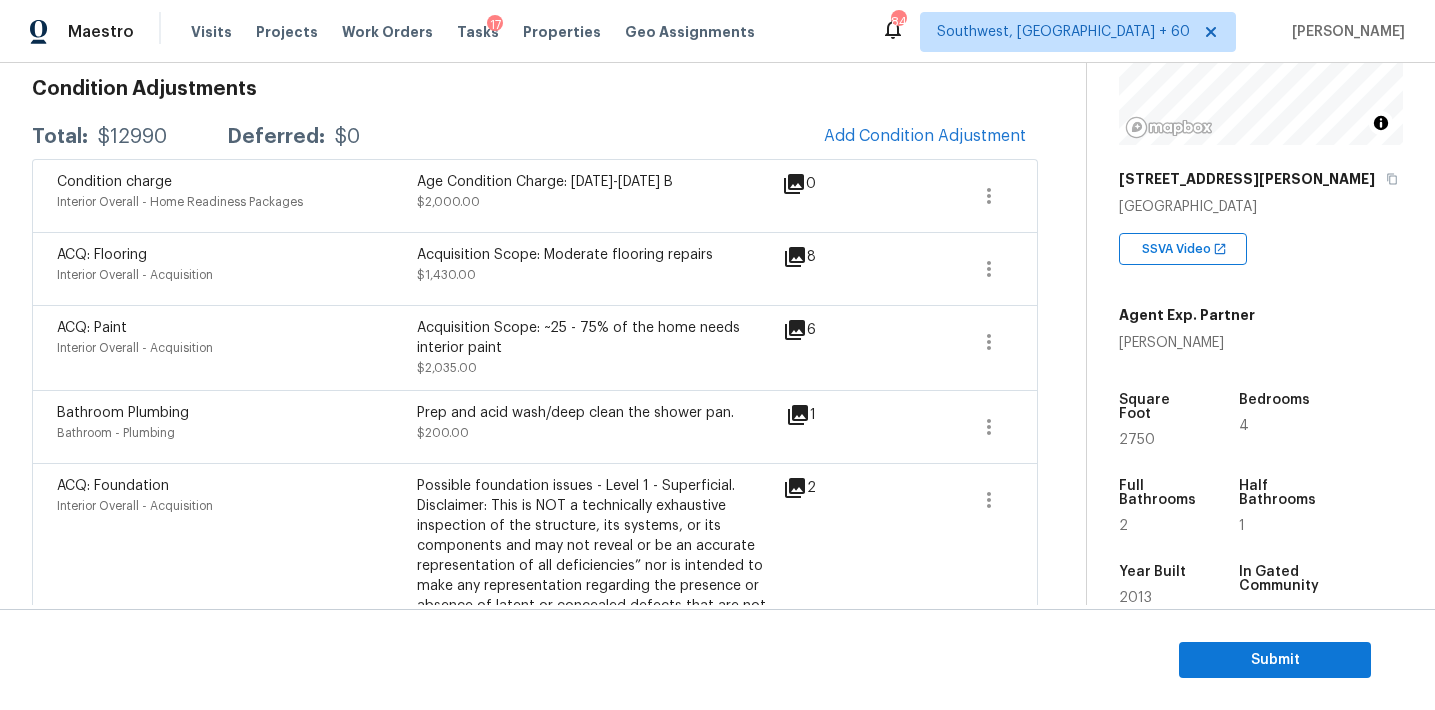 scroll, scrollTop: 1107, scrollLeft: 0, axis: vertical 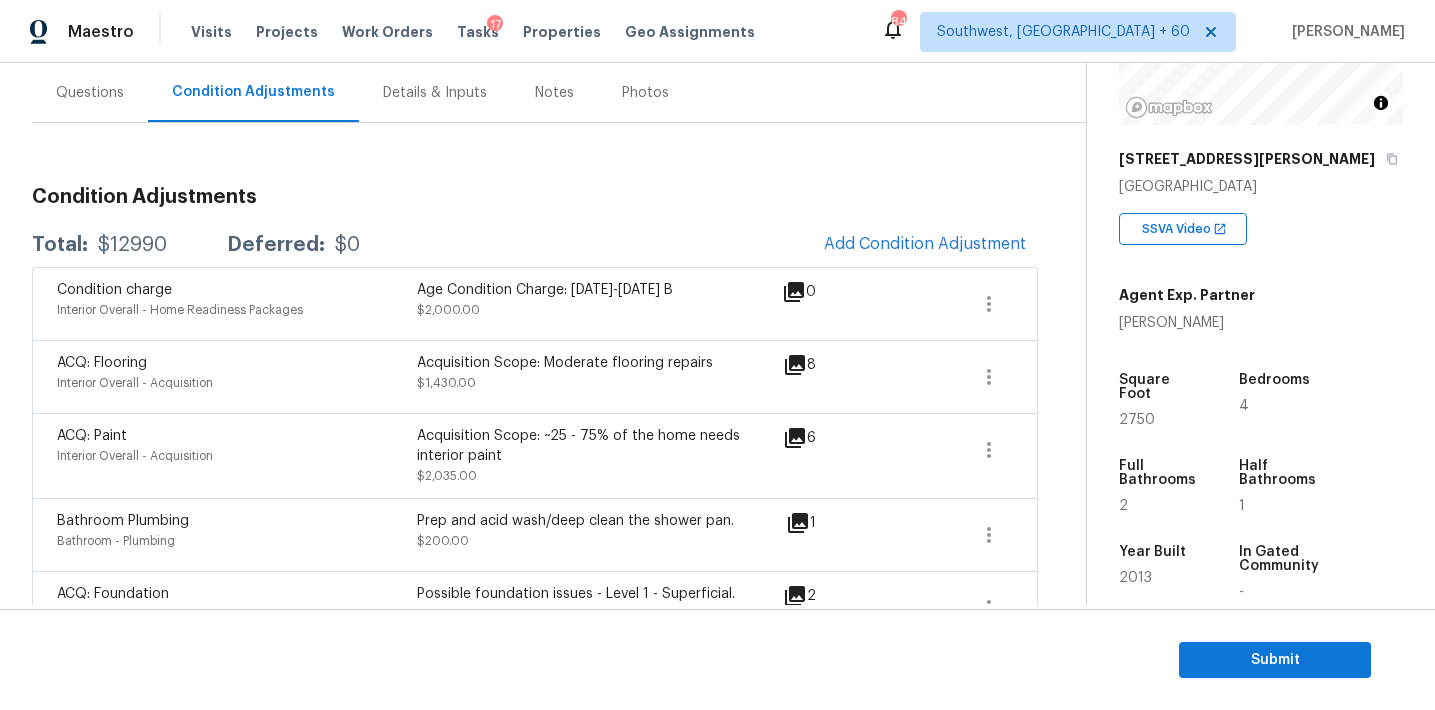 click on "Acquisition Scope: Moderate flooring repairs $1,430.00" at bounding box center (597, 377) 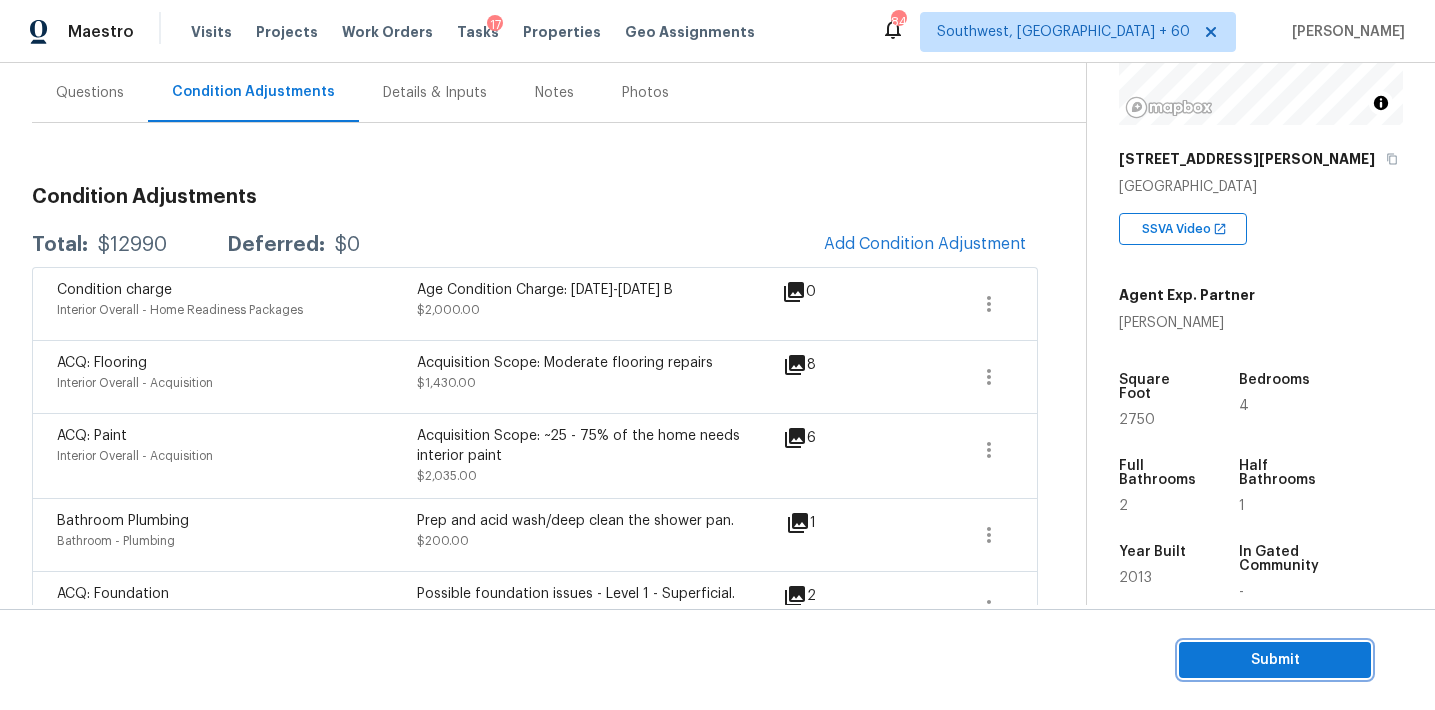 click on "Submit" at bounding box center [1275, 660] 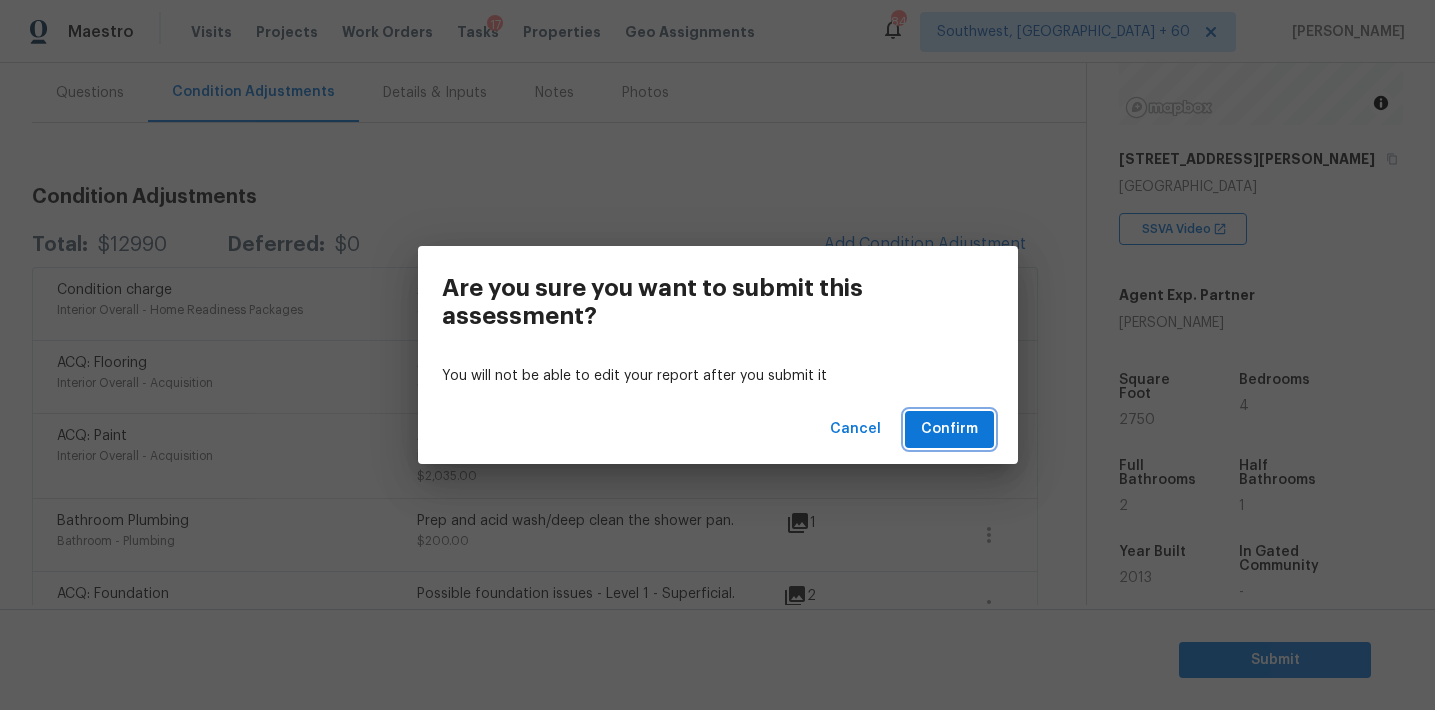 click on "Confirm" at bounding box center [949, 429] 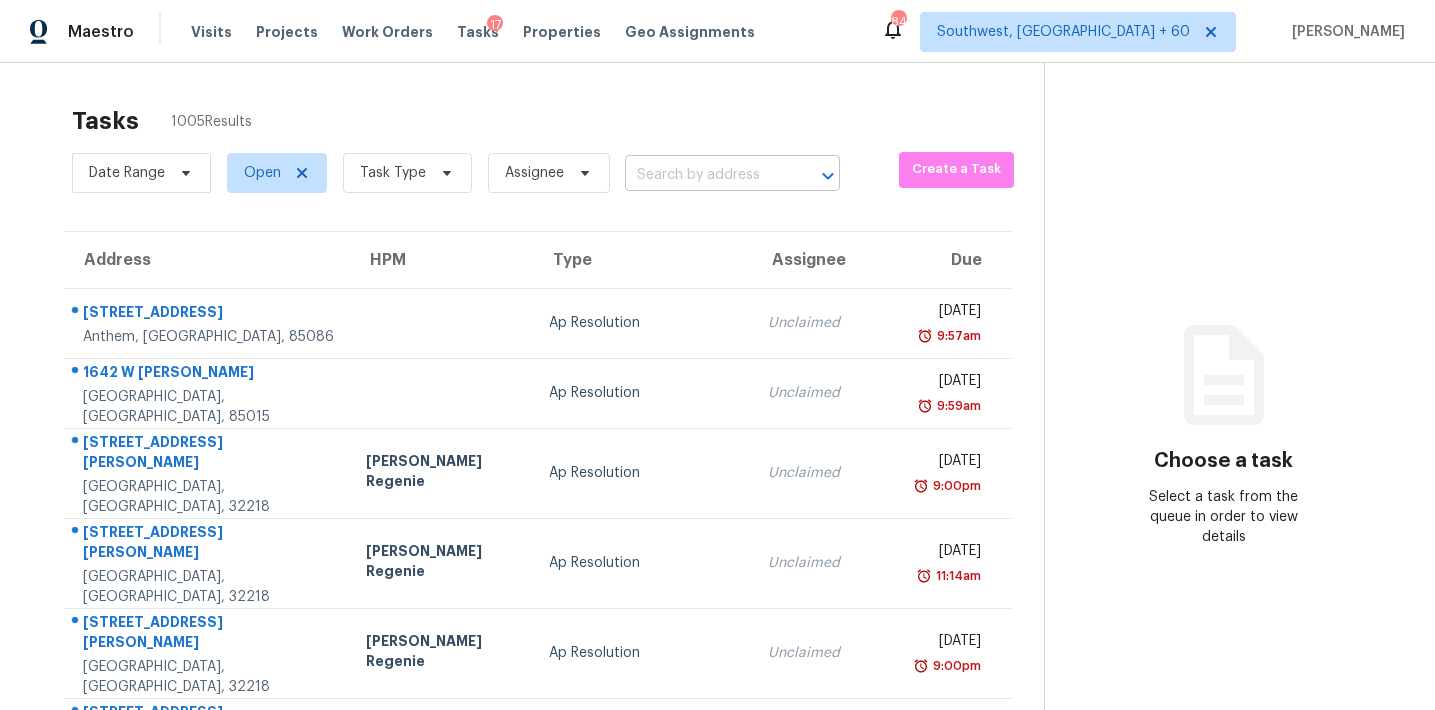 click at bounding box center [704, 175] 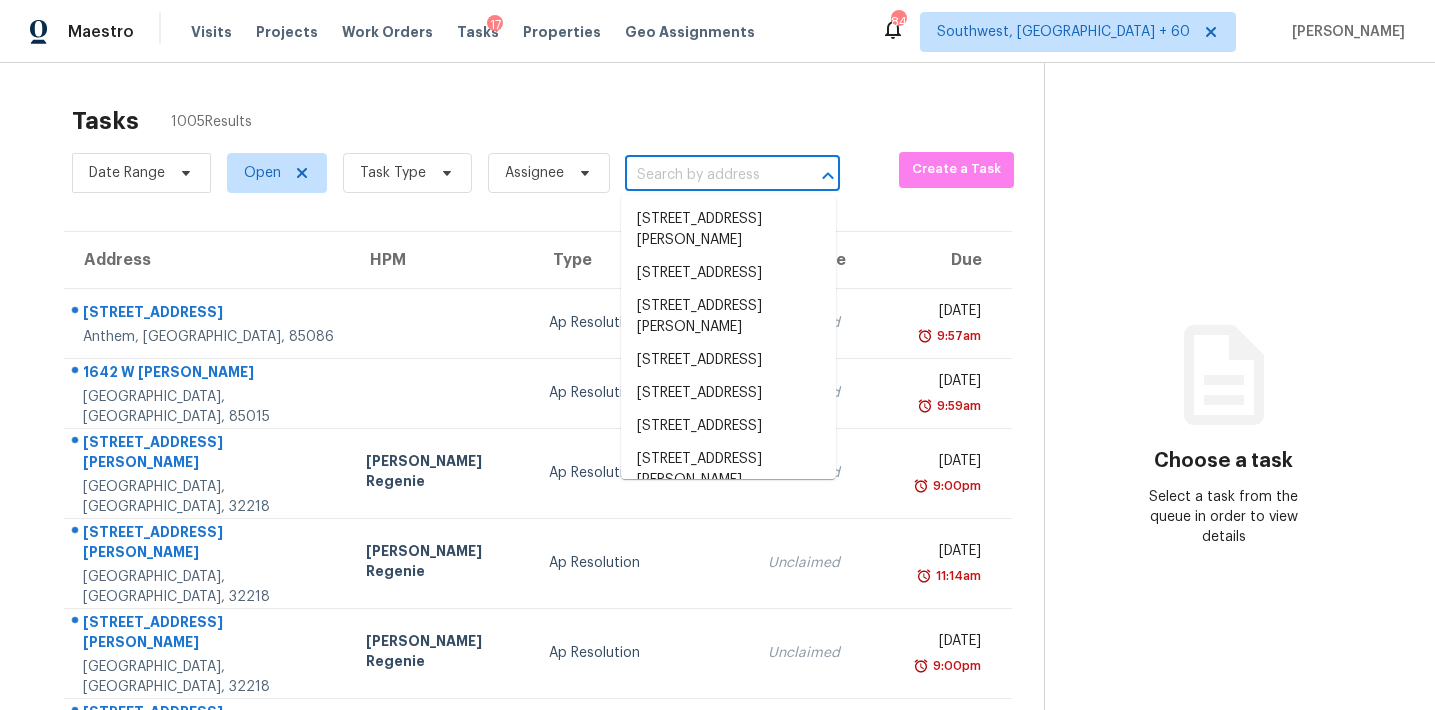 paste on "[STREET_ADDRESS]" 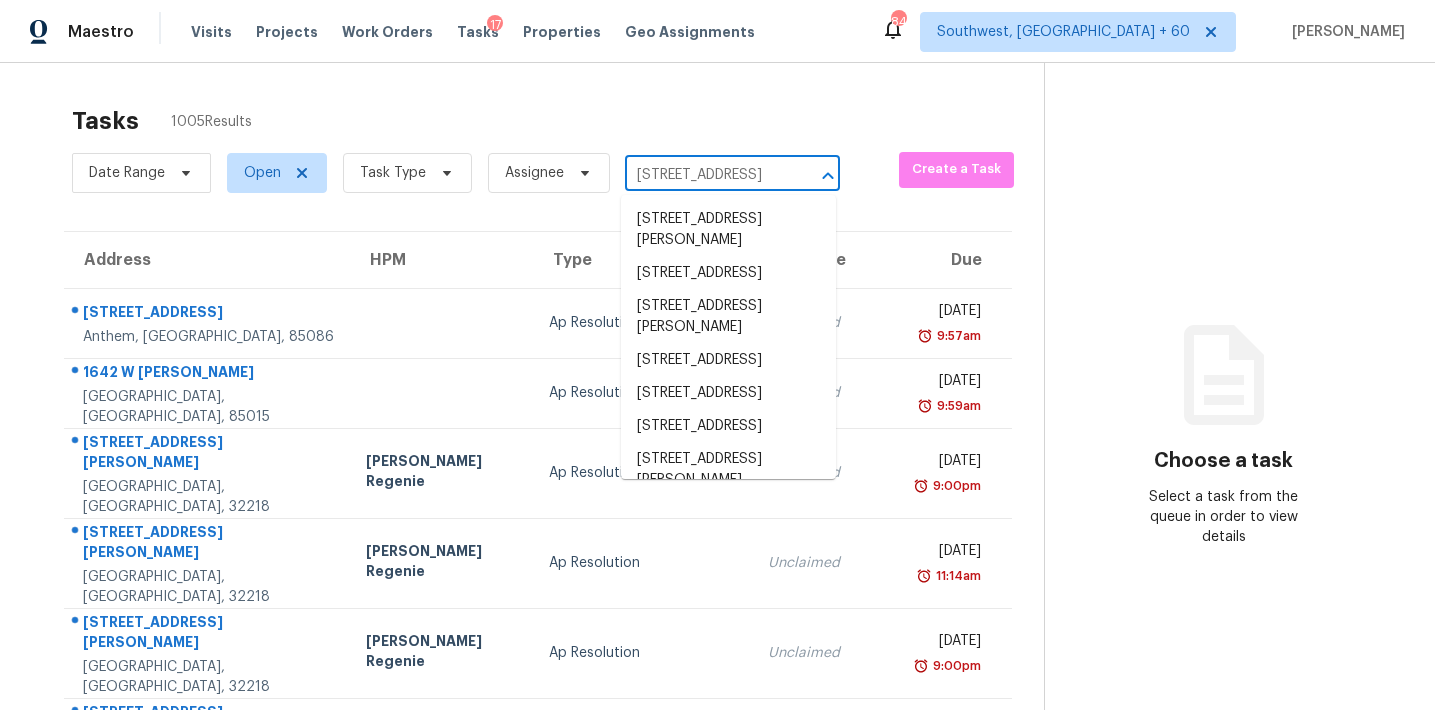 scroll, scrollTop: 0, scrollLeft: 119, axis: horizontal 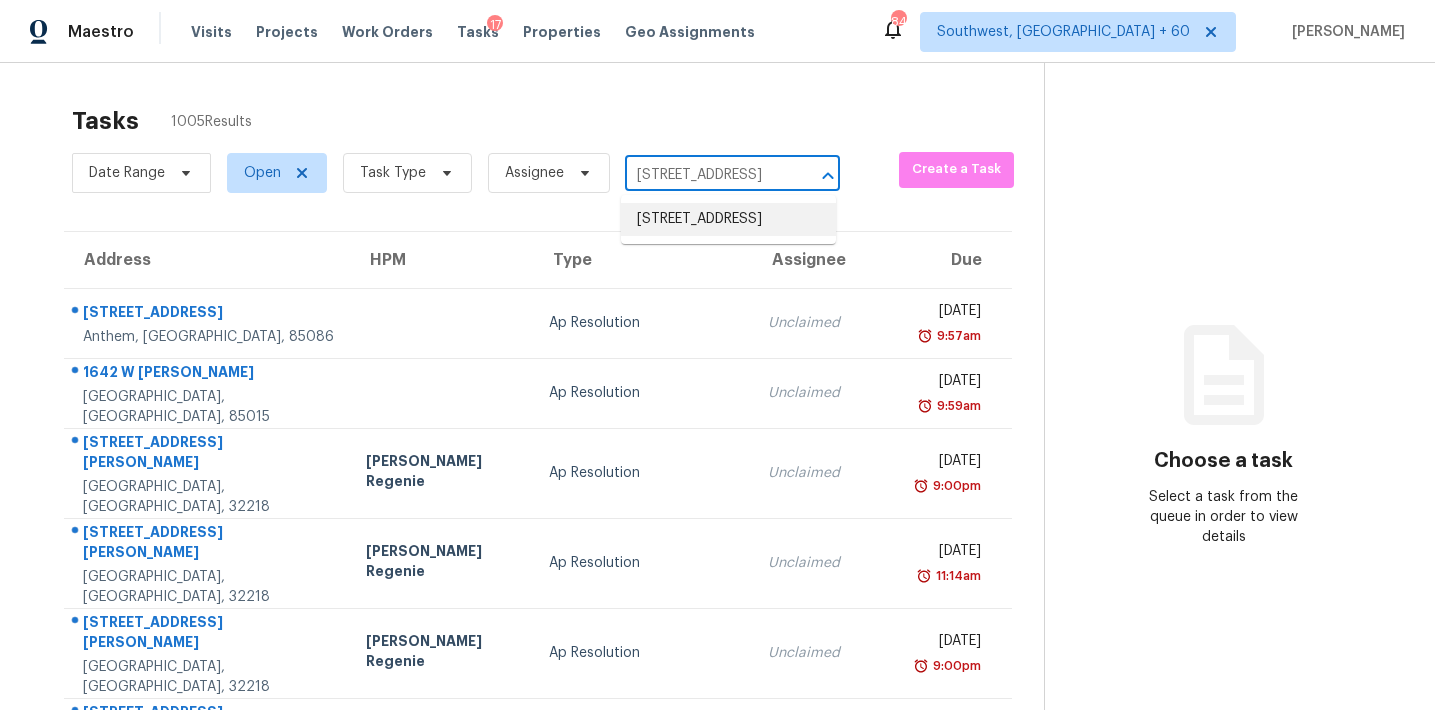 click on "[STREET_ADDRESS]" at bounding box center [728, 219] 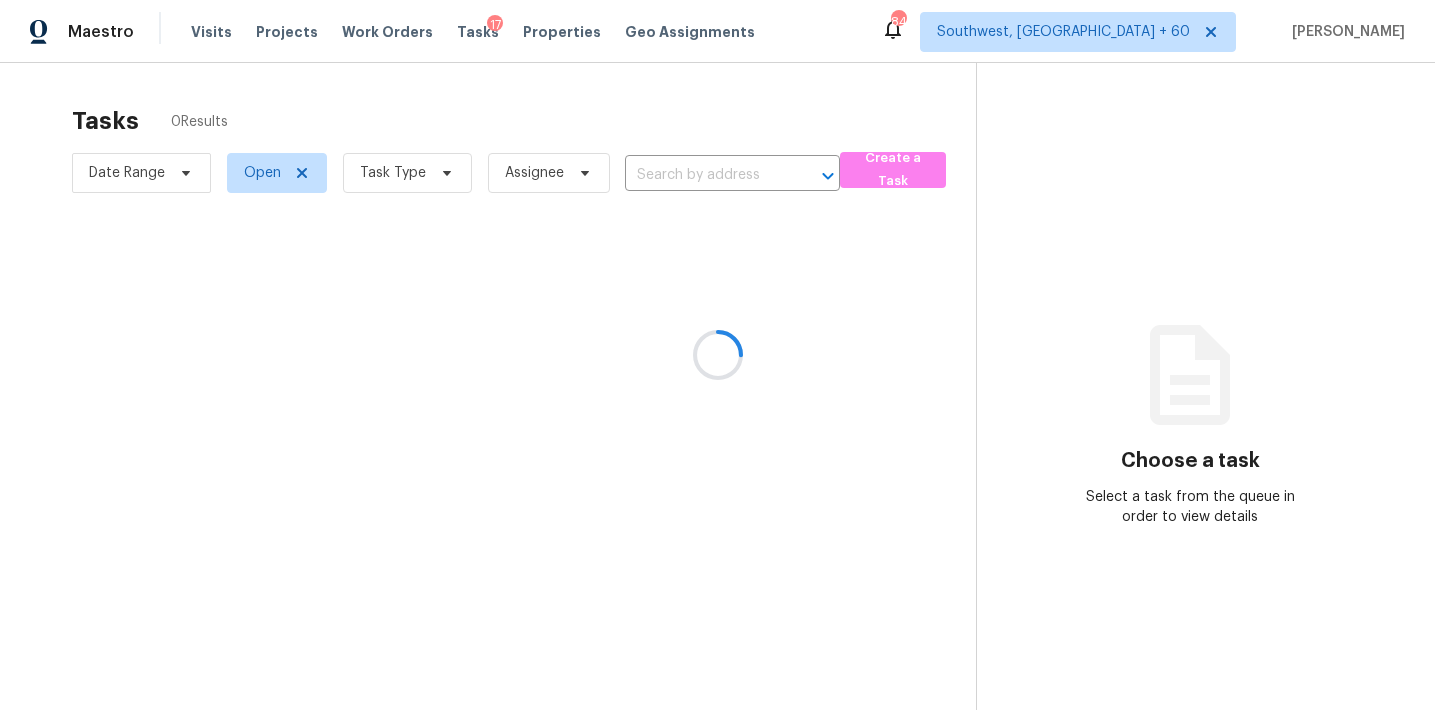 type on "[STREET_ADDRESS]" 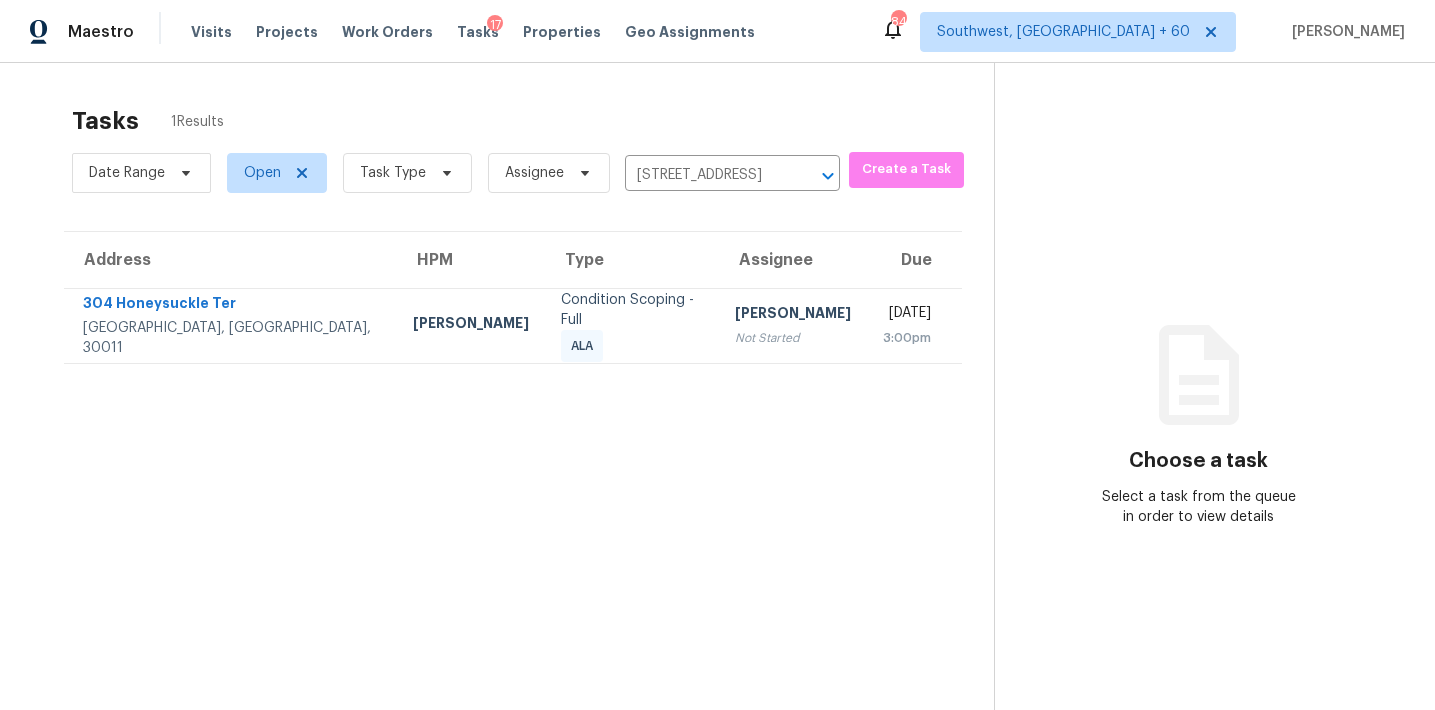 click on "[PERSON_NAME]" at bounding box center [793, 315] 